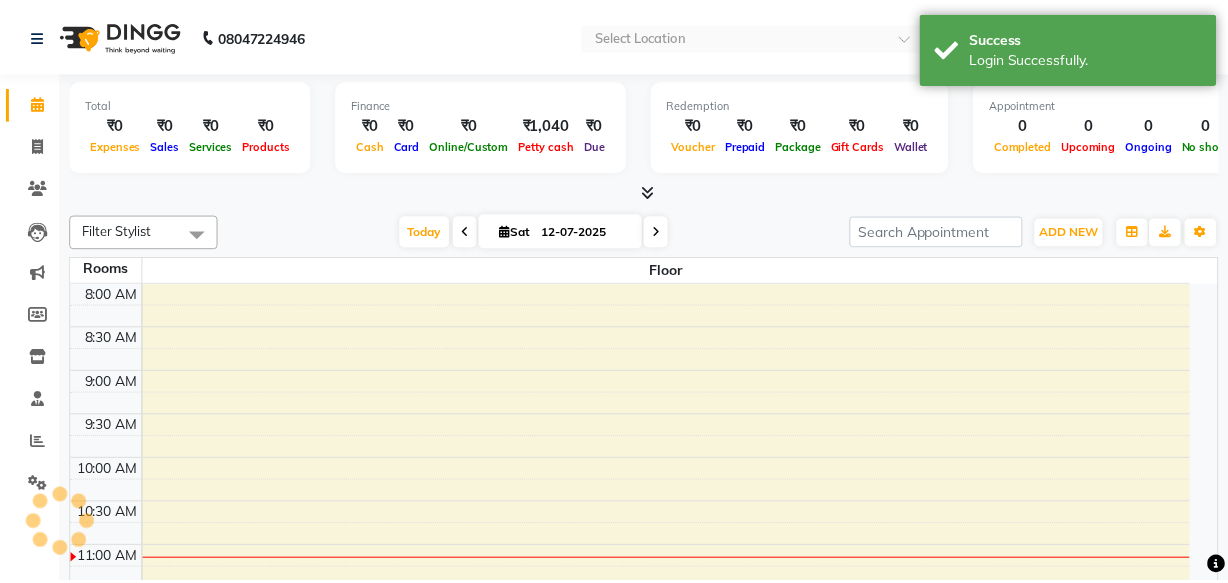 scroll, scrollTop: 0, scrollLeft: 0, axis: both 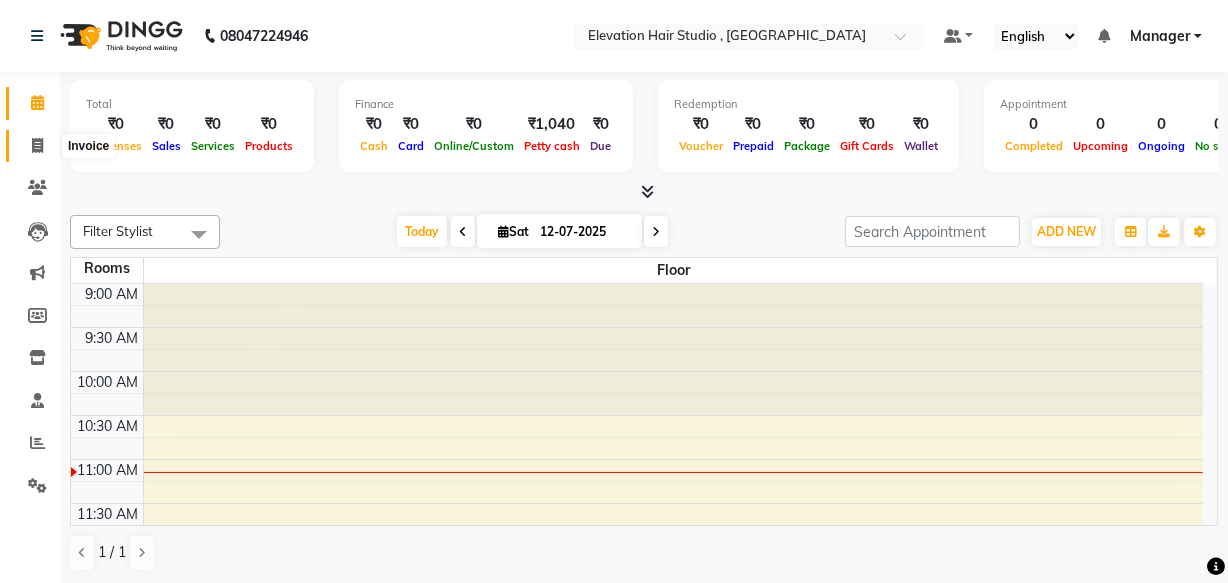 click 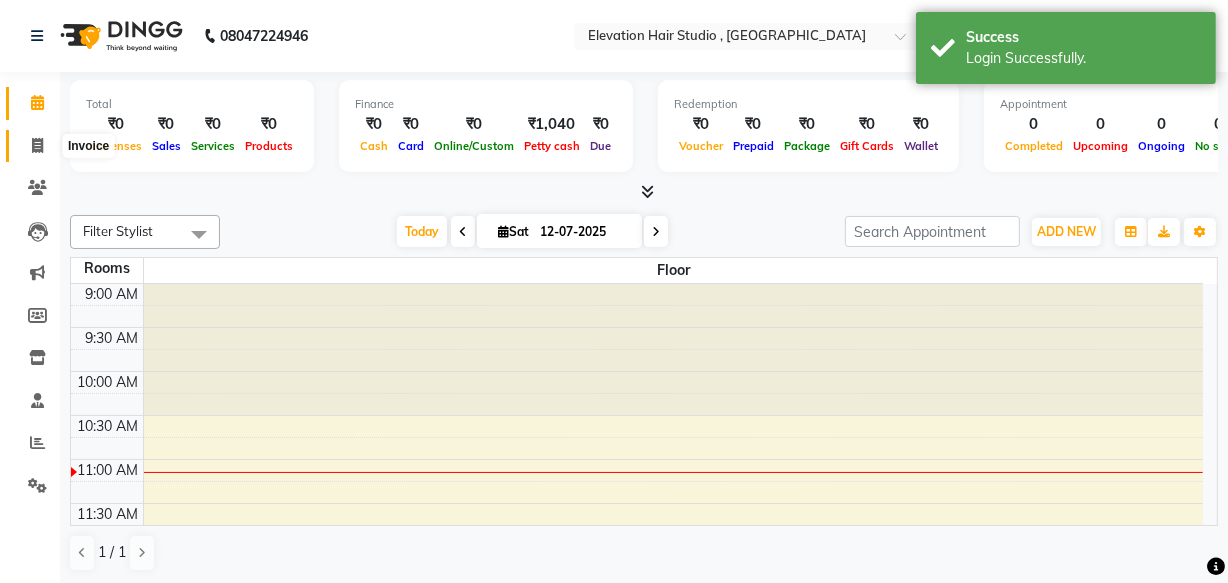 select on "service" 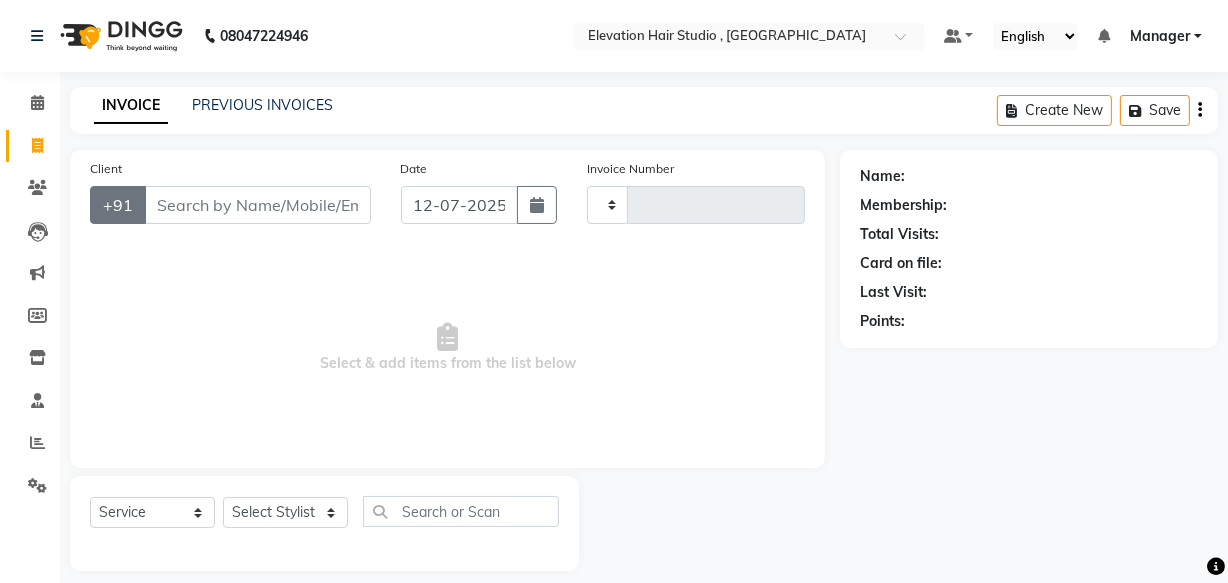 type on "0538" 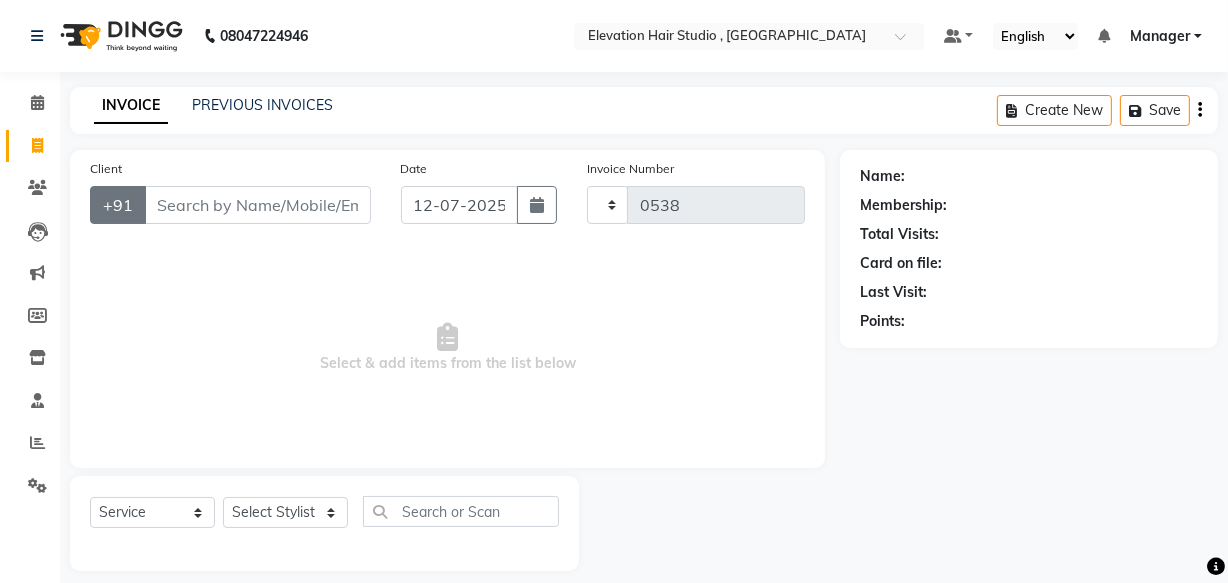 select on "6886" 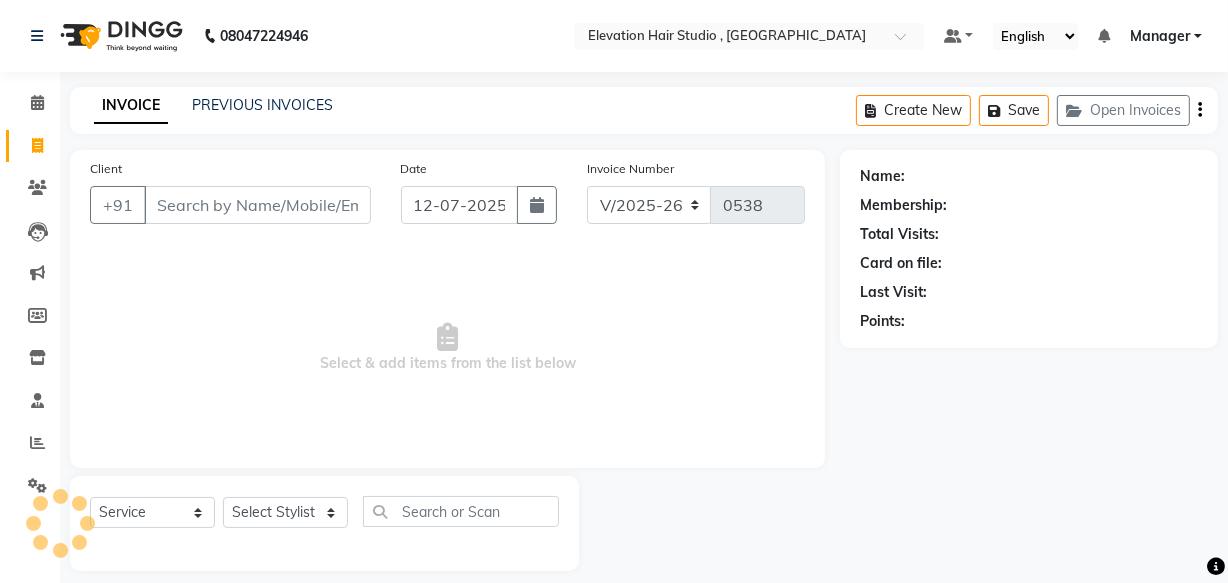 scroll, scrollTop: 0, scrollLeft: 0, axis: both 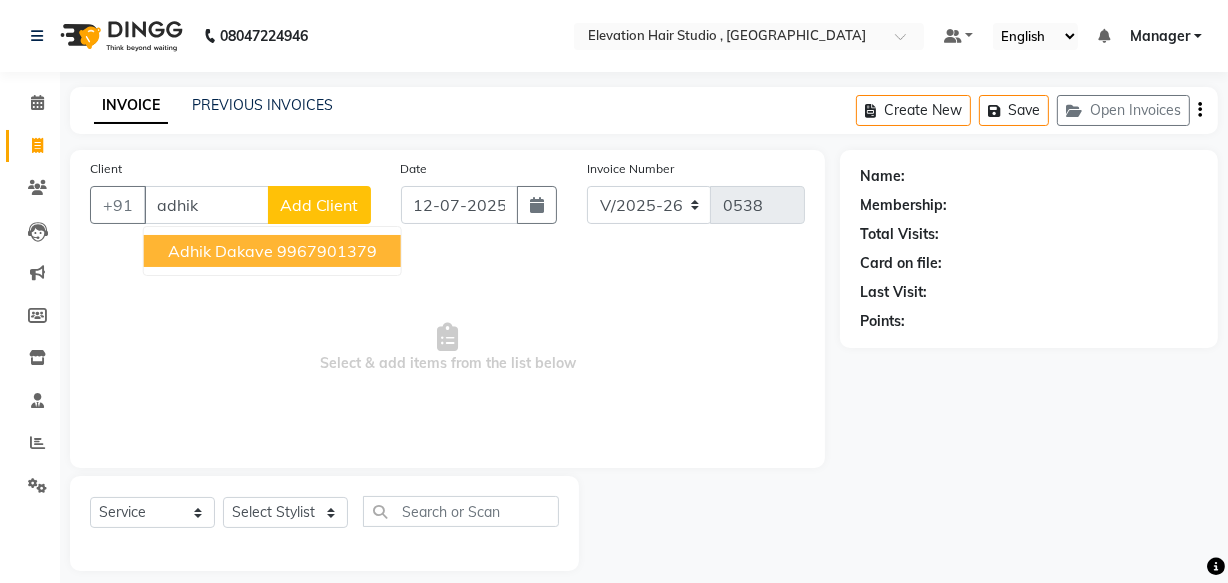 click on "Adhik dakave" at bounding box center [220, 251] 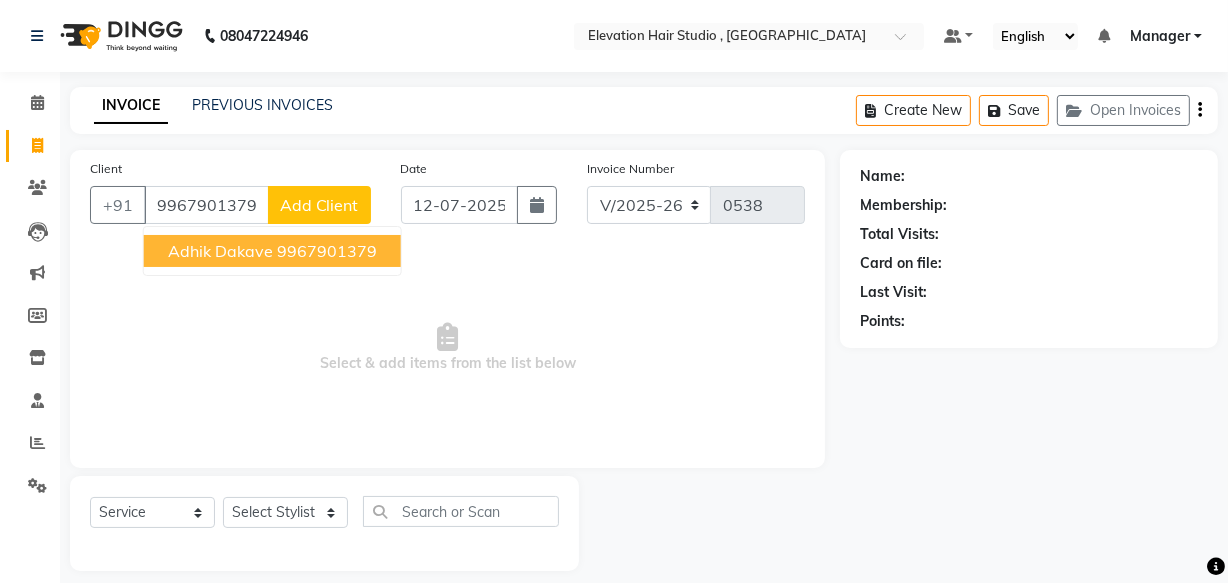 type on "9967901379" 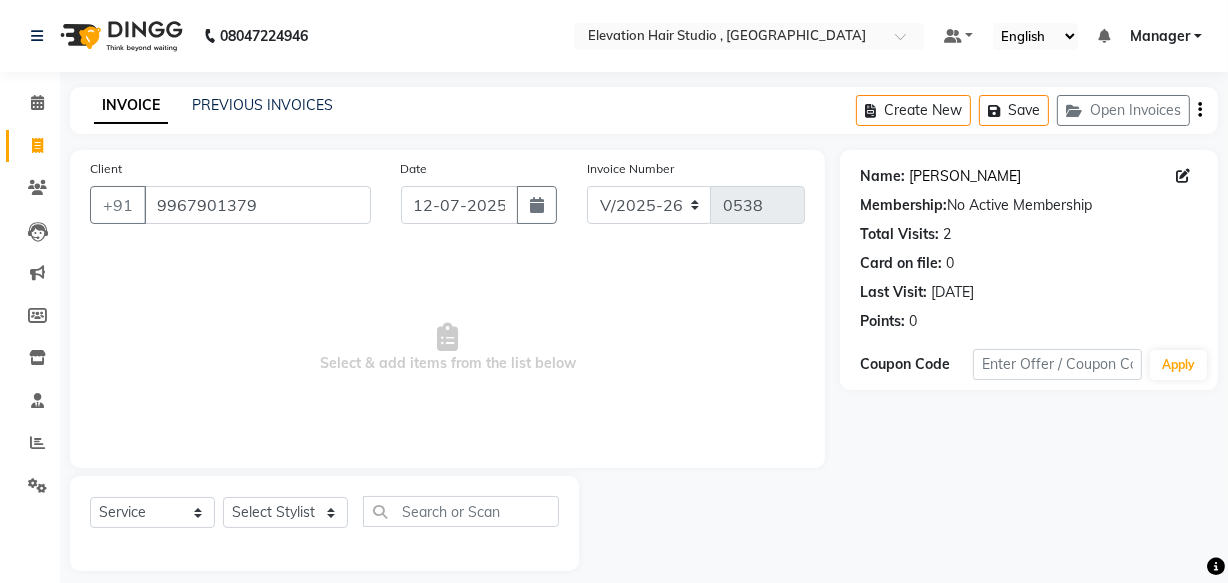 click on "Adhik Dakave" 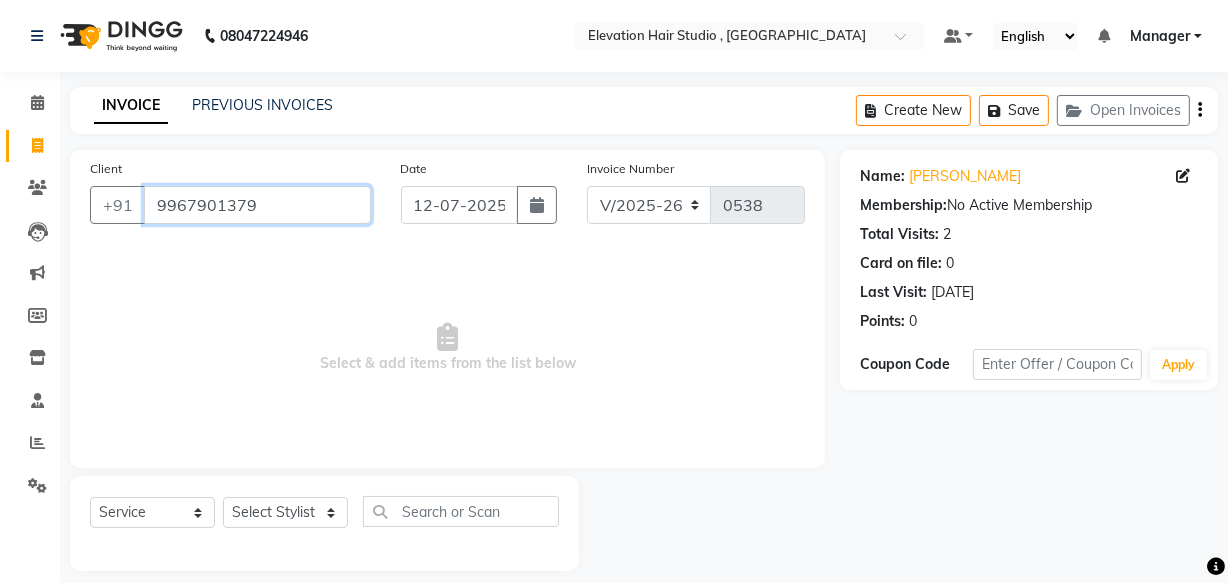 click on "9967901379" at bounding box center [257, 205] 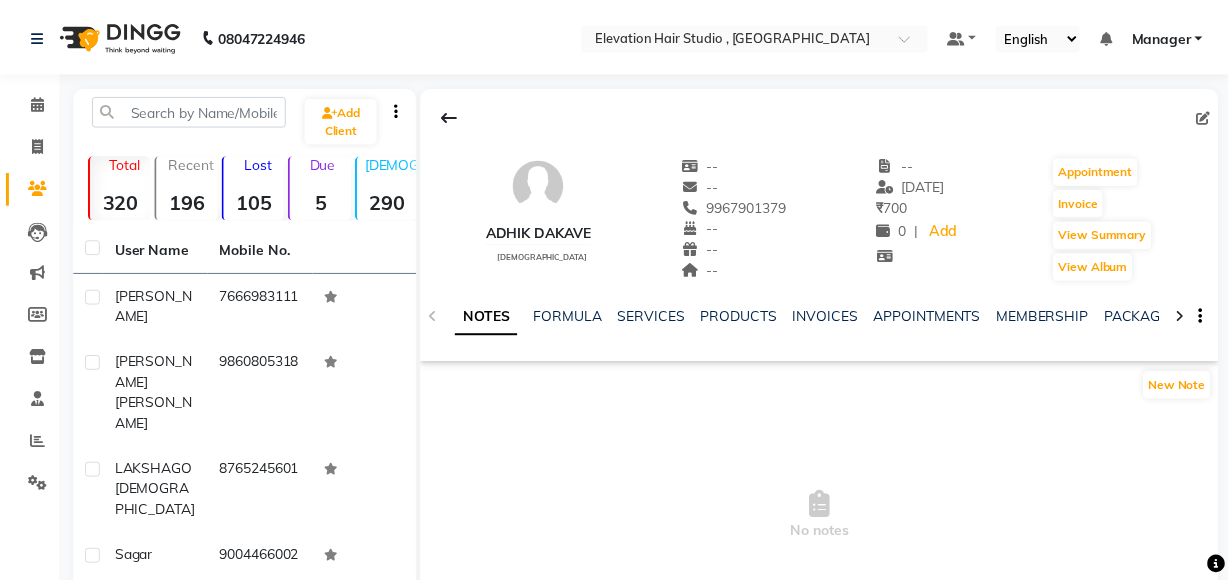 scroll, scrollTop: 0, scrollLeft: 0, axis: both 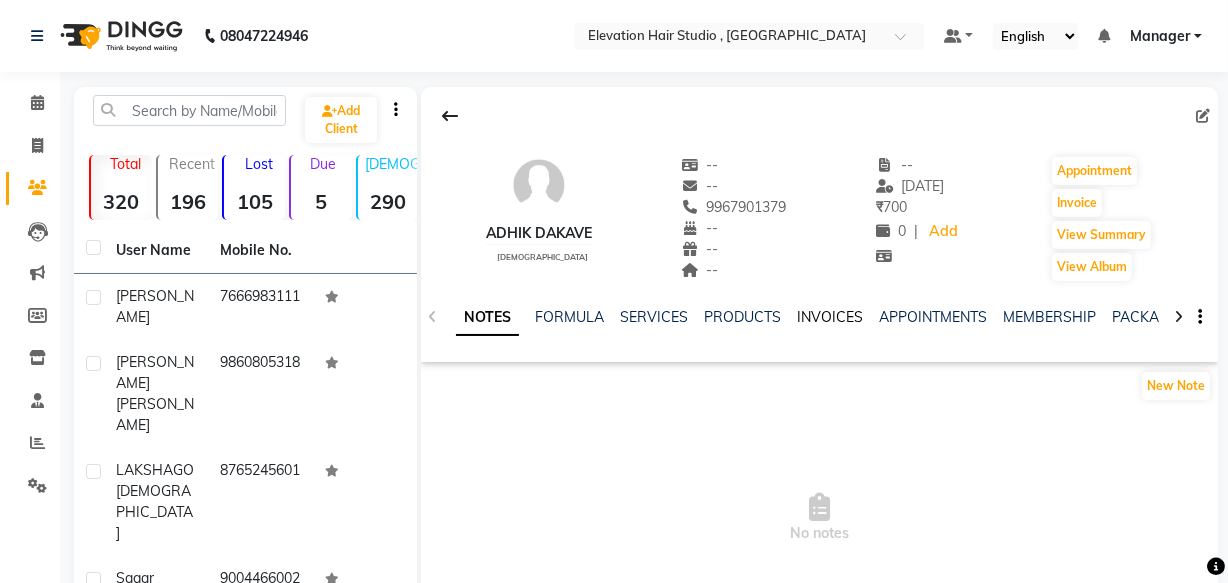 click on "INVOICES" 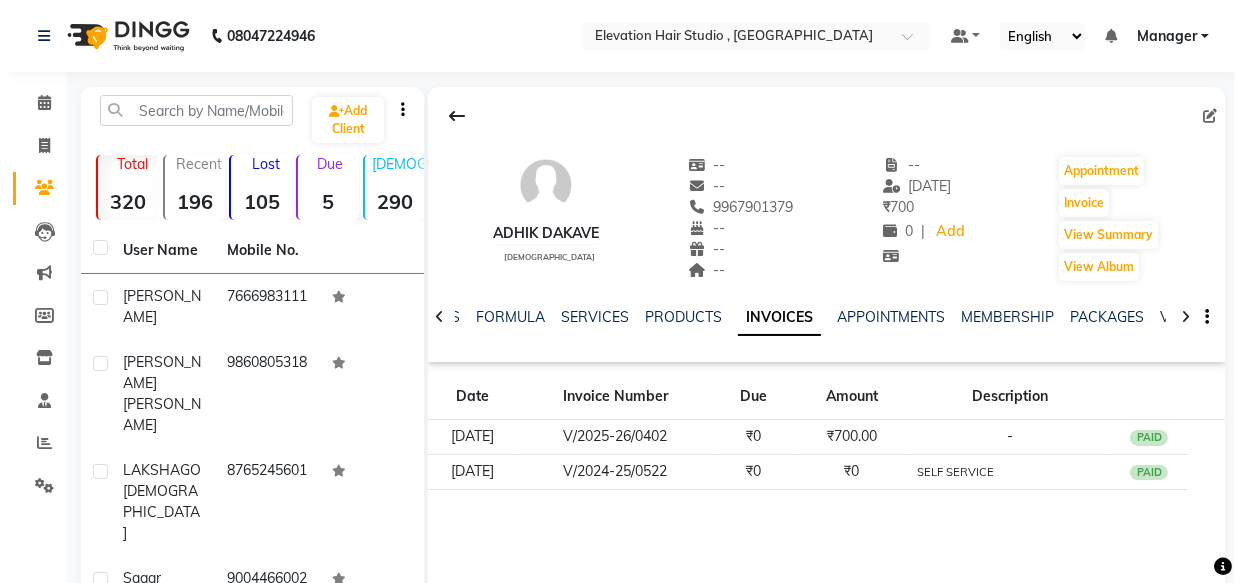 scroll, scrollTop: 181, scrollLeft: 0, axis: vertical 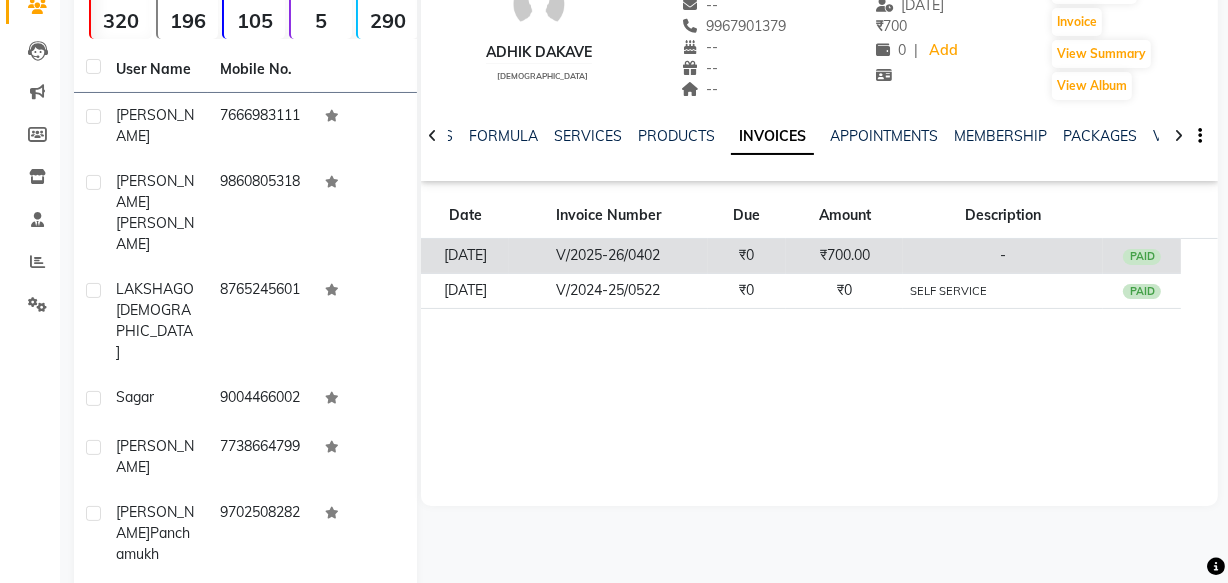 click on "₹700.00" 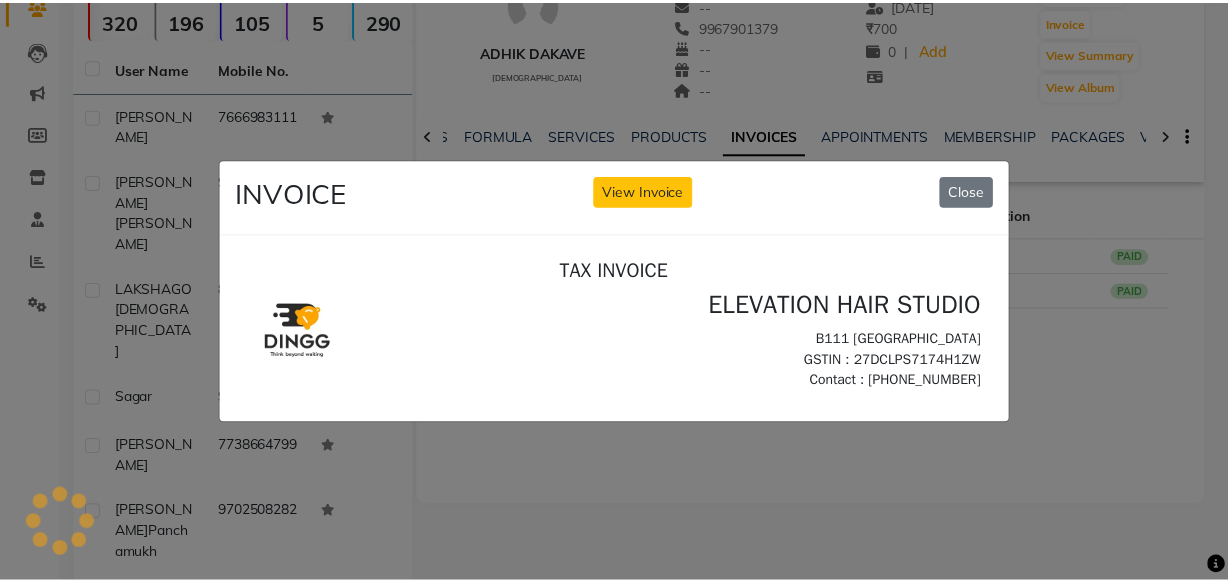 scroll, scrollTop: 0, scrollLeft: 0, axis: both 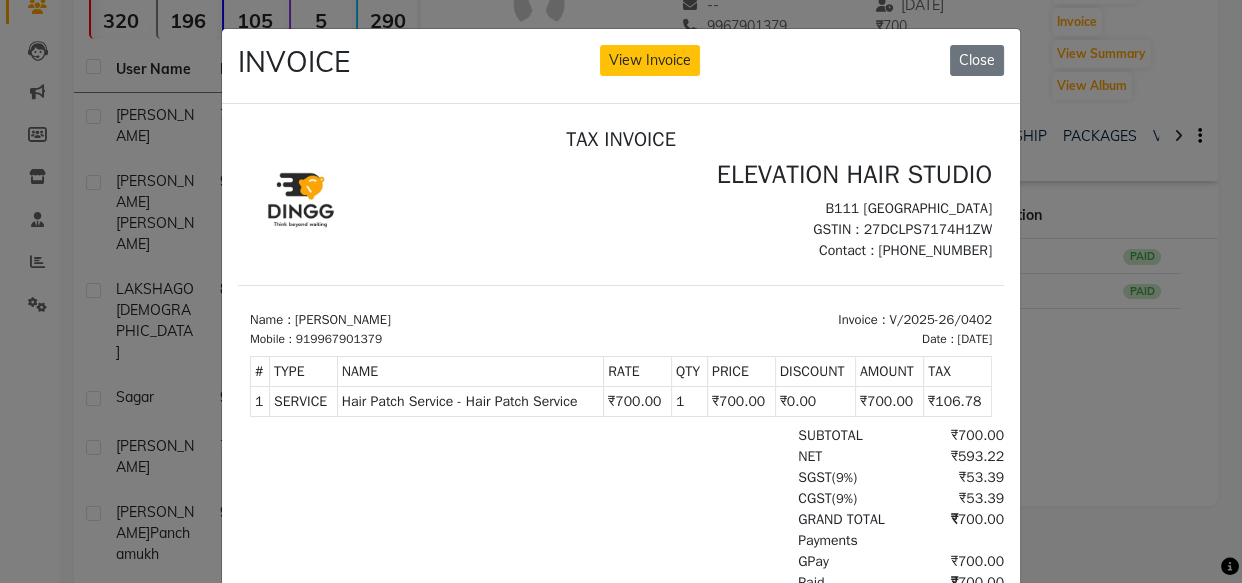 click on "INVOICE View Invoice Close" 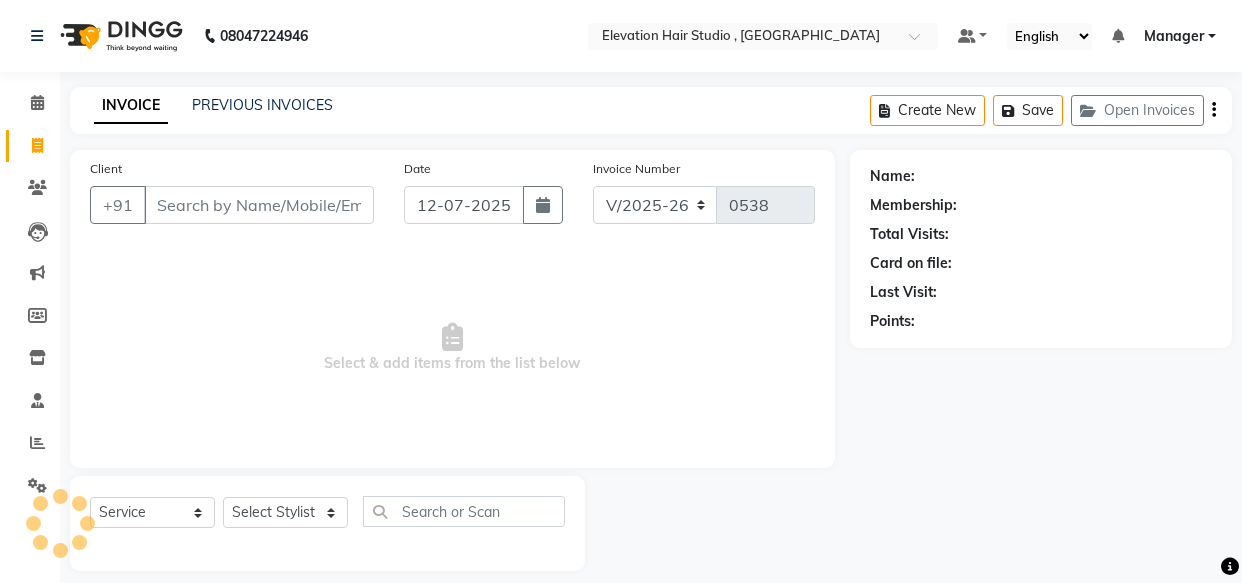 select on "6886" 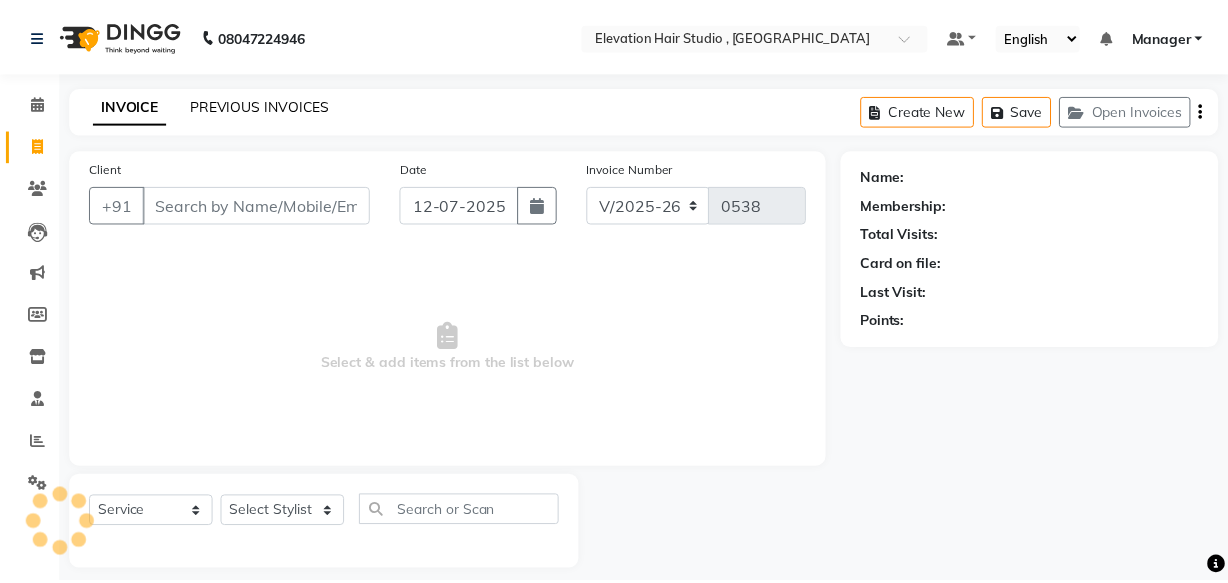 scroll, scrollTop: 0, scrollLeft: 0, axis: both 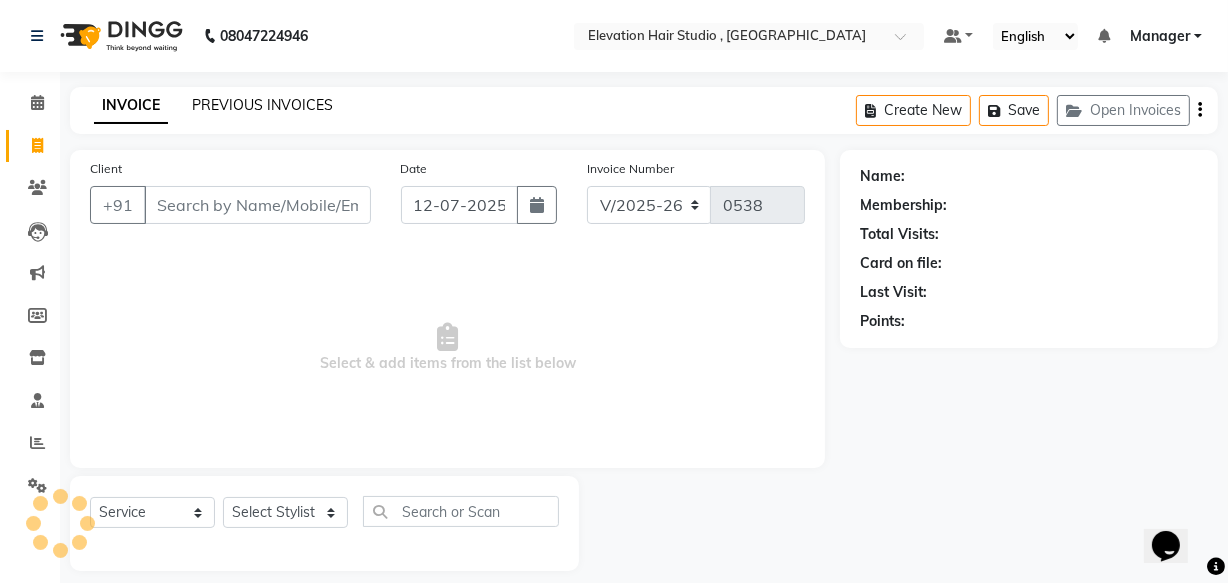 click on "PREVIOUS INVOICES" 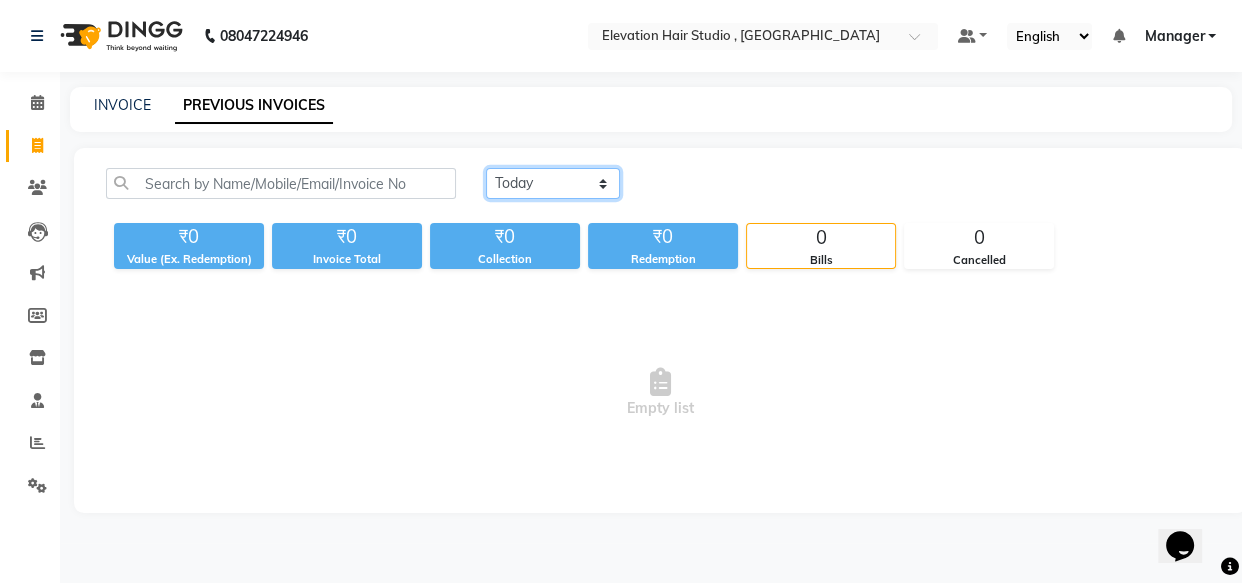 click on "Today Yesterday Custom Range" 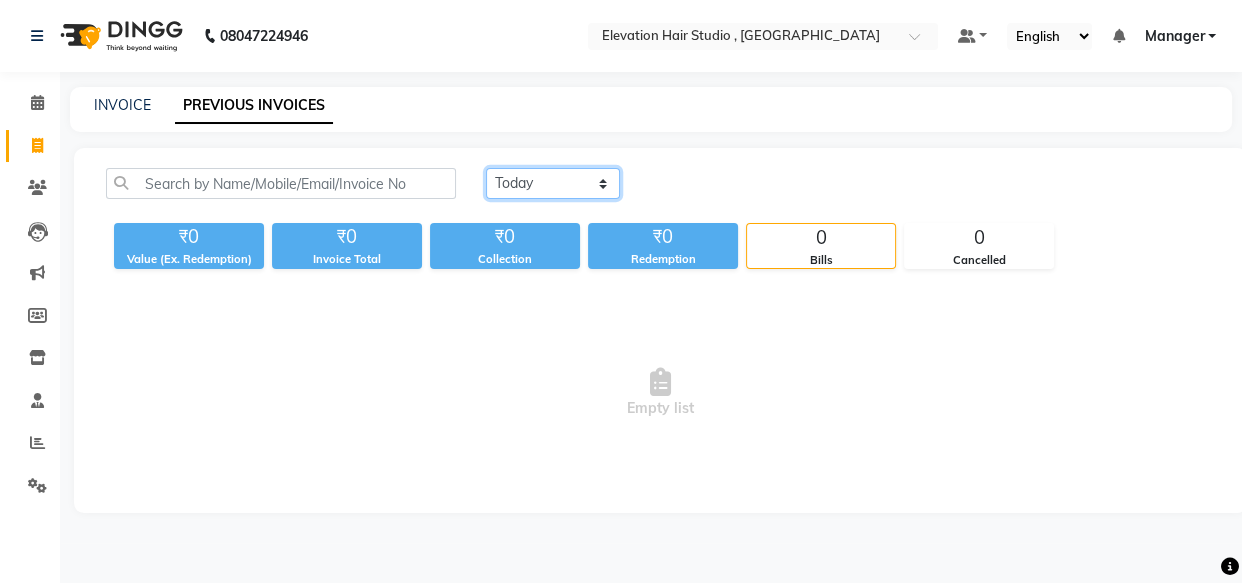 select on "range" 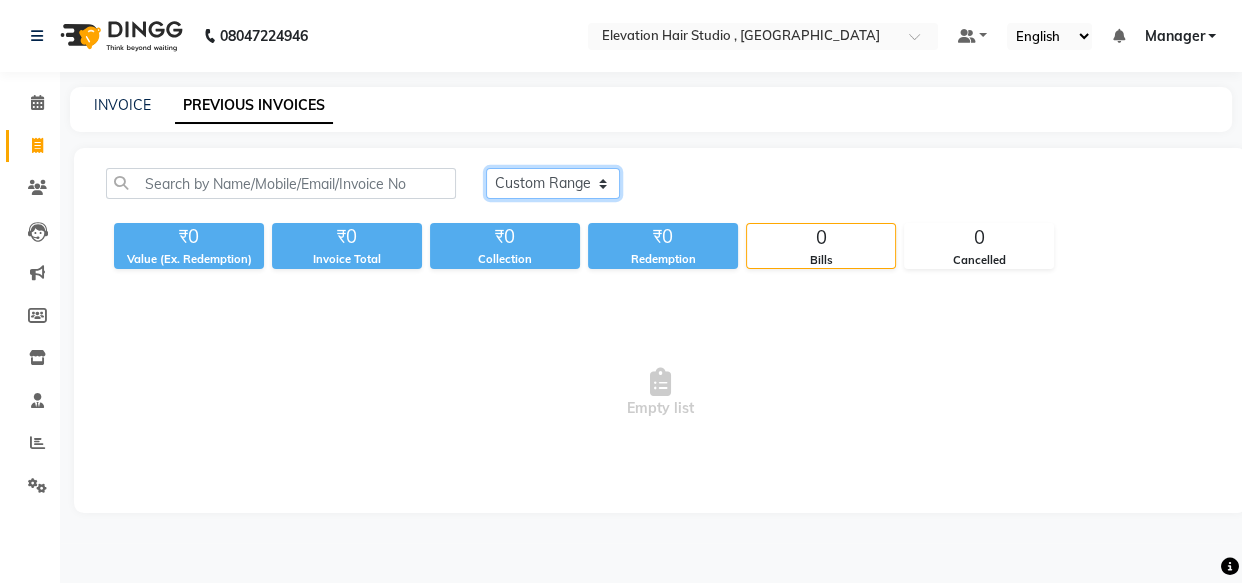 click on "Today Yesterday Custom Range" 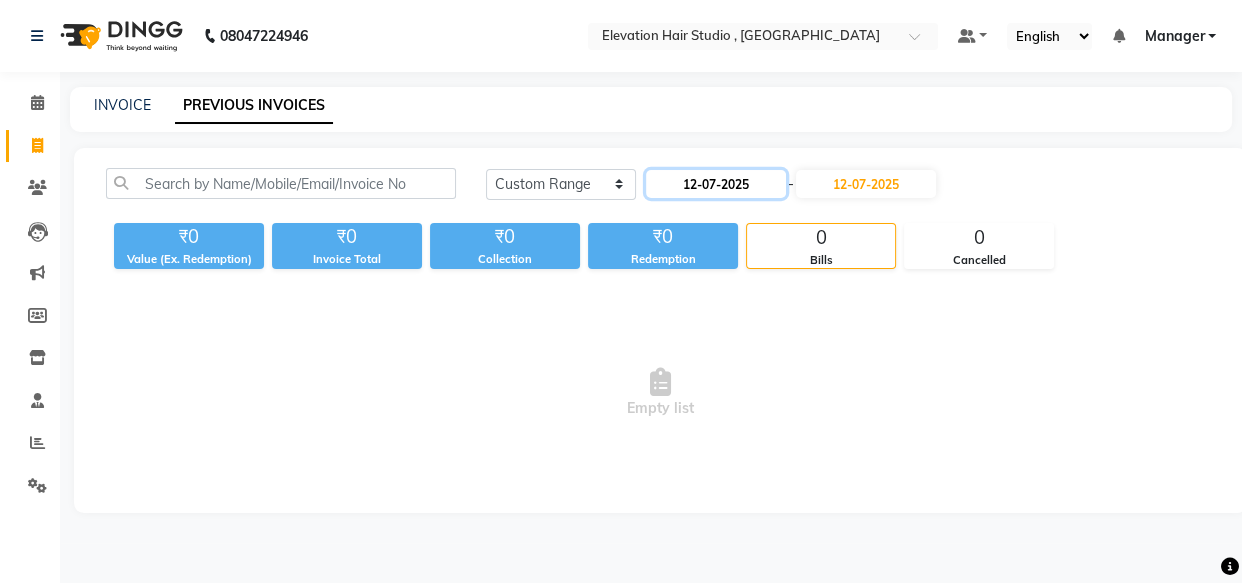 click on "12-07-2025" 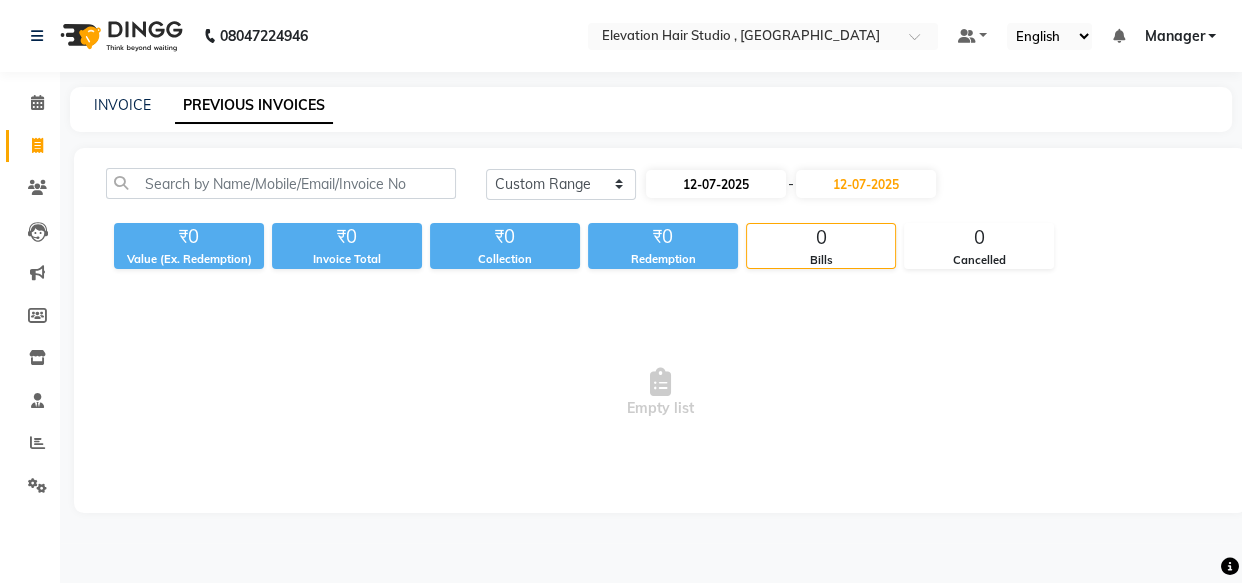 select on "7" 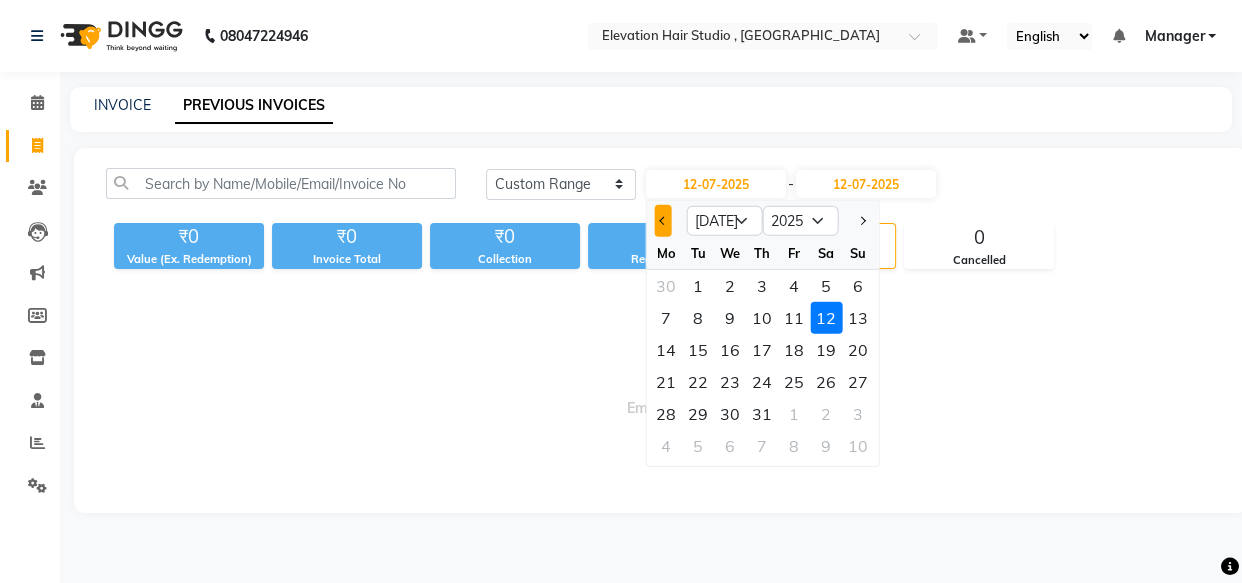 click 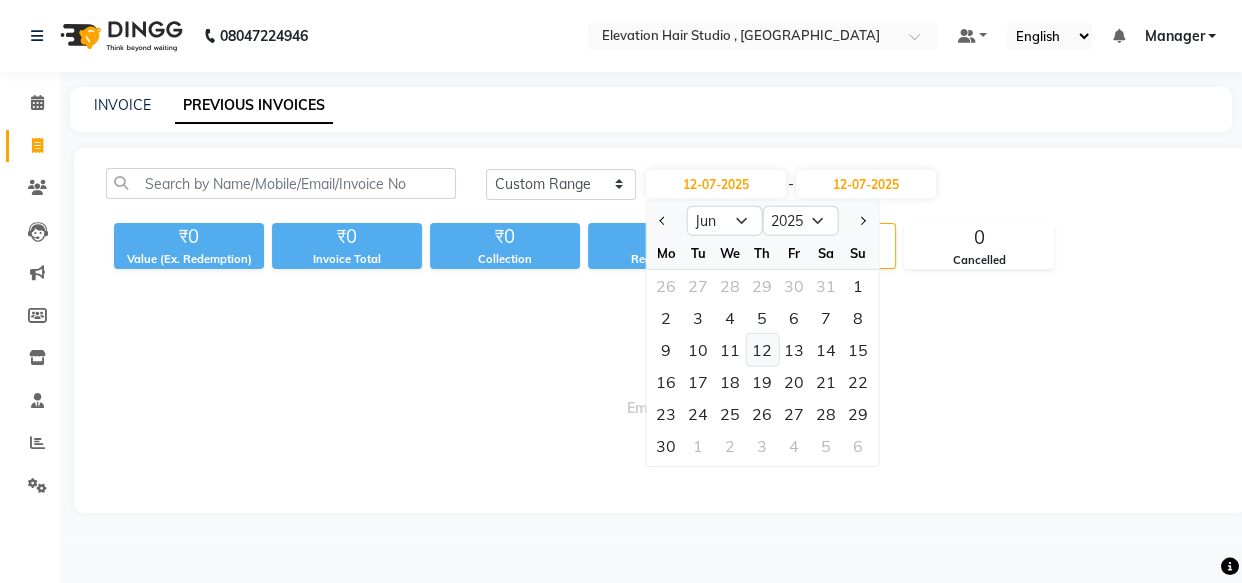 click on "12" 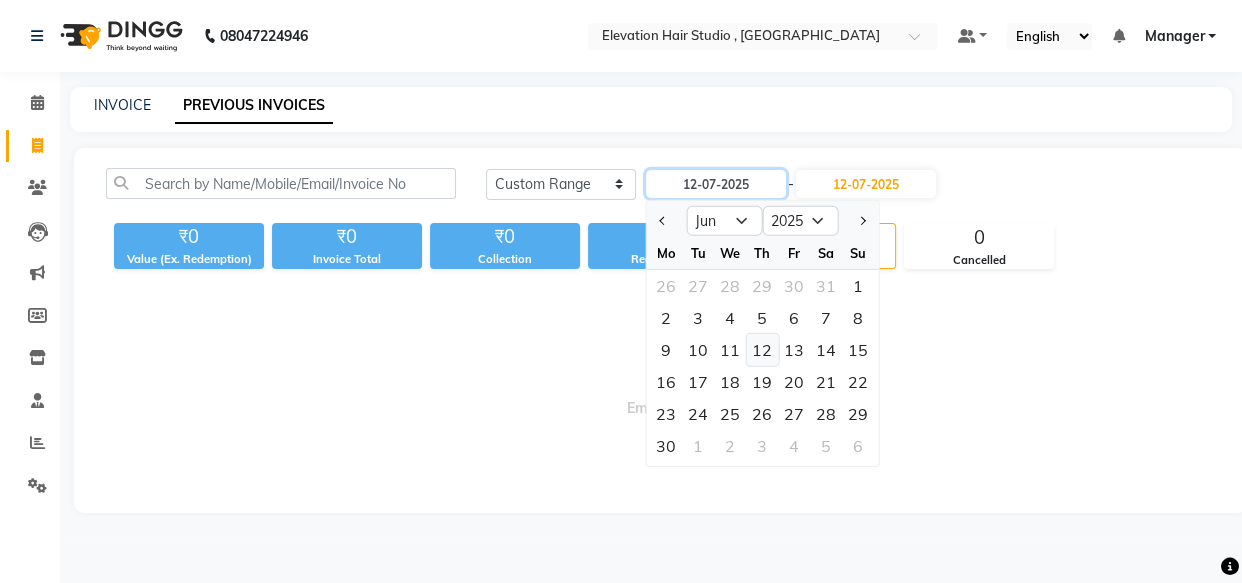 type on "12-06-2025" 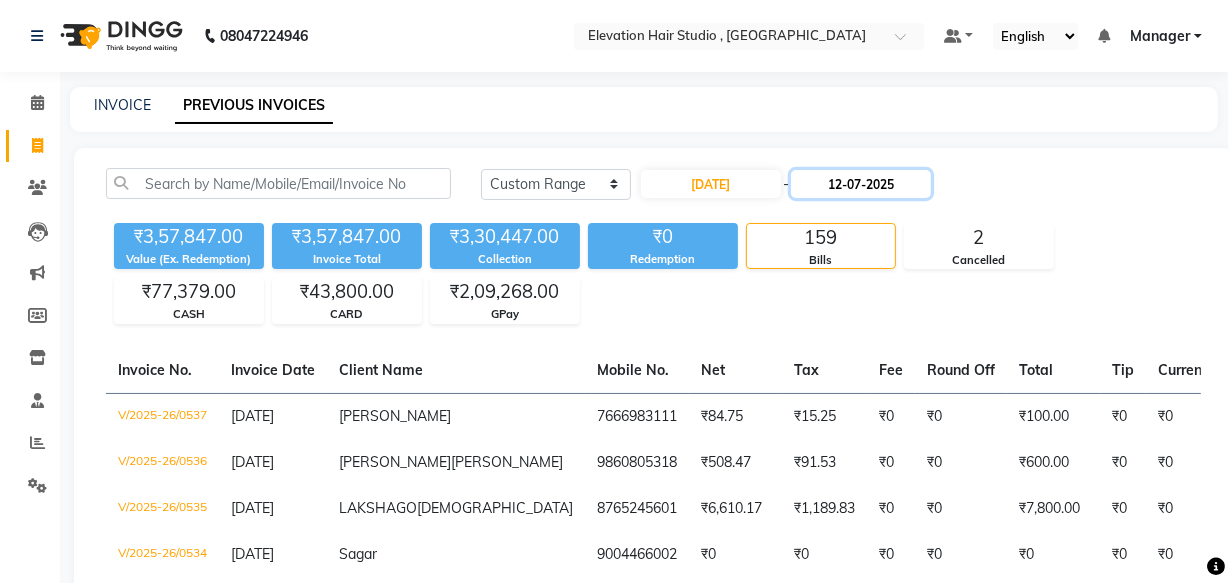 click on "12-07-2025" 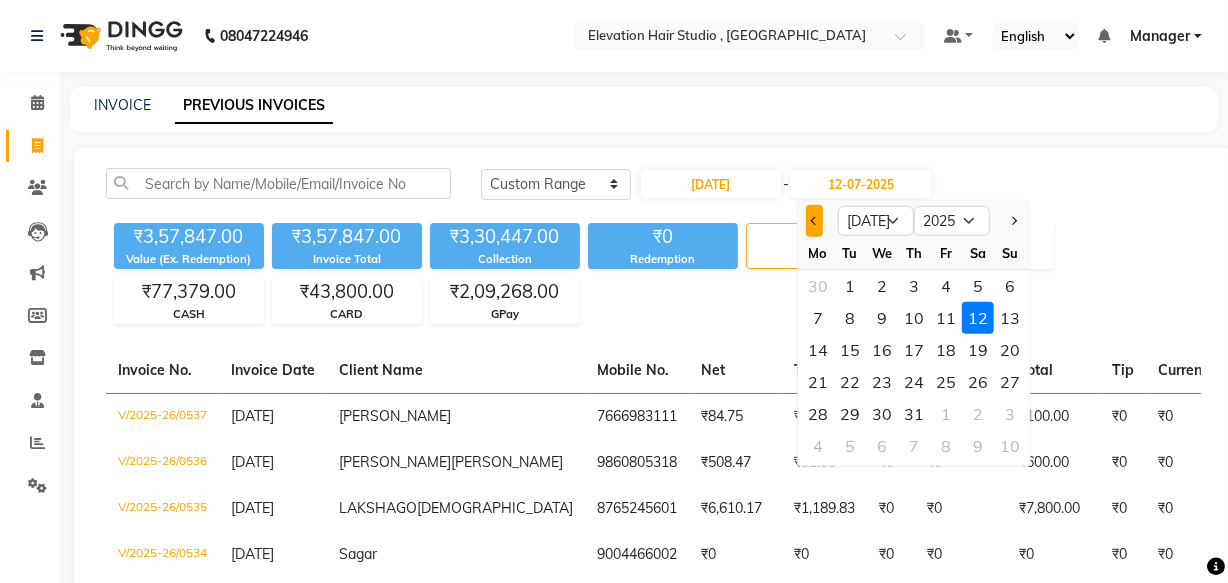 click 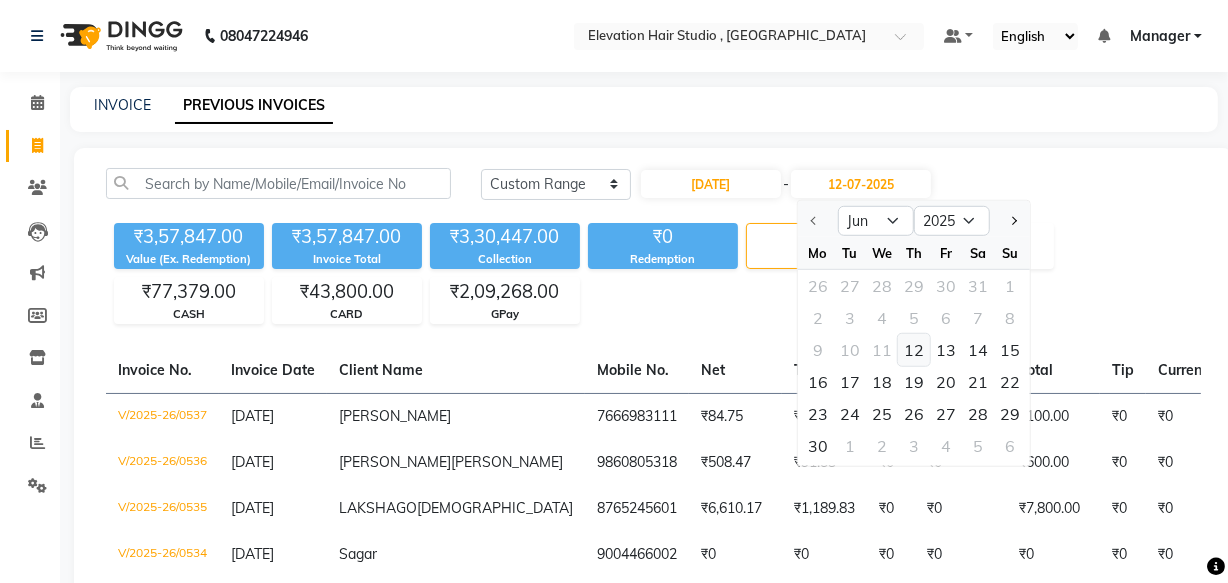 click on "12" 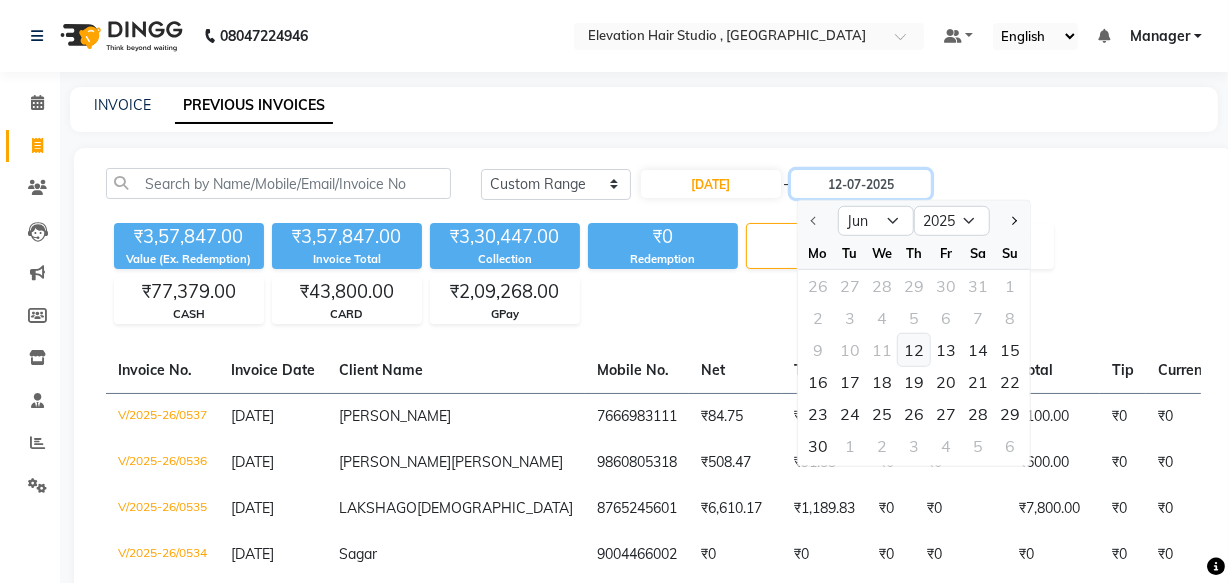 type on "12-06-2025" 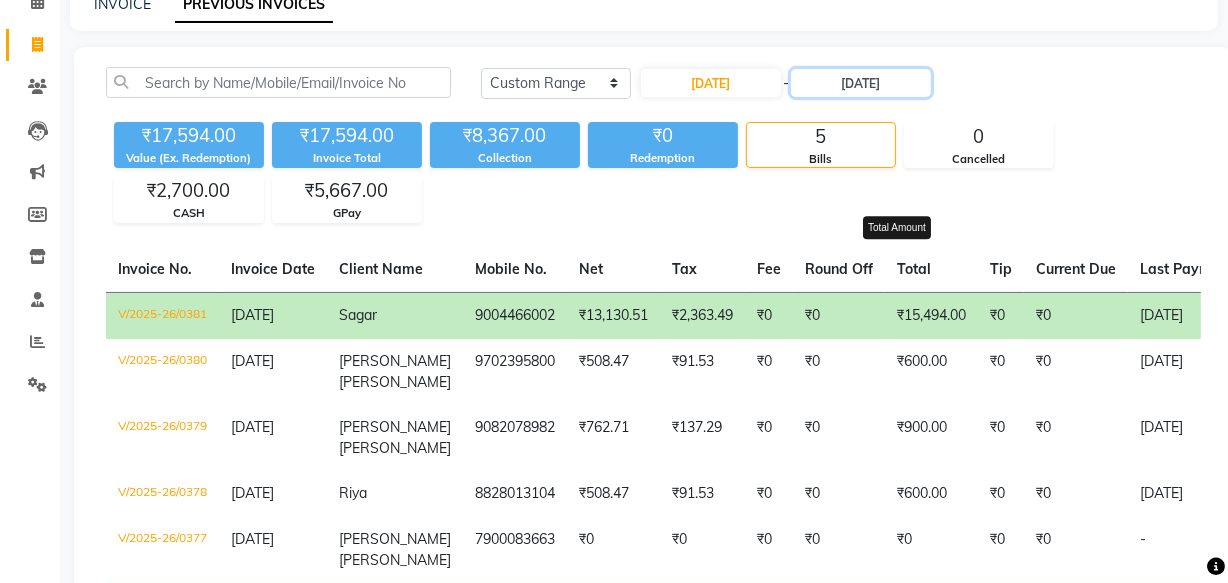scroll, scrollTop: 270, scrollLeft: 0, axis: vertical 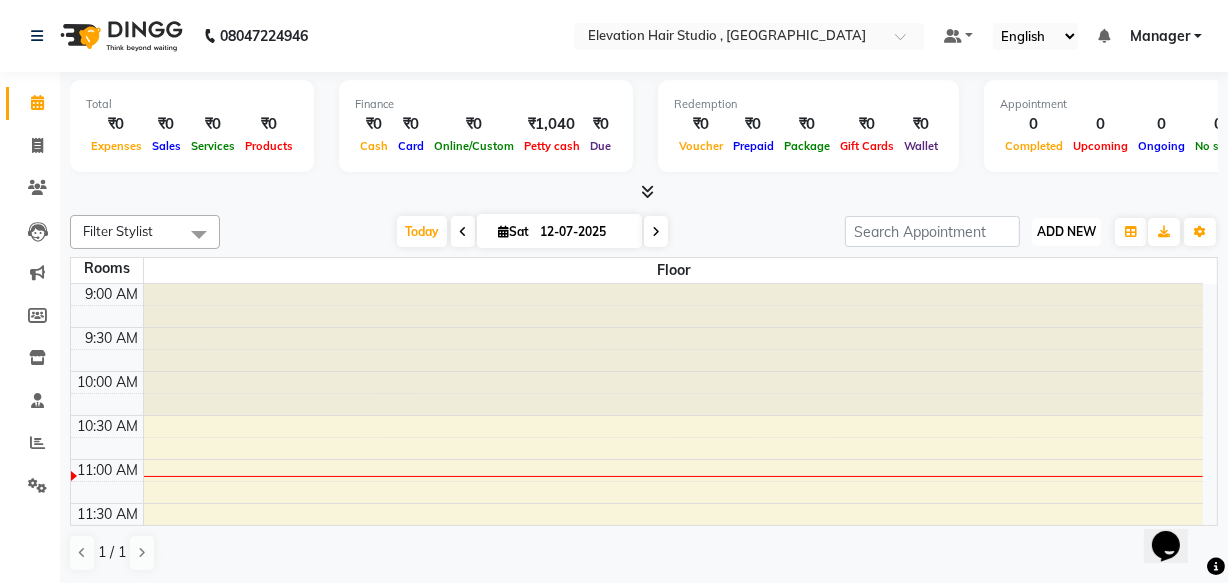 click on "ADD NEW" at bounding box center (1066, 231) 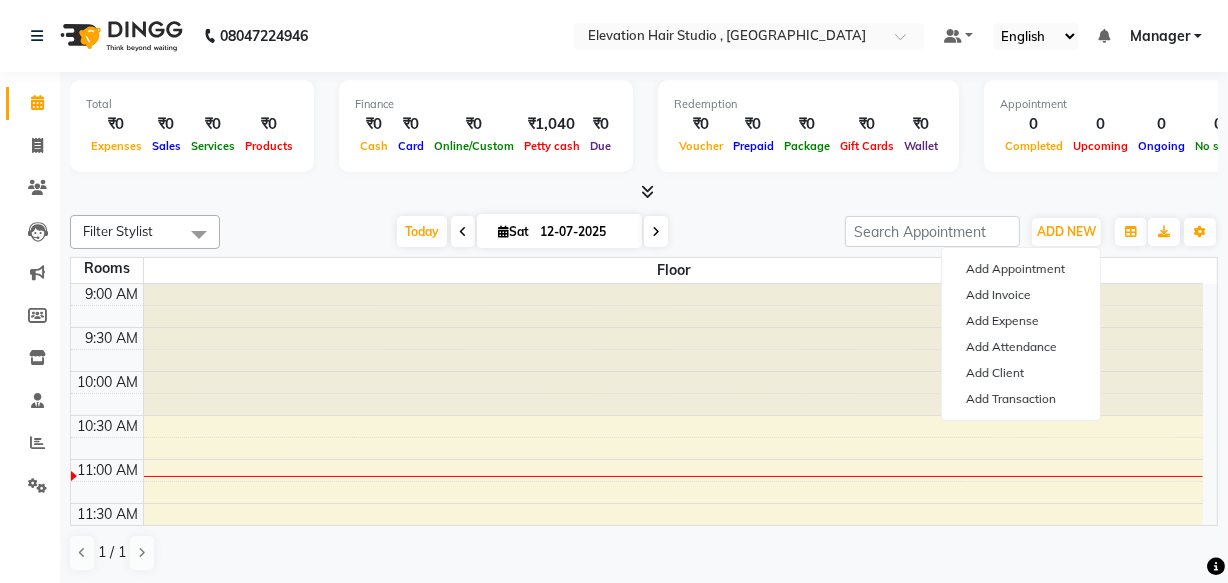 click at bounding box center [656, 231] 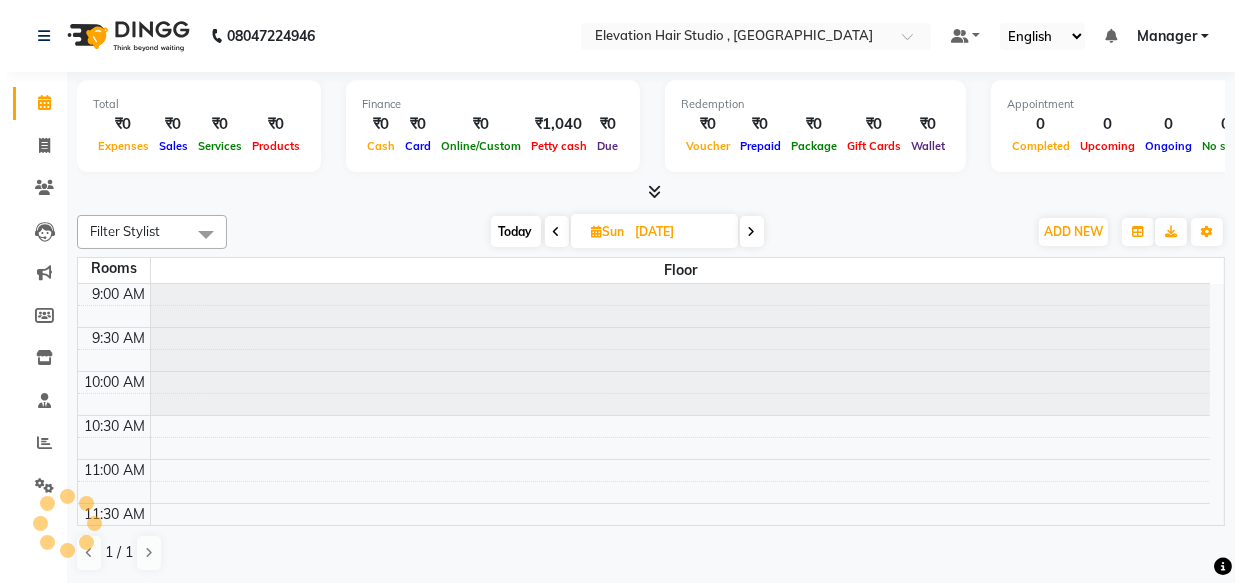 scroll, scrollTop: 176, scrollLeft: 0, axis: vertical 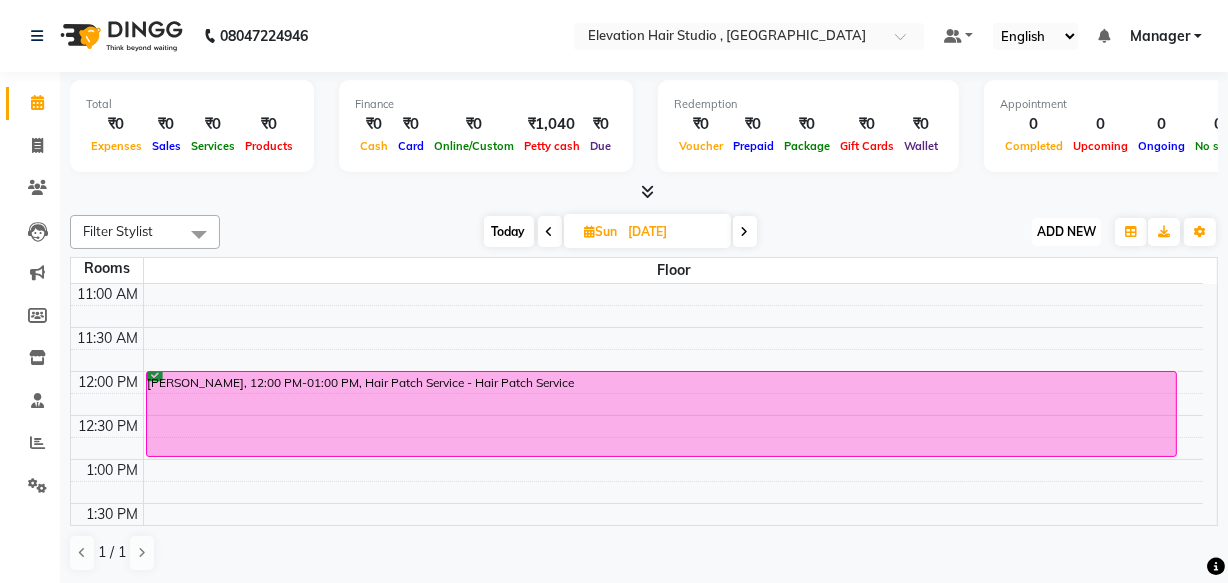click on "ADD NEW Toggle Dropdown" at bounding box center (1066, 232) 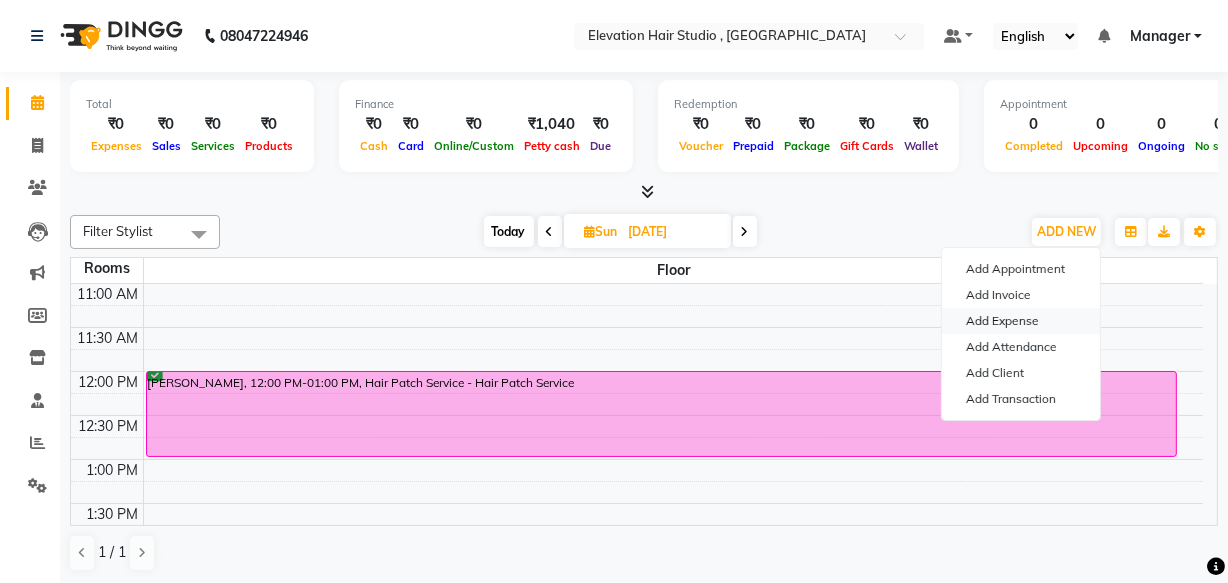 click on "Add Expense" at bounding box center [1021, 321] 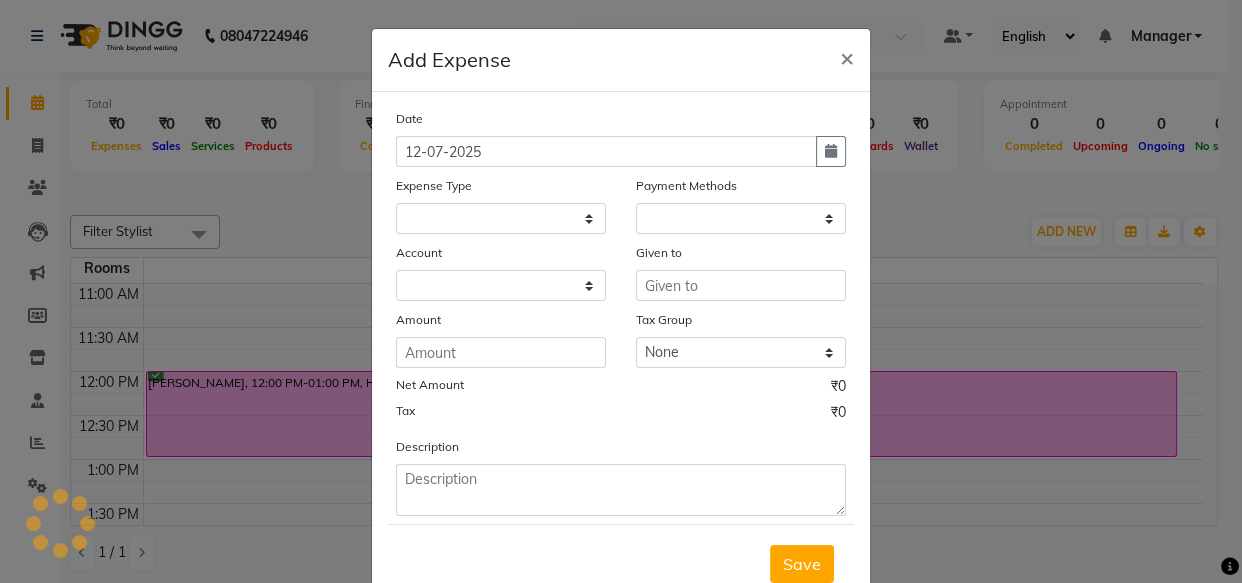 select on "1" 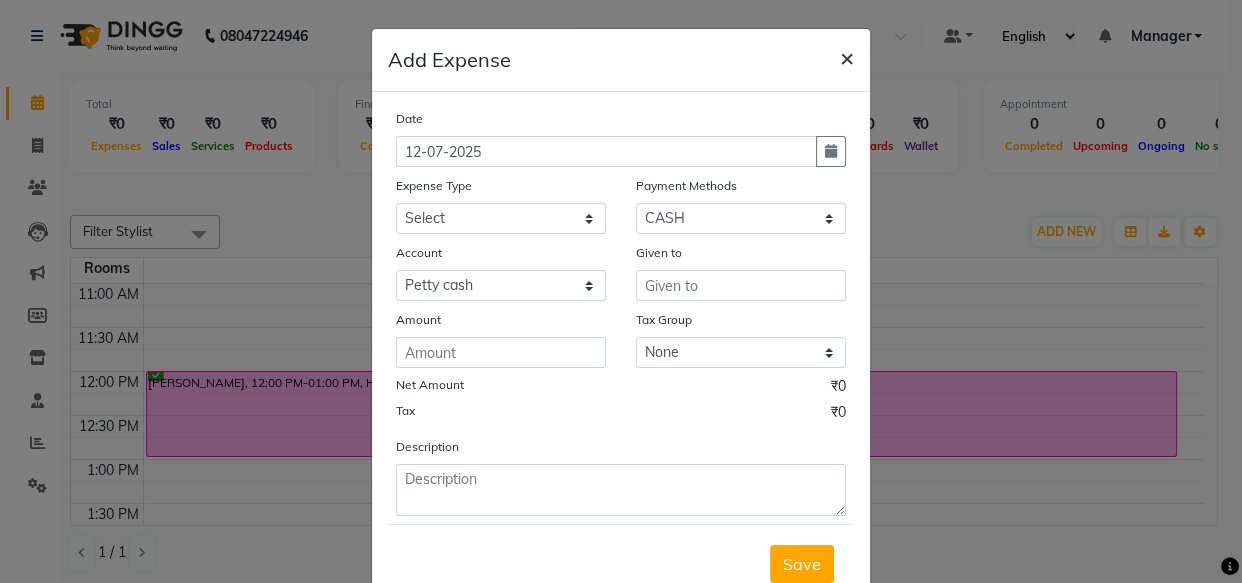 click on "×" 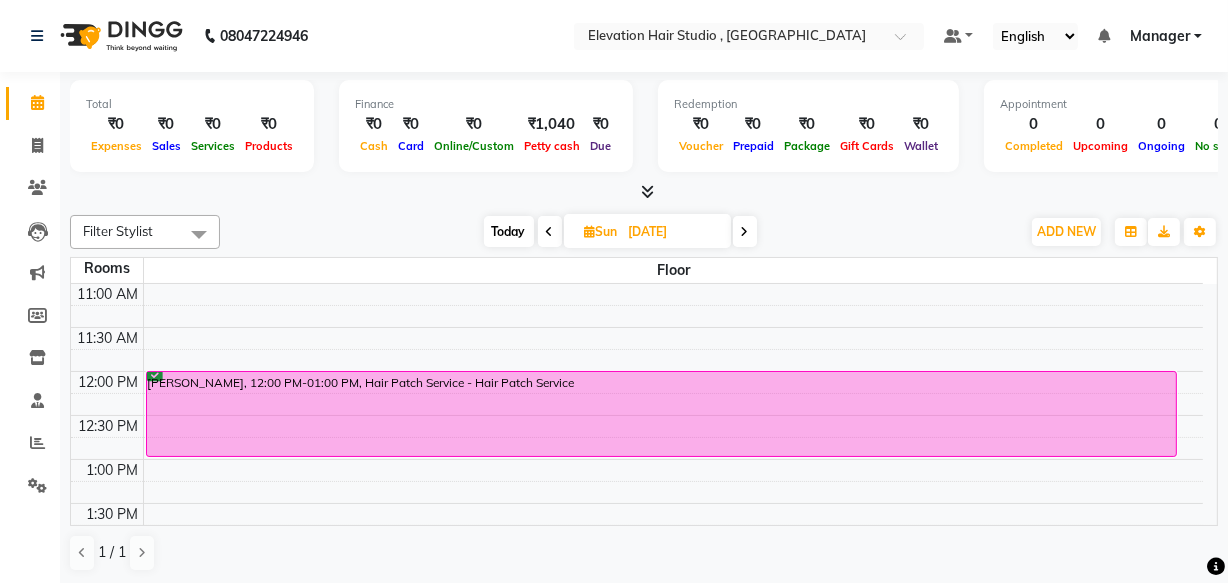 click on "Settings" 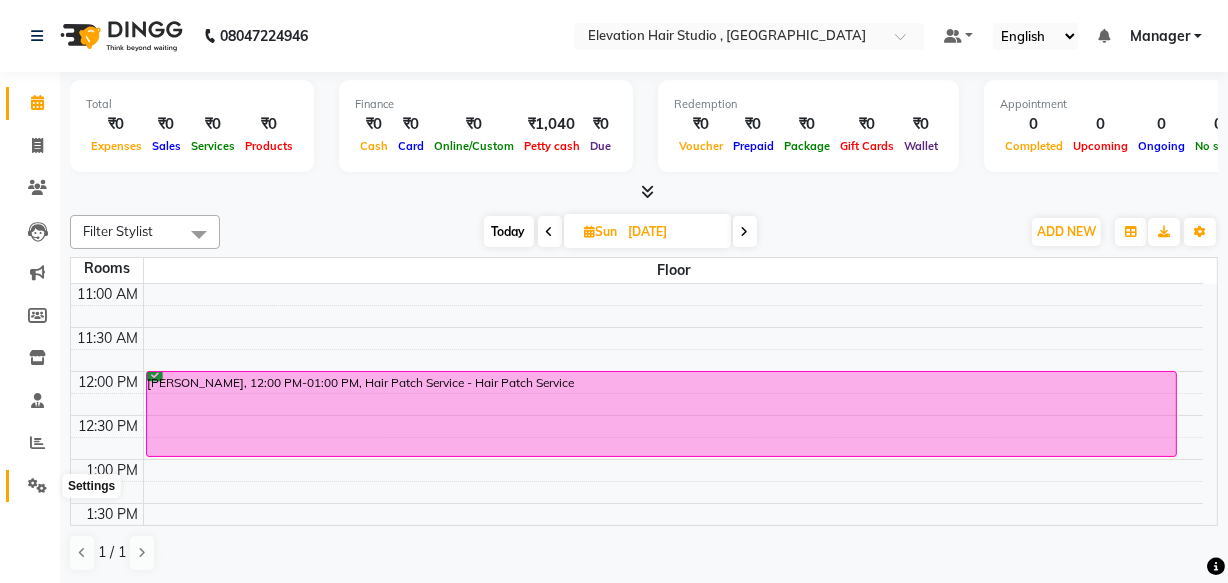 click 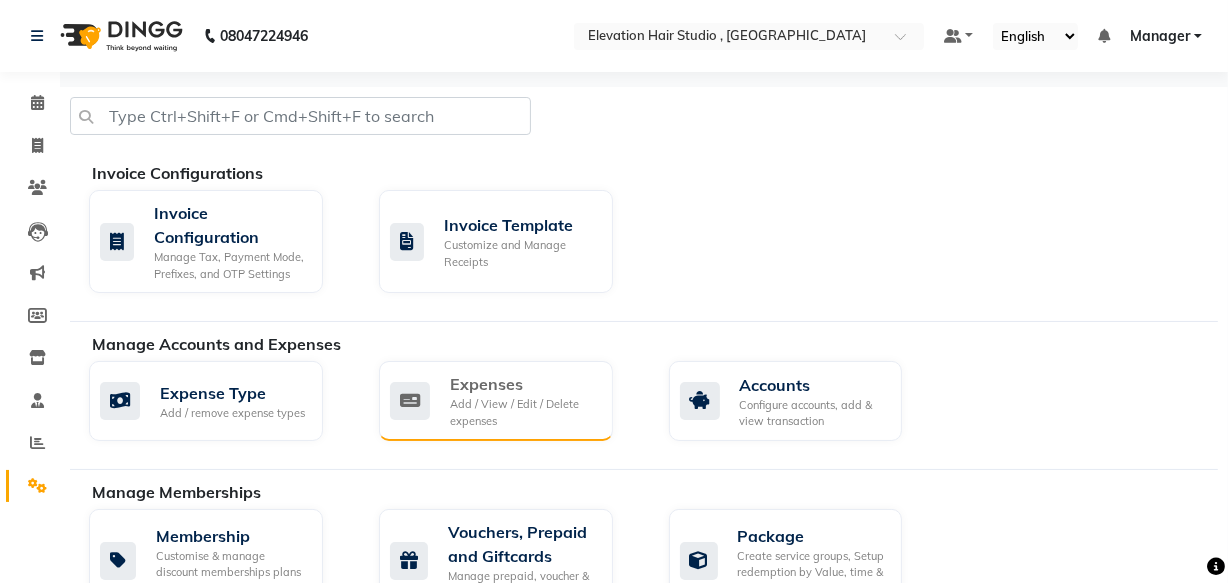 click on "Add / View / Edit / Delete expenses" 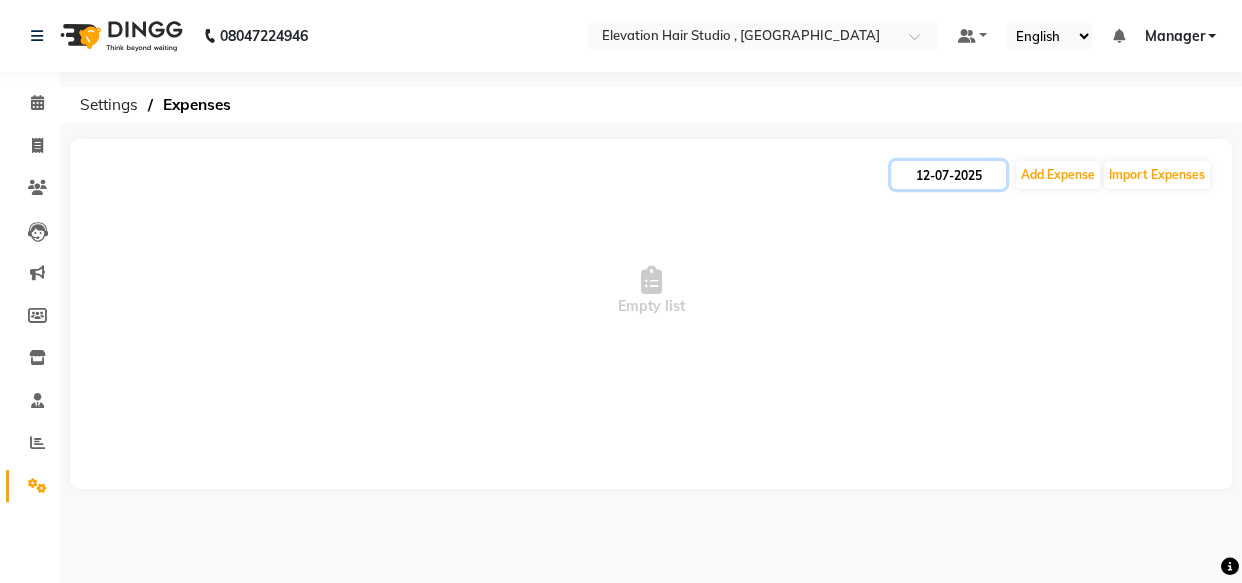 click on "12-07-2025" 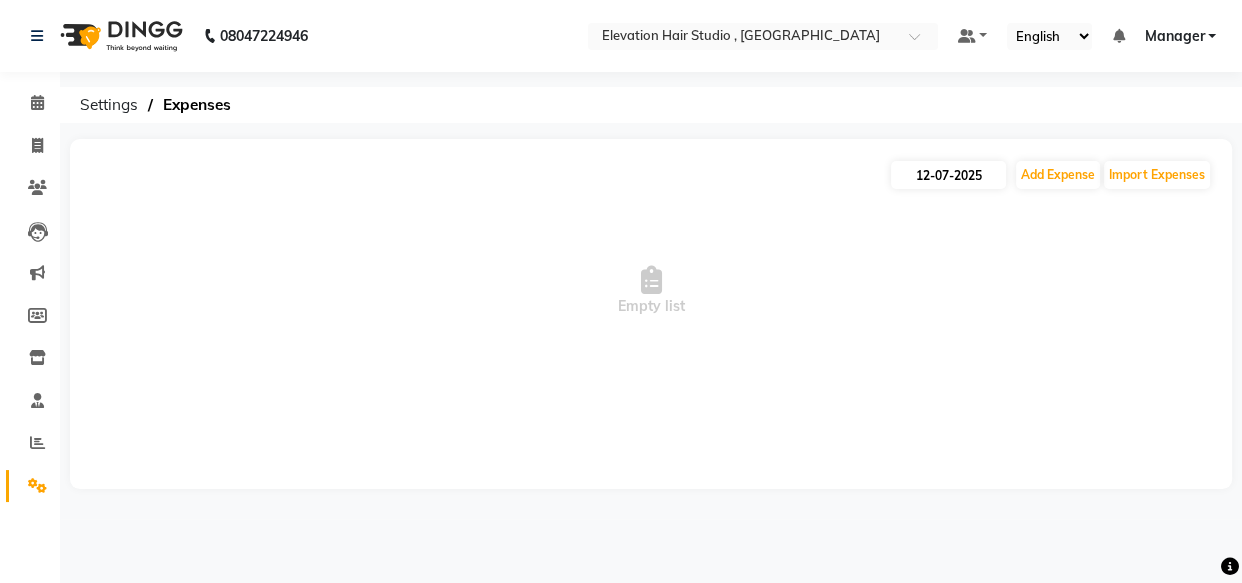 select on "7" 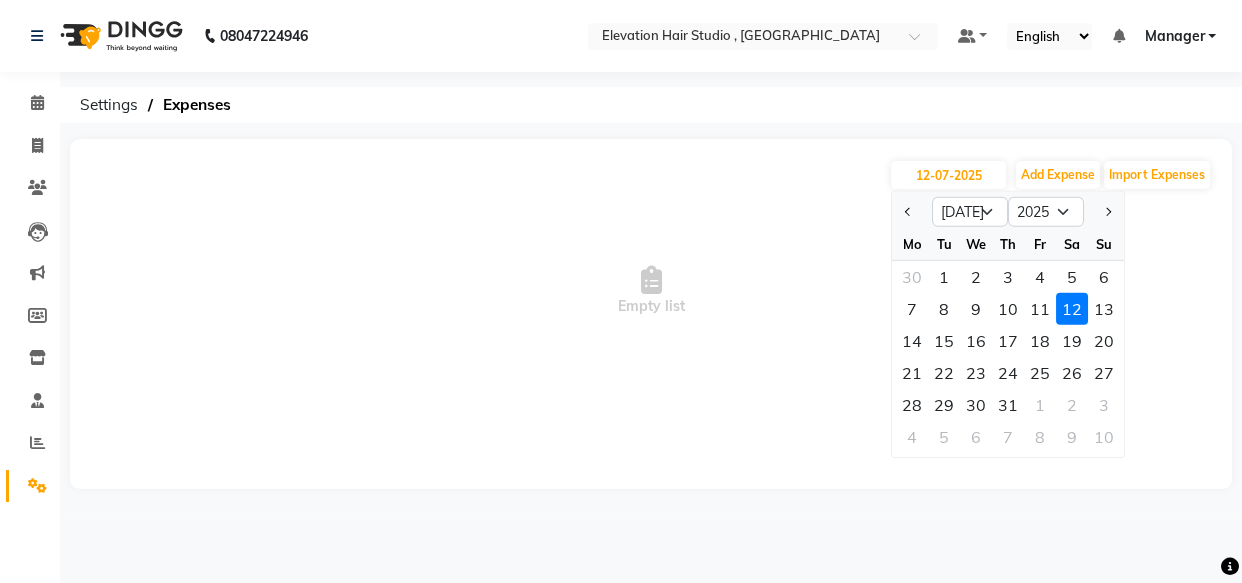 click on "11" 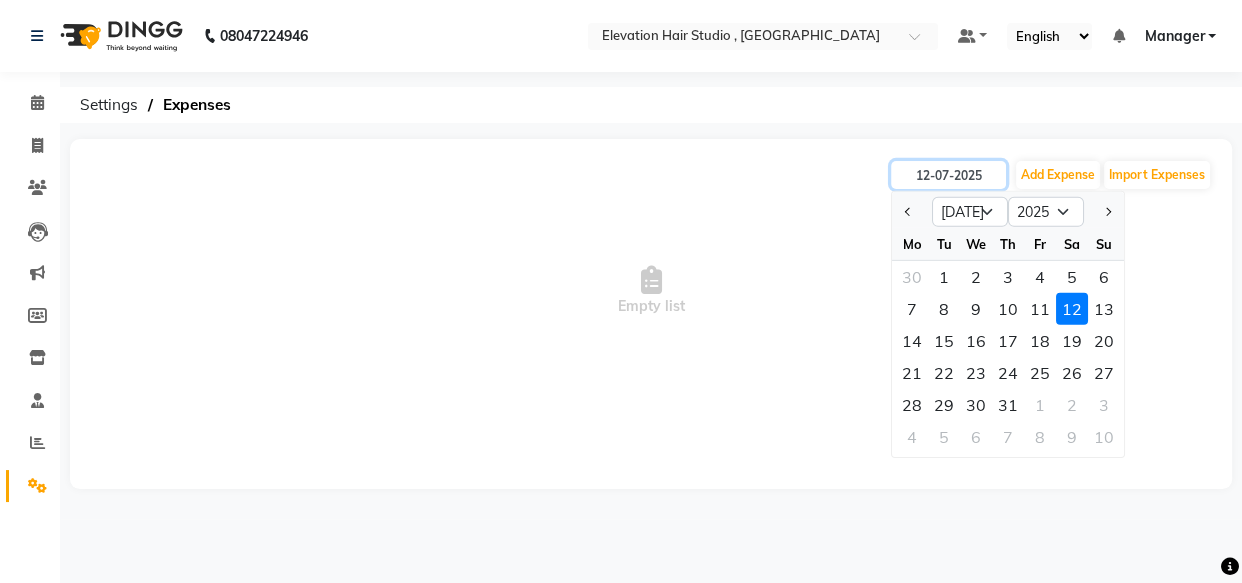type on "11-07-2025" 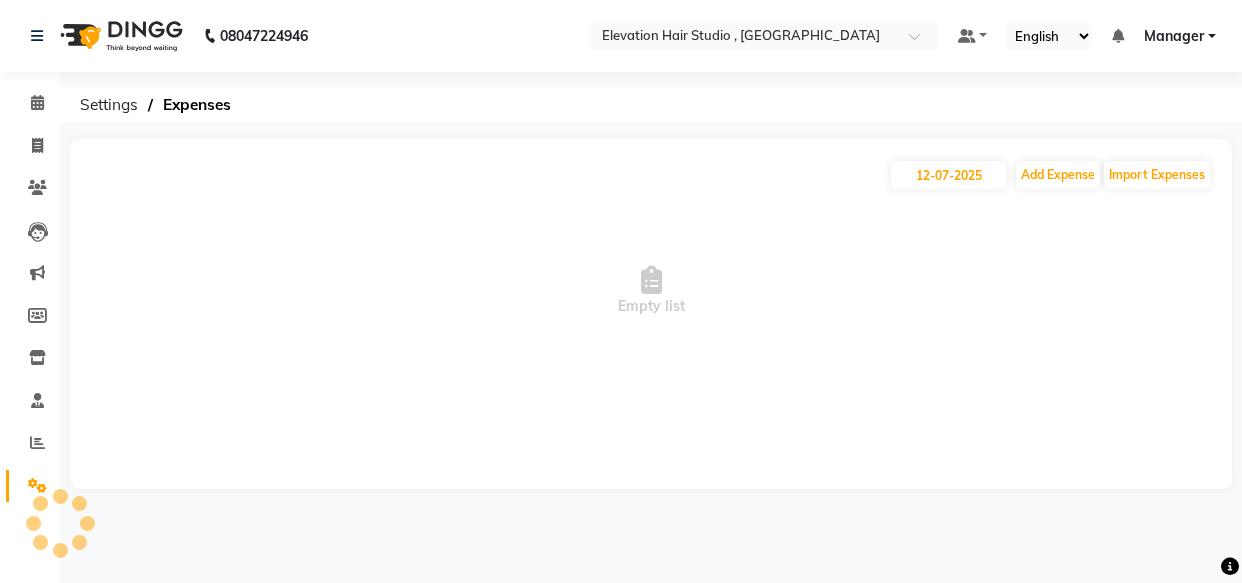 scroll, scrollTop: 0, scrollLeft: 0, axis: both 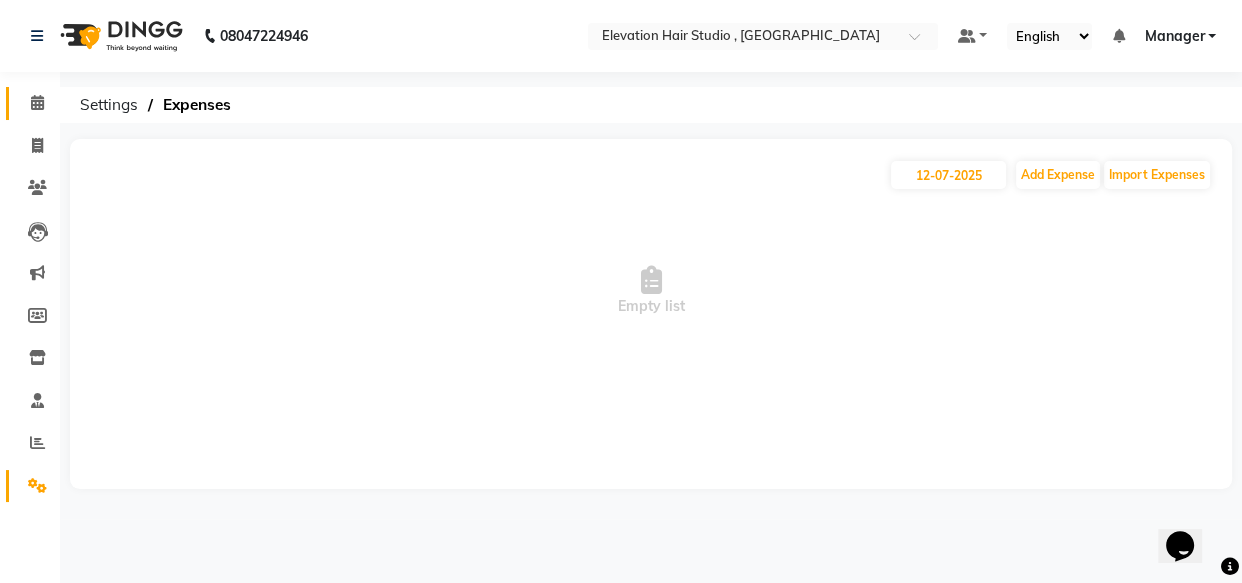 click 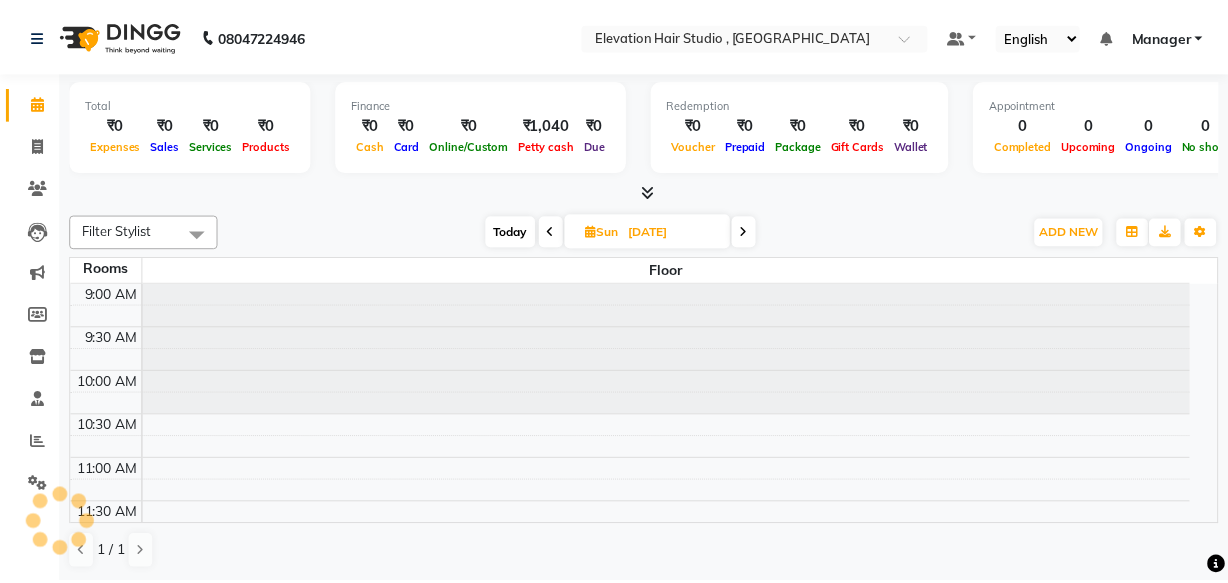 scroll, scrollTop: 0, scrollLeft: 0, axis: both 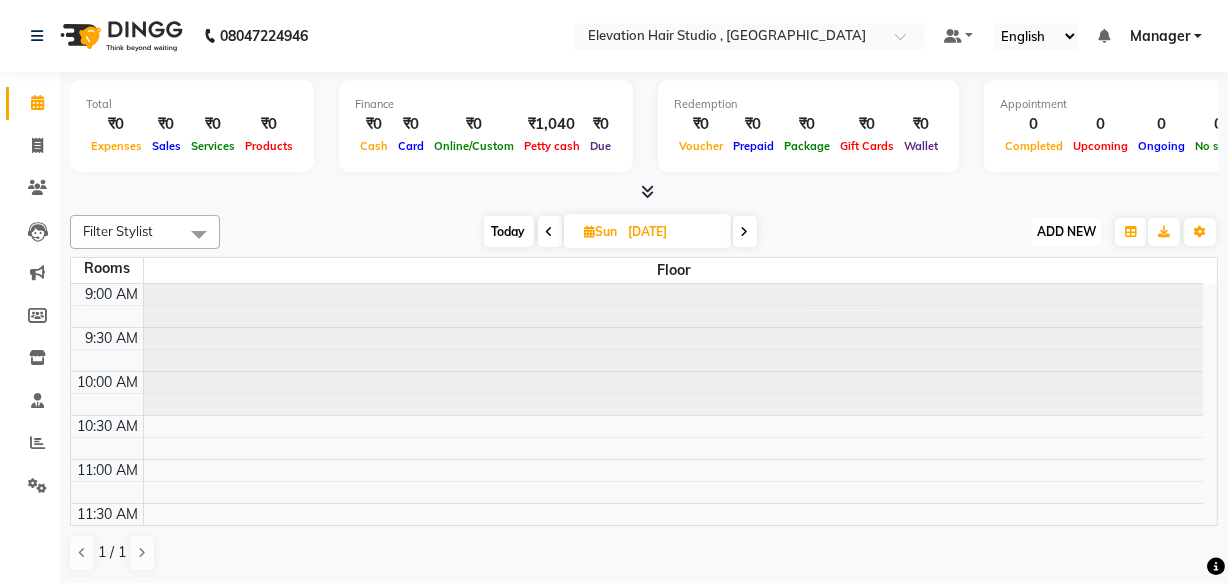 click on "ADD NEW Toggle Dropdown" at bounding box center [1066, 232] 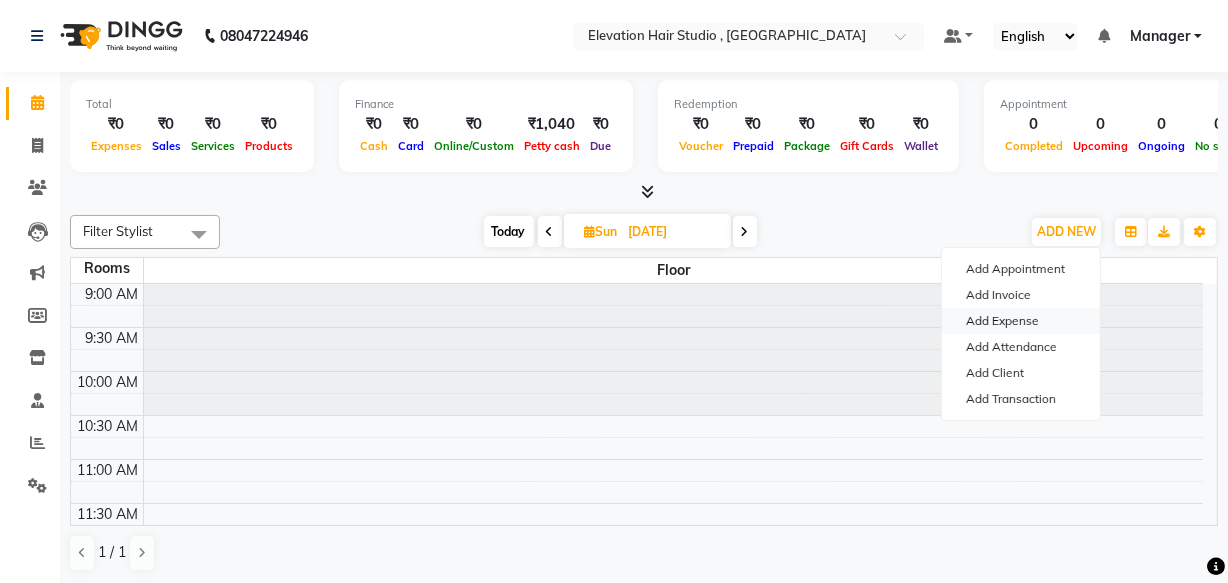 click on "Add Expense" at bounding box center (1021, 321) 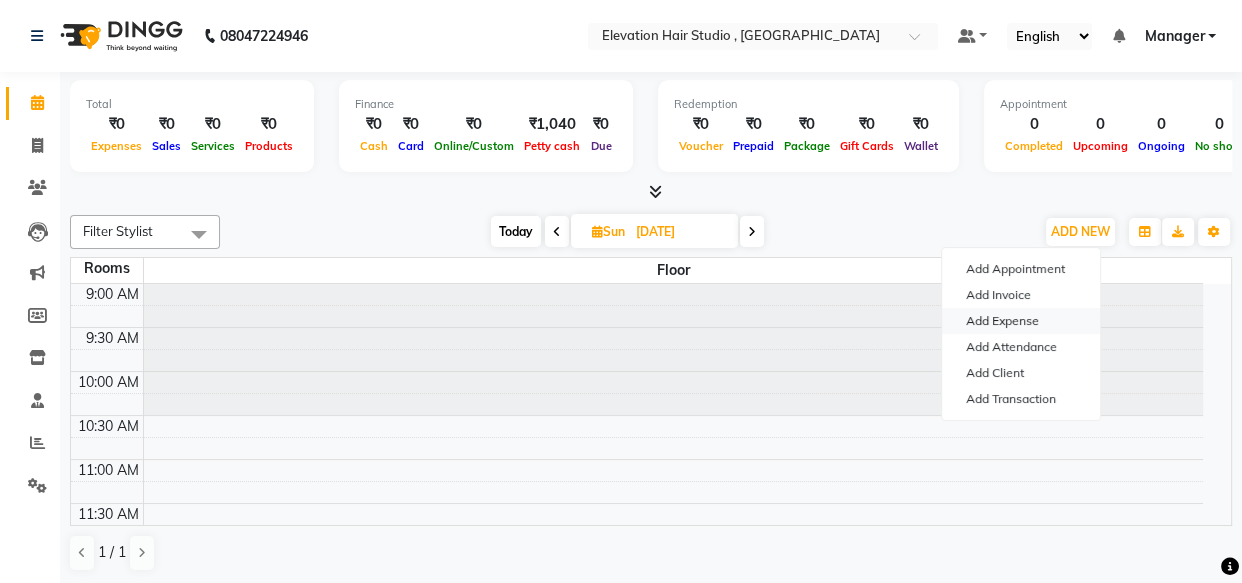 select on "1" 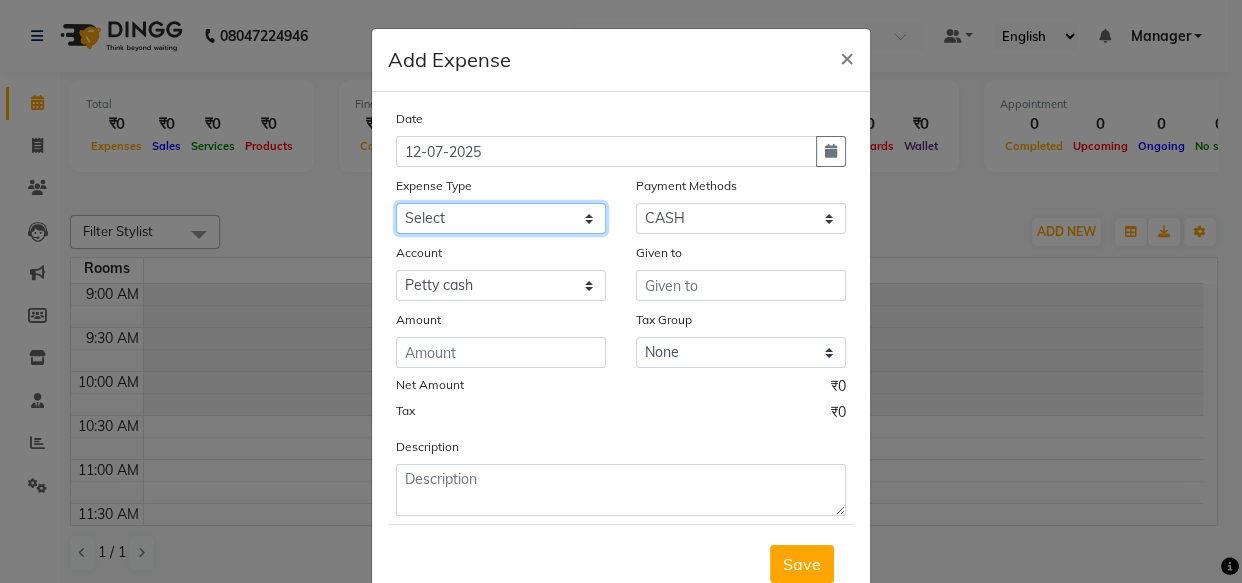 click on "Select AC Adrak Advance Salary agarbatti anees Appron asmoul advance salary Bank charges Car maintenance  CARPENTER Cash Deposited to bank Cash Handed over to Owner cellphone Client Snacks Clinical charges coffee conditioner courier diliptip dustbinplatebottle Equipment extrastuff fridge Fuel glue Govt fee greaser hairpatch hardware Incentive Insurance International purchase israil key lead light bill Loan Repayment Maintenance Marketing medicine milk Miscellaneous MRA ola Other paddlebrush PAINTER Pantry plumber Product product recharge rehman Rent Salary salary salary sandwich shampoo Staff Snacks sugar TAPE Tax Tea & Refreshment tissue towel trolly Utilities velocity VIDEO water web side WEFAST wireboard xerox" 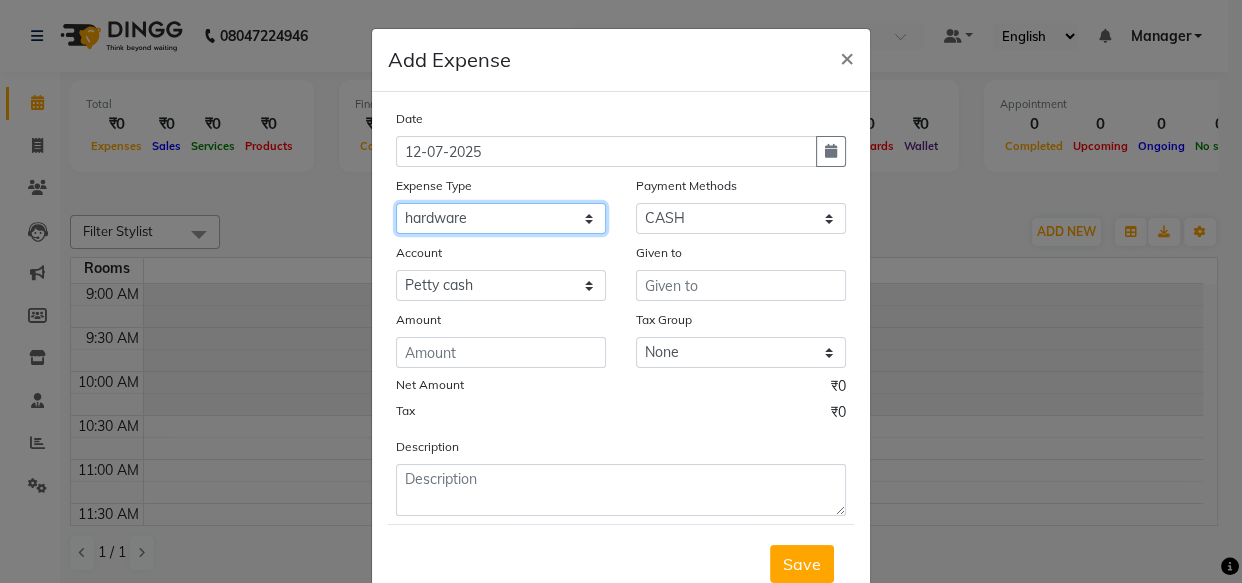 click on "Select AC Adrak Advance Salary agarbatti anees Appron asmoul advance salary Bank charges Car maintenance  CARPENTER Cash Deposited to bank Cash Handed over to Owner cellphone Client Snacks Clinical charges coffee conditioner courier diliptip dustbinplatebottle Equipment extrastuff fridge Fuel glue Govt fee greaser hairpatch hardware Incentive Insurance International purchase israil key lead light bill Loan Repayment Maintenance Marketing medicine milk Miscellaneous MRA ola Other paddlebrush PAINTER Pantry plumber Product product recharge rehman Rent Salary salary salary sandwich shampoo Staff Snacks sugar TAPE Tax Tea & Refreshment tissue towel trolly Utilities velocity VIDEO water web side WEFAST wireboard xerox" 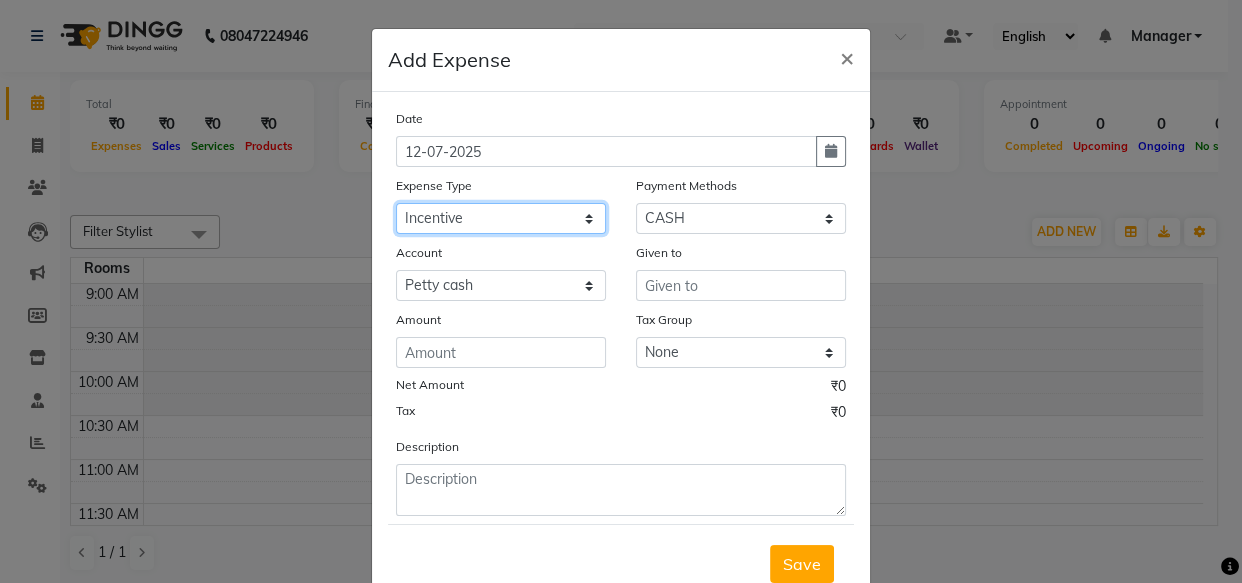 click on "Select AC Adrak Advance Salary agarbatti anees Appron asmoul advance salary Bank charges Car maintenance  CARPENTER Cash Deposited to bank Cash Handed over to Owner cellphone Client Snacks Clinical charges coffee conditioner courier diliptip dustbinplatebottle Equipment extrastuff fridge Fuel glue Govt fee greaser hairpatch hardware Incentive Insurance International purchase israil key lead light bill Loan Repayment Maintenance Marketing medicine milk Miscellaneous MRA ola Other paddlebrush PAINTER Pantry plumber Product product recharge rehman Rent Salary salary salary sandwich shampoo Staff Snacks sugar TAPE Tax Tea & Refreshment tissue towel trolly Utilities velocity VIDEO water web side WEFAST wireboard xerox" 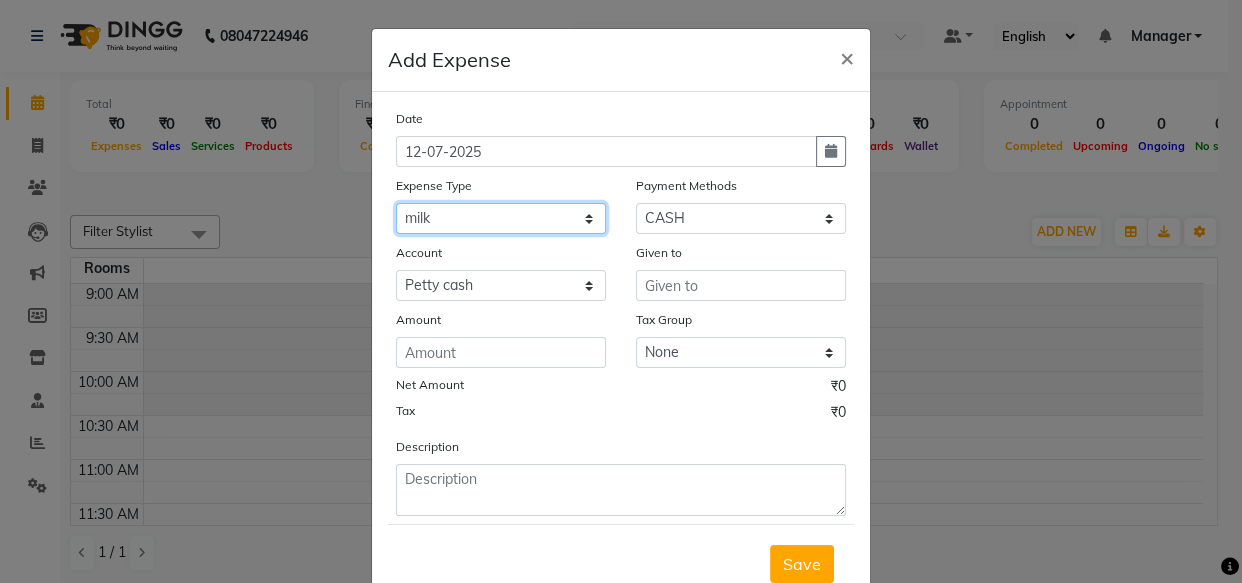 click on "Select AC Adrak Advance Salary agarbatti anees Appron asmoul advance salary Bank charges Car maintenance  CARPENTER Cash Deposited to bank Cash Handed over to Owner cellphone Client Snacks Clinical charges coffee conditioner courier diliptip dustbinplatebottle Equipment extrastuff fridge Fuel glue Govt fee greaser hairpatch hardware Incentive Insurance International purchase israil key lead light bill Loan Repayment Maintenance Marketing medicine milk Miscellaneous MRA ola Other paddlebrush PAINTER Pantry plumber Product product recharge rehman Rent Salary salary salary sandwich shampoo Staff Snacks sugar TAPE Tax Tea & Refreshment tissue towel trolly Utilities velocity VIDEO water web side WEFAST wireboard xerox" 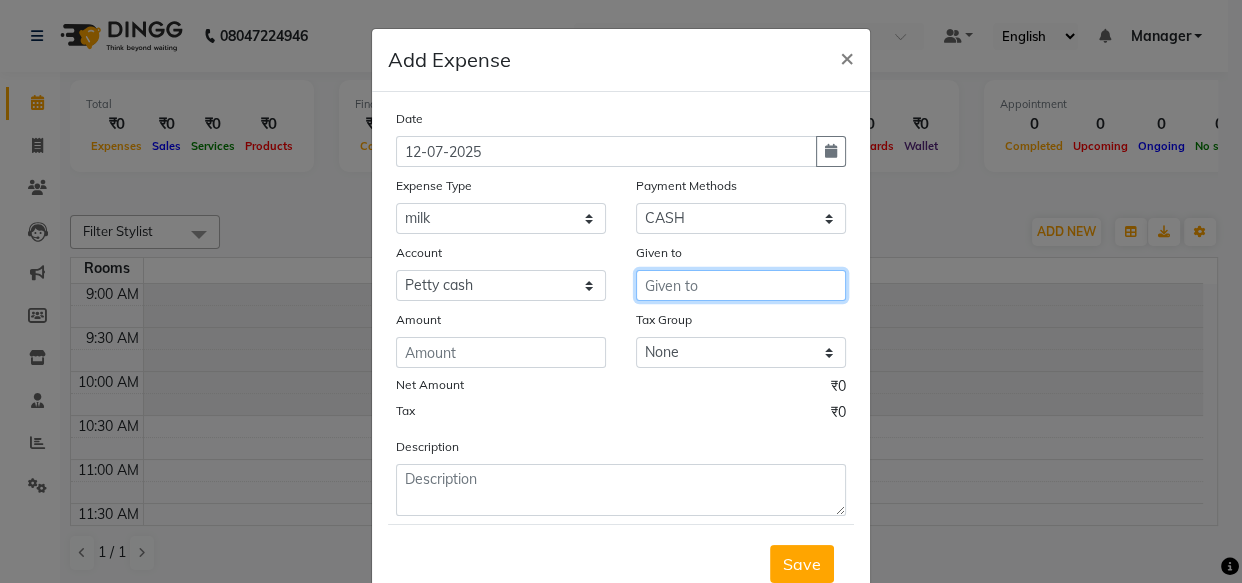 click at bounding box center (741, 285) 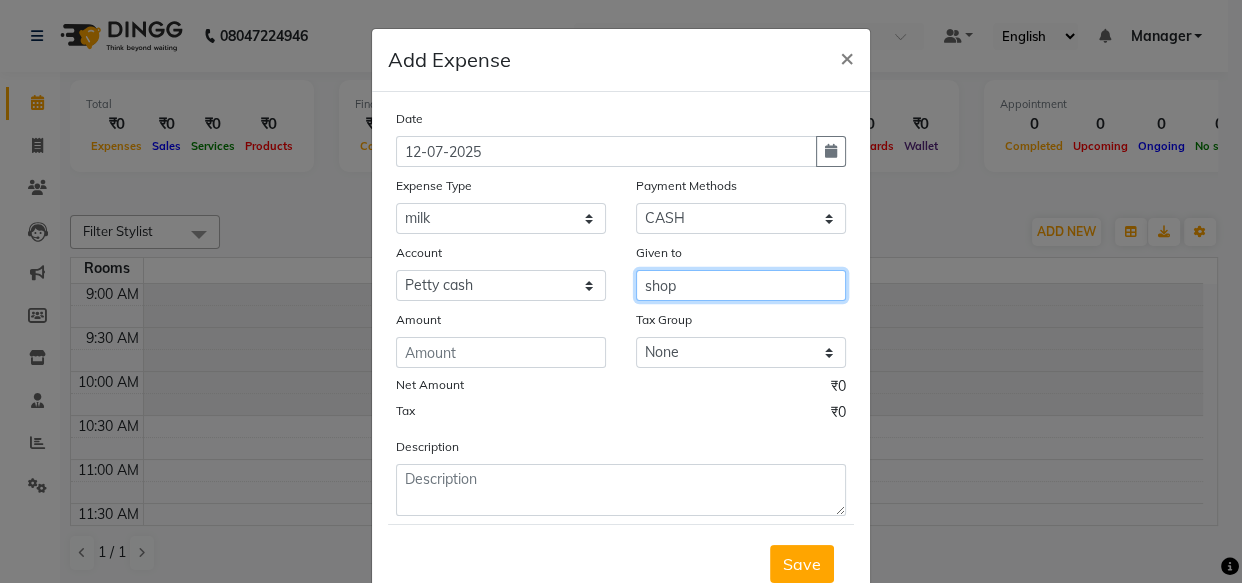 type on "shop" 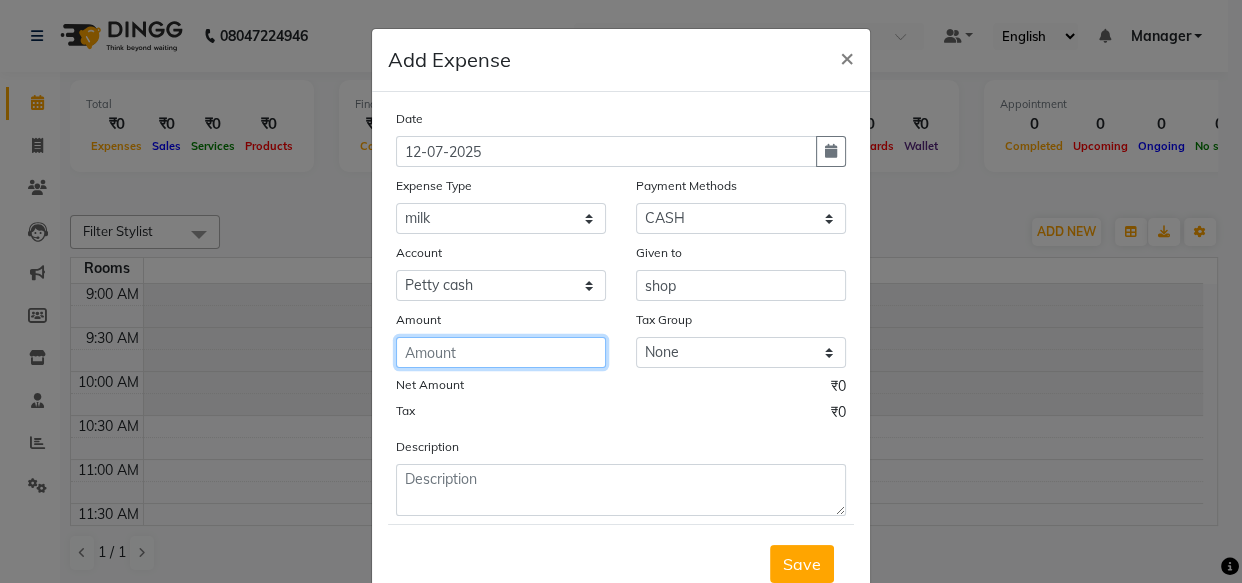 click 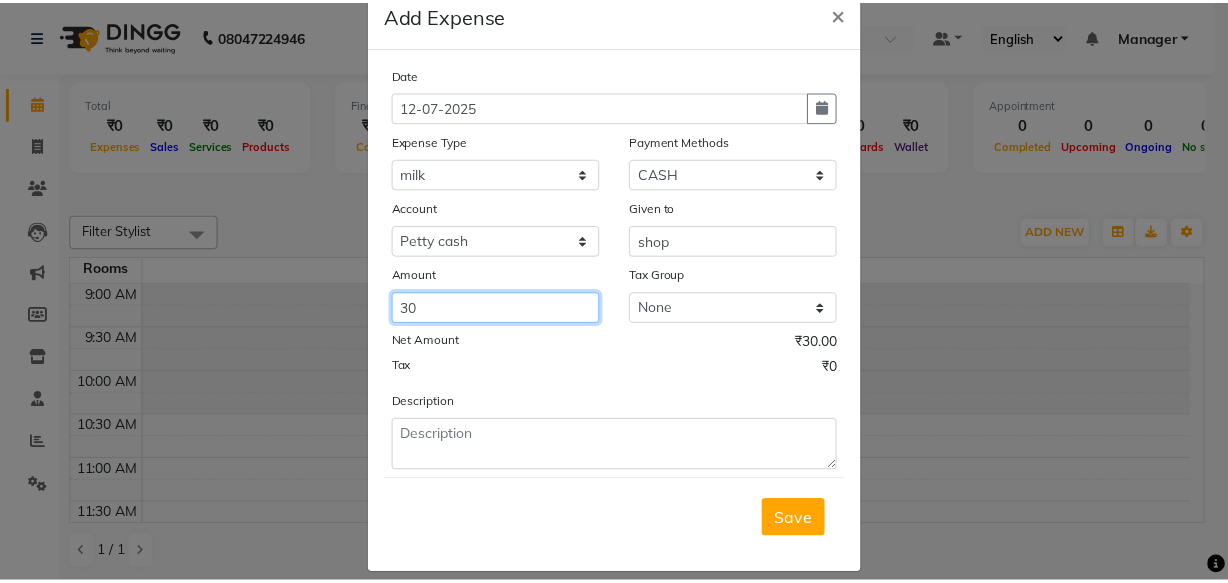 scroll, scrollTop: 68, scrollLeft: 0, axis: vertical 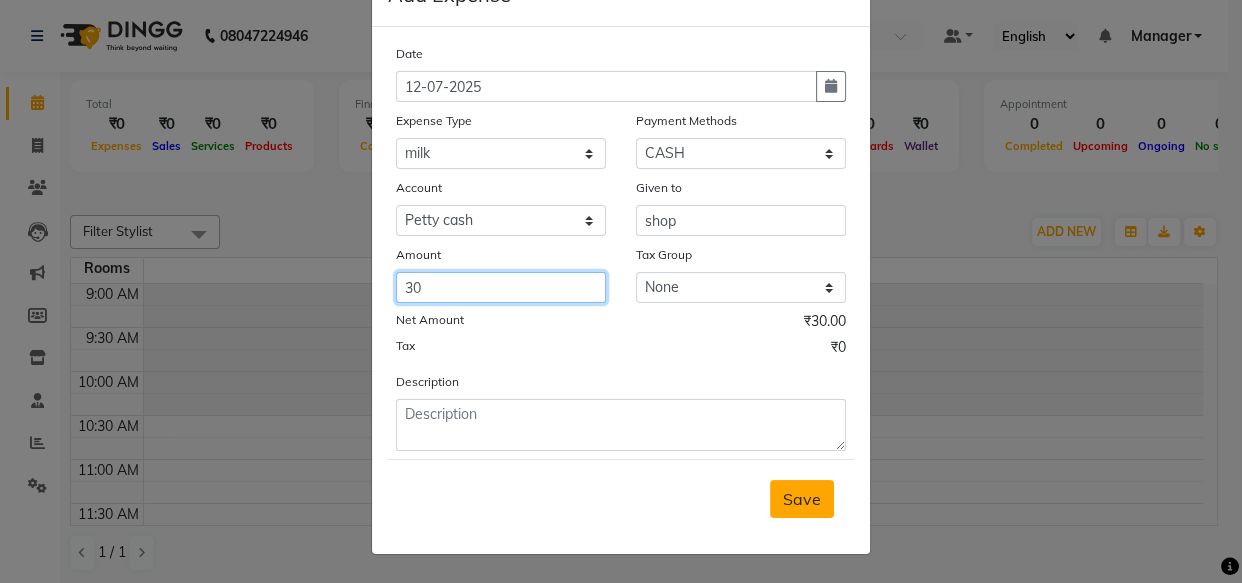 type on "30" 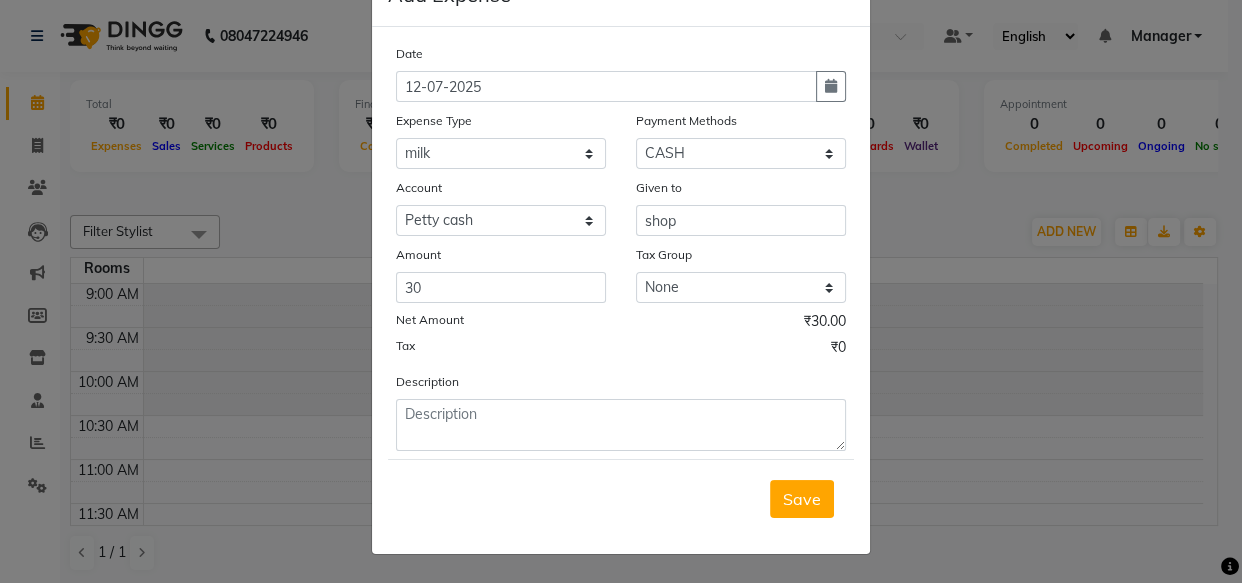 click on "Save" at bounding box center [802, 499] 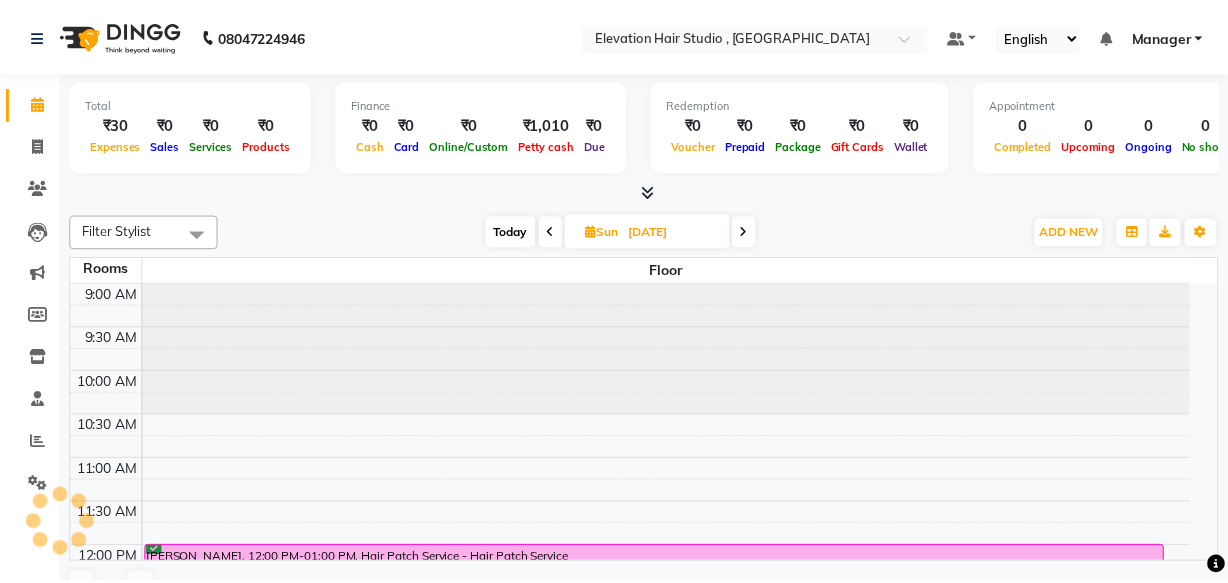 scroll, scrollTop: 0, scrollLeft: 0, axis: both 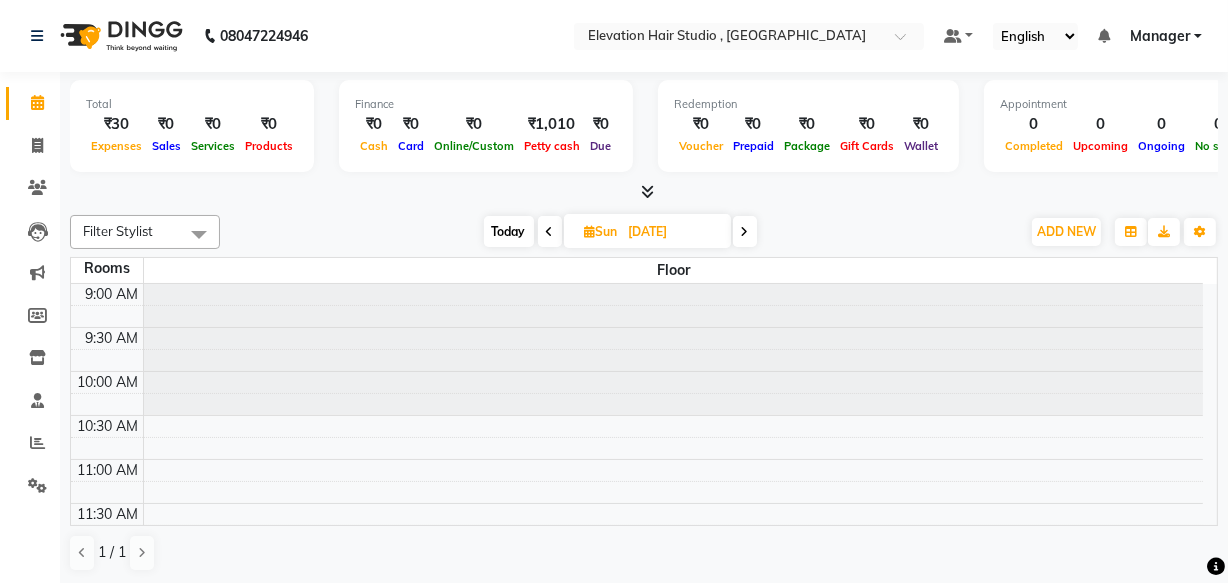 click at bounding box center [644, 192] 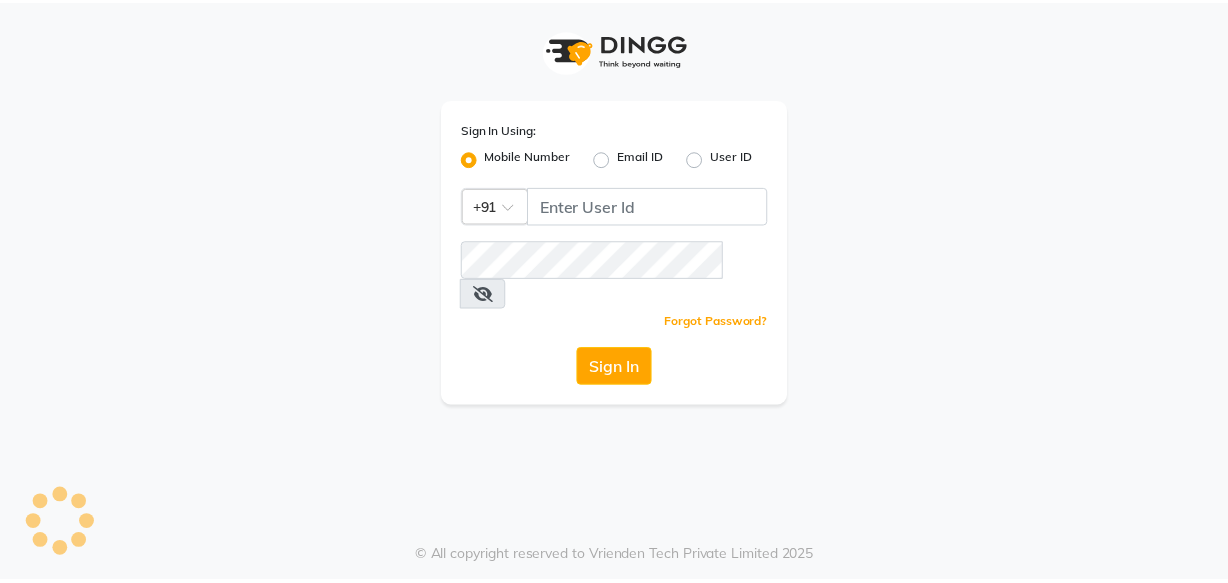 scroll, scrollTop: 0, scrollLeft: 0, axis: both 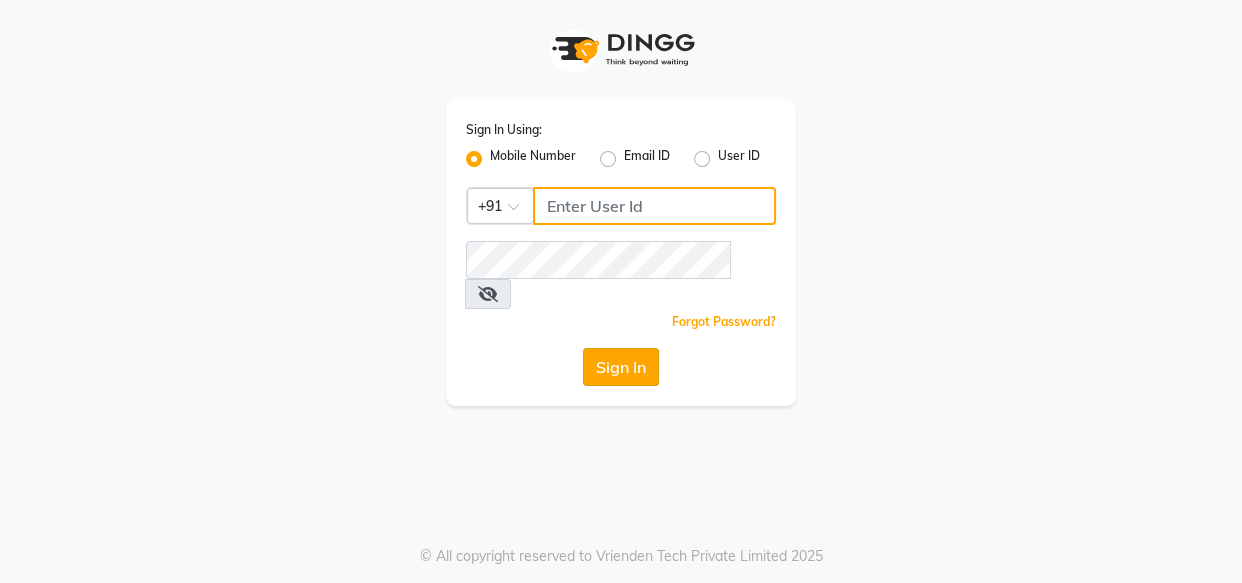 type on "9769013817" 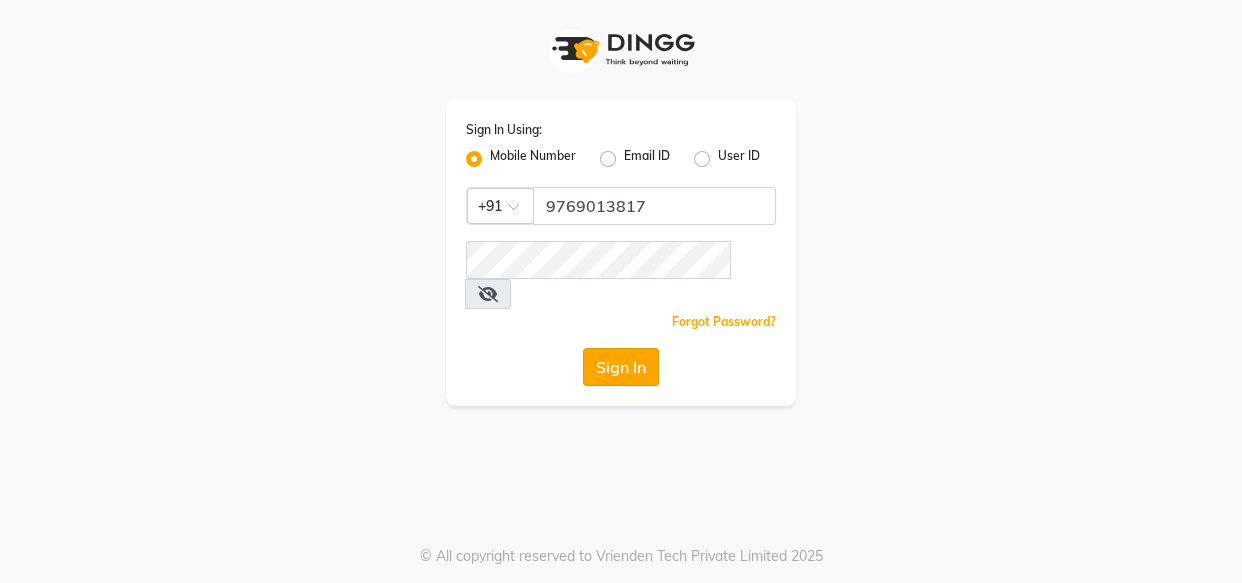 click on "Sign In" 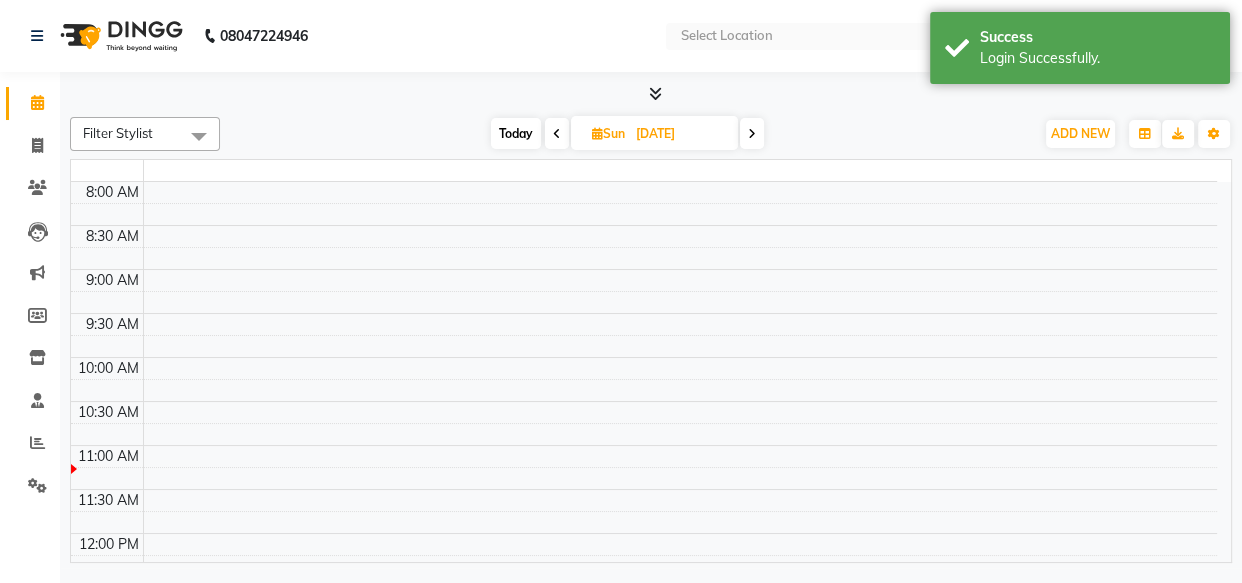 select on "en" 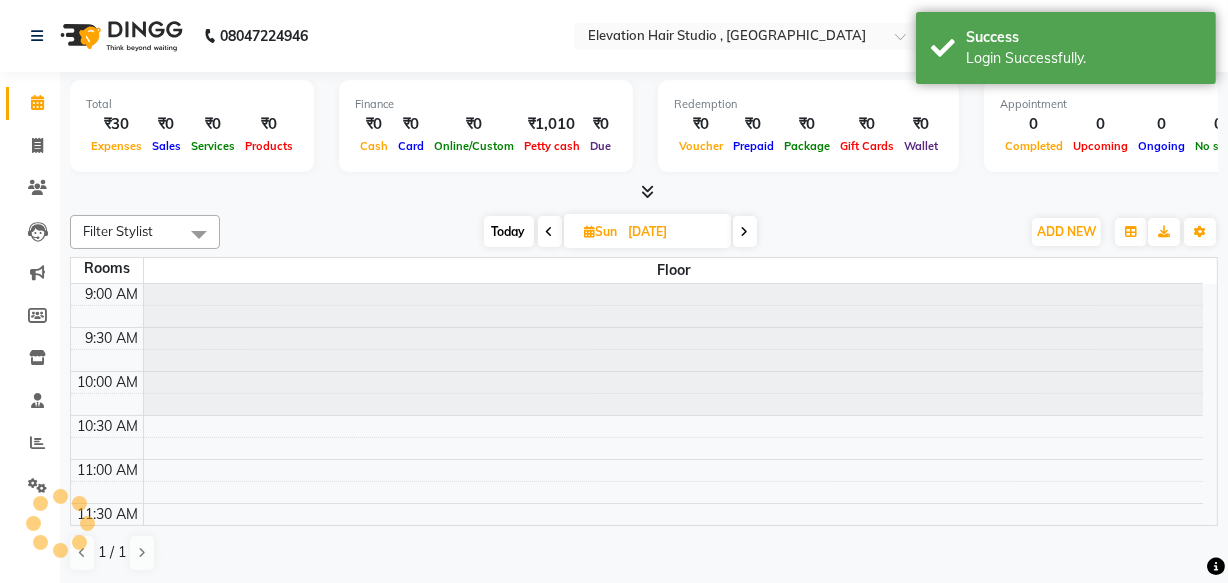 scroll, scrollTop: 0, scrollLeft: 0, axis: both 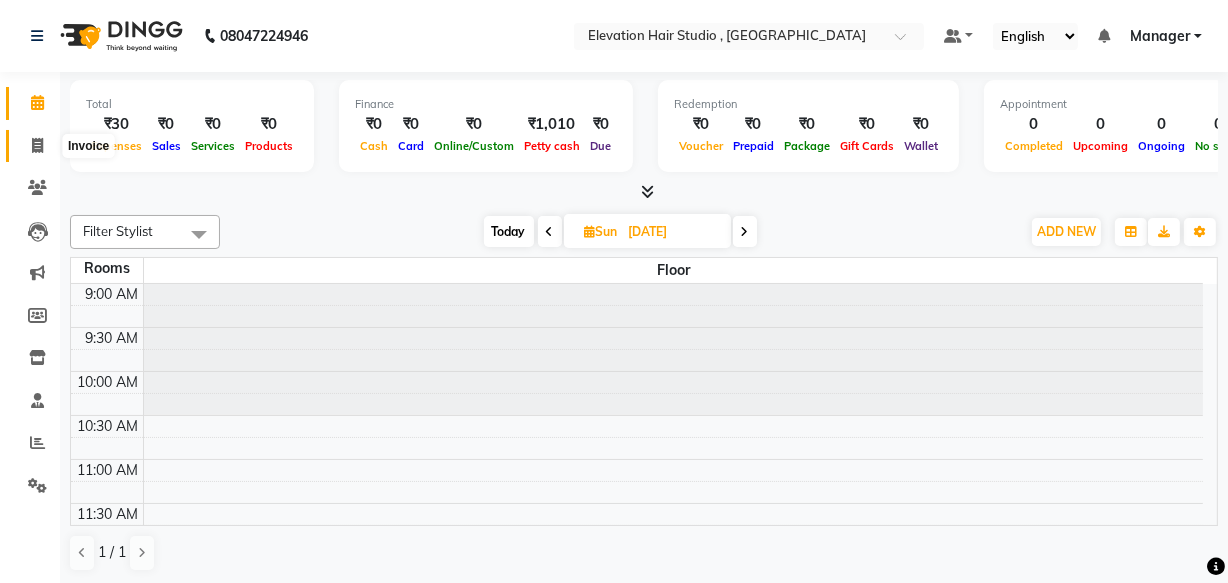 click 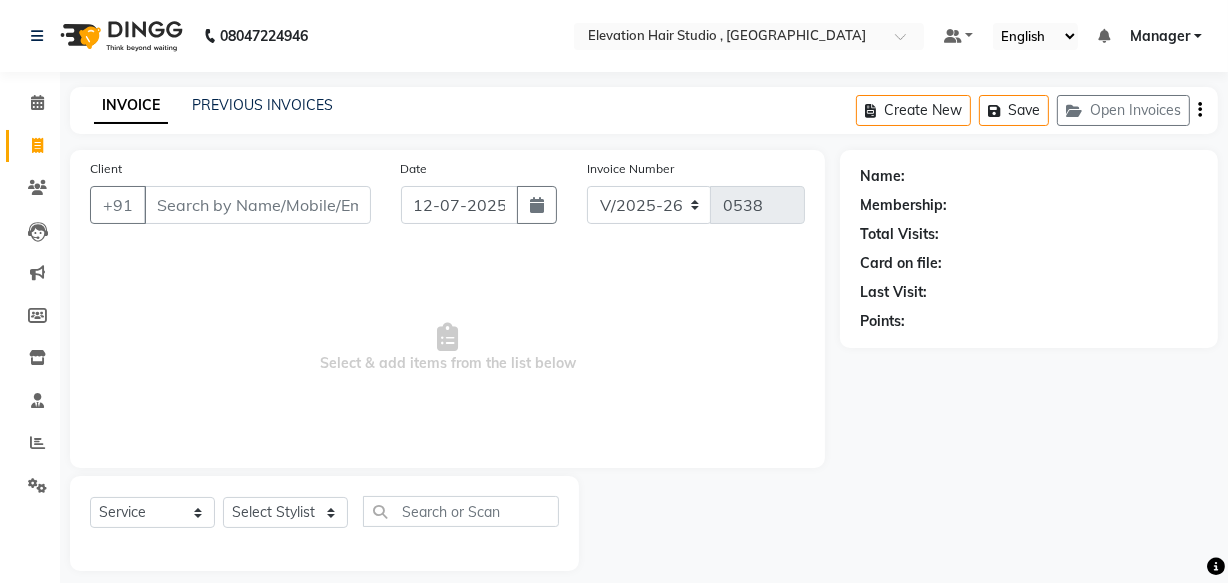 click on "Client" at bounding box center [257, 205] 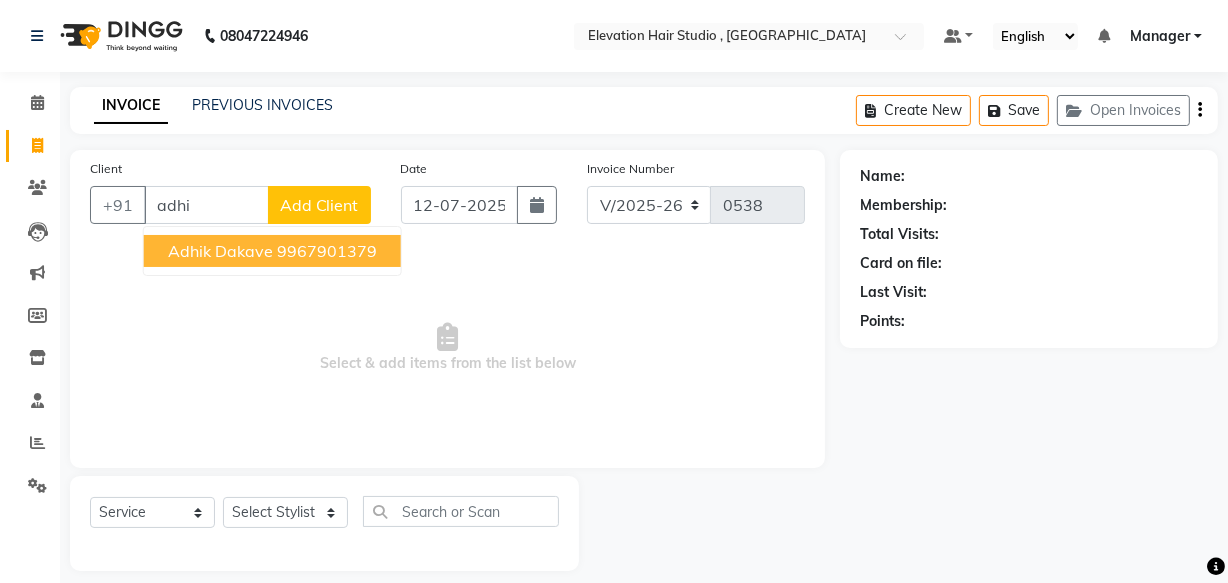 click on "Adhik dakave" at bounding box center [220, 251] 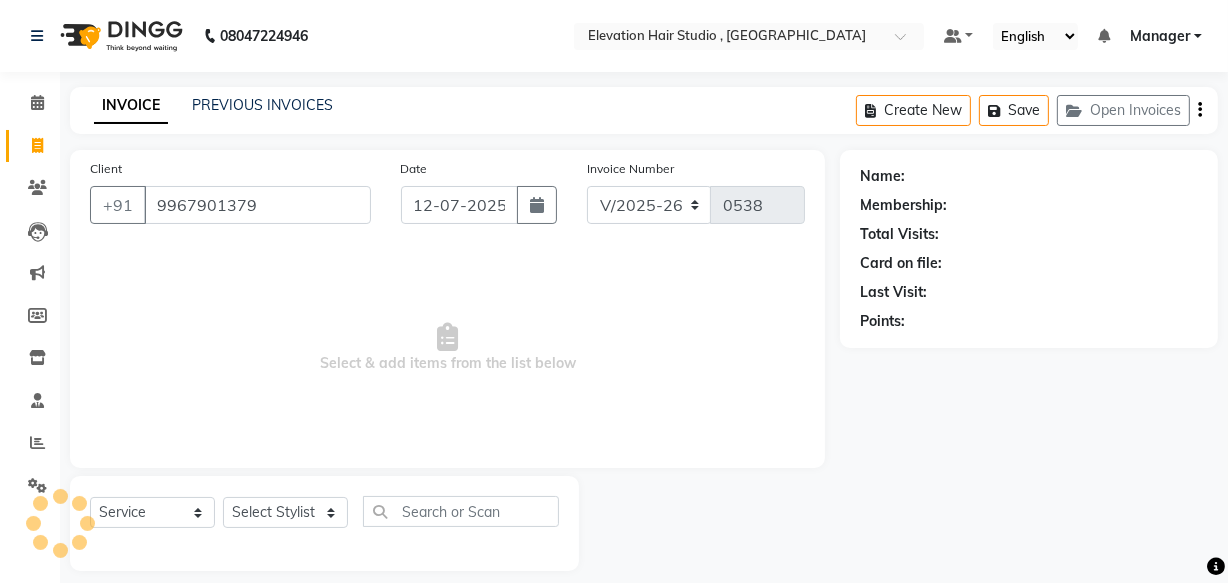 type on "9967901379" 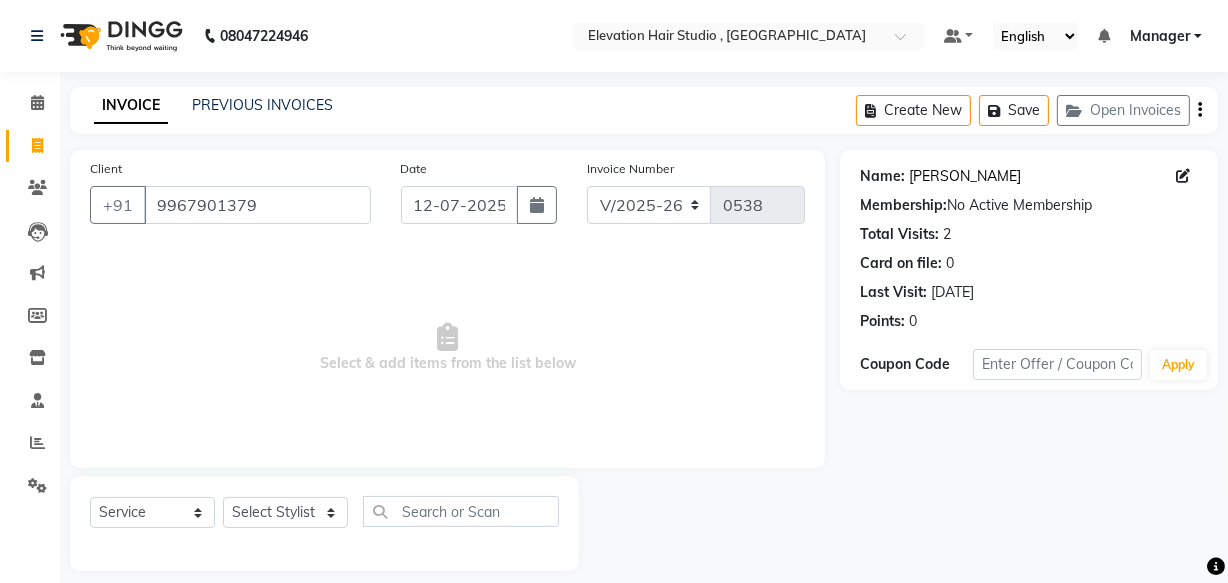 click on "Adhik Dakave" 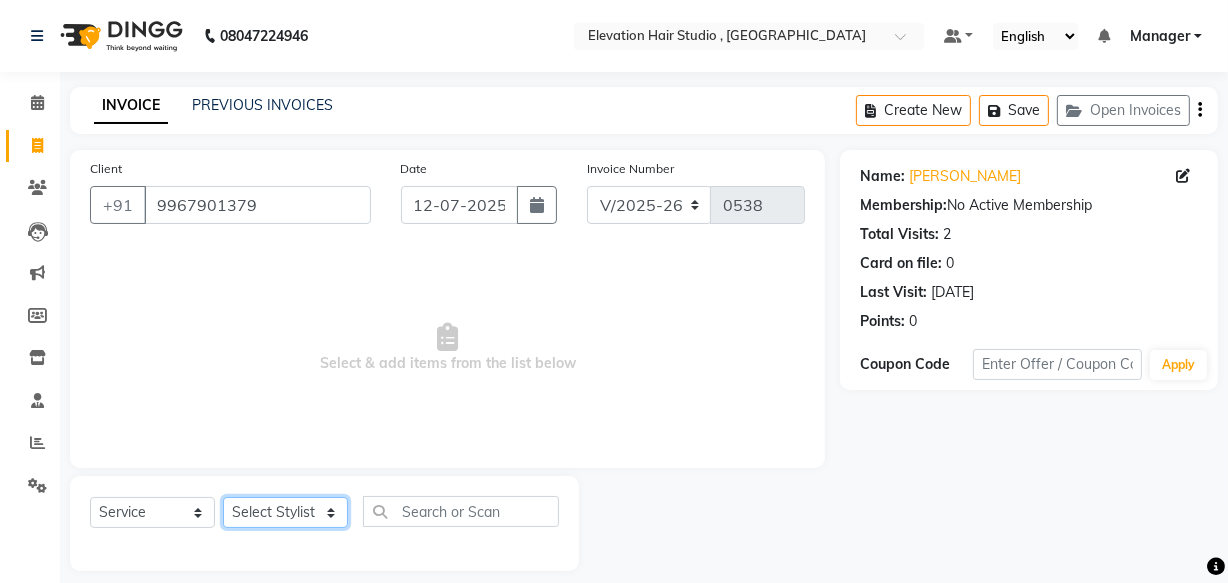 click on "Select Stylist Anish shaikh anjali gautam Ashik ali Dilip Manager mehboob  sameer Sanjay Sarfaraz  Tanvi" 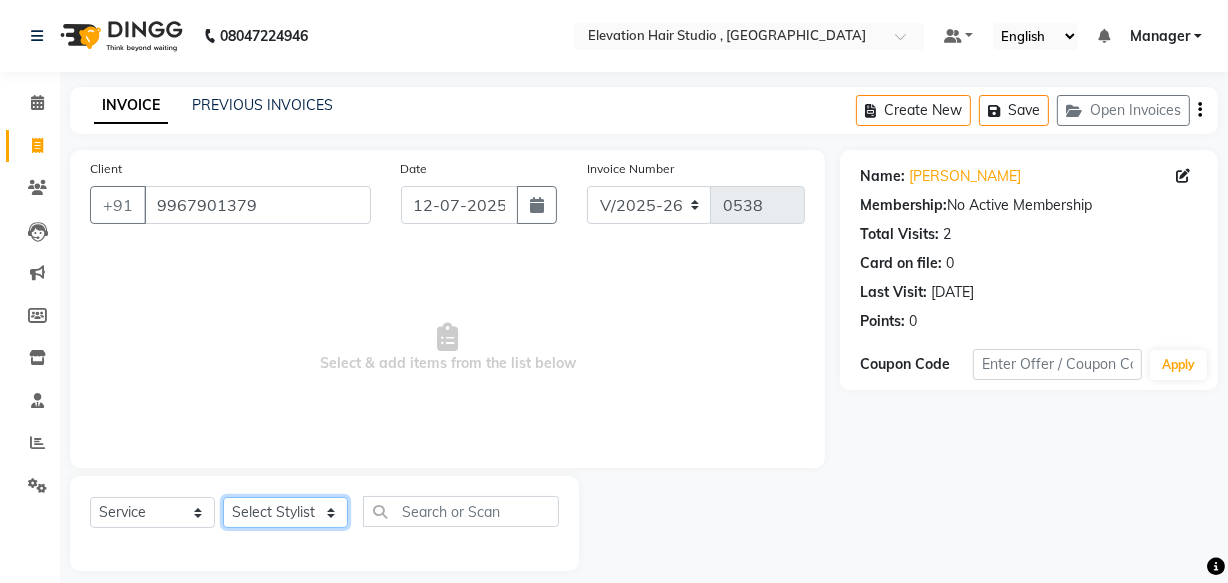 select on "62586" 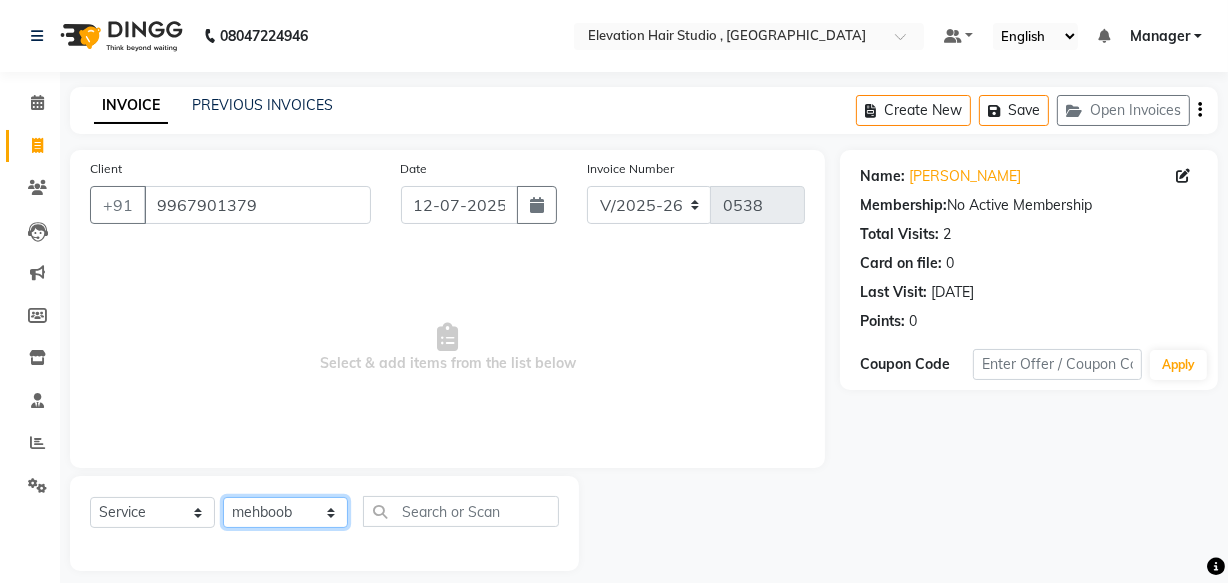 click on "Select Stylist Anish shaikh anjali gautam Ashik ali Dilip Manager mehboob  sameer Sanjay Sarfaraz  Tanvi" 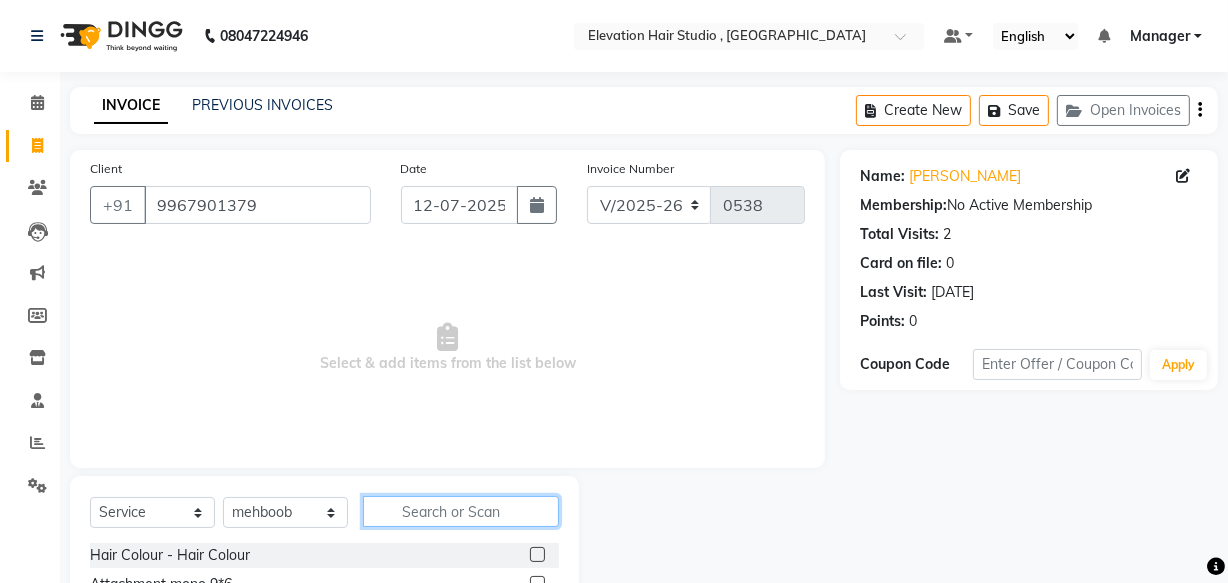 click 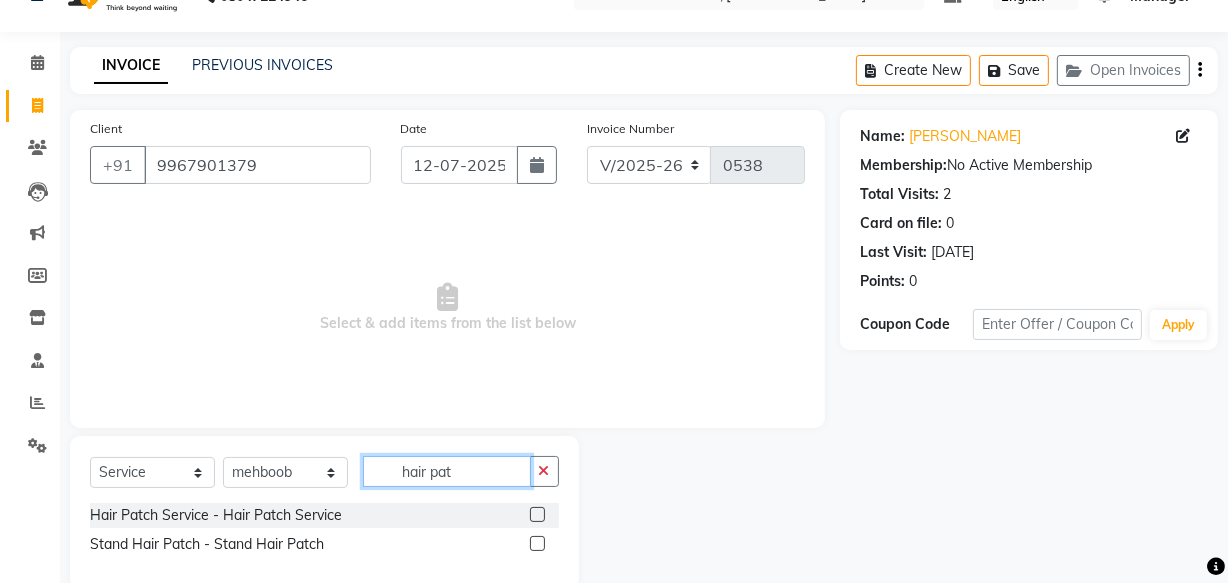 scroll, scrollTop: 76, scrollLeft: 0, axis: vertical 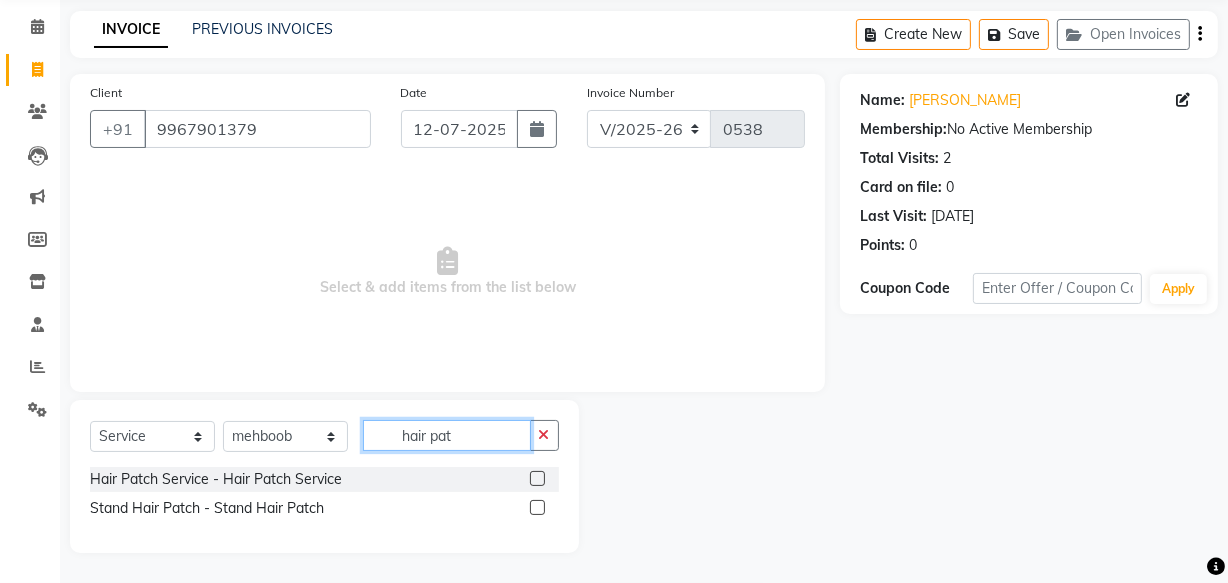 type on "hair pat" 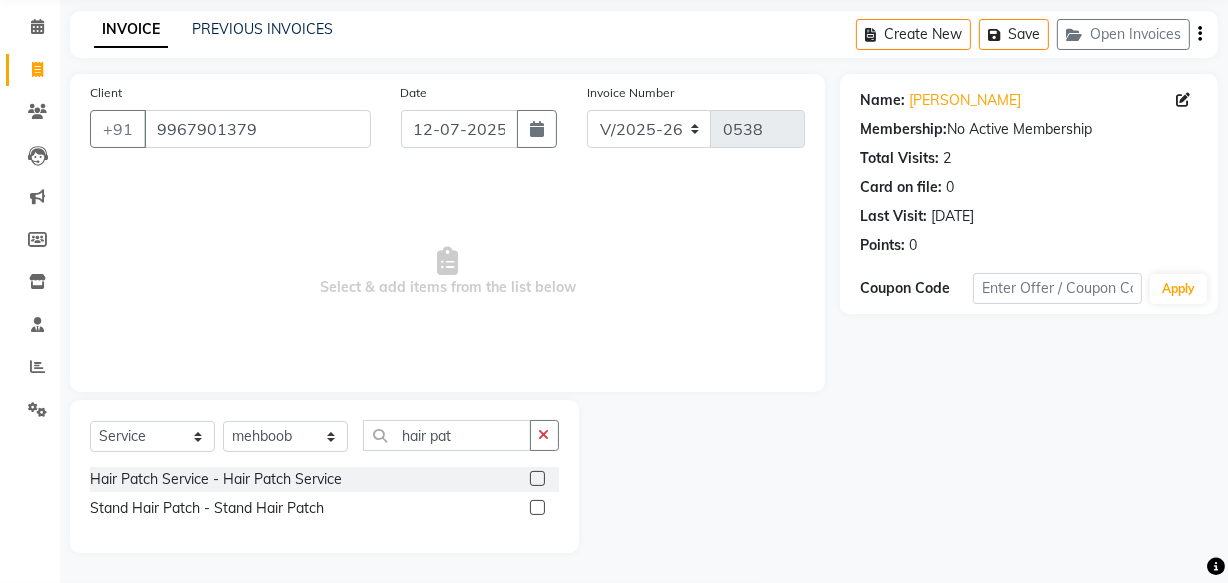 click 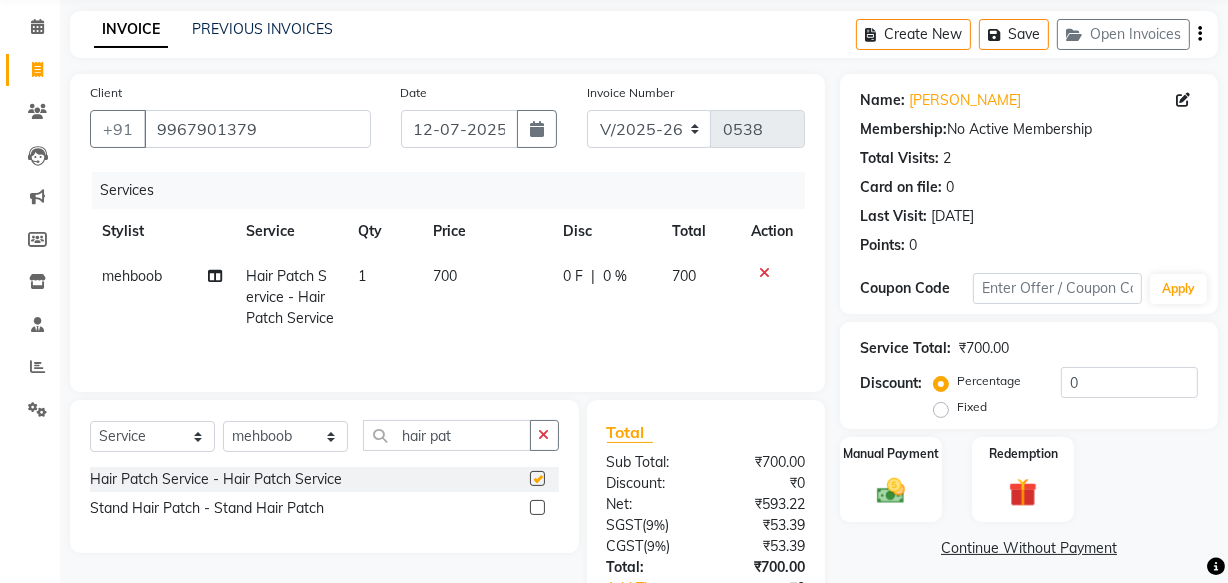 checkbox on "false" 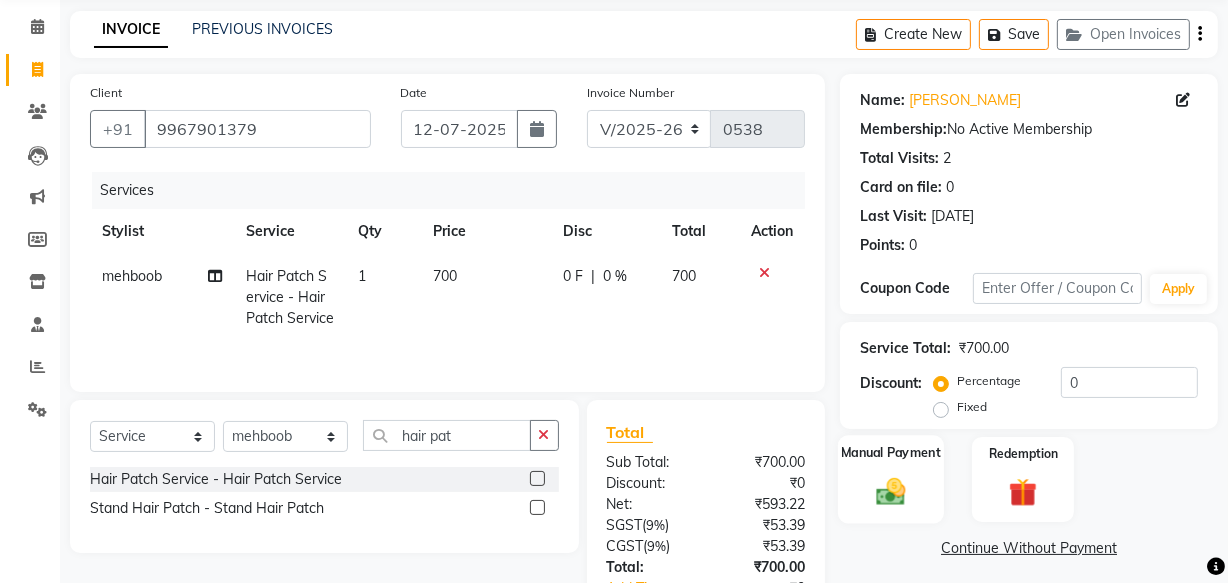 click on "Manual Payment" 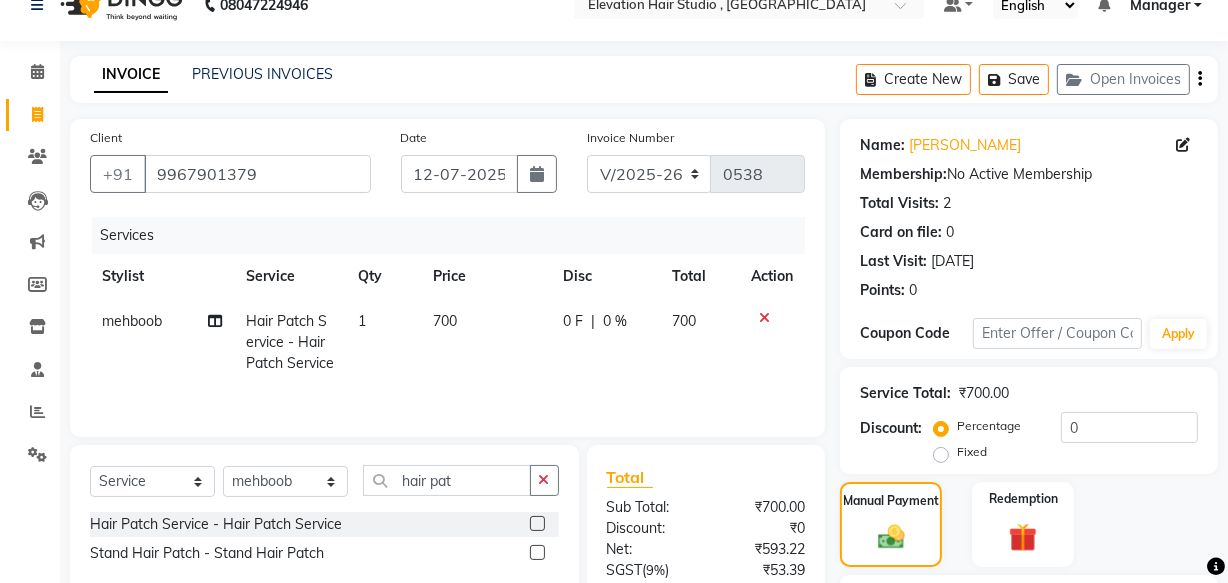 scroll, scrollTop: 0, scrollLeft: 0, axis: both 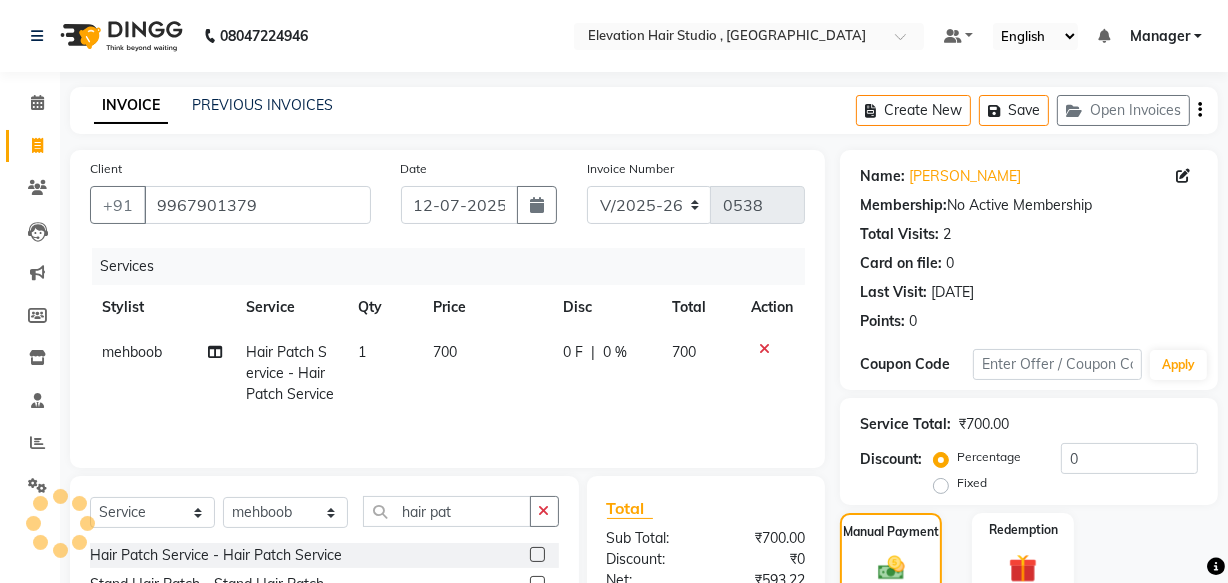 click 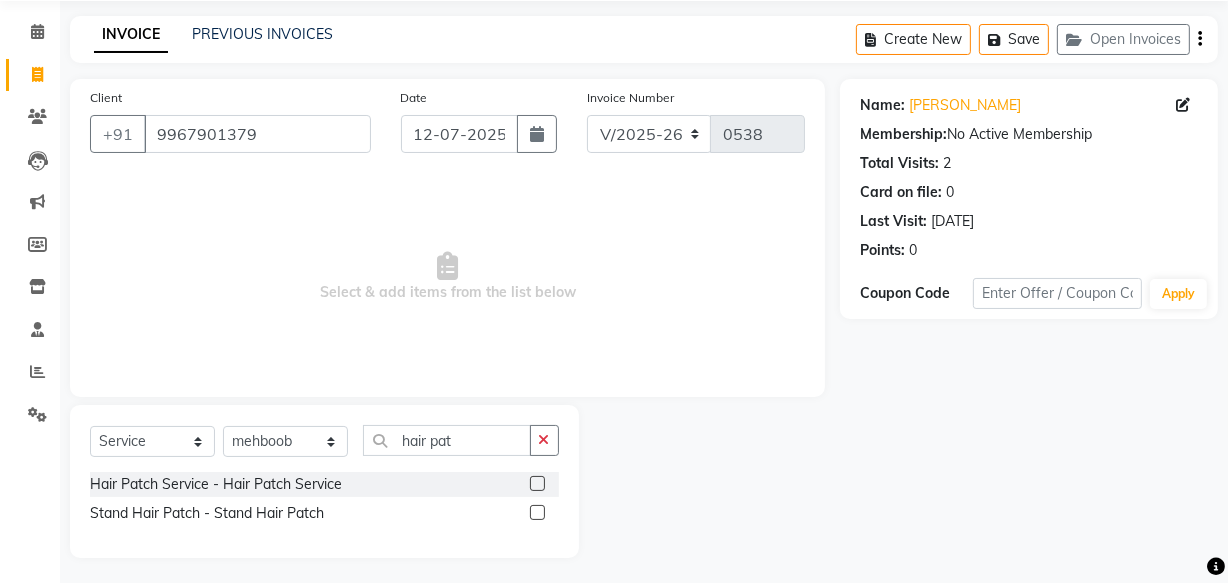 scroll, scrollTop: 76, scrollLeft: 0, axis: vertical 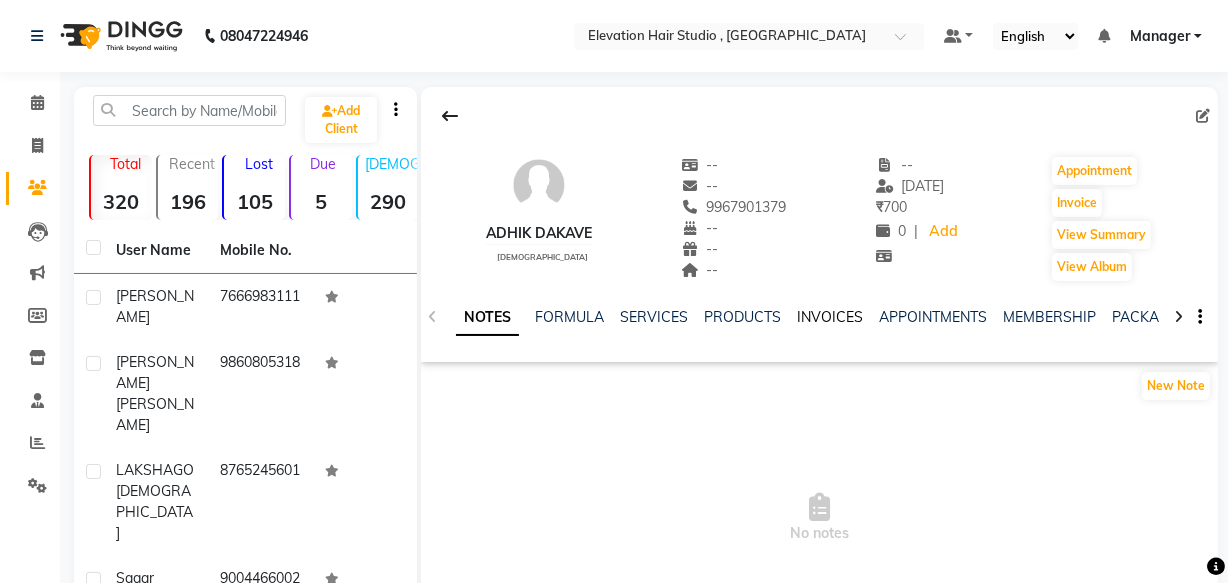 click on "INVOICES" 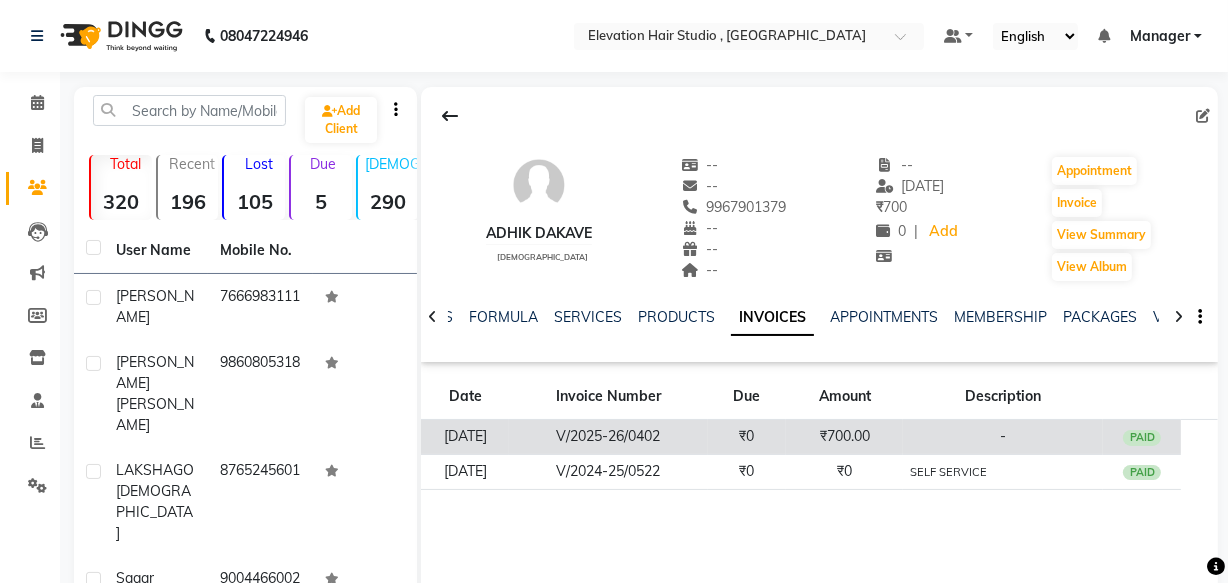 click on "₹700.00" 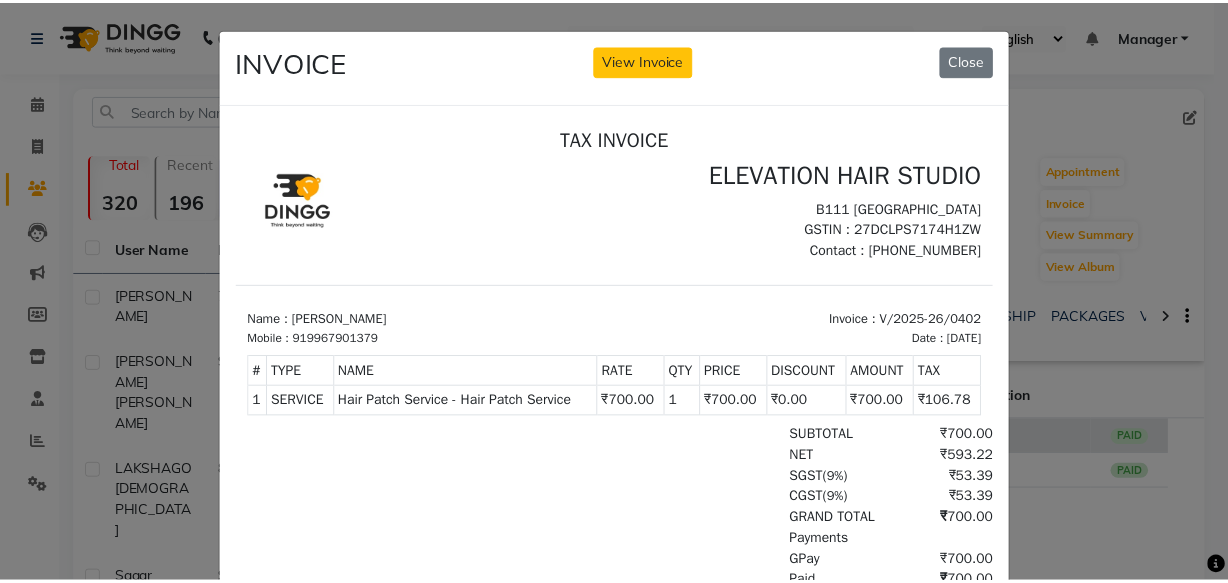scroll, scrollTop: 0, scrollLeft: 0, axis: both 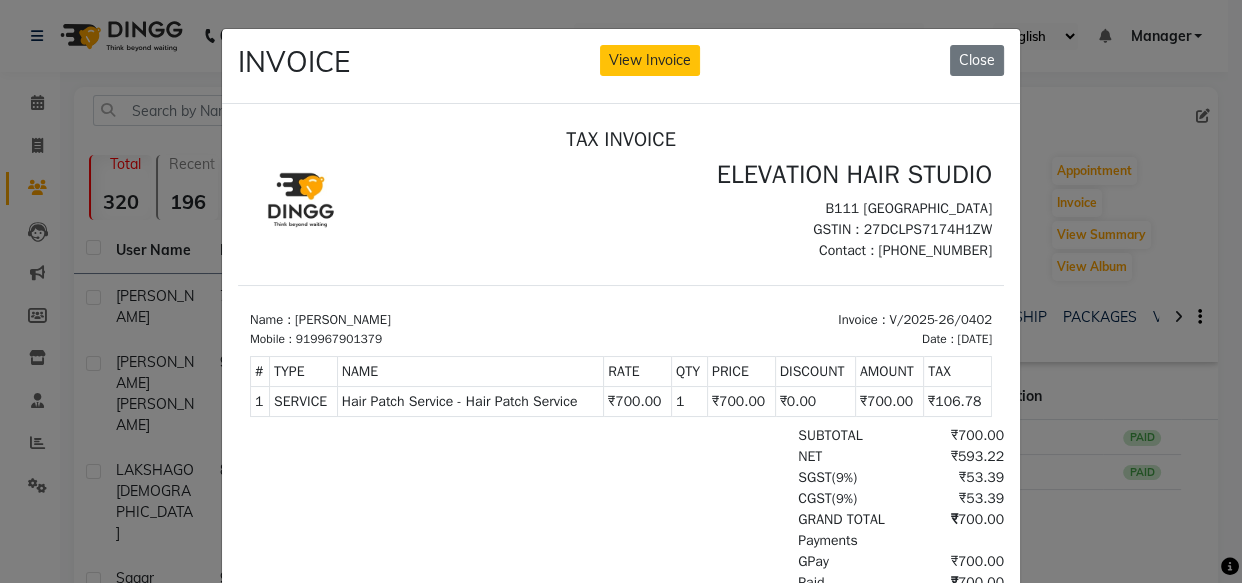 click on "INVOICE View Invoice Close" 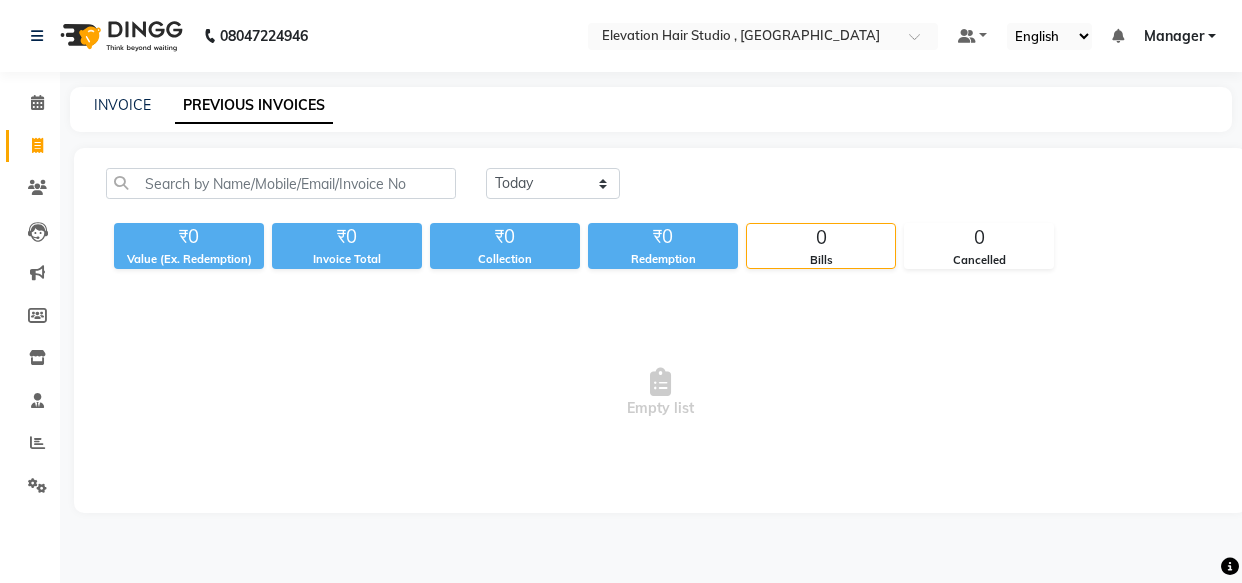 scroll, scrollTop: 0, scrollLeft: 0, axis: both 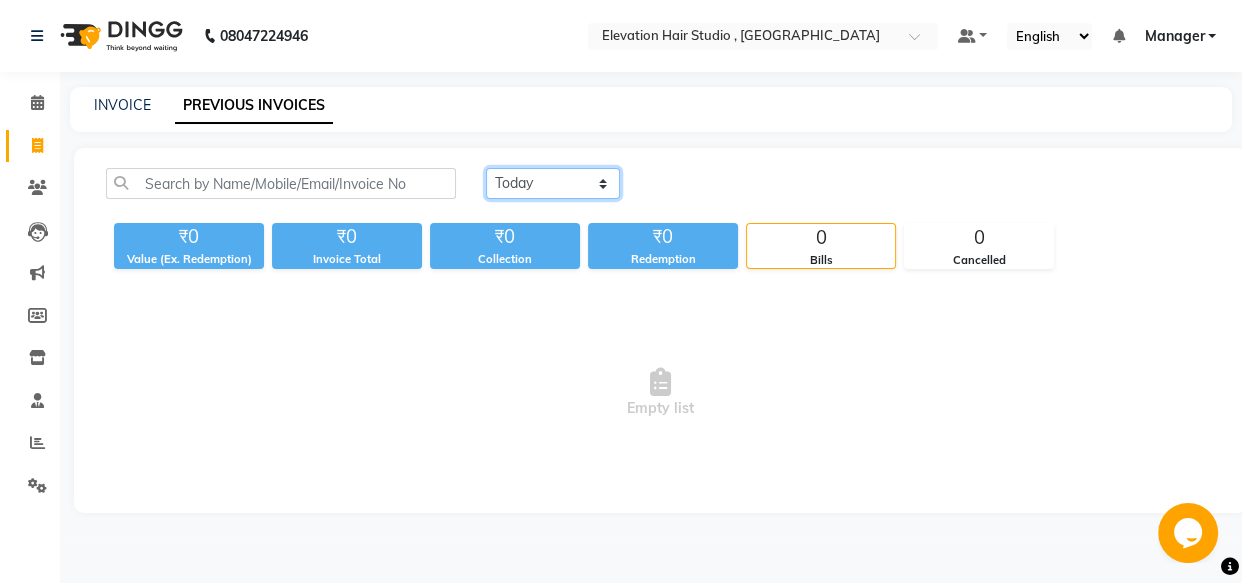 click on "Today Yesterday Custom Range" 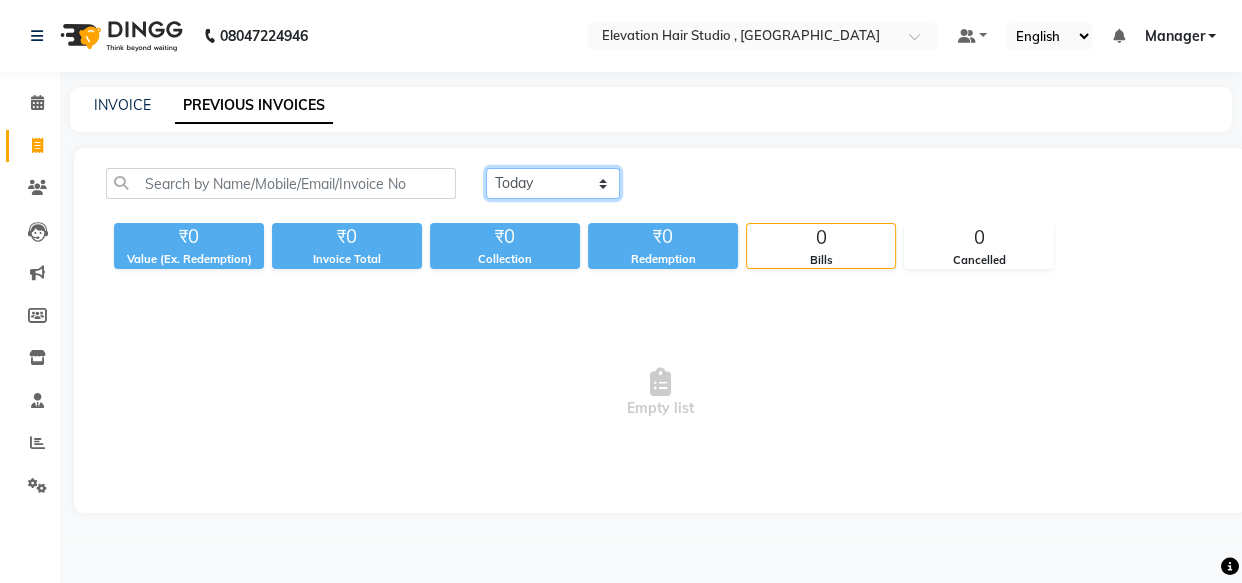 click on "[DATE] [DATE] Custom Range" 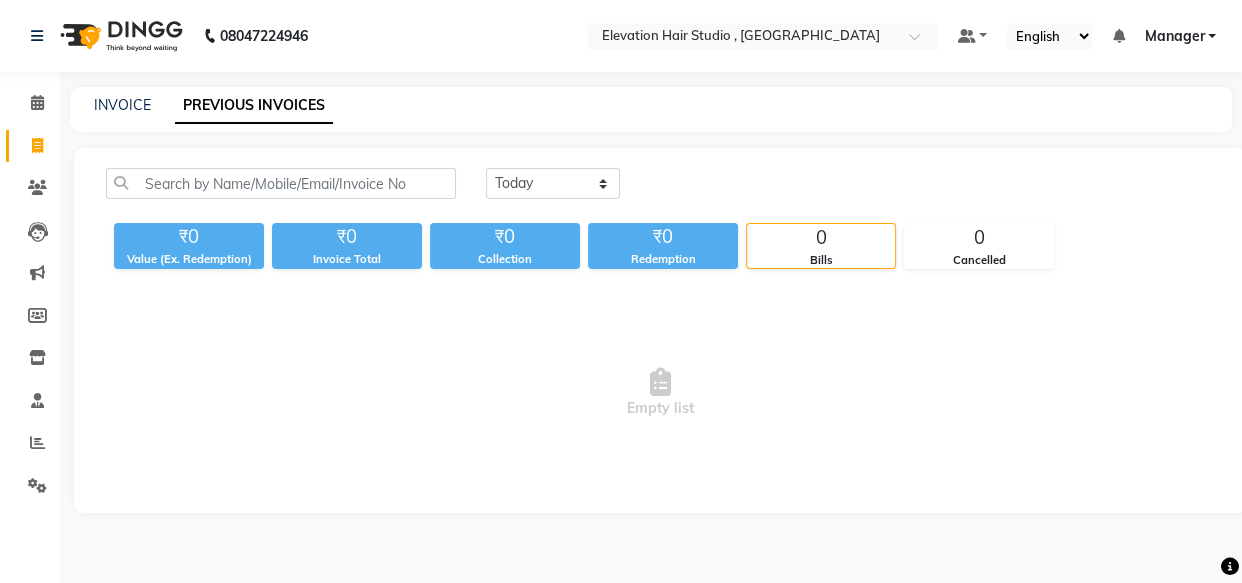 click on "₹0" 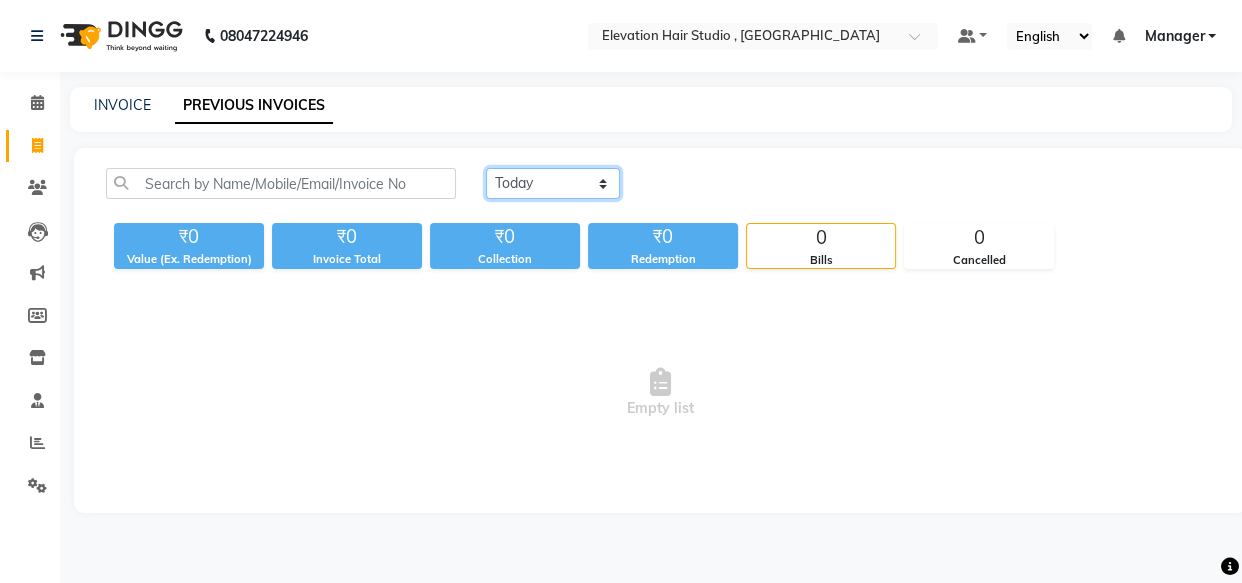 drag, startPoint x: 553, startPoint y: 184, endPoint x: 551, endPoint y: 198, distance: 14.142136 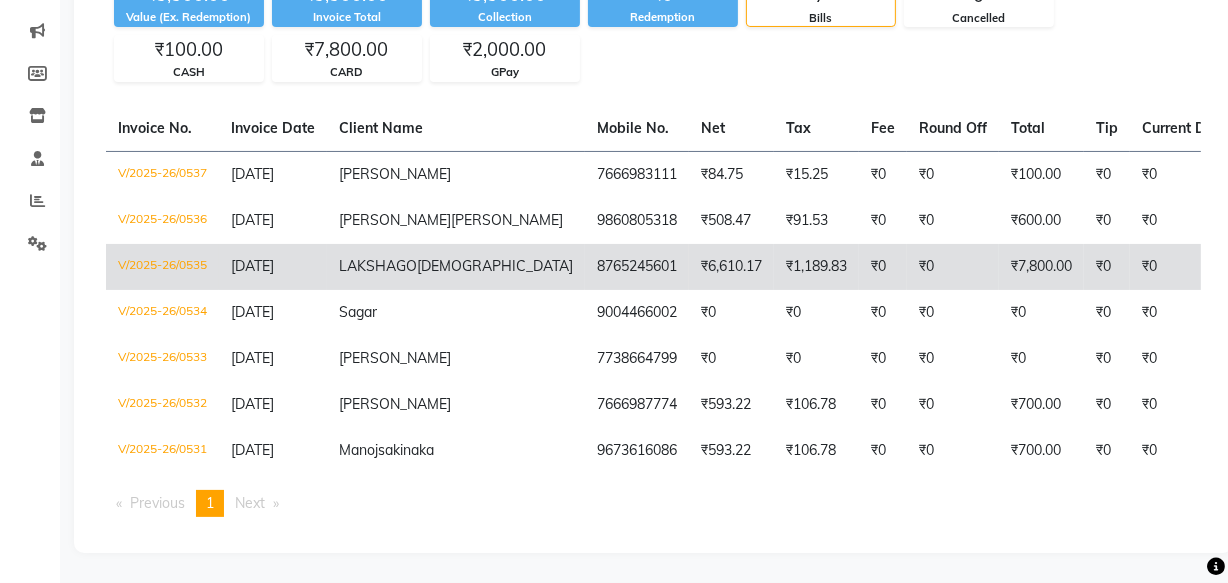 scroll, scrollTop: 272, scrollLeft: 0, axis: vertical 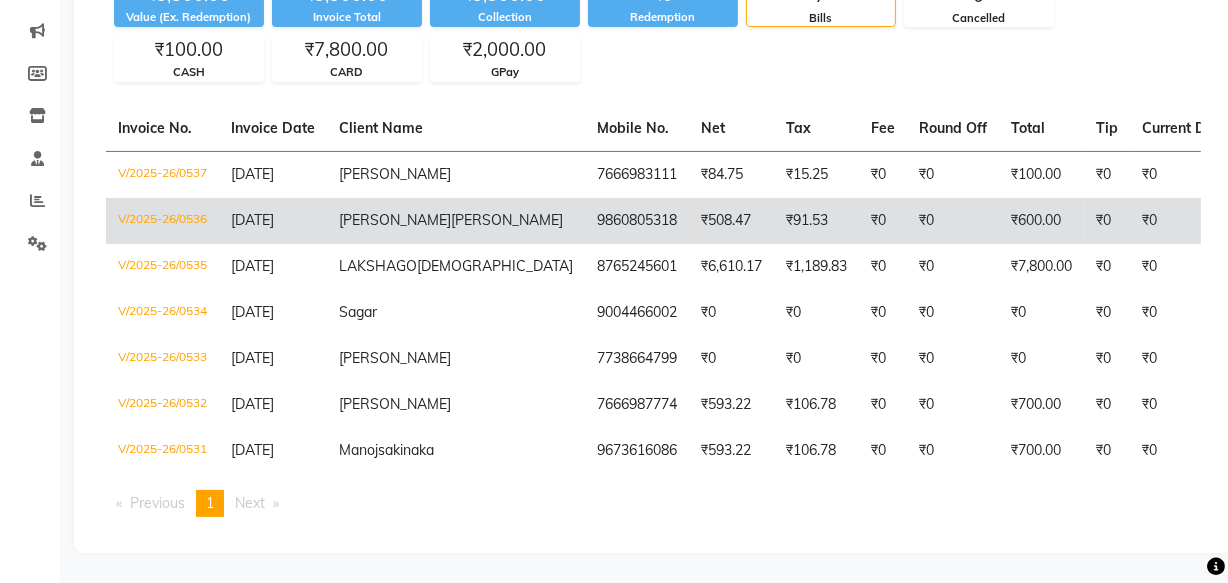 click on "9860805318" 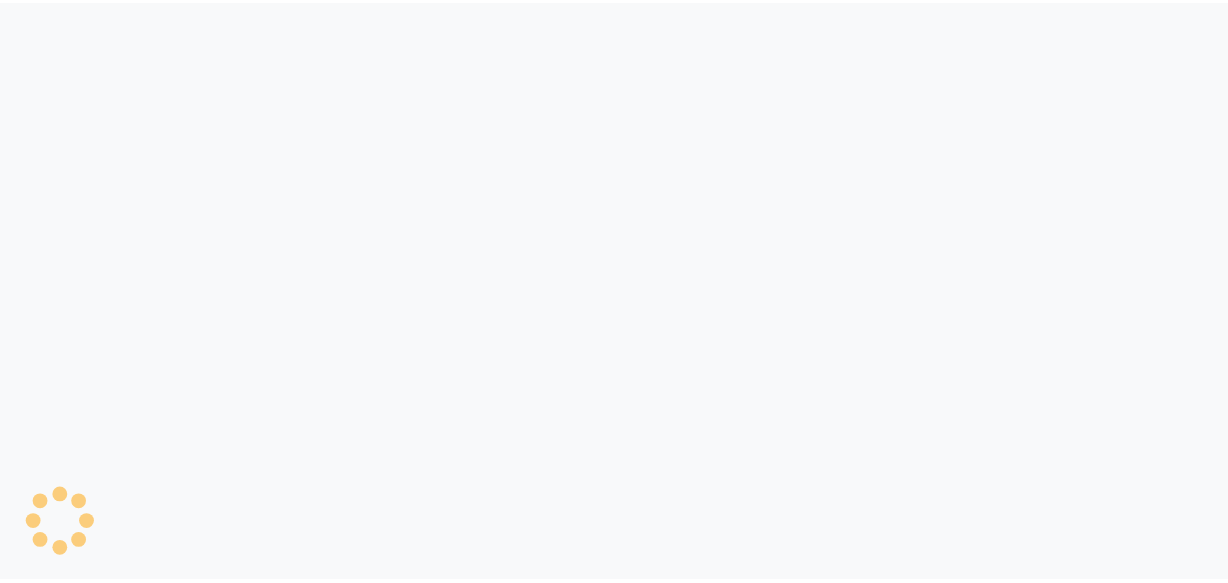 scroll, scrollTop: 0, scrollLeft: 0, axis: both 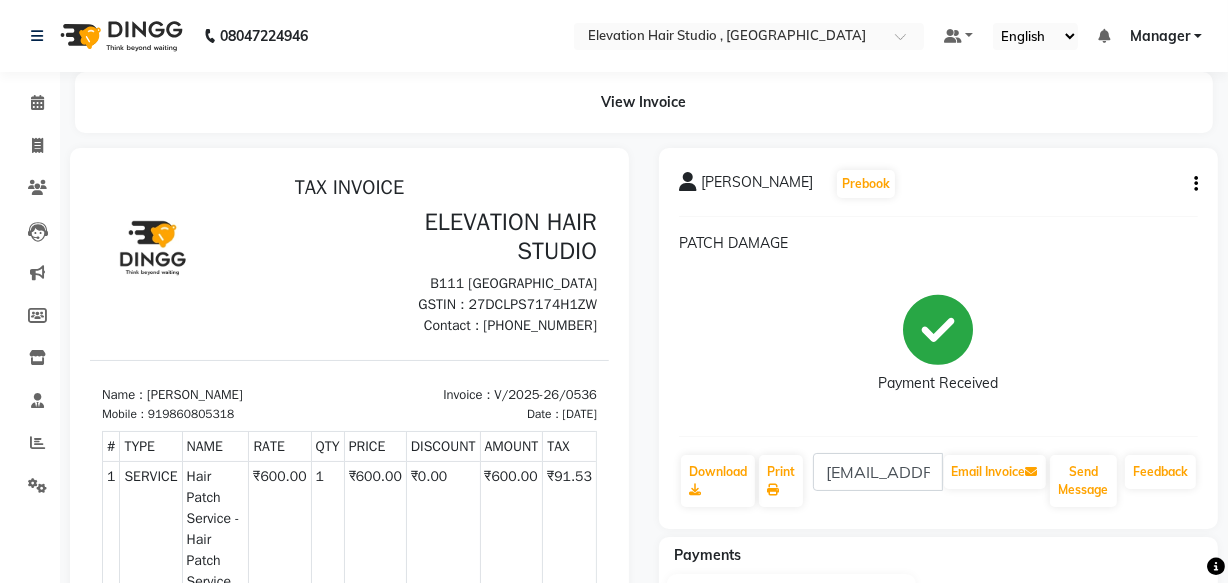 drag, startPoint x: 144, startPoint y: 411, endPoint x: 284, endPoint y: 409, distance: 140.01428 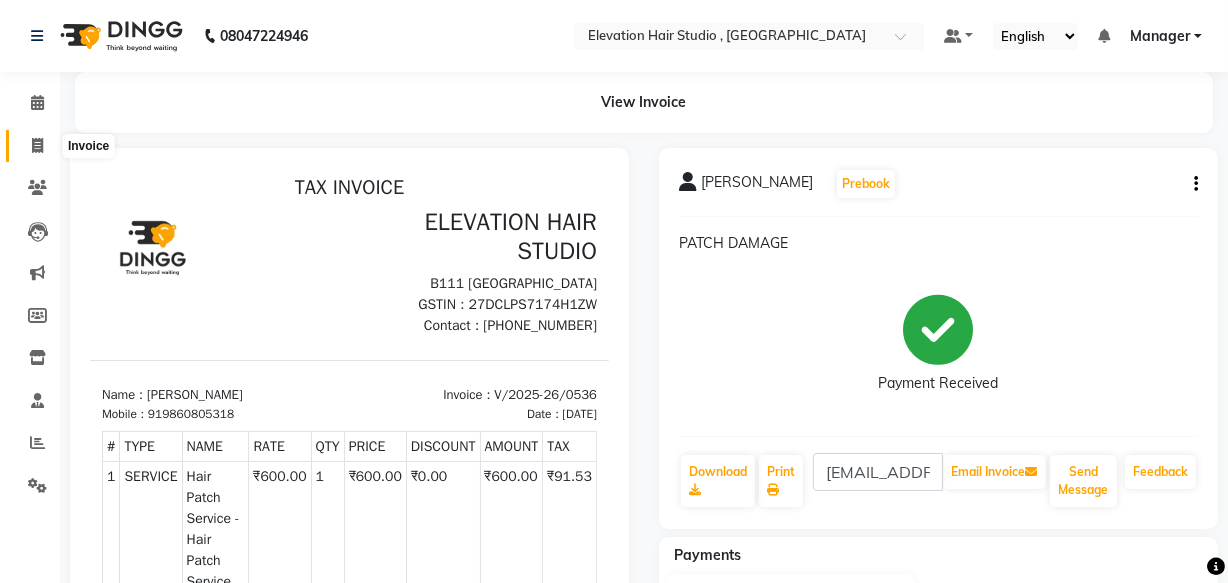 click on "Invoice" 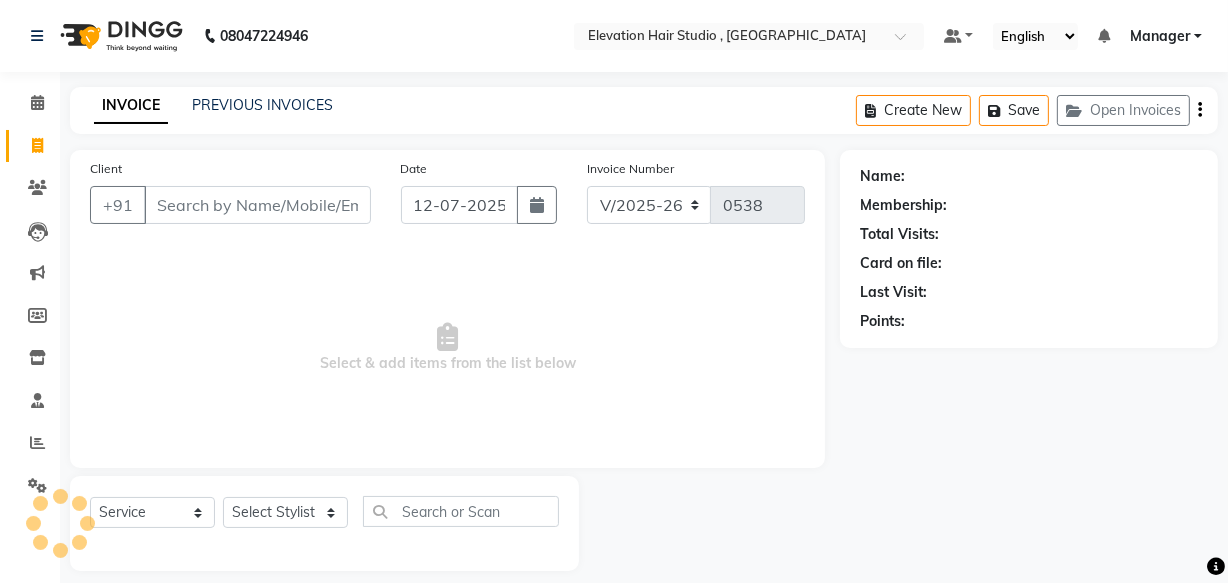 scroll, scrollTop: 19, scrollLeft: 0, axis: vertical 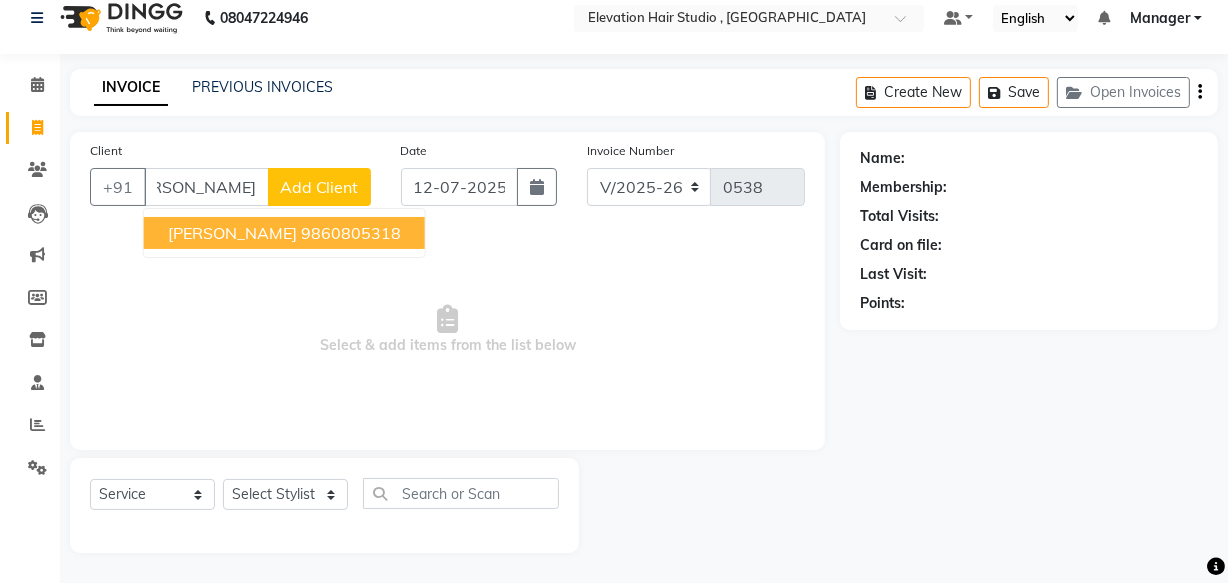 click on "9860805318" at bounding box center (351, 233) 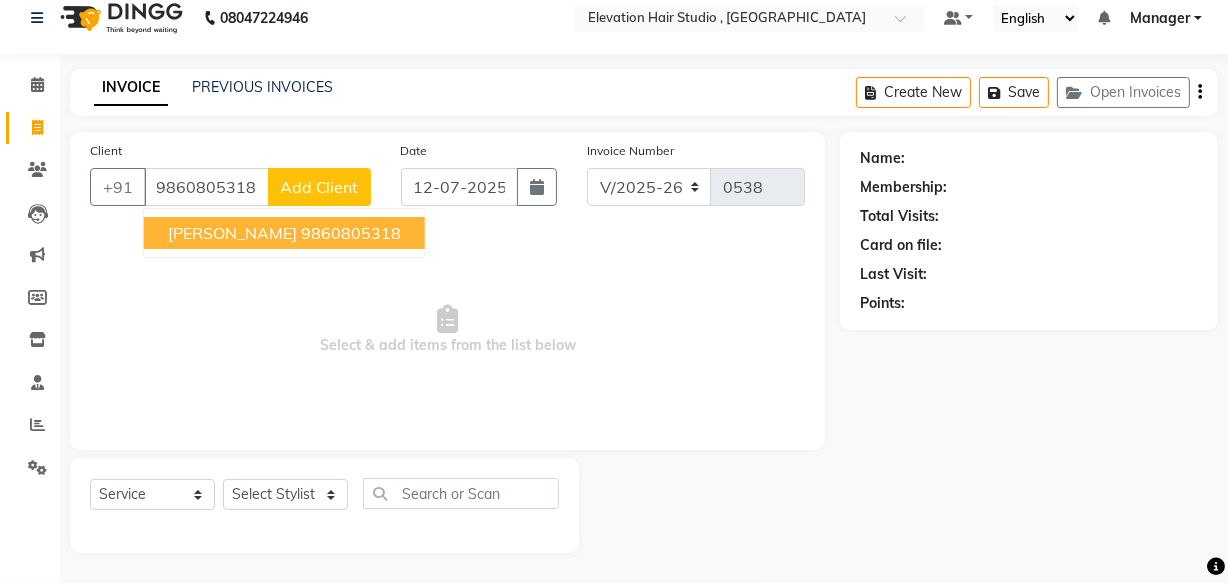 type on "9860805318" 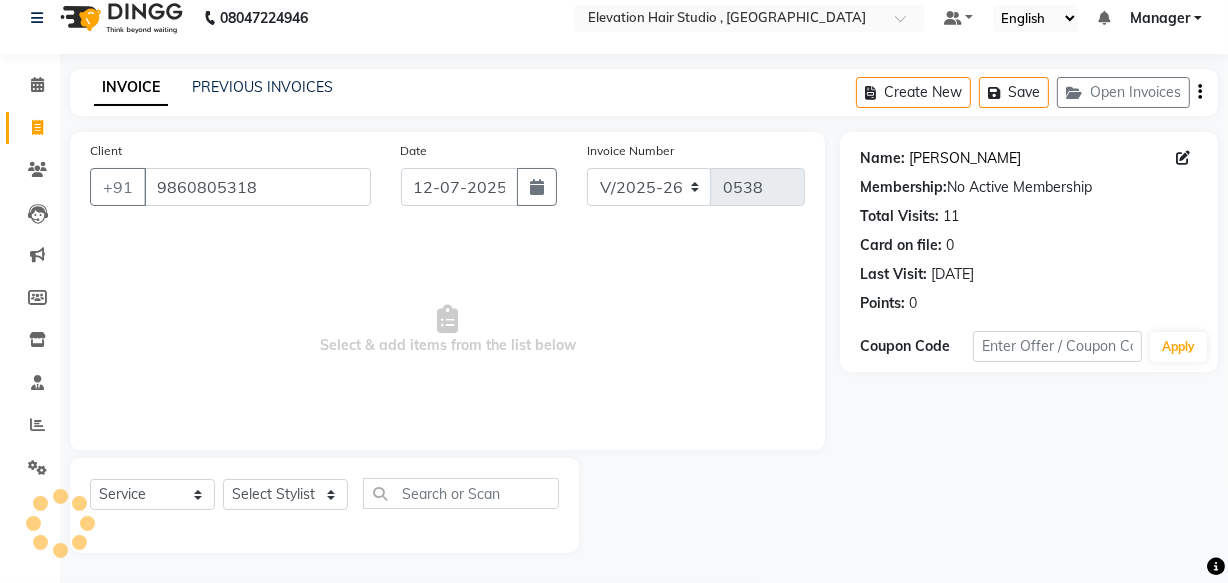click on "Swapnil Baviskar" 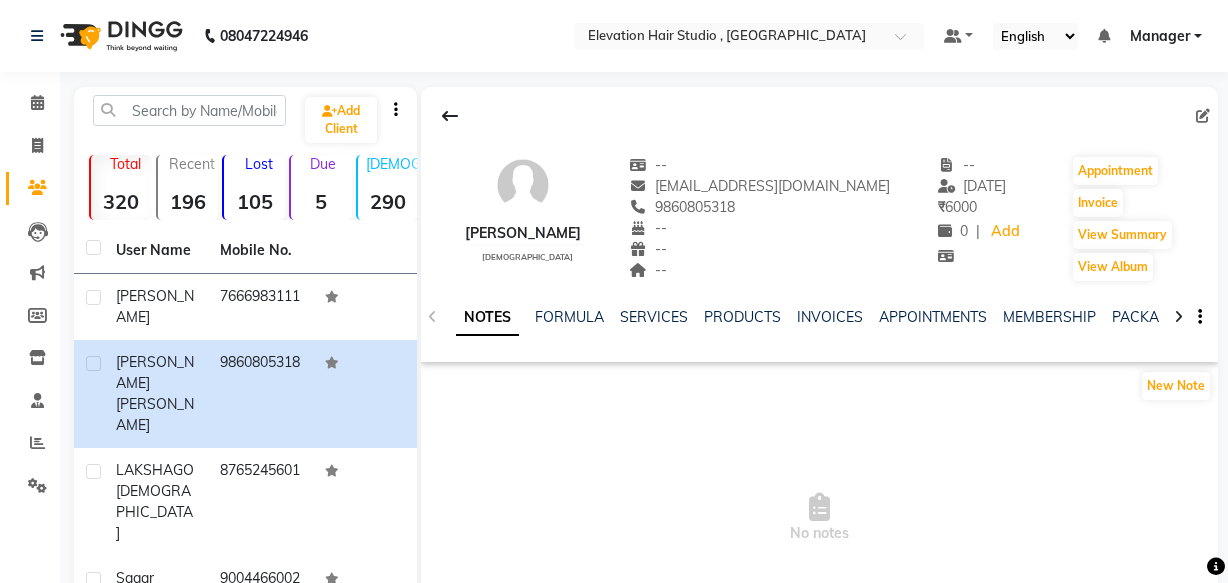 click on "INVOICES" 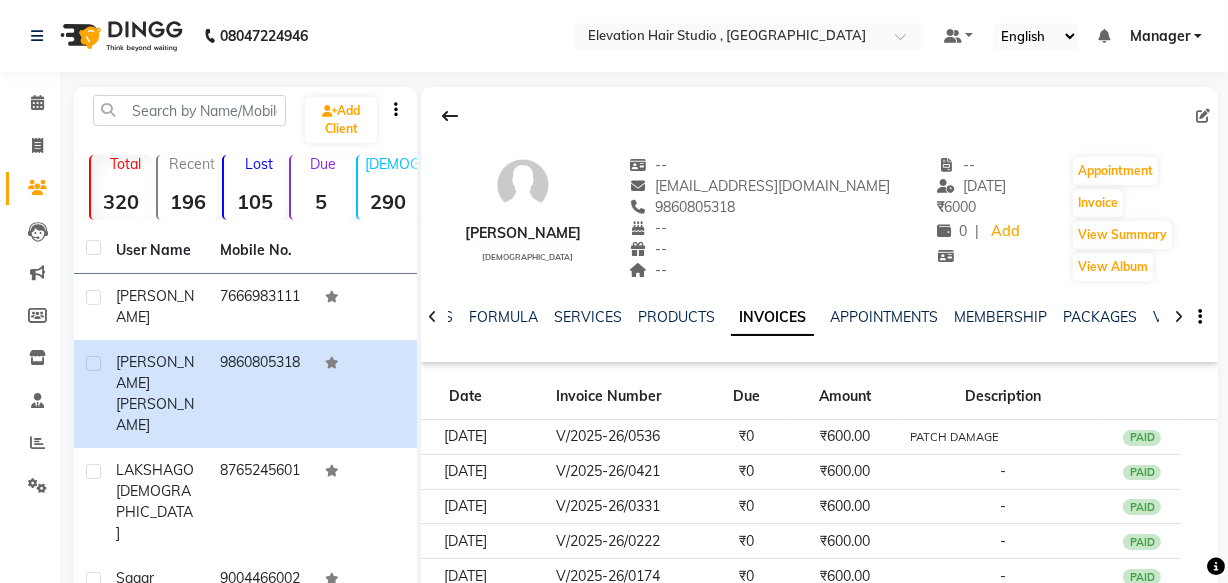 scroll, scrollTop: 0, scrollLeft: 0, axis: both 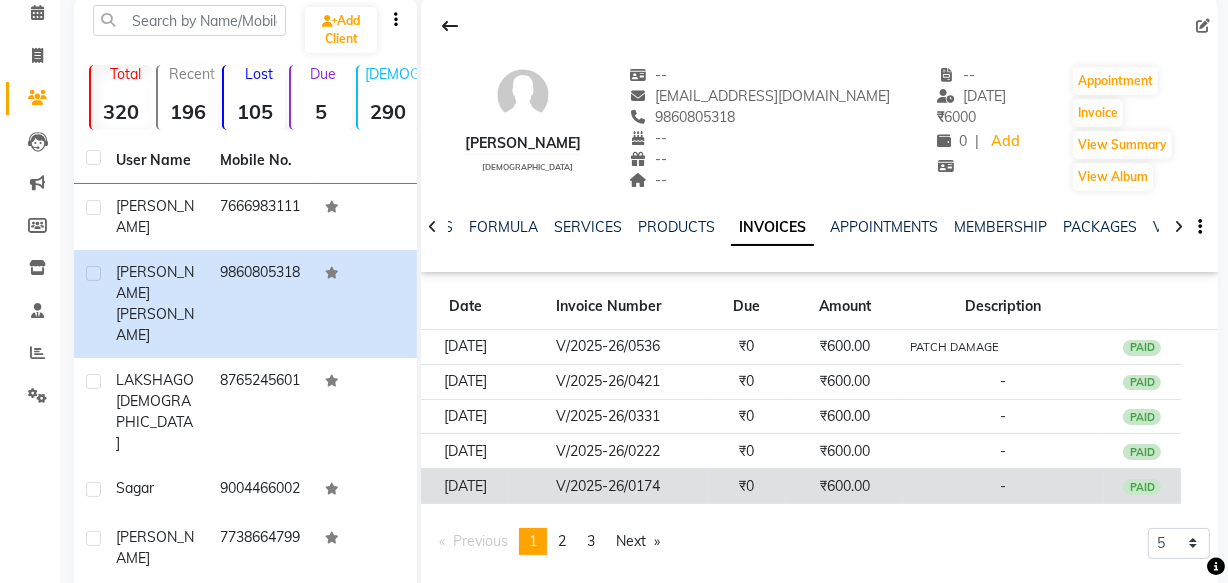 click on "₹600.00" 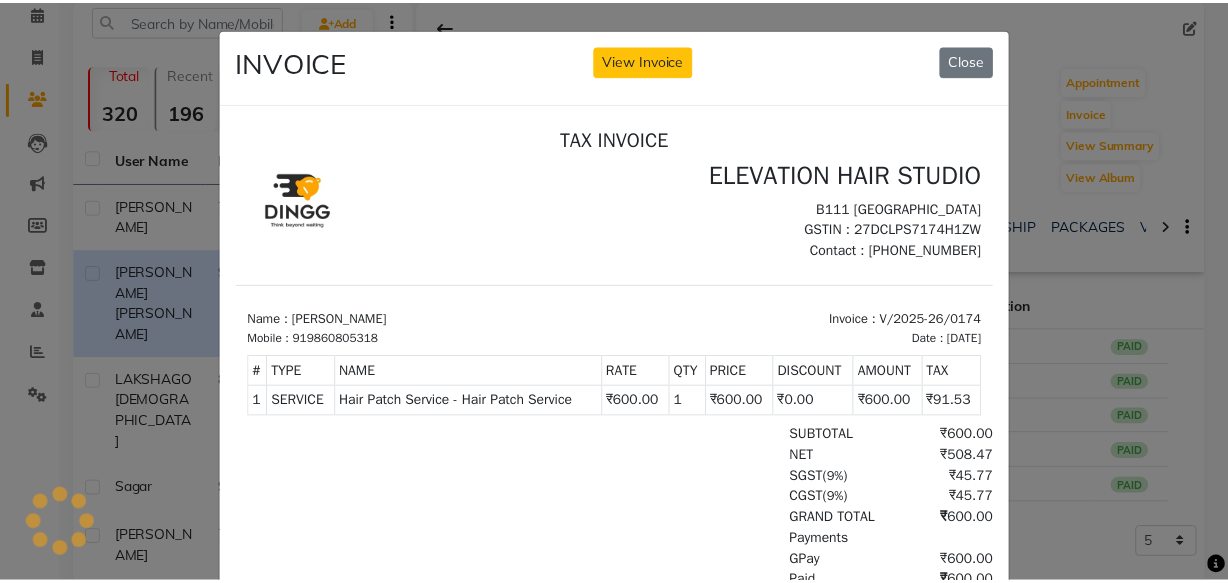 scroll, scrollTop: 0, scrollLeft: 0, axis: both 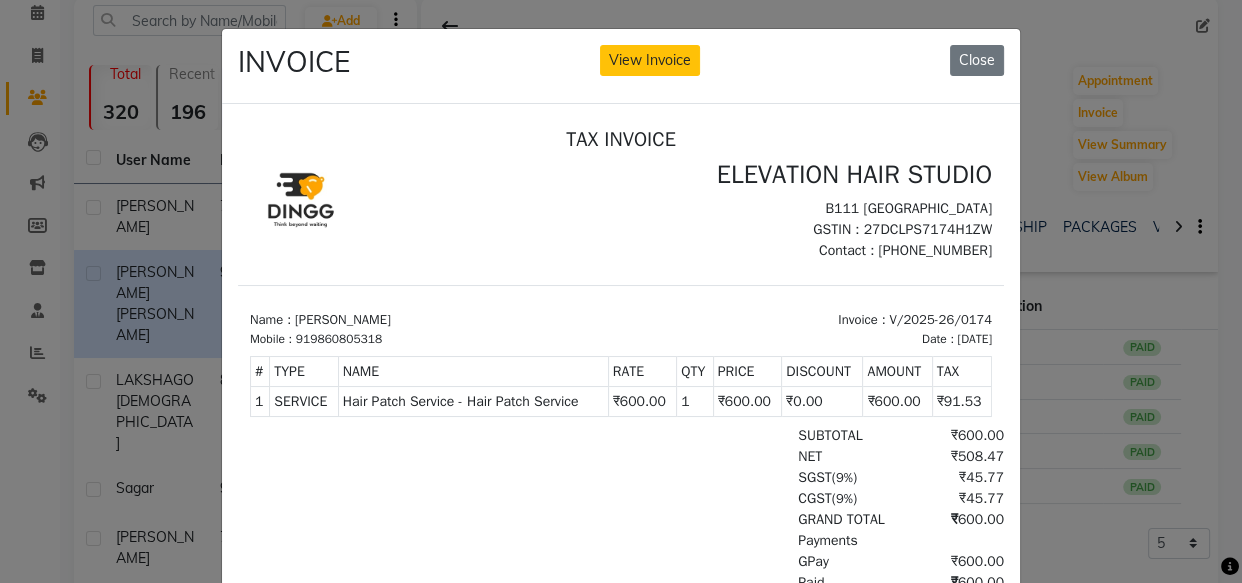 click on "INVOICE View Invoice Close" 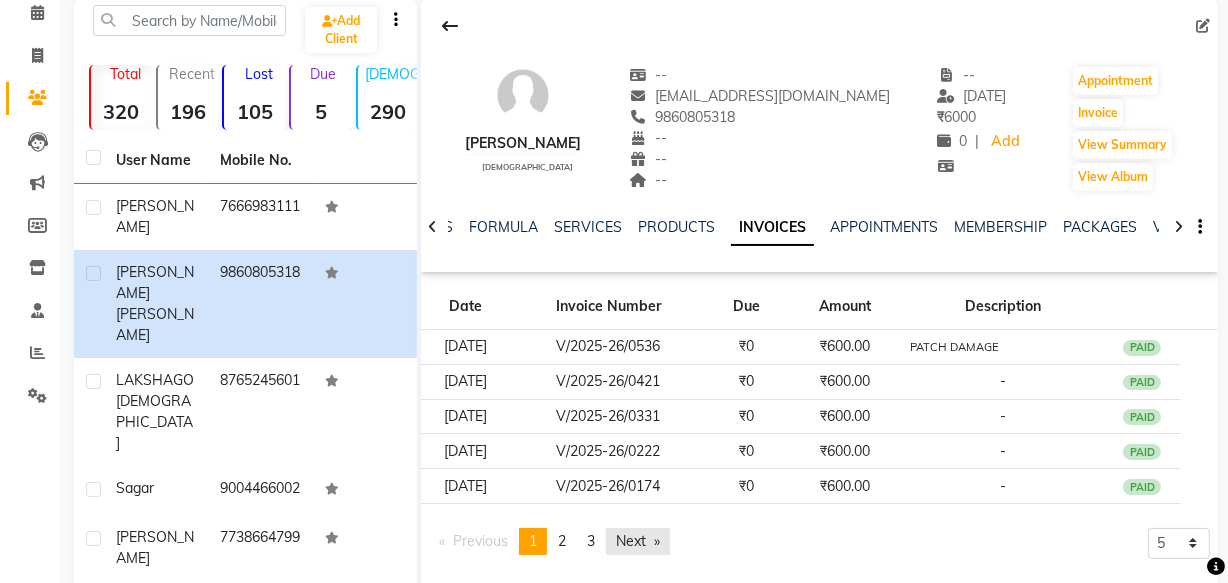click on "Next  page" 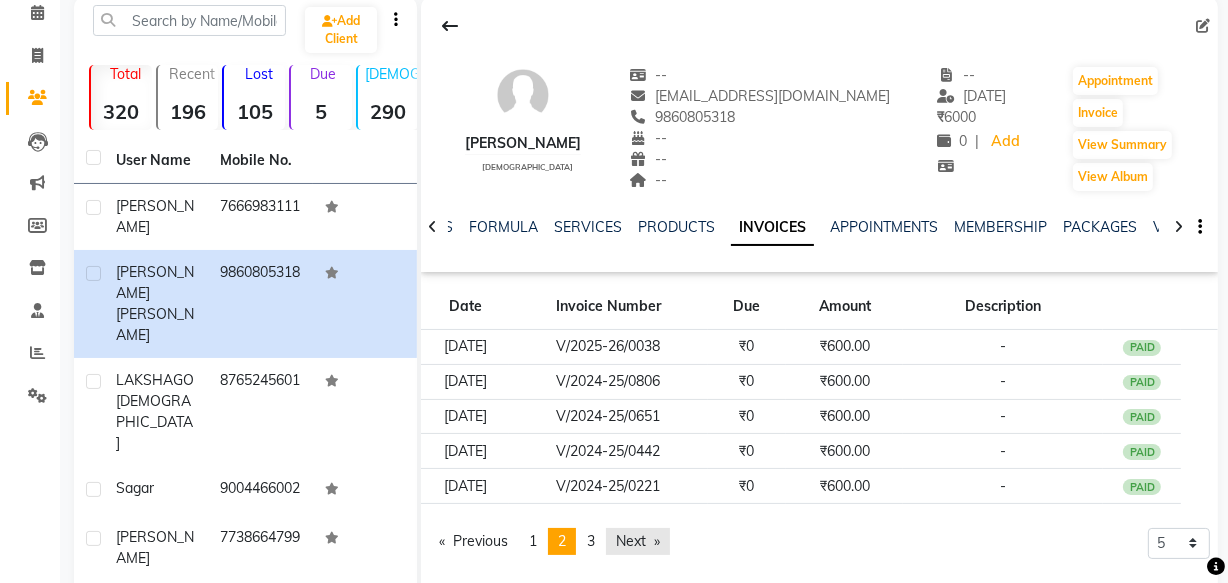 click on "Next  page" 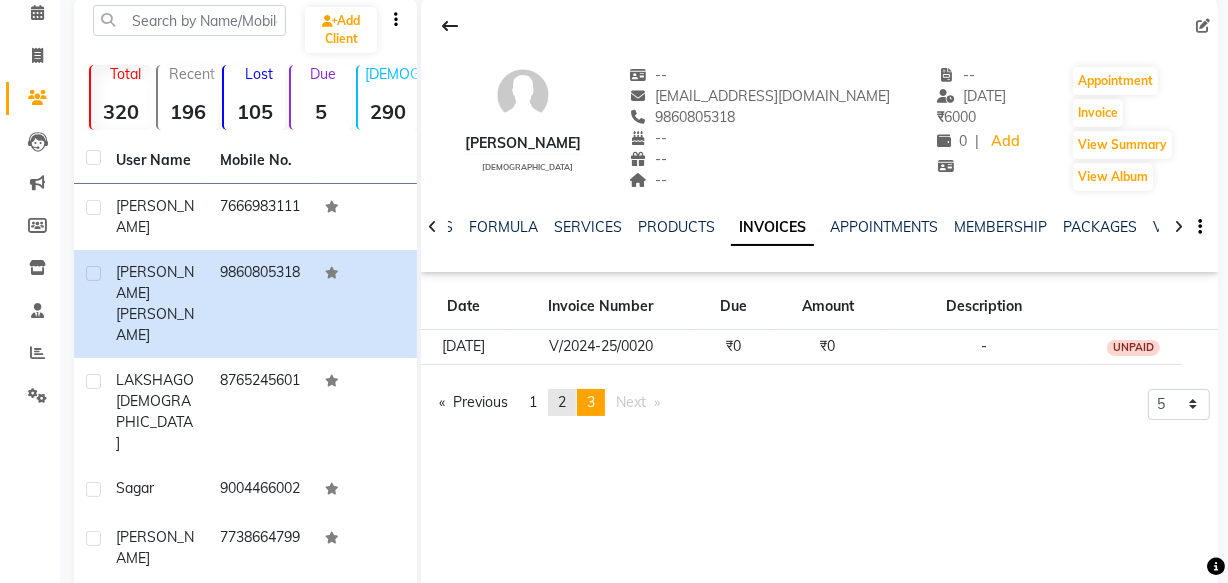click on "page  2" 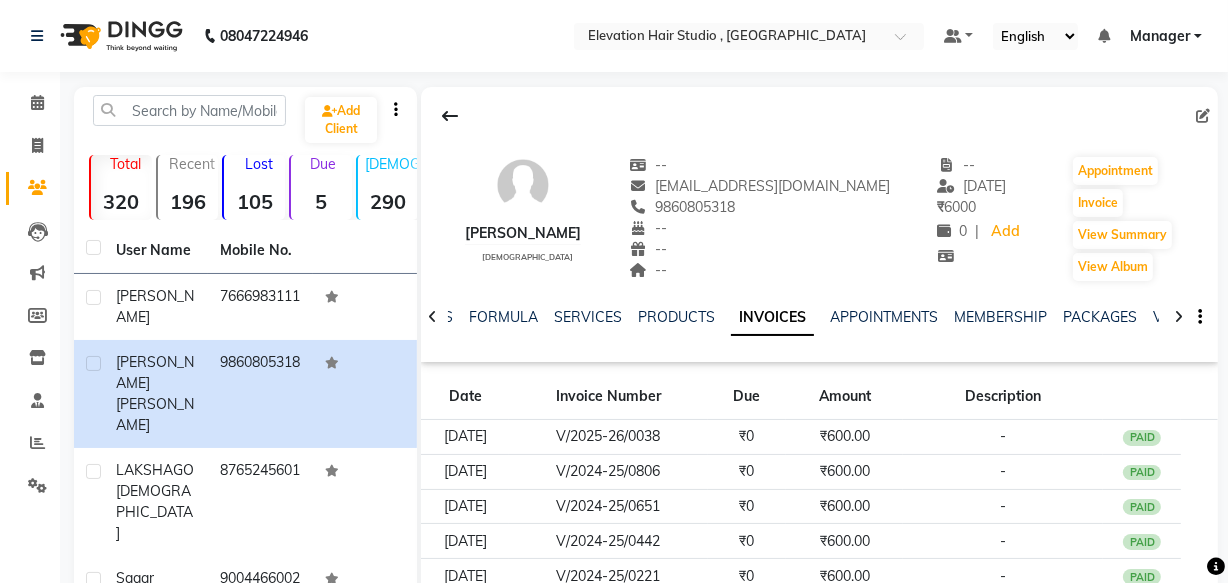 scroll, scrollTop: 0, scrollLeft: 0, axis: both 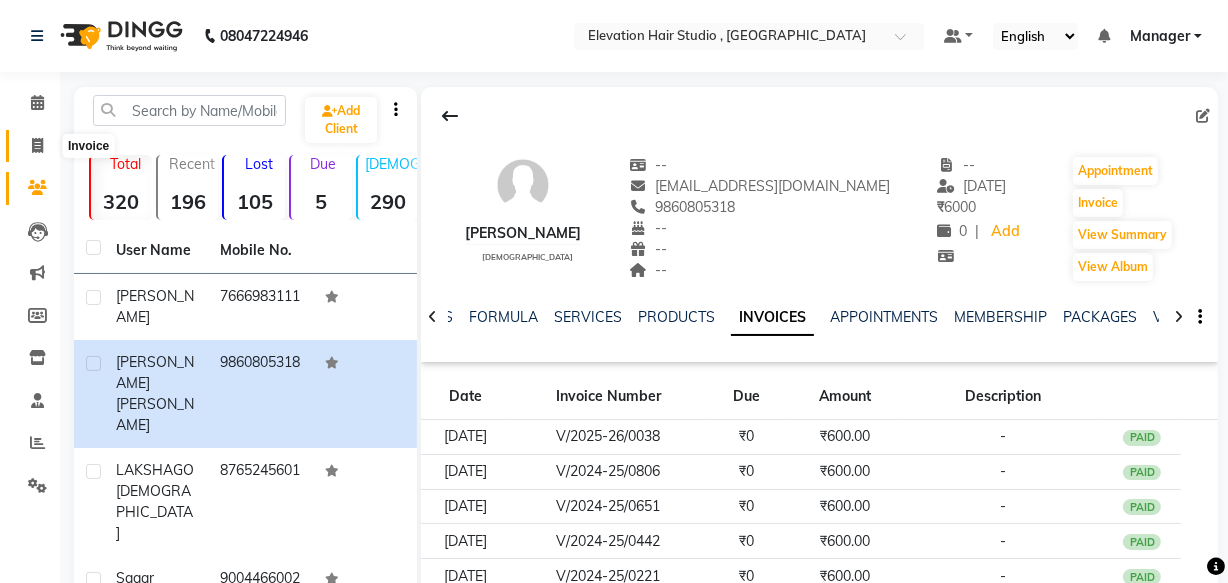 click 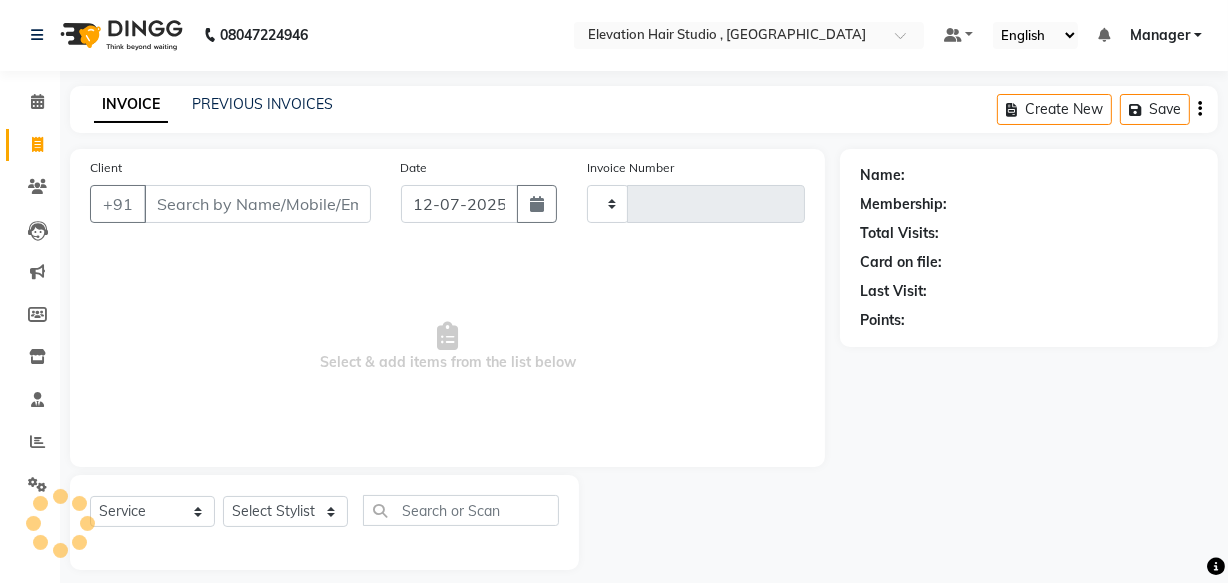 type on "0538" 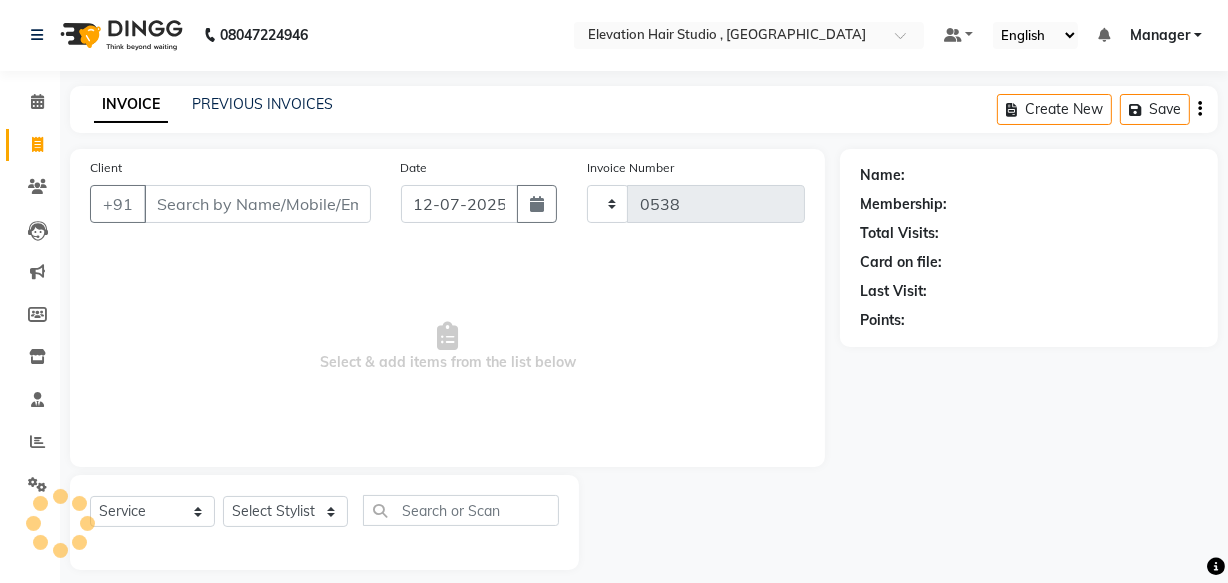 select on "6886" 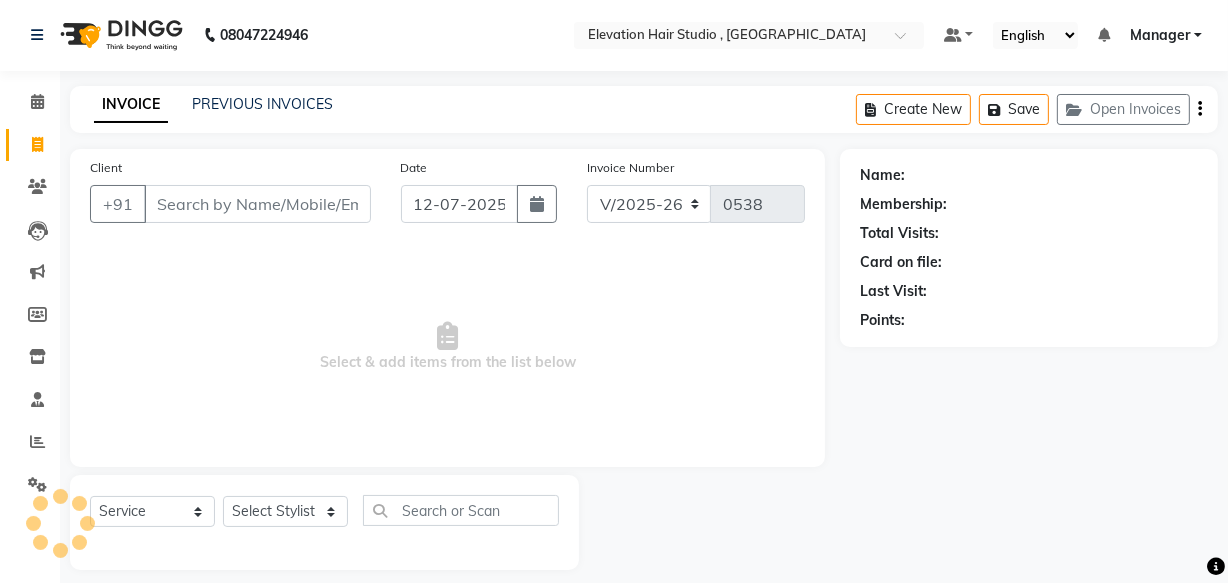 scroll, scrollTop: 19, scrollLeft: 0, axis: vertical 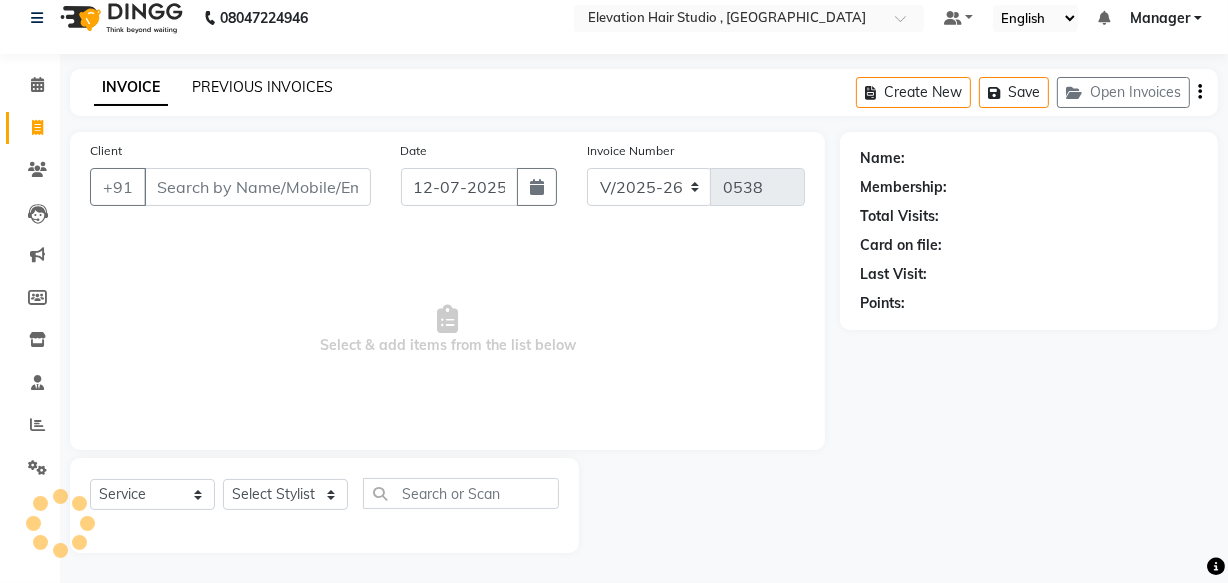 click on "PREVIOUS INVOICES" 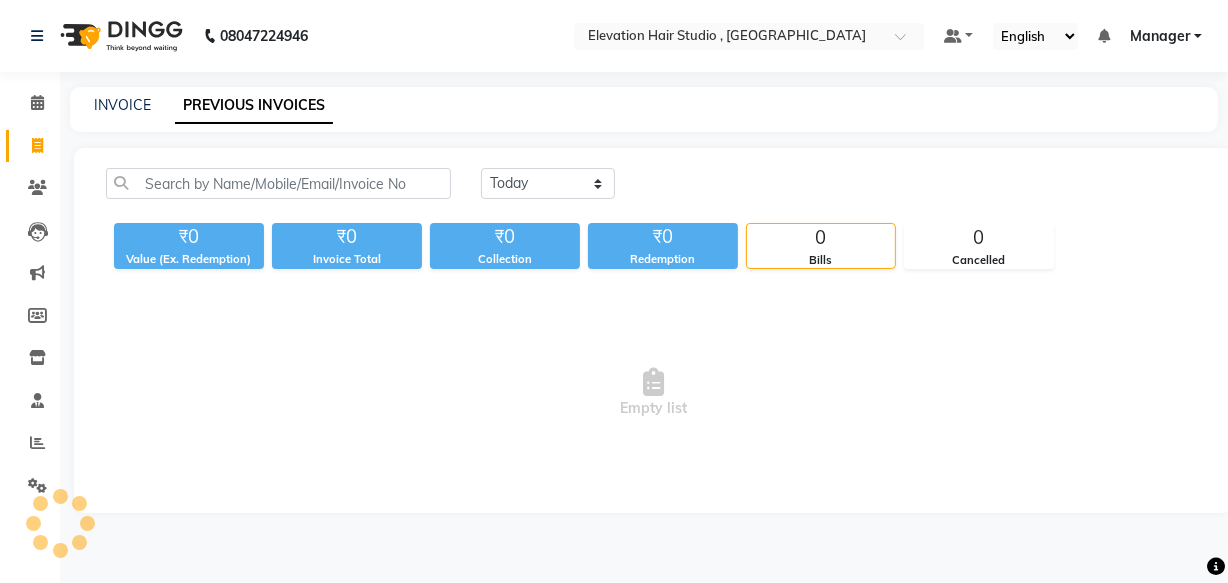 scroll, scrollTop: 0, scrollLeft: 0, axis: both 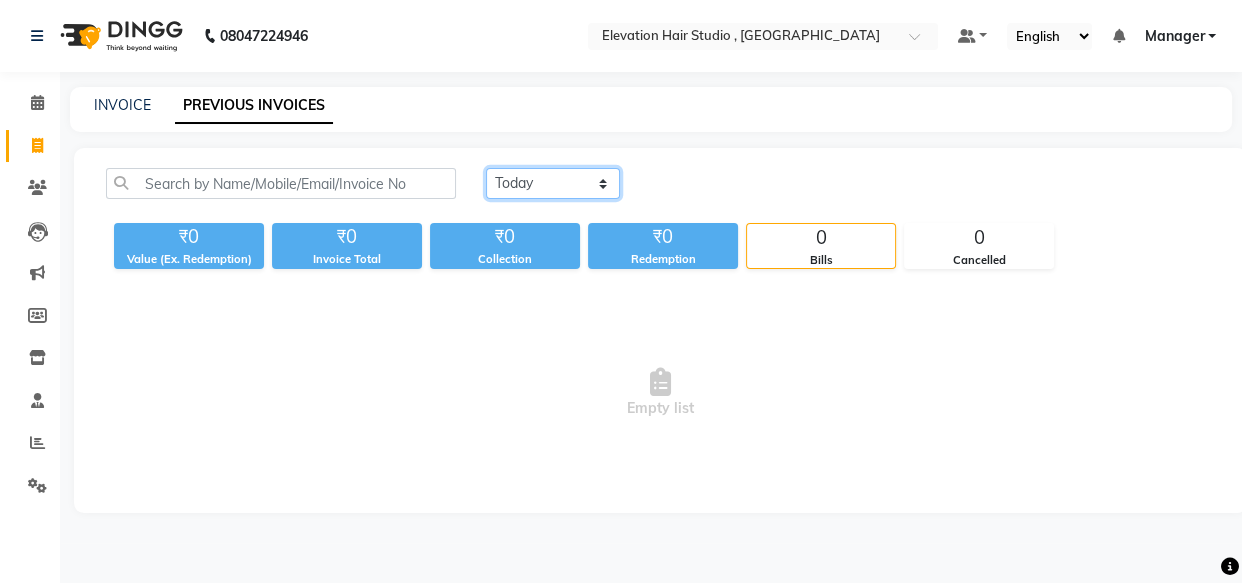 click on "[DATE] [DATE] Custom Range" 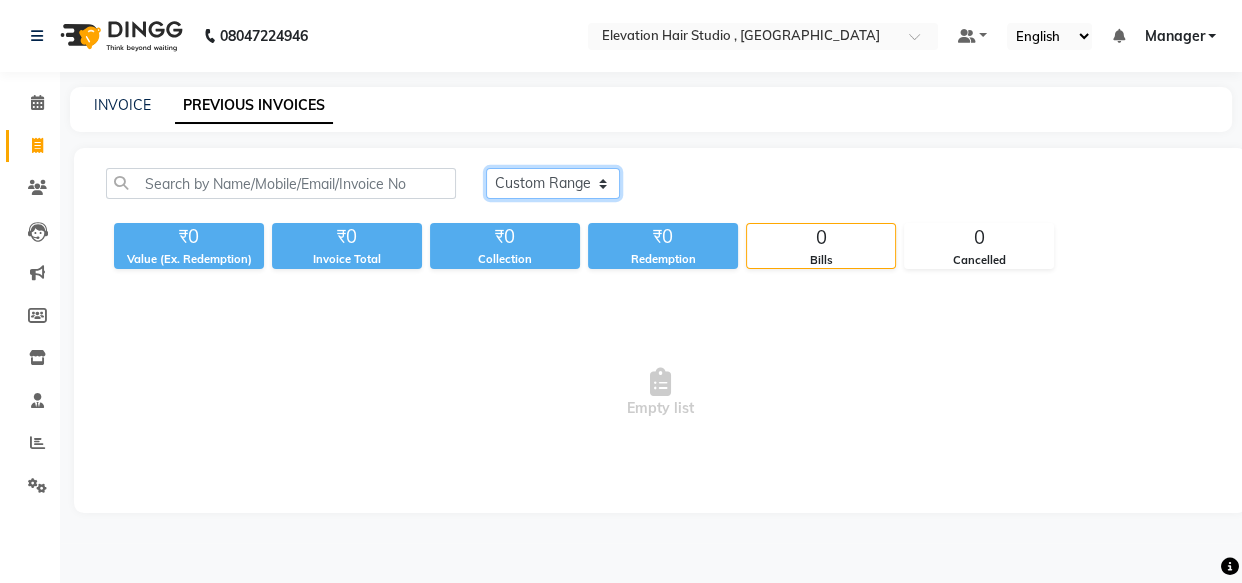 click on "[DATE] [DATE] Custom Range" 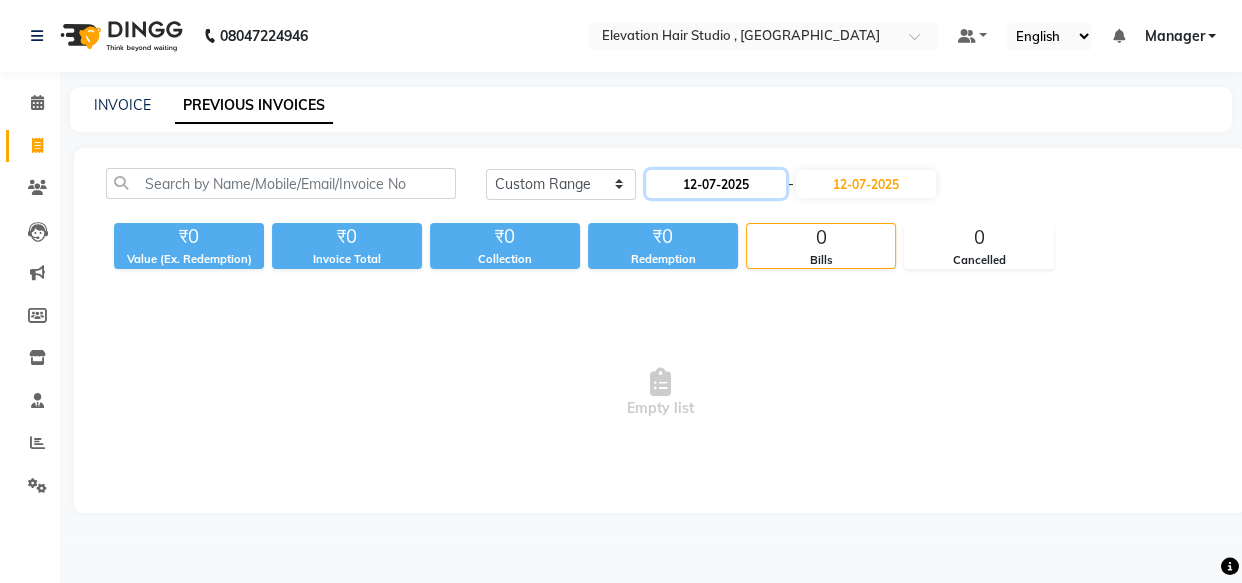 drag, startPoint x: 688, startPoint y: 185, endPoint x: 690, endPoint y: 195, distance: 10.198039 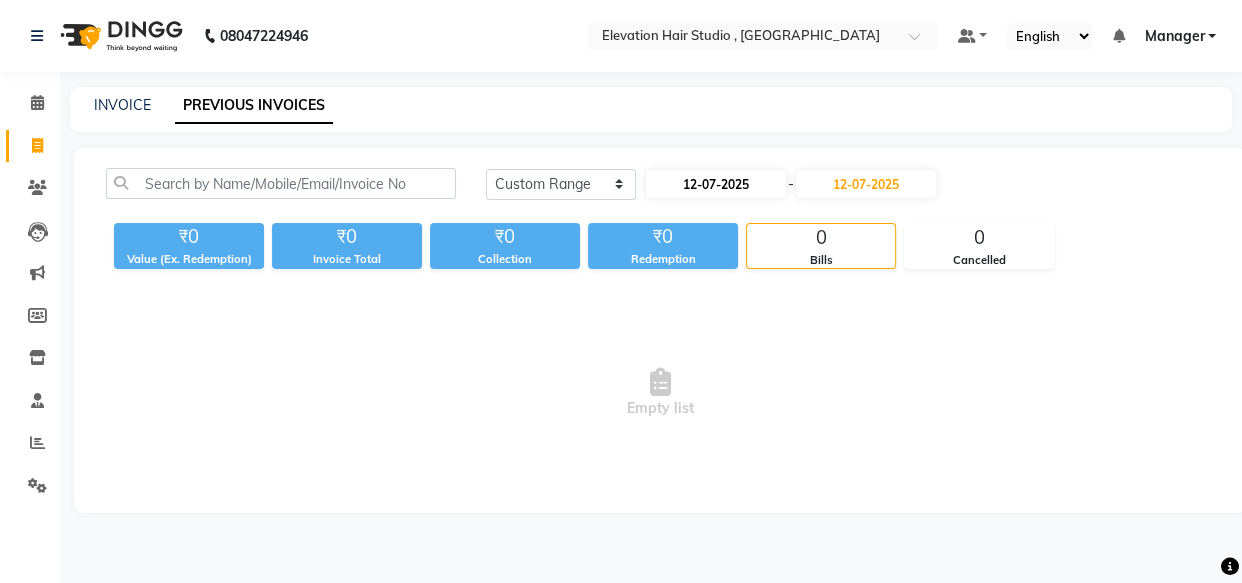 select on "7" 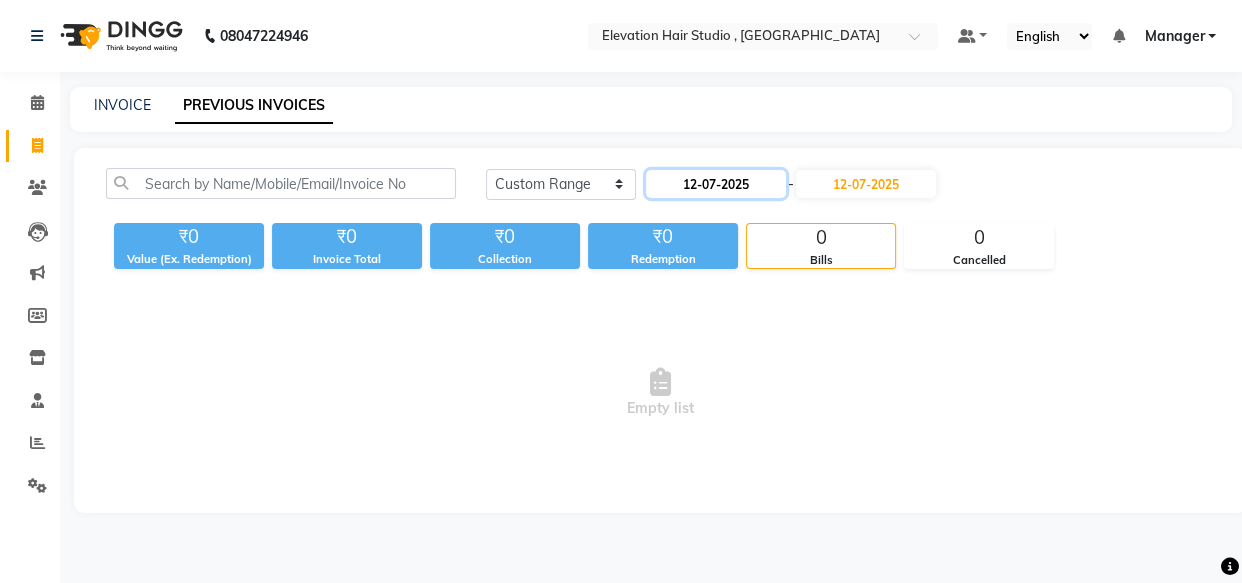 click on "12-07-2025" 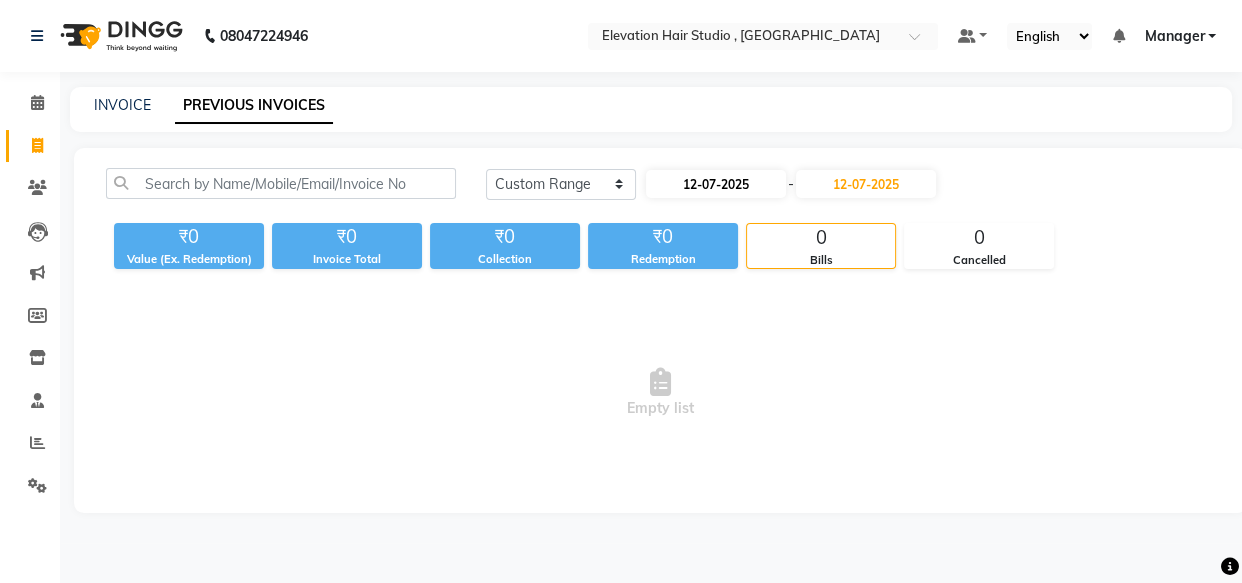 select on "7" 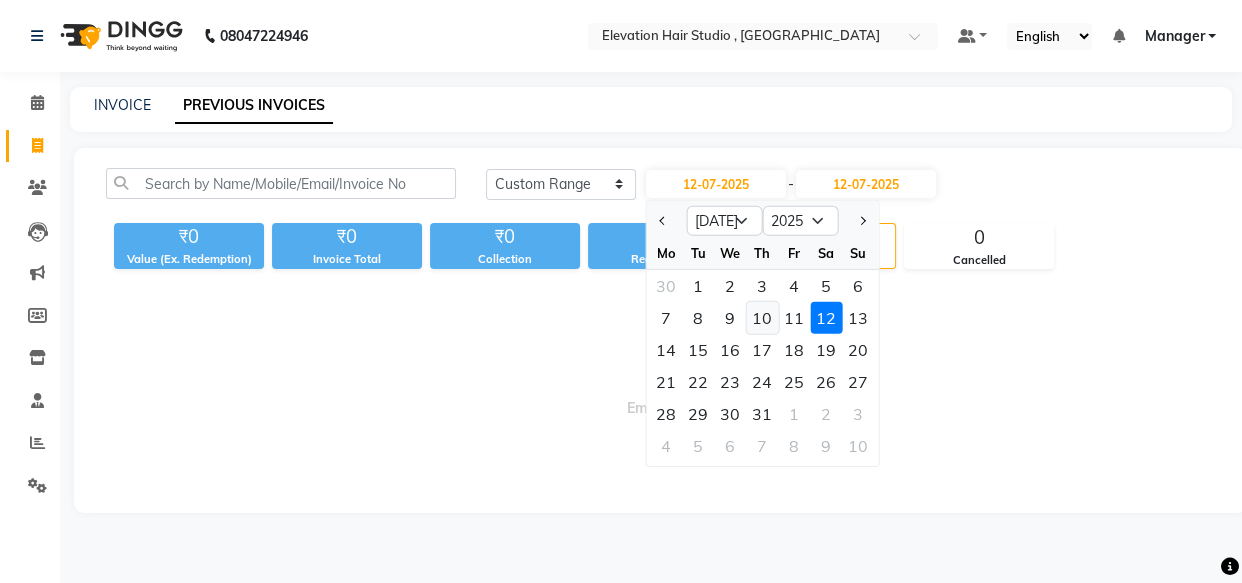 click on "10" 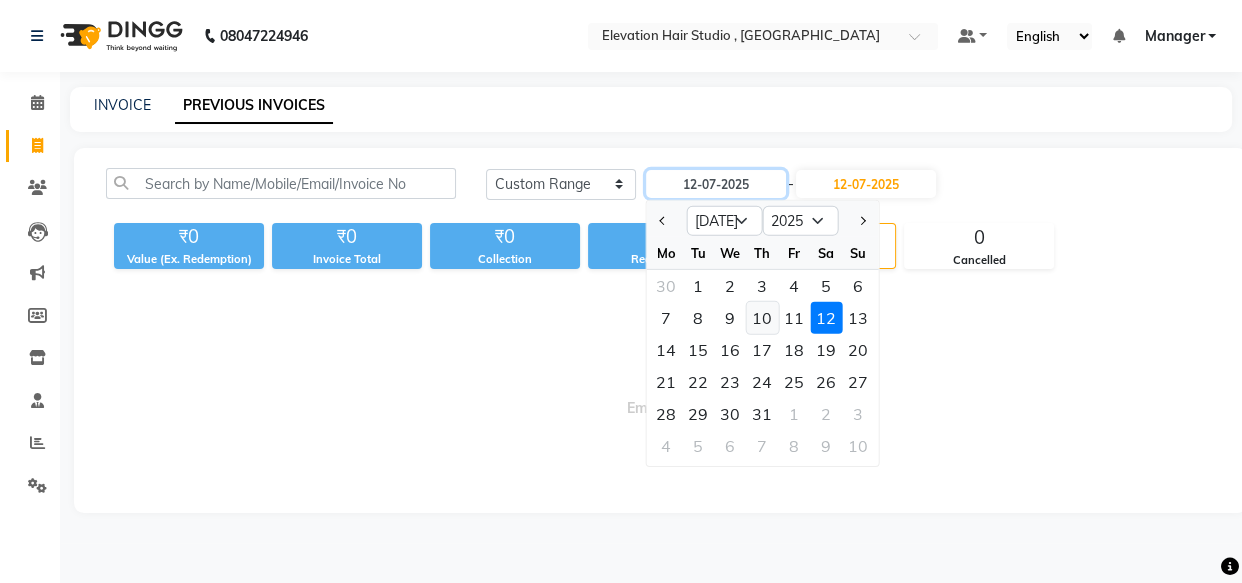 type on "10-07-2025" 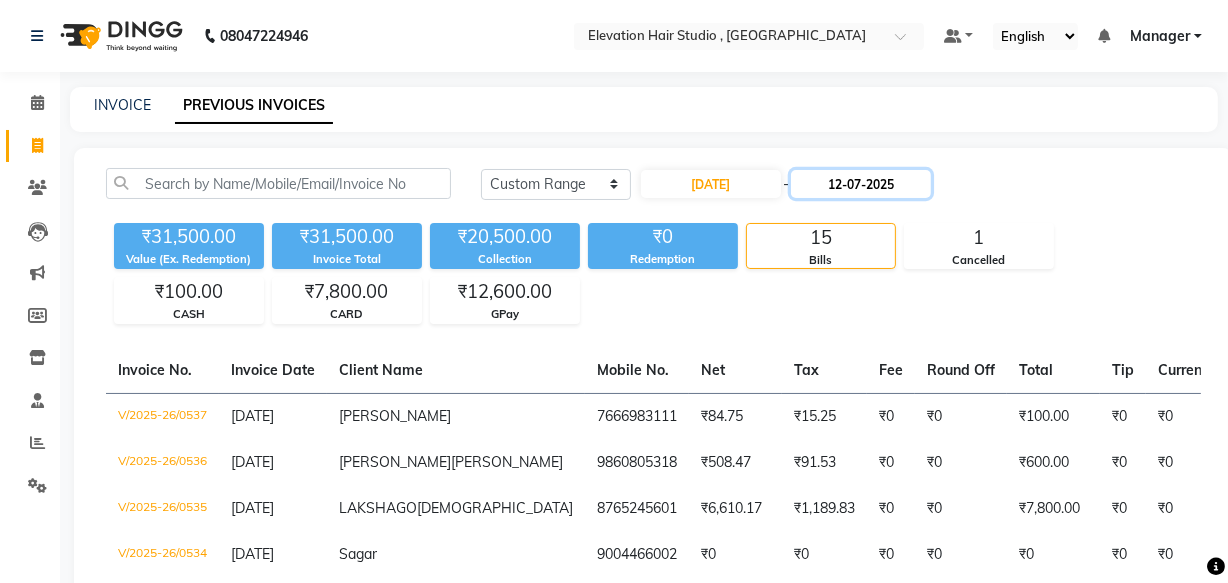 click on "12-07-2025" 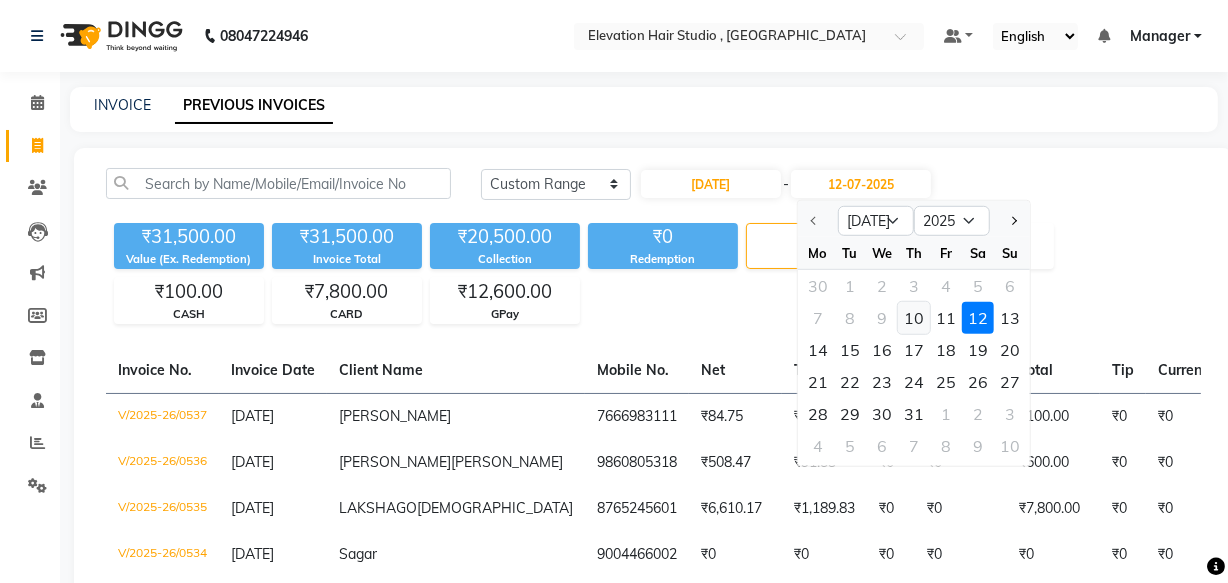 click on "10" 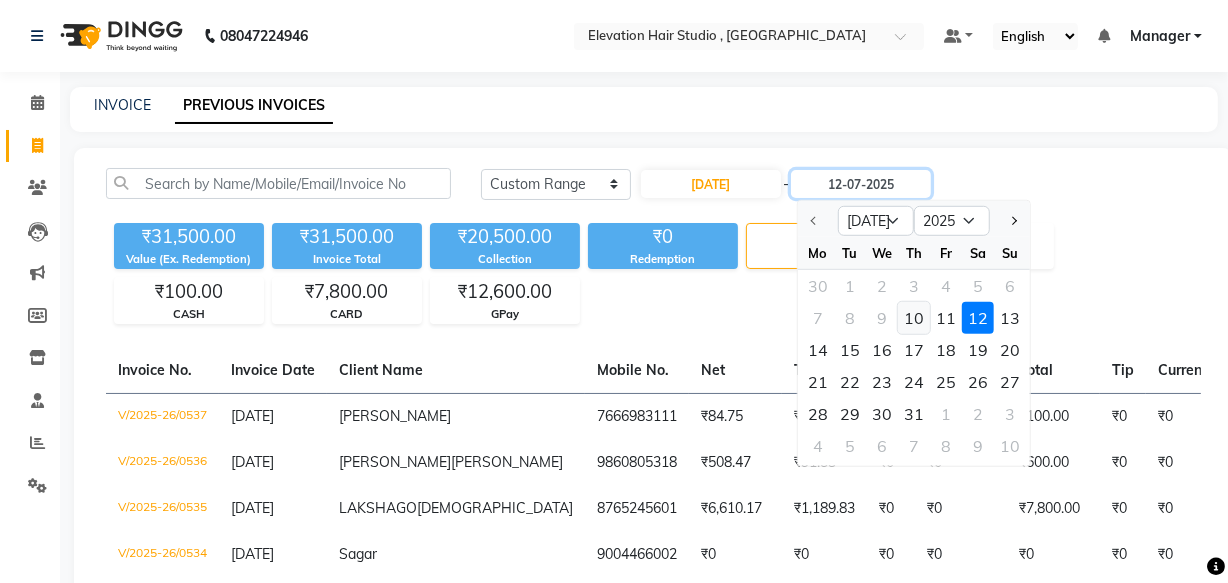 type on "10-07-2025" 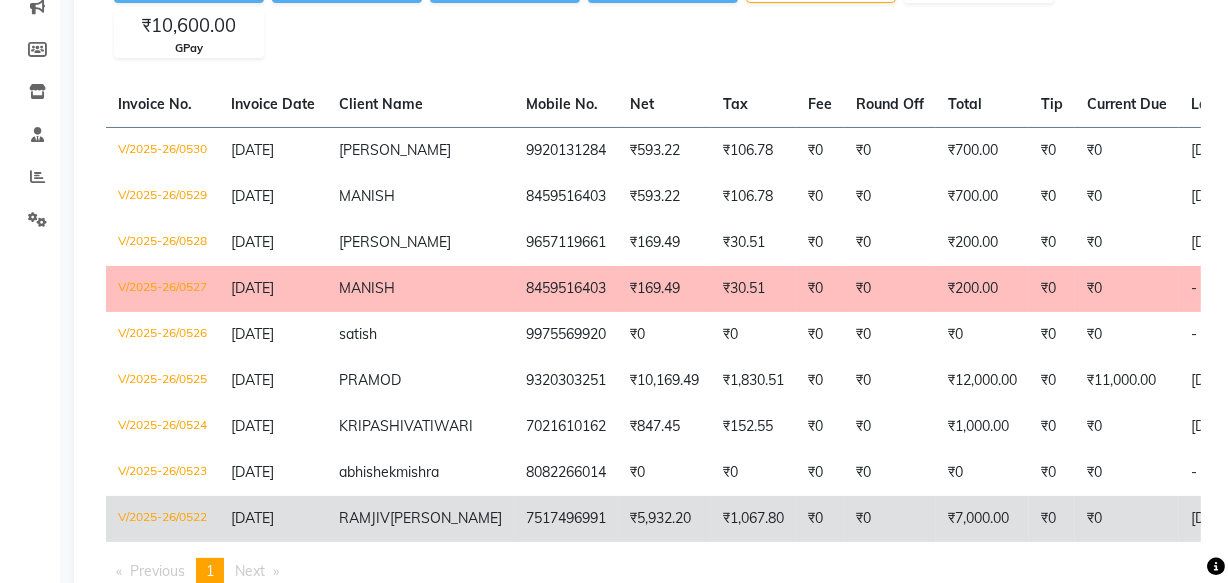 scroll, scrollTop: 363, scrollLeft: 0, axis: vertical 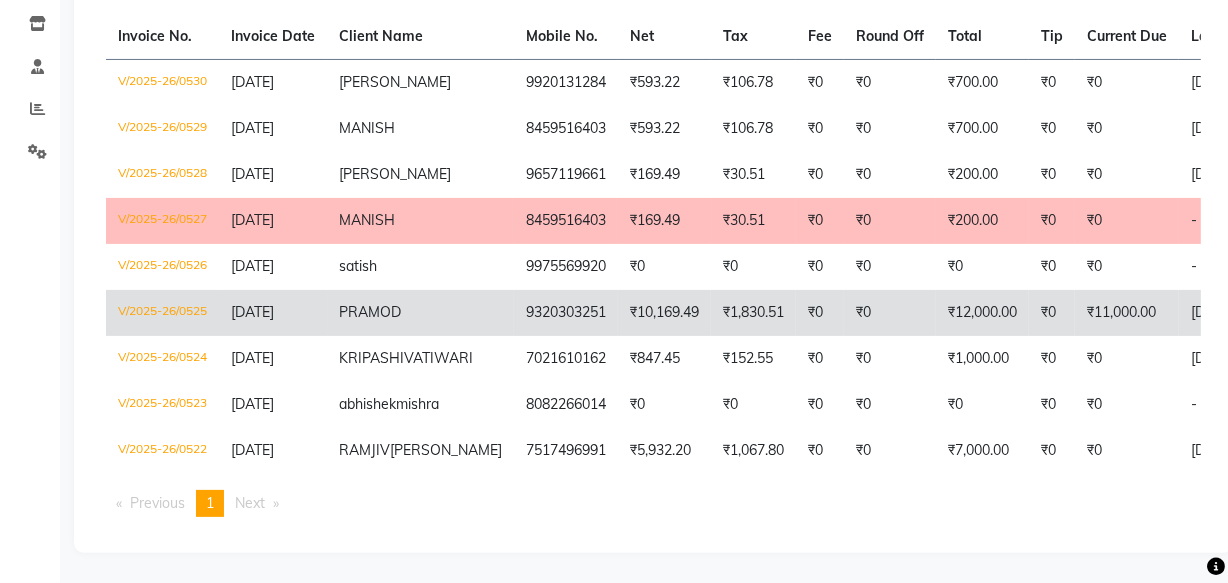 click on "9320303251" 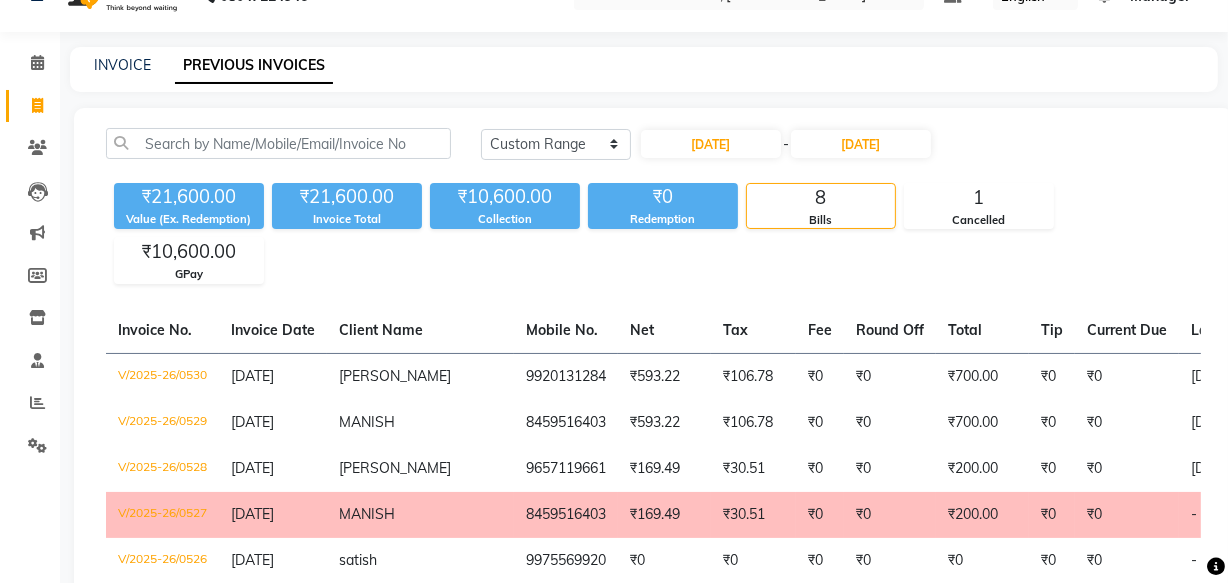 scroll, scrollTop: 0, scrollLeft: 0, axis: both 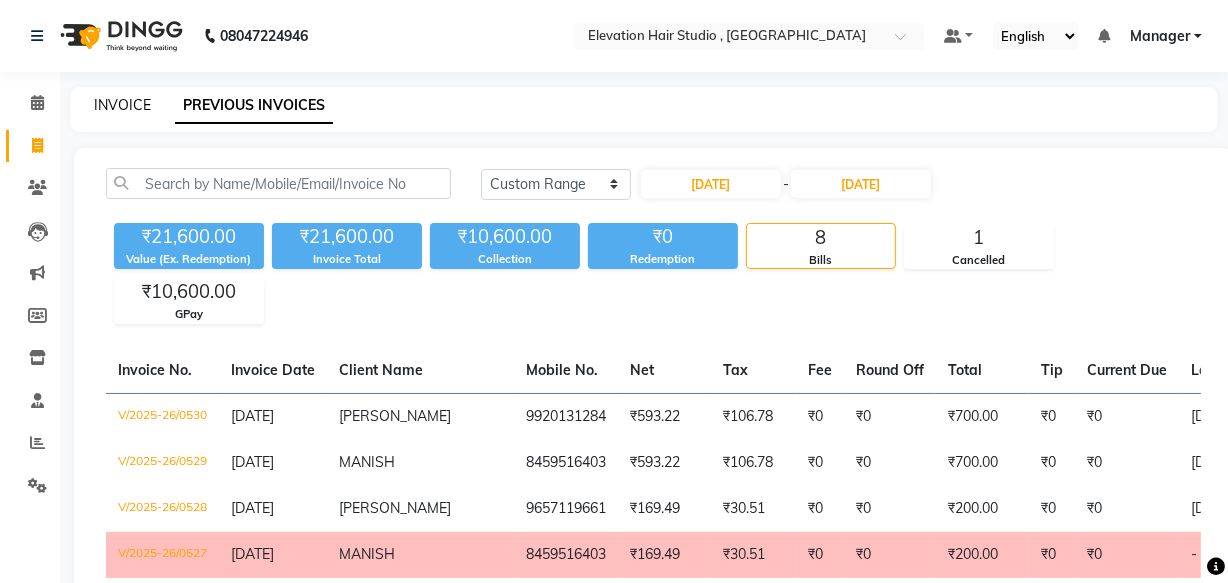 click on "INVOICE" 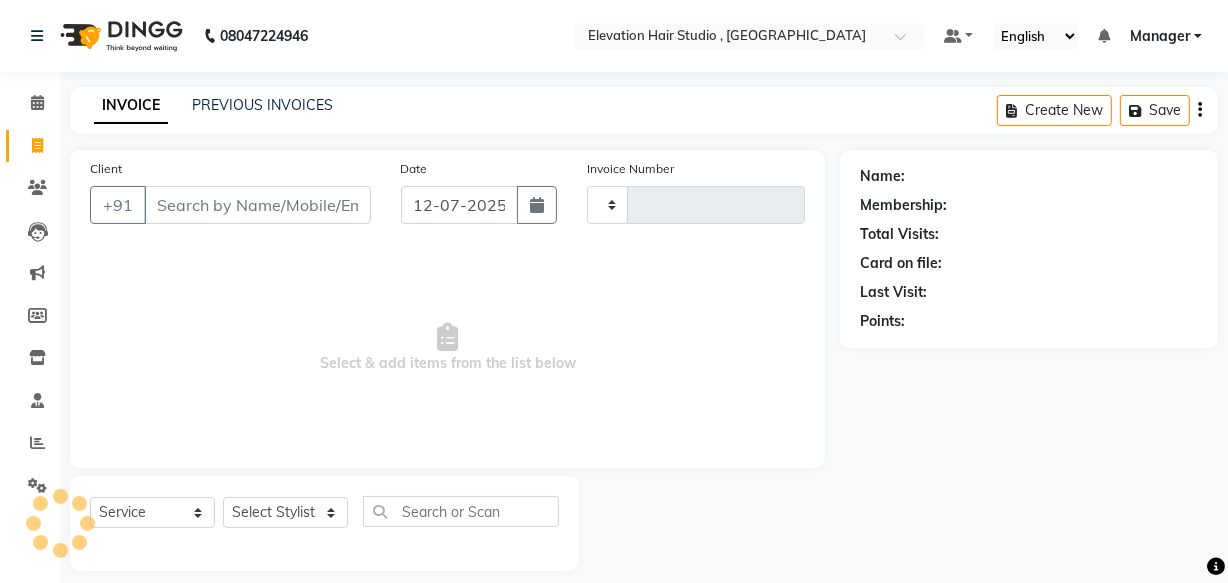 scroll, scrollTop: 19, scrollLeft: 0, axis: vertical 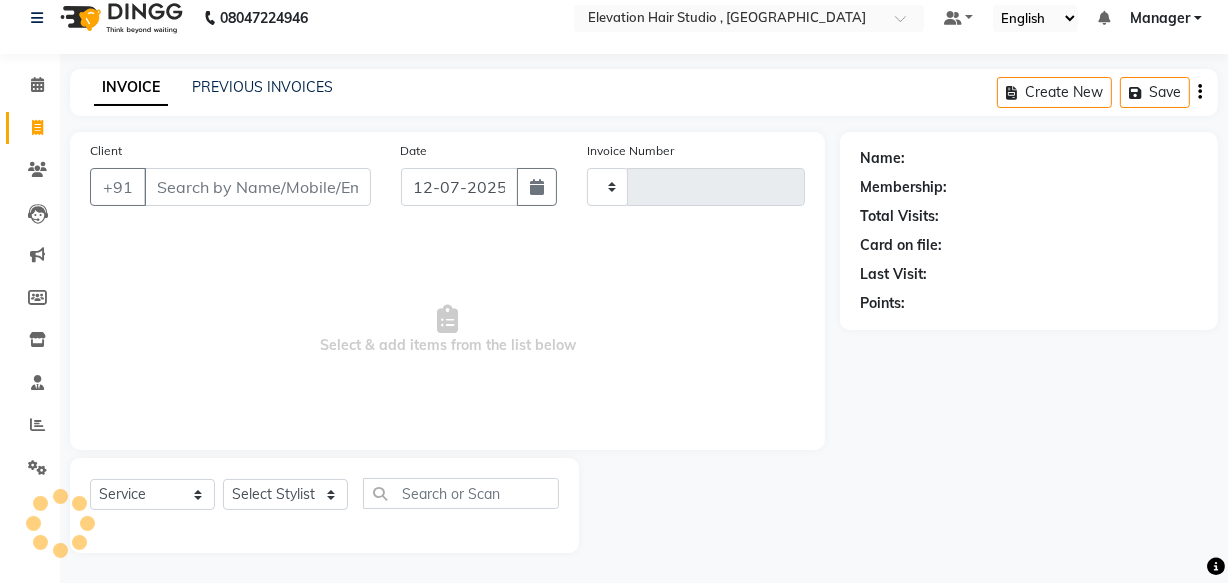 type on "0538" 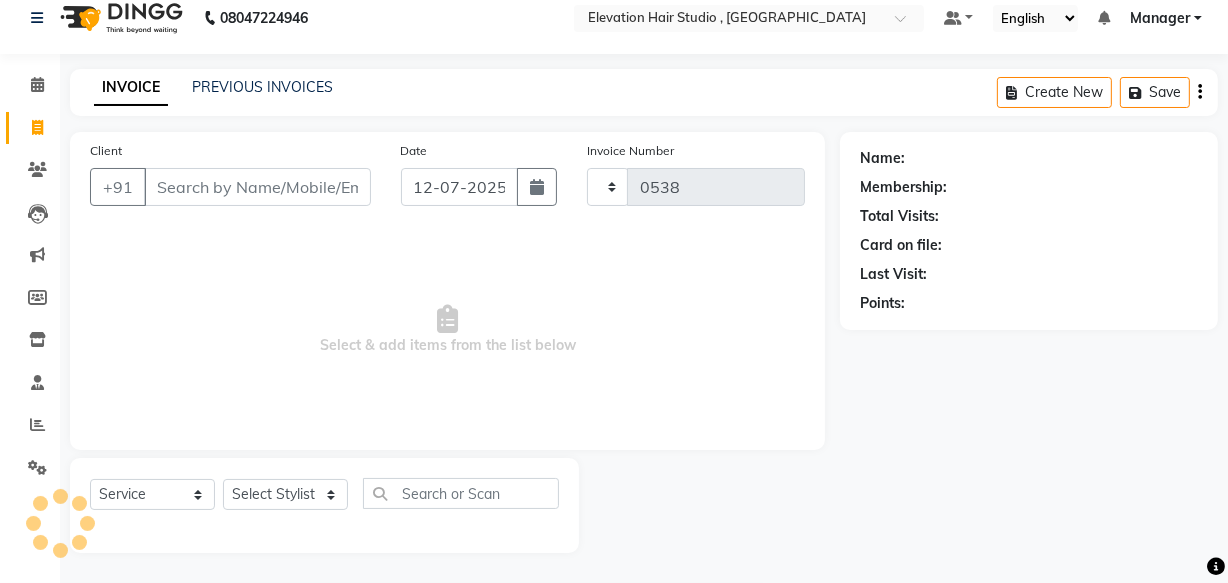 select on "6886" 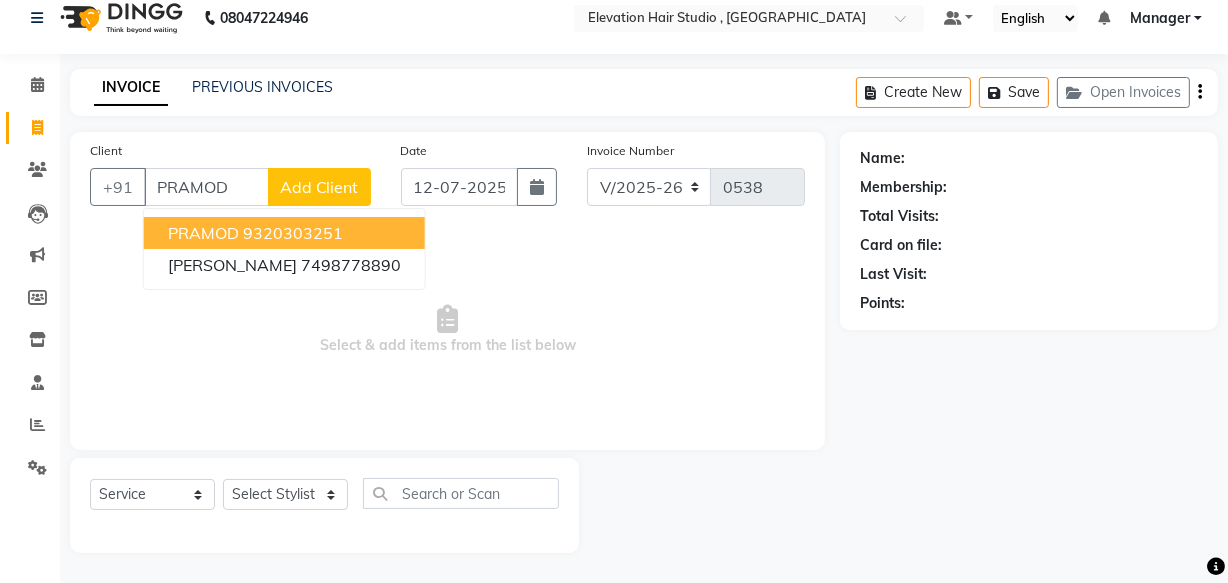 click on "9320303251" at bounding box center [293, 233] 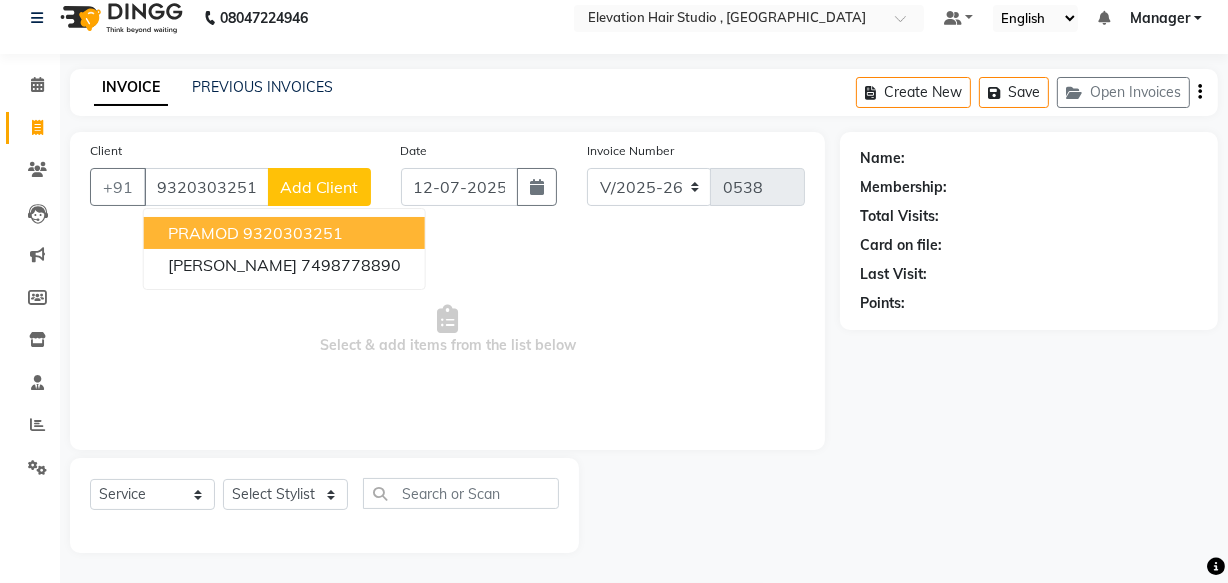 type on "9320303251" 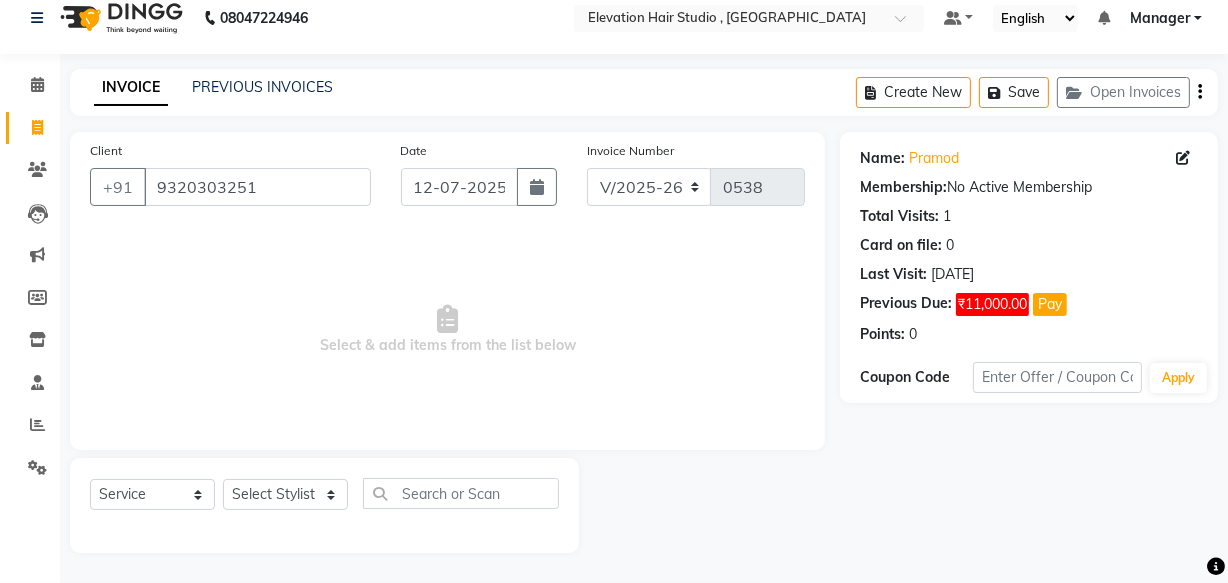 click on "Select & add items from the list below" at bounding box center (447, 330) 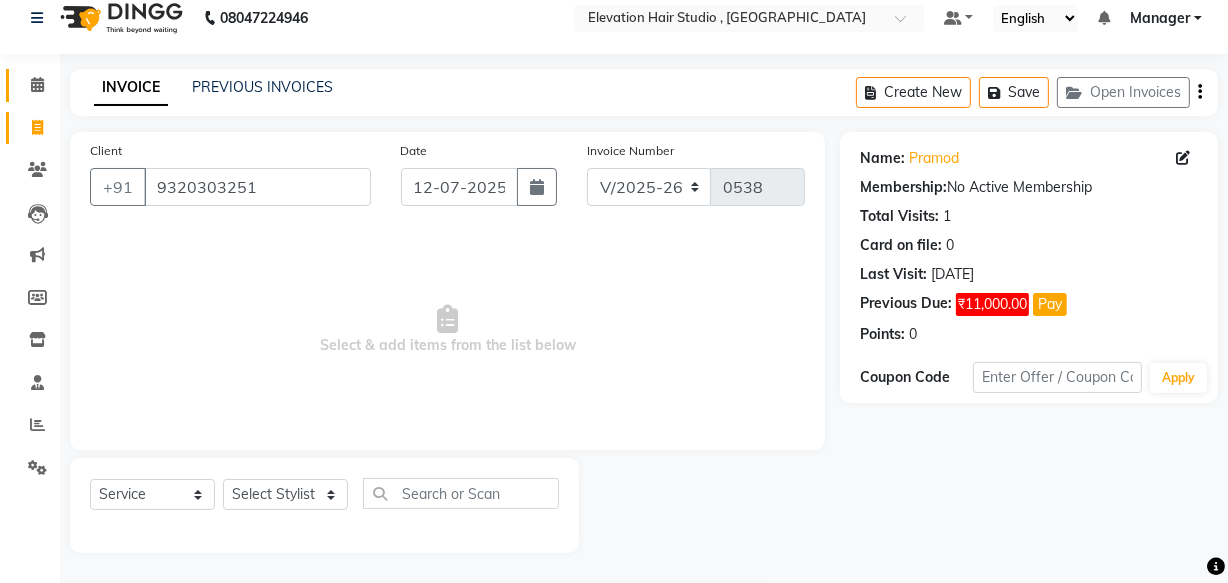 click 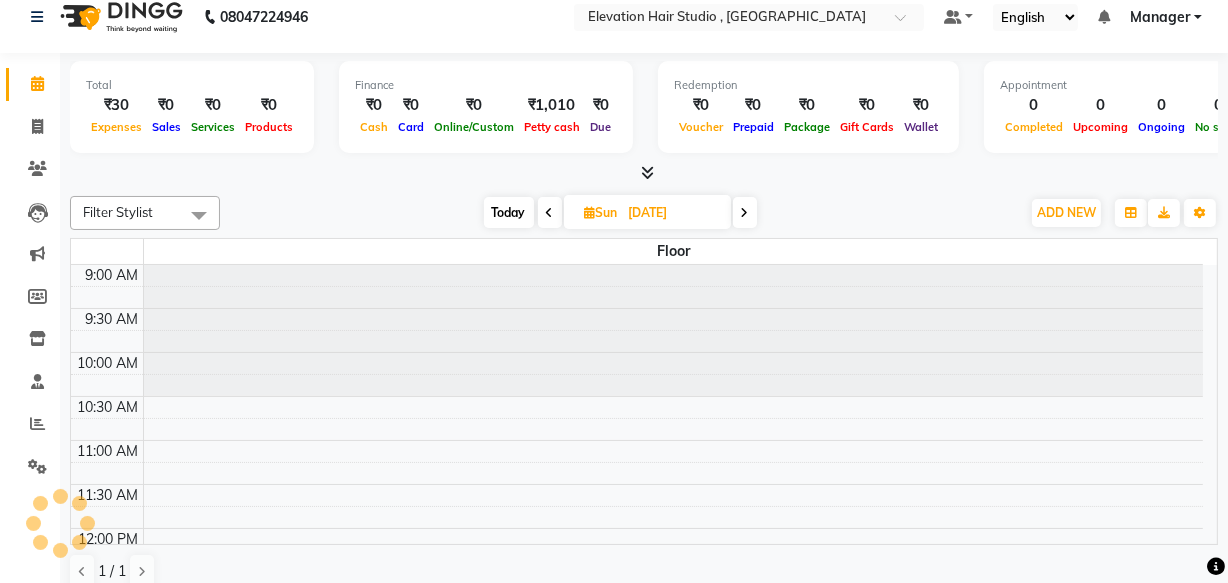 scroll, scrollTop: 0, scrollLeft: 0, axis: both 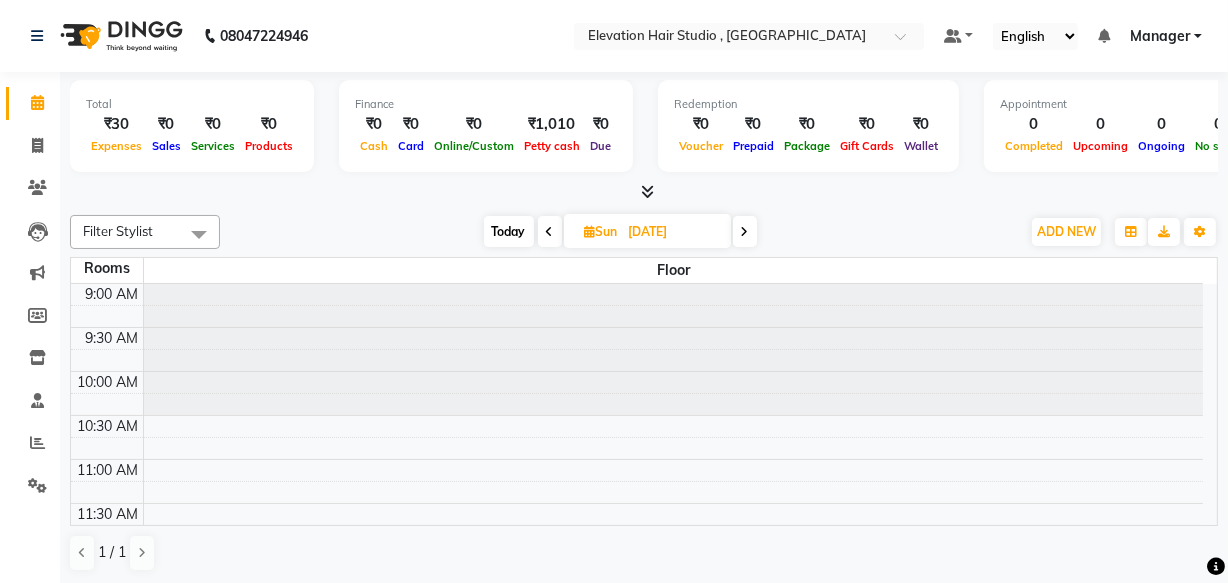 click at bounding box center [745, 232] 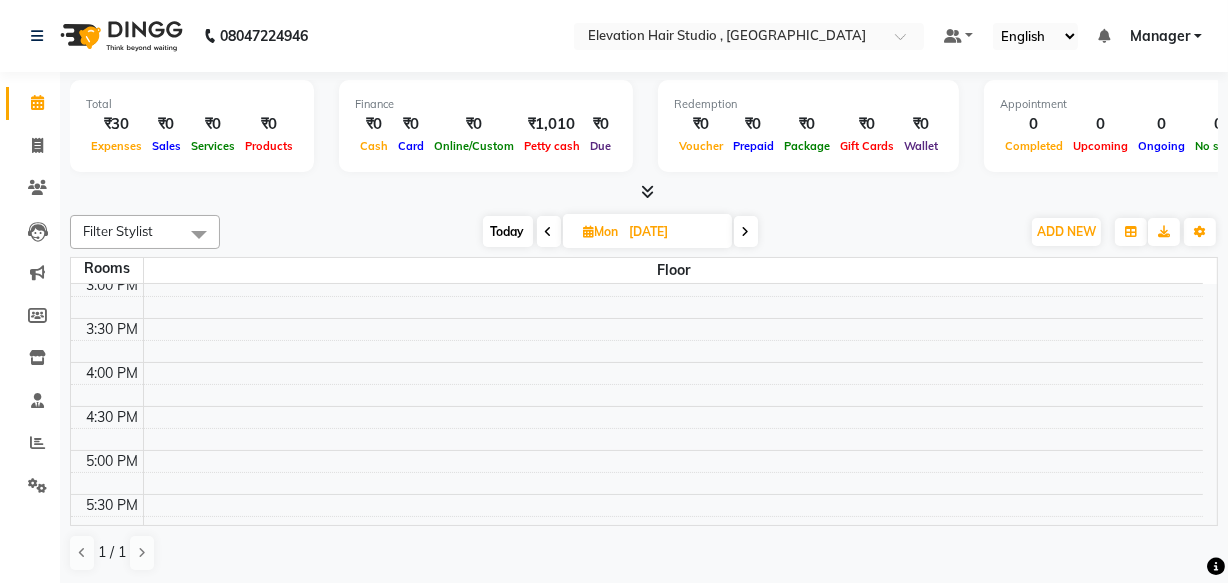 click at bounding box center [549, 231] 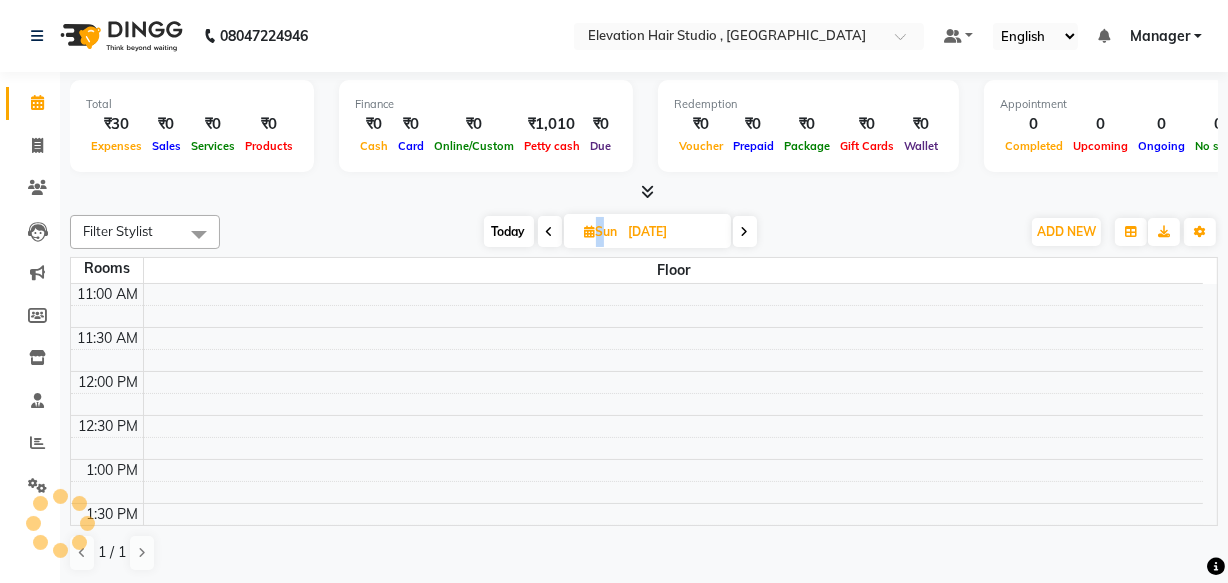 click at bounding box center (550, 231) 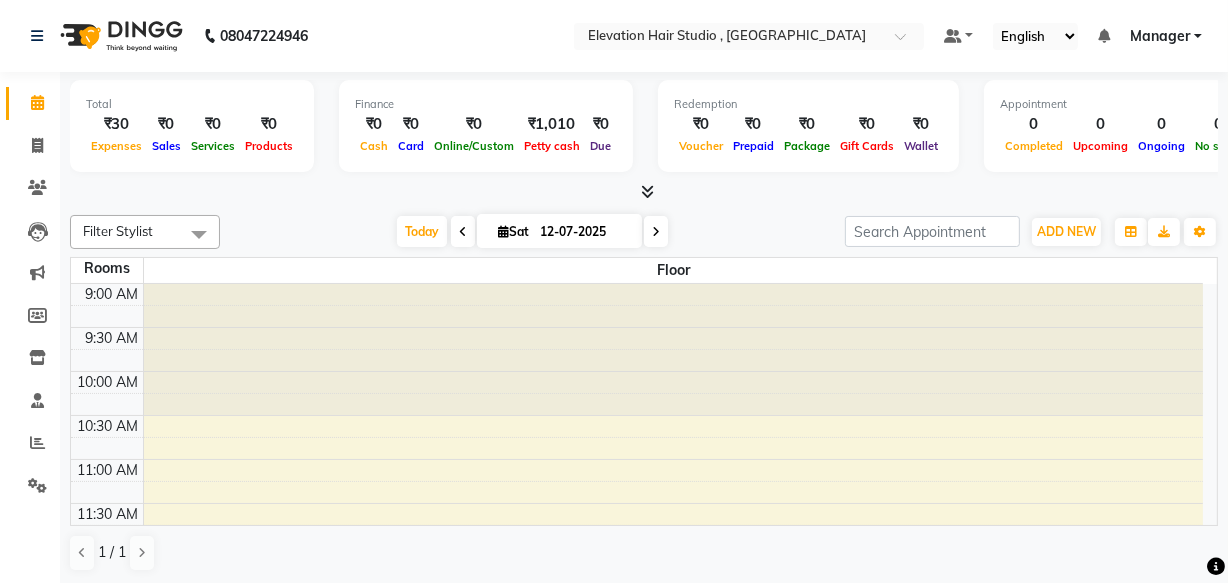 scroll, scrollTop: 636, scrollLeft: 0, axis: vertical 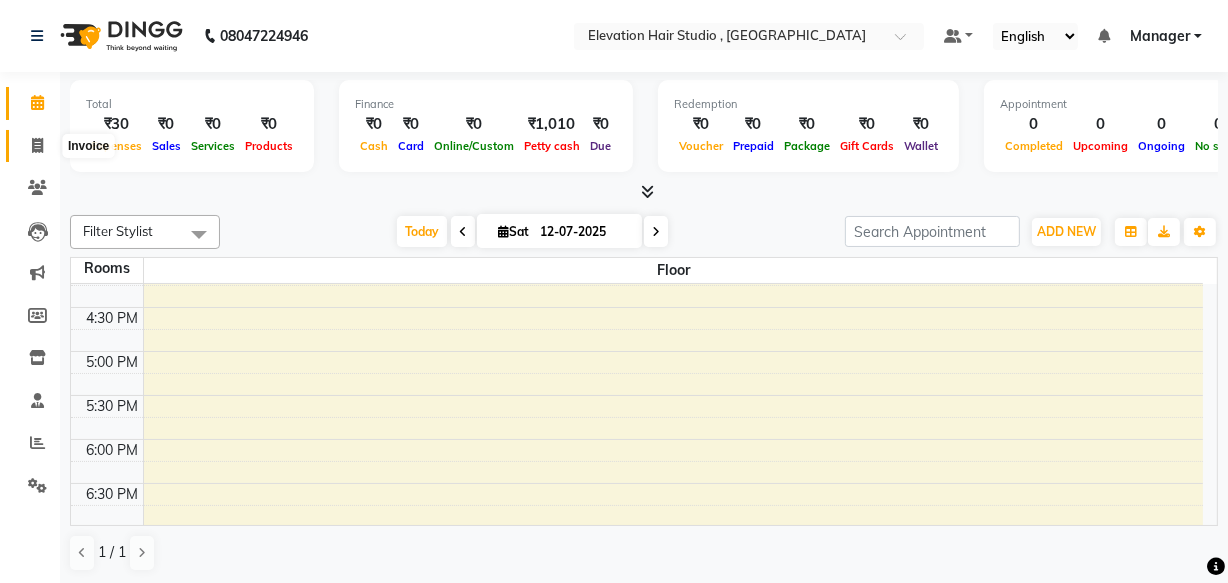 click 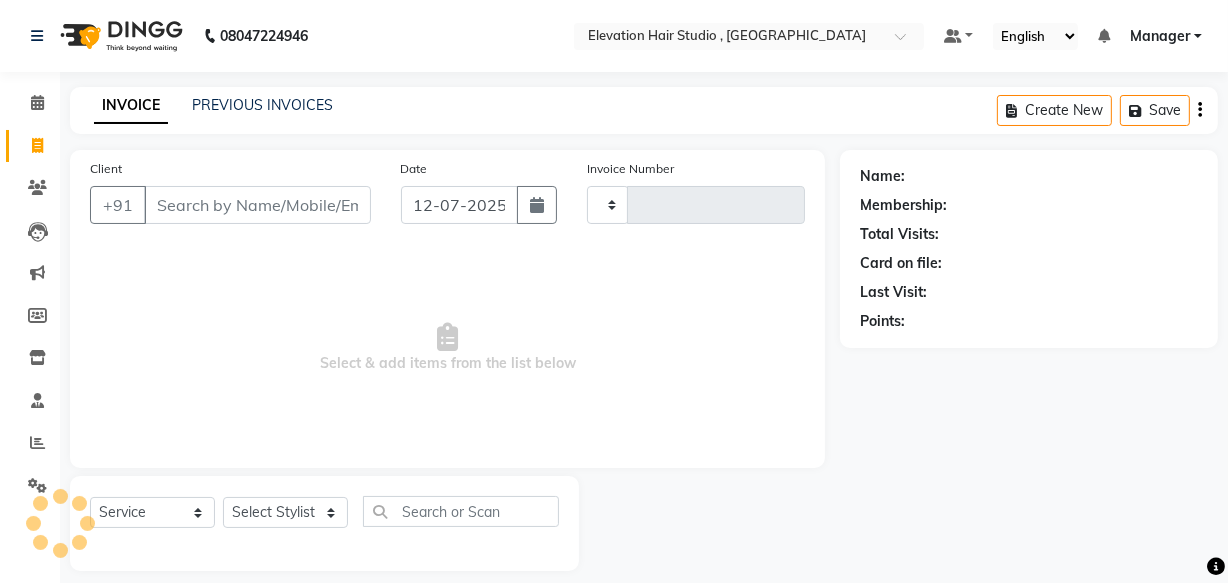 type on "0538" 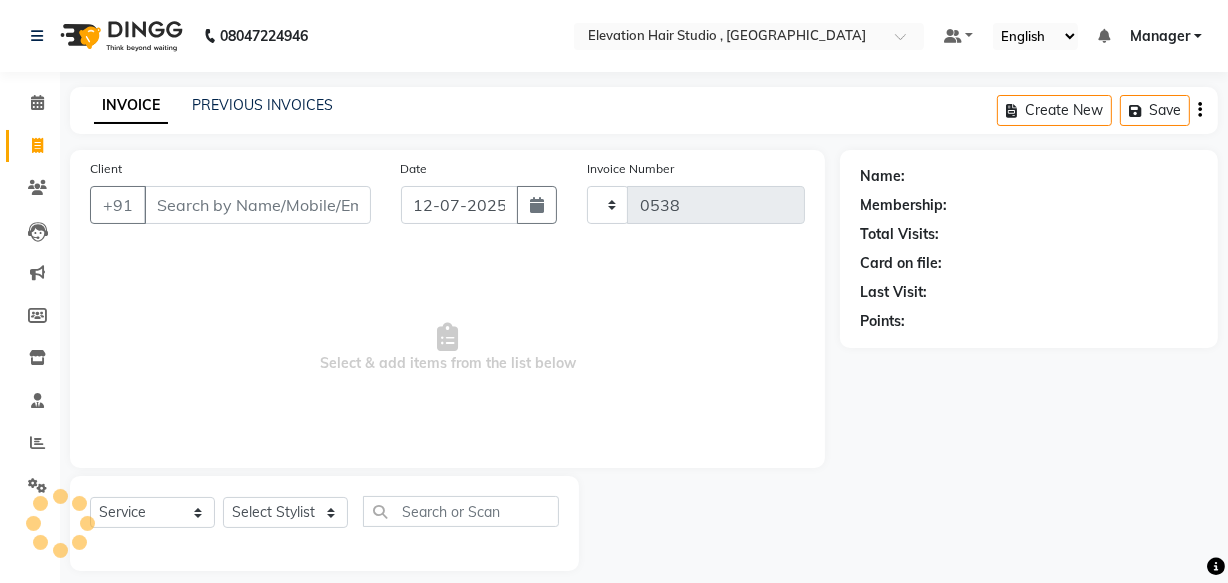 select on "6886" 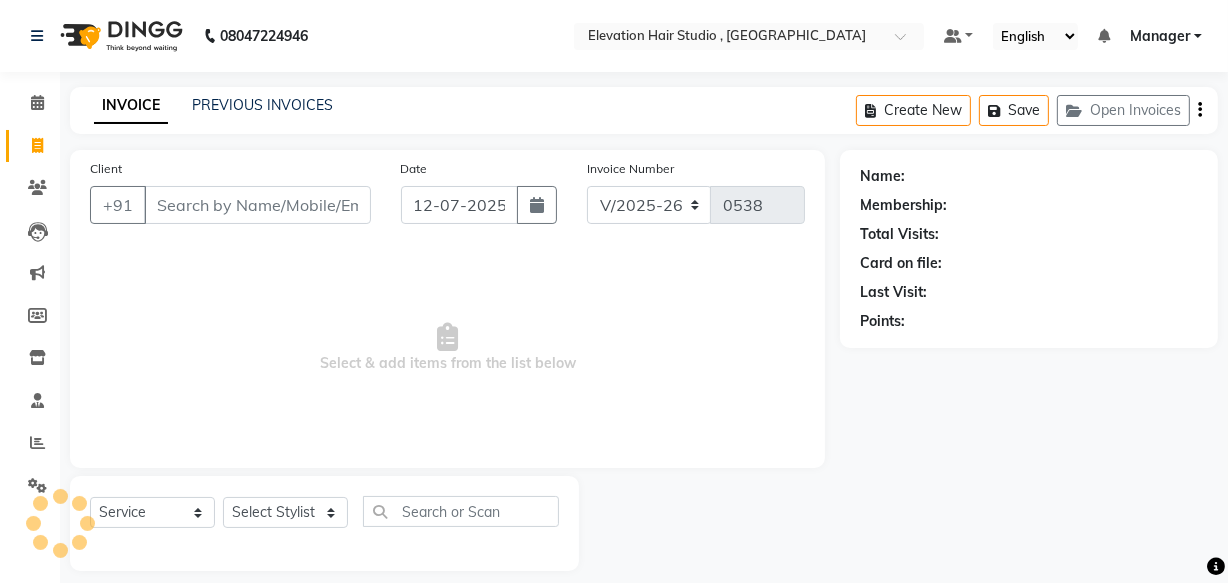 click on "Client" at bounding box center [257, 205] 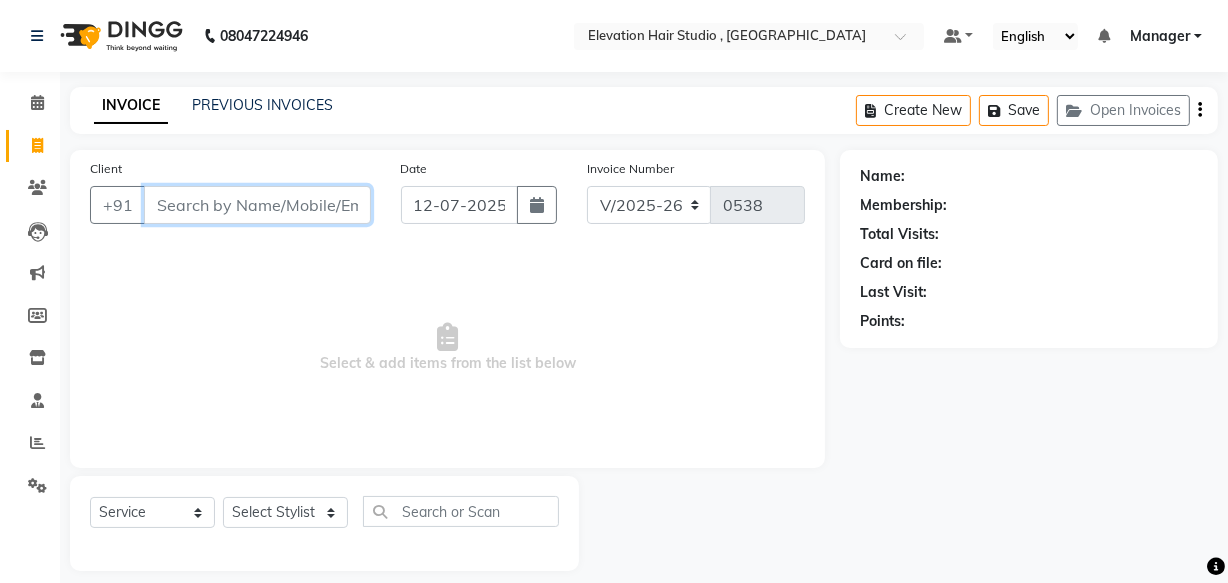 click on "Client" at bounding box center (257, 205) 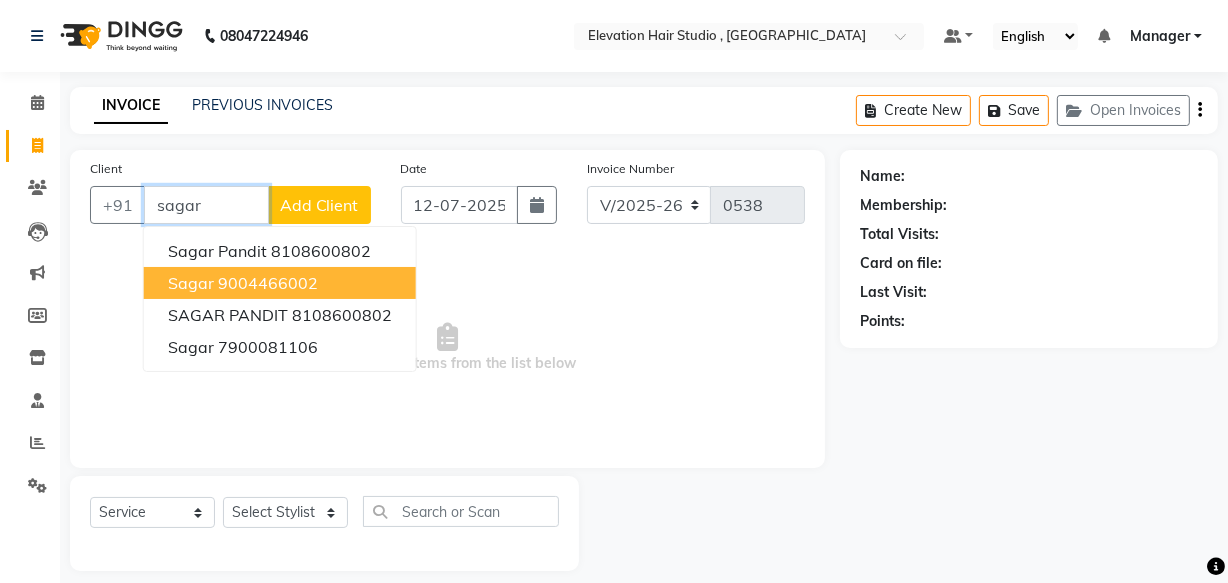 click on "Sagar  9004466002" at bounding box center [280, 283] 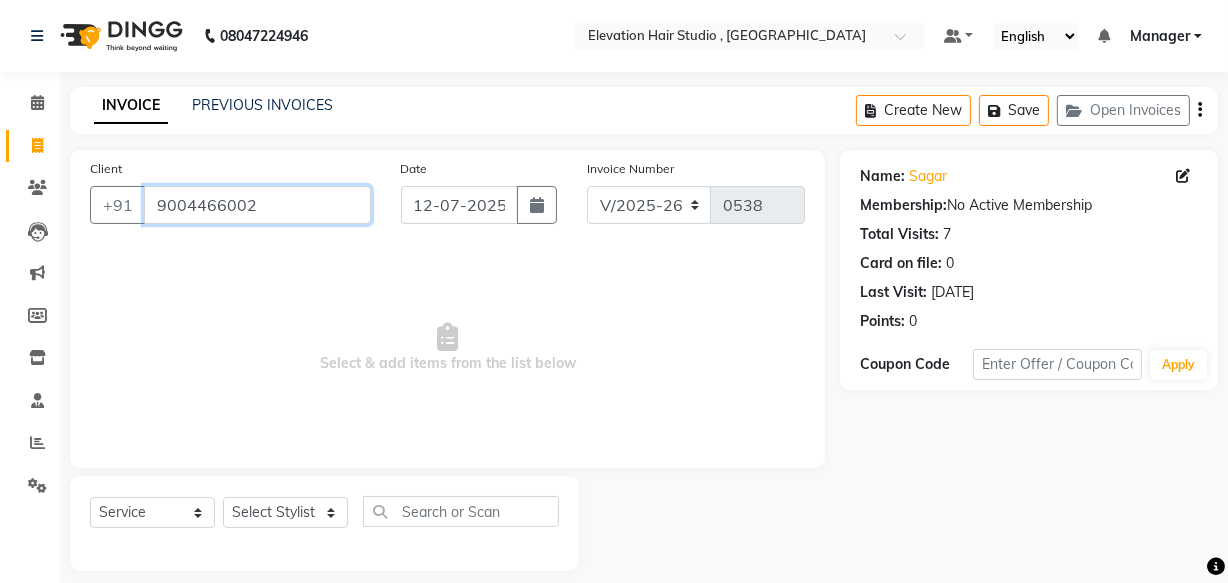 click on "9004466002" at bounding box center (257, 205) 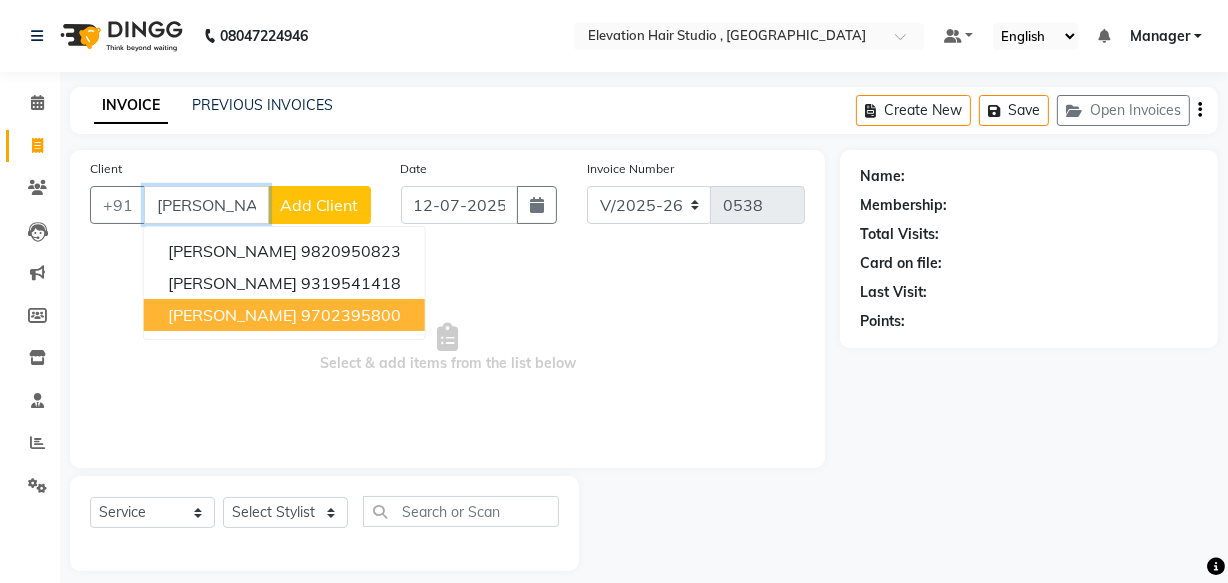 click on "9702395800" at bounding box center (351, 315) 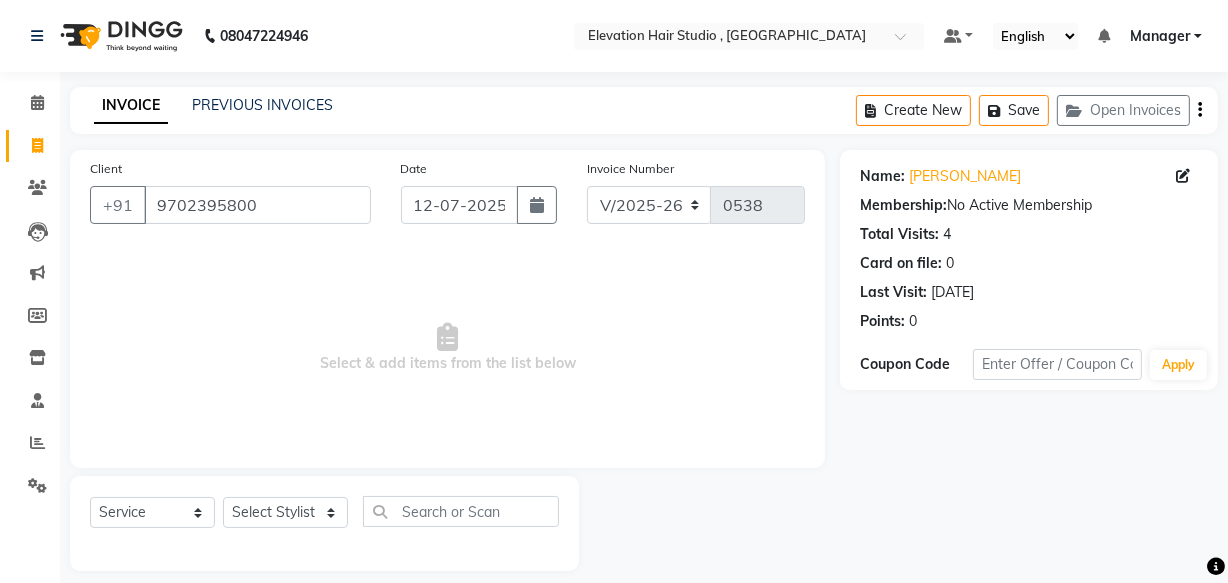 click on "[DATE]" 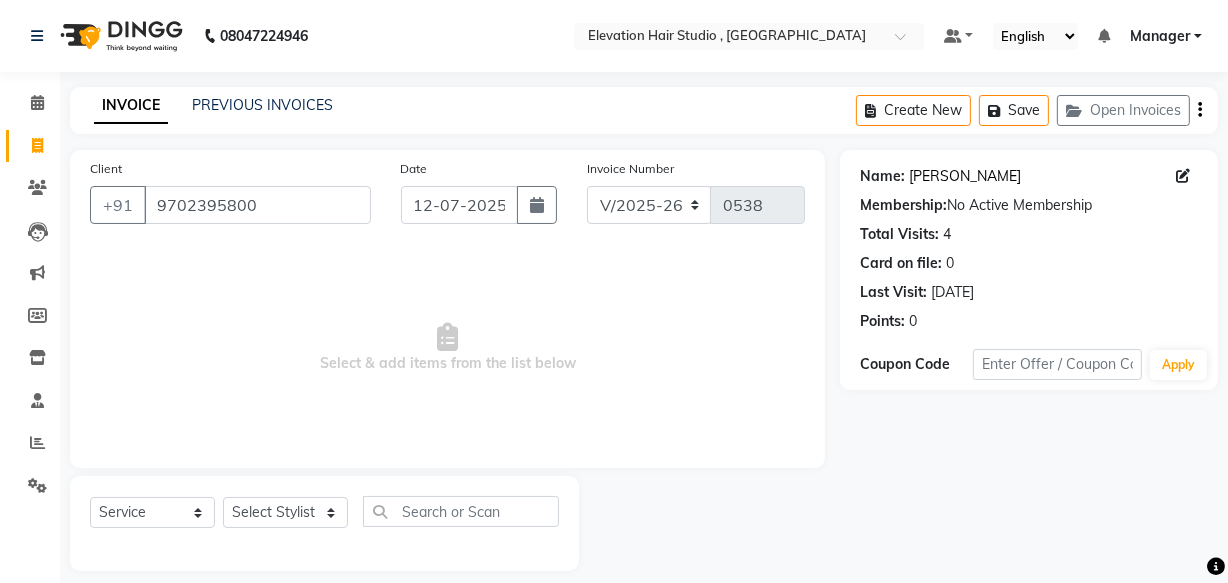 click on "Rajendra Yadav" 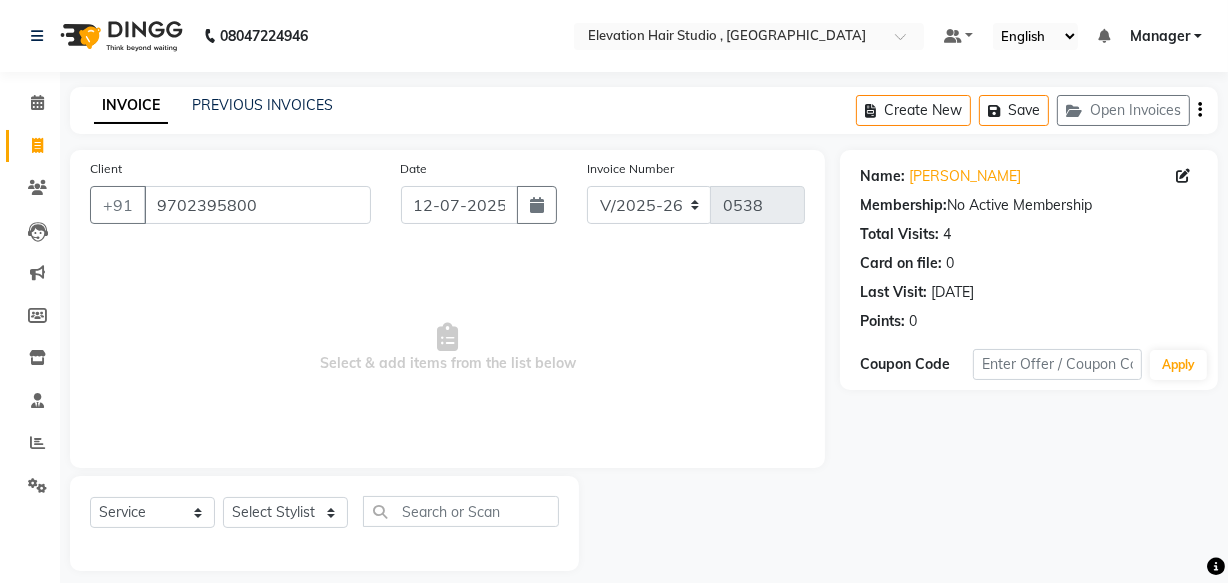 click on "Name: Rajendra Yadav Membership:  No Active Membership  Total Visits:  4 Card on file:  0 Last Visit:   12-06-2025 Points:   0" 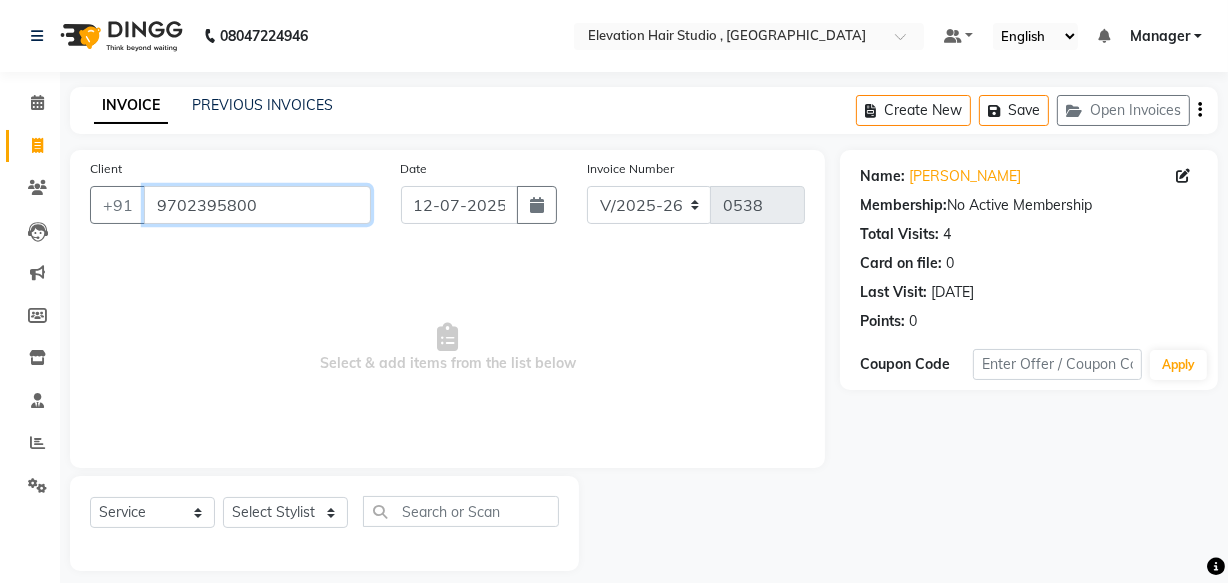 click on "9702395800" at bounding box center [257, 205] 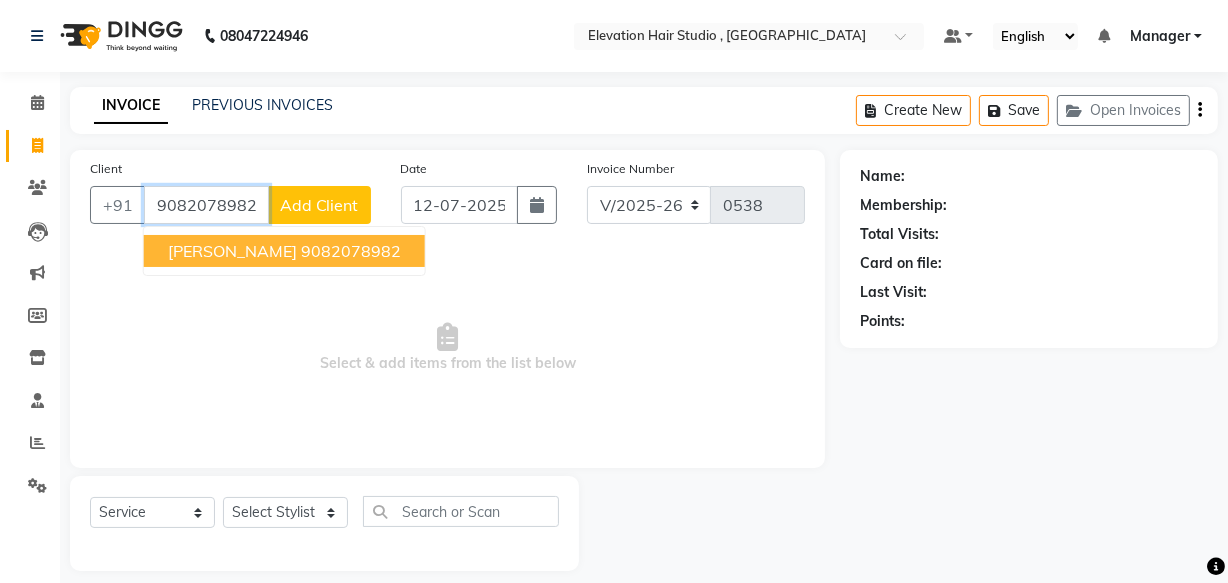 type on "9082078982" 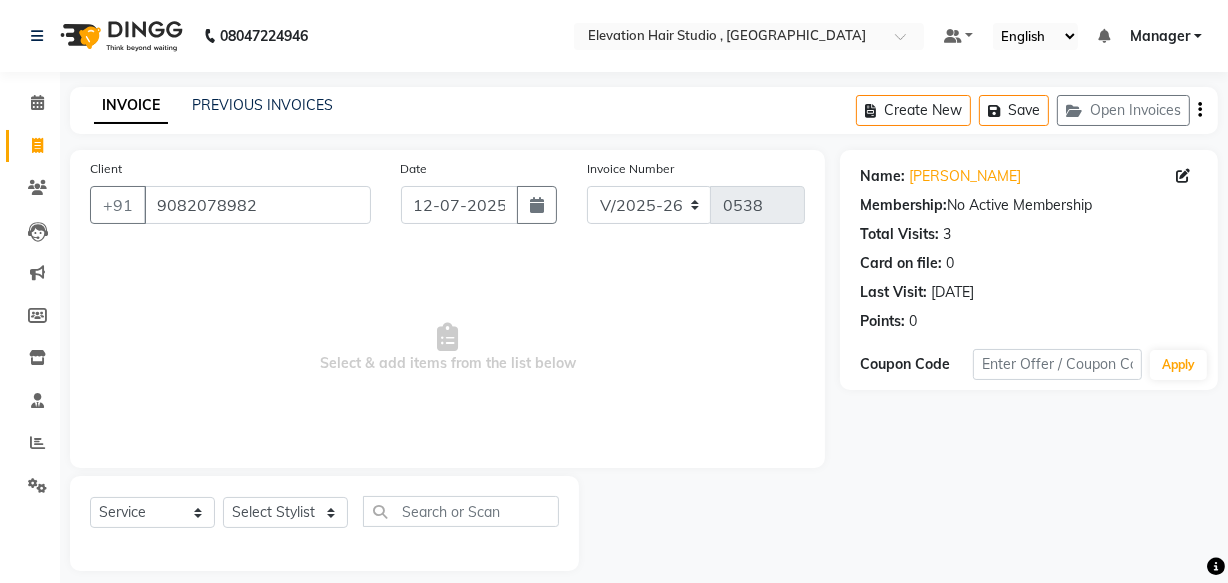 drag, startPoint x: 1050, startPoint y: 303, endPoint x: 984, endPoint y: 300, distance: 66.068146 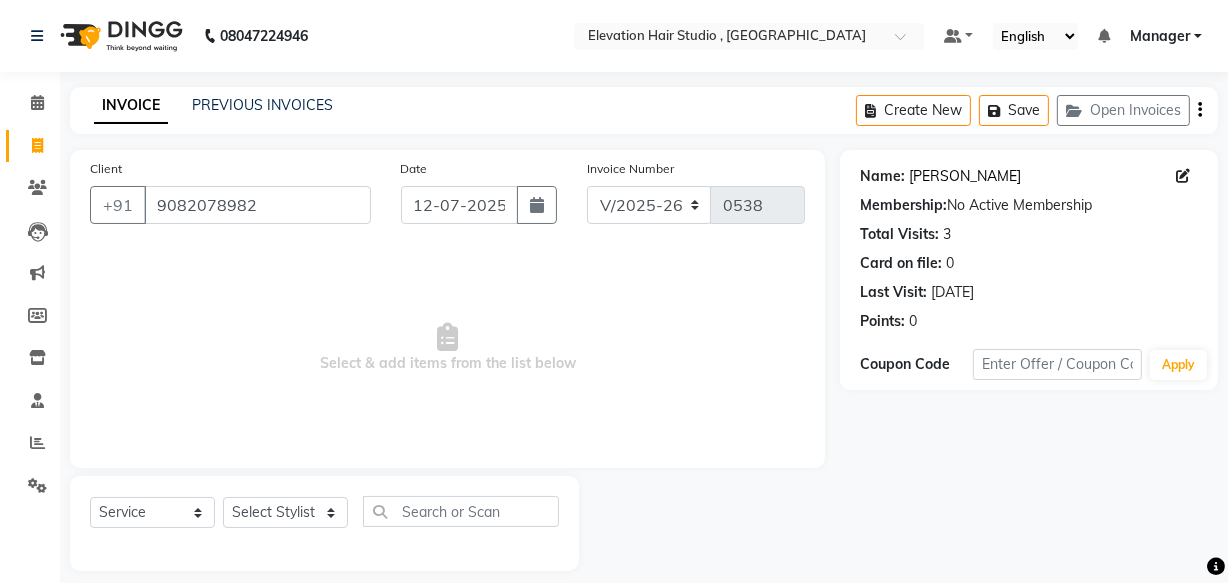 click on "Machindra Sonvane" 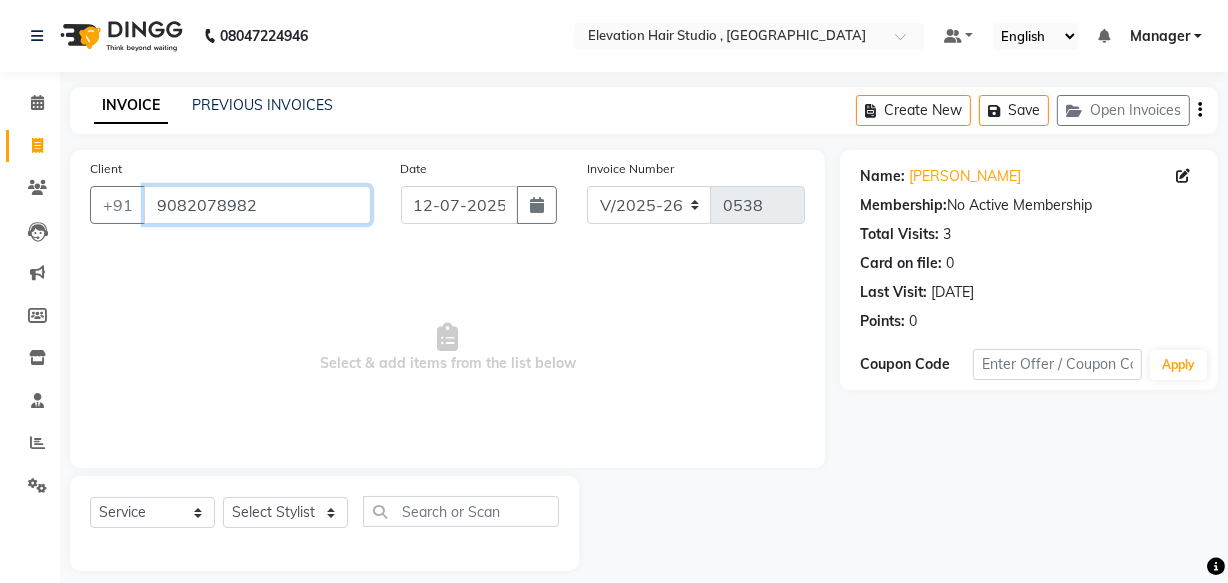 click on "9082078982" at bounding box center [257, 205] 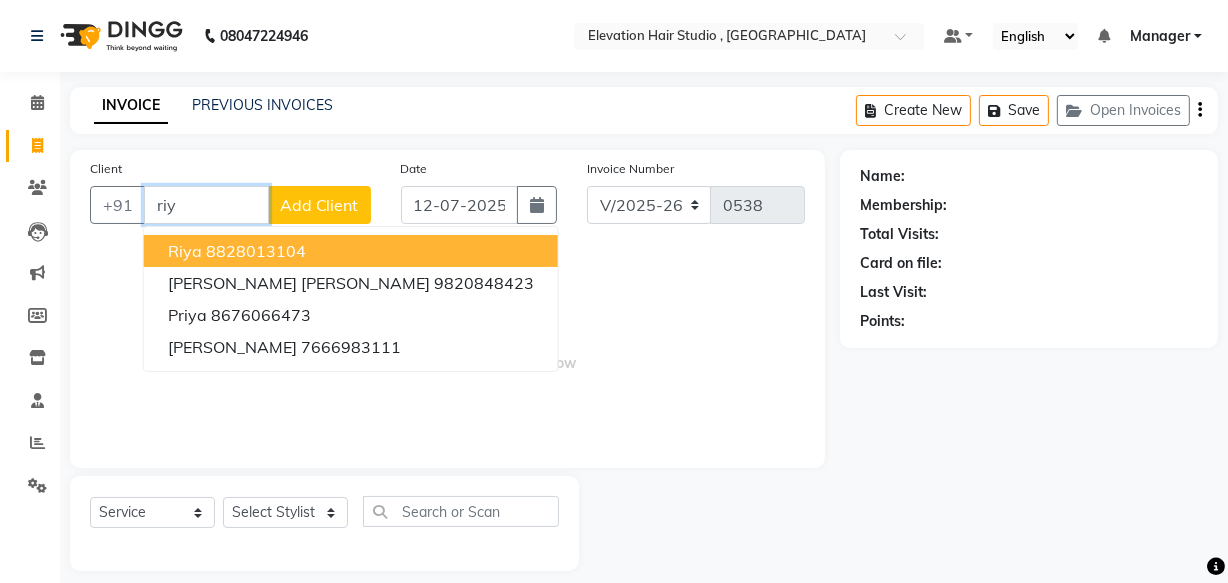 click on "Riya  8828013104" at bounding box center (351, 251) 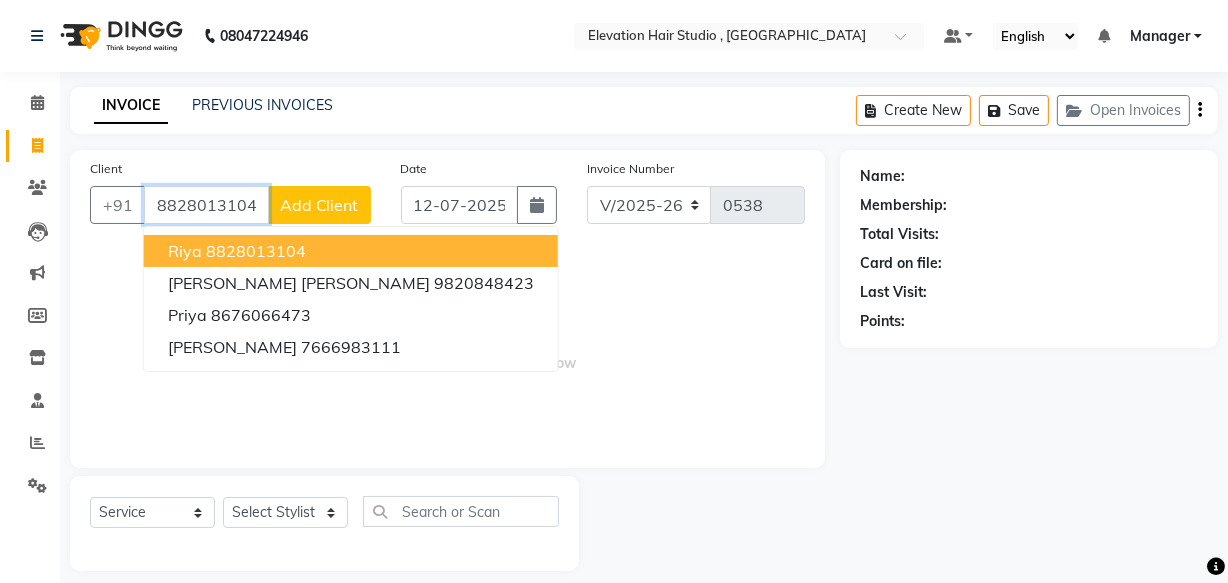 type on "8828013104" 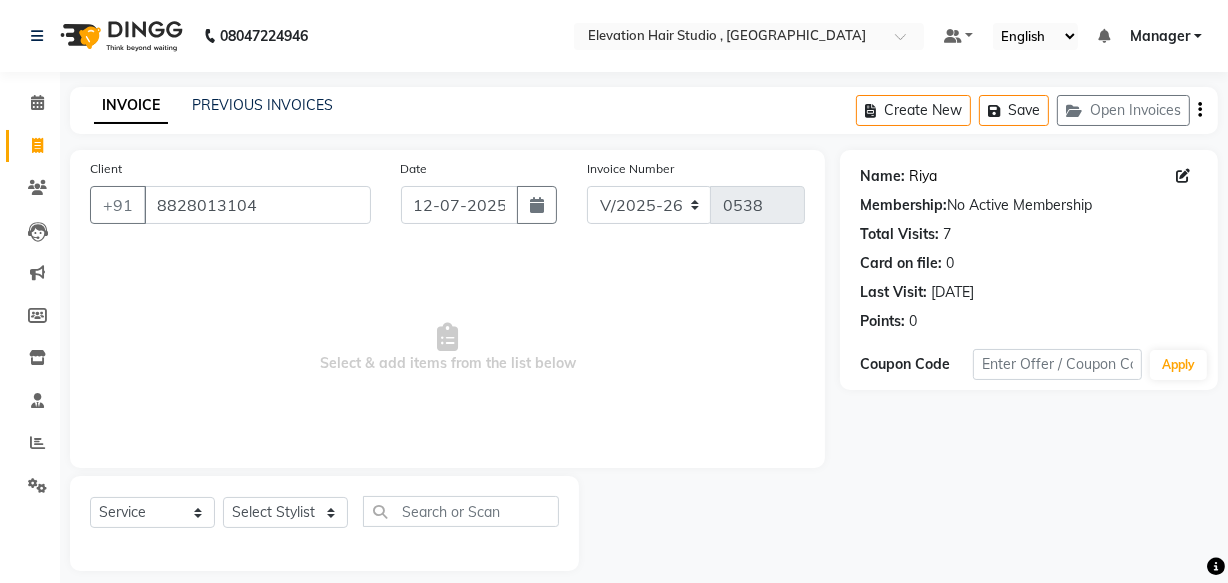 click on "Riya" 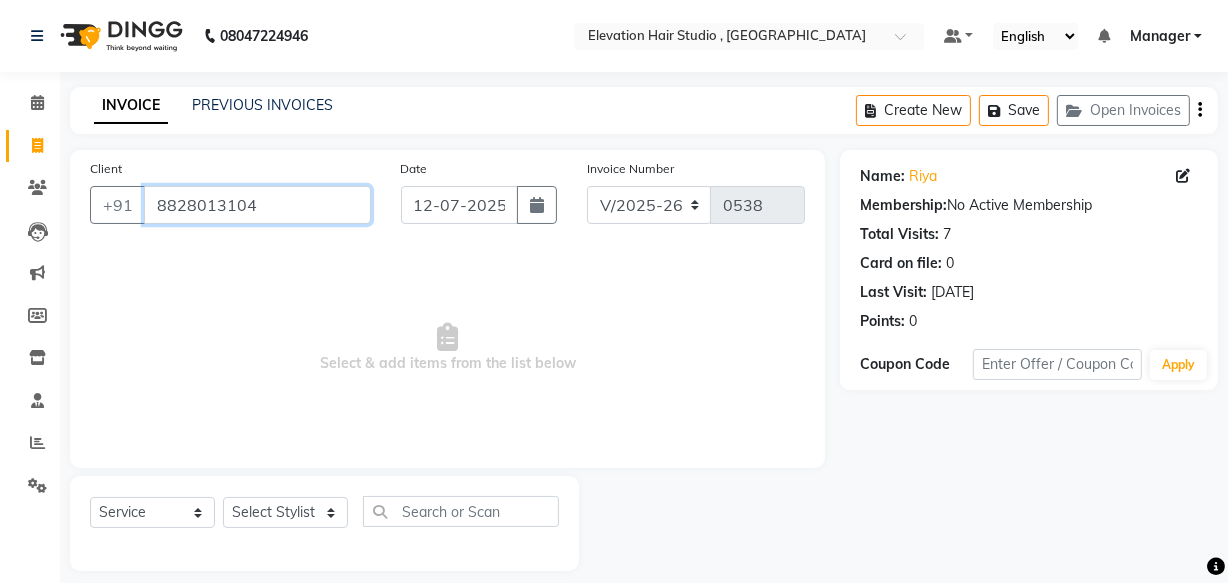 click on "8828013104" at bounding box center (257, 205) 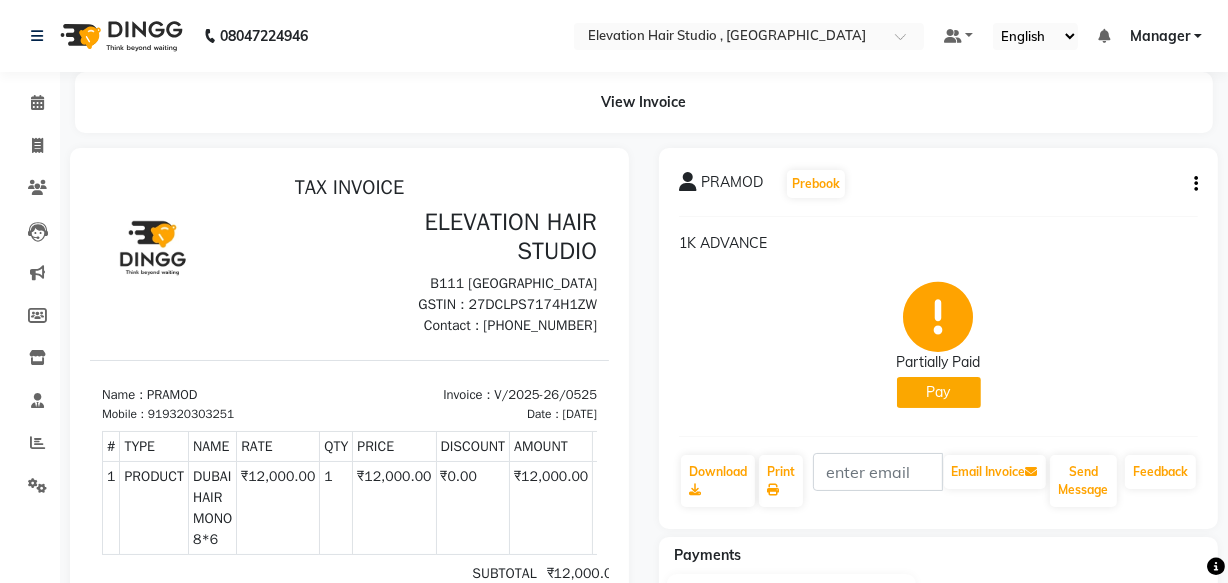 scroll, scrollTop: 0, scrollLeft: 0, axis: both 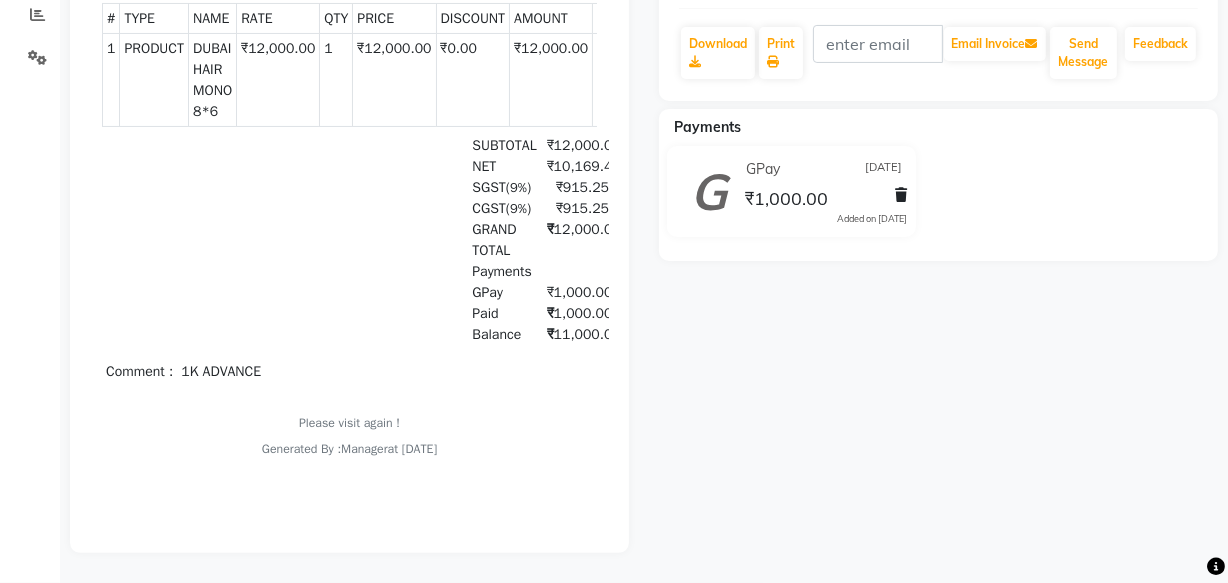 drag, startPoint x: 412, startPoint y: 389, endPoint x: 518, endPoint y: 380, distance: 106.381386 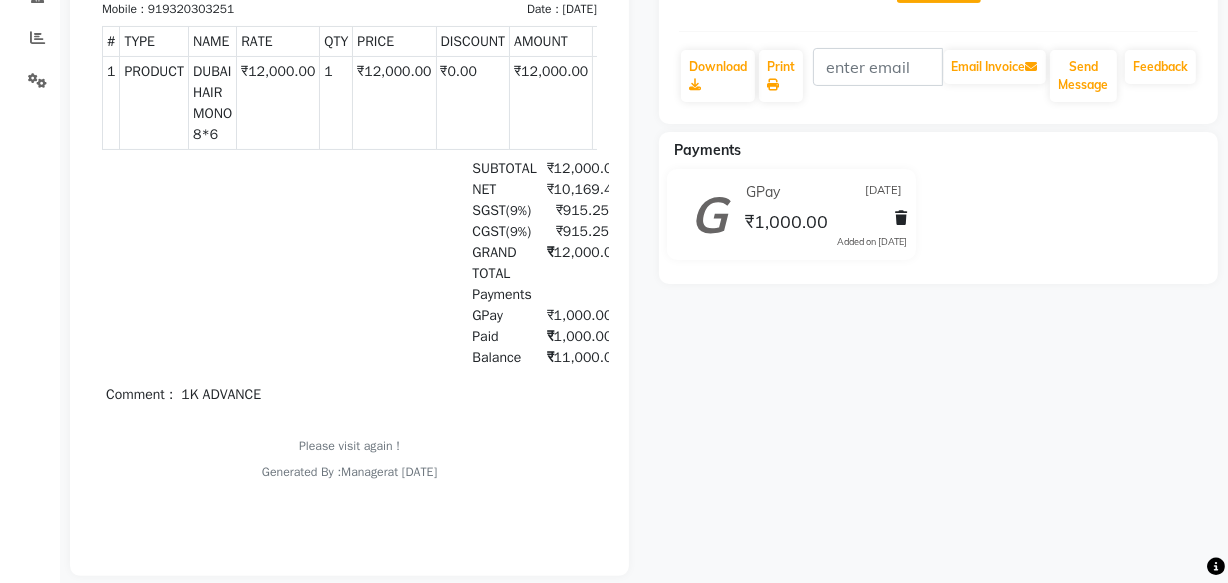 scroll, scrollTop: 441, scrollLeft: 0, axis: vertical 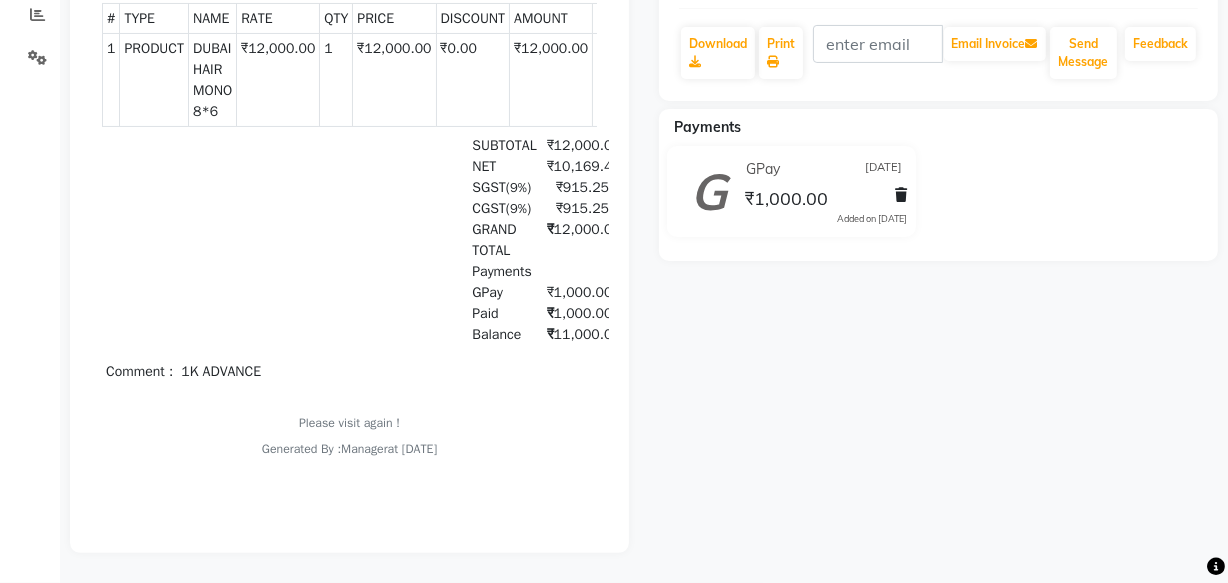 click on "Comment :
1K ADVANCE" at bounding box center (348, 372) 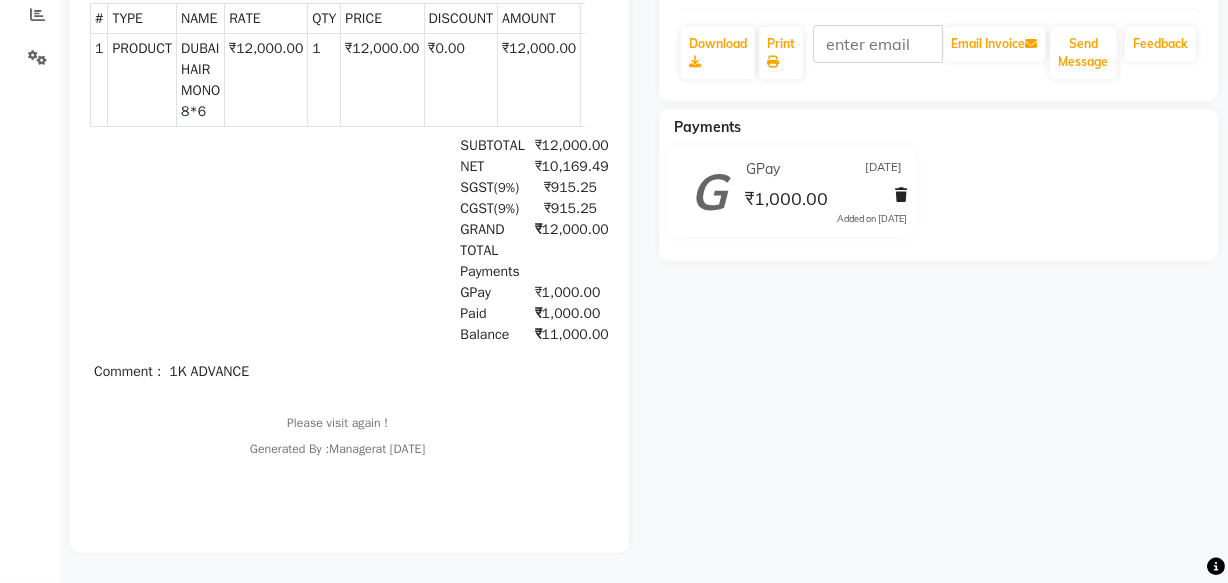 drag, startPoint x: 449, startPoint y: 375, endPoint x: 584, endPoint y: 391, distance: 135.94484 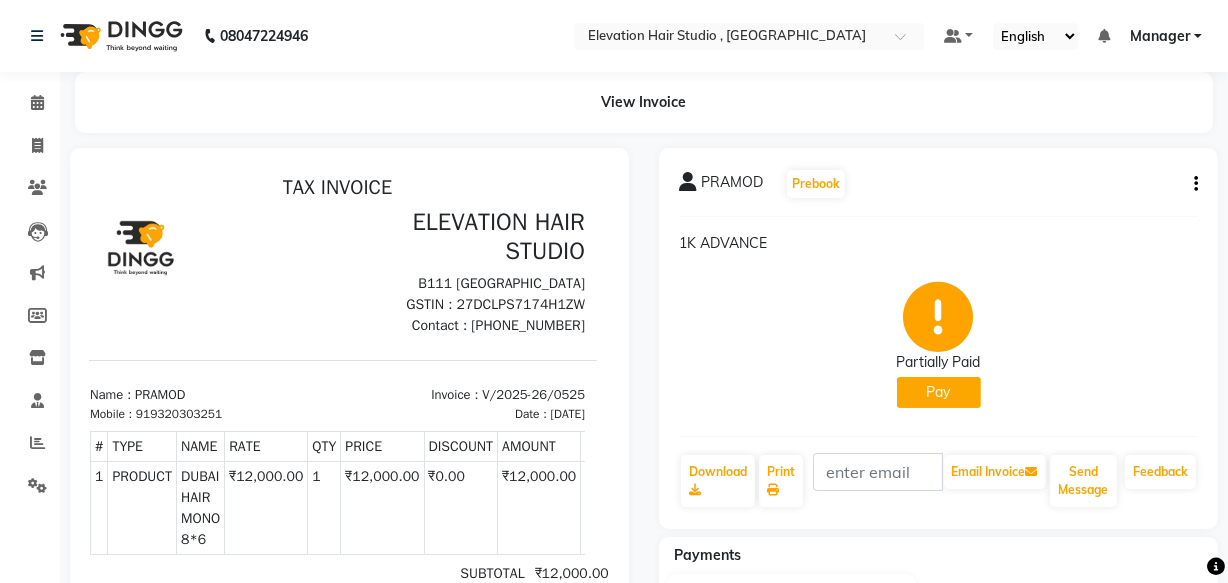 click on "Name  : PRAMOD" at bounding box center (207, 394) 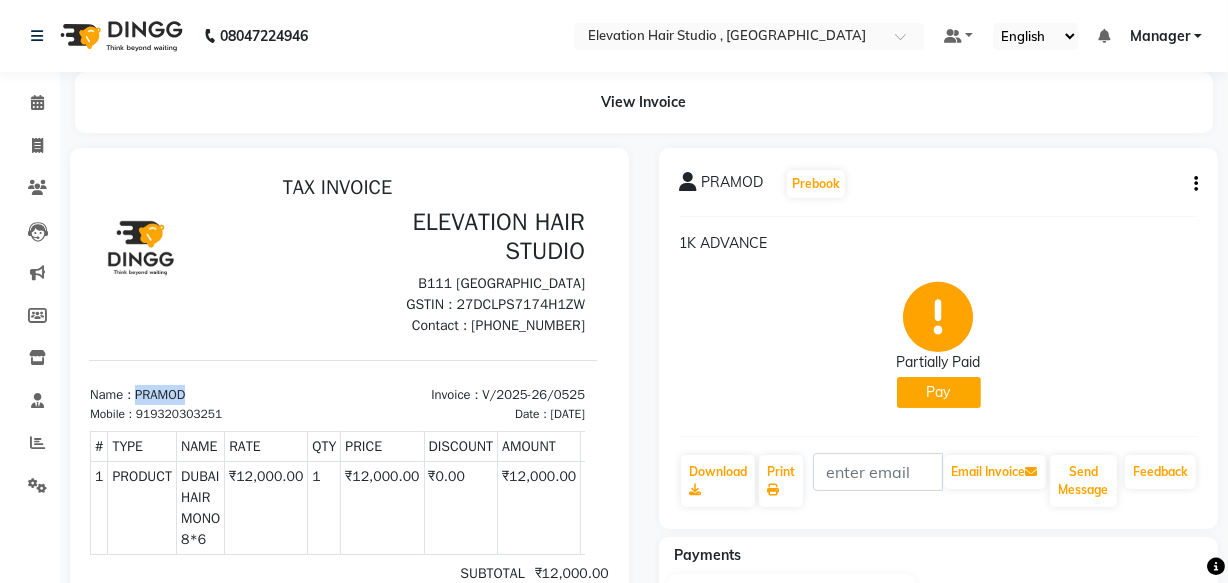 click on "Name  : PRAMOD" at bounding box center (207, 394) 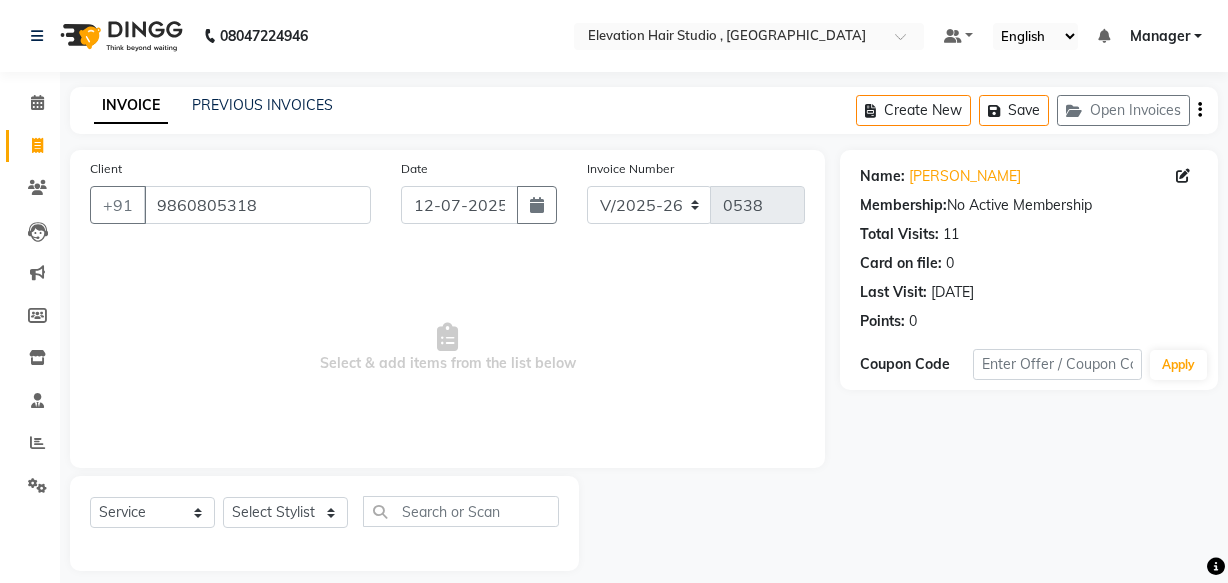 select on "6886" 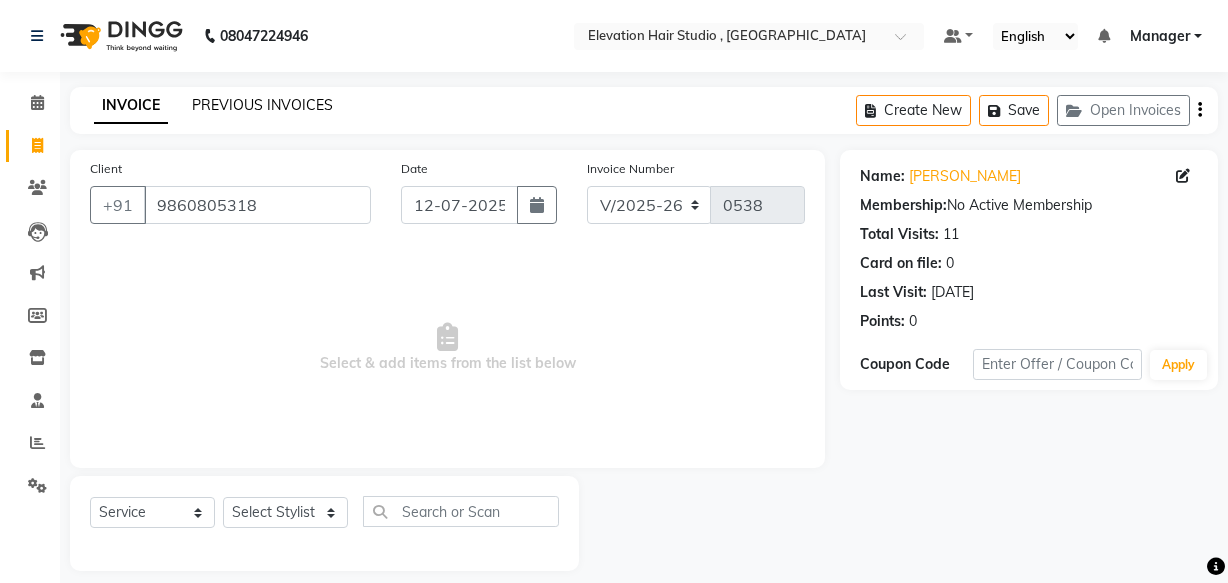 scroll, scrollTop: 19, scrollLeft: 0, axis: vertical 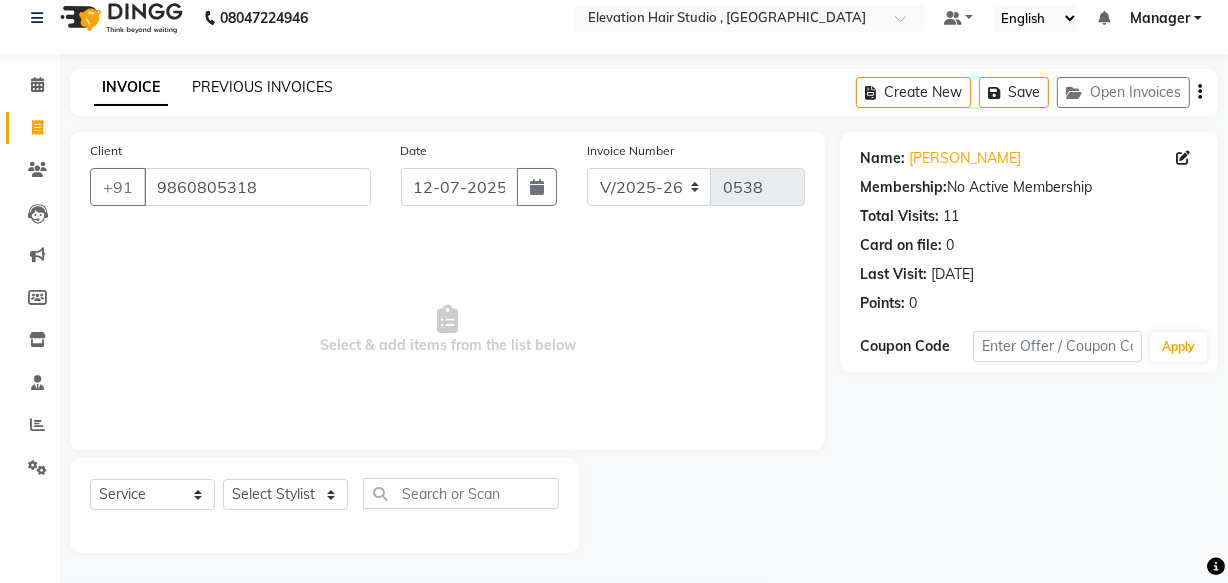 click on "PREVIOUS INVOICES" 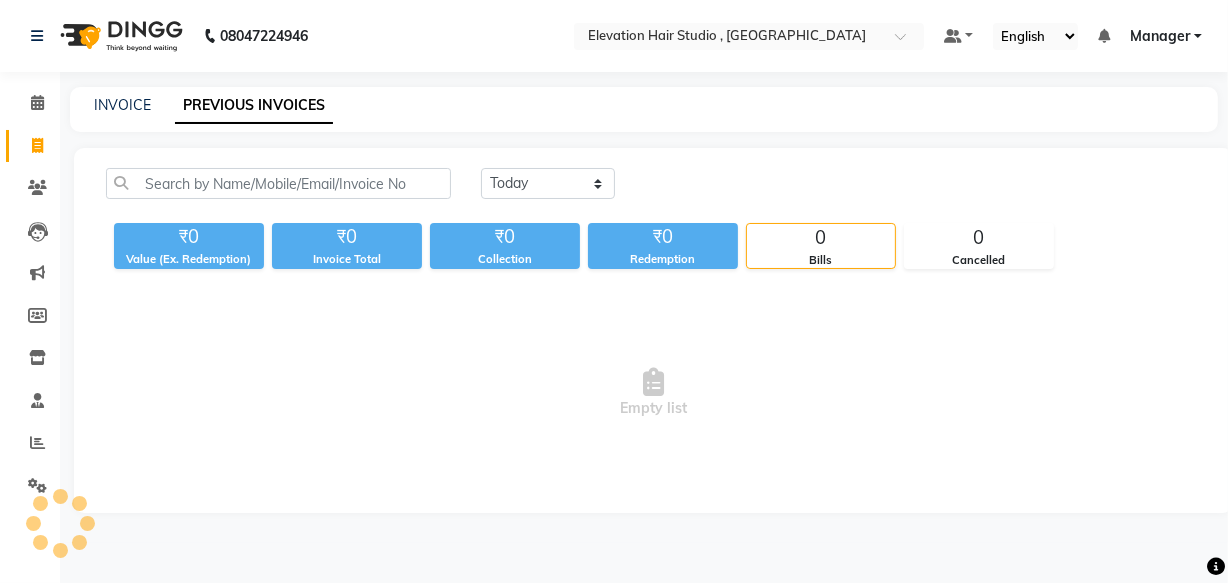 scroll, scrollTop: 0, scrollLeft: 0, axis: both 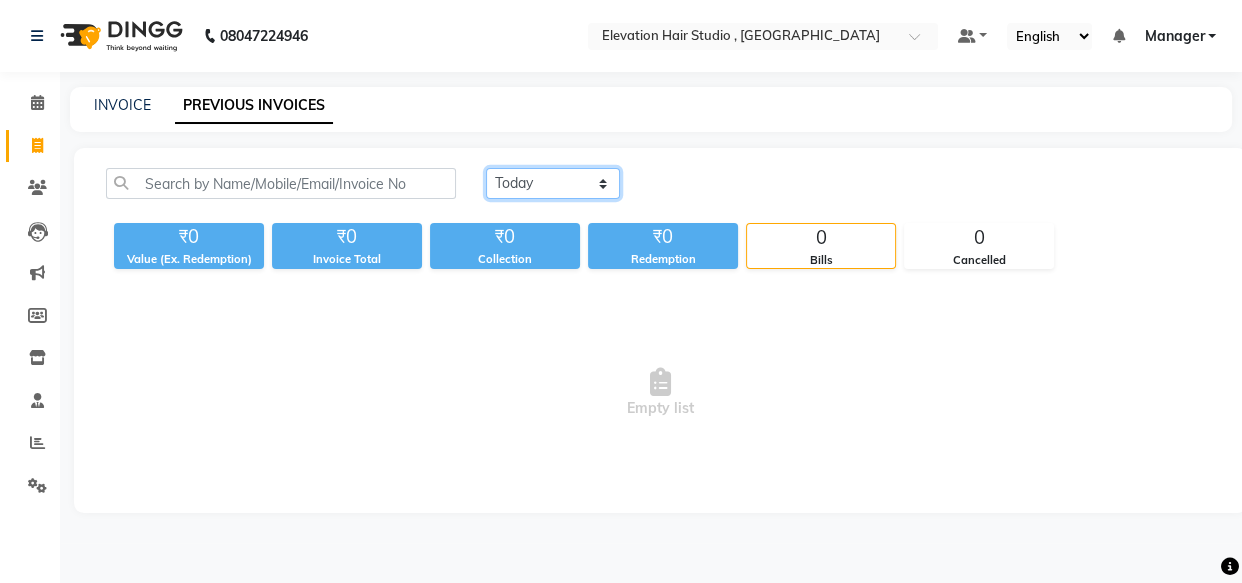click on "Today Yesterday Custom Range" 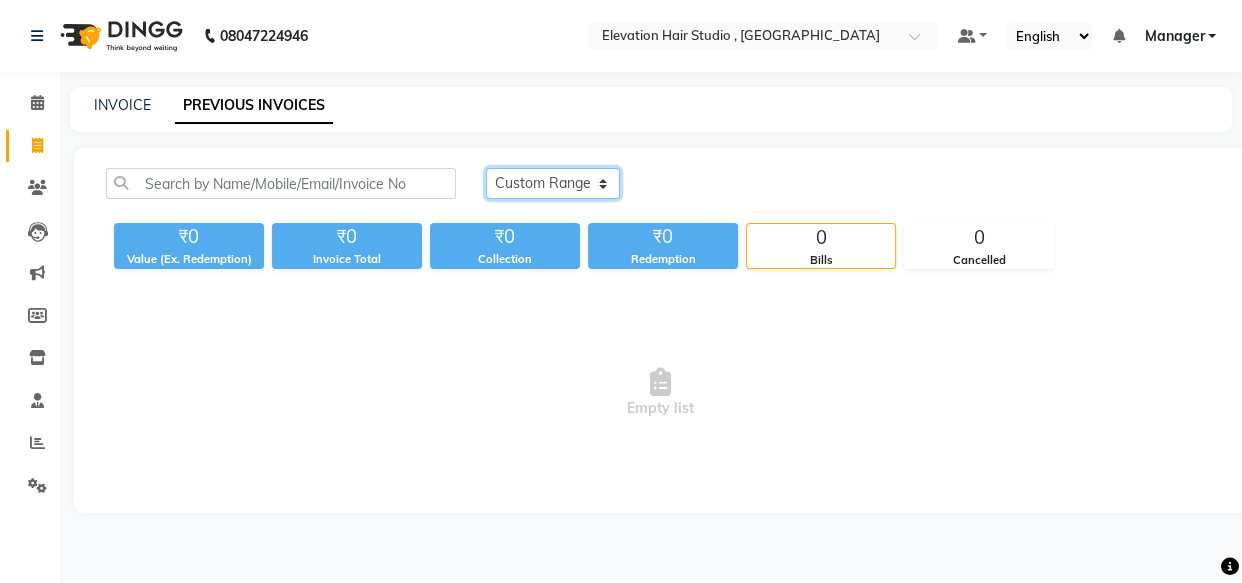 click on "Today Yesterday Custom Range" 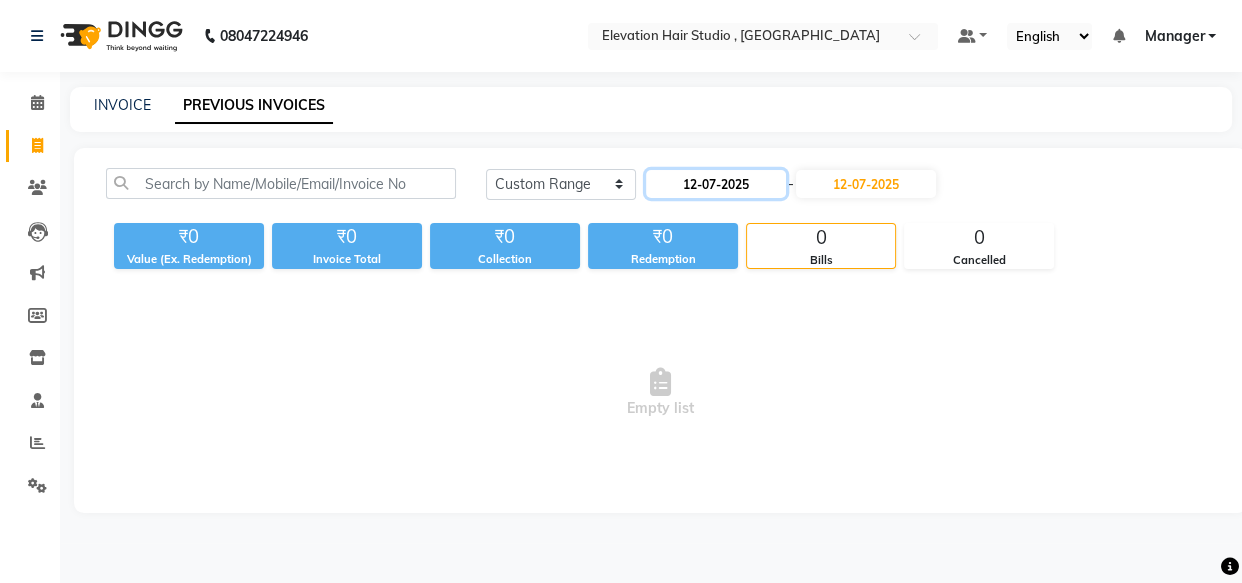 click on "12-07-2025" 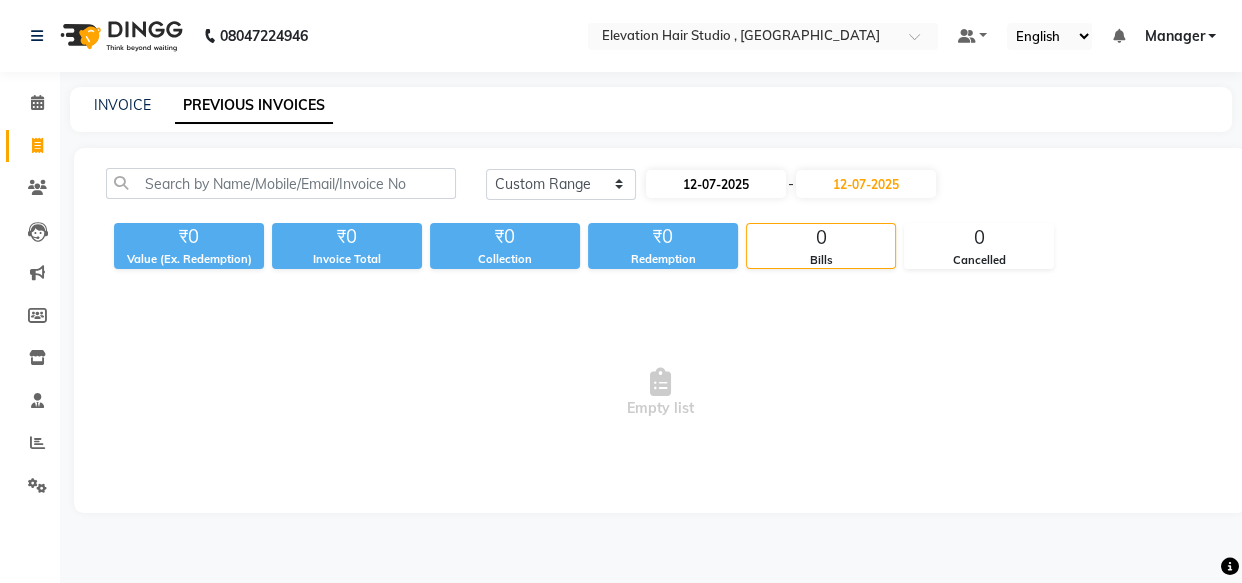 select on "7" 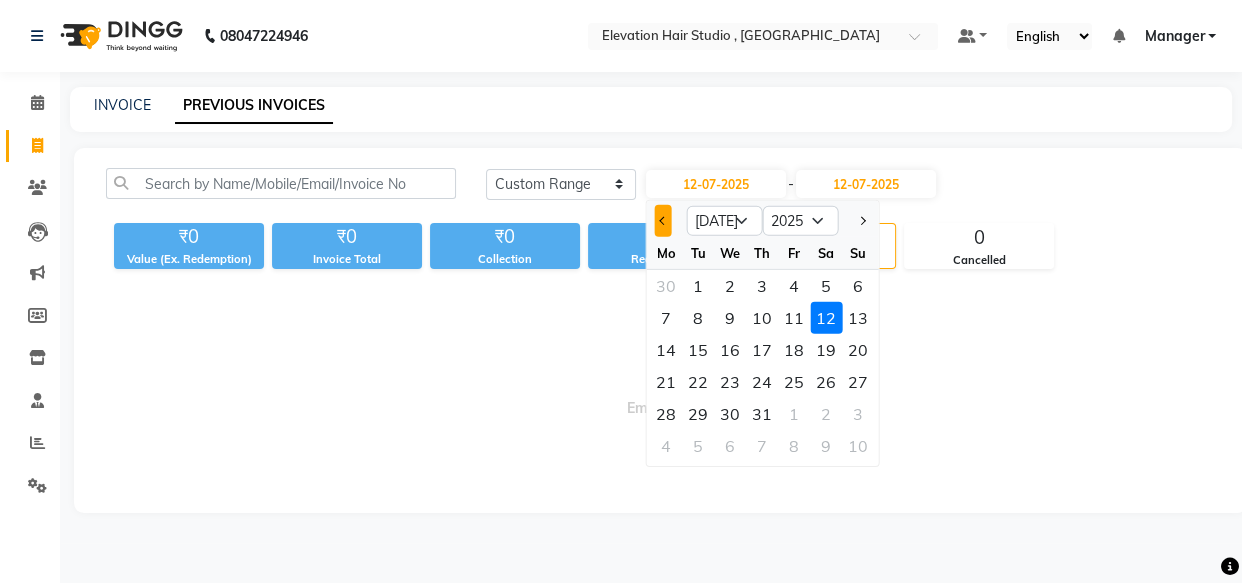 click 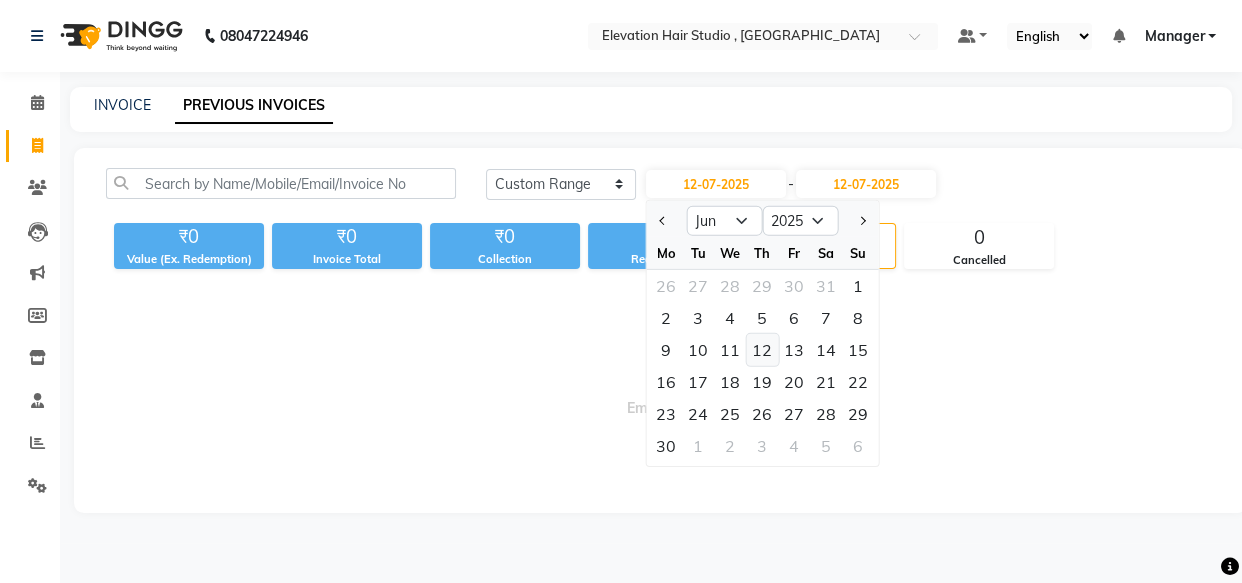 click on "12" 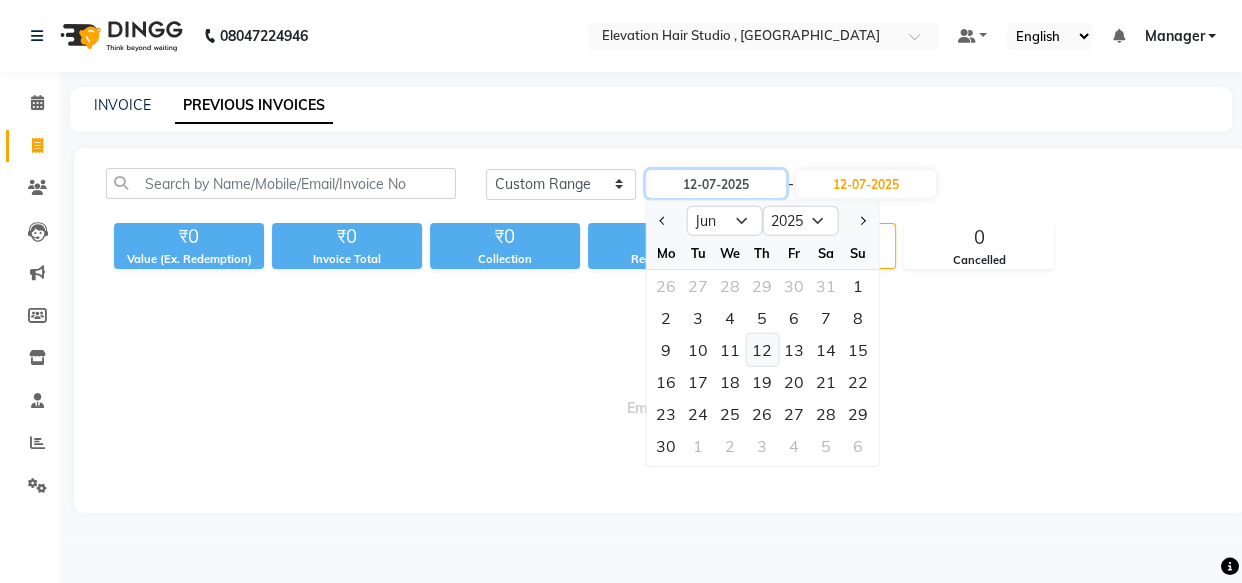 type on "[DATE]" 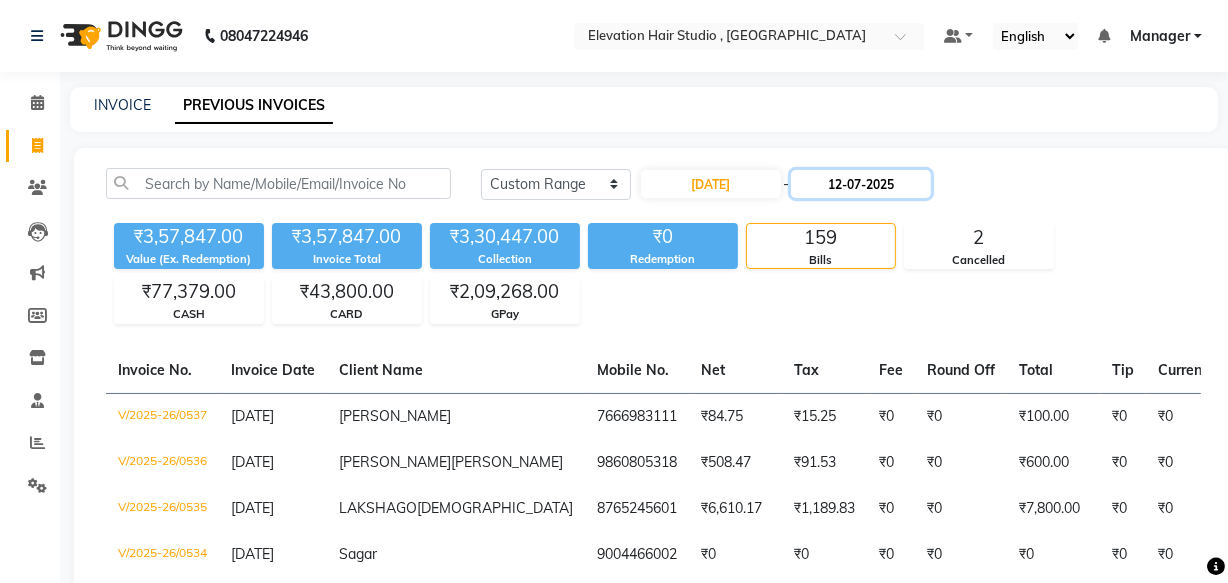 click on "12-07-2025" 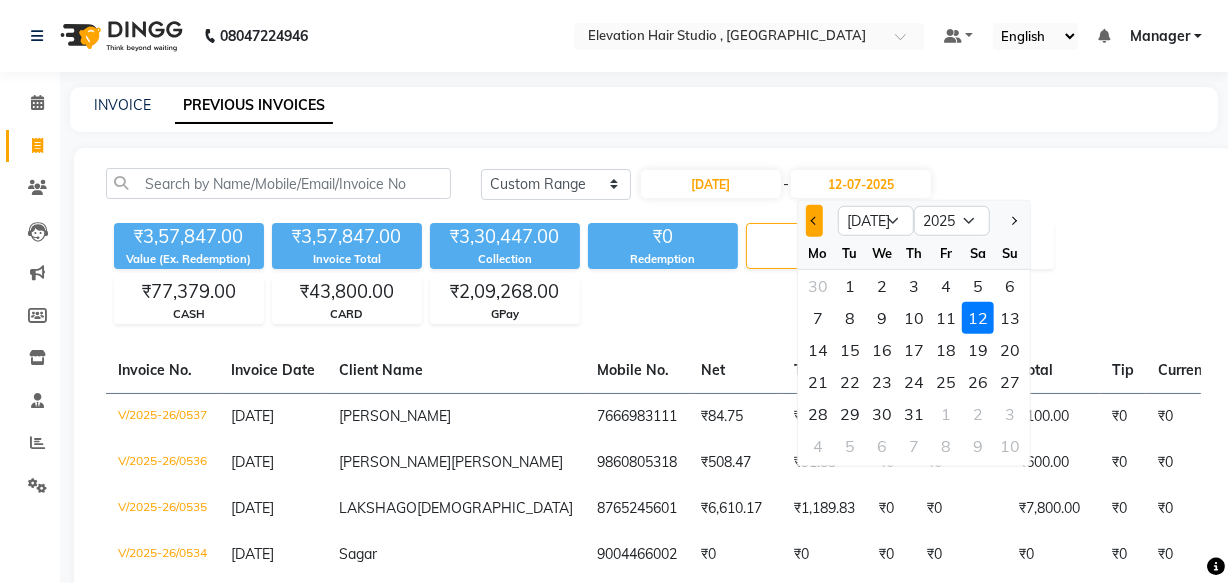 click 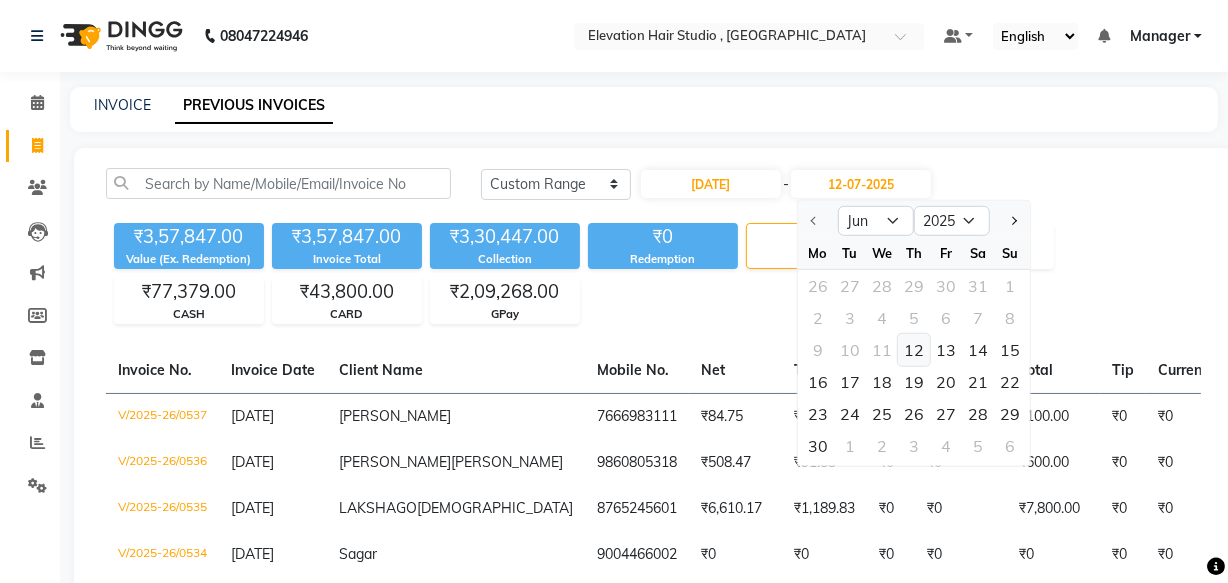 click on "12" 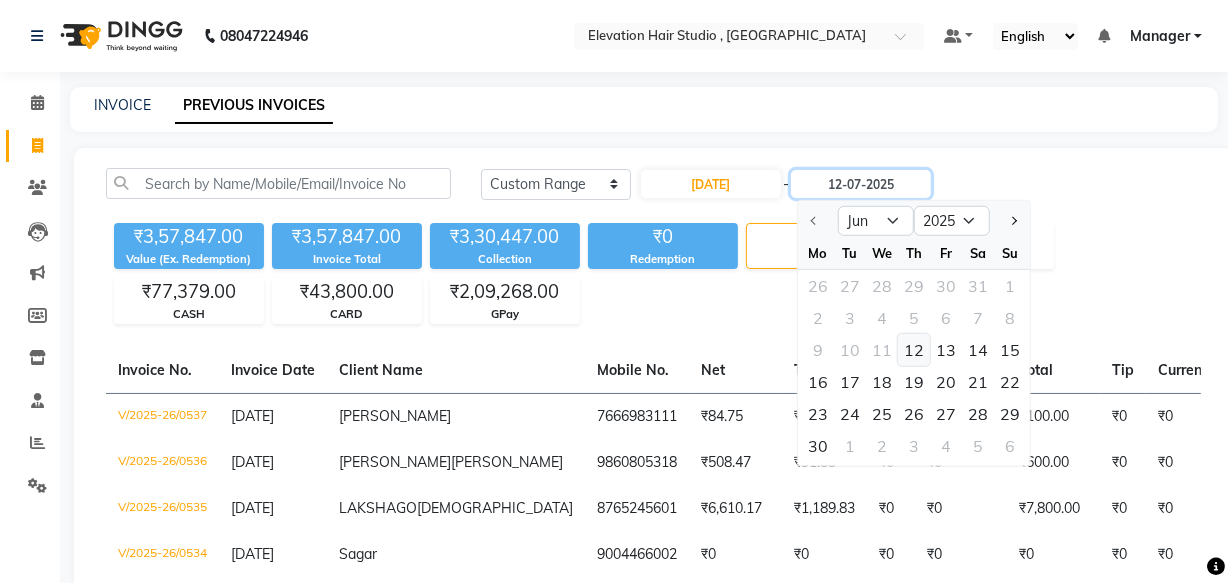 type on "12-06-2025" 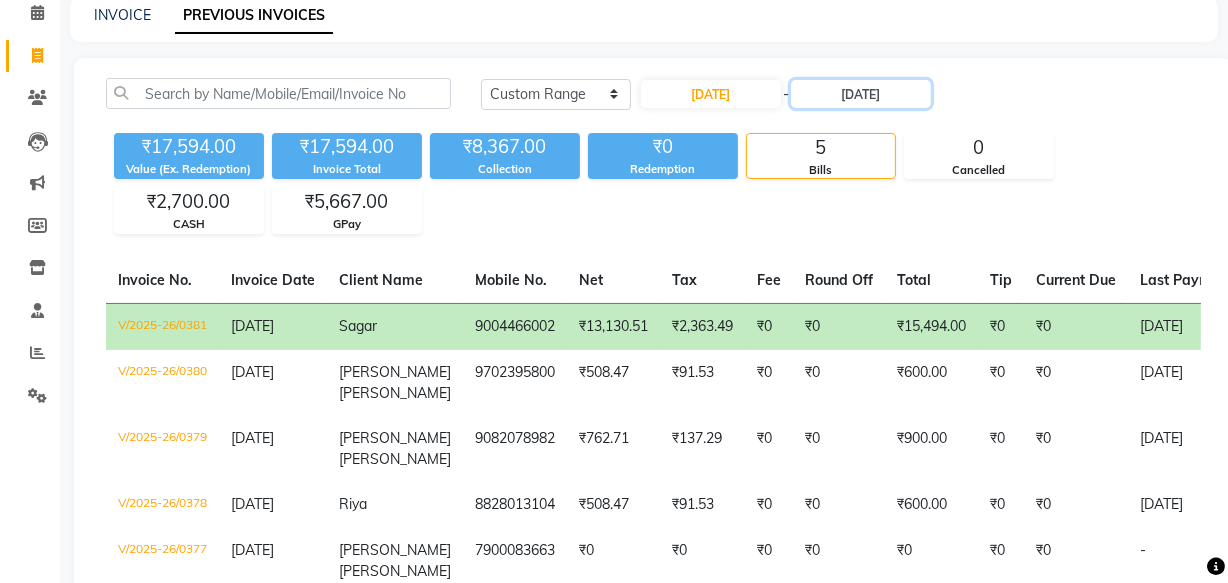 scroll, scrollTop: 181, scrollLeft: 0, axis: vertical 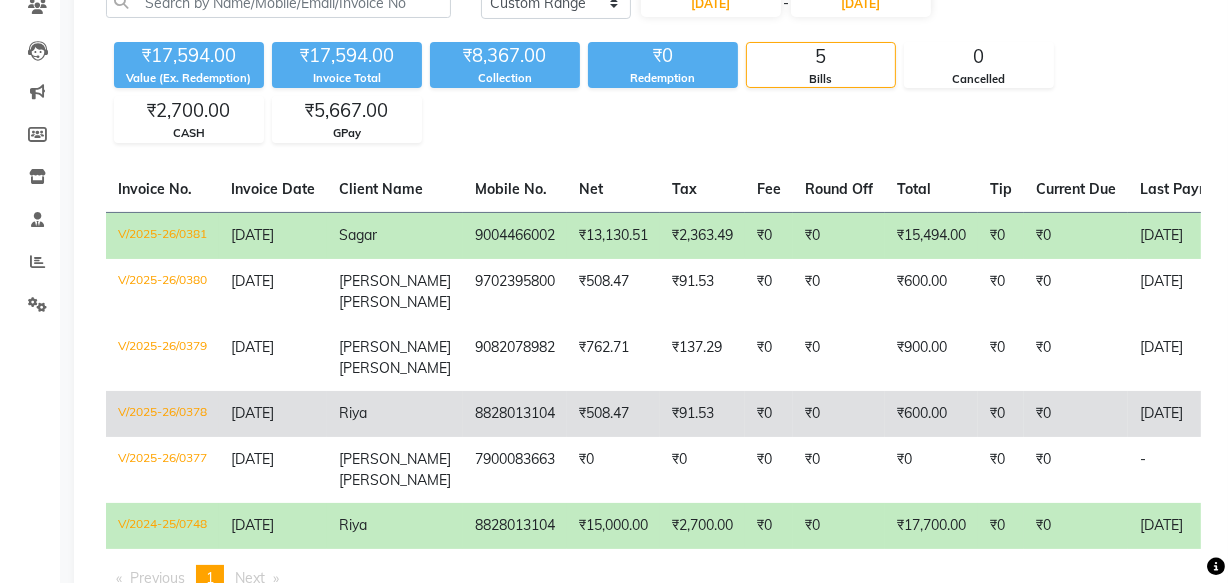 click on "8828013104" 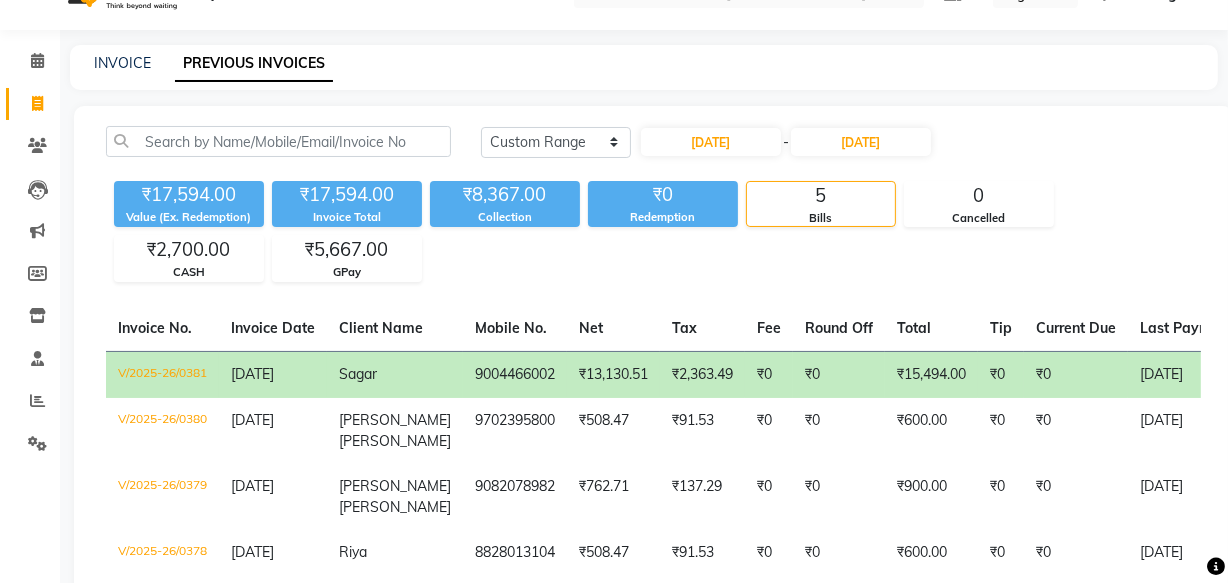 scroll, scrollTop: 0, scrollLeft: 0, axis: both 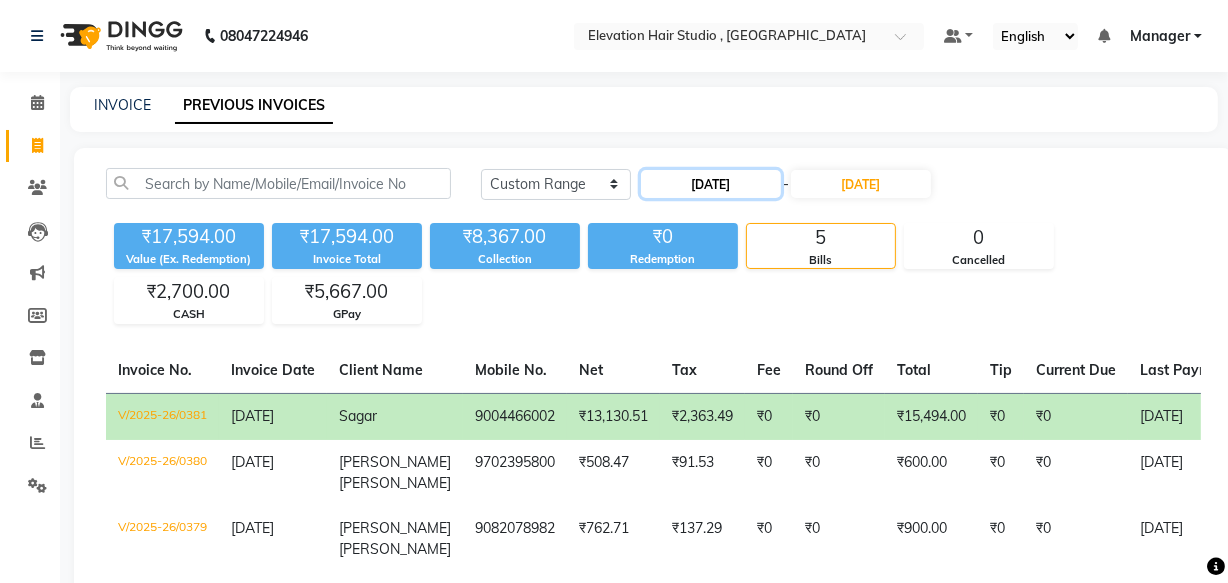 click on "[DATE]" 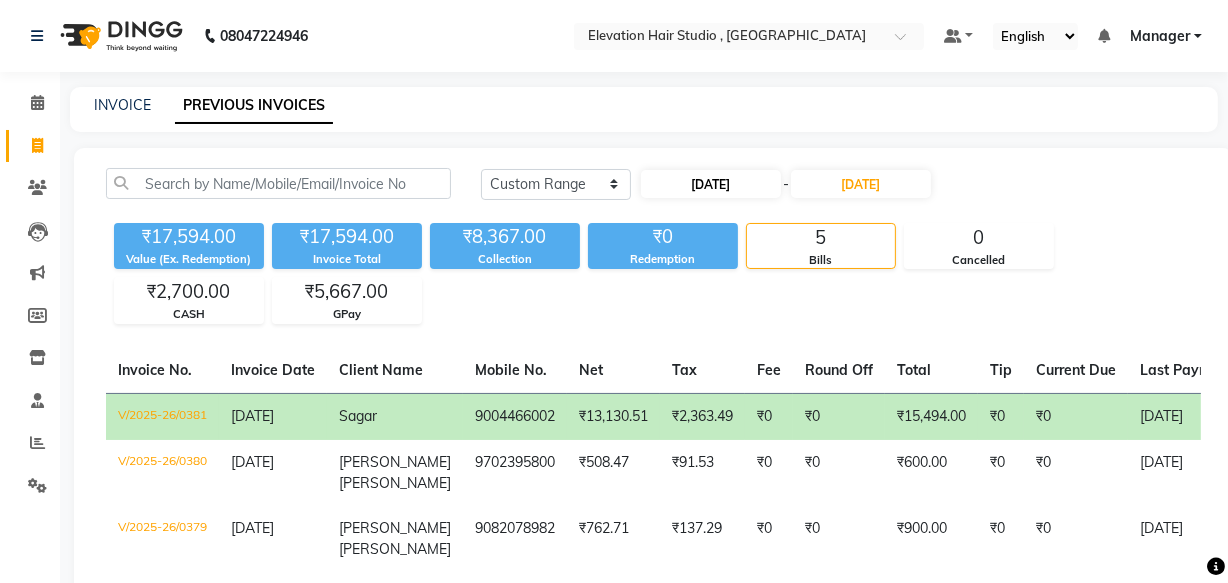 select on "6" 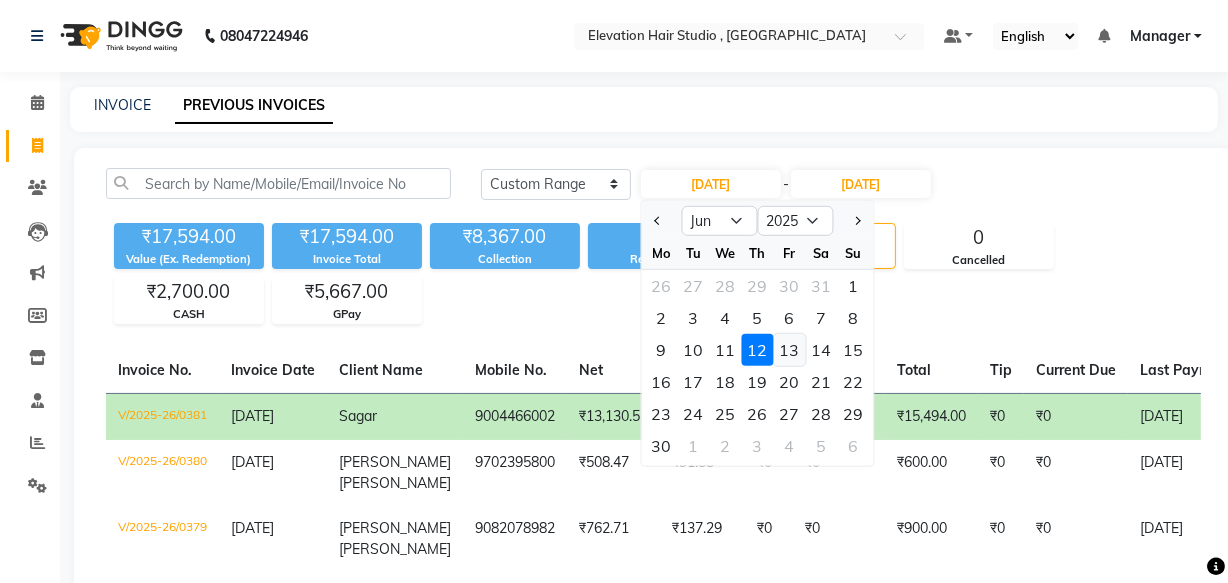 click on "13" 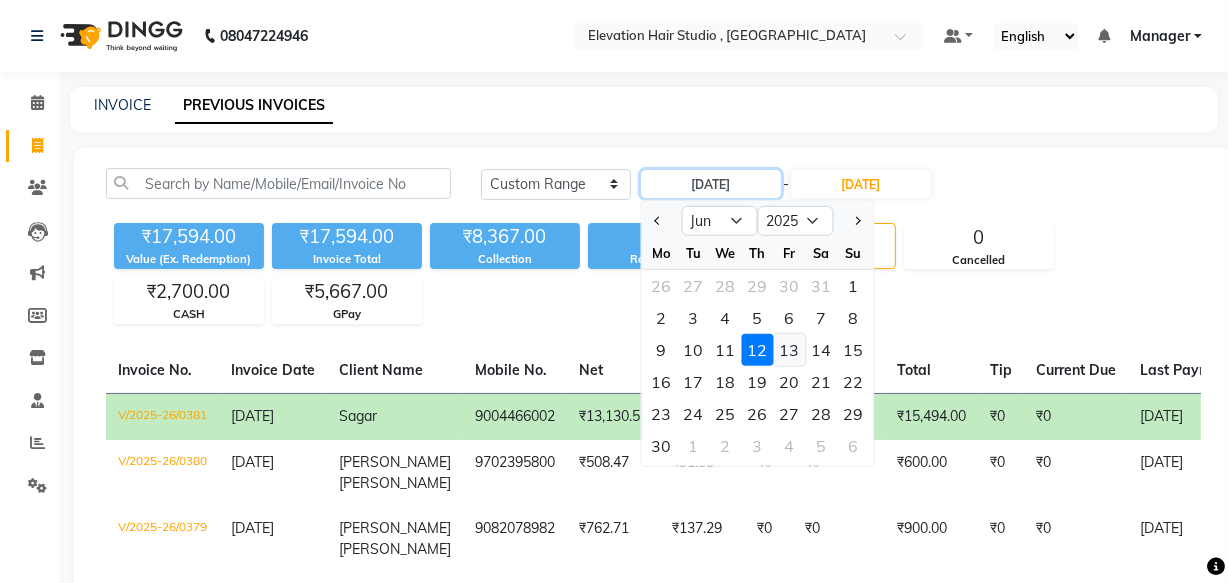 type on "13-06-2025" 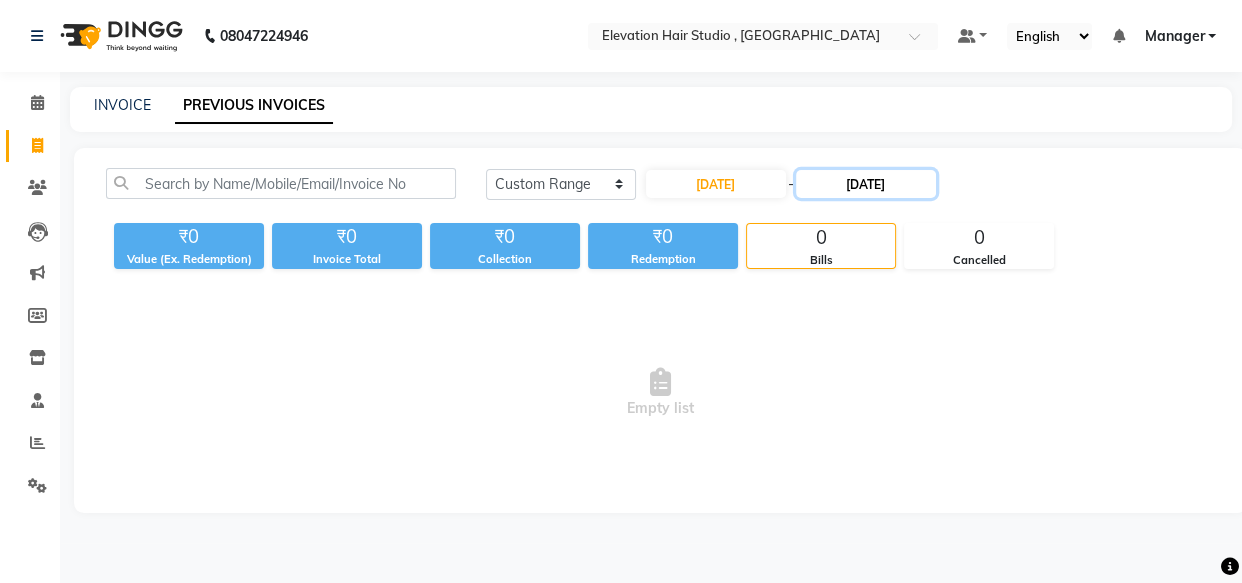 click on "[DATE]" 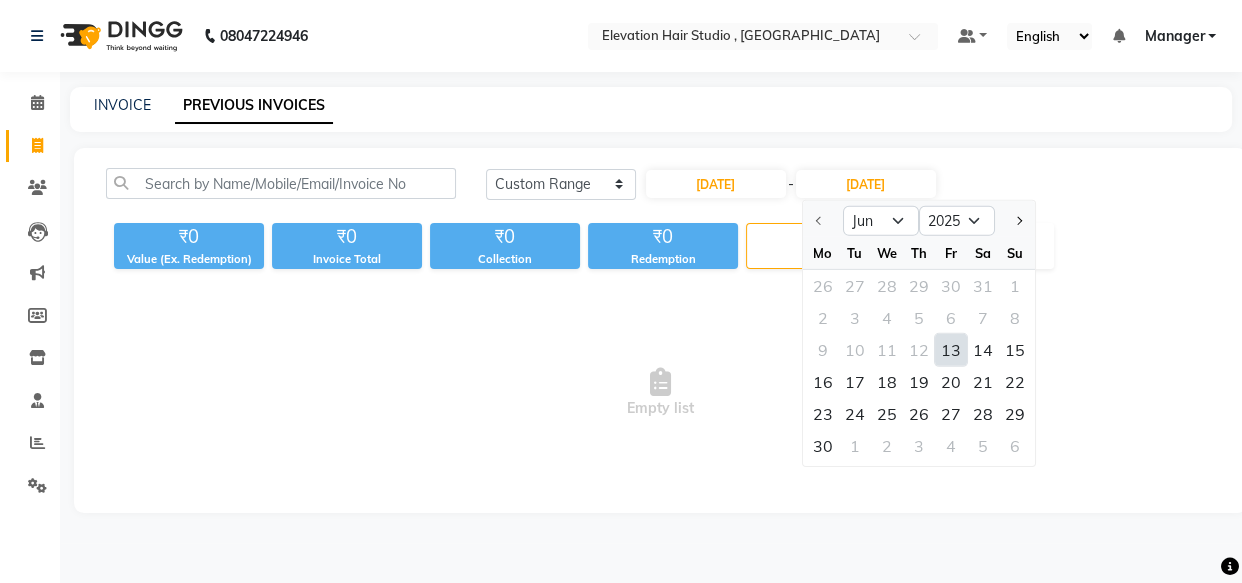 click on "13" 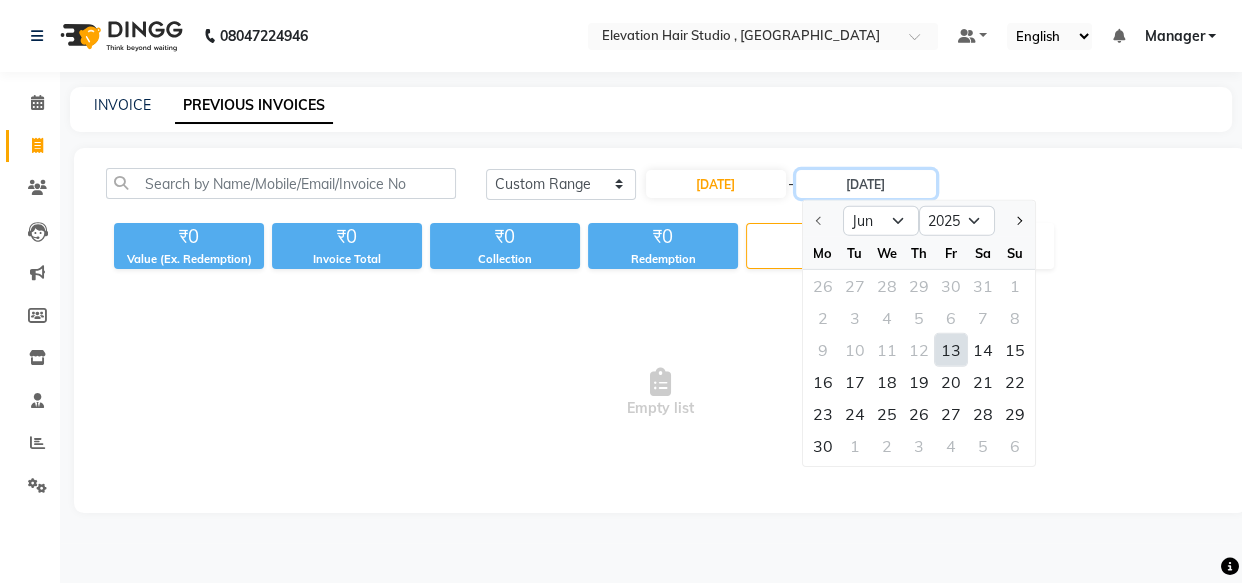 type on "13-06-2025" 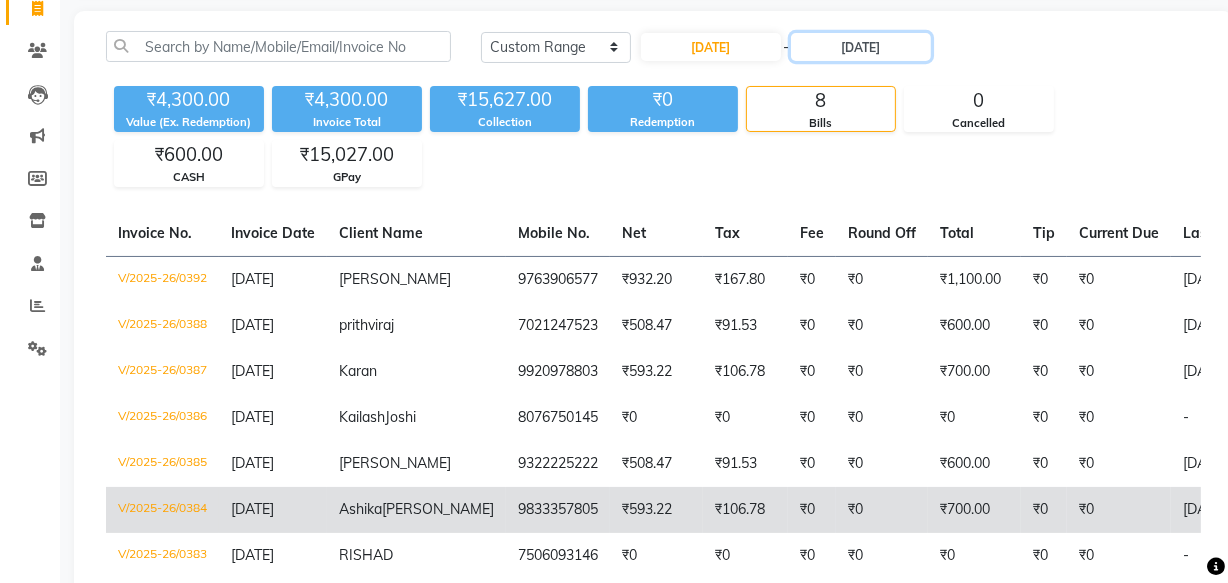 scroll, scrollTop: 90, scrollLeft: 0, axis: vertical 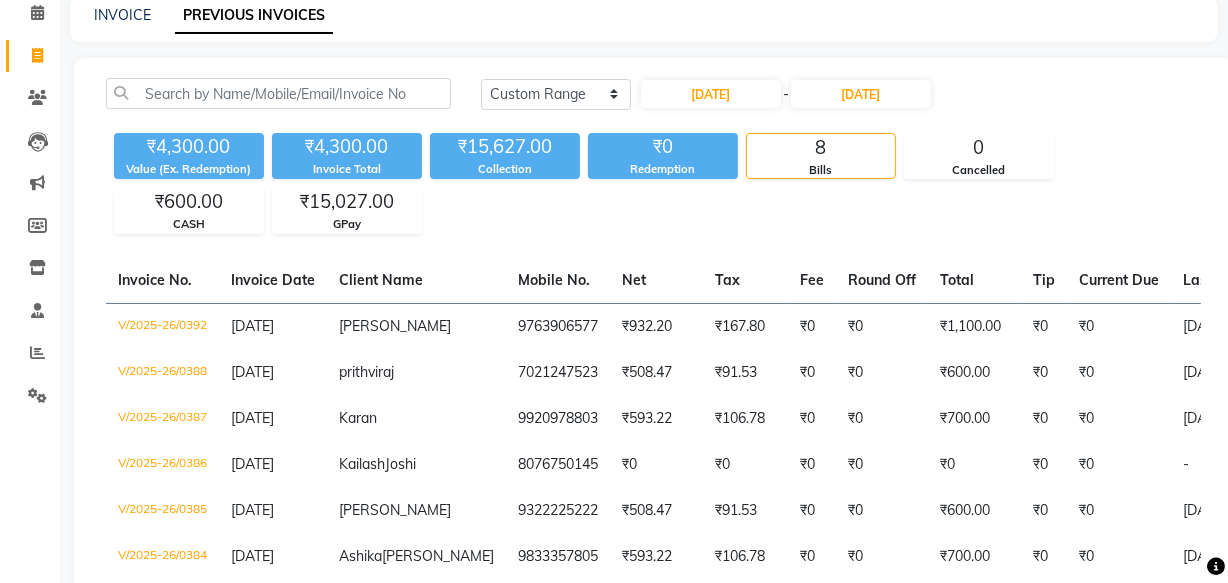 drag, startPoint x: 525, startPoint y: 405, endPoint x: 561, endPoint y: 201, distance: 207.15211 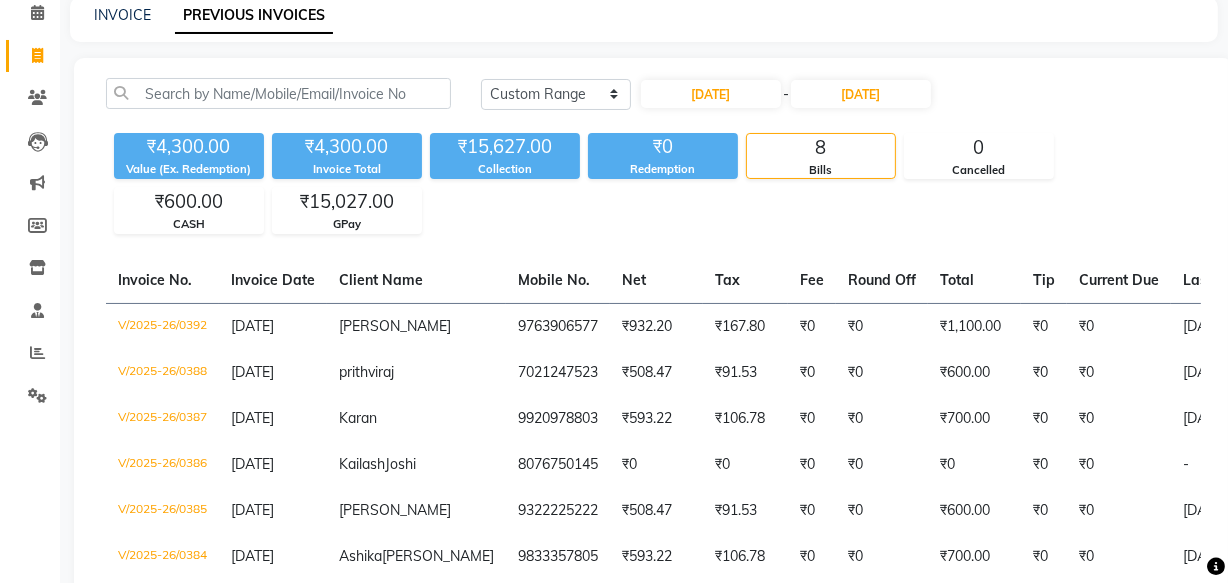 drag, startPoint x: 561, startPoint y: 201, endPoint x: 498, endPoint y: 219, distance: 65.52099 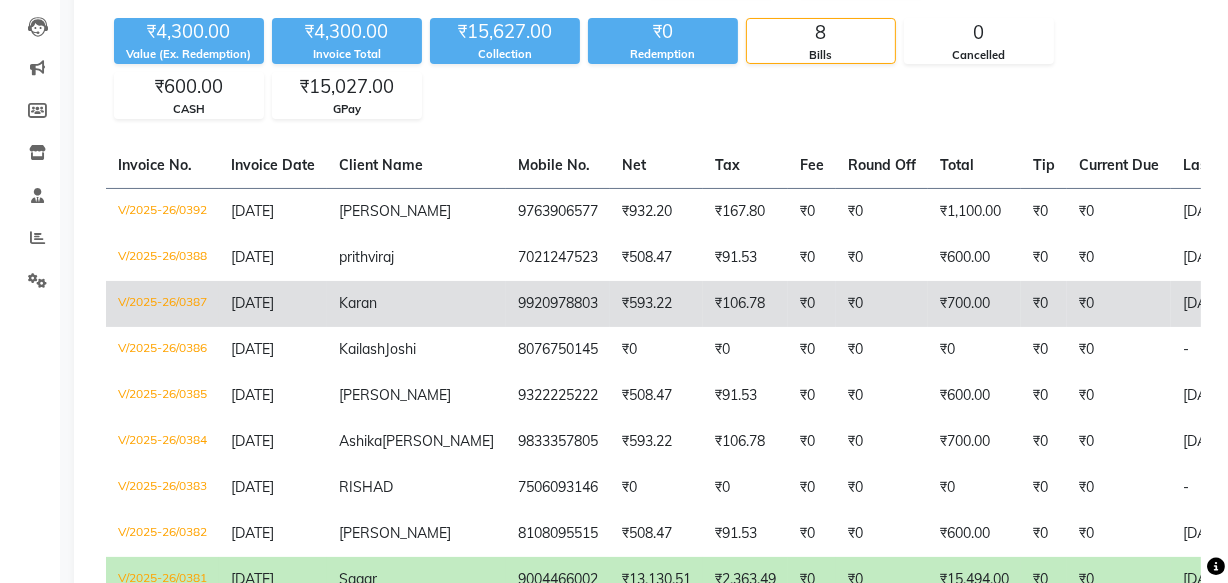 scroll, scrollTop: 0, scrollLeft: 0, axis: both 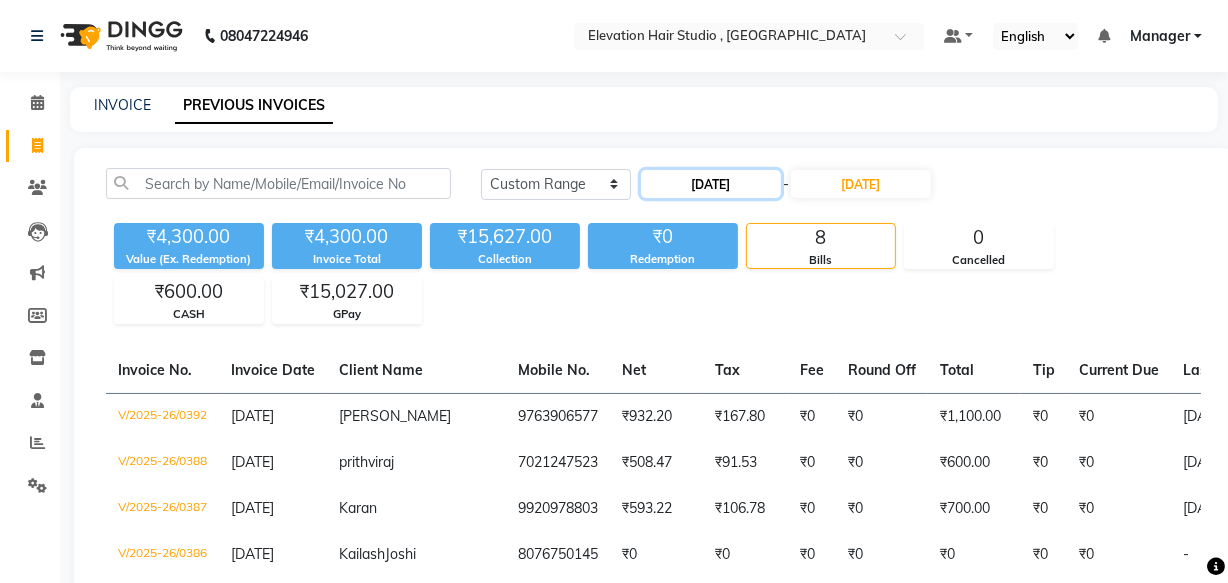 click on "13-06-2025" 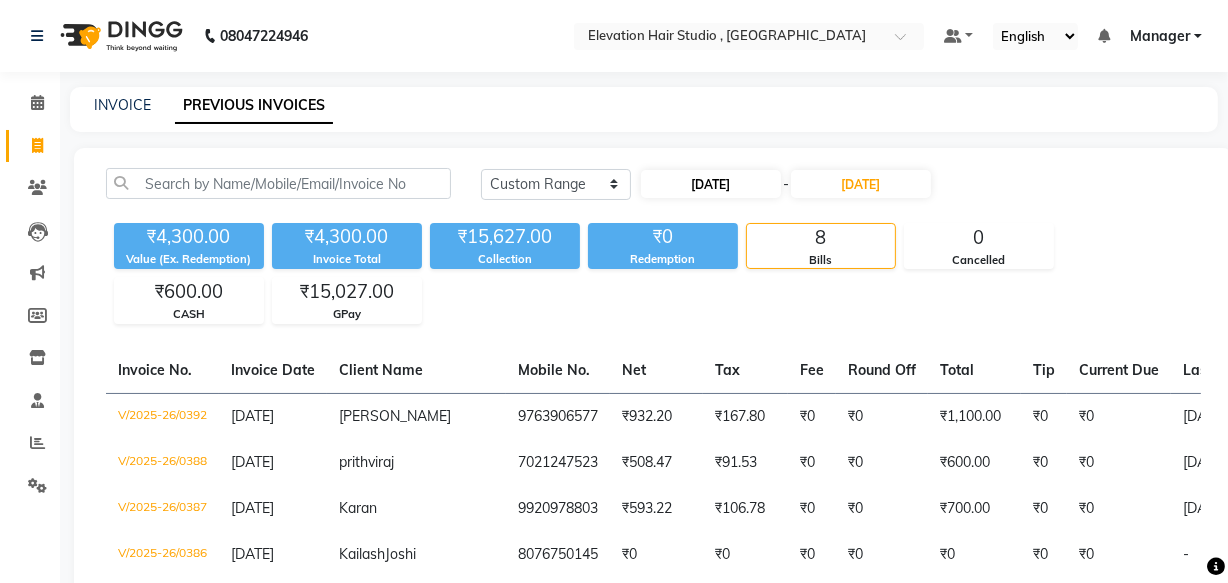select on "6" 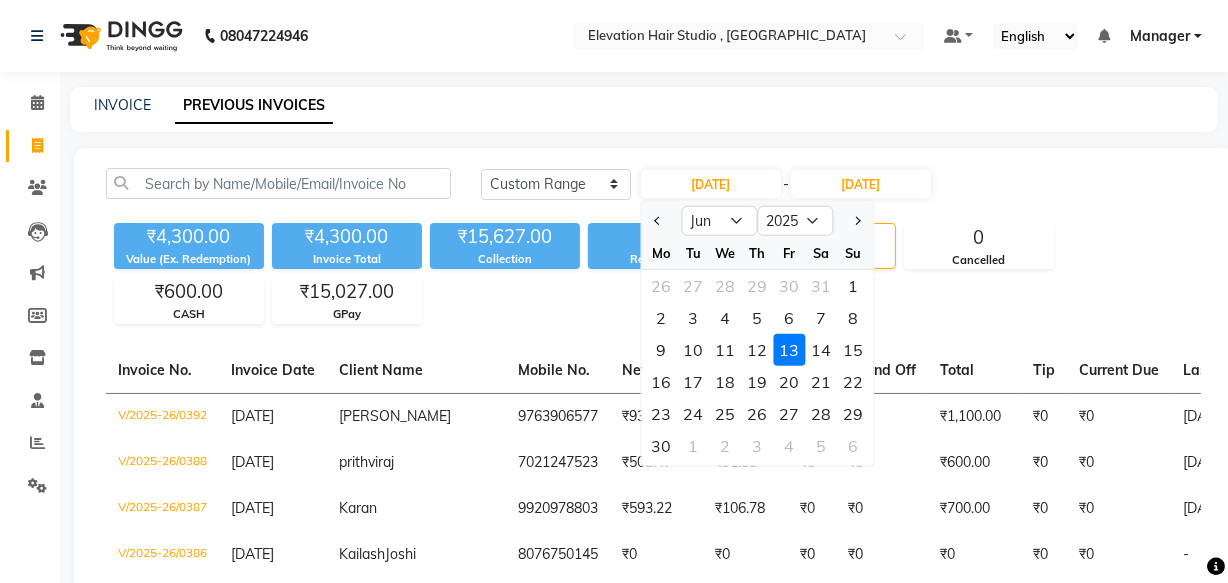 click on "Today Yesterday Custom Range 13-06-2025 Jan Feb Mar Apr May Jun Jul Aug Sep Oct Nov Dec 2015 2016 2017 2018 2019 2020 2021 2022 2023 2024 2025 2026 2027 2028 2029 2030 2031 2032 2033 2034 2035 Mo Tu We Th Fr Sa Su 26 27 28 29 30 31 1 2 3 4 5 6 7 8 9 10 11 12 13 14 15 16 17 18 19 20 21 22 23 24 25 26 27 28 29 30 1 2 3 4 5 6 - 13-06-2025 ₹4,300.00 Value (Ex. Redemption) ₹4,300.00 Invoice Total  ₹15,627.00 Collection ₹0 Redemption 8 Bills 0 Cancelled ₹600.00 CASH ₹15,027.00 GPay  Invoice No.   Invoice Date   Client Name   Mobile No.   Net   Tax   Fee   Round Off   Total   Tip   Current Due   Last Payment Date   Payment Amount   Payment Methods   Cancel Reason   Status   V/2025-26/0392  13-06-2025 zeeshan   9763906577 ₹932.20 ₹167.80  ₹0  ₹0 ₹1,100.00 ₹0 ₹0 13-06-2025 ₹1,100.00  GPay - PAID  V/2025-26/0388  13-06-2025 prithvi  raj 7021247523 ₹508.47 ₹91.53  ₹0  ₹0 ₹600.00 ₹0 ₹0 13-06-2025 ₹600.00  GPay - PAID  V/2025-26/0387  13-06-2025 Karan   9920978803 ₹593.22 ₹0" 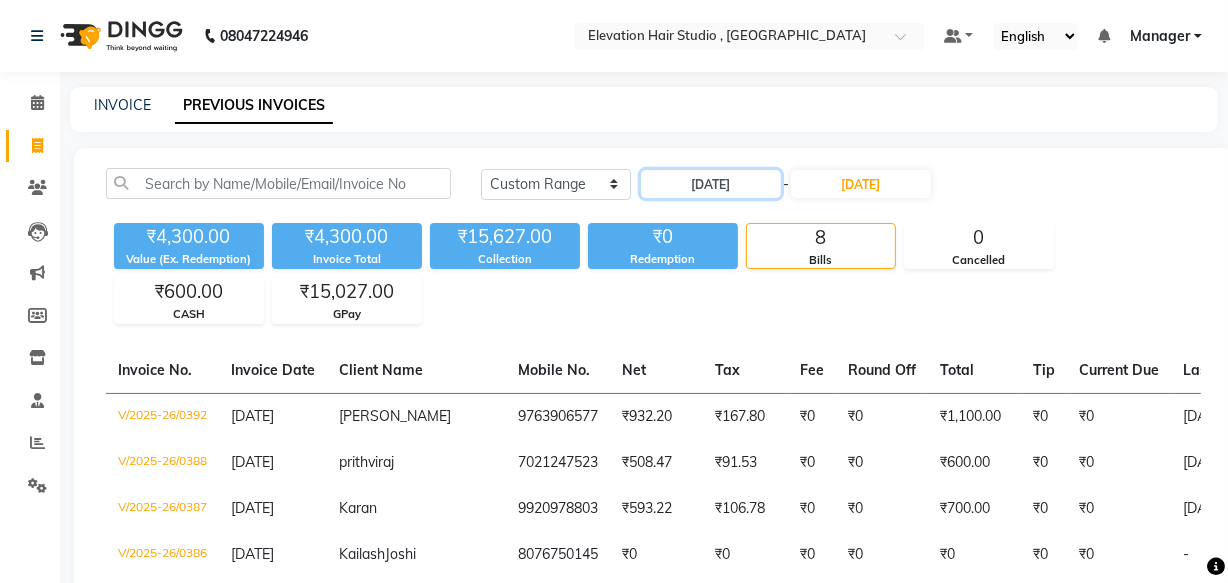 scroll, scrollTop: 90, scrollLeft: 0, axis: vertical 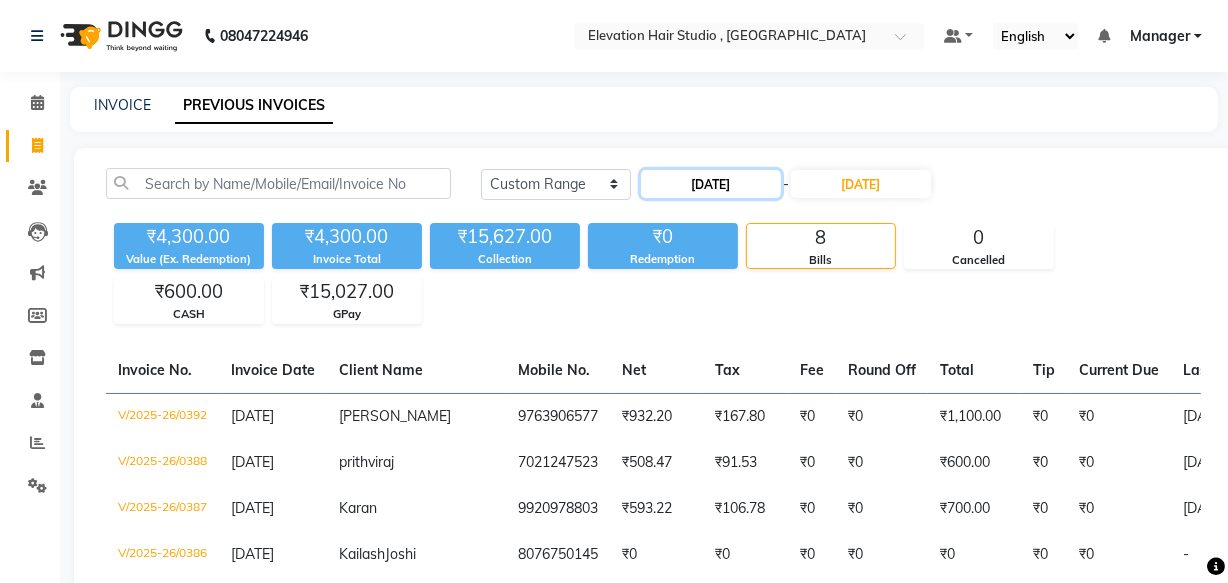 click on "13-06-2025" 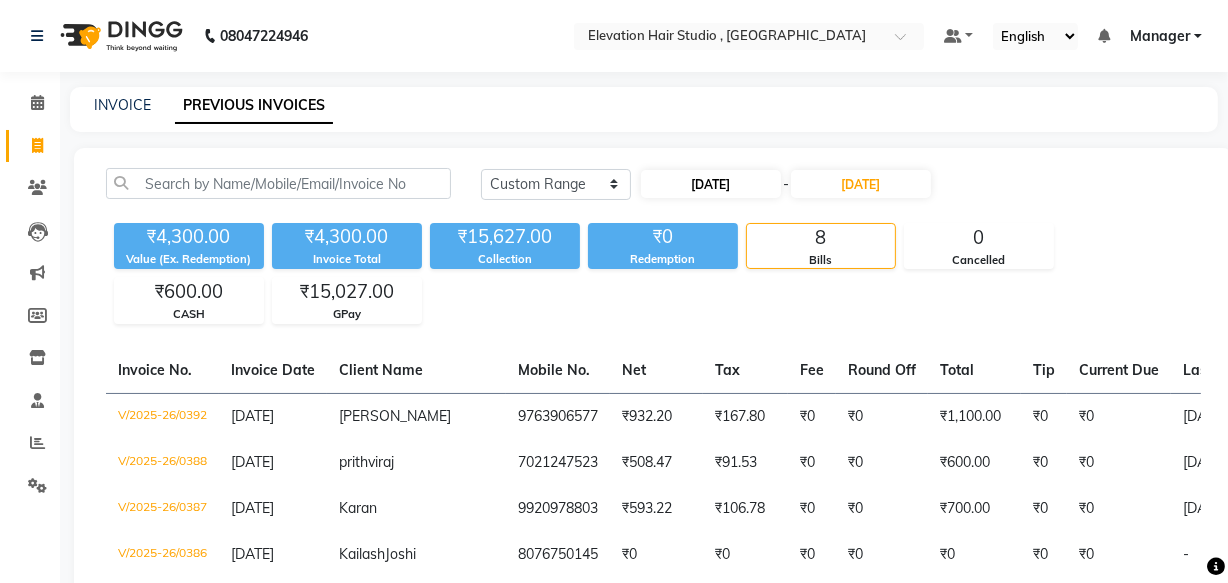 select on "6" 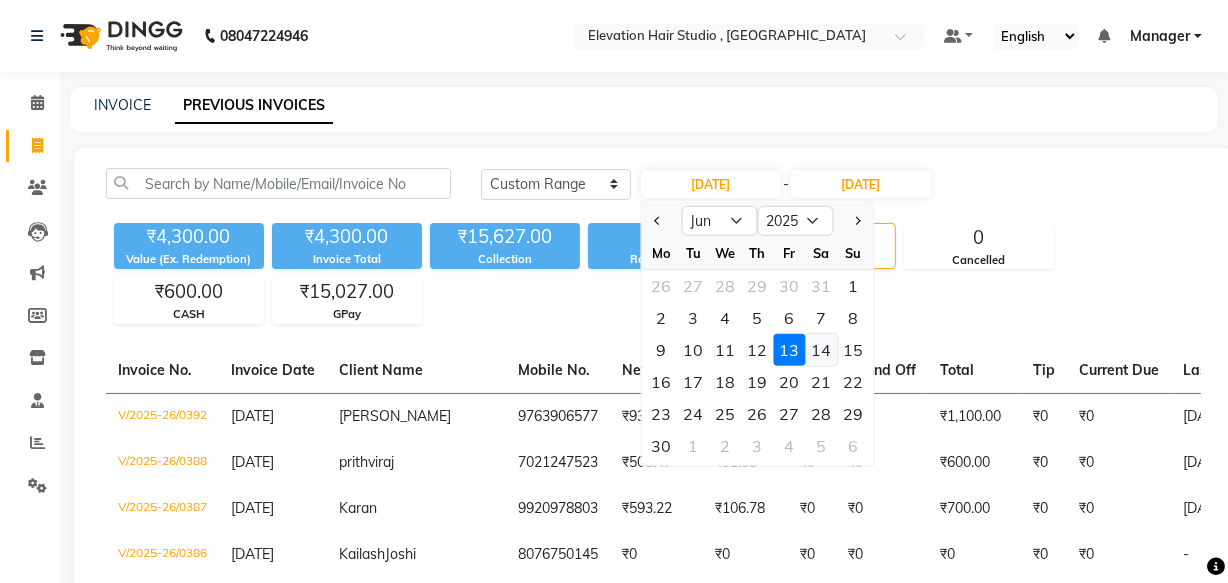 click on "14" 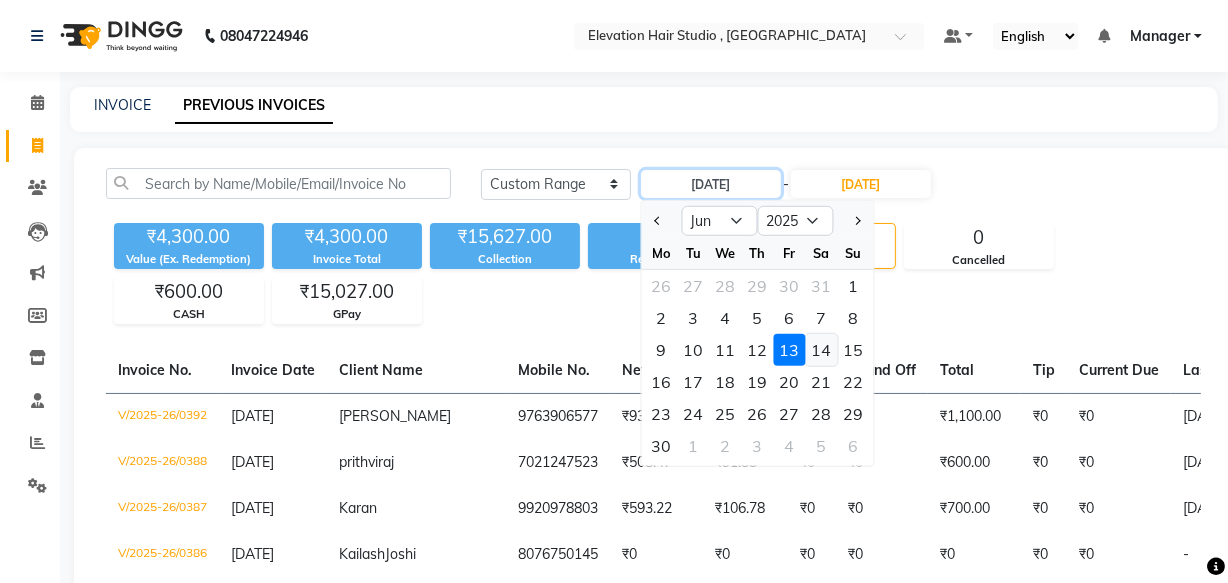 type on "14-06-2025" 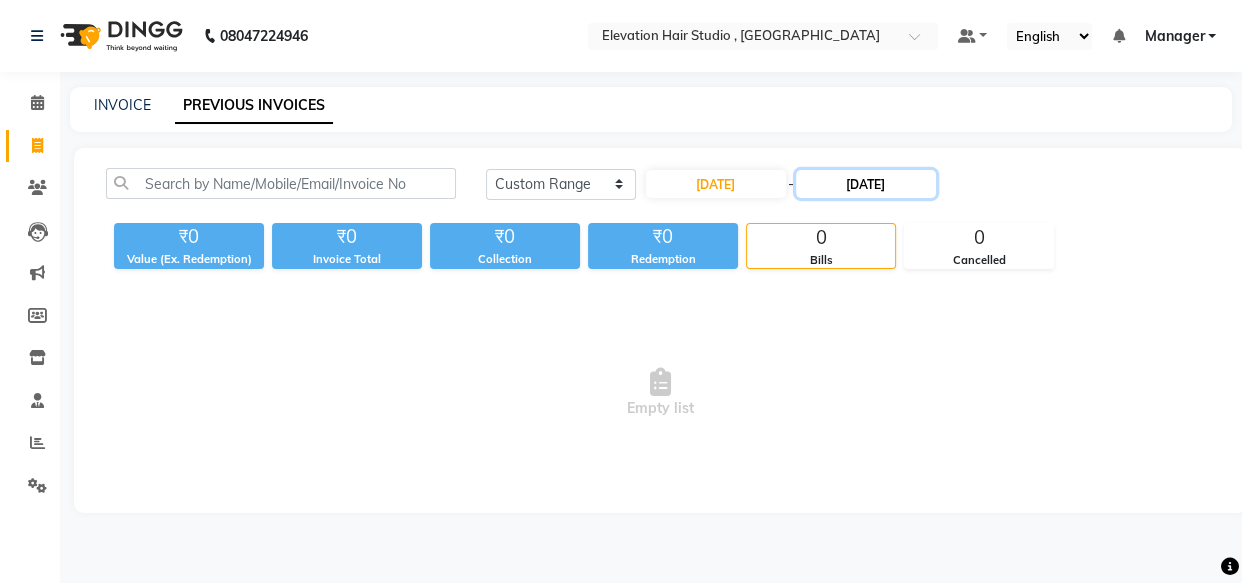 click on "13-06-2025" 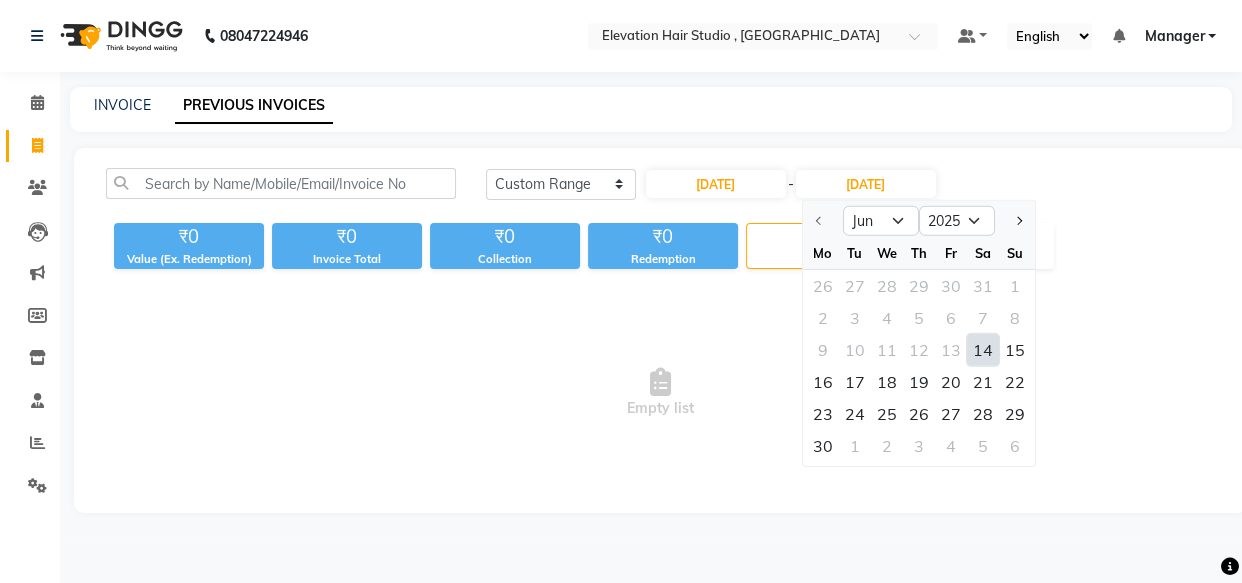 click on "14" 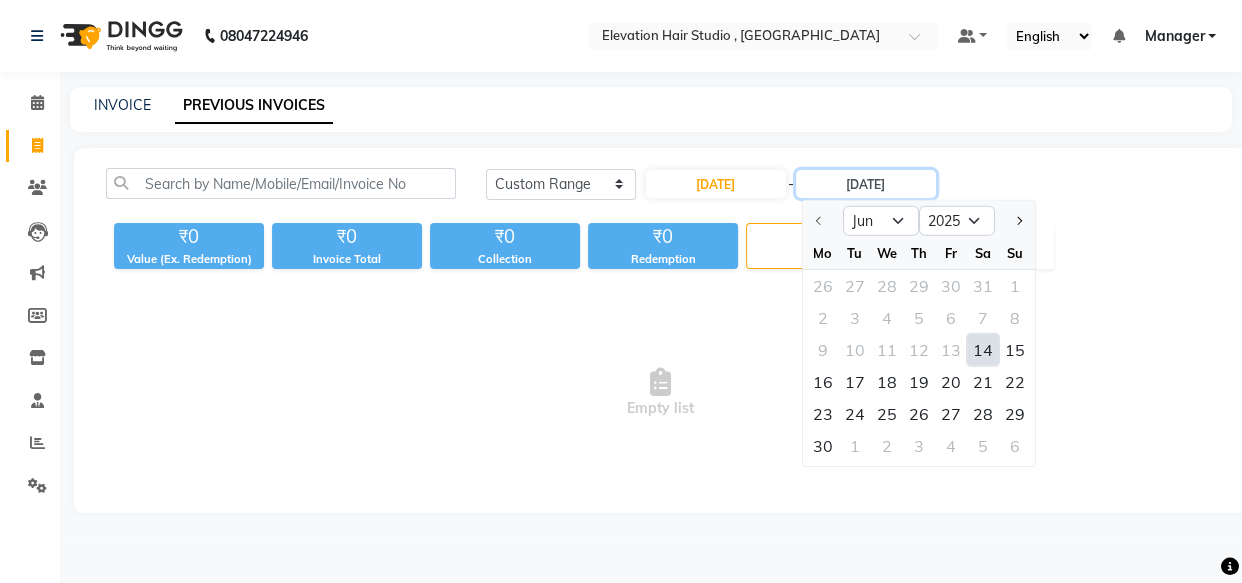 type on "14-06-2025" 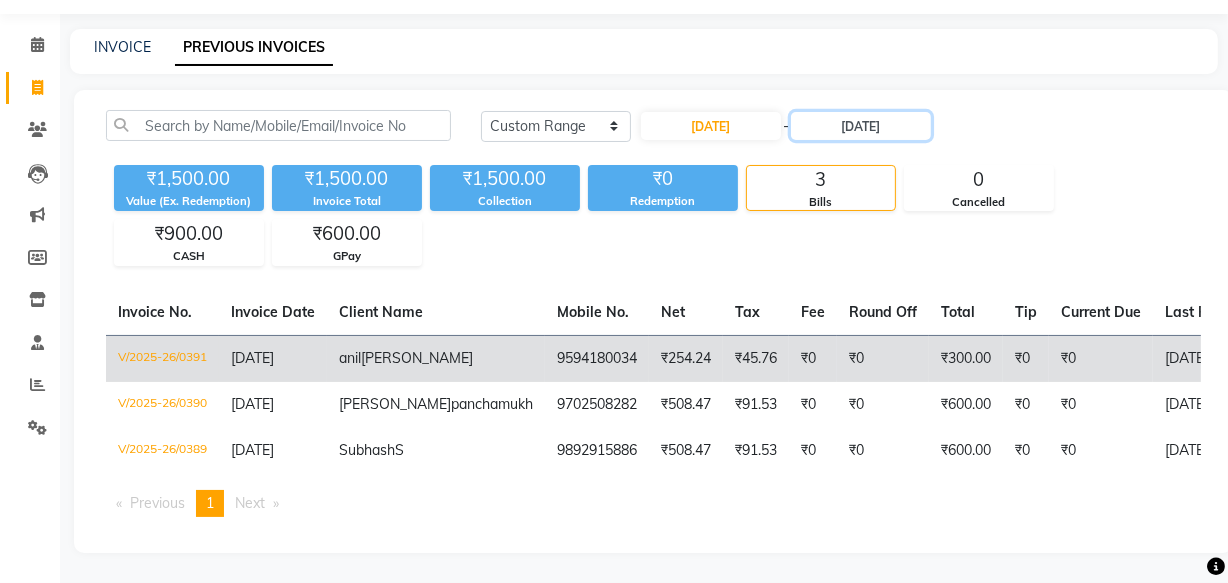 scroll, scrollTop: 91, scrollLeft: 0, axis: vertical 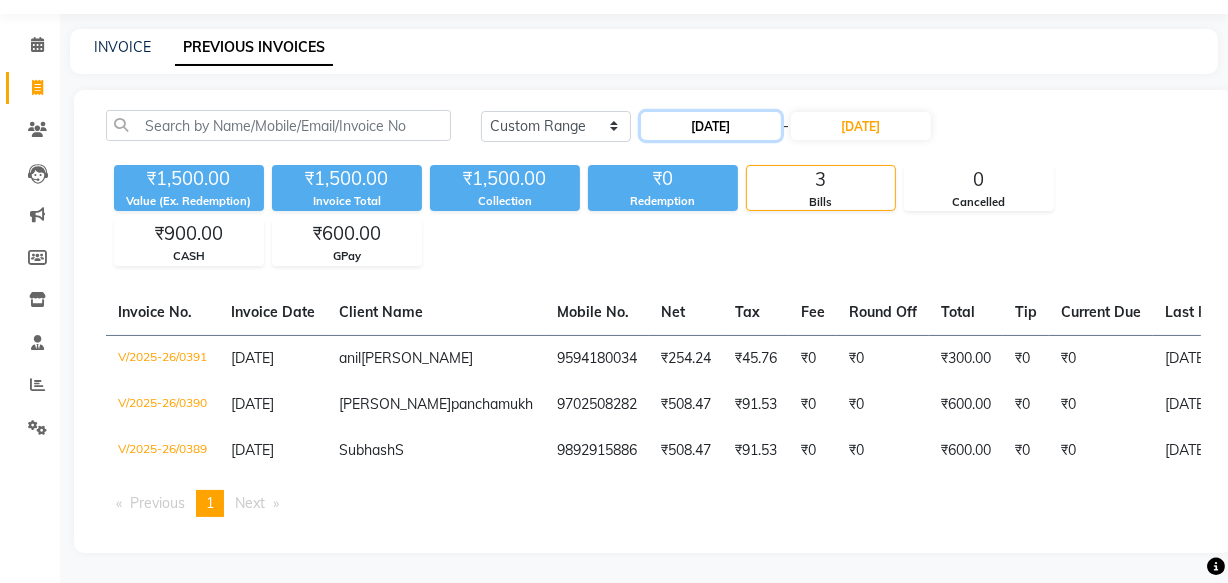 click on "[DATE]" 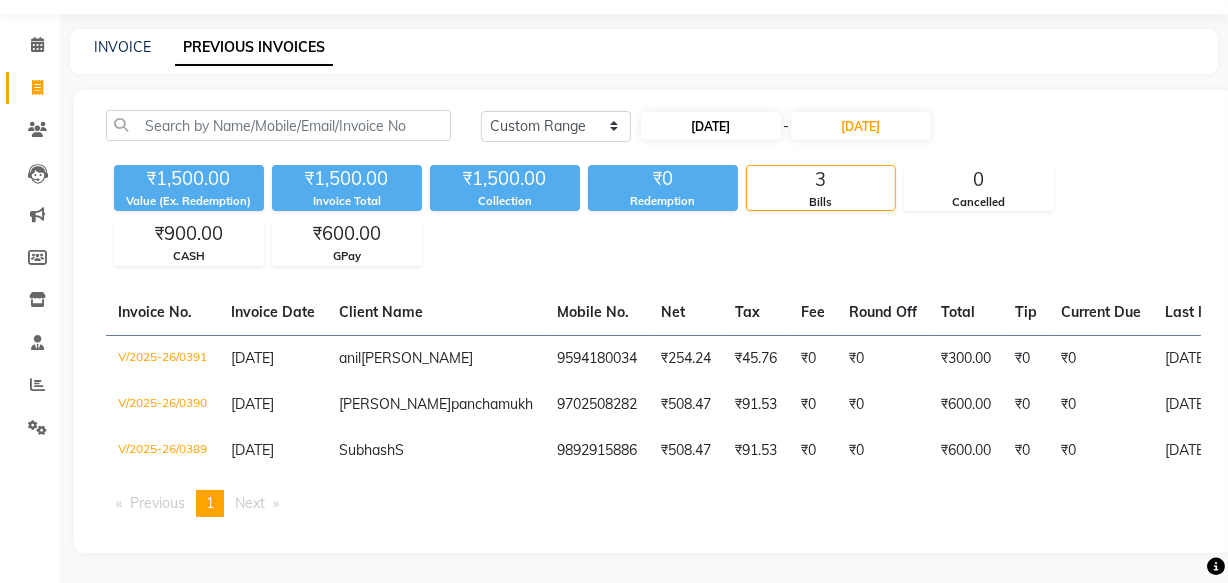 select on "6" 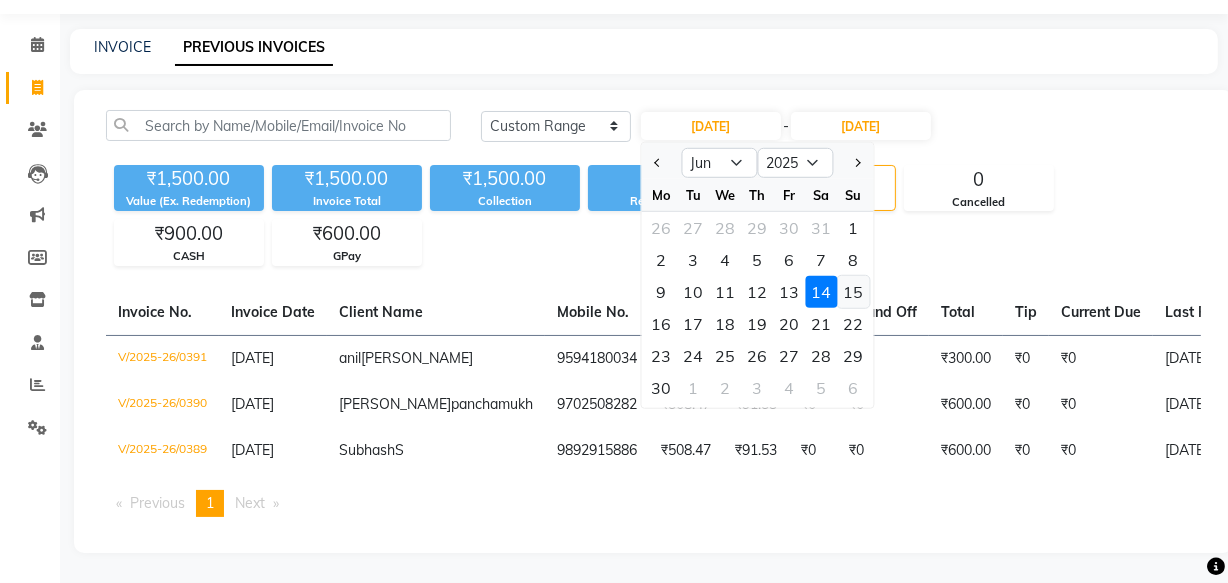 click on "15" 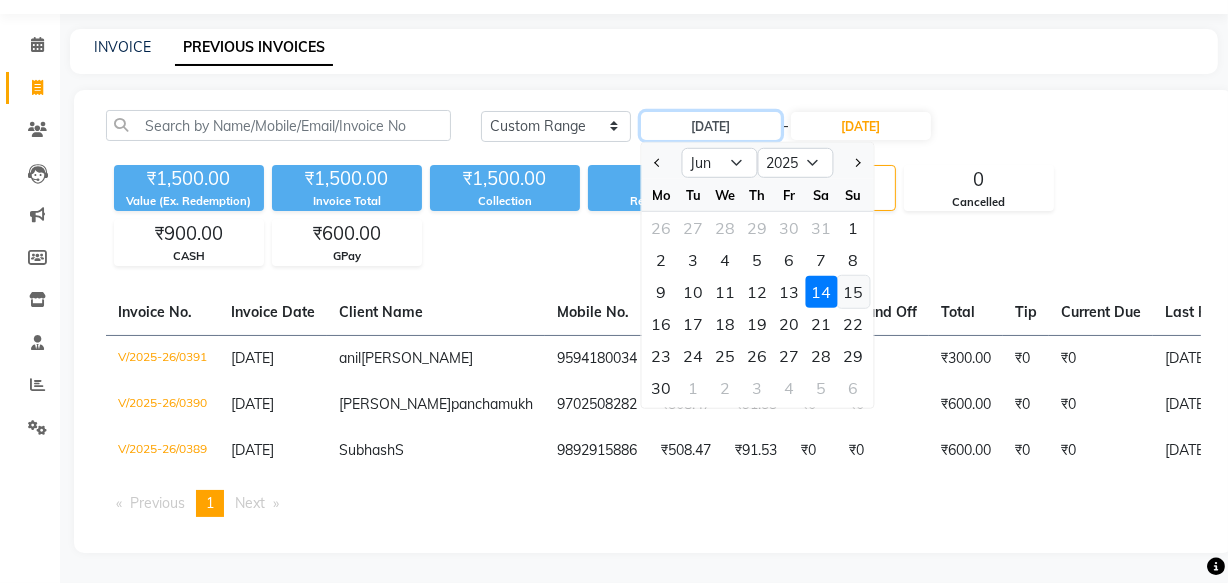 type on "[DATE]" 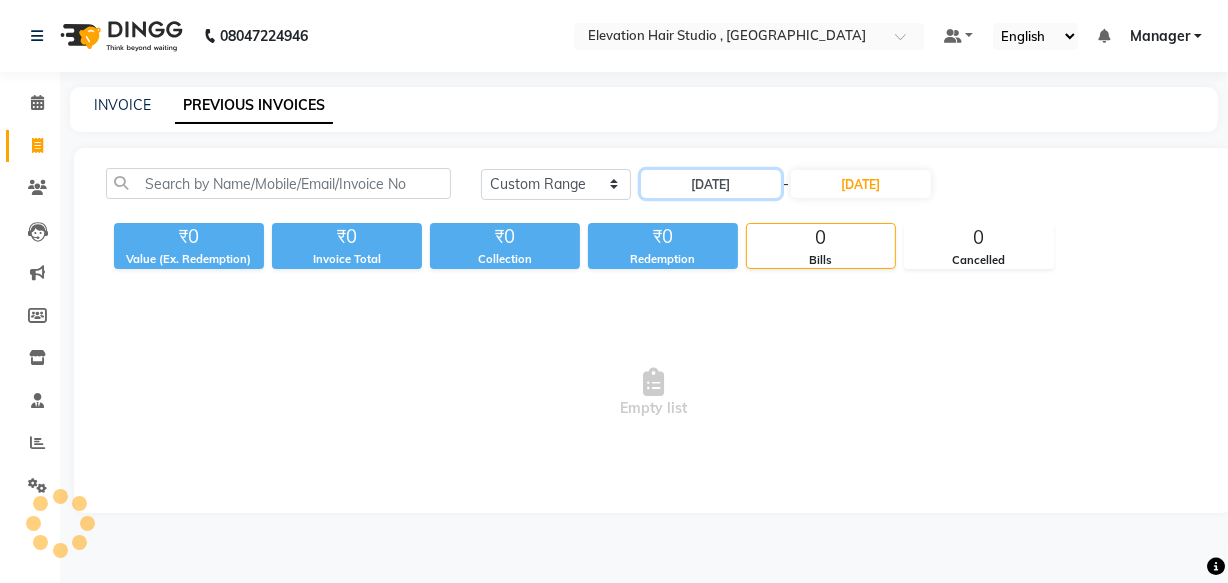 scroll, scrollTop: 0, scrollLeft: 0, axis: both 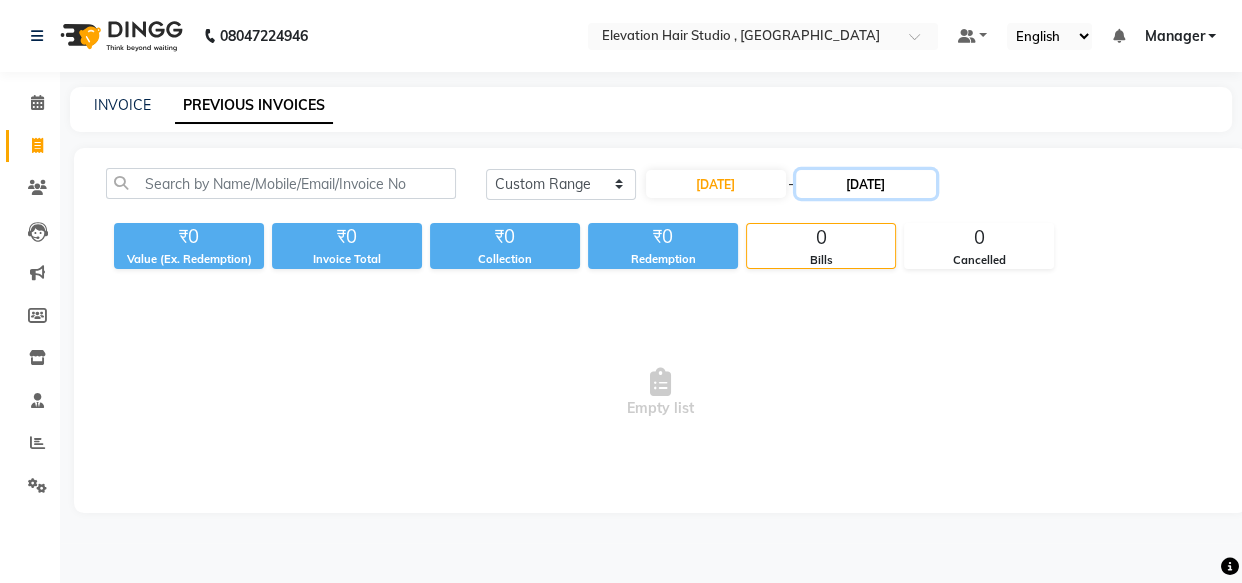 click on "14-06-2025" 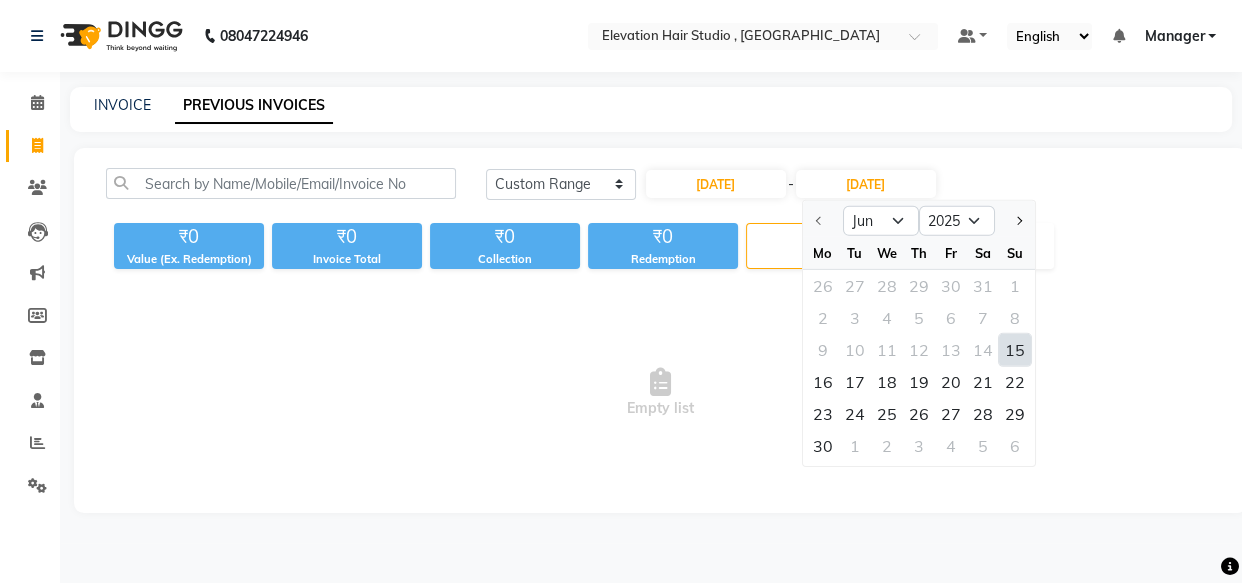 click on "15" 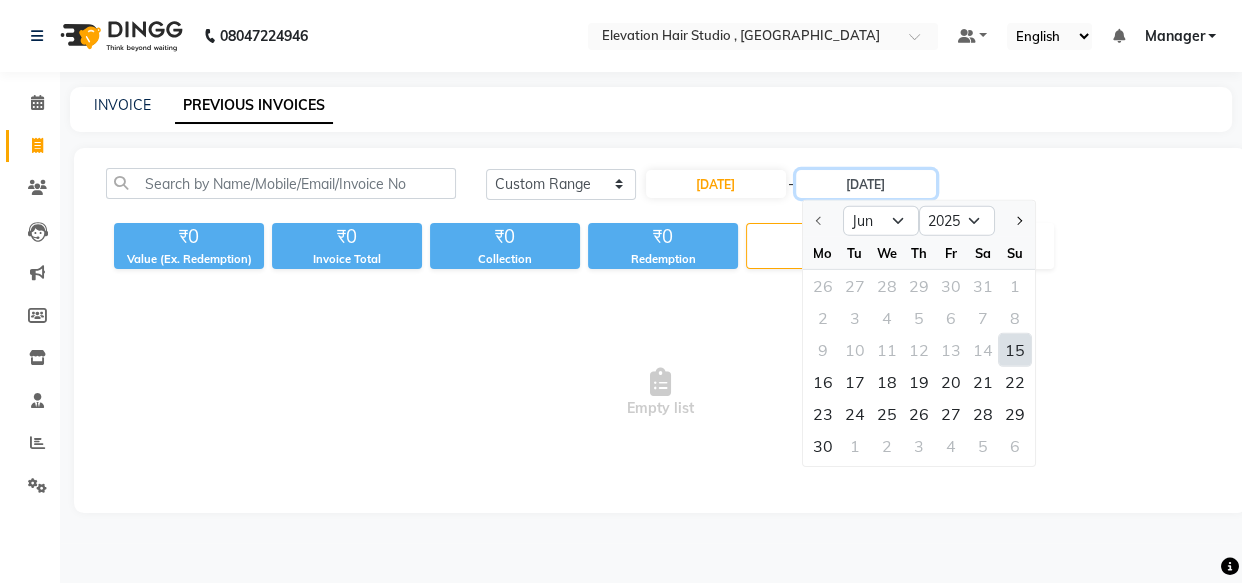 type on "15-06-2025" 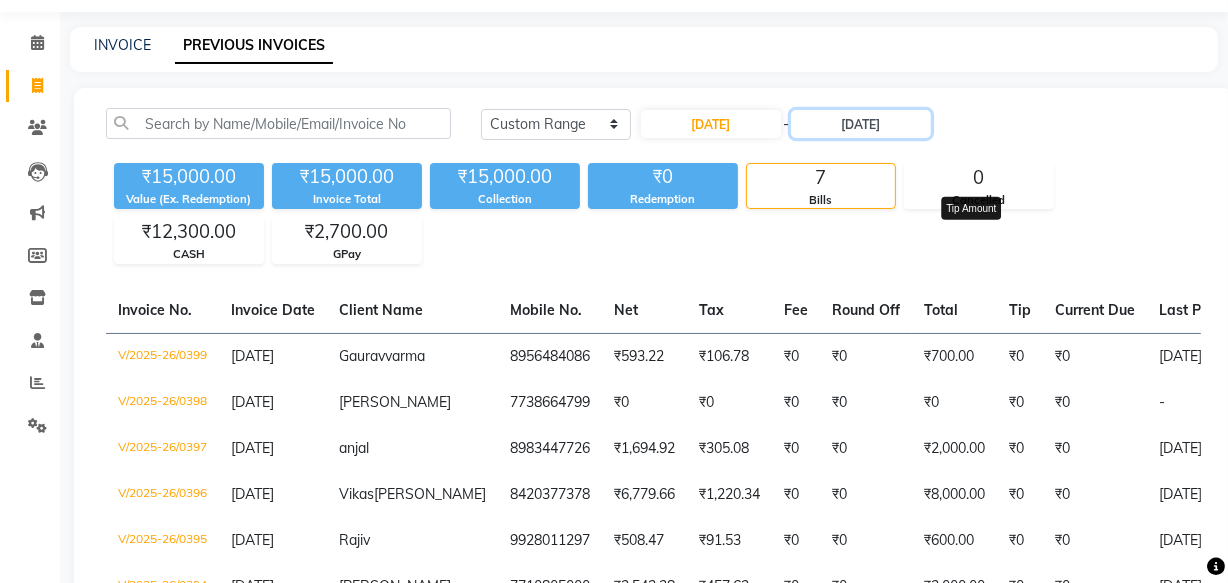 scroll, scrollTop: 90, scrollLeft: 0, axis: vertical 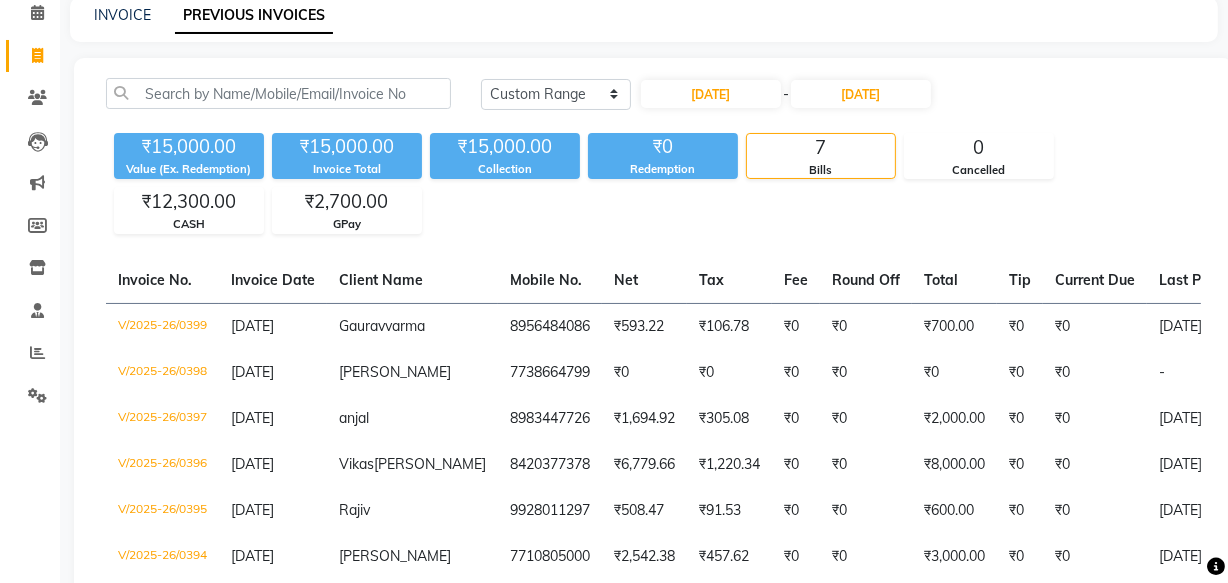 click on "INVOICE PREVIOUS INVOICES" 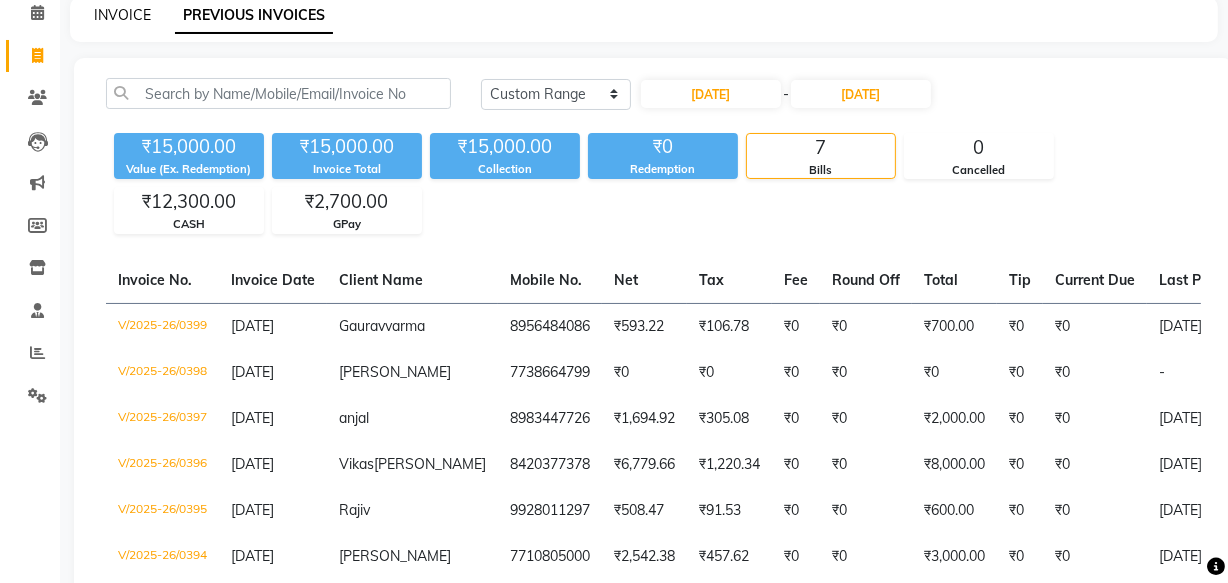click on "INVOICE" 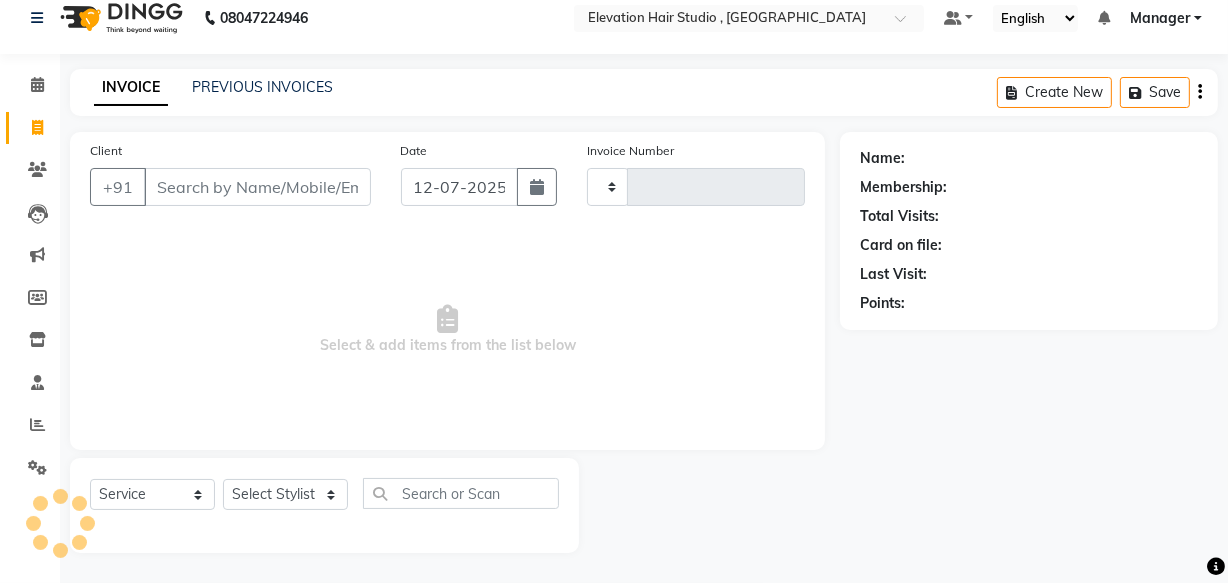 scroll, scrollTop: 19, scrollLeft: 0, axis: vertical 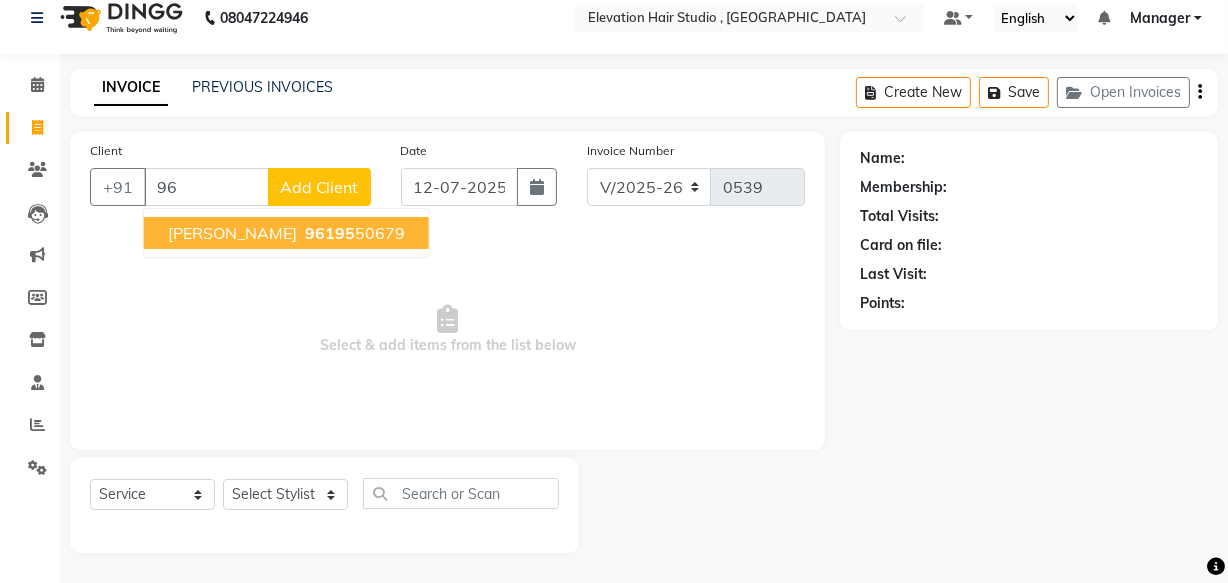 type on "9" 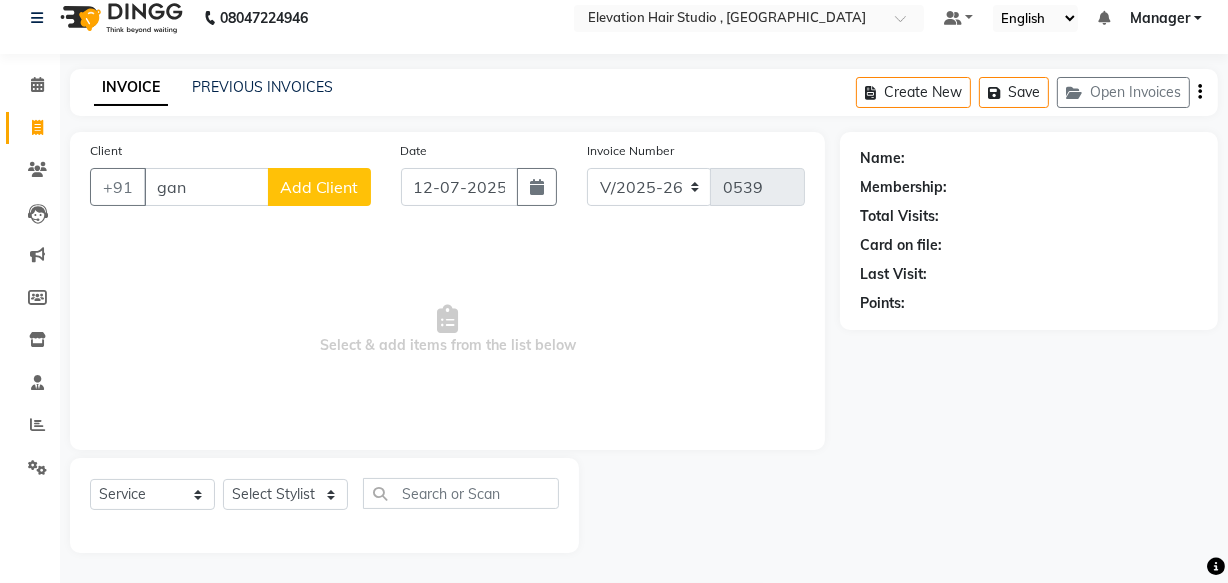 scroll, scrollTop: 19, scrollLeft: 0, axis: vertical 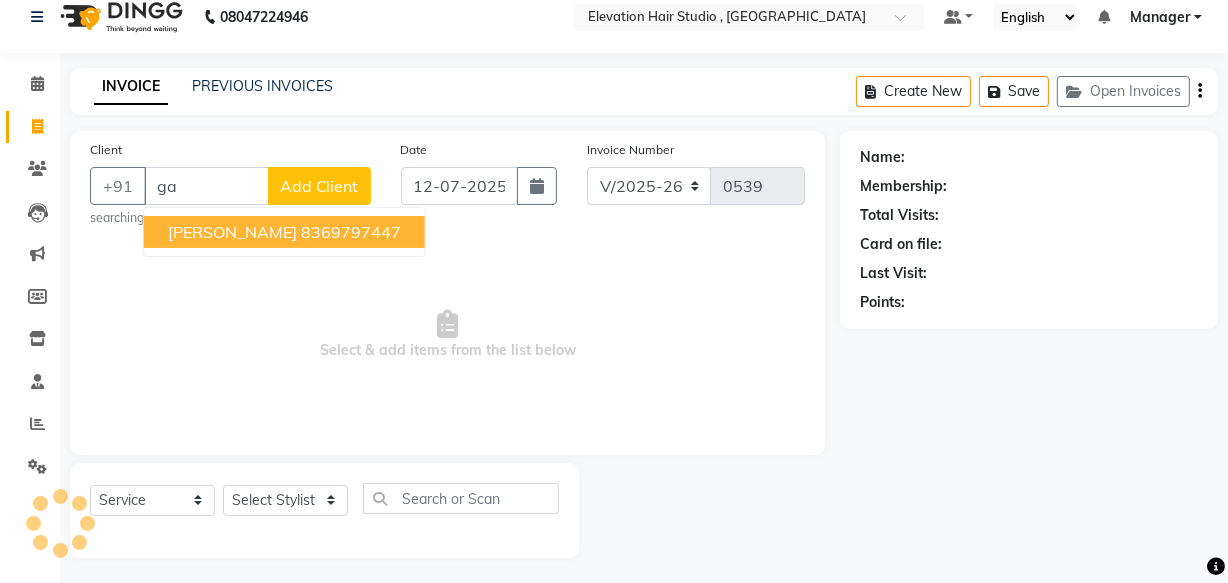 type on "g" 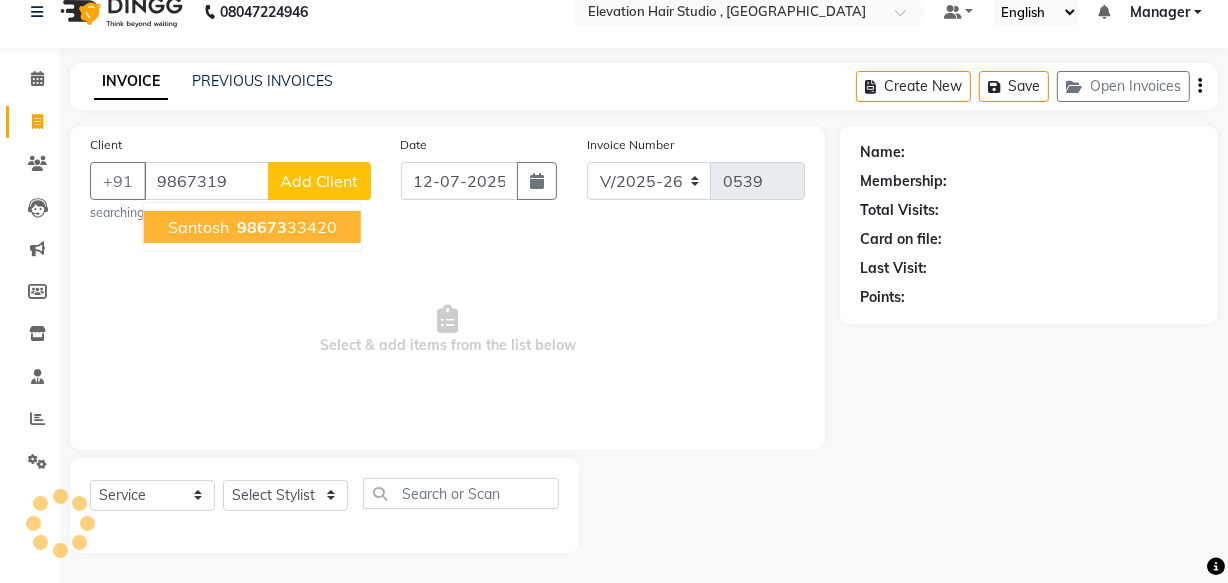 scroll, scrollTop: 19, scrollLeft: 0, axis: vertical 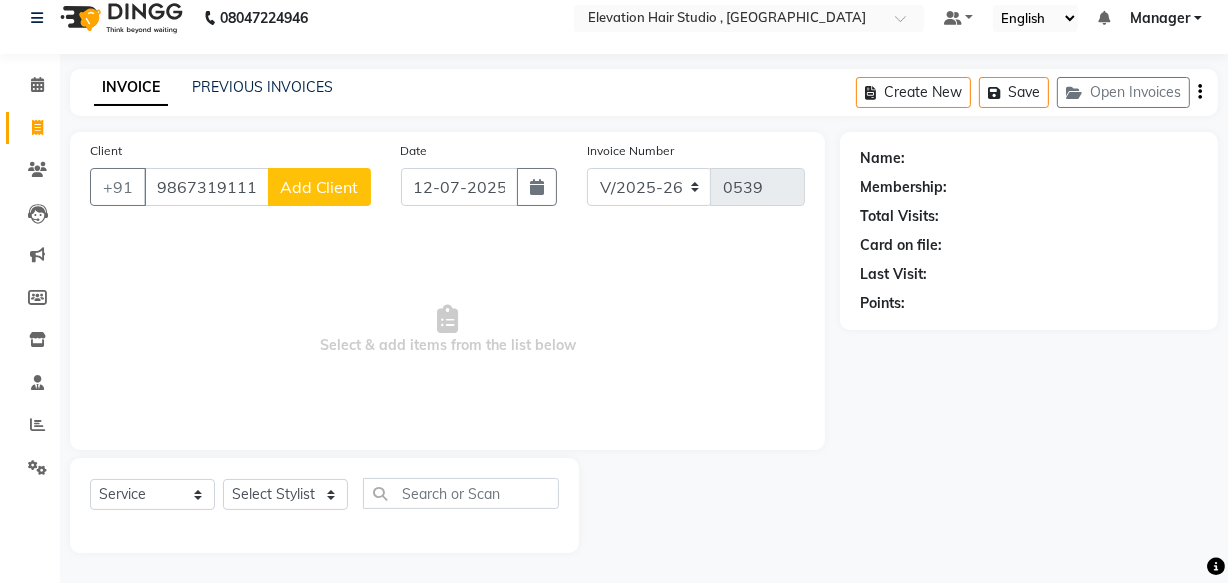 type on "9867319111" 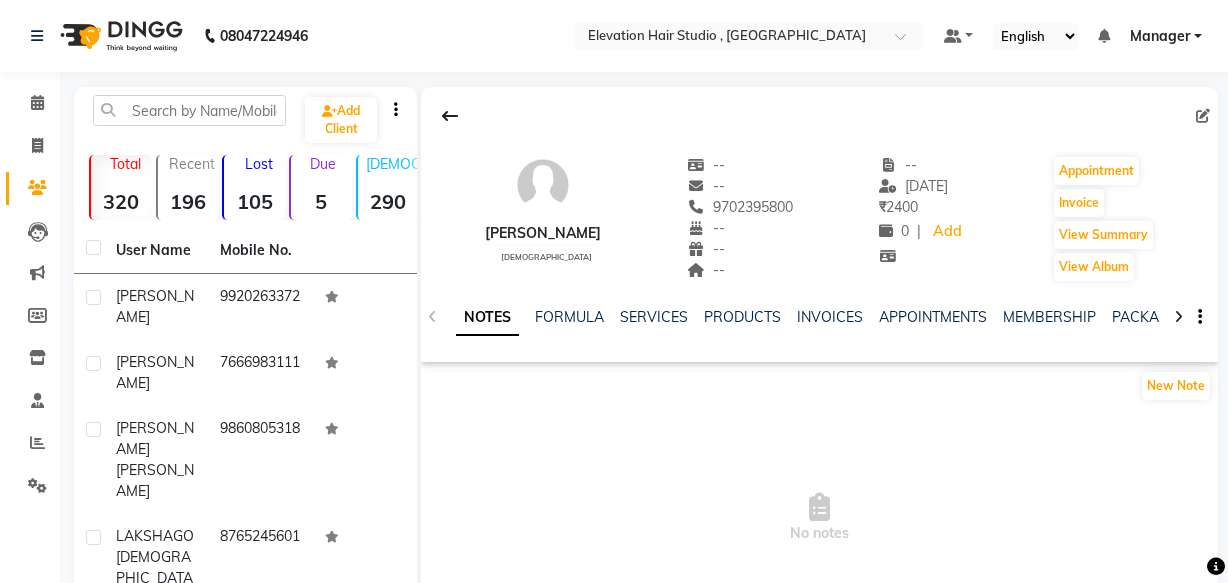 scroll, scrollTop: 0, scrollLeft: 0, axis: both 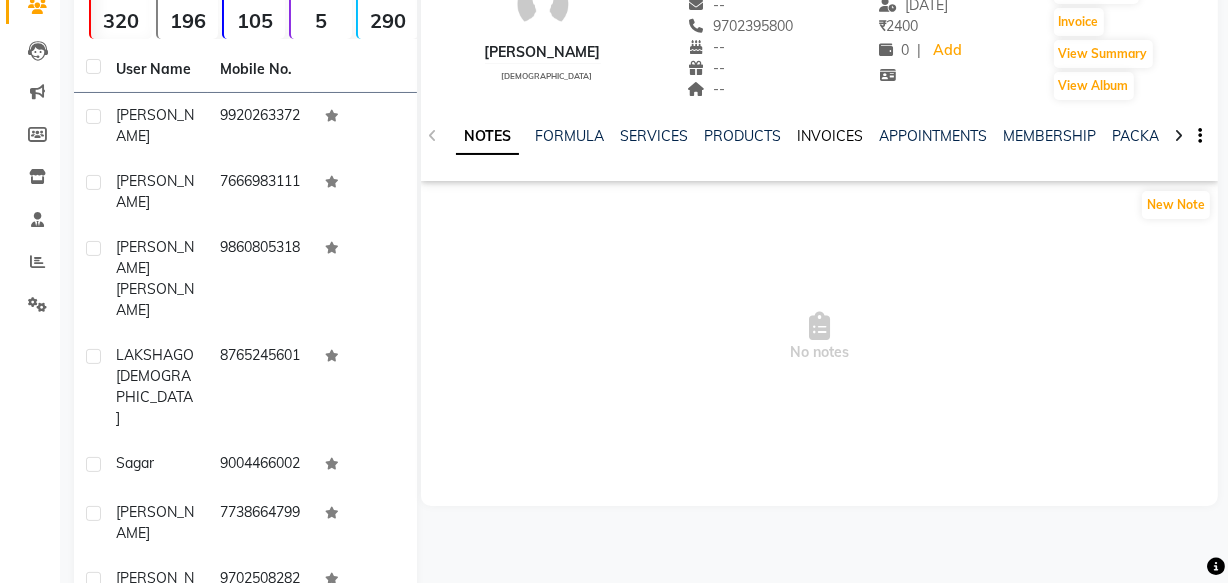click on "INVOICES" 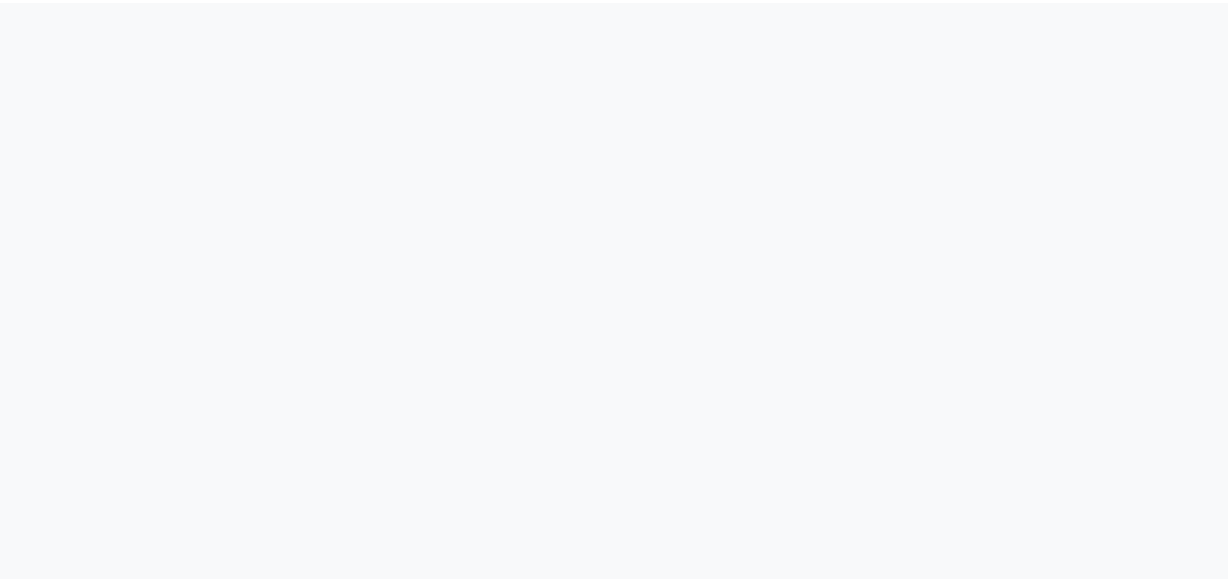 scroll, scrollTop: 0, scrollLeft: 0, axis: both 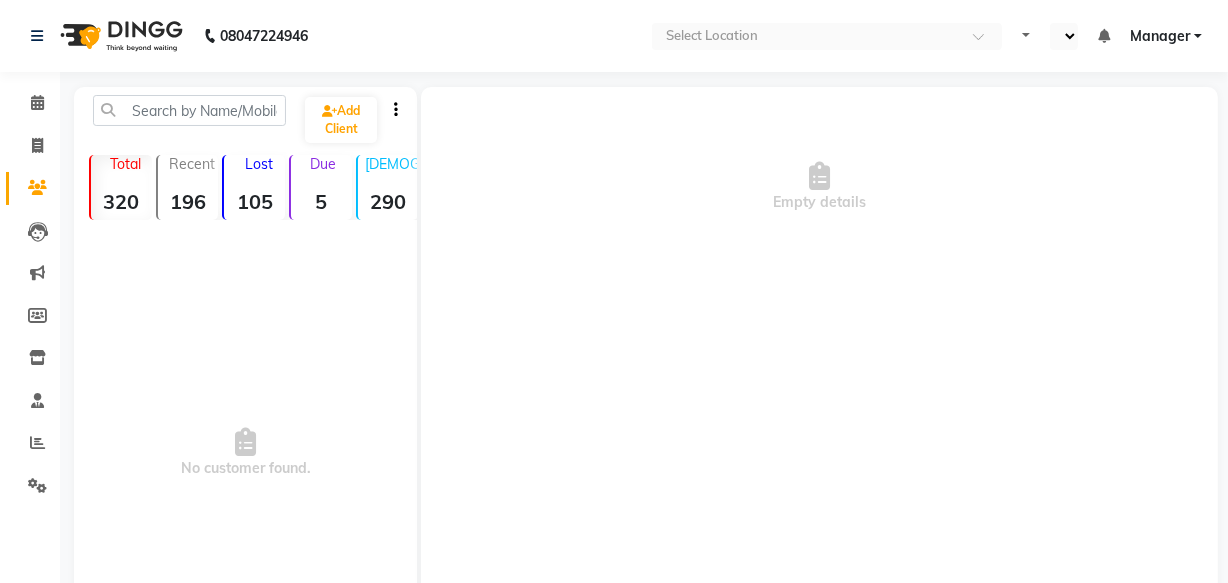 select on "en" 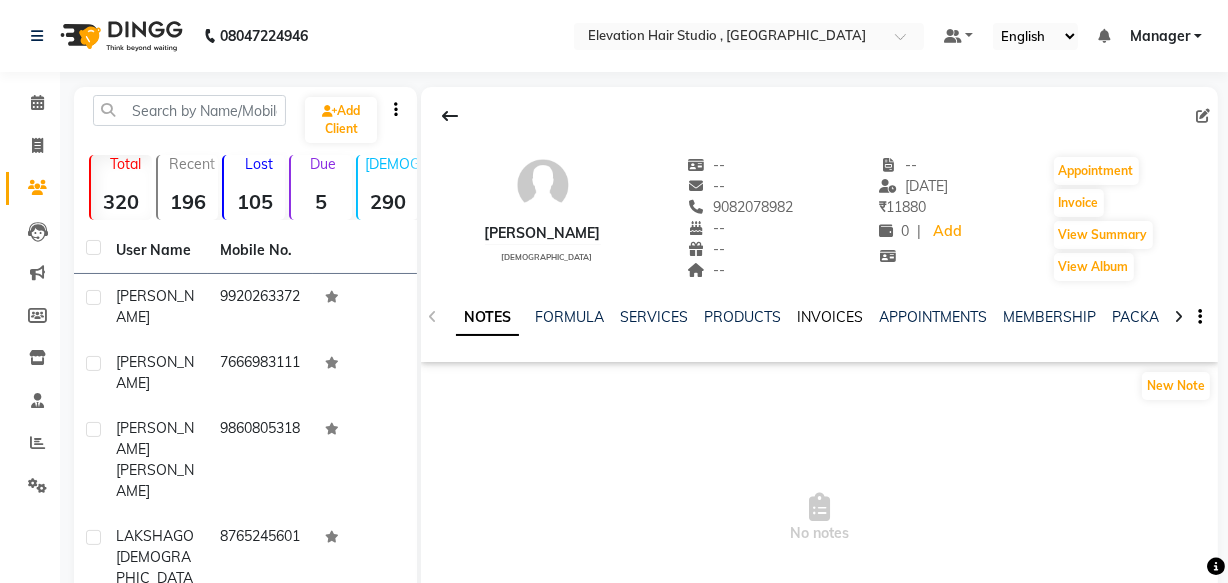 click on "INVOICES" 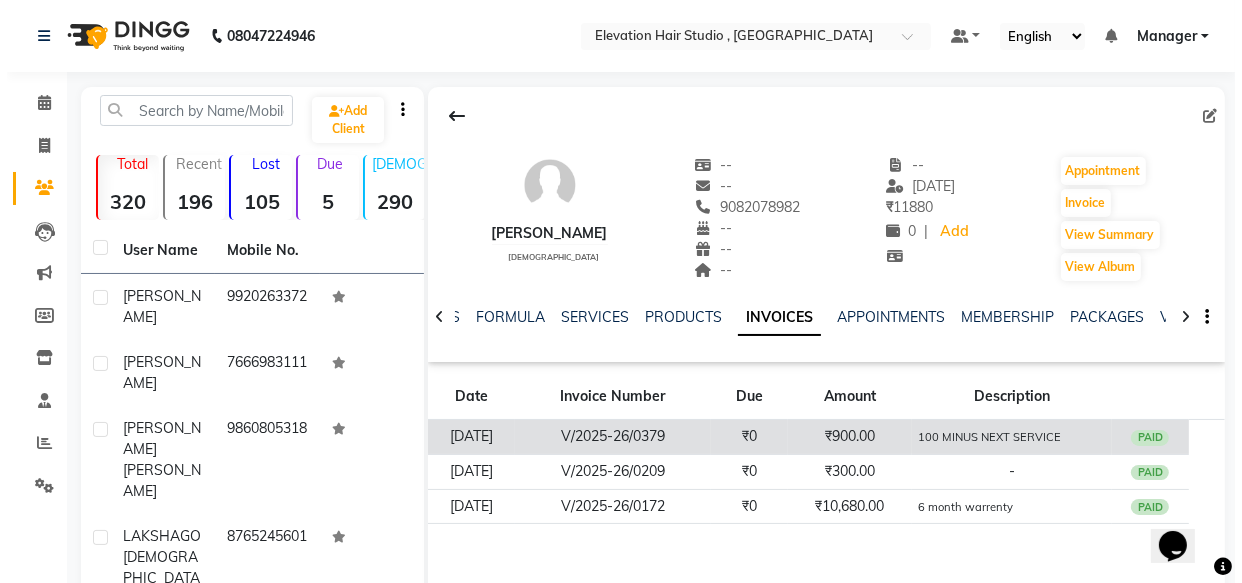 scroll, scrollTop: 0, scrollLeft: 0, axis: both 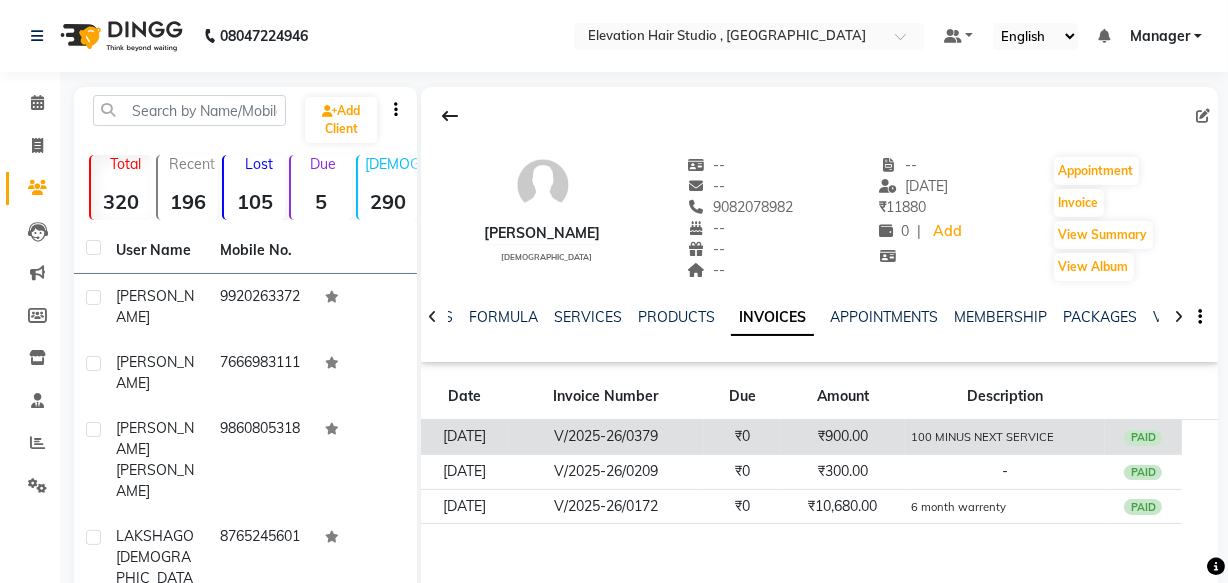 click on "100 MINUS NEXT SERVICE" 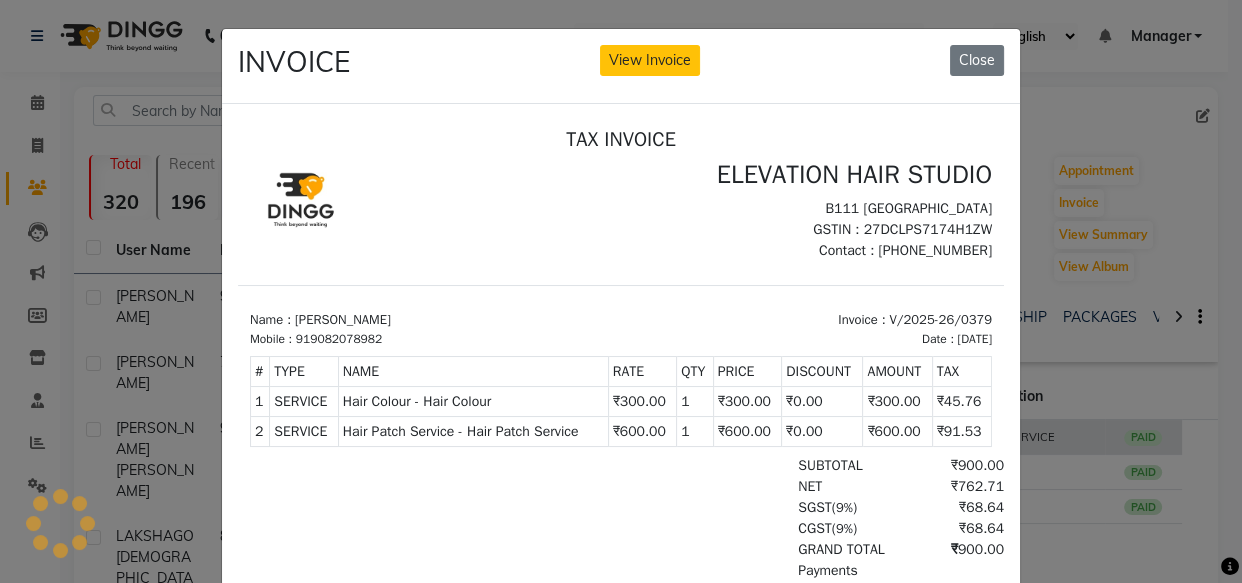 scroll, scrollTop: 0, scrollLeft: 0, axis: both 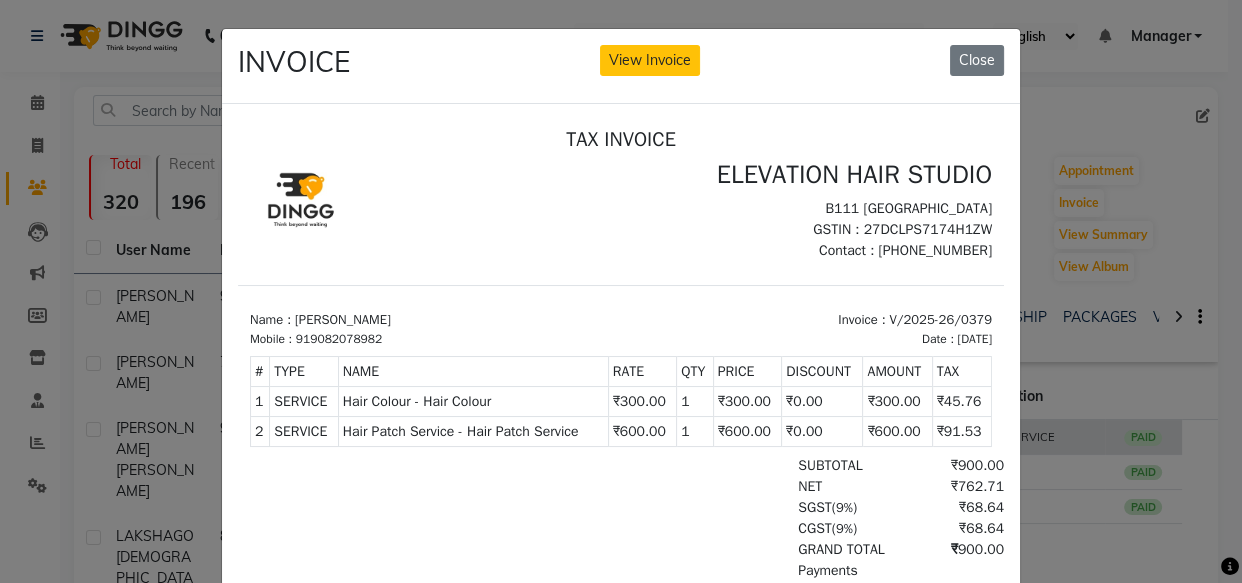 click on "INVOICE View Invoice Close" 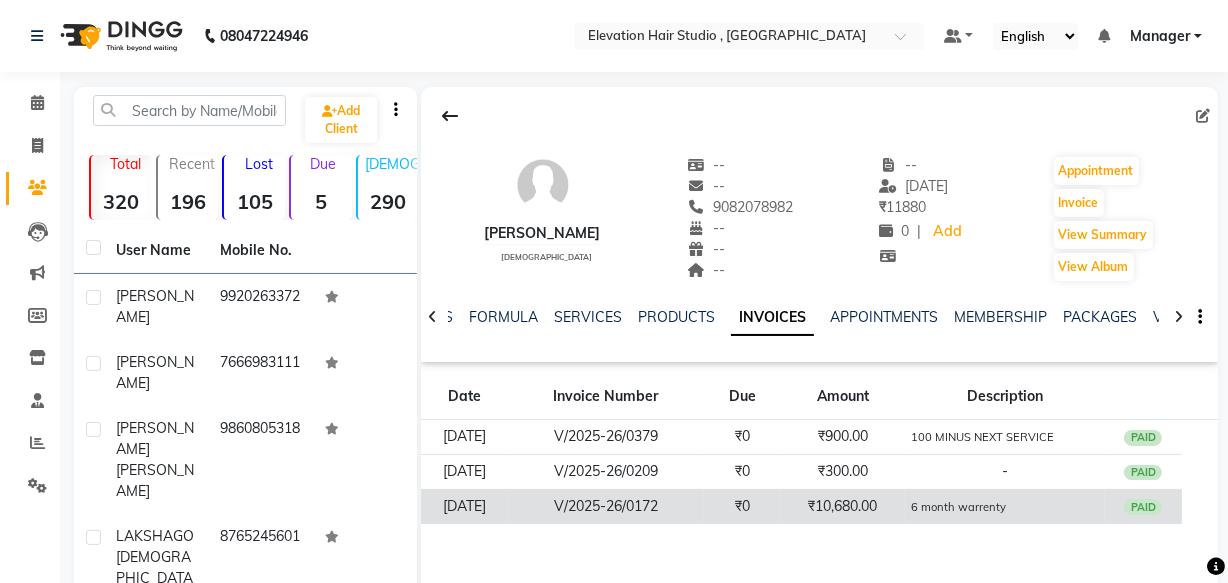 click on "6 month warrenty" 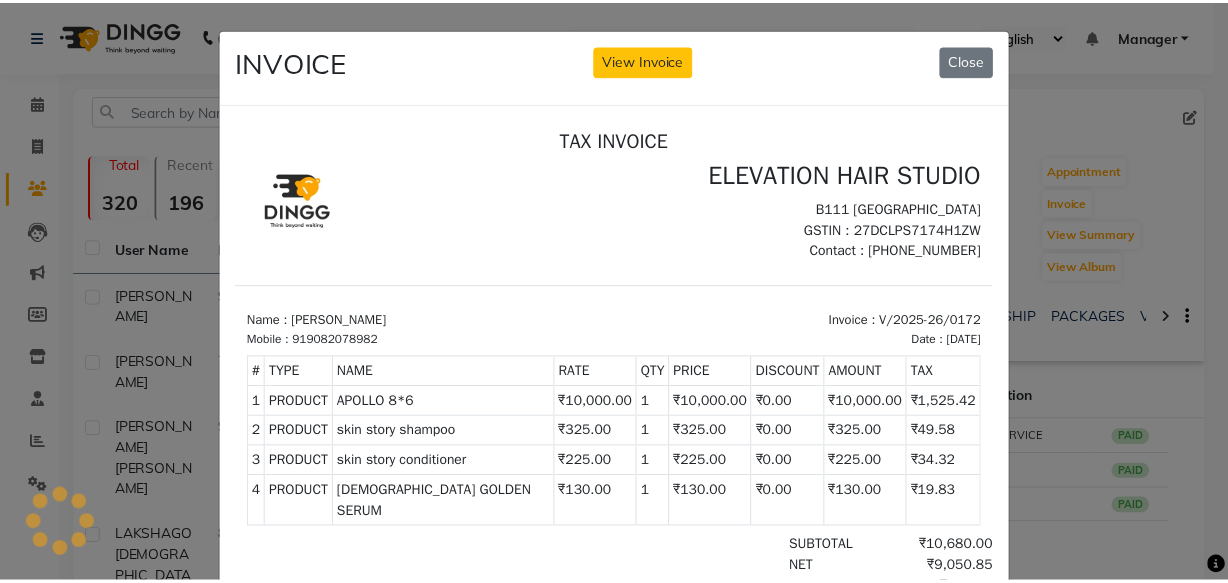 scroll, scrollTop: 0, scrollLeft: 0, axis: both 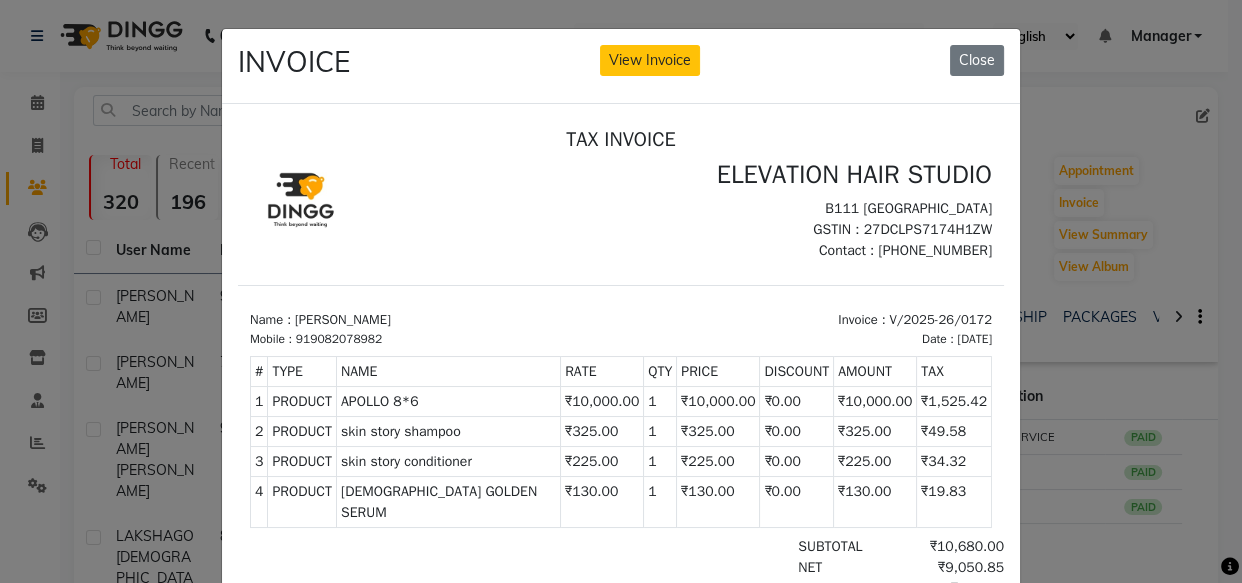 click on "INVOICE View Invoice Close" 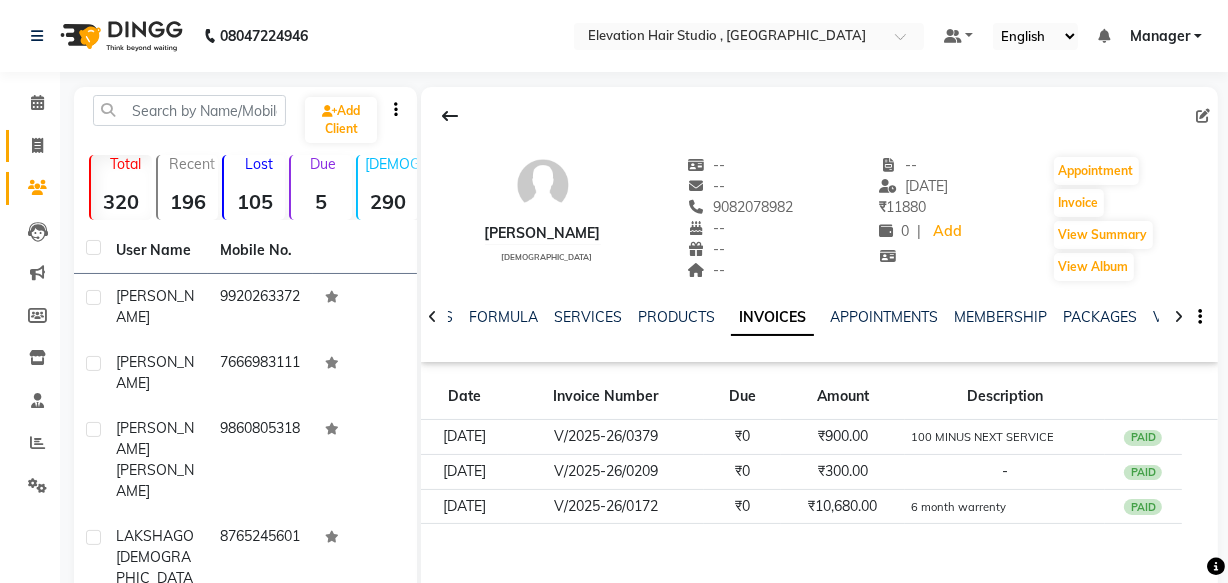 click on "Invoice" 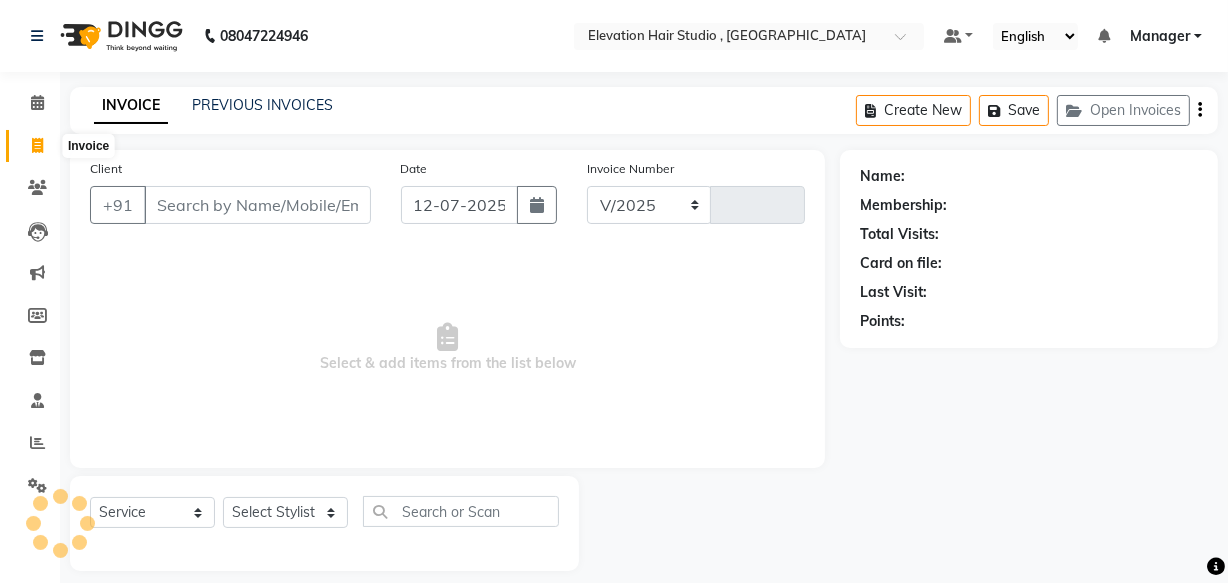 select on "6886" 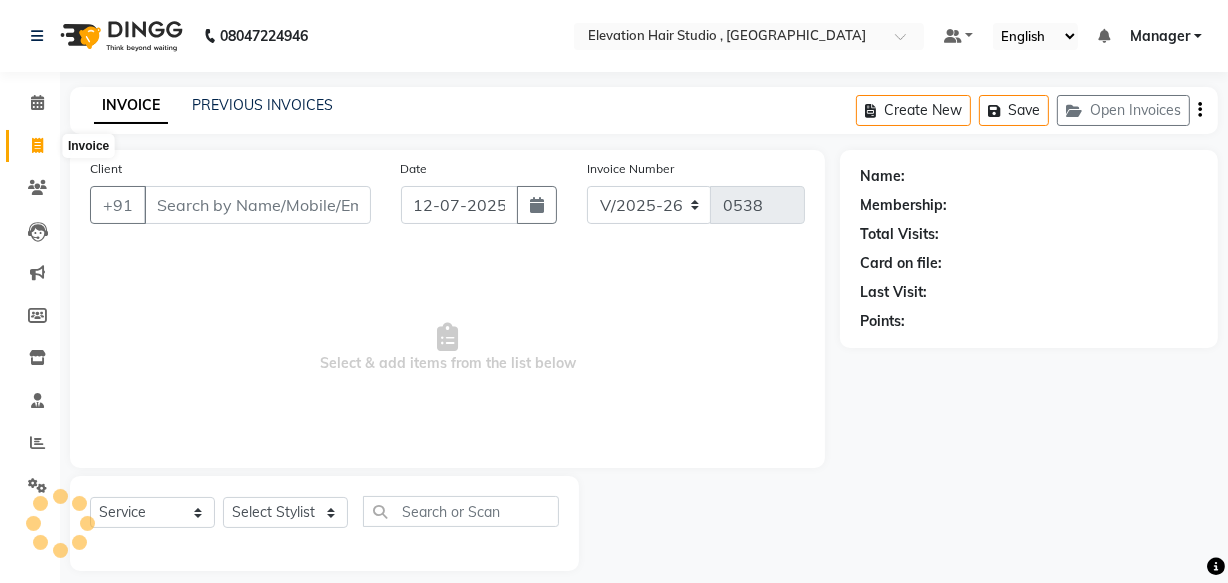 scroll, scrollTop: 19, scrollLeft: 0, axis: vertical 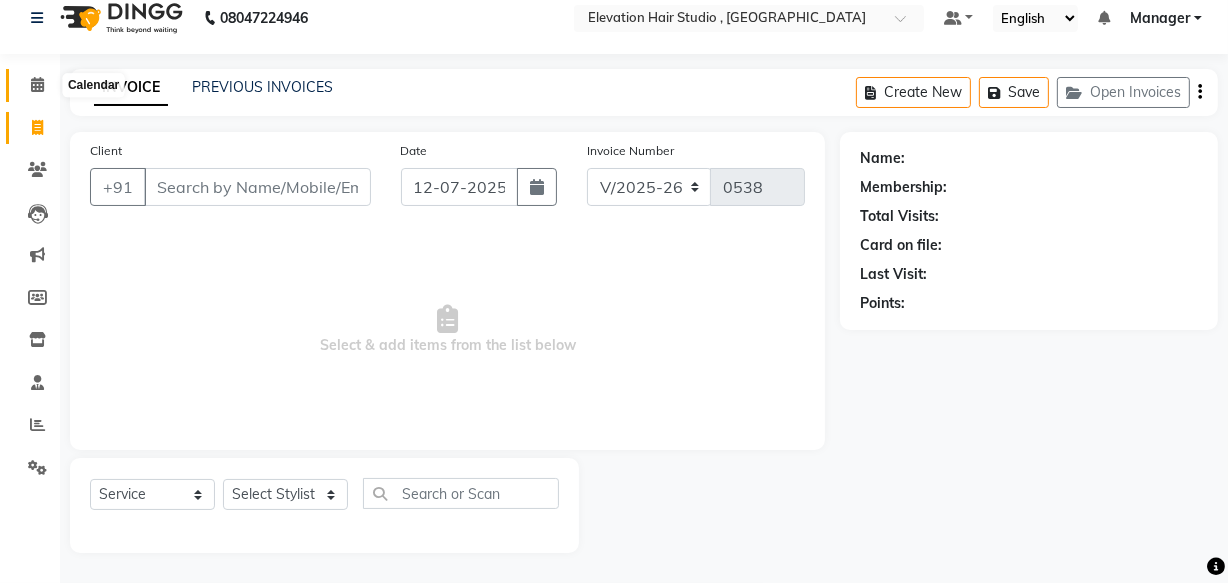 click 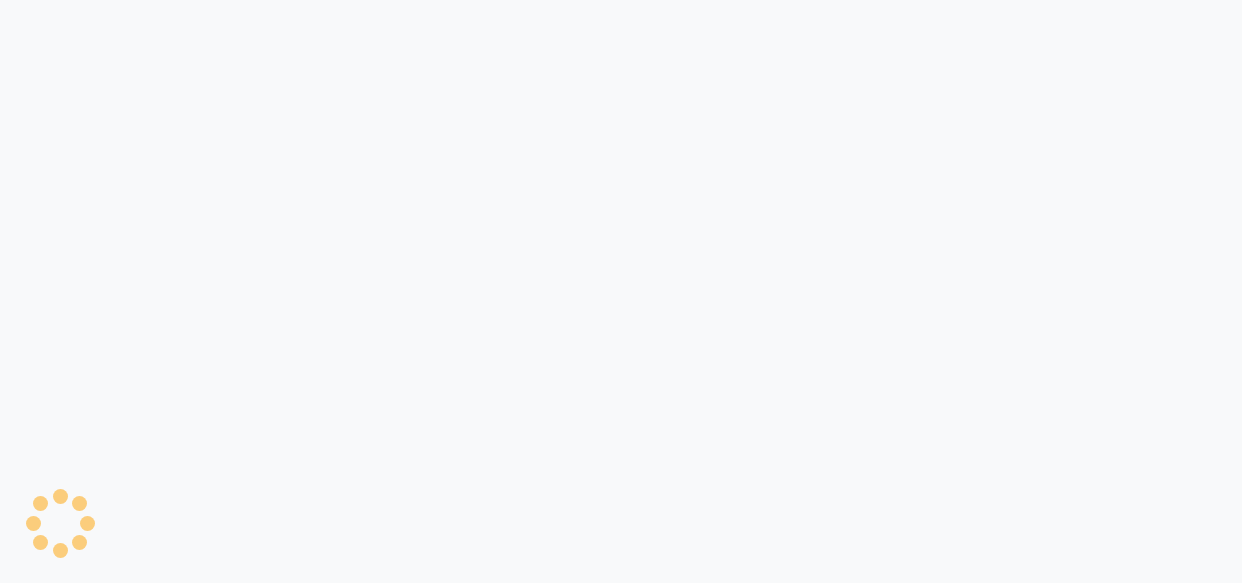 scroll, scrollTop: 0, scrollLeft: 0, axis: both 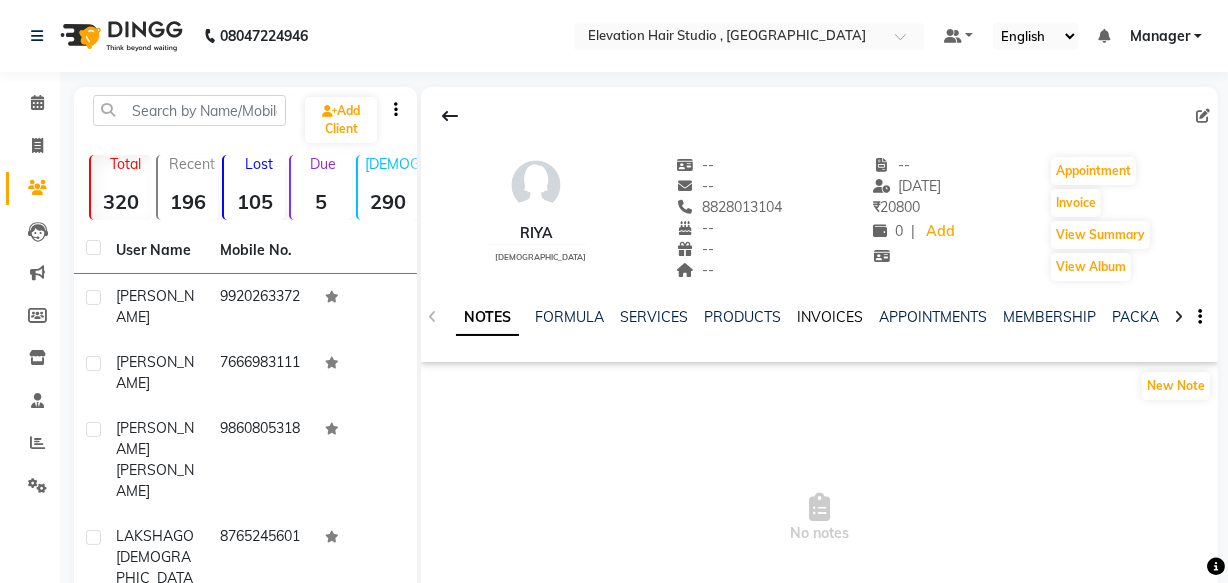 click on "INVOICES" 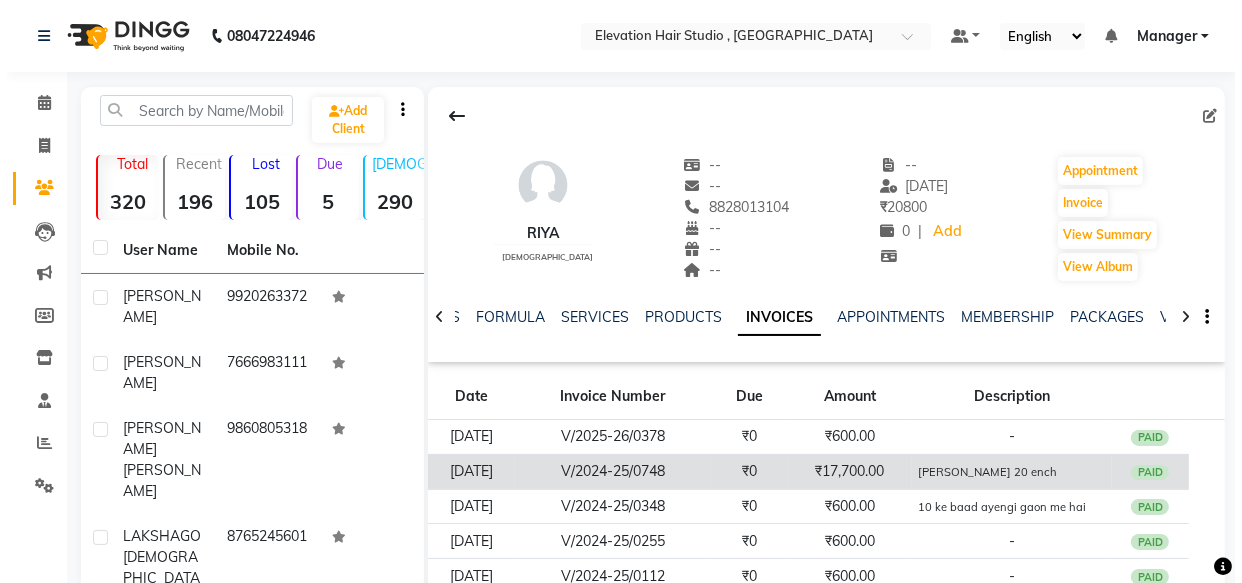 scroll, scrollTop: 90, scrollLeft: 0, axis: vertical 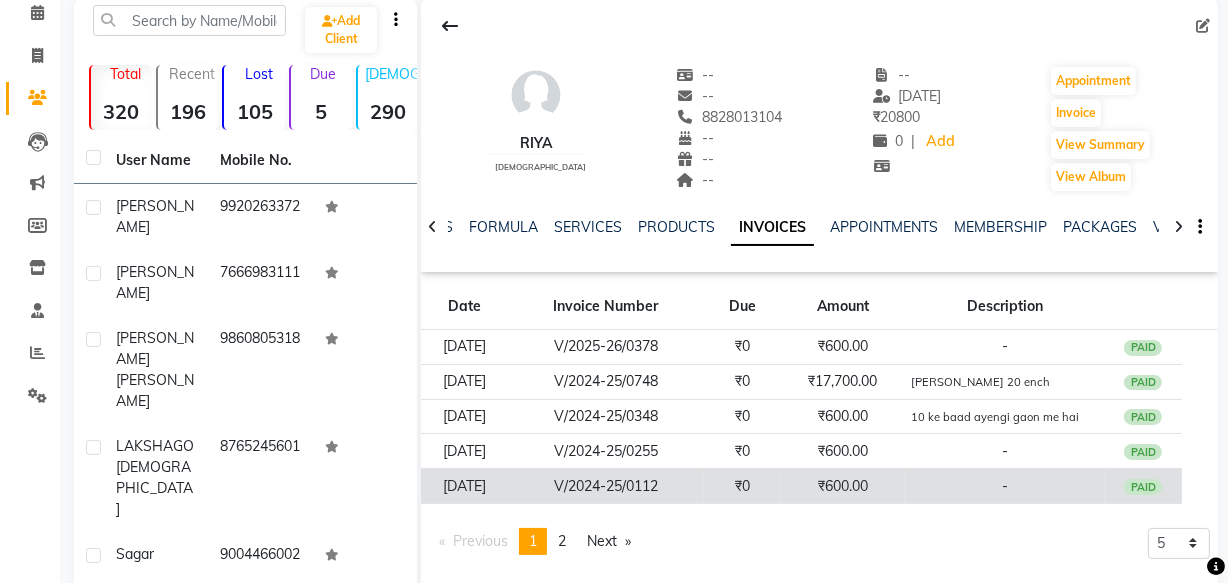 click on "₹600.00" 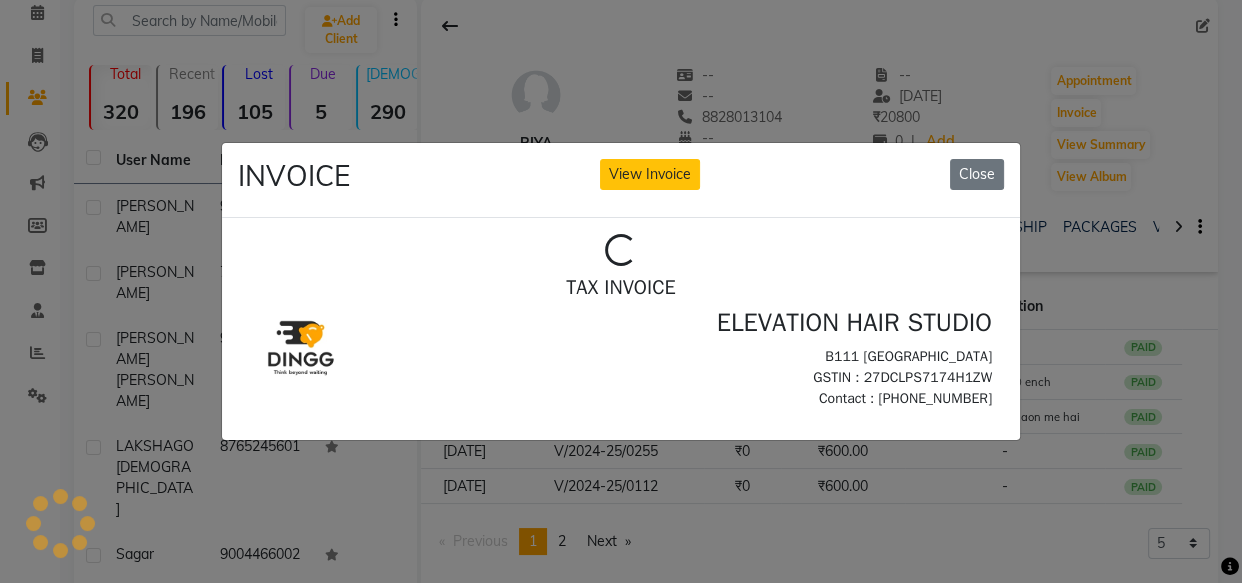 scroll, scrollTop: 0, scrollLeft: 0, axis: both 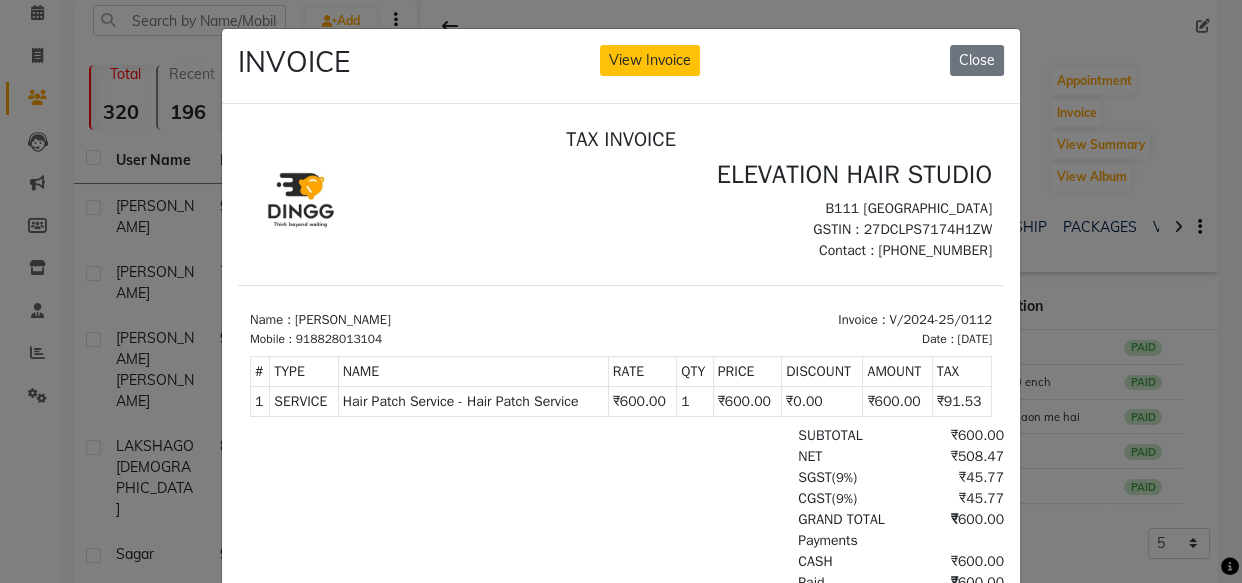 drag, startPoint x: 168, startPoint y: 400, endPoint x: 62, endPoint y: 297, distance: 147.80054 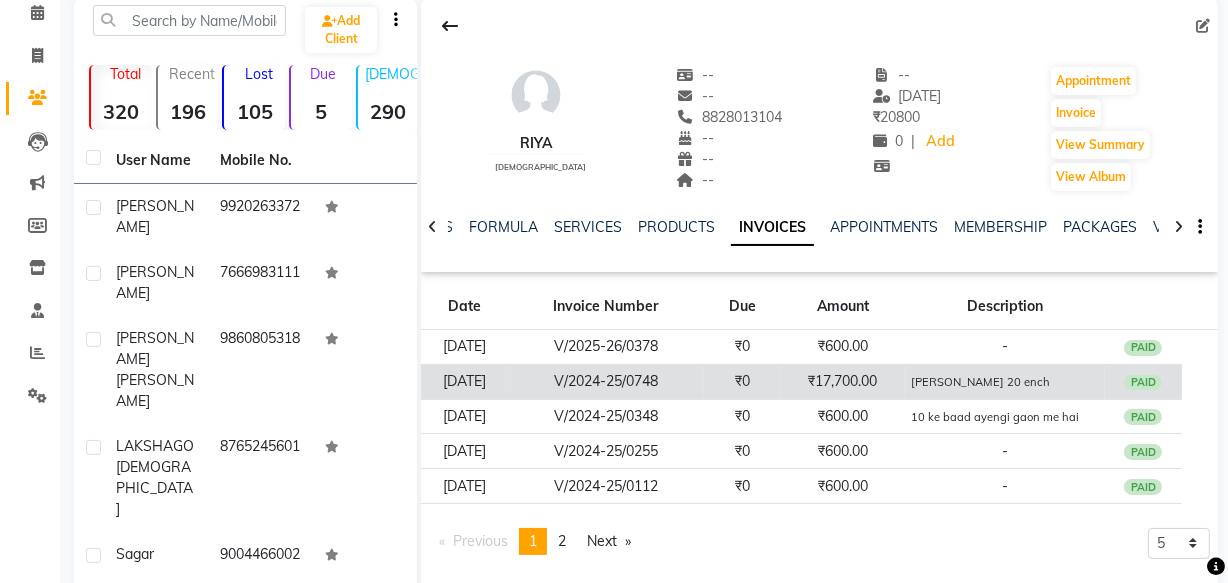 click on "[PERSON_NAME] 20 ench" 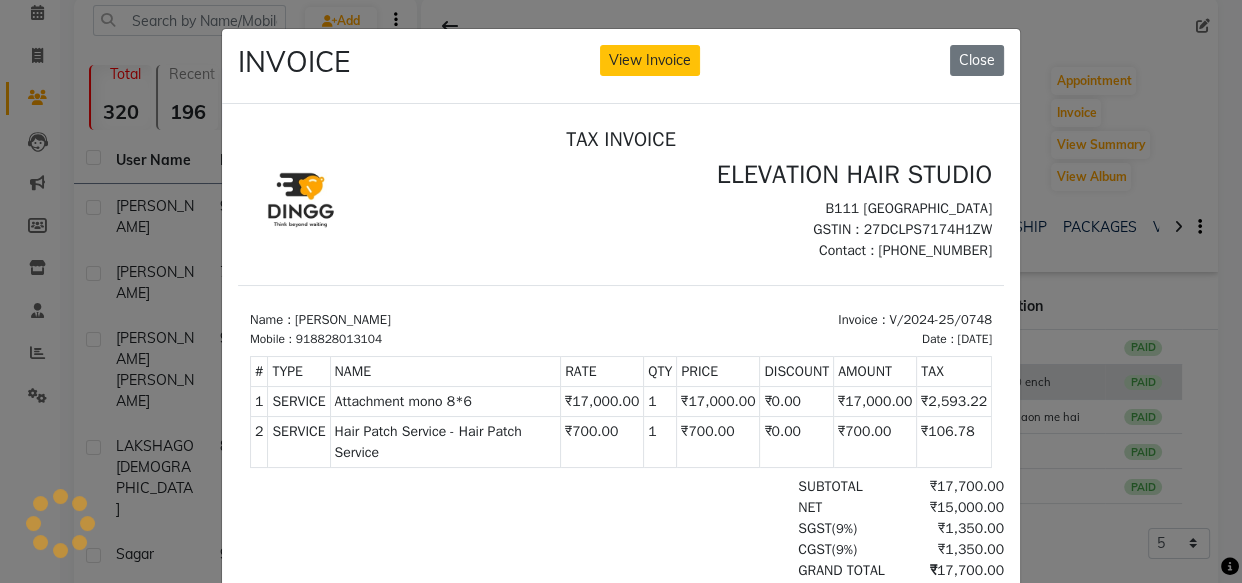 scroll, scrollTop: 0, scrollLeft: 0, axis: both 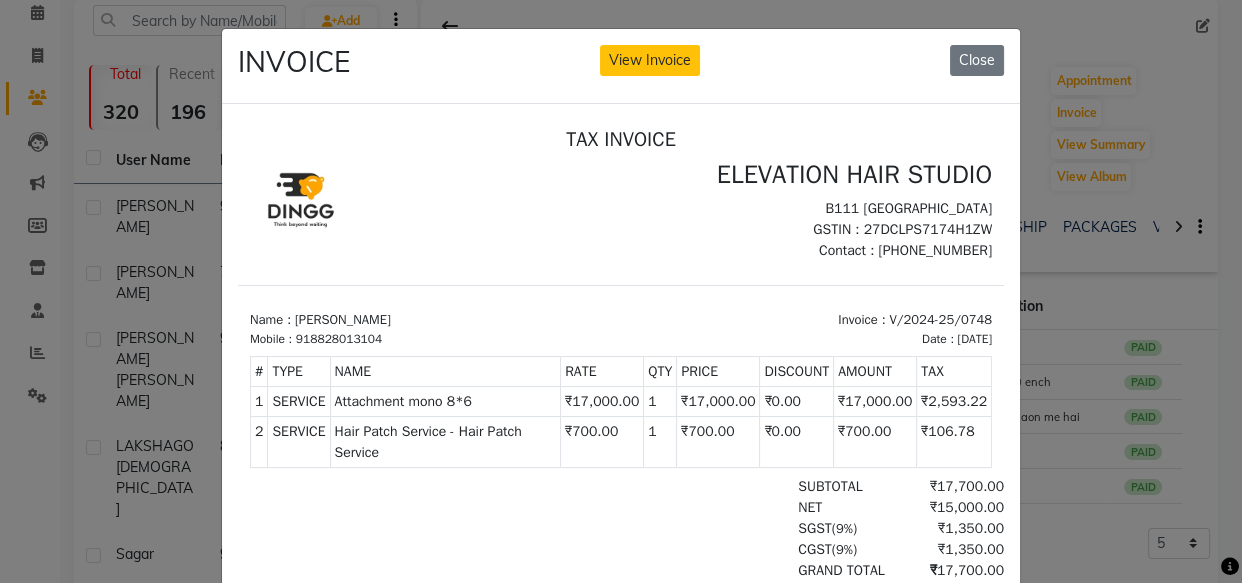 click on "₹17,700.00" at bounding box center [949, 485] 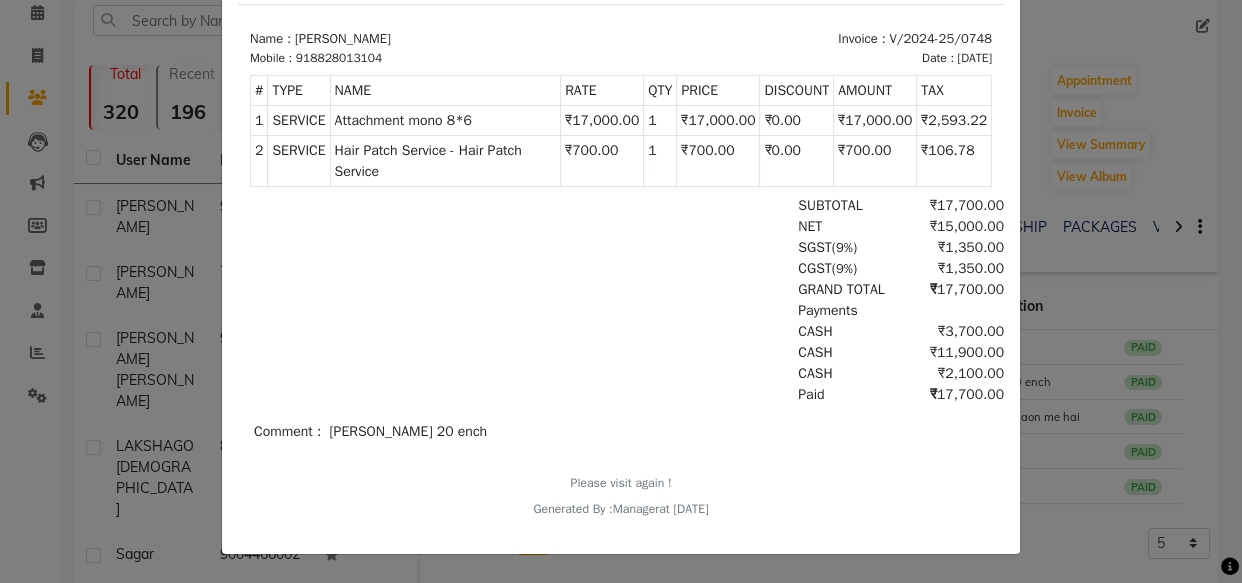 scroll, scrollTop: 293, scrollLeft: 0, axis: vertical 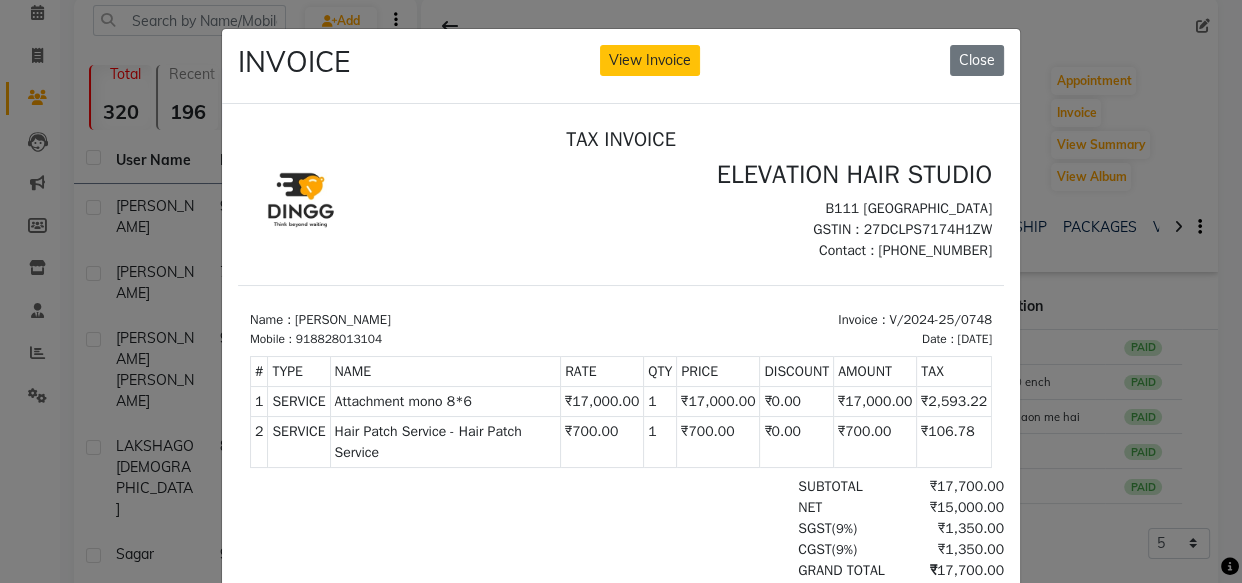 click on "INVOICE View Invoice Close" 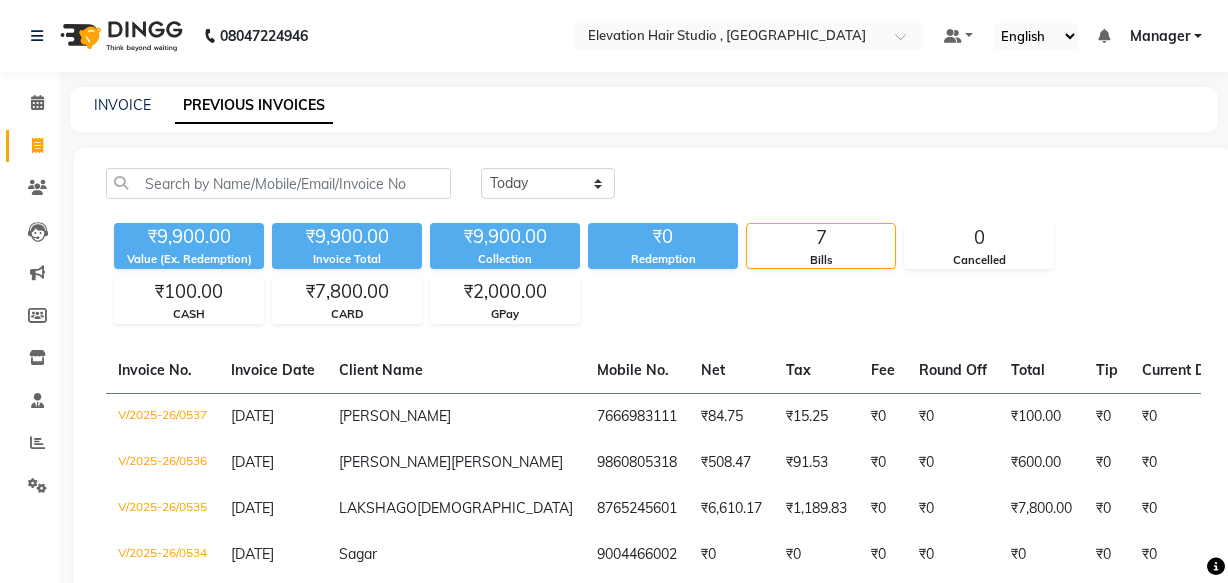 select on "[DATE]" 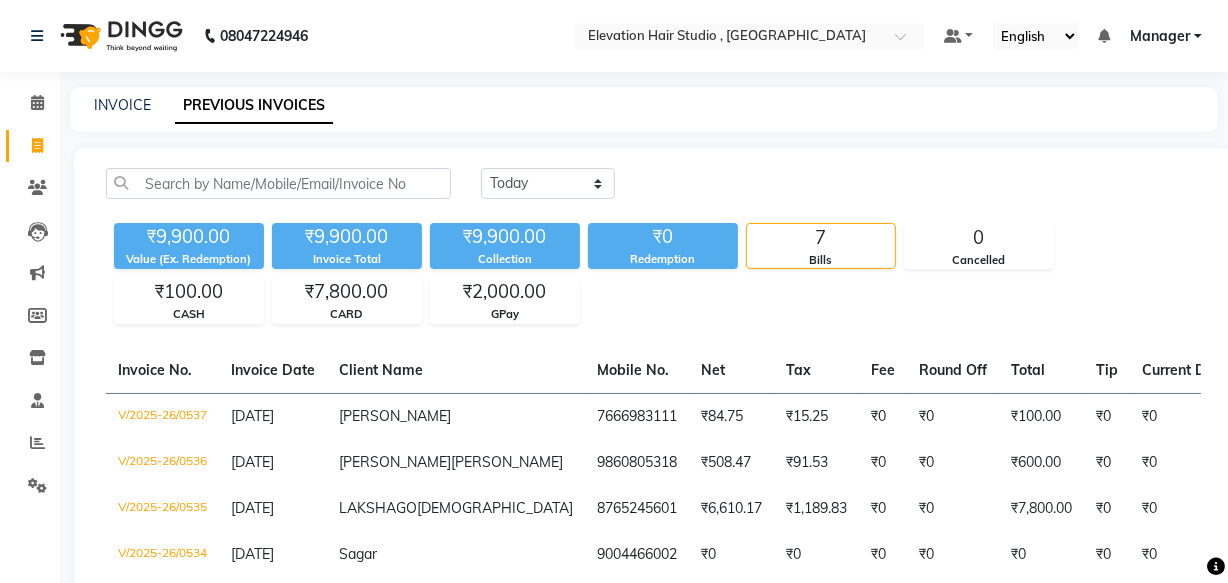 scroll, scrollTop: 0, scrollLeft: 0, axis: both 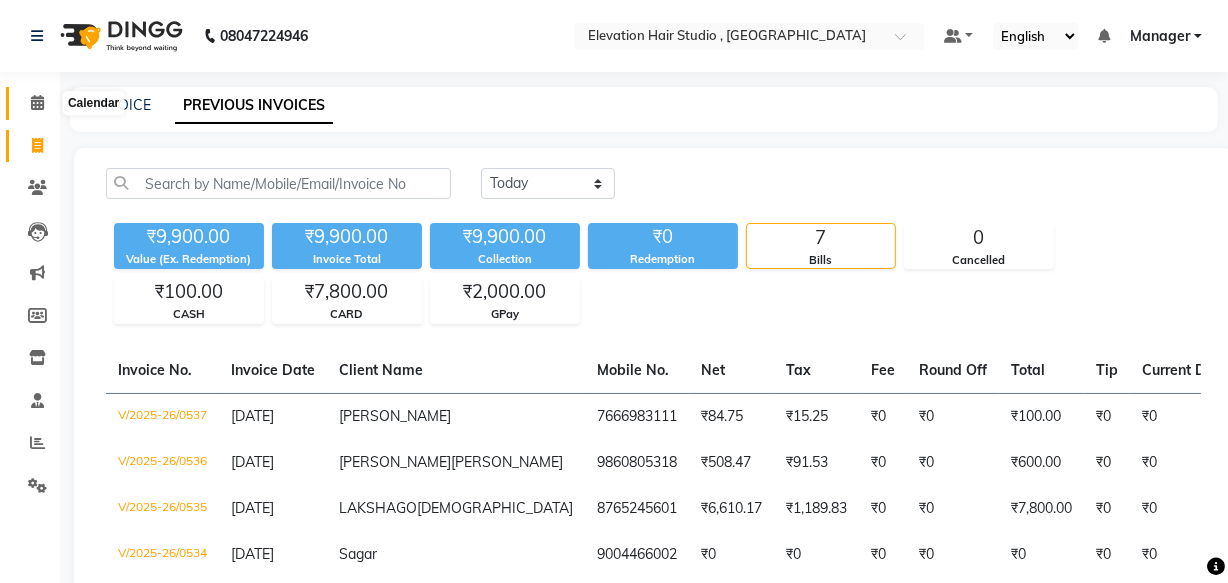 click 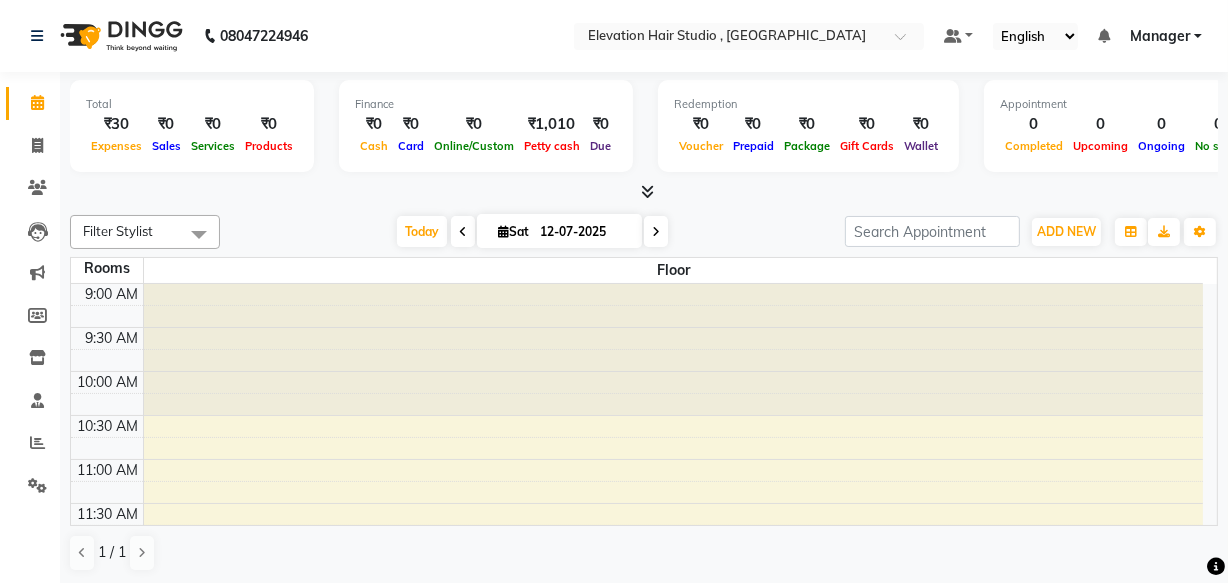 click at bounding box center (674, 349) 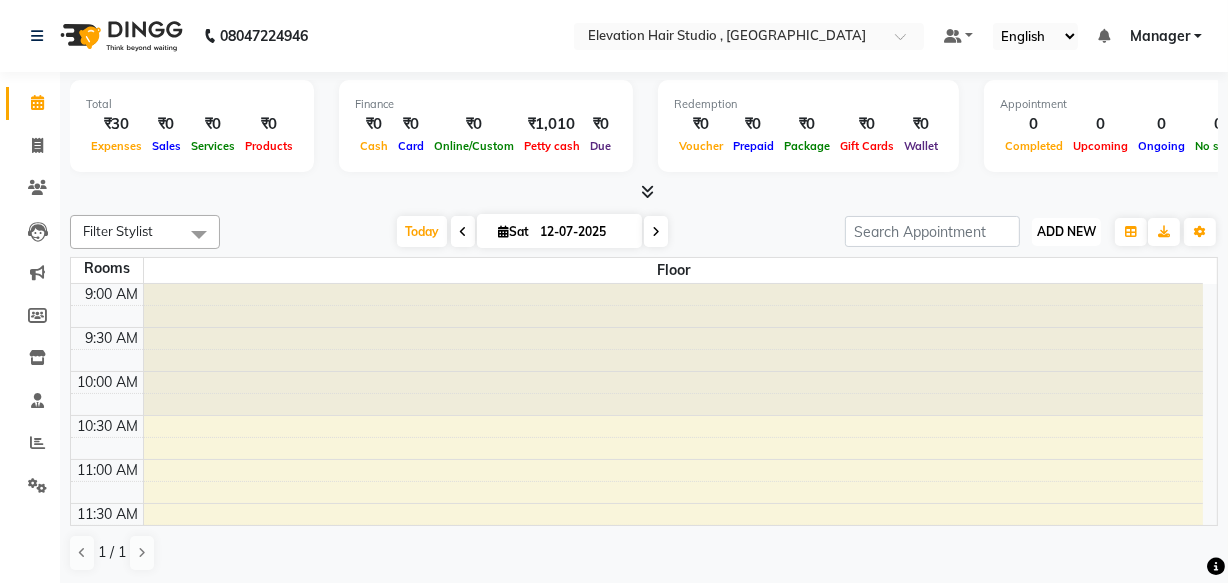 click on "ADD NEW" at bounding box center (1066, 231) 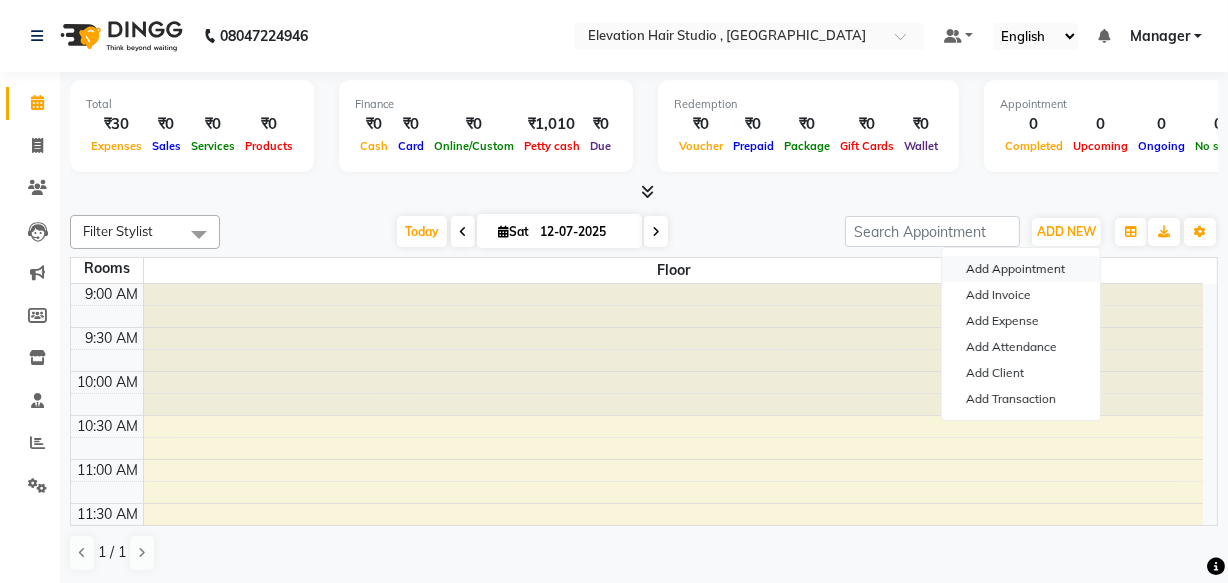 click on "Add Appointment" at bounding box center (1021, 269) 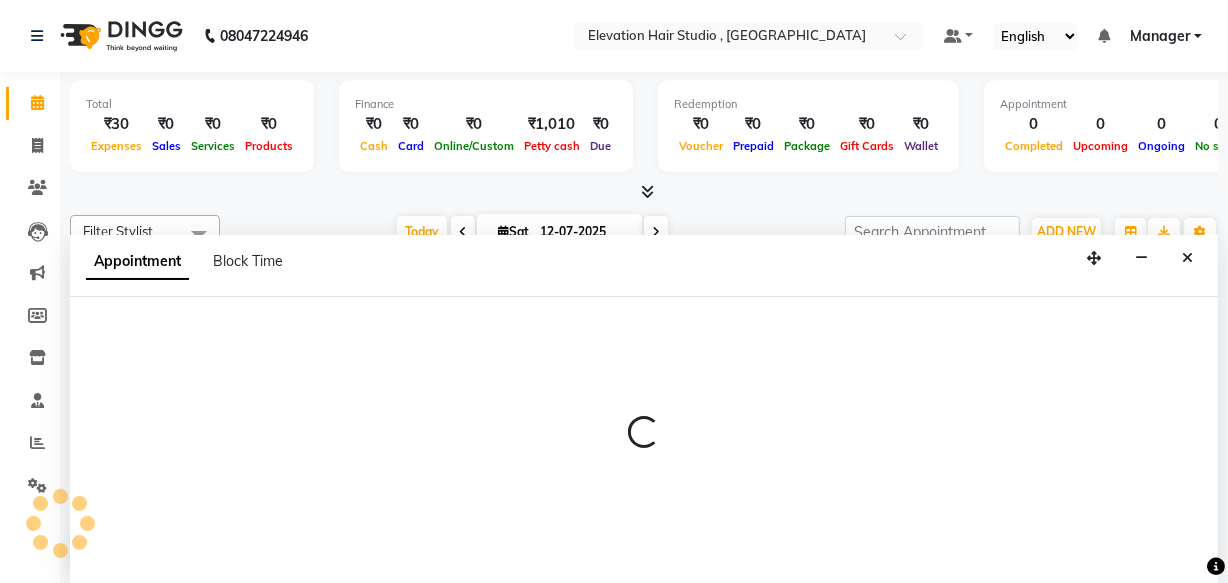 scroll, scrollTop: 0, scrollLeft: 0, axis: both 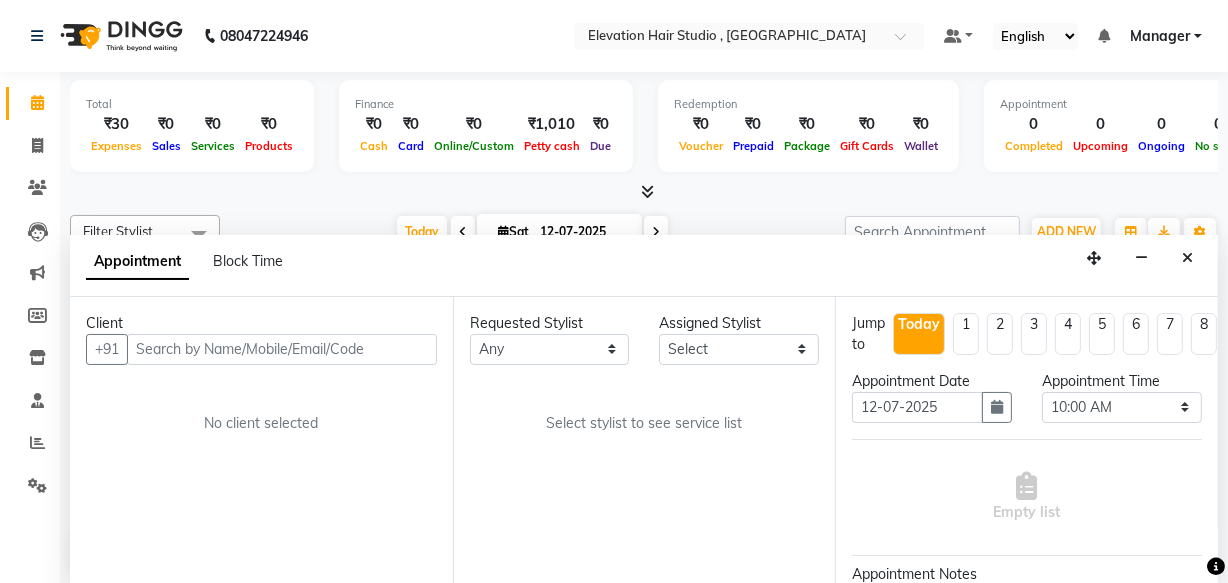 click at bounding box center (282, 349) 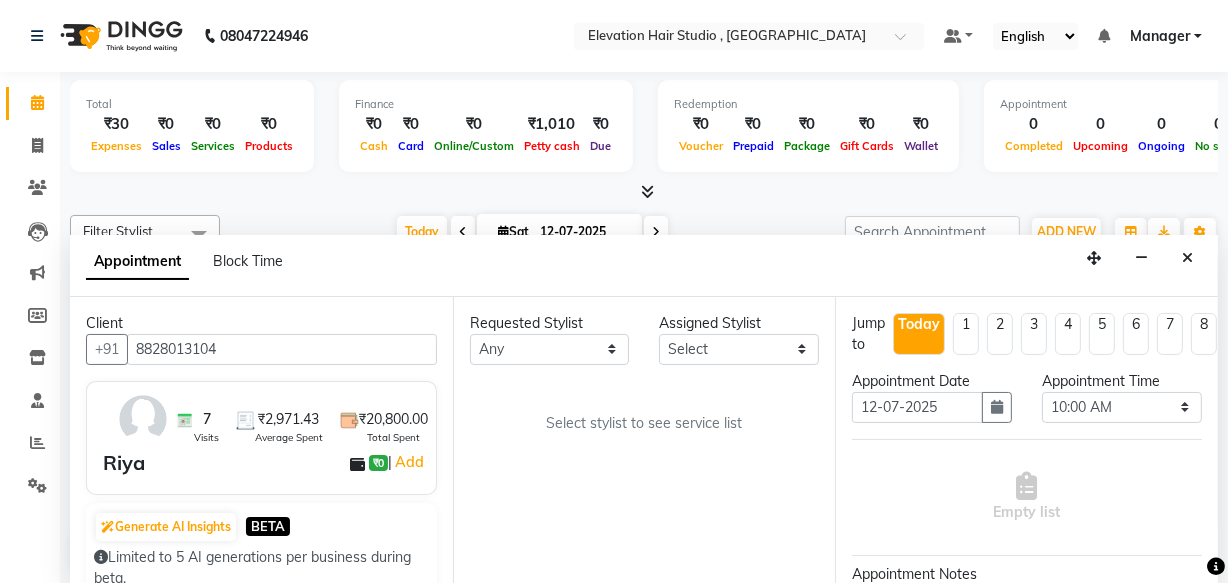 type on "8828013104" 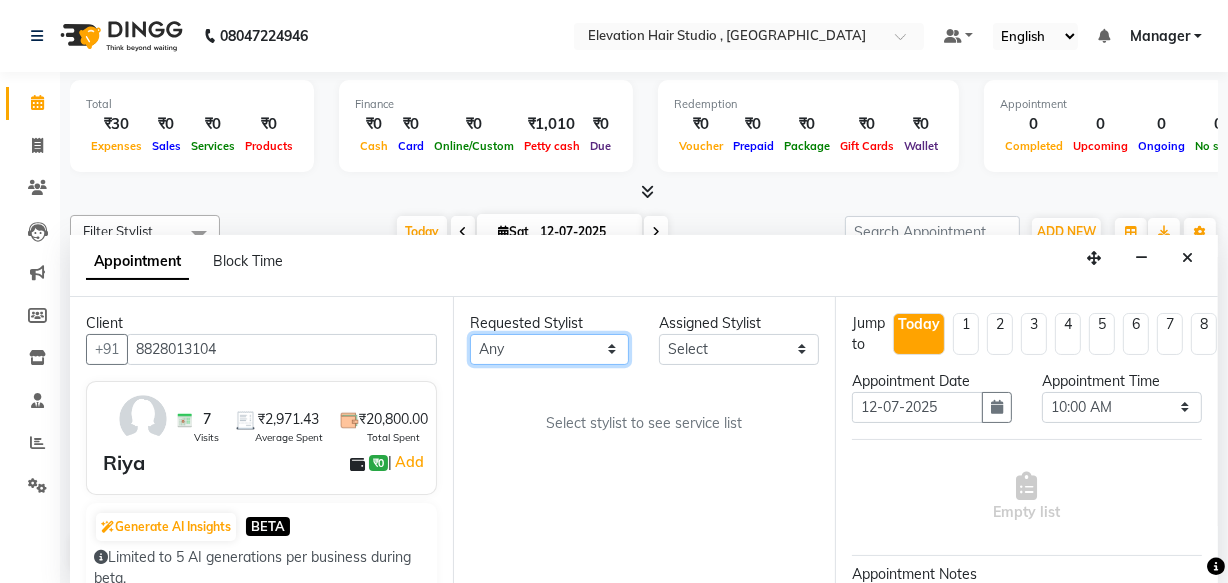 click on "Any Anish shaikh anjali gautam Ashik ali Dilip Manager mehboob  sameer Sanjay Sarfaraz  Tanvi" at bounding box center [550, 349] 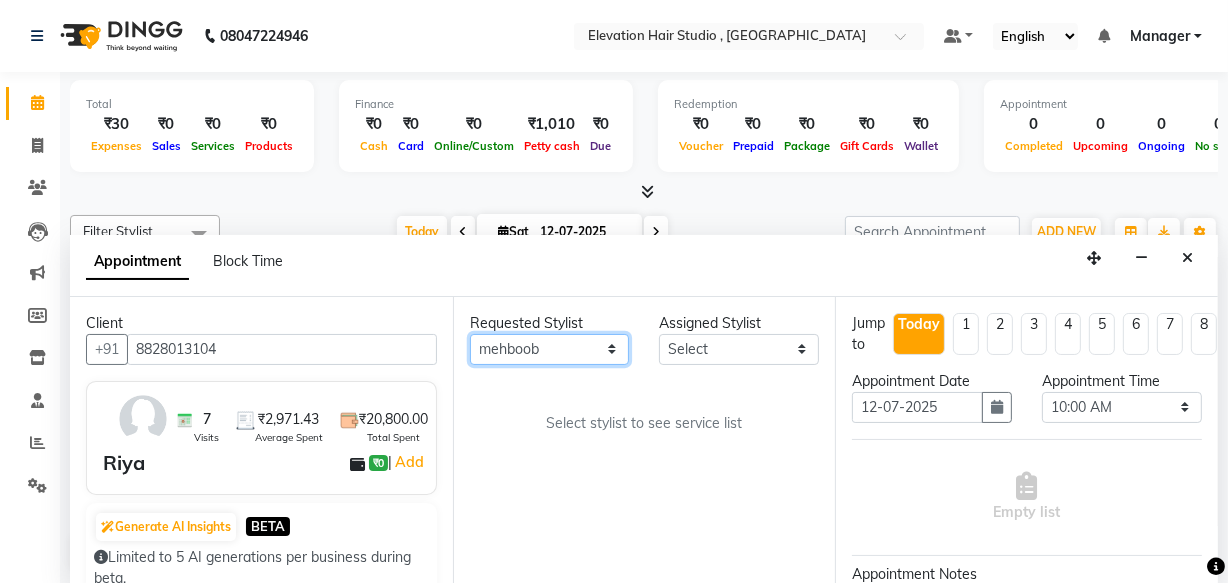 click on "Any Anish shaikh anjali gautam Ashik ali Dilip Manager mehboob  sameer Sanjay Sarfaraz  Tanvi" at bounding box center (550, 349) 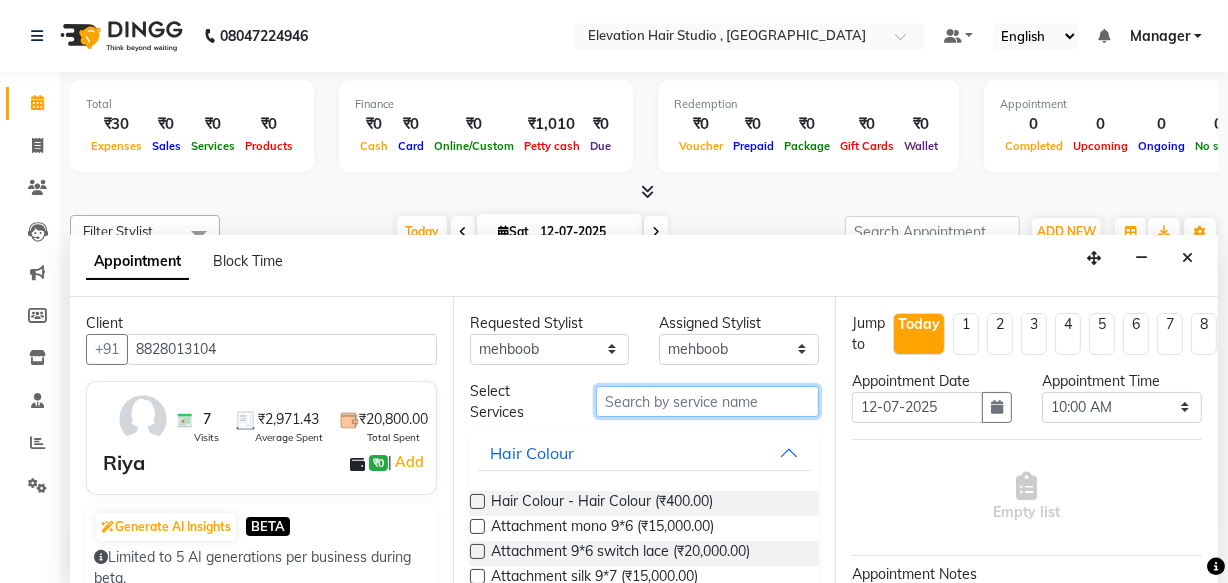 click at bounding box center [707, 401] 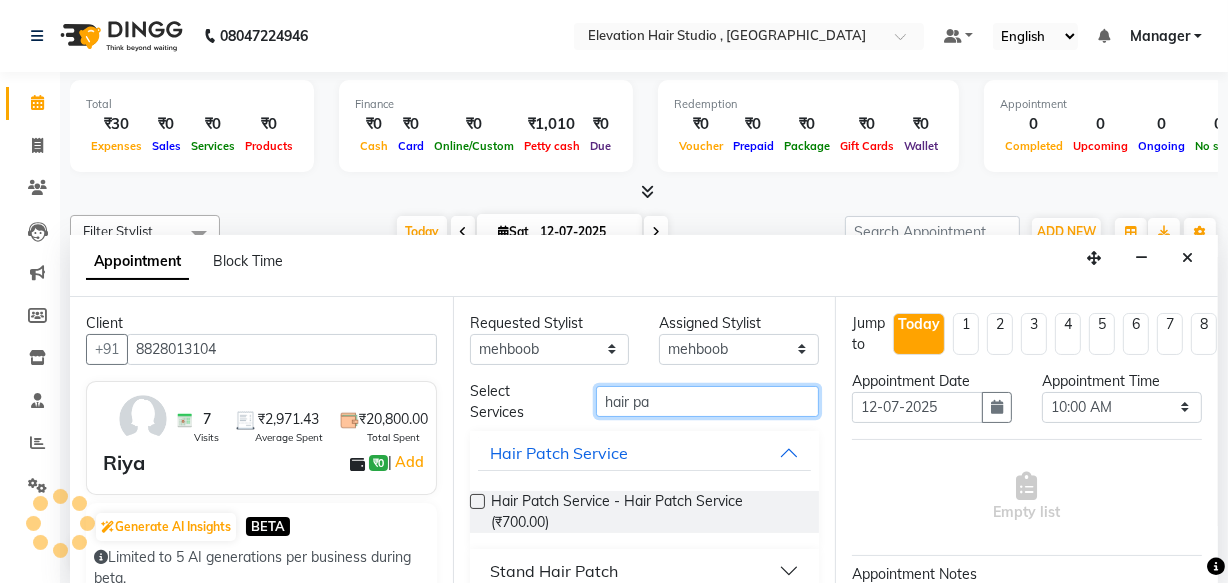 type on "hair pa" 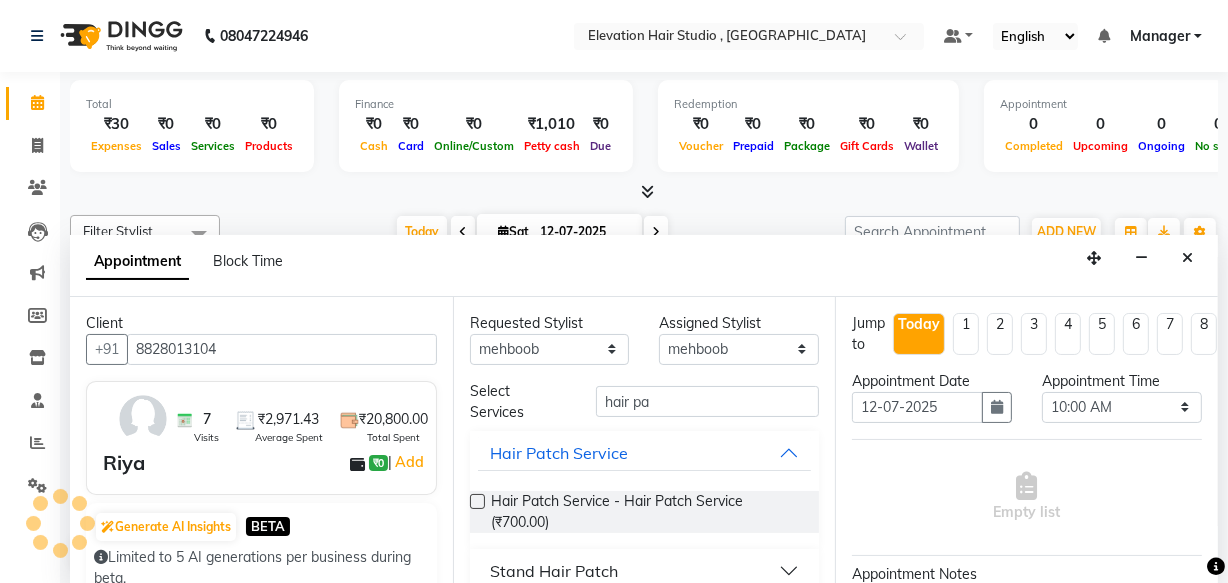 click at bounding box center (477, 501) 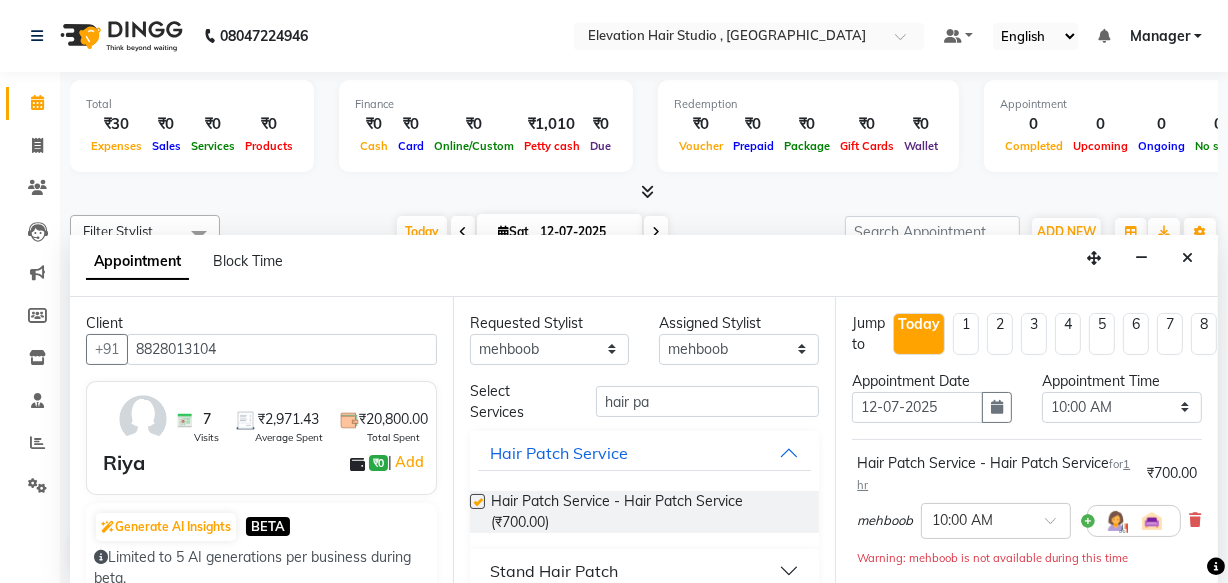 checkbox on "false" 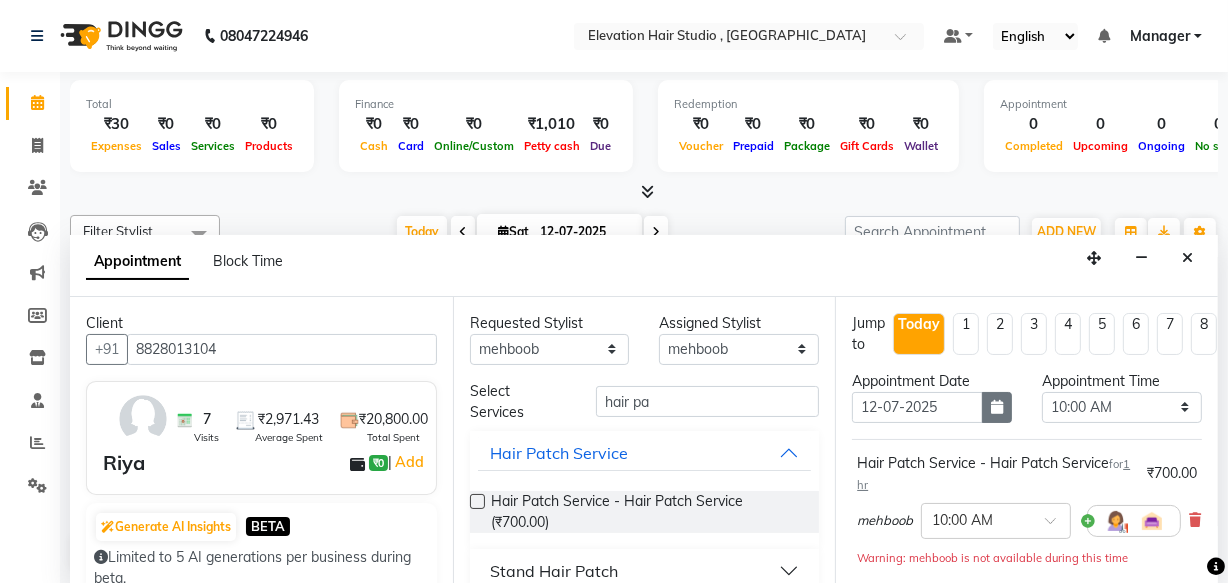 click at bounding box center [997, 407] 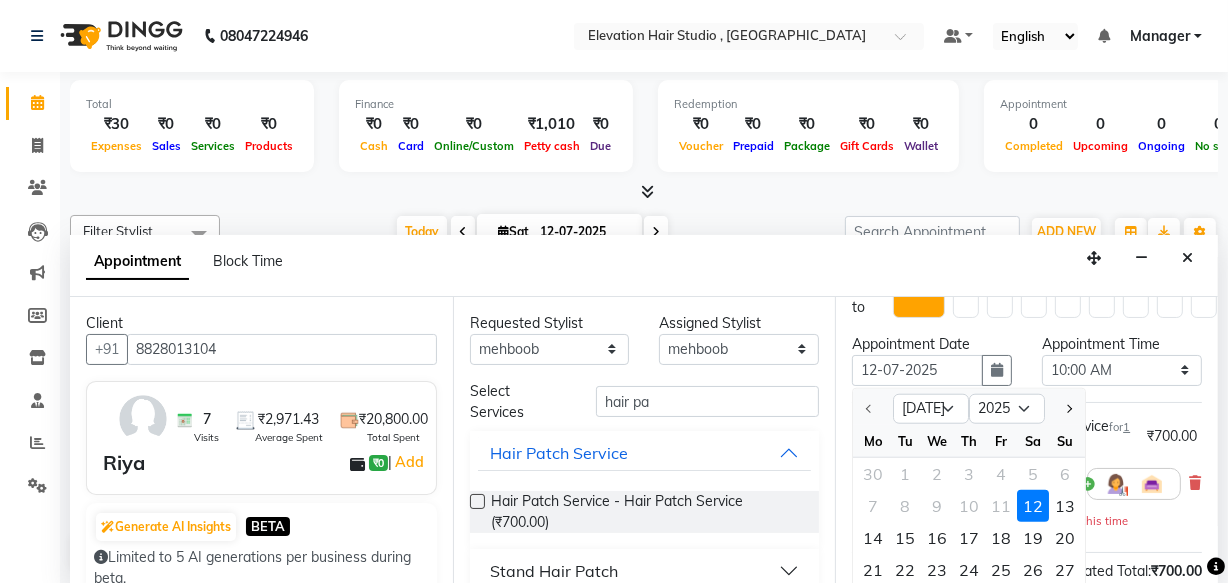 scroll, scrollTop: 181, scrollLeft: 0, axis: vertical 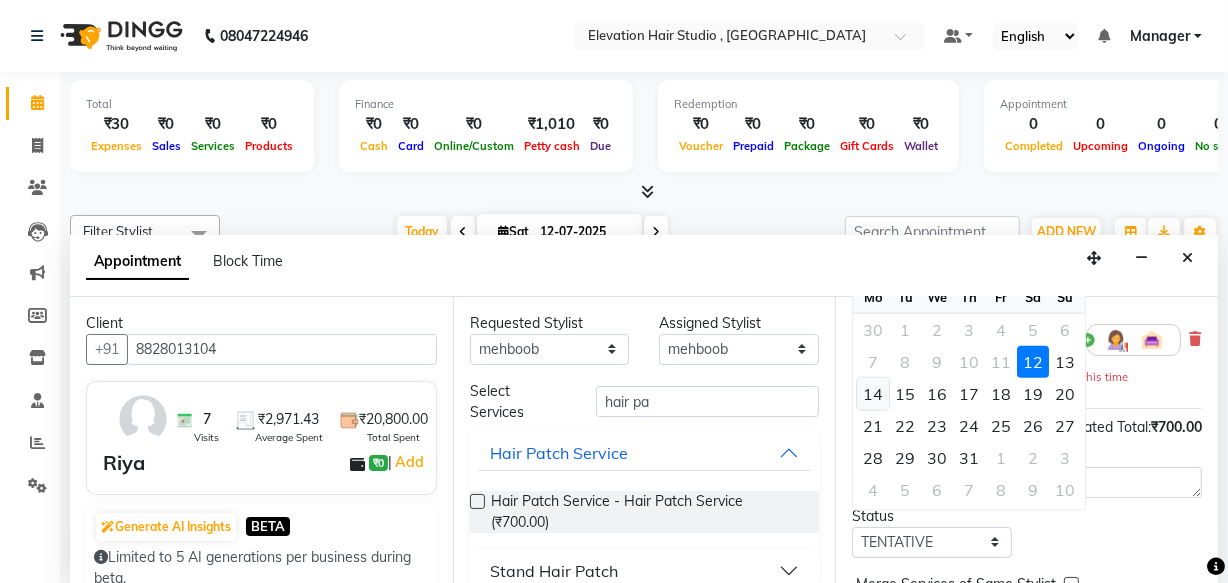 click on "14" at bounding box center (873, 394) 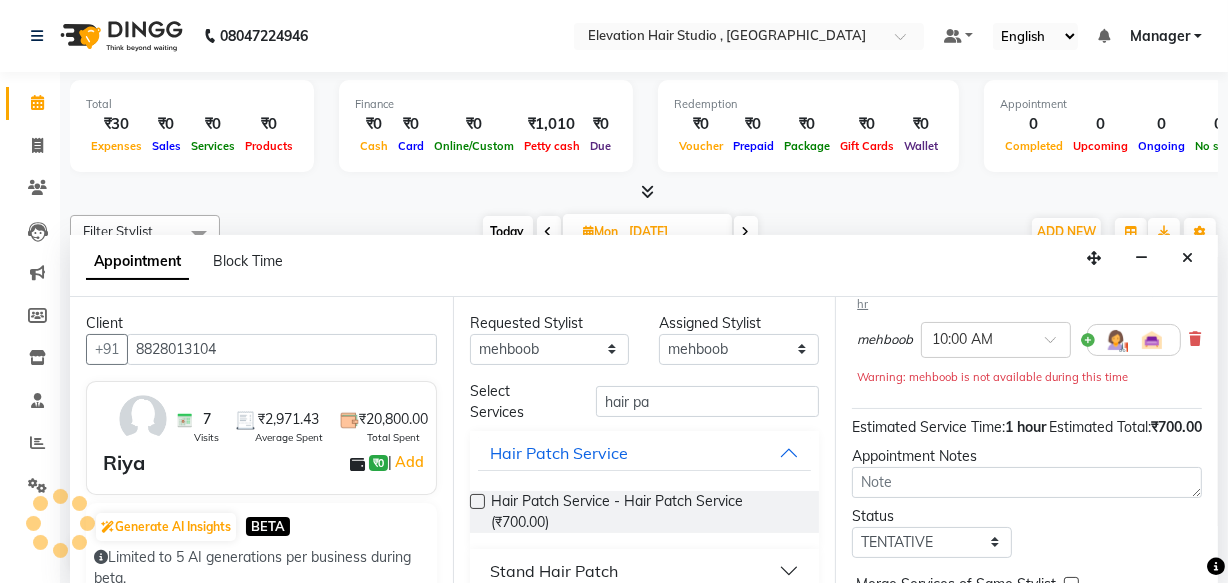 scroll, scrollTop: 0, scrollLeft: 0, axis: both 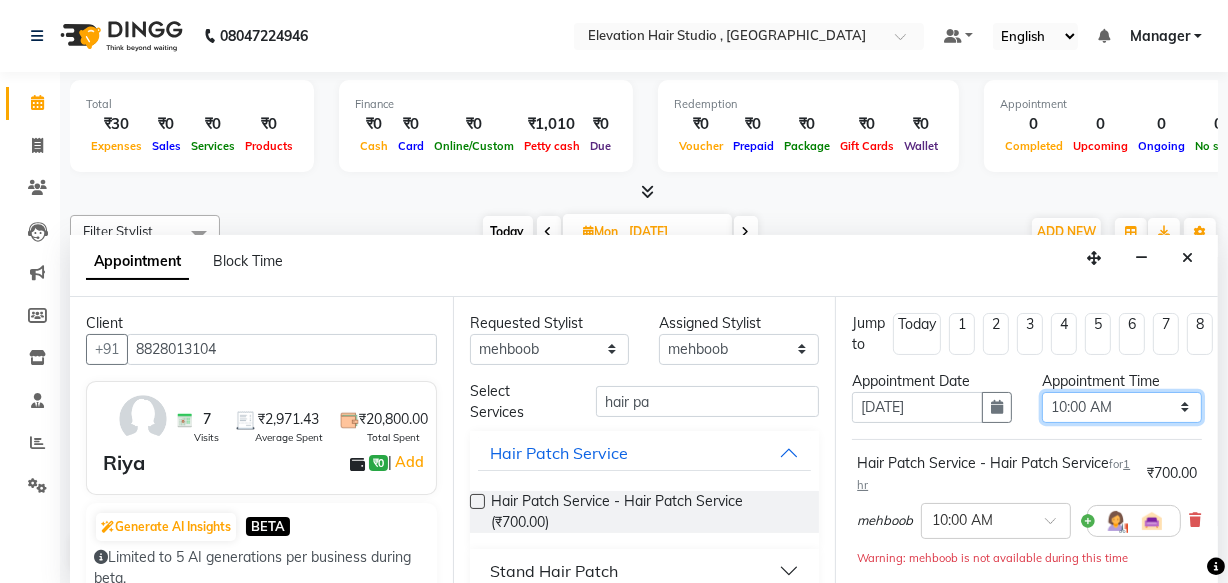 click on "Select 10:00 AM 10:15 AM 10:30 AM 10:45 AM 11:00 AM 11:15 AM 11:30 AM 11:45 AM 12:00 PM 12:15 PM 12:30 PM 12:45 PM 01:00 PM 01:15 PM 01:30 PM 01:45 PM 02:00 PM 02:15 PM 02:30 PM 02:45 PM 03:00 PM 03:15 PM 03:30 PM 03:45 PM 04:00 PM 04:15 PM 04:30 PM 04:45 PM 05:00 PM 05:15 PM 05:30 PM 05:45 PM 06:00 PM 06:15 PM 06:30 PM 06:45 PM 07:00 PM 07:15 PM 07:30 PM 07:45 PM 08:00 PM 08:15 PM 08:30 PM" at bounding box center (1122, 407) 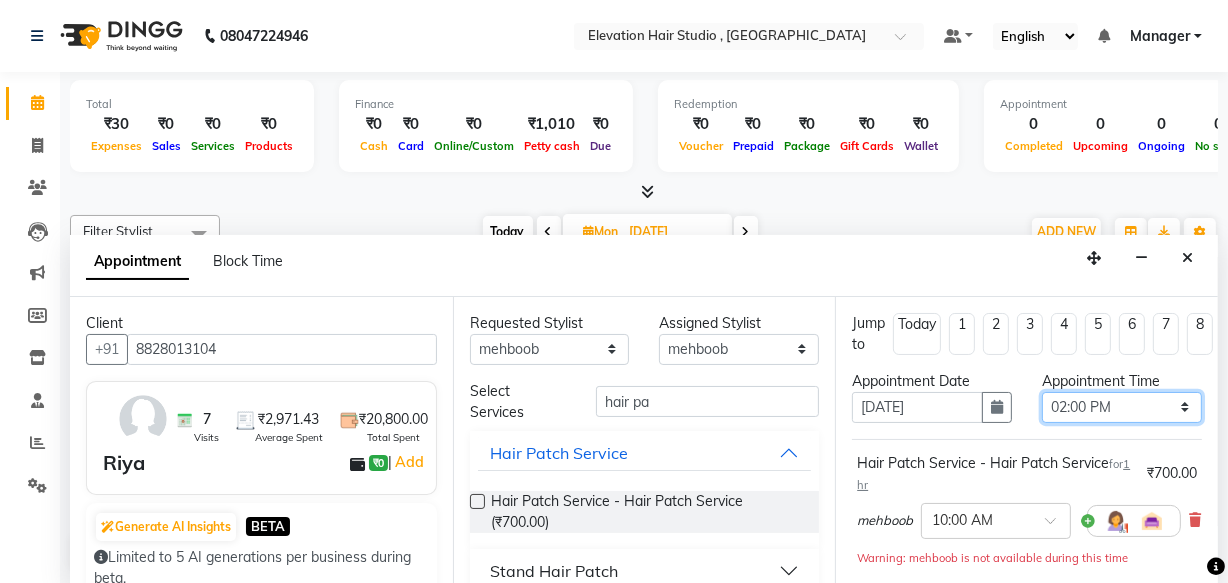 click on "Select 10:00 AM 10:15 AM 10:30 AM 10:45 AM 11:00 AM 11:15 AM 11:30 AM 11:45 AM 12:00 PM 12:15 PM 12:30 PM 12:45 PM 01:00 PM 01:15 PM 01:30 PM 01:45 PM 02:00 PM 02:15 PM 02:30 PM 02:45 PM 03:00 PM 03:15 PM 03:30 PM 03:45 PM 04:00 PM 04:15 PM 04:30 PM 04:45 PM 05:00 PM 05:15 PM 05:30 PM 05:45 PM 06:00 PM 06:15 PM 06:30 PM 06:45 PM 07:00 PM 07:15 PM 07:30 PM 07:45 PM 08:00 PM 08:15 PM 08:30 PM" at bounding box center [1122, 407] 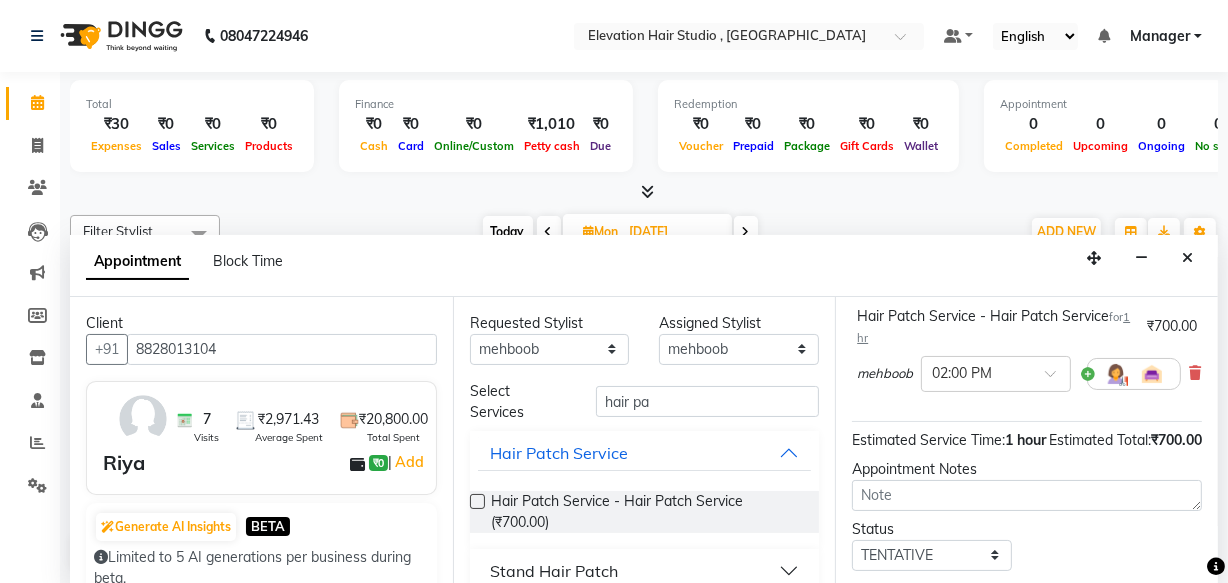 scroll, scrollTop: 310, scrollLeft: 0, axis: vertical 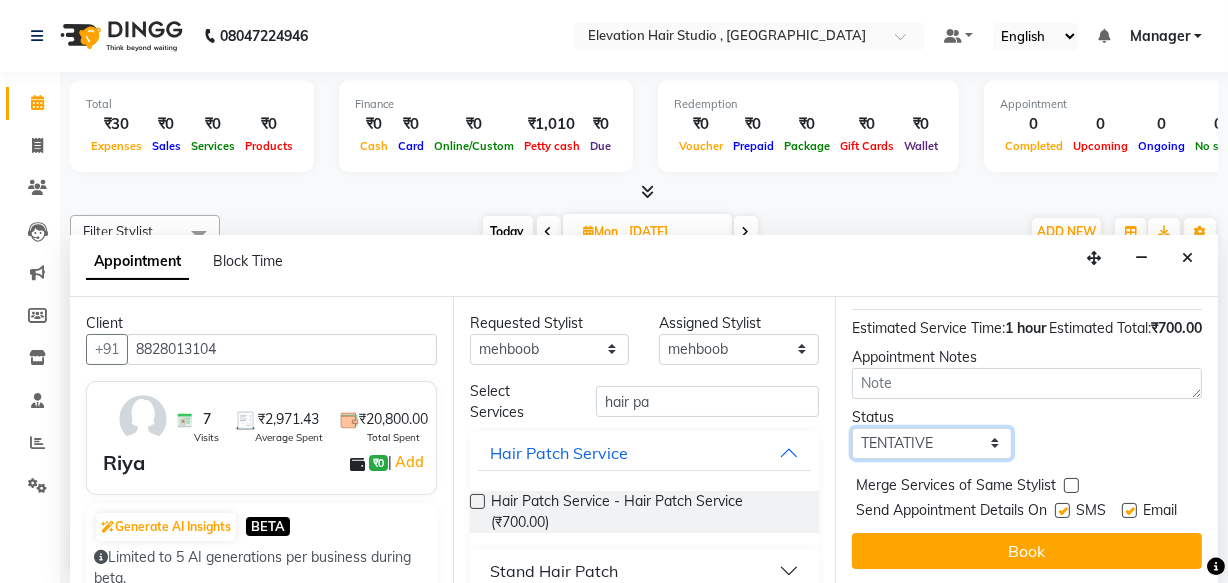 click on "Select TENTATIVE CONFIRM UPCOMING" at bounding box center (932, 443) 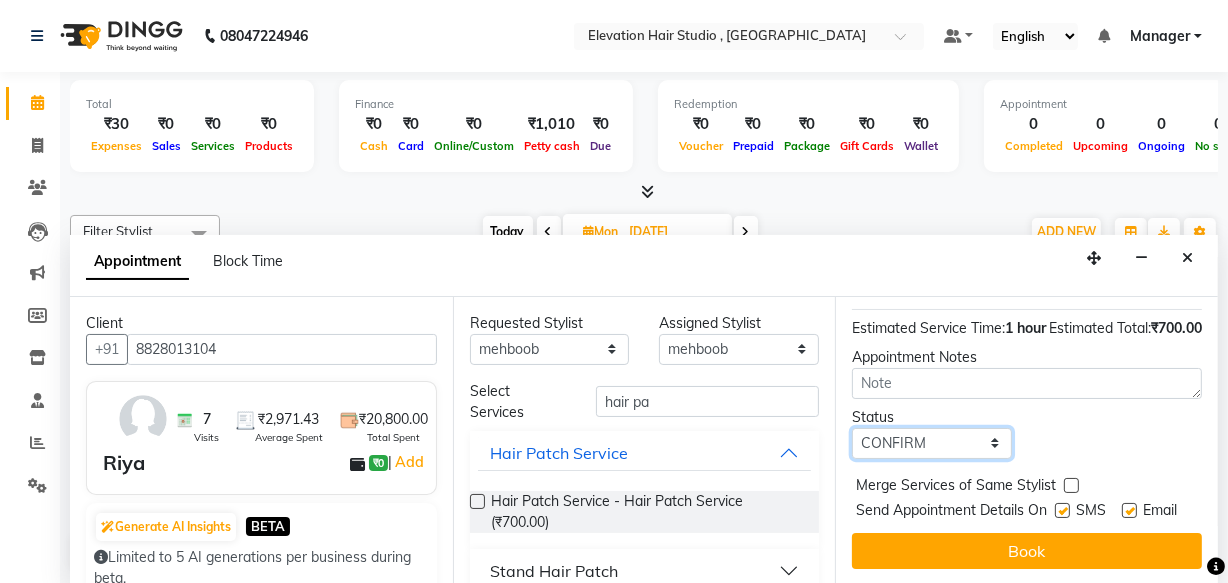 click on "Select TENTATIVE CONFIRM UPCOMING" at bounding box center (932, 443) 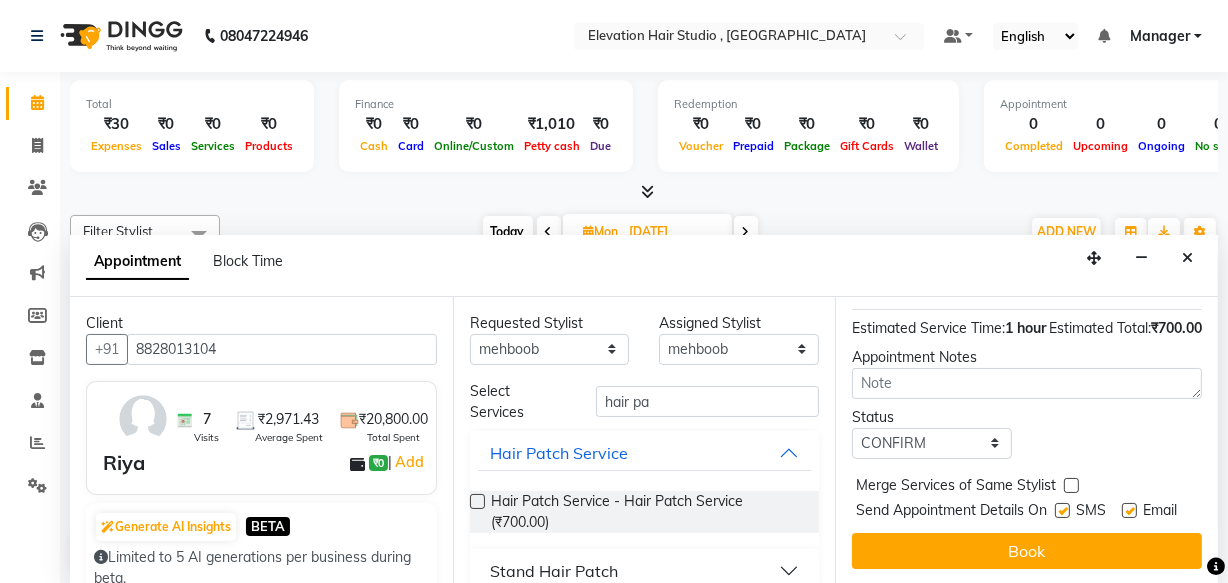 click at bounding box center (1129, 510) 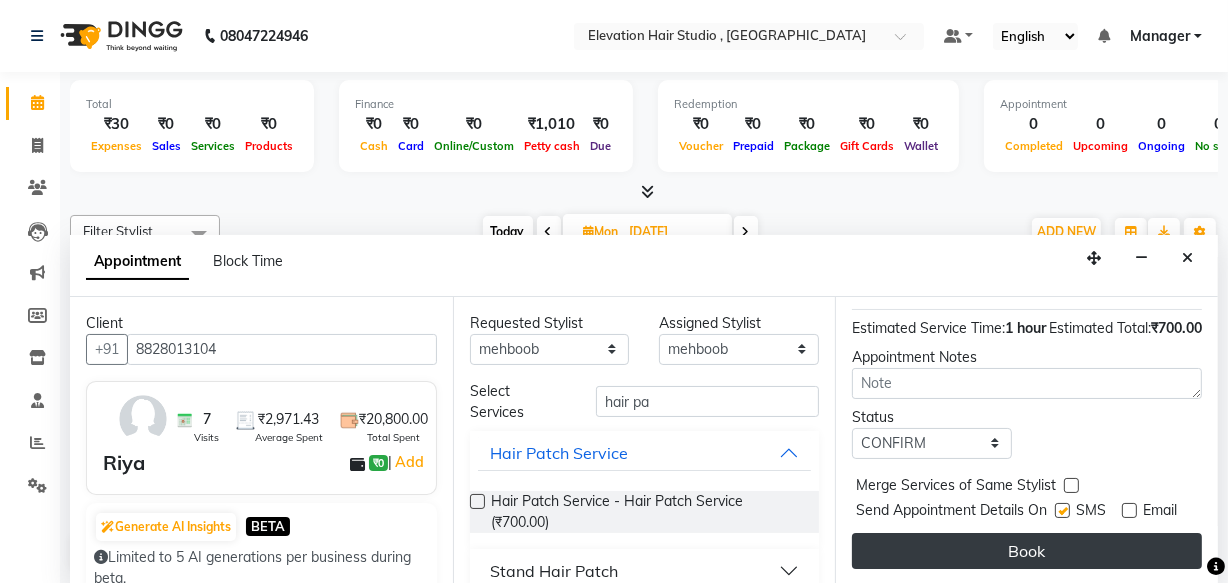 click on "Book" at bounding box center [1027, 551] 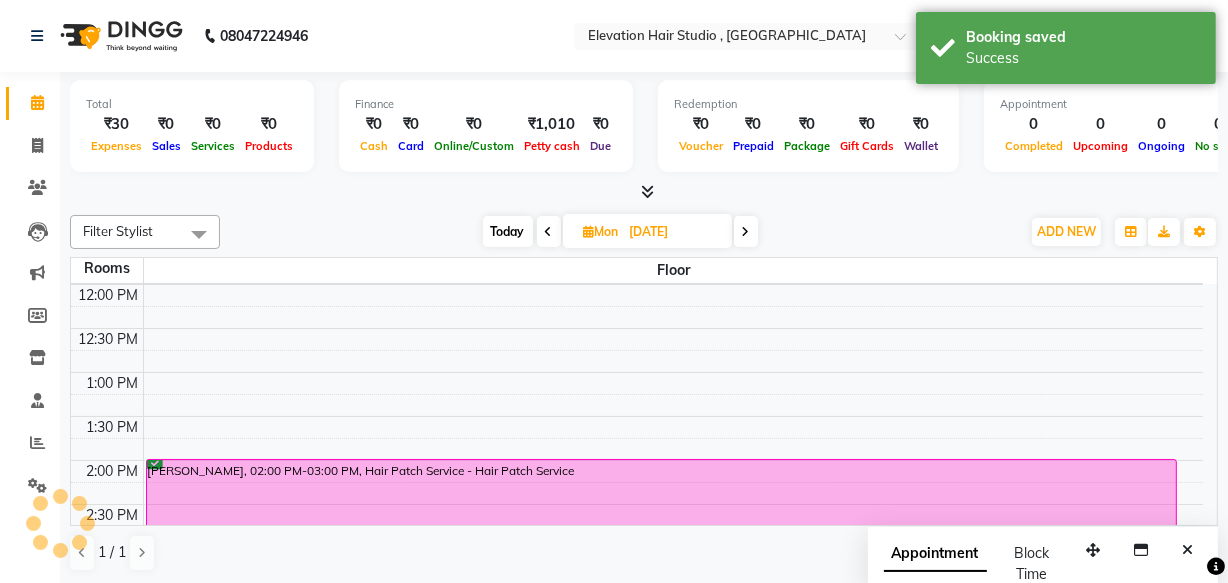 scroll, scrollTop: 0, scrollLeft: 0, axis: both 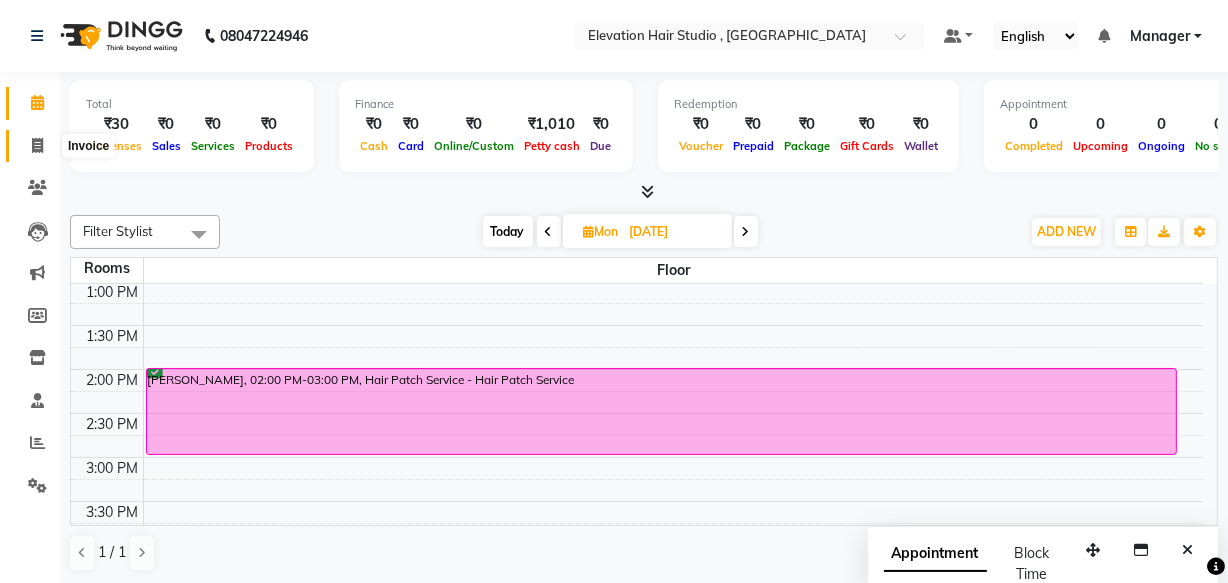 click 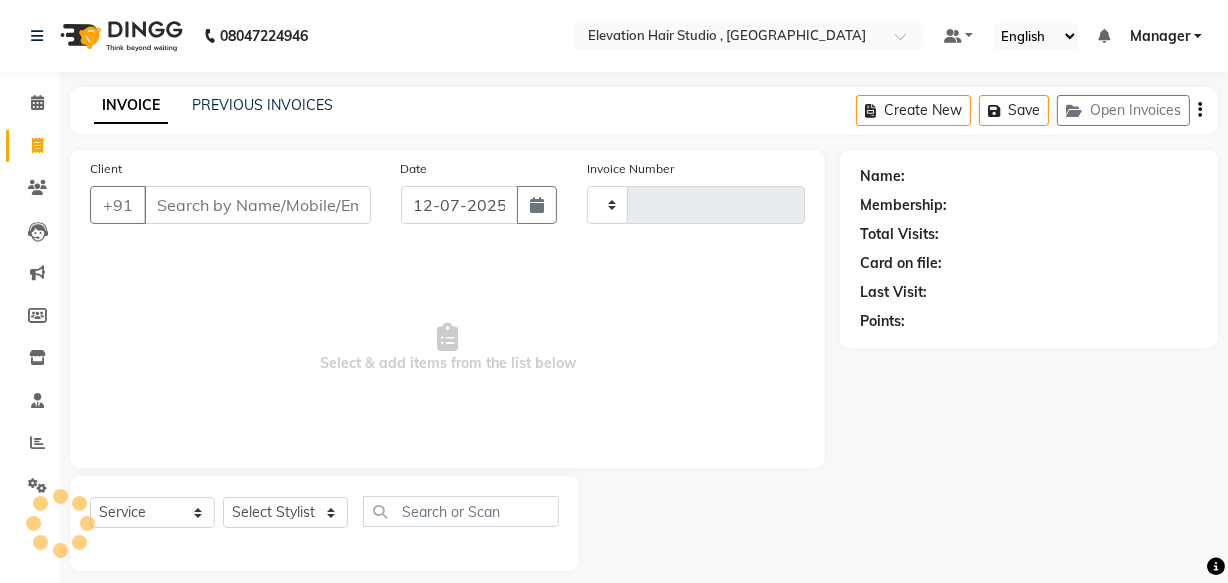 type on "0538" 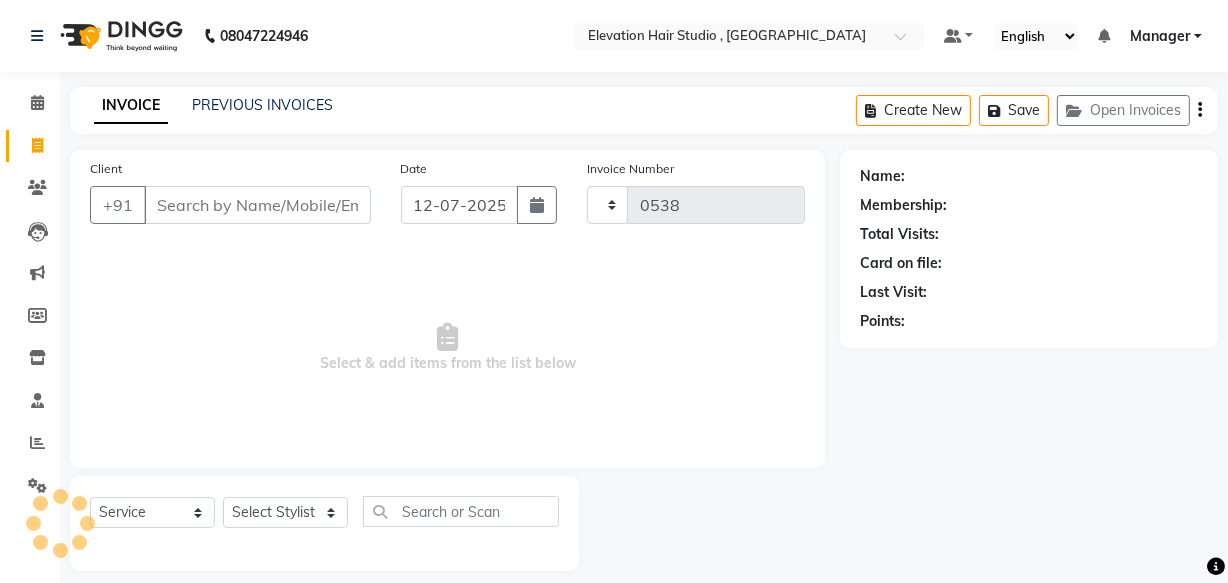 select on "6886" 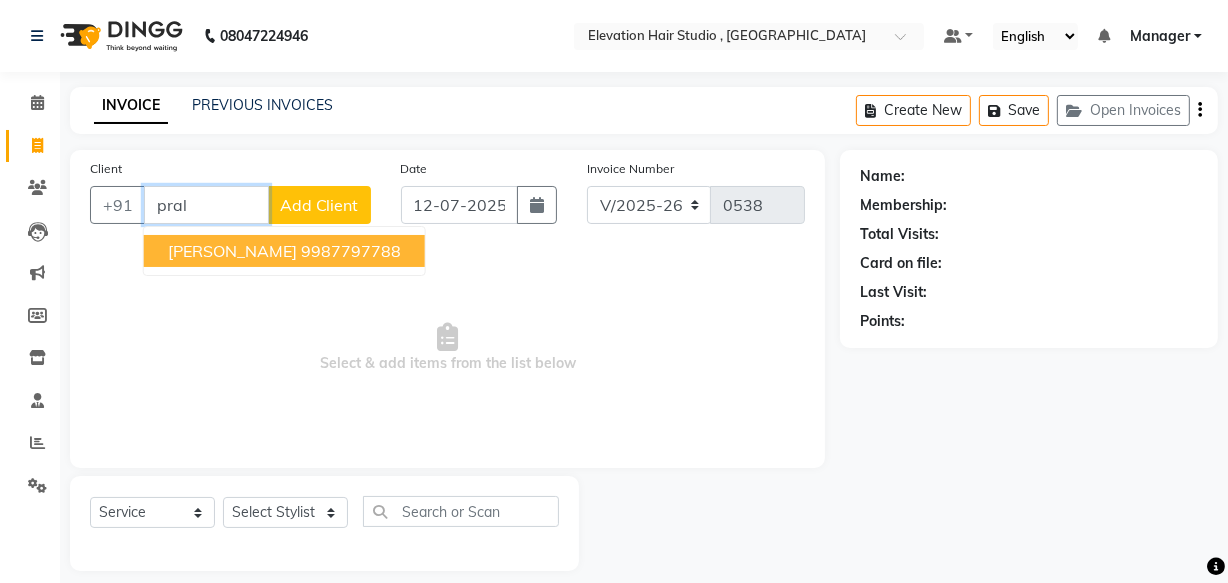 click on "9987797788" at bounding box center (351, 251) 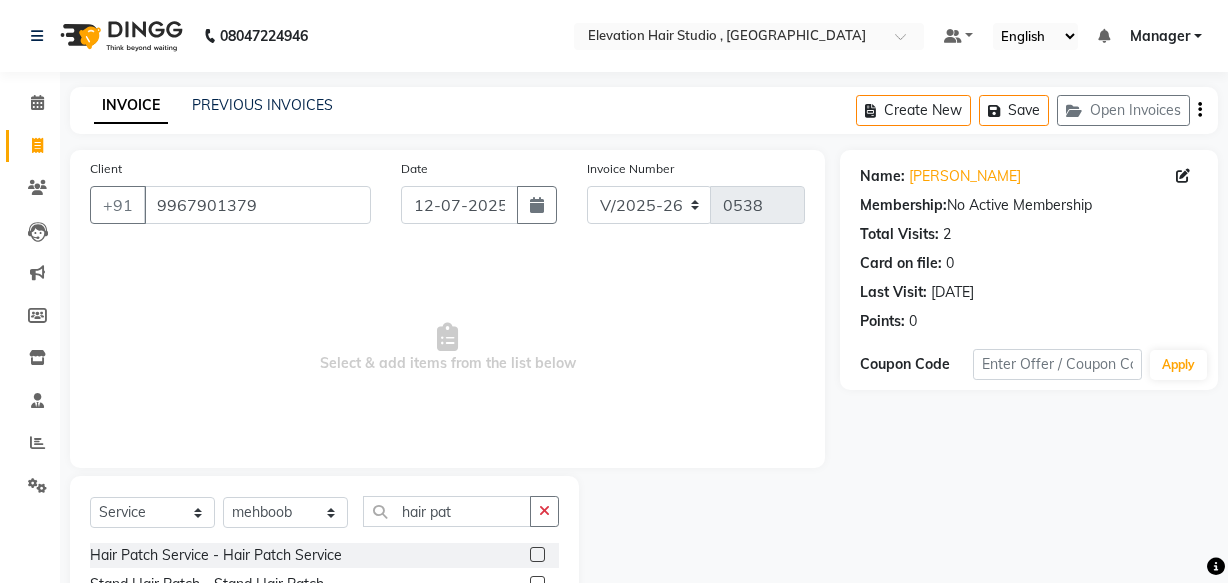 select on "6886" 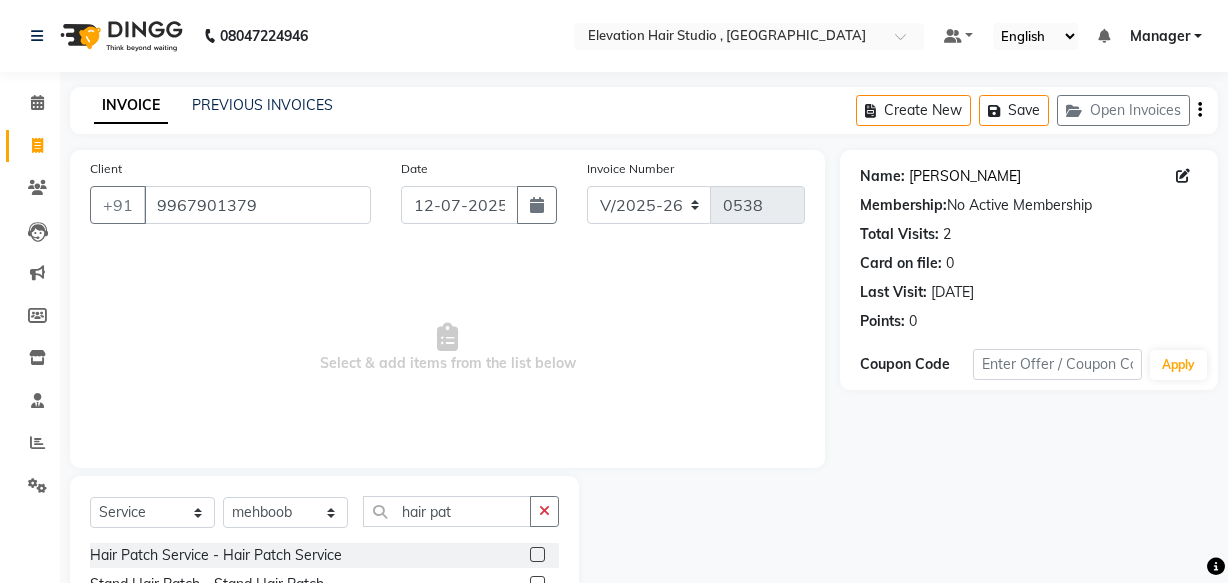 scroll, scrollTop: 76, scrollLeft: 0, axis: vertical 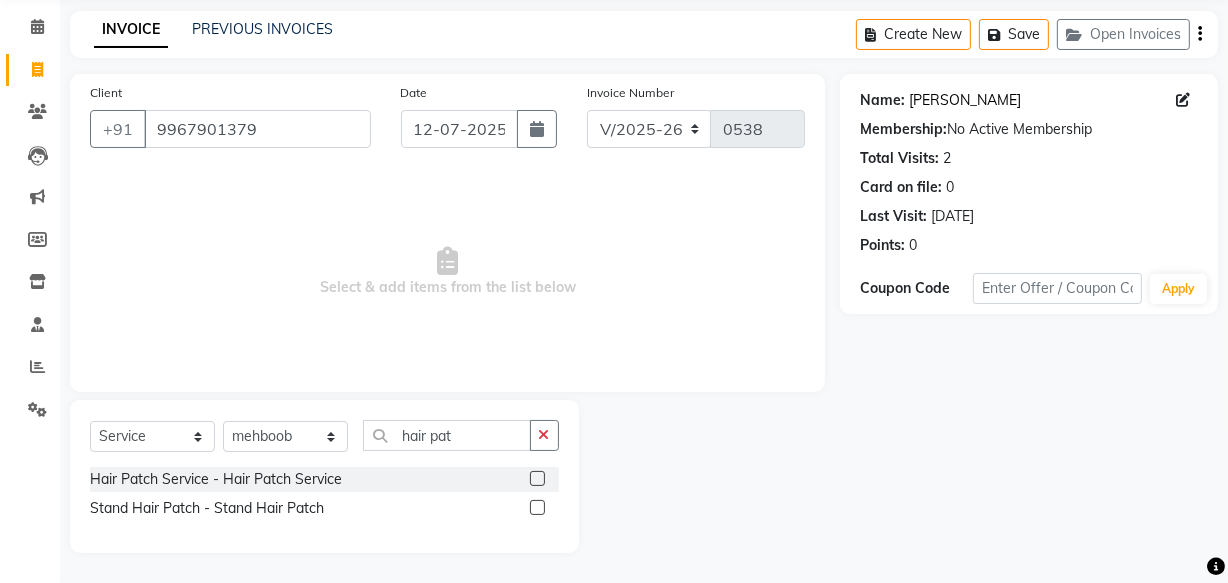 click on "[PERSON_NAME]" 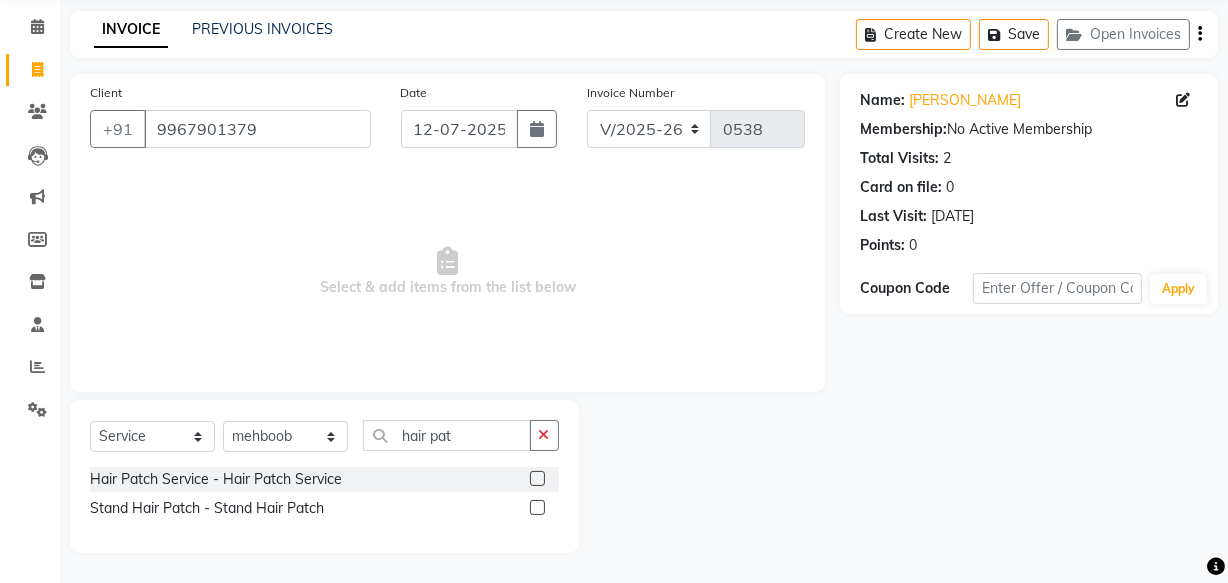 click 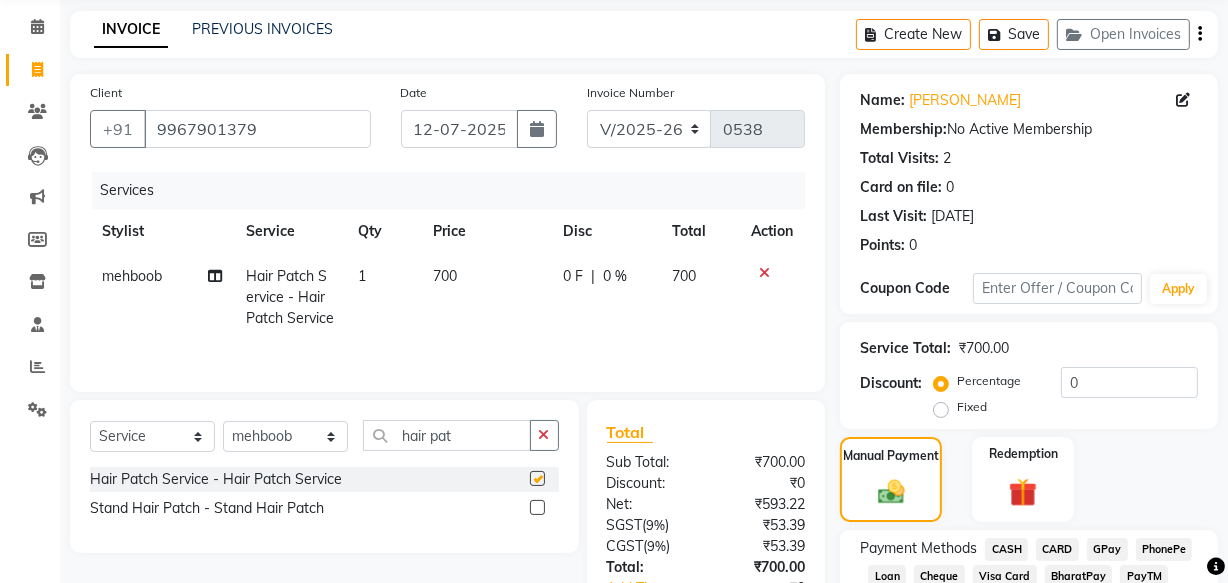 checkbox on "false" 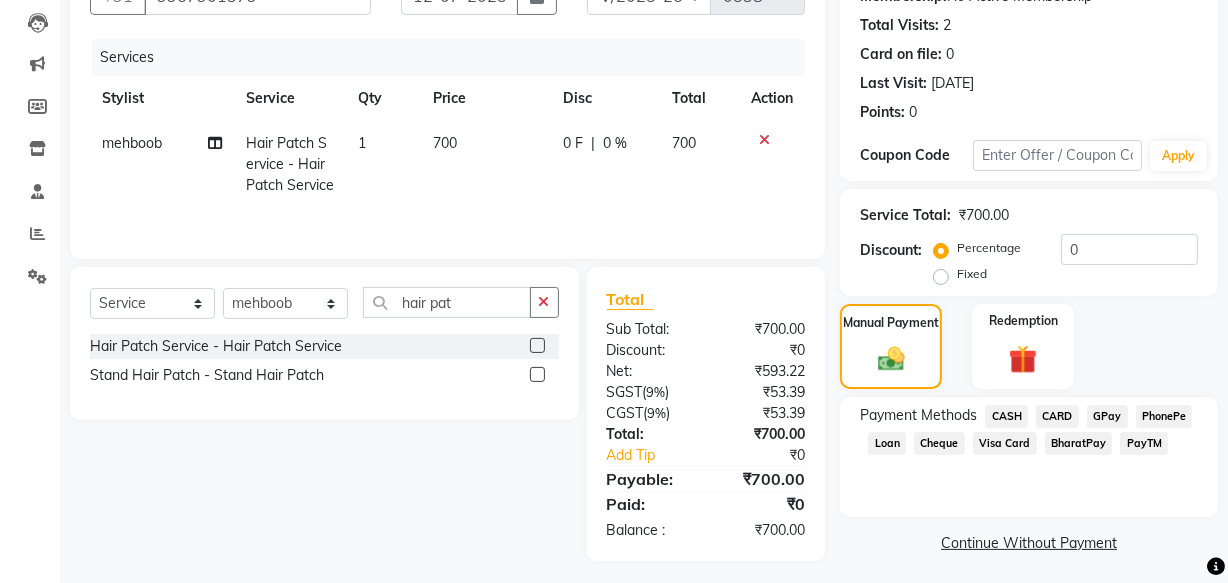 scroll, scrollTop: 218, scrollLeft: 0, axis: vertical 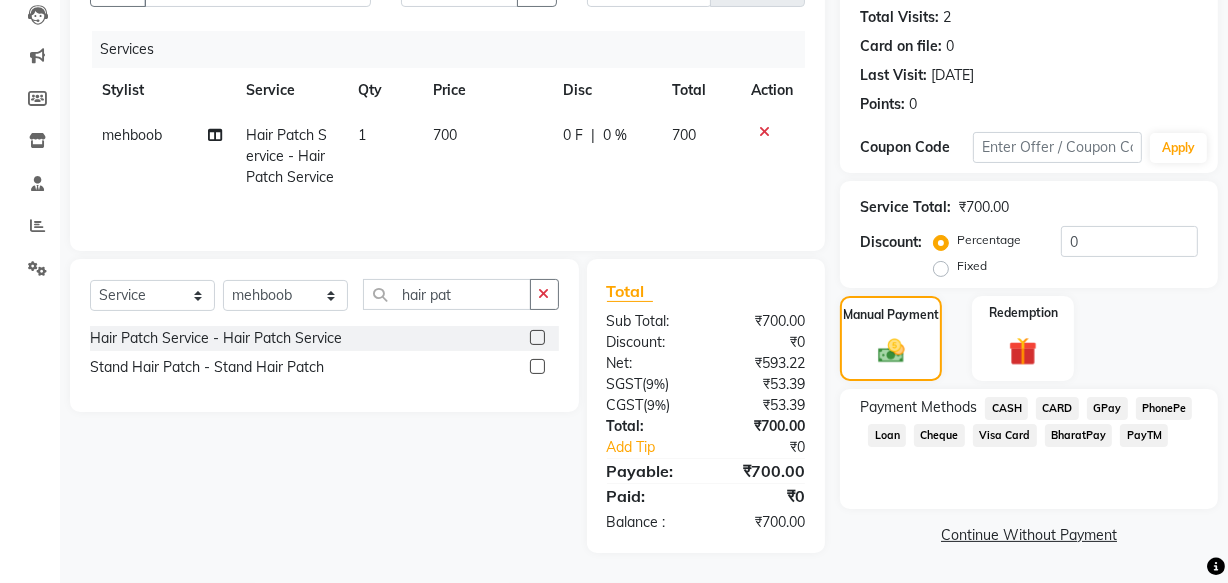 click on "GPay" 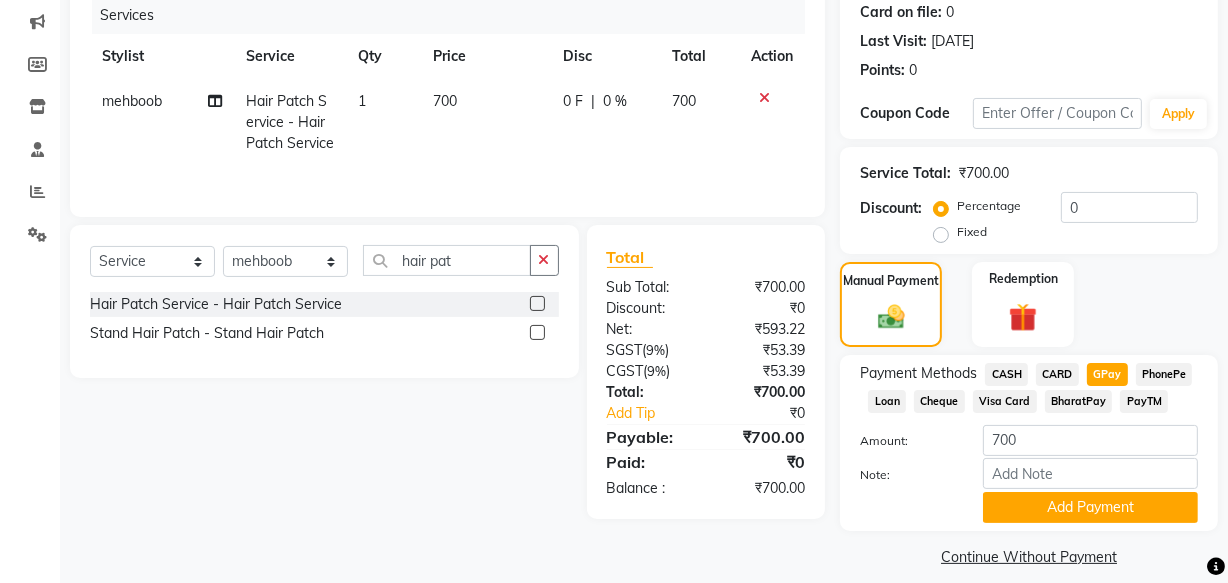 scroll, scrollTop: 270, scrollLeft: 0, axis: vertical 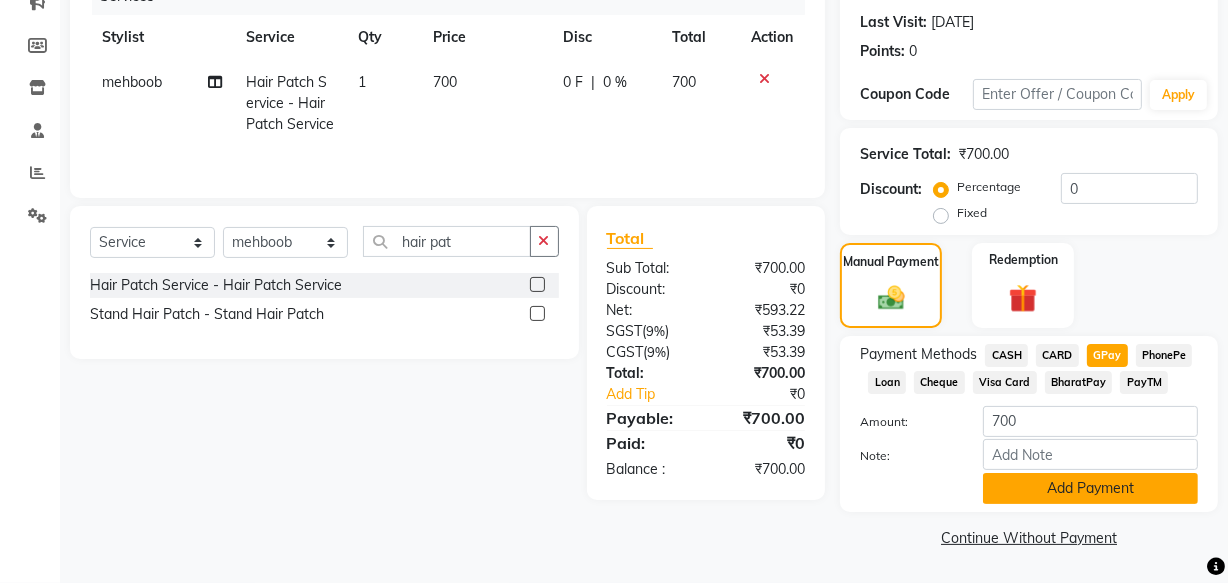 click on "Add Payment" 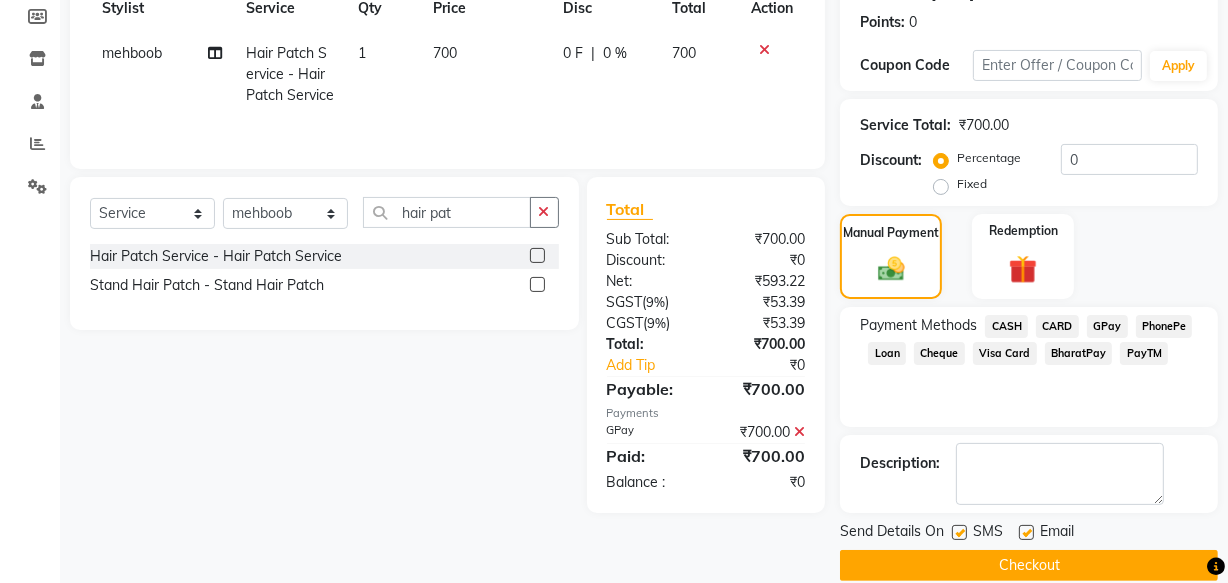 scroll, scrollTop: 326, scrollLeft: 0, axis: vertical 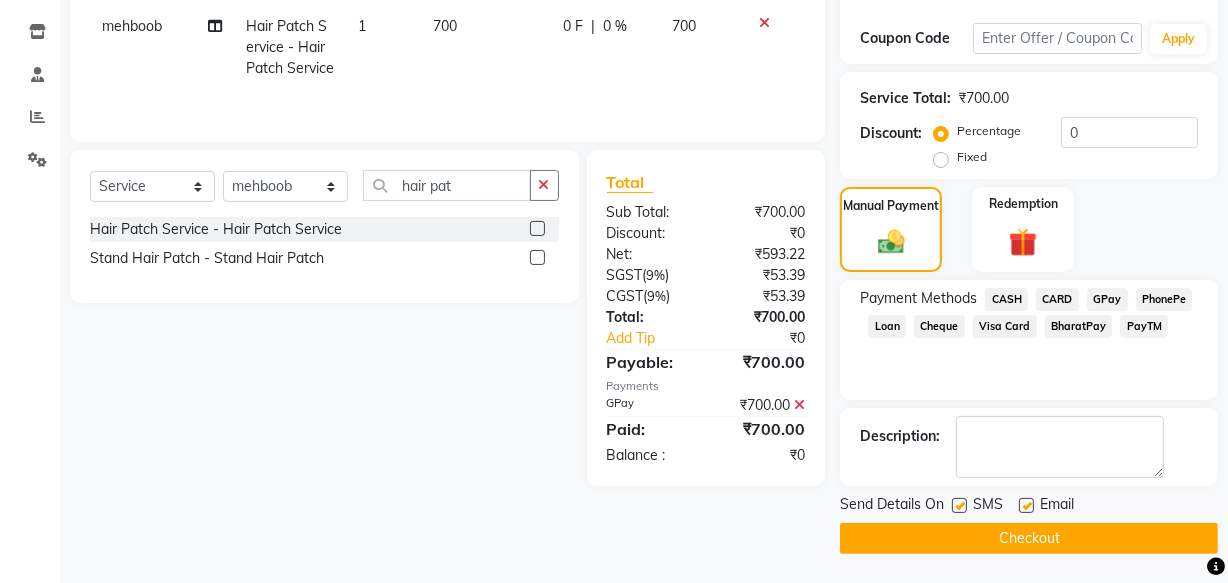 click 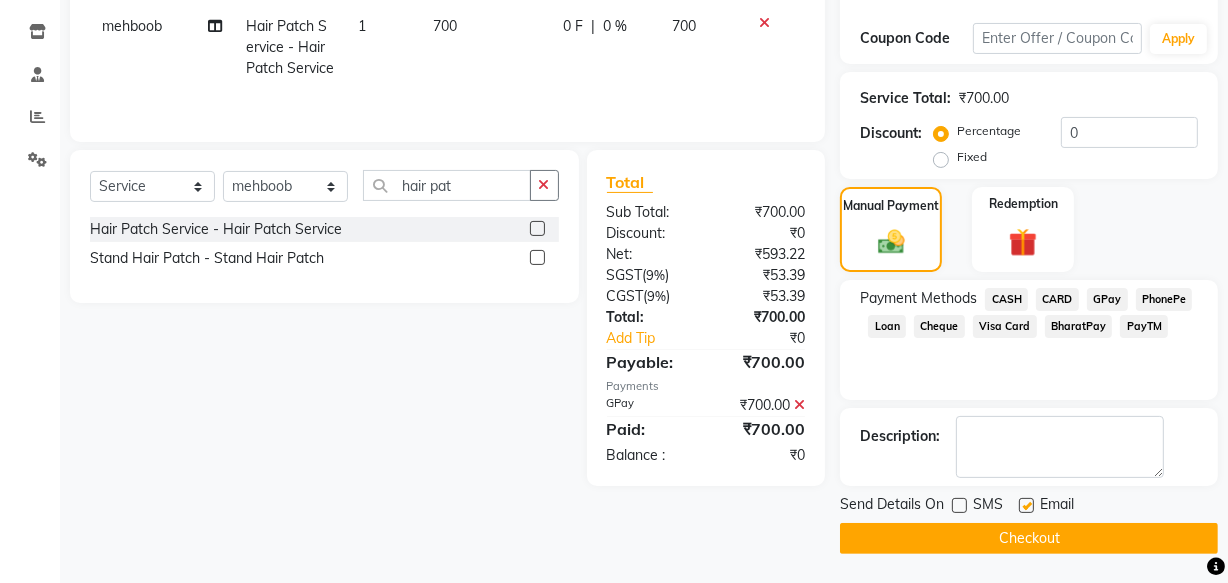 click 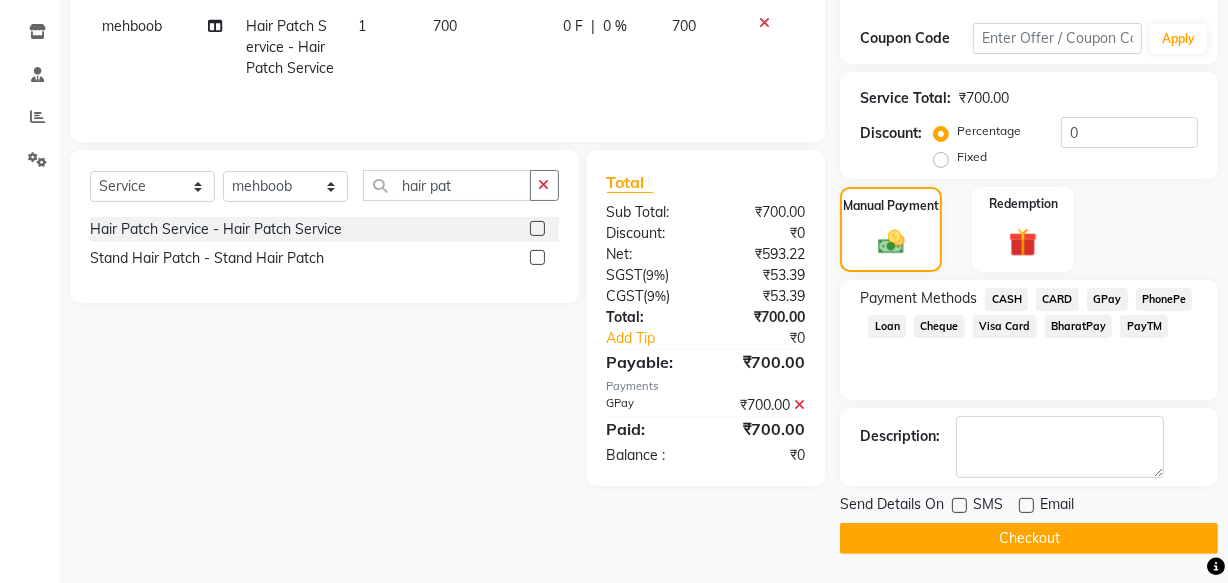 click on "Checkout" 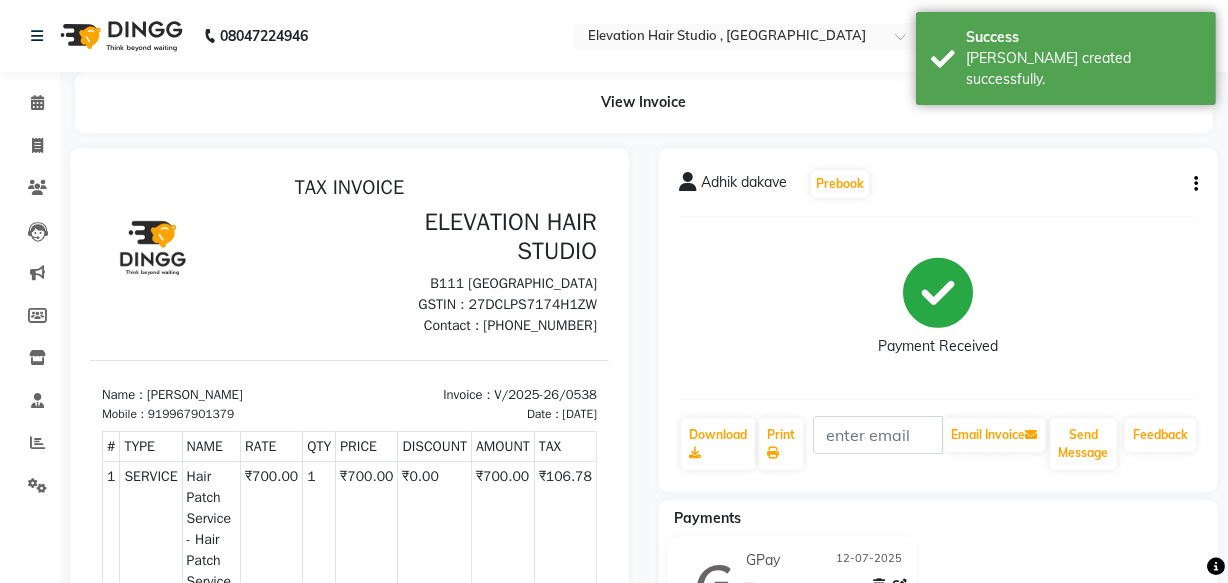 scroll, scrollTop: 0, scrollLeft: 0, axis: both 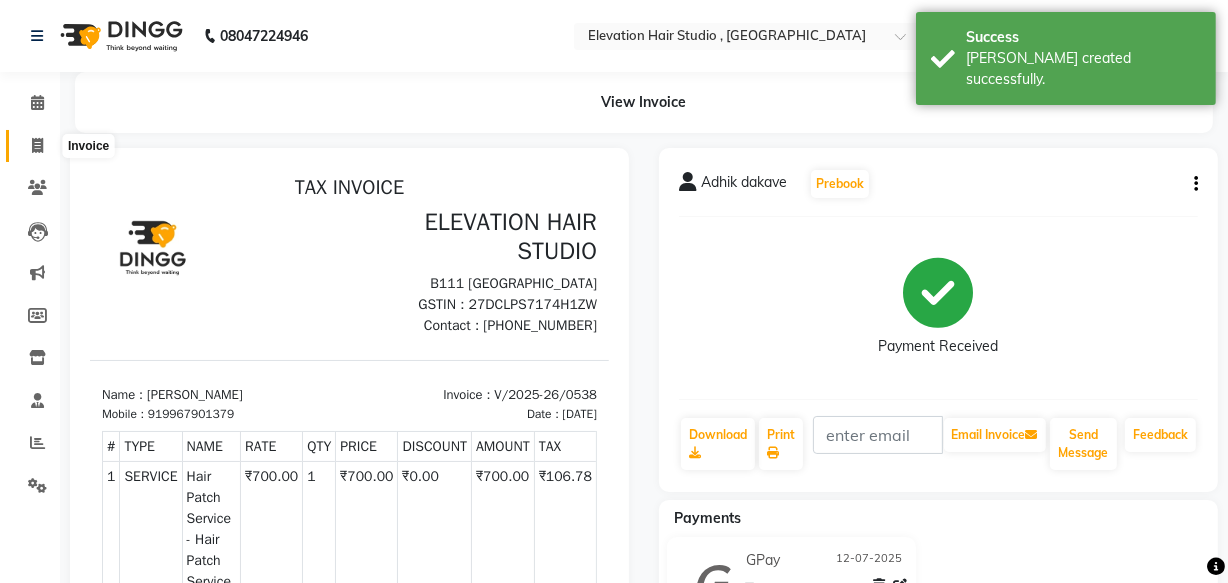 click 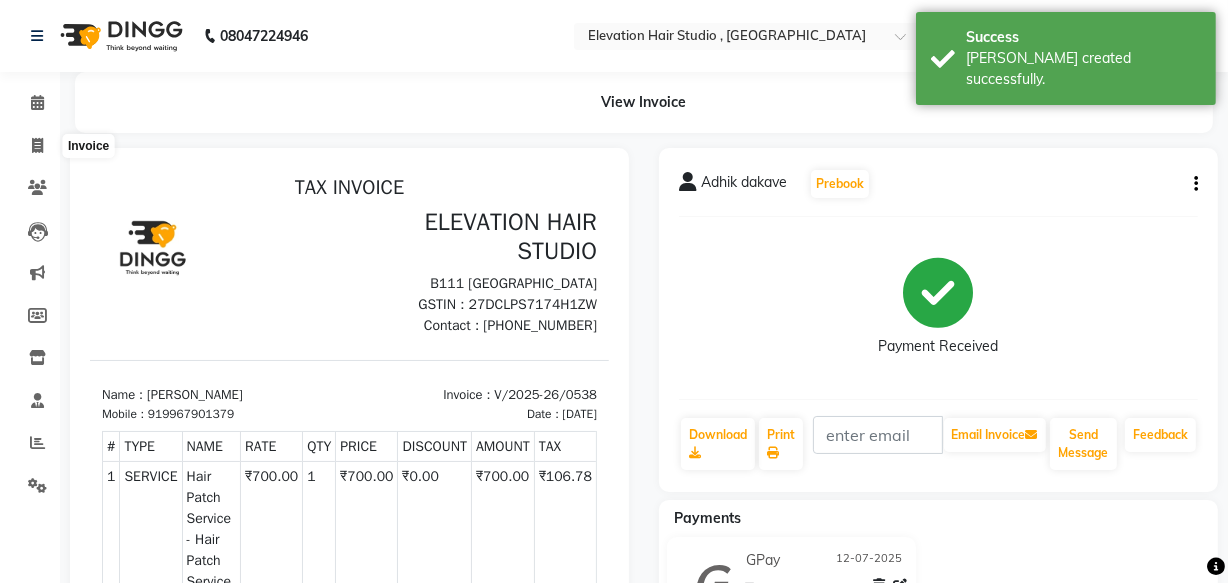select on "service" 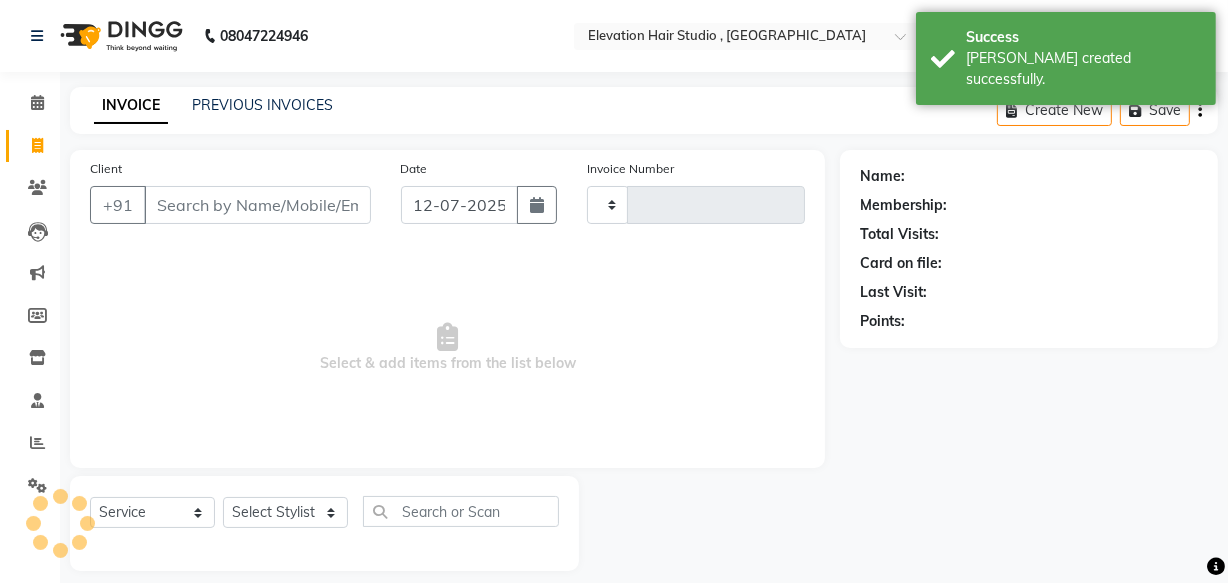 scroll, scrollTop: 19, scrollLeft: 0, axis: vertical 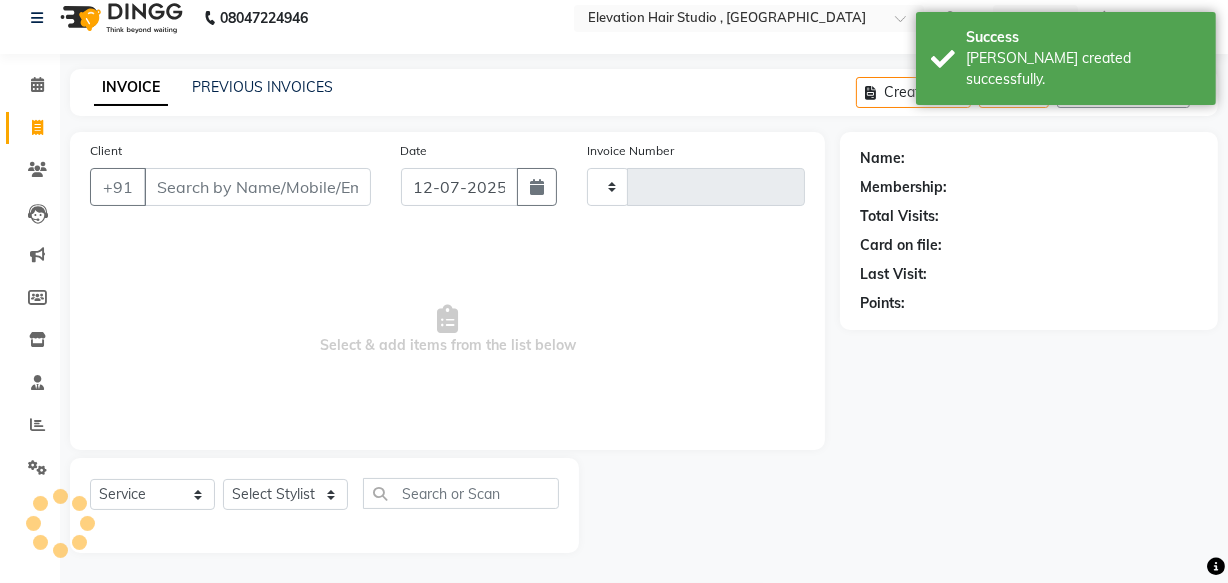 type on "0539" 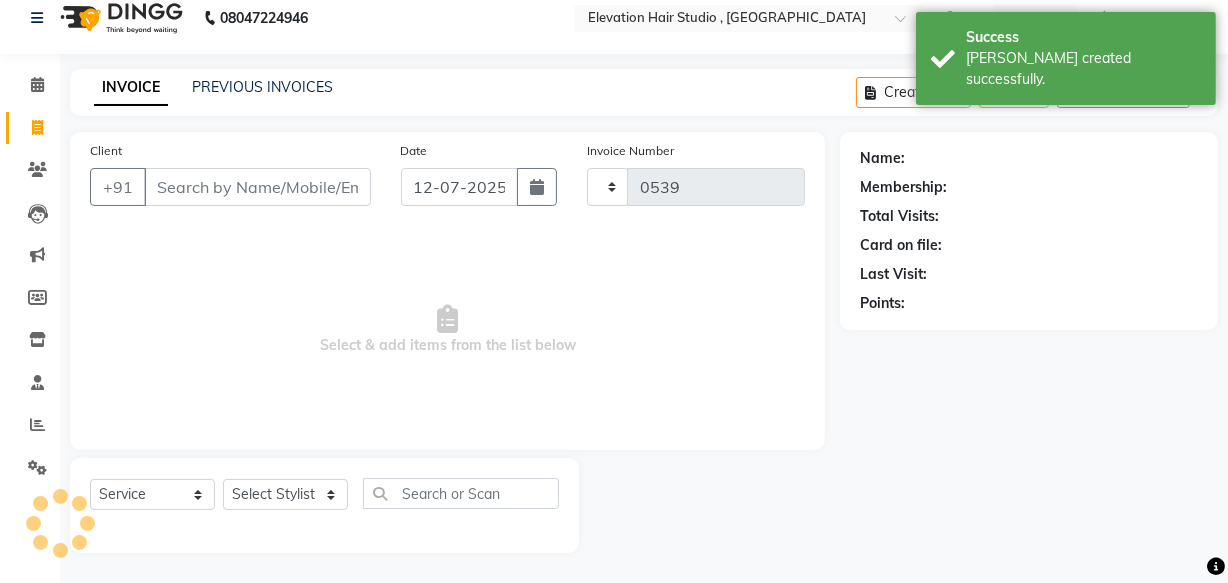 click on "PREVIOUS INVOICES" 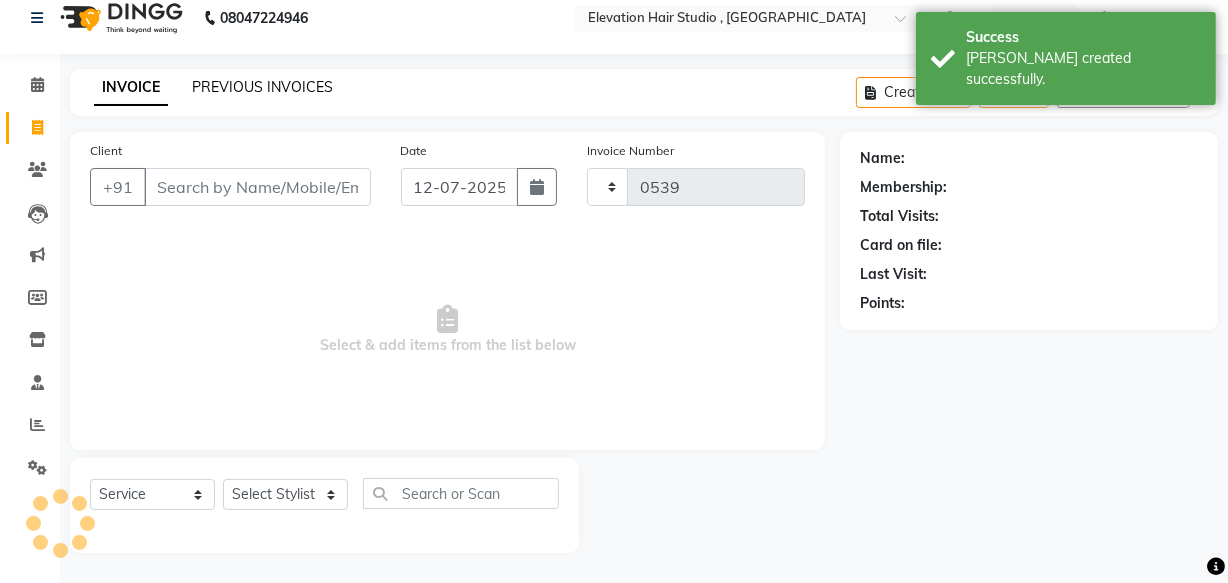 select on "6886" 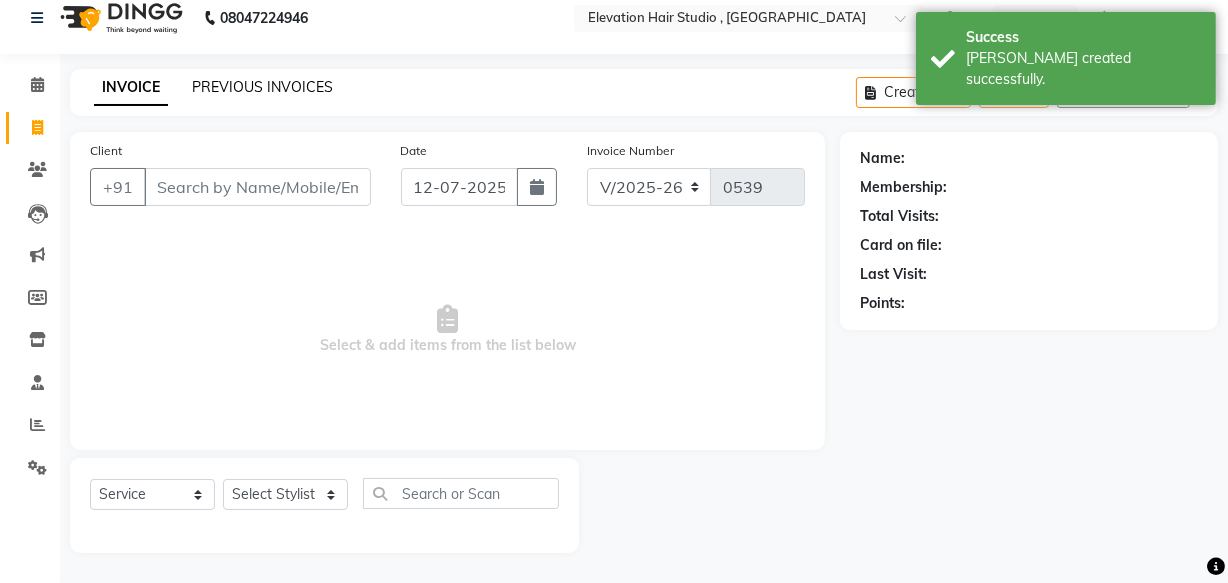 click on "PREVIOUS INVOICES" 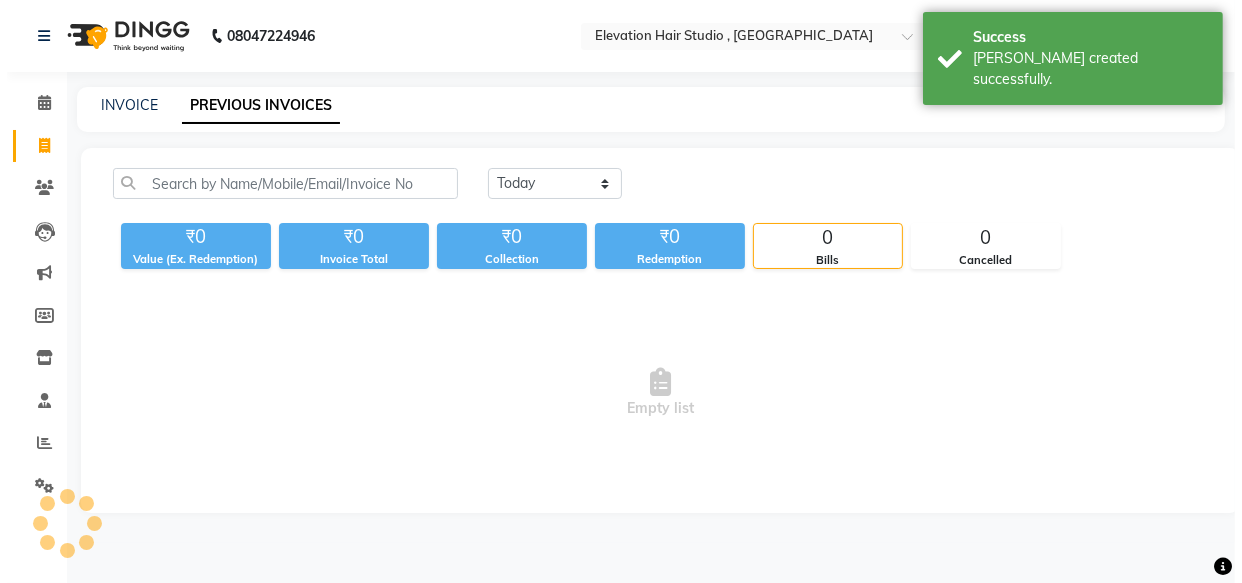 scroll, scrollTop: 0, scrollLeft: 0, axis: both 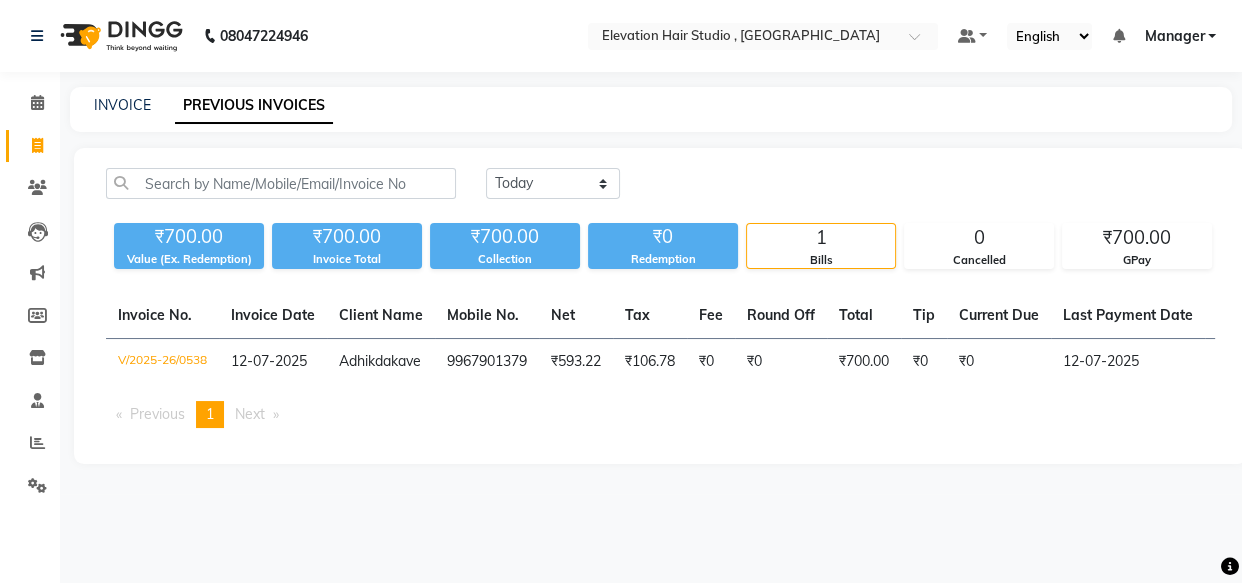 click on "Marketing" 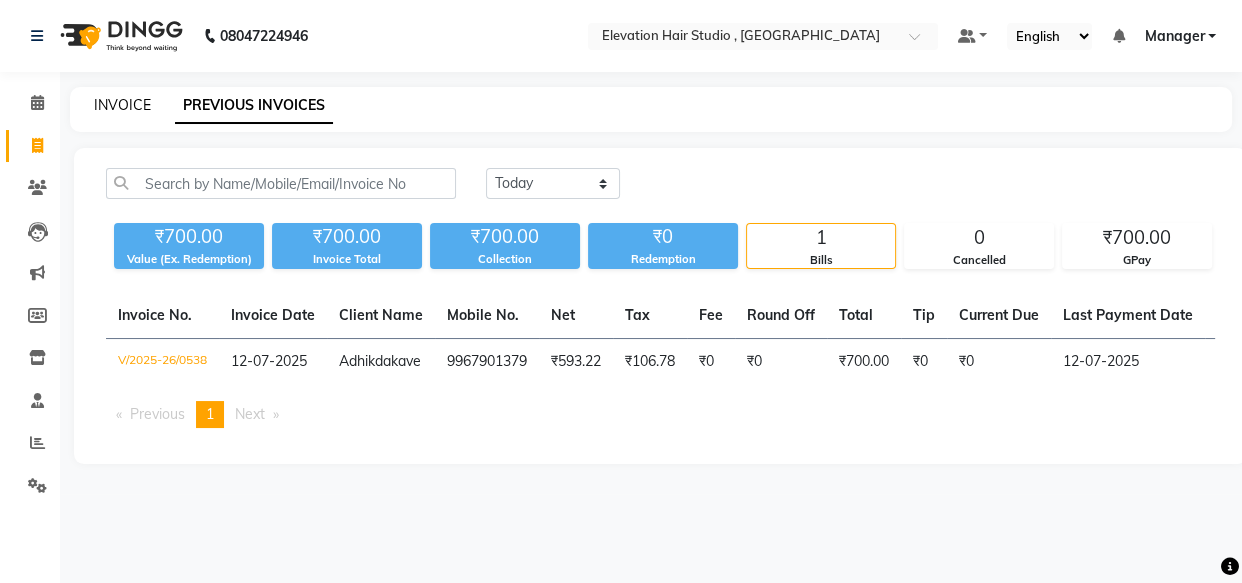 click on "INVOICE" 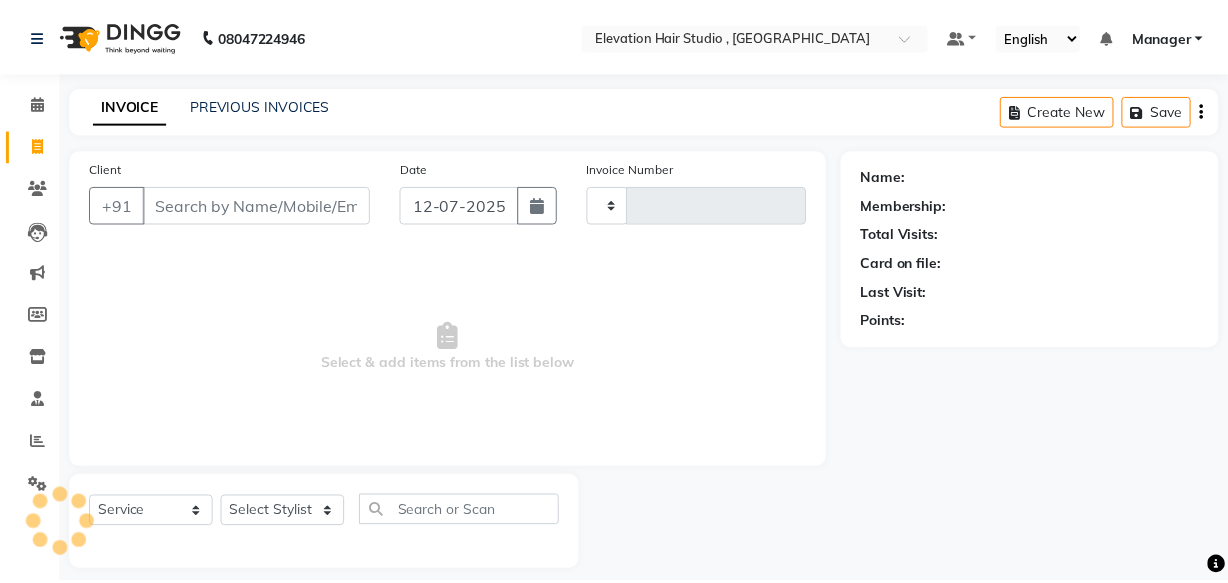 scroll, scrollTop: 19, scrollLeft: 0, axis: vertical 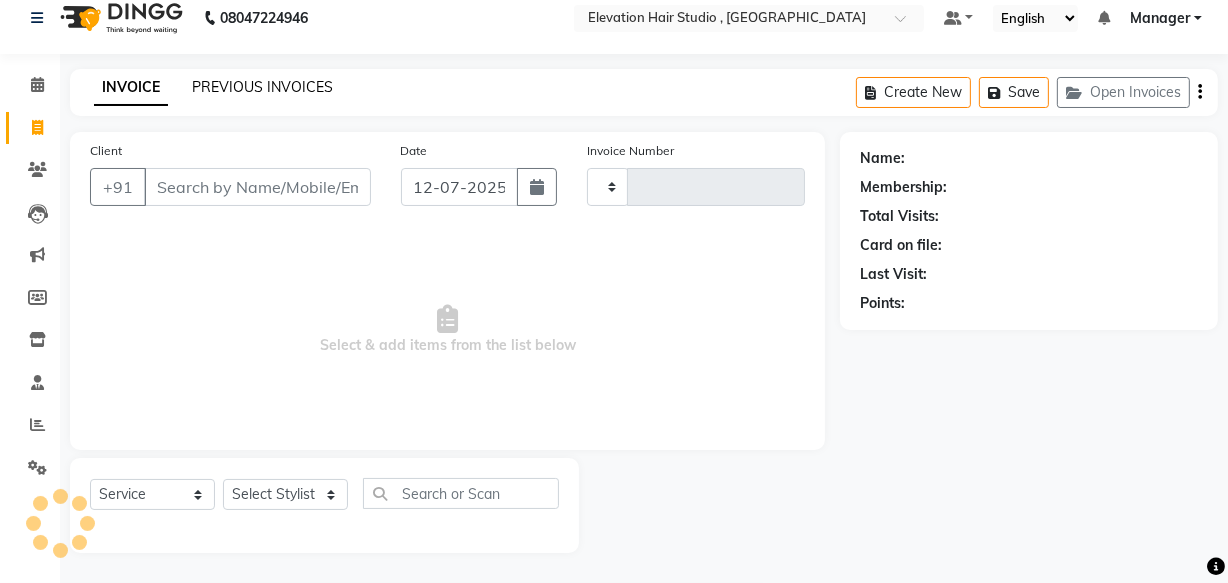 type on "0539" 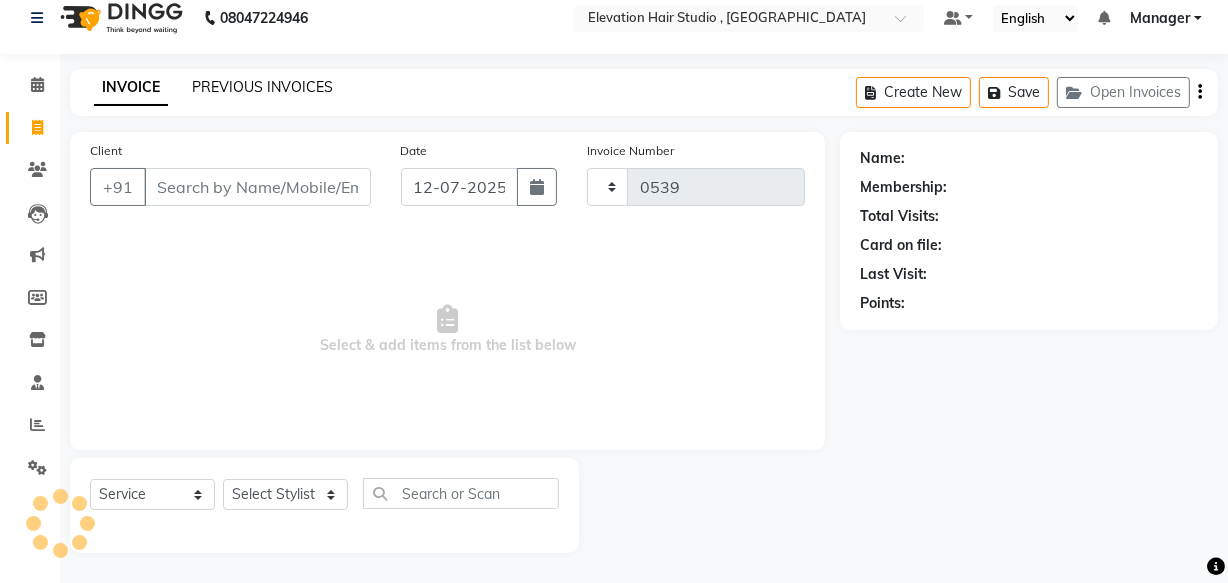 select on "6886" 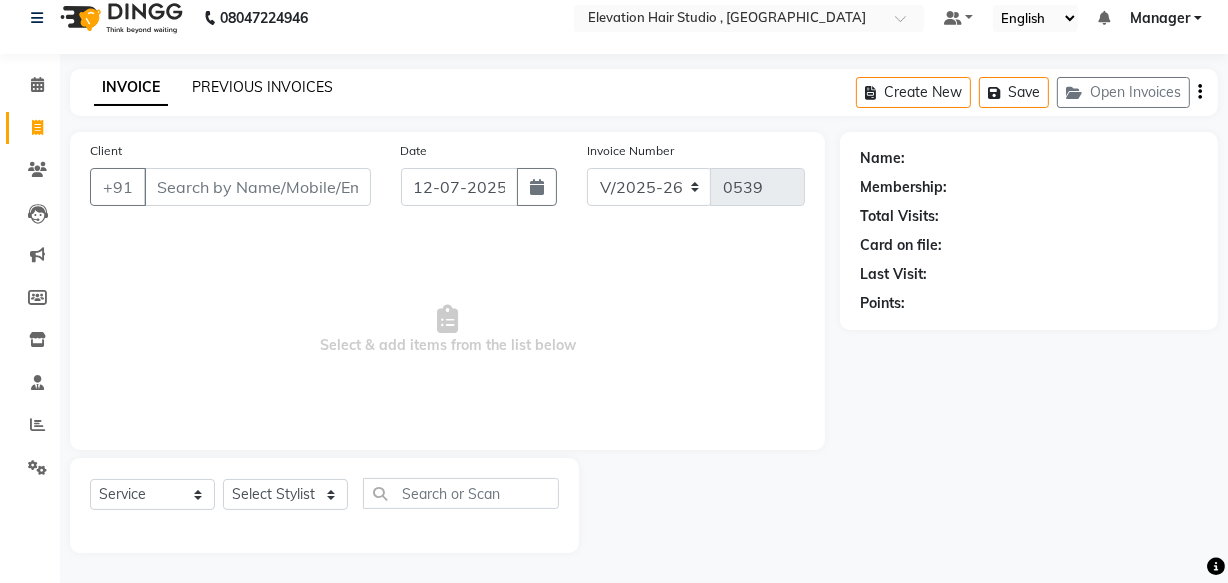 click on "PREVIOUS INVOICES" 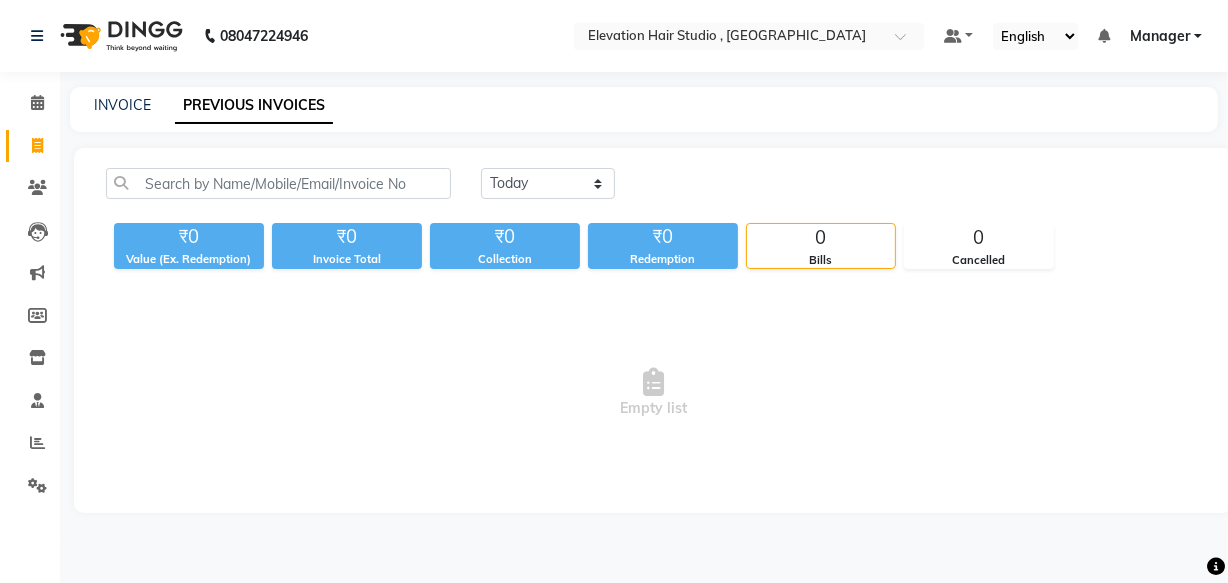 click on "08047224946 Select Location × Elevation Hair Studio , Thane West Default Panel My Panel English ENGLISH Español العربية मराठी हिंदी ગુજરાતી தமிழ் 中文 Notifications nothing to show Manager Manage Profile Change Password Sign out  Version:3.15.4  ☀ ELEVATION HAIR STUDIO , Thane West  Calendar  Invoice  Clients  Leads   Marketing  Members  Inventory  Staff  Reports  Settings Upcoming Tentative Confirm Bookings Generate Report Segments Page Builder INVOICE PREVIOUS INVOICES Today Yesterday Custom Range ₹0 Value (Ex. Redemption) ₹0 Invoice Total  ₹0 Collection ₹0 Redemption 0 Bills 0 Cancelled  Empty list" at bounding box center (614, 291) 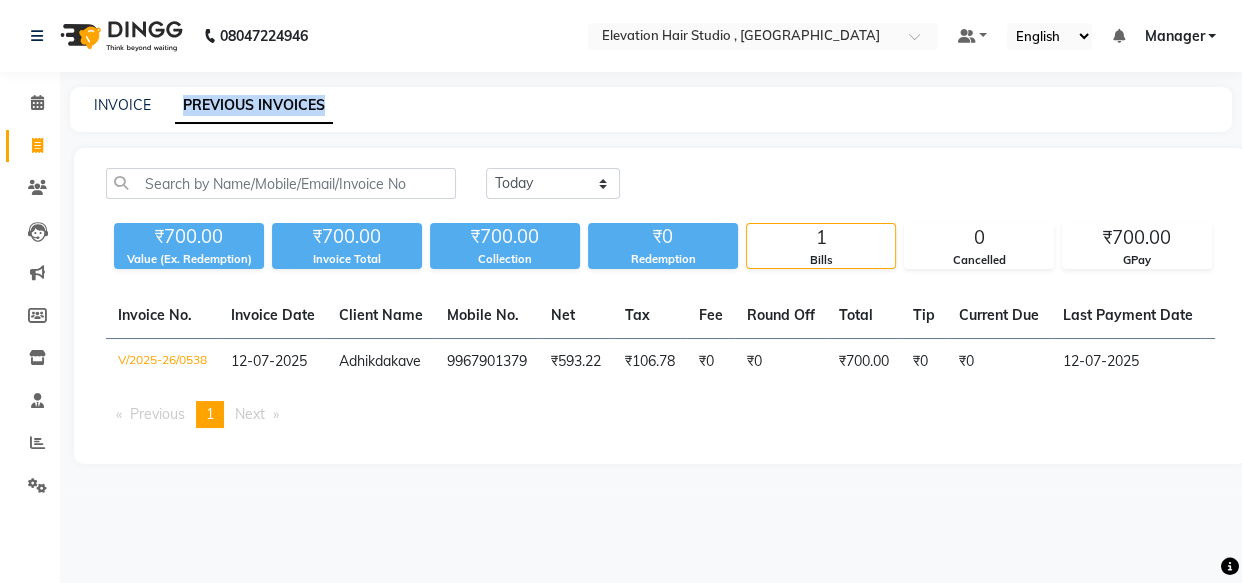 drag, startPoint x: 216, startPoint y: 80, endPoint x: 101, endPoint y: 73, distance: 115.212845 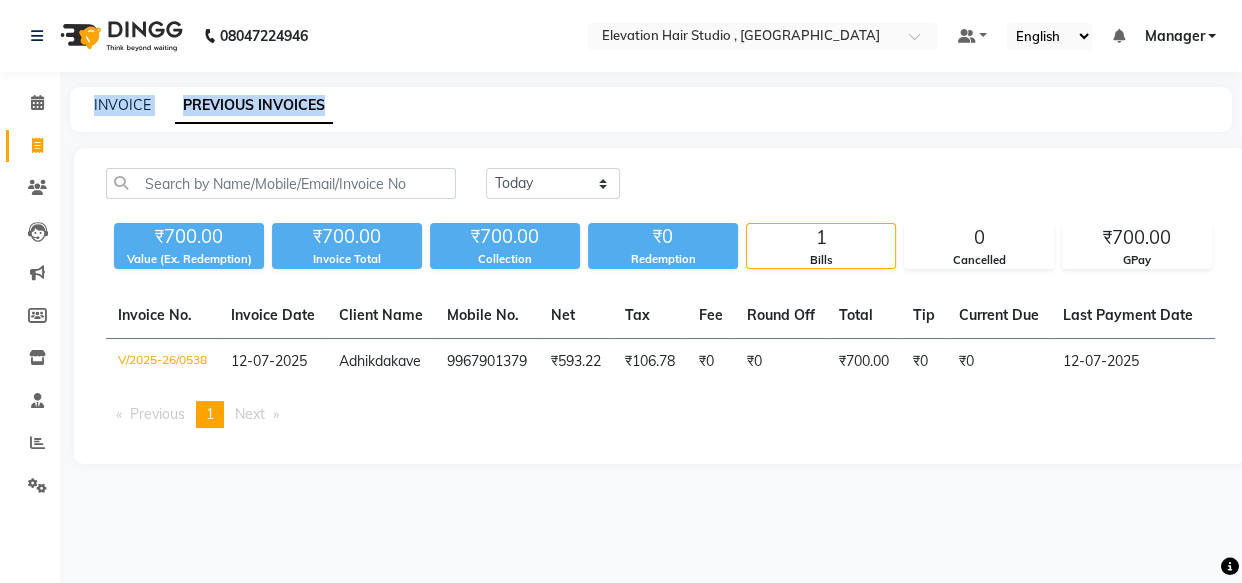 drag, startPoint x: 101, startPoint y: 73, endPoint x: 84, endPoint y: 74, distance: 17.029387 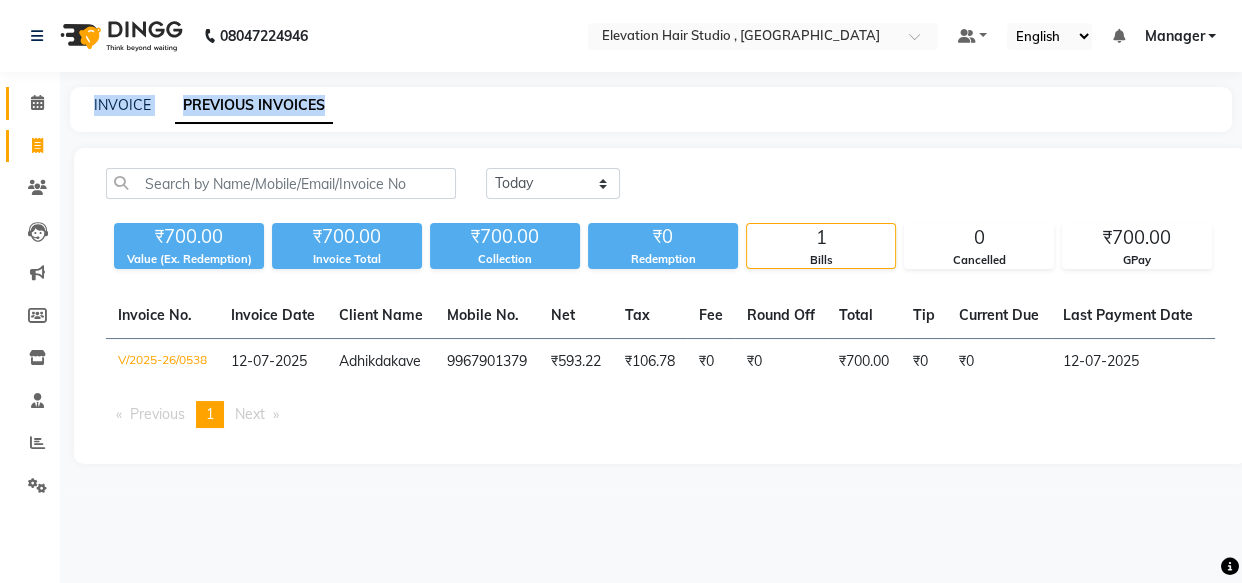 click 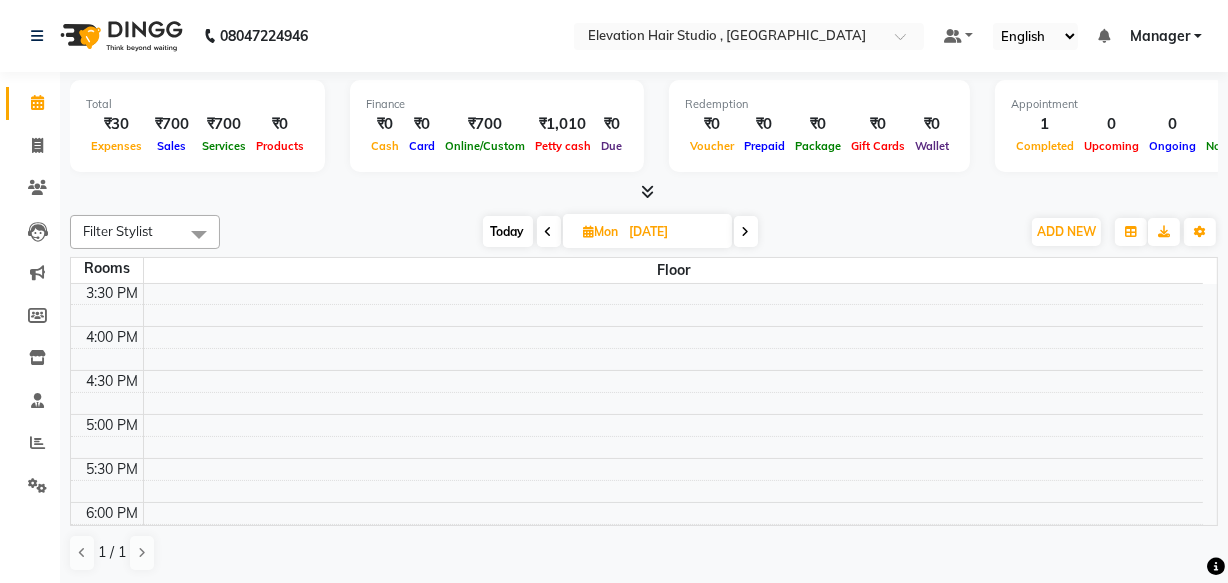 scroll, scrollTop: 718, scrollLeft: 0, axis: vertical 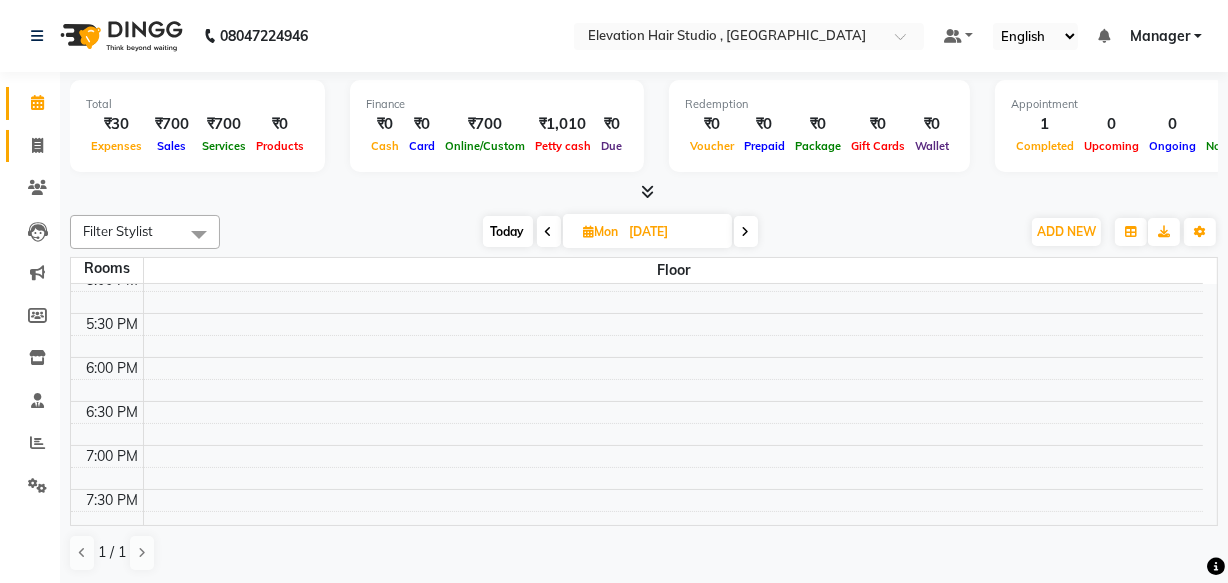 click 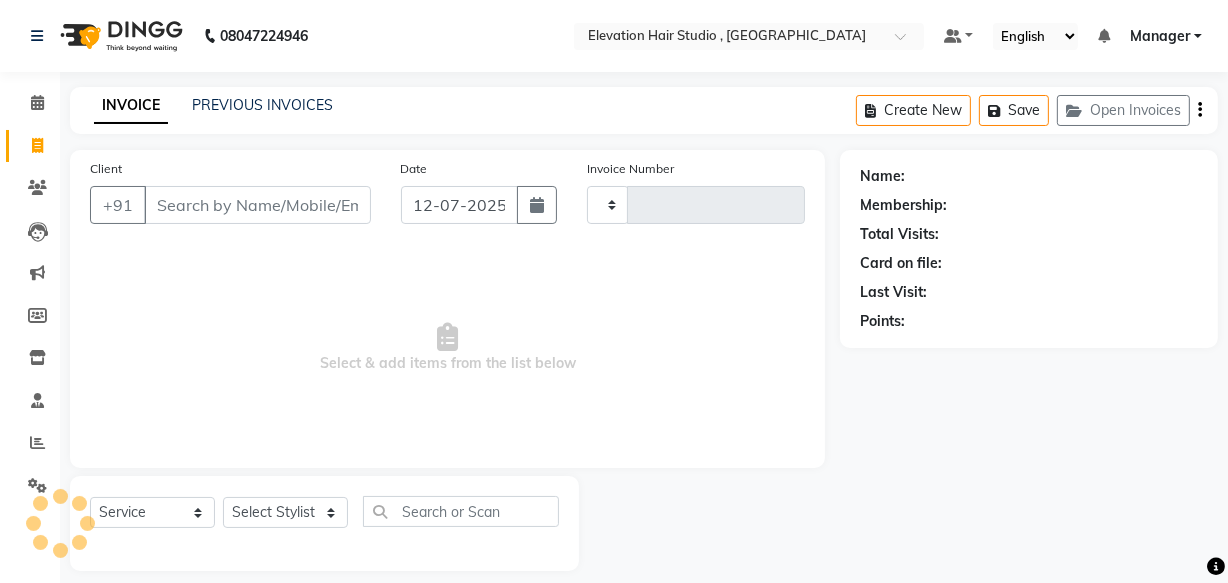 type on "0539" 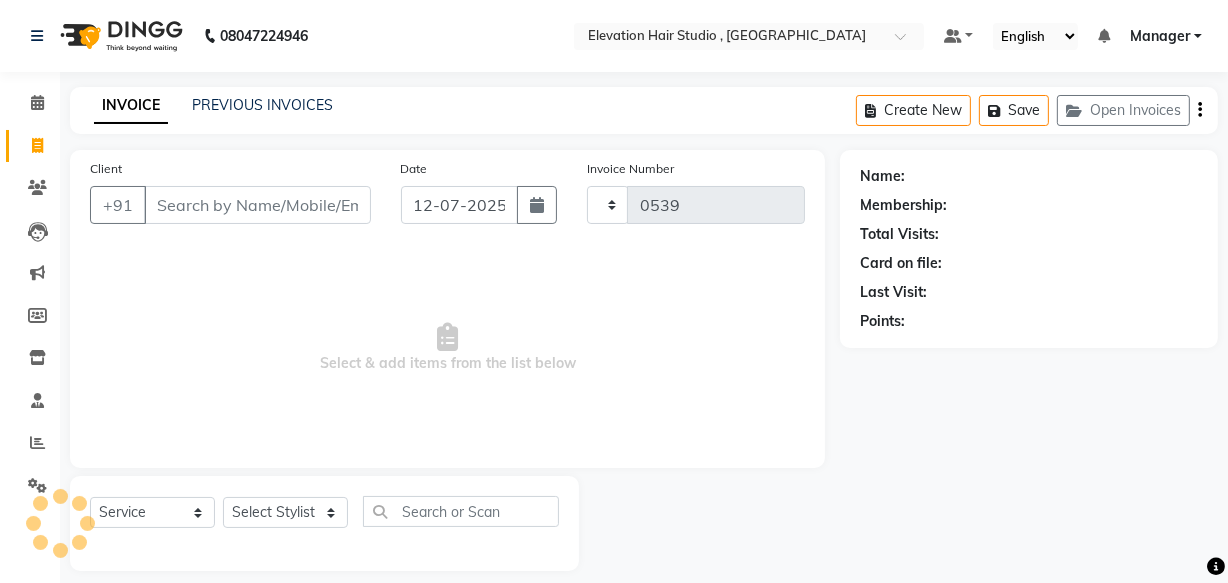 select on "6886" 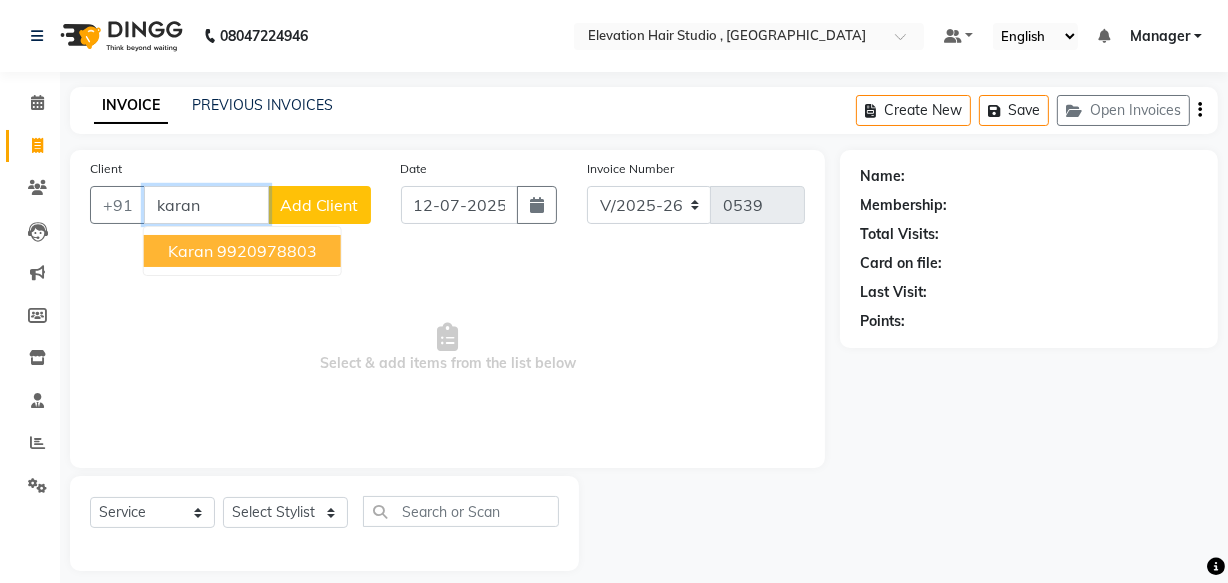 click on "9920978803" at bounding box center (267, 251) 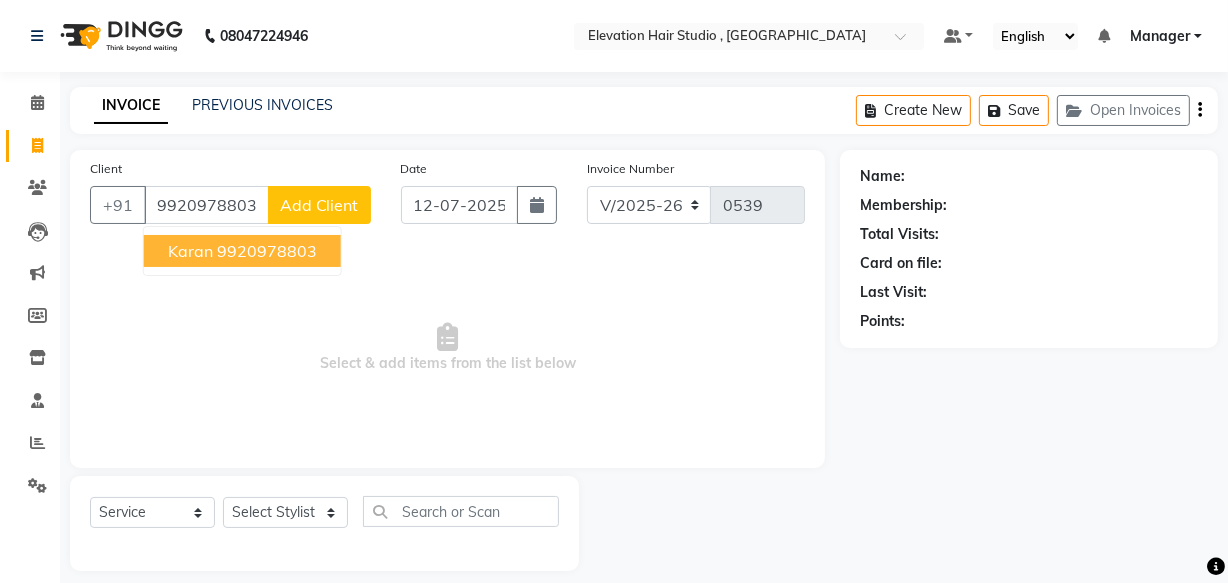 click on "Select & add items from the list below" at bounding box center (447, 348) 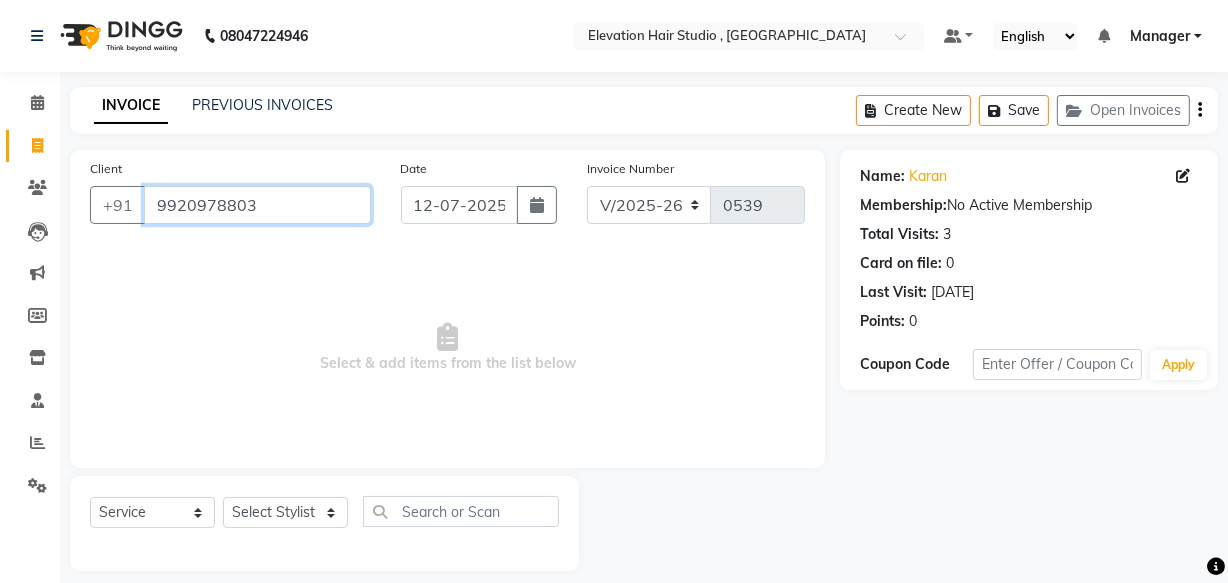 click on "9920978803" at bounding box center [257, 205] 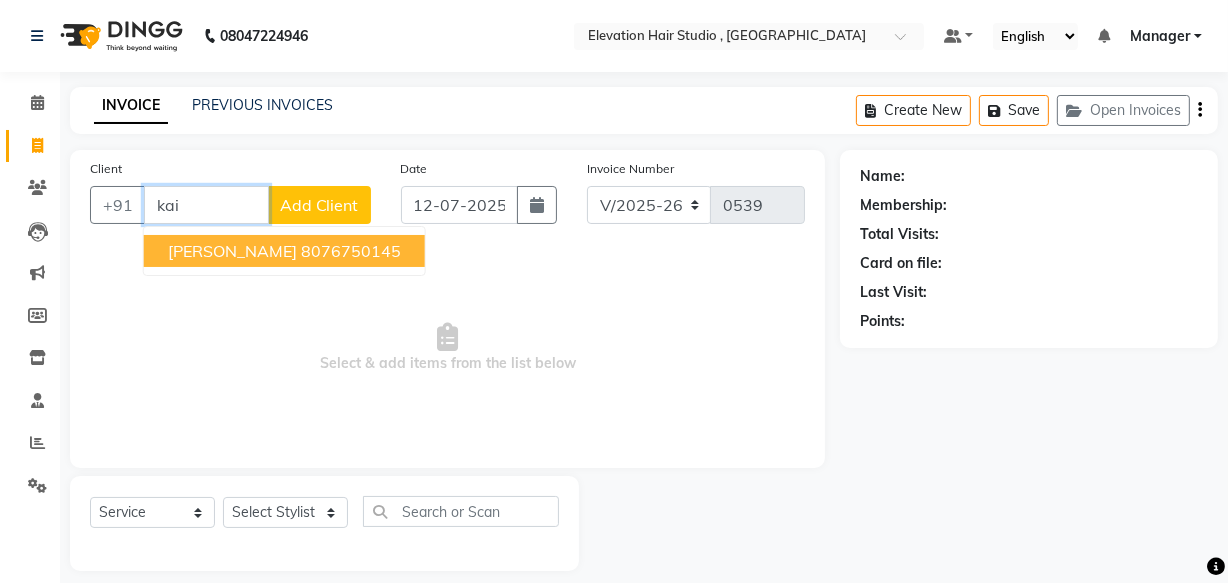 click on "Kailash Joshi  8076750145" at bounding box center (284, 251) 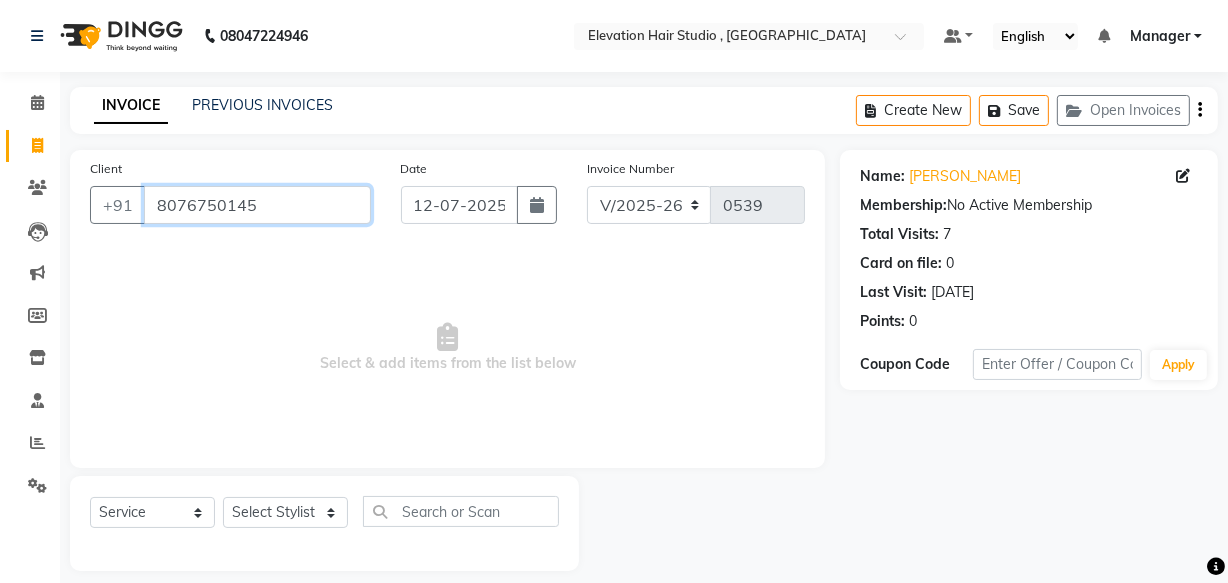 click on "8076750145" at bounding box center (257, 205) 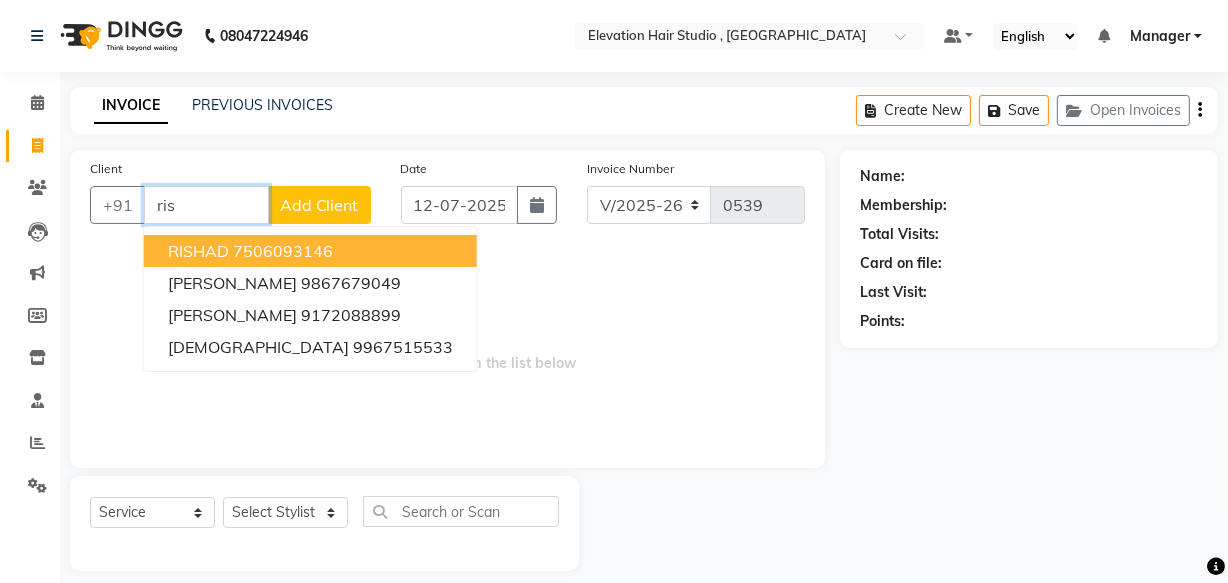 click on "7506093146" at bounding box center [283, 251] 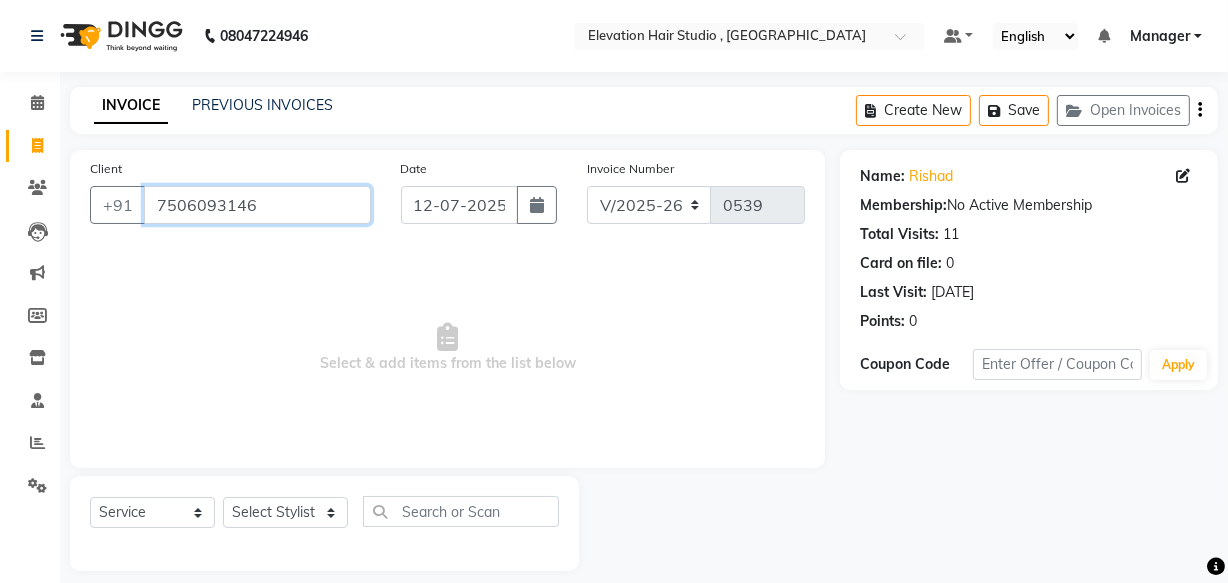 click on "7506093146" at bounding box center [257, 205] 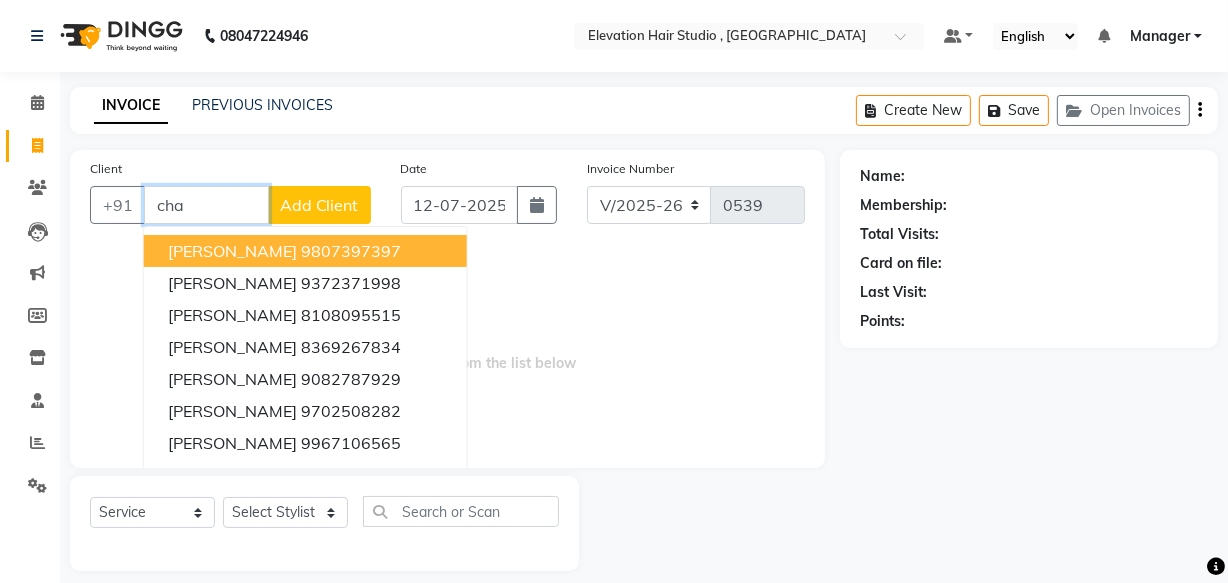 click on "cha" at bounding box center [206, 205] 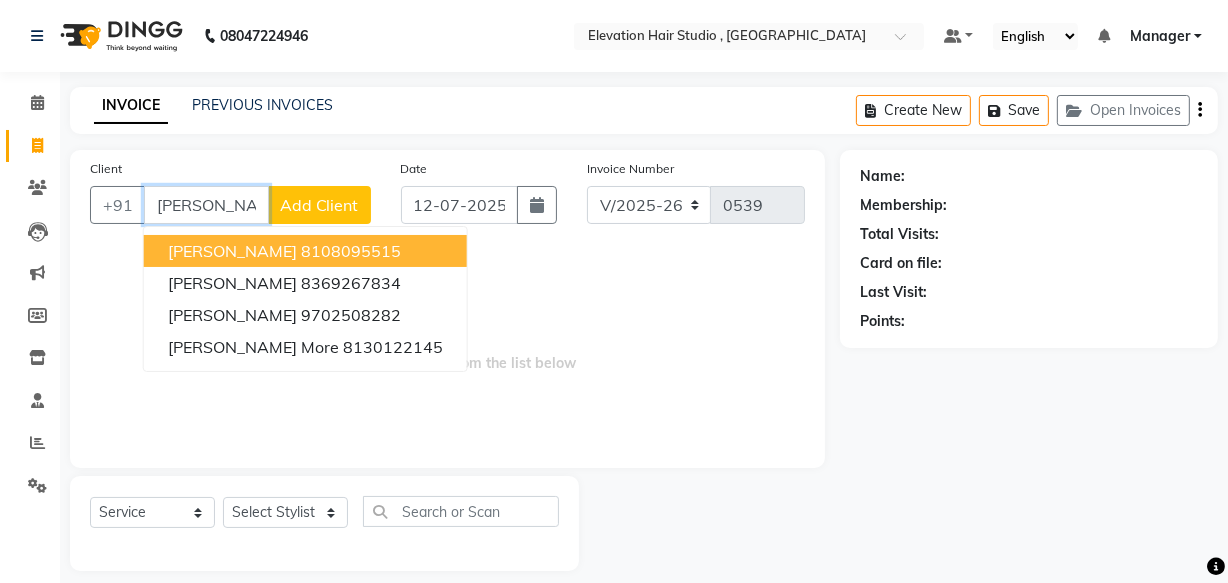 click on "8108095515" at bounding box center (351, 251) 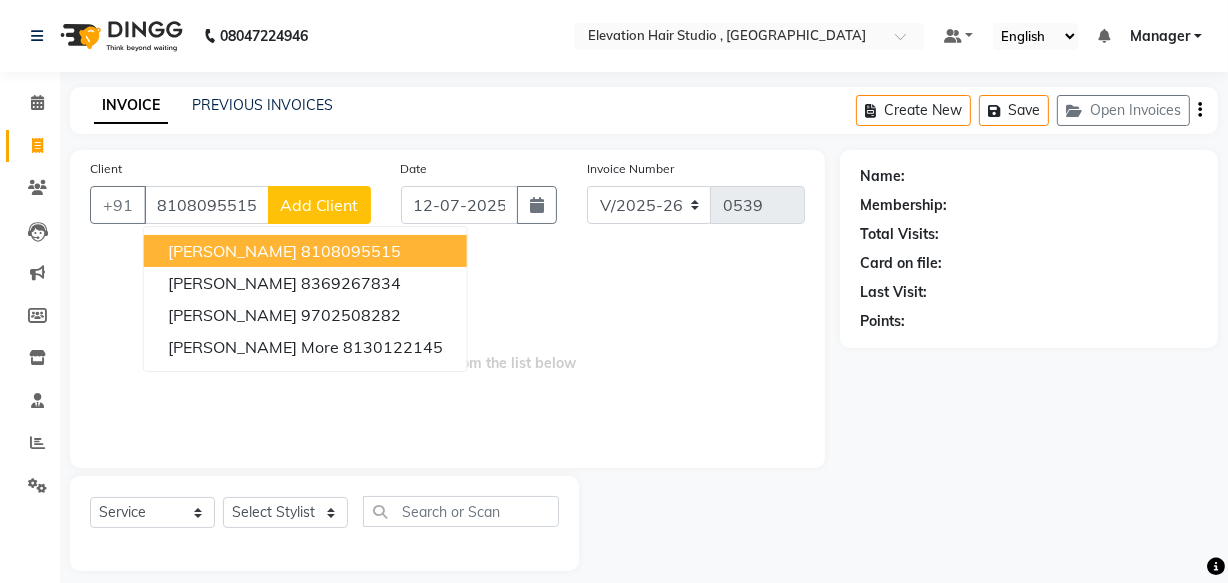 click on "Select & add items from the list below" at bounding box center [447, 348] 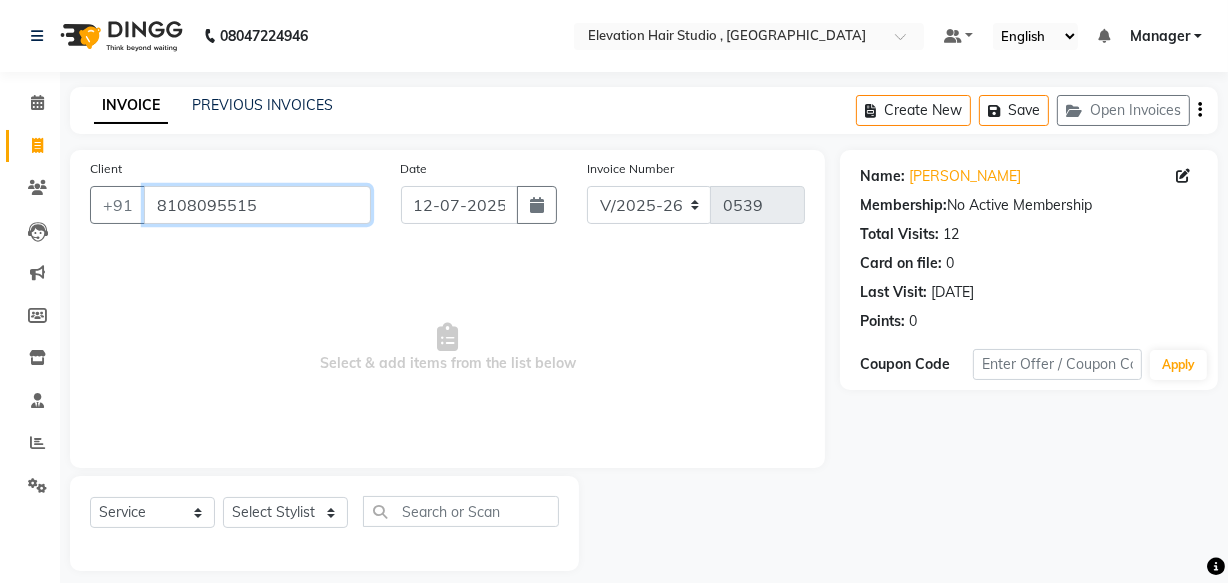 click on "8108095515" at bounding box center [257, 205] 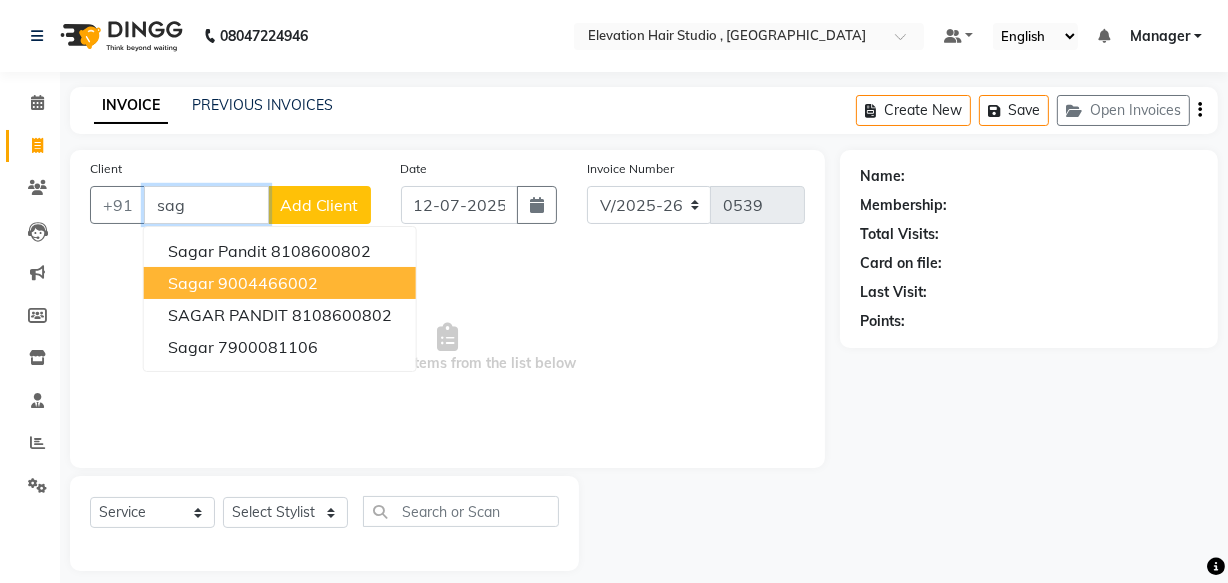 click on "9004466002" at bounding box center [268, 283] 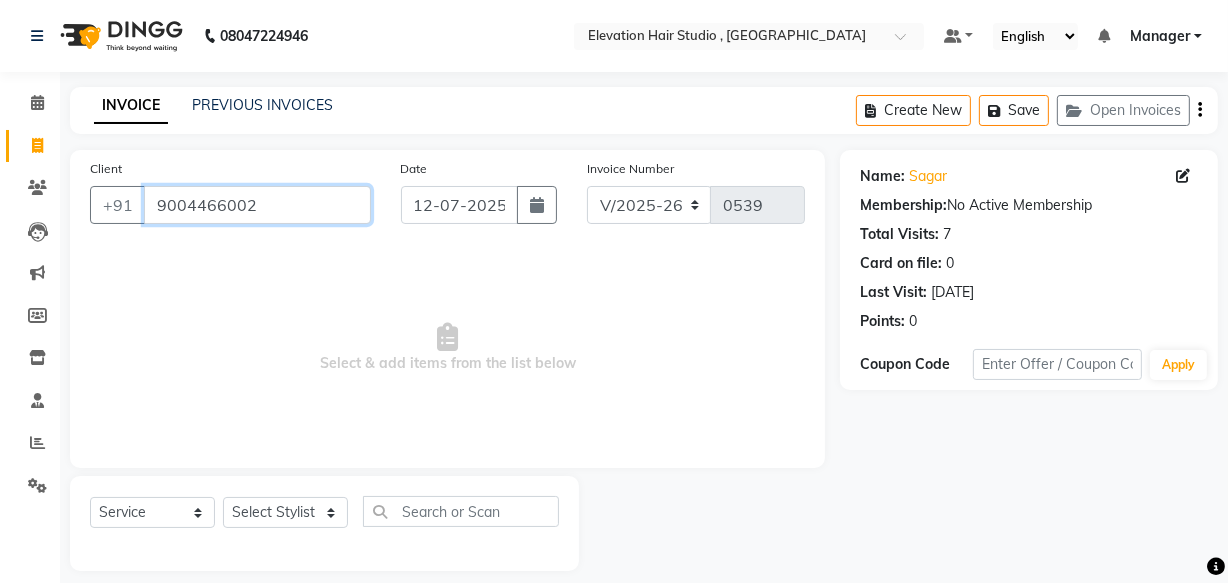 click on "9004466002" at bounding box center (257, 205) 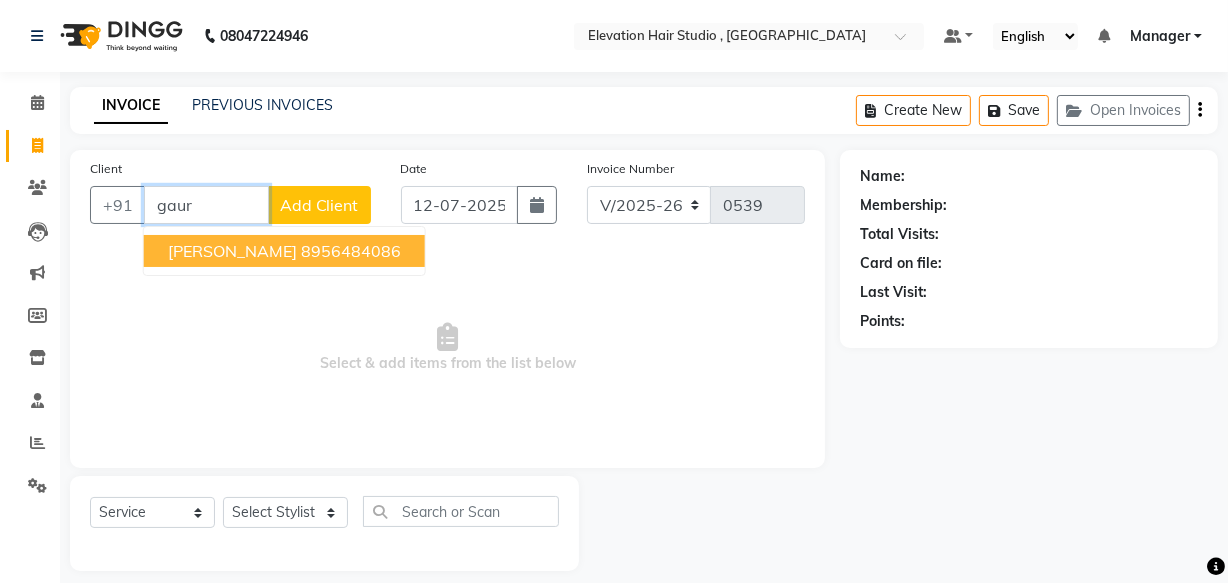 click on "8956484086" at bounding box center [351, 251] 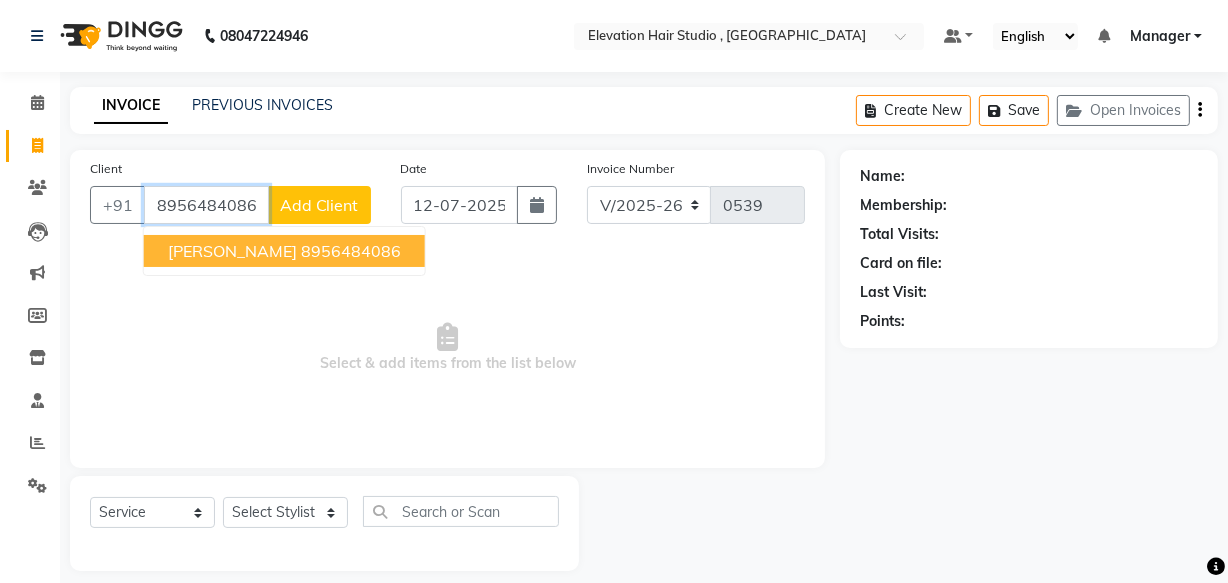 type on "8956484086" 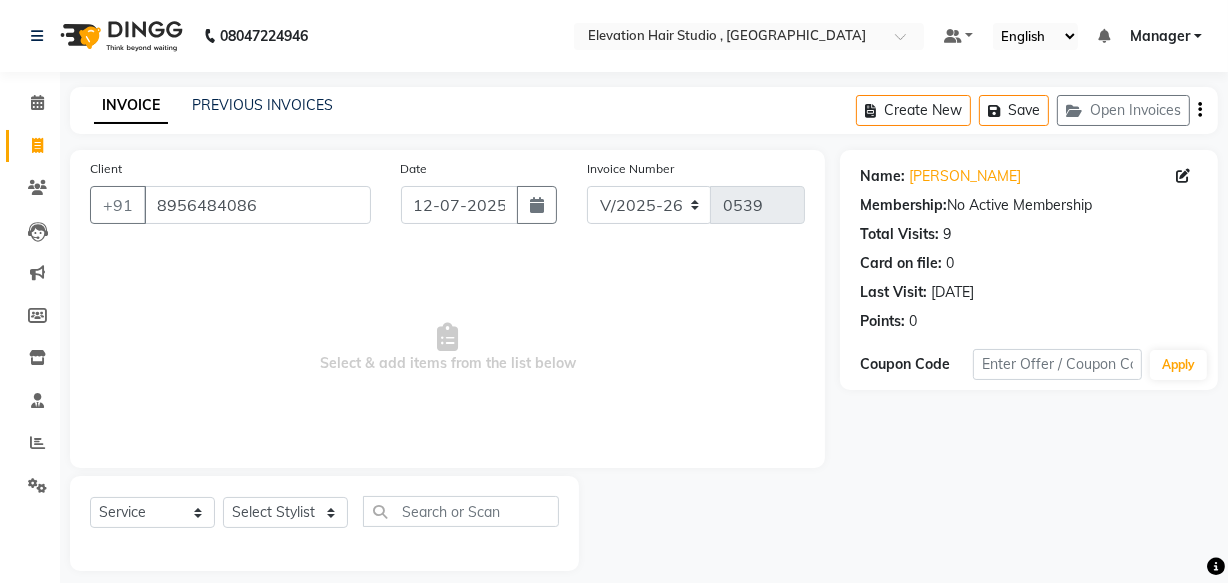 click on "Client +91 8956484086" 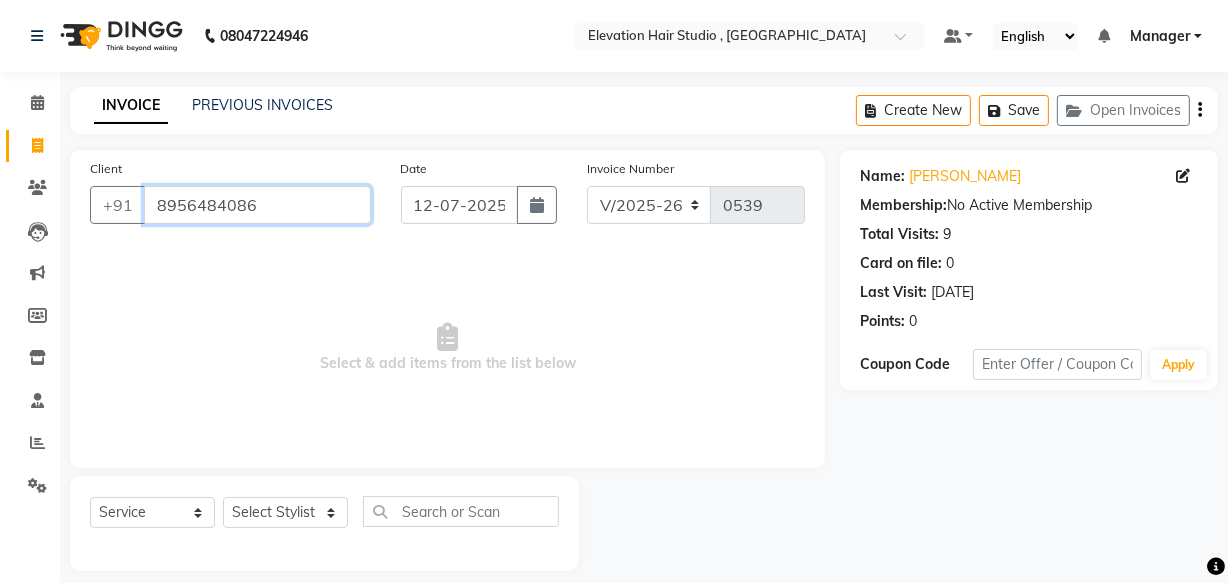 click on "8956484086" at bounding box center [257, 205] 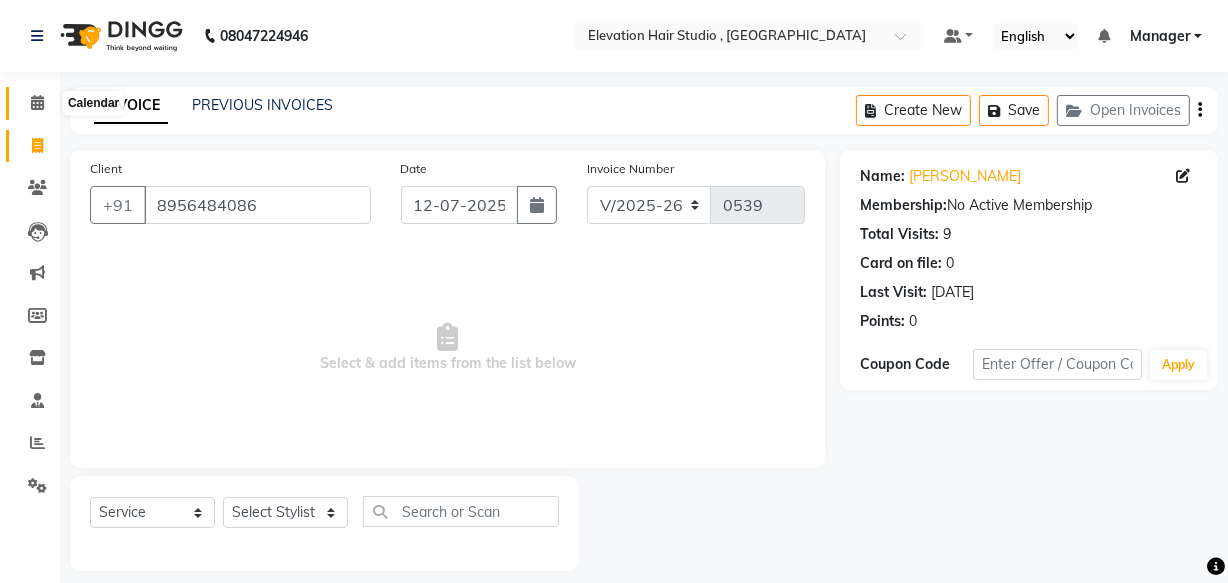 click 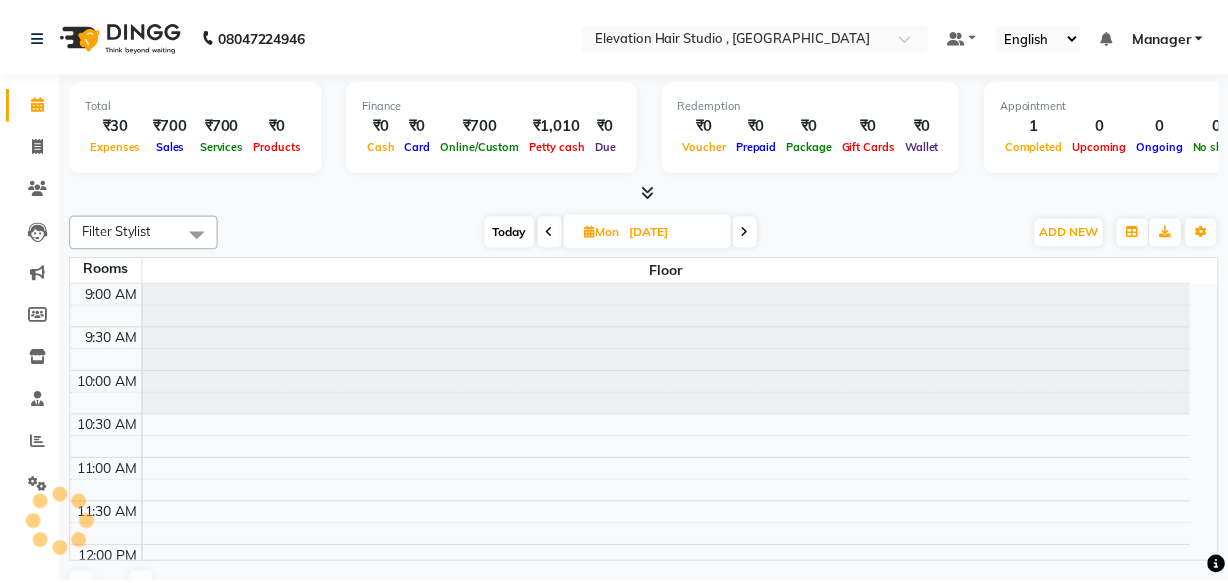 scroll, scrollTop: 0, scrollLeft: 0, axis: both 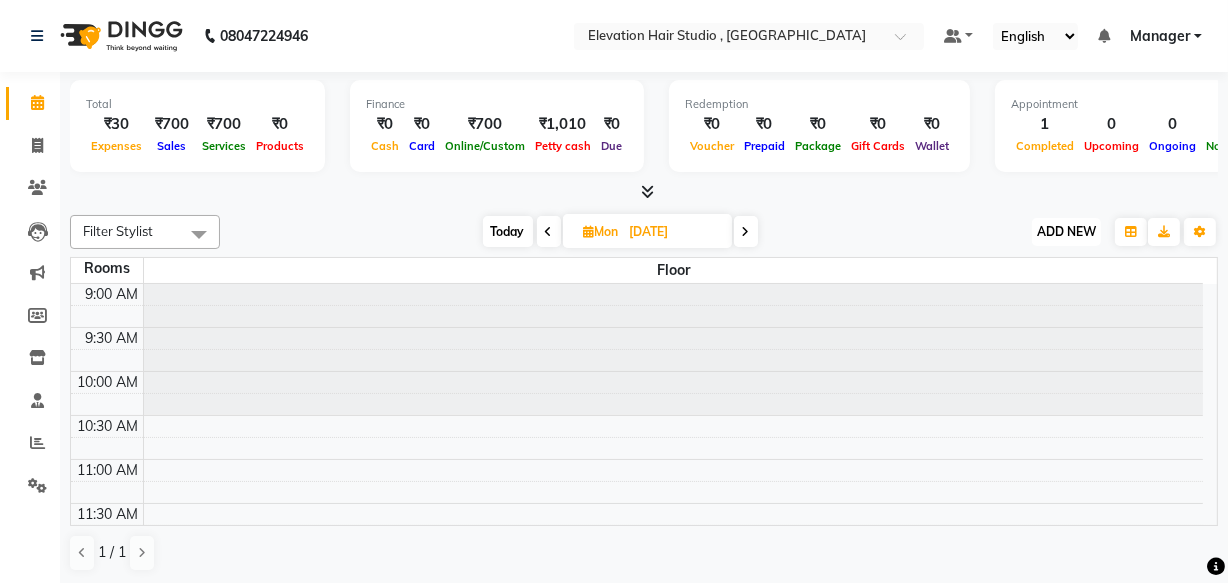 click on "ADD NEW" at bounding box center (1066, 231) 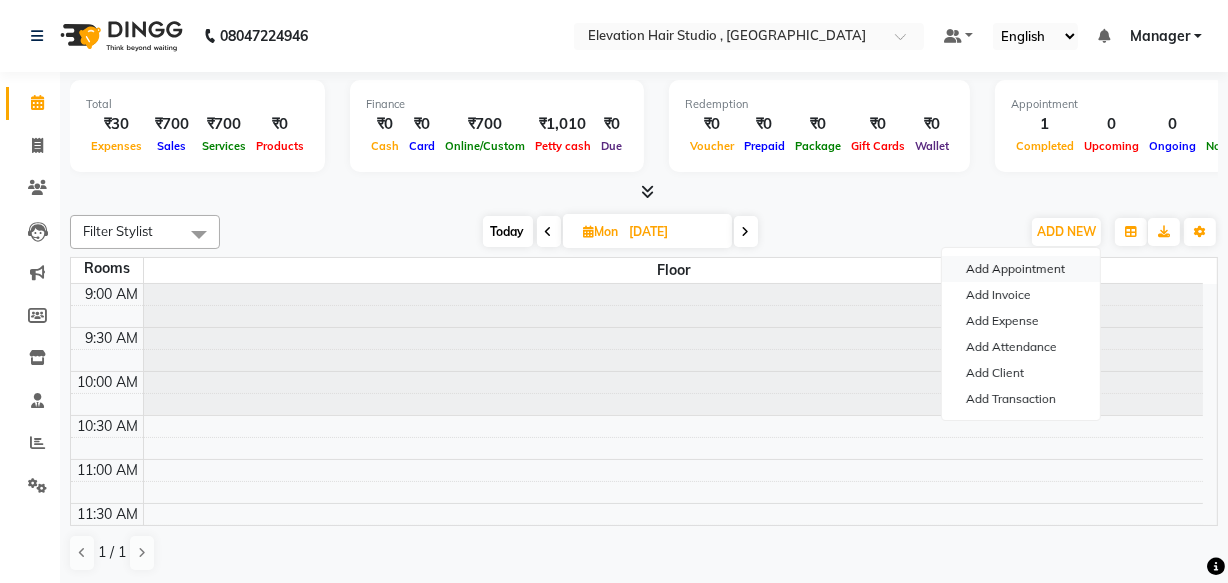 click on "Add Appointment" at bounding box center [1021, 269] 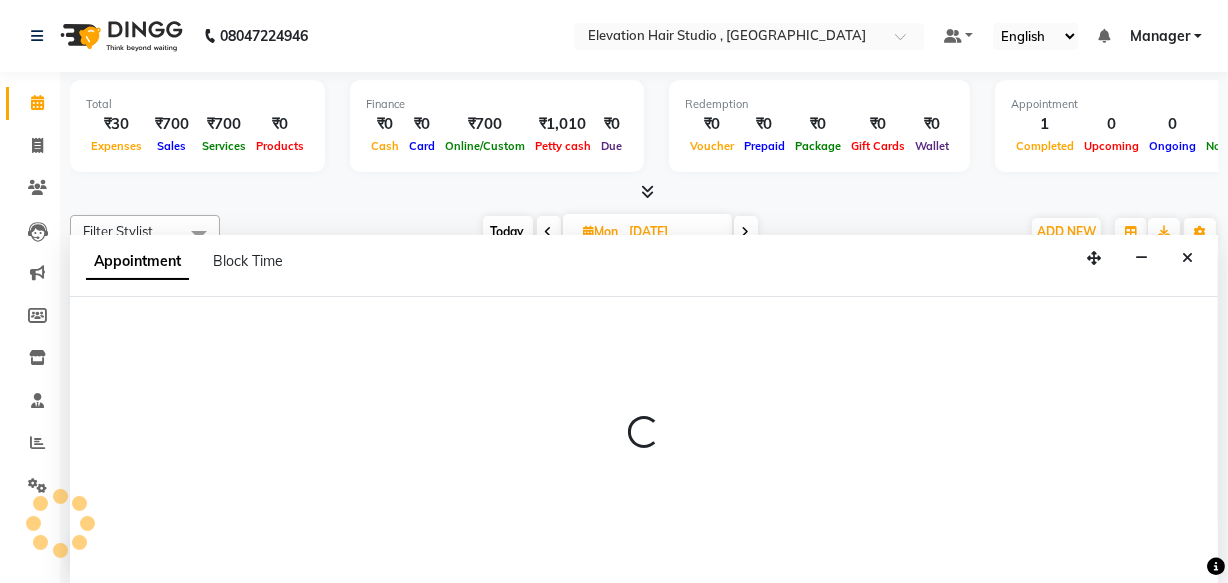scroll, scrollTop: 0, scrollLeft: 0, axis: both 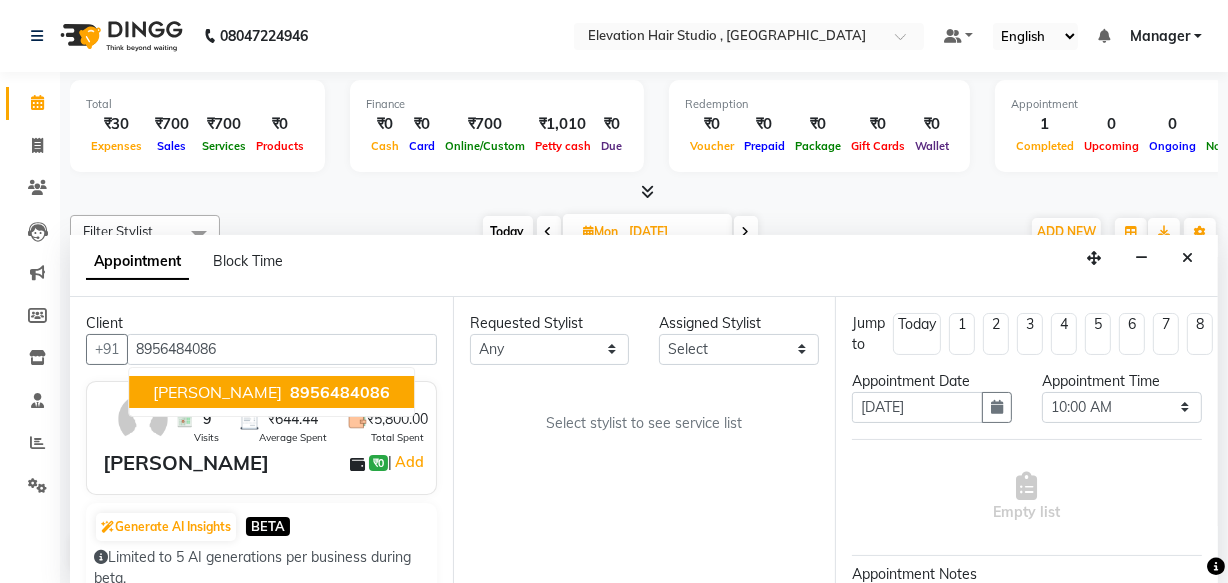 type on "8956484086" 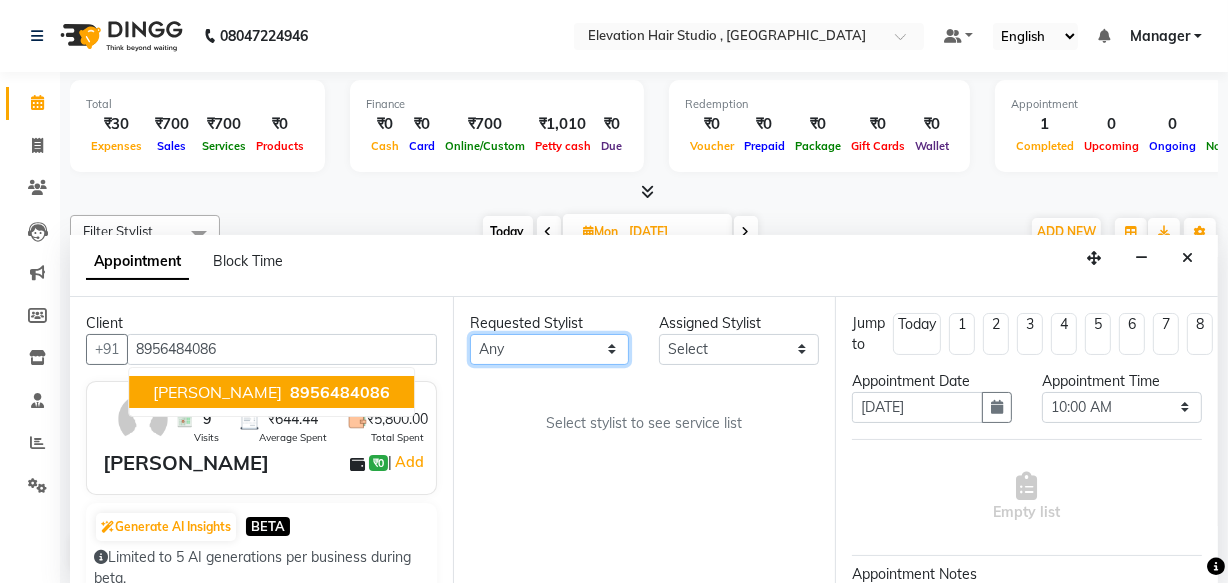 click on "Any Anish shaikh anjali gautam Ashik ali Dilip Manager mehboob  sameer Sanjay Sarfaraz  Tanvi" at bounding box center [550, 349] 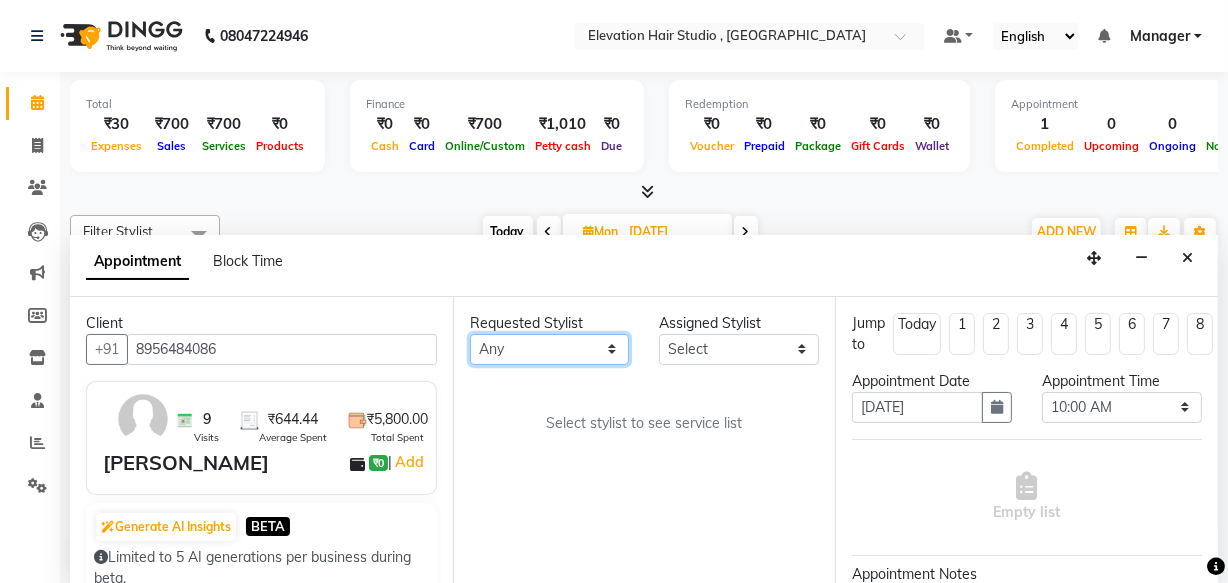 select on "62586" 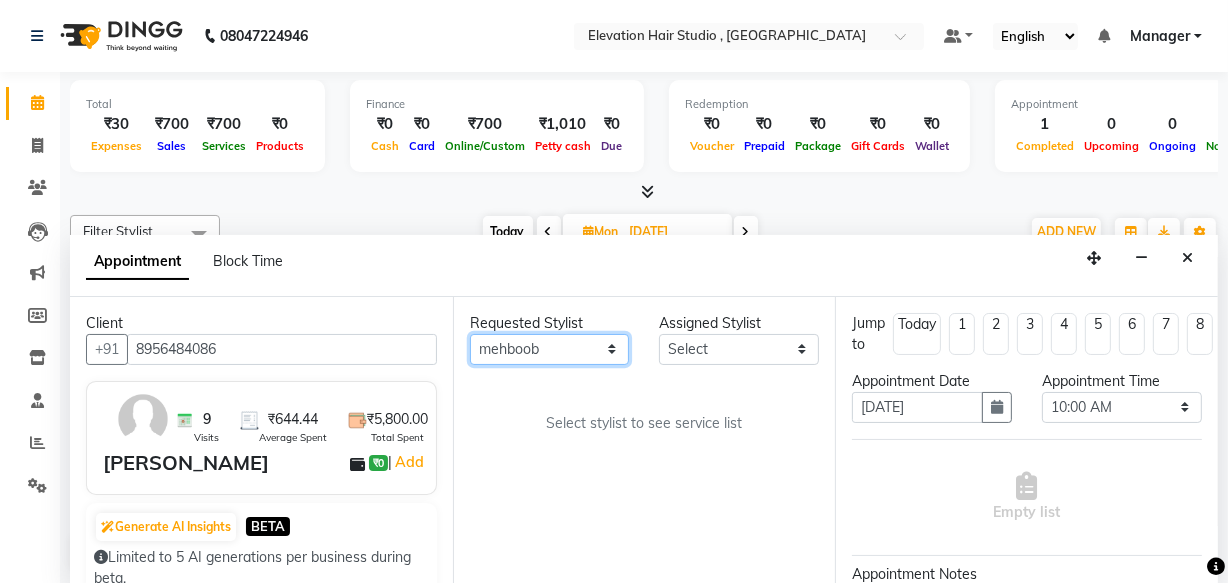click on "Any Anish shaikh anjali gautam Ashik ali Dilip Manager mehboob  sameer Sanjay Sarfaraz  Tanvi" at bounding box center (550, 349) 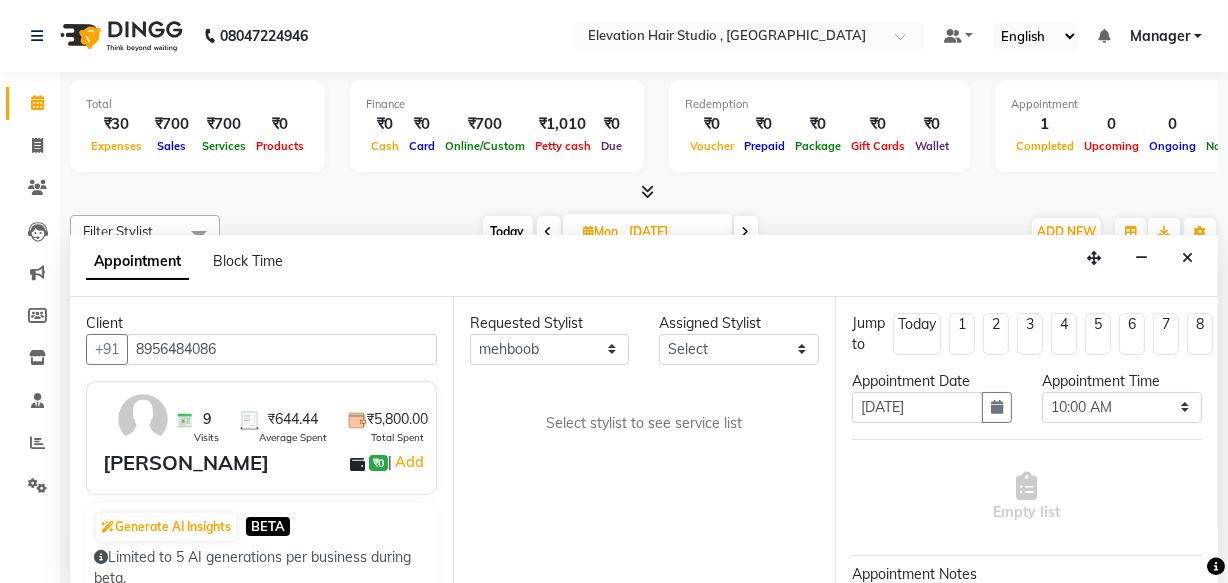click on "Today" at bounding box center [508, 231] 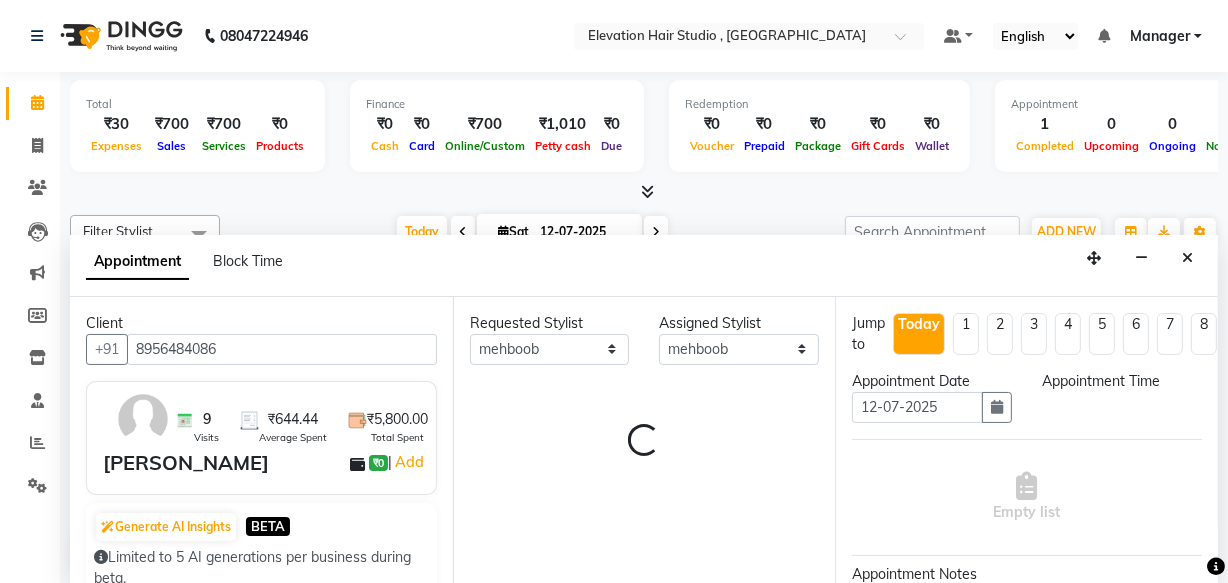 select on "600" 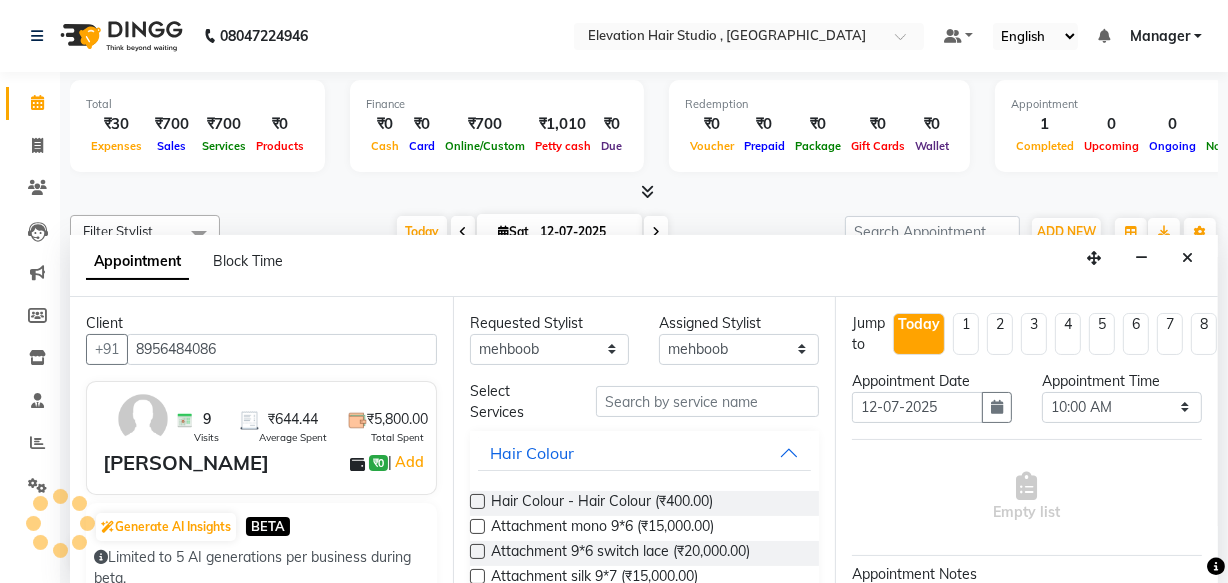 scroll, scrollTop: 263, scrollLeft: 0, axis: vertical 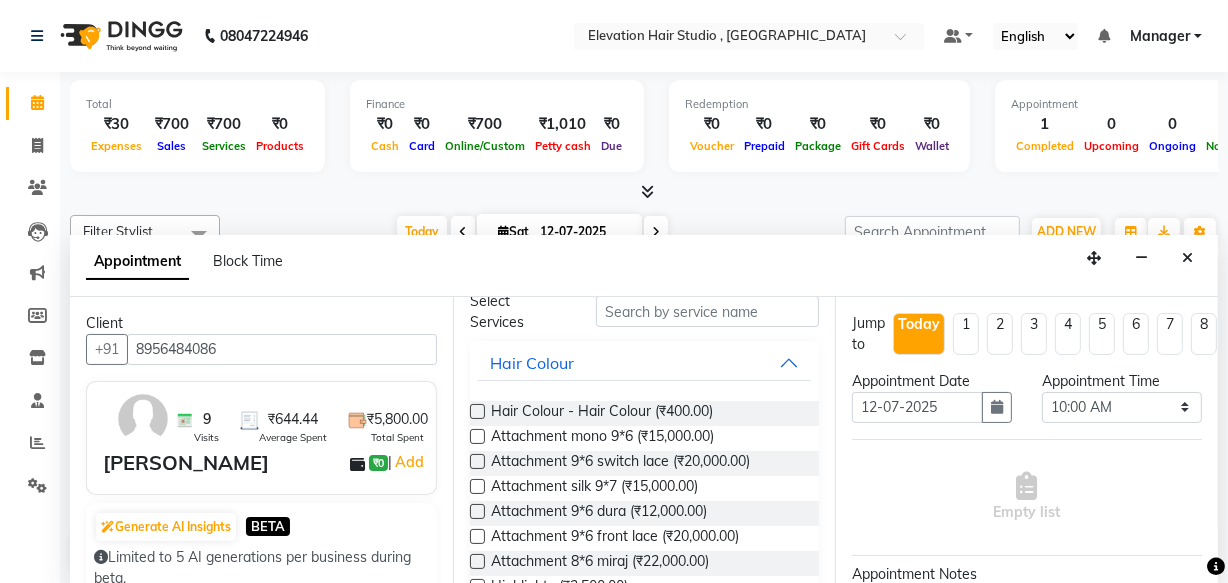 click on "Select Services    Hair Colour Hair Colour - Hair Colour (₹400.00) Attachment mono 9*6 (₹15,000.00) Attachment 9*6 switch lace (₹20,000.00) Attachment silk 9*7 (₹15,000.00) Attachment 9*6 dura (₹12,000.00) Attachment 9*6 front lace (₹20,000.00) Attachment 8*6 miraj (₹22,000.00) Highlights (₹3,500.00) Refilling (₹3,000.00) Attachment 8*6 dura mono (₹20,000.00) Attachment 8*6 front lace (₹18,000.00) Attachment 5*5 topper (₹35,000.00) Attachment 7*5 topper (₹30,000.00) Attachment 8*6 poly (₹20,000.00) Patch hair cutting (₹3,000.00) CONSULTATION (₹0) Attachment 10*8 silk (₹12,000.00) Free service (₹0) Attachment of 9*7 miraj (₹20,000.00) 13 Service package (₹7,000.00) Attachment 5*5 mono hairline (₹15,000.00) Hair cutting (₹500.00) Miraj 8*6 (₹18,000.00) Front line (₹5,000.00) Attachment front lace miraj 8*6 (₹23,000.00) Attachment 10*7  front lace (₹23,000.00) Attachment 9*7  dura hair (₹18,000.00) Attachment of 9*7 black mono (₹12,000.00) BEARD (₹500.00)" at bounding box center (645, 1411) 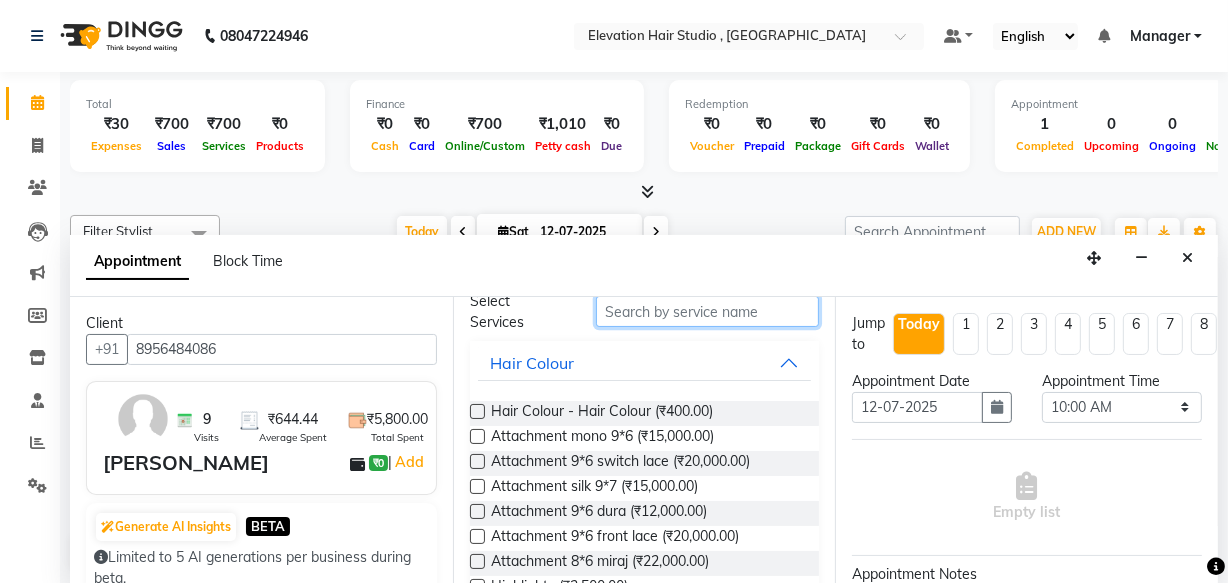 click at bounding box center (707, 311) 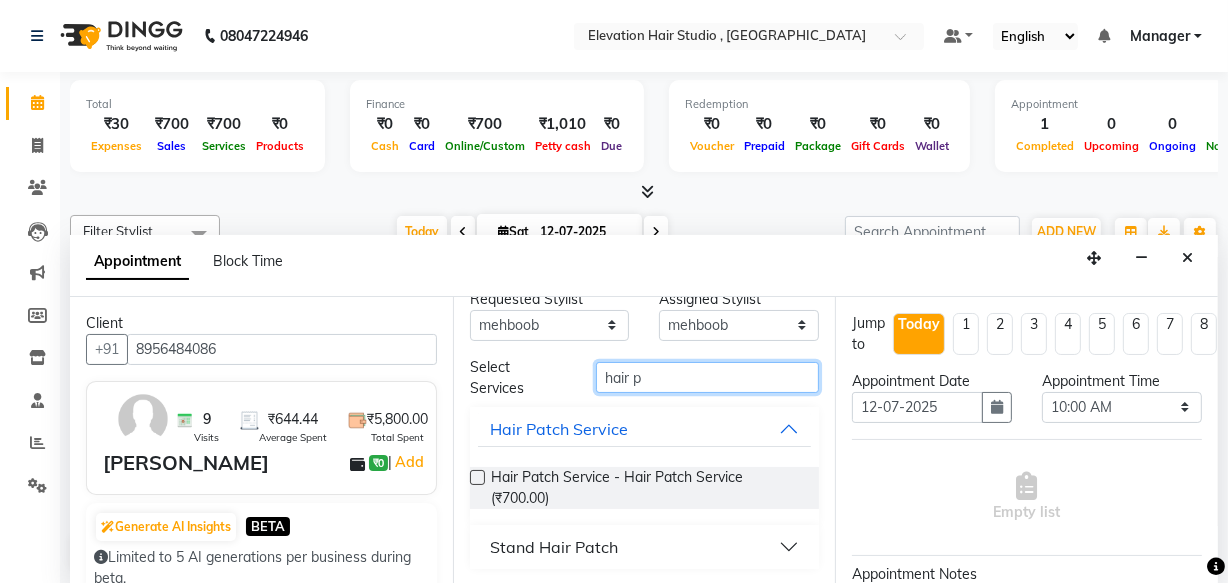 scroll, scrollTop: 23, scrollLeft: 0, axis: vertical 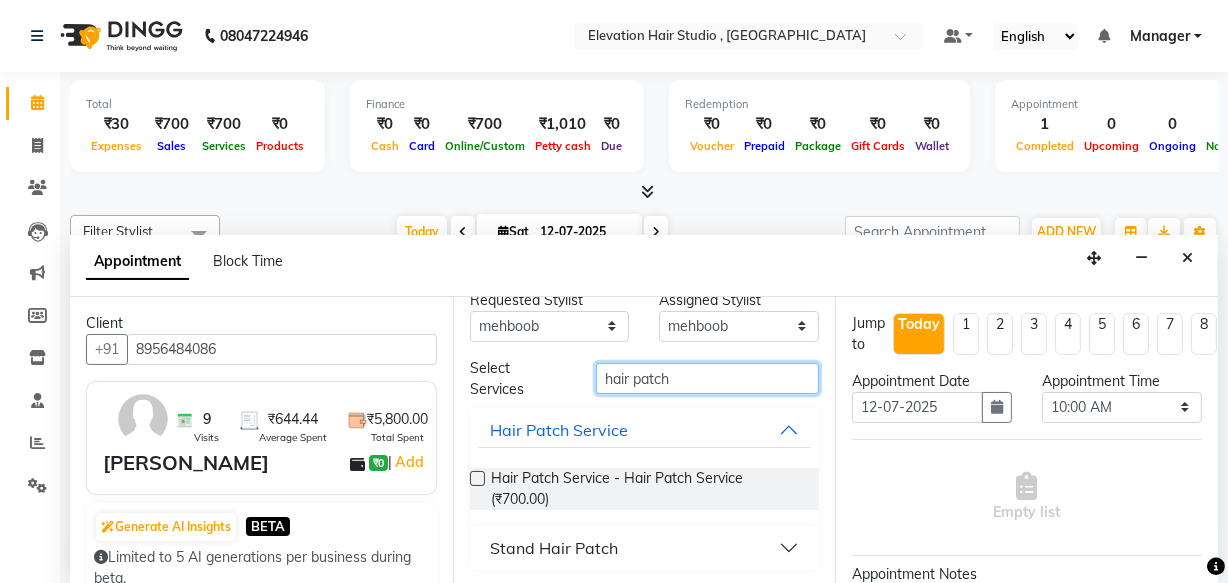 type on "hair patch" 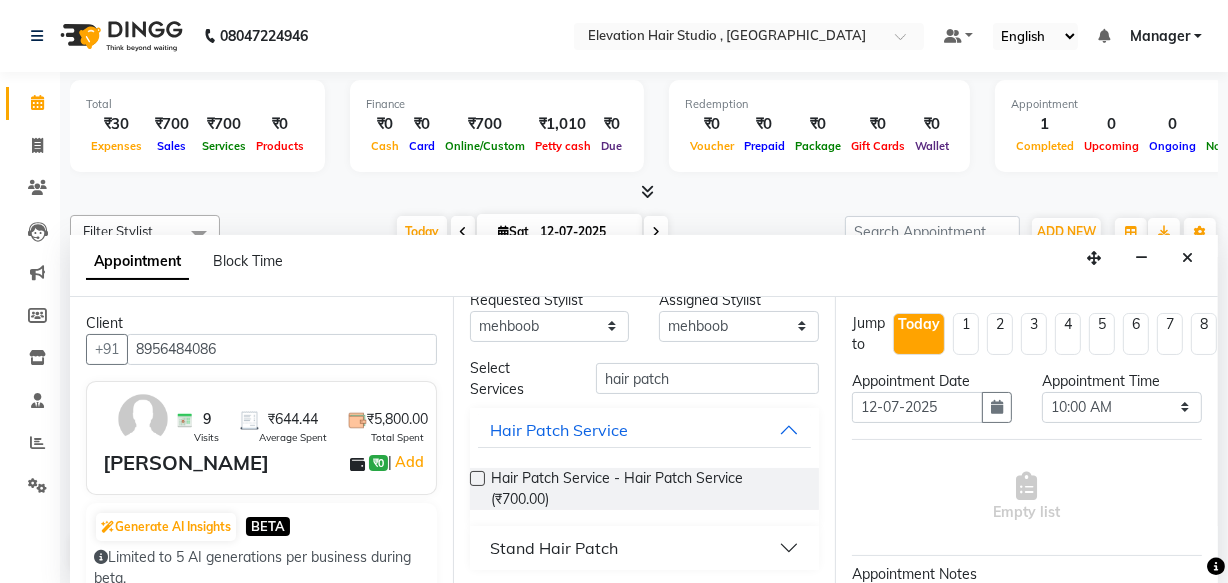 click at bounding box center [477, 478] 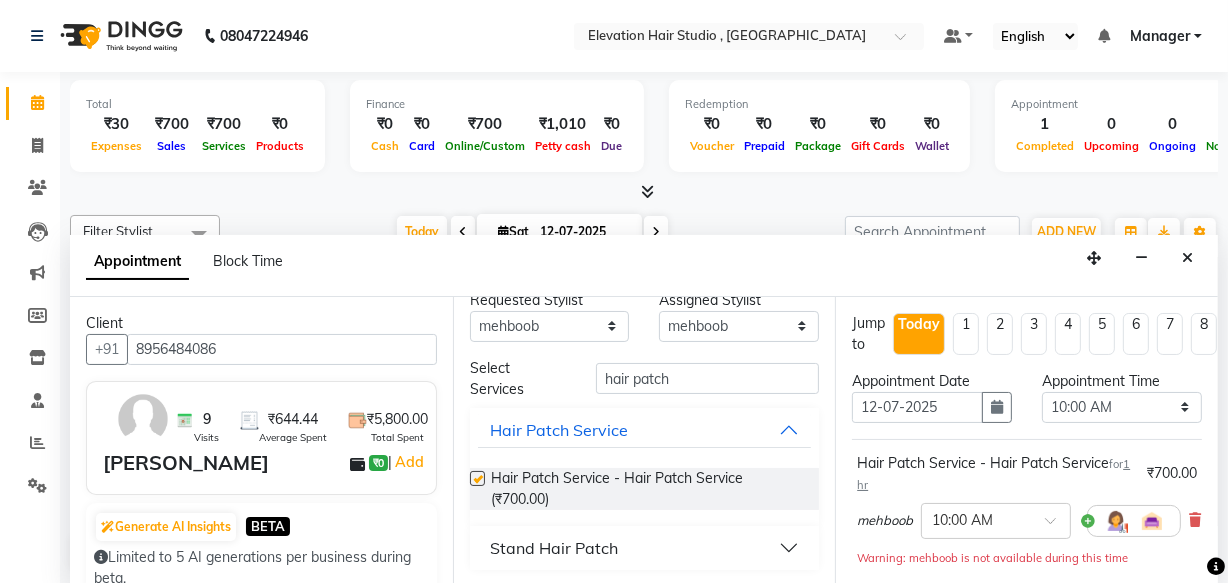 checkbox on "false" 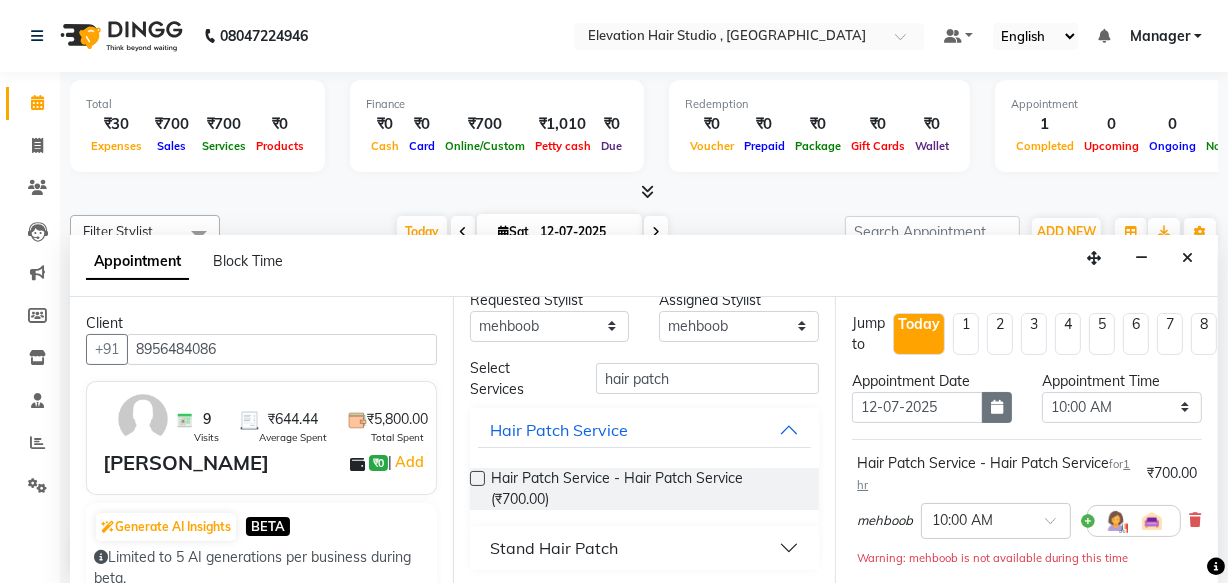 click at bounding box center (997, 407) 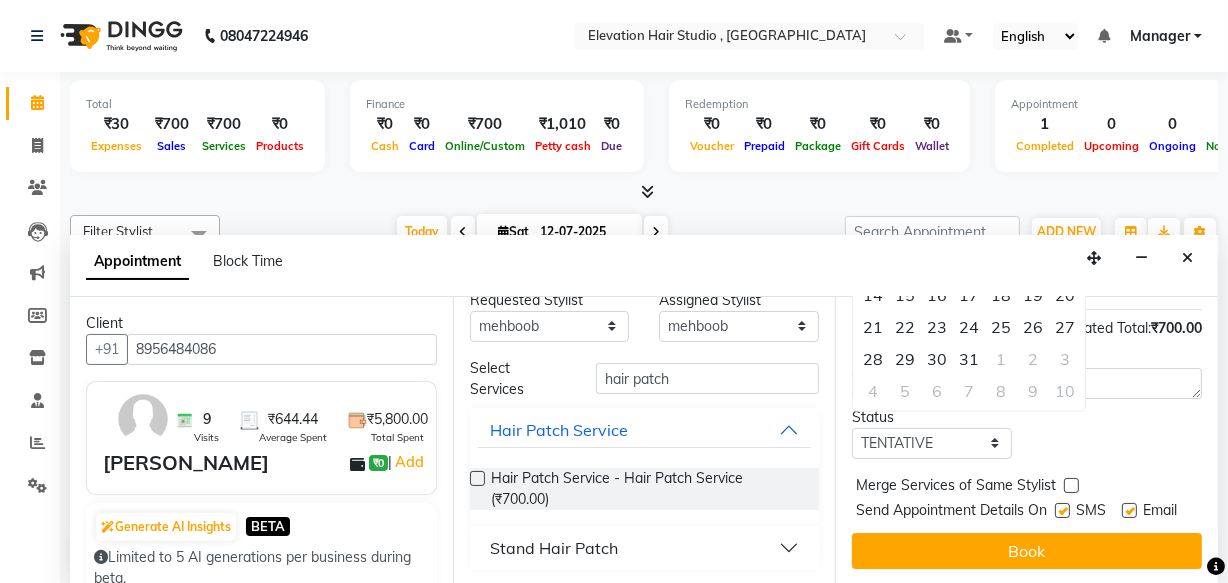 scroll, scrollTop: 58, scrollLeft: 0, axis: vertical 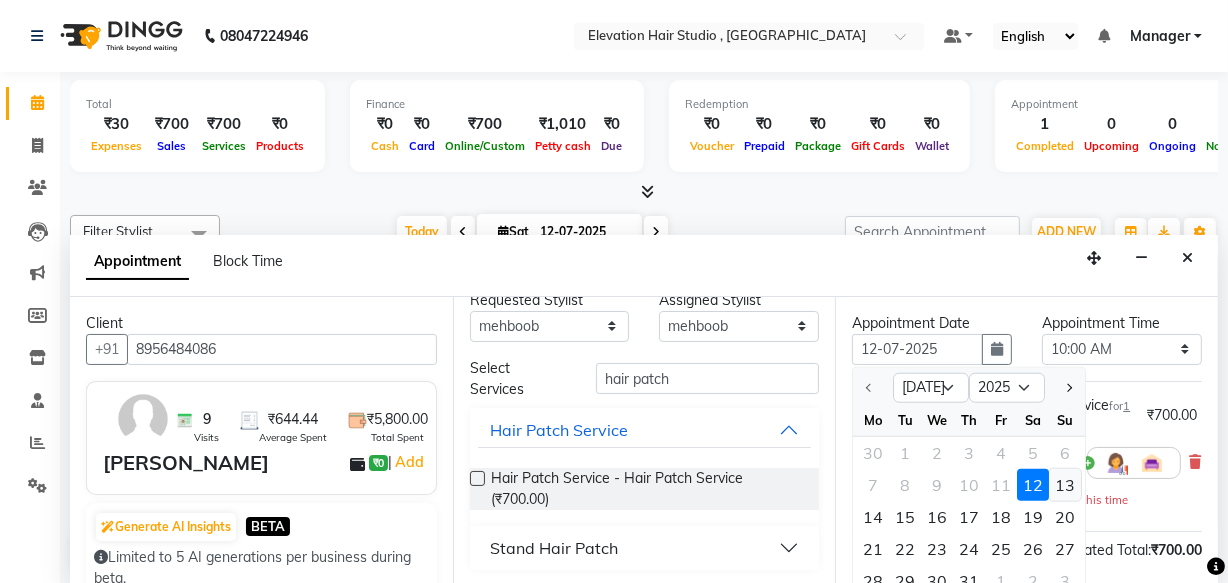 click on "13" at bounding box center [1065, 485] 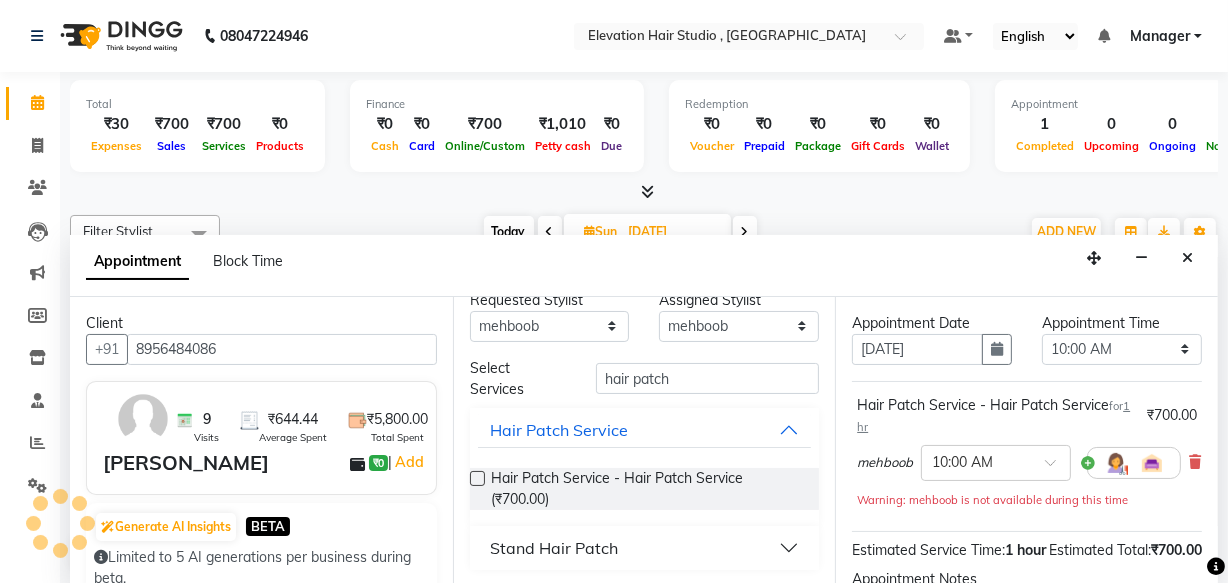 scroll, scrollTop: 263, scrollLeft: 0, axis: vertical 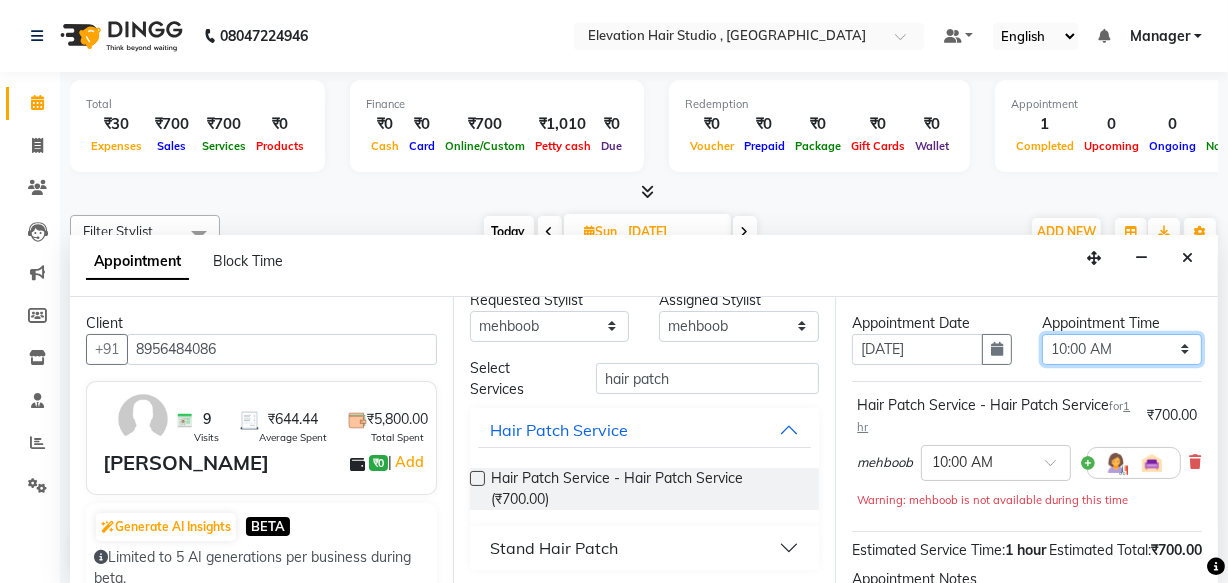 click on "Select 10:00 AM 10:15 AM 10:30 AM 10:45 AM 11:00 AM 11:15 AM 11:30 AM 11:45 AM 12:00 PM 12:15 PM 12:30 PM 12:45 PM 01:00 PM 01:15 PM 01:30 PM 01:45 PM 02:00 PM 02:15 PM 02:30 PM 02:45 PM 03:00 PM 03:15 PM 03:30 PM 03:45 PM 04:00 PM 04:15 PM 04:30 PM 04:45 PM 05:00 PM 05:15 PM 05:30 PM 05:45 PM 06:00 PM 06:15 PM 06:30 PM 06:45 PM 07:00 PM 07:15 PM 07:30 PM 07:45 PM 08:00 PM 08:15 PM 08:30 PM" at bounding box center [1122, 349] 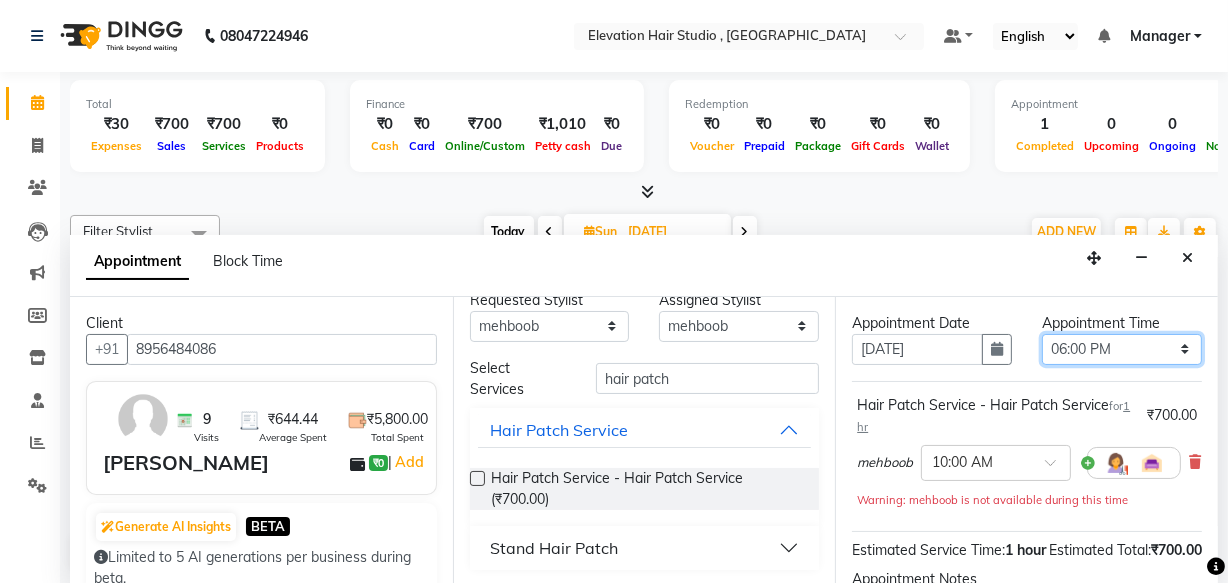 click on "Select 10:00 AM 10:15 AM 10:30 AM 10:45 AM 11:00 AM 11:15 AM 11:30 AM 11:45 AM 12:00 PM 12:15 PM 12:30 PM 12:45 PM 01:00 PM 01:15 PM 01:30 PM 01:45 PM 02:00 PM 02:15 PM 02:30 PM 02:45 PM 03:00 PM 03:15 PM 03:30 PM 03:45 PM 04:00 PM 04:15 PM 04:30 PM 04:45 PM 05:00 PM 05:15 PM 05:30 PM 05:45 PM 06:00 PM 06:15 PM 06:30 PM 06:45 PM 07:00 PM 07:15 PM 07:30 PM 07:45 PM 08:00 PM 08:15 PM 08:30 PM" at bounding box center [1122, 349] 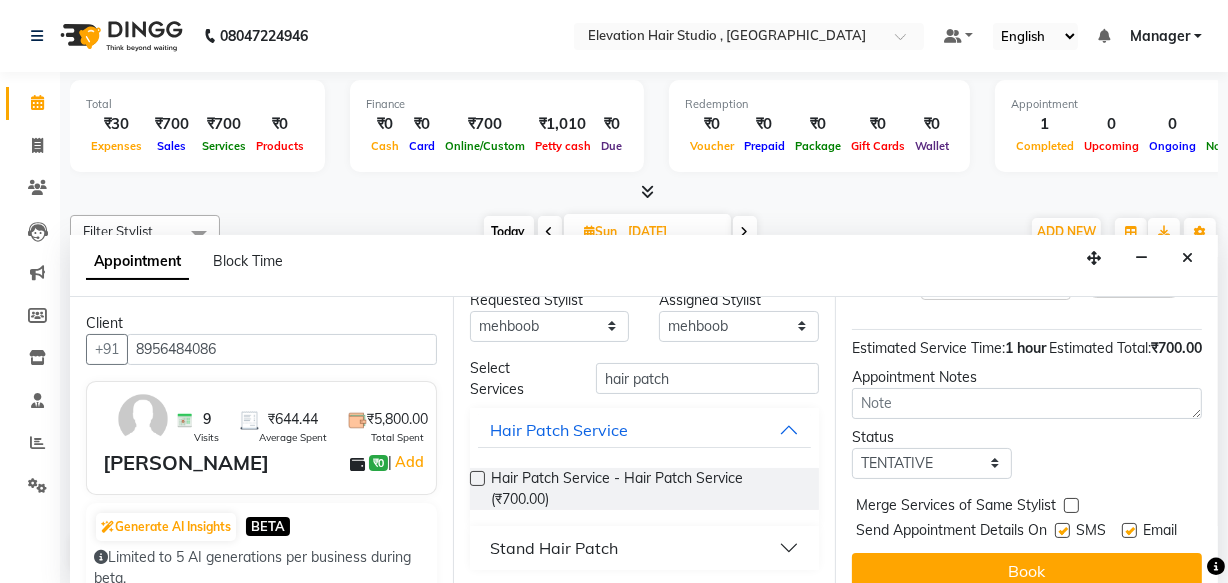 scroll, scrollTop: 240, scrollLeft: 0, axis: vertical 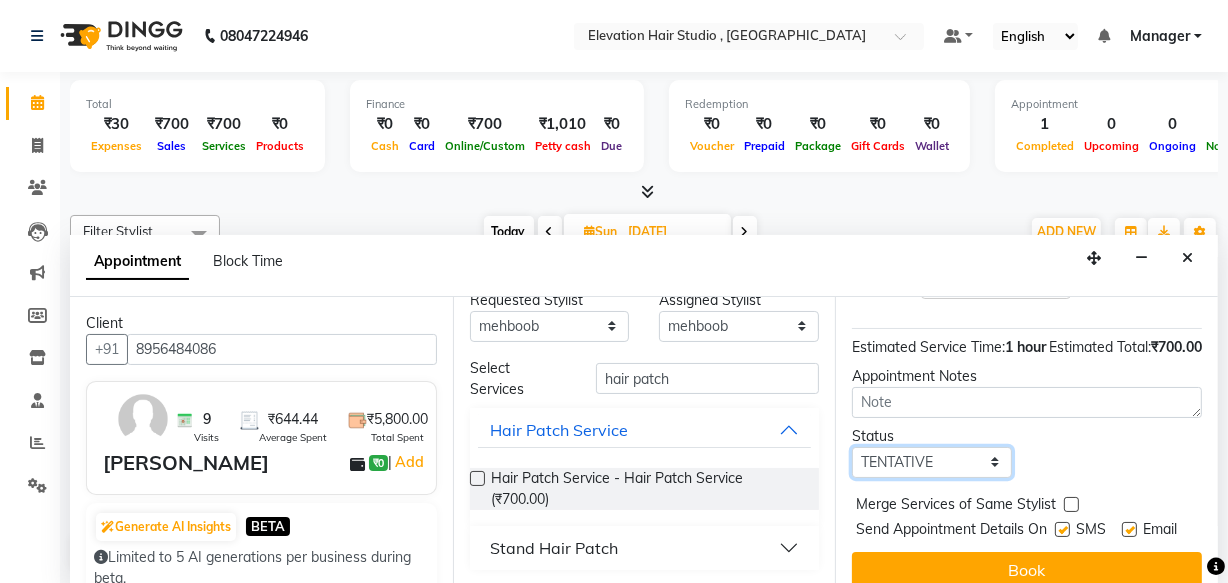 click on "Select TENTATIVE CONFIRM UPCOMING" at bounding box center (932, 462) 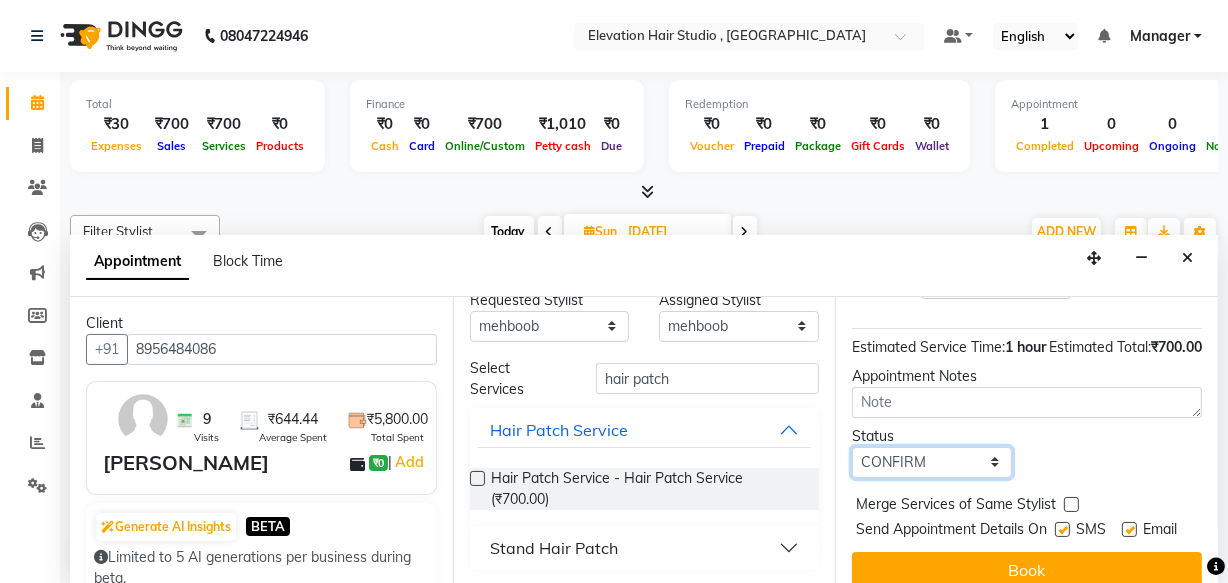 click on "Select TENTATIVE CONFIRM UPCOMING" at bounding box center [932, 462] 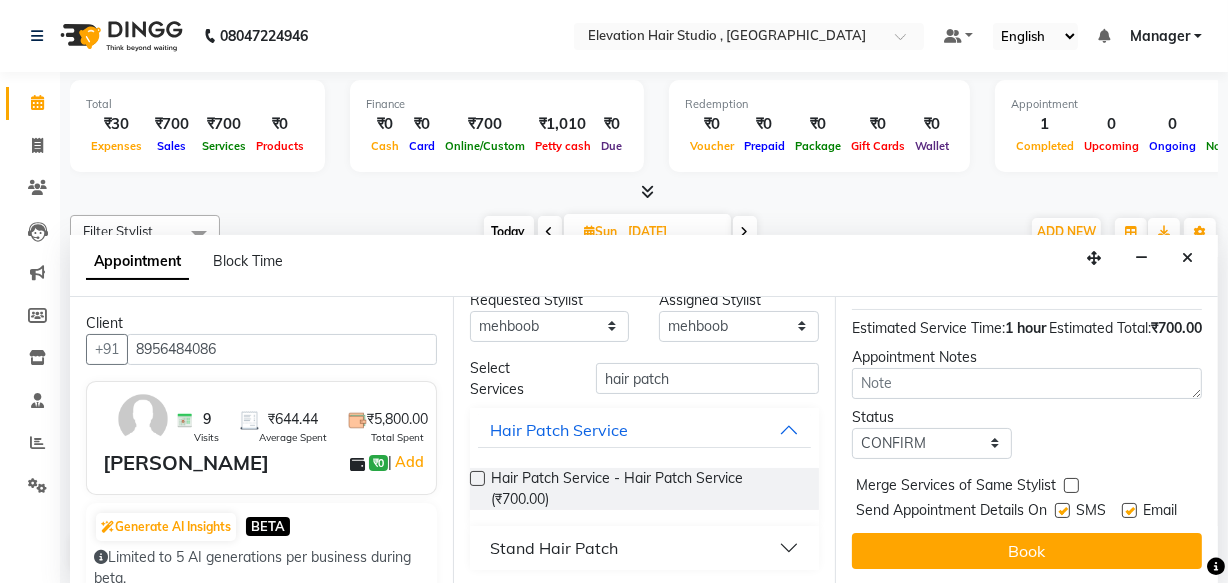 click at bounding box center (1129, 510) 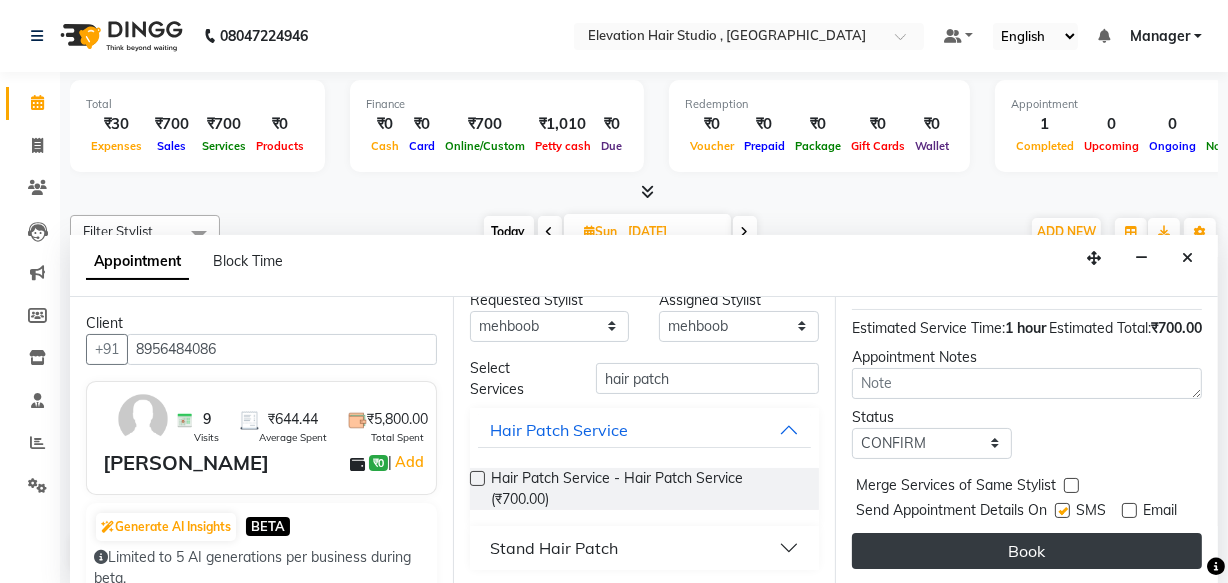 click on "Book" at bounding box center (1027, 551) 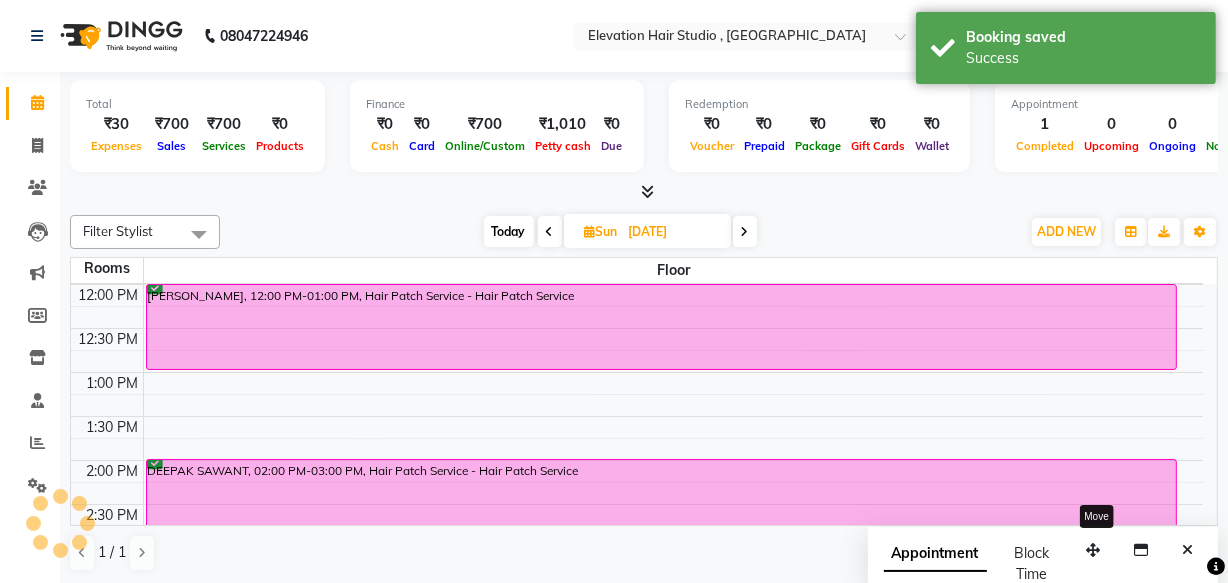 scroll, scrollTop: 0, scrollLeft: 0, axis: both 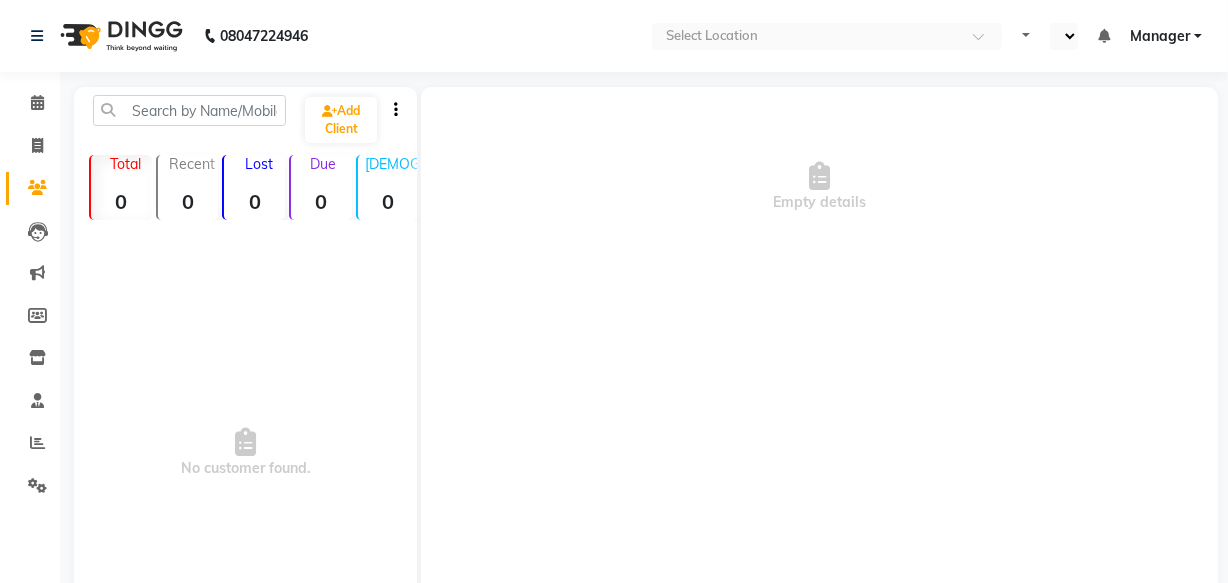 select on "en" 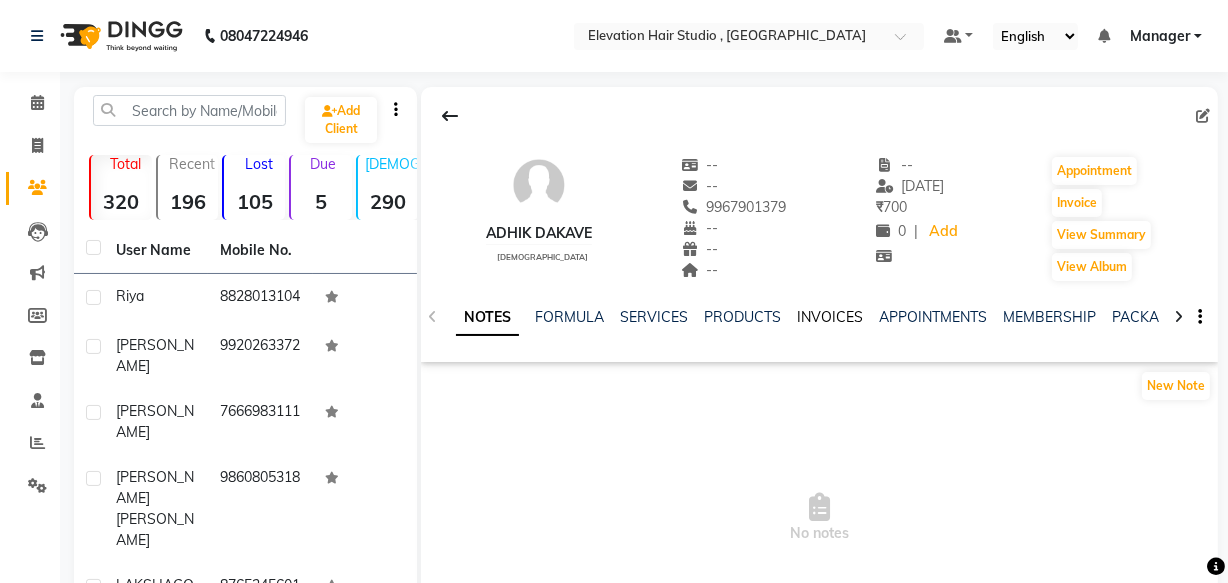 click on "INVOICES" 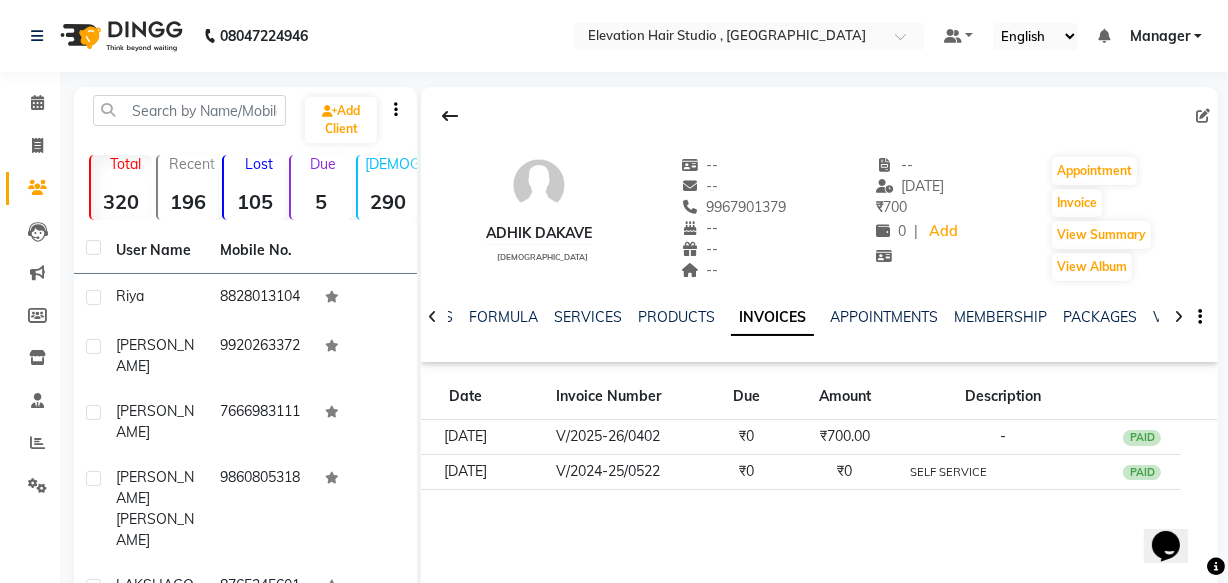 scroll, scrollTop: 0, scrollLeft: 0, axis: both 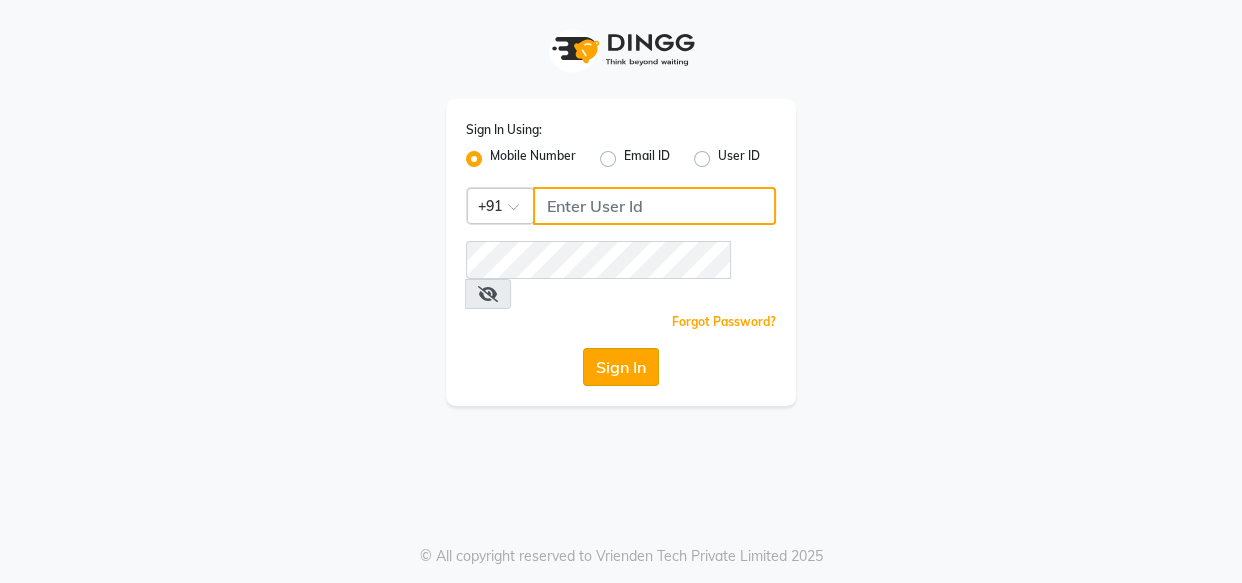 type on "9769013817" 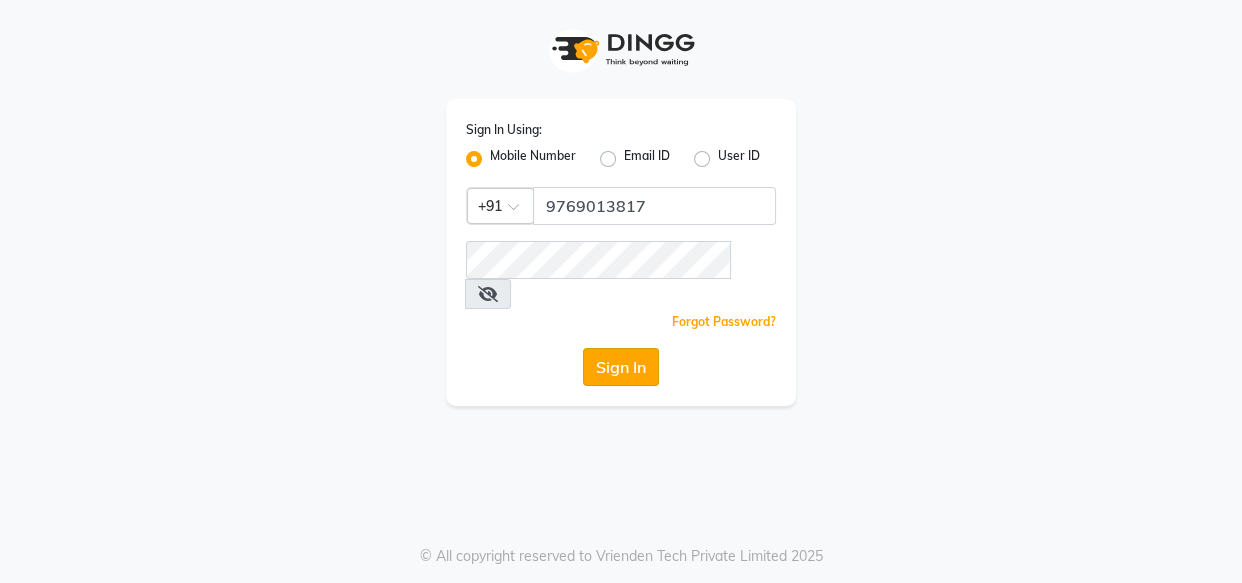 click on "Sign In" 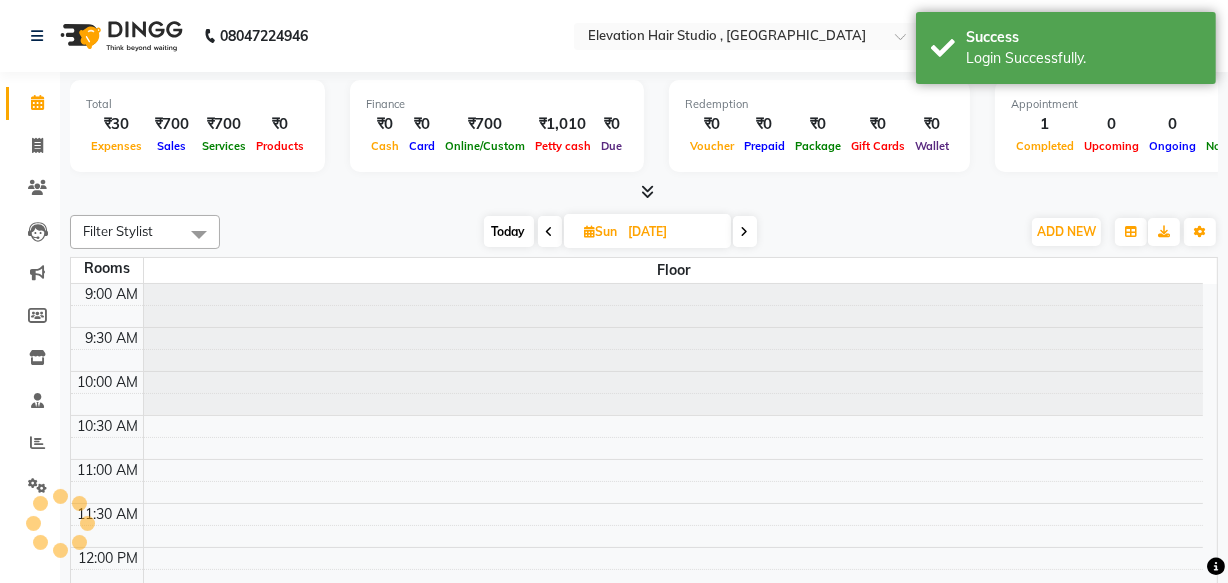 scroll, scrollTop: 0, scrollLeft: 0, axis: both 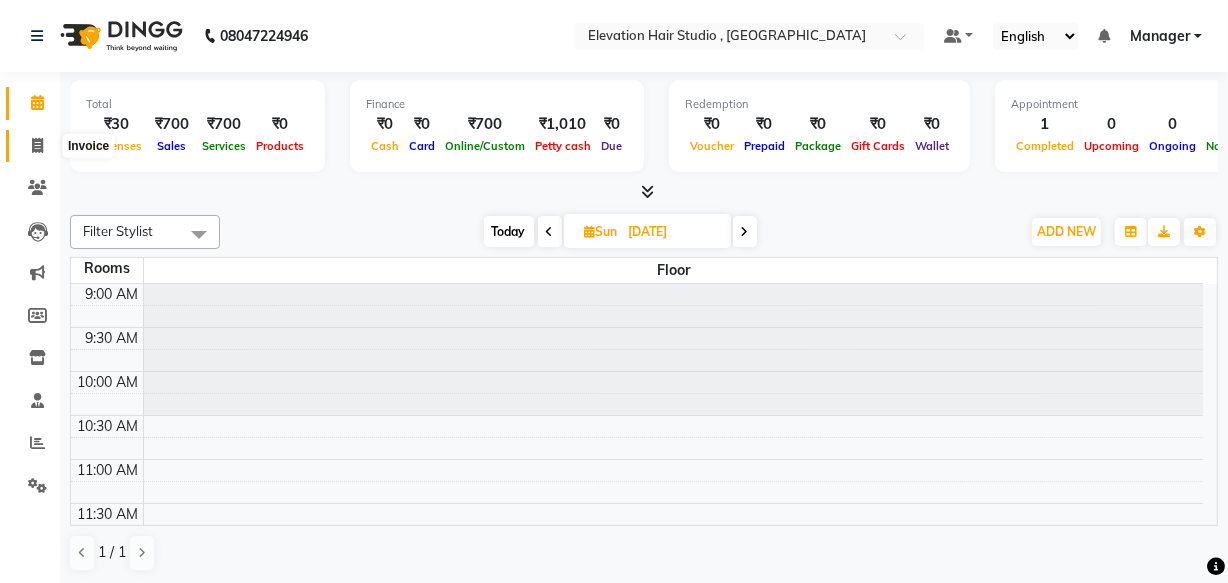 click 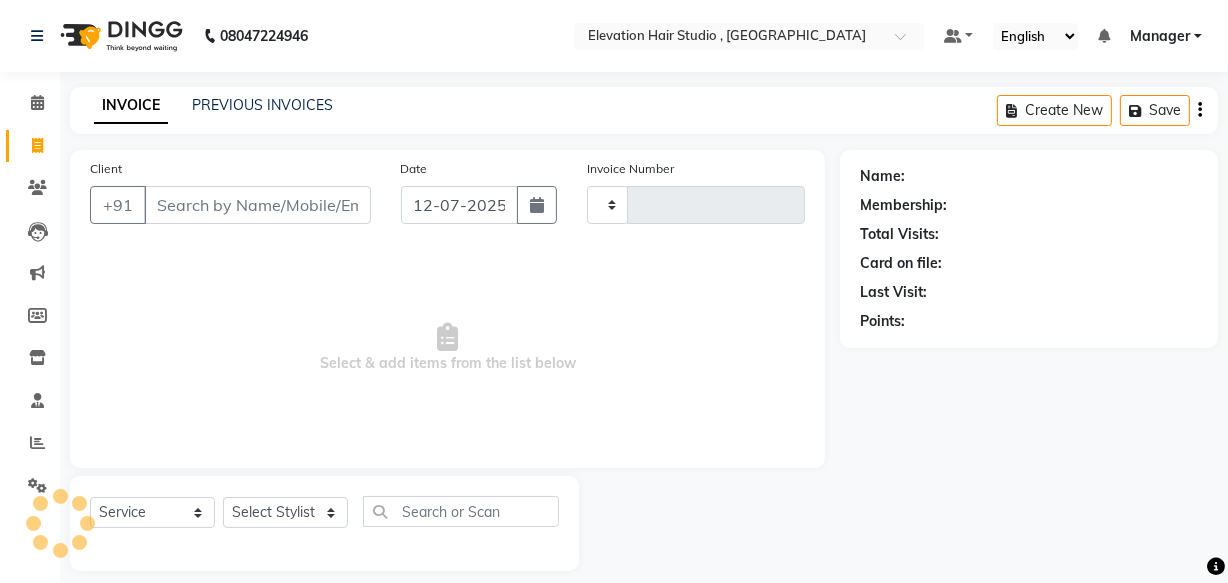 type on "0539" 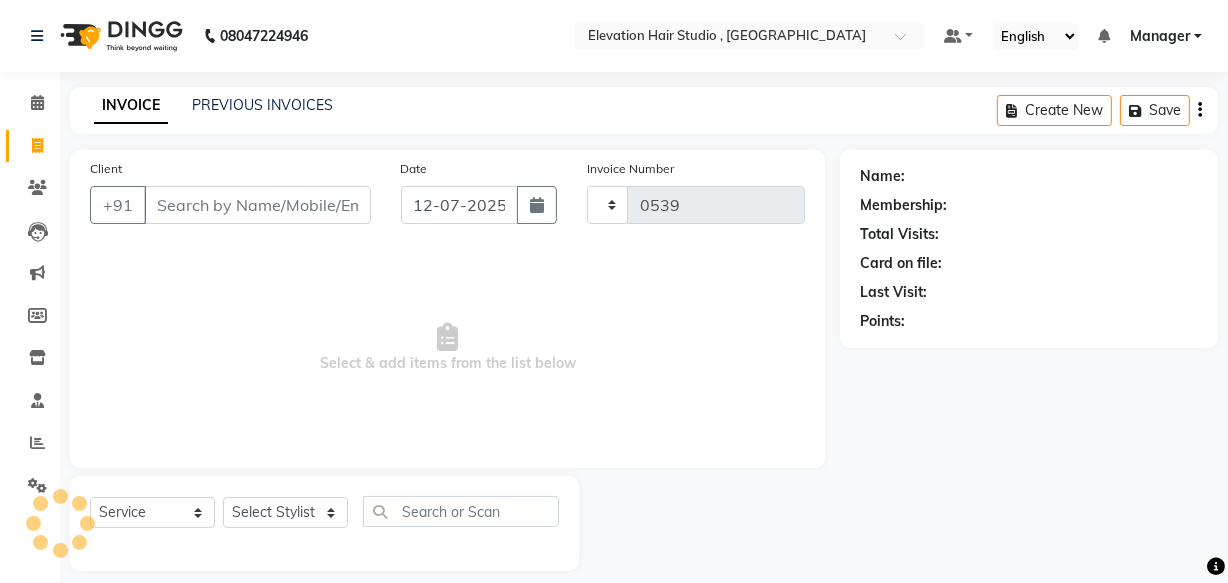 select on "6886" 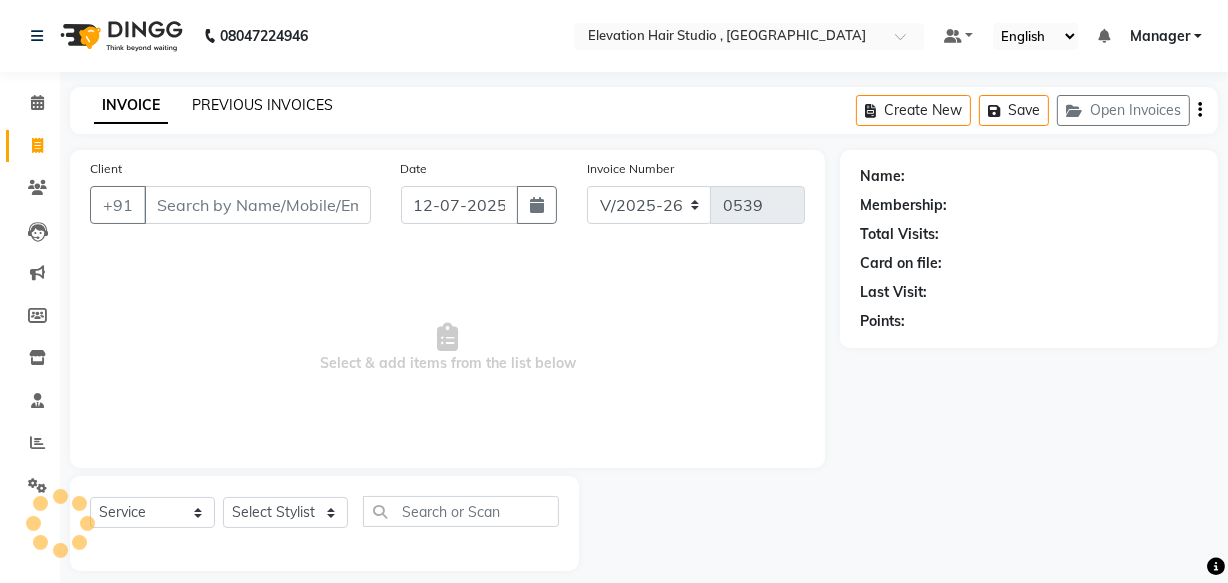 click on "PREVIOUS INVOICES" 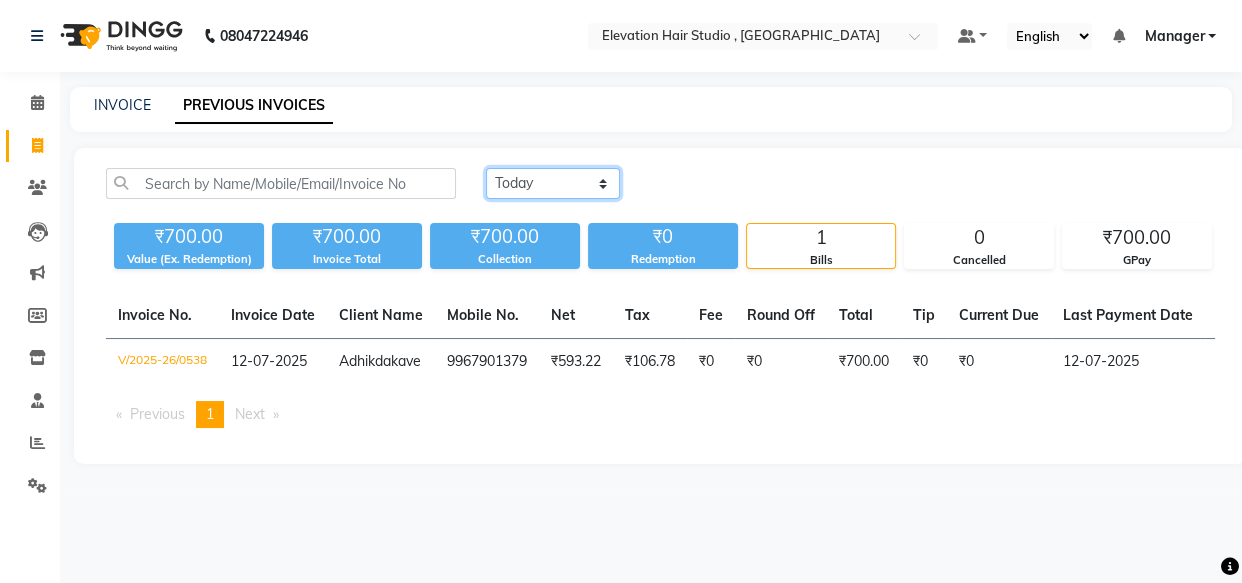 click on "Today Yesterday Custom Range" 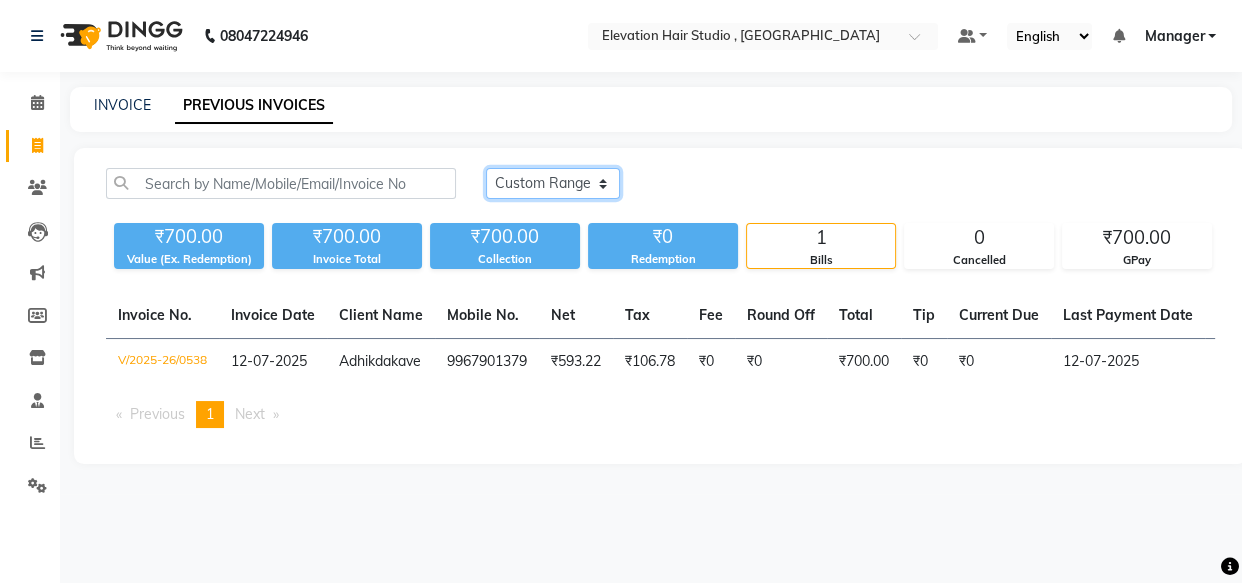 click on "Today Yesterday Custom Range" 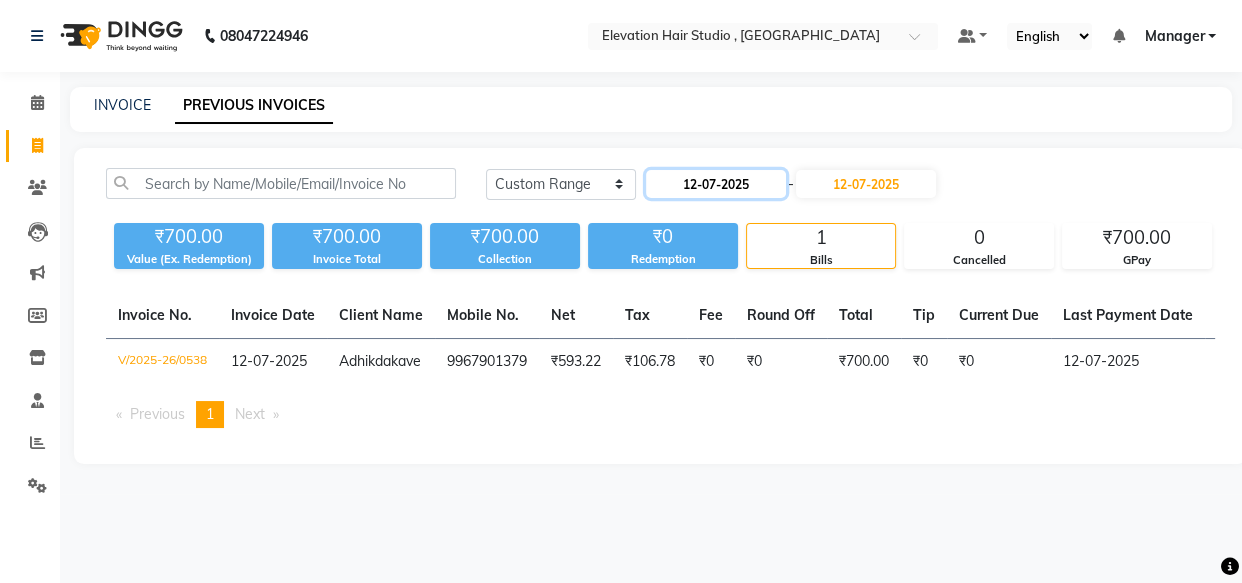 click on "12-07-2025" 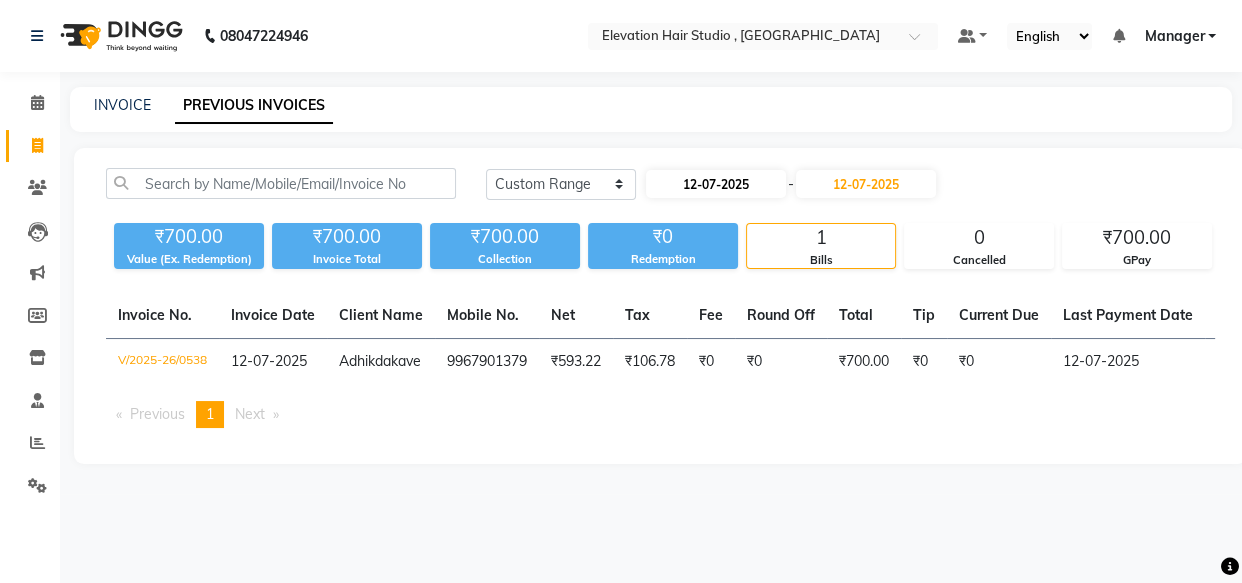 select on "7" 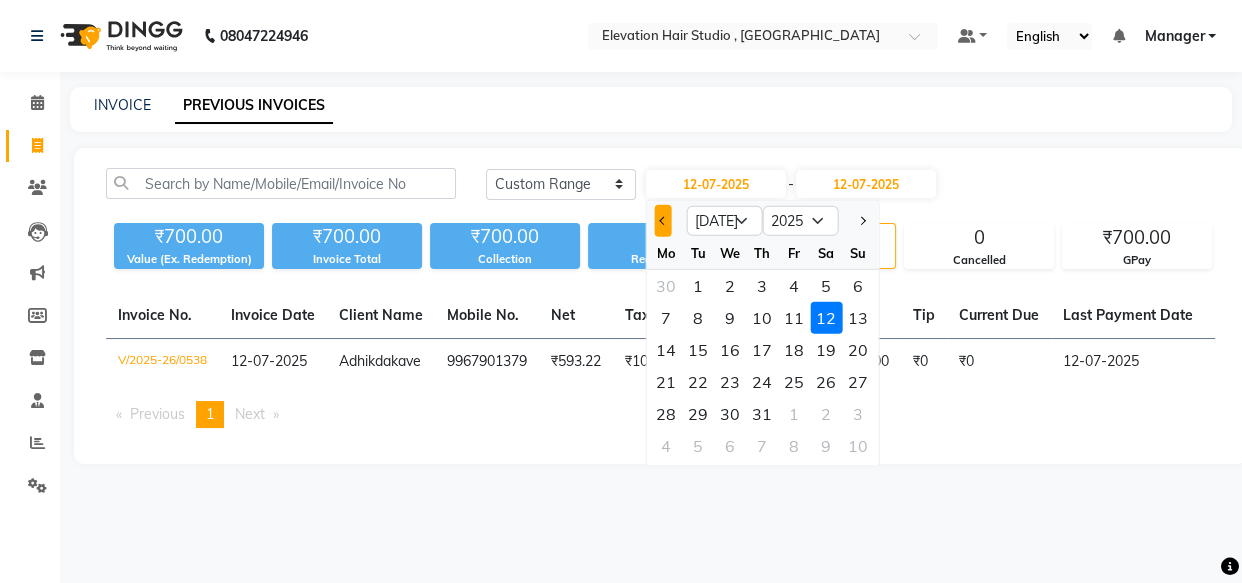 click 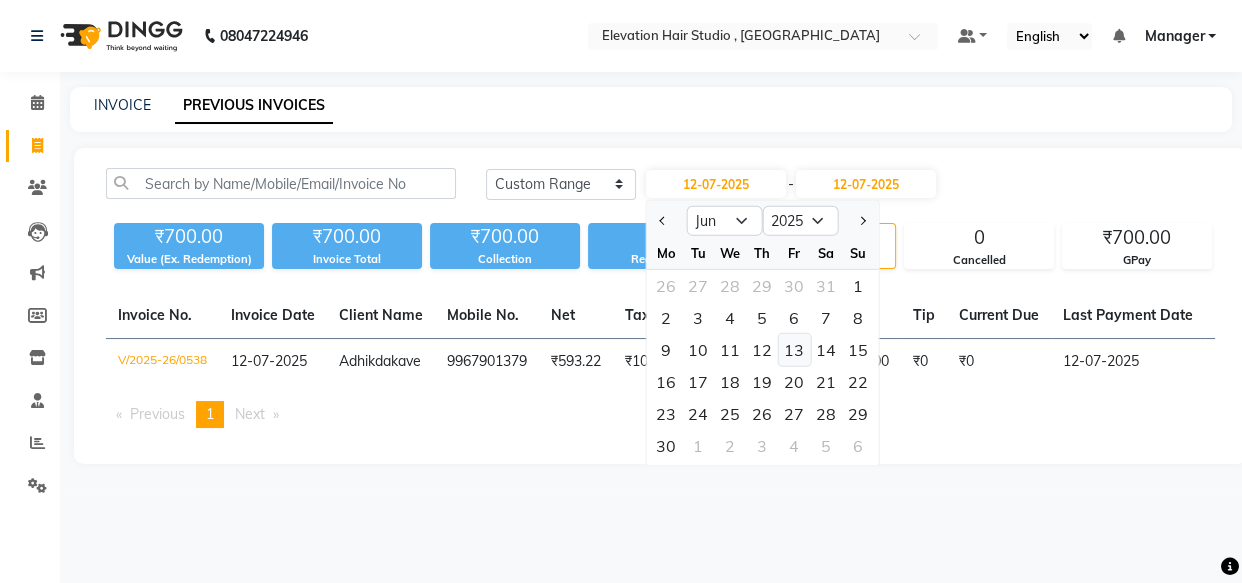 click on "13" 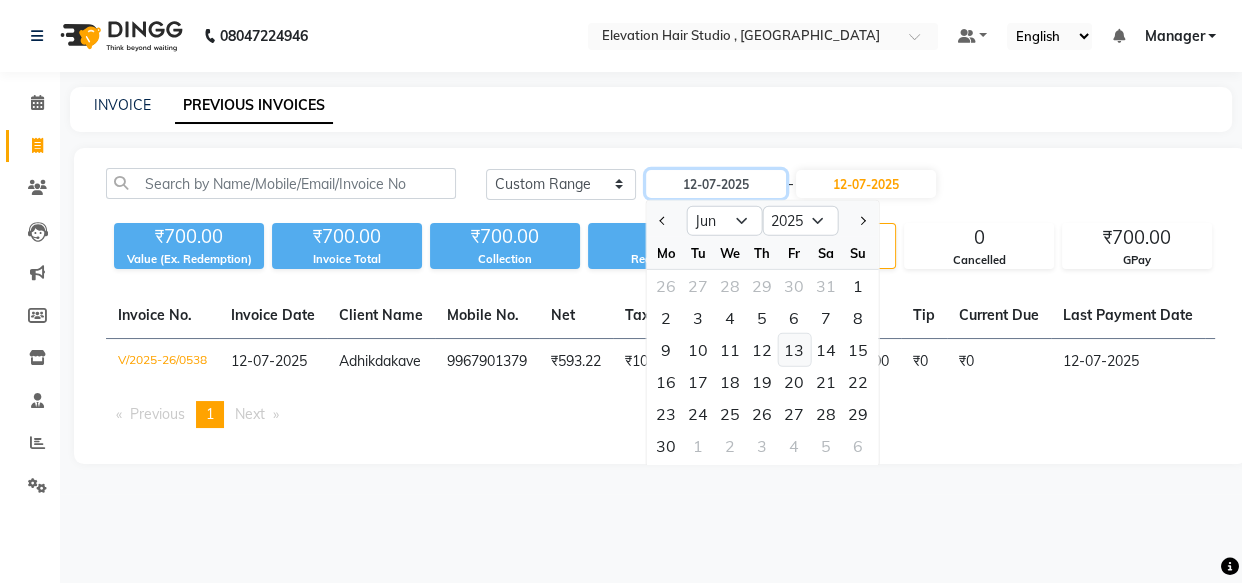type on "13-06-2025" 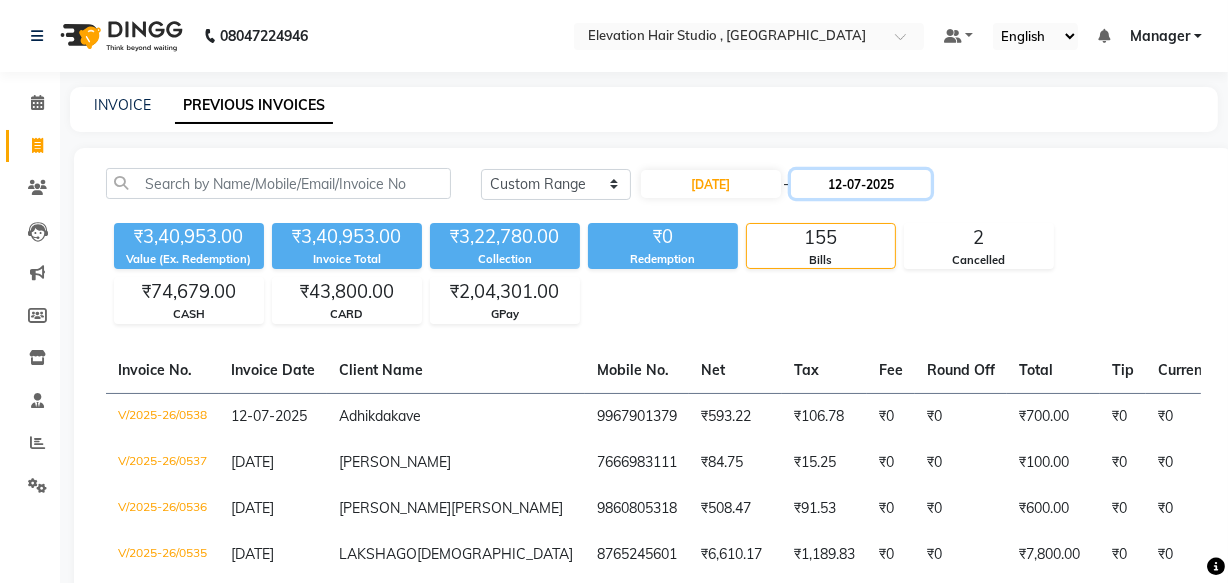 click on "12-07-2025" 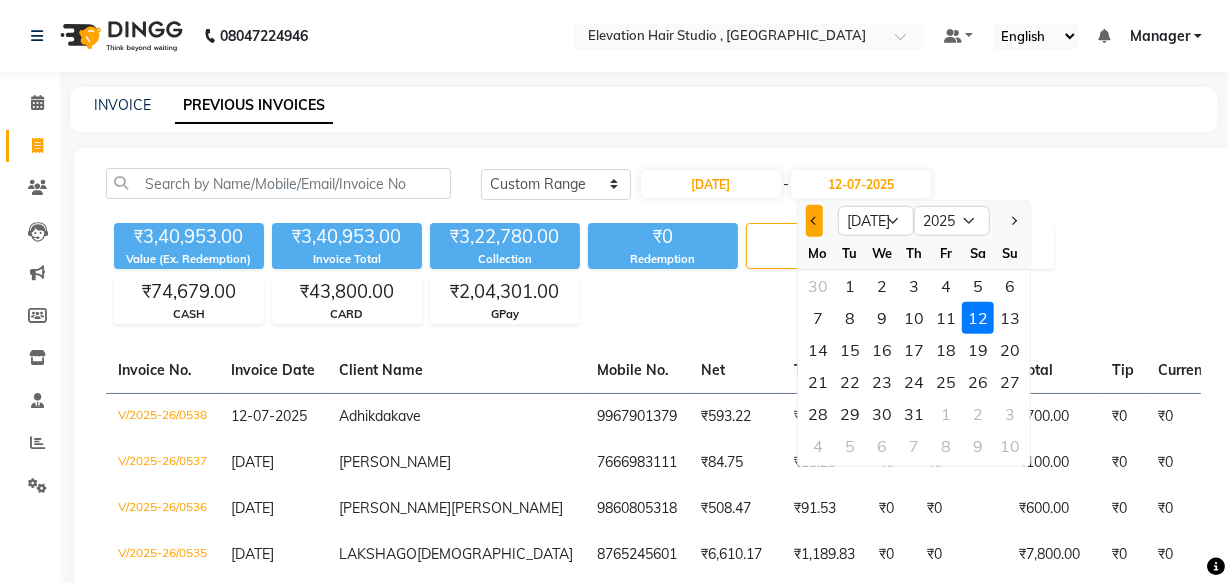 click 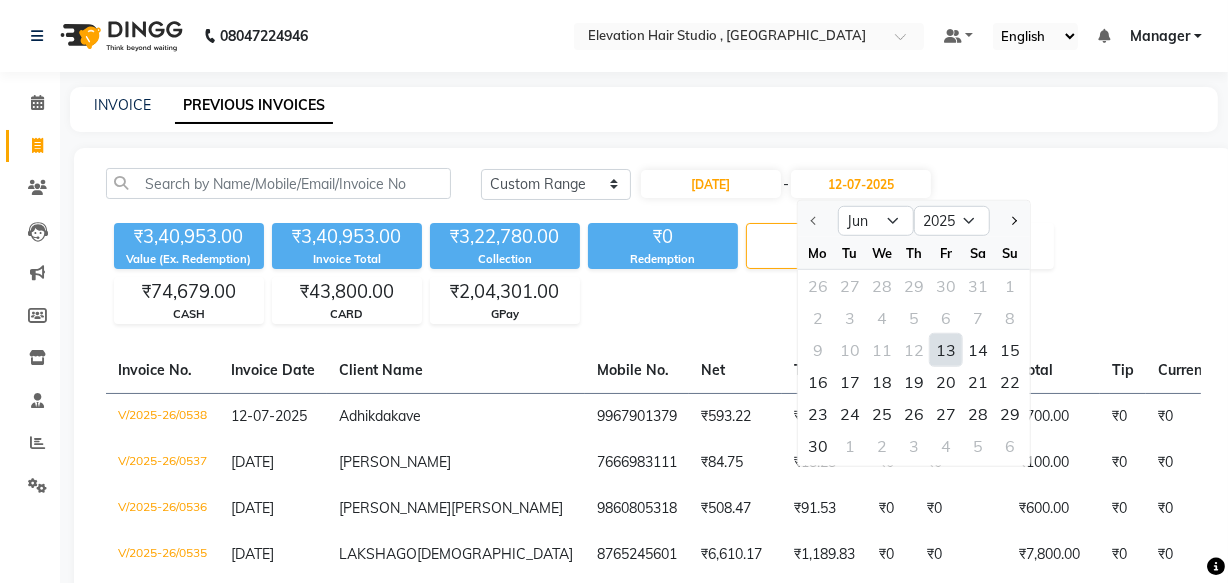 click on "13" 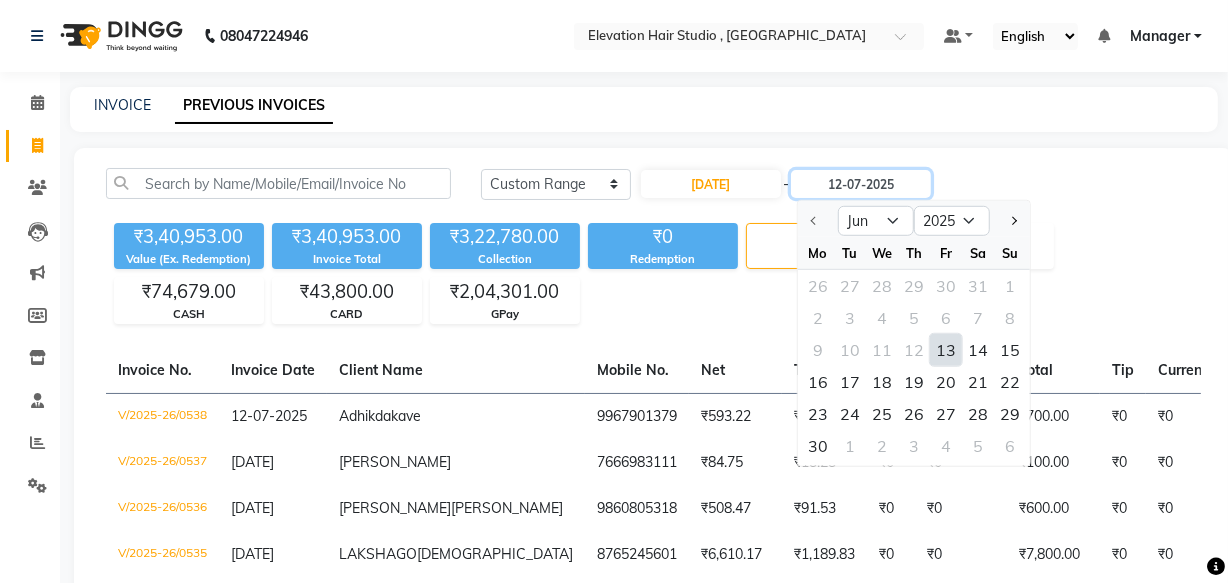 type on "13-06-2025" 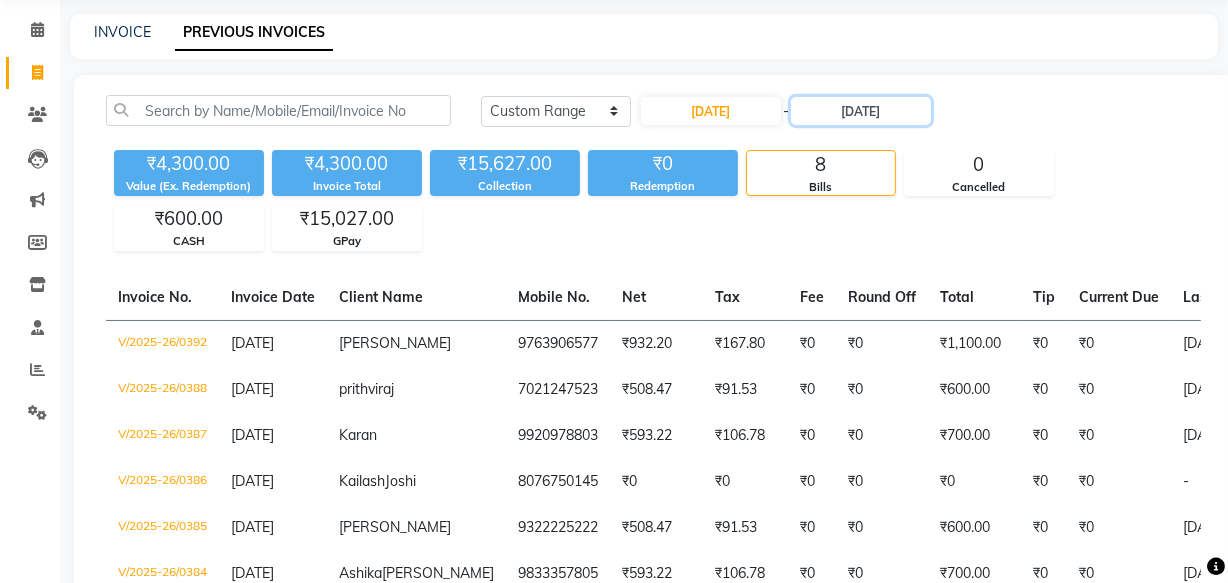scroll, scrollTop: 0, scrollLeft: 0, axis: both 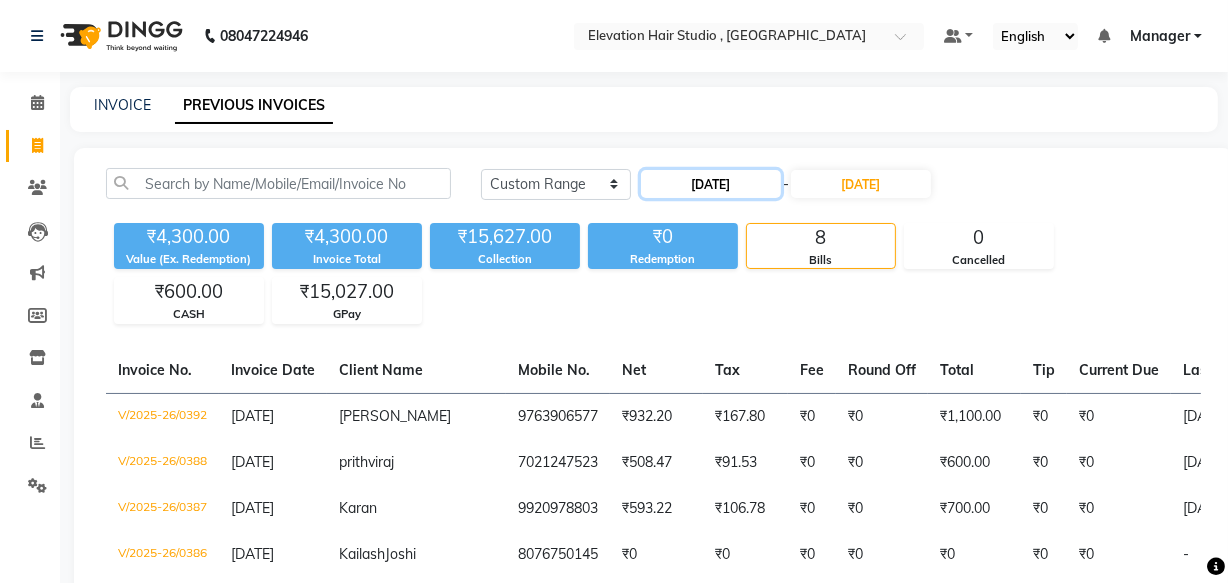 click on "13-06-2025" 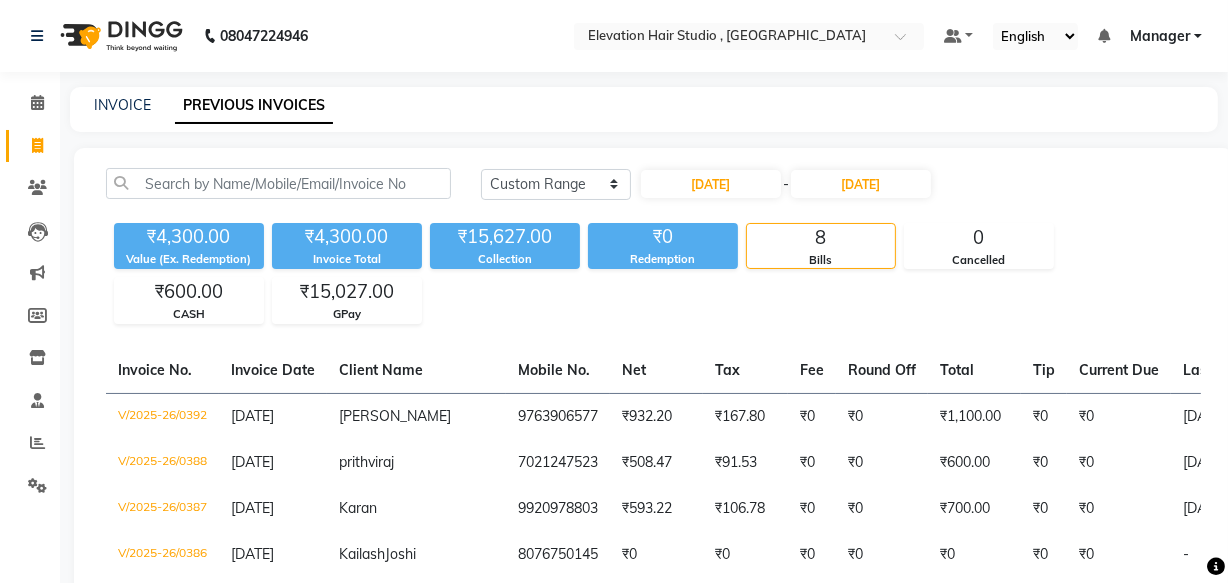 select on "6" 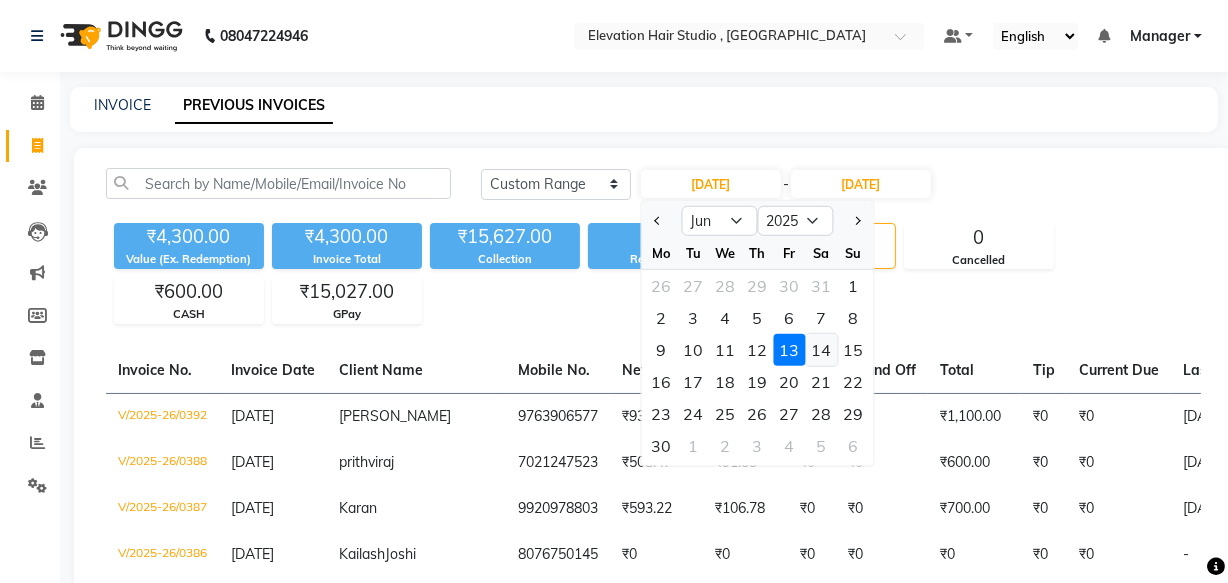 click on "14" 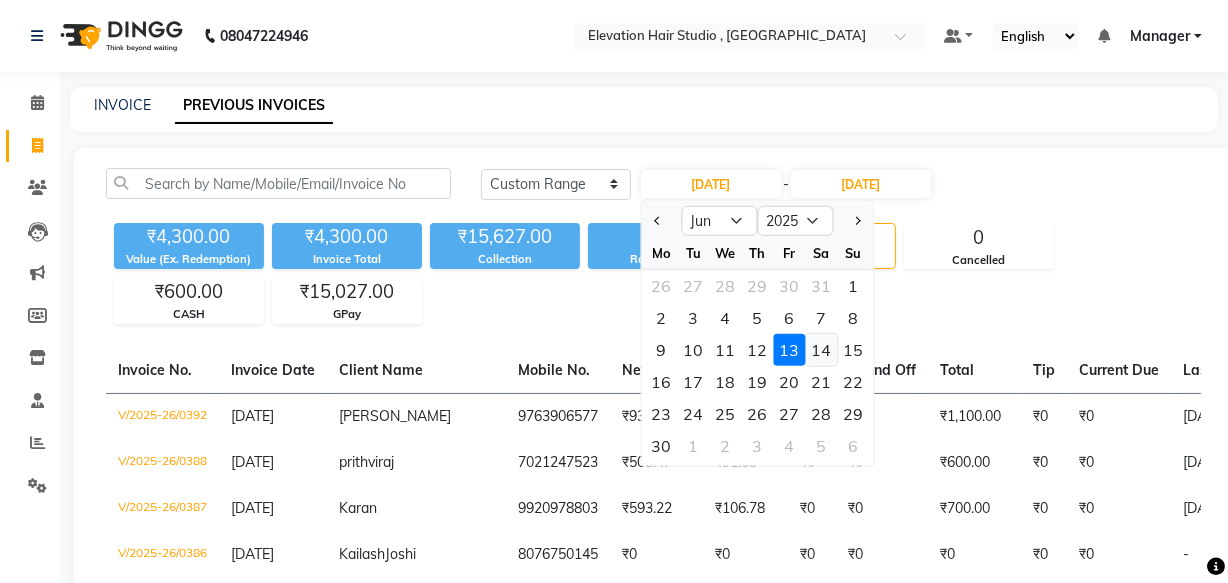 type on "14-06-2025" 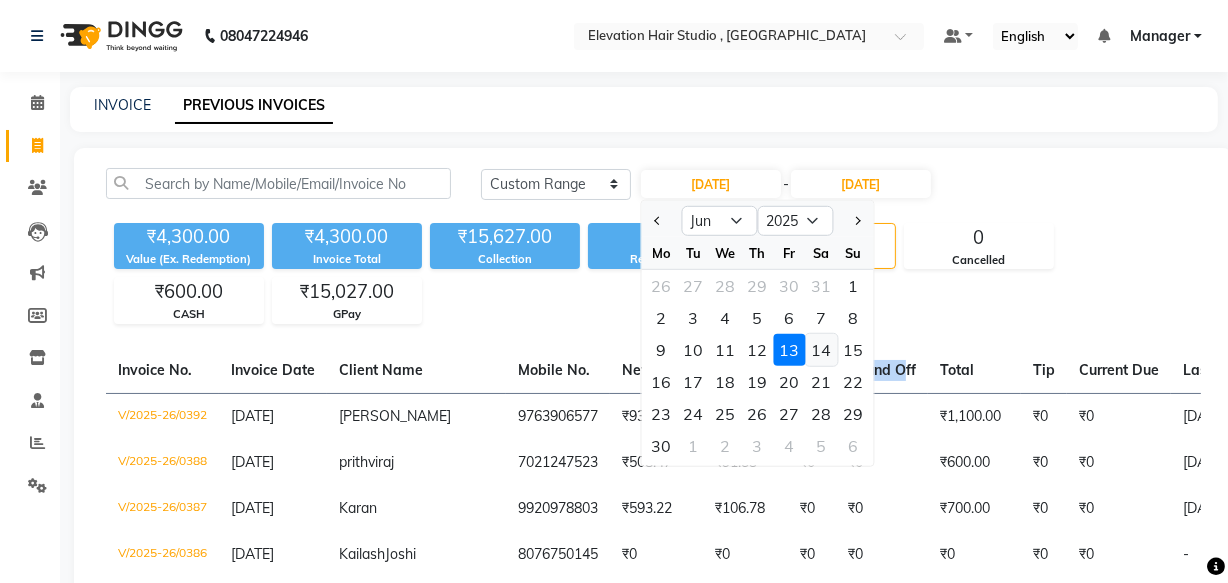 click on "Today Yesterday Custom Range 14-06-2025 Jan Feb Mar Apr May Jun Jul Aug Sep Oct Nov Dec 2015 2016 2017 2018 2019 2020 2021 2022 2023 2024 2025 2026 2027 2028 2029 2030 2031 2032 2033 2034 2035 Mo Tu We Th Fr Sa Su 26 27 28 29 30 31 1 2 3 4 5 6 7 8 9 10 11 12 13 14 15 16 17 18 19 20 21 22 23 24 25 26 27 28 29 30 1 2 3 4 5 6 - 13-06-2025 ₹4,300.00 Value (Ex. Redemption) ₹4,300.00 Invoice Total  ₹15,627.00 Collection ₹0 Redemption 8 Bills 0 Cancelled ₹600.00 CASH ₹15,027.00 GPay  Invoice No.   Invoice Date   Client Name   Mobile No.   Net   Tax   Fee   Round Off   Total   Tip   Current Due   Last Payment Date   Payment Amount   Payment Methods   Cancel Reason   Status   V/2025-26/0392  13-06-2025 zeeshan   9763906577 ₹932.20 ₹167.80  ₹0  ₹0 ₹1,100.00 ₹0 ₹0 13-06-2025 ₹1,100.00  GPay - PAID  V/2025-26/0388  13-06-2025 prithvi  raj 7021247523 ₹508.47 ₹91.53  ₹0  ₹0 ₹600.00 ₹0 ₹0 13-06-2025 ₹600.00  GPay - PAID  V/2025-26/0387  13-06-2025 Karan   9920978803 ₹593.22 ₹0" 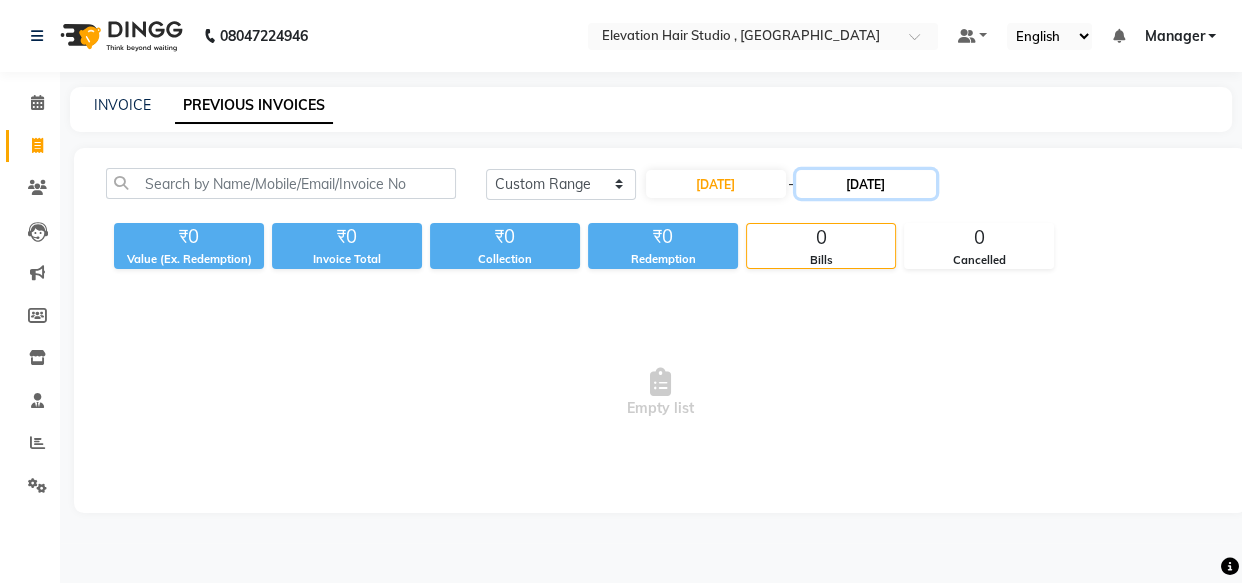 click on "13-06-2025" 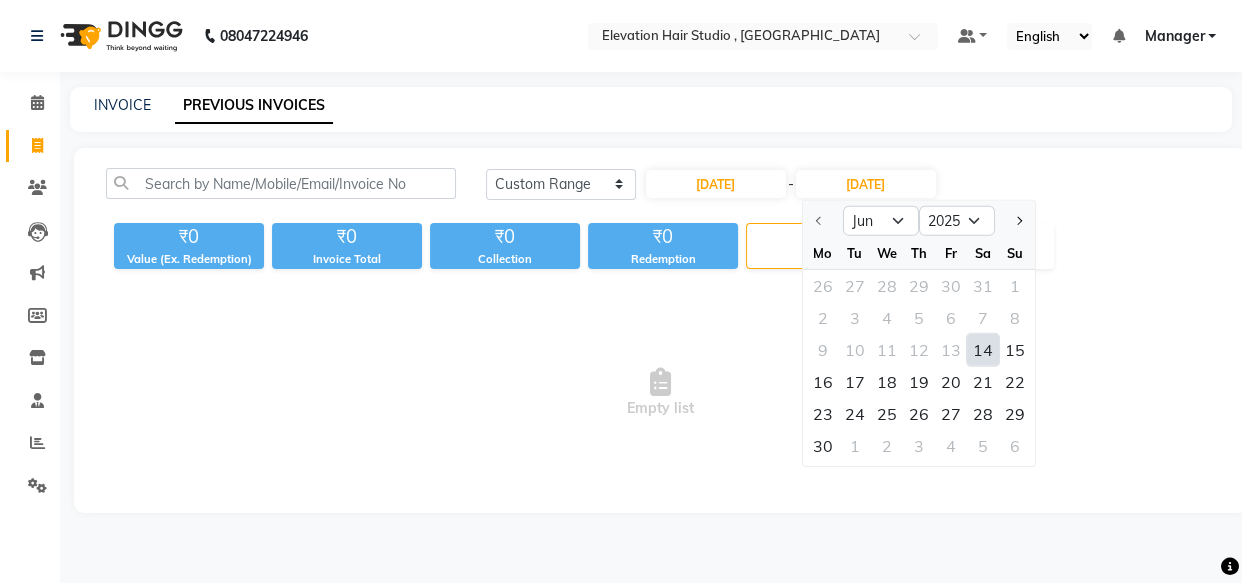 click on "14" 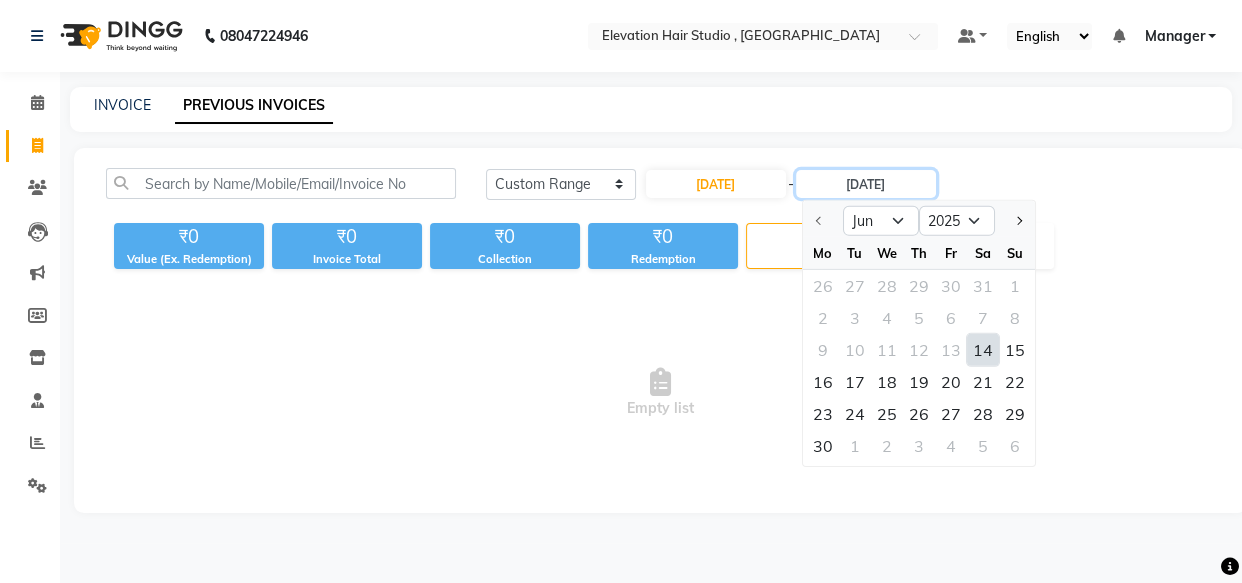 type on "14-06-2025" 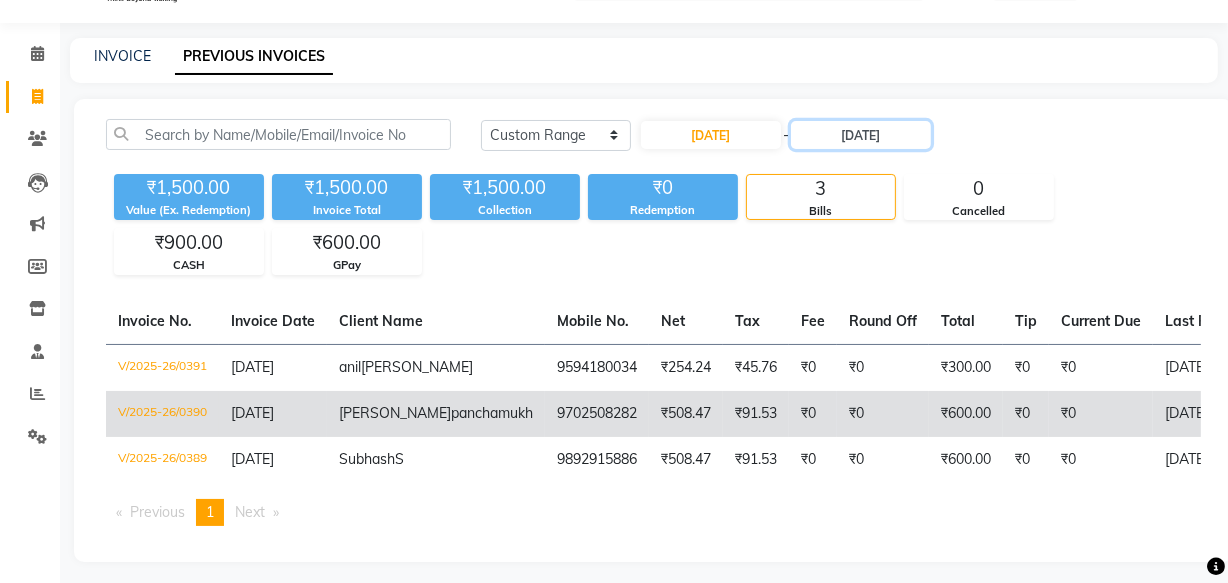 scroll, scrollTop: 90, scrollLeft: 0, axis: vertical 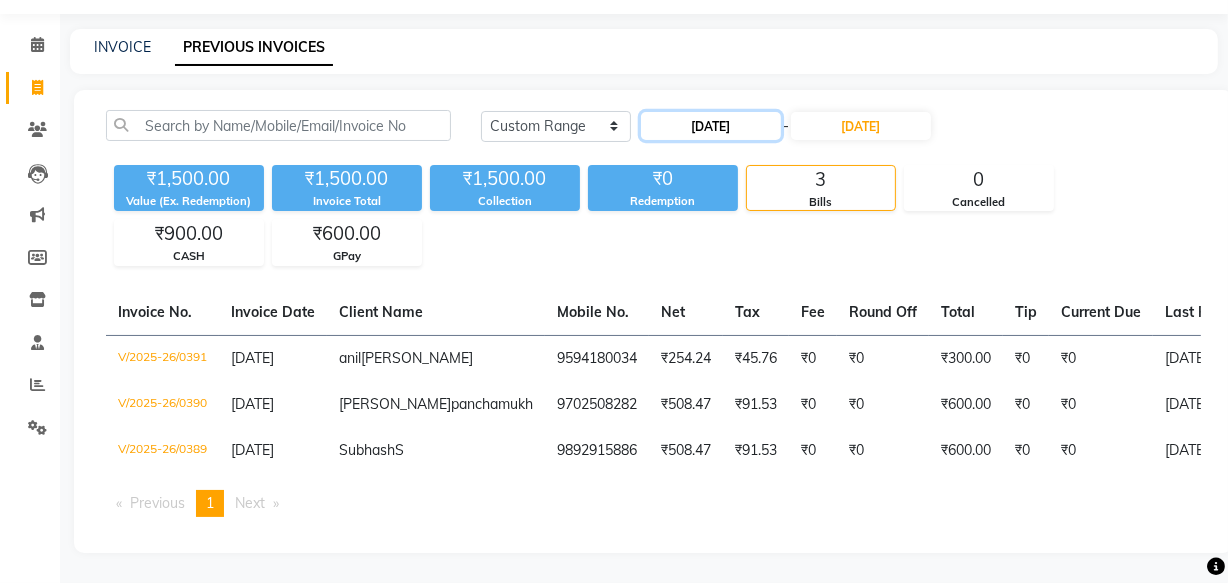 click on "14-06-2025" 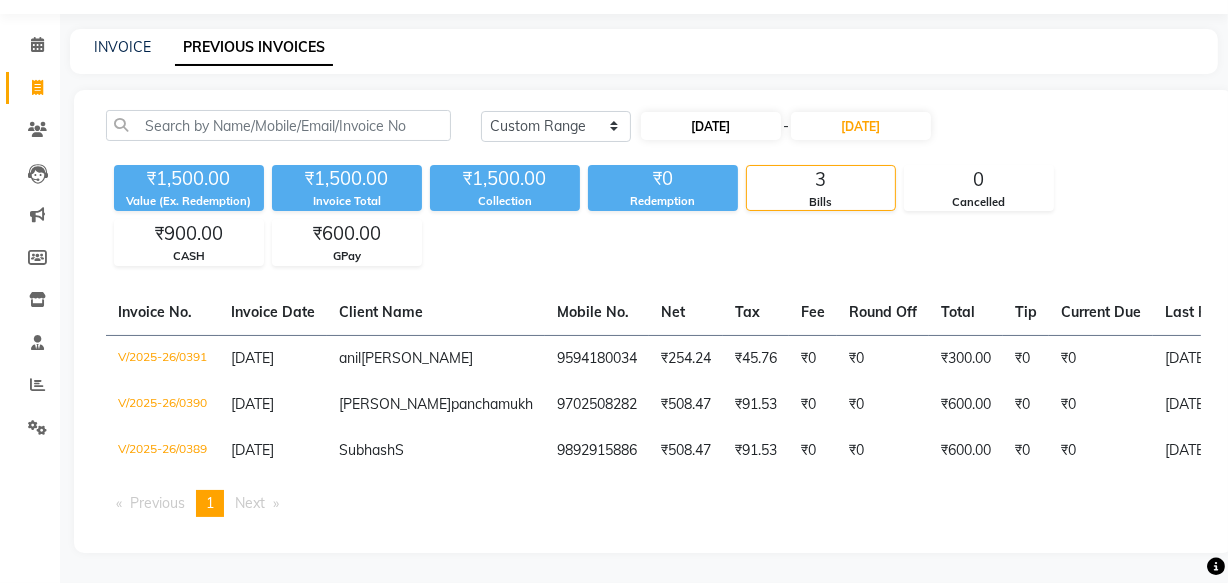 select on "6" 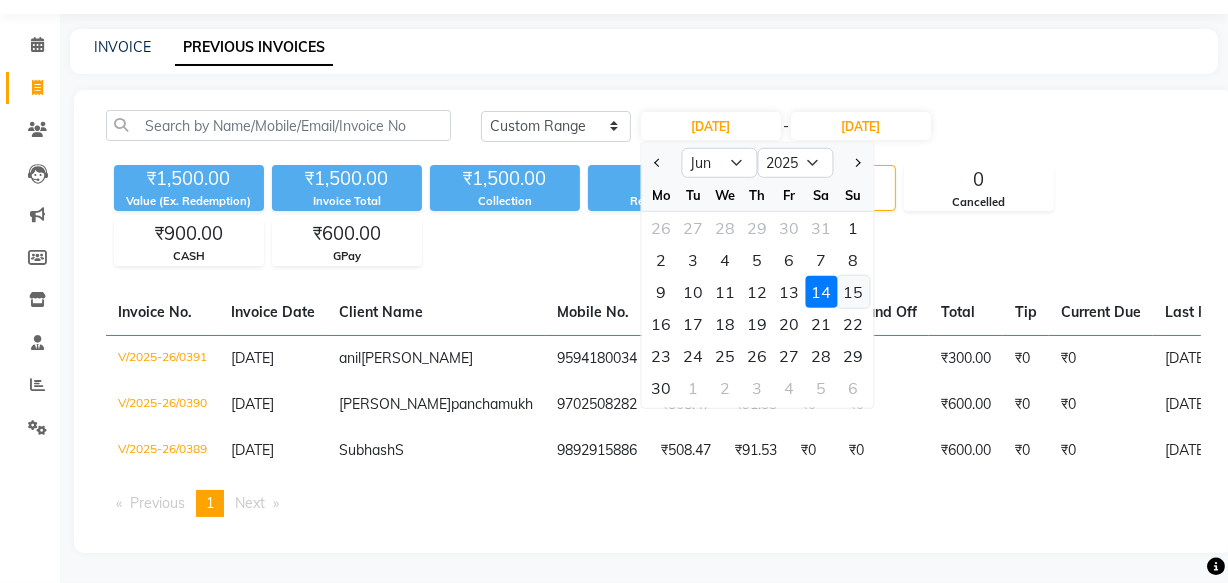 click on "15" 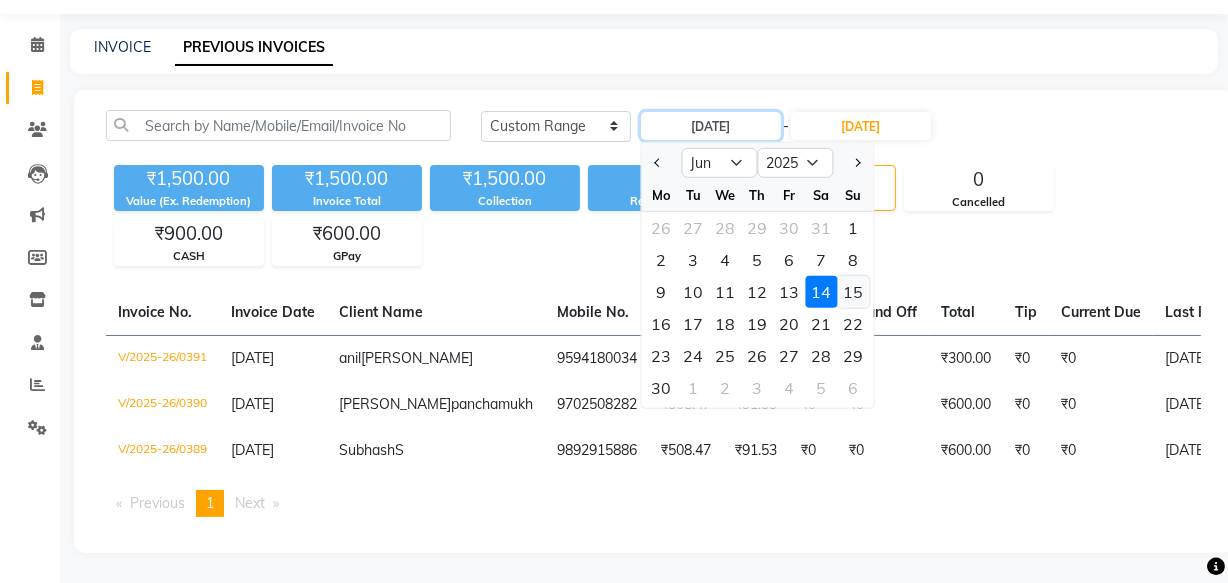 type on "[DATE]" 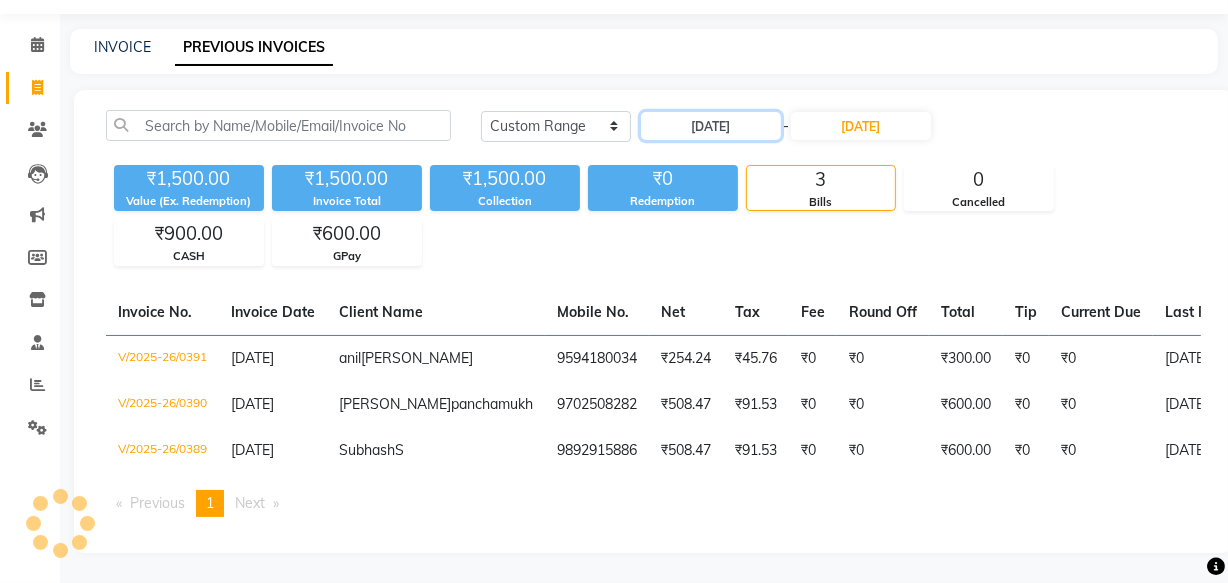 scroll, scrollTop: 0, scrollLeft: 0, axis: both 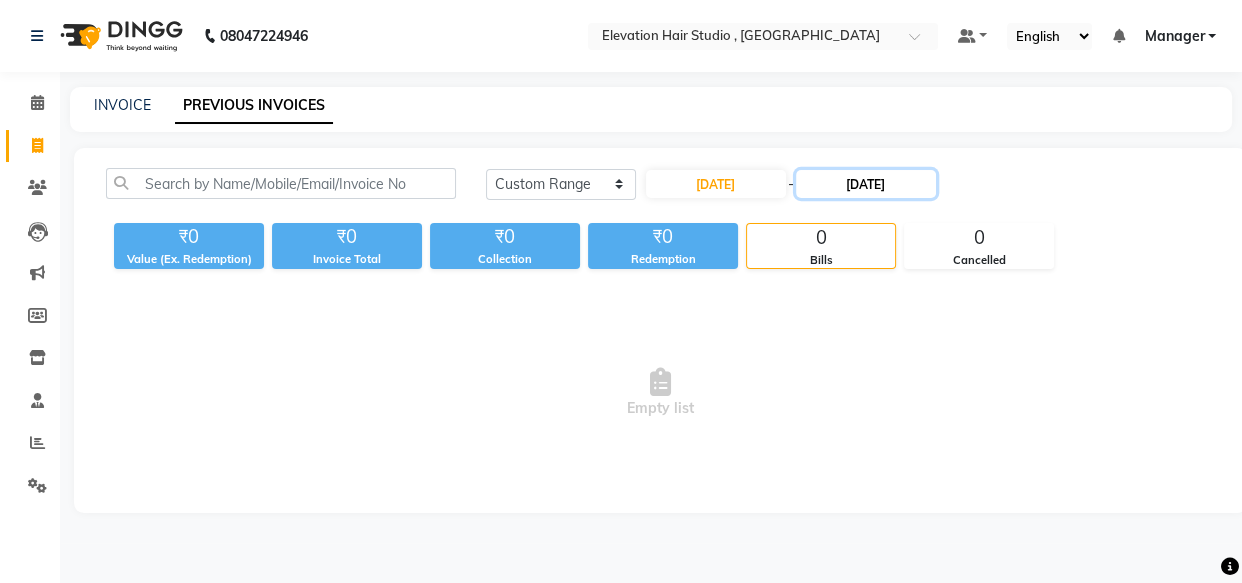 click on "14-06-2025" 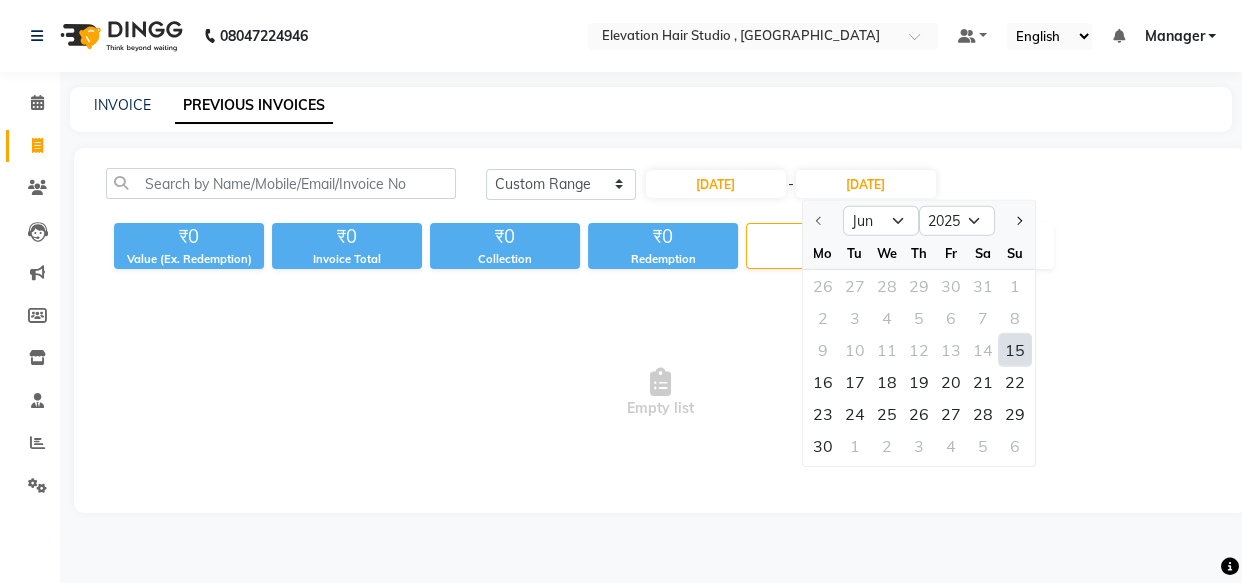 click on "15" 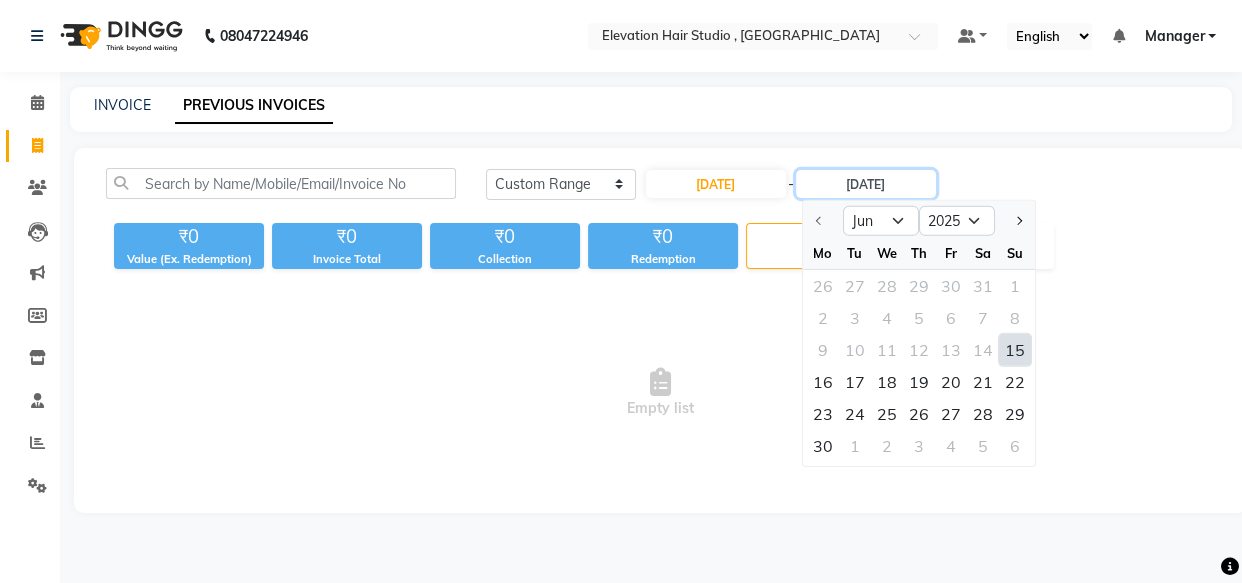 type on "[DATE]" 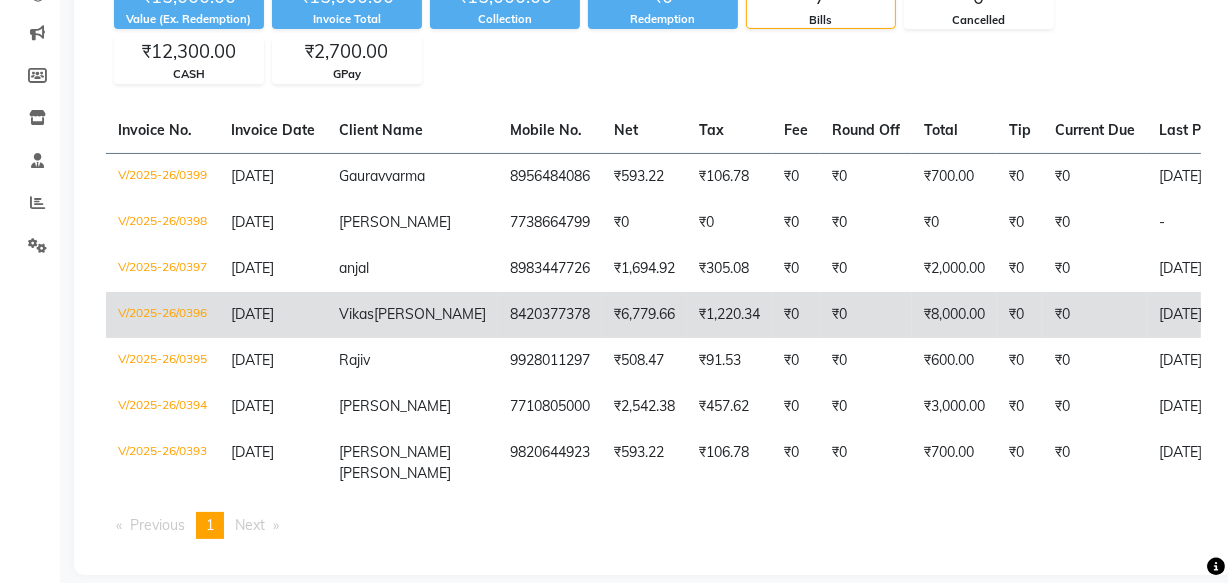 scroll, scrollTop: 272, scrollLeft: 0, axis: vertical 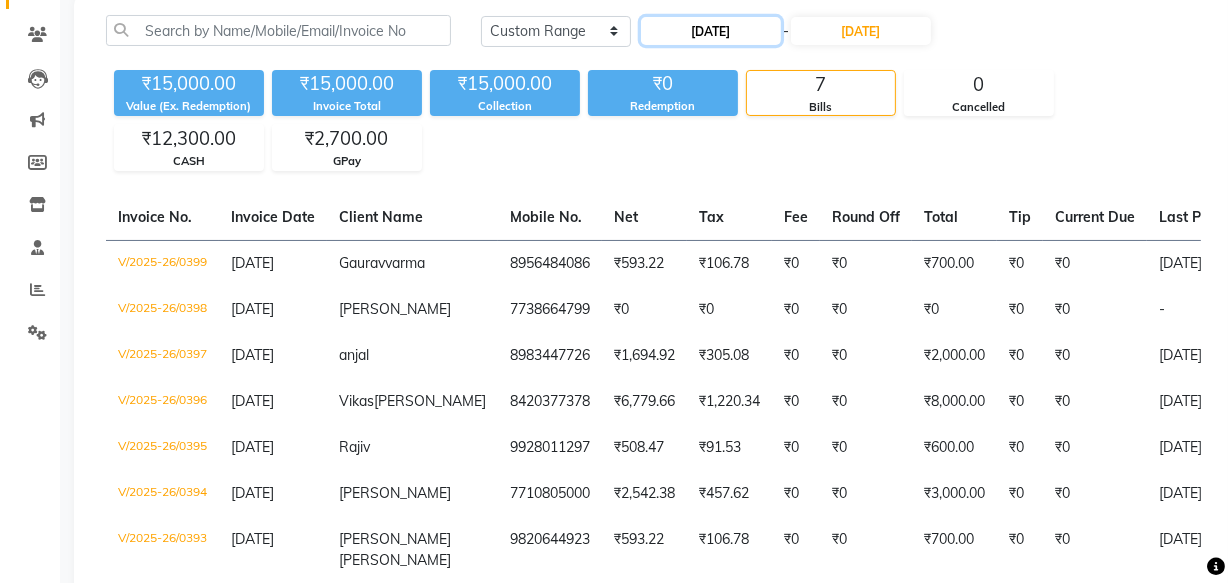 click on "[DATE]" 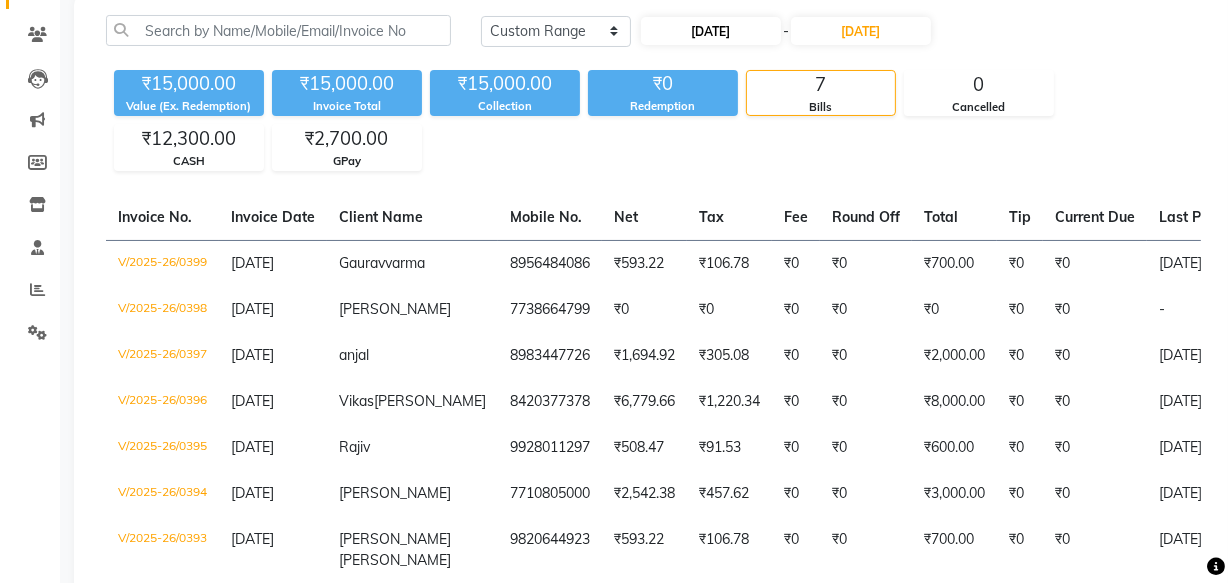 select on "6" 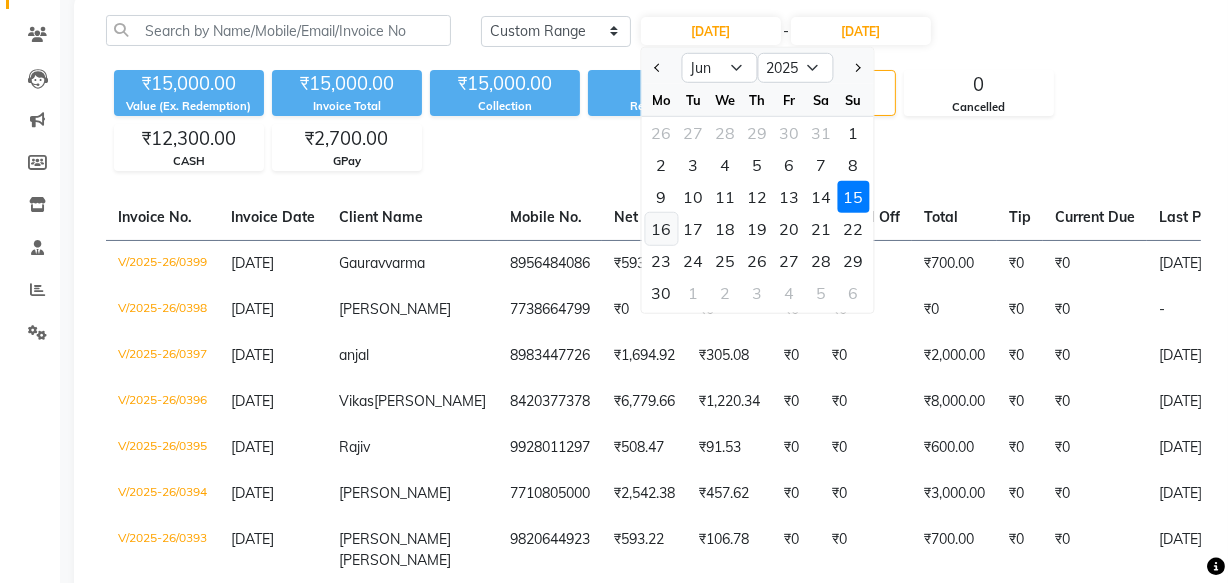 click on "16" 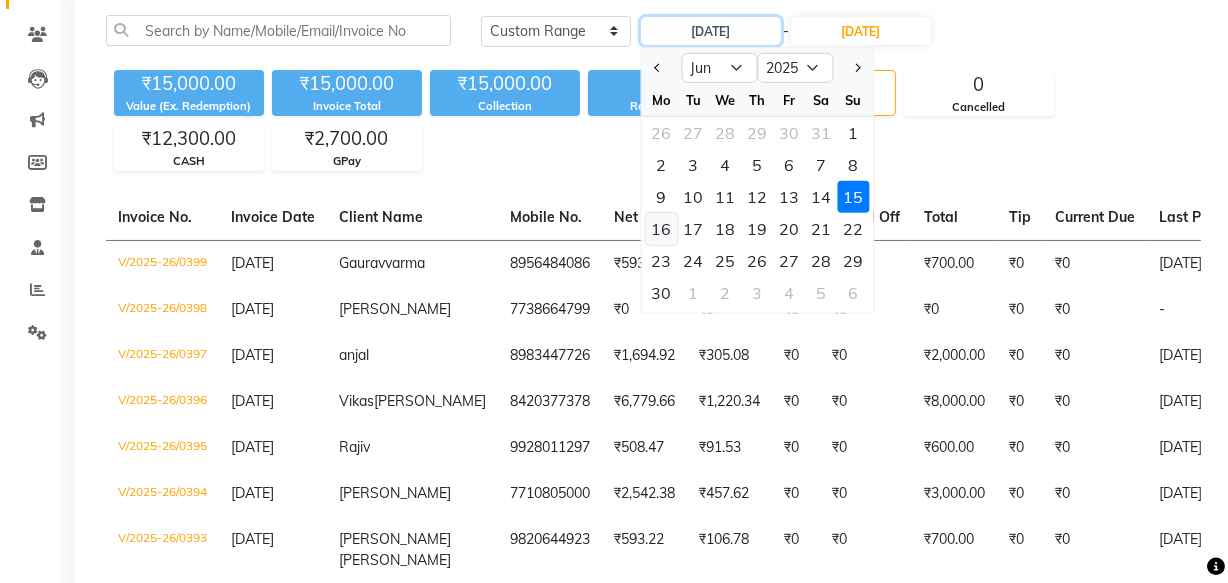 type on "16-06-2025" 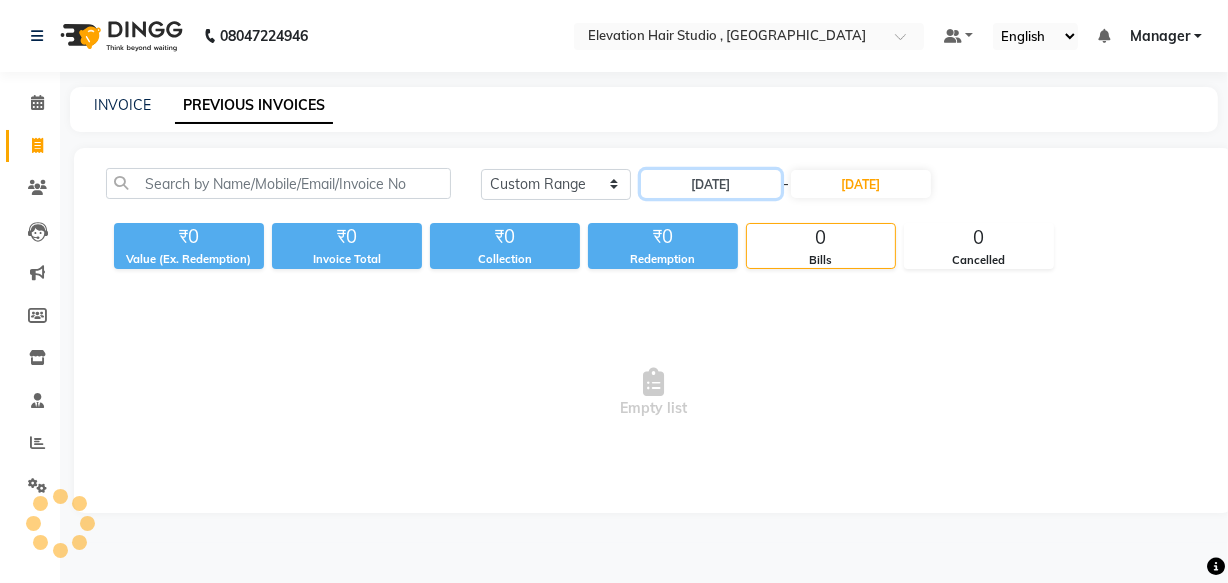 scroll, scrollTop: 0, scrollLeft: 0, axis: both 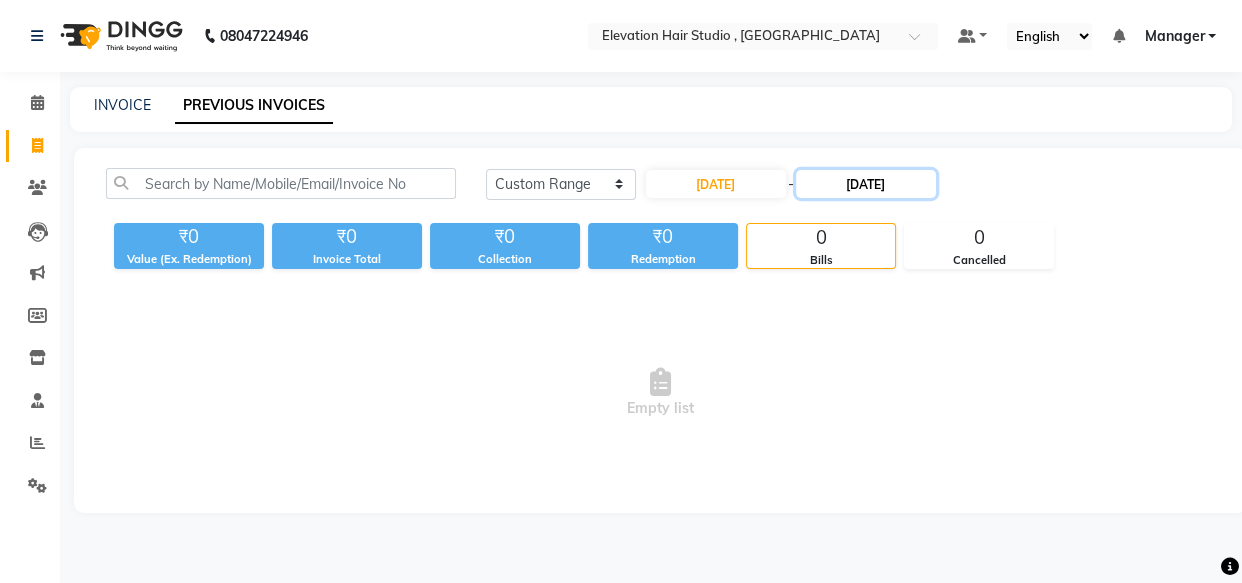 click on "[DATE]" 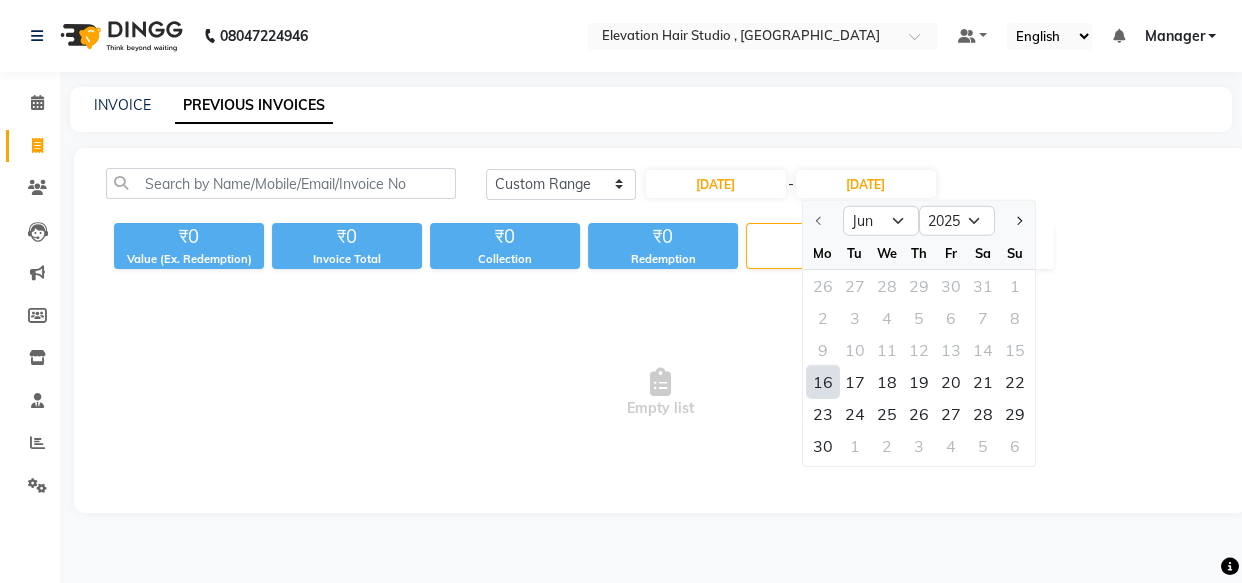 click on "16" 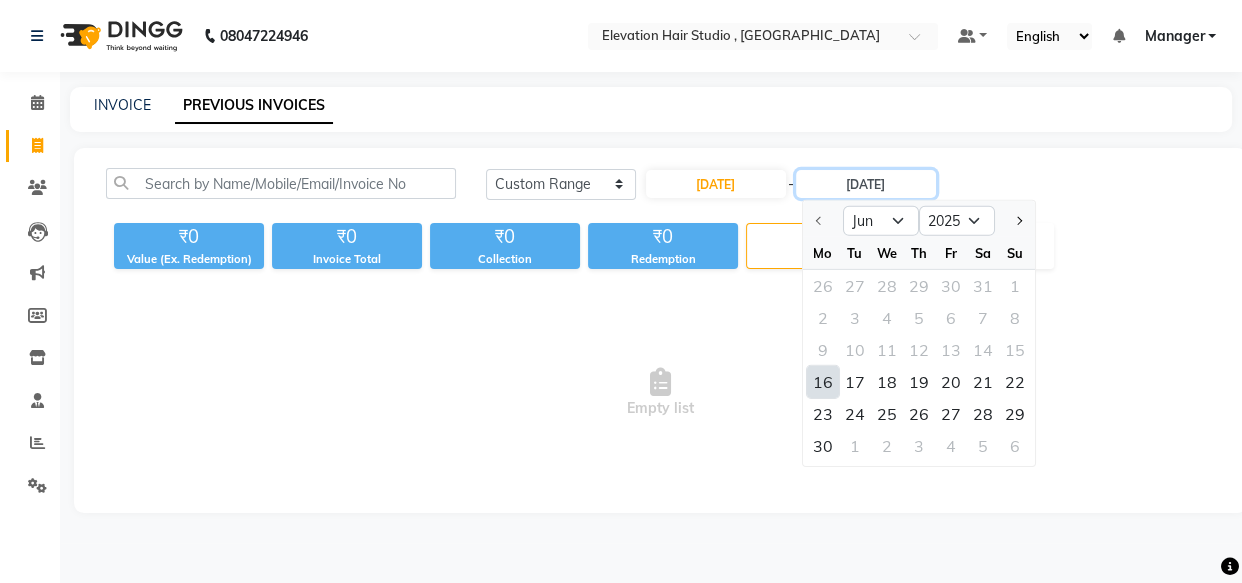 type on "16-06-2025" 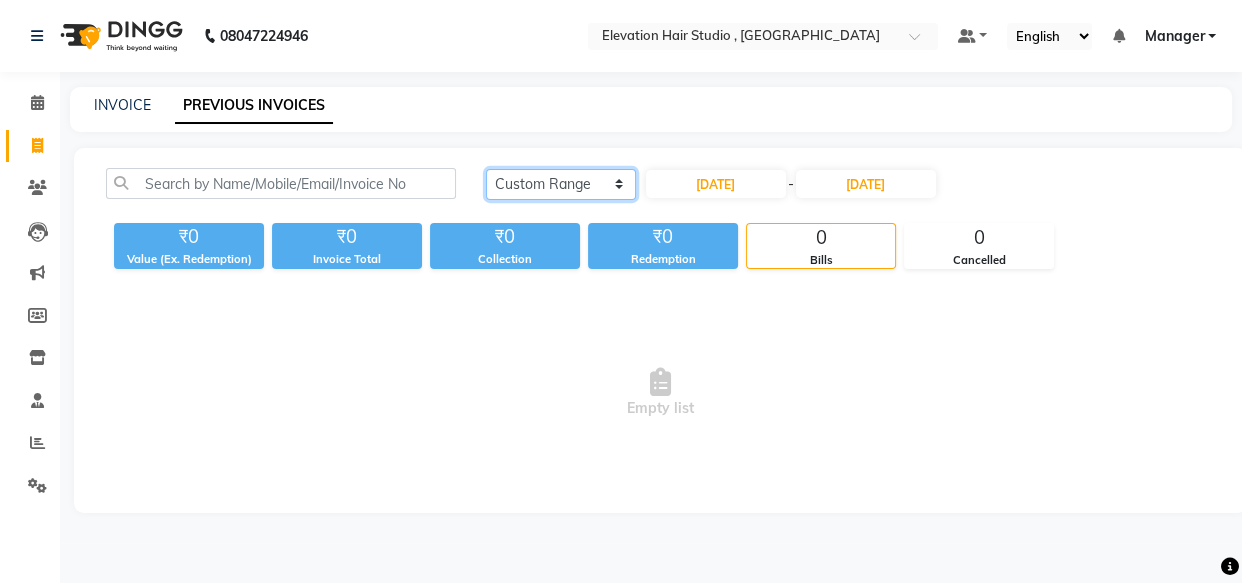 click on "Today Yesterday Custom Range" 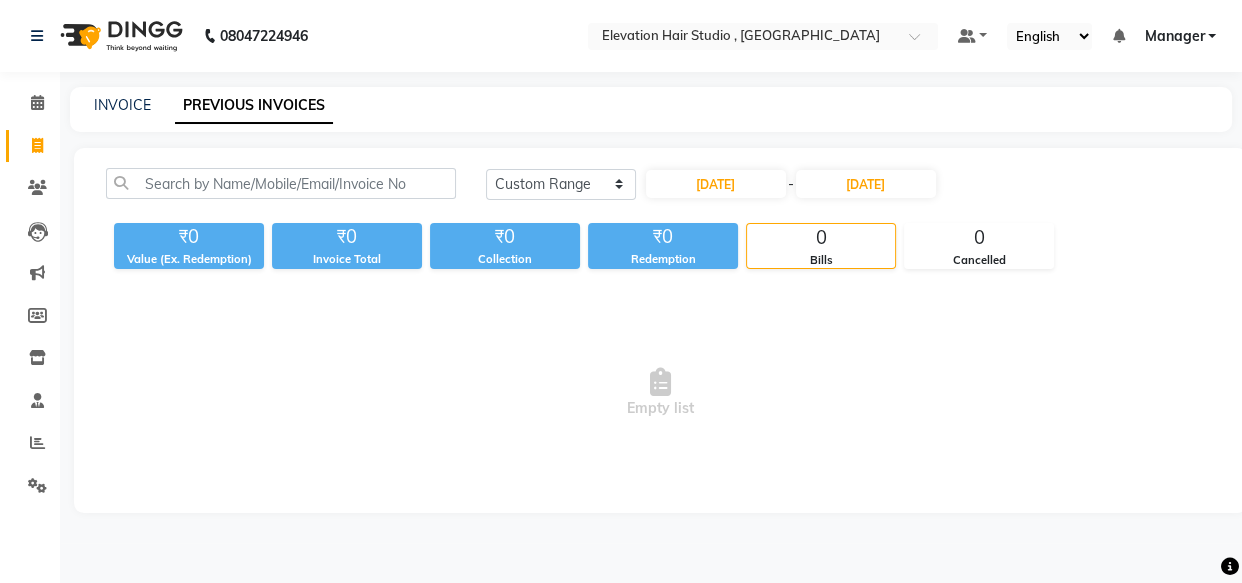 click on "Empty list" at bounding box center (660, 393) 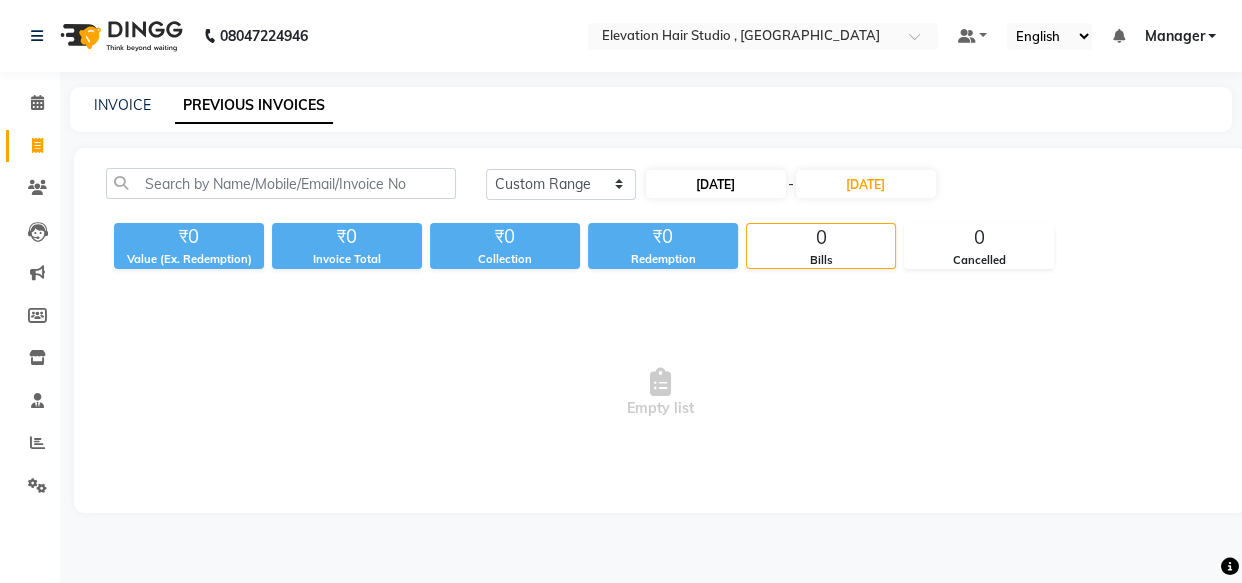 drag, startPoint x: 704, startPoint y: 269, endPoint x: 682, endPoint y: 181, distance: 90.70832 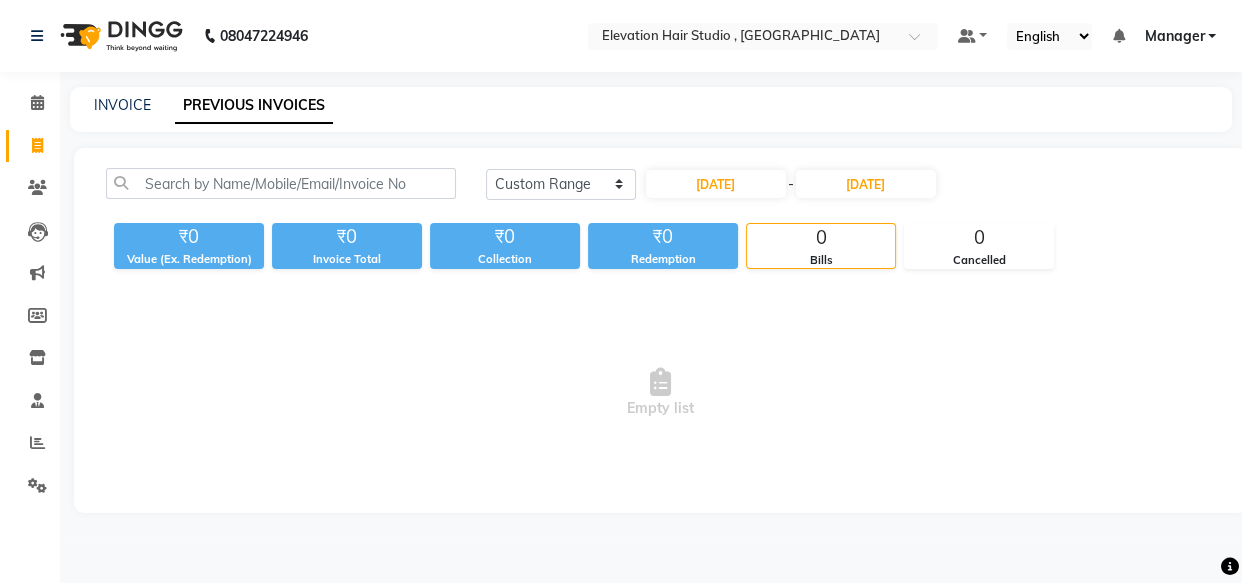 drag, startPoint x: 682, startPoint y: 181, endPoint x: 529, endPoint y: 350, distance: 227.9693 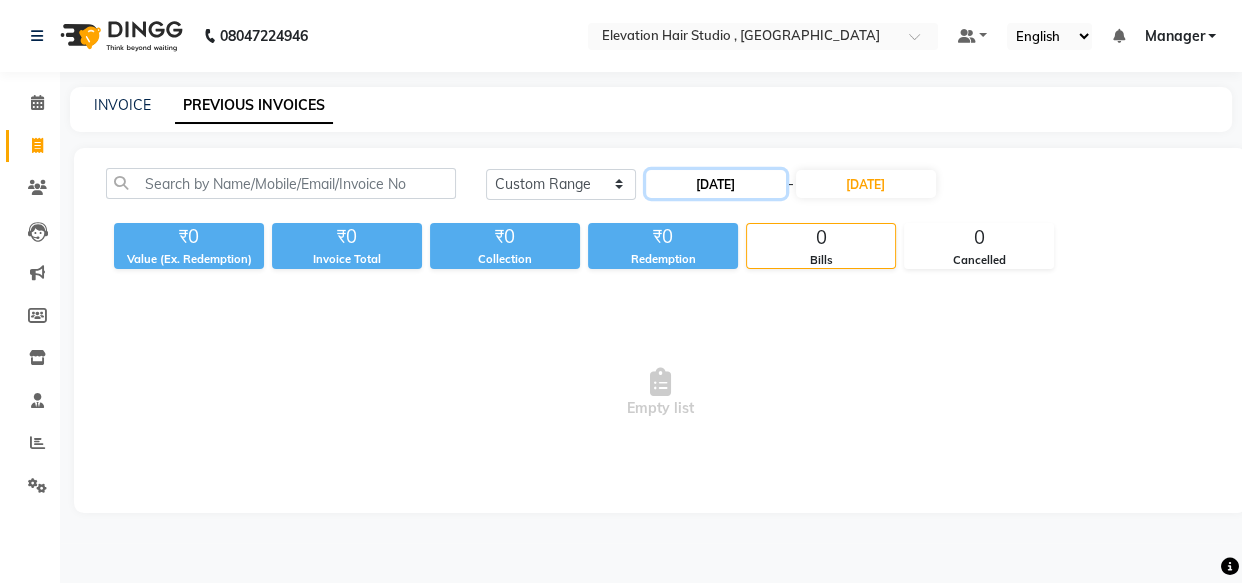 click on "16-06-2025" 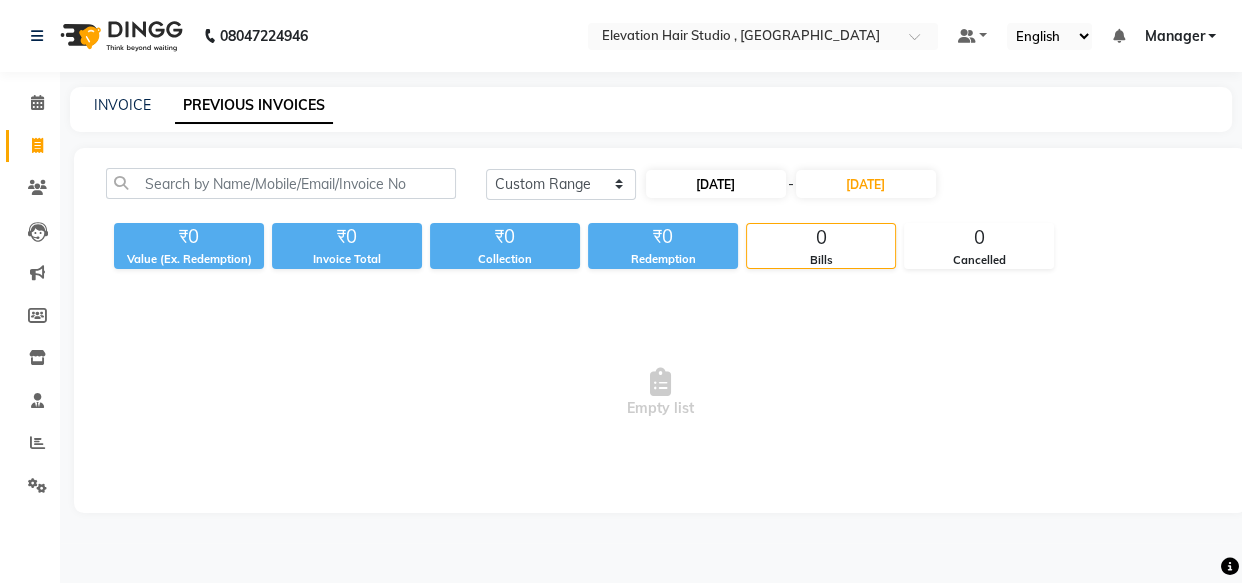 select on "6" 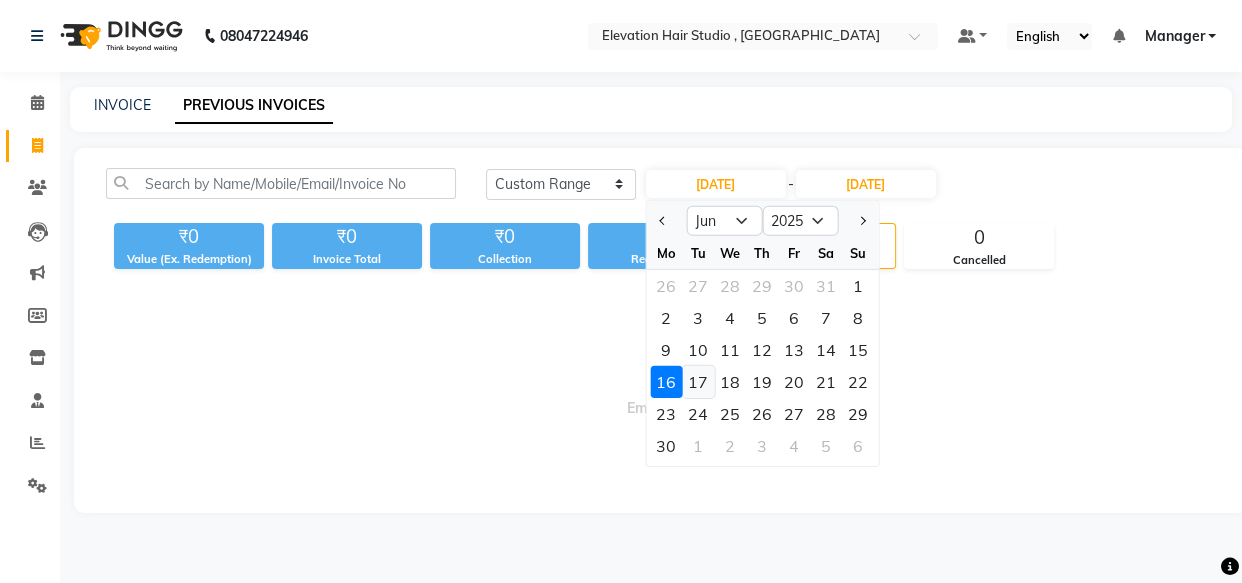 click on "17" 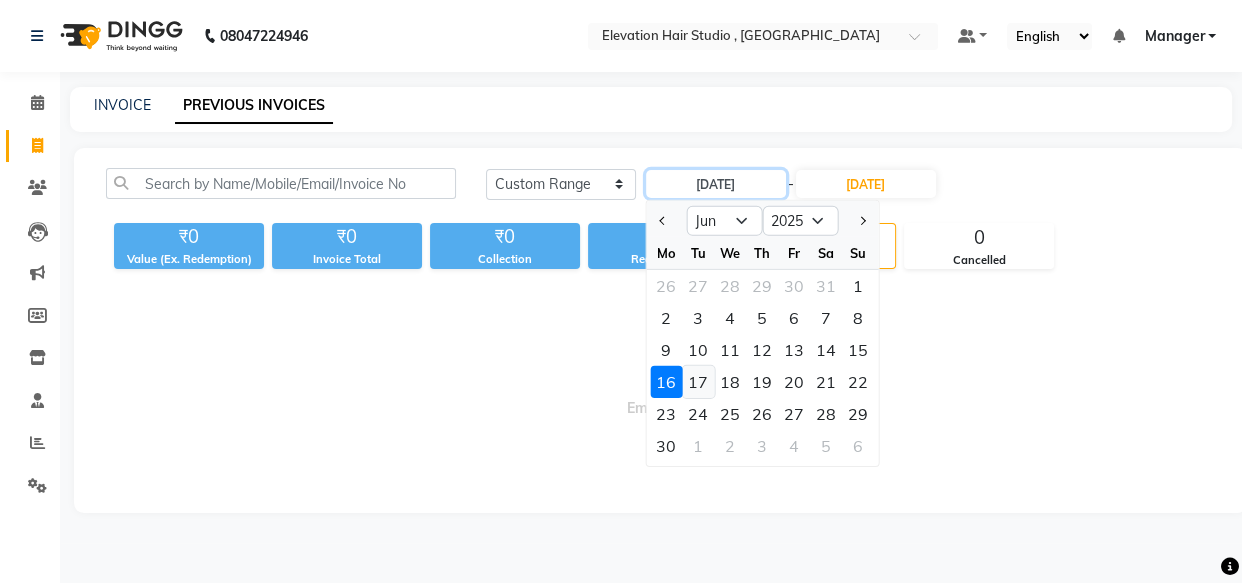 type on "[DATE]" 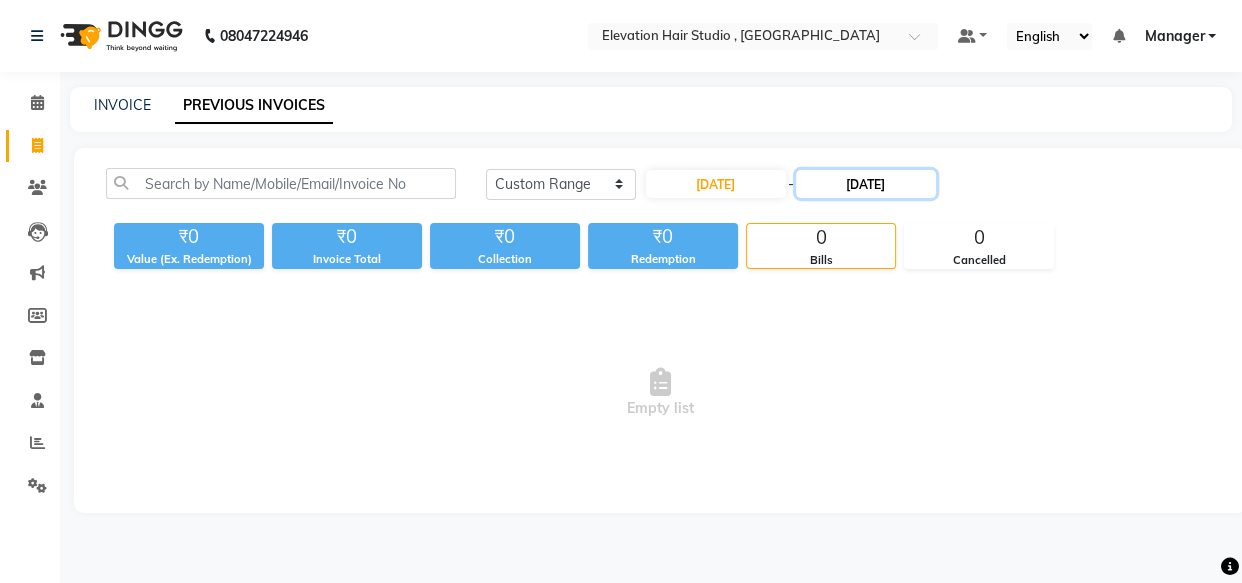 click on "16-06-2025" 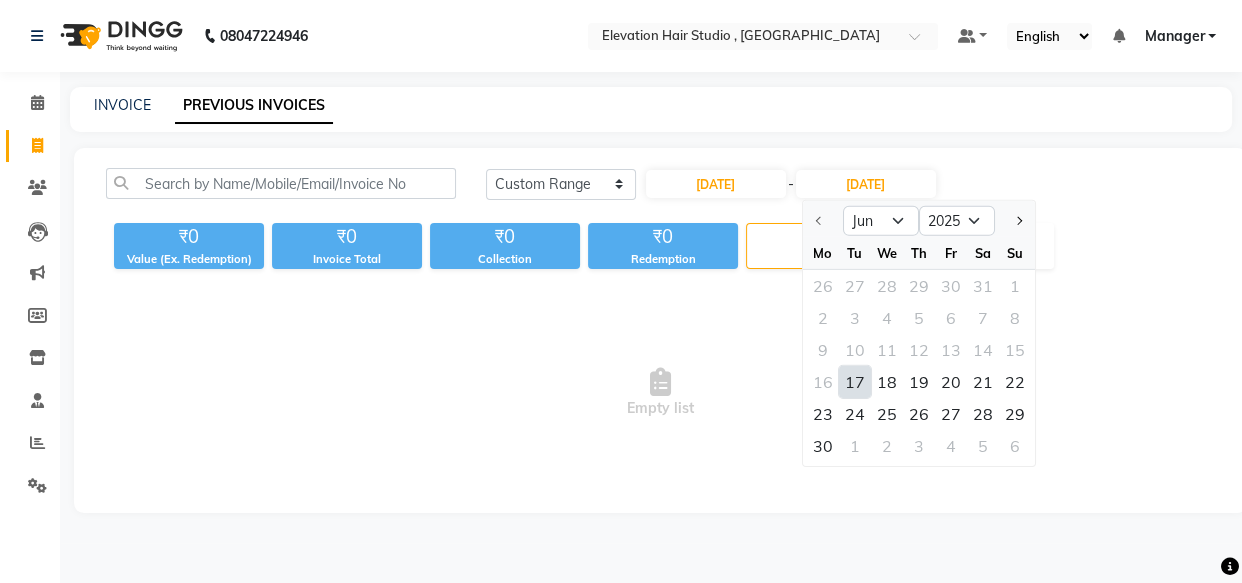 click on "17" 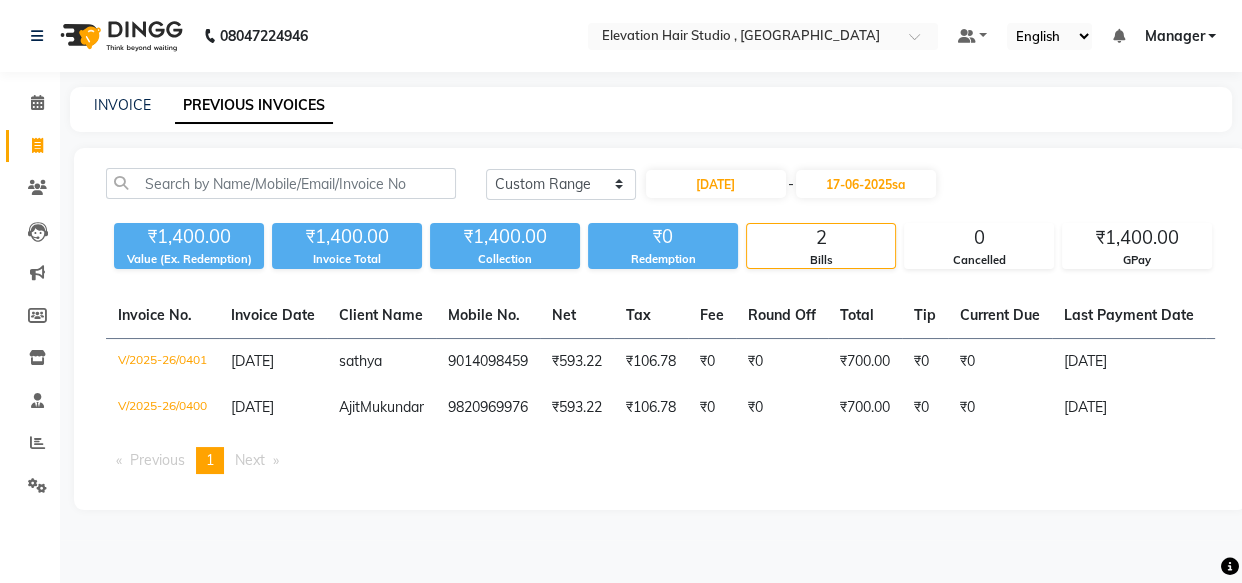type on "[DATE]" 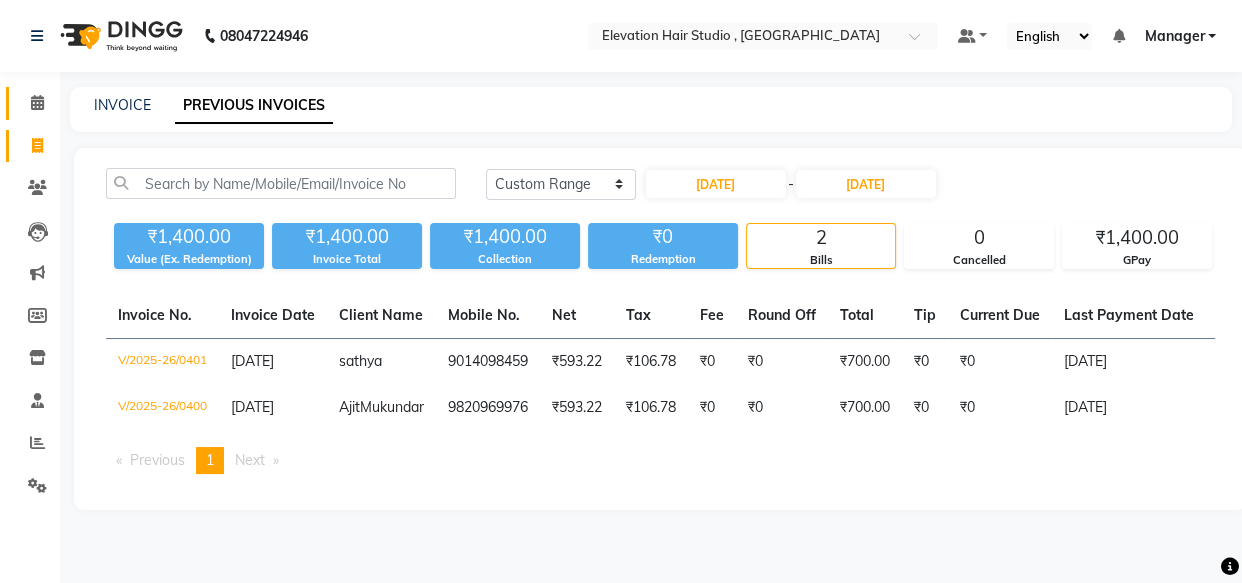 click on "Calendar" 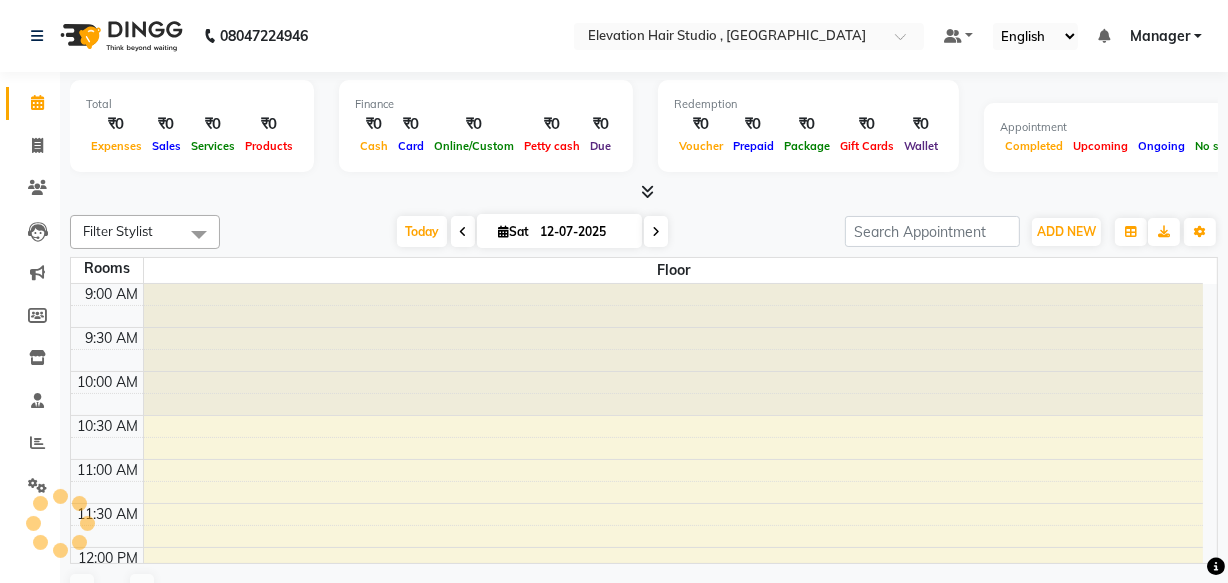 scroll, scrollTop: 351, scrollLeft: 0, axis: vertical 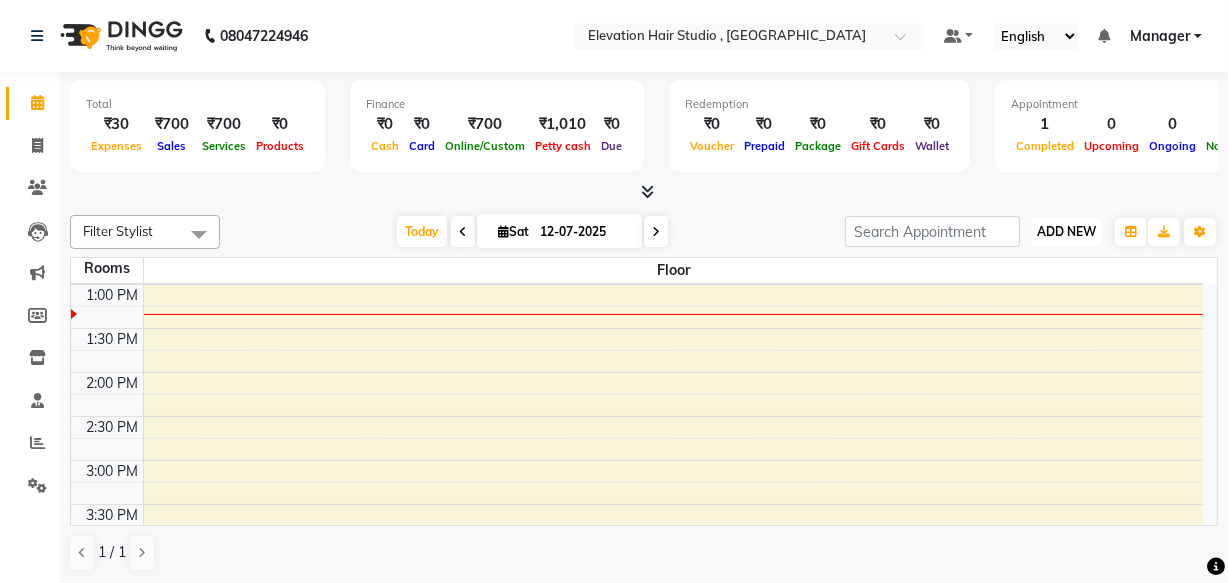 click on "ADD NEW" at bounding box center (1066, 231) 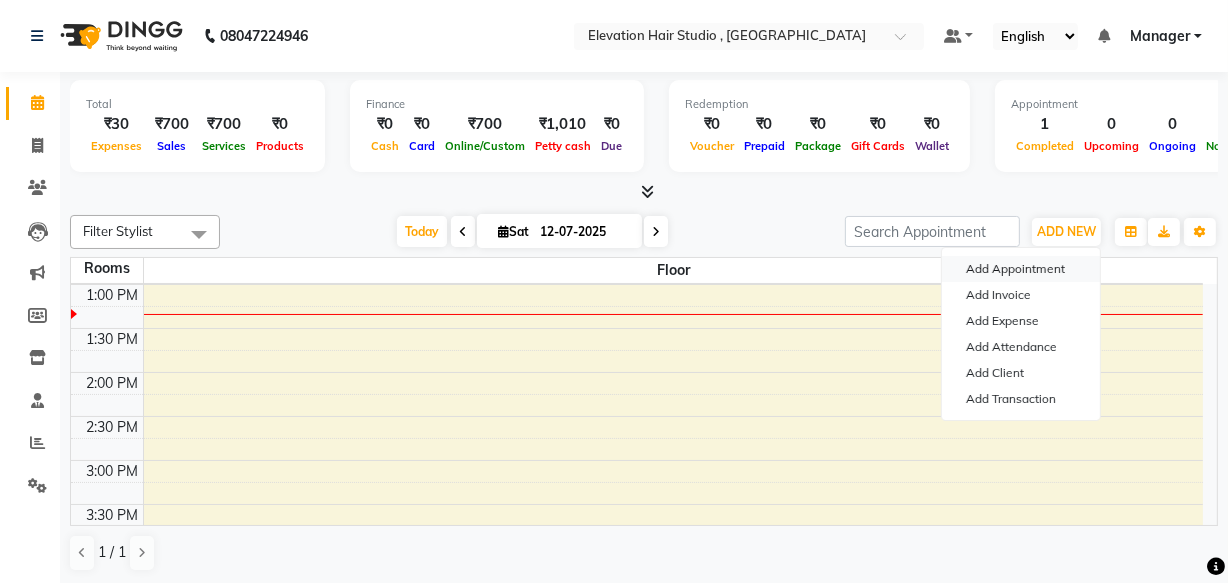 click on "Add Appointment" at bounding box center (1021, 269) 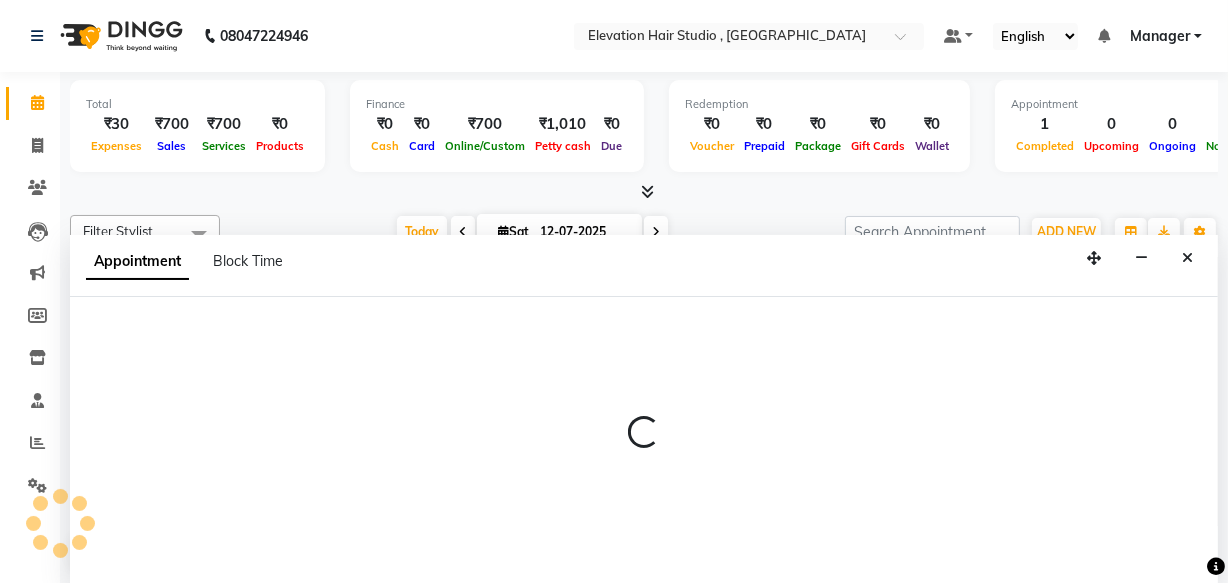 select on "tentative" 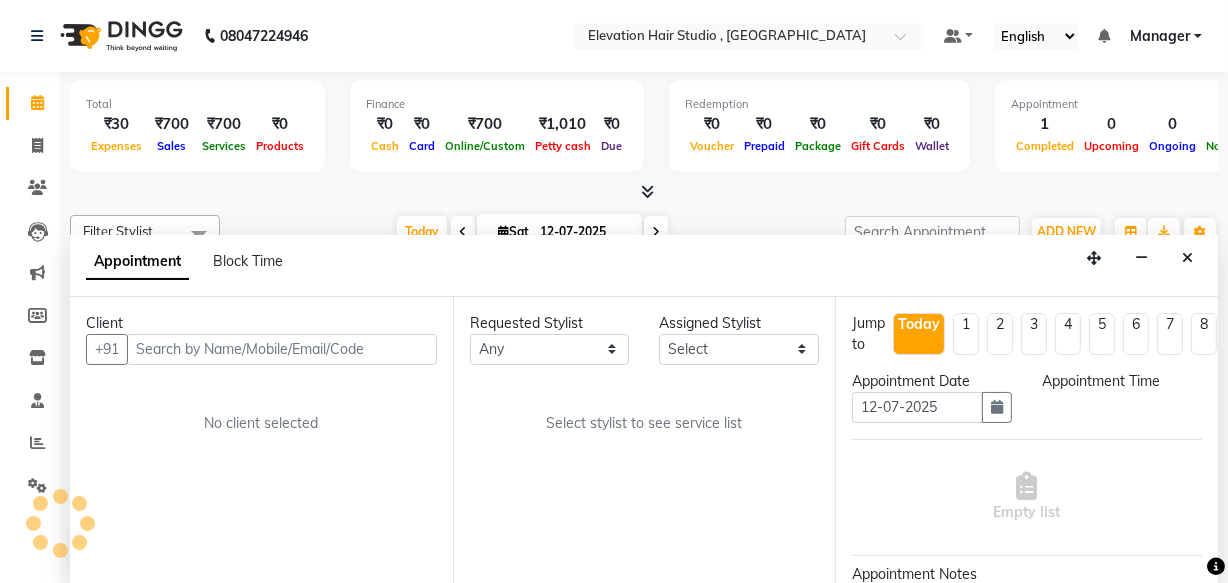 scroll, scrollTop: 0, scrollLeft: 0, axis: both 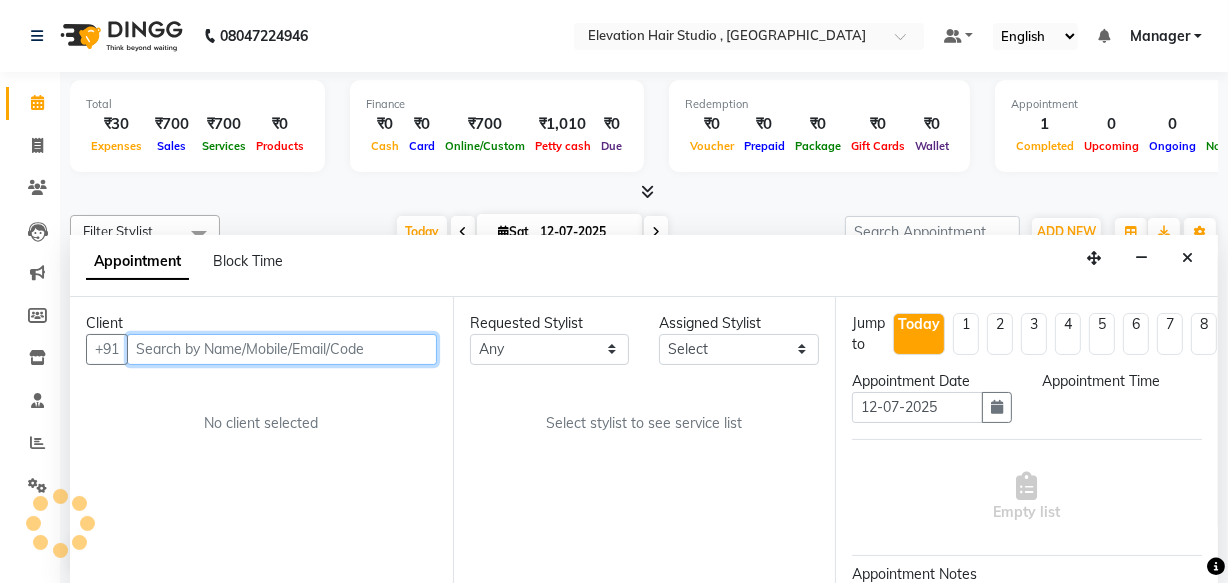 select on "600" 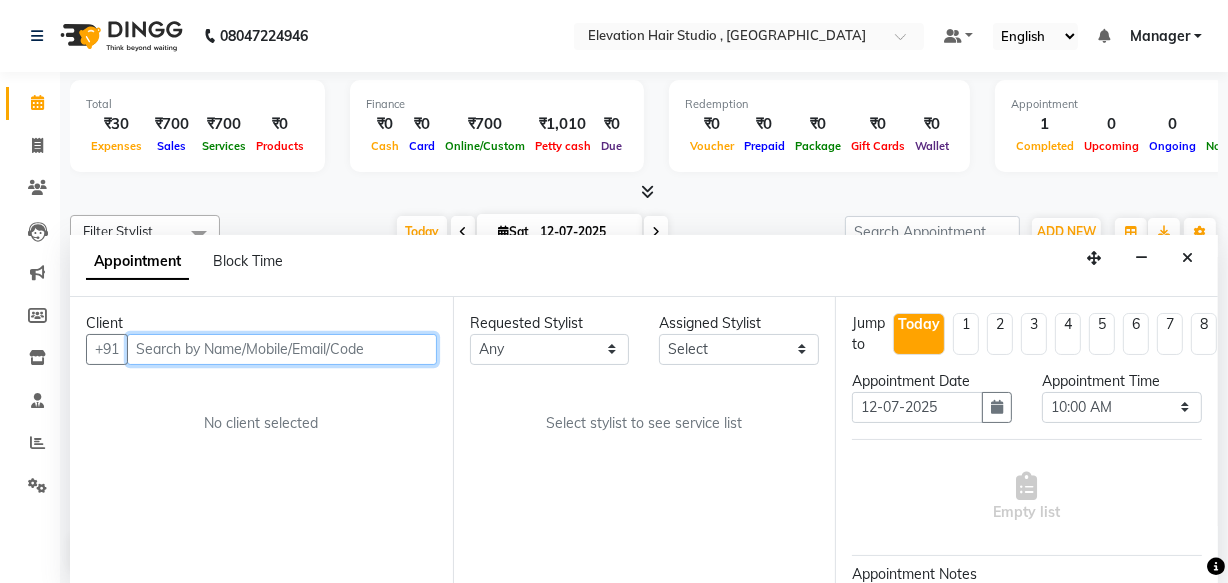 paste on "9702395800" 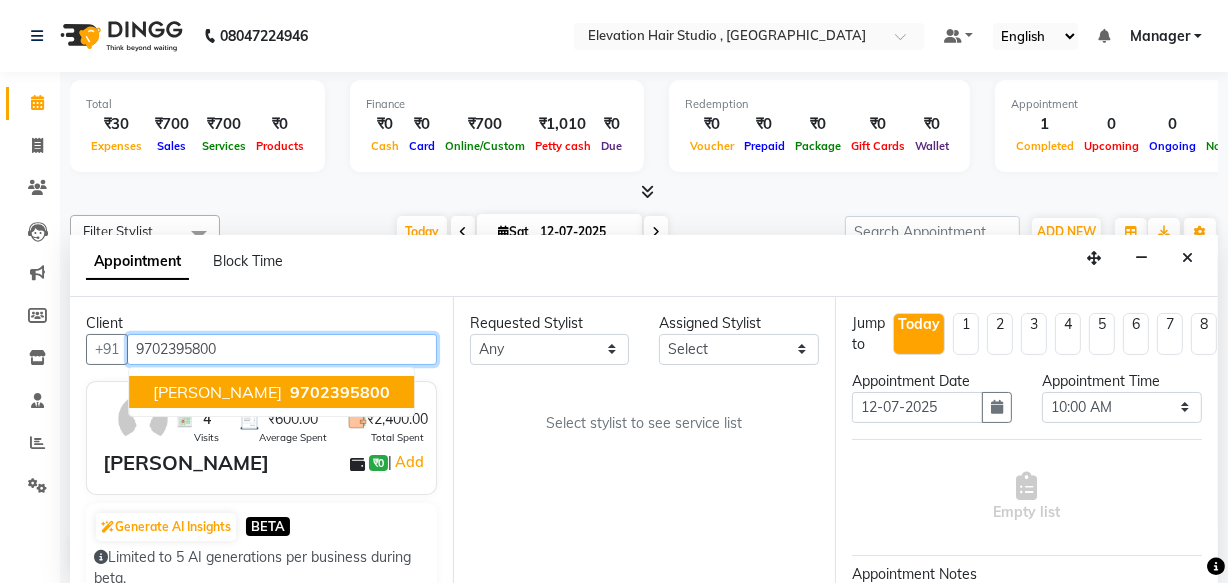 type on "9702395800" 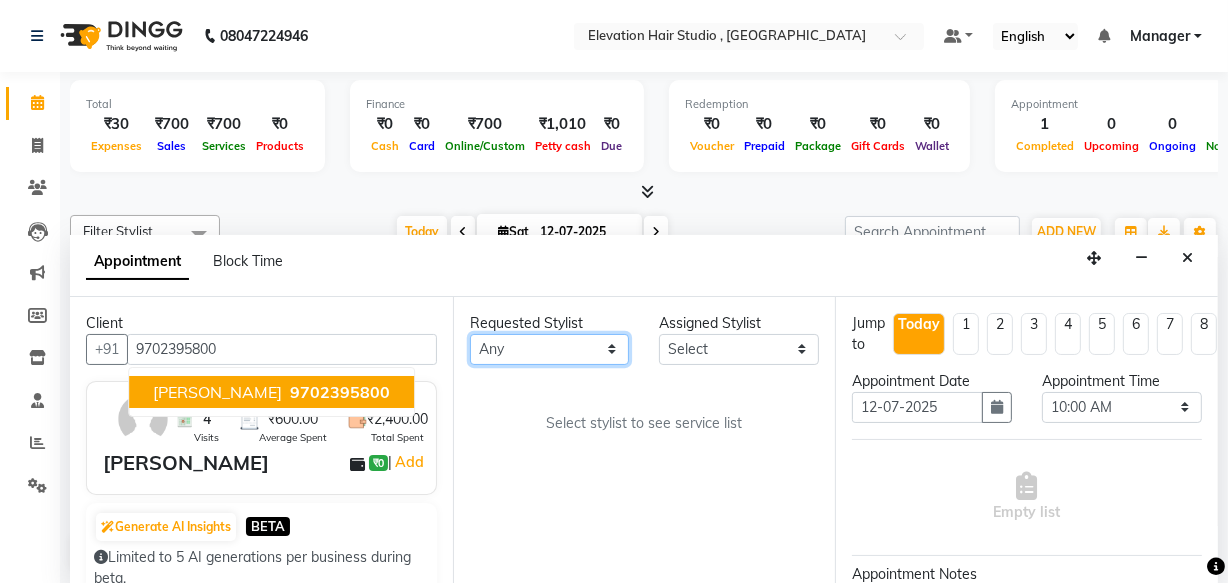 click on "Any Anish shaikh anjali gautam Ashik ali Dilip Manager mehboob  sameer Sanjay Sarfaraz  Tanvi" at bounding box center (550, 349) 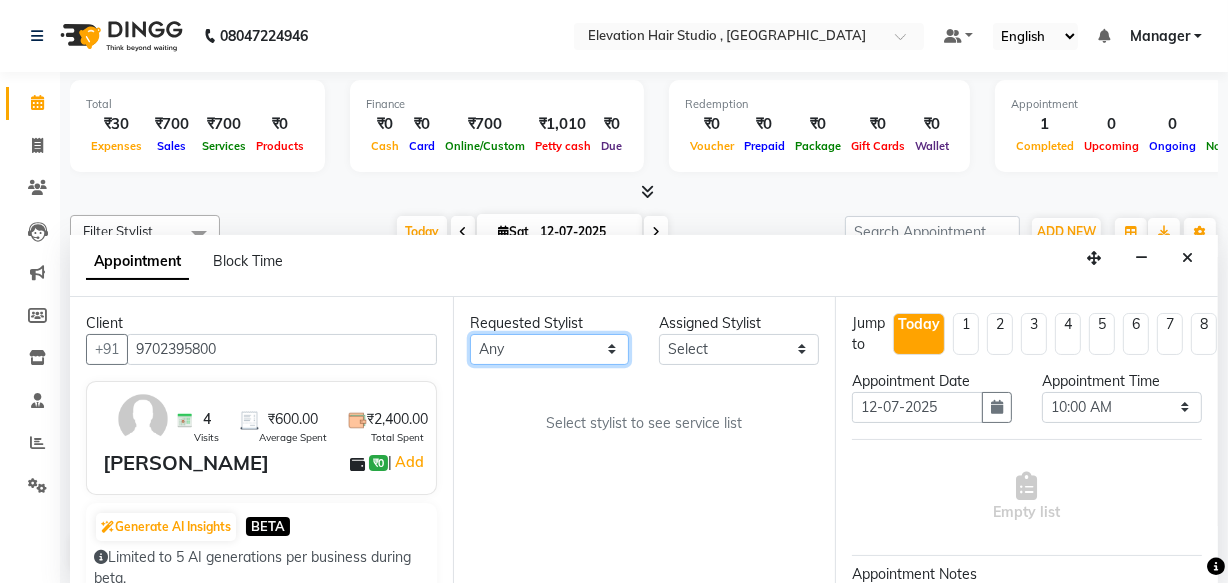 select on "54147" 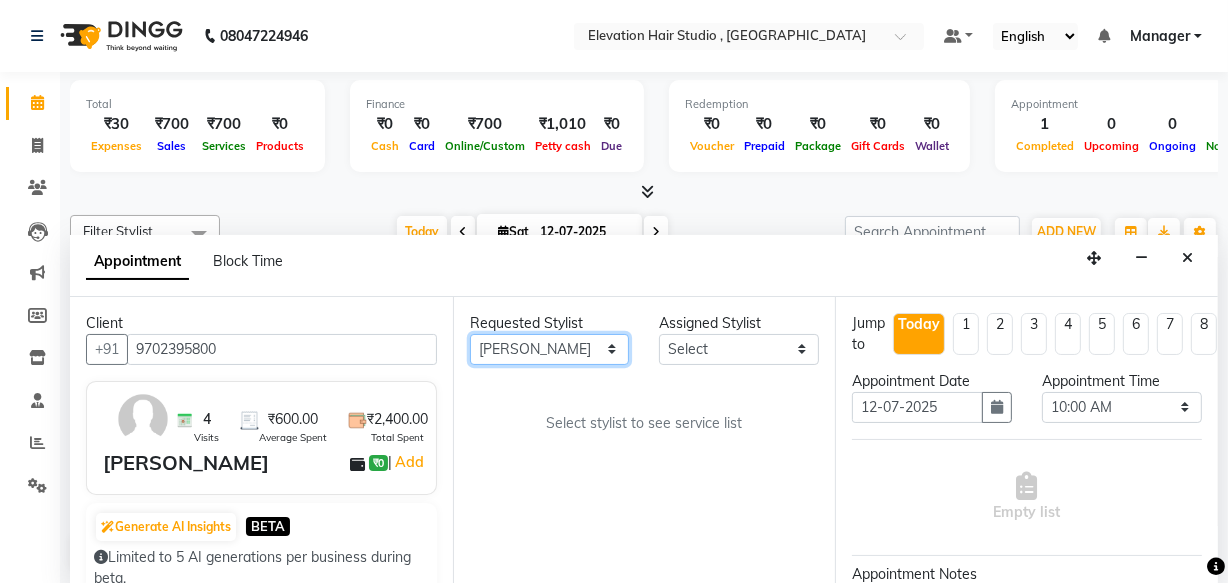 click on "Any Anish shaikh anjali gautam Ashik ali Dilip Manager mehboob  sameer Sanjay Sarfaraz  Tanvi" at bounding box center [550, 349] 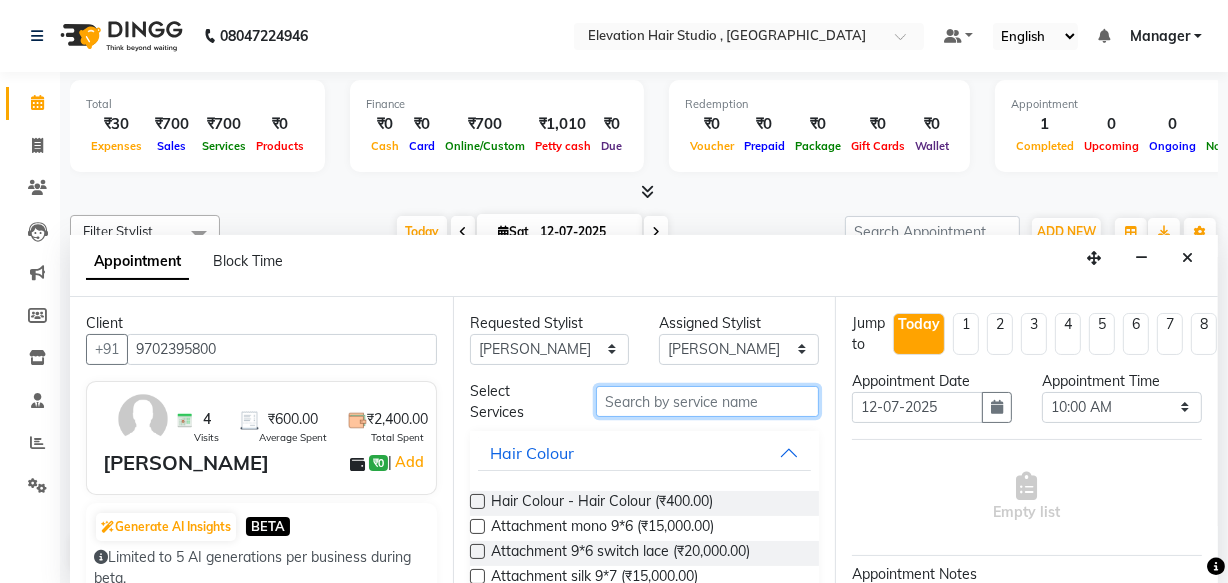 click at bounding box center (707, 401) 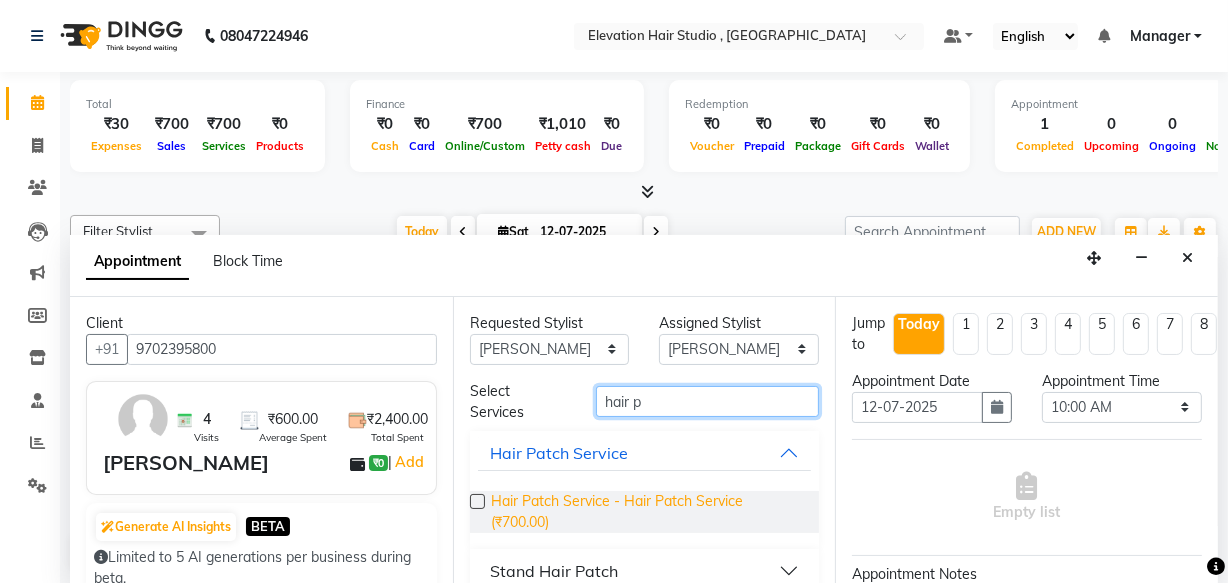 type on "hair p" 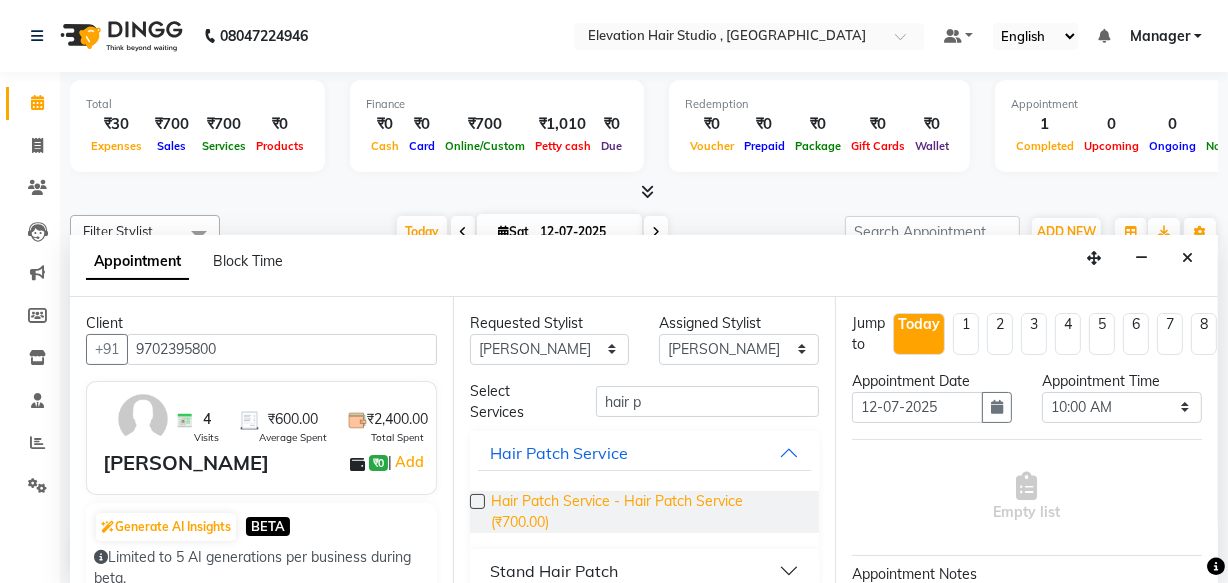 click on "Hair Patch Service - Hair Patch Service (₹700.00)" at bounding box center [647, 512] 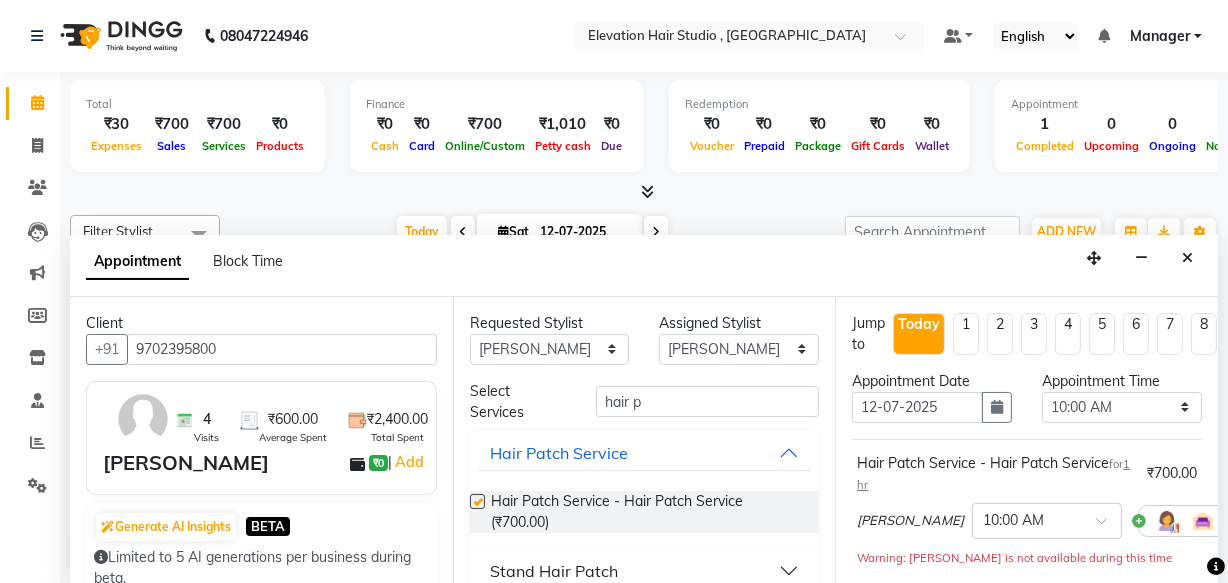 checkbox on "false" 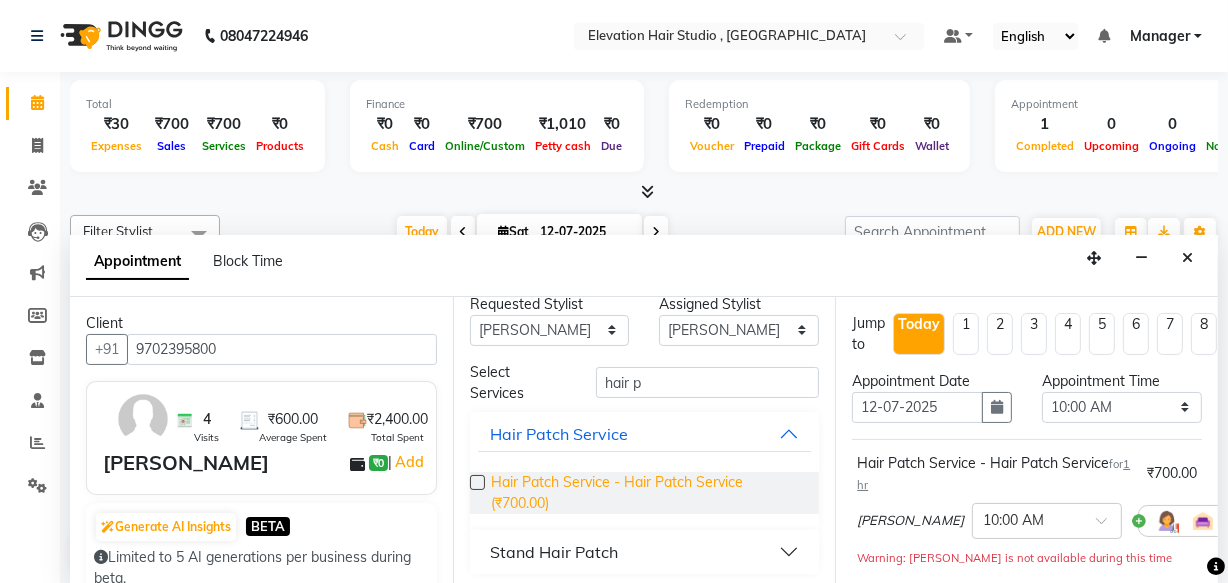 scroll, scrollTop: 23, scrollLeft: 0, axis: vertical 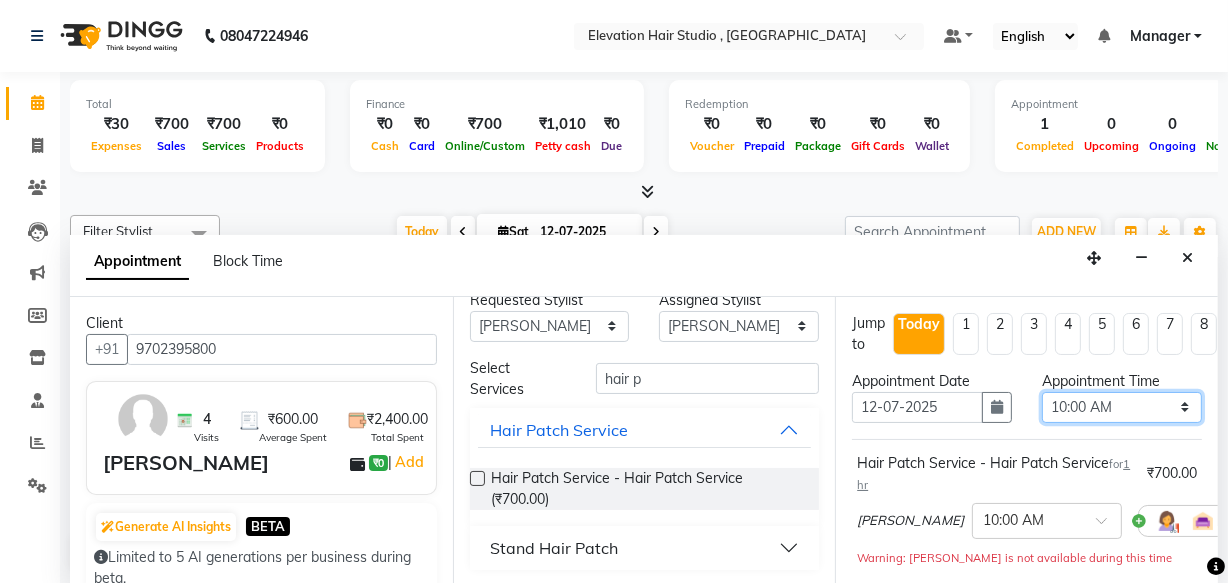click on "Select 10:00 AM 10:15 AM 10:30 AM 10:45 AM 11:00 AM 11:15 AM 11:30 AM 11:45 AM 12:00 PM 12:15 PM 12:30 PM 12:45 PM 01:00 PM 01:15 PM 01:30 PM 01:45 PM 02:00 PM 02:15 PM 02:30 PM 02:45 PM 03:00 PM 03:15 PM 03:30 PM 03:45 PM 04:00 PM 04:15 PM 04:30 PM 04:45 PM 05:00 PM 05:15 PM 05:30 PM 05:45 PM 06:00 PM 06:15 PM 06:30 PM 06:45 PM 07:00 PM 07:15 PM 07:30 PM 07:45 PM 08:00 PM 08:15 PM 08:30 PM" at bounding box center [1122, 407] 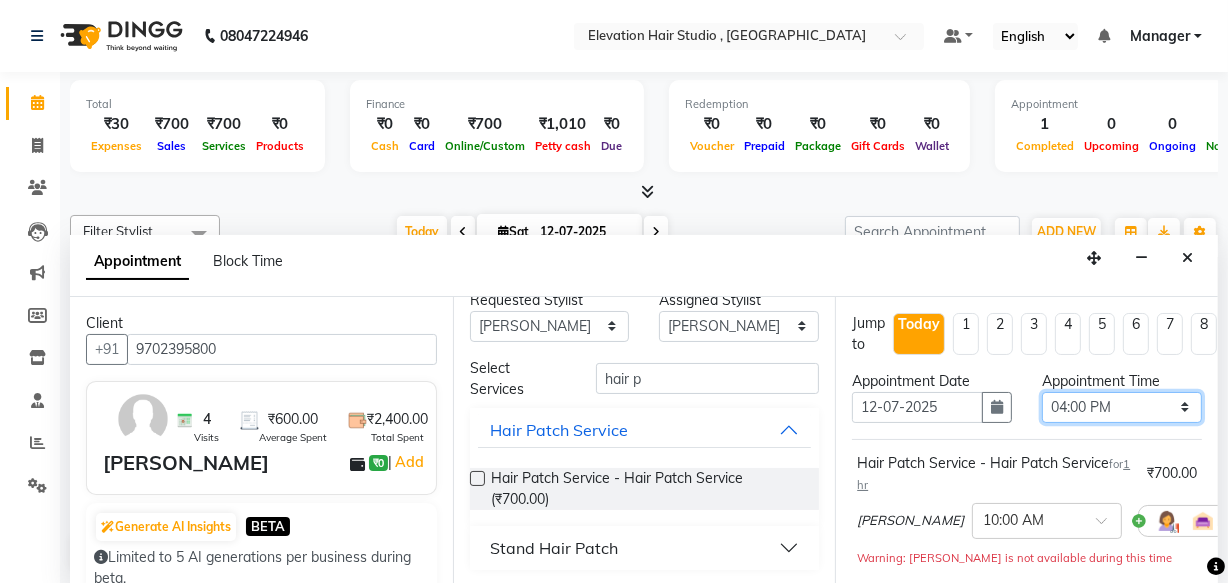 click on "Select 10:00 AM 10:15 AM 10:30 AM 10:45 AM 11:00 AM 11:15 AM 11:30 AM 11:45 AM 12:00 PM 12:15 PM 12:30 PM 12:45 PM 01:00 PM 01:15 PM 01:30 PM 01:45 PM 02:00 PM 02:15 PM 02:30 PM 02:45 PM 03:00 PM 03:15 PM 03:30 PM 03:45 PM 04:00 PM 04:15 PM 04:30 PM 04:45 PM 05:00 PM 05:15 PM 05:30 PM 05:45 PM 06:00 PM 06:15 PM 06:30 PM 06:45 PM 07:00 PM 07:15 PM 07:30 PM 07:45 PM 08:00 PM 08:15 PM 08:30 PM" at bounding box center [1122, 407] 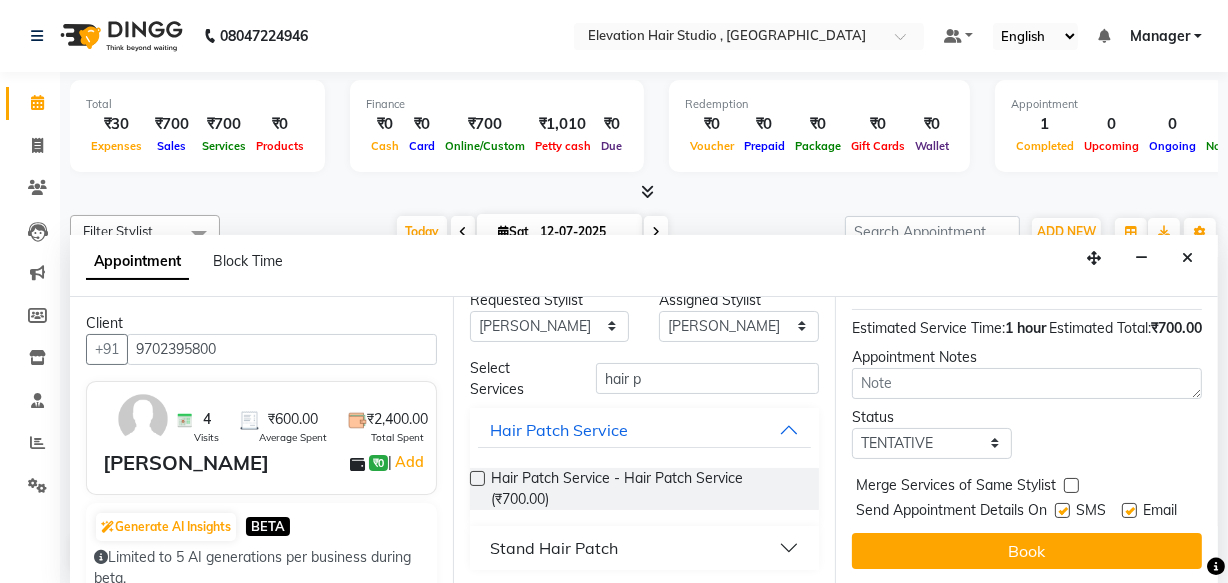 scroll, scrollTop: 313, scrollLeft: 0, axis: vertical 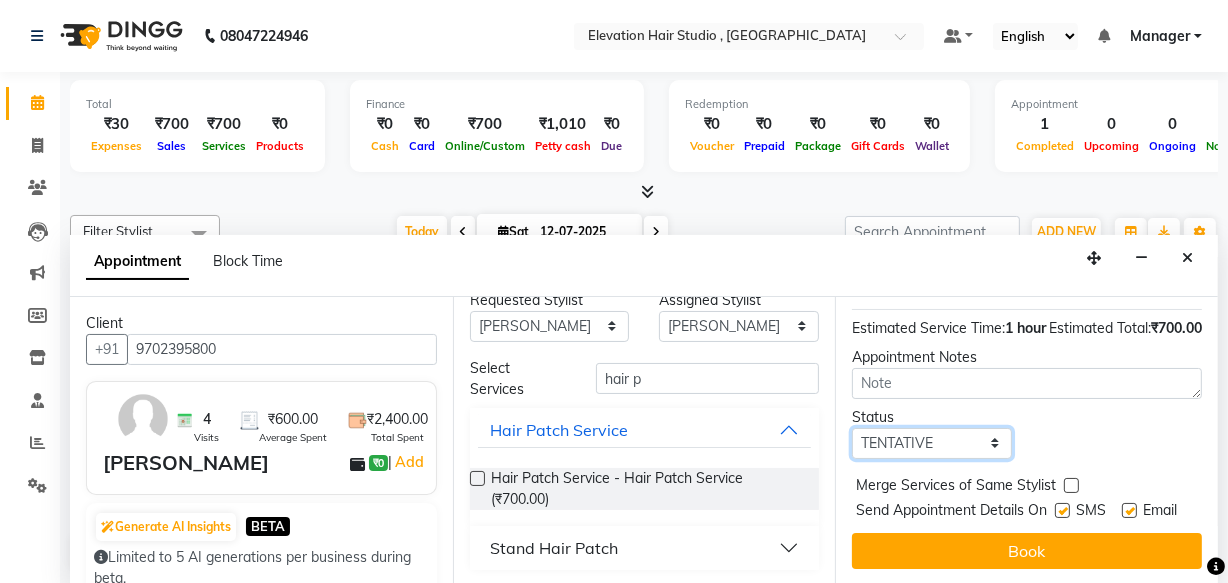 click on "Select TENTATIVE CONFIRM CHECK-IN UPCOMING" at bounding box center (932, 443) 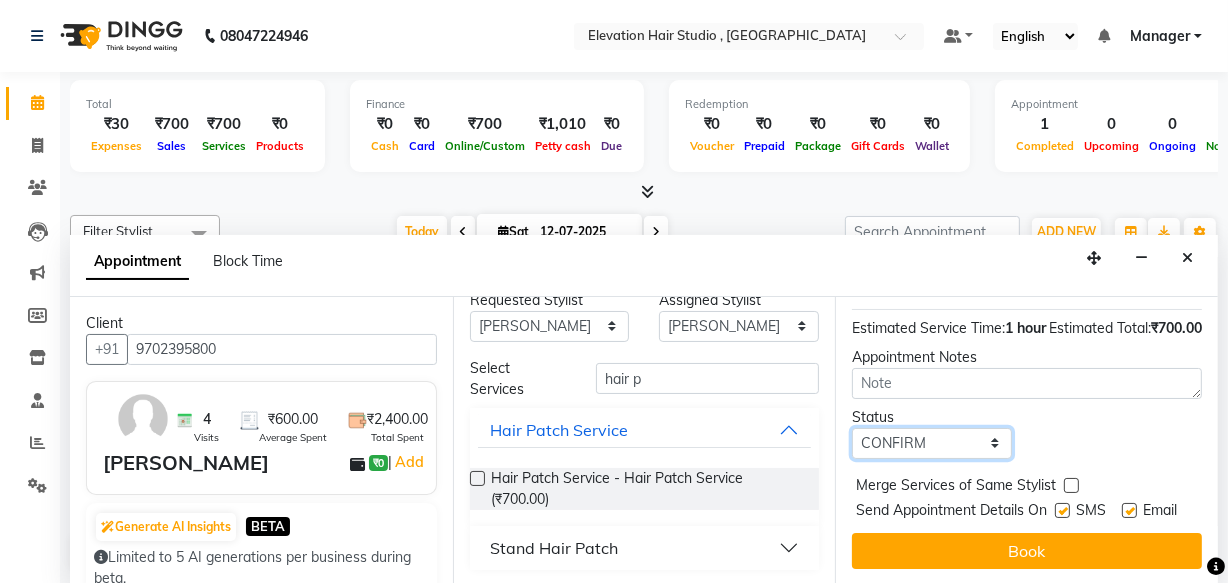 click on "Select TENTATIVE CONFIRM CHECK-IN UPCOMING" at bounding box center [932, 443] 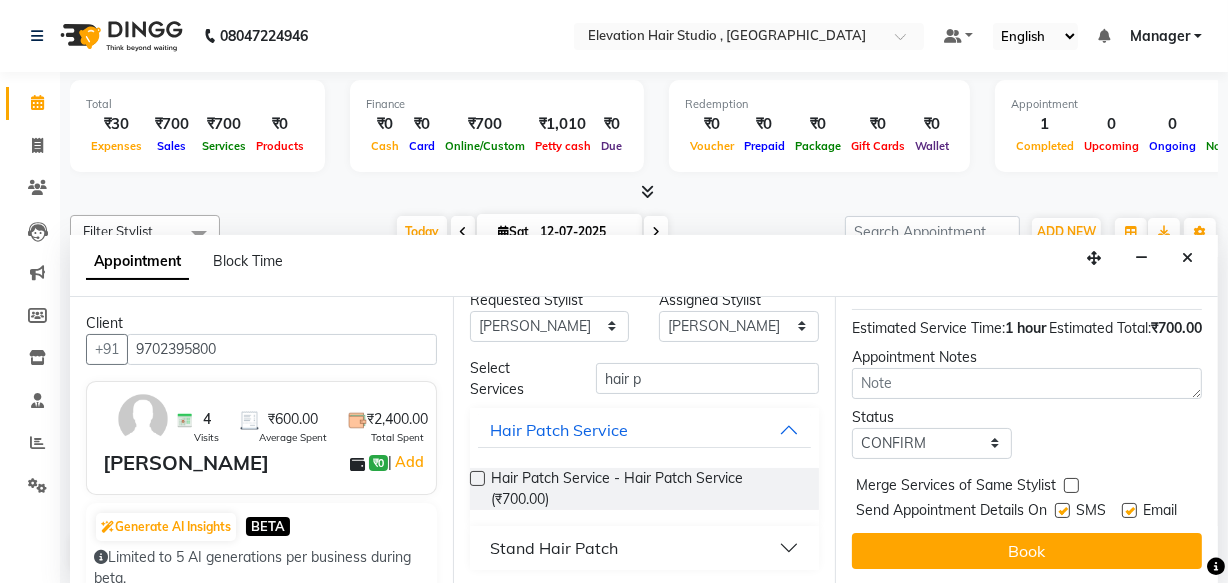 click at bounding box center [1129, 510] 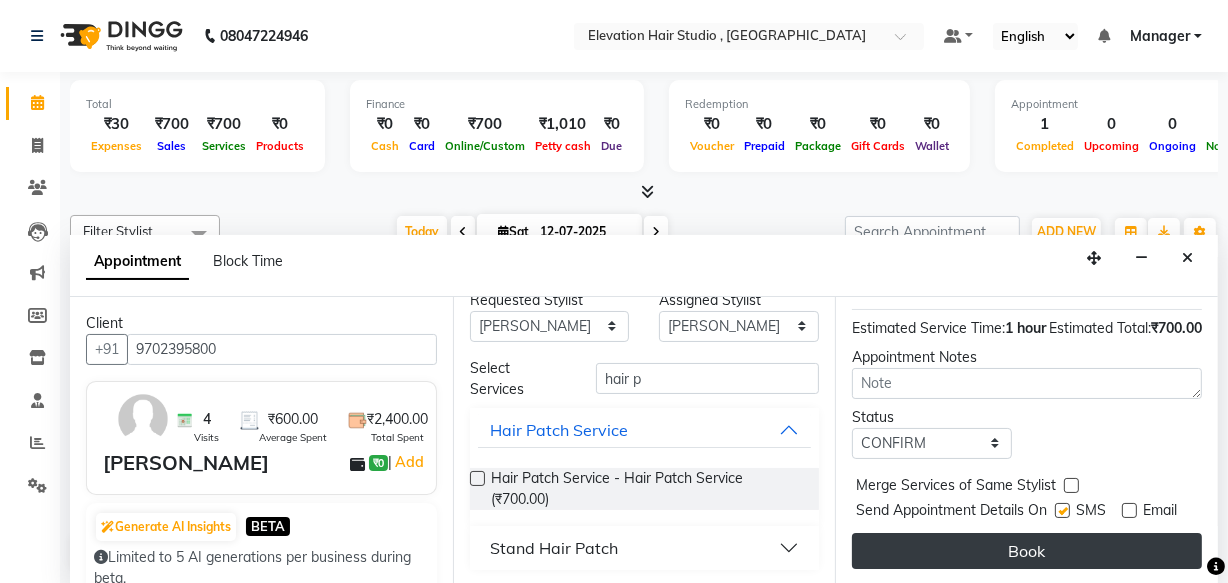 click on "Book" at bounding box center (1027, 551) 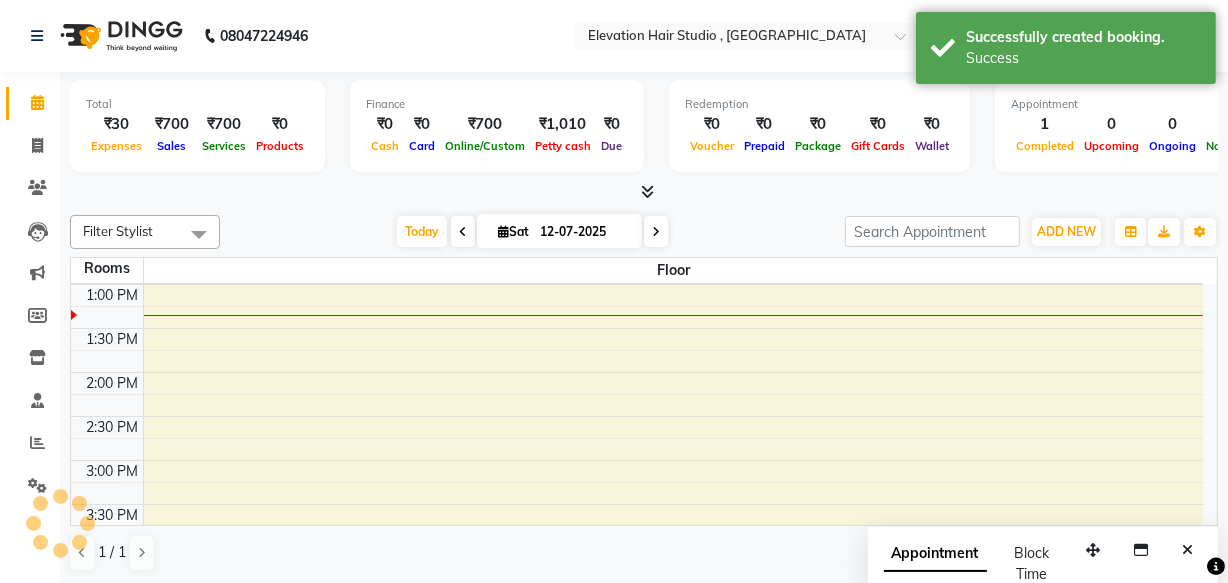 scroll, scrollTop: 0, scrollLeft: 0, axis: both 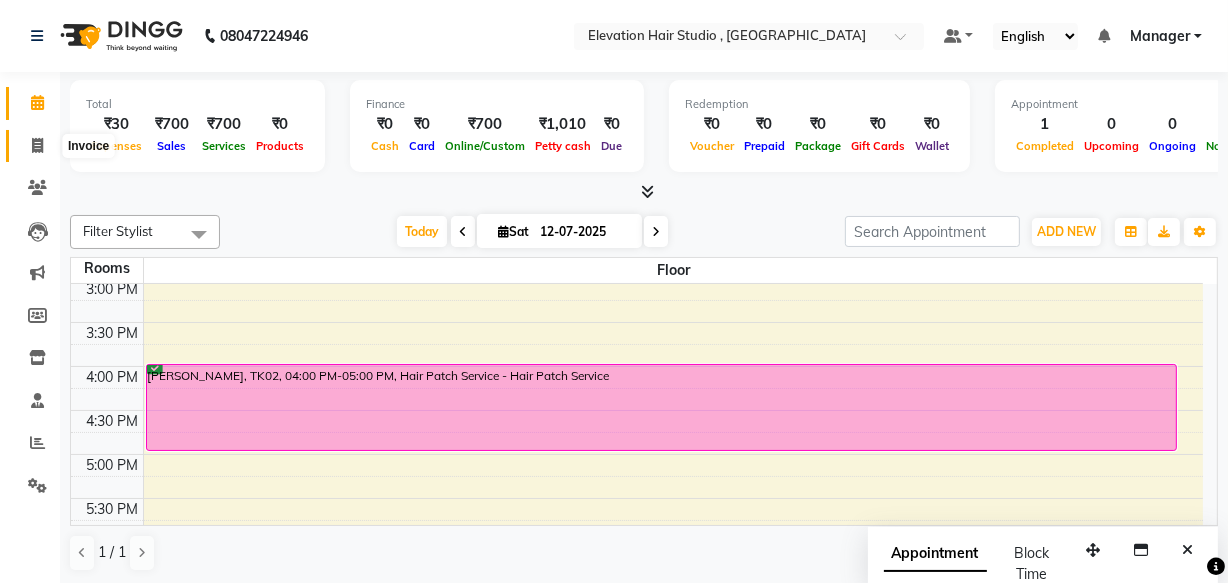 click 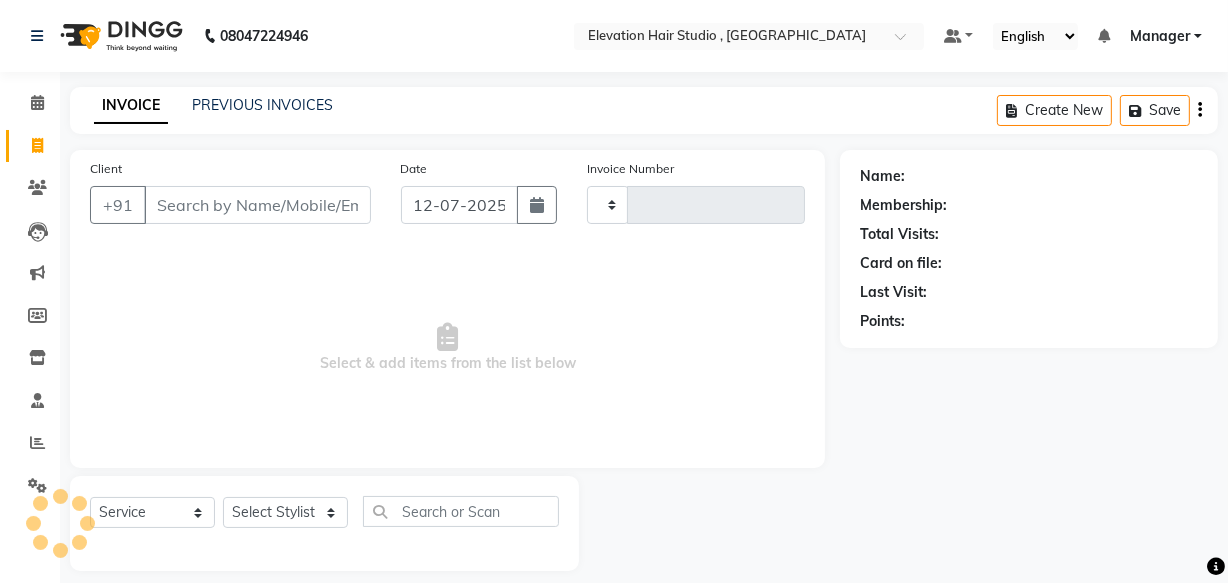 type on "0539" 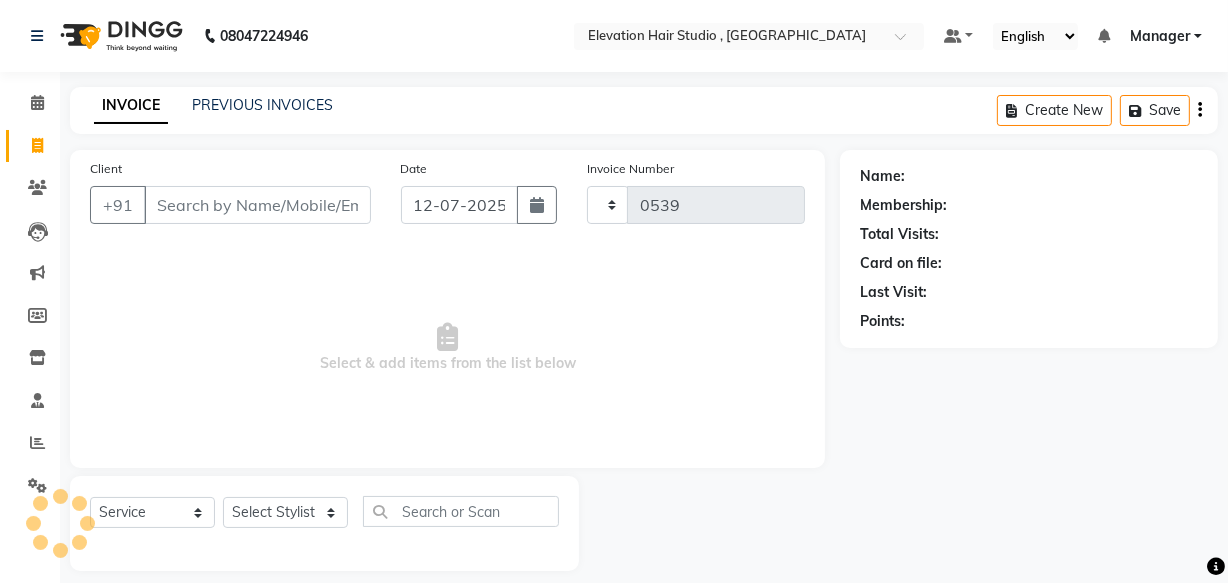 select on "6886" 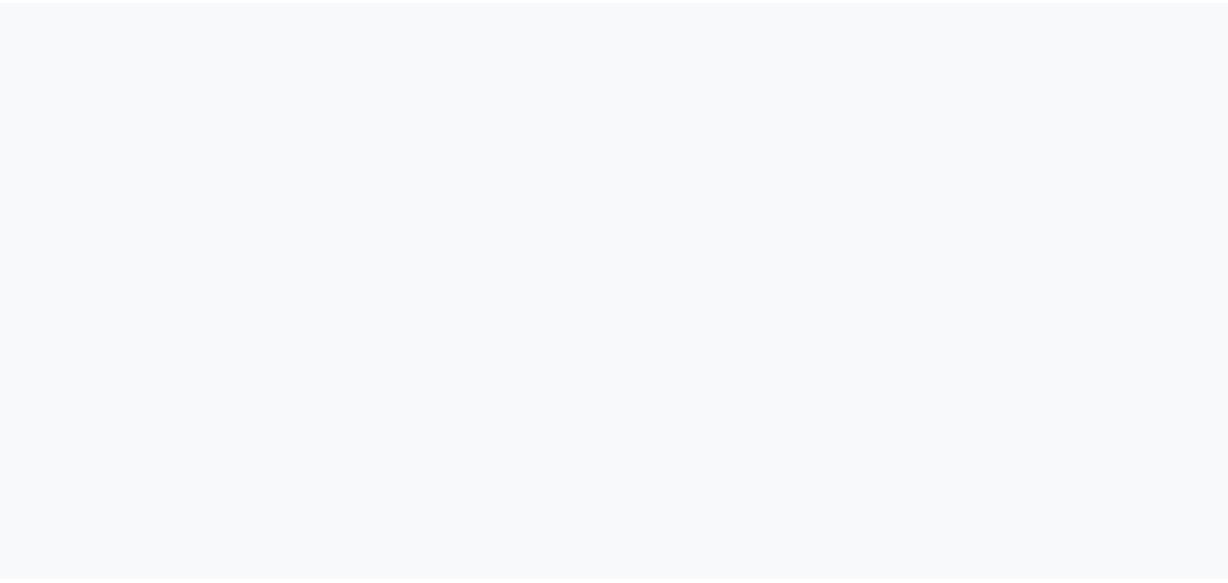 scroll, scrollTop: 0, scrollLeft: 0, axis: both 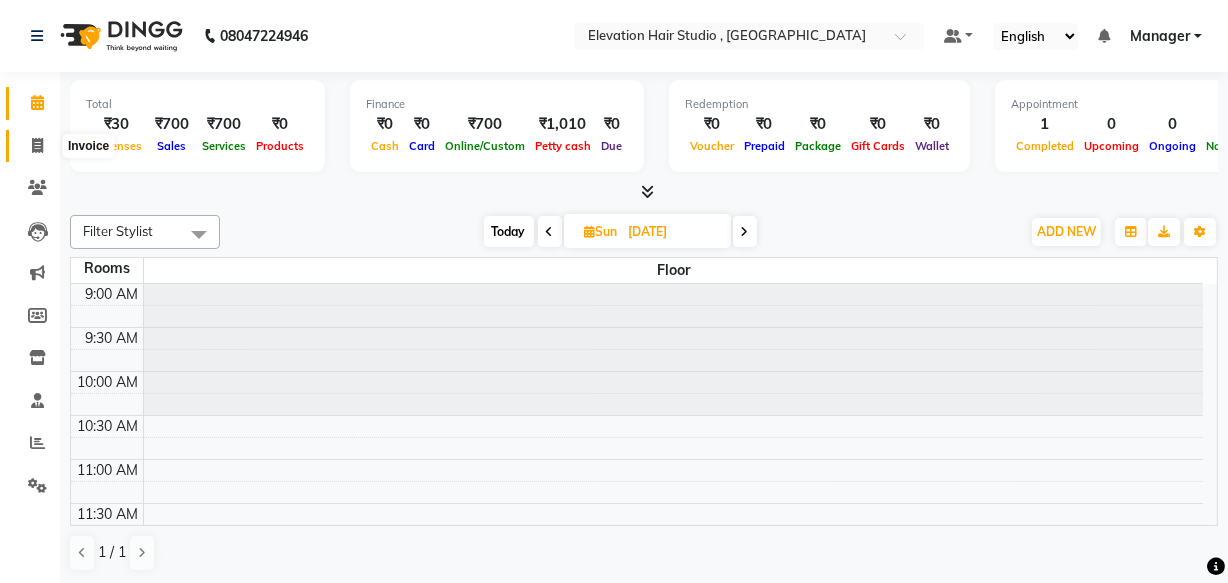 click 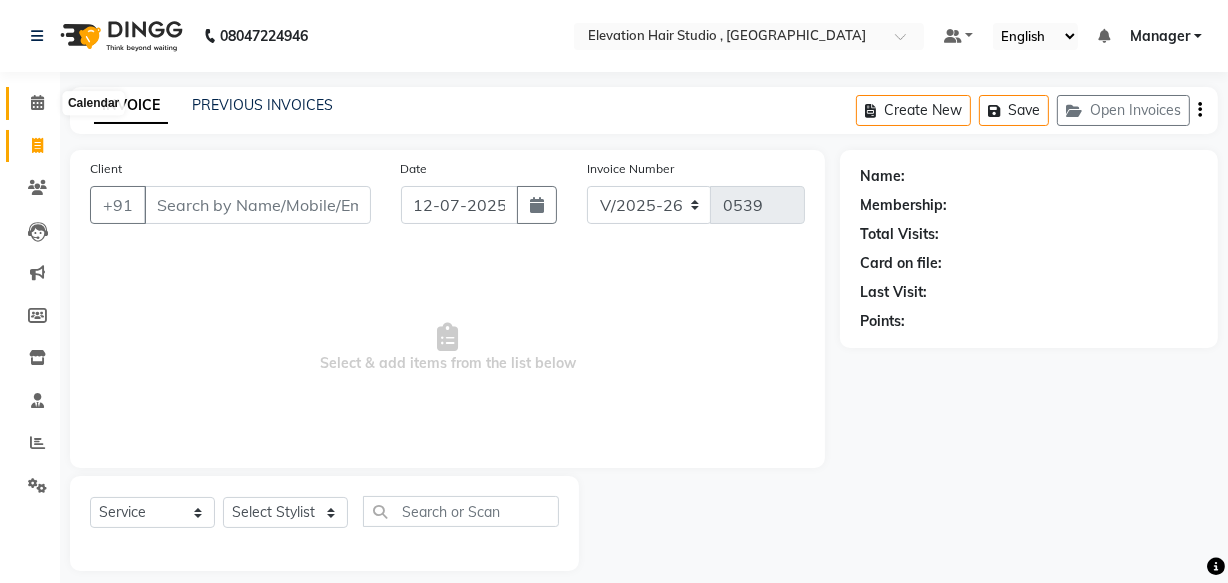 click 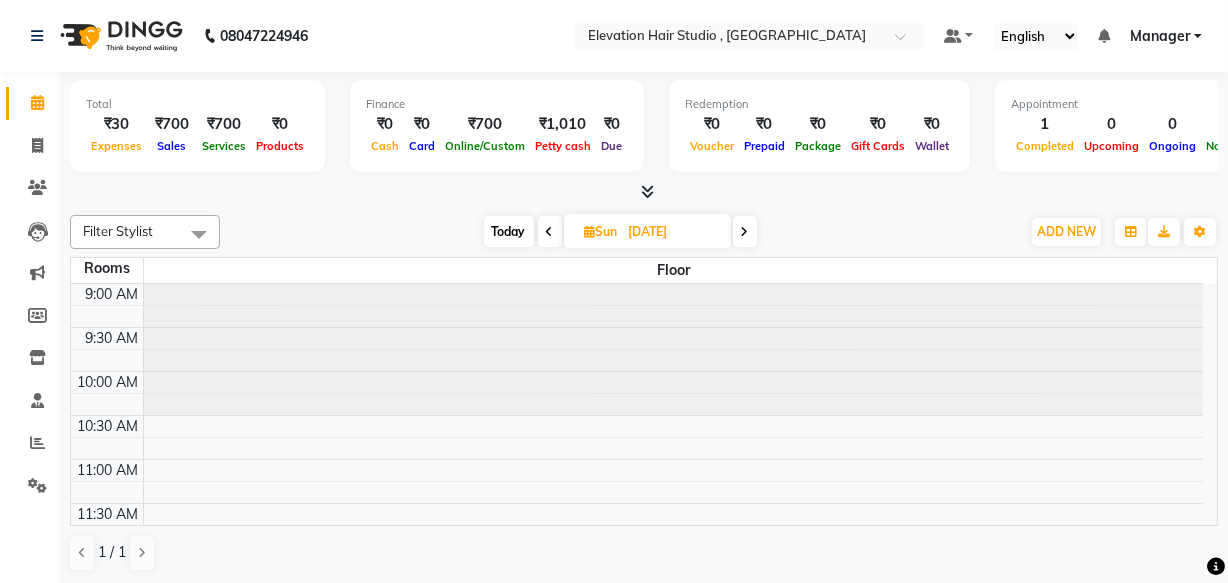 click at bounding box center (550, 232) 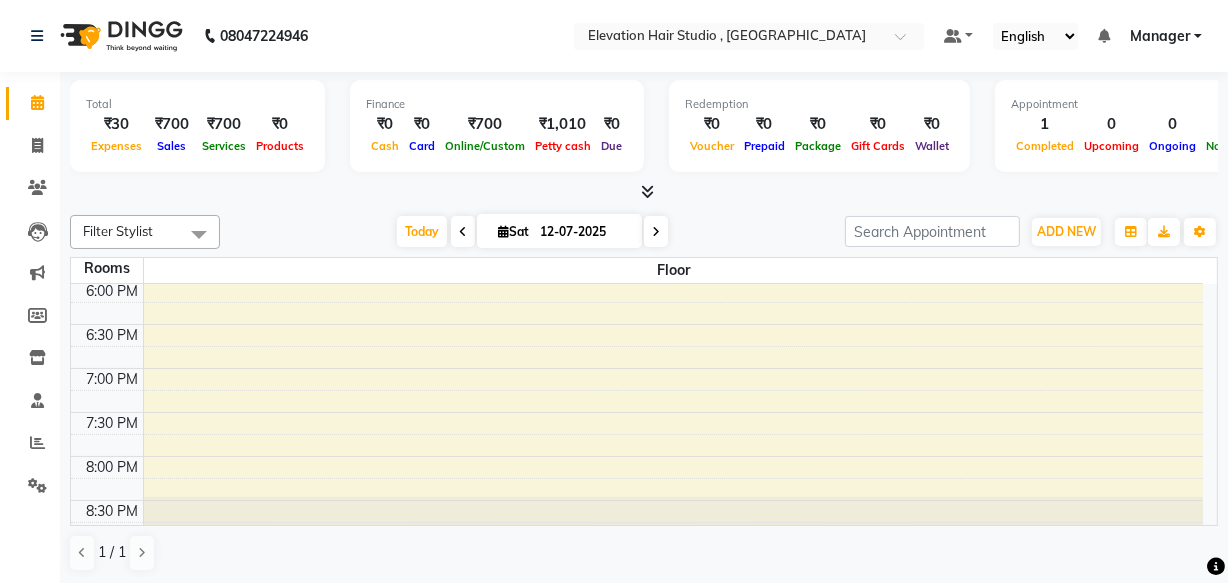 scroll, scrollTop: 810, scrollLeft: 0, axis: vertical 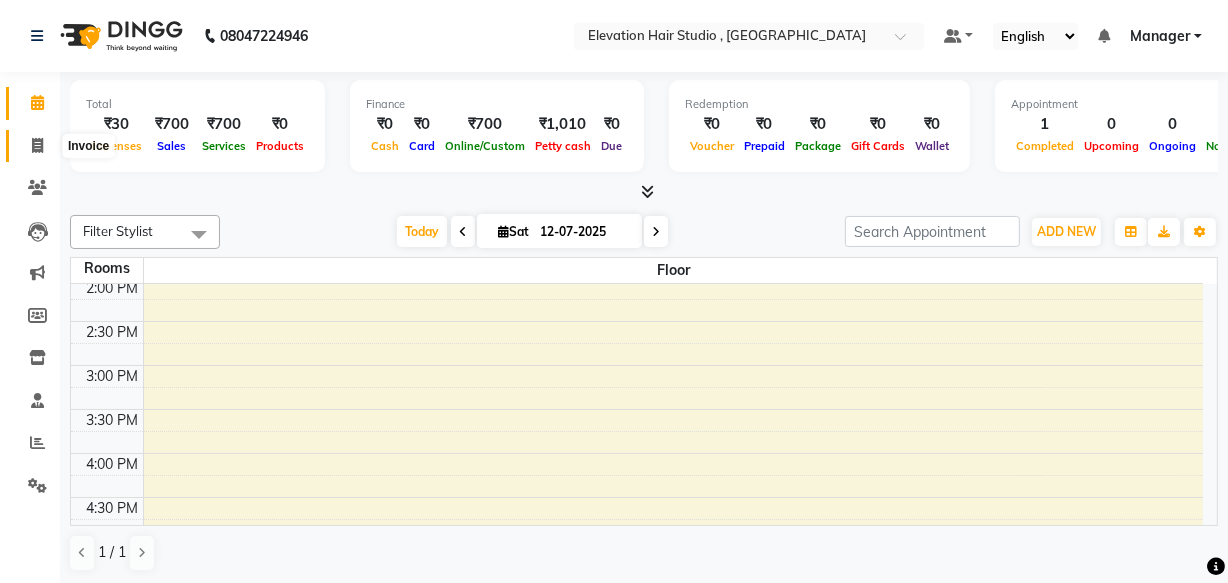 click 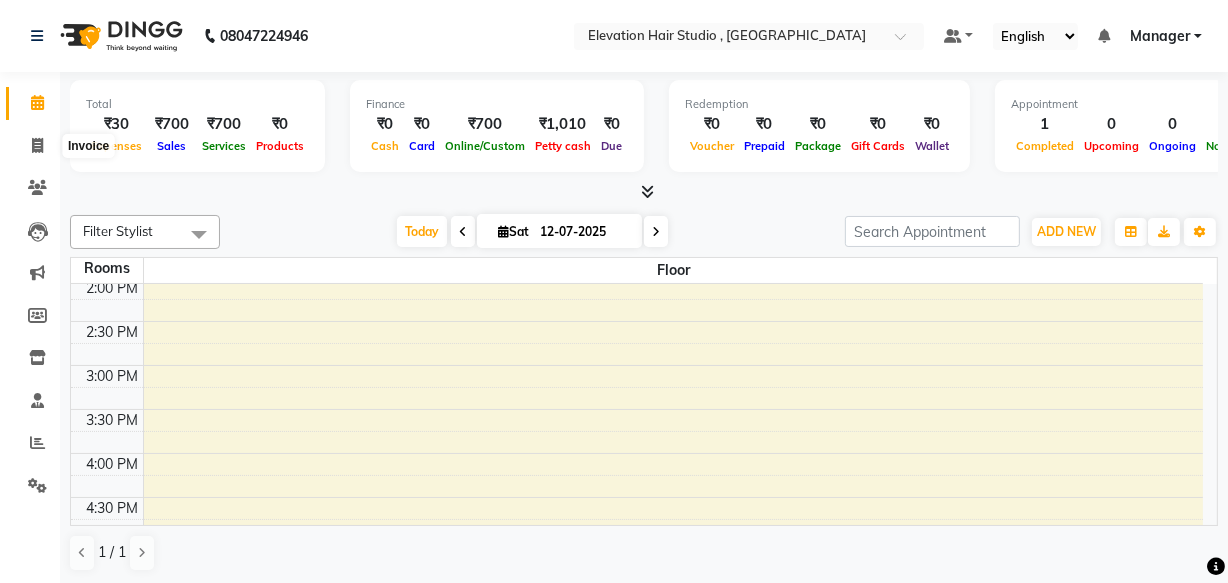 select on "6886" 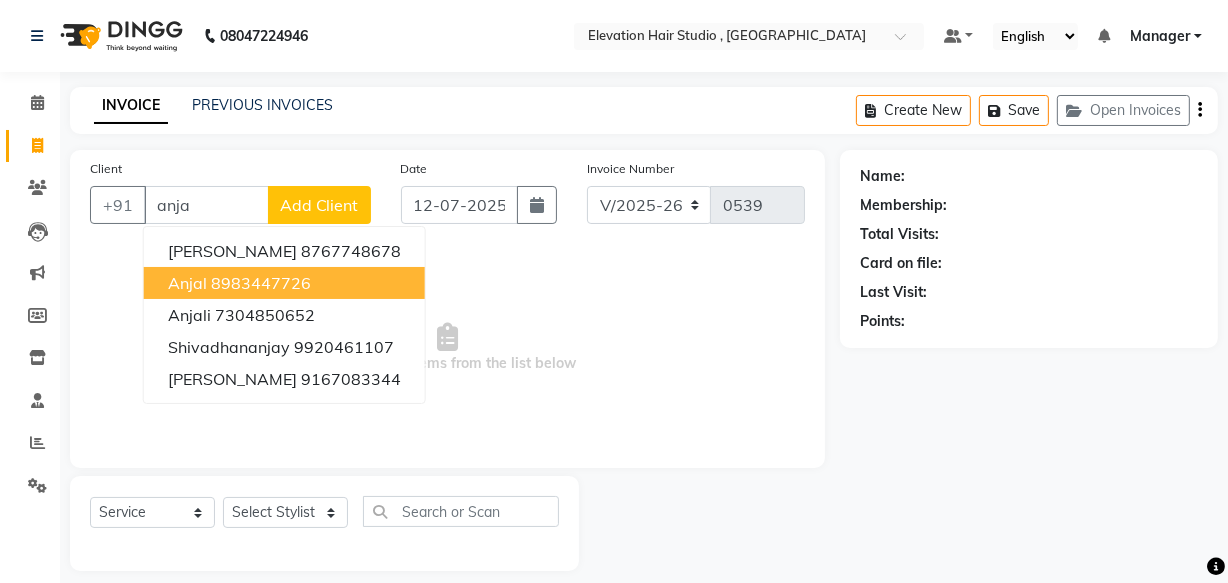 click on "8983447726" at bounding box center (261, 283) 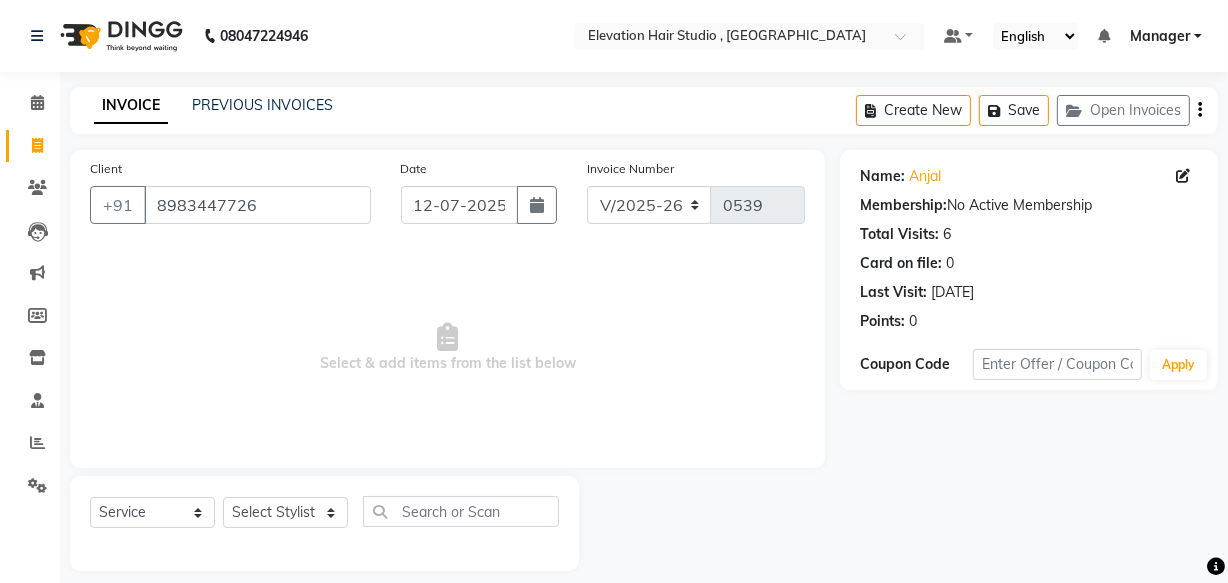 scroll, scrollTop: 0, scrollLeft: 0, axis: both 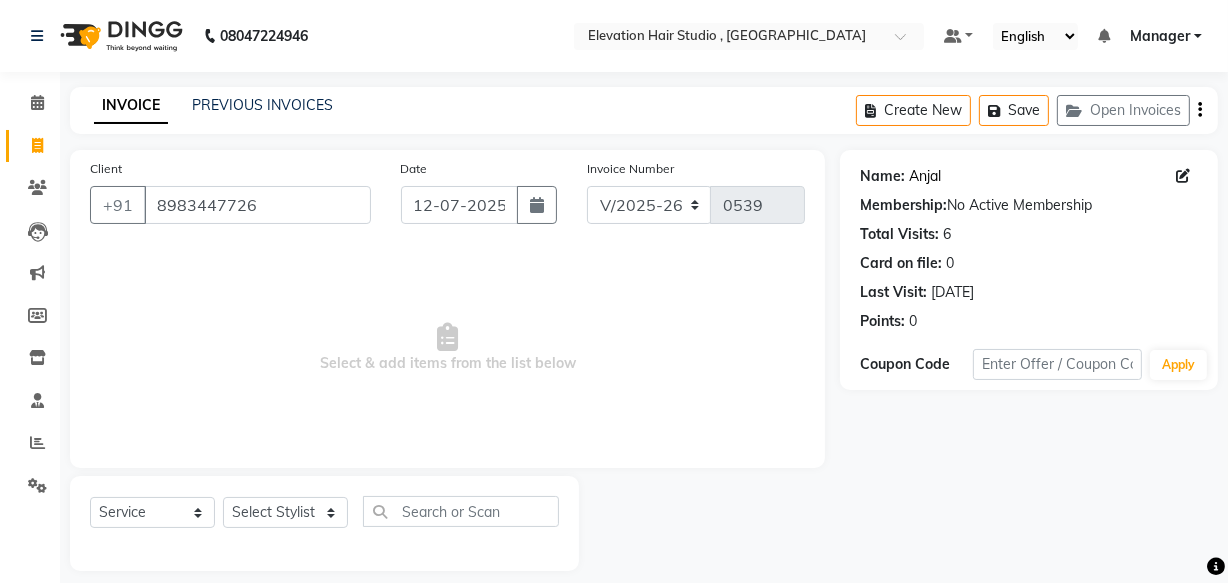 click on "Anjal" 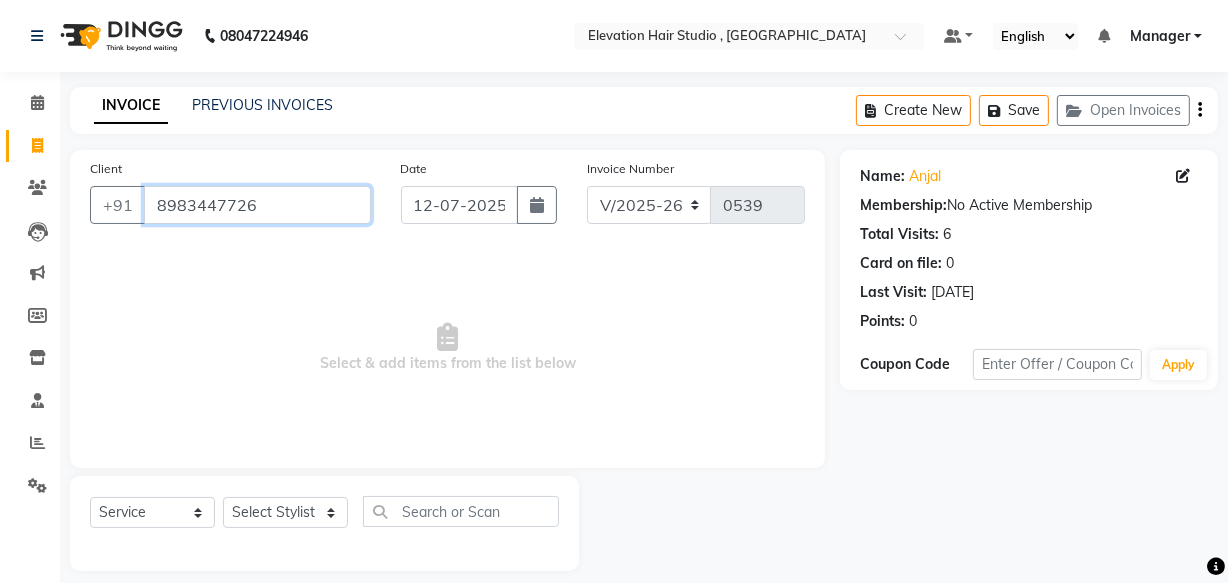 click on "8983447726" at bounding box center (257, 205) 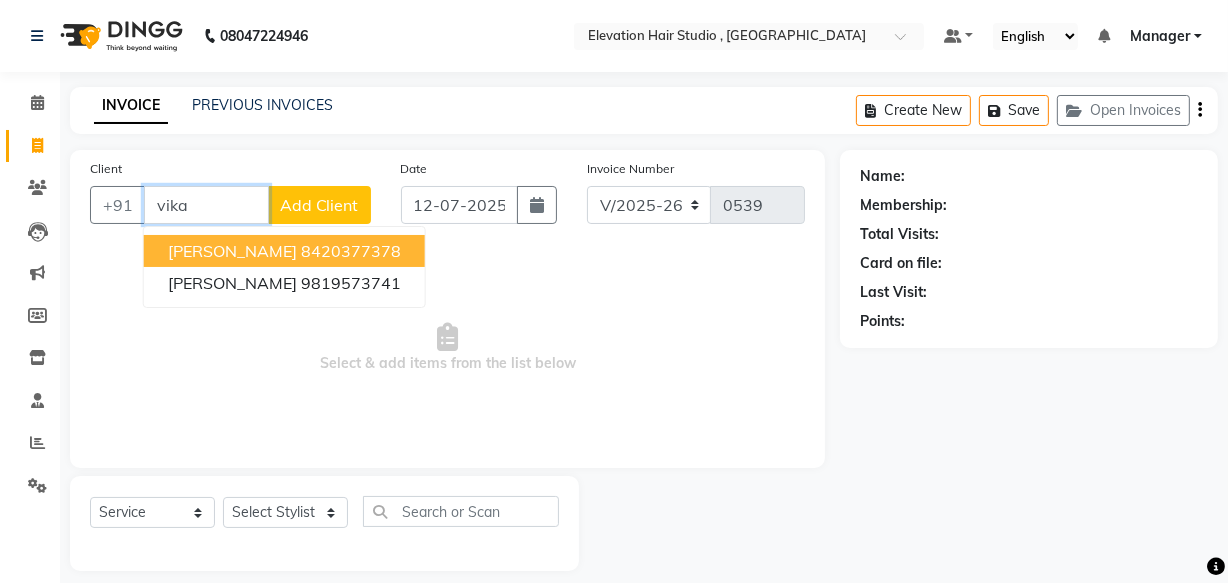 click on "[PERSON_NAME]" at bounding box center (232, 251) 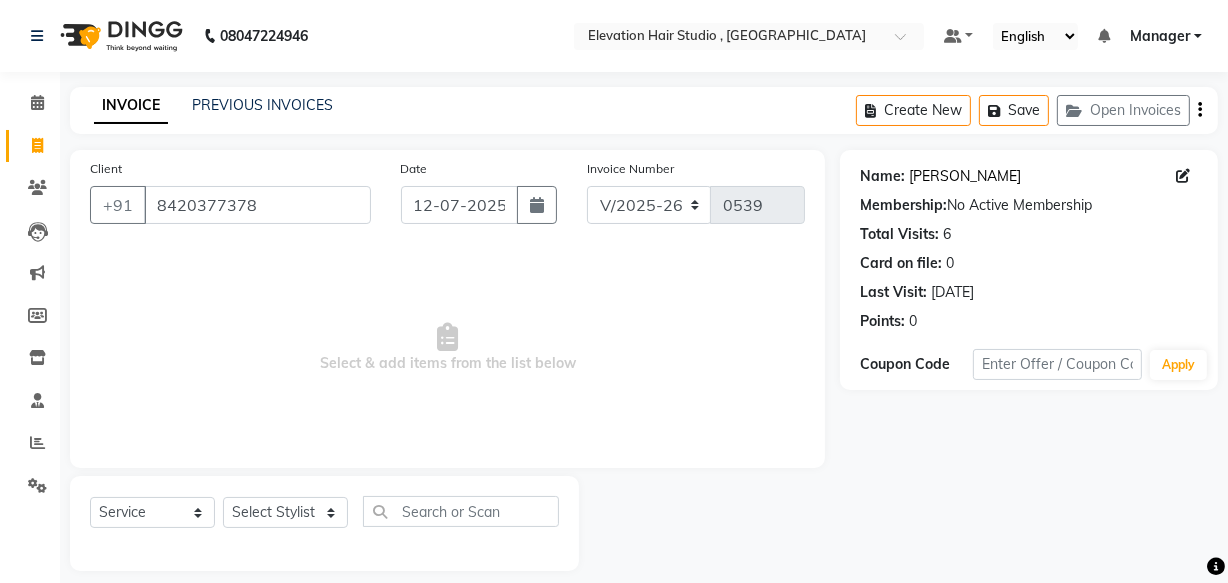 click on "[PERSON_NAME]" 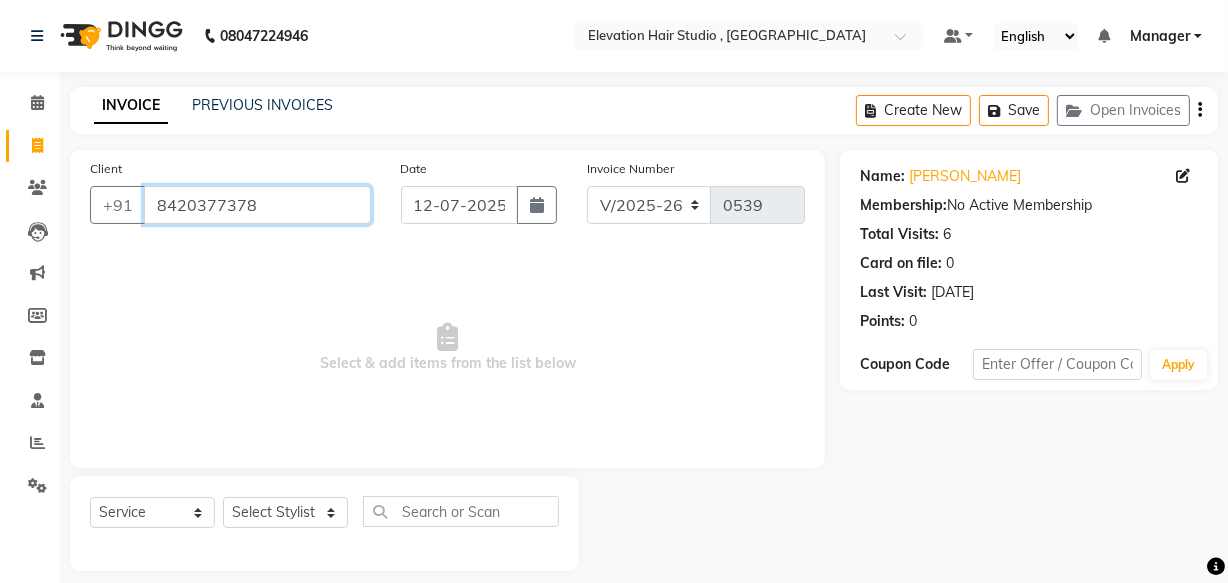 click on "8420377378" at bounding box center [257, 205] 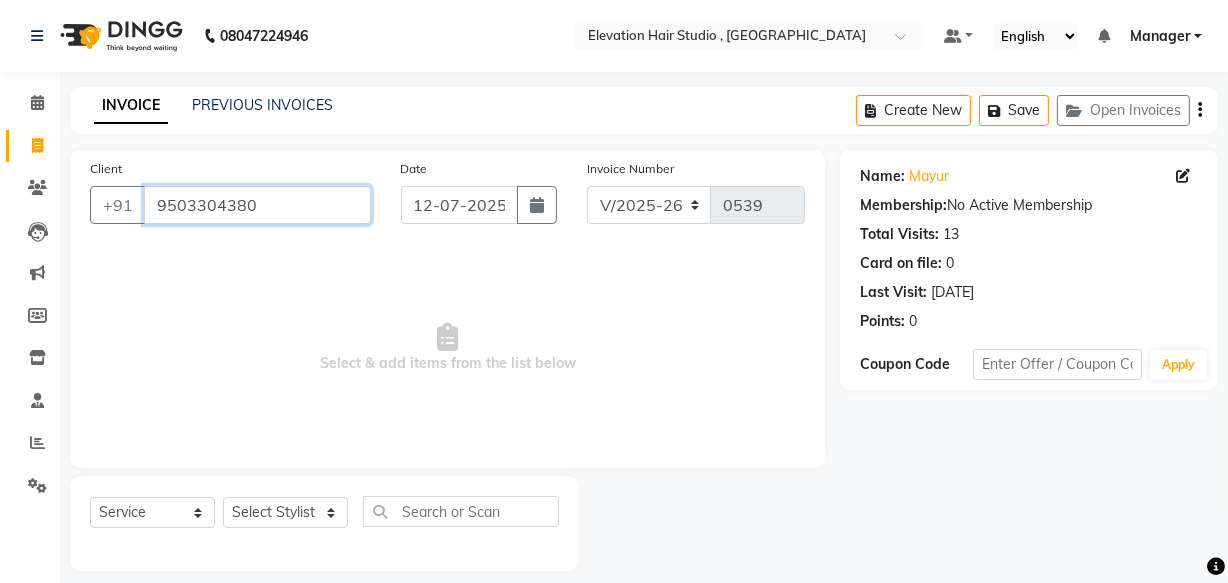 click on "9503304380" at bounding box center (257, 205) 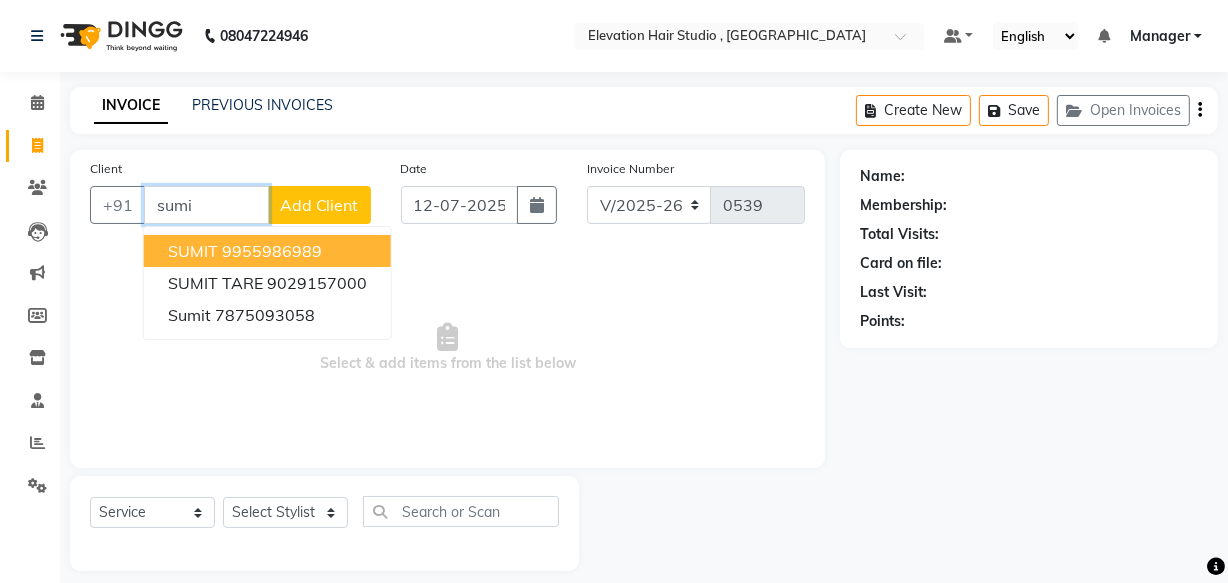click on "SUMIT  9955986989" at bounding box center (267, 251) 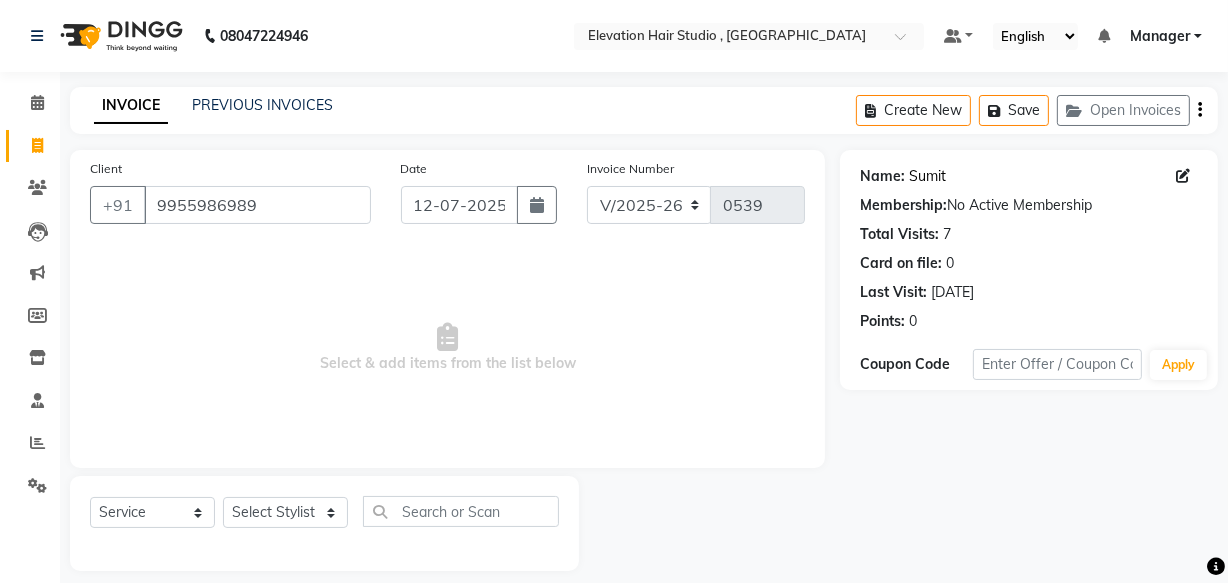 click on "Sumit" 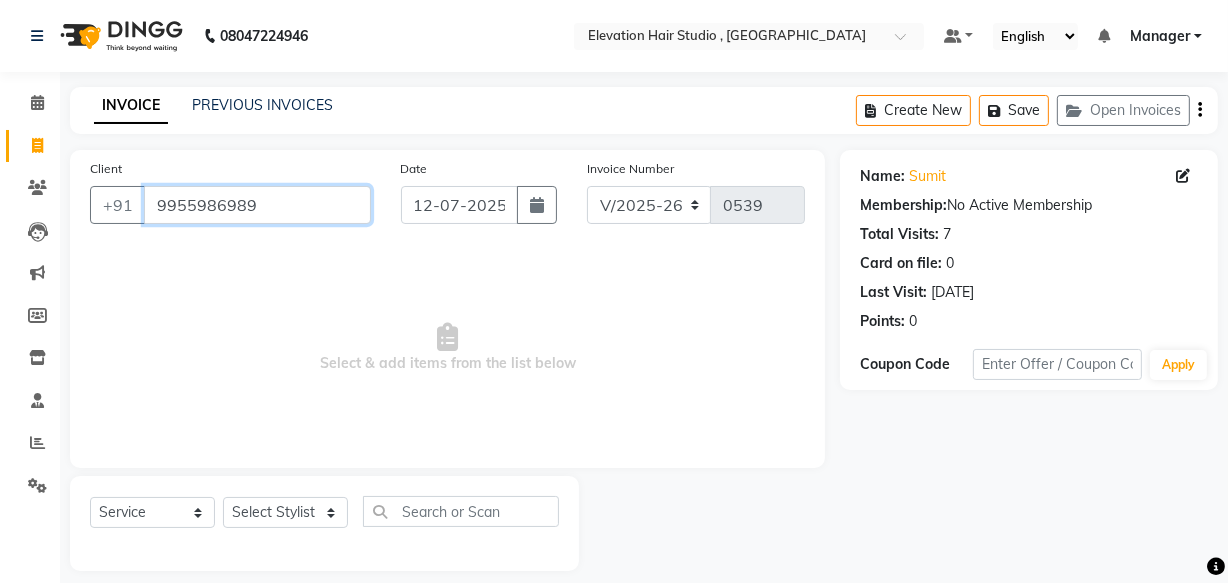 click on "9955986989" at bounding box center (257, 205) 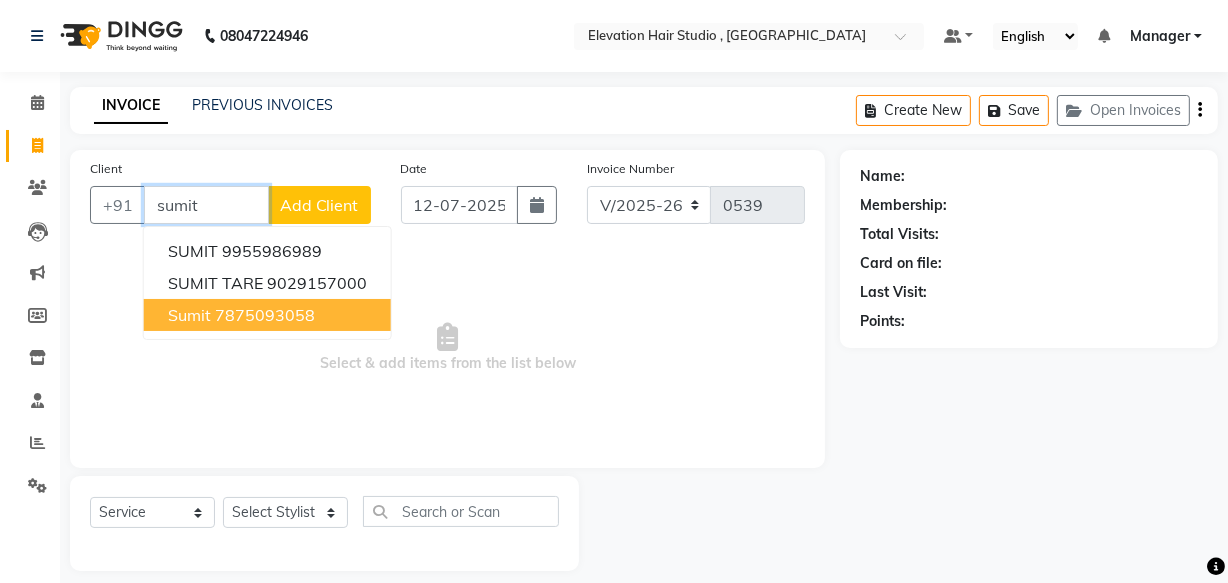 click on "7875093058" at bounding box center [265, 315] 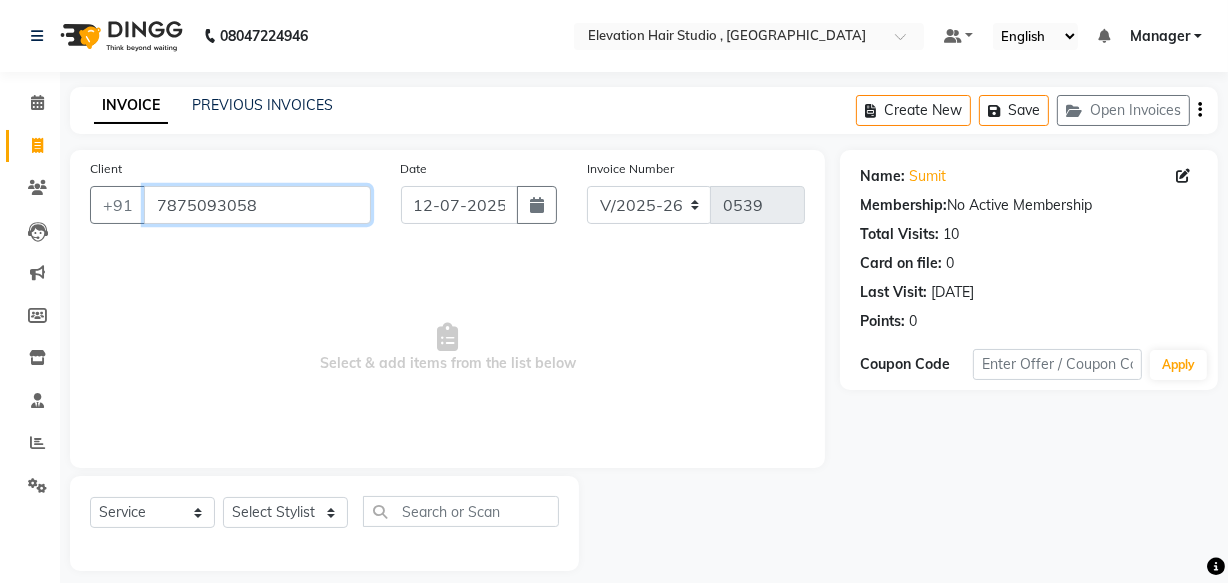 click on "7875093058" at bounding box center (257, 205) 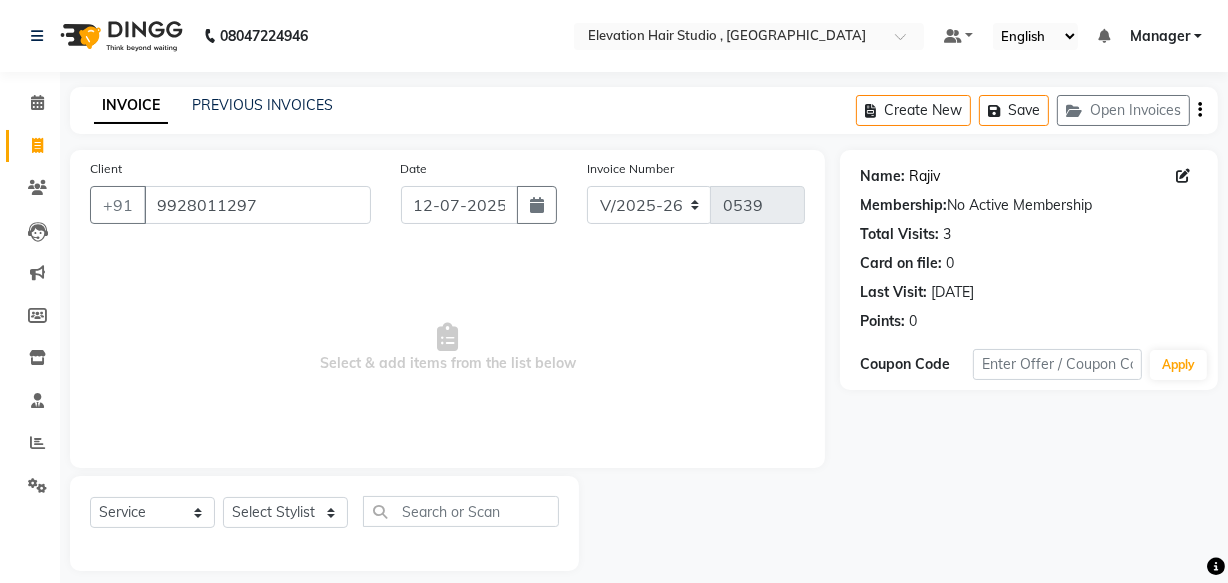 click on "Rajiv" 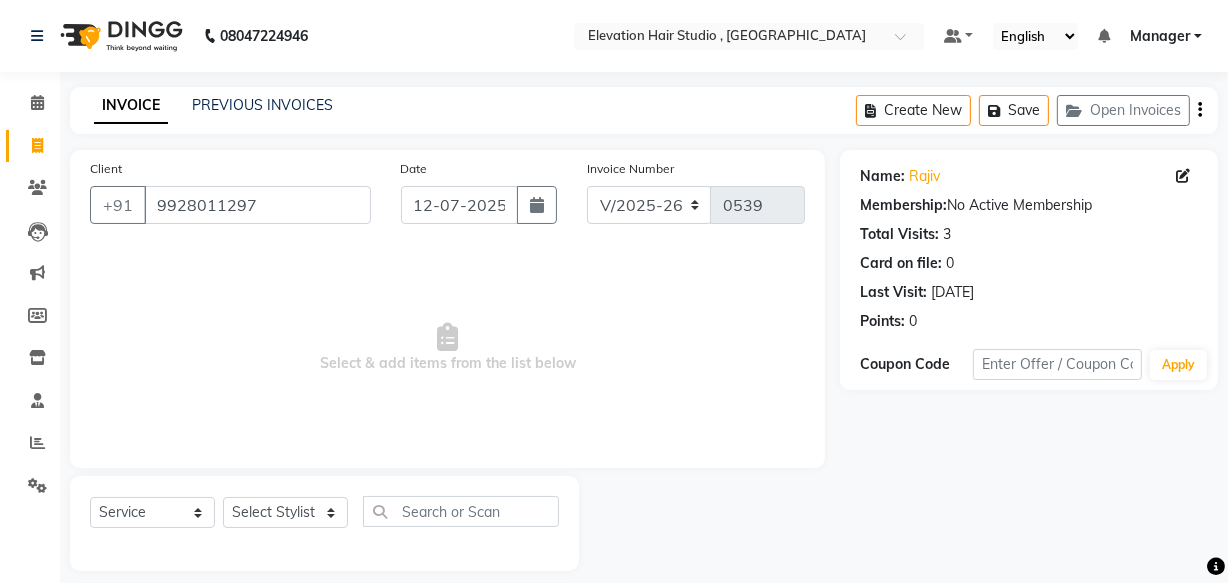 click on "Client [PHONE_NUMBER]" 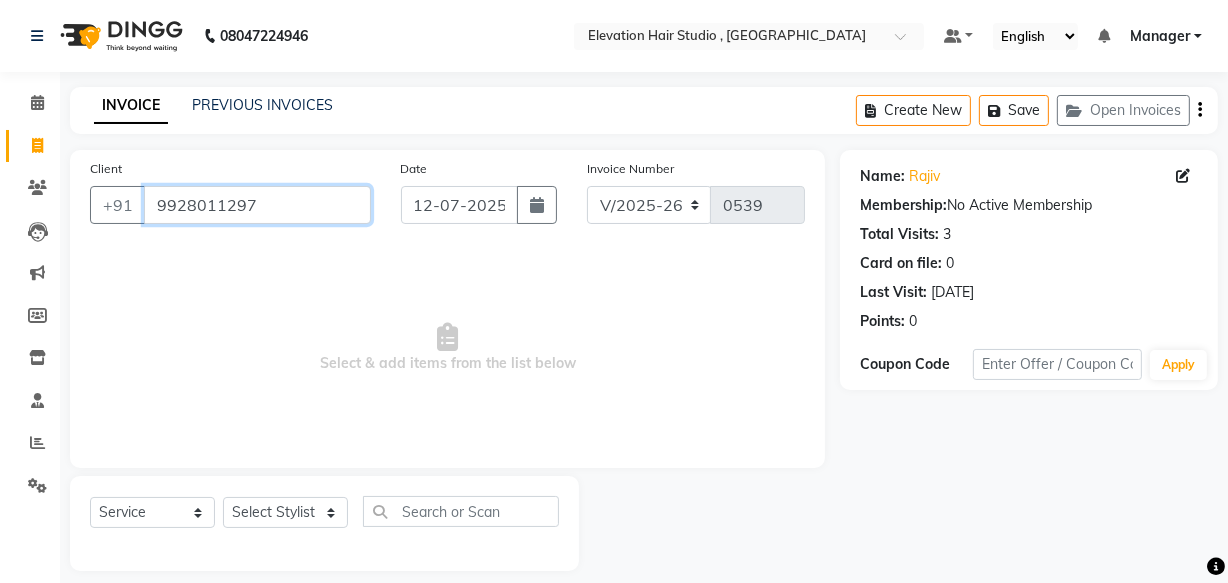 click on "9928011297" at bounding box center [257, 205] 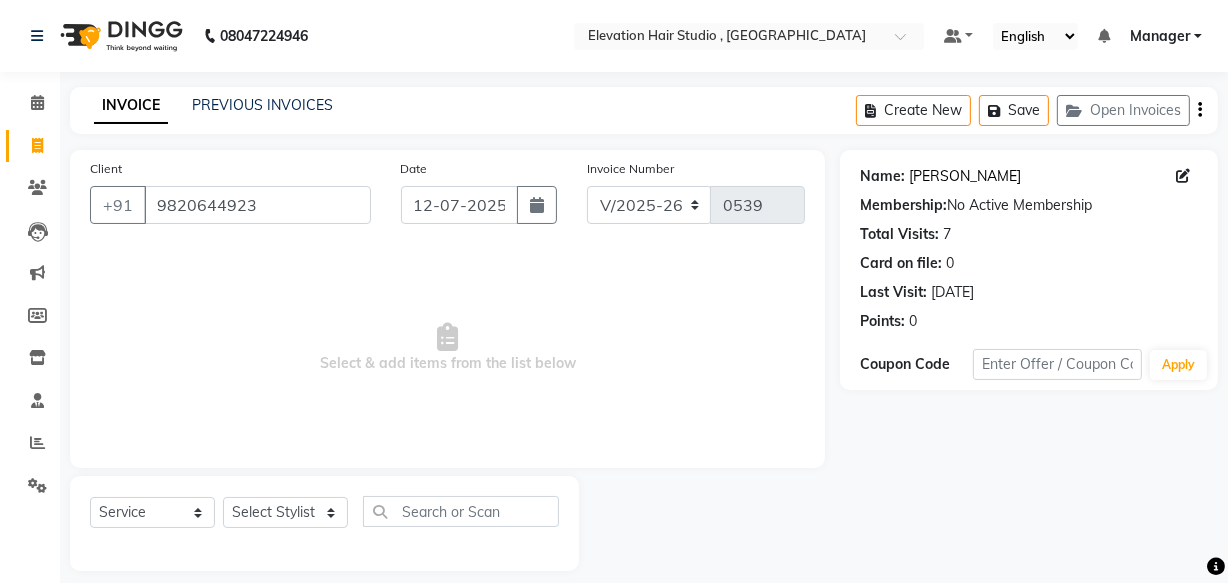 click on "[PERSON_NAME]" 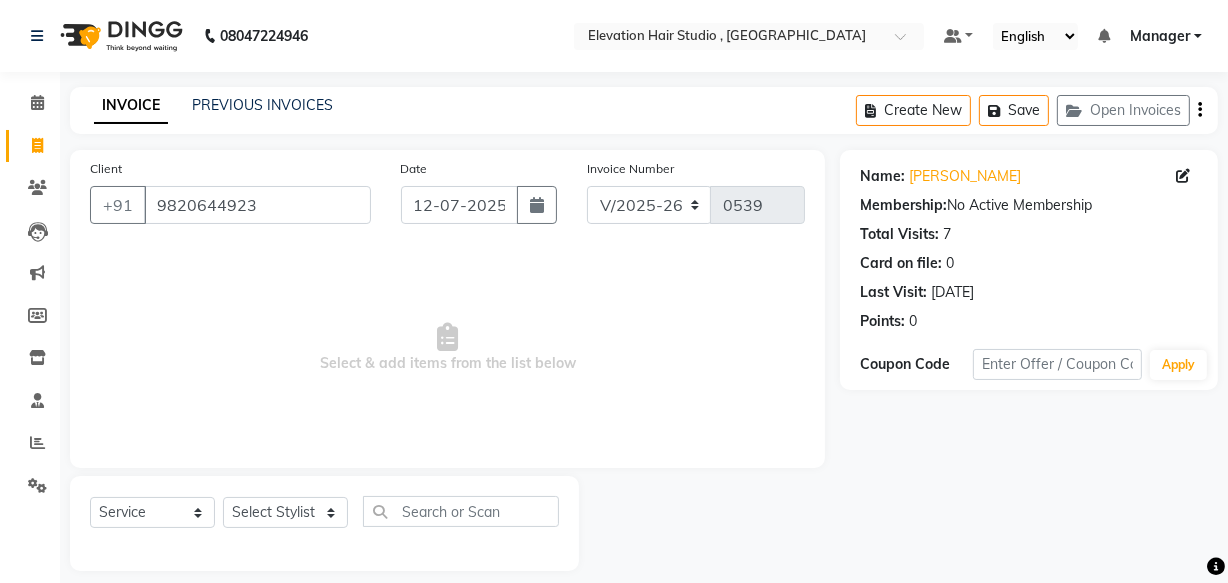 click on "[DATE]" 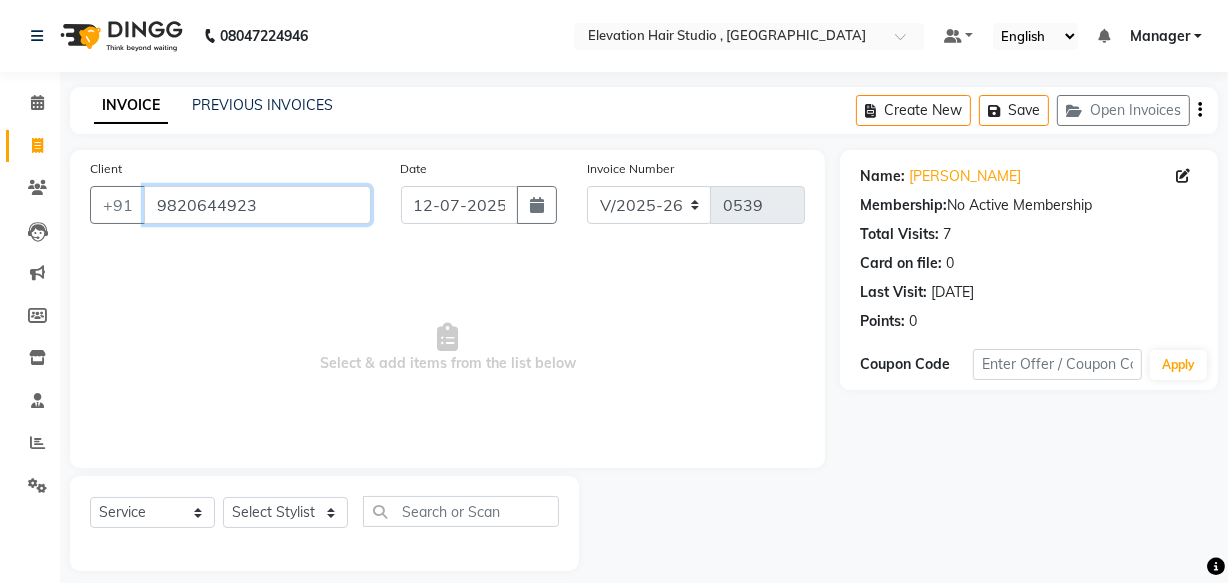 click on "9820644923" at bounding box center (257, 205) 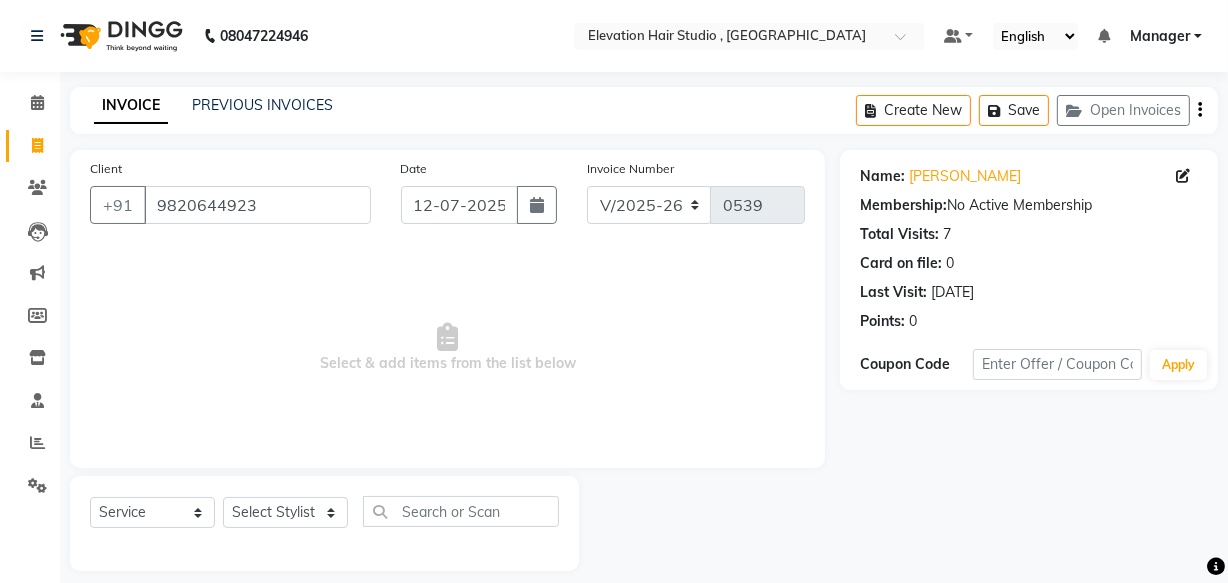 click on "08047224946 Select Location × Elevation Hair Studio , Thane West Default Panel My Panel English ENGLISH Español العربية मराठी हिंदी ગુજરાતી தமிழ் 中文 Notifications nothing to show Manager Manage Profile Change Password Sign out  Version:3.15.4  ☀ ELEVATION HAIR STUDIO , Thane West  Calendar  Invoice  Clients  Leads   Marketing  Members  Inventory  Staff  Reports  Settings Completed InProgress Upcoming Dropped Tentative Check-In Confirm Bookings Generate Report Segments Page Builder INVOICE PREVIOUS INVOICES Create New   Save   Open Invoices  Client [PHONE_NUMBER] Date [DATE] Invoice Number V/2025 V/[PHONE_NUMBER]  Select & add items from the list below  Select  Service  Product  Membership  Package Voucher Prepaid Gift Card  Select Stylist [PERSON_NAME] [PERSON_NAME] [PERSON_NAME] [PERSON_NAME] Manager mehboob  sameer [PERSON_NAME] [PERSON_NAME] Name: [PERSON_NAME] Membership:  No Active Membership  Total Visits:  7 Card on file:  0 Last Visit:   [DATE]  0" at bounding box center (614, 300) 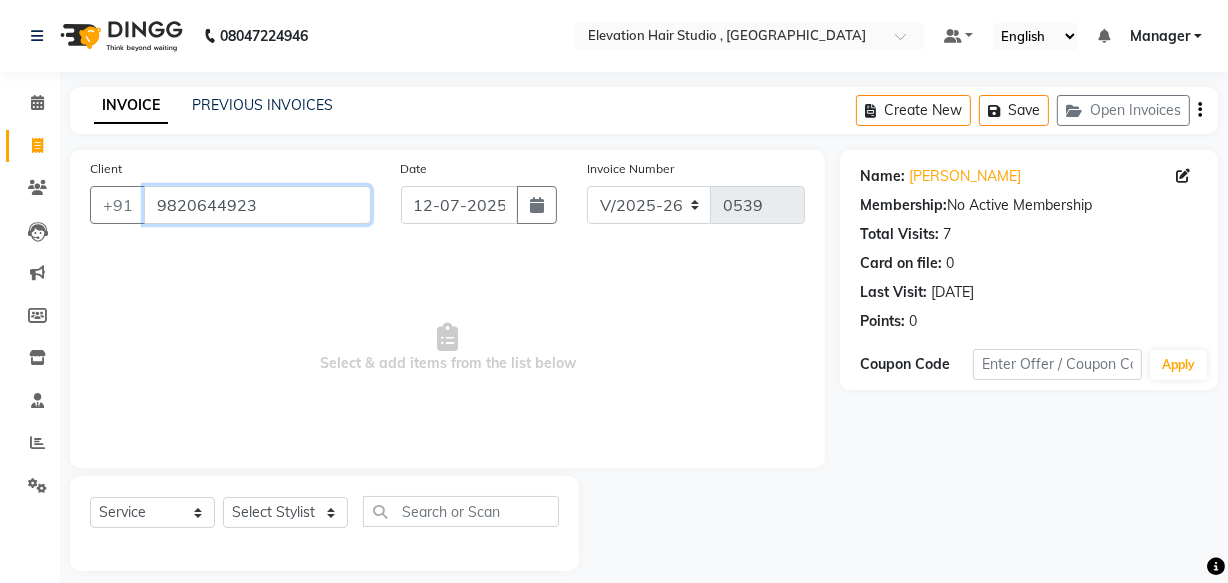 click on "9820644923" at bounding box center [257, 205] 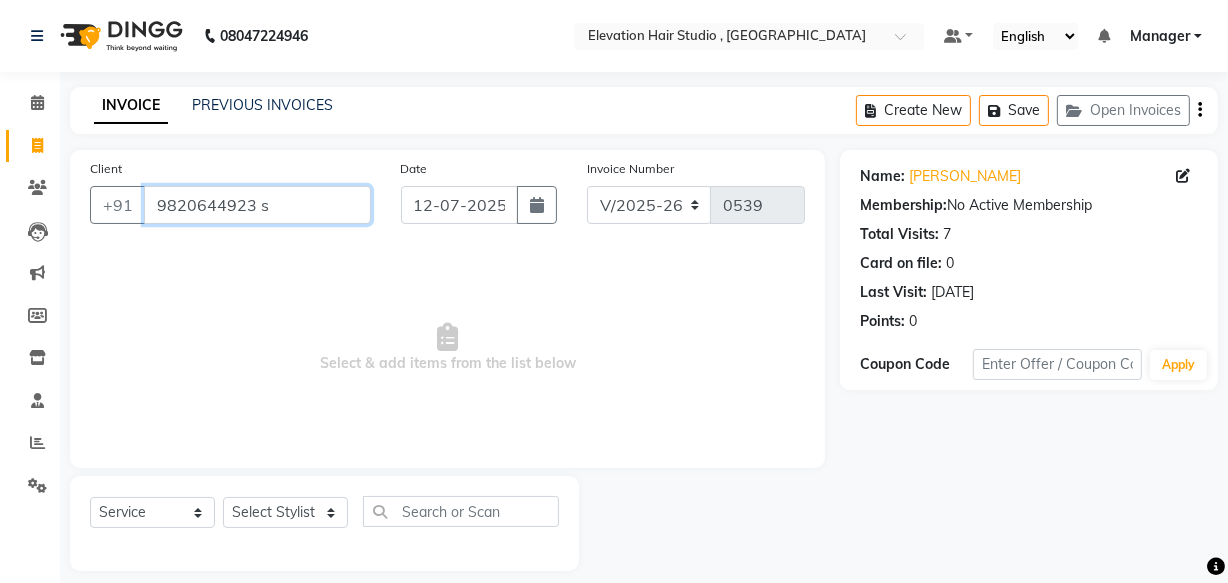 scroll, scrollTop: 0, scrollLeft: 6, axis: horizontal 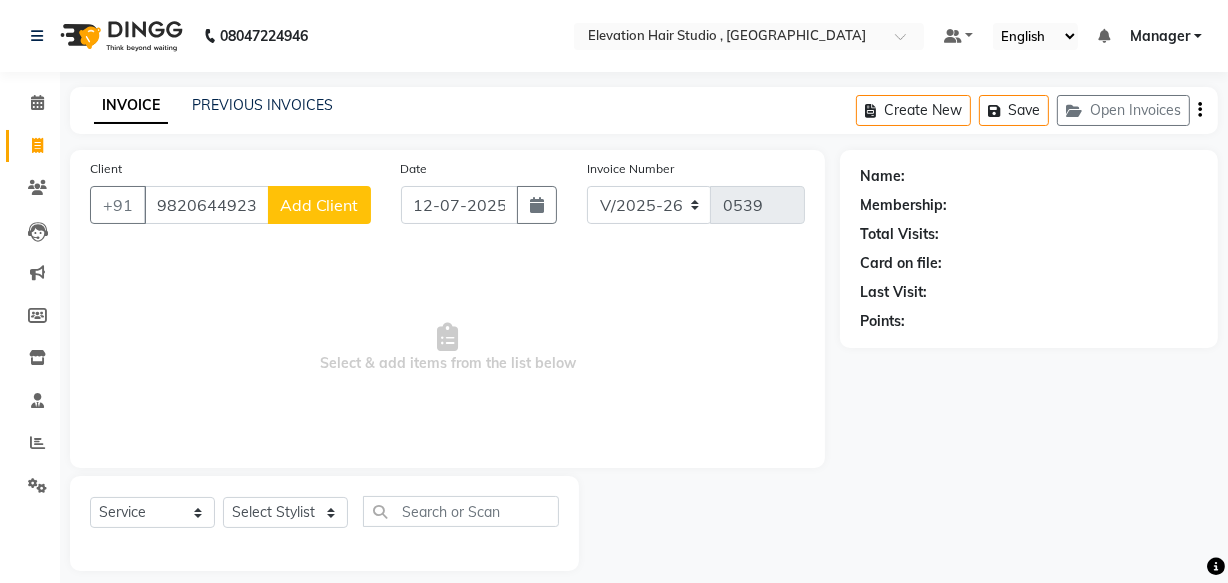 click on "Select & add items from the list below" at bounding box center [447, 348] 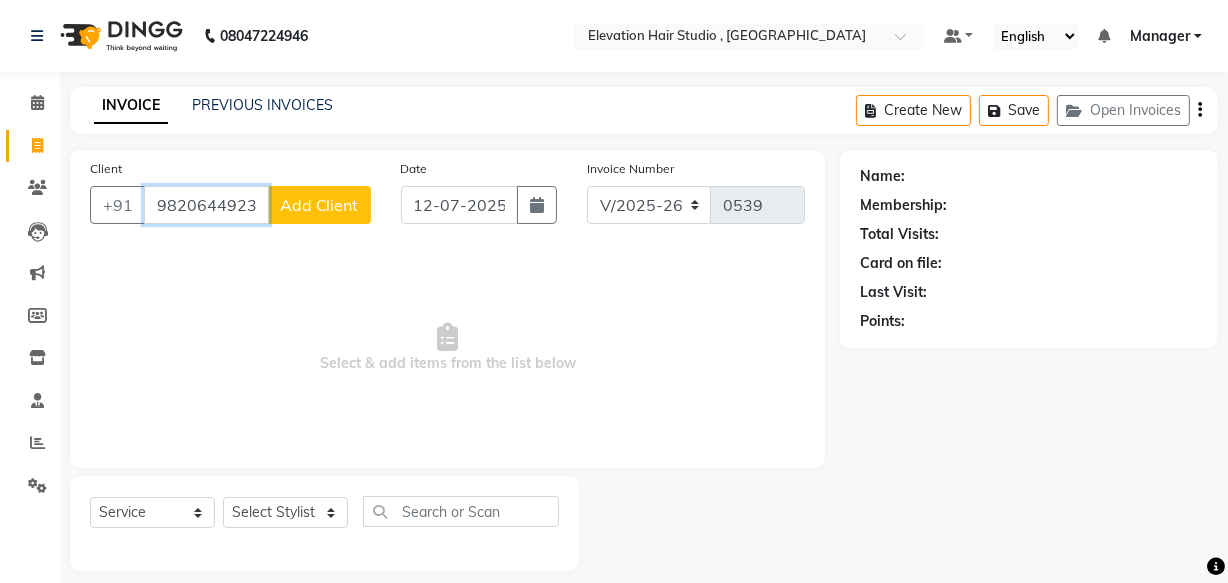 click on "9820644923 s" at bounding box center (206, 205) 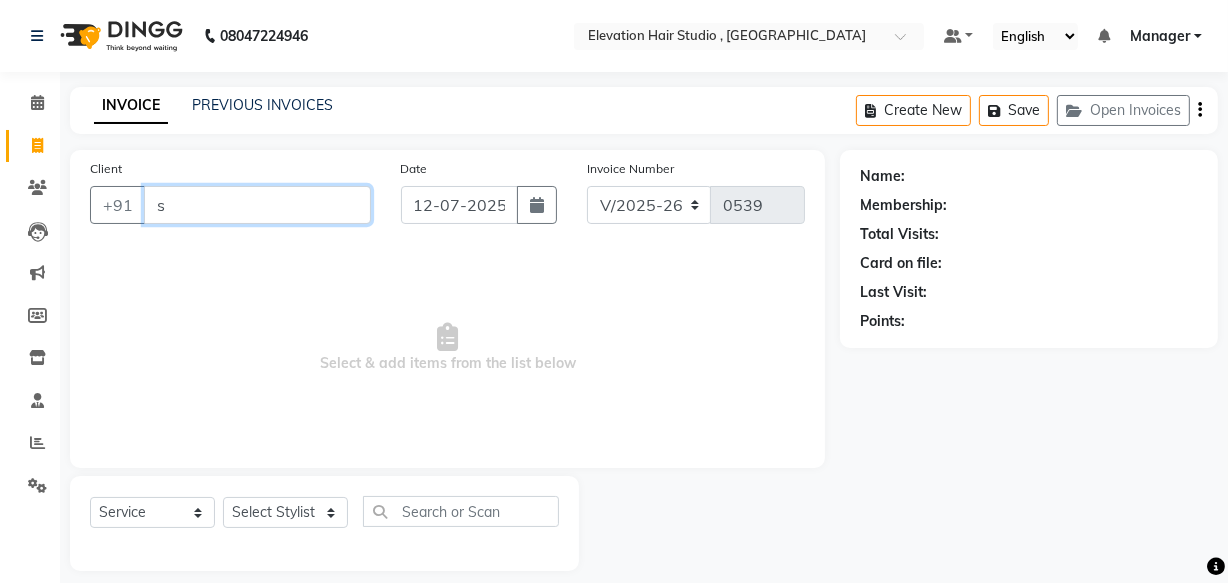 click on "s" at bounding box center [257, 205] 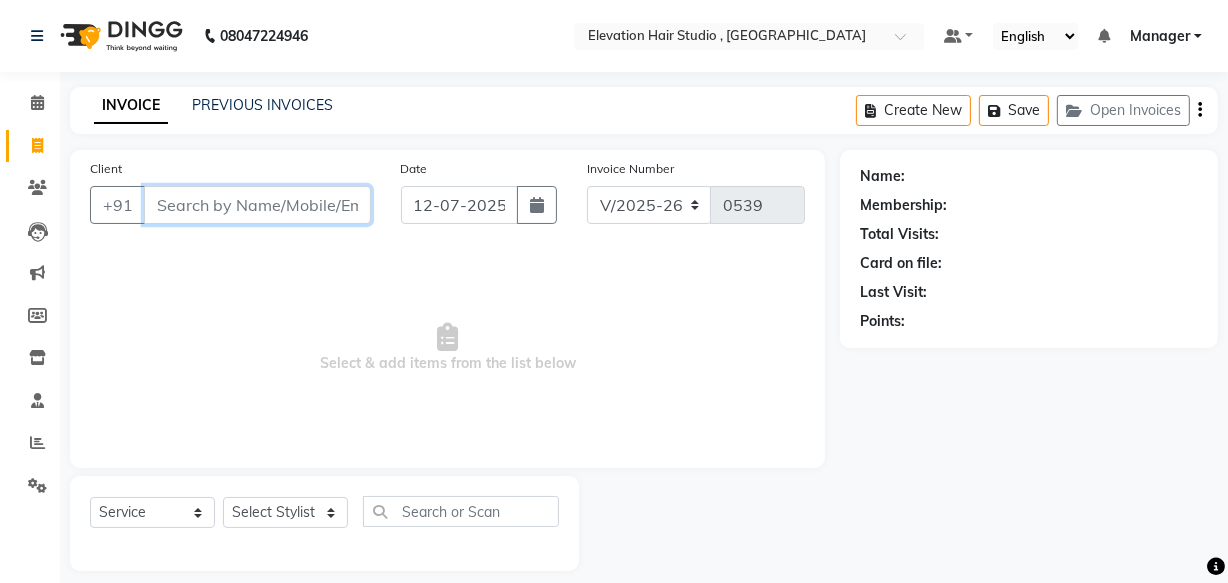 click on "Client" at bounding box center [257, 205] 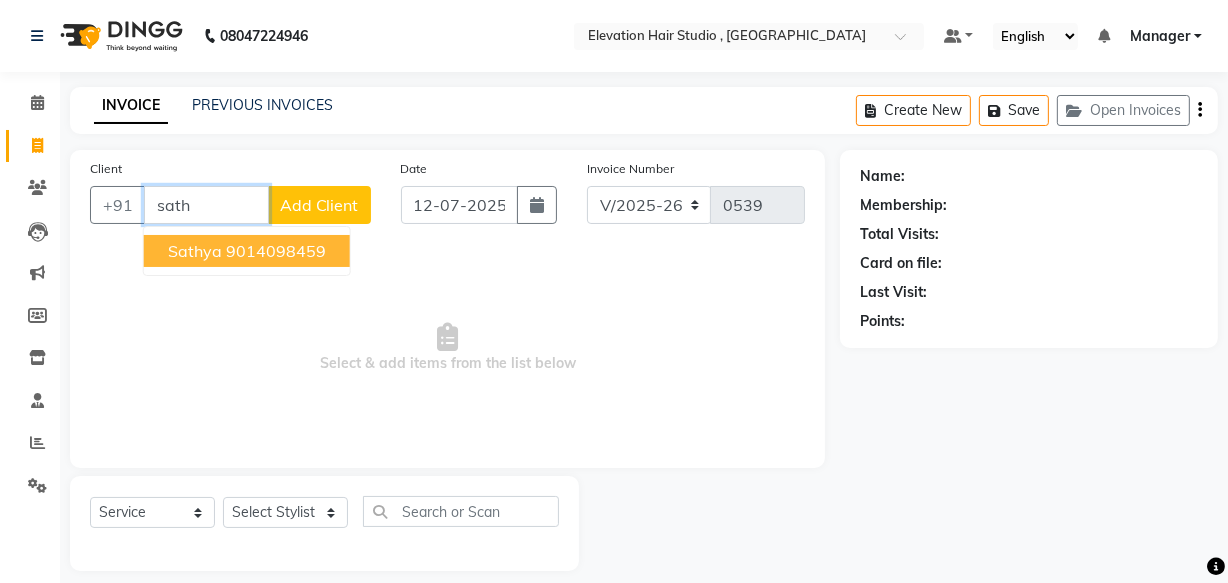 click on "9014098459" at bounding box center [276, 251] 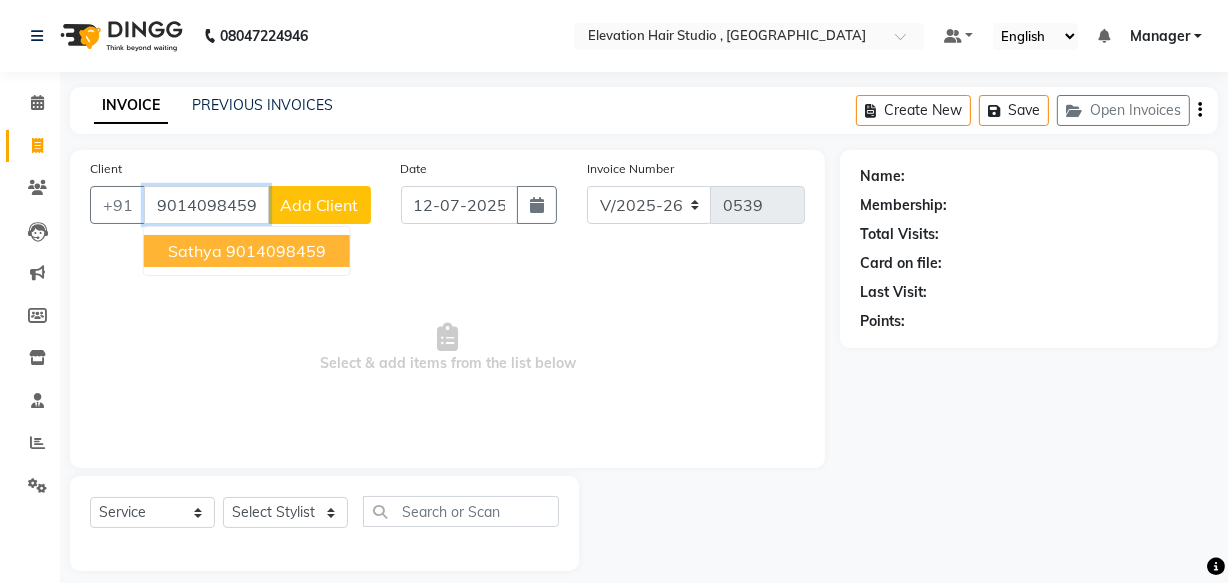 type on "9014098459" 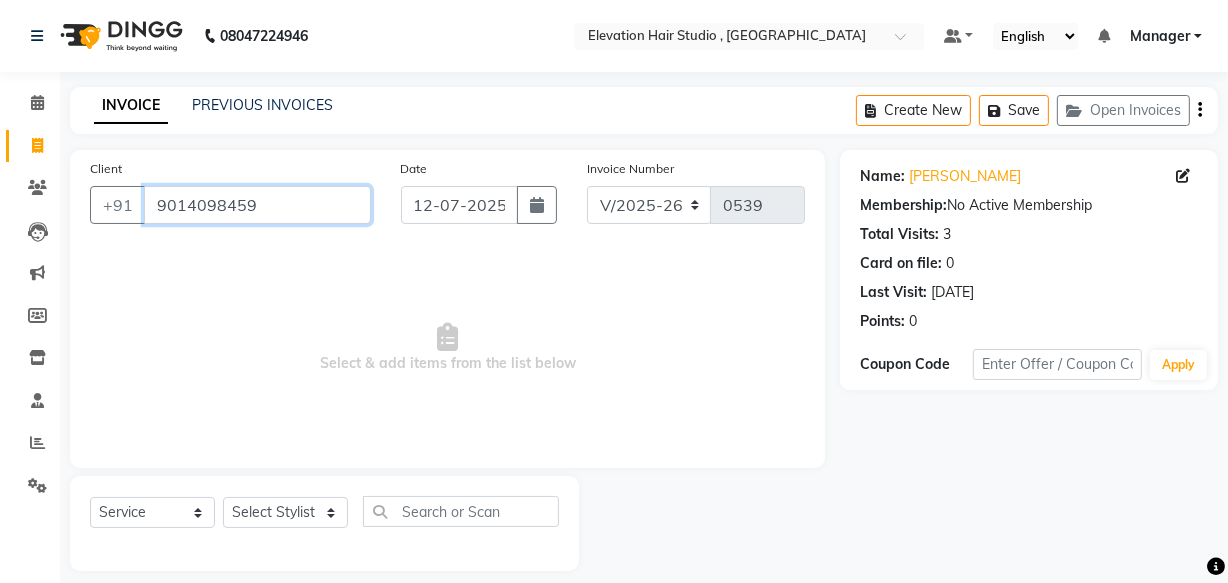 click on "9014098459" at bounding box center [257, 205] 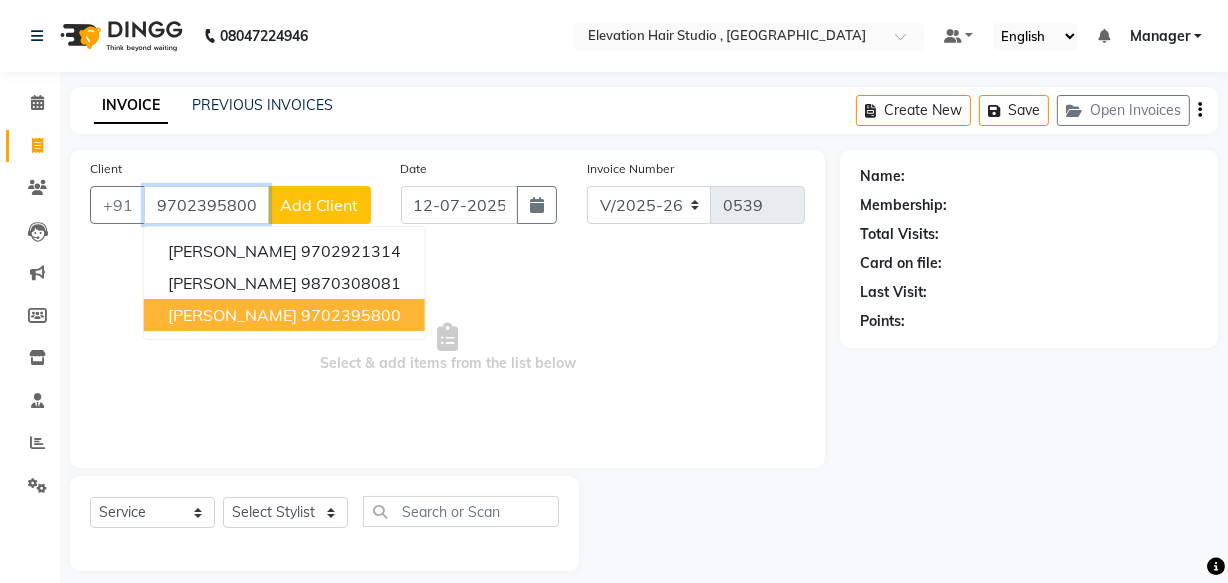 type on "9702395800" 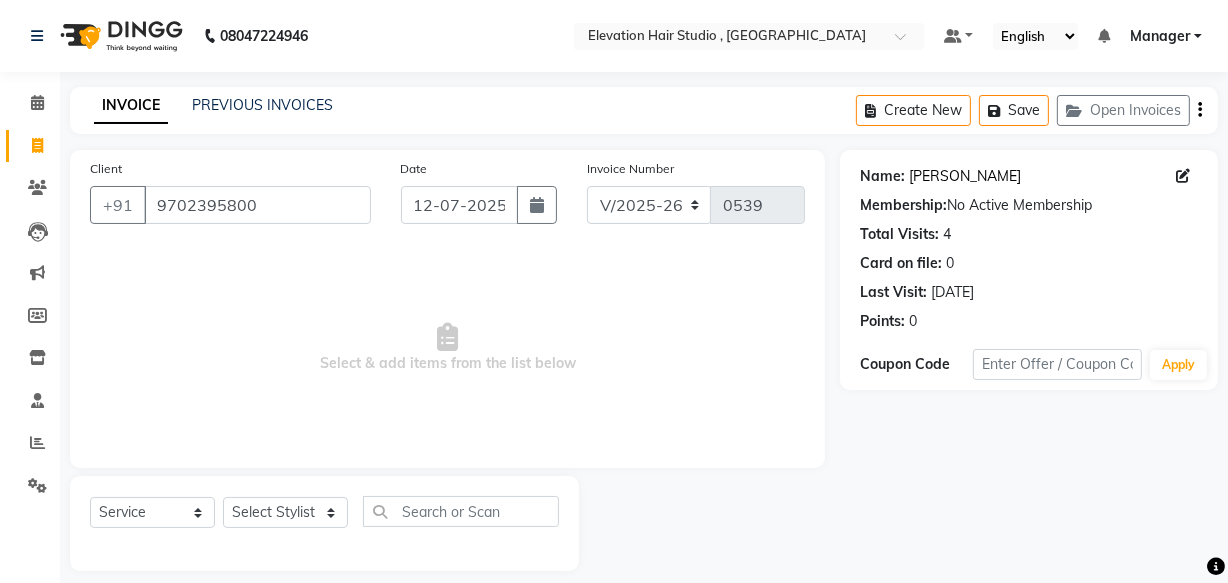 click on "[PERSON_NAME]" 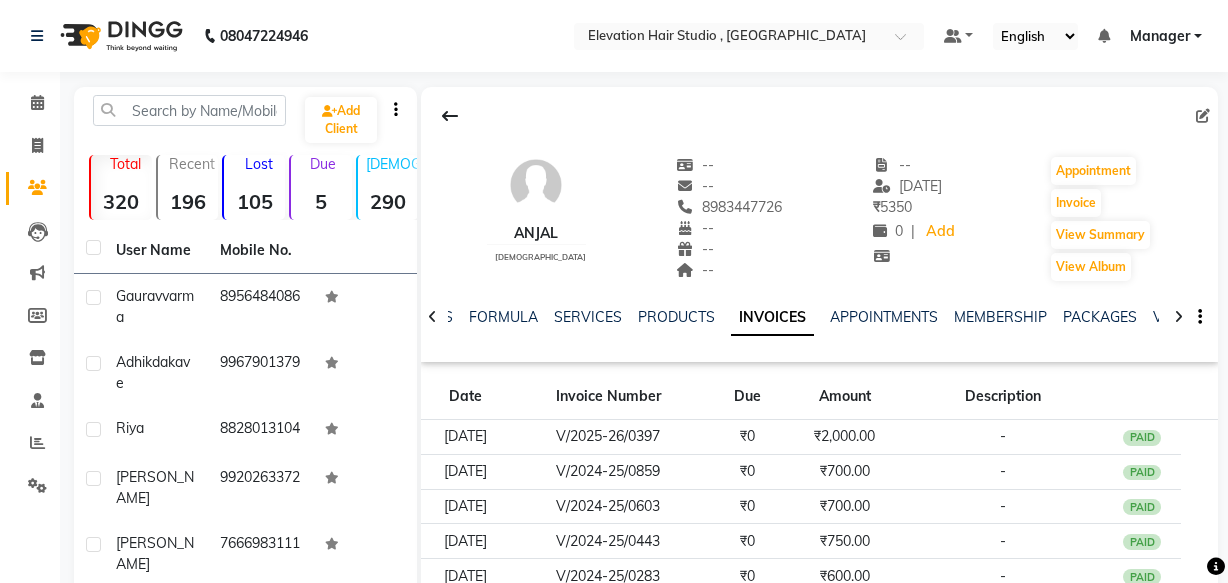 scroll, scrollTop: 90, scrollLeft: 0, axis: vertical 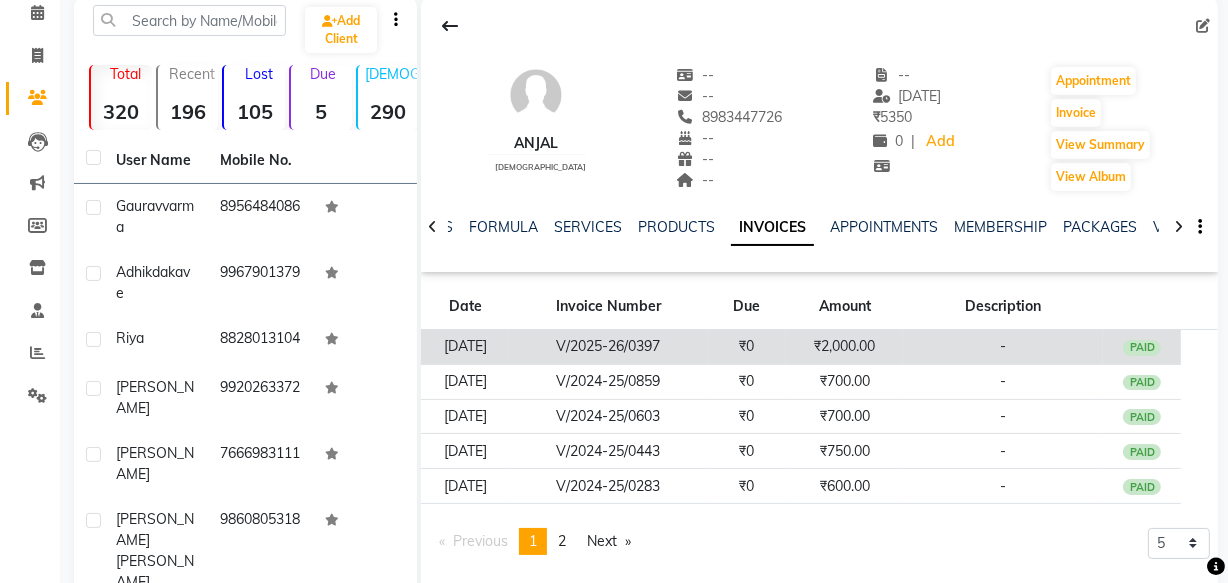 click on "₹2,000.00" 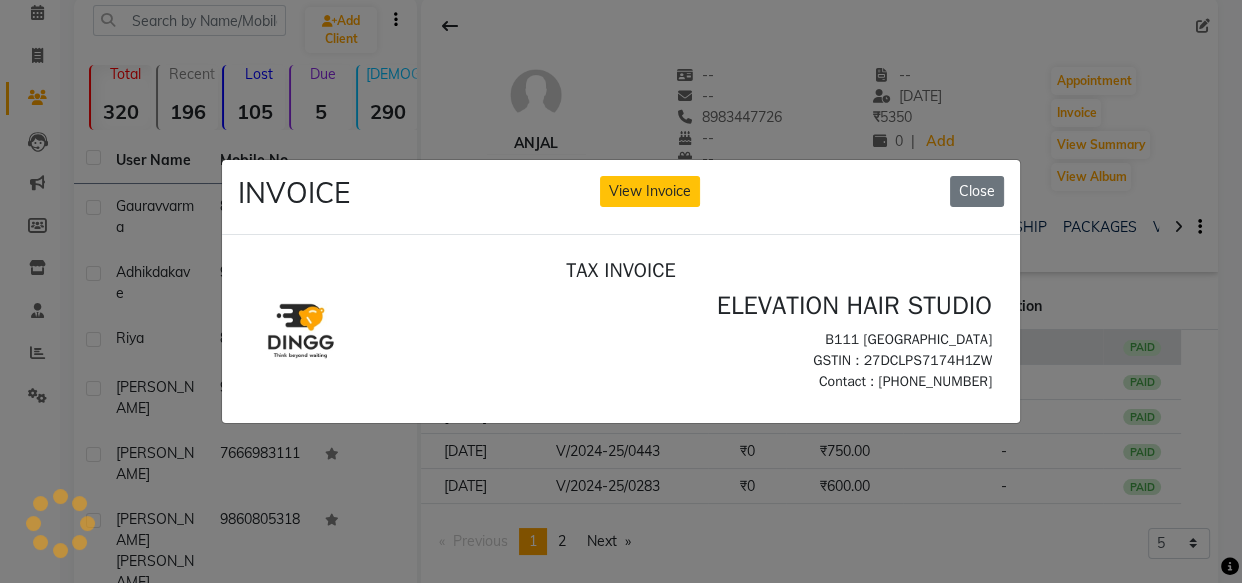 scroll, scrollTop: 0, scrollLeft: 0, axis: both 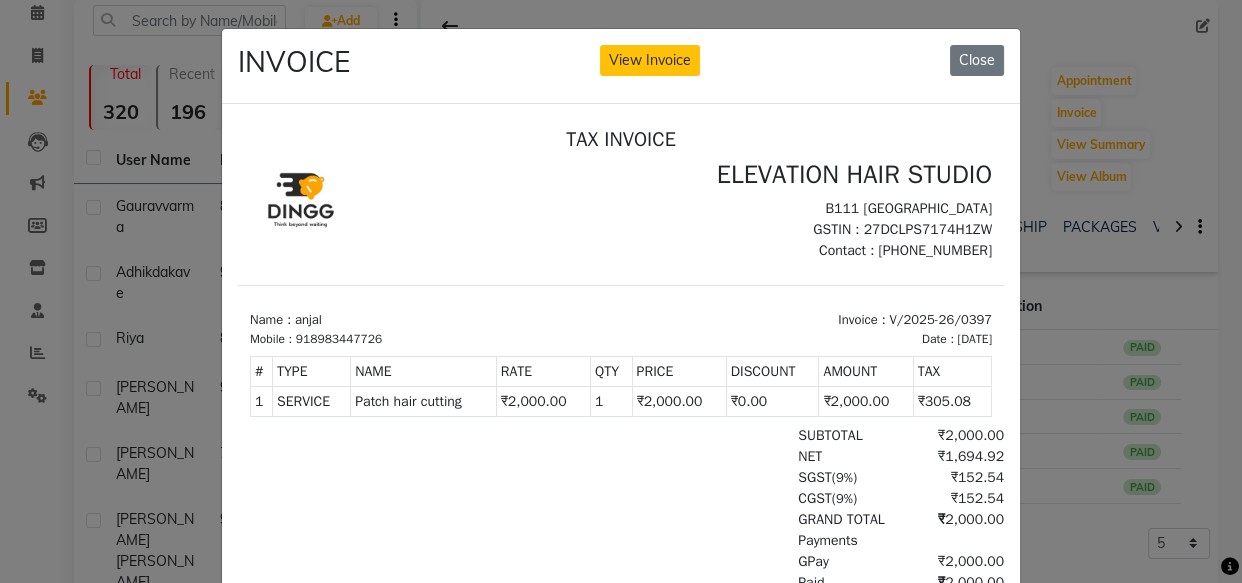 click on "INVOICE View Invoice Close" 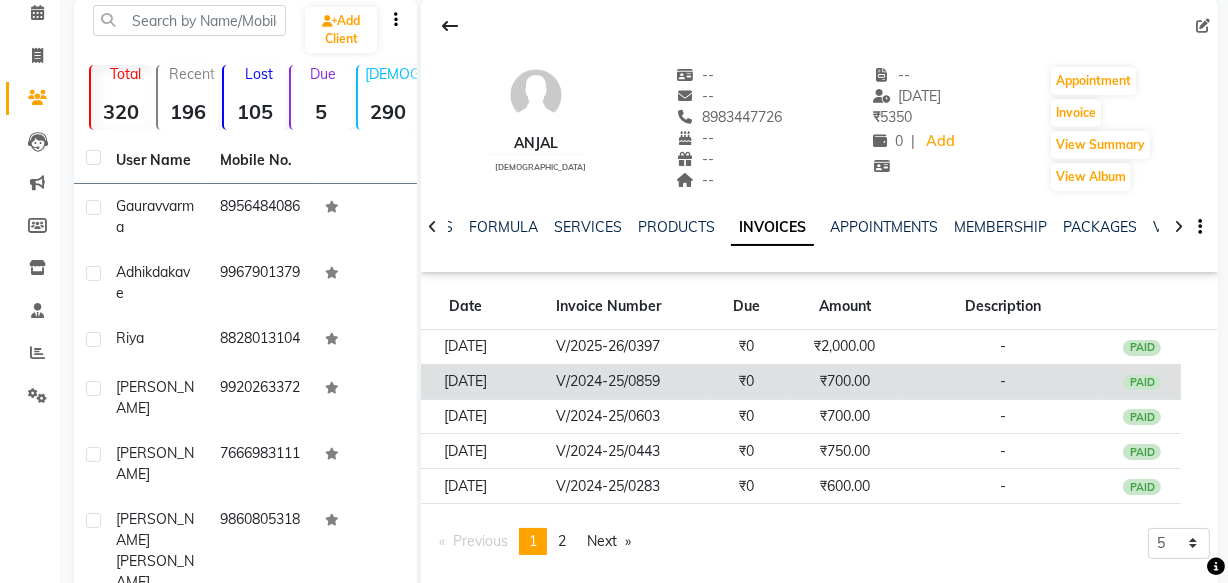 click on "₹700.00" 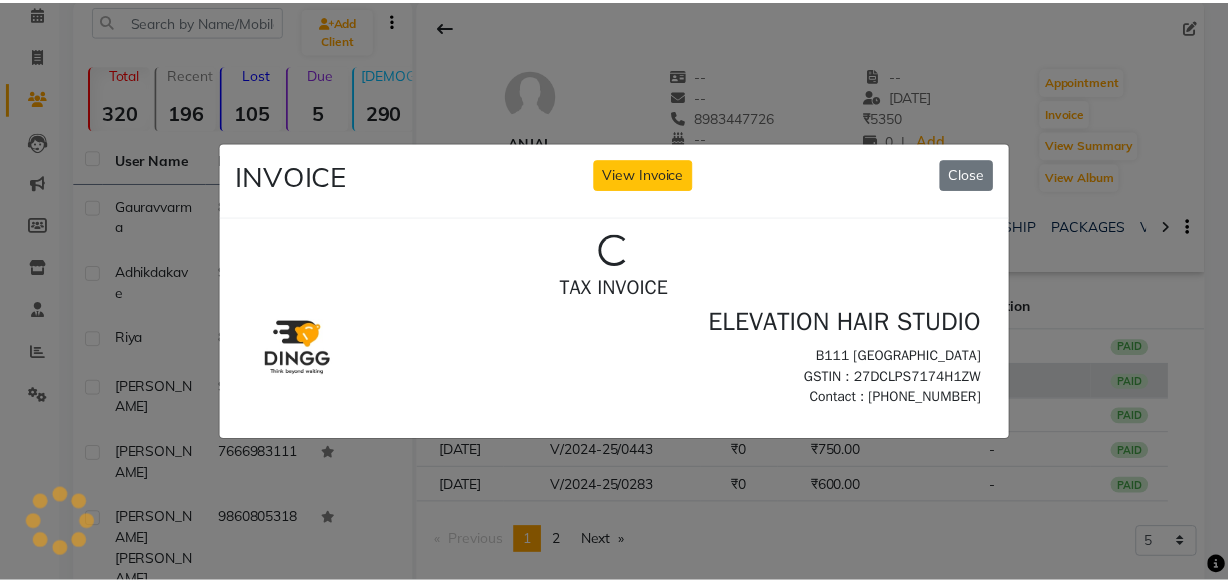 scroll, scrollTop: 0, scrollLeft: 0, axis: both 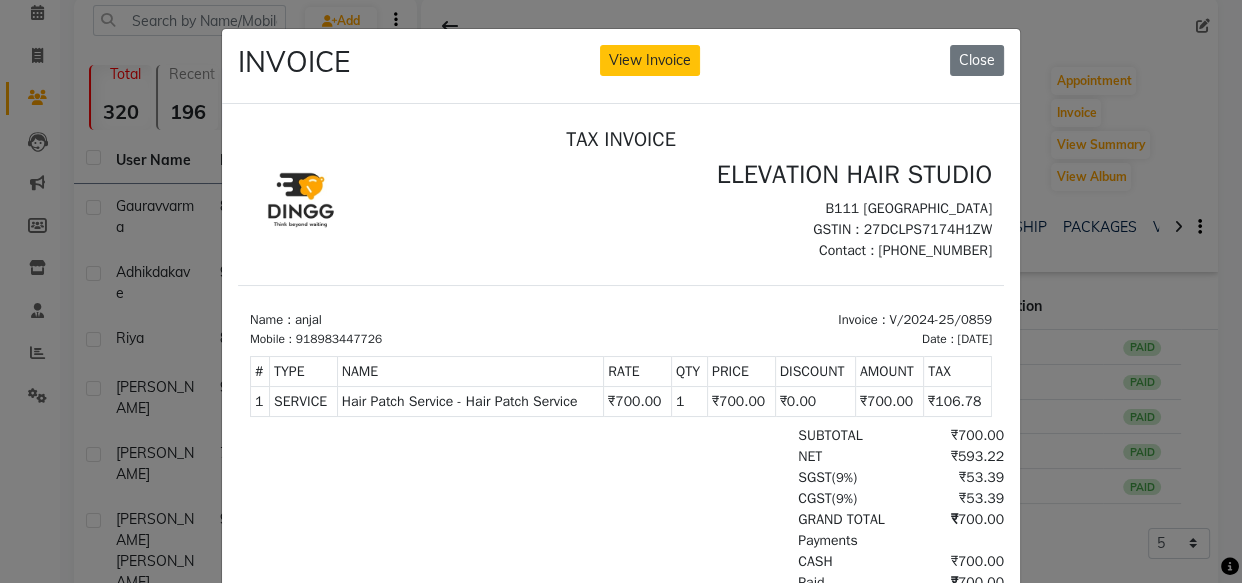 click on "INVOICE View Invoice Close" 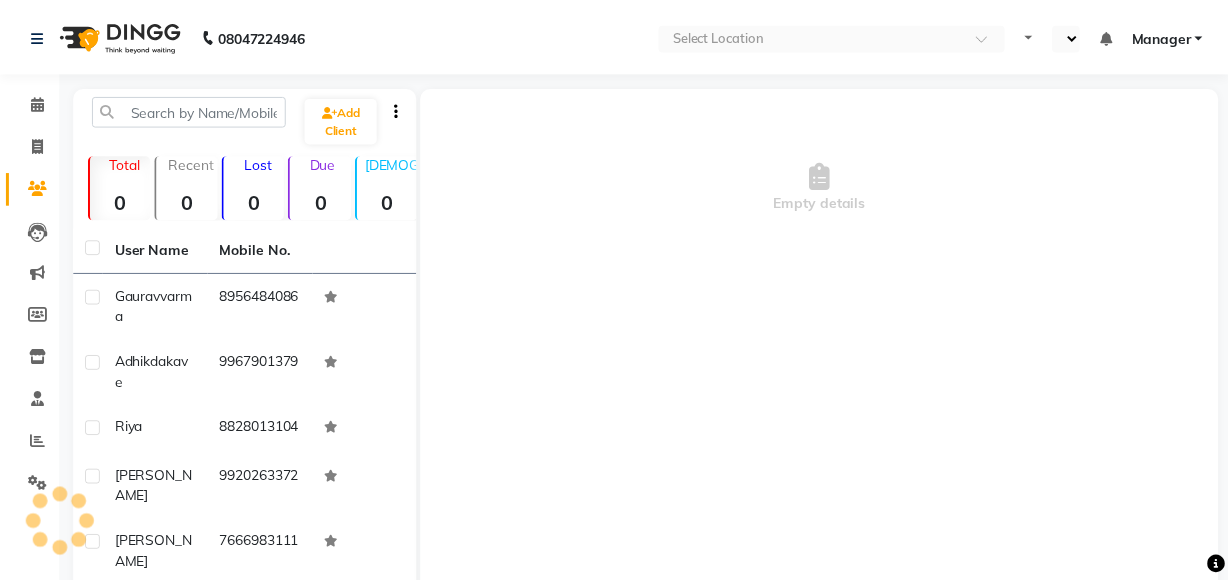 scroll, scrollTop: 0, scrollLeft: 0, axis: both 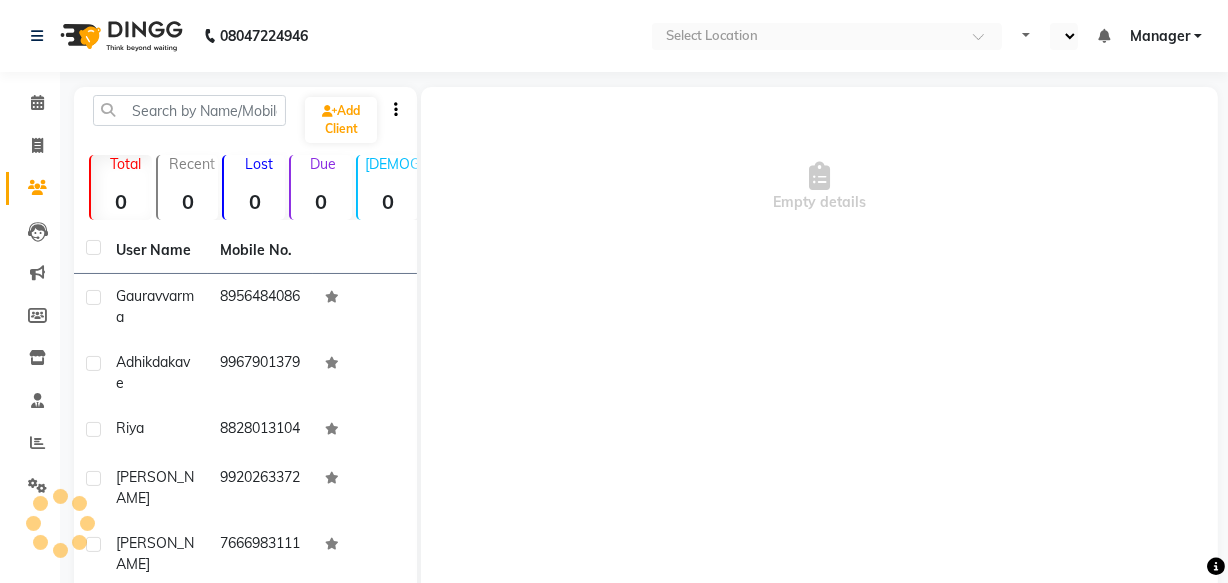 select on "en" 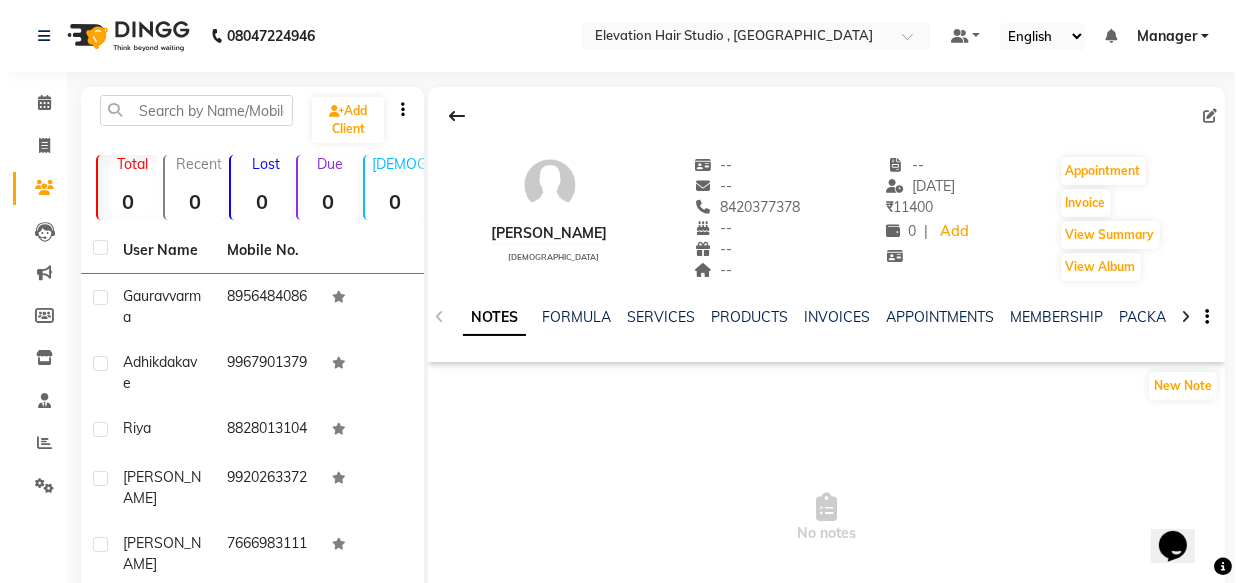 scroll, scrollTop: 0, scrollLeft: 0, axis: both 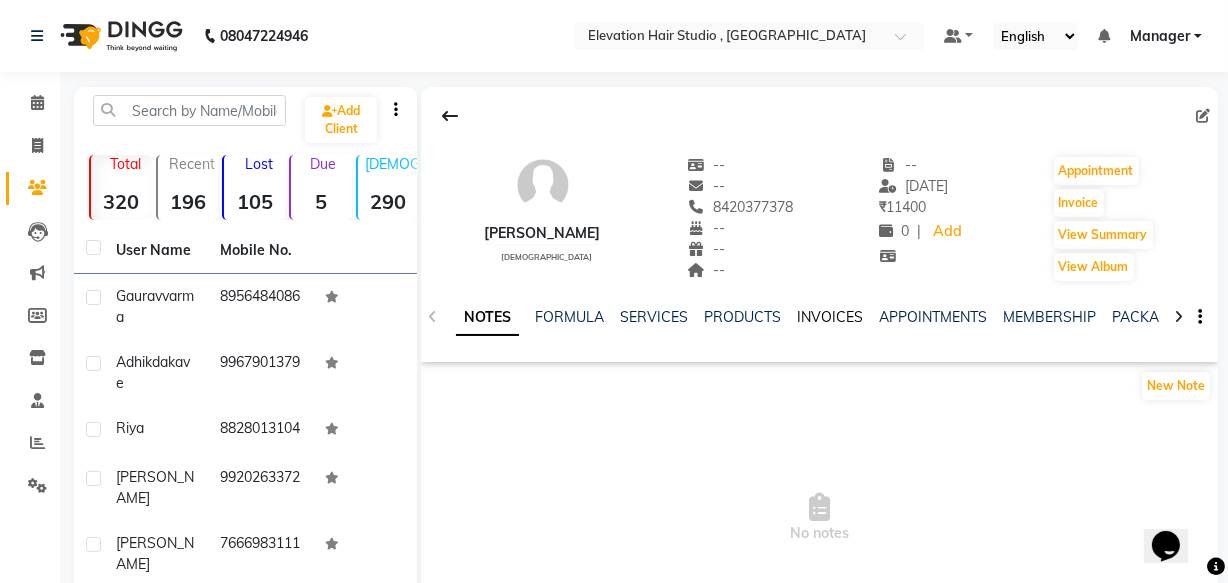 click on "INVOICES" 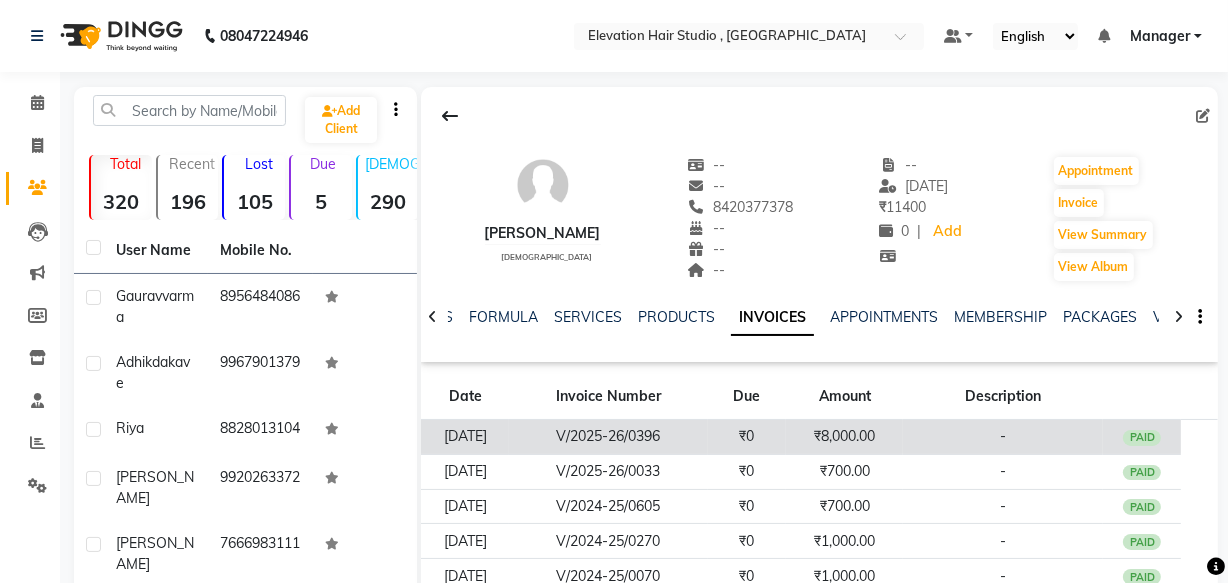 click on "₹8,000.00" 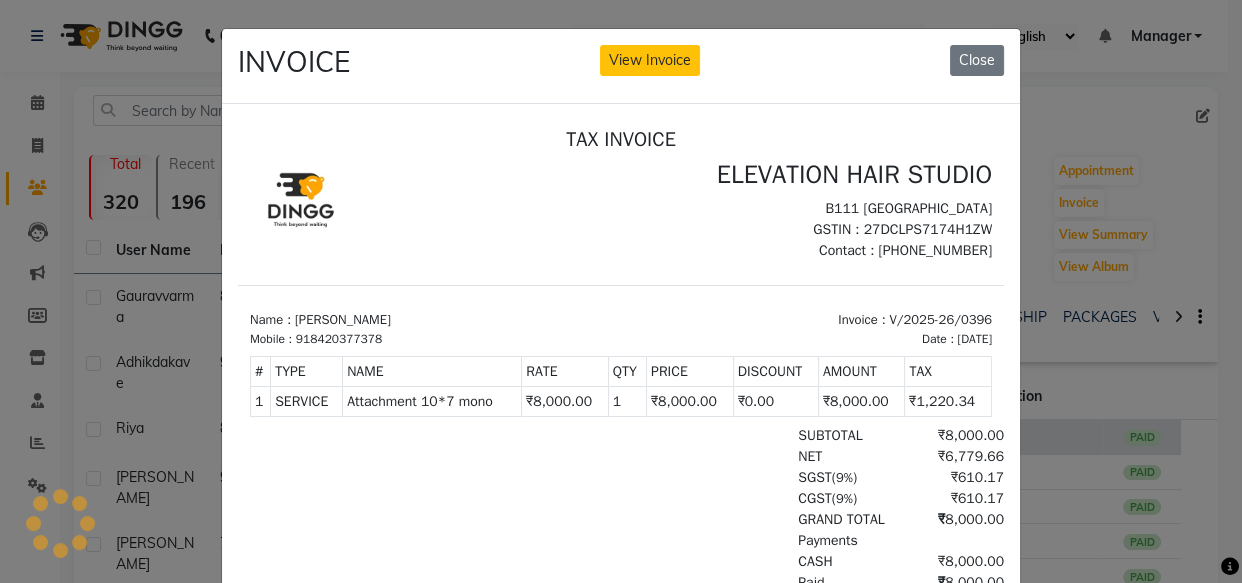 scroll, scrollTop: 0, scrollLeft: 0, axis: both 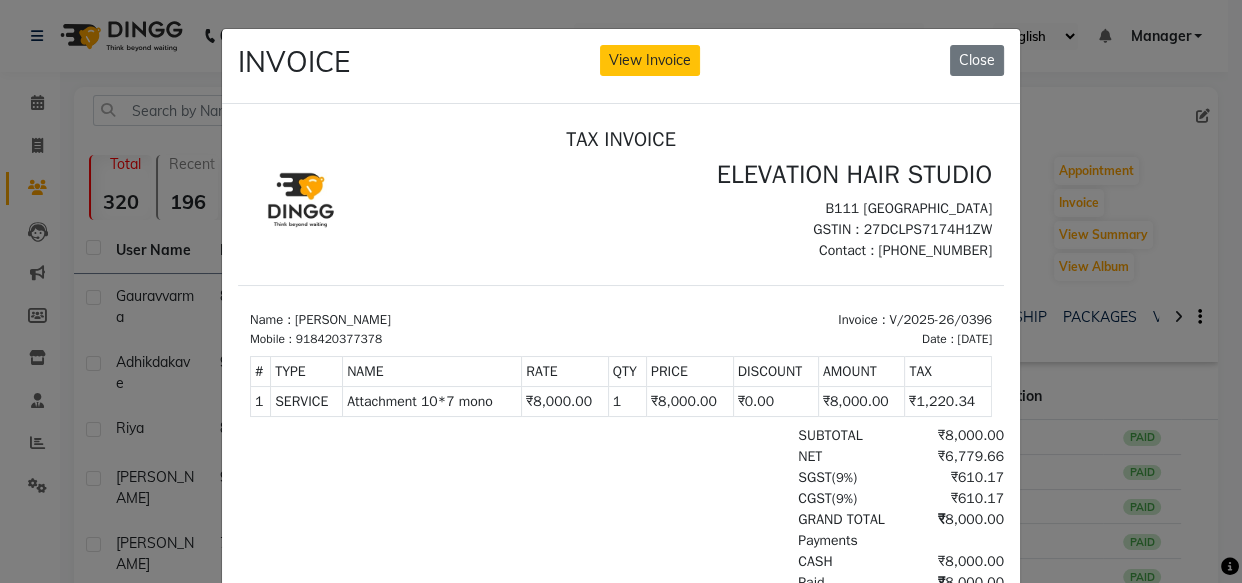 click 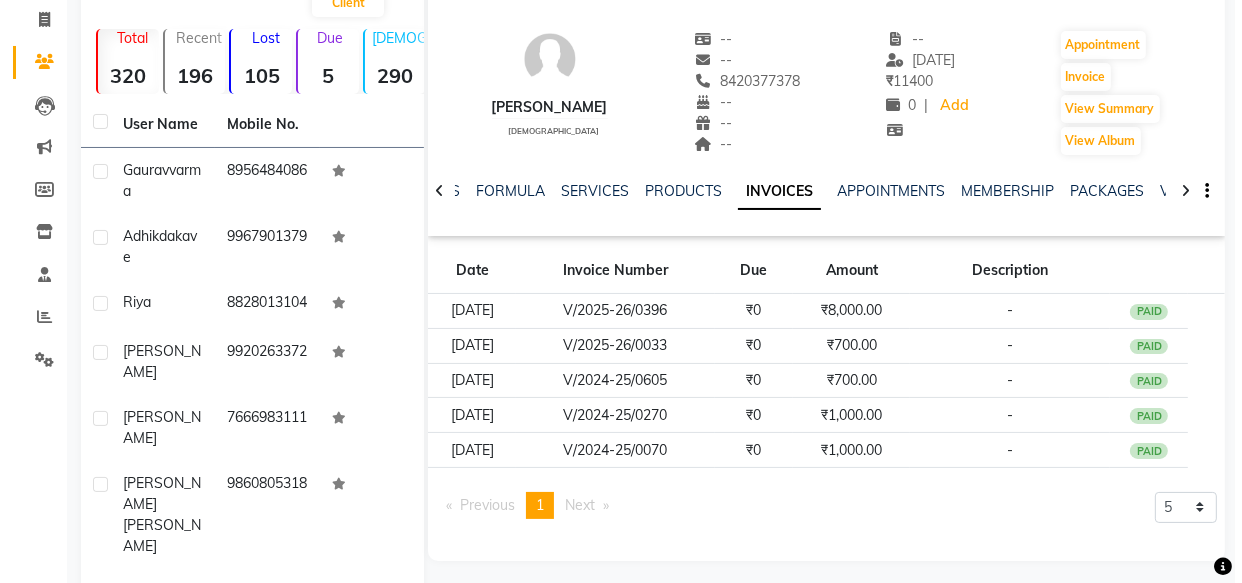 scroll, scrollTop: 360, scrollLeft: 0, axis: vertical 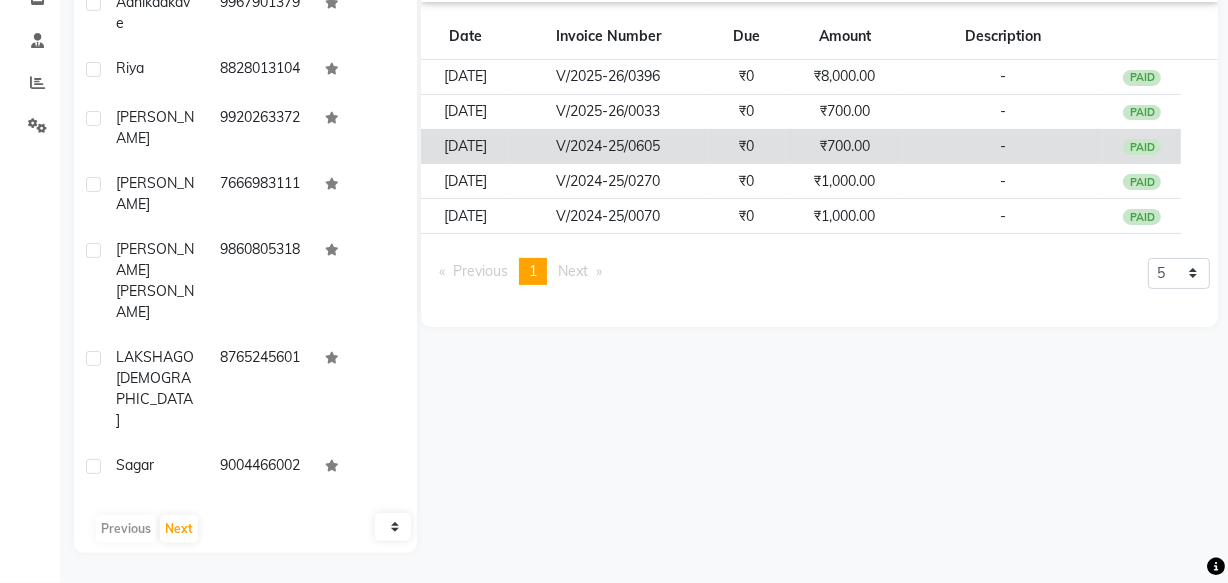 click on "₹700.00" 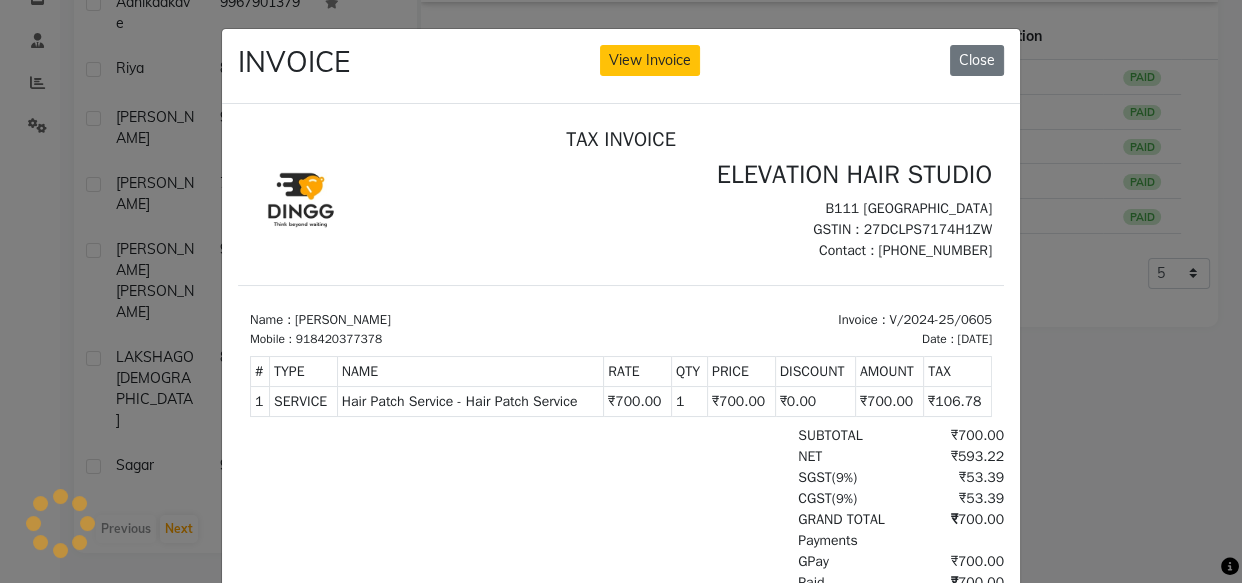 scroll, scrollTop: 0, scrollLeft: 0, axis: both 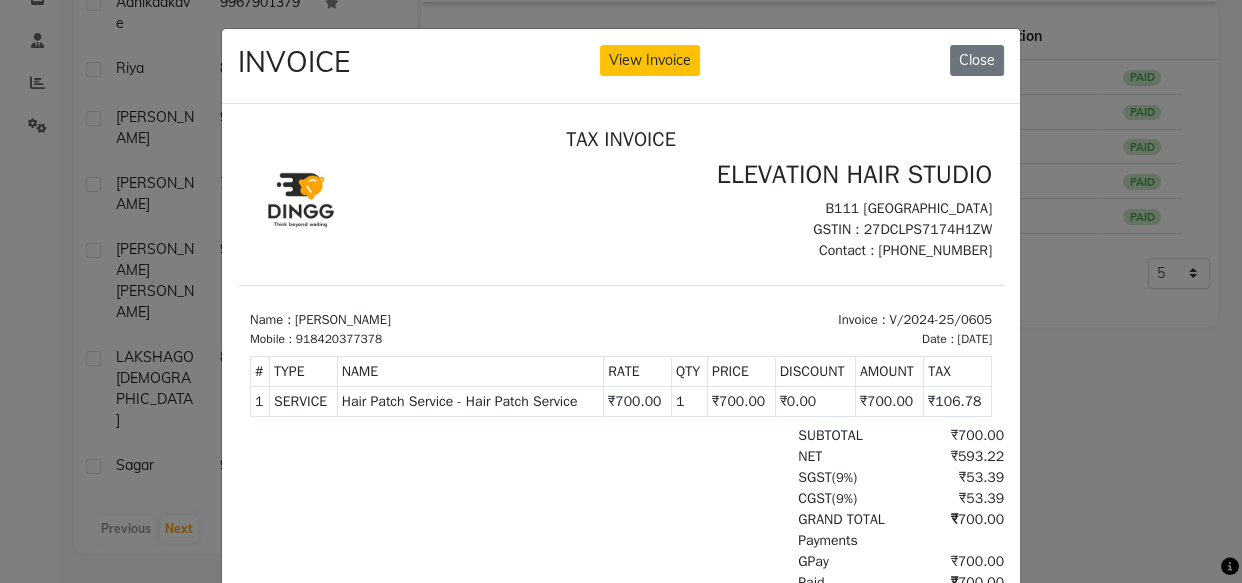 click on "INVOICE View Invoice Close" 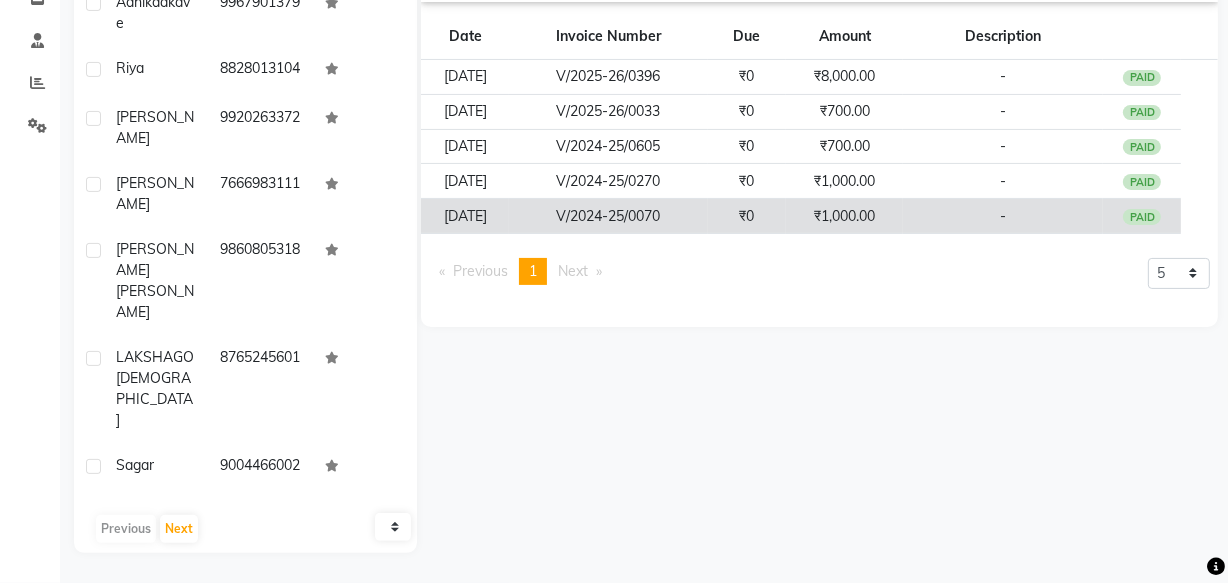 click on "₹0" 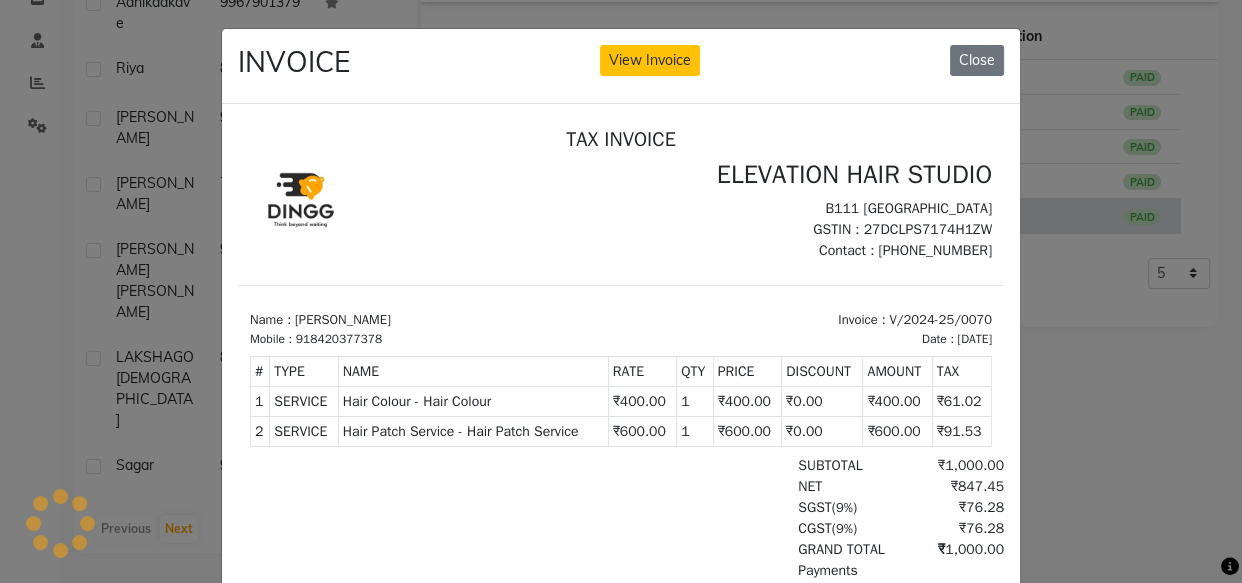 scroll, scrollTop: 0, scrollLeft: 0, axis: both 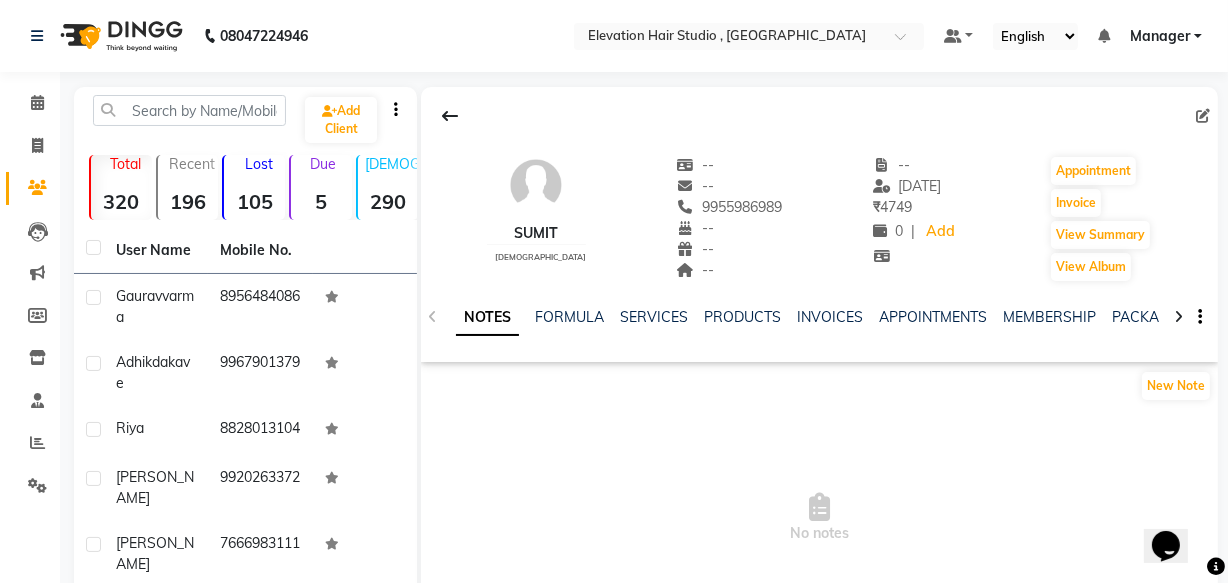 click on "NOTES FORMULA SERVICES PRODUCTS INVOICES APPOINTMENTS MEMBERSHIP PACKAGES VOUCHERS GIFTCARDS POINTS FORMS FAMILY CARDS WALLET" 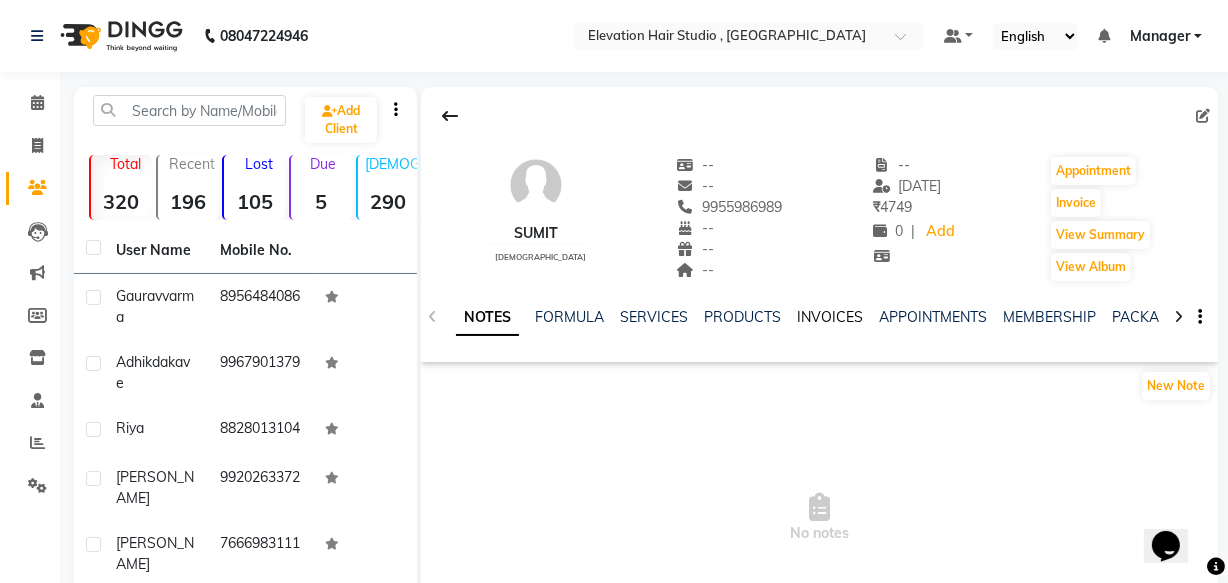 click on "INVOICES" 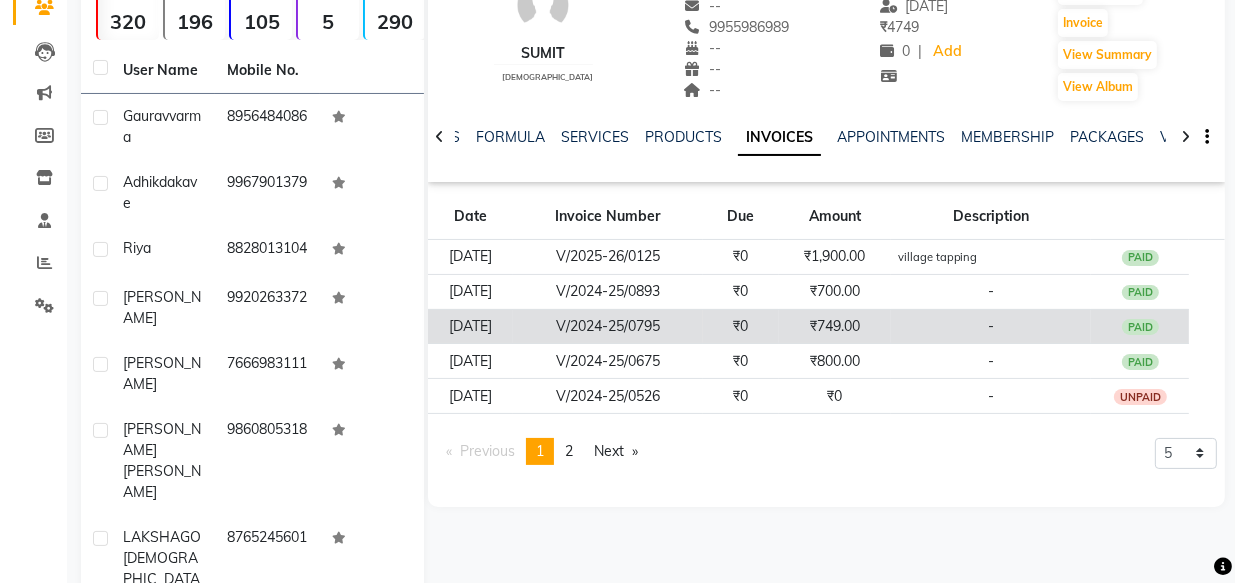 scroll, scrollTop: 181, scrollLeft: 0, axis: vertical 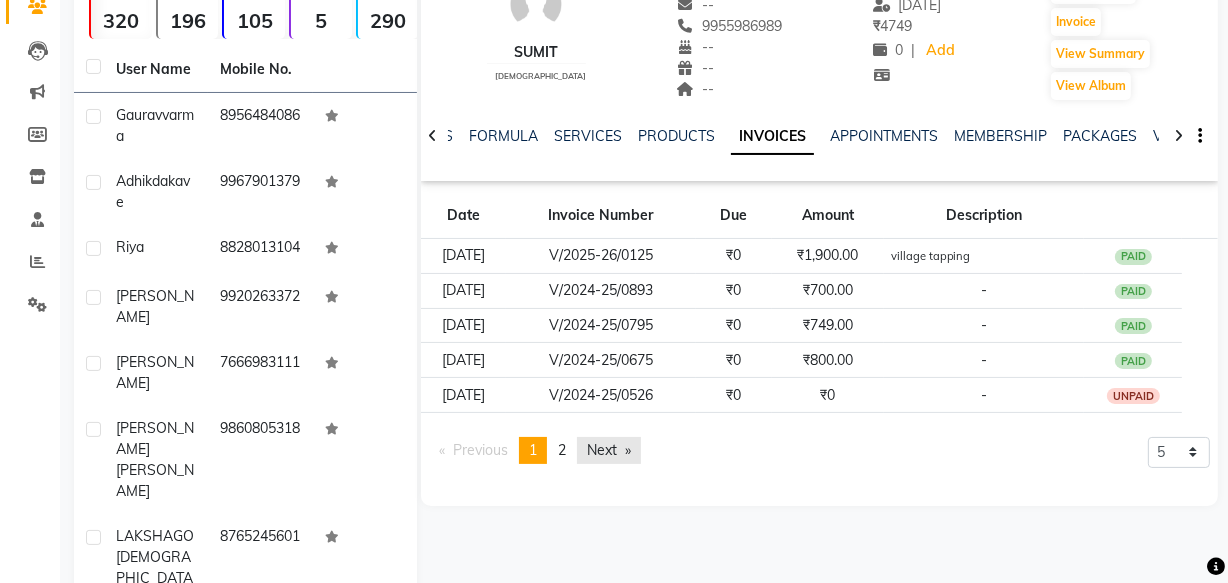 click on "Next  page" 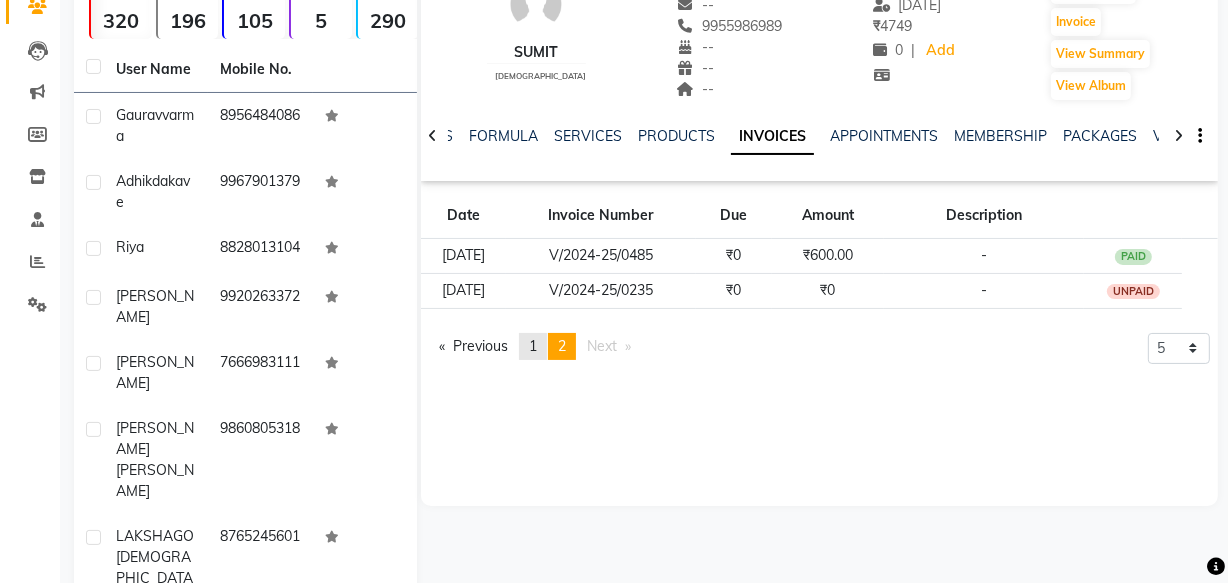 click on "page  1" 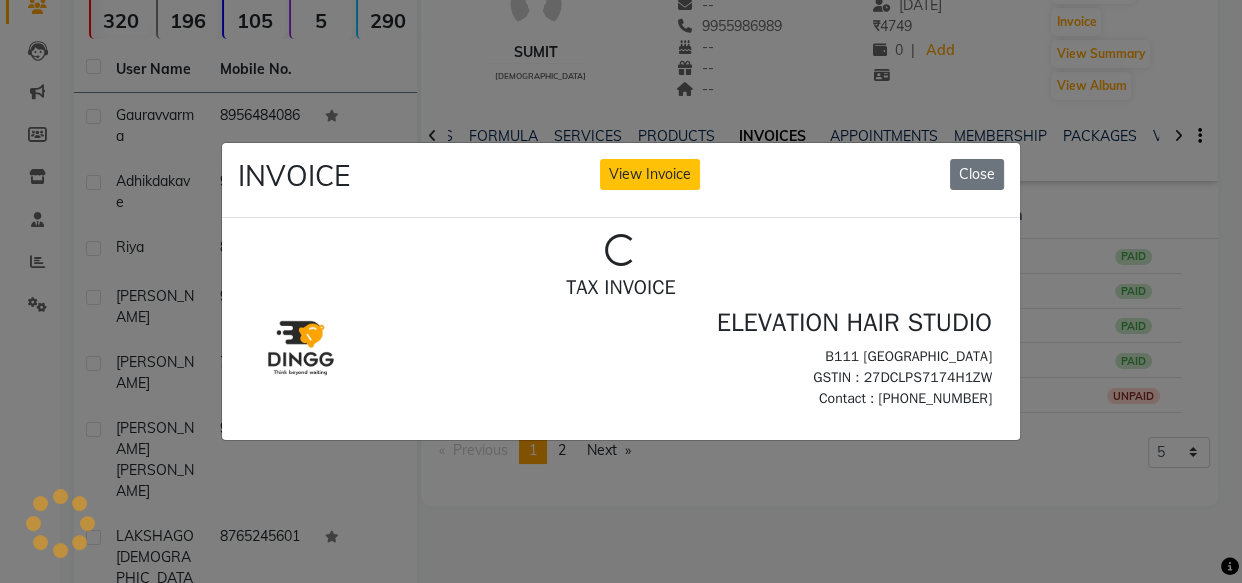 scroll, scrollTop: 0, scrollLeft: 0, axis: both 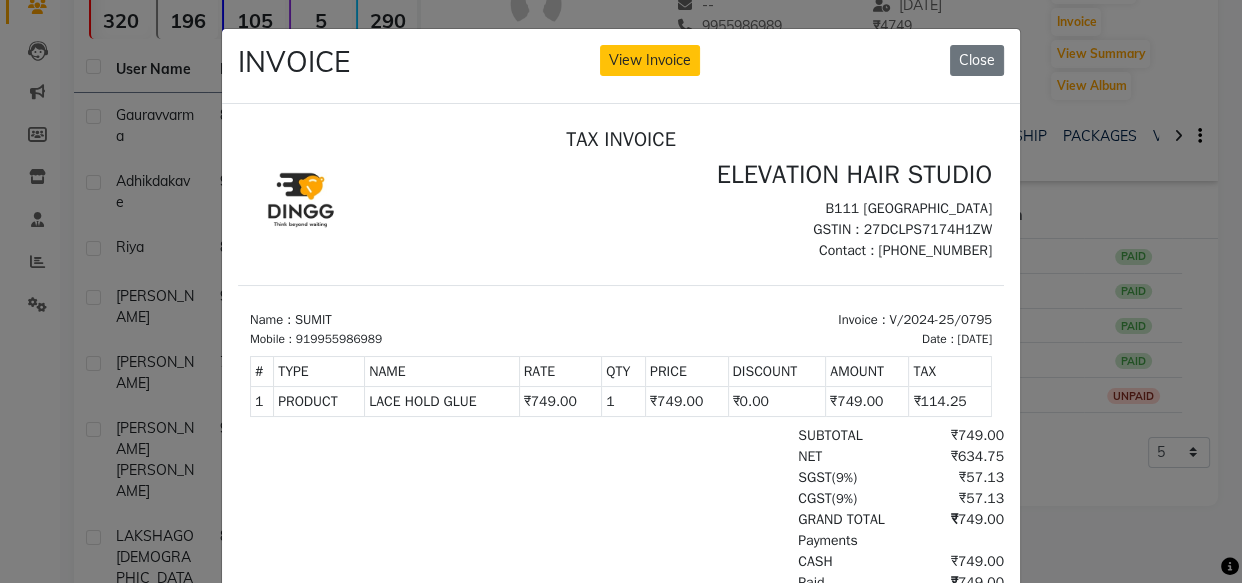 click on "INVOICE View Invoice Close" 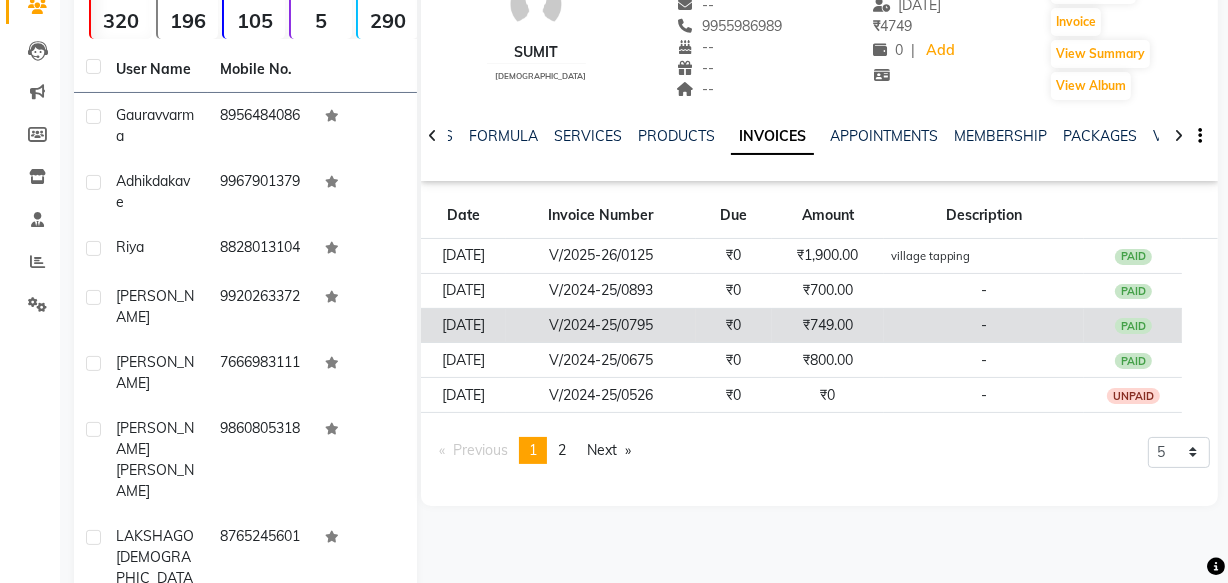 click on "V/2024-25/0795" 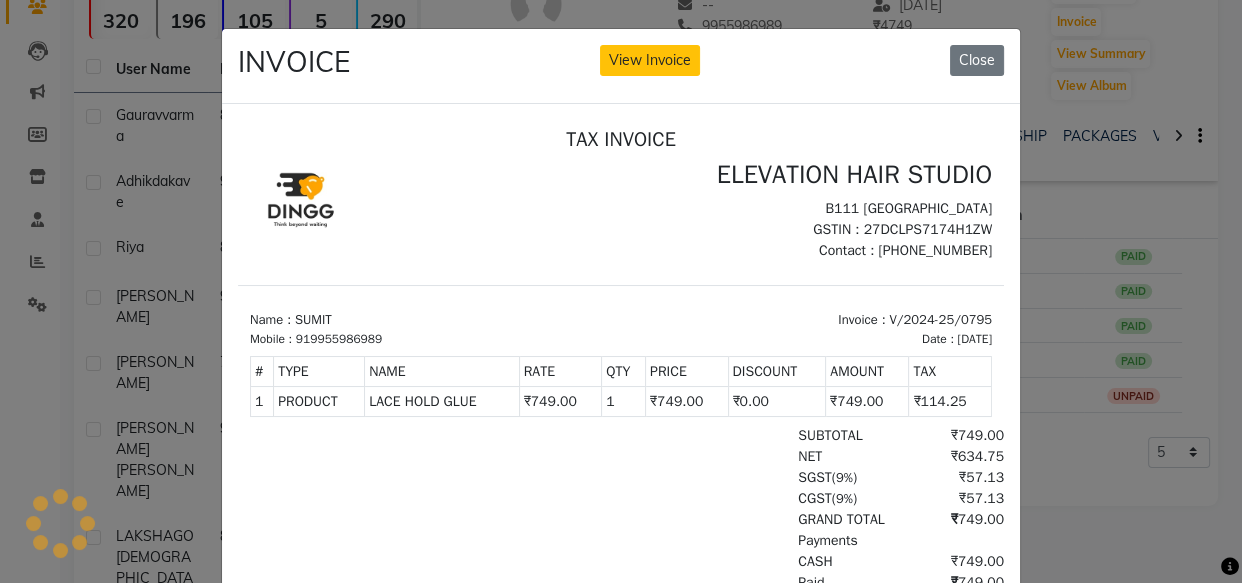 scroll, scrollTop: 0, scrollLeft: 0, axis: both 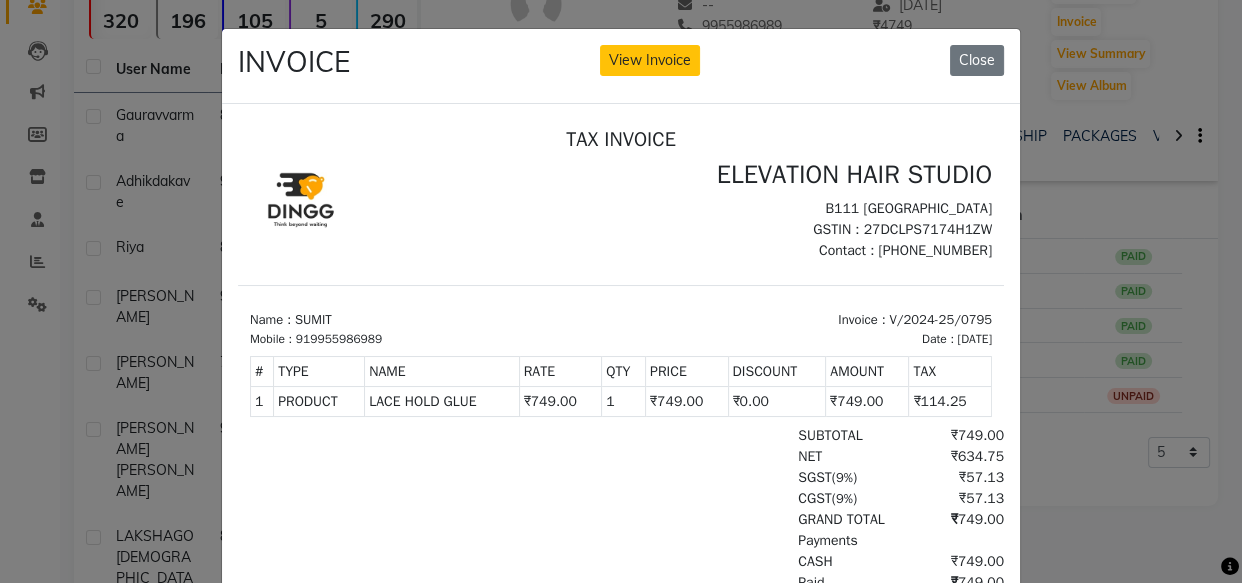 click on "INVOICE View Invoice Close" 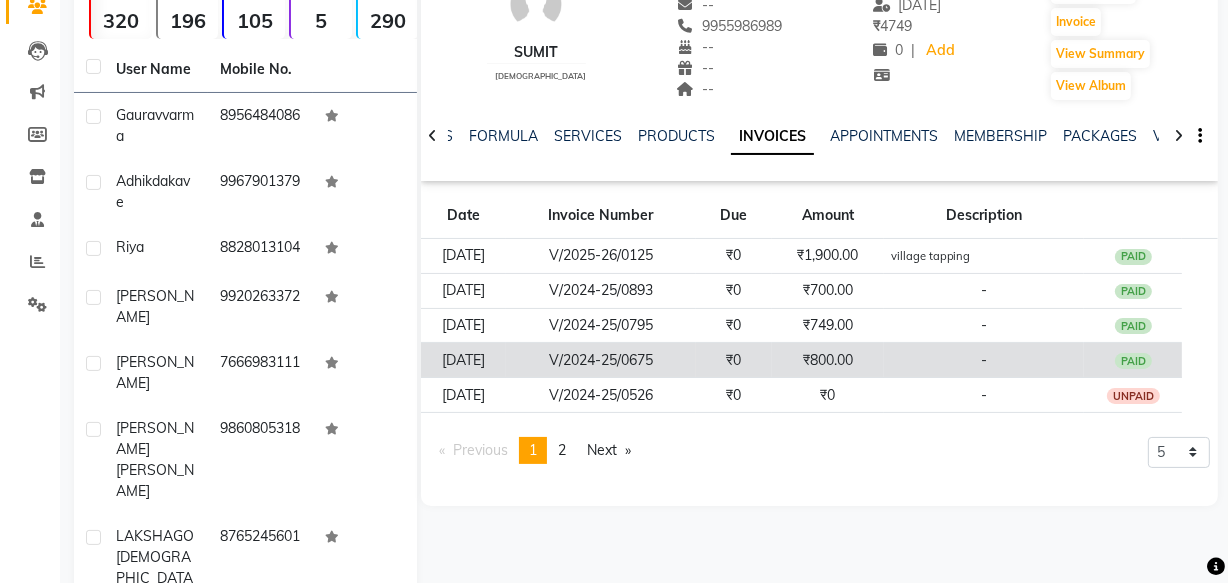 click on "₹0" 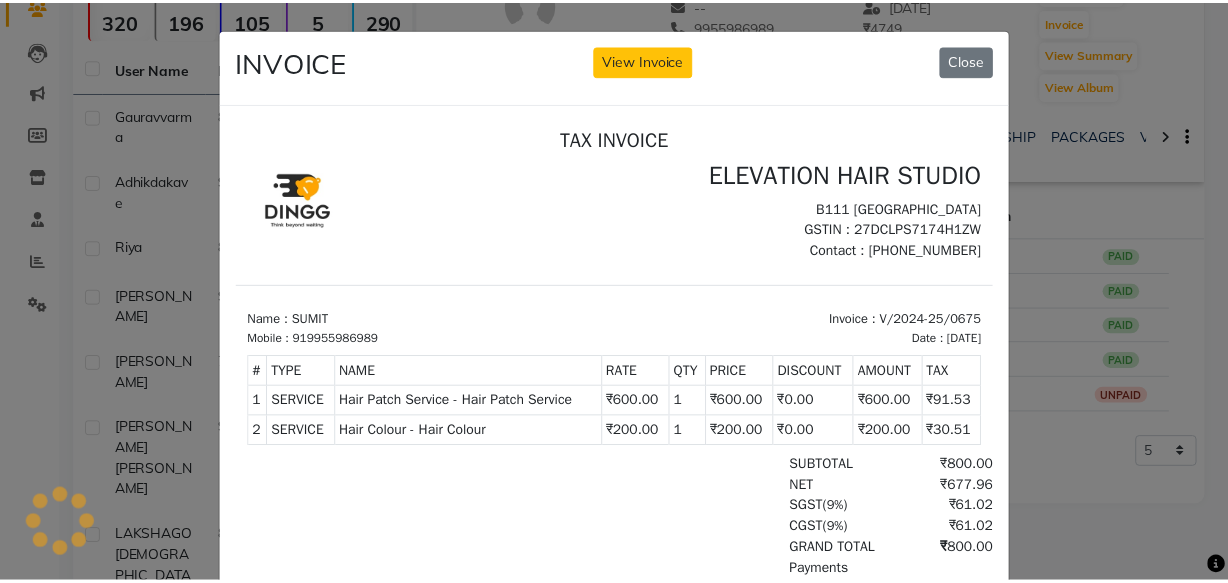 scroll, scrollTop: 0, scrollLeft: 0, axis: both 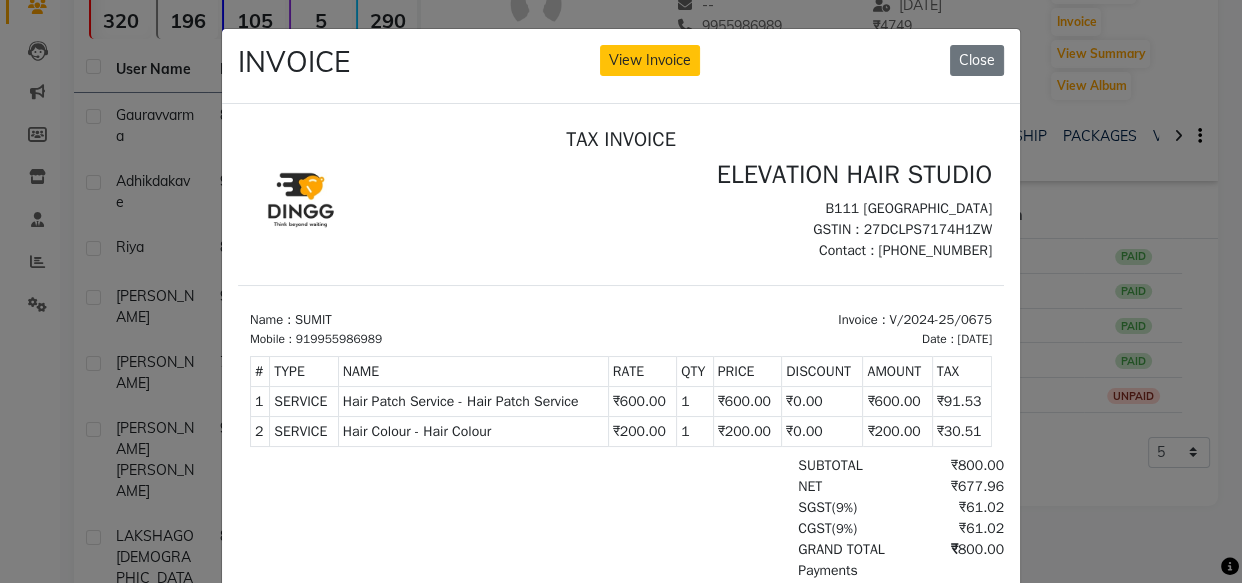 click on "INVOICE View Invoice Close" 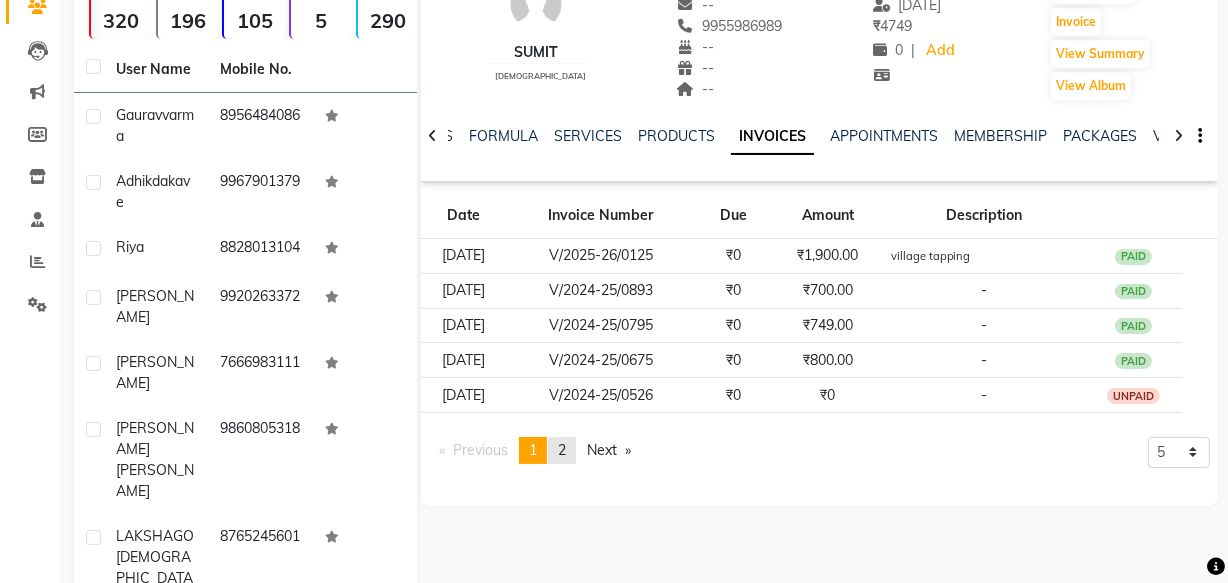 click on "2" 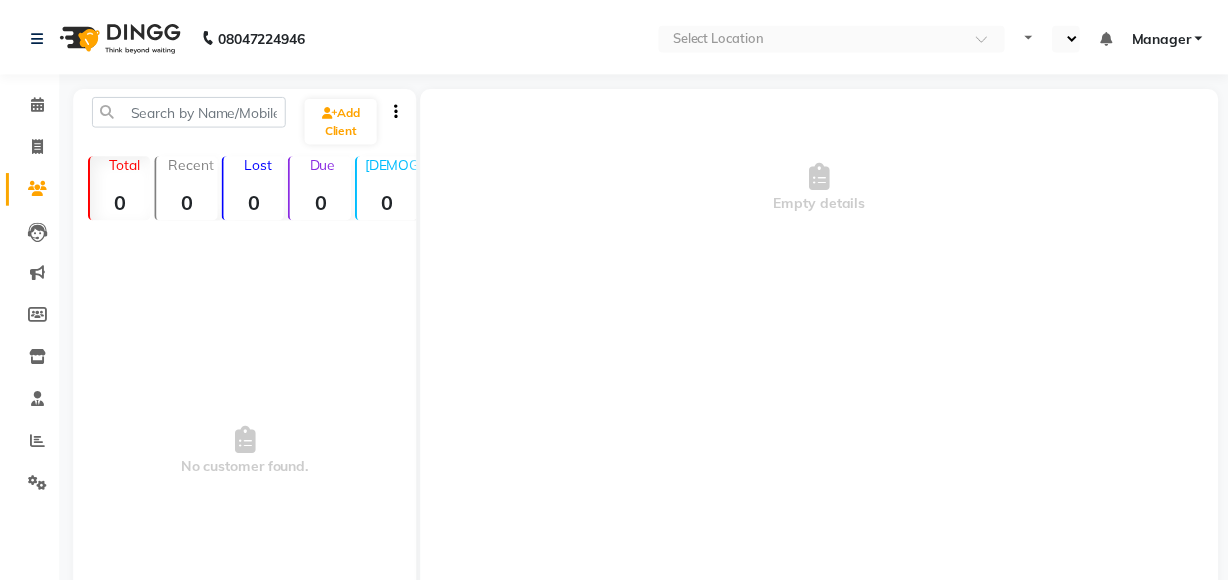 scroll, scrollTop: 0, scrollLeft: 0, axis: both 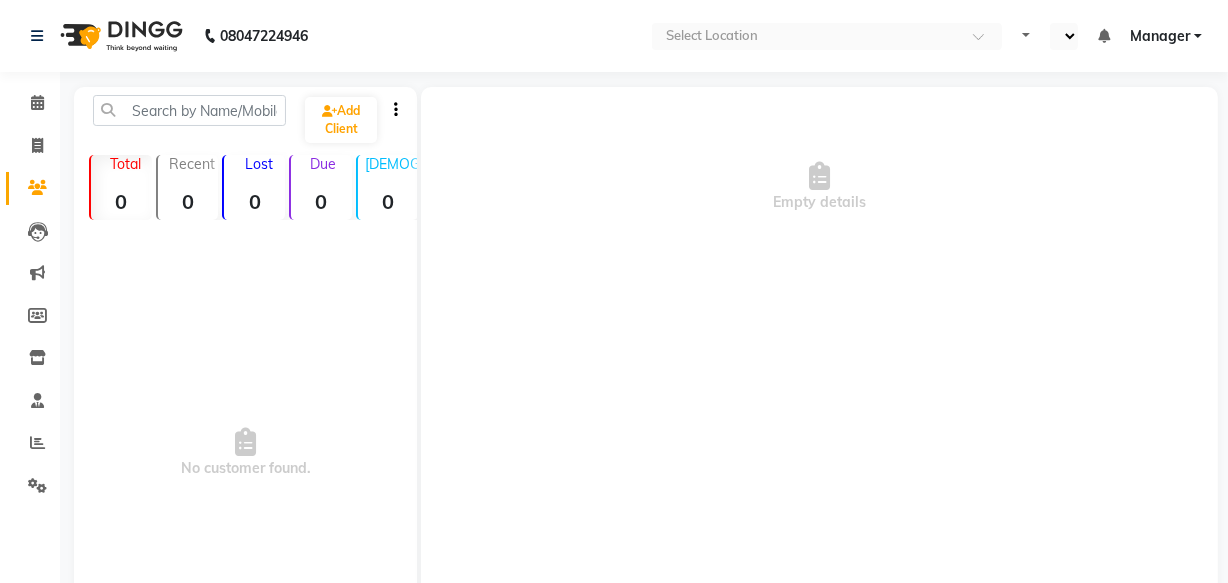 select on "en" 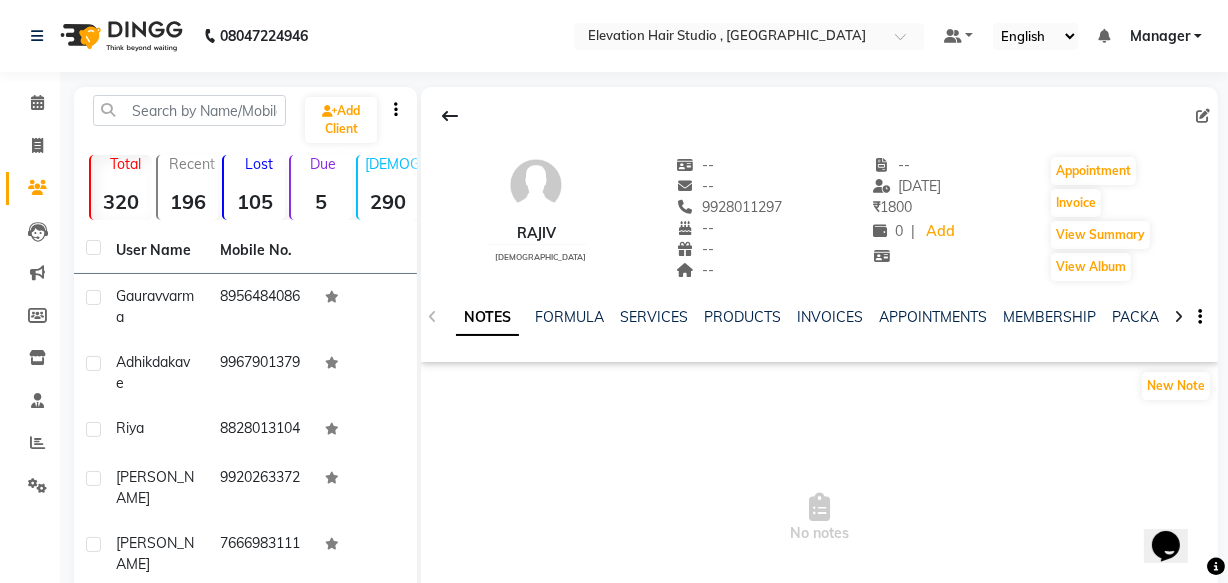 scroll, scrollTop: 0, scrollLeft: 0, axis: both 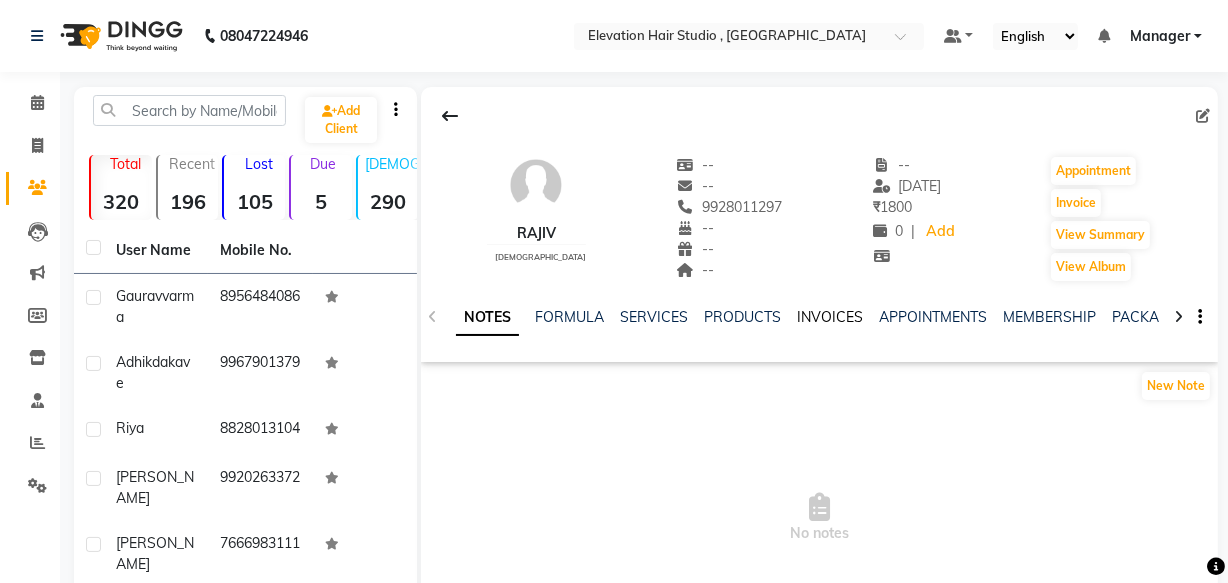 click on "INVOICES" 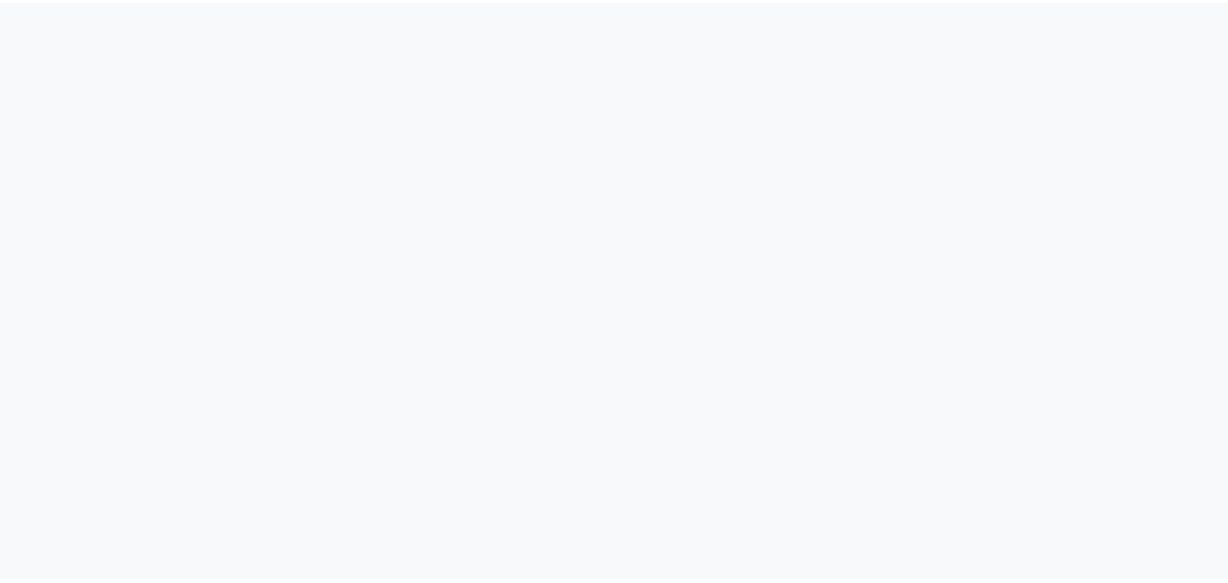 scroll, scrollTop: 0, scrollLeft: 0, axis: both 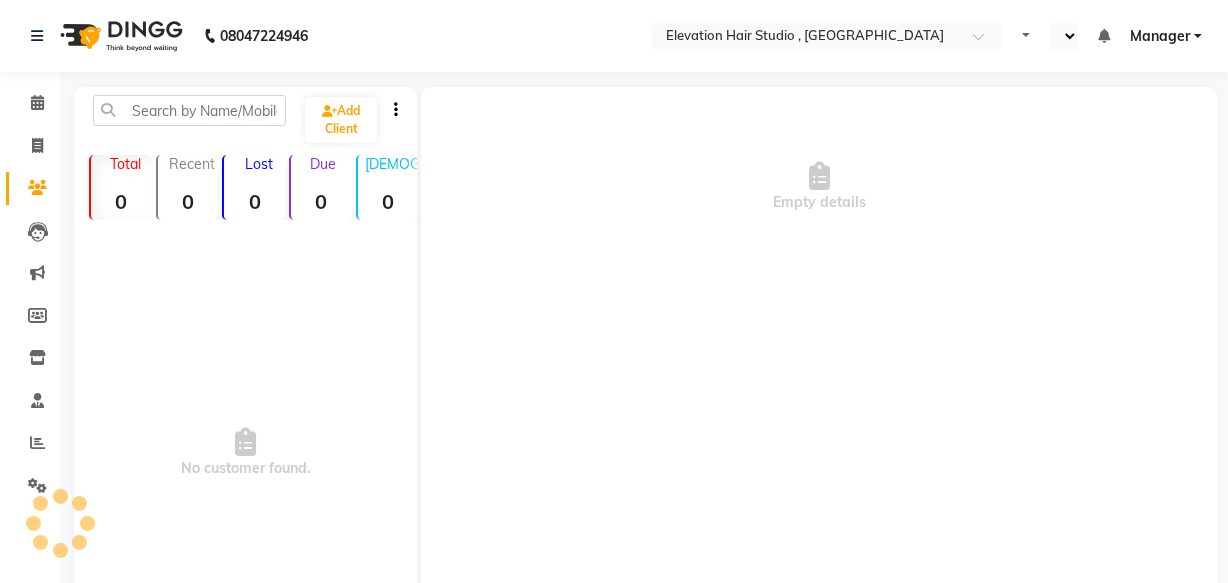 select on "en" 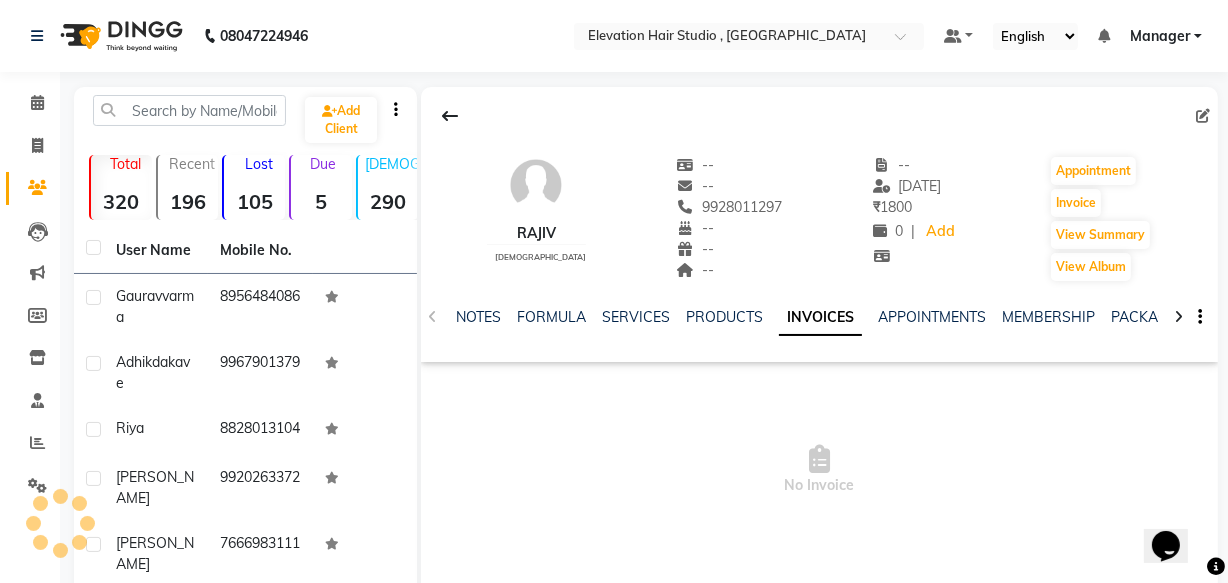 scroll, scrollTop: 0, scrollLeft: 0, axis: both 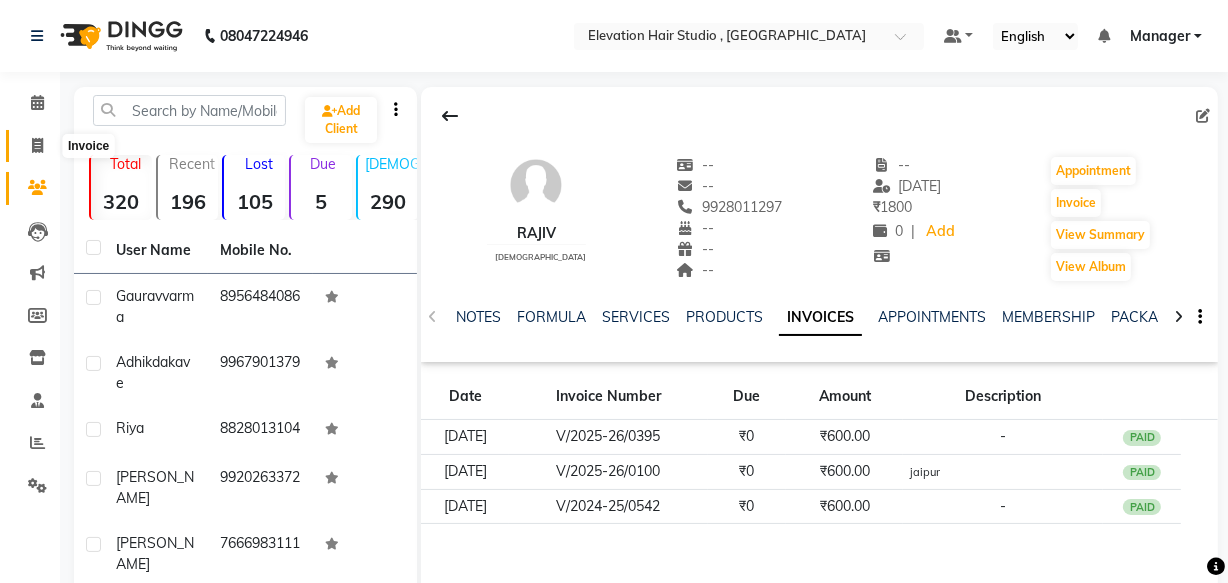 click 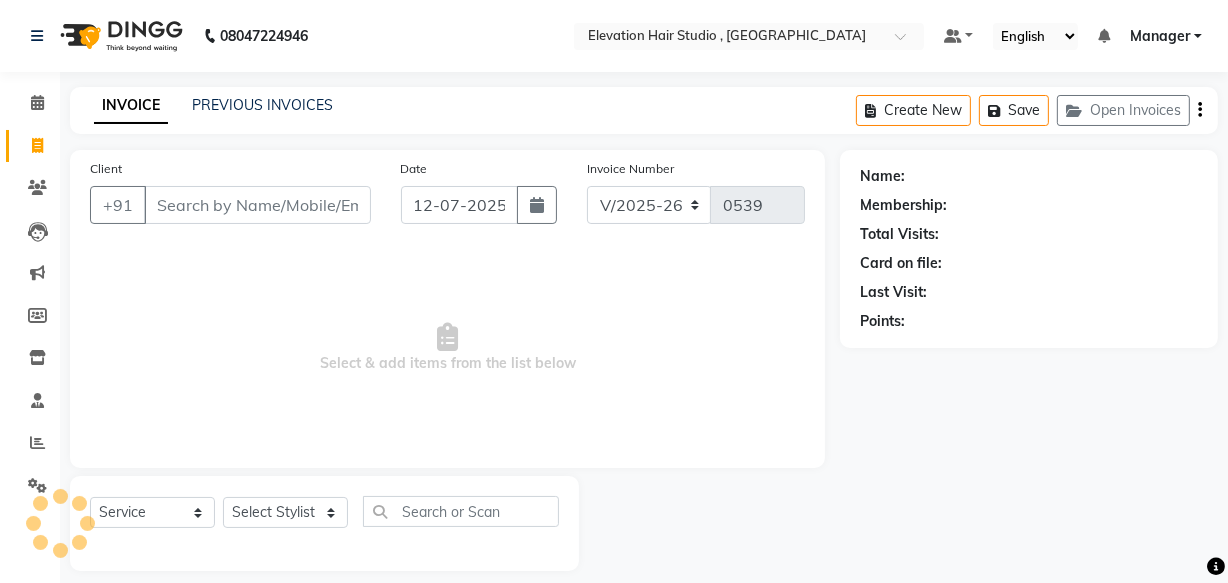 scroll, scrollTop: 19, scrollLeft: 0, axis: vertical 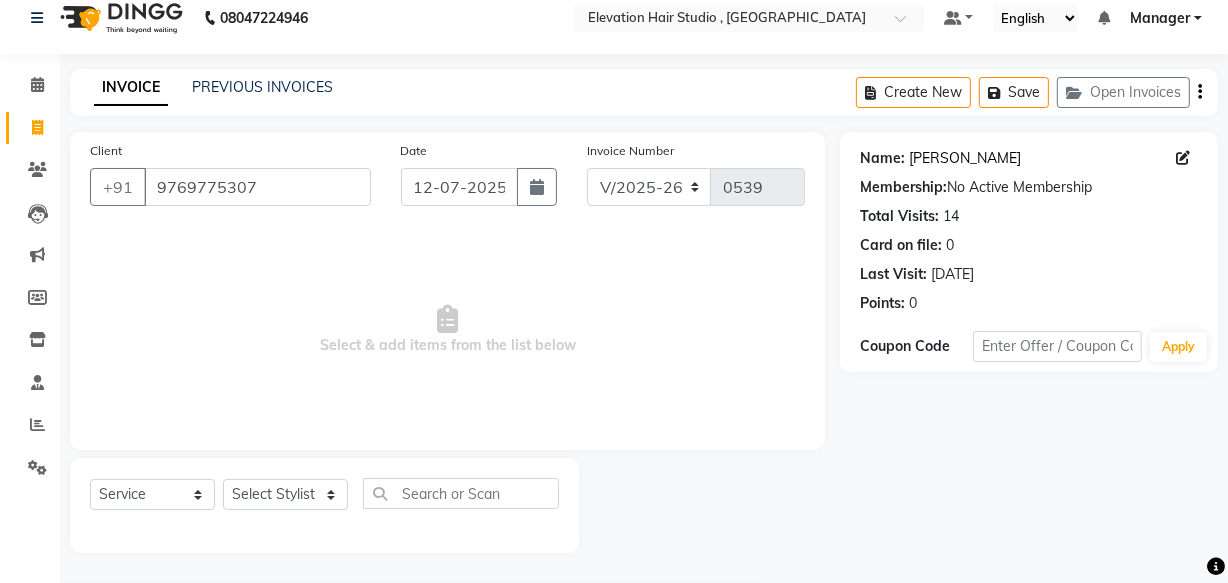 click on "[PERSON_NAME]" 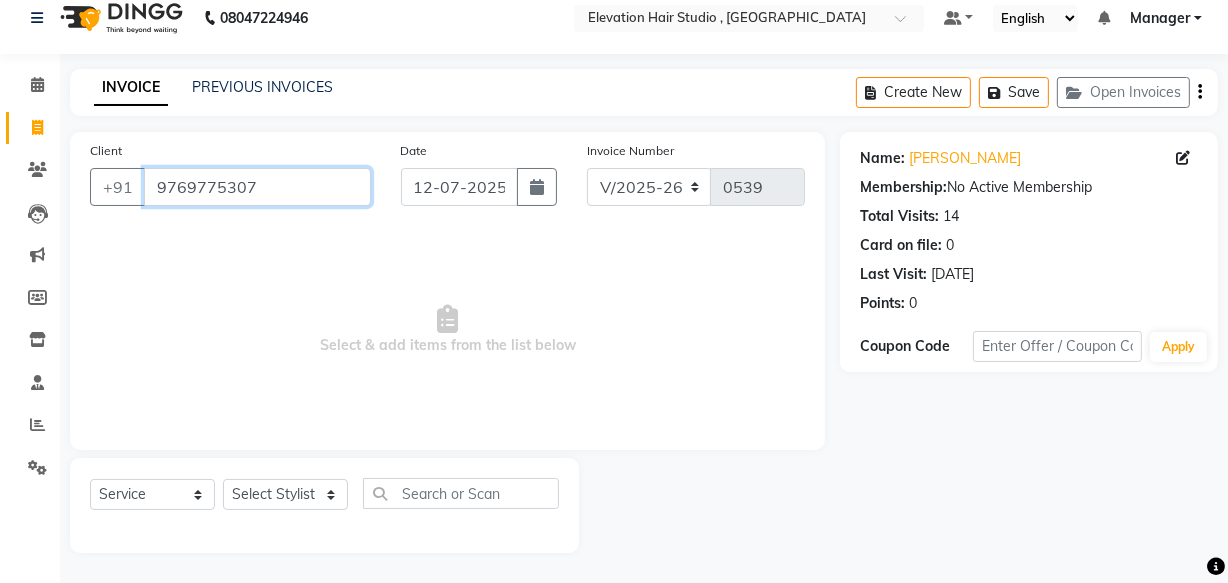 click on "9769775307" at bounding box center (257, 187) 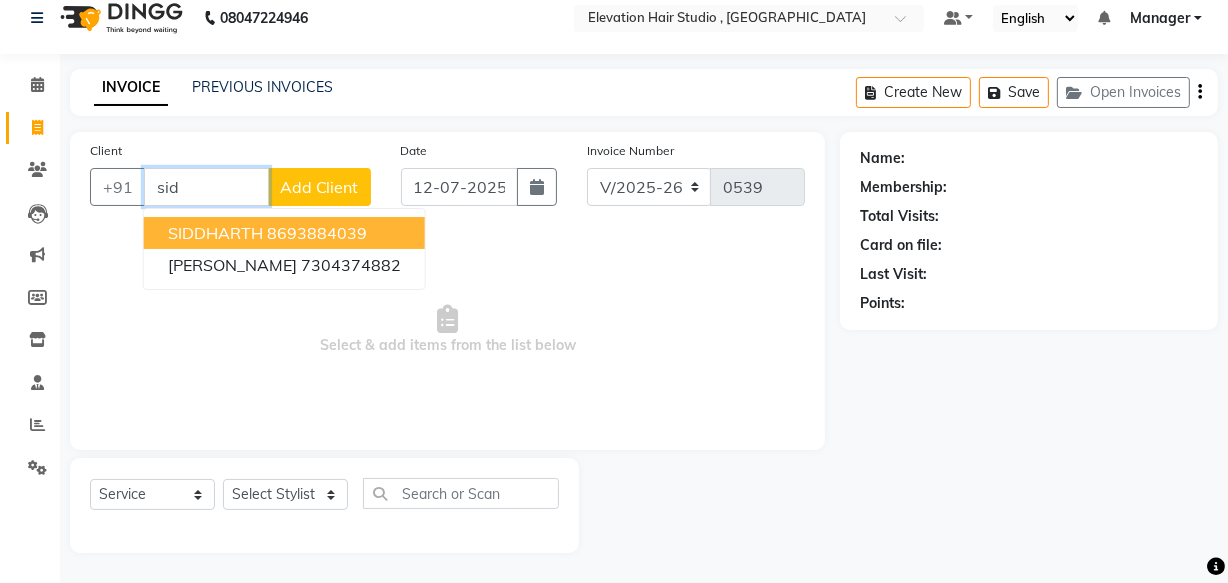 click on "SIDDHARTH" at bounding box center (215, 233) 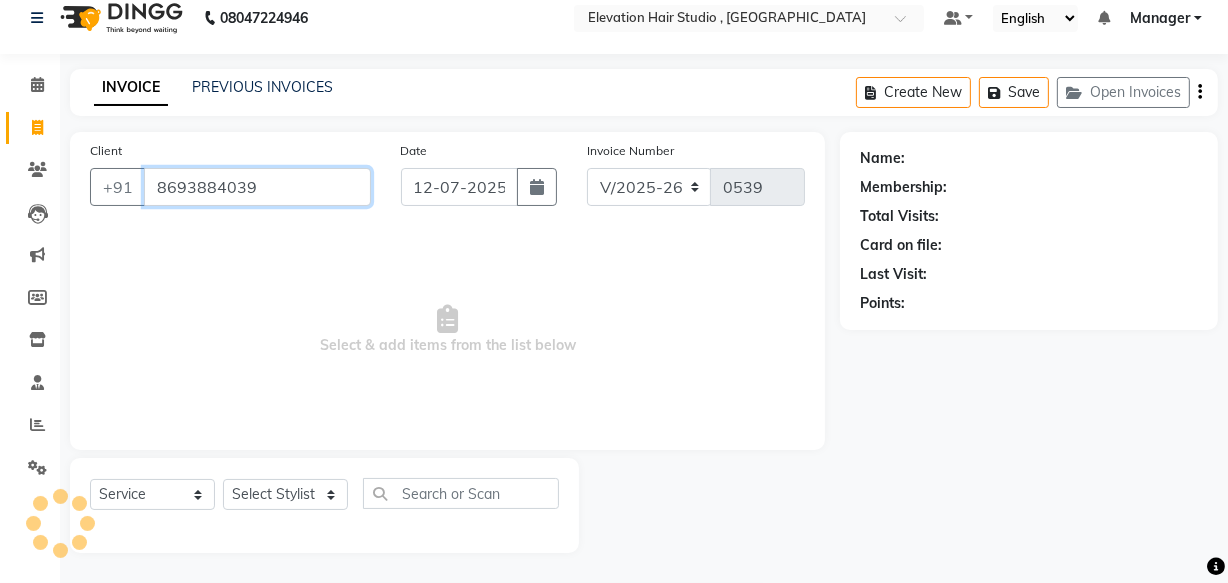 type on "8693884039" 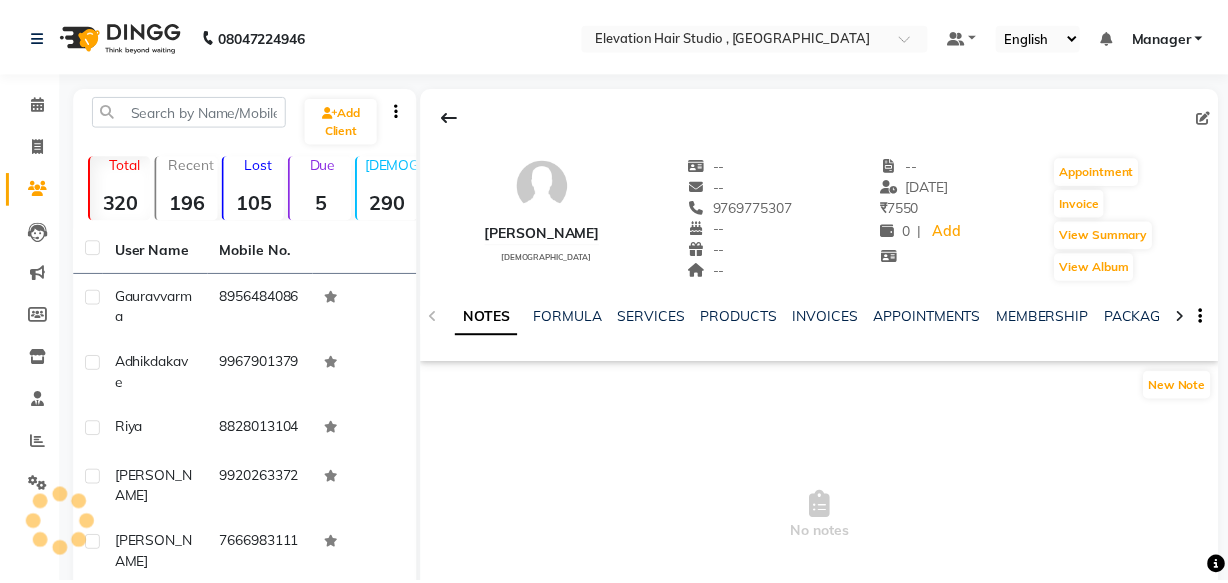 scroll, scrollTop: 0, scrollLeft: 0, axis: both 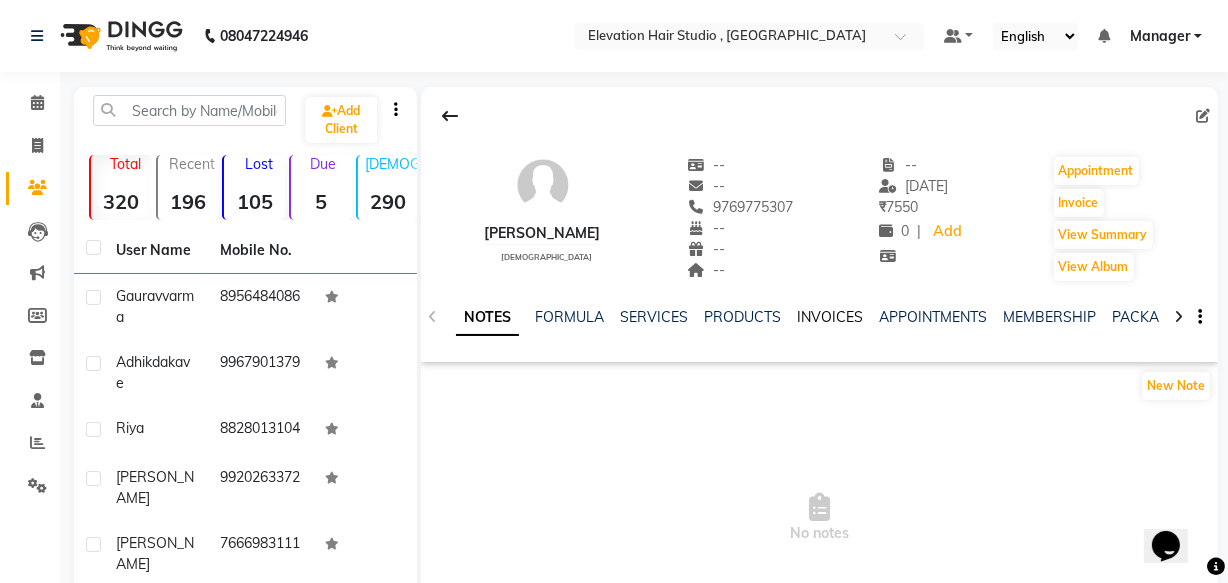 click on "INVOICES" 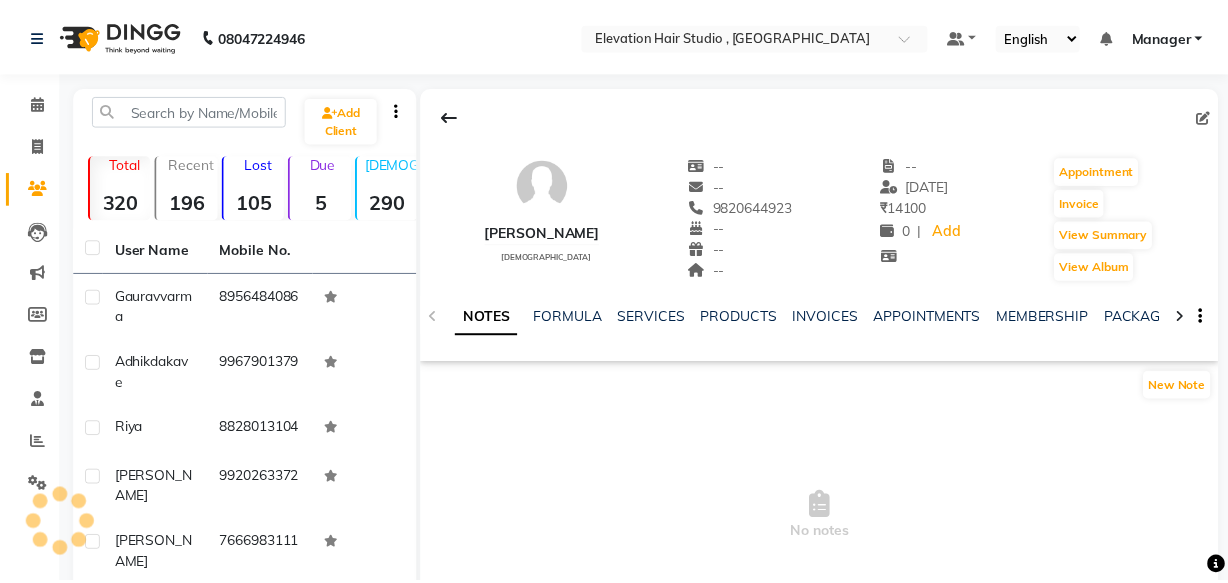 scroll, scrollTop: 0, scrollLeft: 0, axis: both 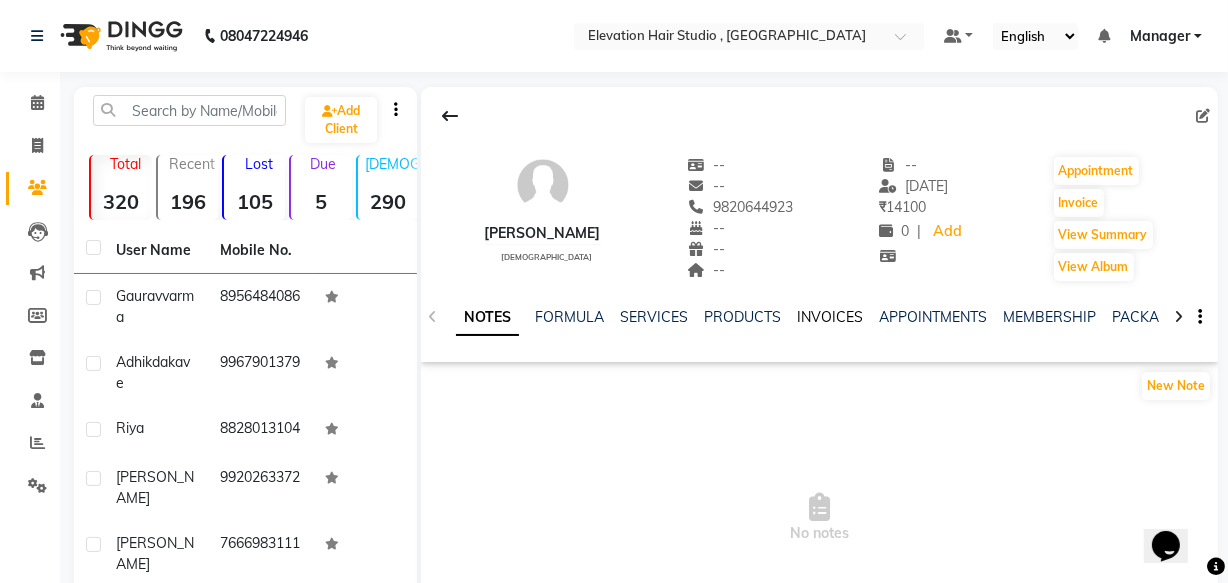 click on "INVOICES" 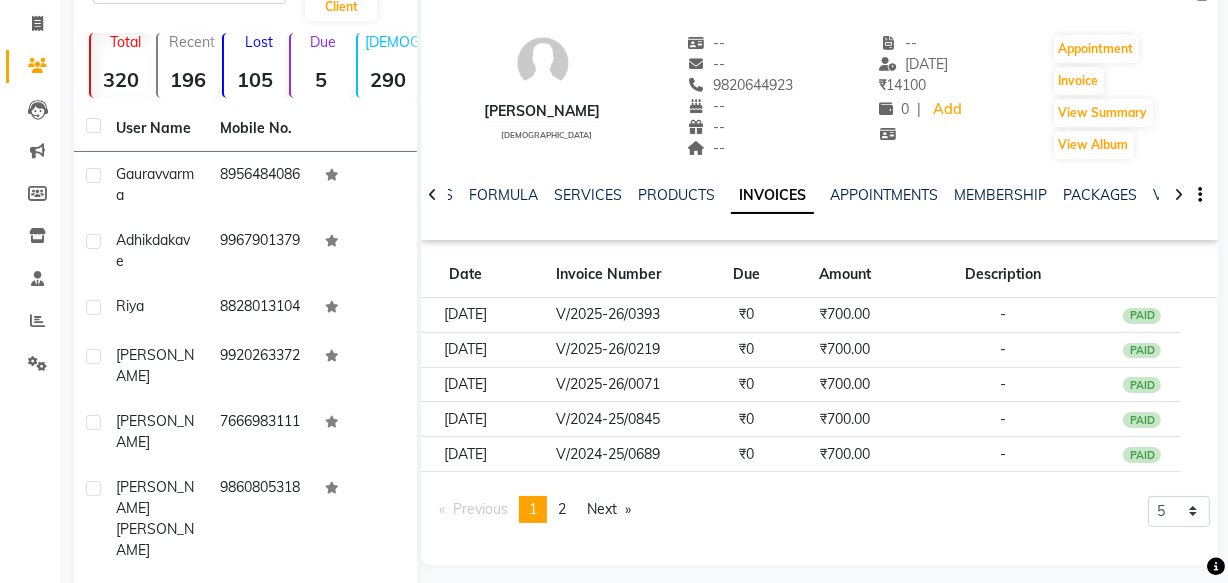 scroll, scrollTop: 90, scrollLeft: 0, axis: vertical 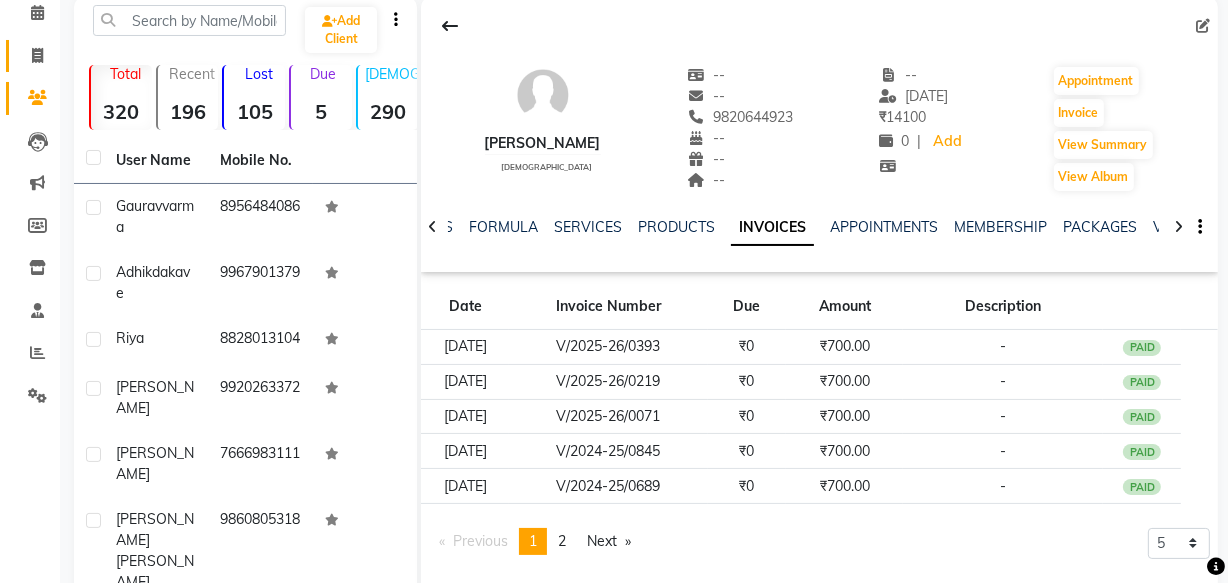 click 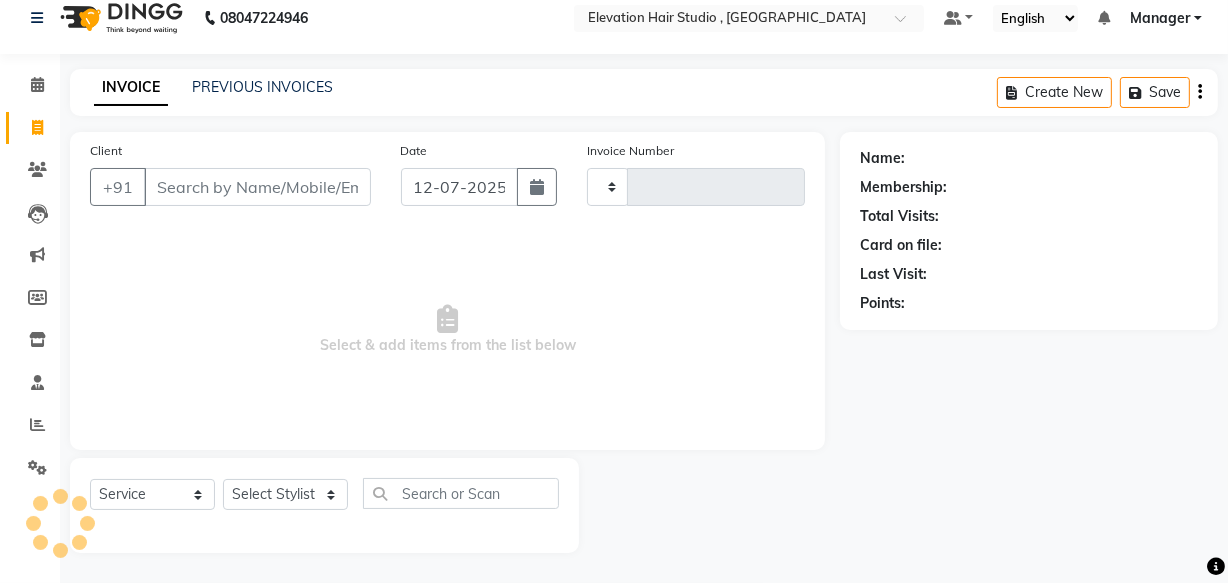 scroll, scrollTop: 19, scrollLeft: 0, axis: vertical 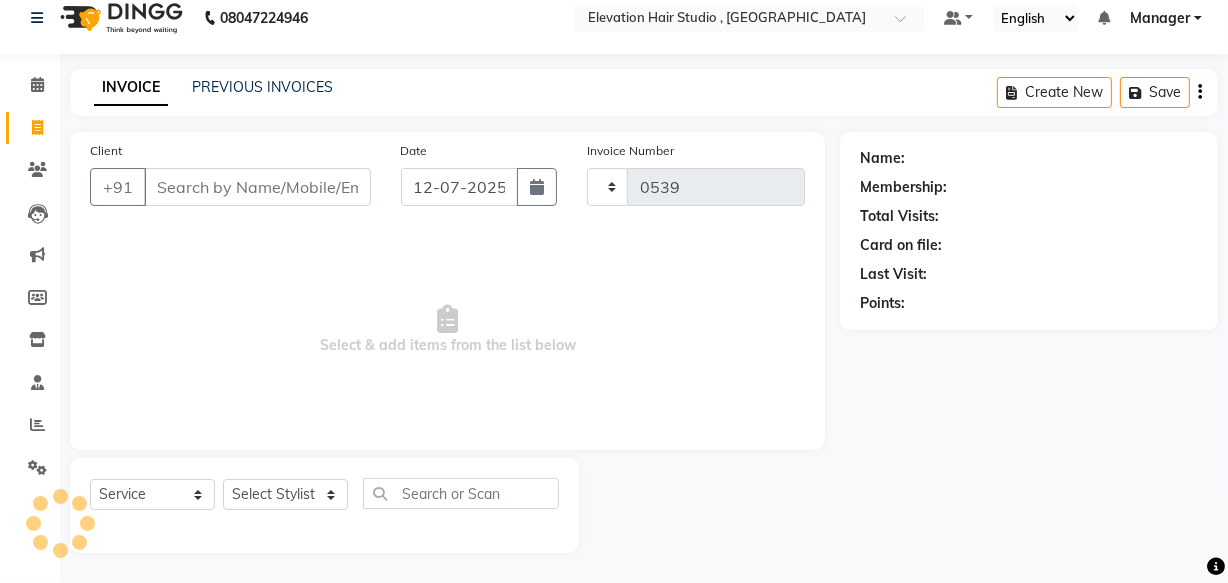 select on "6886" 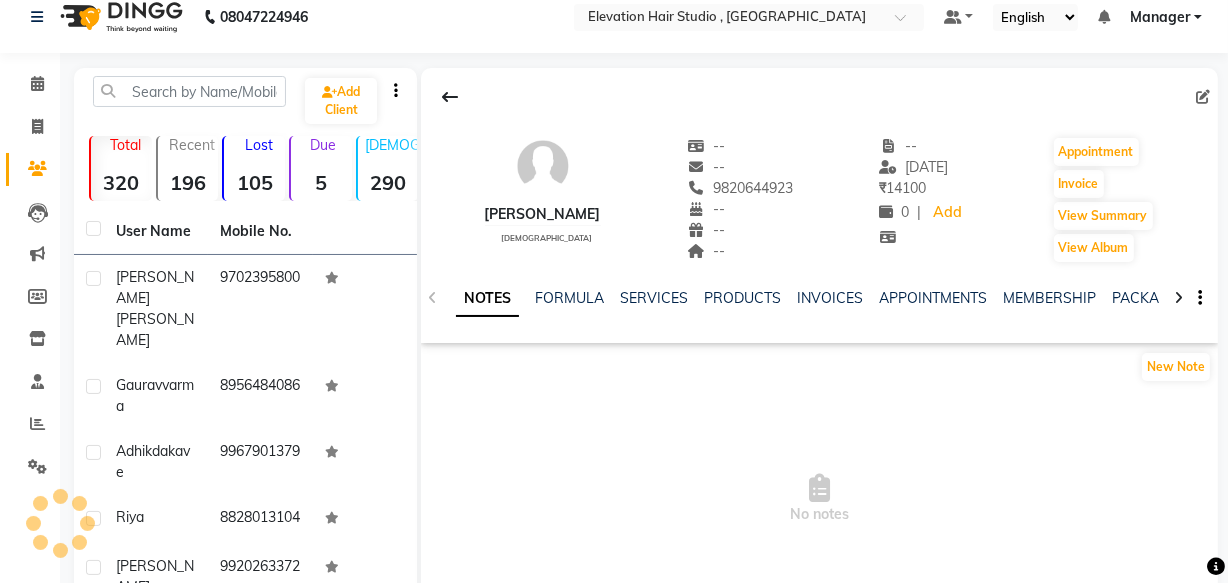 scroll, scrollTop: 0, scrollLeft: 0, axis: both 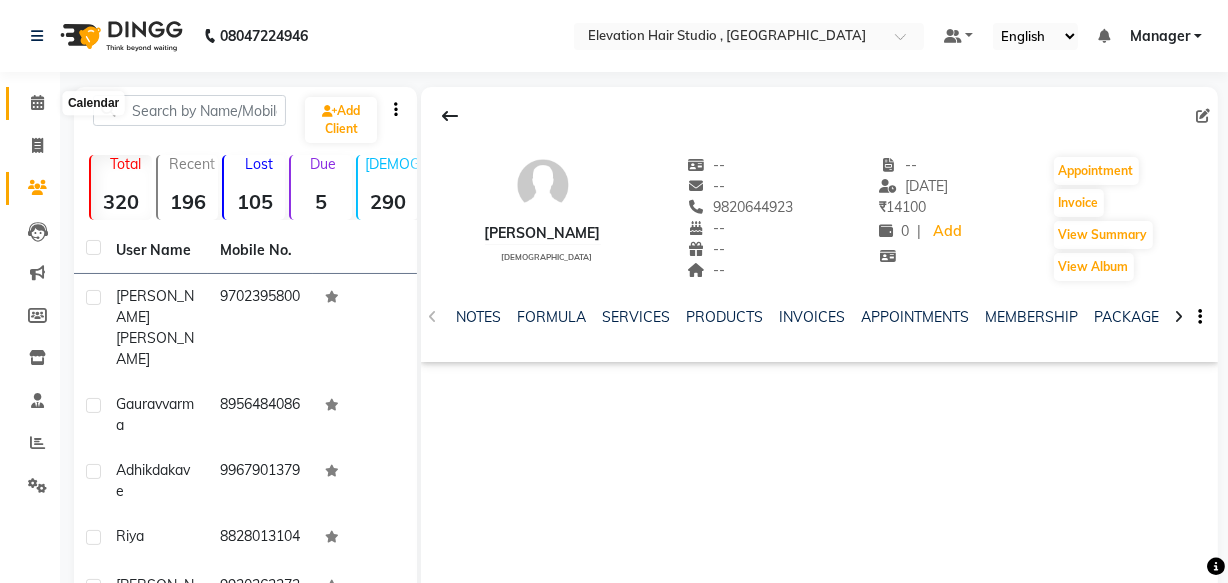 click 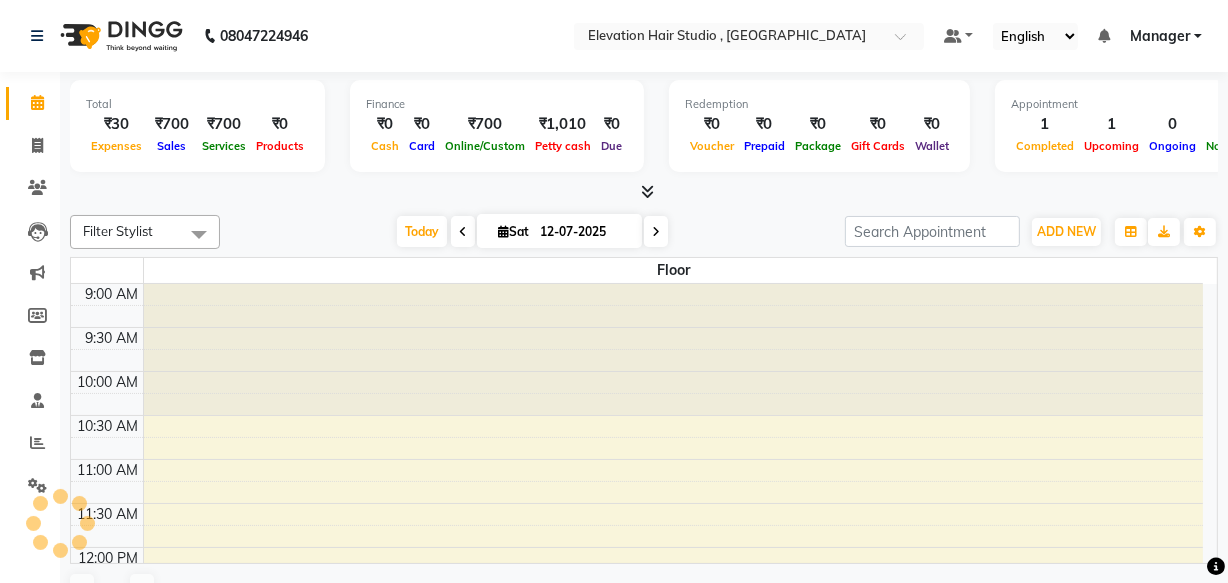scroll, scrollTop: 0, scrollLeft: 0, axis: both 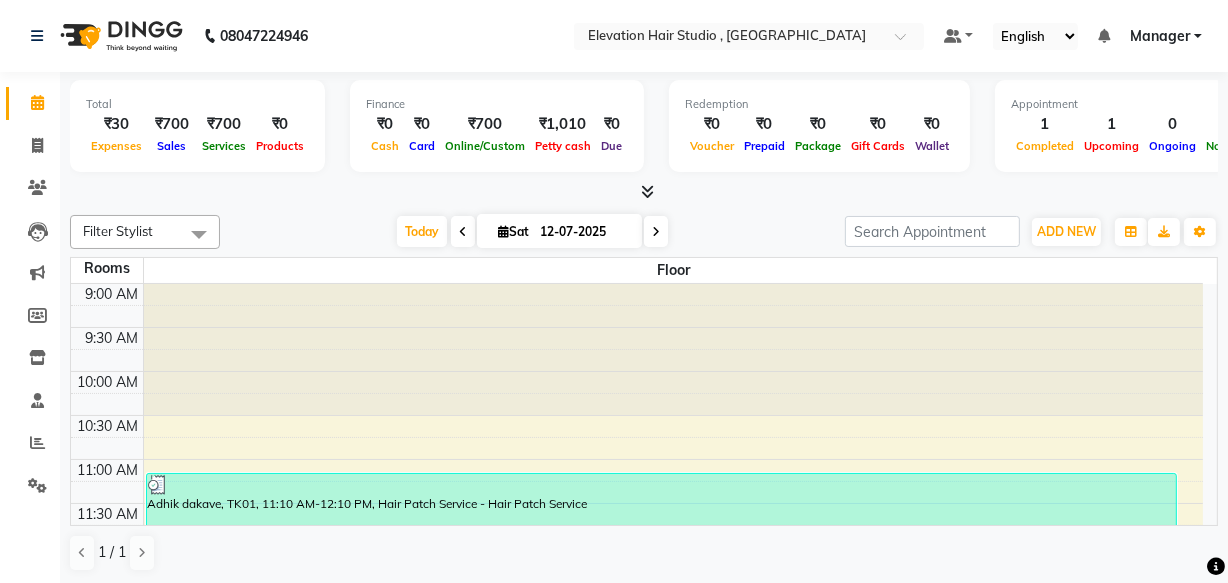 click on "Invoice" 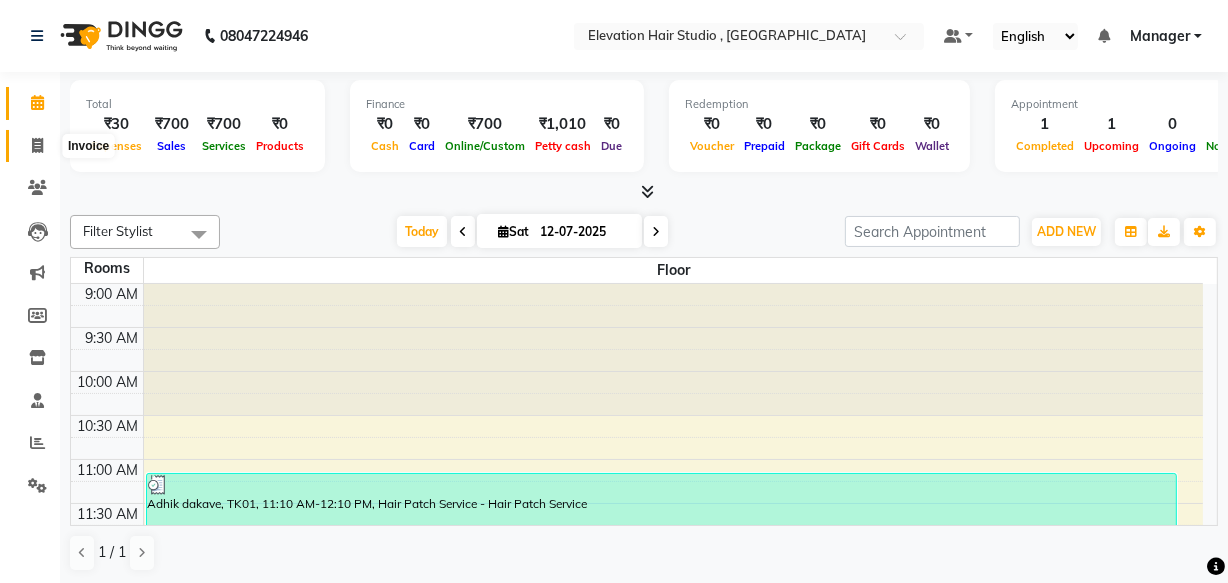 click 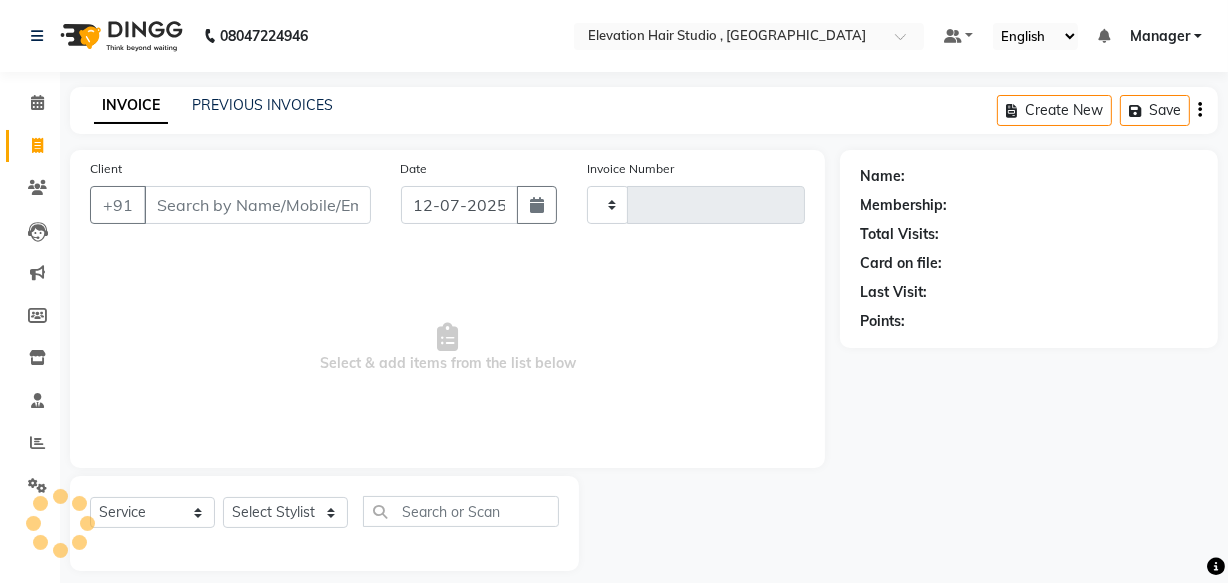 type on "0539" 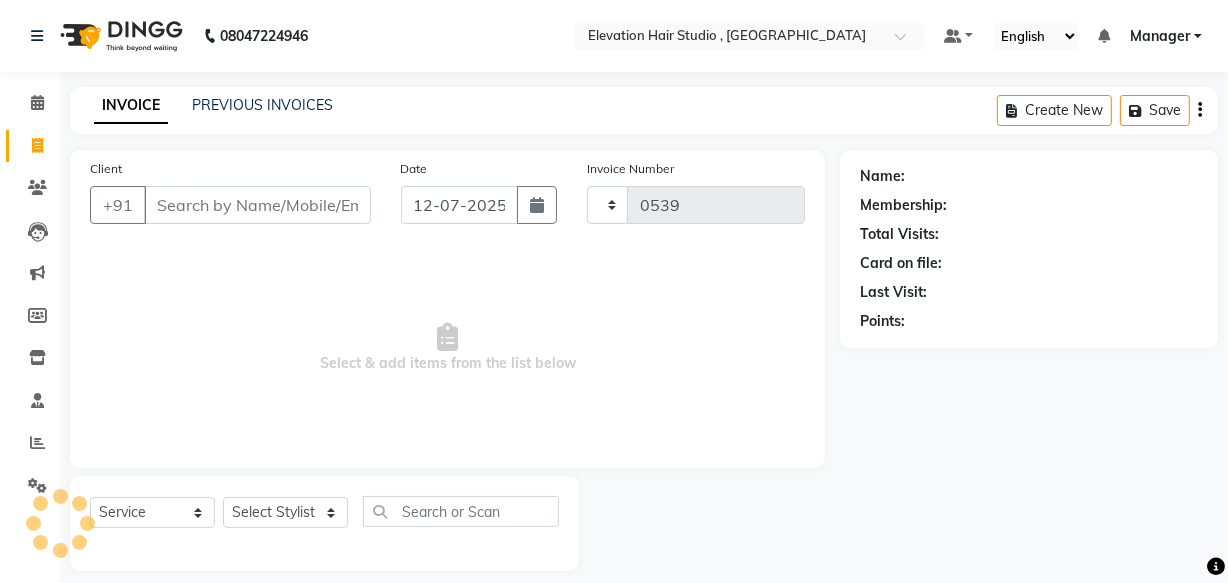 select on "6886" 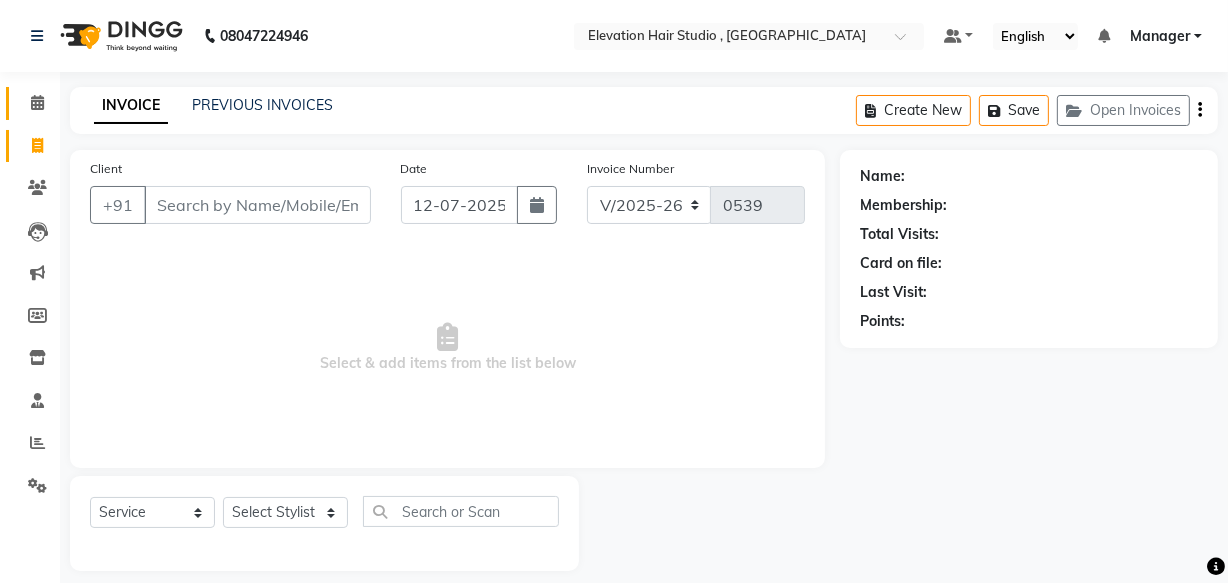 click on "Calendar" 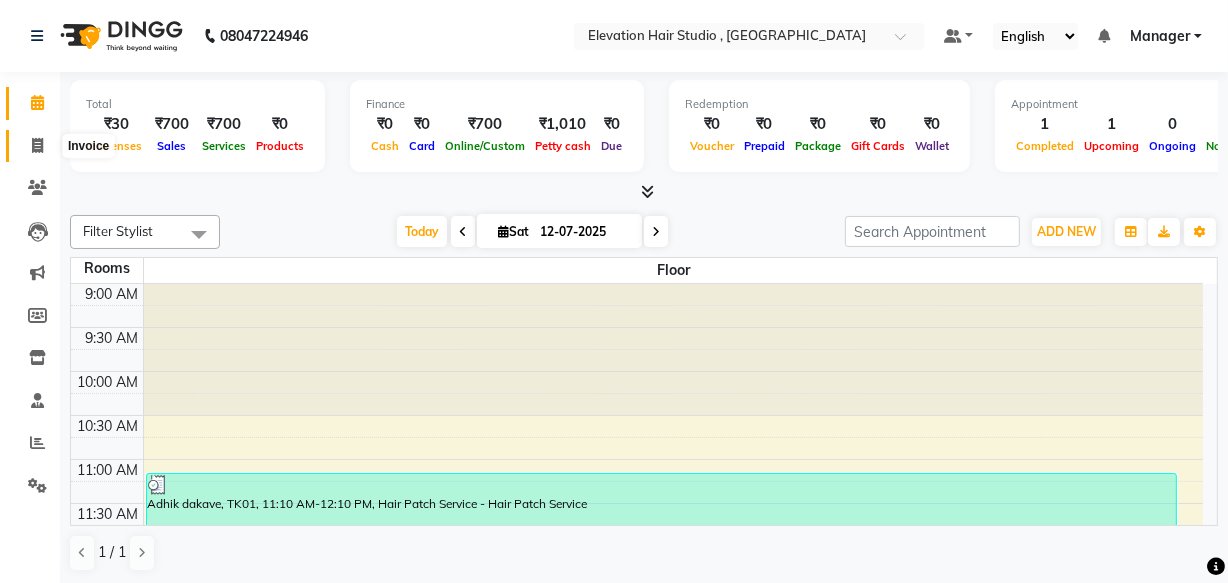 click 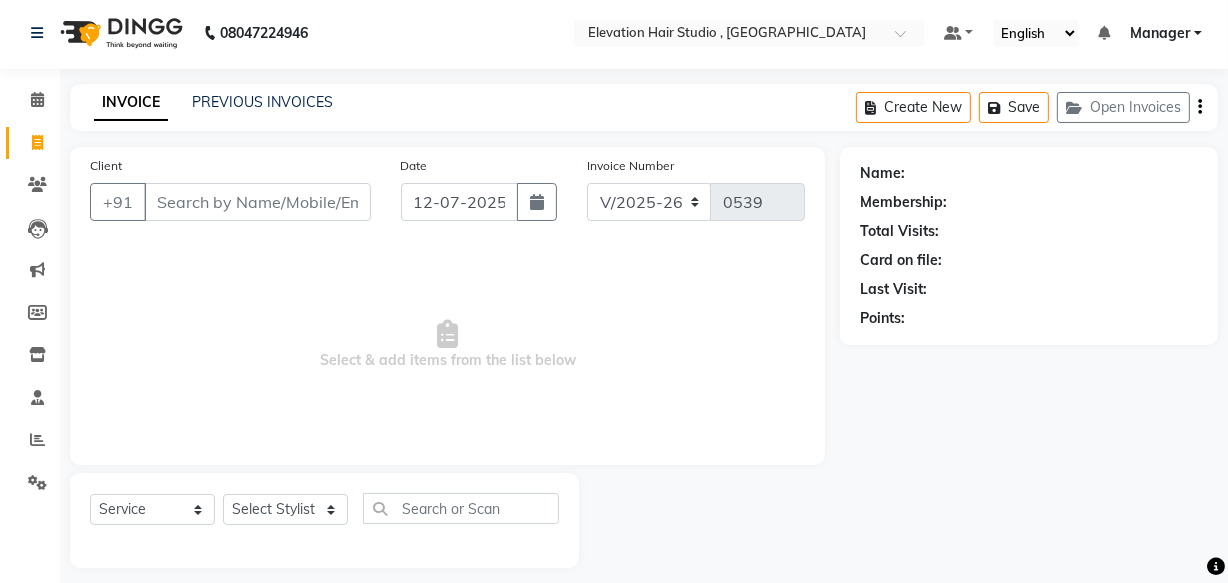 scroll, scrollTop: 0, scrollLeft: 0, axis: both 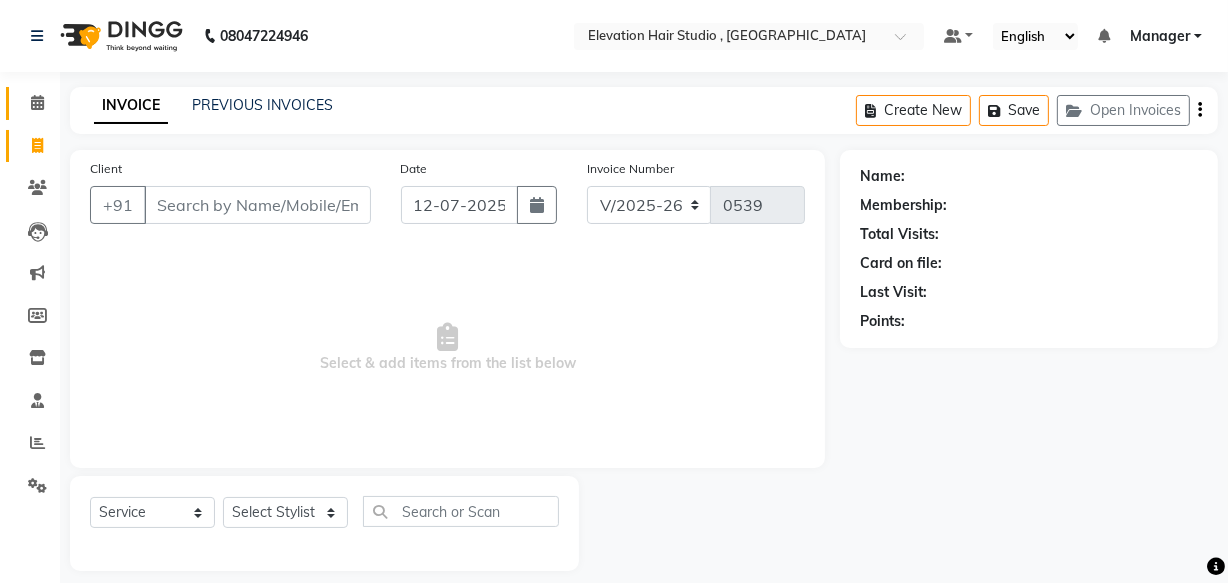 click on "Calendar" 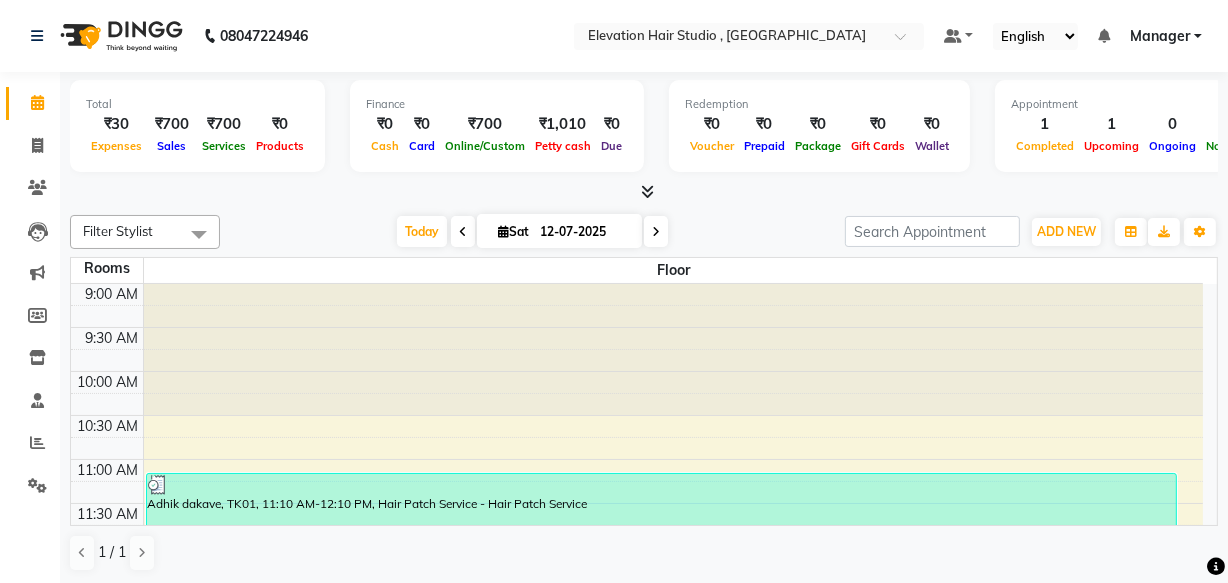 scroll, scrollTop: 0, scrollLeft: 0, axis: both 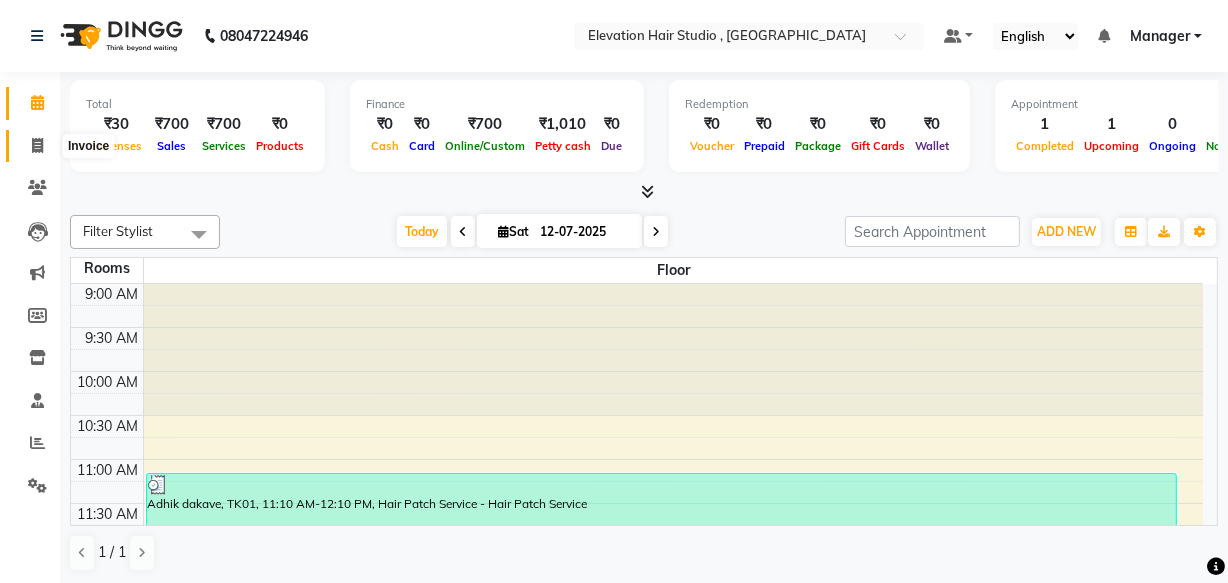 click 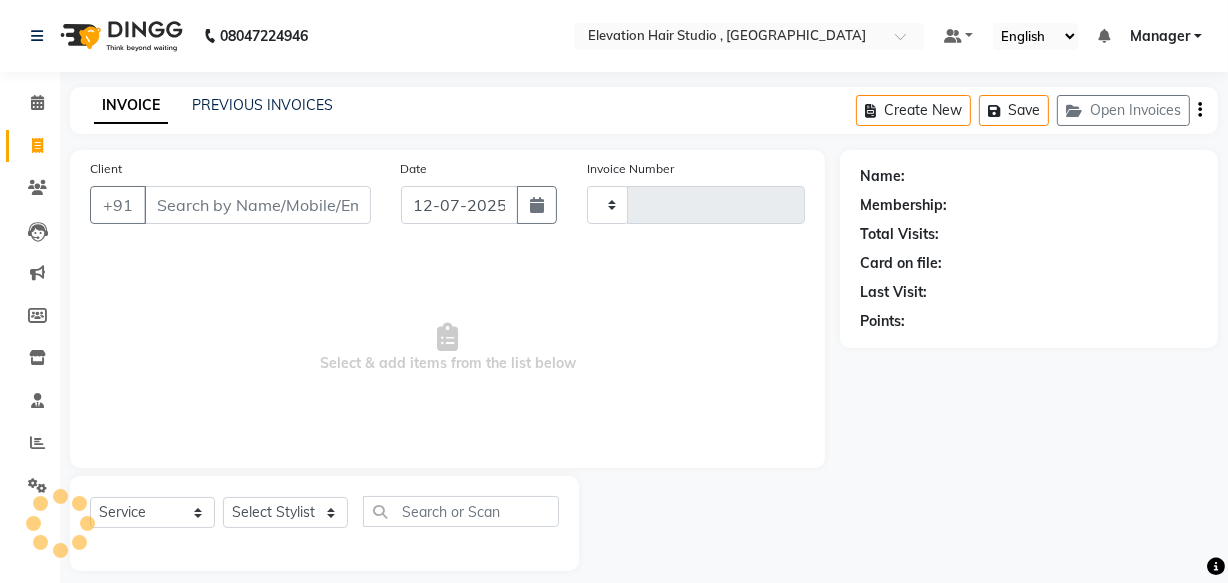 type on "0539" 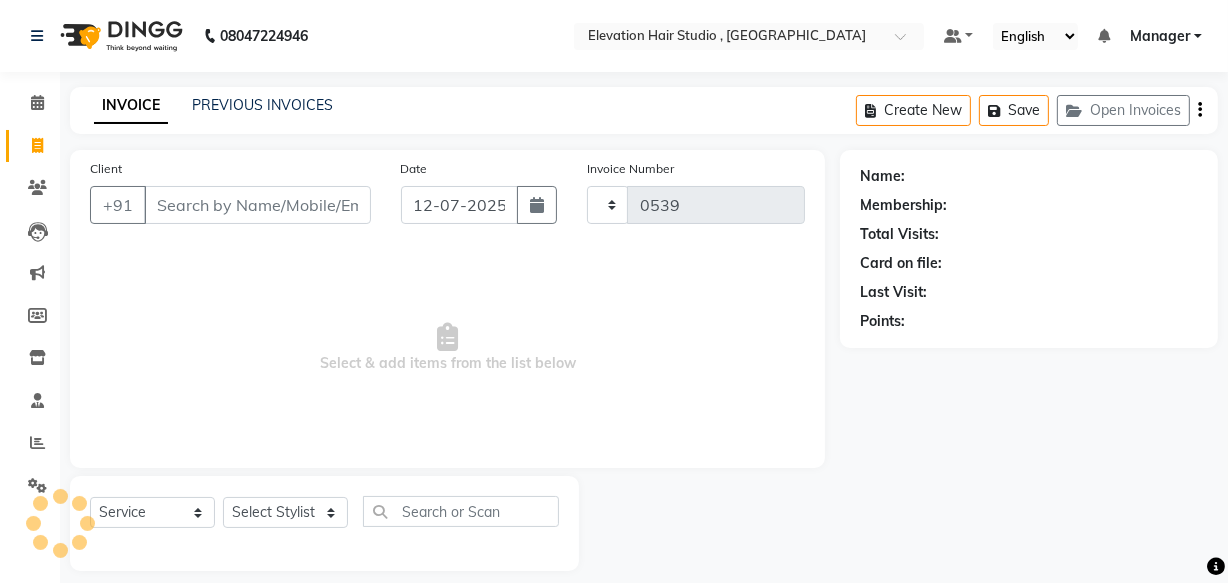 select on "6886" 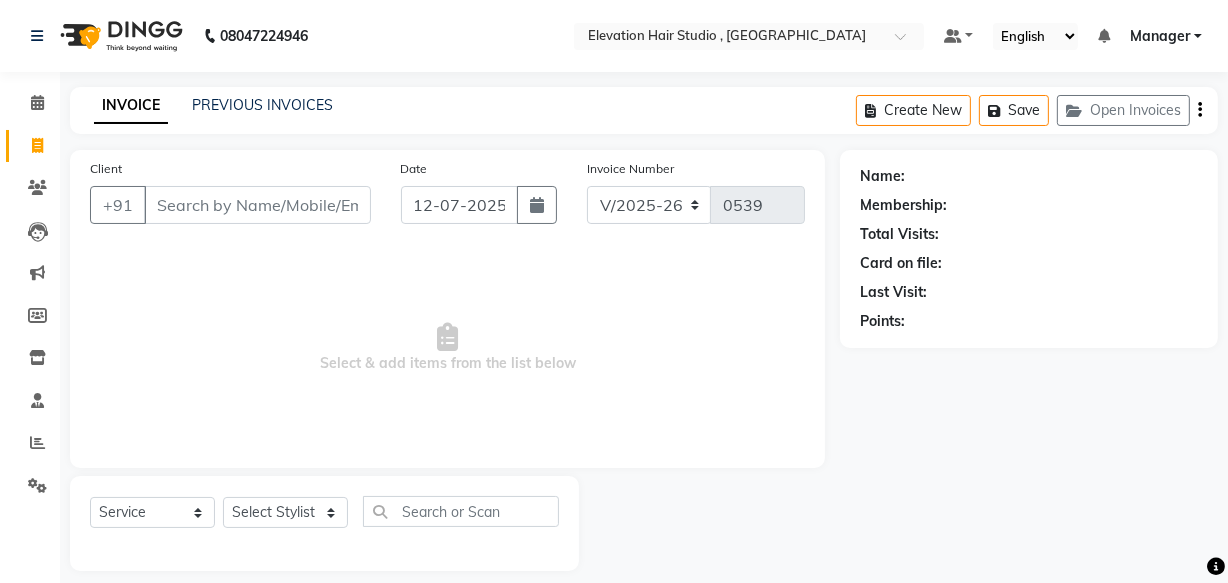 click on "PREVIOUS INVOICES" 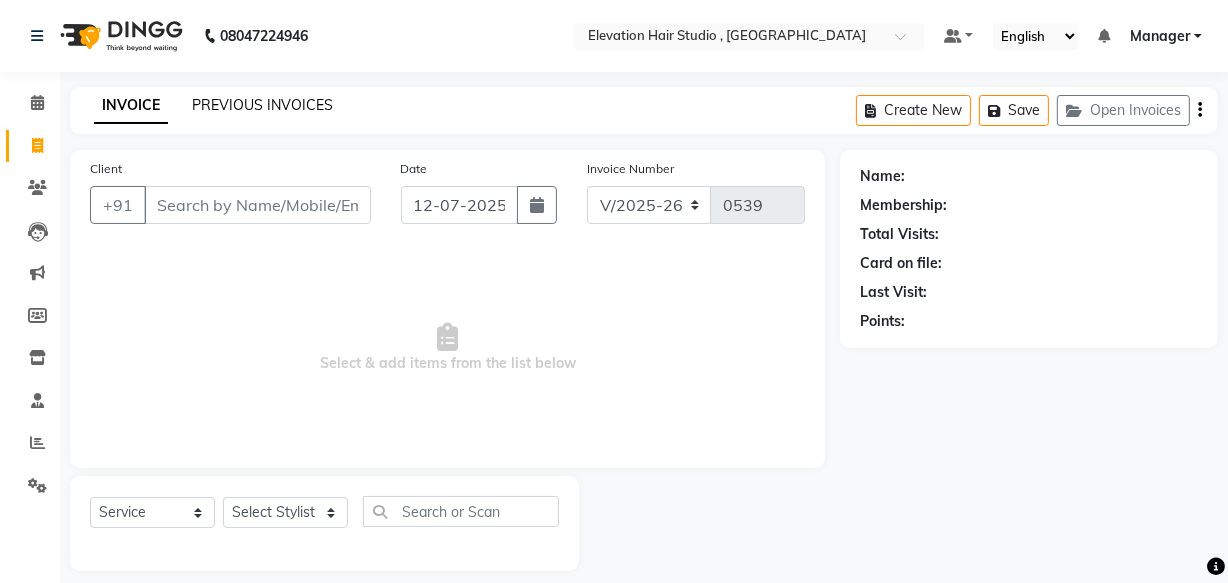 click on "PREVIOUS INVOICES" 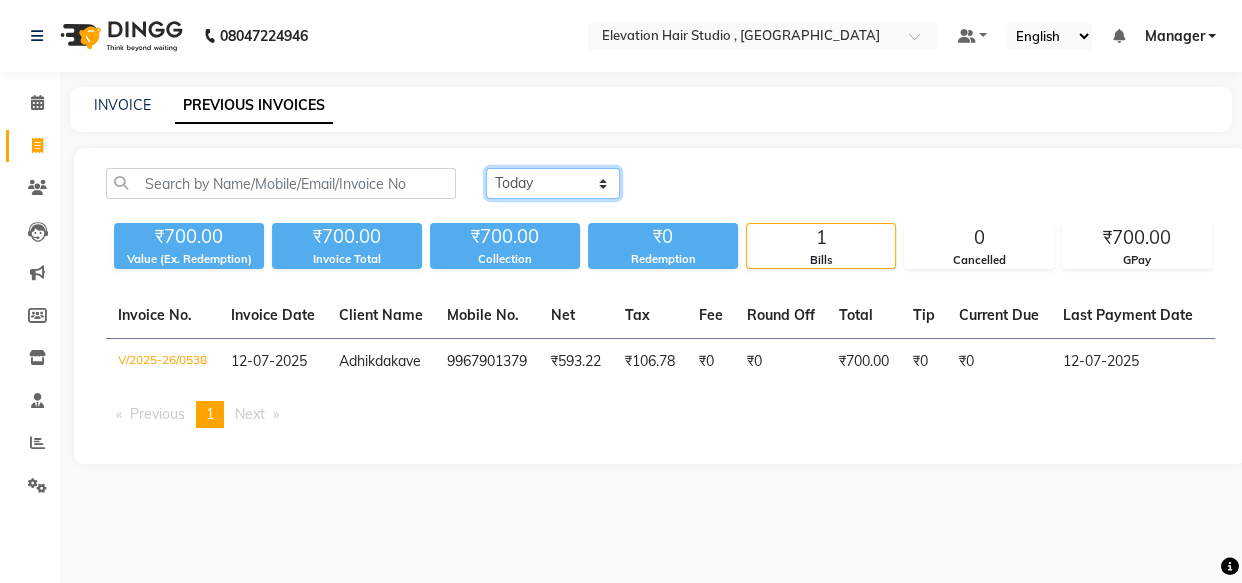 click on "Today Yesterday Custom Range" 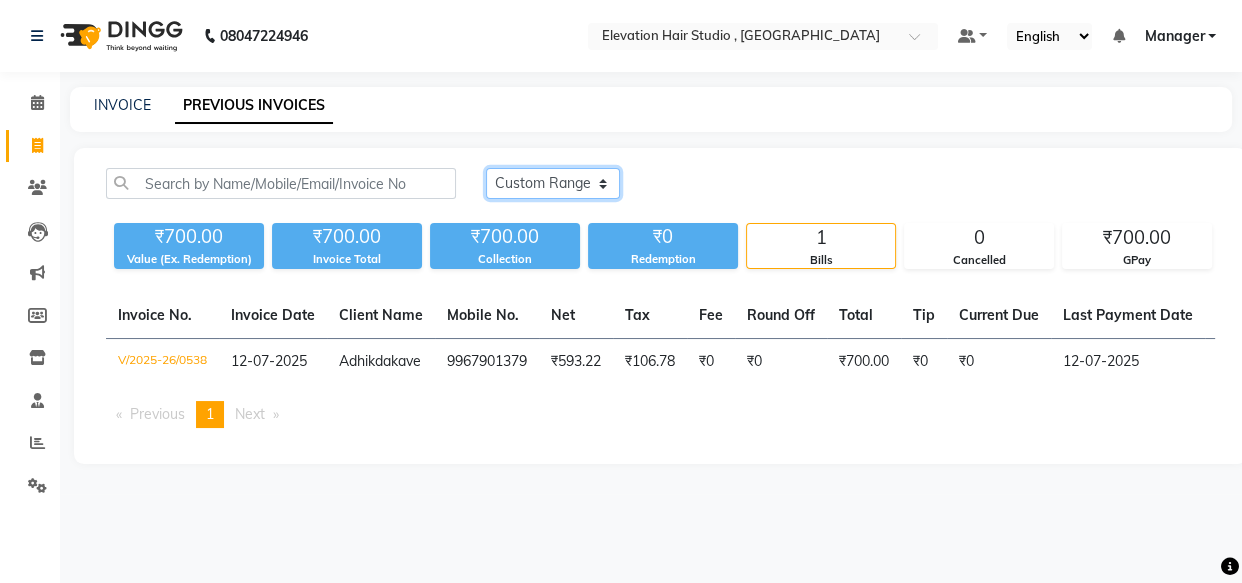 click on "Today Yesterday Custom Range" 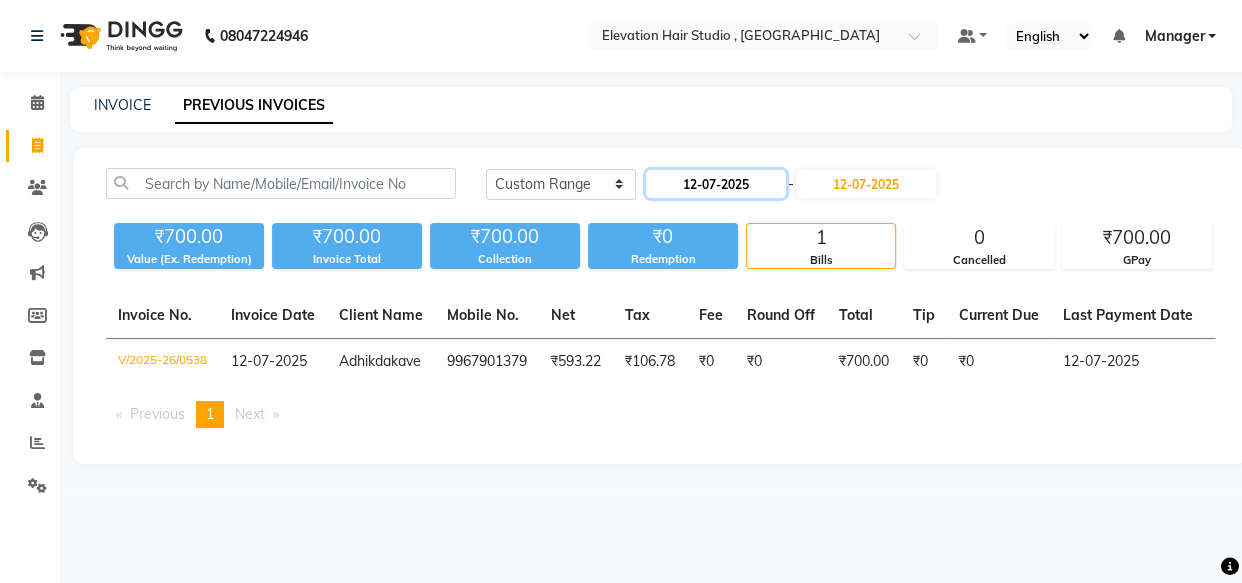 click on "12-07-2025" 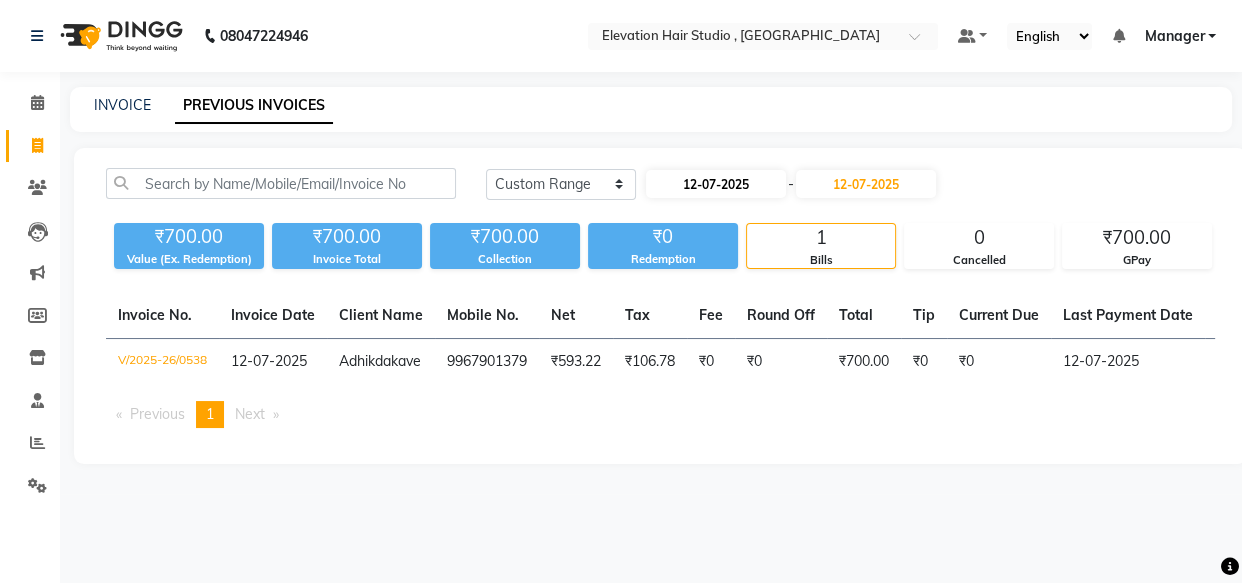 select on "7" 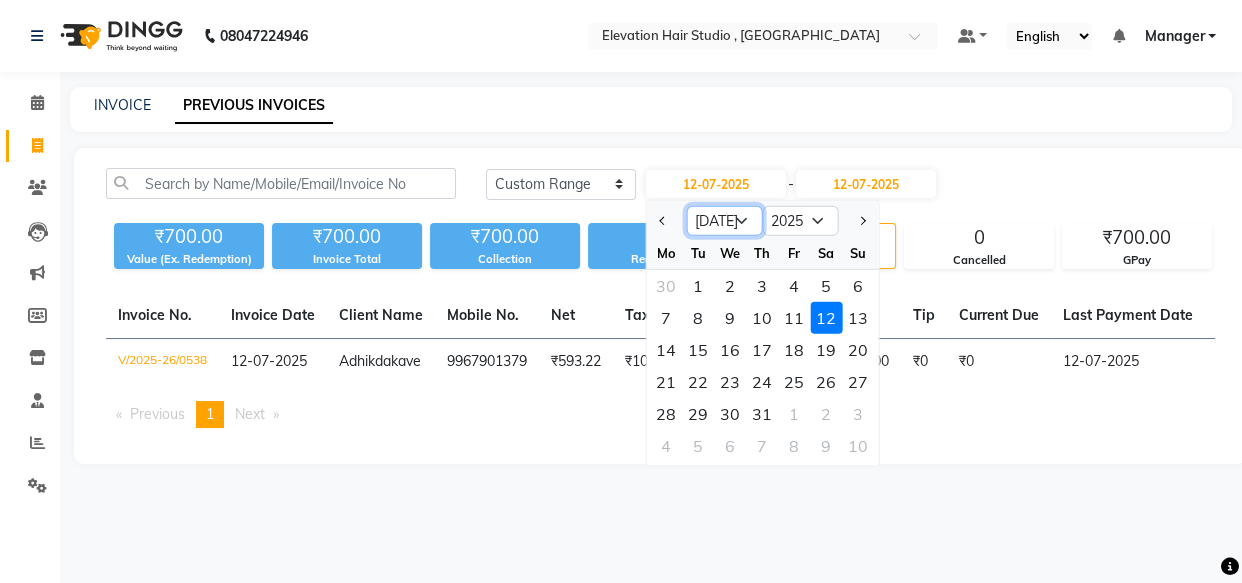 click on "Jan Feb Mar Apr May Jun Jul Aug Sep Oct Nov Dec" 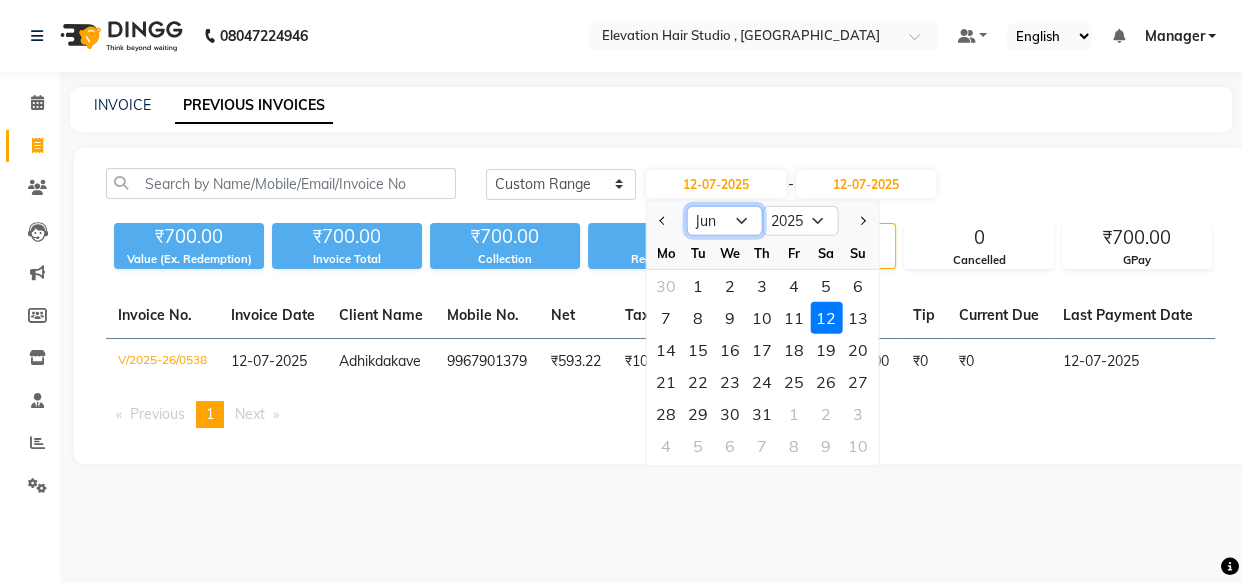 click on "Jan Feb Mar Apr May Jun Jul Aug Sep Oct Nov Dec" 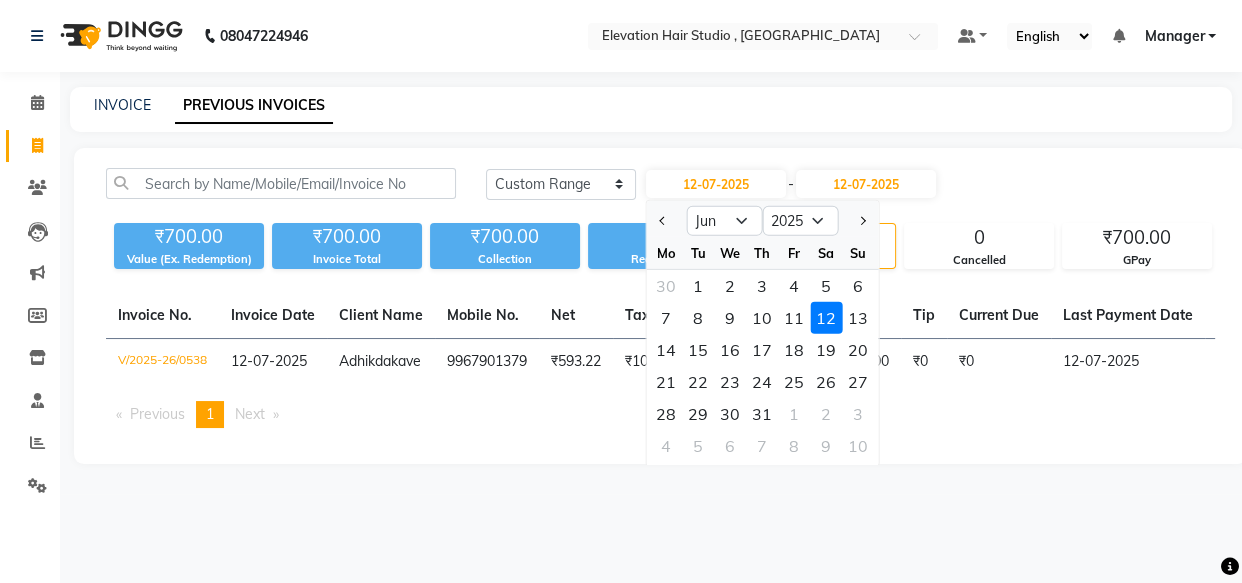 click on "23" 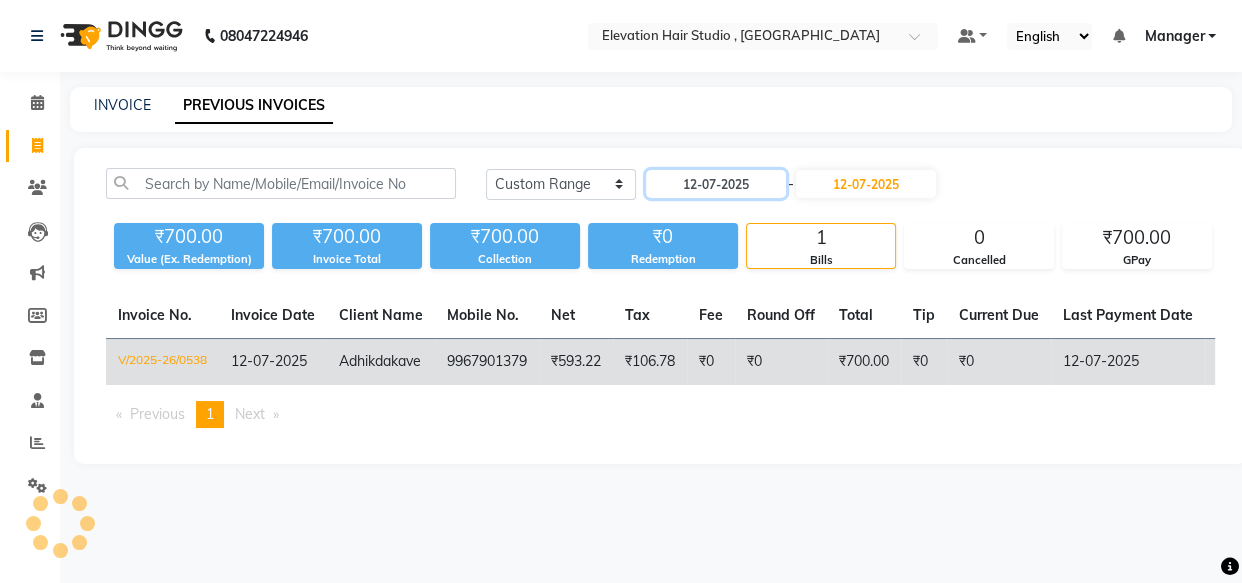 type on "[DATE]" 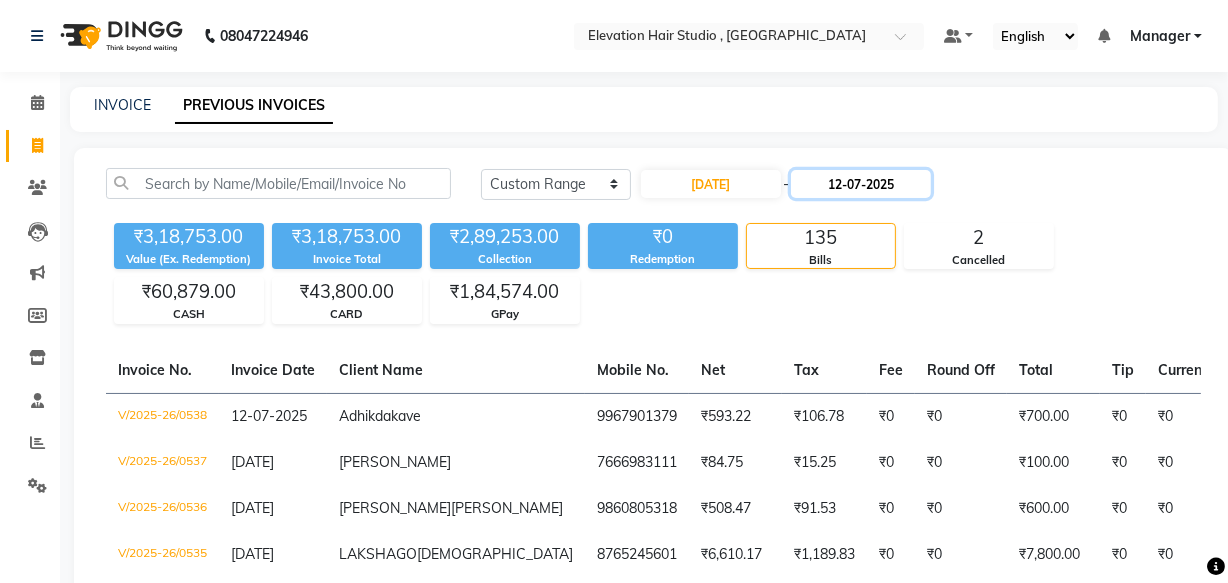 click on "12-07-2025" 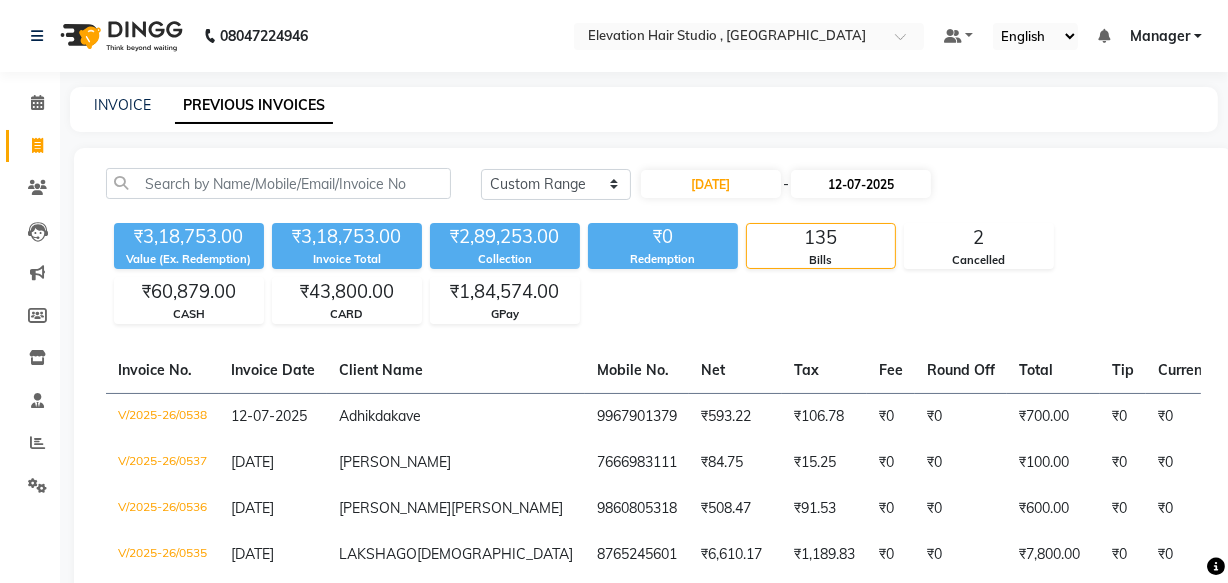 select on "7" 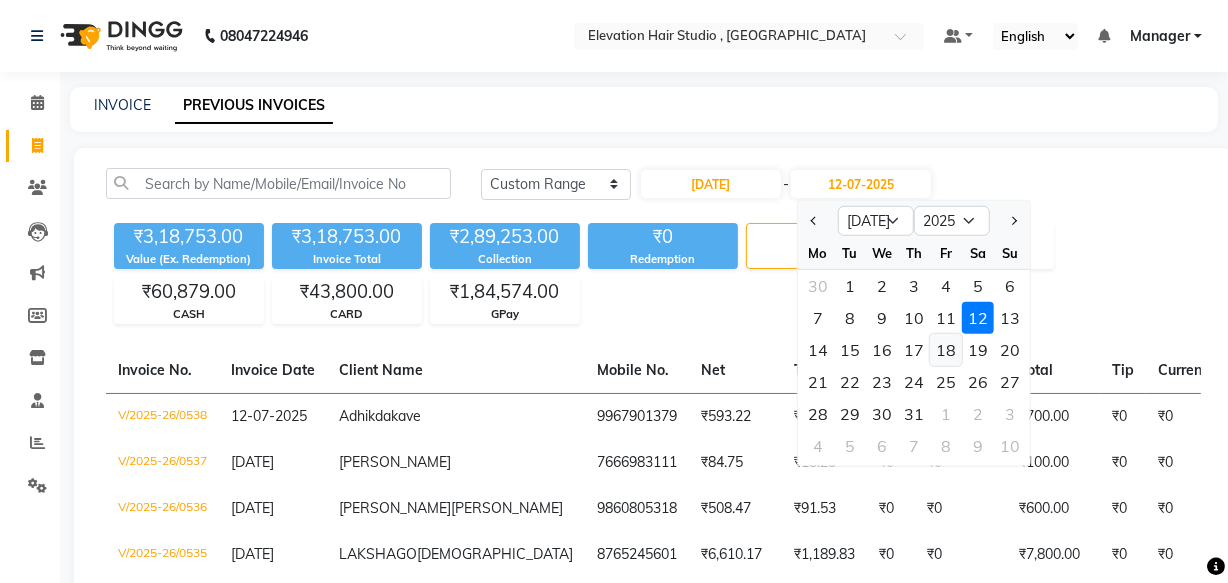 click on "18" 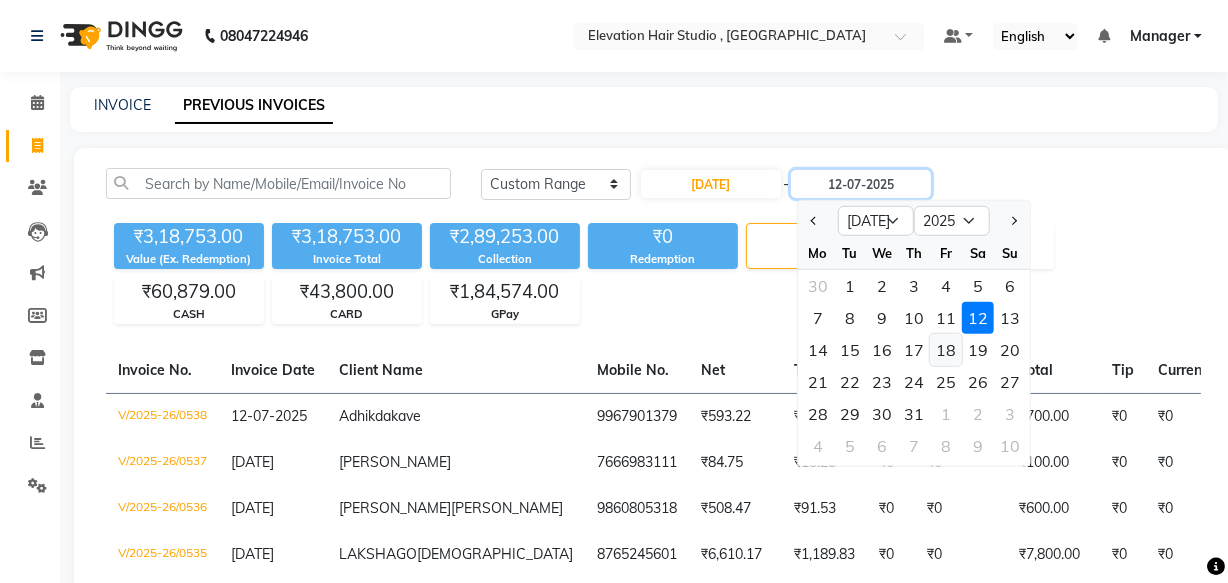 type on "18-07-2025" 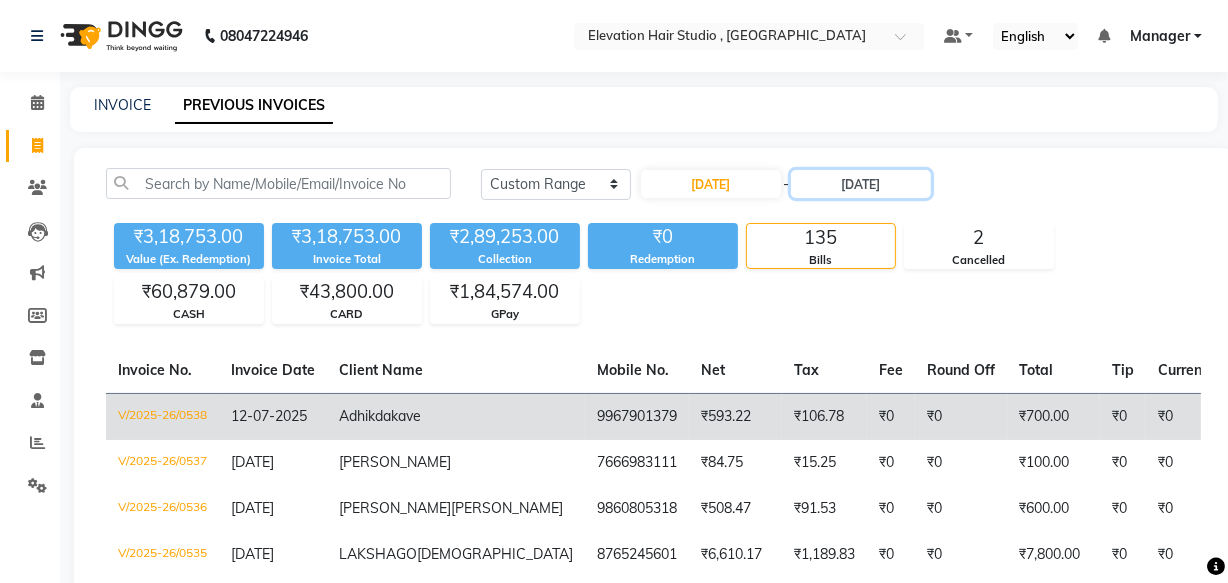 scroll, scrollTop: 0, scrollLeft: 0, axis: both 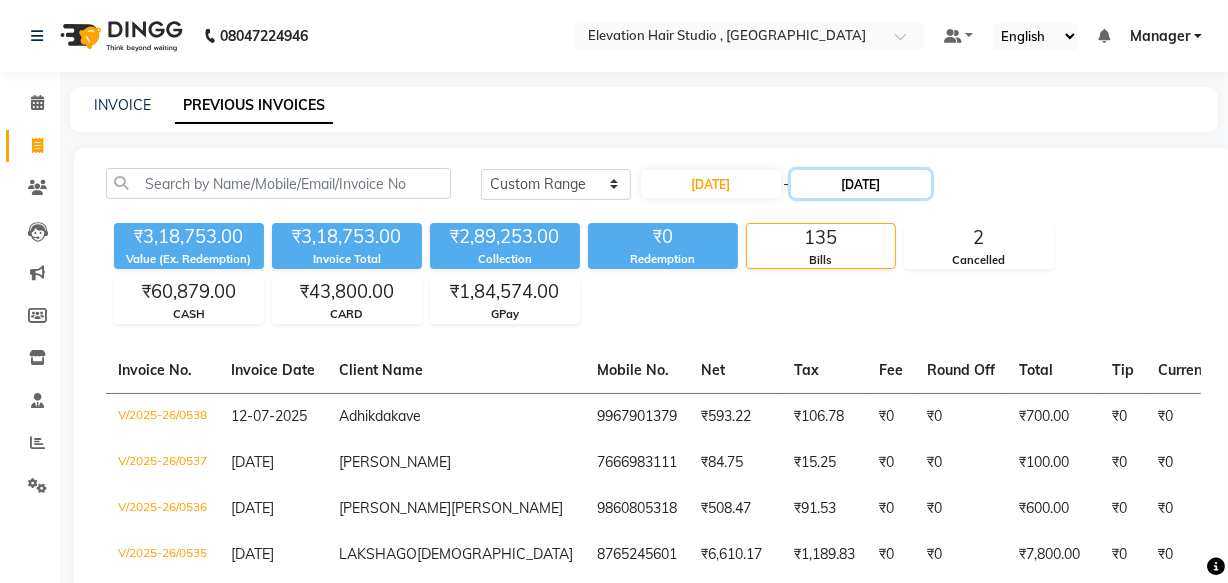 click on "18-07-2025" 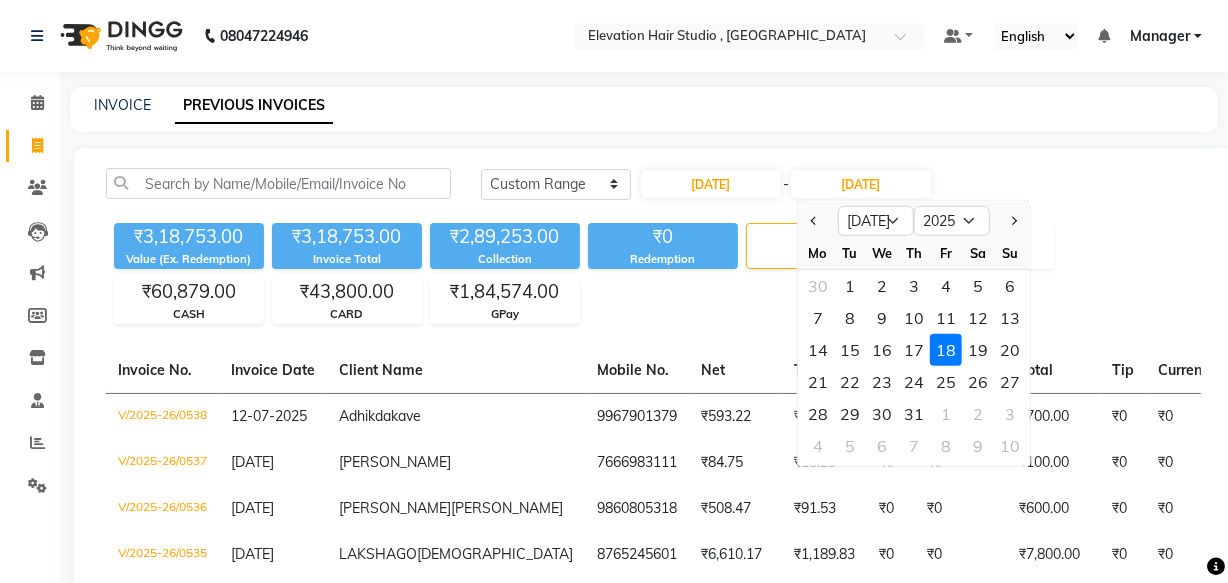 click 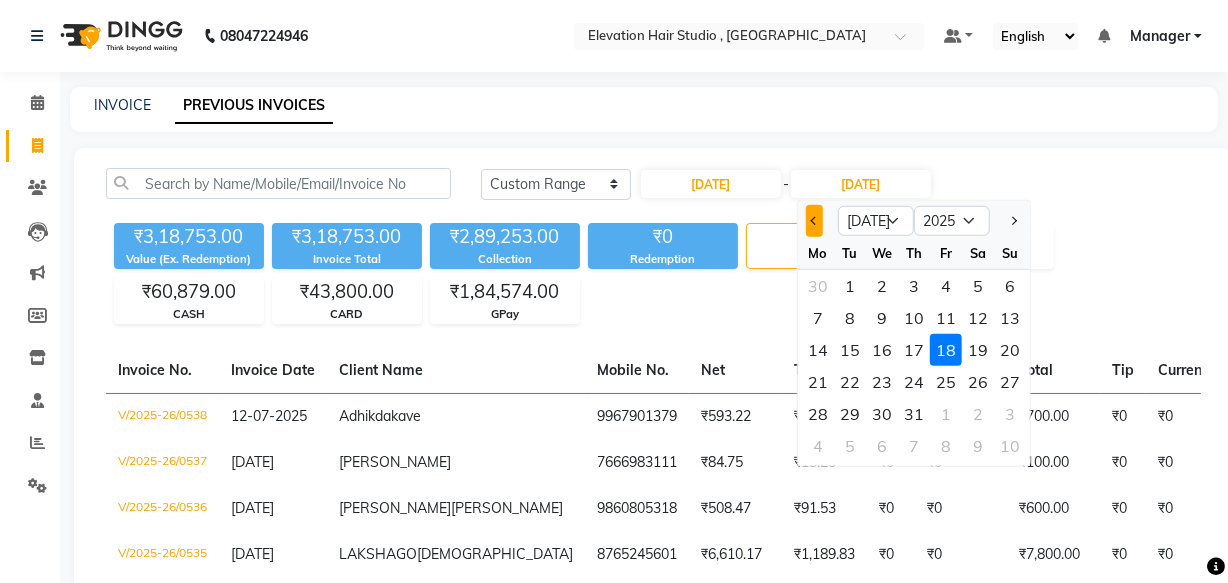 click 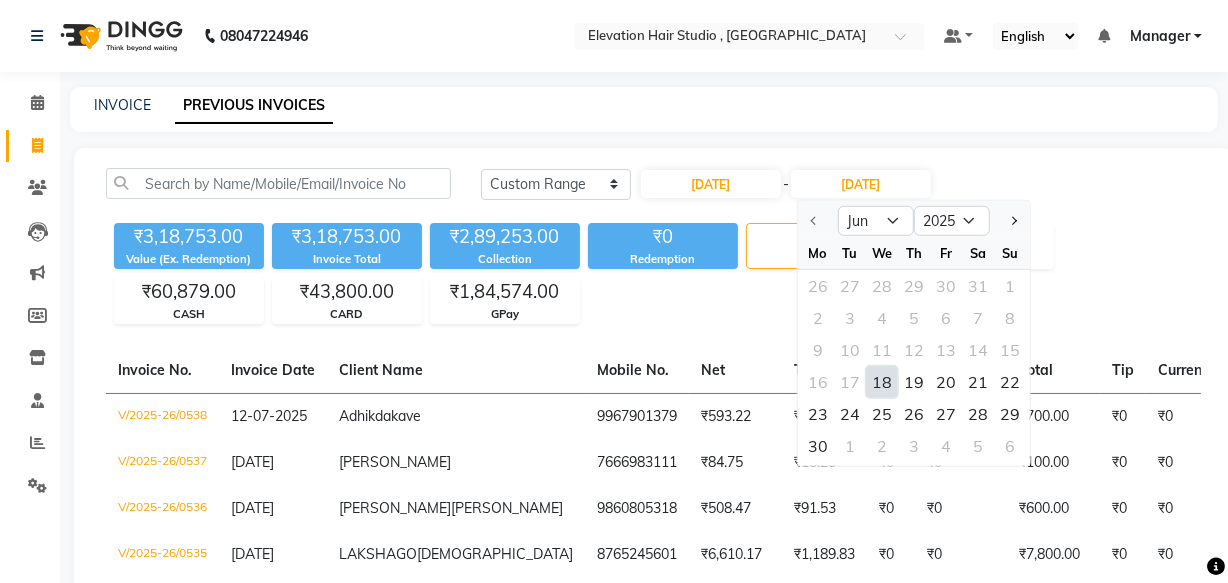 click on "18" 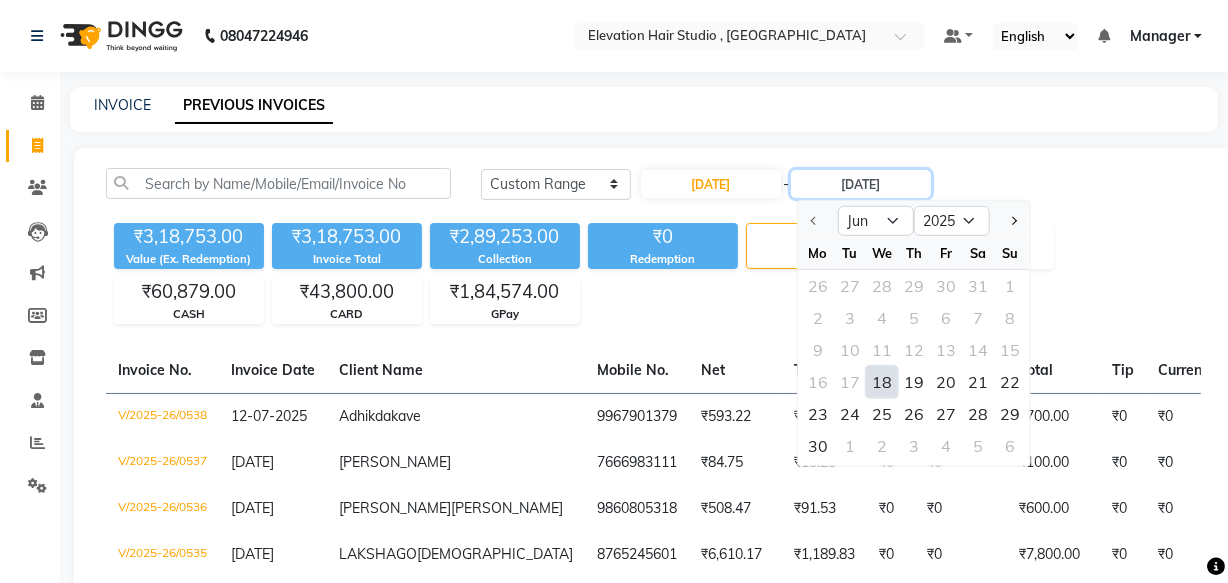 type on "18-06-2025" 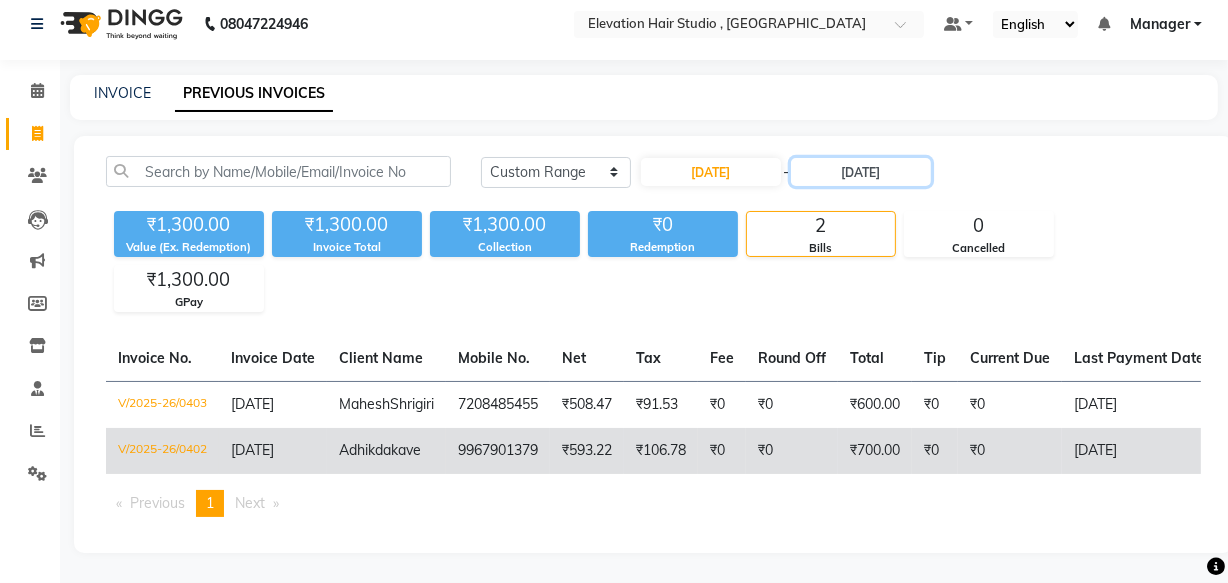 scroll, scrollTop: 0, scrollLeft: 0, axis: both 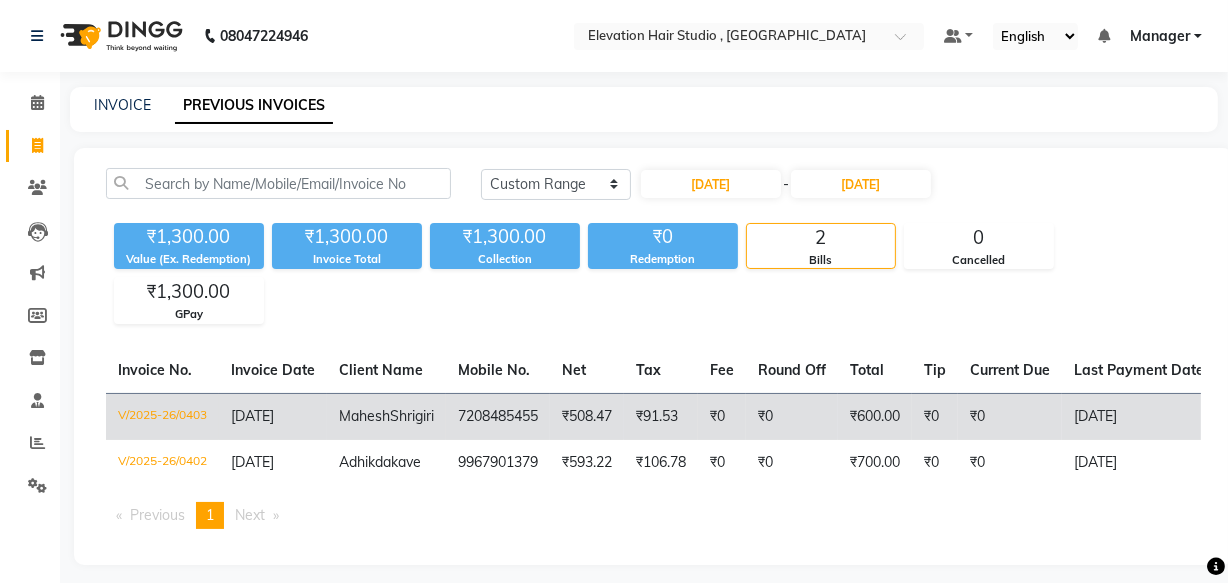 click on "₹0" 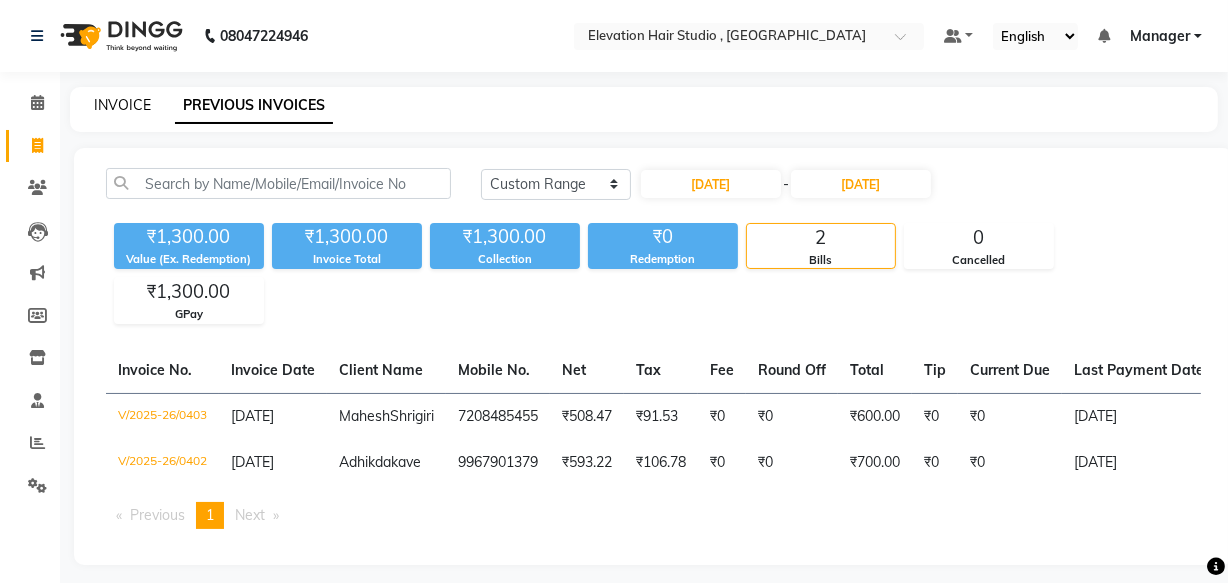 click on "INVOICE" 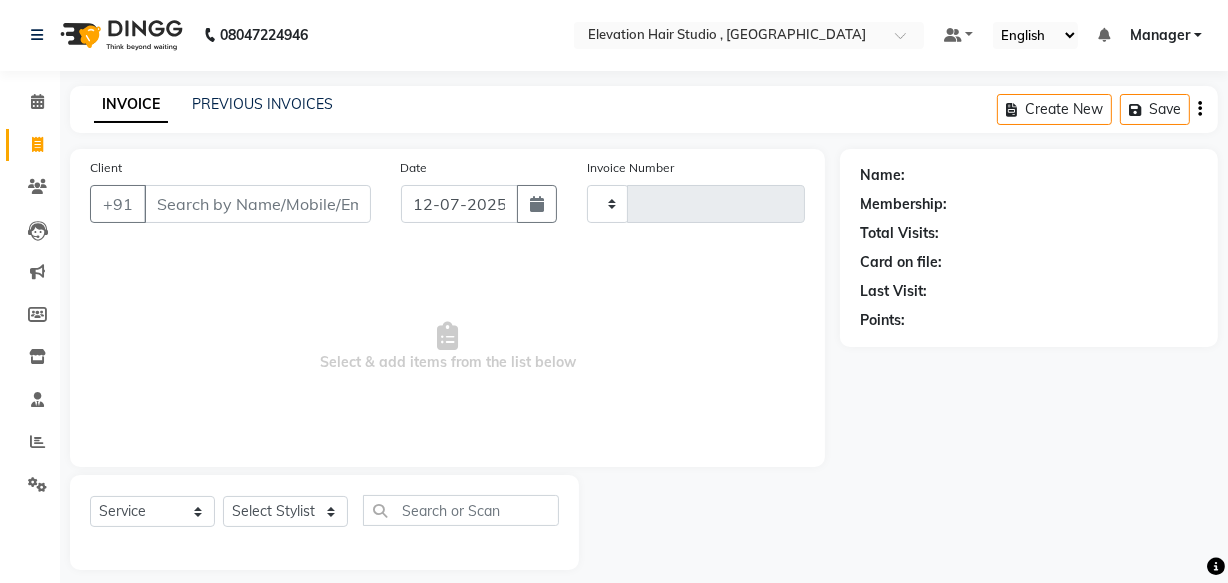 type on "0539" 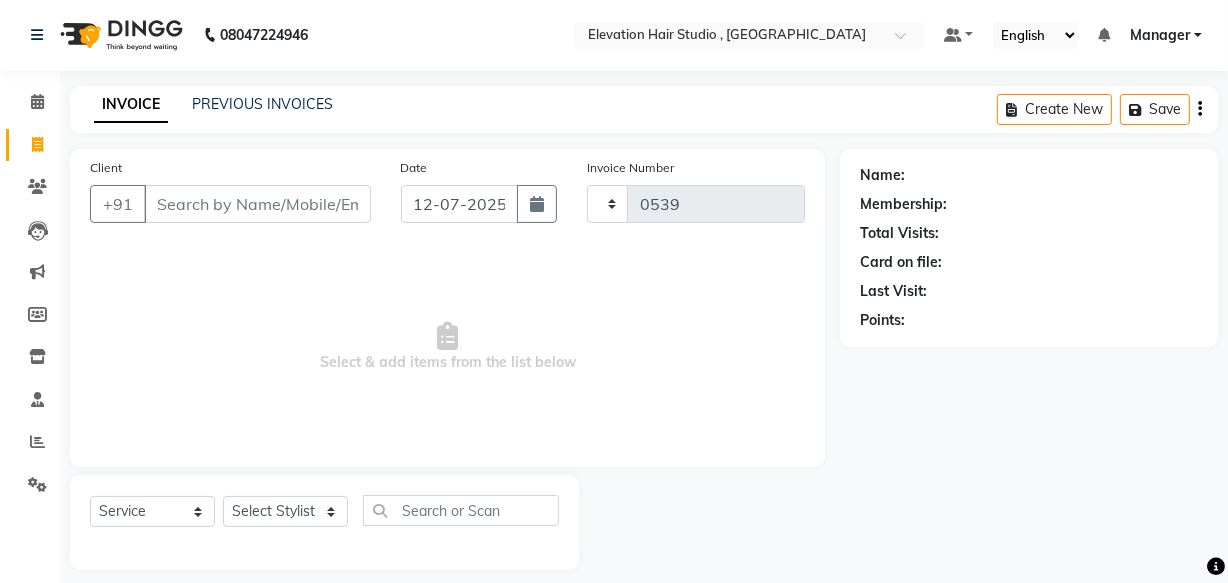 scroll, scrollTop: 19, scrollLeft: 0, axis: vertical 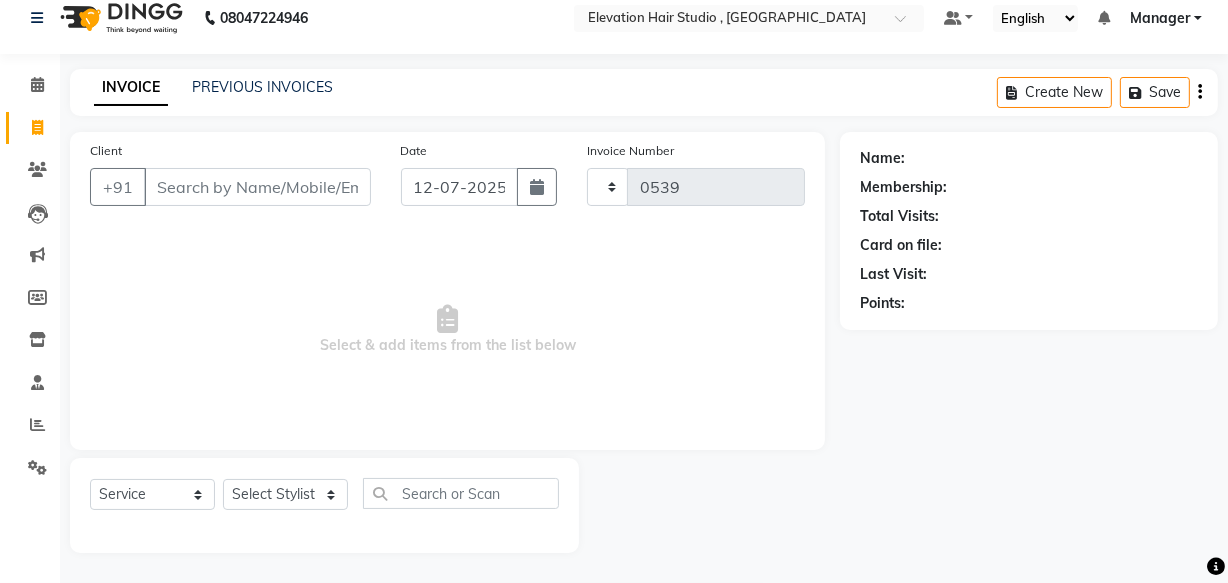 select on "6886" 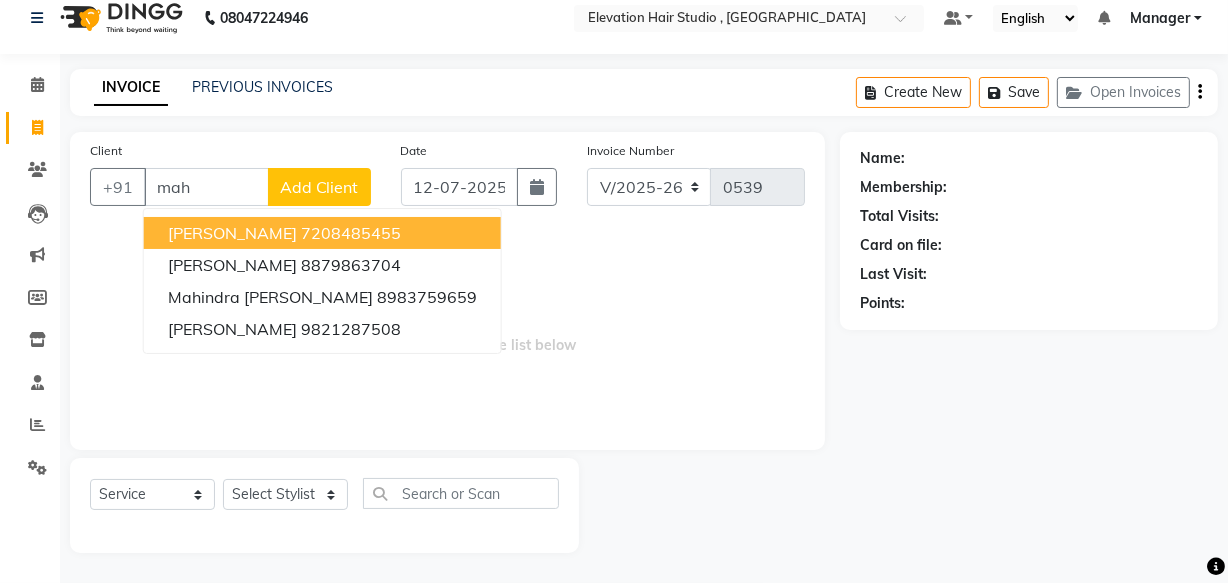 click on "7208485455" at bounding box center [351, 233] 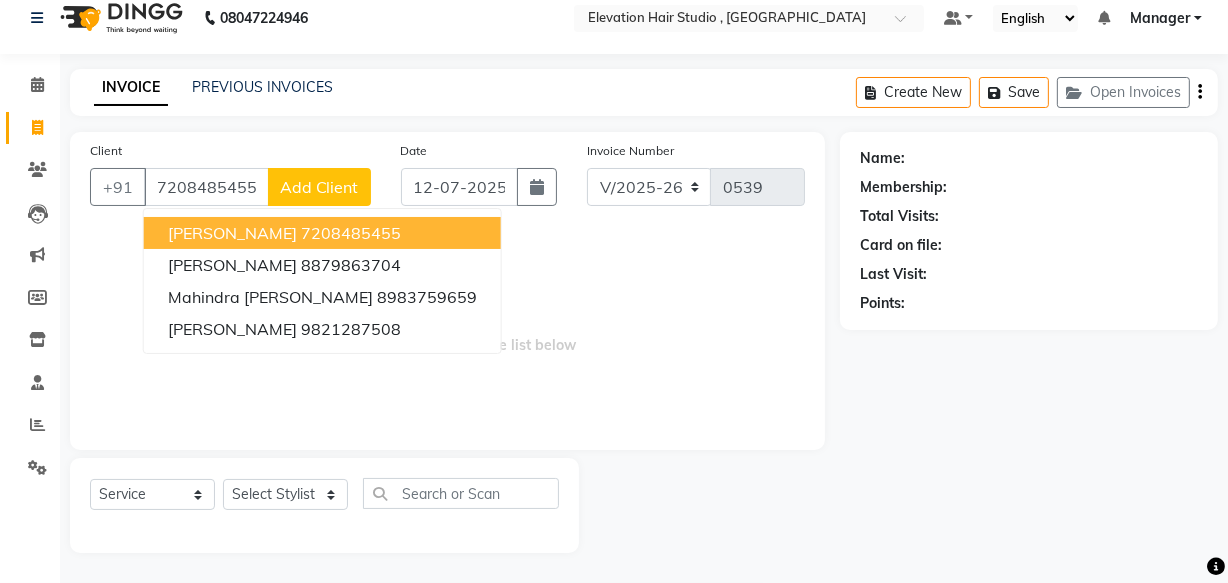 type on "7208485455" 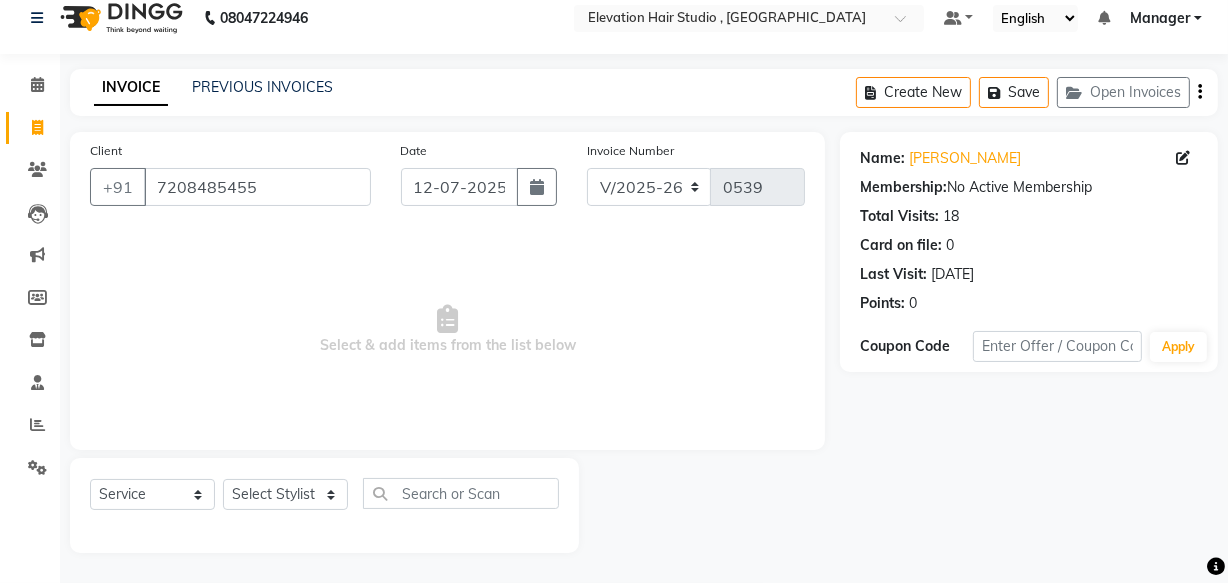 drag, startPoint x: 918, startPoint y: 274, endPoint x: 1021, endPoint y: 268, distance: 103.17461 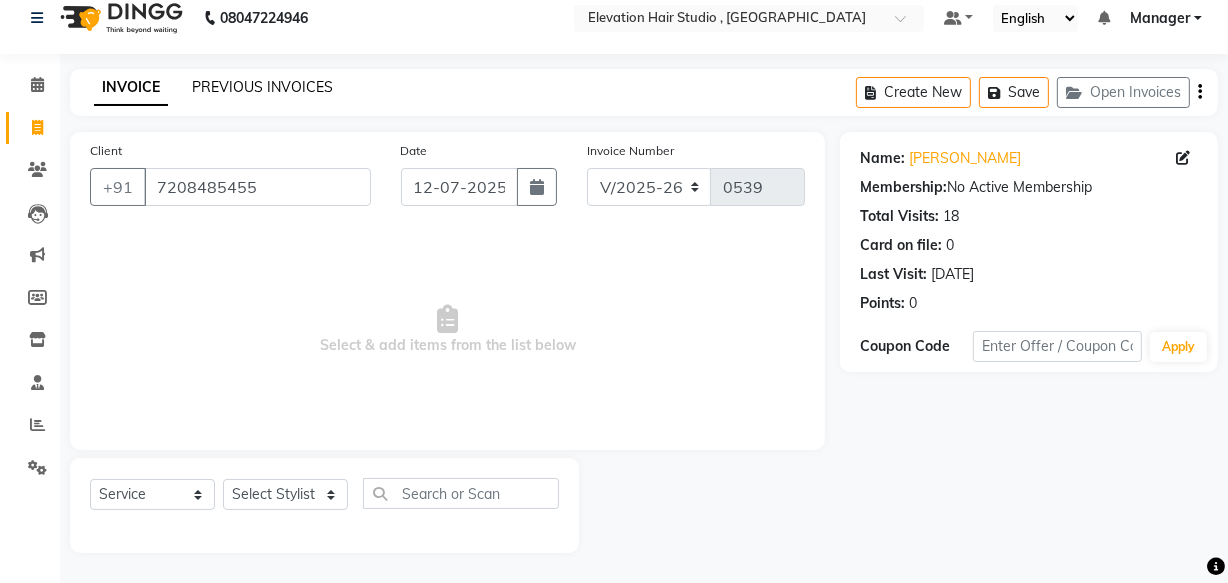 click on "PREVIOUS INVOICES" 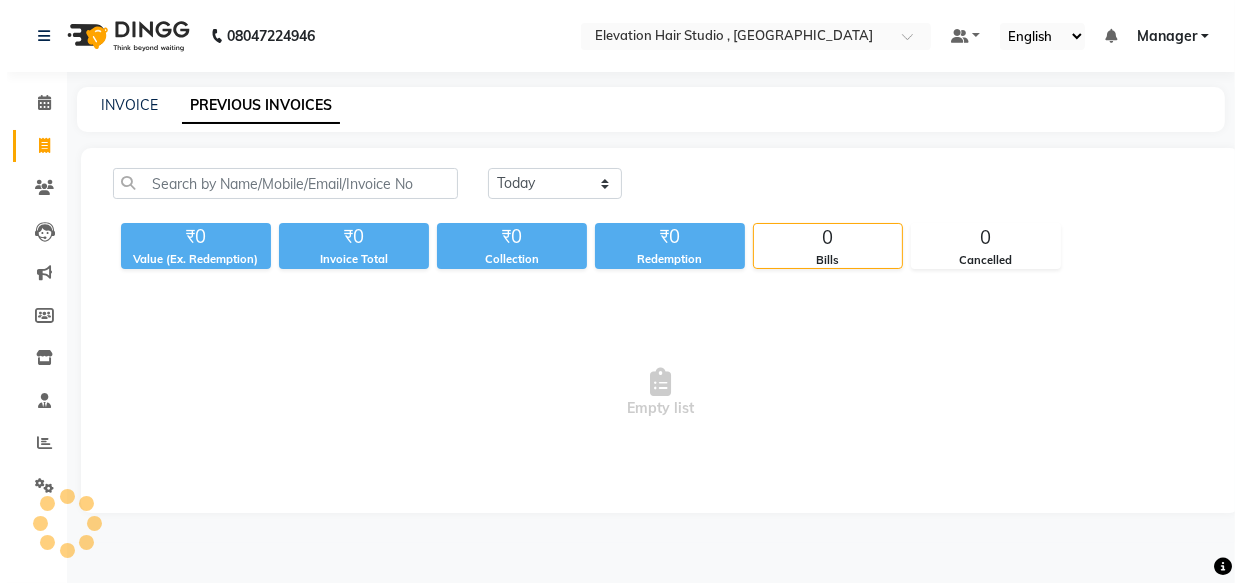 scroll, scrollTop: 0, scrollLeft: 0, axis: both 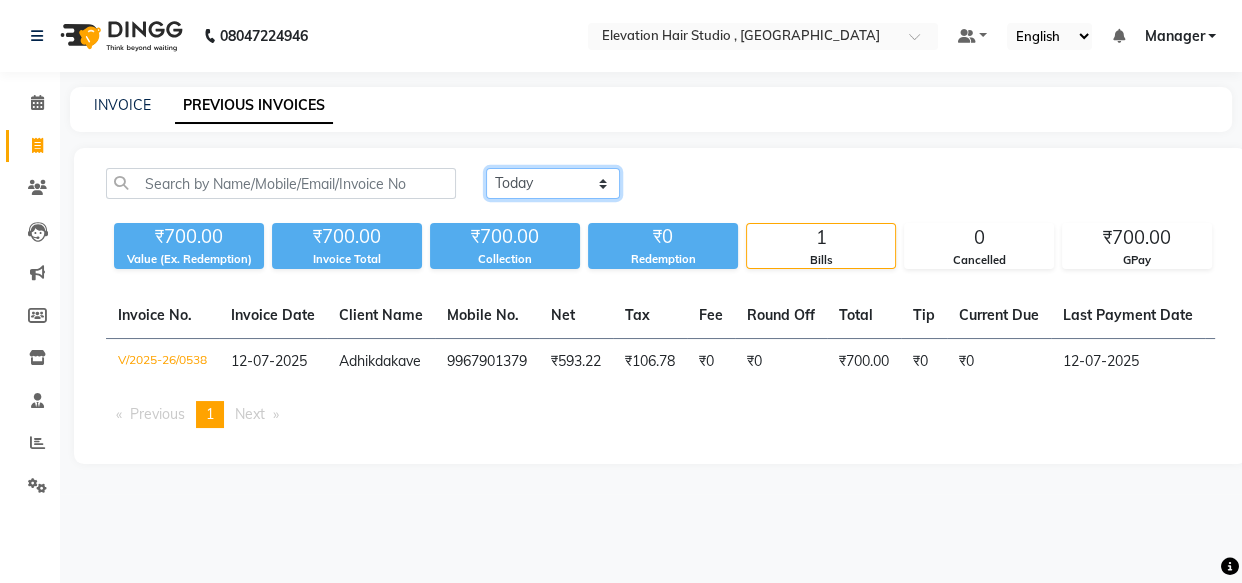 click on "Today Yesterday Custom Range" 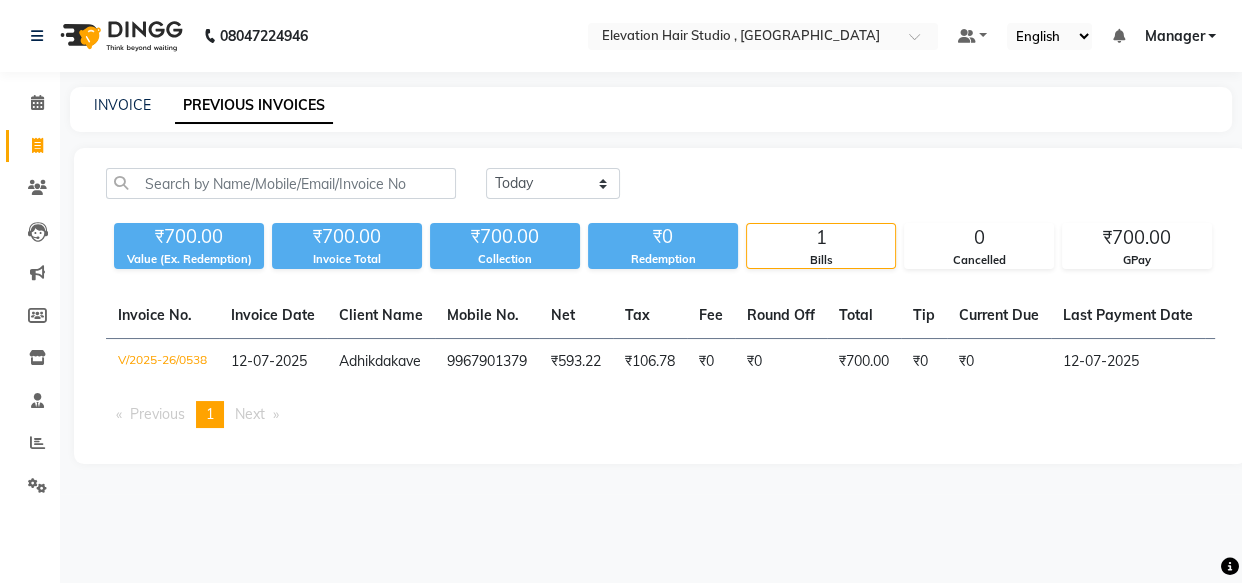 click on "Today Yesterday Custom Range" 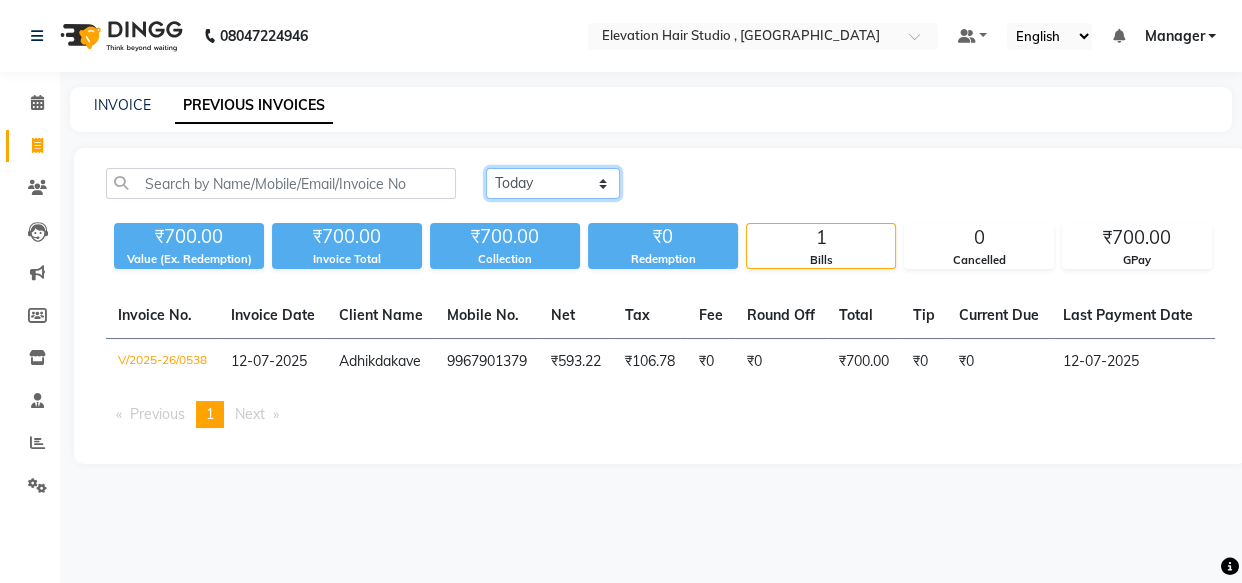click on "Today Yesterday Custom Range" 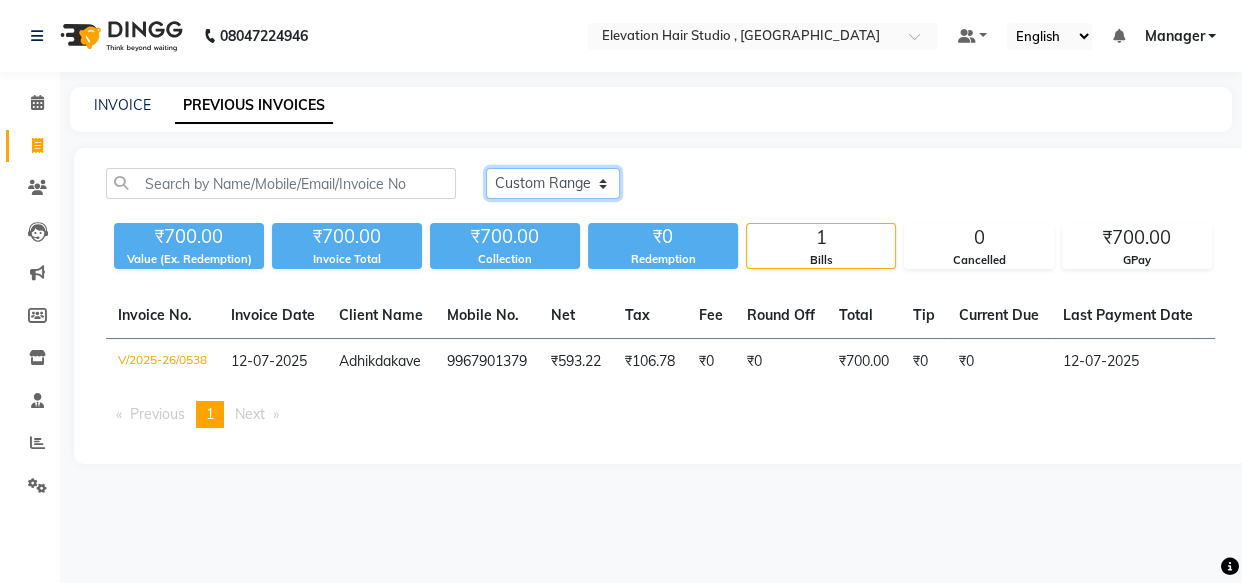 click on "Today Yesterday Custom Range" 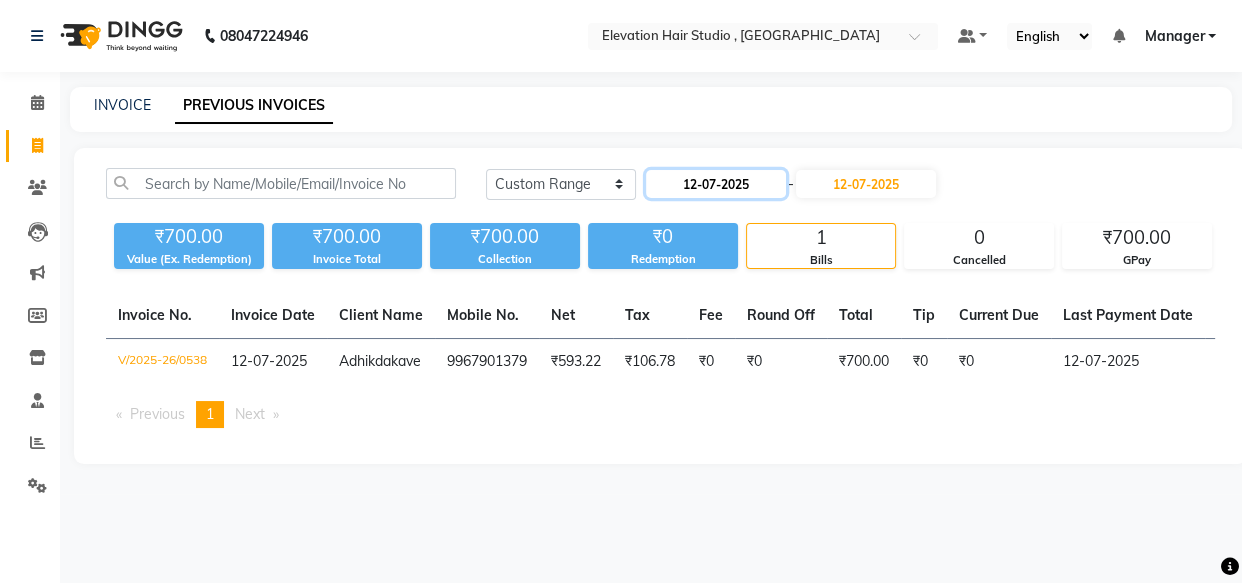 click on "12-07-2025" 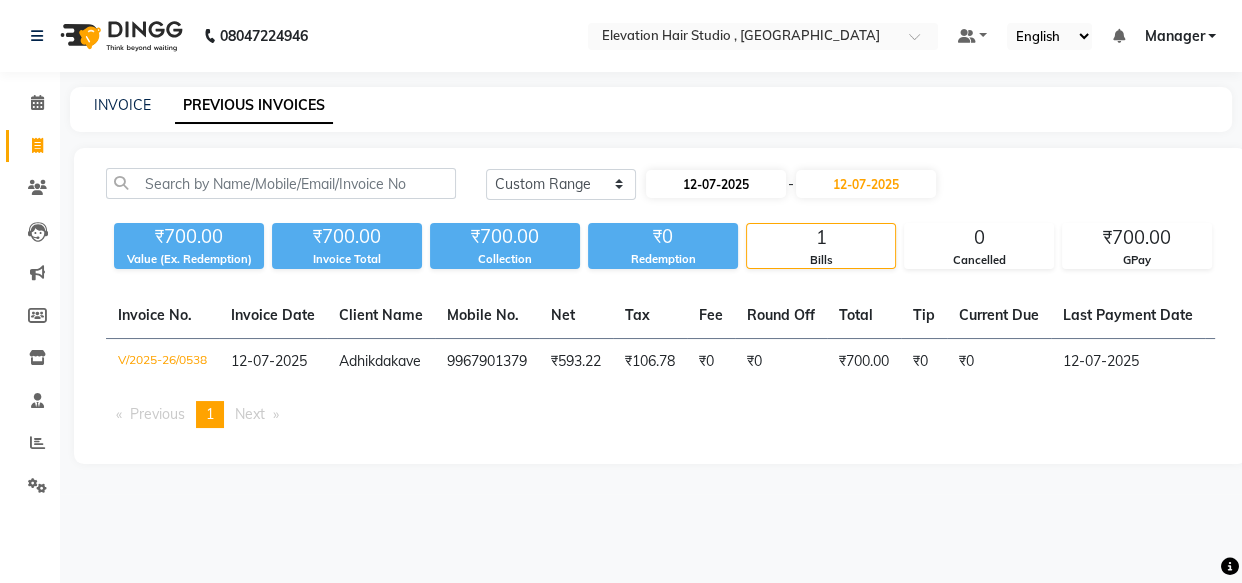 select on "7" 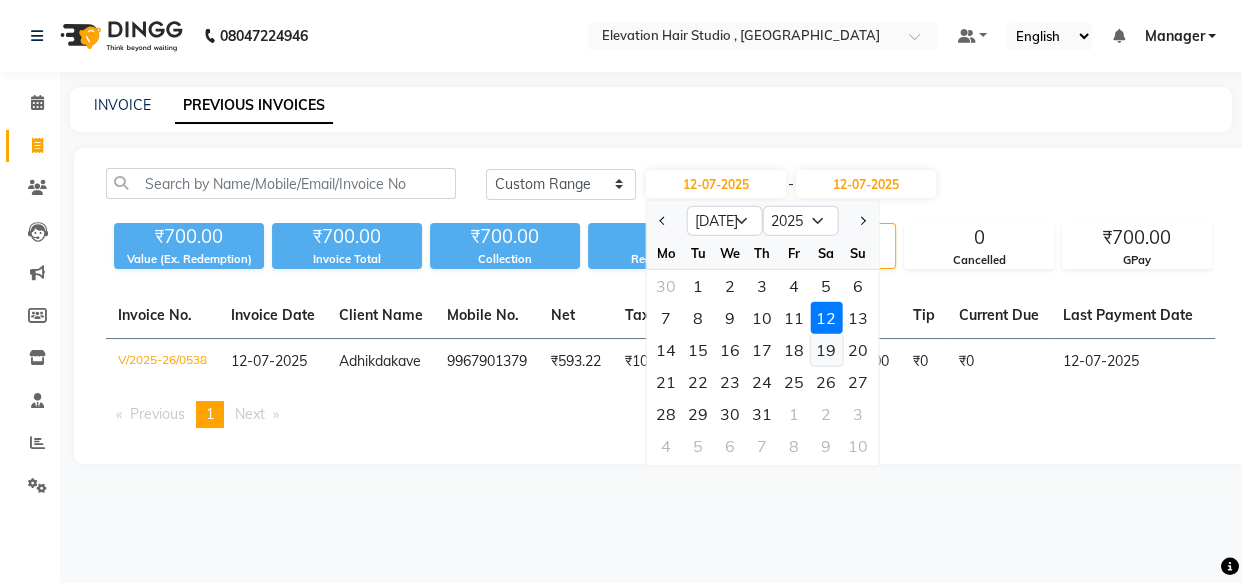 click on "19" 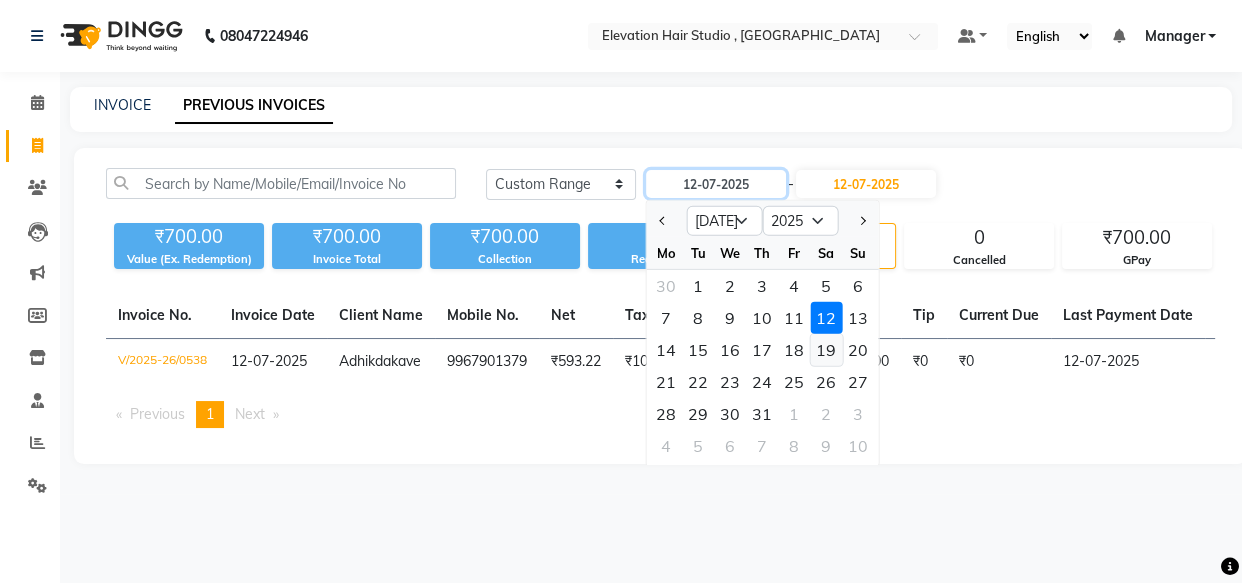 type on "19-07-2025" 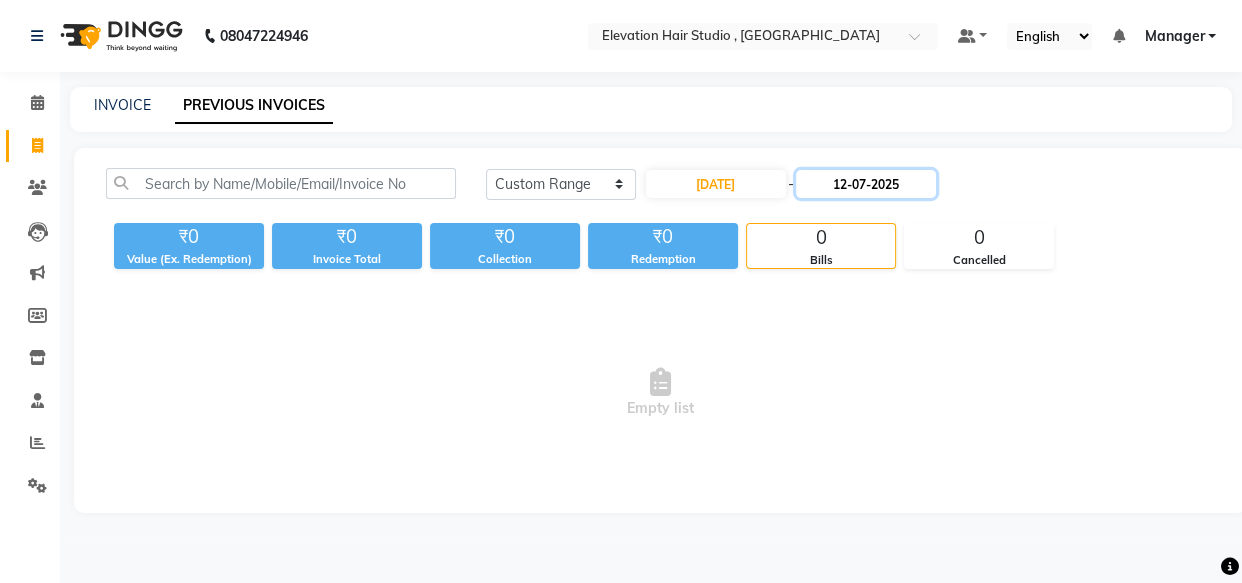 click on "12-07-2025" 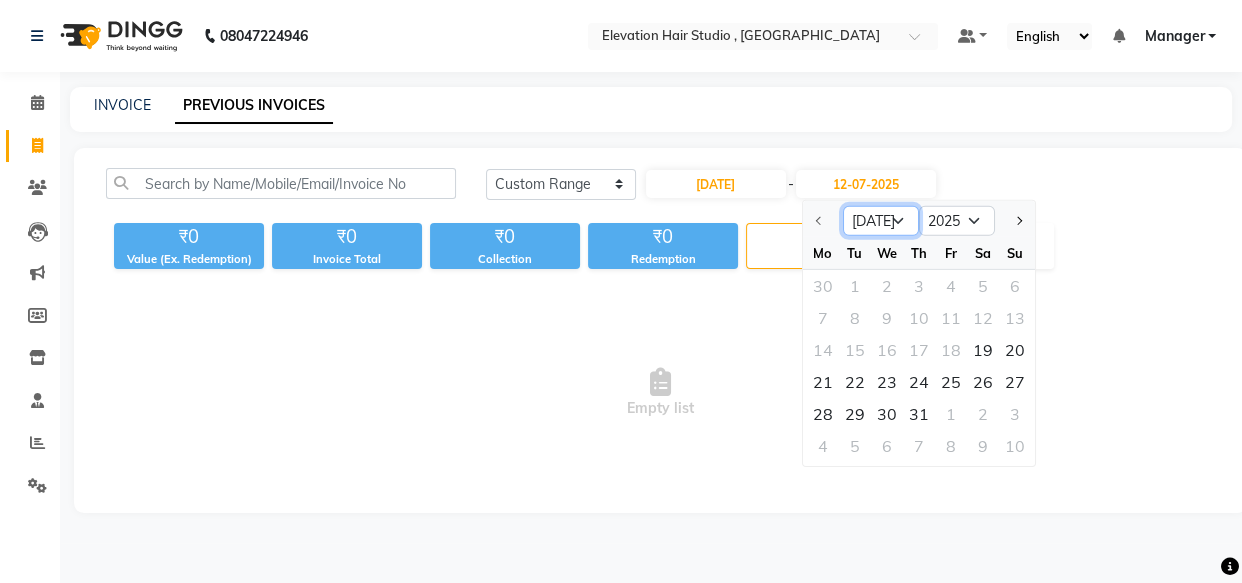 click on "Jul Aug Sep Oct Nov Dec" 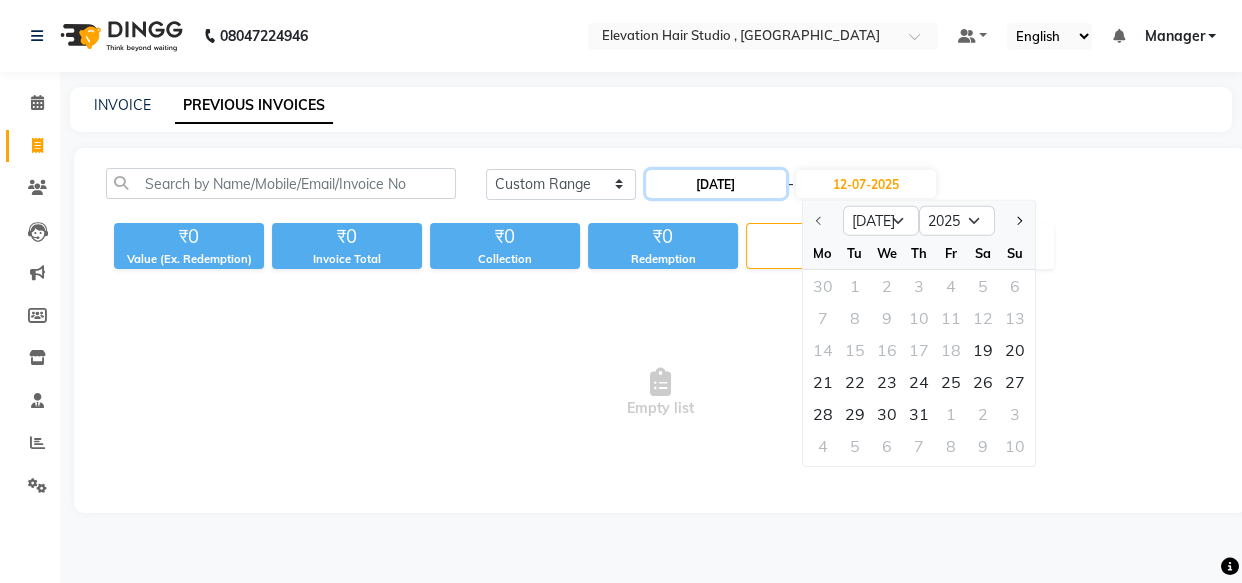 click on "19-07-2025" 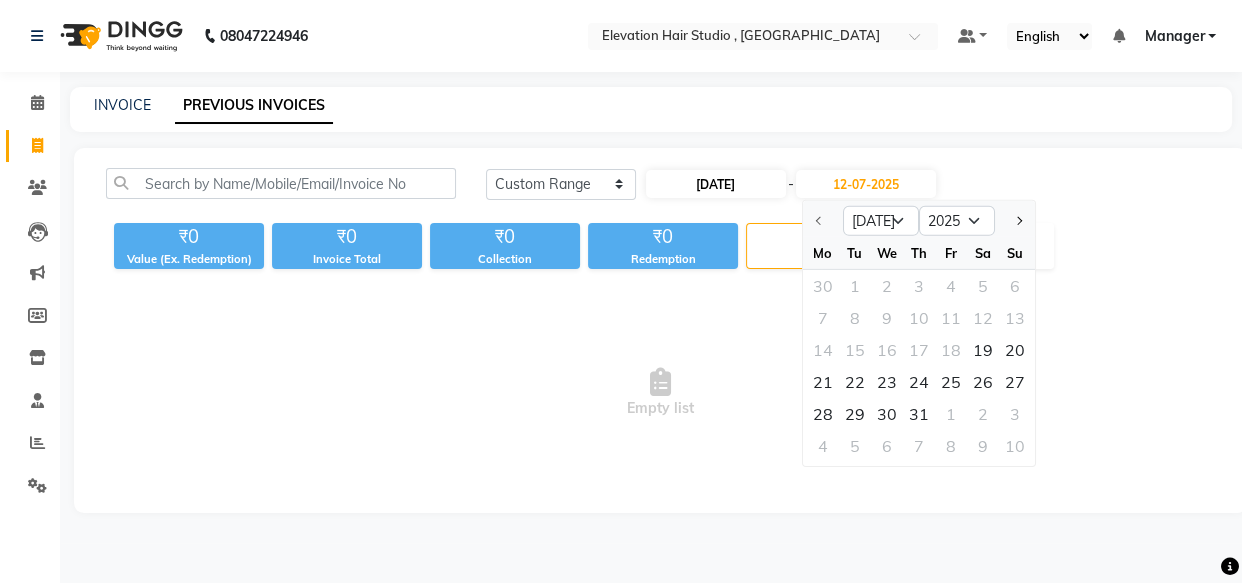 select on "7" 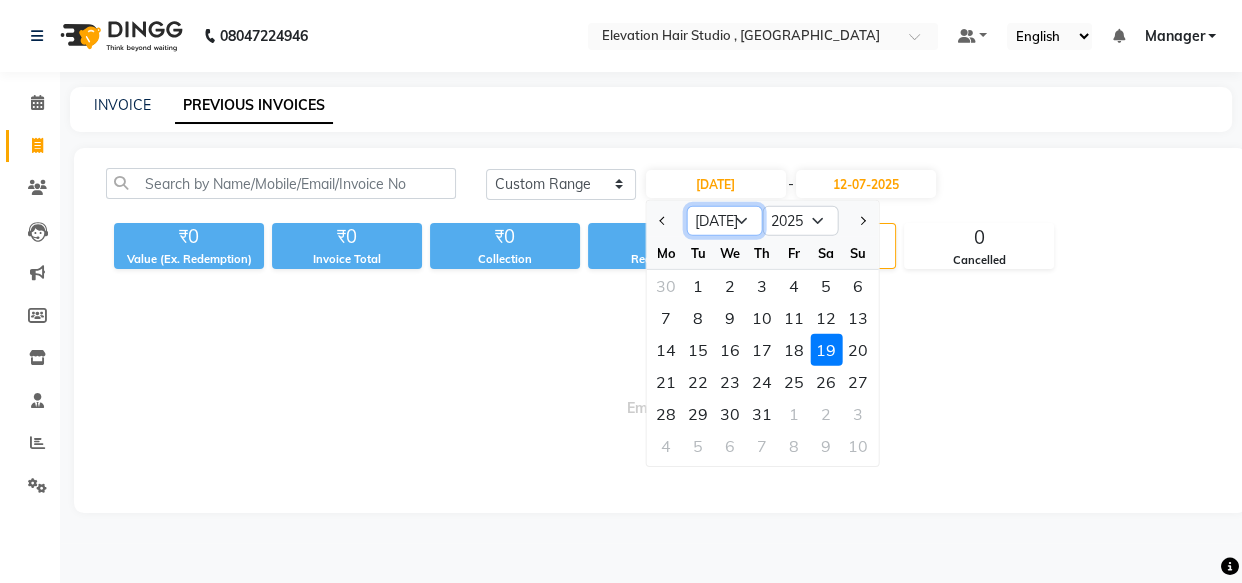 click on "Jan Feb Mar Apr May Jun Jul Aug Sep Oct Nov Dec" 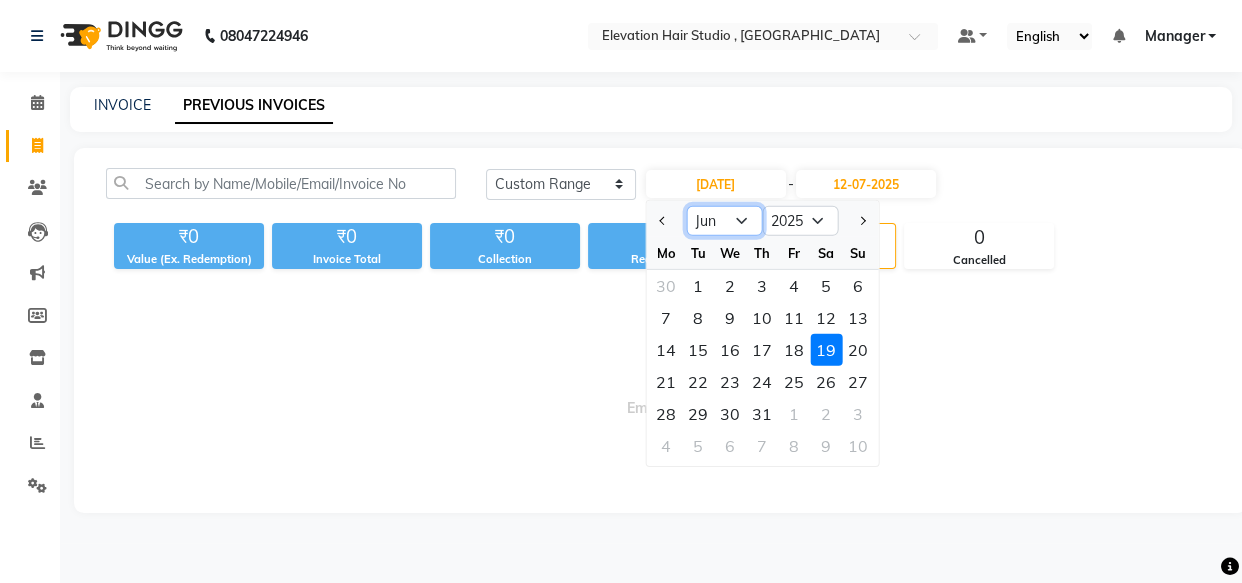 click on "Jan Feb Mar Apr May Jun Jul Aug Sep Oct Nov Dec" 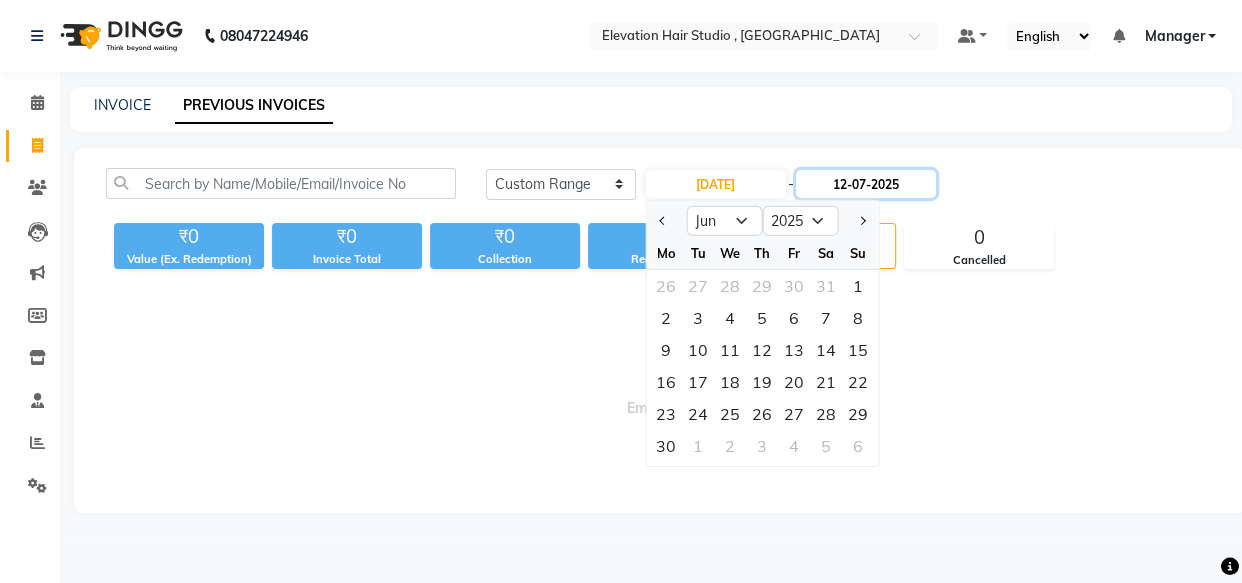 click on "12-07-2025" 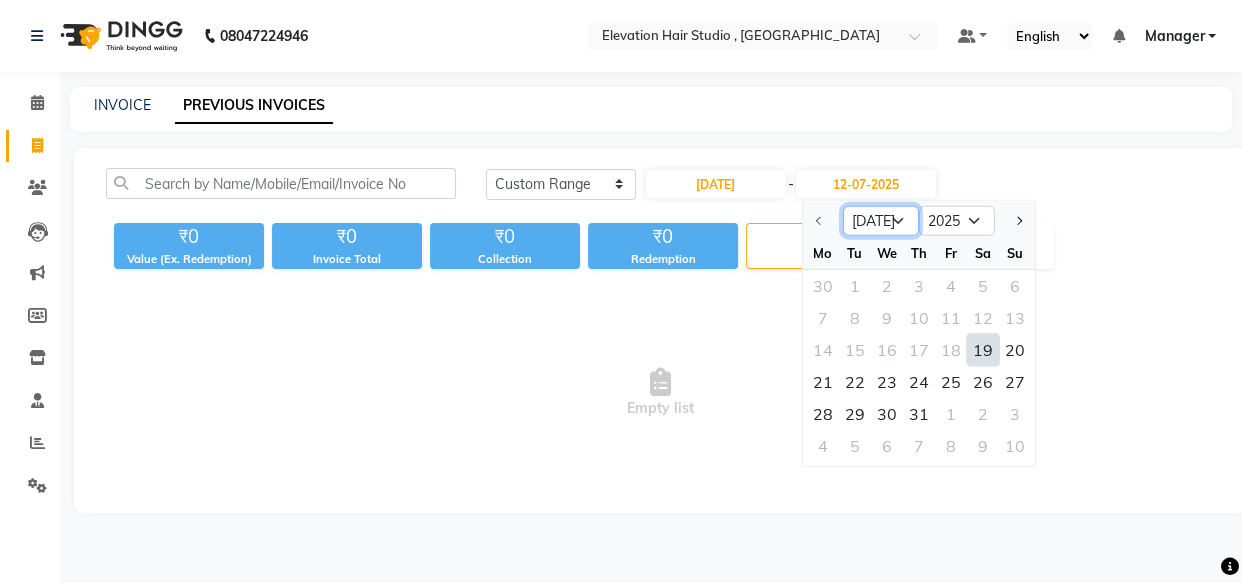 click on "Jul Aug Sep Oct Nov Dec" 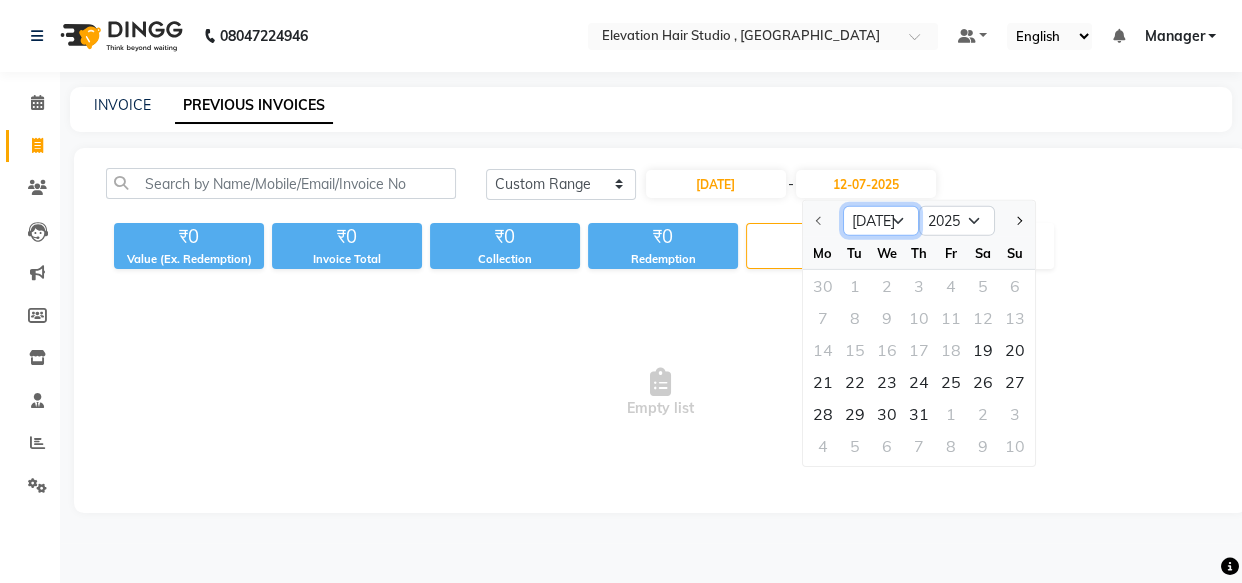 click on "Jul Aug Sep Oct Nov Dec" 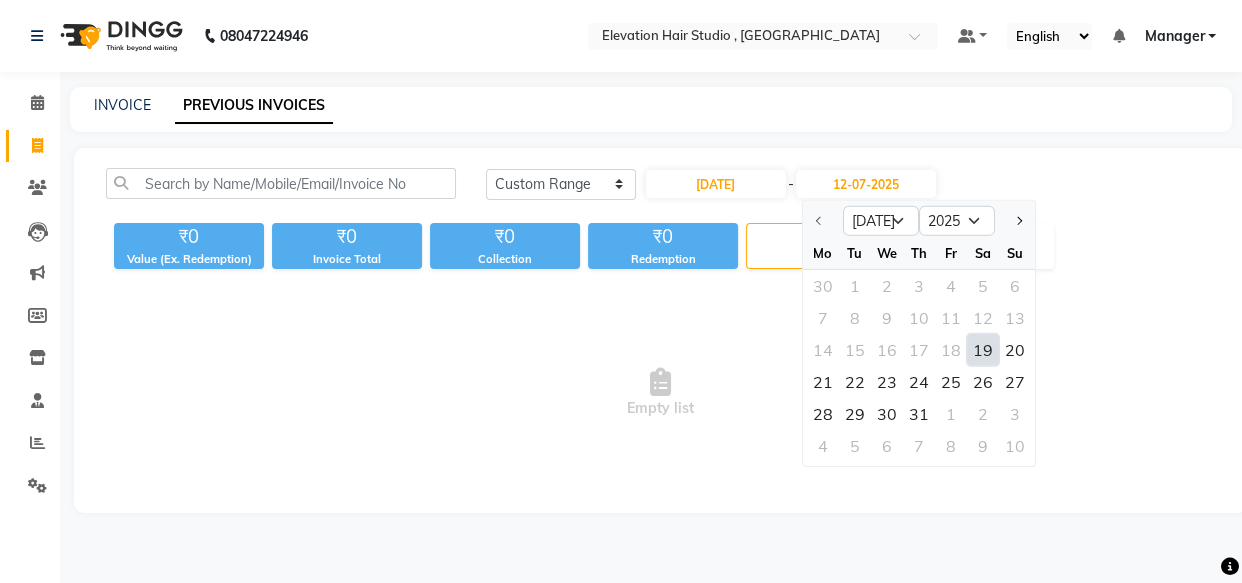 click on "19" 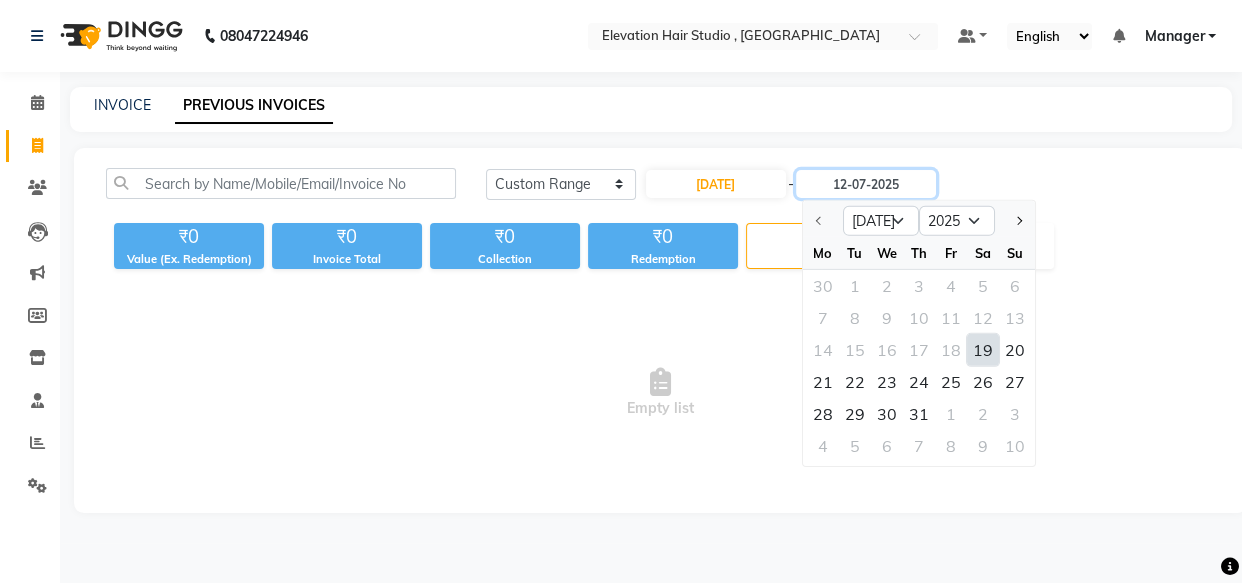 type on "19-07-2025" 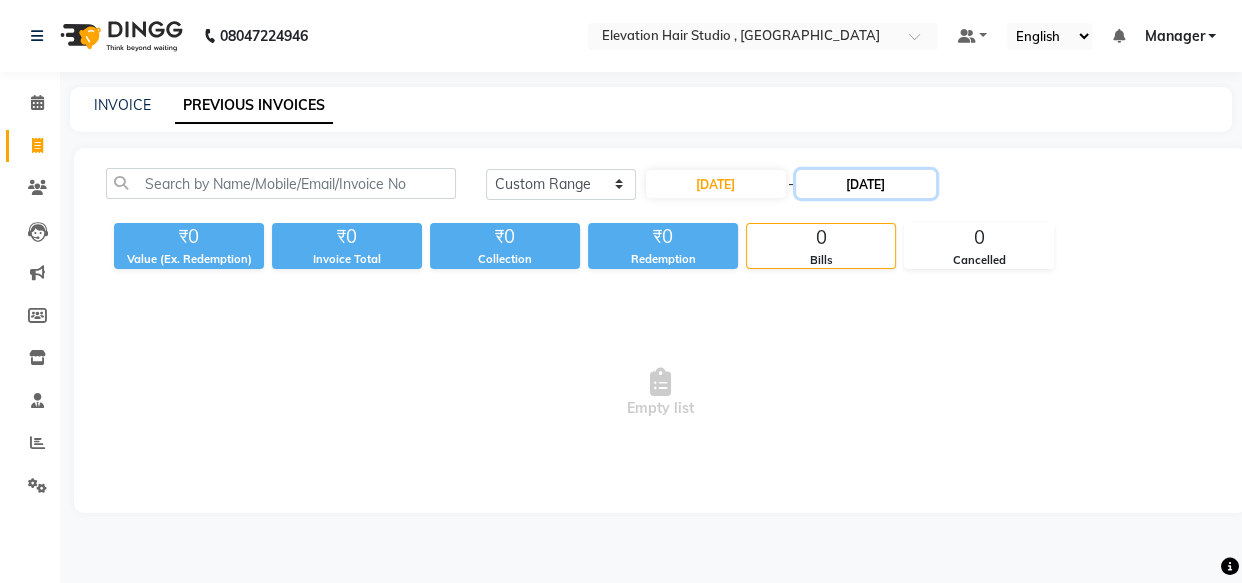 click on "19-07-2025" 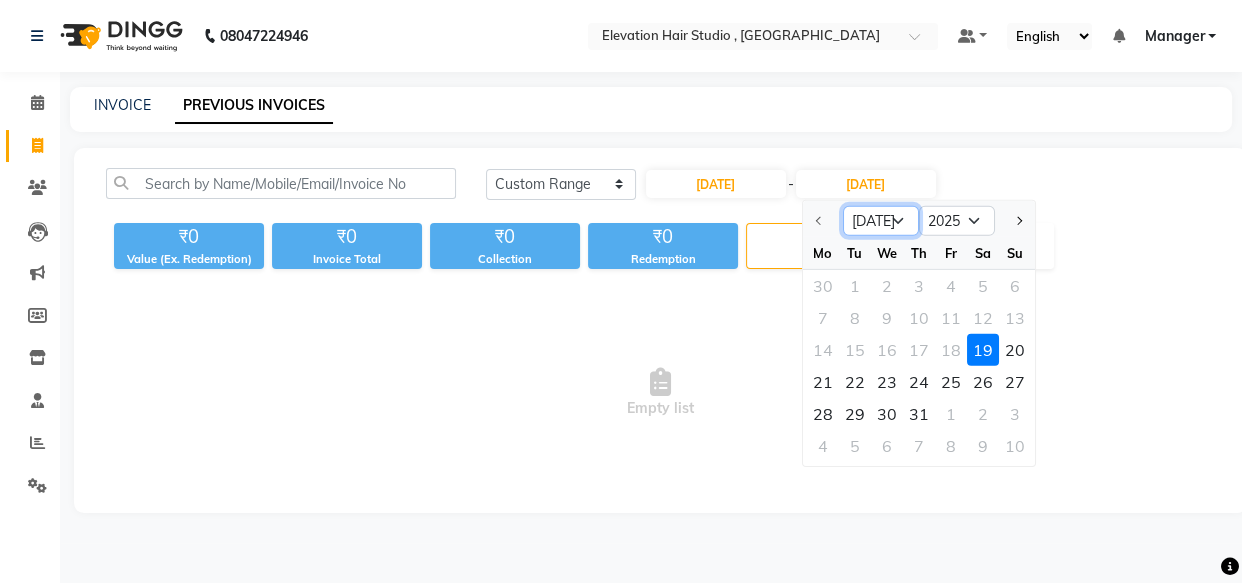click on "Jul Aug Sep Oct Nov Dec" 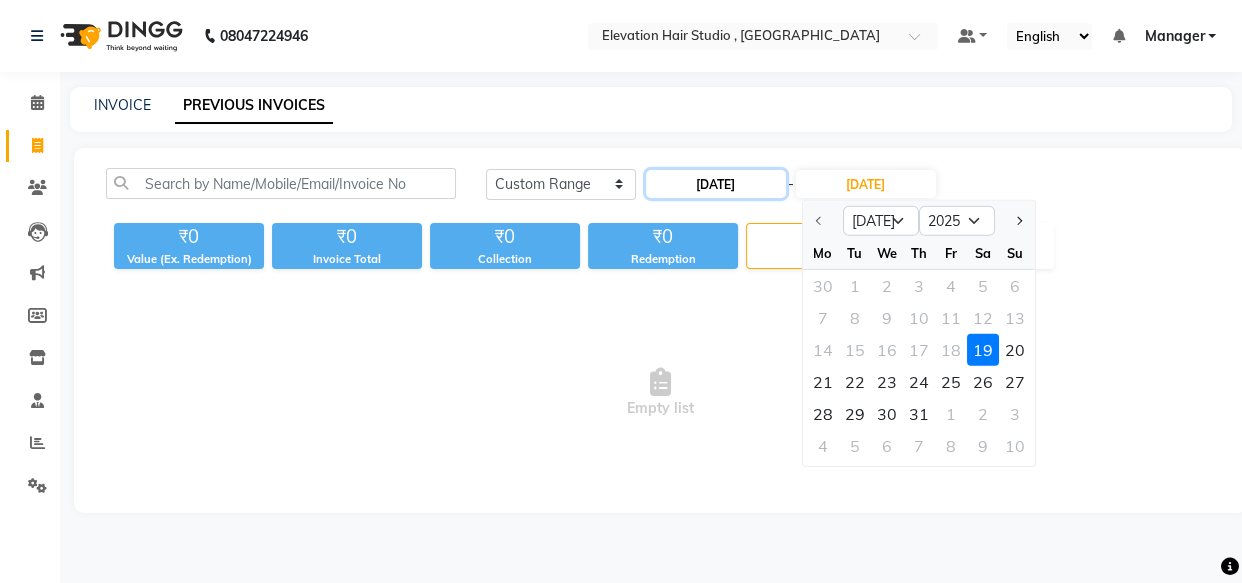 click on "19-07-2025" 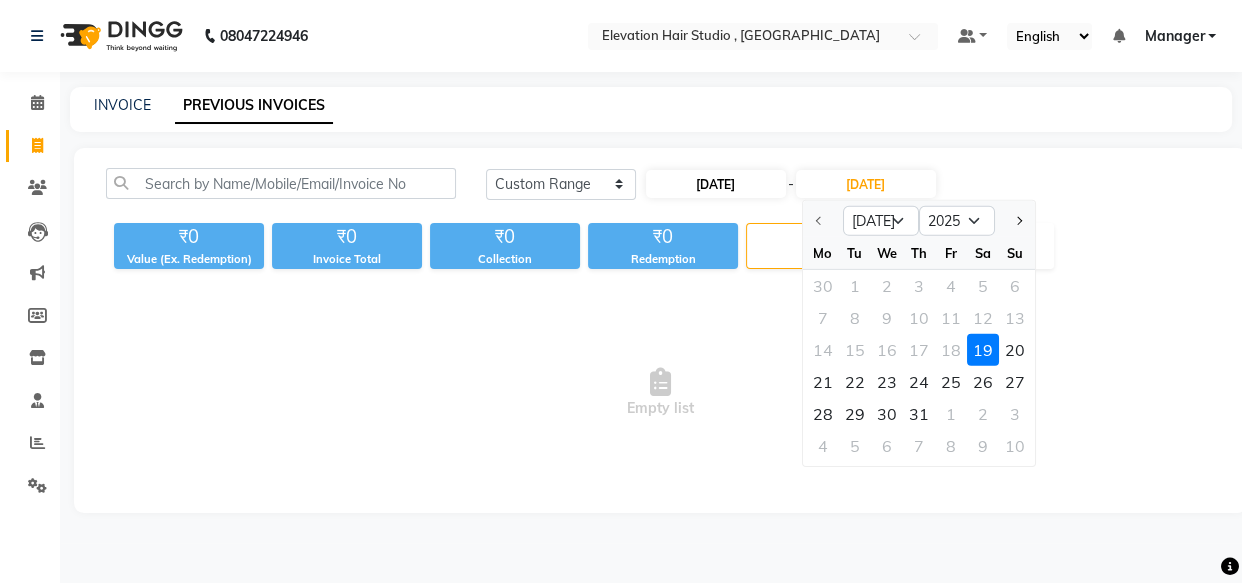 select on "7" 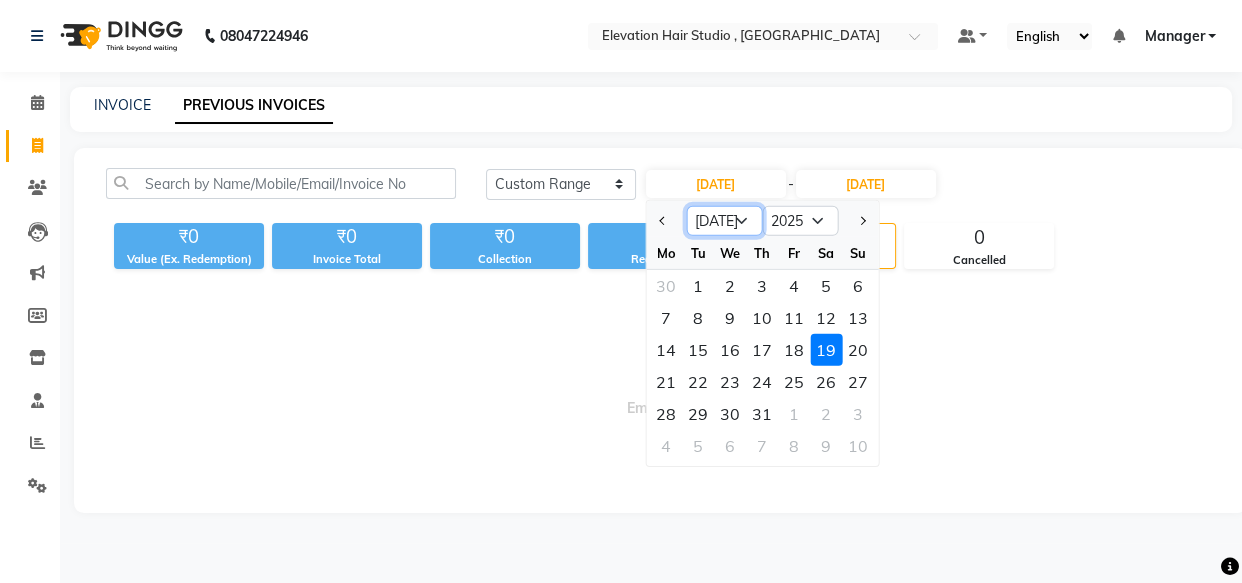 click on "Jan Feb Mar Apr May Jun Jul Aug Sep Oct Nov Dec" 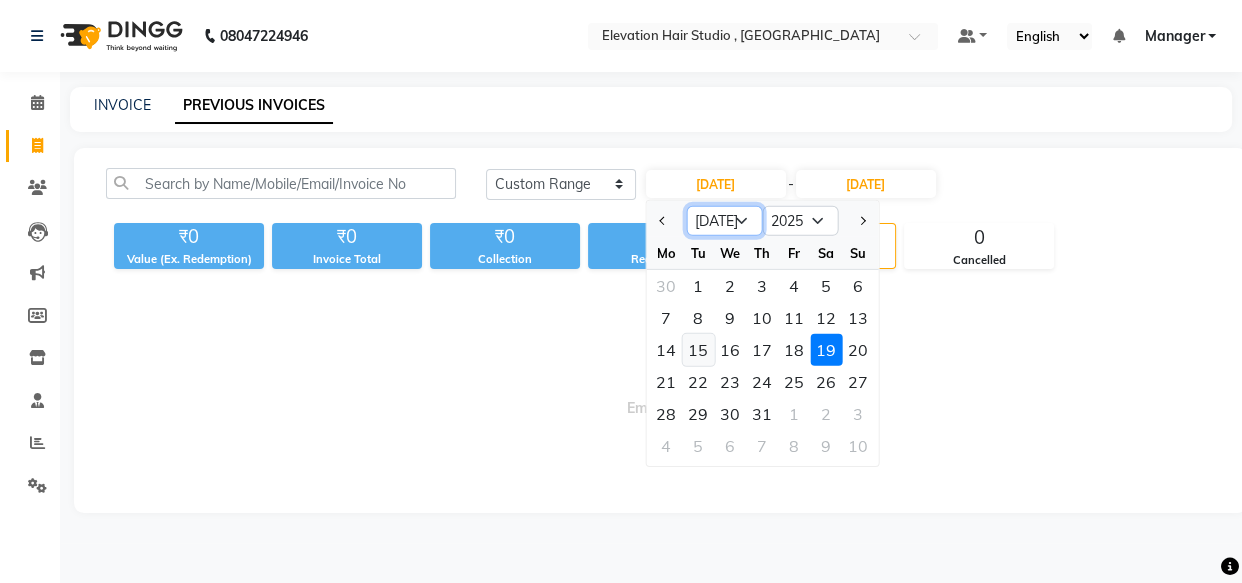 select on "6" 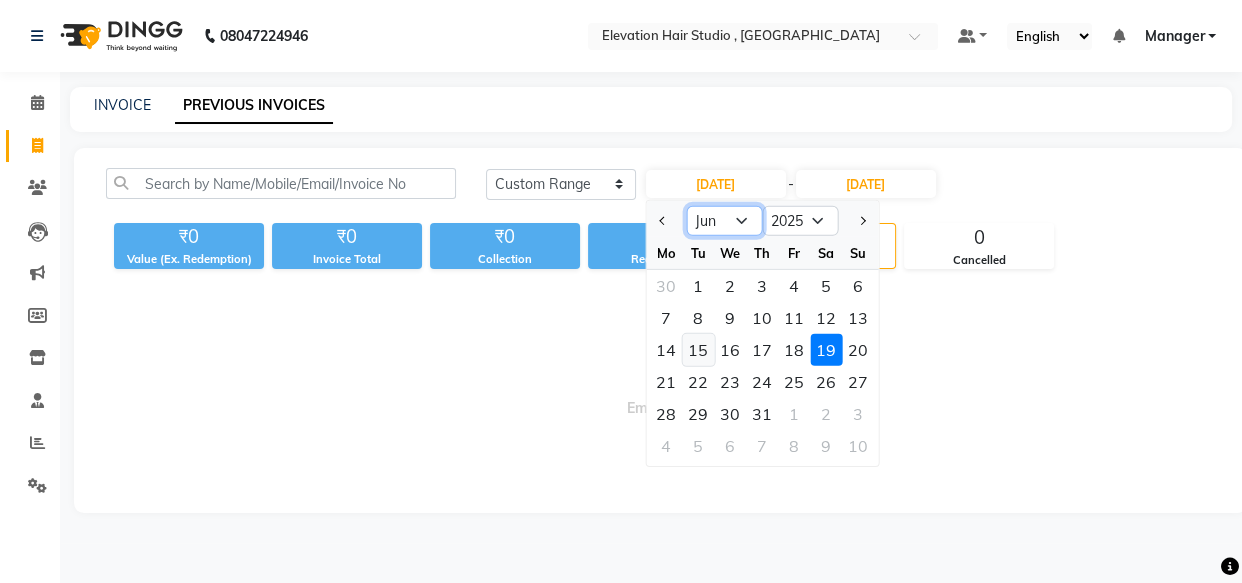 click on "Jan Feb Mar Apr May Jun Jul Aug Sep Oct Nov Dec" 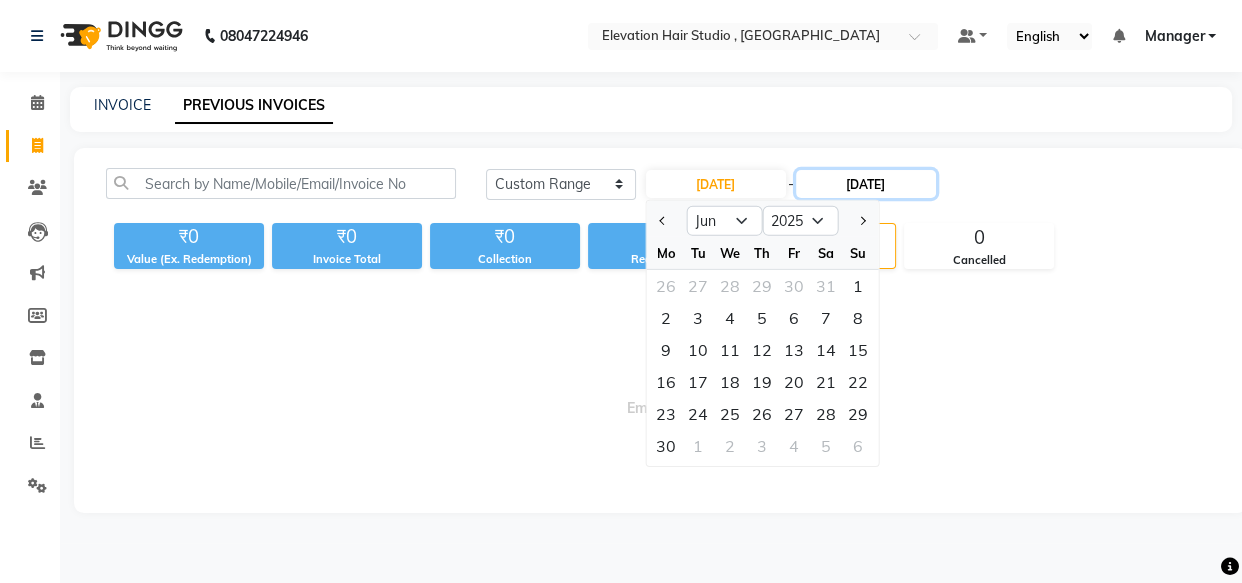 click on "19-07-2025" 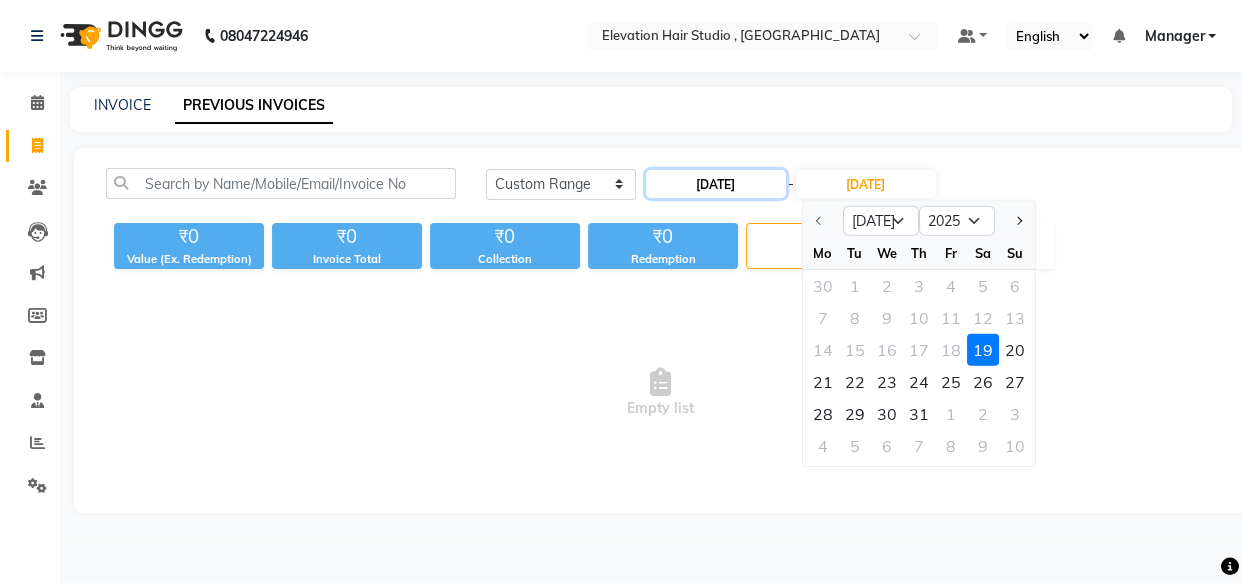 click on "19-07-2025" 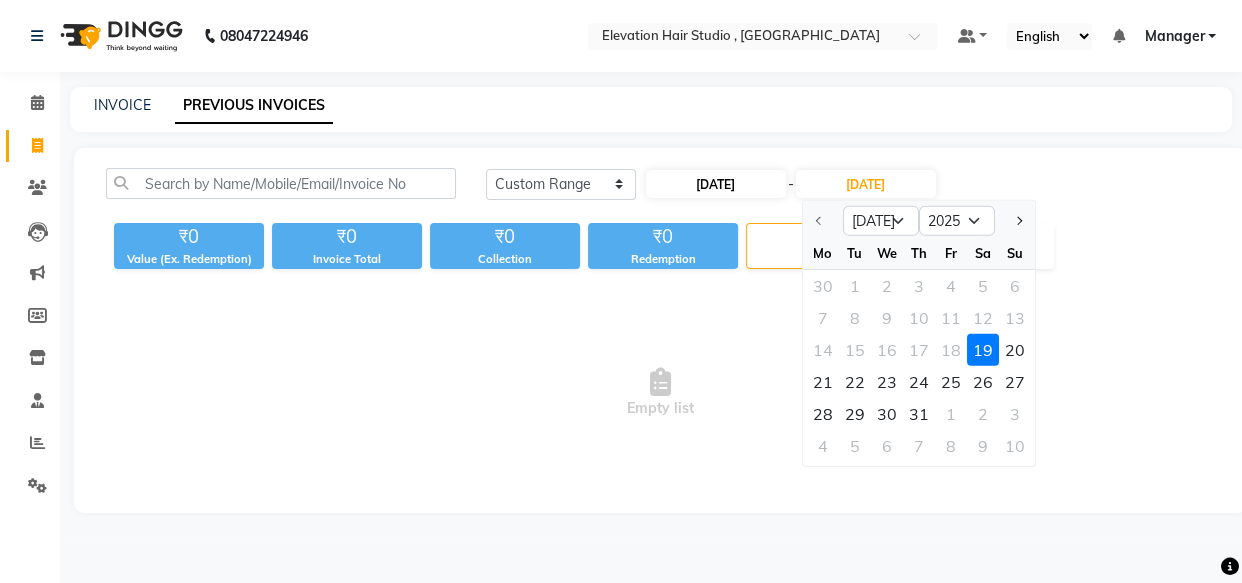 select on "7" 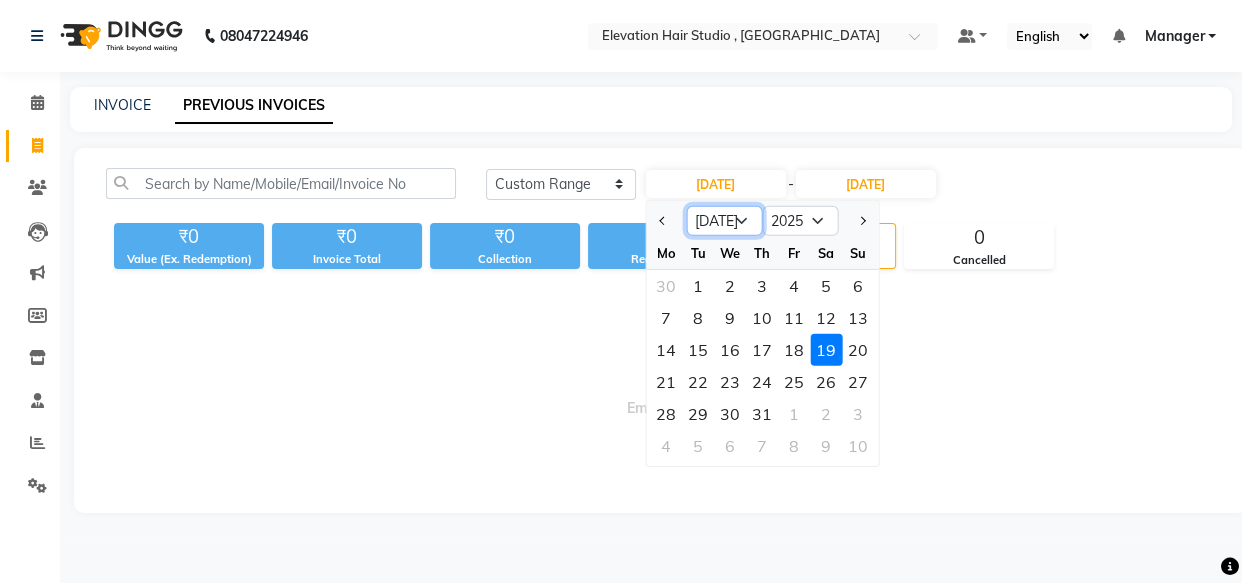 click on "Jan Feb Mar Apr May Jun Jul Aug Sep Oct Nov Dec" 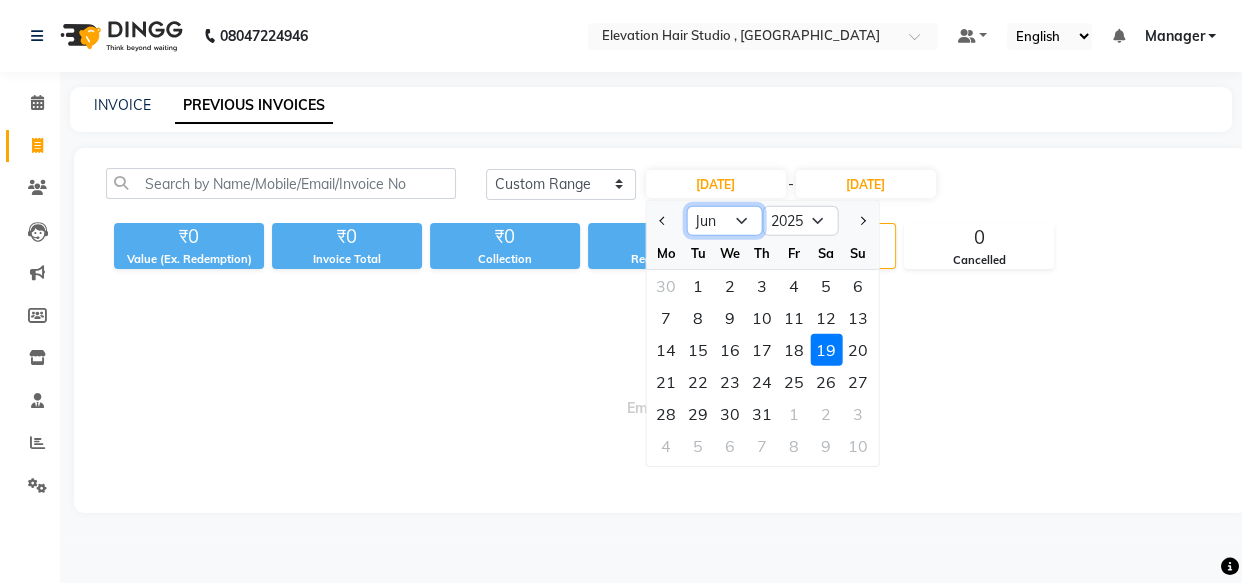 click on "Jan Feb Mar Apr May Jun Jul Aug Sep Oct Nov Dec" 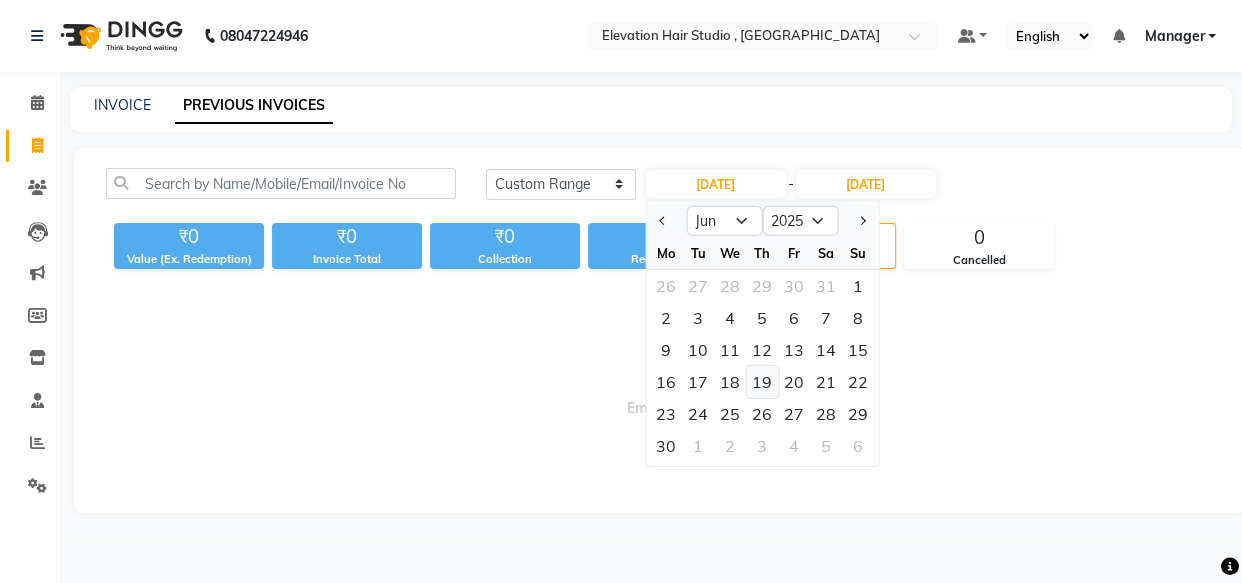 click on "19" 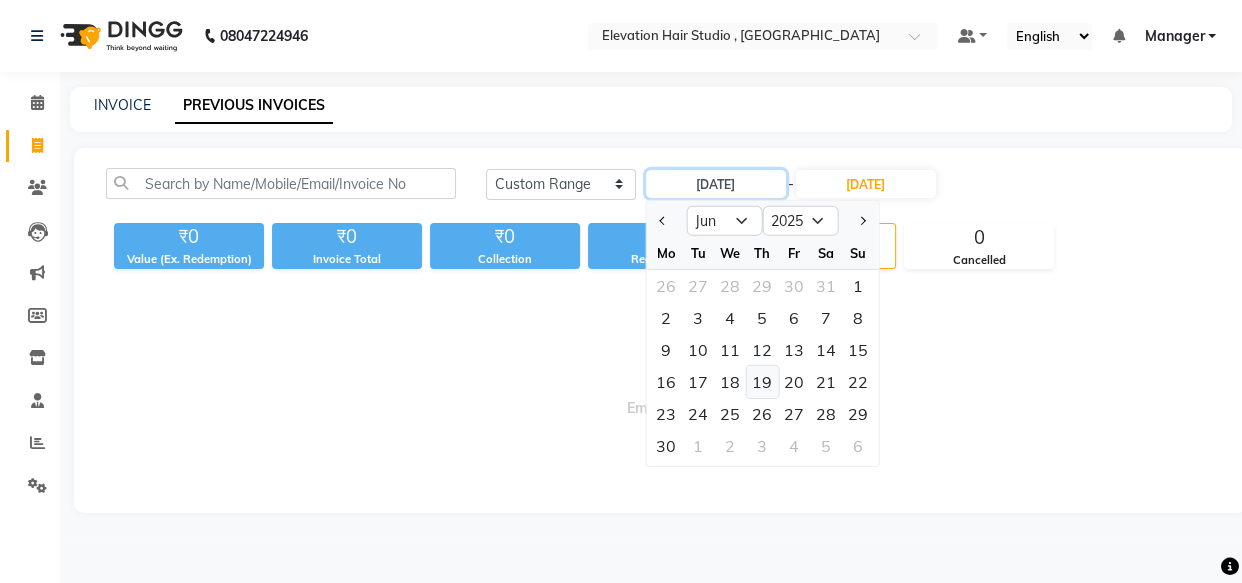 type on "19-06-2025" 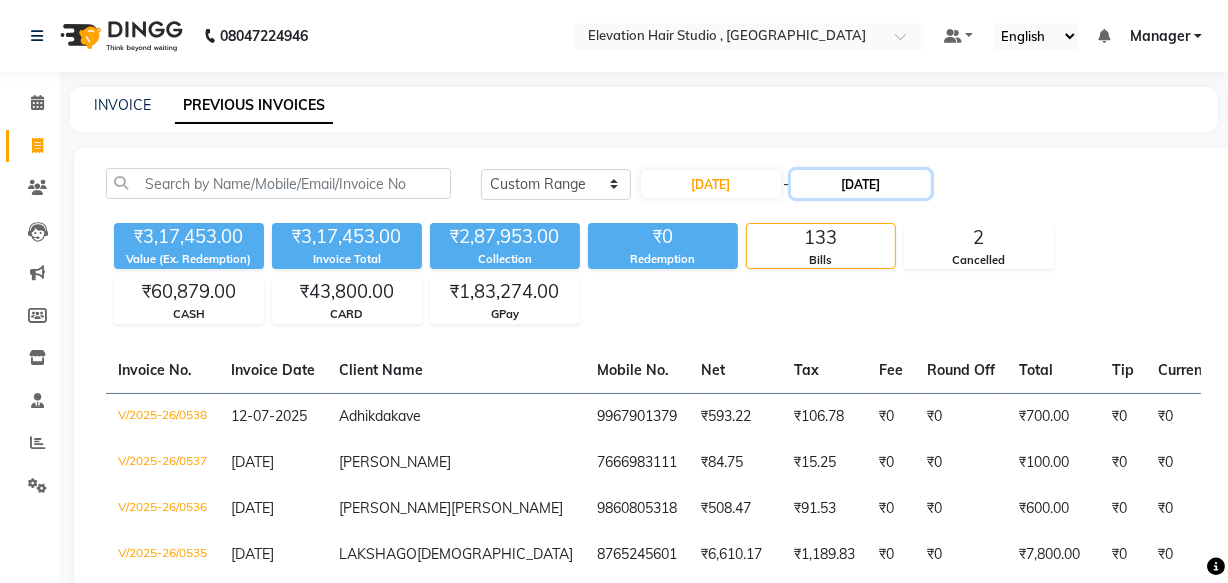 click on "19-07-2025" 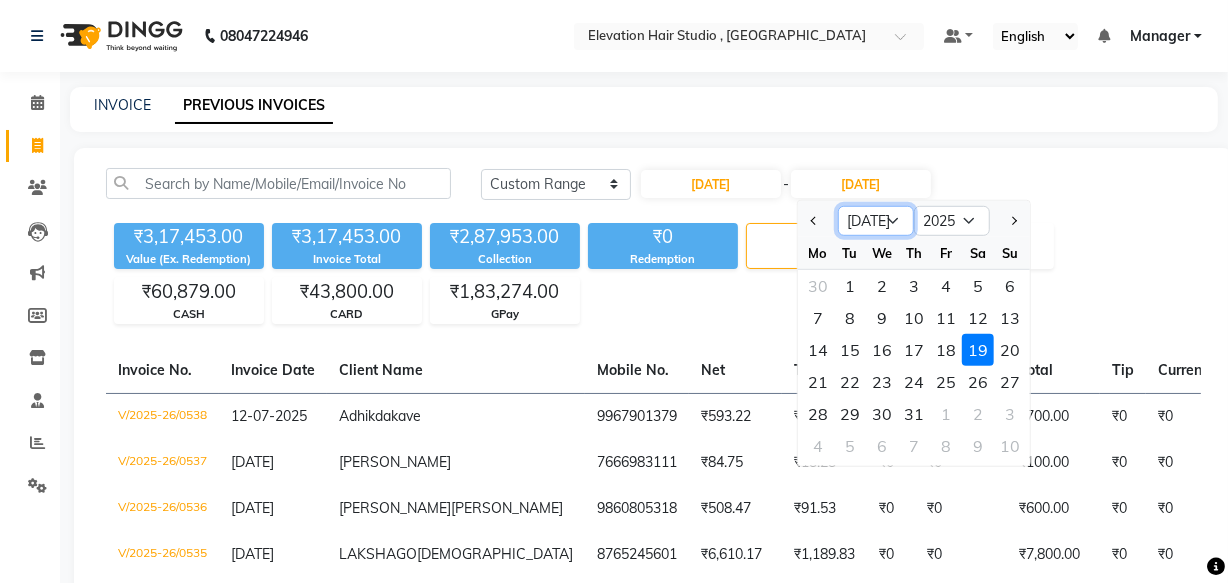 click on "Jun Jul Aug Sep Oct Nov Dec" 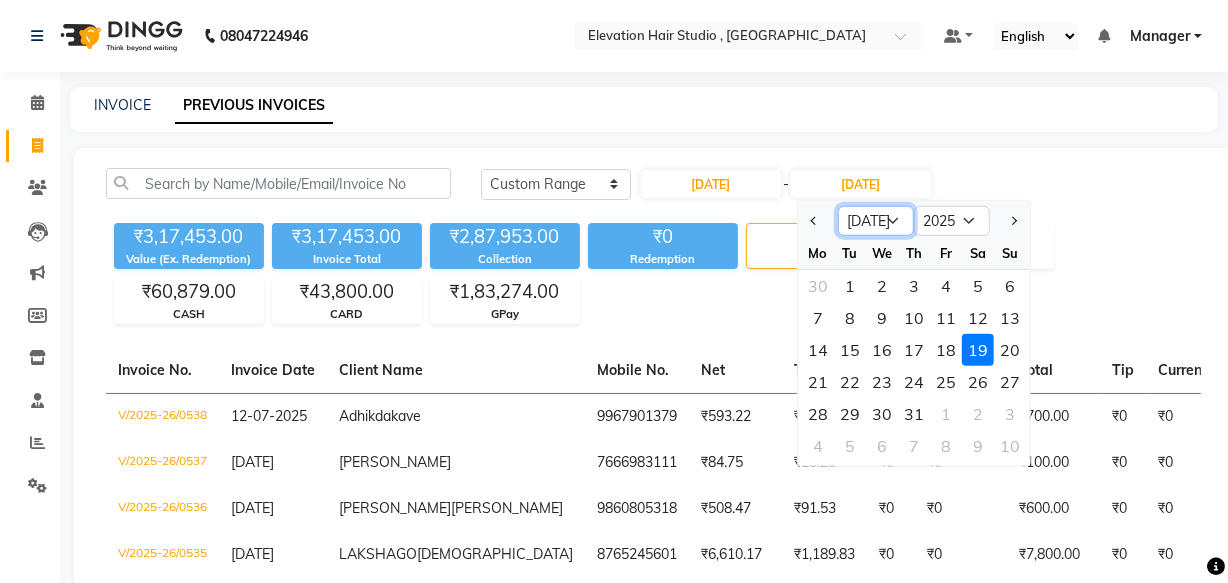 select on "6" 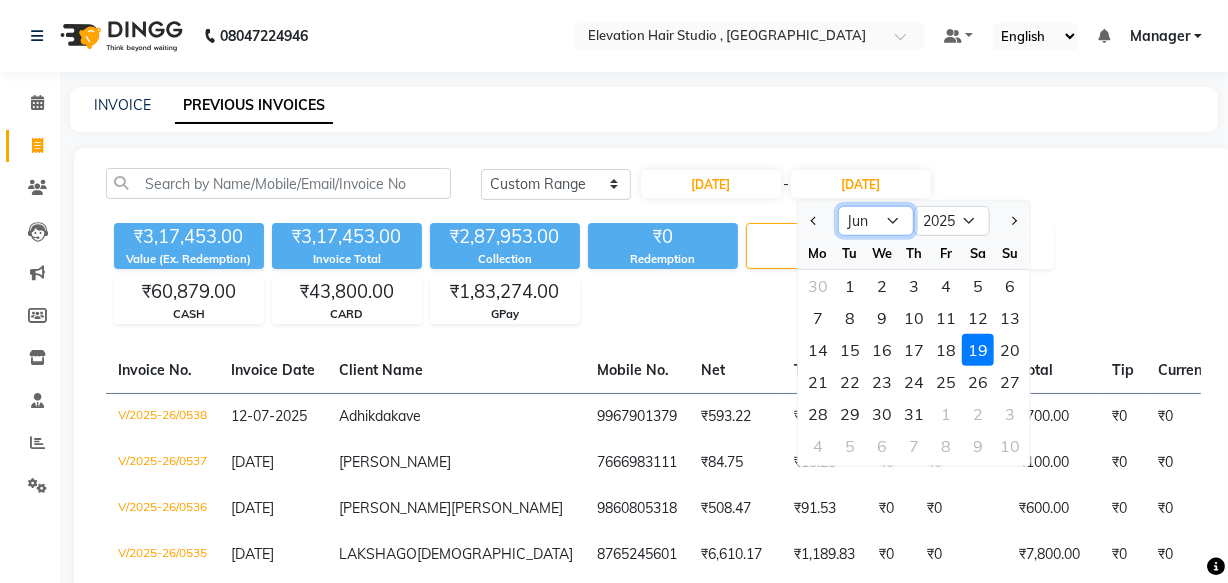 click on "Jun Jul Aug Sep Oct Nov Dec" 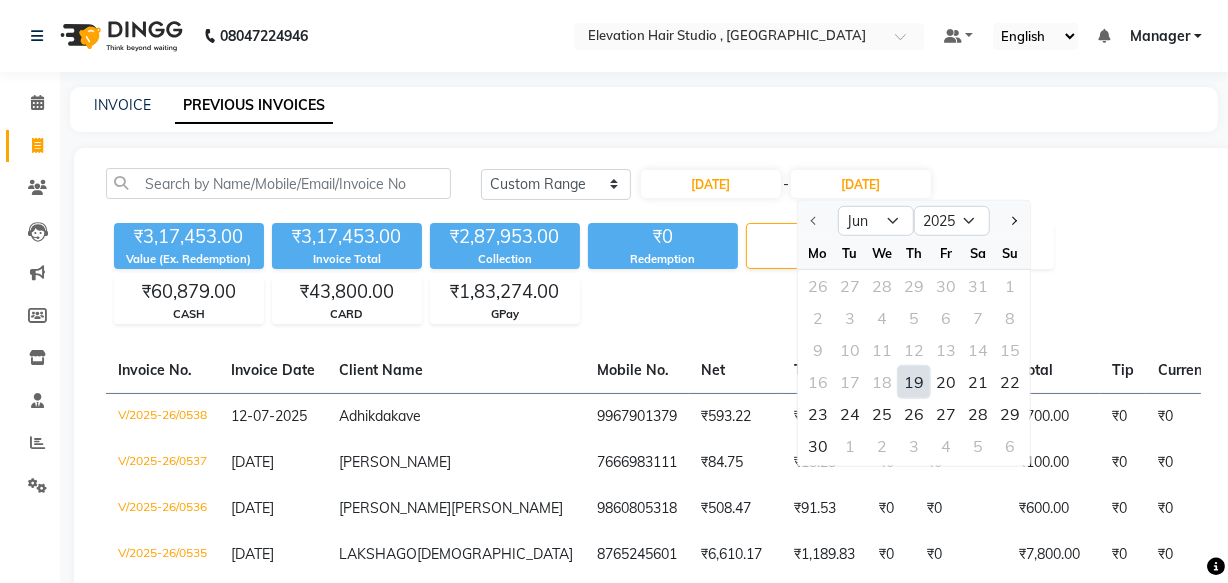 click on "19" 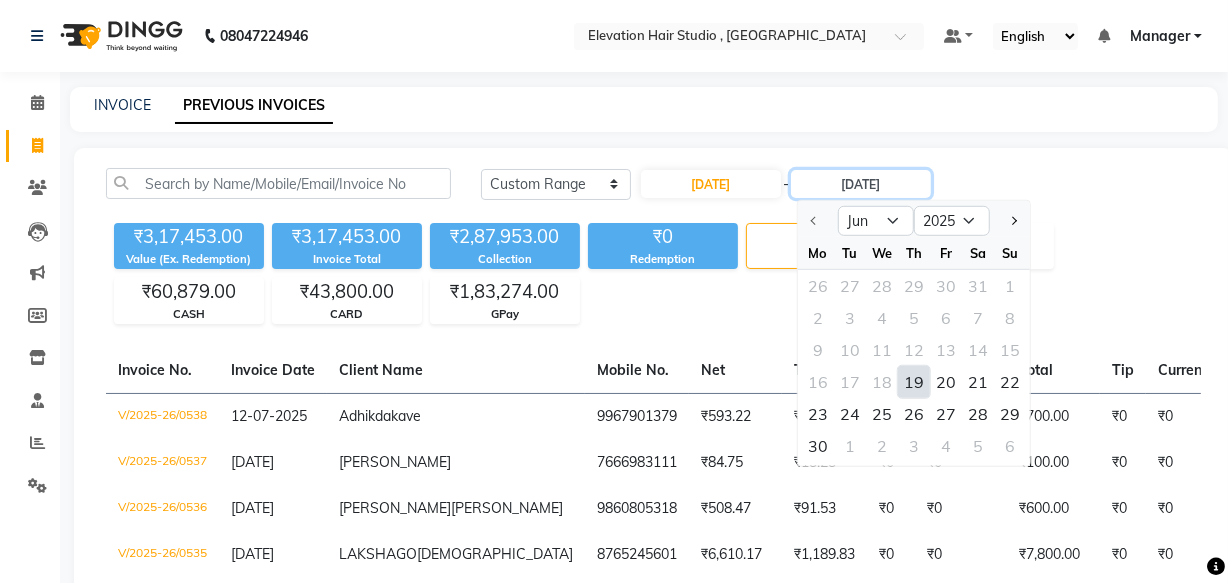 type on "19-06-2025" 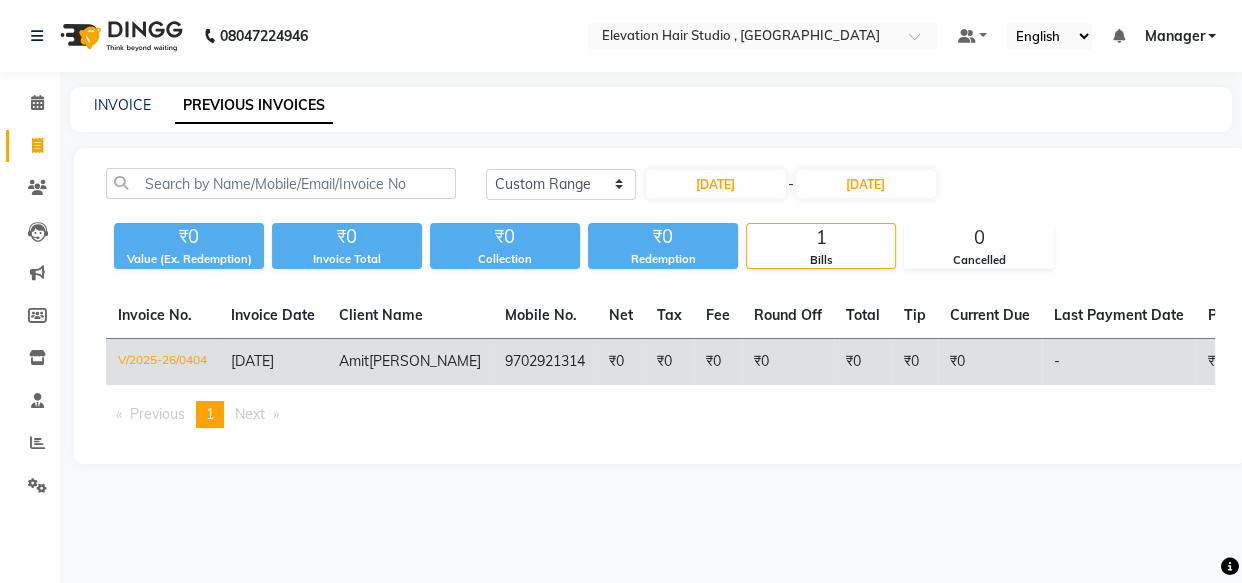 click on "19-06-2025" 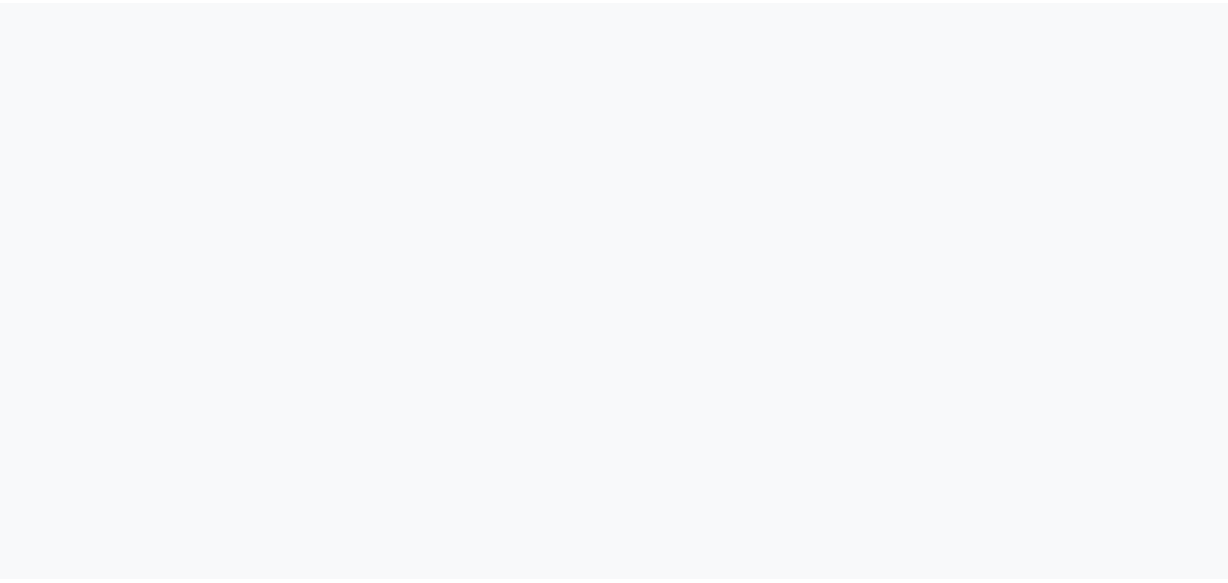scroll, scrollTop: 0, scrollLeft: 0, axis: both 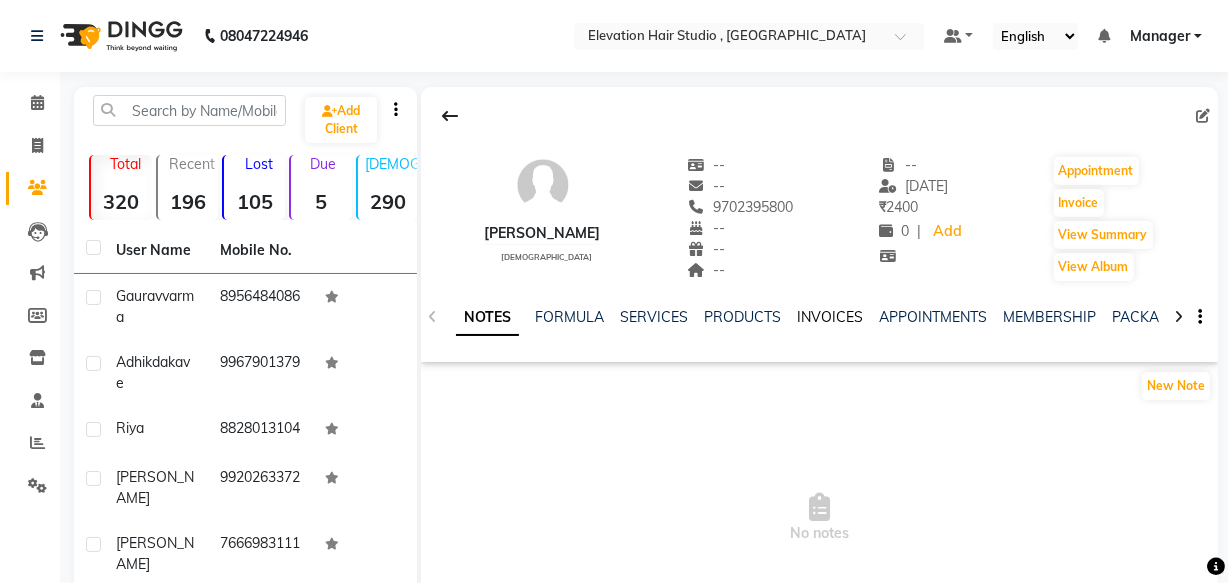 click on "INVOICES" 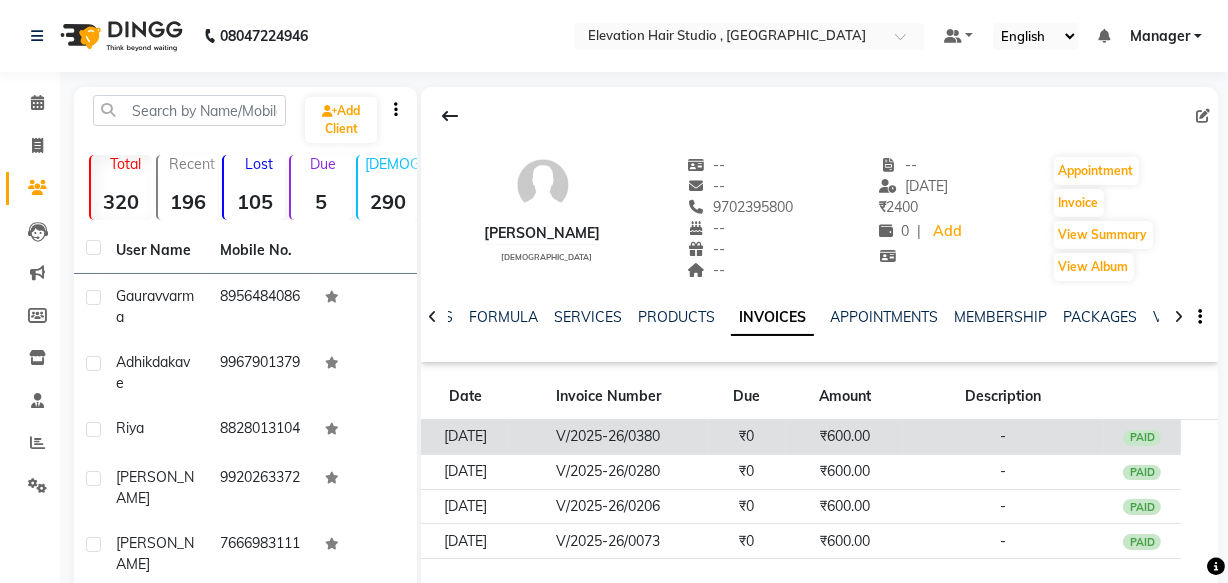 click on "₹0" 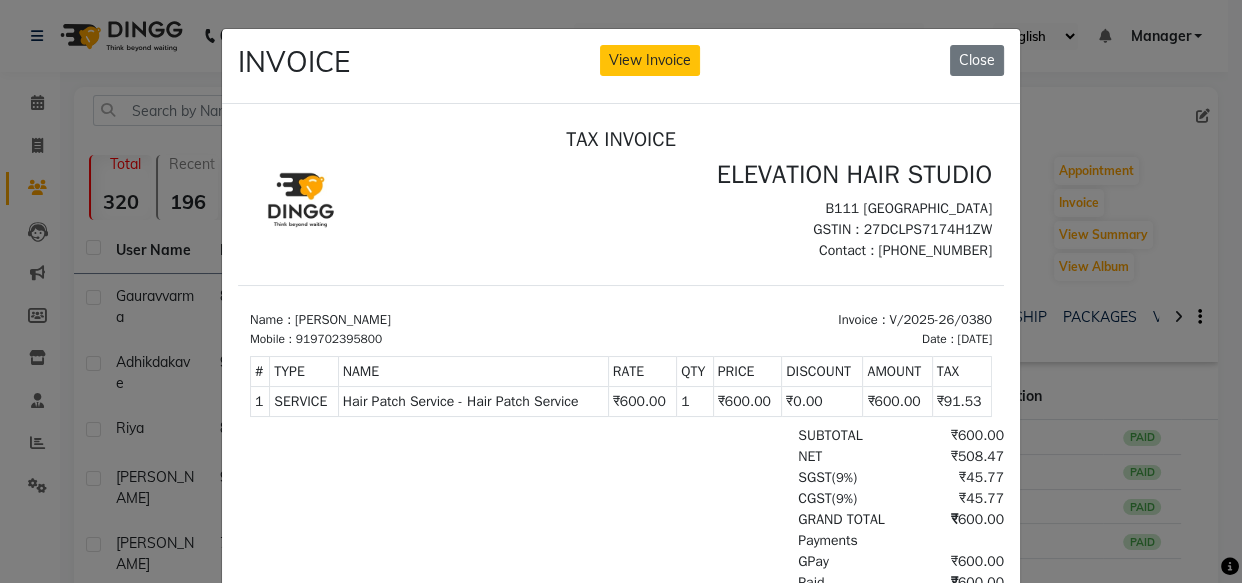 scroll, scrollTop: 15, scrollLeft: 0, axis: vertical 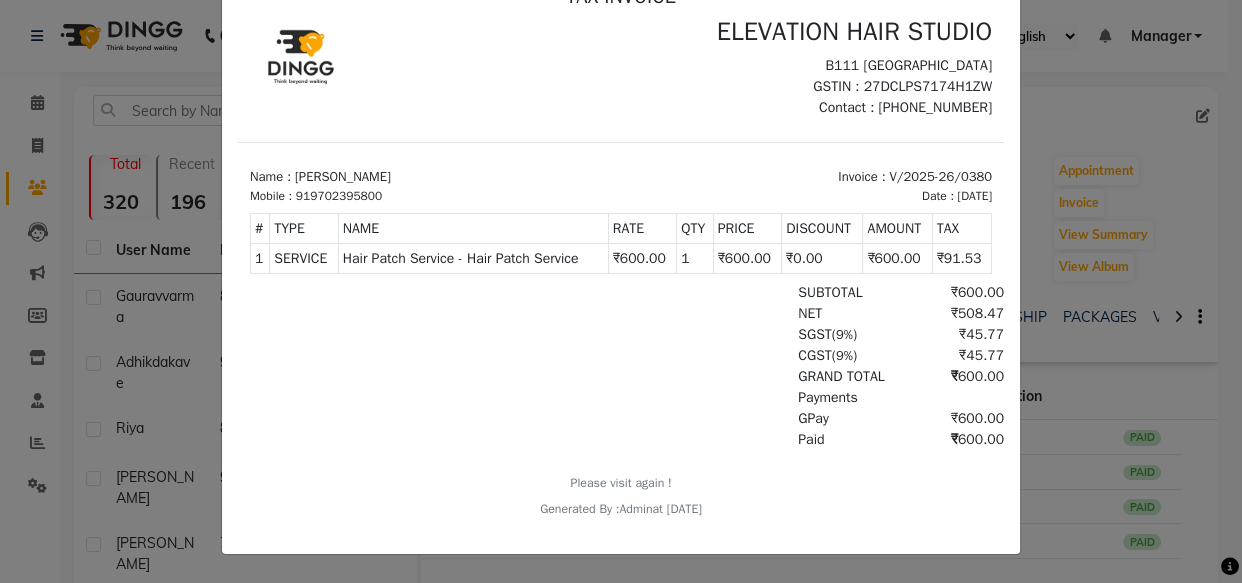 click on "INVOICE View Invoice Close" 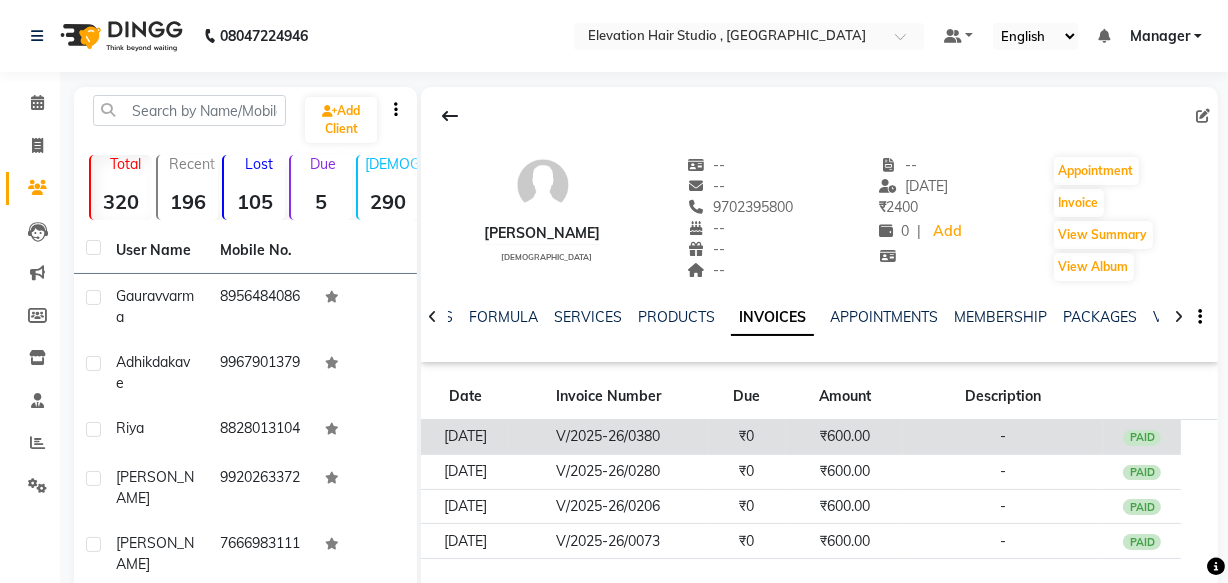 click on "V/2025-26/0380" 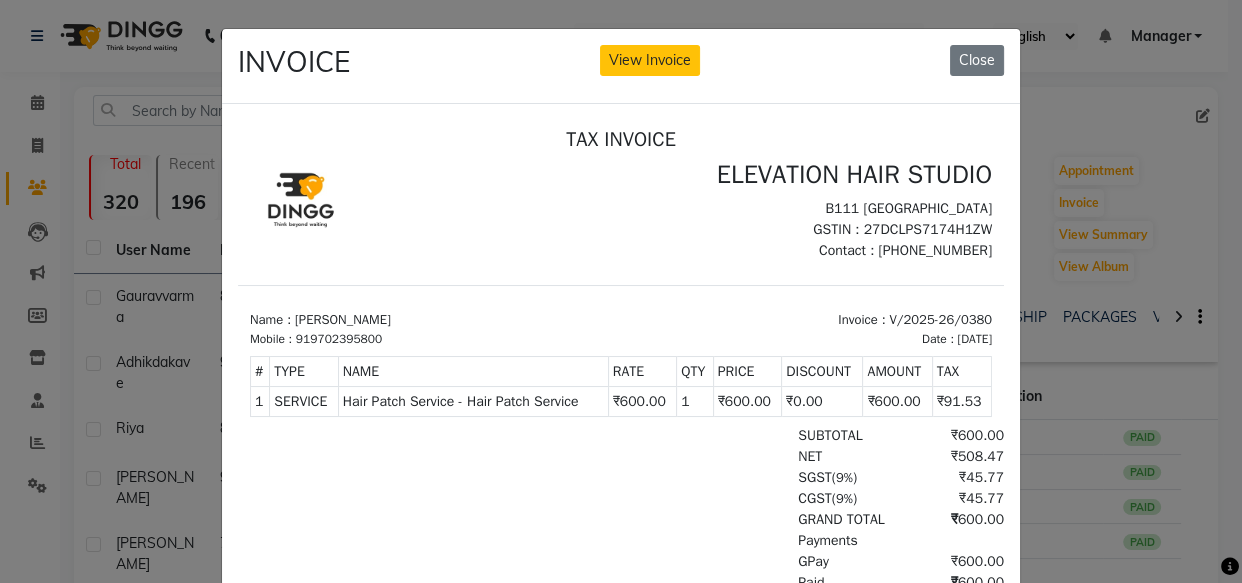 scroll, scrollTop: 15, scrollLeft: 0, axis: vertical 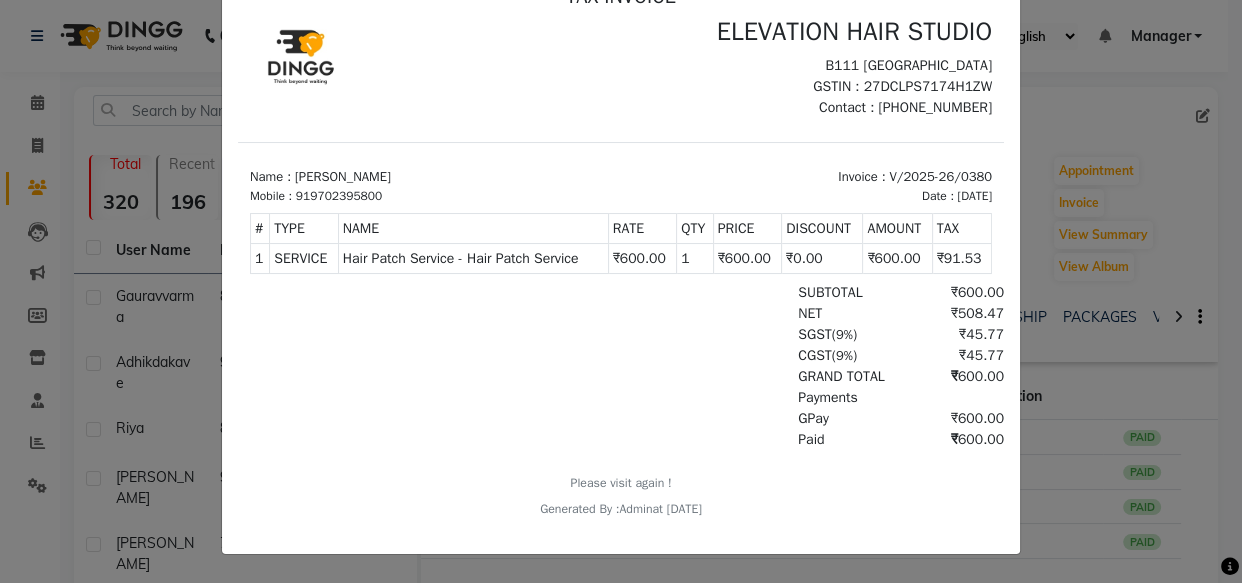 click on "INVOICE View Invoice Close" 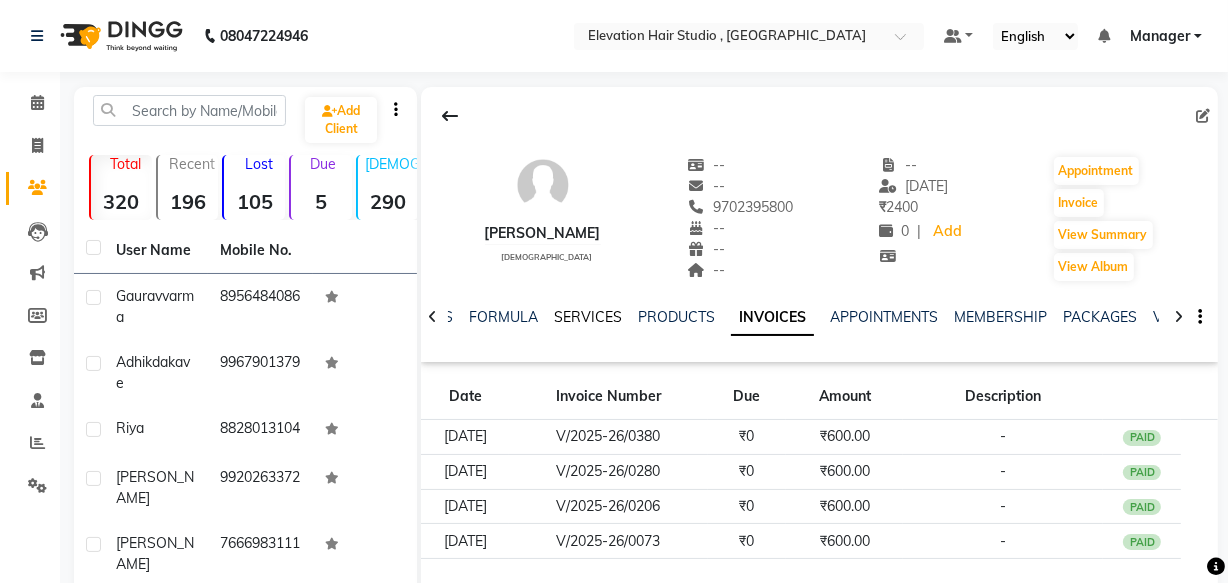 click on "SERVICES" 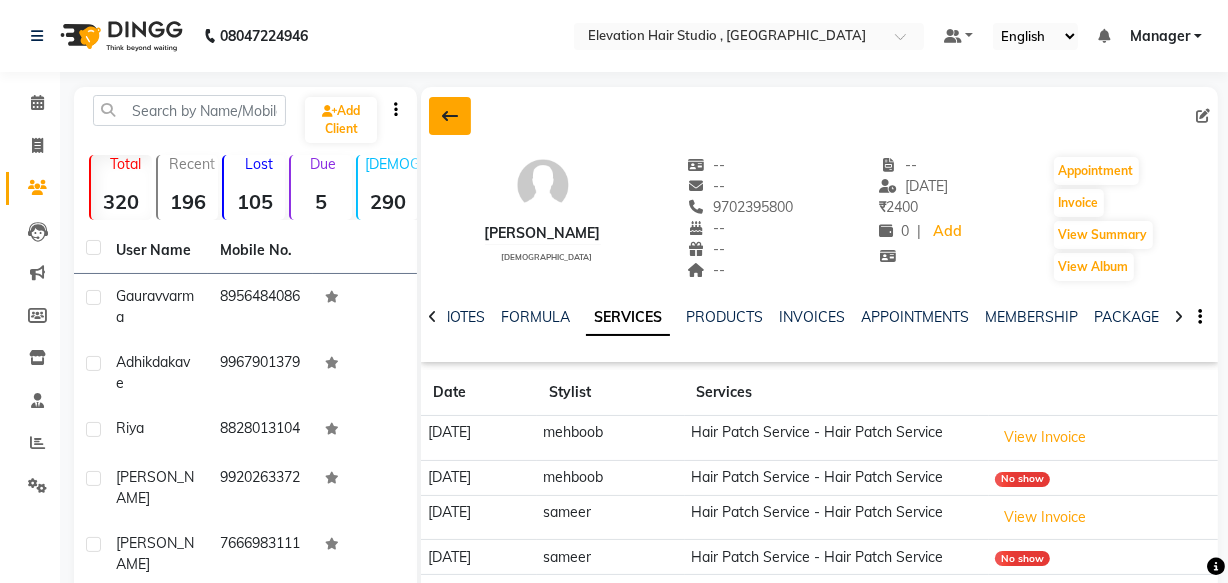 click 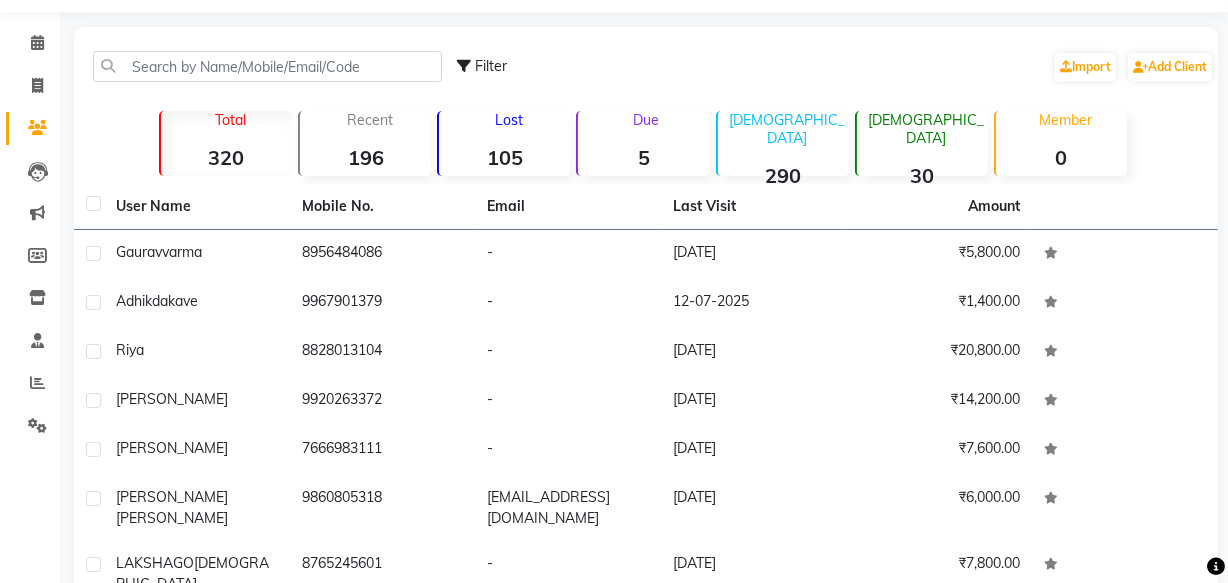 scroll, scrollTop: 44, scrollLeft: 0, axis: vertical 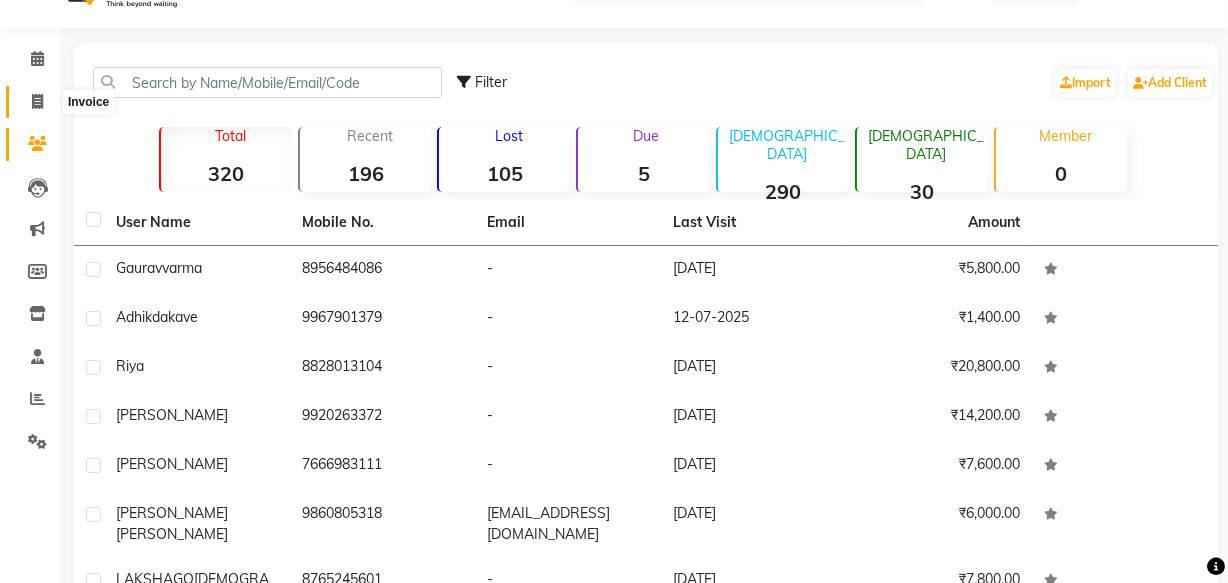 click 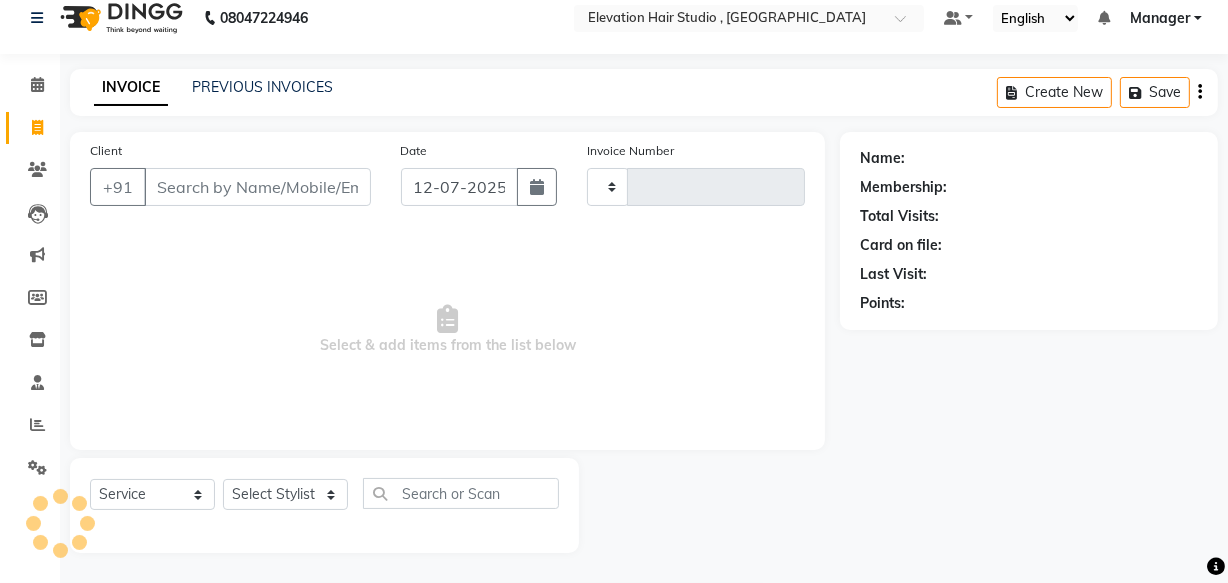 scroll, scrollTop: 19, scrollLeft: 0, axis: vertical 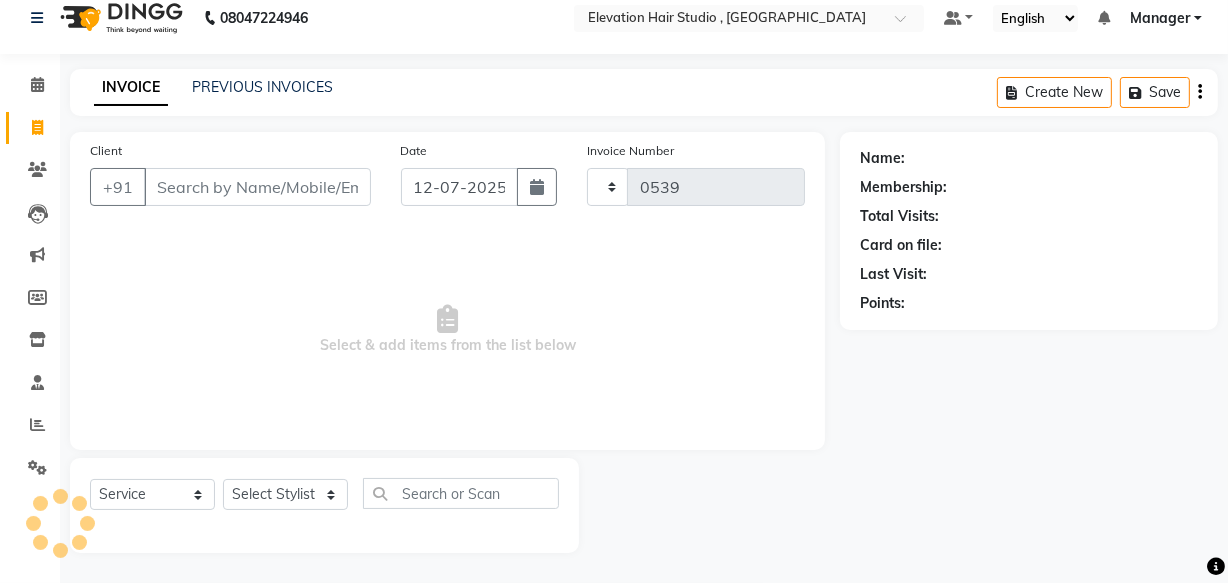 select on "6886" 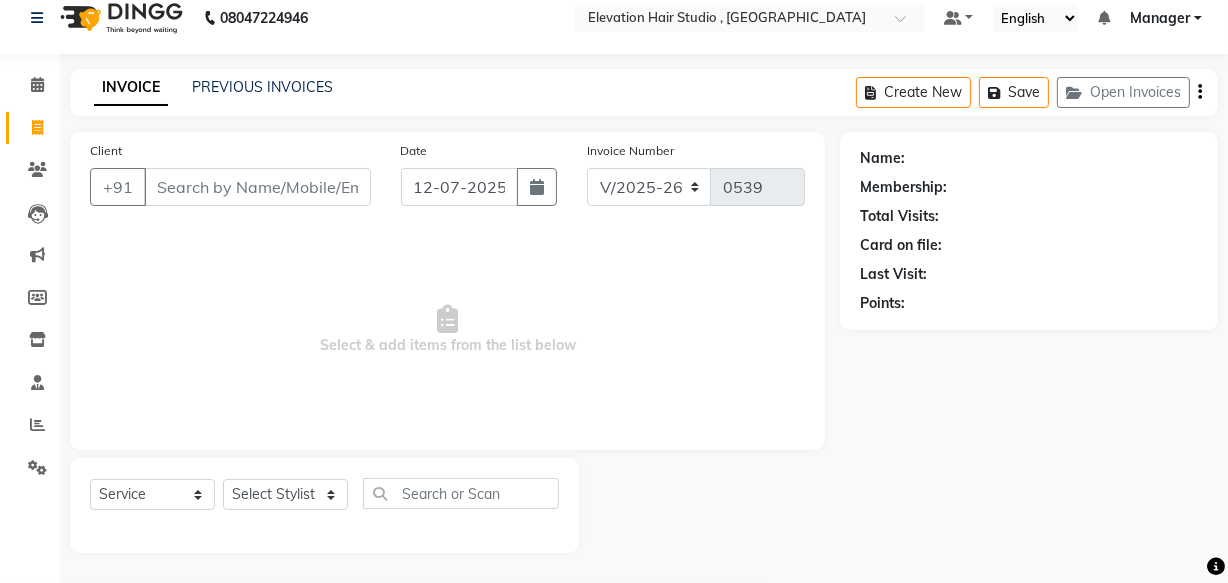 click on "Client" at bounding box center (257, 187) 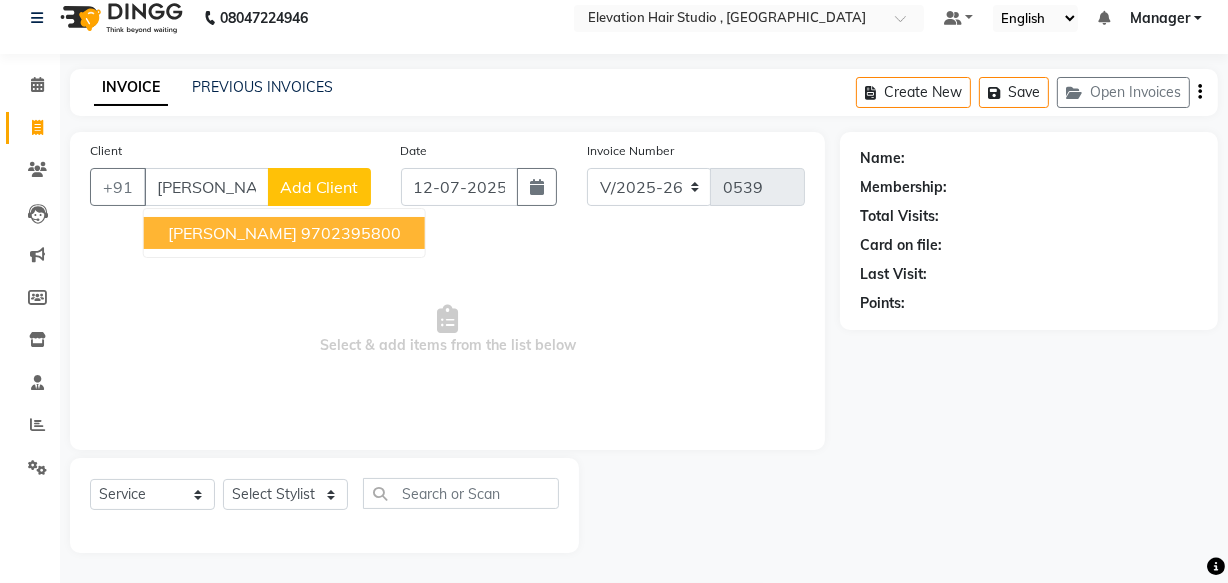 scroll, scrollTop: 19, scrollLeft: 0, axis: vertical 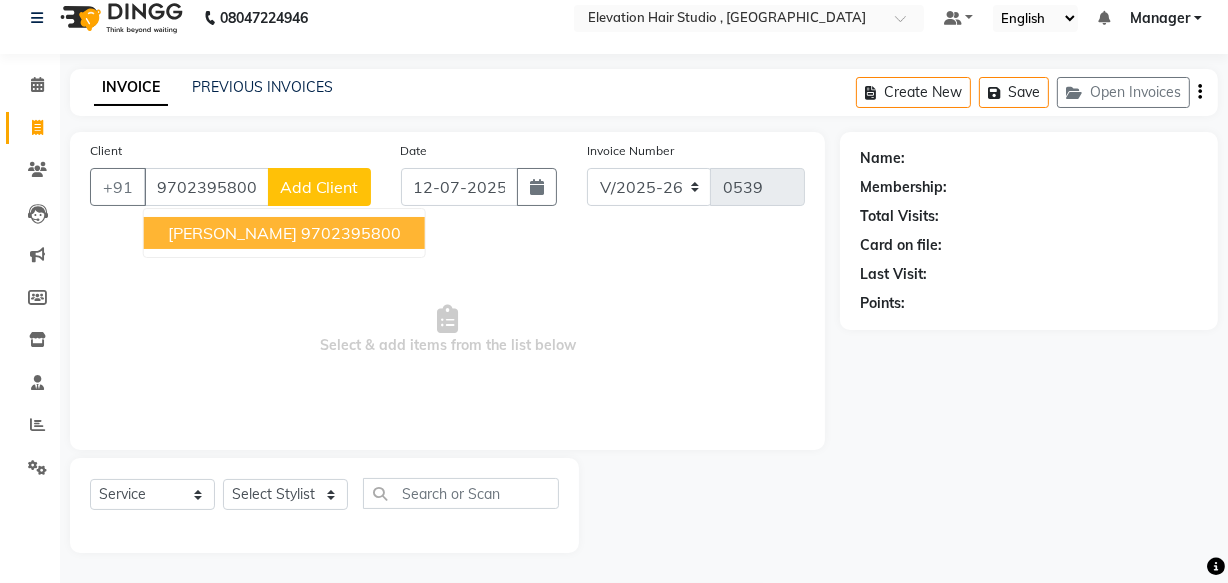 type on "9702395800" 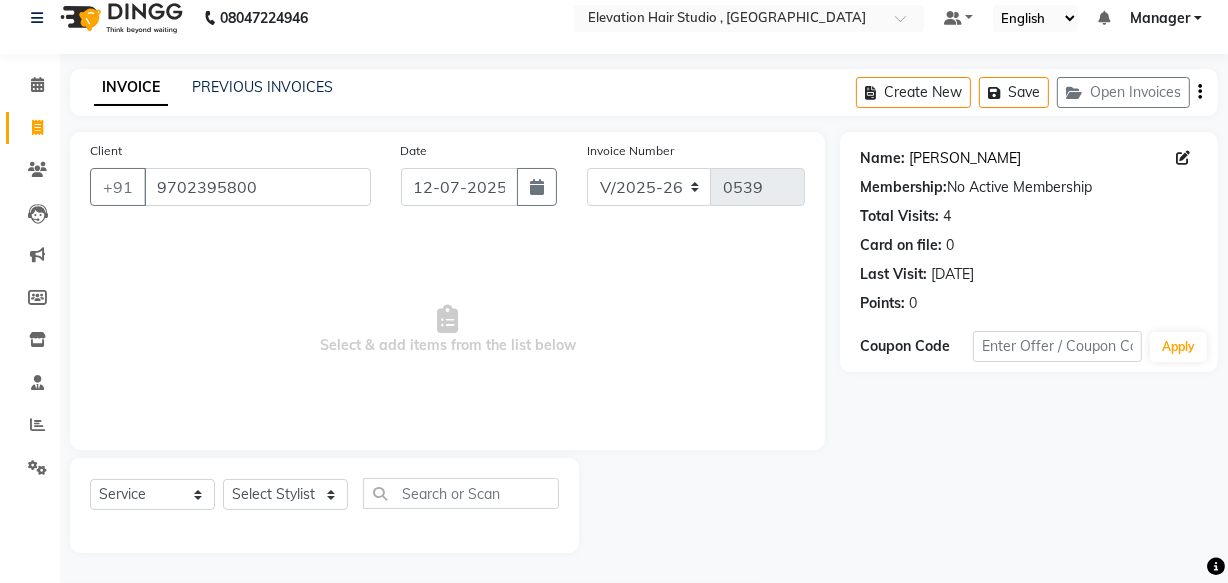 click on "Rajendra Yadav" 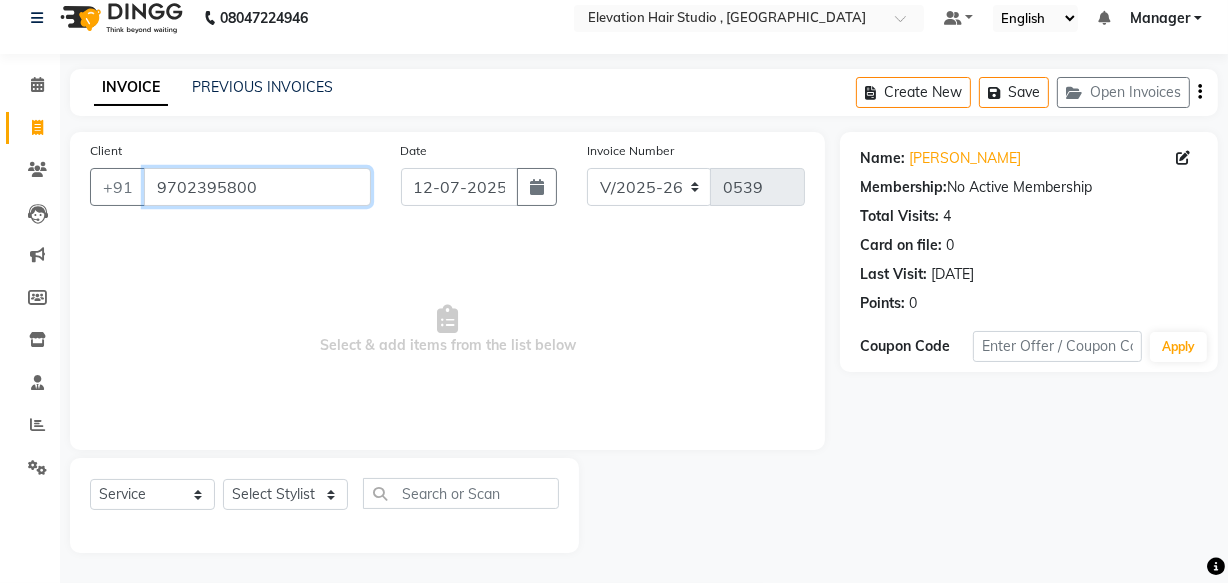 click on "9702395800" at bounding box center [257, 187] 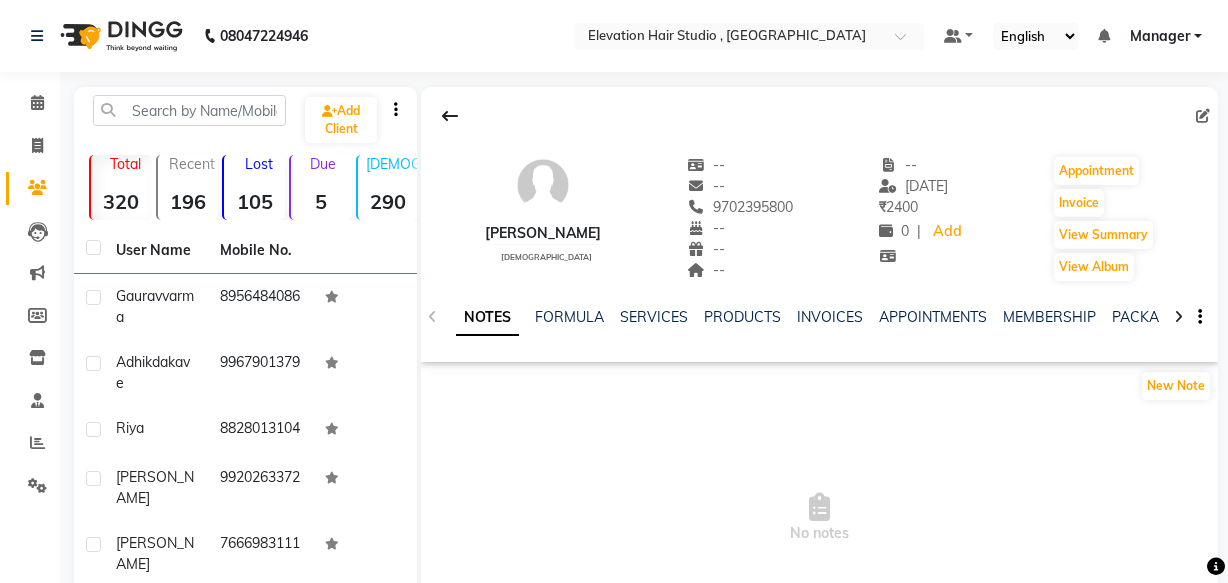 scroll, scrollTop: 0, scrollLeft: 0, axis: both 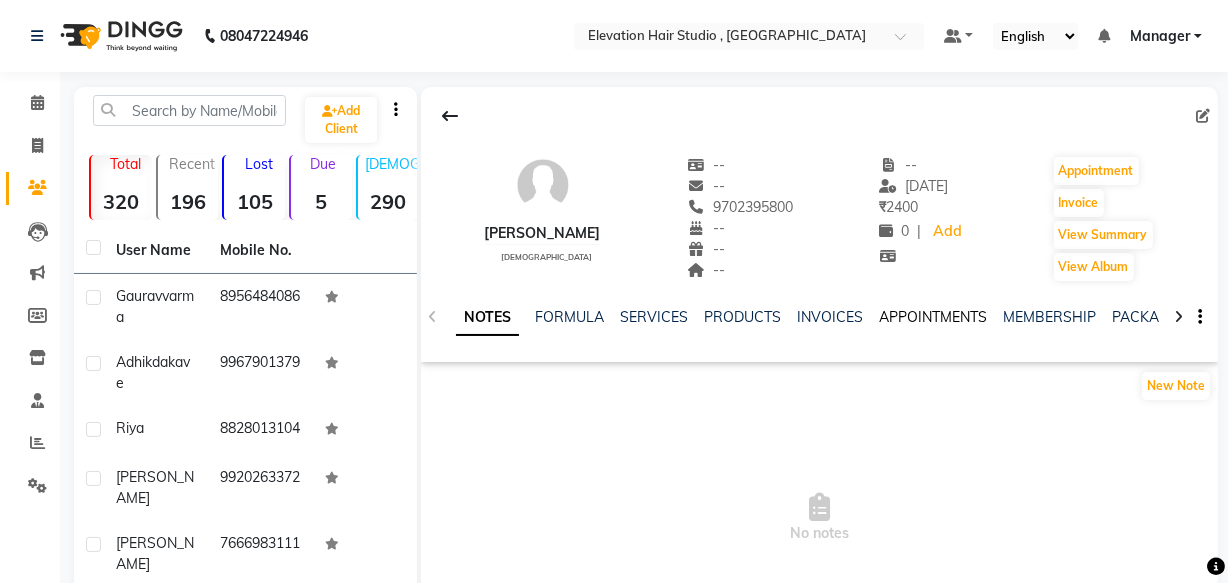 click on "APPOINTMENTS" 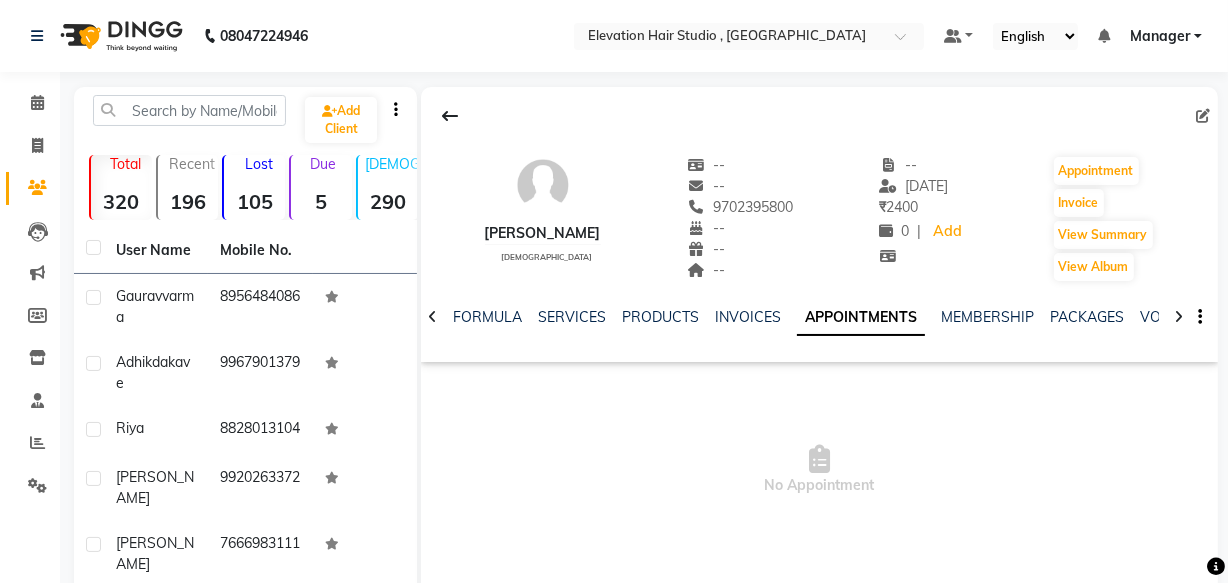 click on "NOTES FORMULA SERVICES PRODUCTS INVOICES APPOINTMENTS MEMBERSHIP PACKAGES VOUCHERS GIFTCARDS POINTS FORMS FAMILY CARDS WALLET" 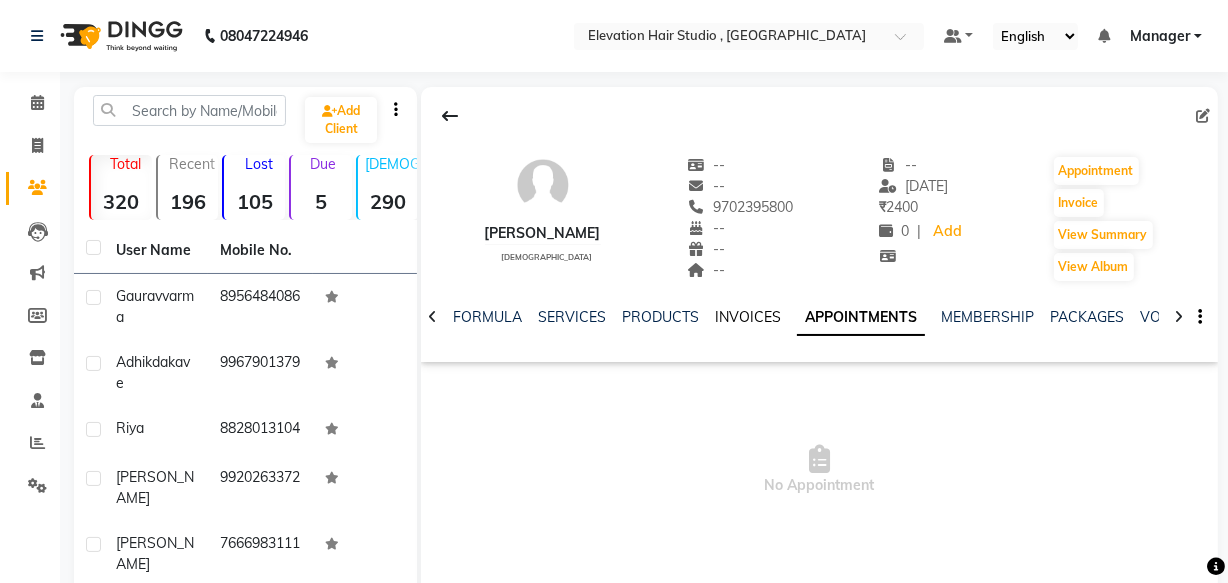 click on "INVOICES" 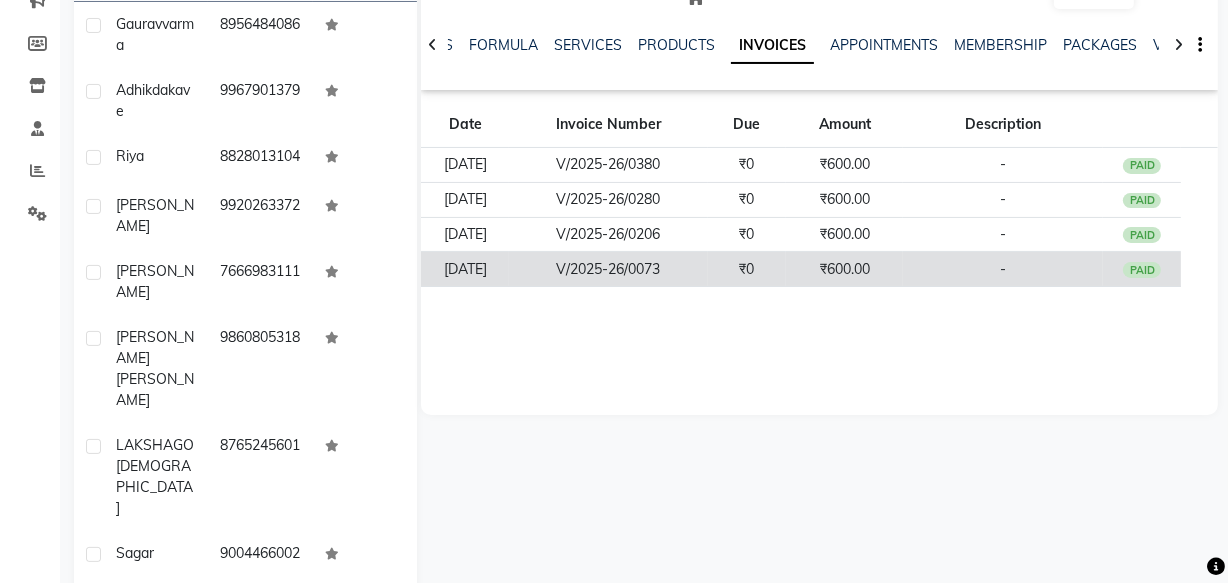 scroll, scrollTop: 0, scrollLeft: 0, axis: both 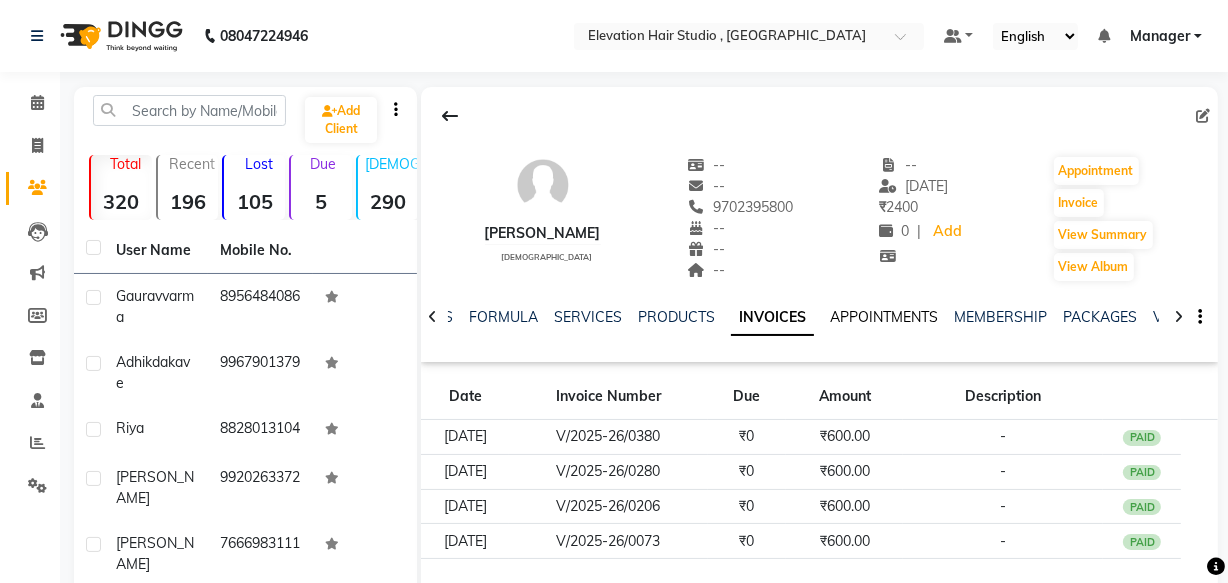 click on "APPOINTMENTS" 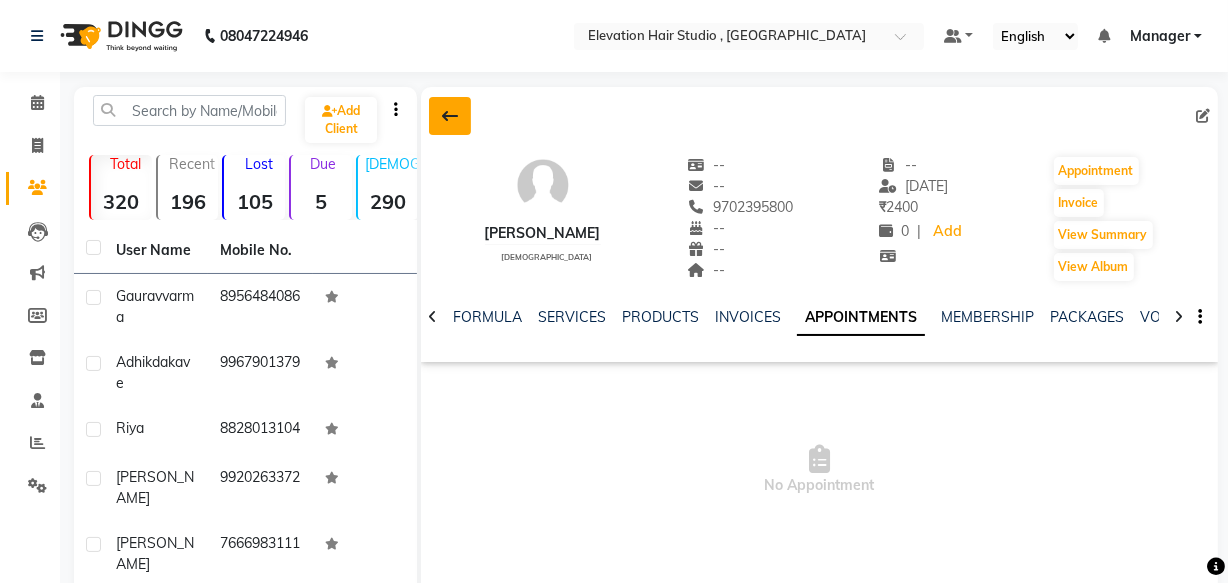 click 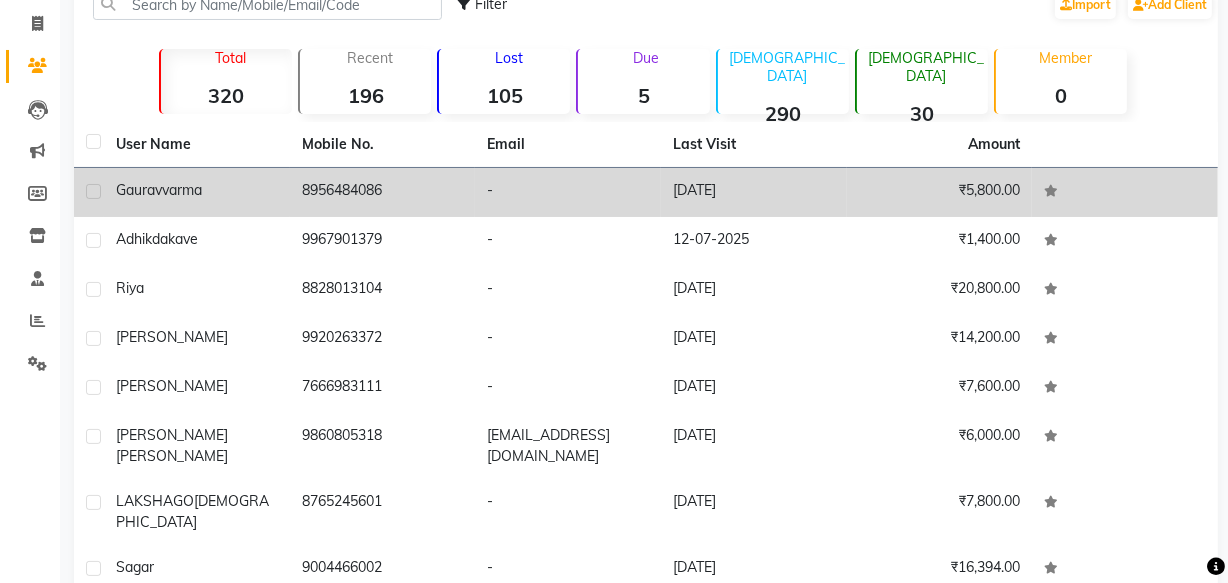 scroll, scrollTop: 90, scrollLeft: 0, axis: vertical 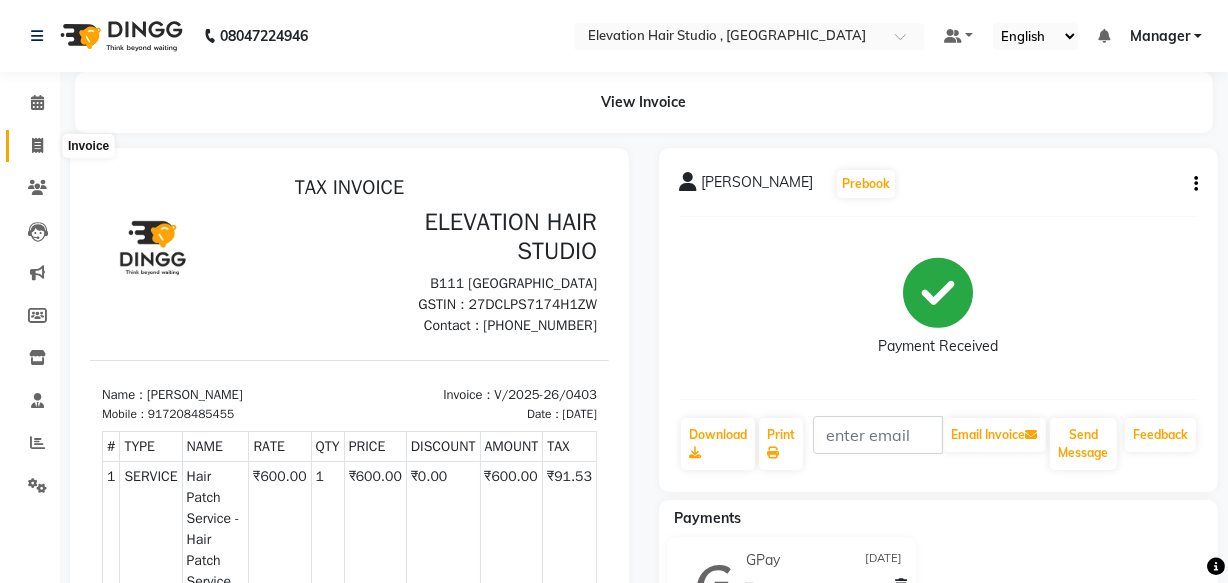 click 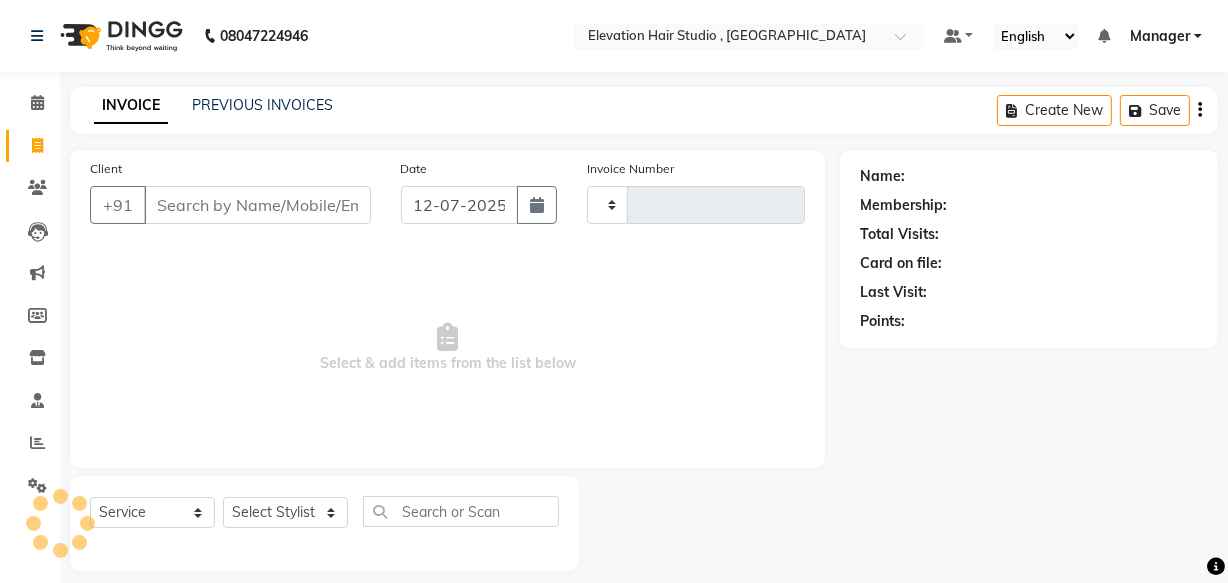 scroll, scrollTop: 19, scrollLeft: 0, axis: vertical 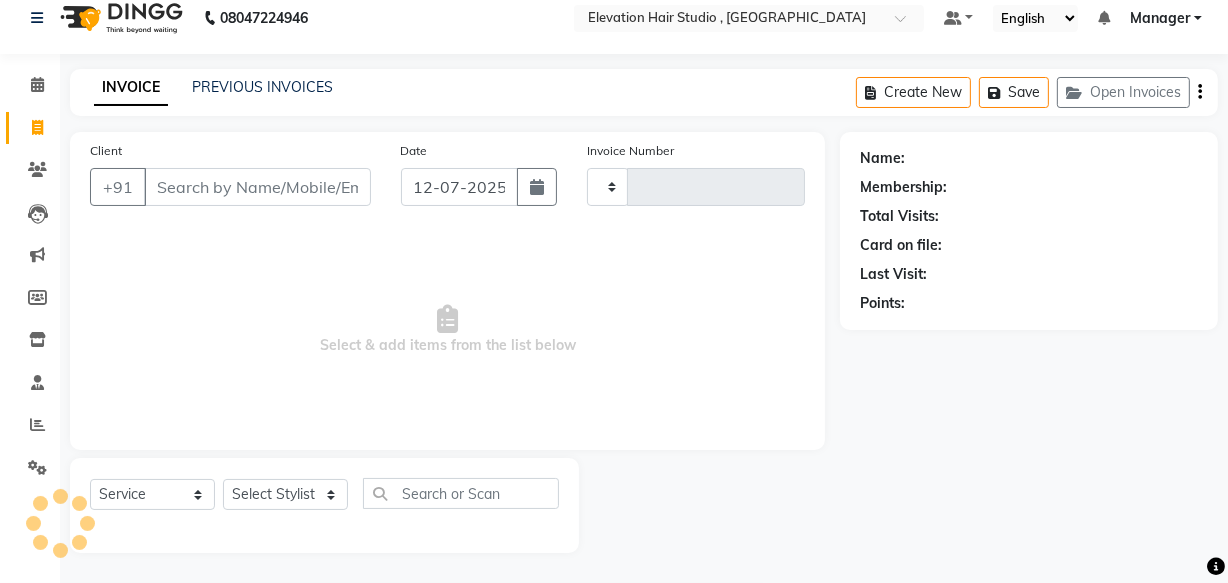type on "0539" 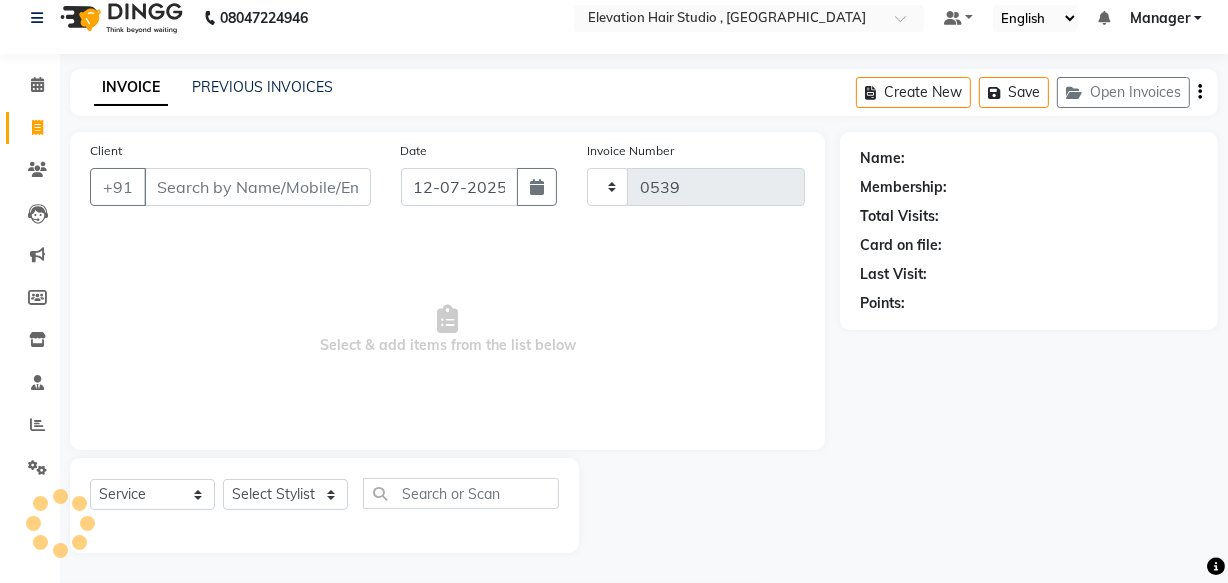 select on "6886" 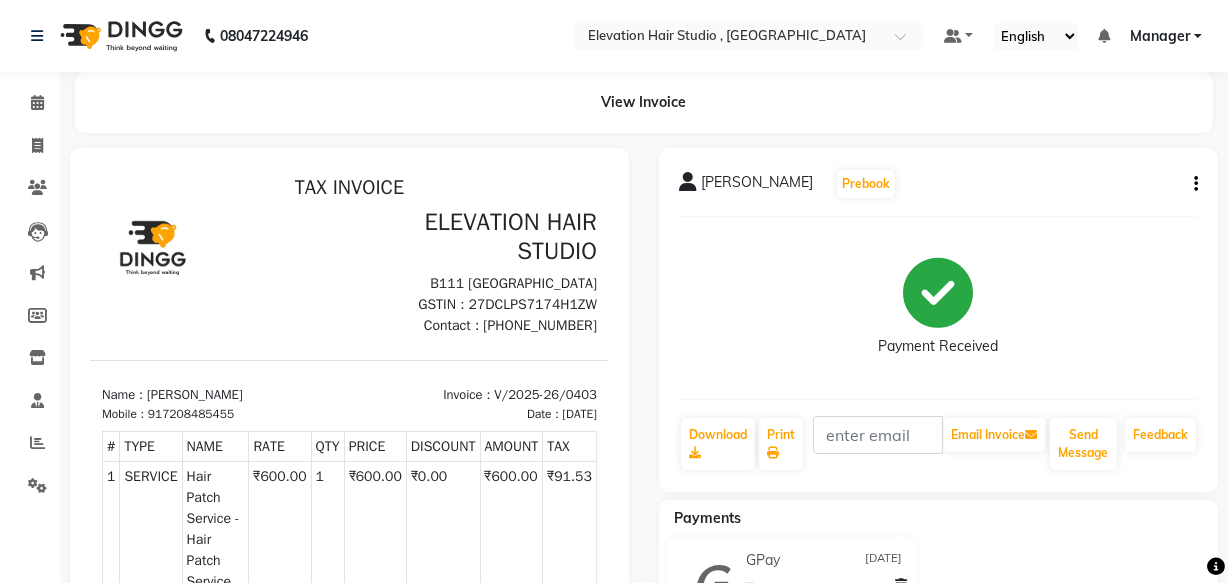 scroll, scrollTop: 0, scrollLeft: 0, axis: both 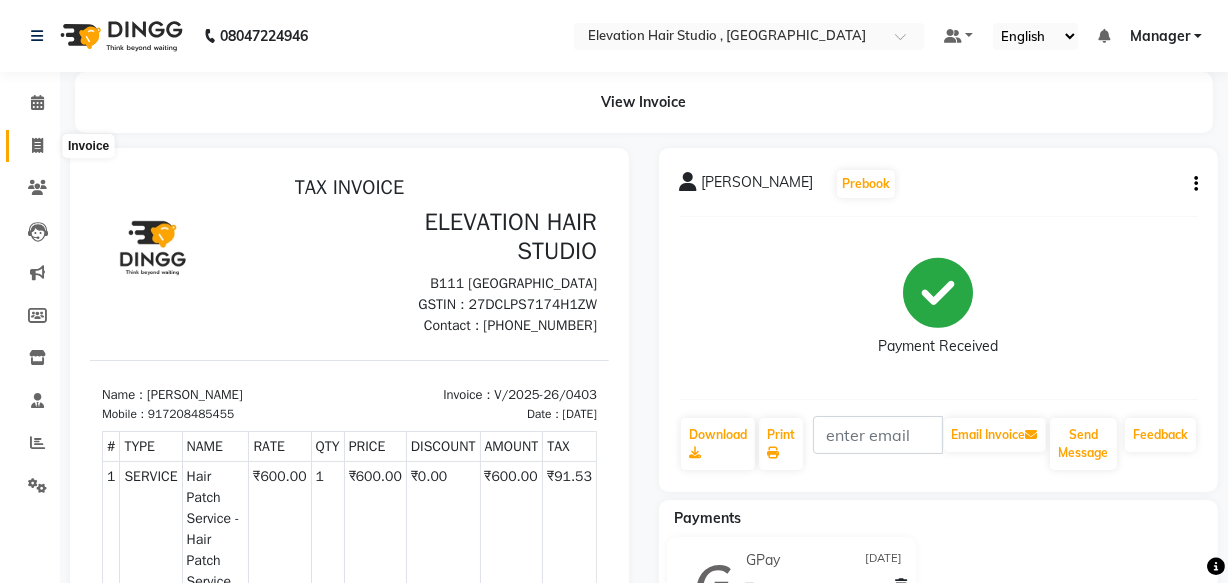 click 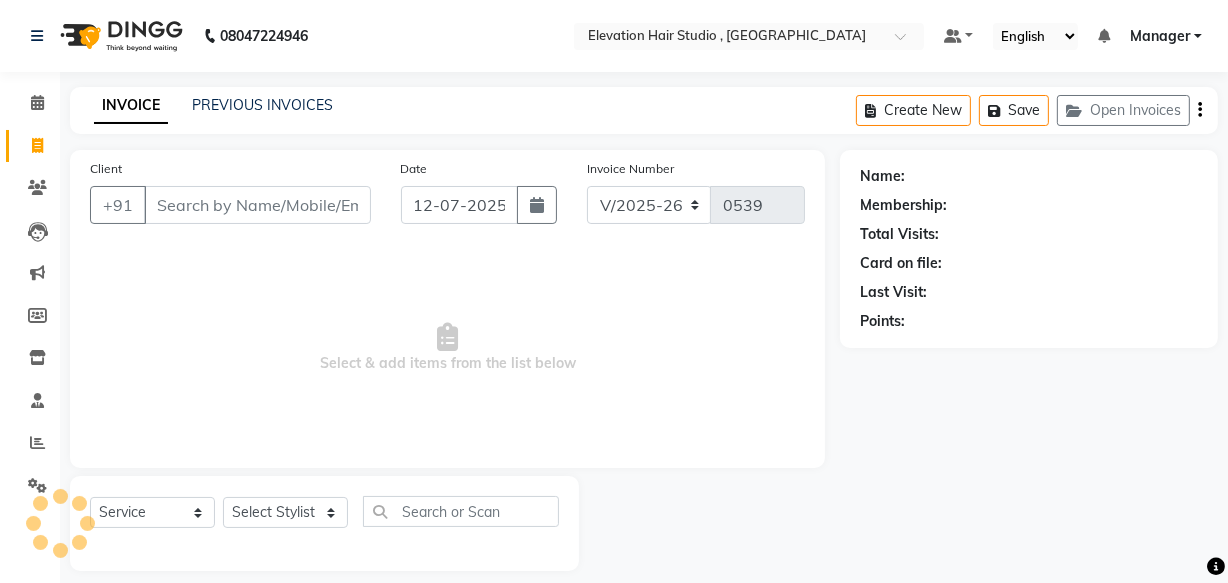 scroll, scrollTop: 19, scrollLeft: 0, axis: vertical 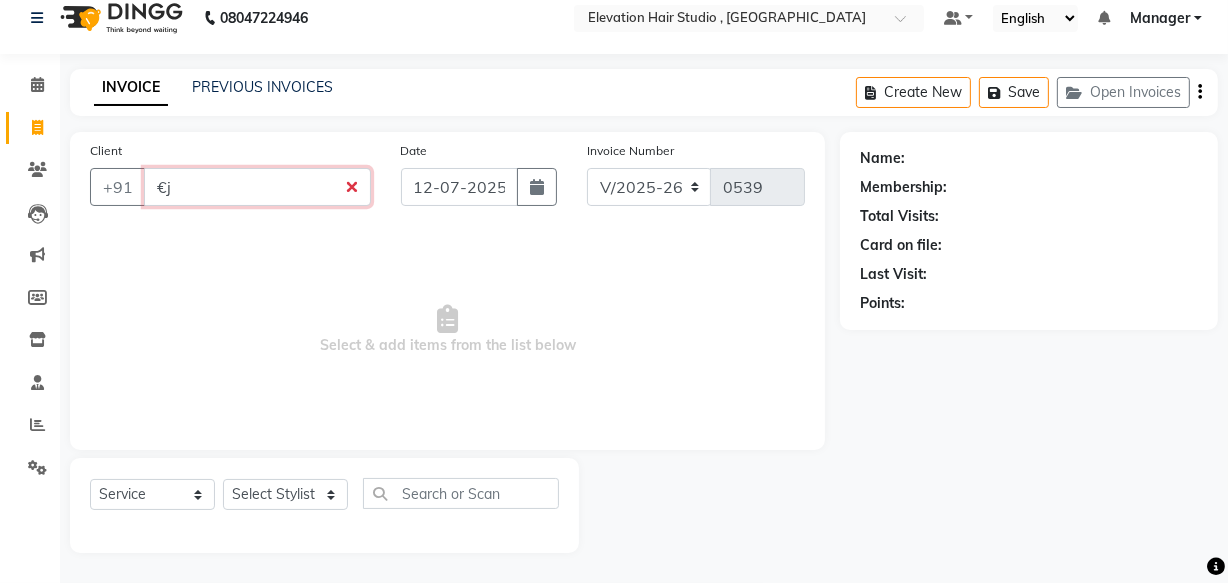 type on "€" 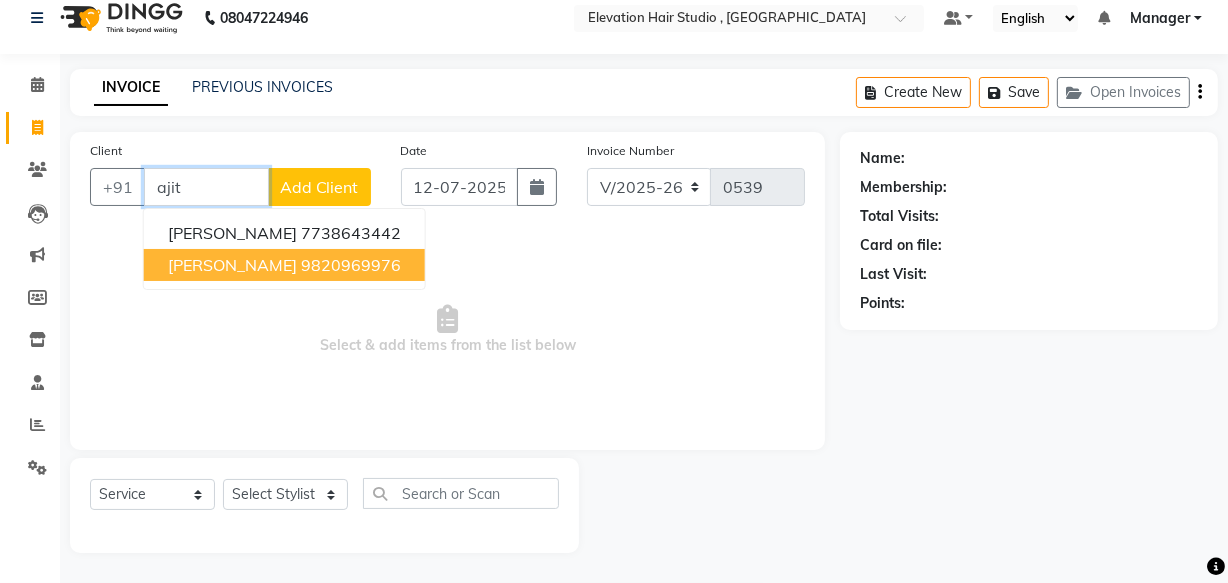 click on "[PERSON_NAME]" at bounding box center (232, 265) 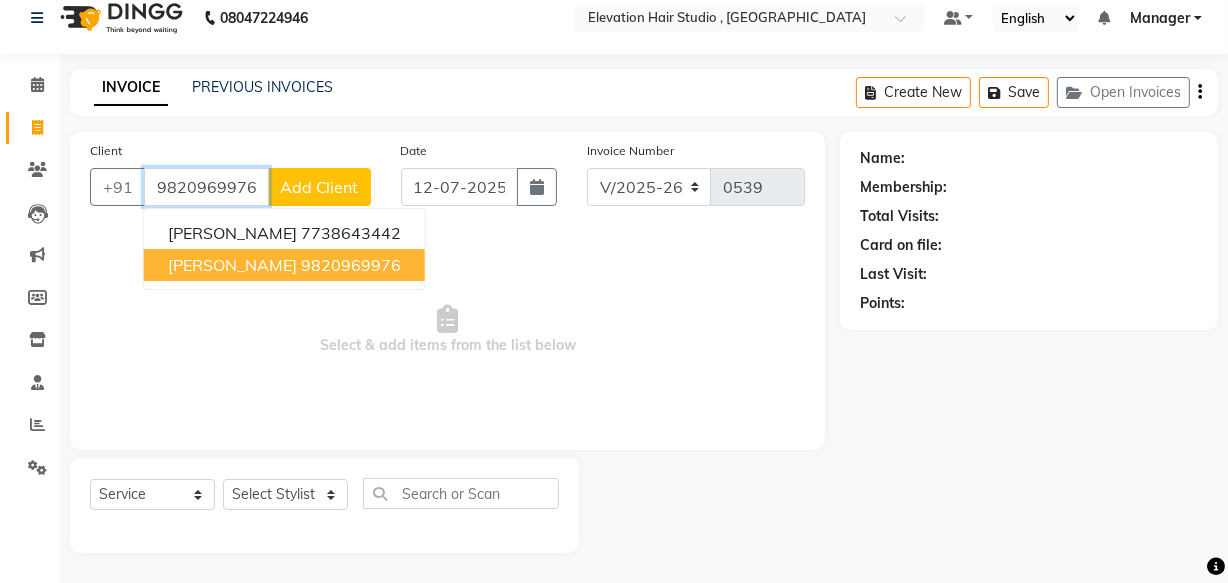 type on "9820969976" 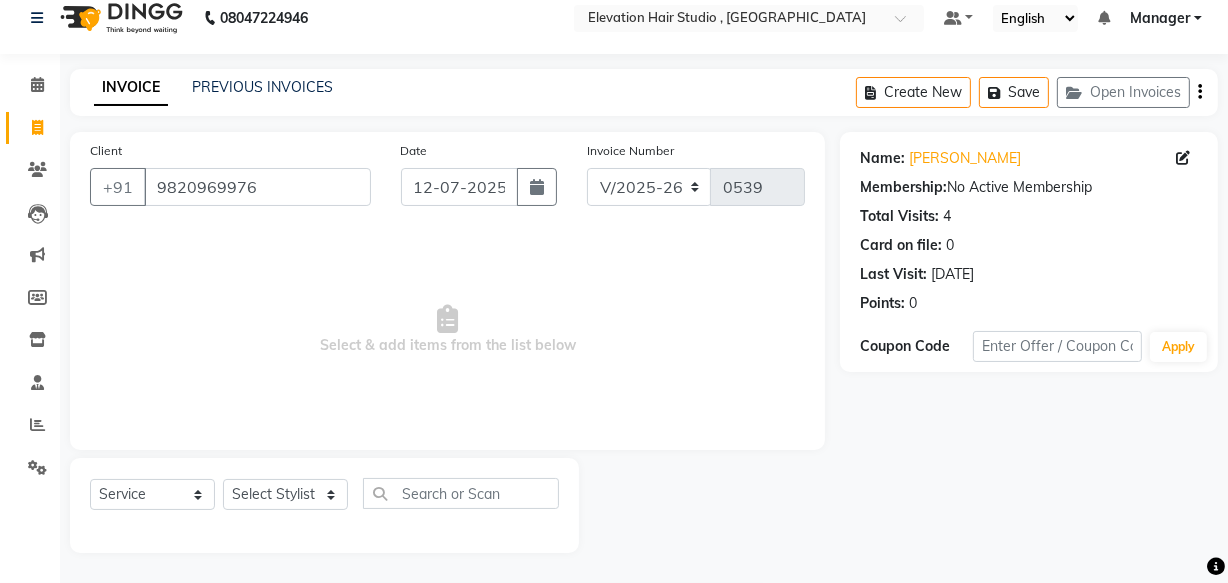 click on "[DATE]" 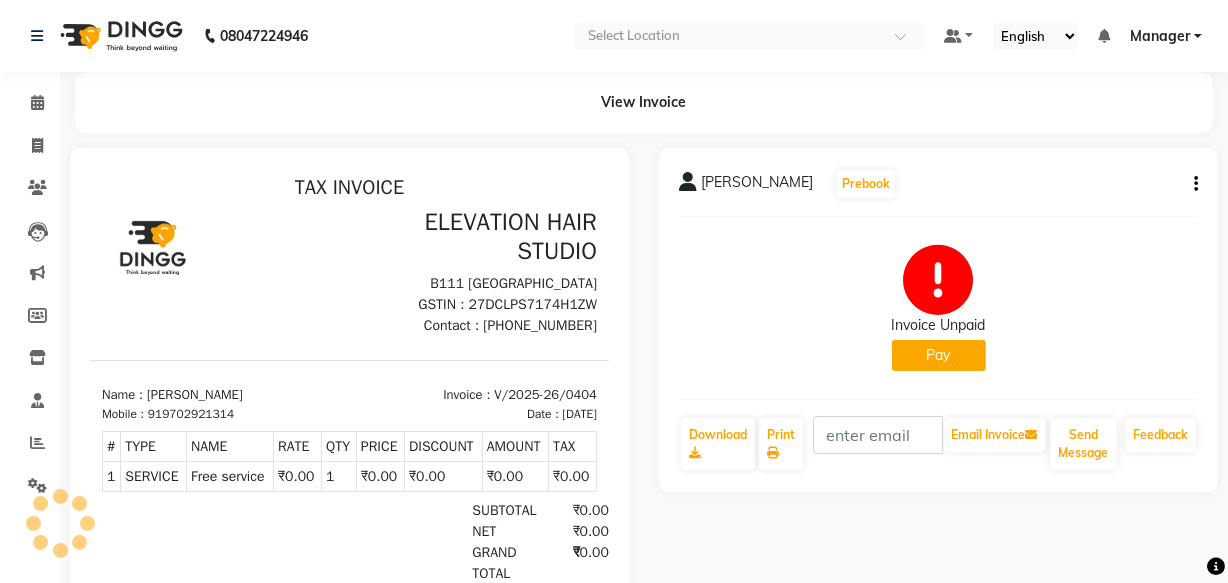 scroll, scrollTop: 0, scrollLeft: 0, axis: both 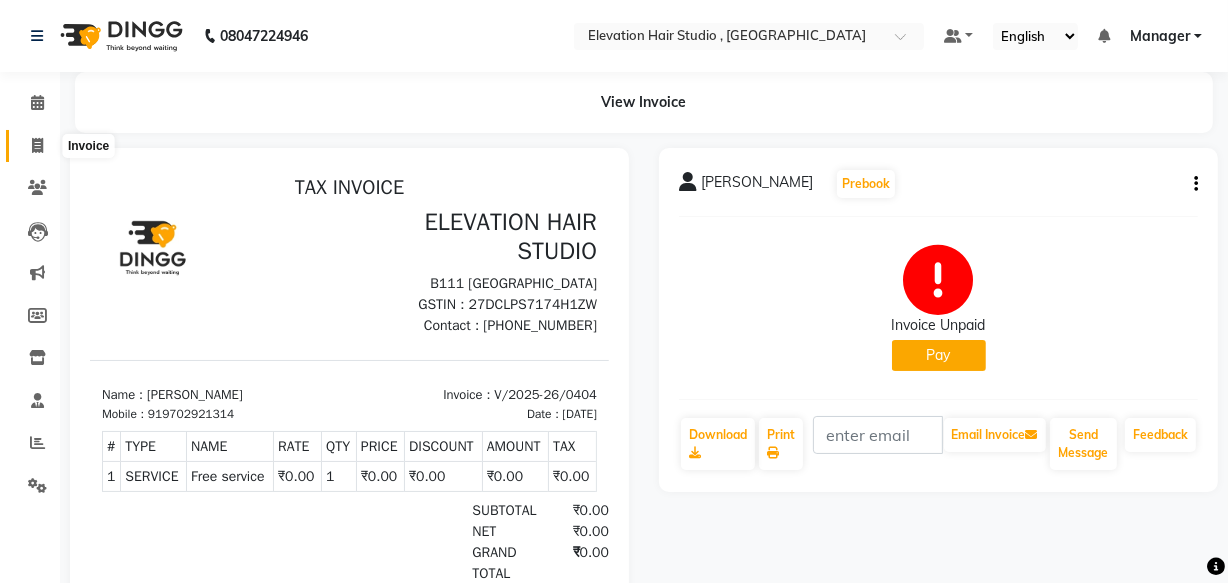 click 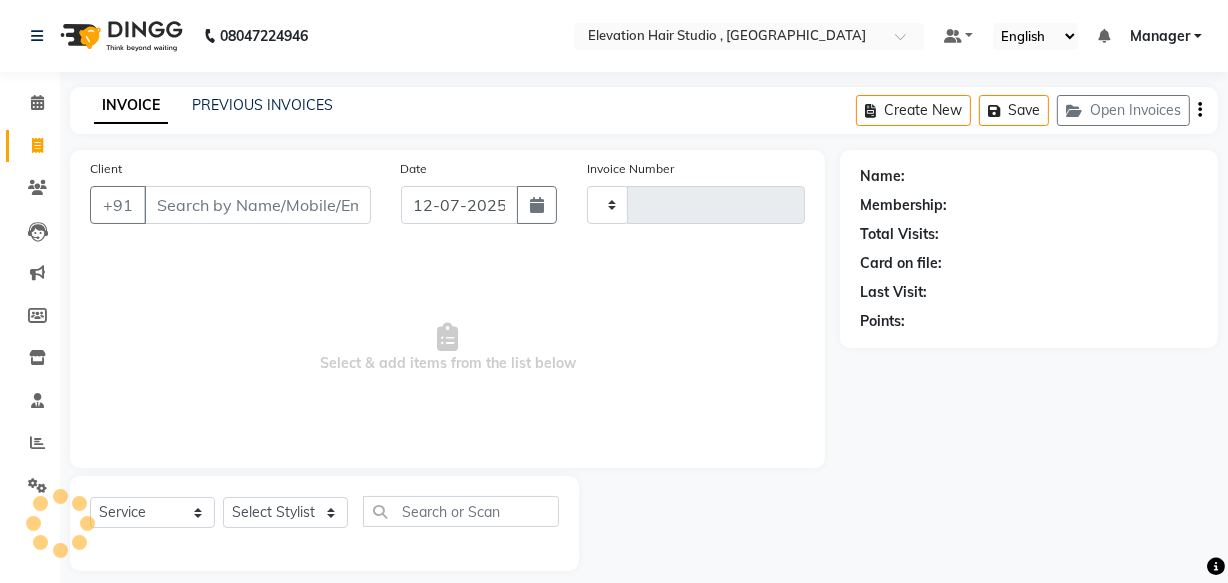 type on "0539" 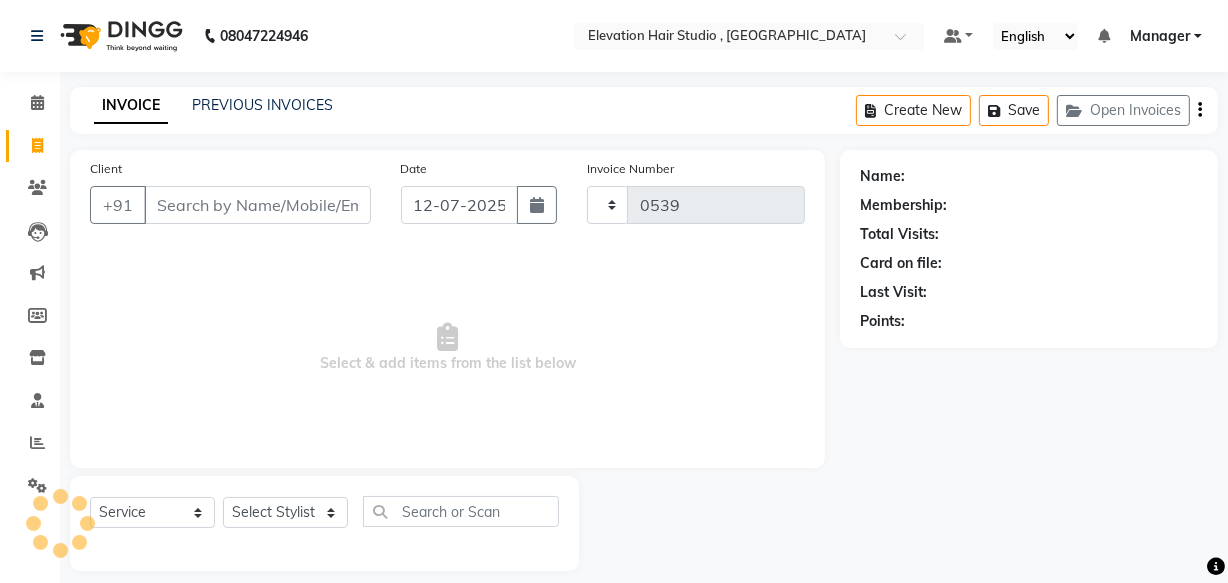 scroll, scrollTop: 19, scrollLeft: 0, axis: vertical 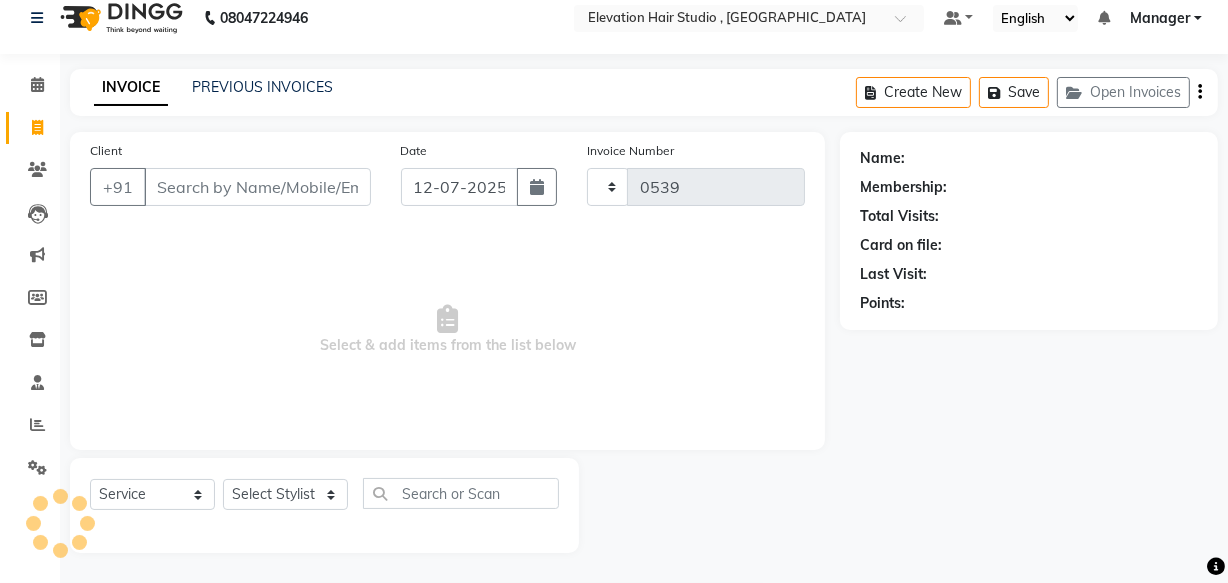 select on "6886" 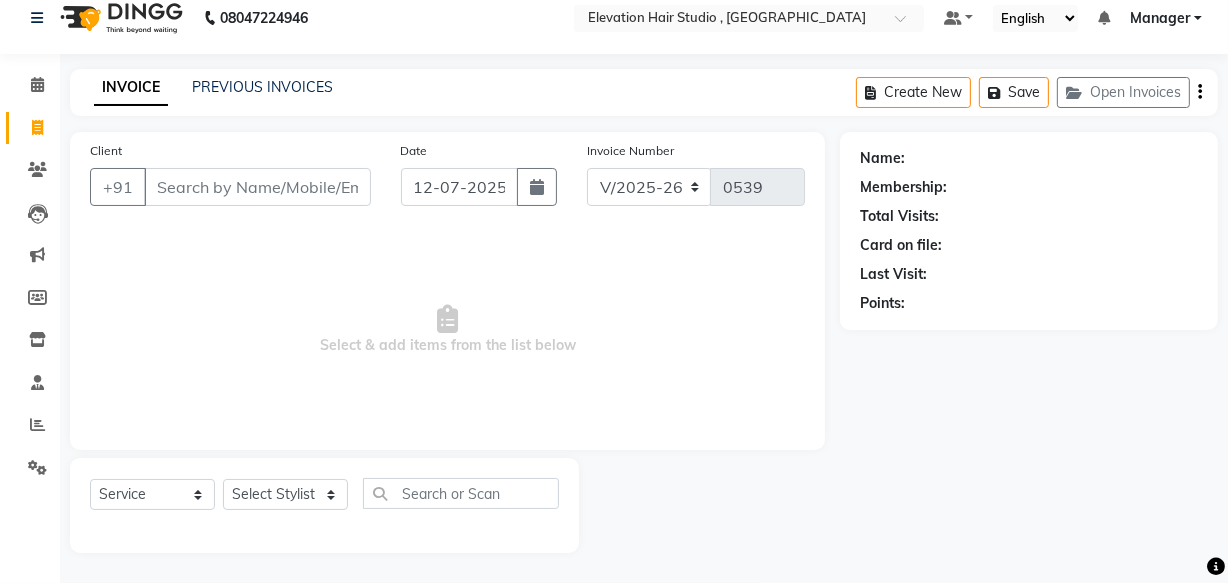 click on "Client" at bounding box center [257, 187] 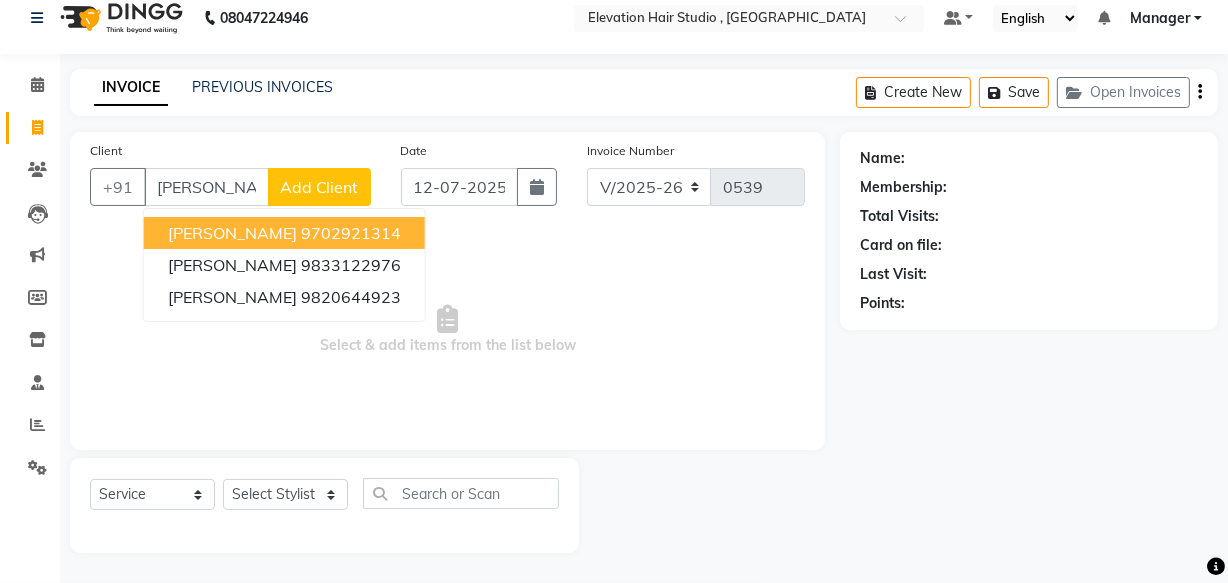 click on "9702921314" at bounding box center [351, 233] 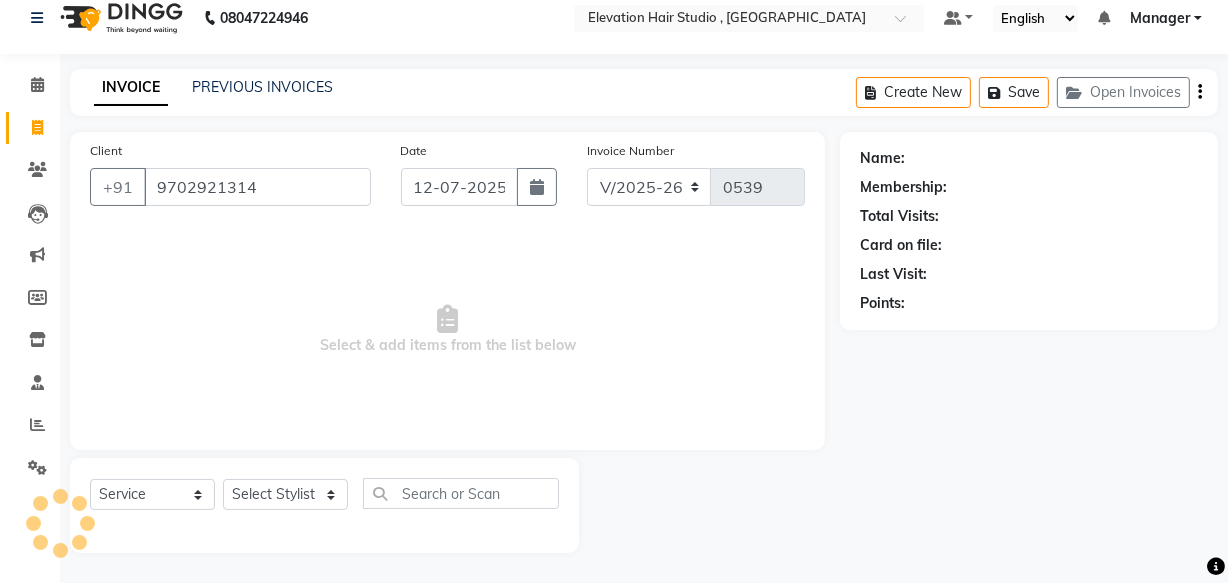 type on "9702921314" 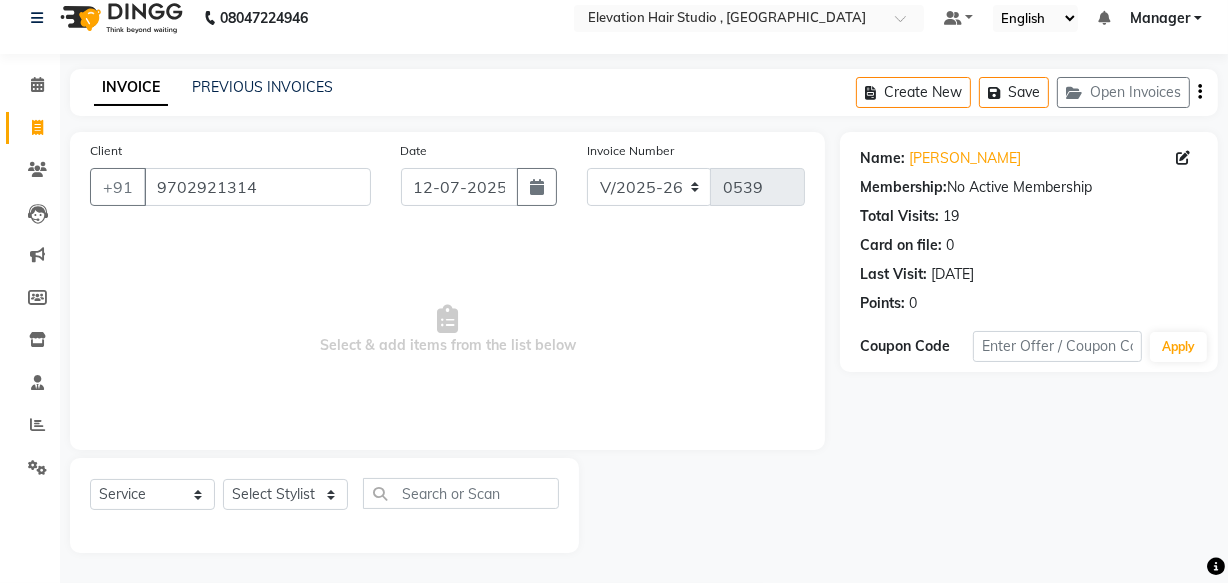click on "INVOICE PREVIOUS INVOICES Create New   Save   Open Invoices" 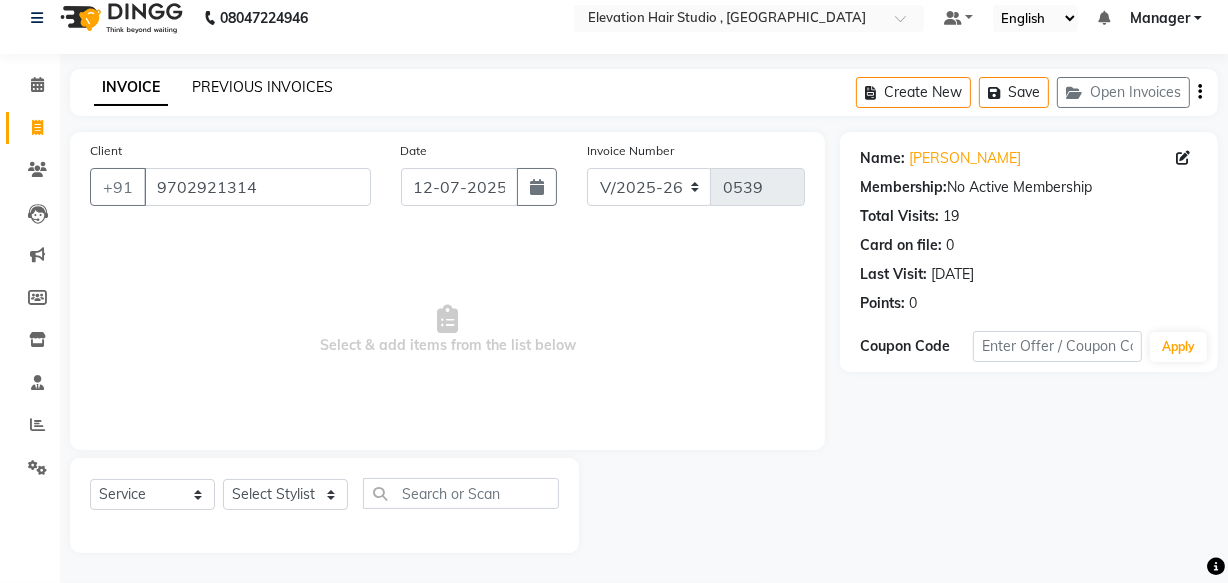 click on "PREVIOUS INVOICES" 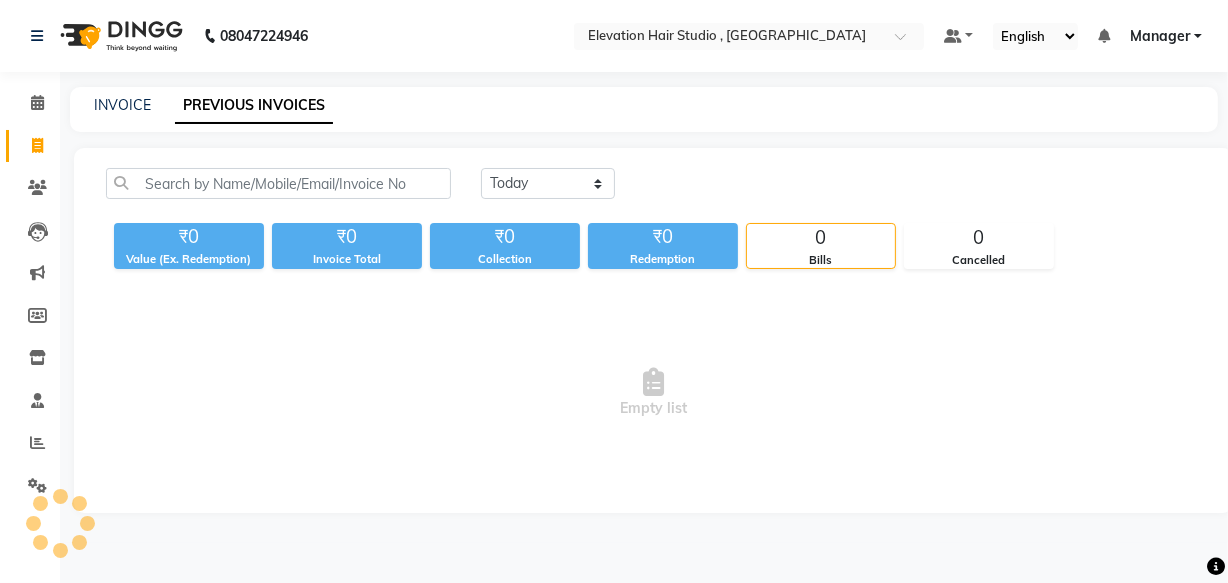 scroll, scrollTop: 0, scrollLeft: 0, axis: both 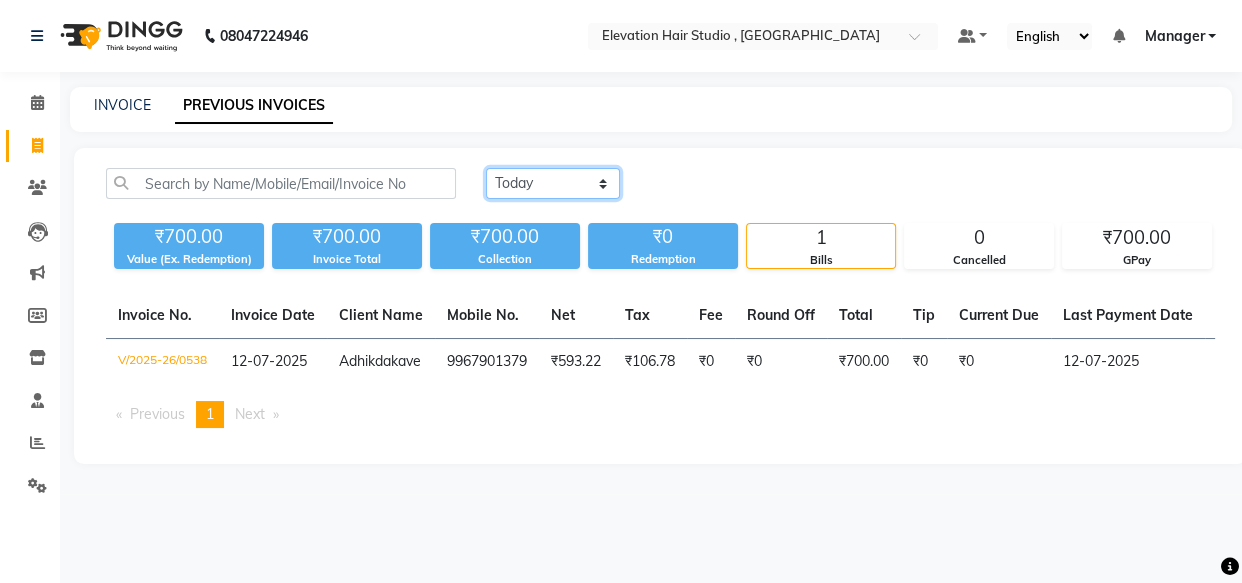 click on "Today Yesterday Custom Range" 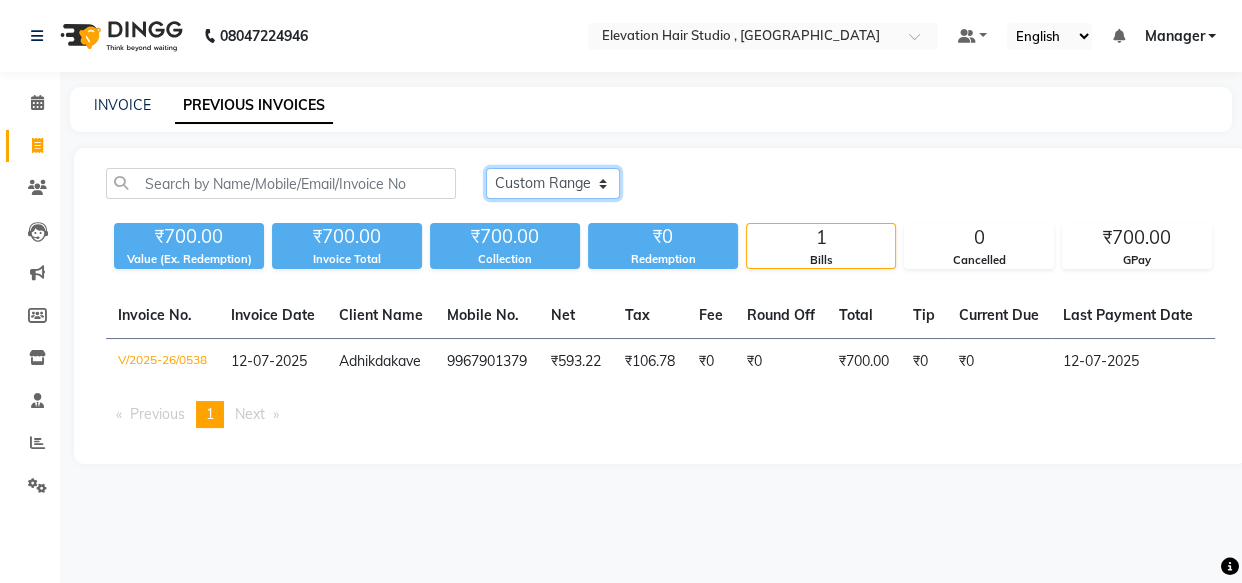 click on "Today Yesterday Custom Range" 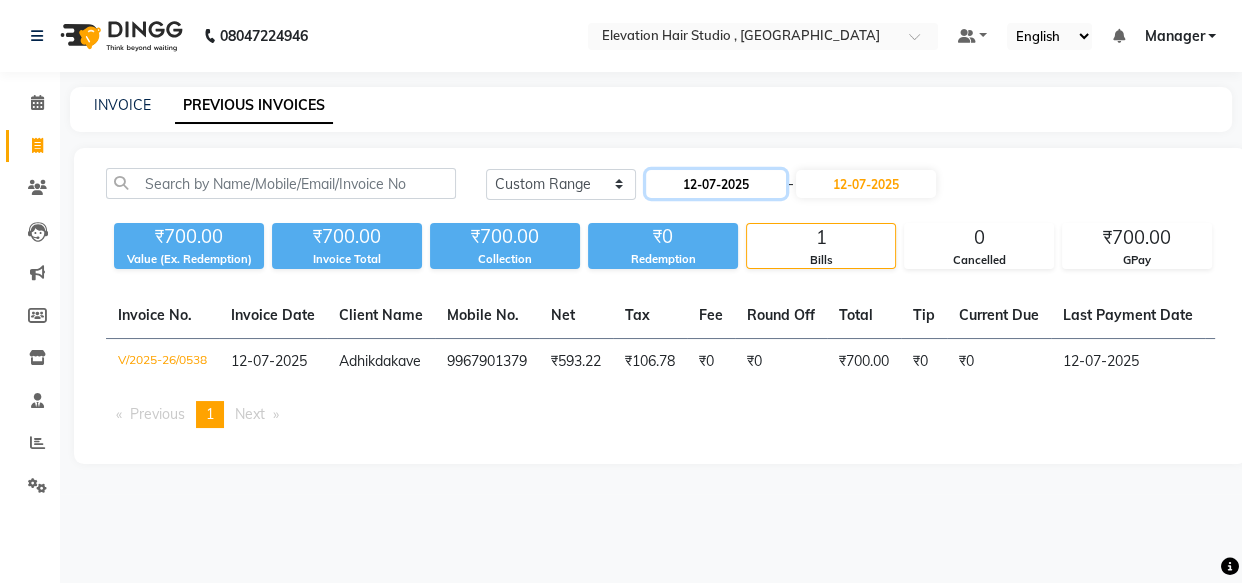 click on "12-07-2025" 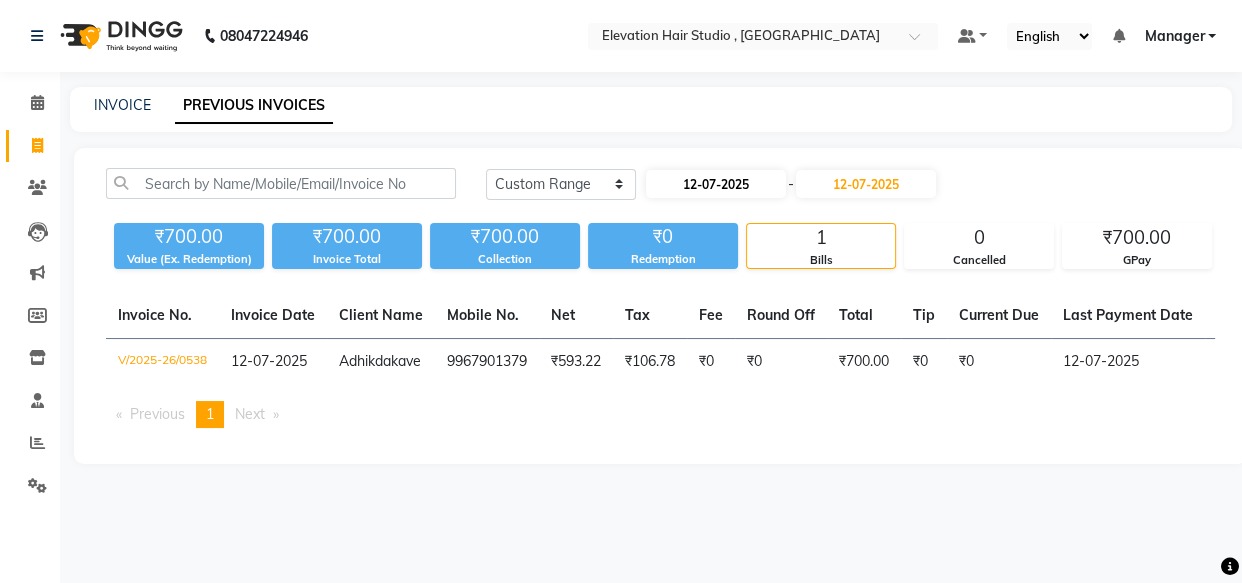 select on "7" 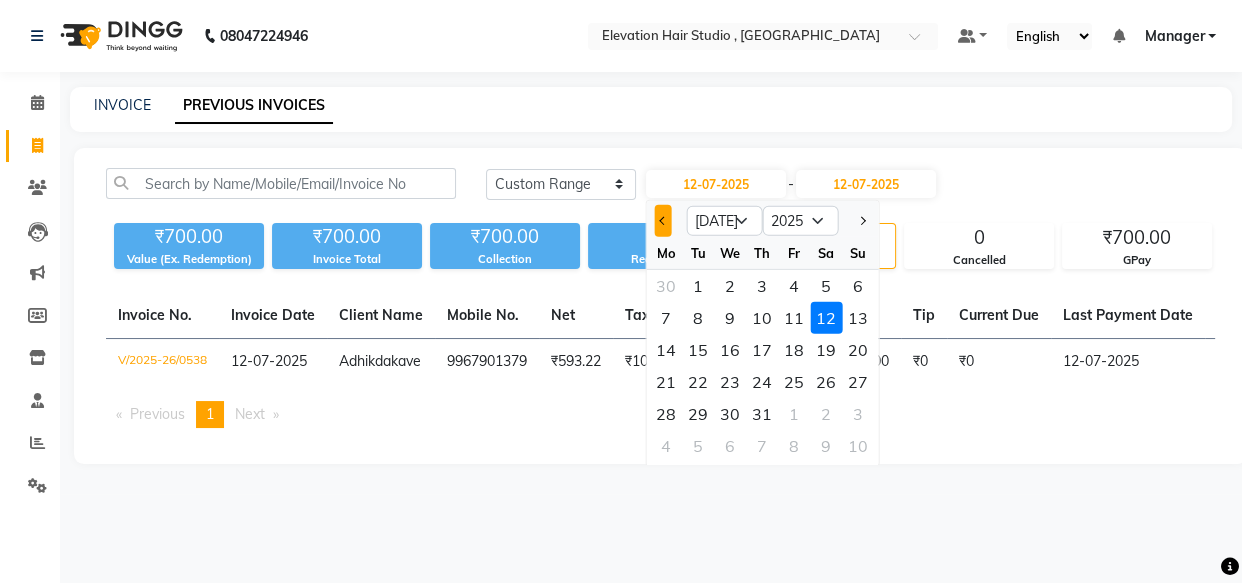 click 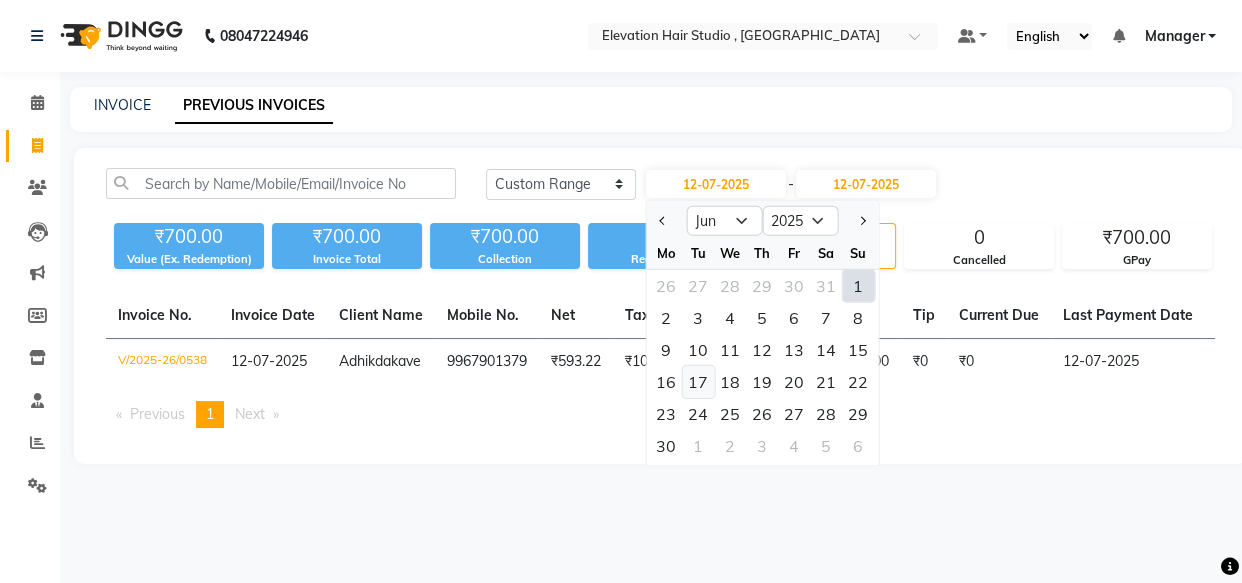 click on "17" 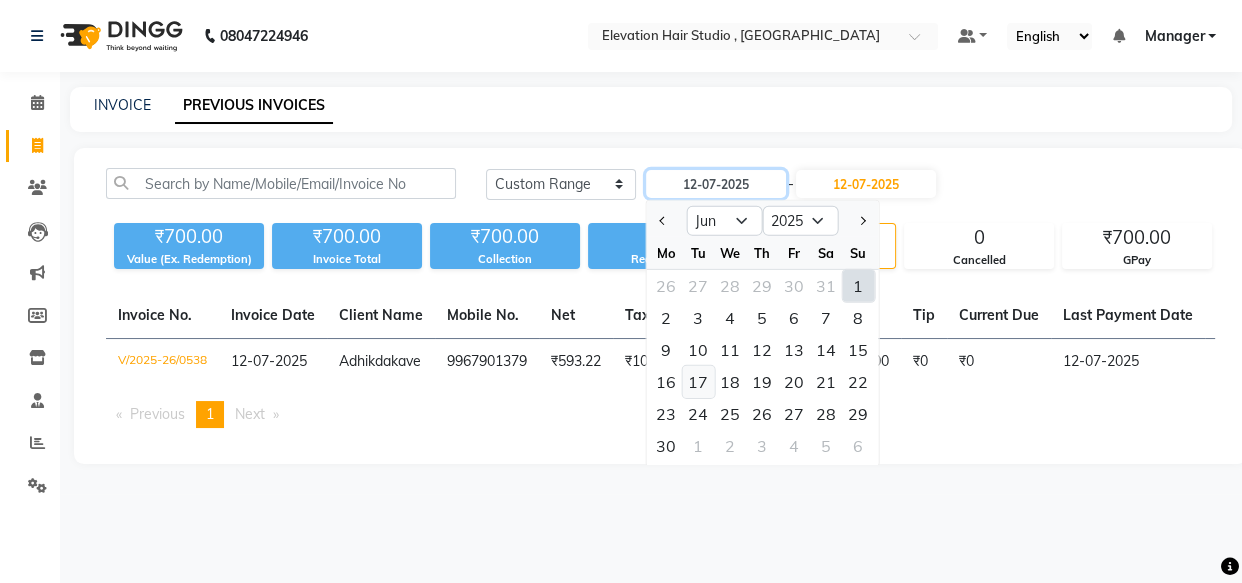 type on "[DATE]" 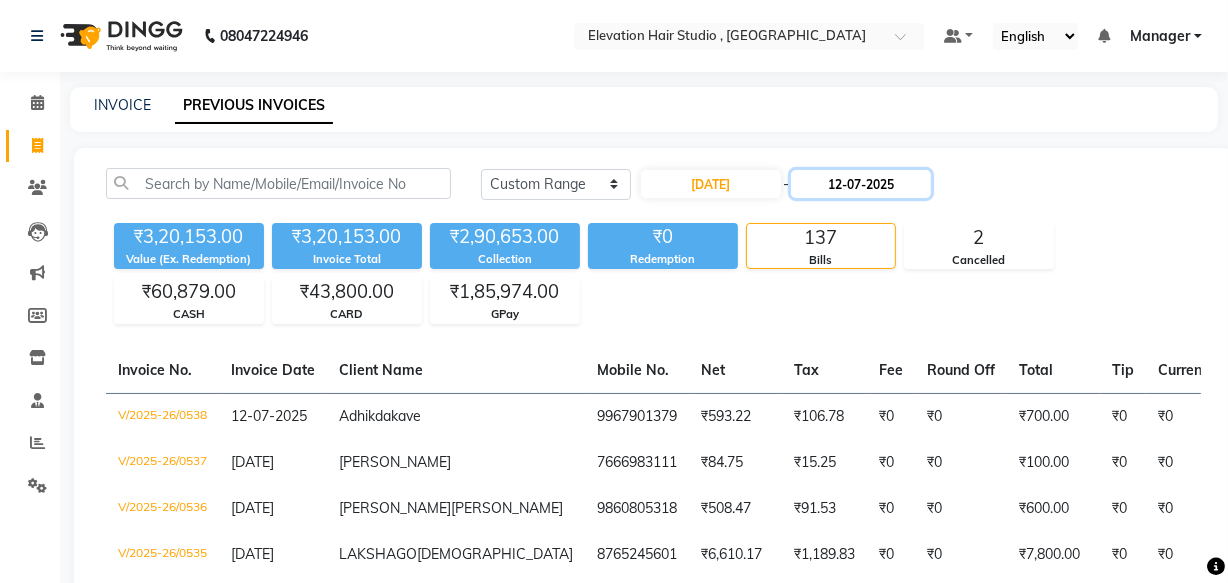 click on "12-07-2025" 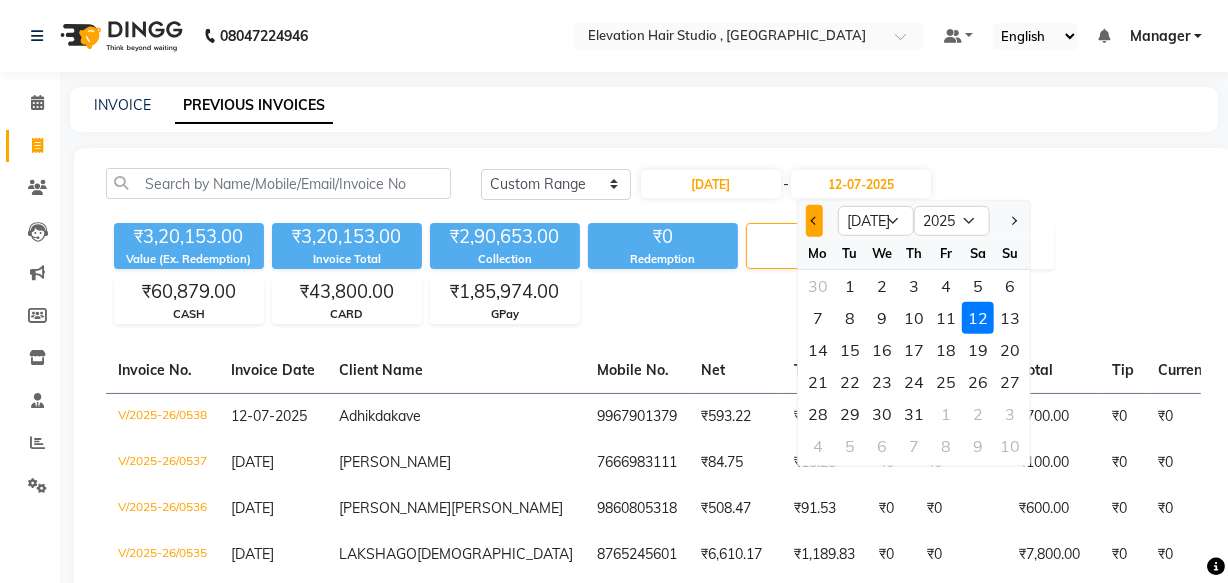click 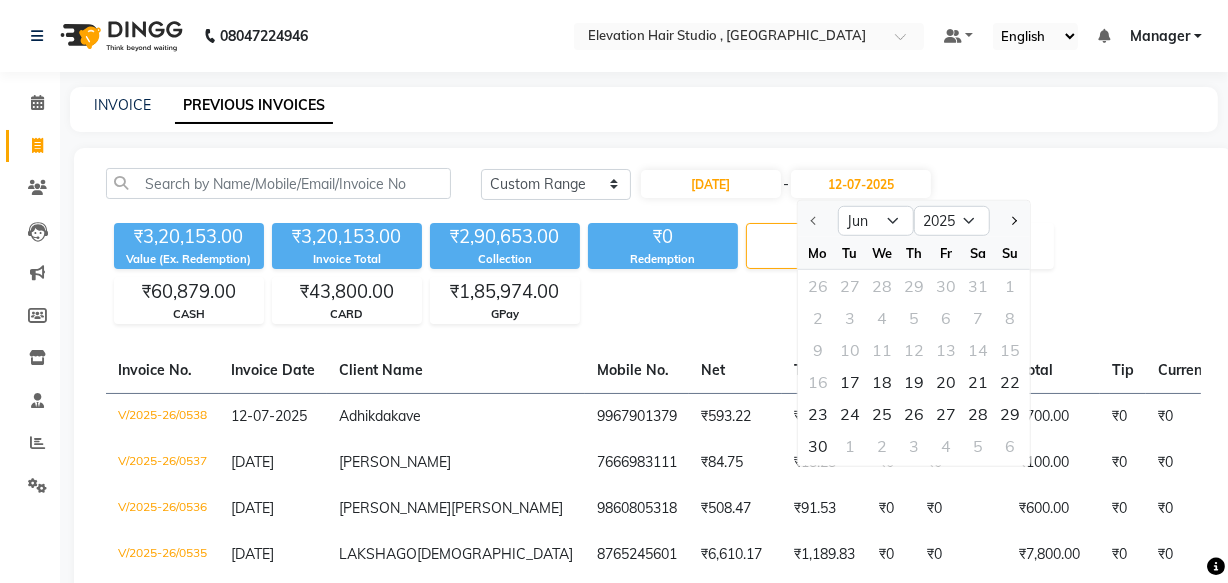 click on "17" 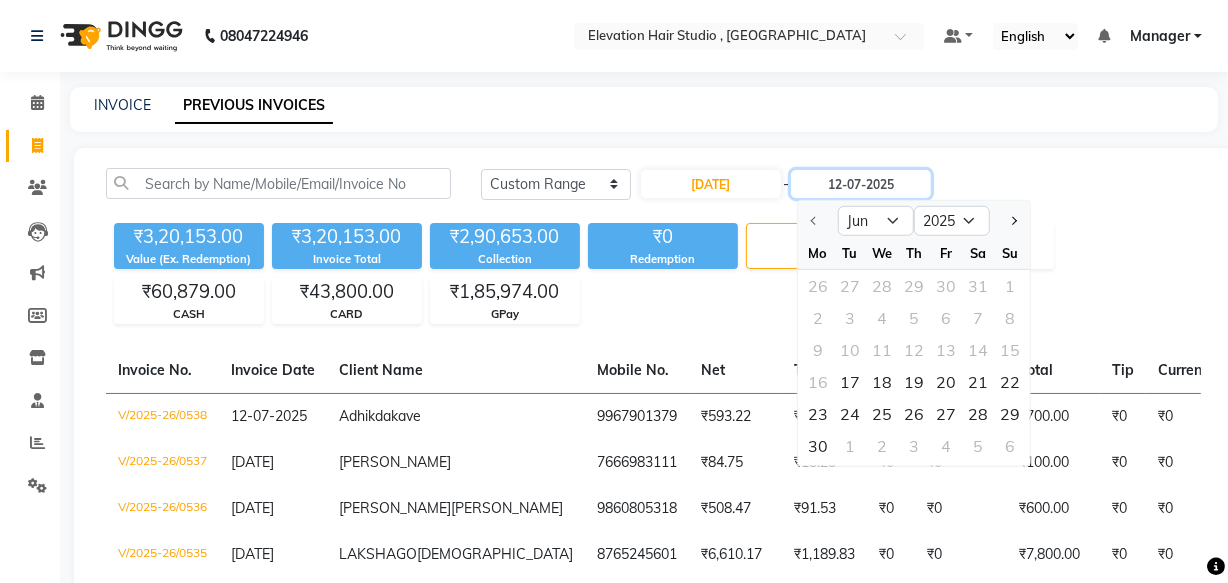 type on "[DATE]" 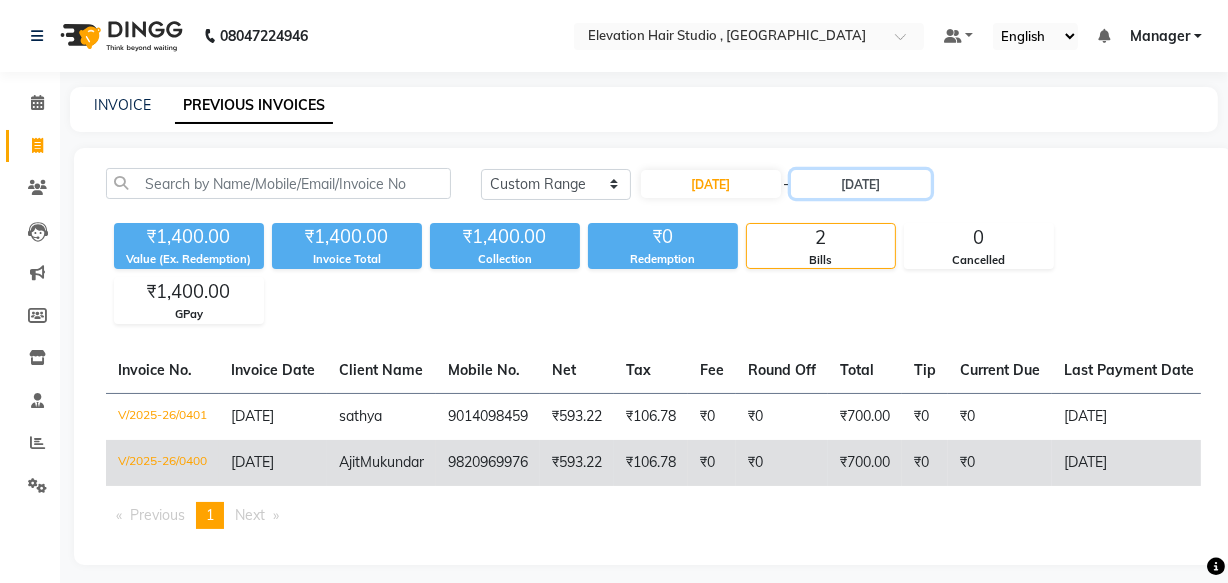 scroll, scrollTop: 45, scrollLeft: 0, axis: vertical 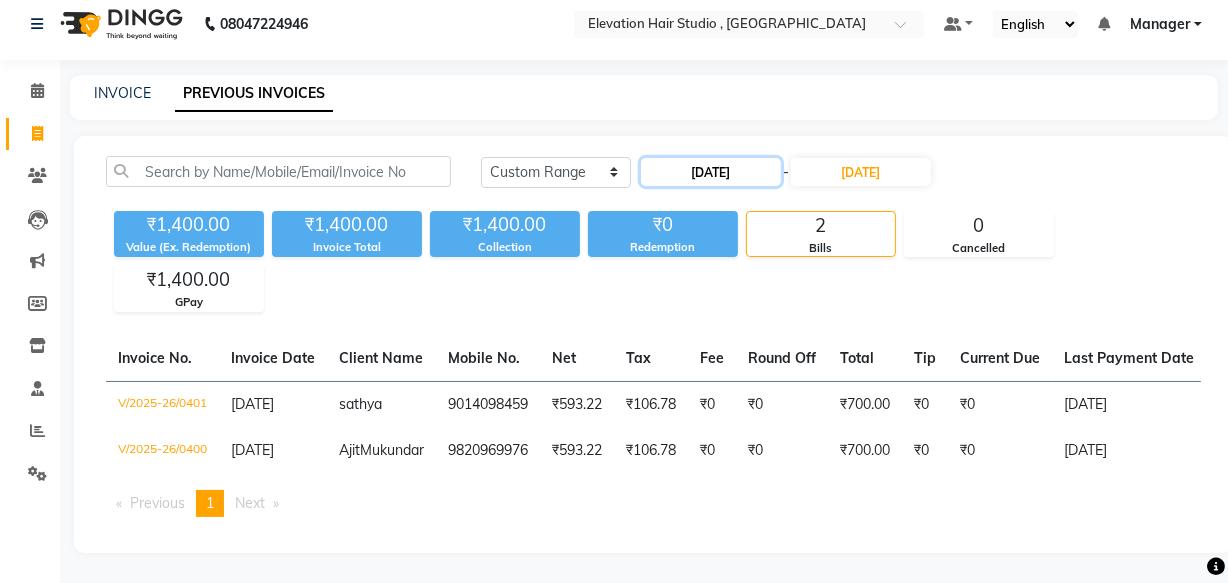 click on "[DATE]" 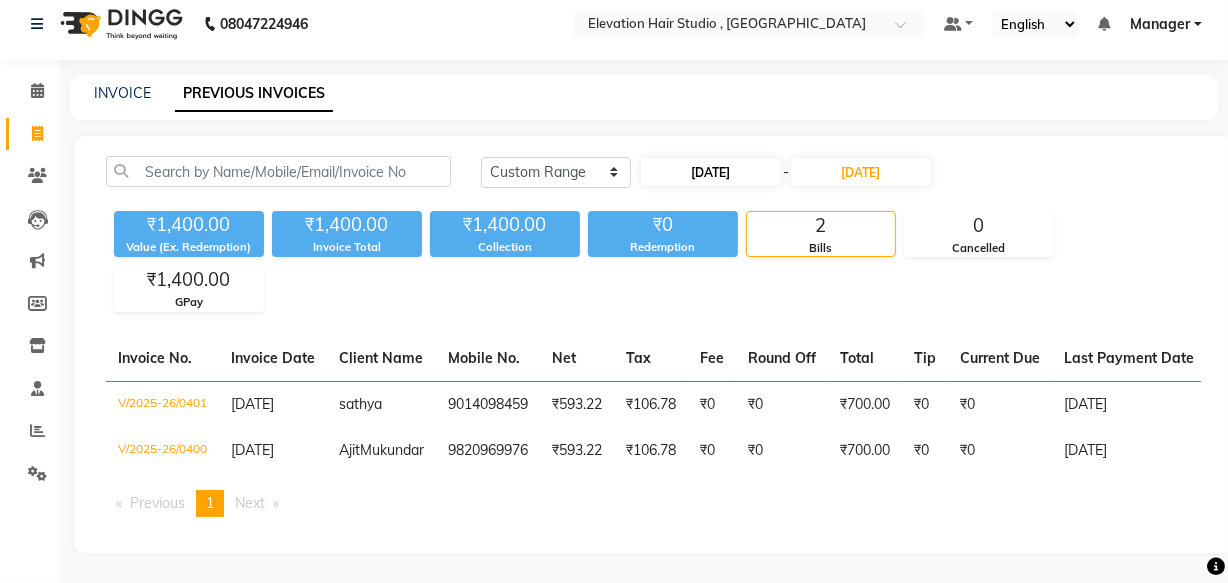 select on "6" 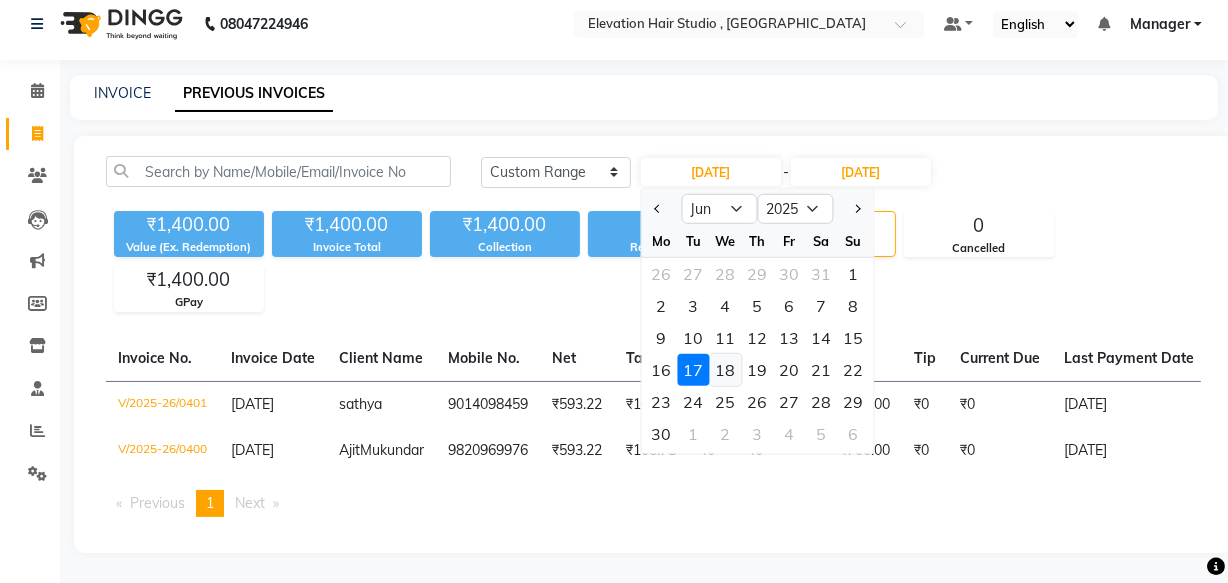 click on "18" 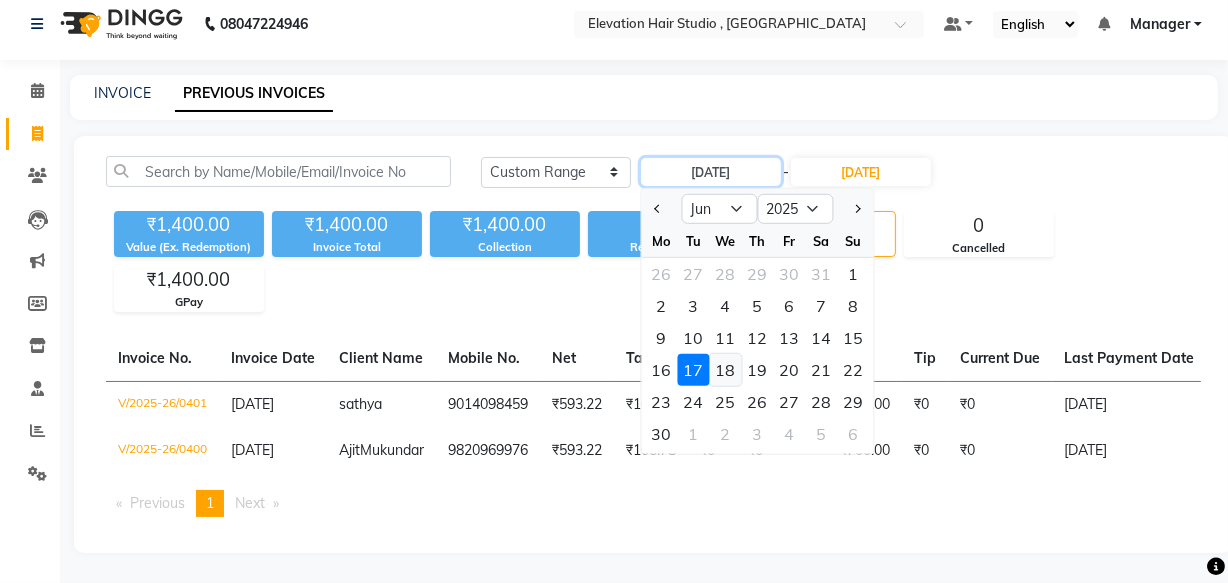 type on "18-06-2025" 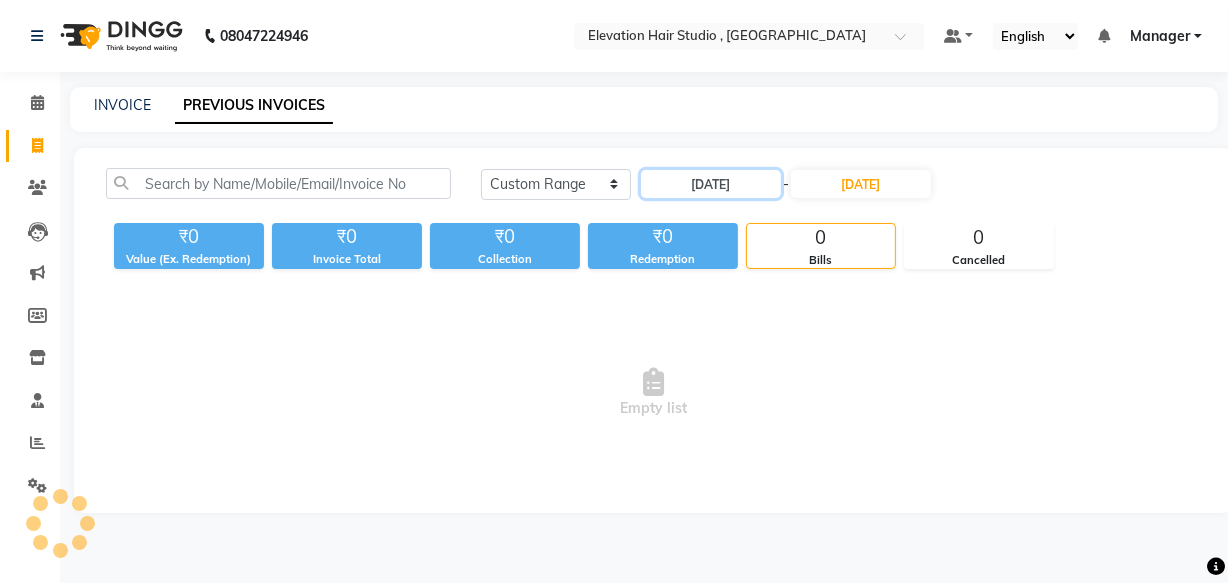 scroll, scrollTop: 0, scrollLeft: 0, axis: both 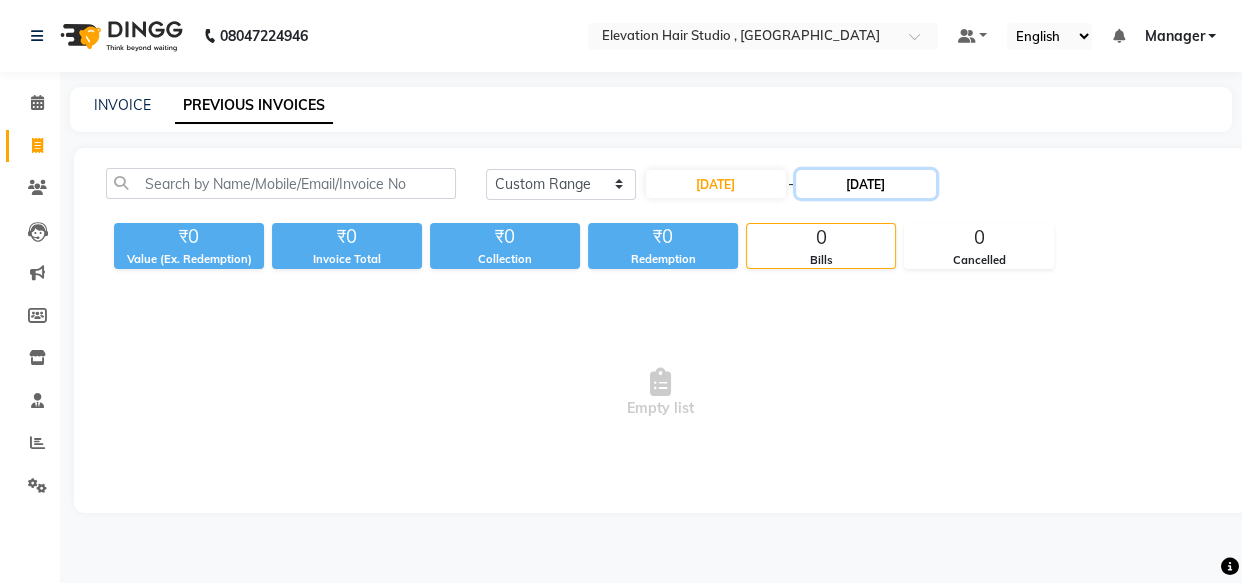 click on "[DATE]" 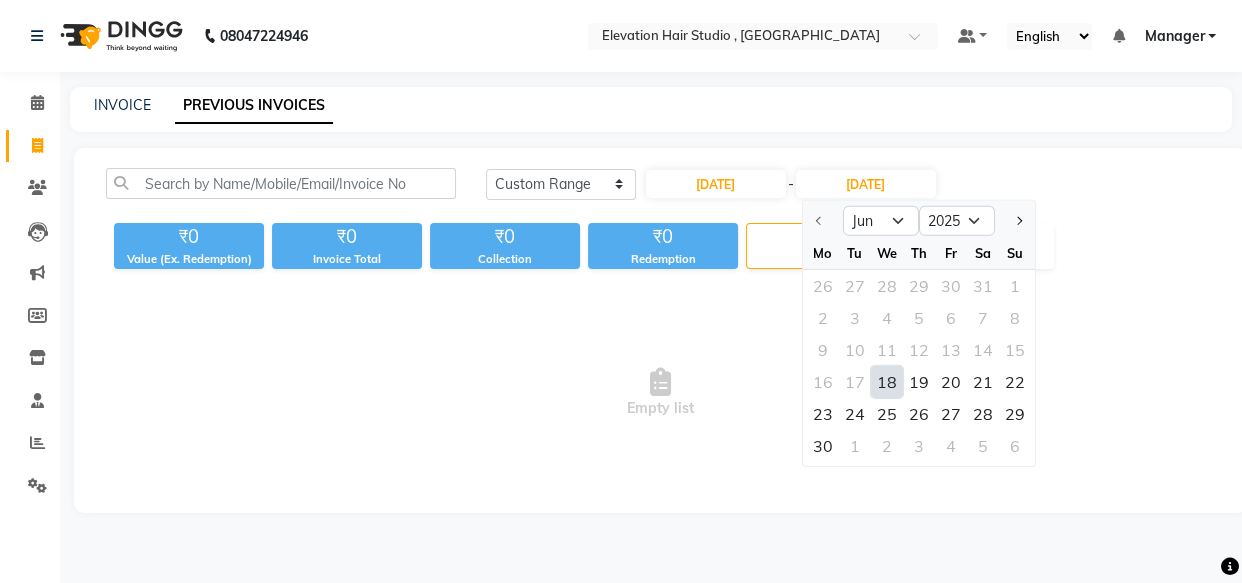 click on "18" 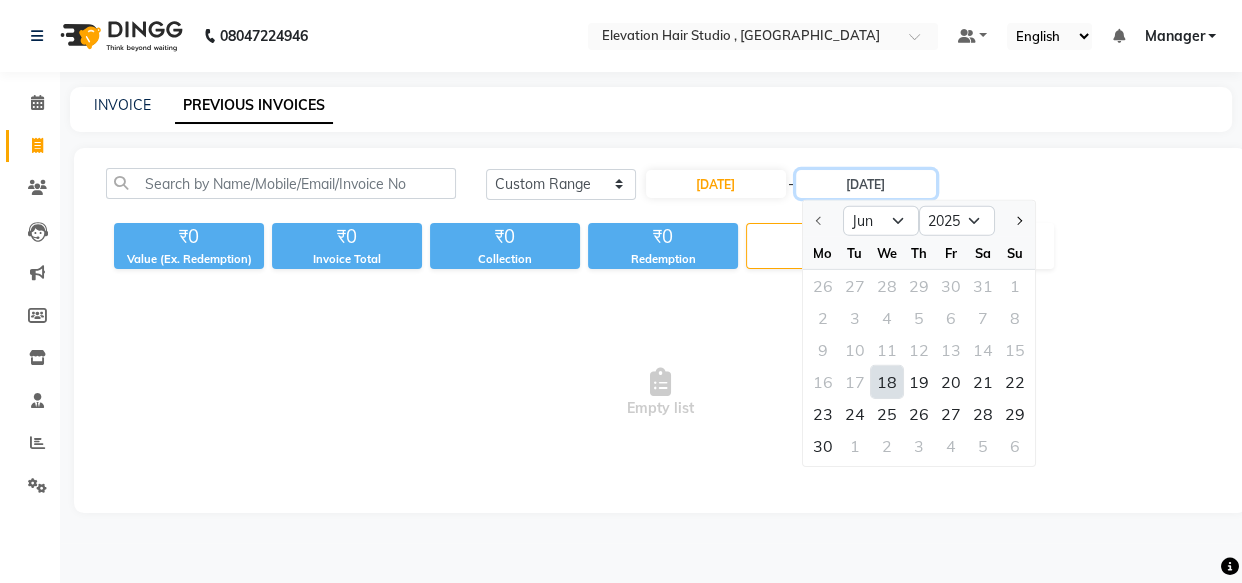 type on "18-06-2025" 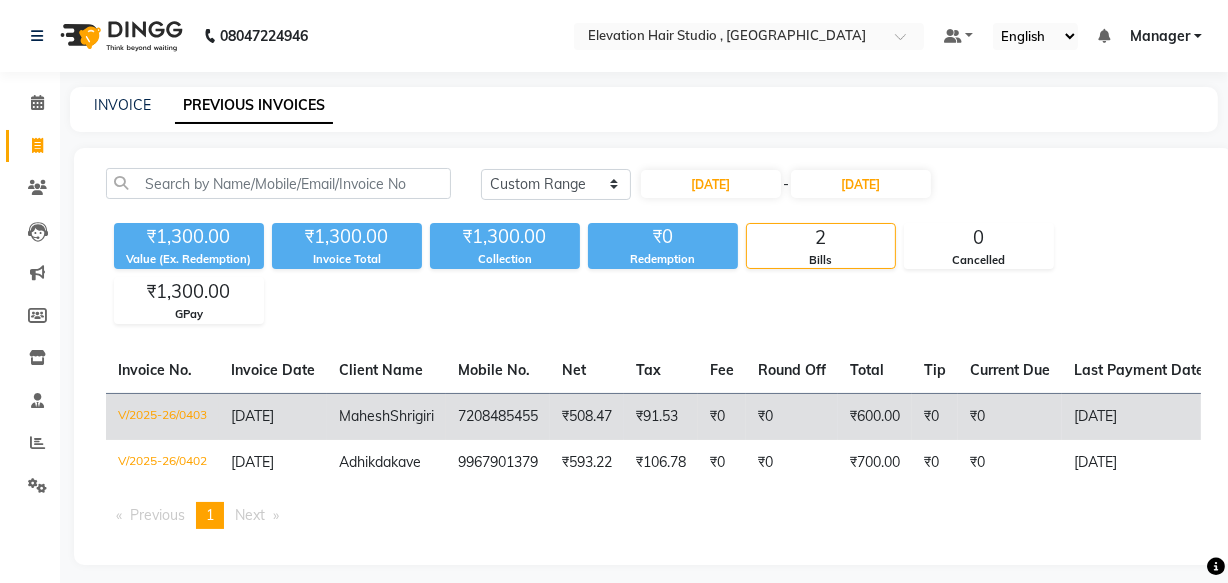 click on "Mahesh  Shrigiri" 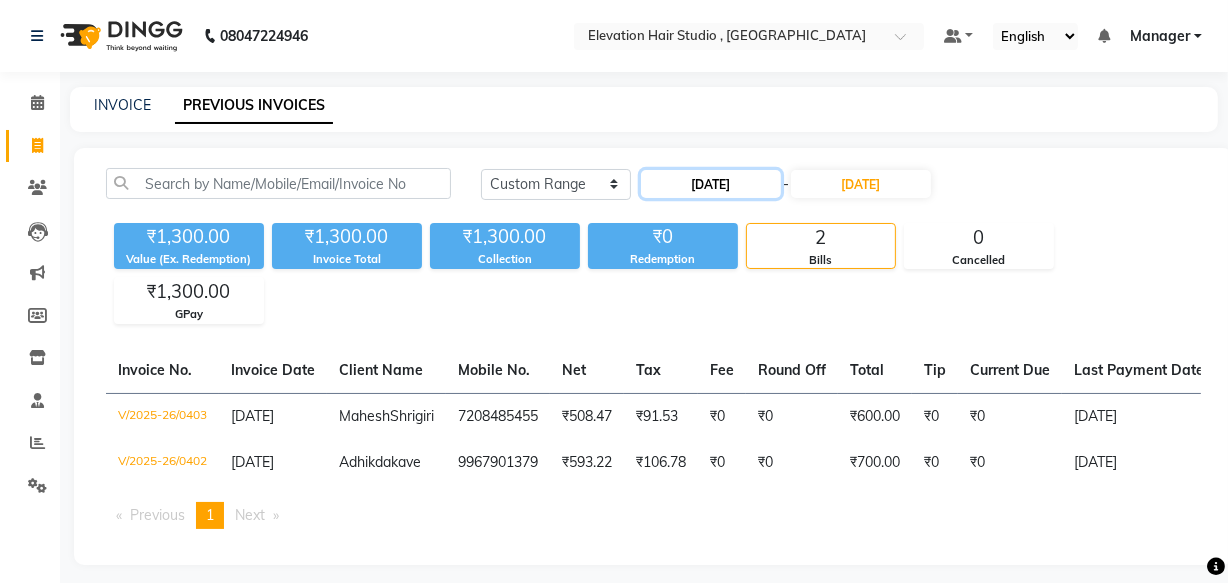 click on "18-06-2025" 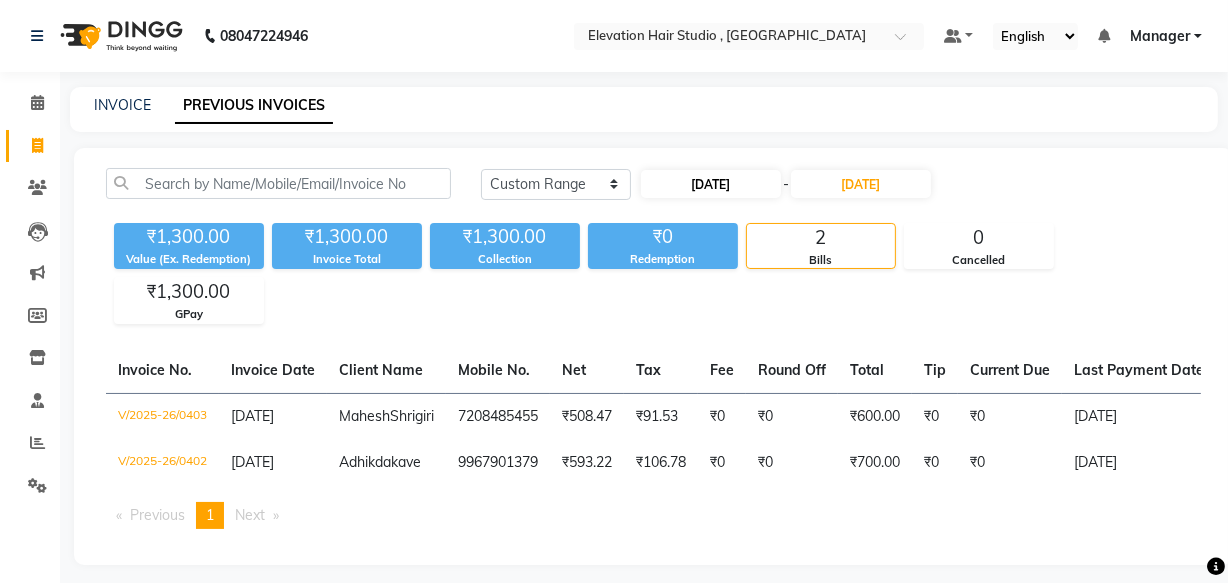 select on "6" 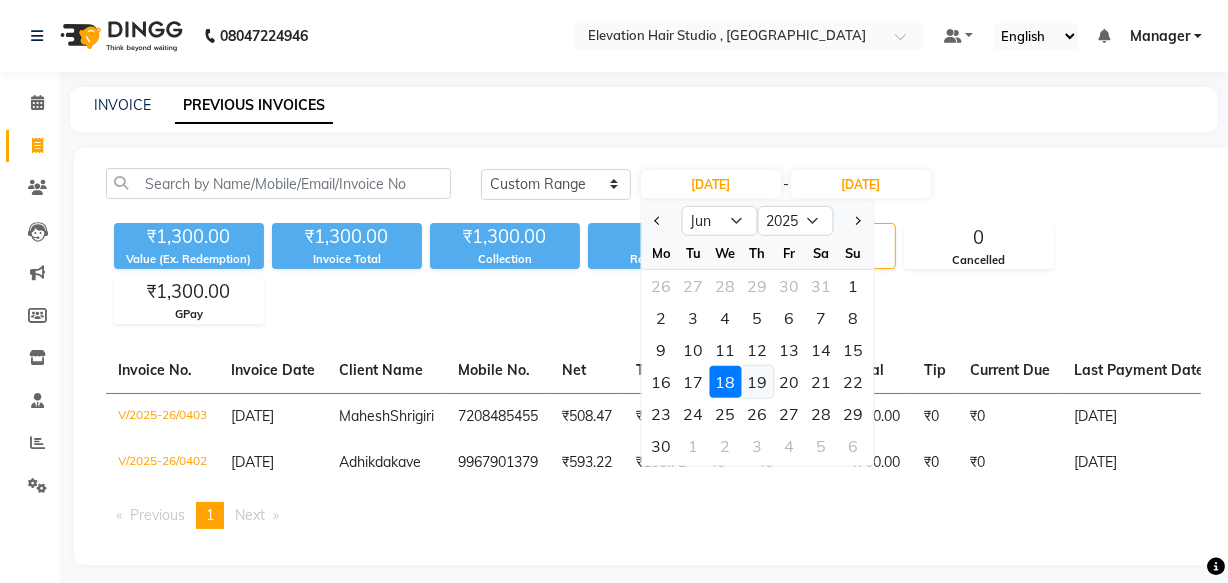 click on "19" 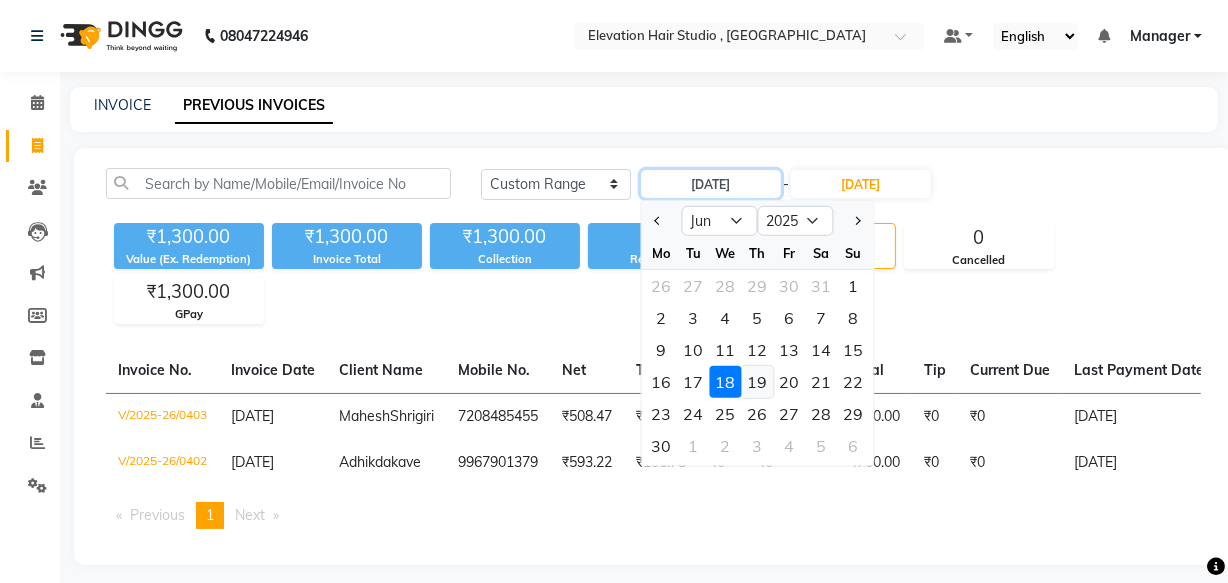 type on "19-06-2025" 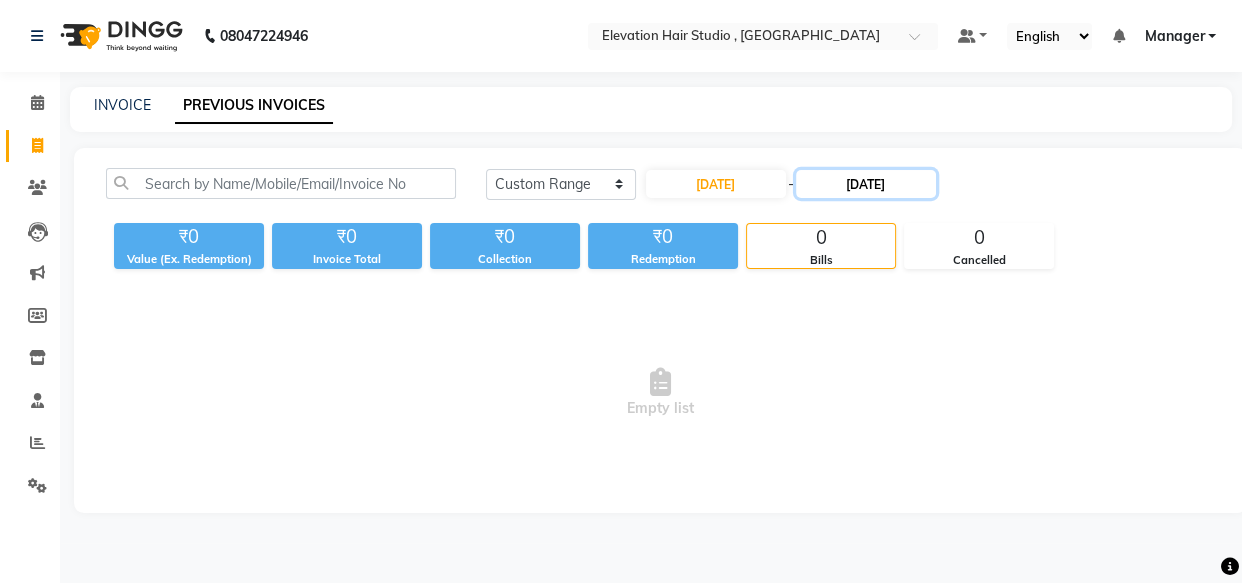 click on "18-06-2025" 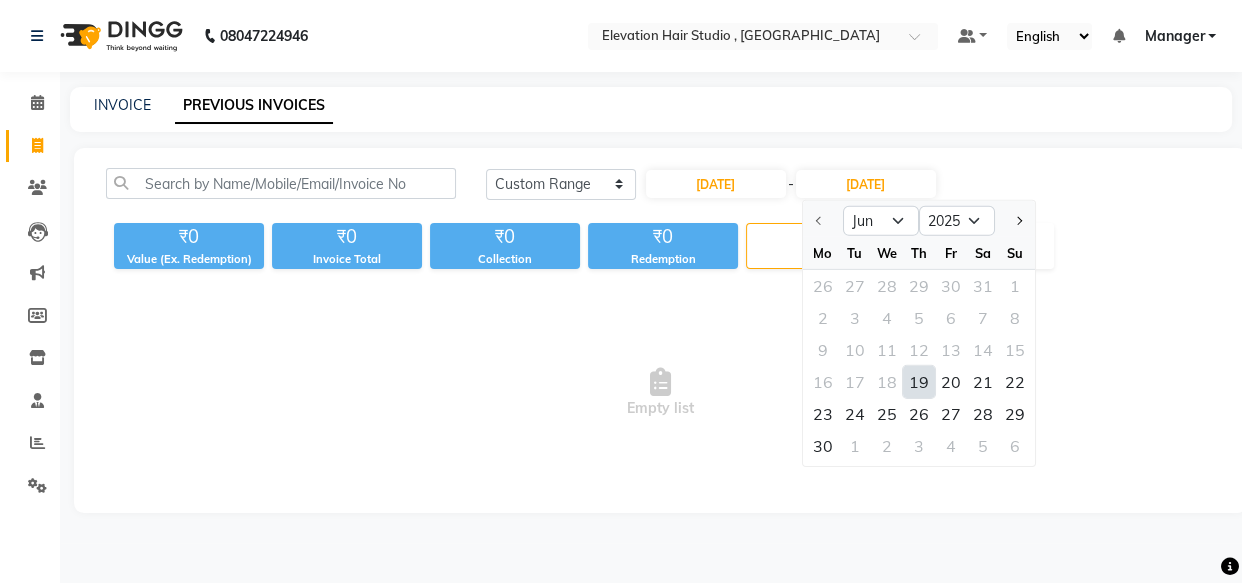click on "19" 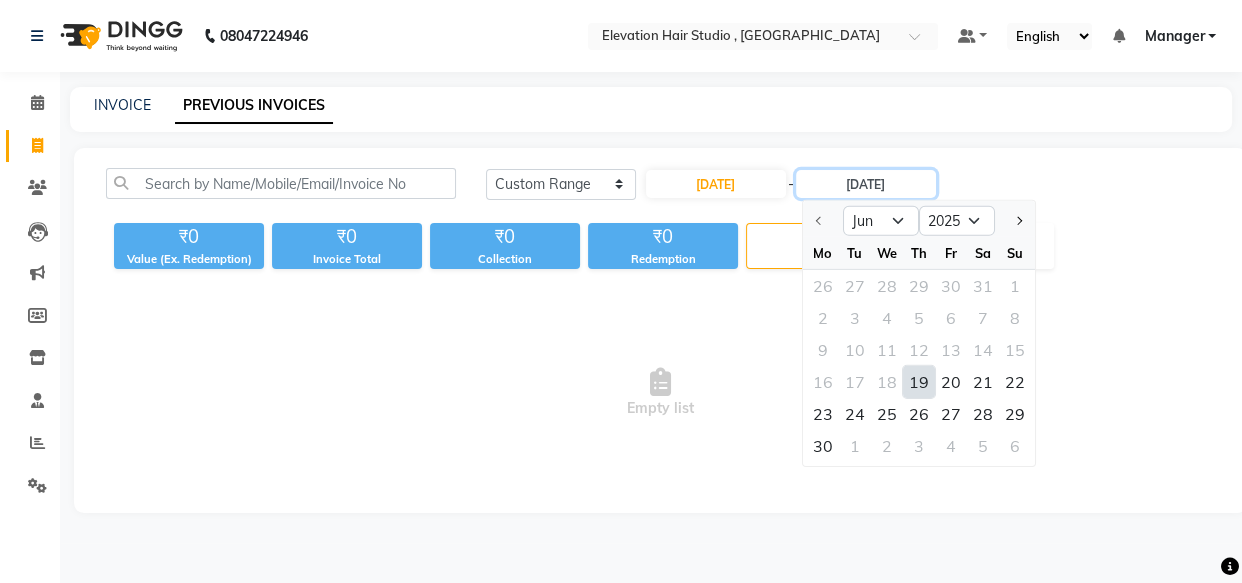 type on "19-06-2025" 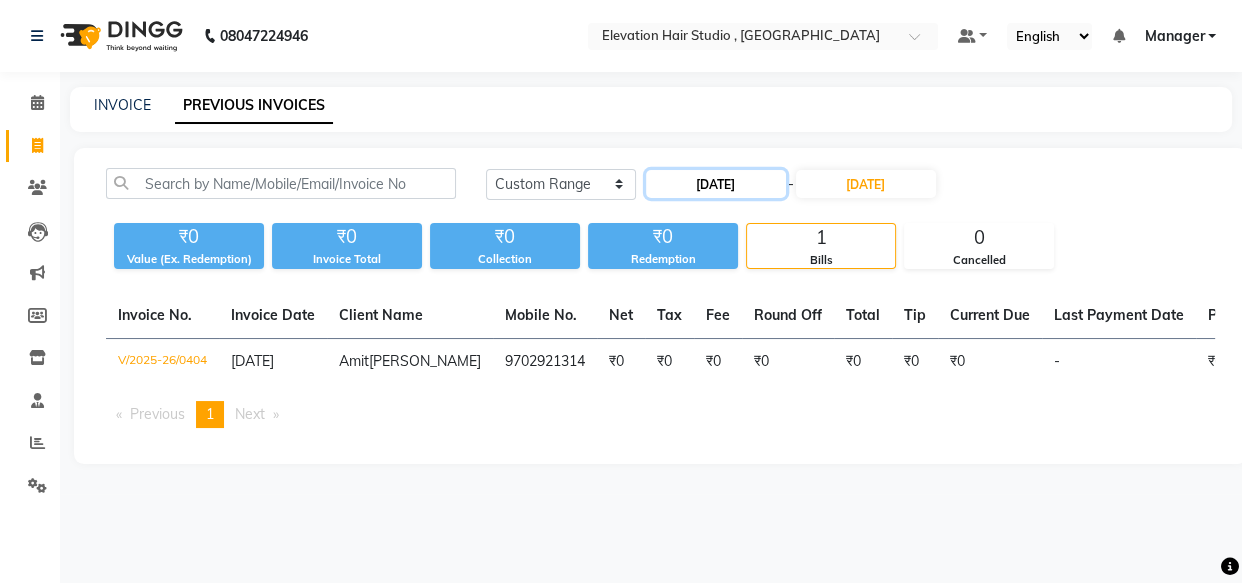 click on "19-06-2025" 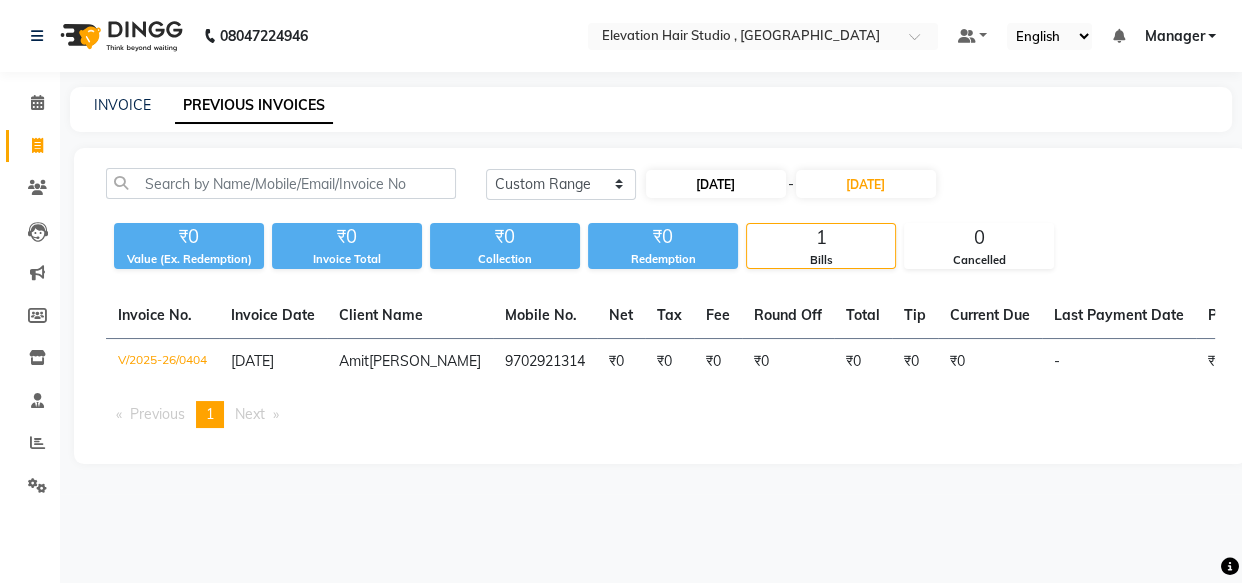 select on "6" 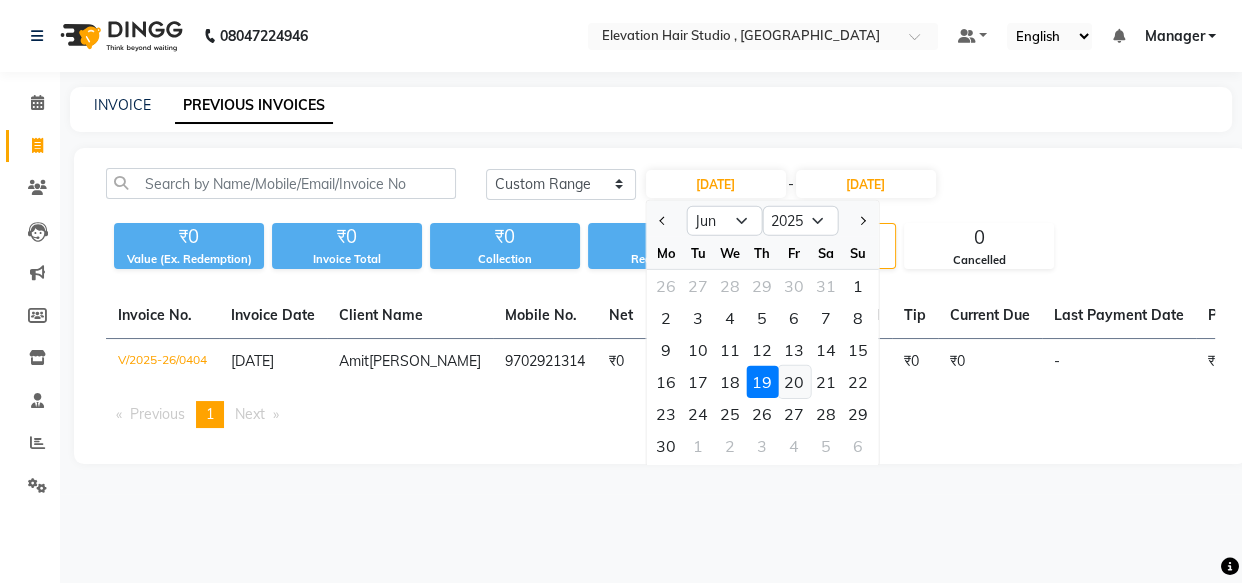 click on "20" 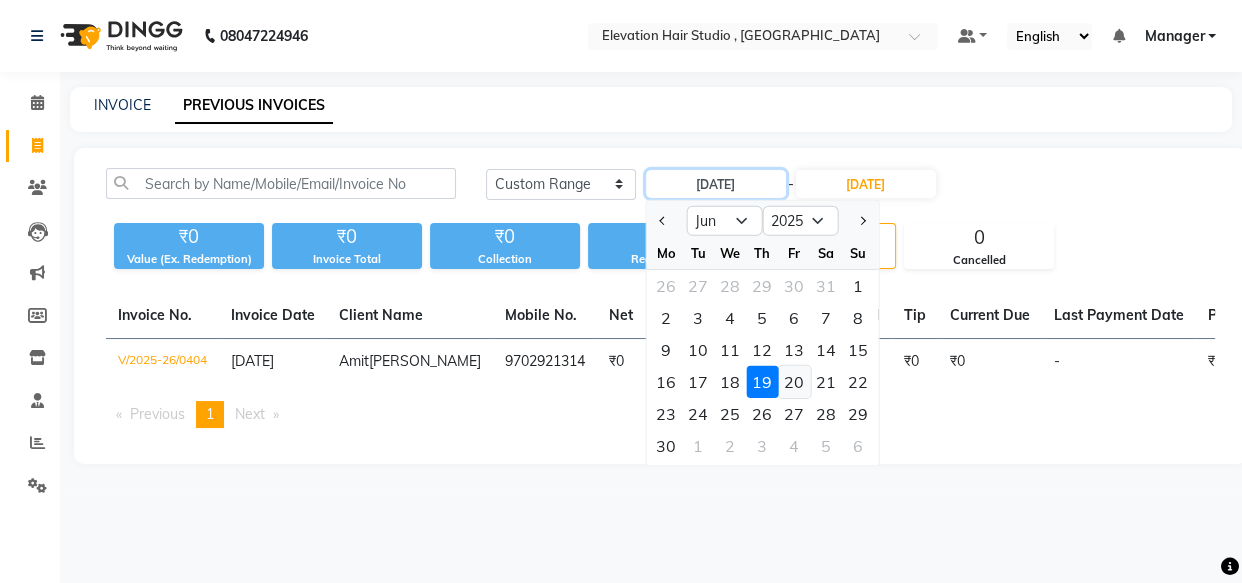 type on "20-06-2025" 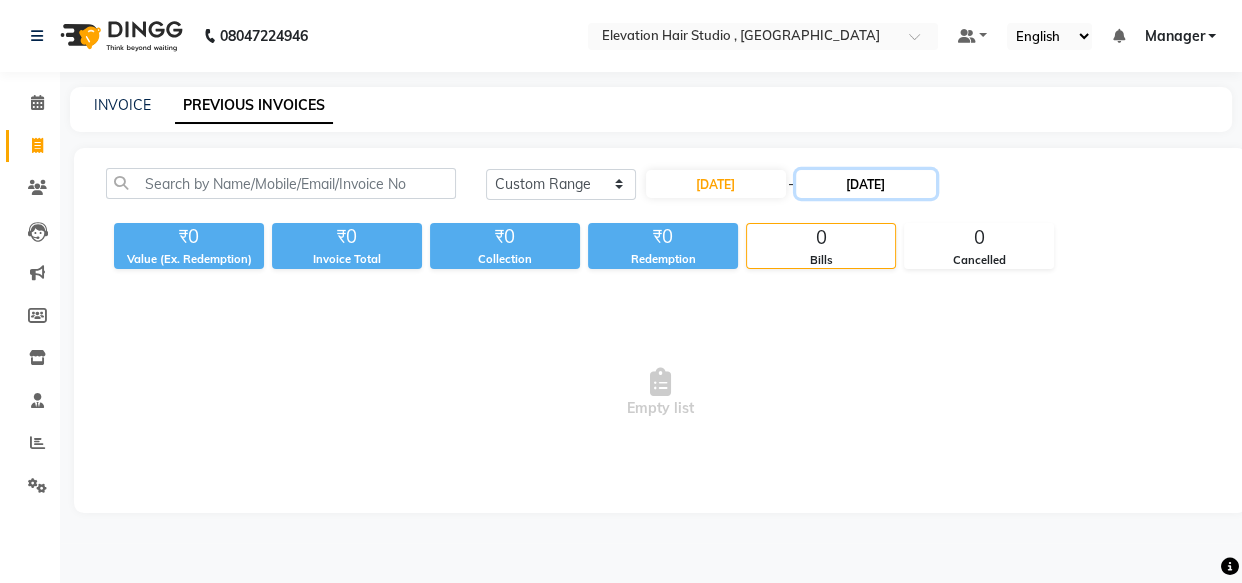 click on "19-06-2025" 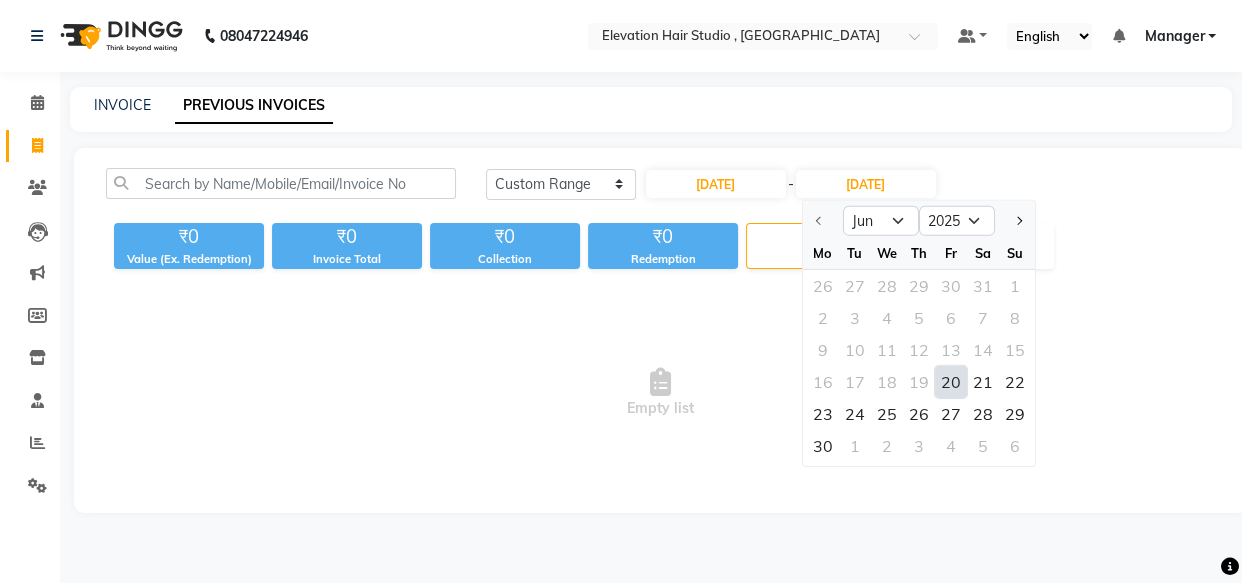 click on "20" 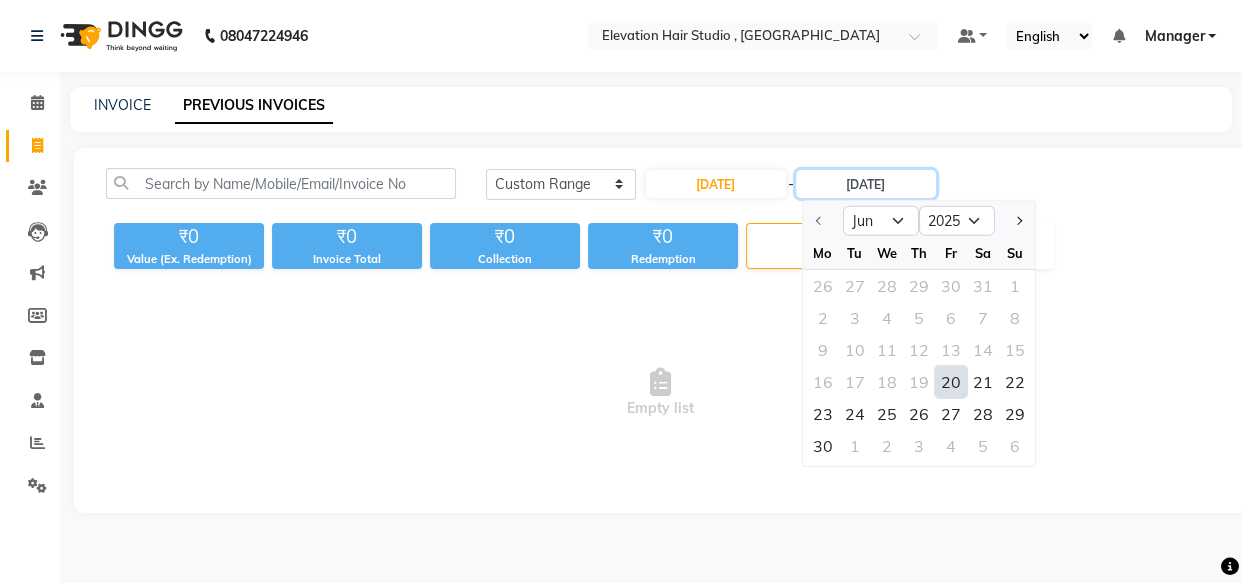 type on "20-06-2025" 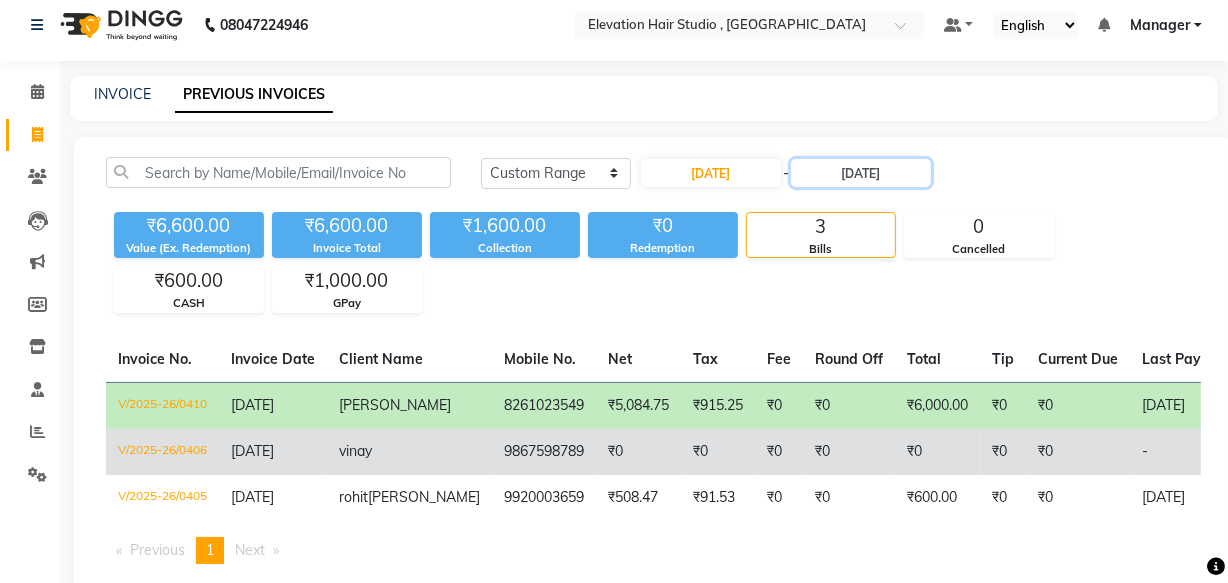 scroll, scrollTop: 91, scrollLeft: 0, axis: vertical 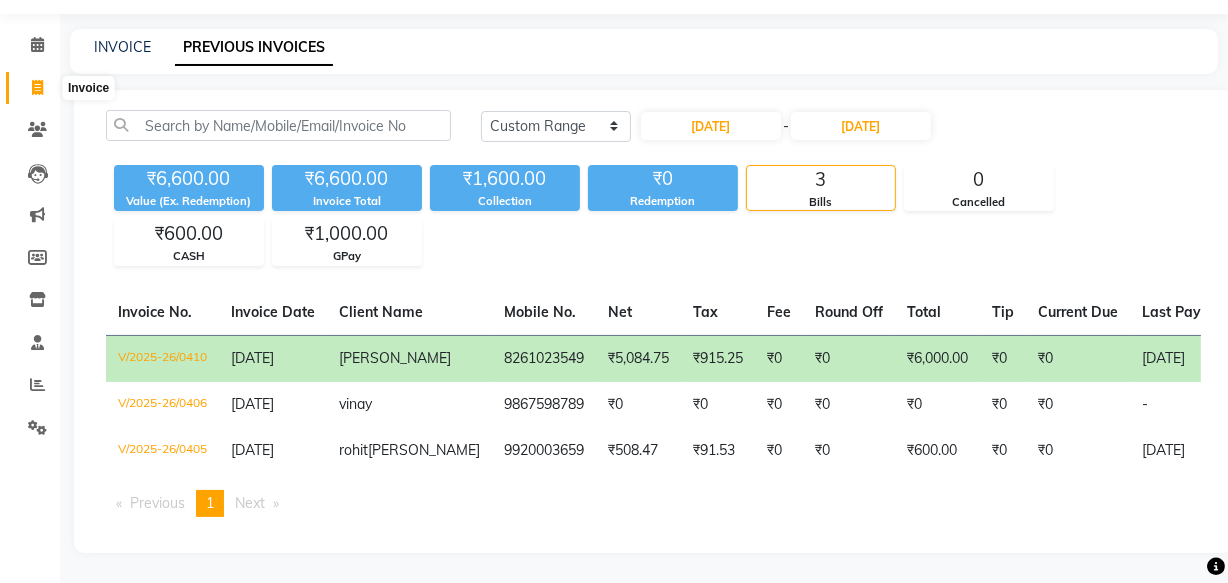 click 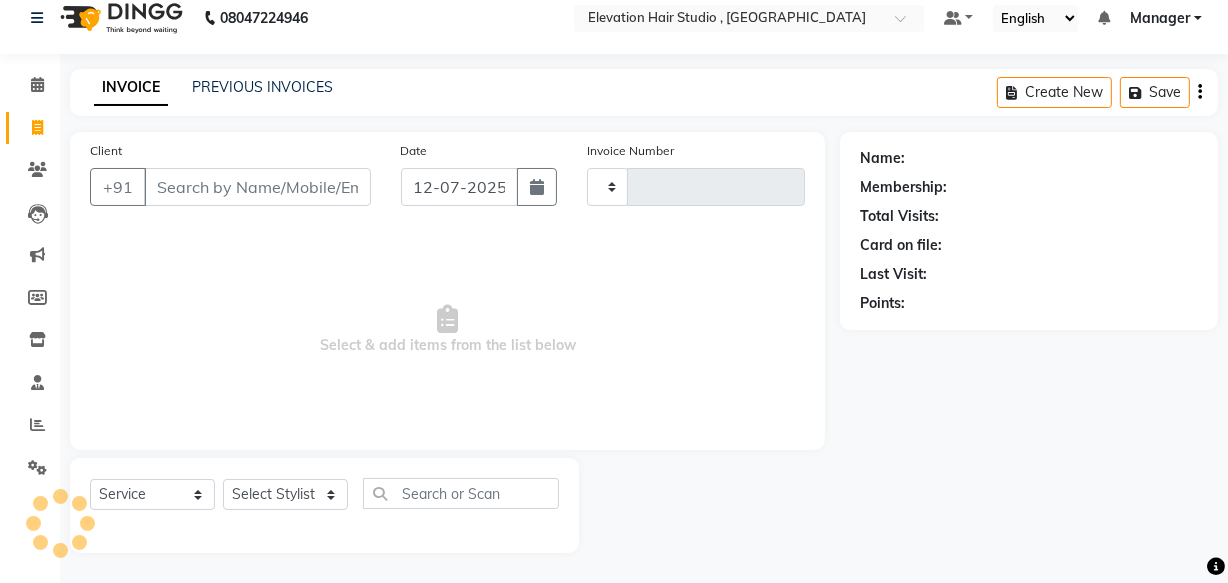 scroll, scrollTop: 19, scrollLeft: 0, axis: vertical 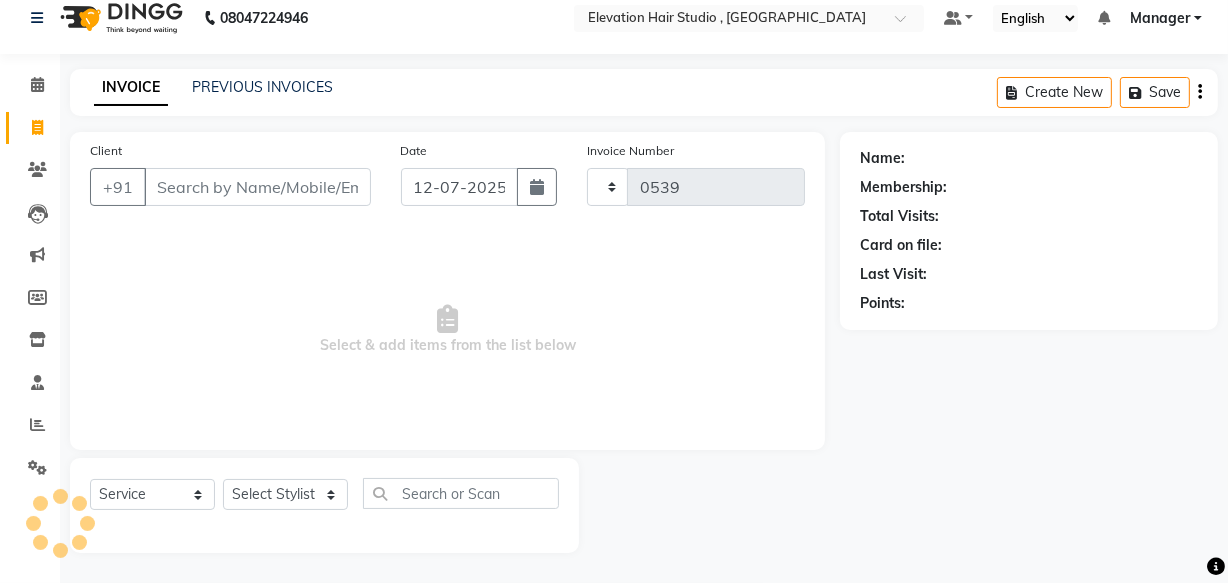 select on "6886" 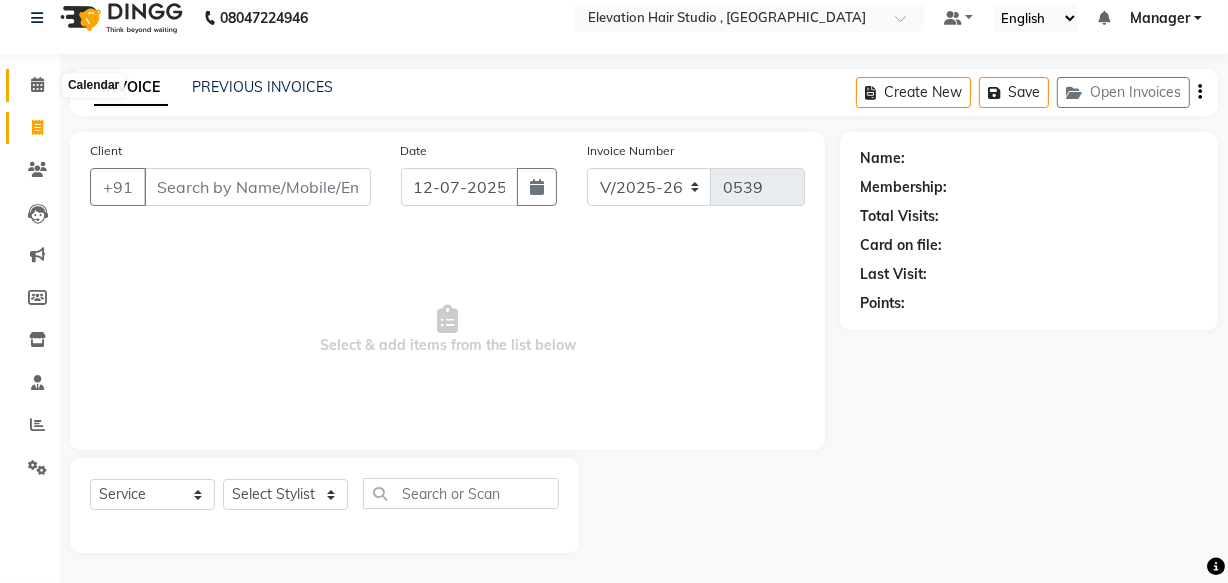 click 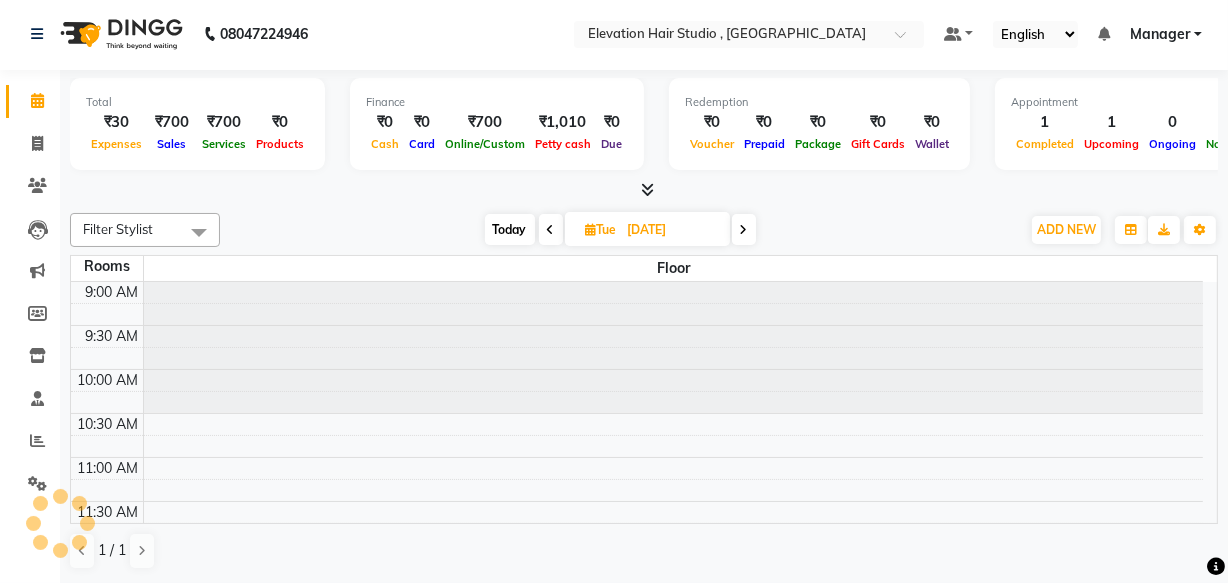 scroll, scrollTop: 0, scrollLeft: 0, axis: both 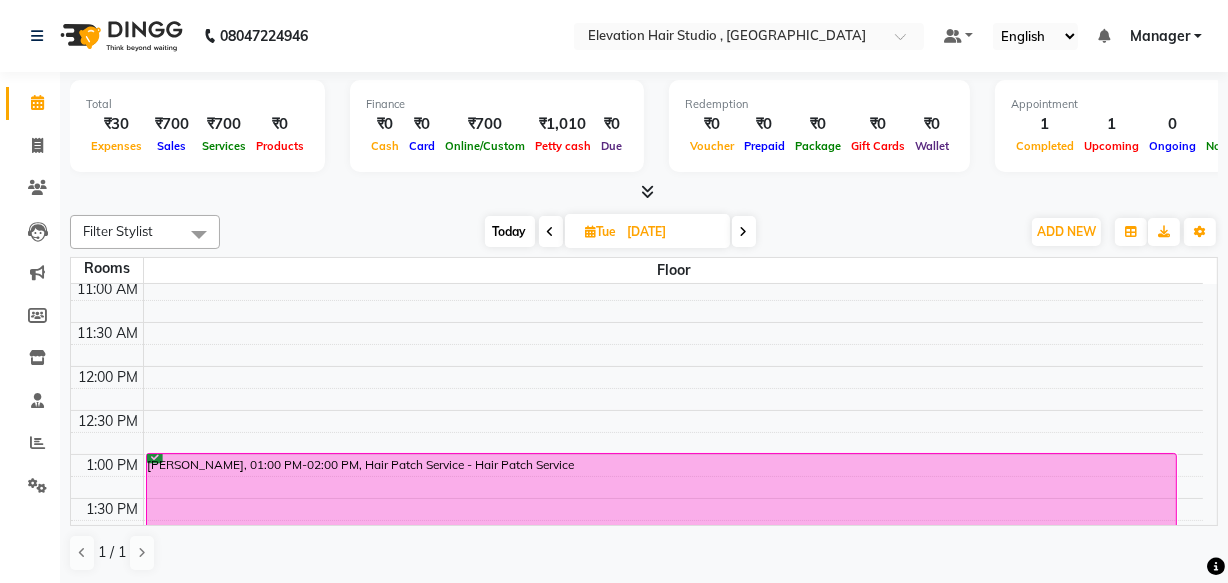 click on "Today  Tue 15-07-2025" at bounding box center (620, 232) 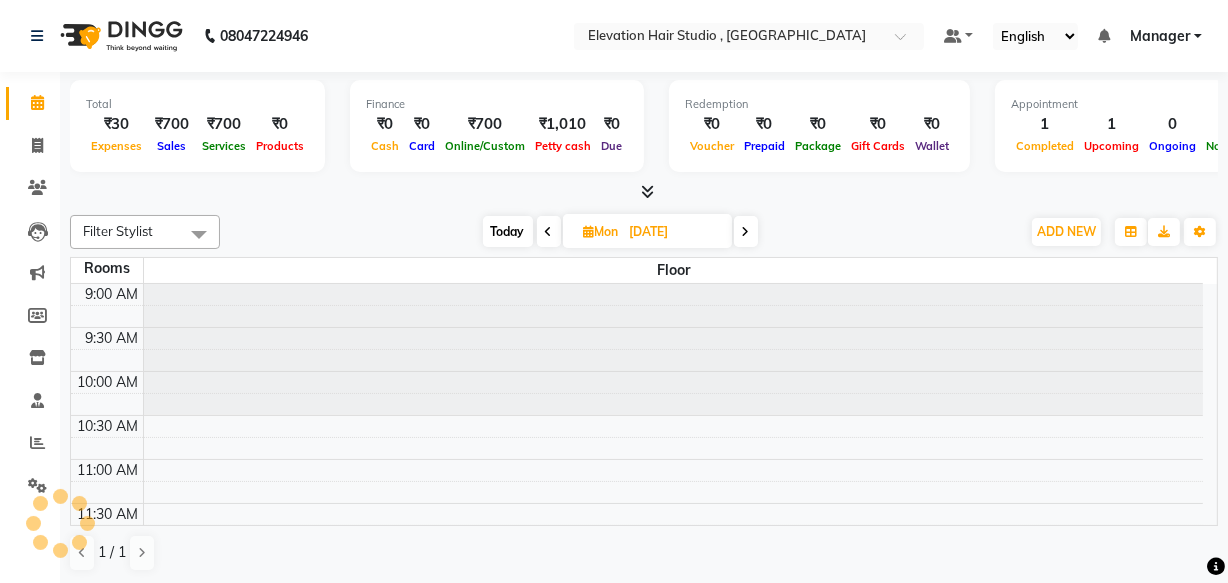 scroll, scrollTop: 439, scrollLeft: 0, axis: vertical 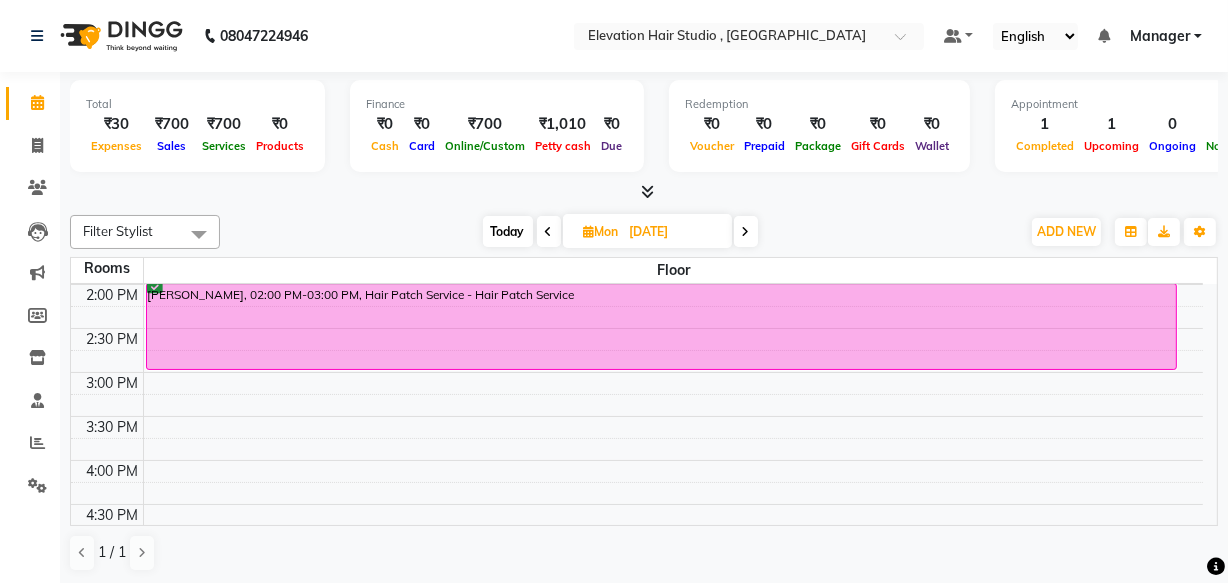 click at bounding box center (549, 231) 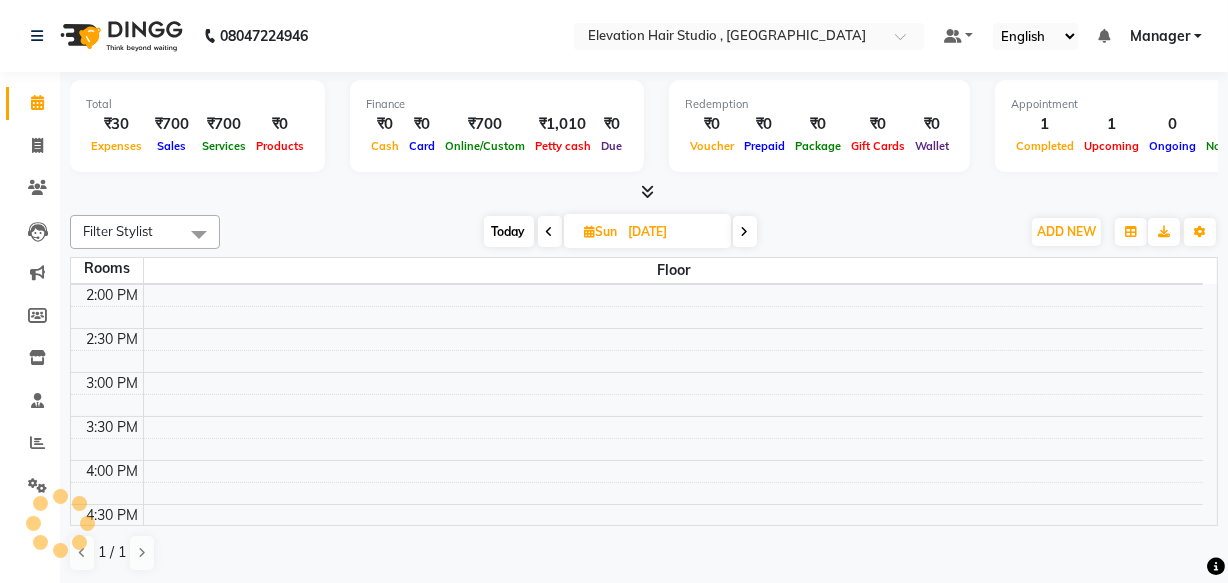 scroll, scrollTop: 0, scrollLeft: 0, axis: both 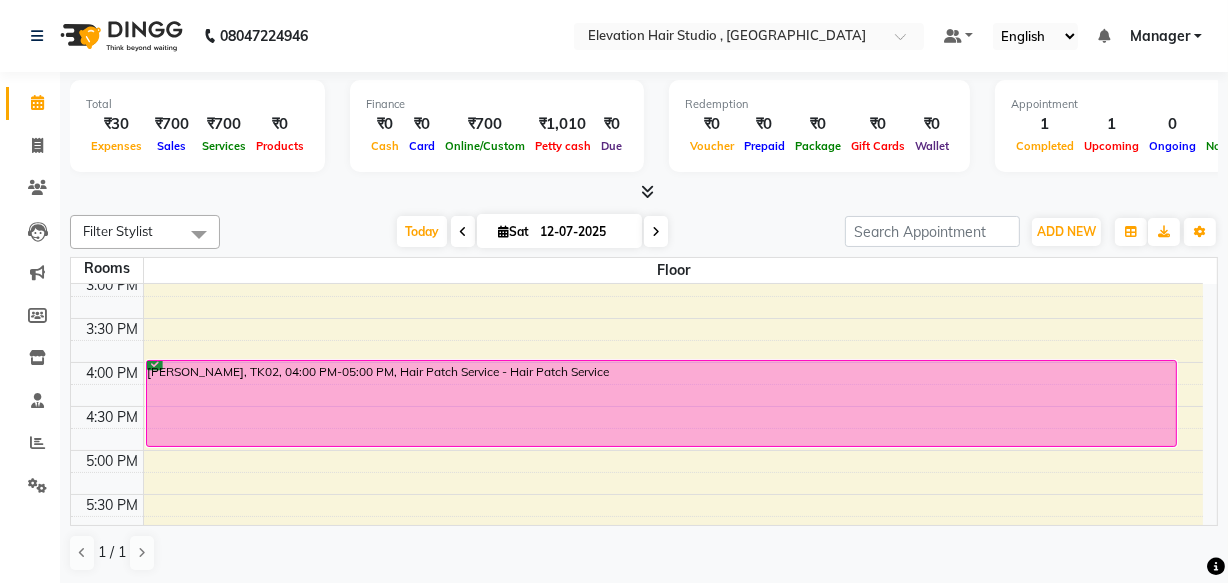 drag, startPoint x: 661, startPoint y: 228, endPoint x: 646, endPoint y: 229, distance: 15.033297 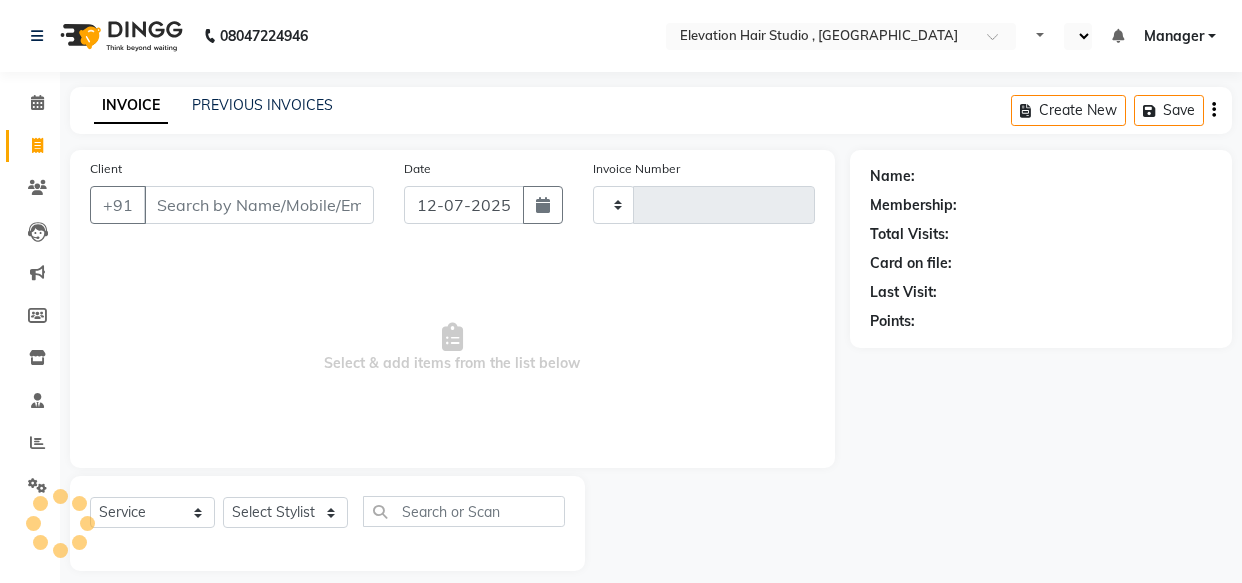 select on "service" 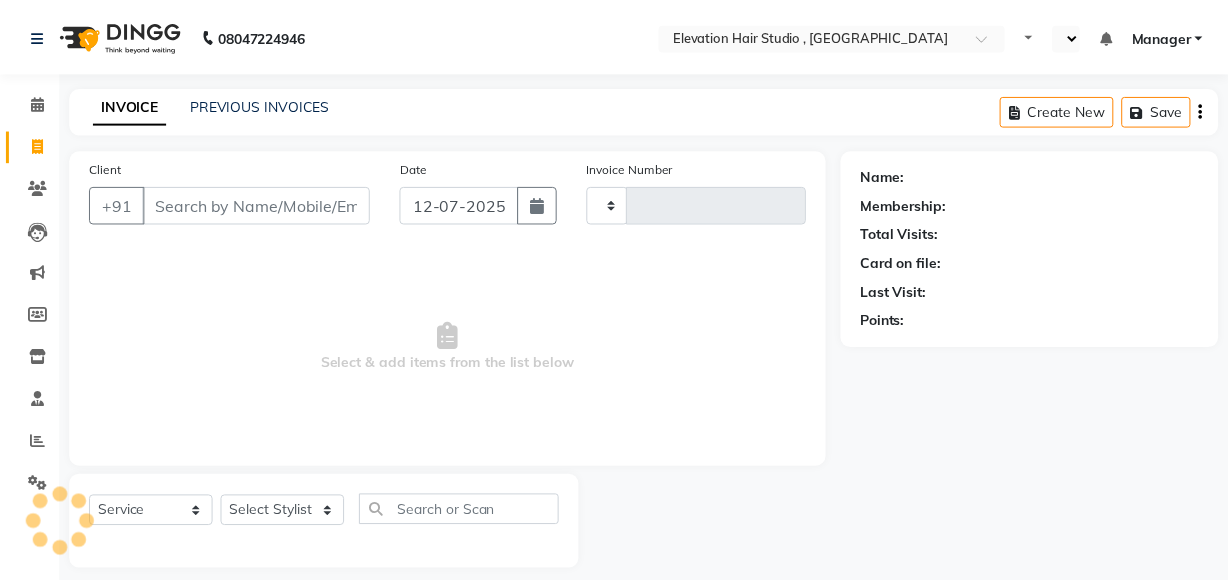 scroll, scrollTop: 0, scrollLeft: 0, axis: both 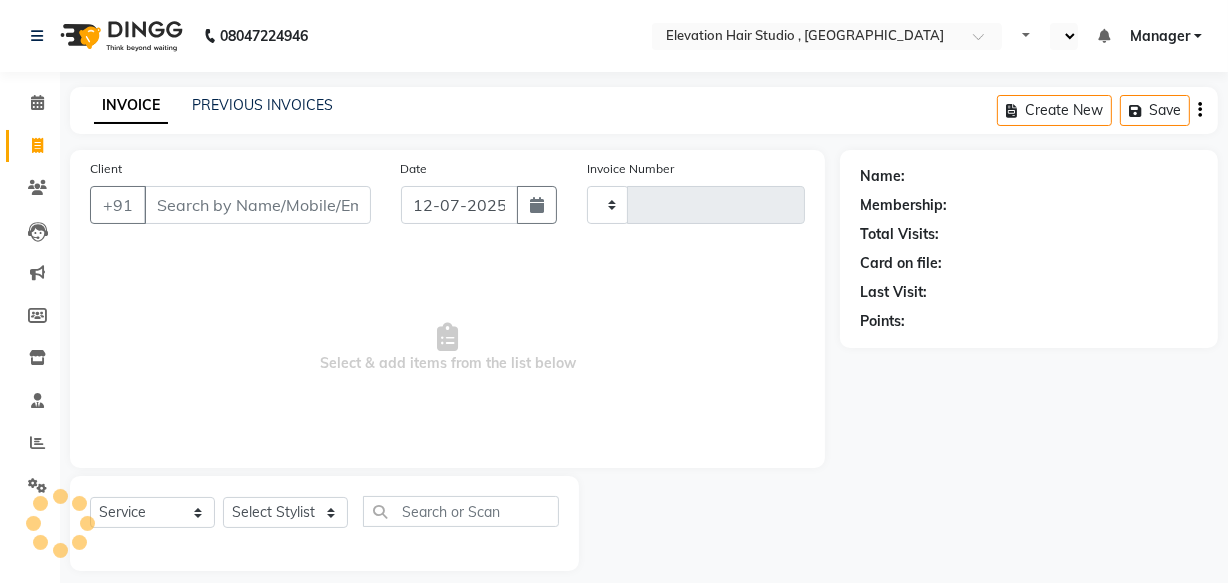 type on "0539" 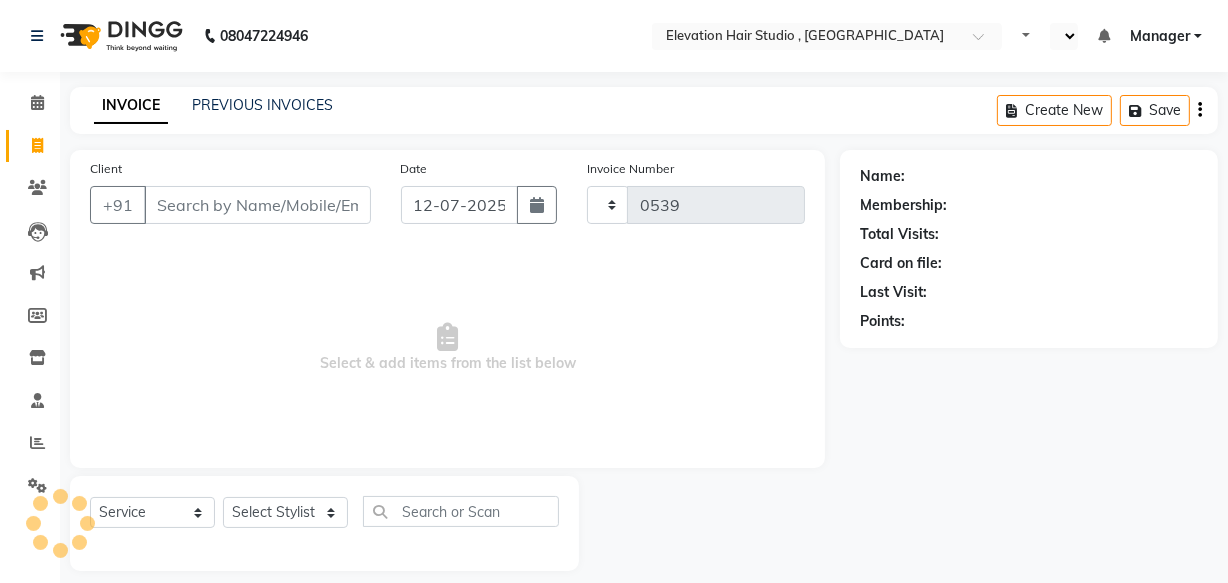 select on "en" 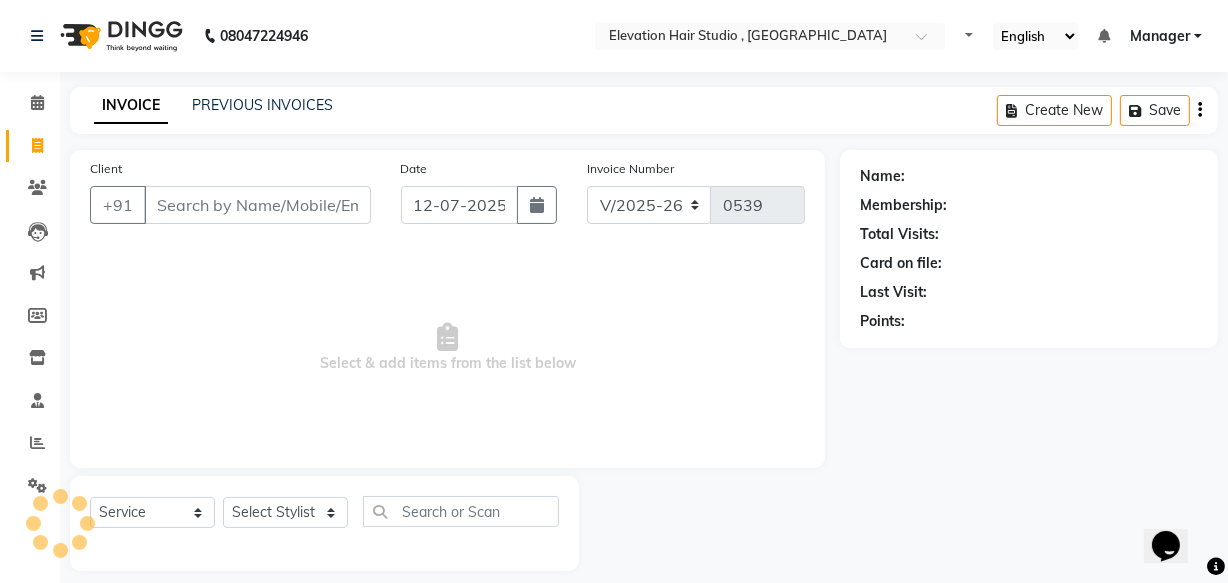 scroll, scrollTop: 0, scrollLeft: 0, axis: both 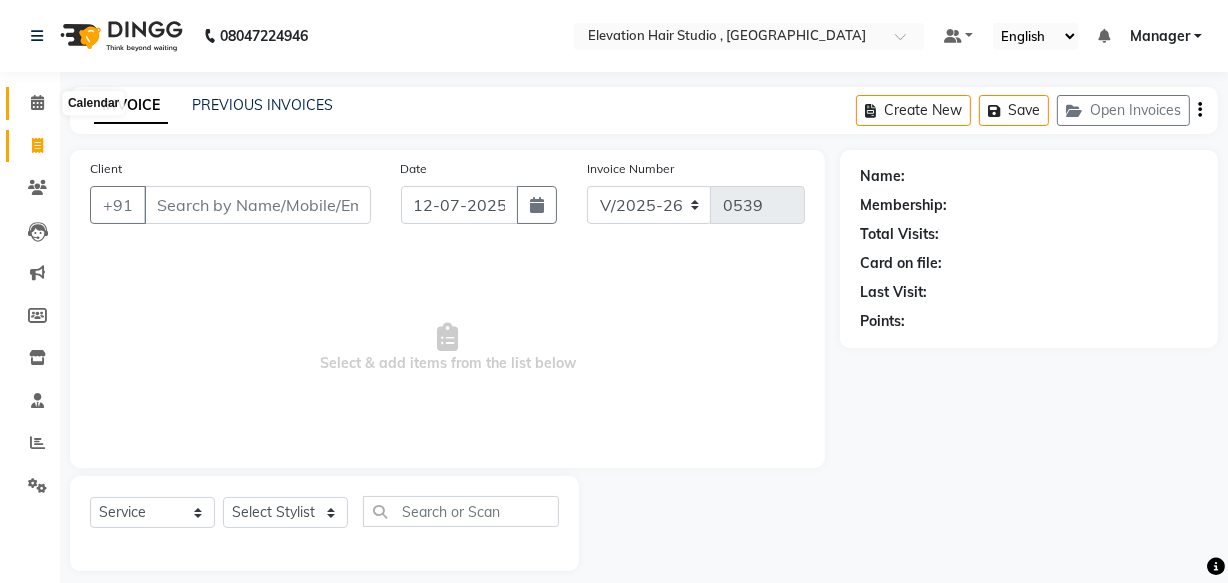 click 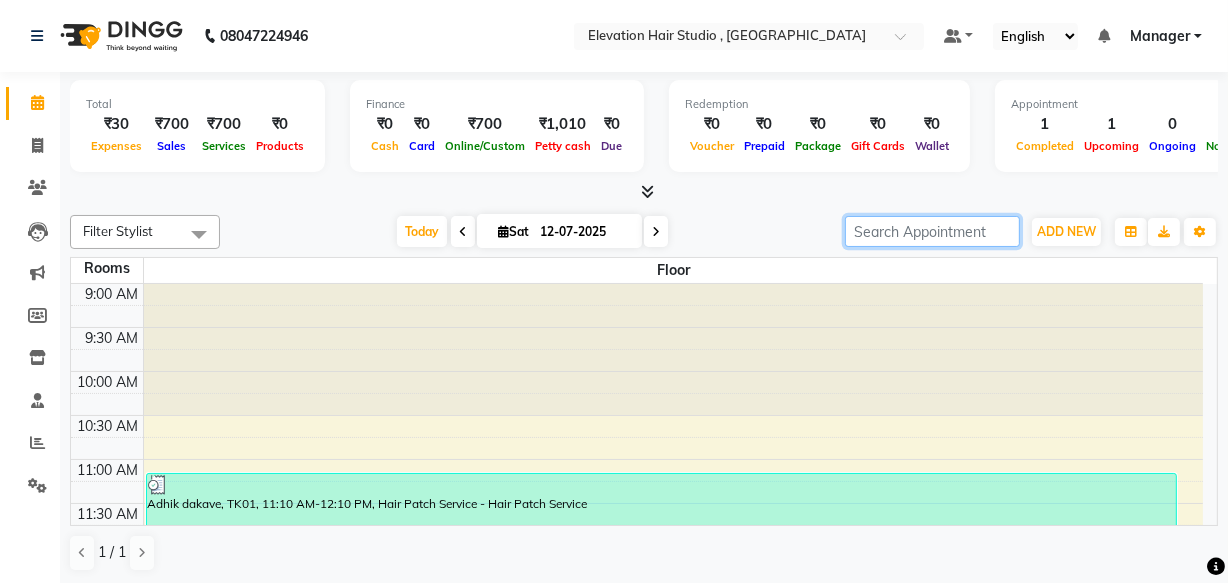 click at bounding box center (932, 231) 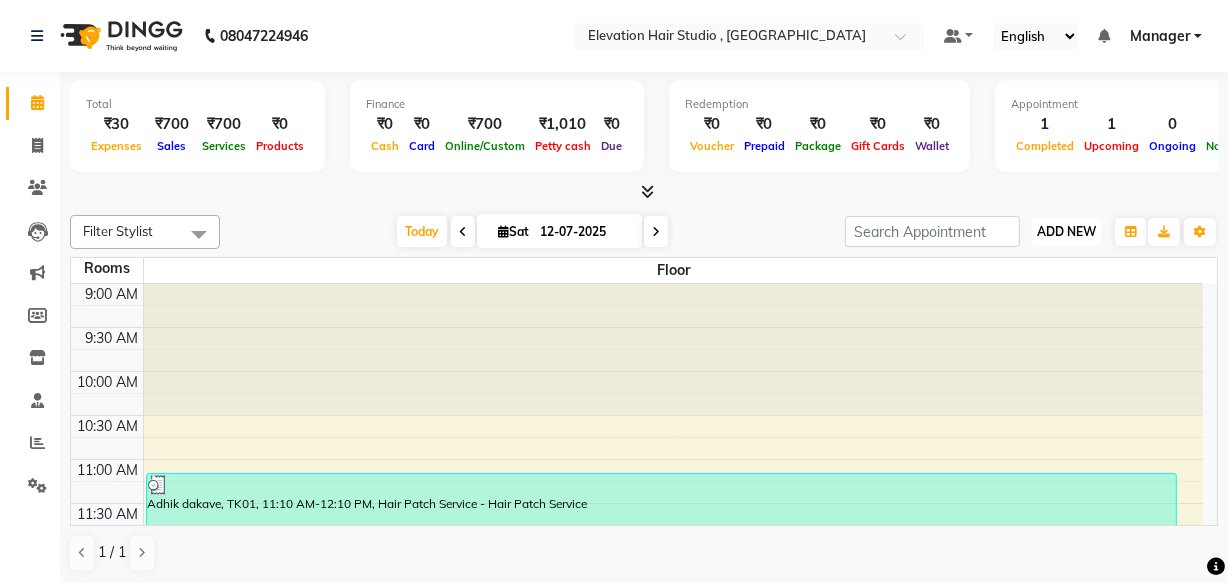 click on "ADD NEW" at bounding box center (1066, 231) 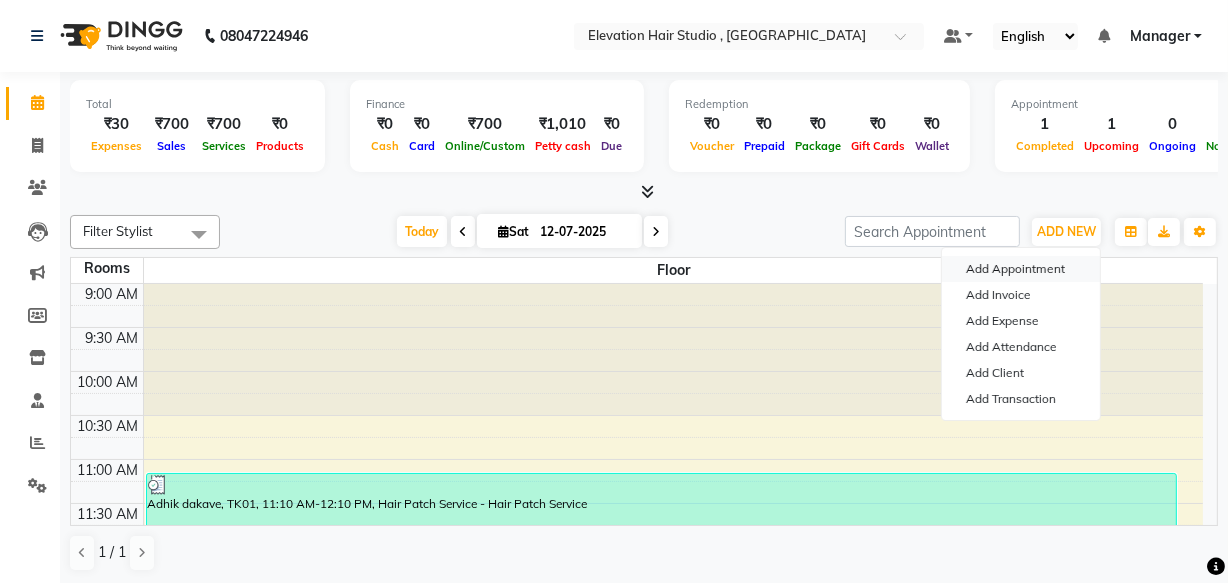 click on "Add Appointment" at bounding box center [1021, 269] 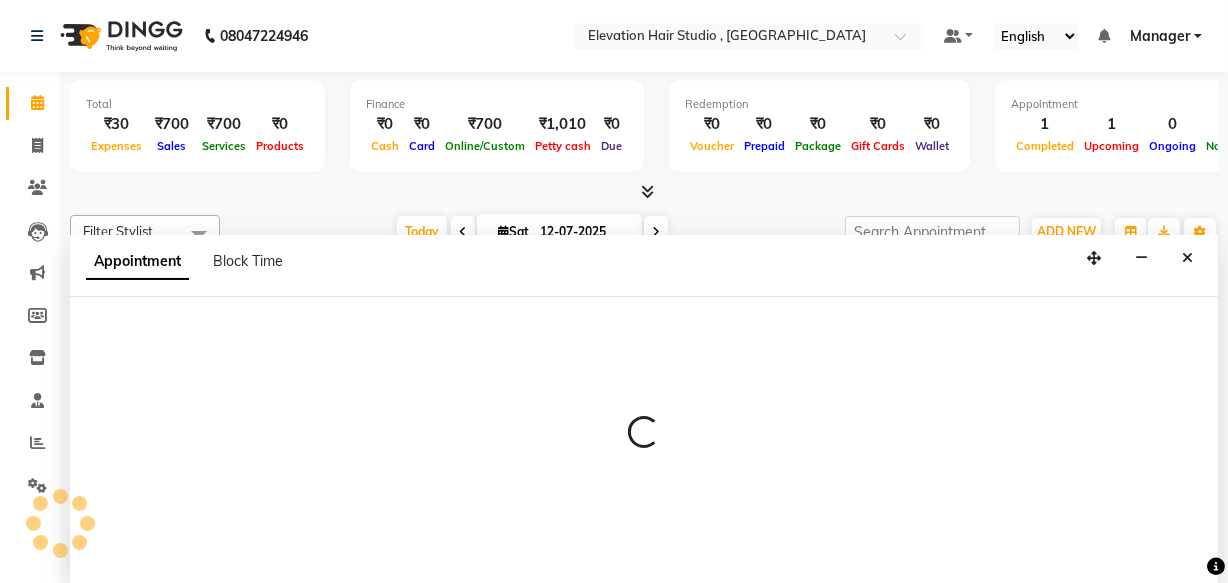 scroll, scrollTop: 0, scrollLeft: 0, axis: both 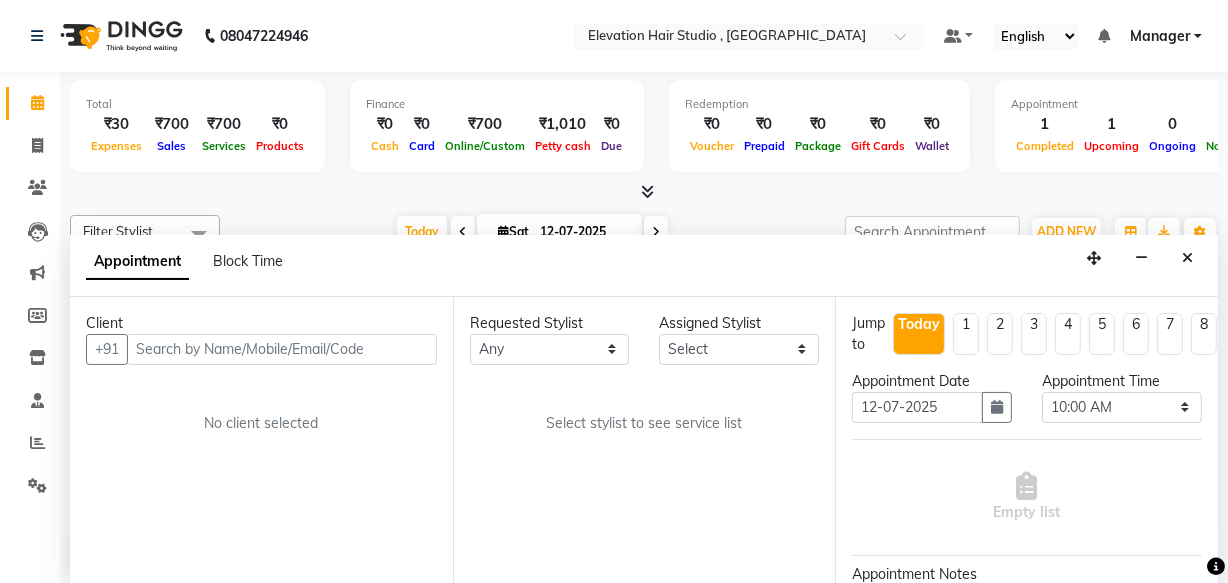 click at bounding box center [282, 349] 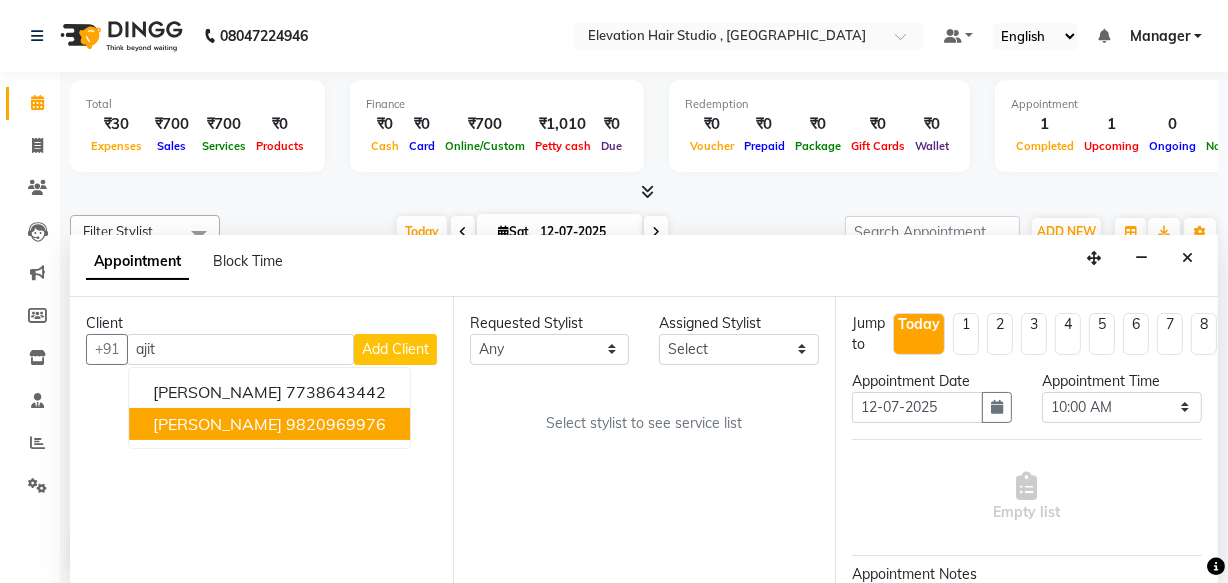click on "[PERSON_NAME]  9820969976" at bounding box center (269, 424) 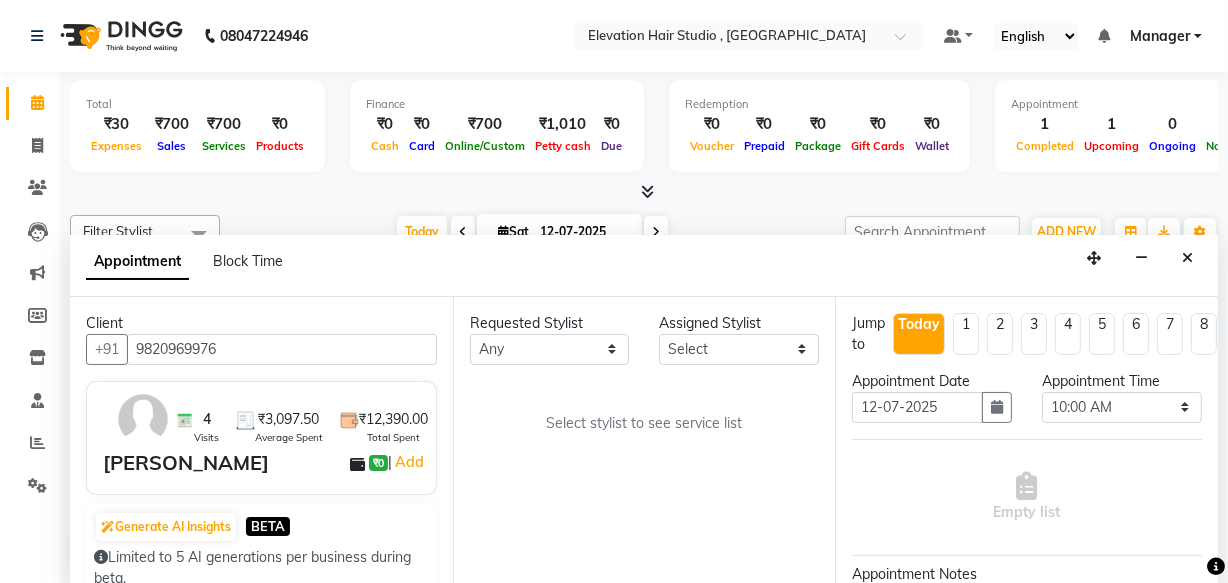 type on "9820969976" 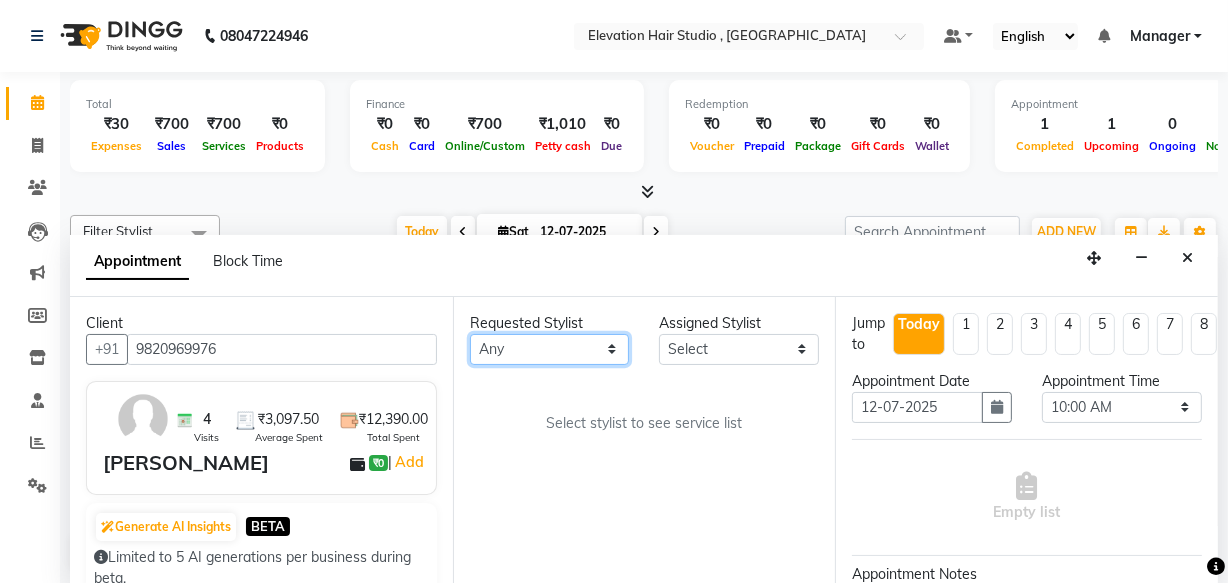 click on "Any [PERSON_NAME] [PERSON_NAME] [PERSON_NAME] [PERSON_NAME] Manager mehboob  sameer [PERSON_NAME] [PERSON_NAME]" at bounding box center [550, 349] 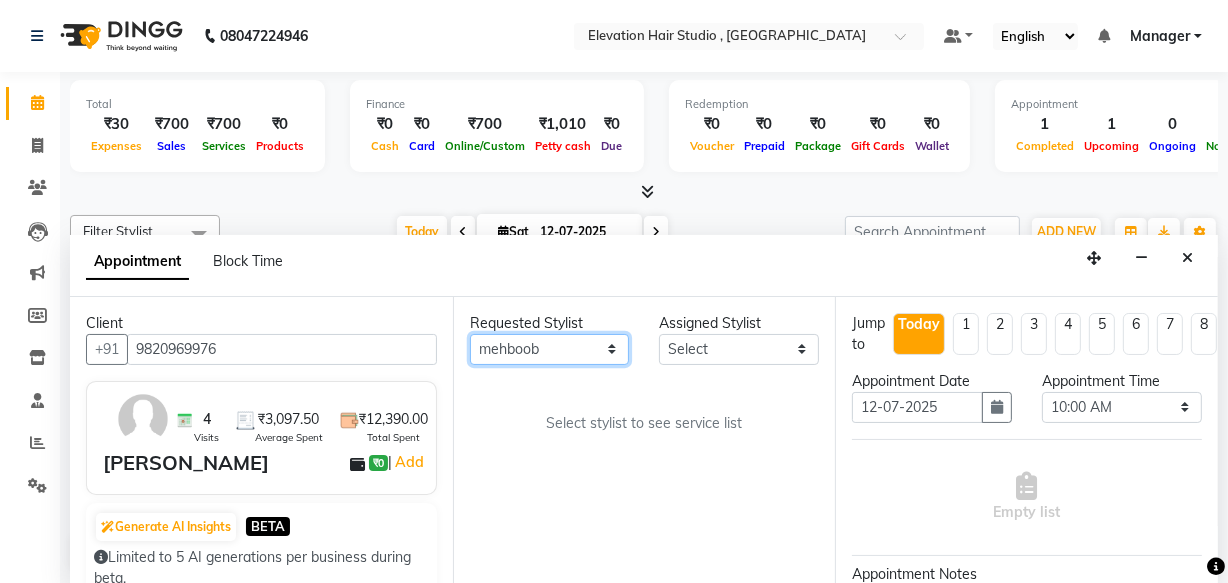 click on "Any [PERSON_NAME] [PERSON_NAME] [PERSON_NAME] [PERSON_NAME] Manager mehboob  sameer [PERSON_NAME] [PERSON_NAME]" at bounding box center (550, 349) 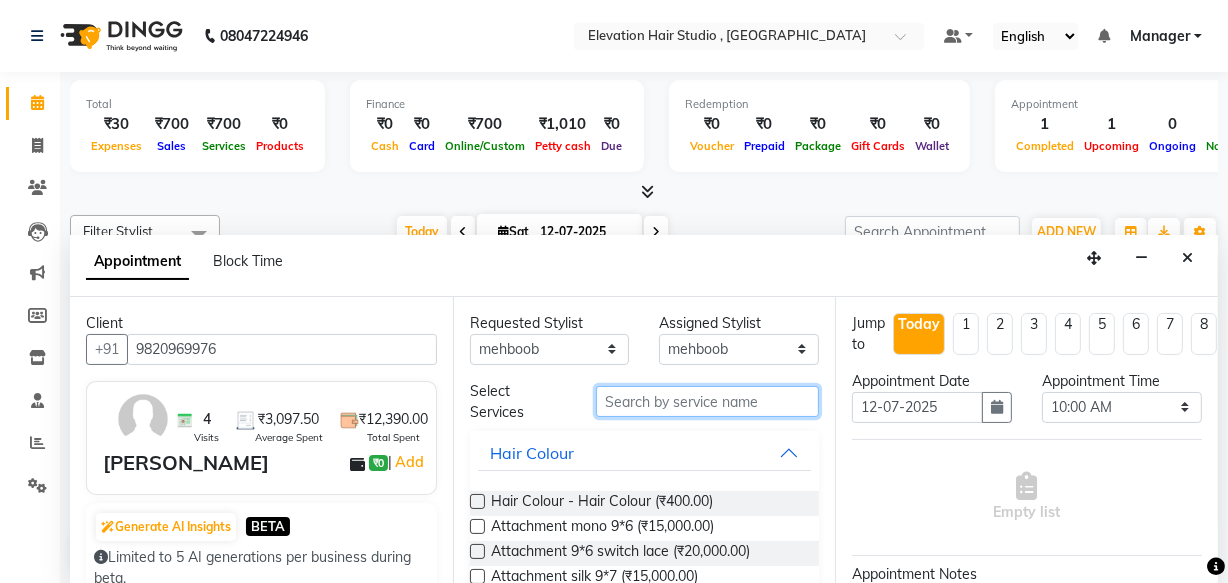 click at bounding box center (707, 401) 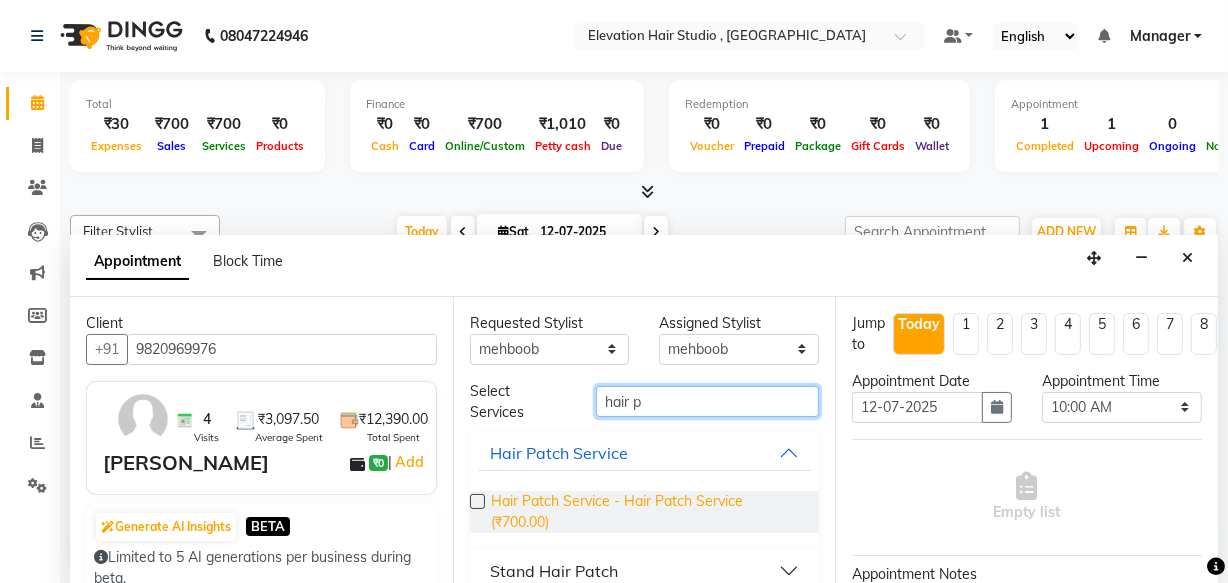 type on "hair p" 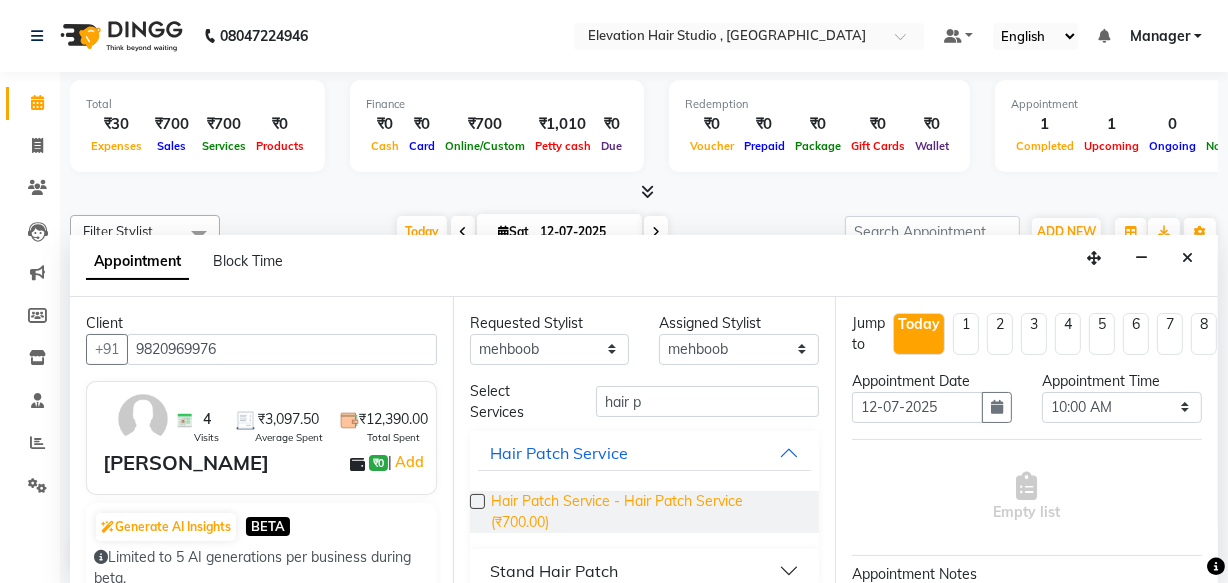 click on "Hair Patch Service - Hair Patch Service (₹700.00)" at bounding box center (647, 512) 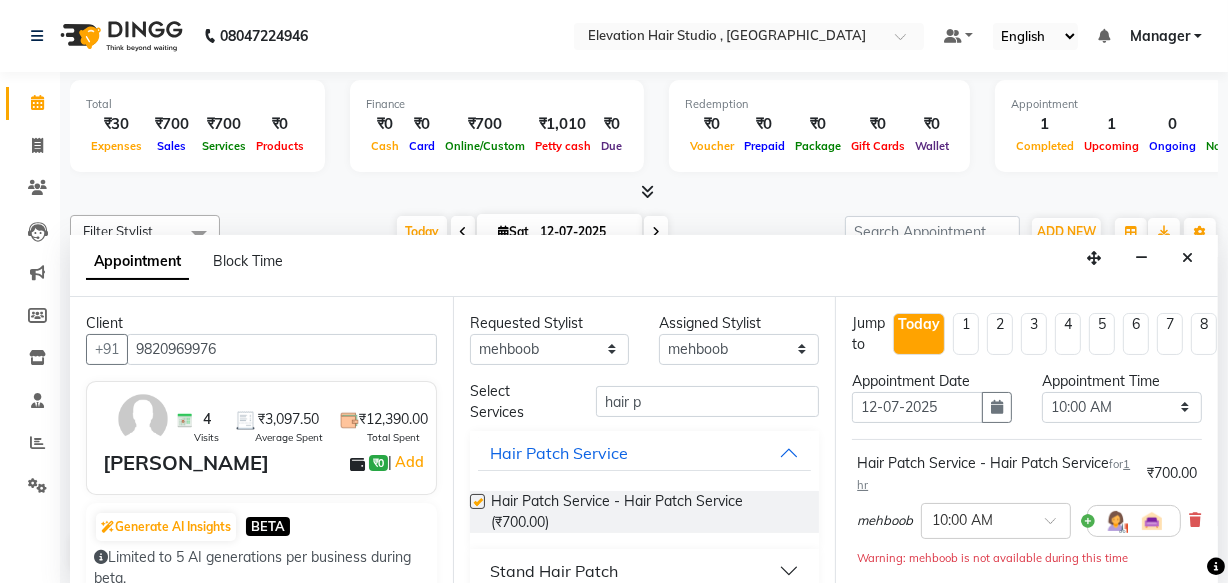 checkbox on "false" 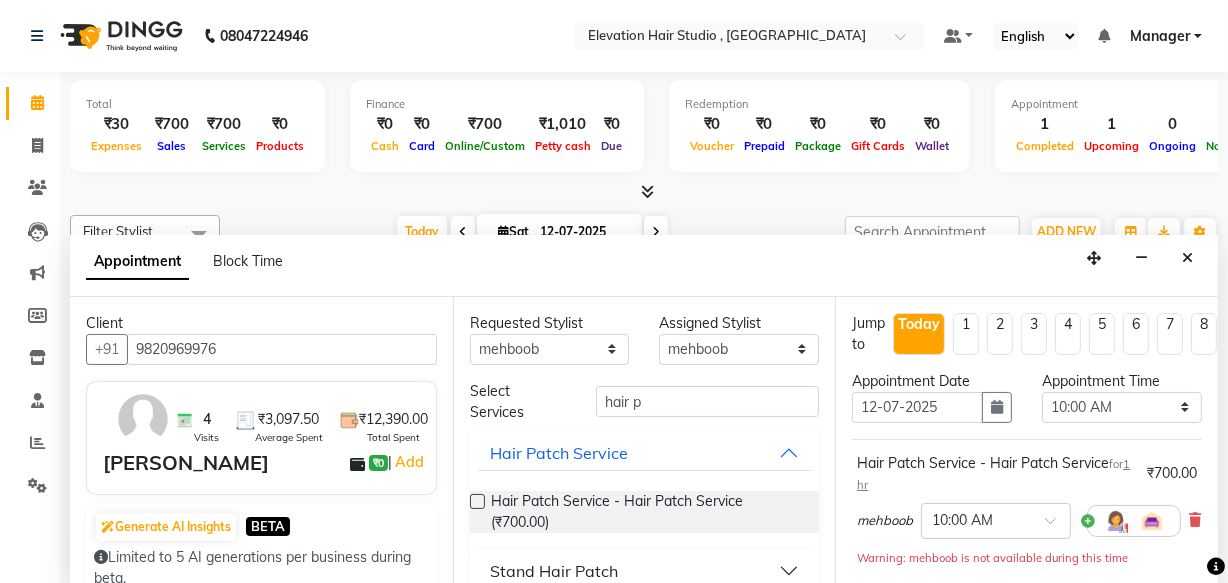 scroll, scrollTop: 90, scrollLeft: 0, axis: vertical 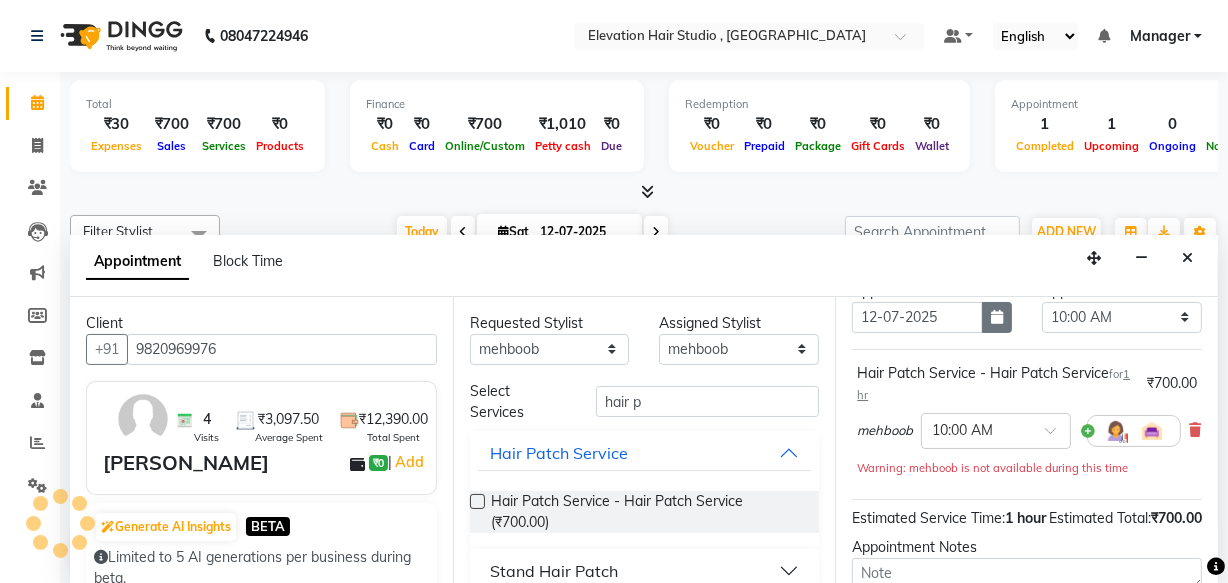 click at bounding box center (997, 317) 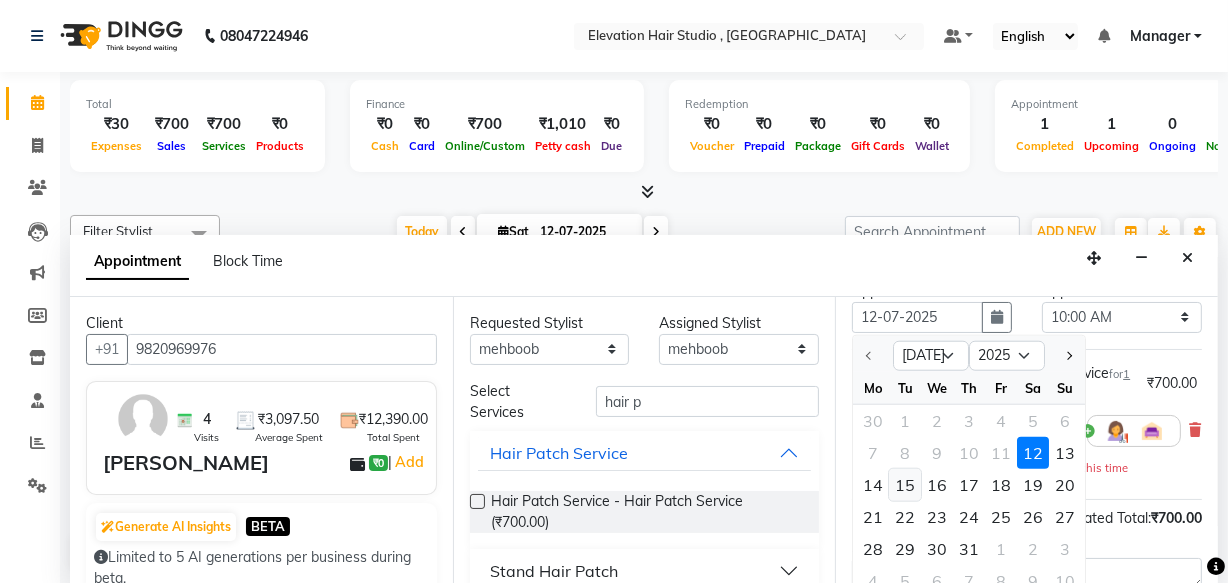 click on "15" at bounding box center (905, 485) 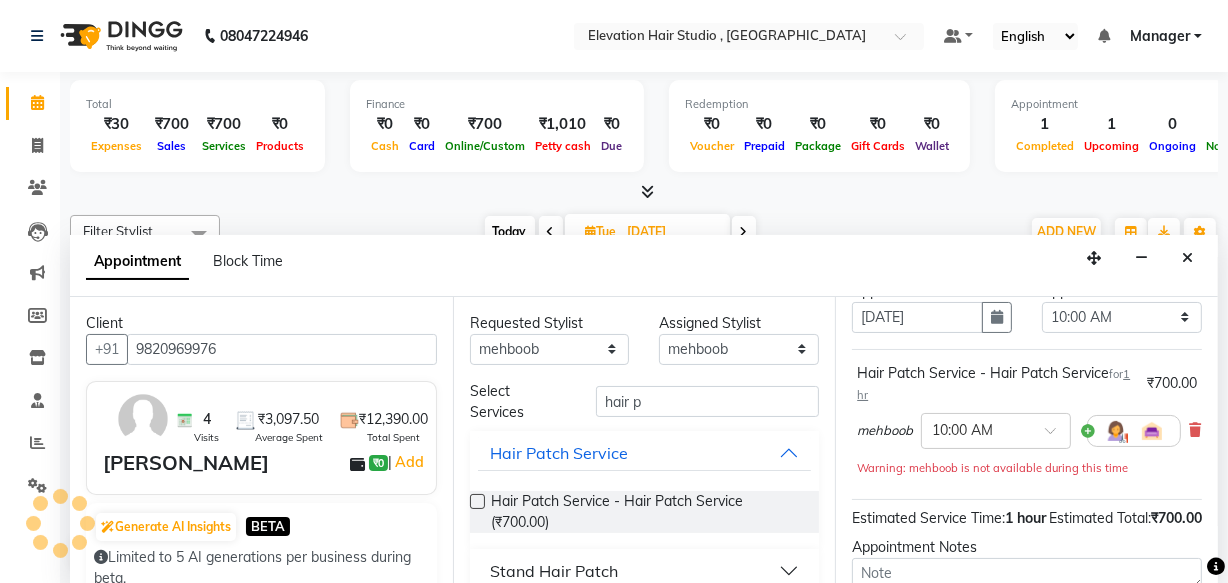scroll, scrollTop: 351, scrollLeft: 0, axis: vertical 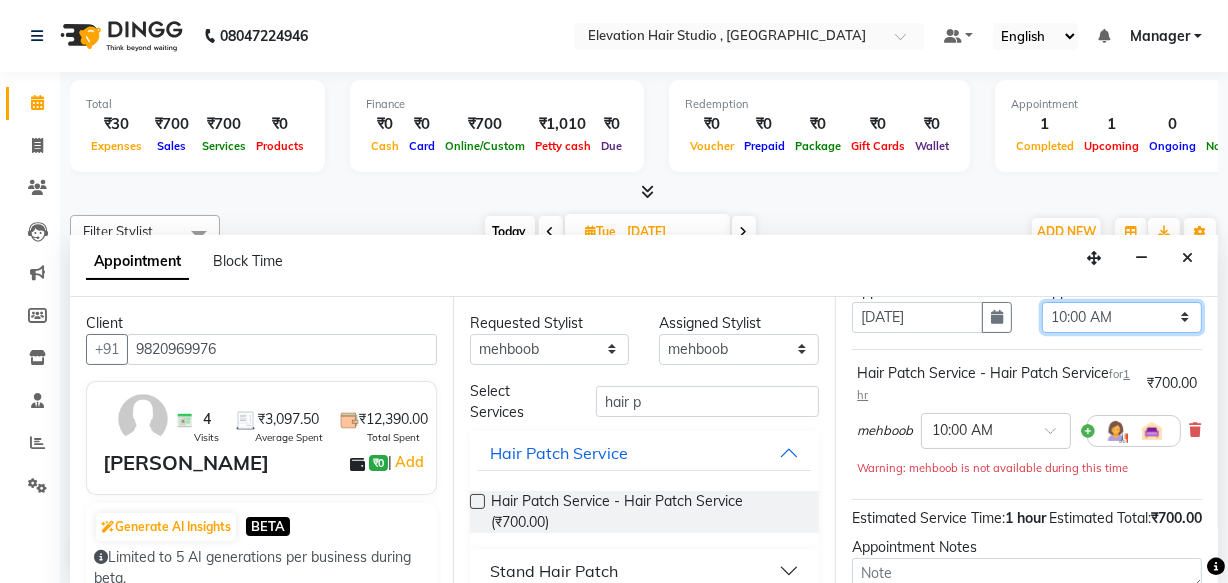 click on "Select 10:00 AM 10:15 AM 10:30 AM 10:45 AM 11:00 AM 11:15 AM 11:30 AM 11:45 AM 12:00 PM 12:15 PM 12:30 PM 12:45 PM 01:00 PM 01:15 PM 01:30 PM 01:45 PM 02:00 PM 02:15 PM 02:30 PM 02:45 PM 03:00 PM 03:15 PM 03:30 PM 03:45 PM 04:00 PM 04:15 PM 04:30 PM 04:45 PM 05:00 PM 05:15 PM 05:30 PM 05:45 PM 06:00 PM 06:15 PM 06:30 PM 06:45 PM 07:00 PM 07:15 PM 07:30 PM 07:45 PM 08:00 PM 08:15 PM 08:30 PM" at bounding box center [1122, 317] 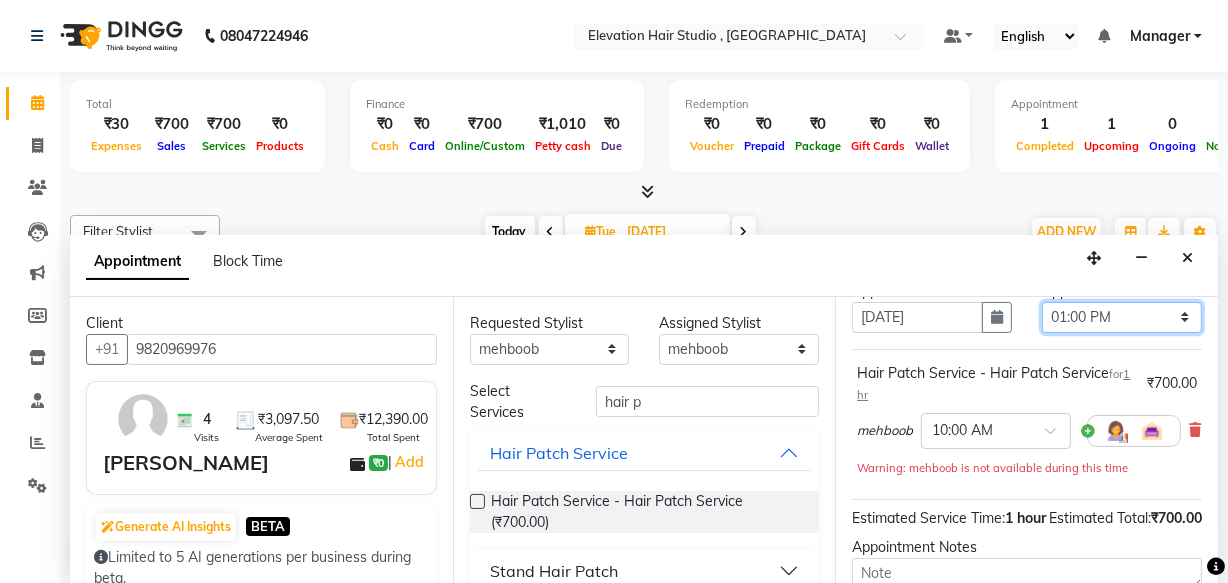 click on "Select 10:00 AM 10:15 AM 10:30 AM 10:45 AM 11:00 AM 11:15 AM 11:30 AM 11:45 AM 12:00 PM 12:15 PM 12:30 PM 12:45 PM 01:00 PM 01:15 PM 01:30 PM 01:45 PM 02:00 PM 02:15 PM 02:30 PM 02:45 PM 03:00 PM 03:15 PM 03:30 PM 03:45 PM 04:00 PM 04:15 PM 04:30 PM 04:45 PM 05:00 PM 05:15 PM 05:30 PM 05:45 PM 06:00 PM 06:15 PM 06:30 PM 06:45 PM 07:00 PM 07:15 PM 07:30 PM 07:45 PM 08:00 PM 08:15 PM 08:30 PM" at bounding box center [1122, 317] 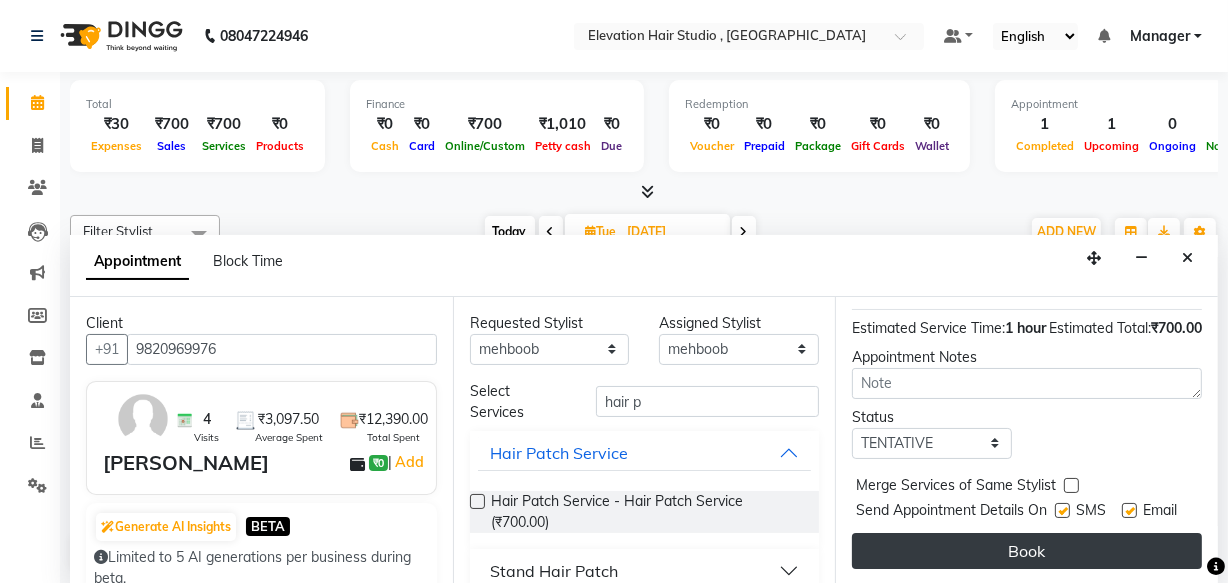 scroll, scrollTop: 310, scrollLeft: 0, axis: vertical 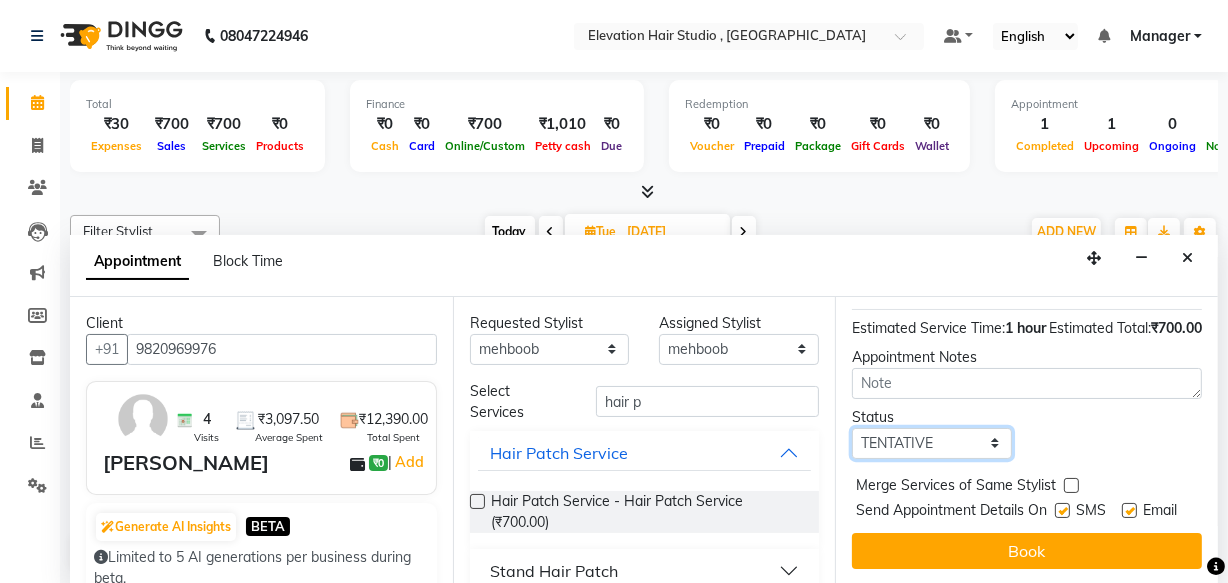 click on "Select TENTATIVE CONFIRM UPCOMING" at bounding box center (932, 443) 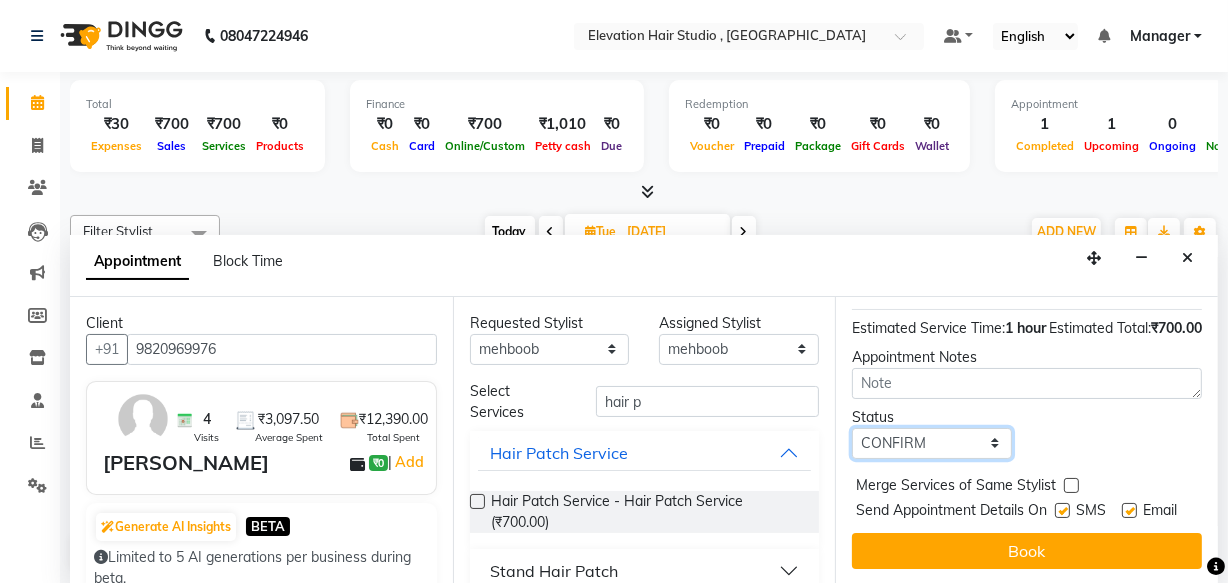 click on "Select TENTATIVE CONFIRM UPCOMING" at bounding box center [932, 443] 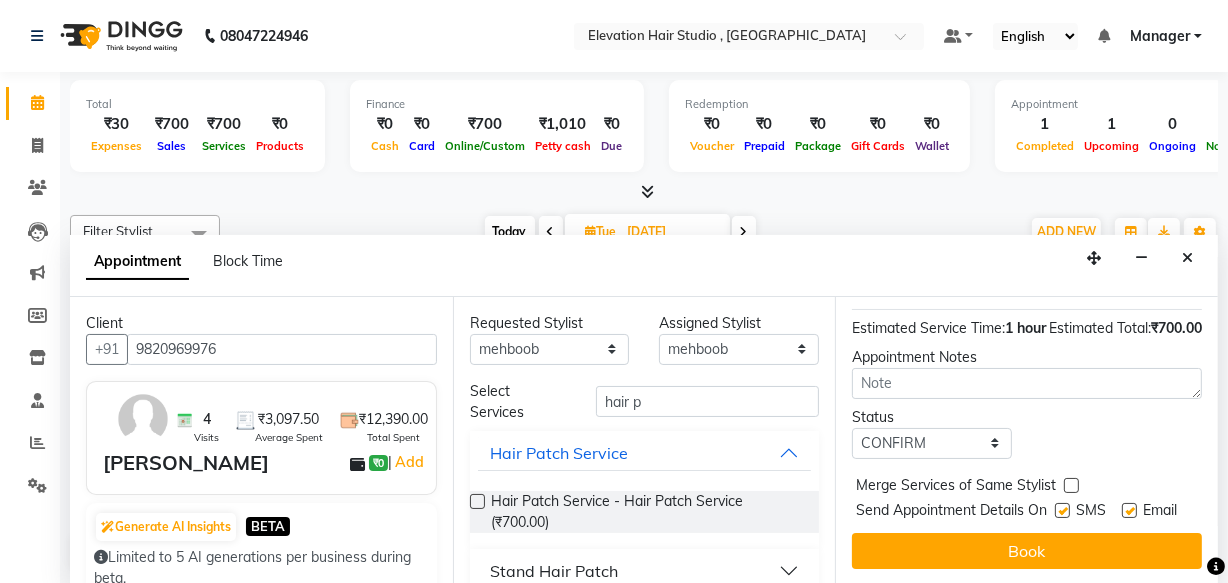 click at bounding box center [1129, 510] 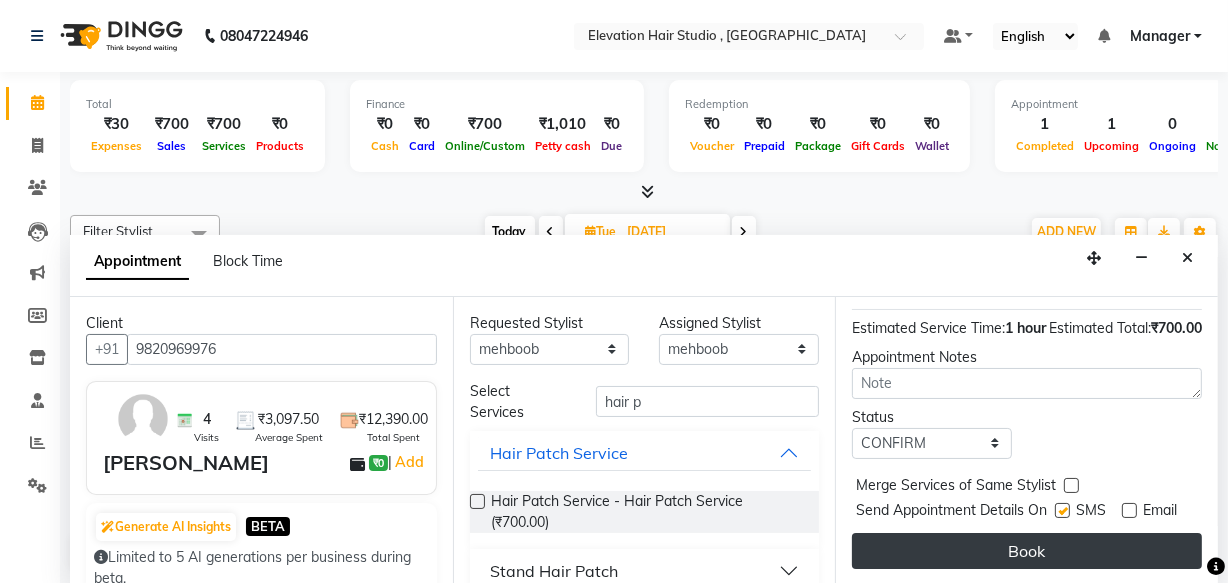 click on "Book" at bounding box center (1027, 551) 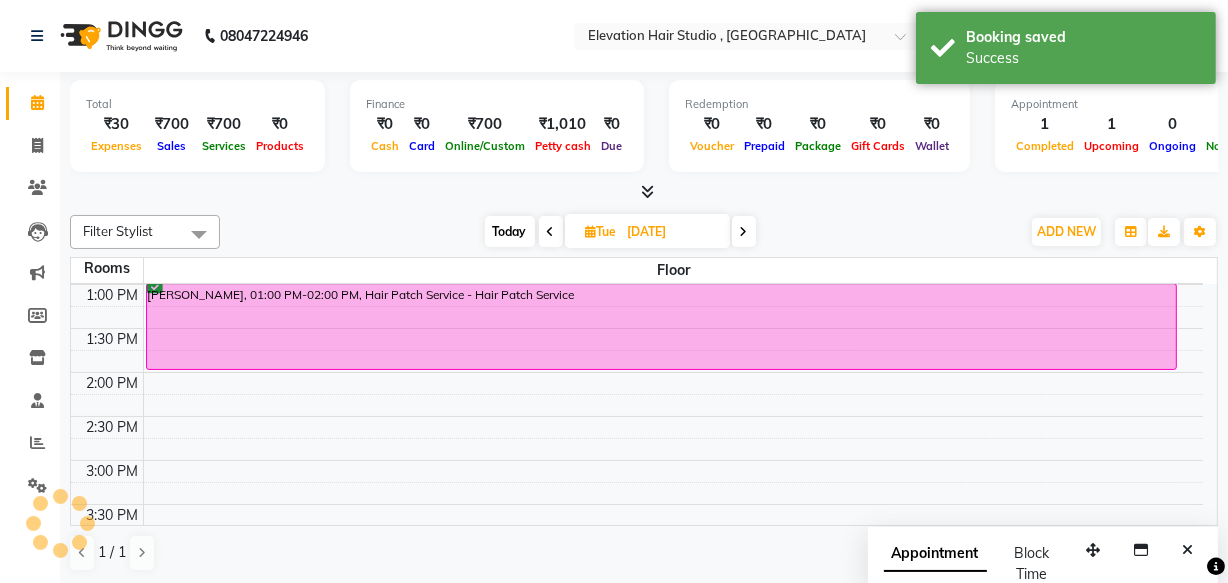 scroll, scrollTop: 0, scrollLeft: 0, axis: both 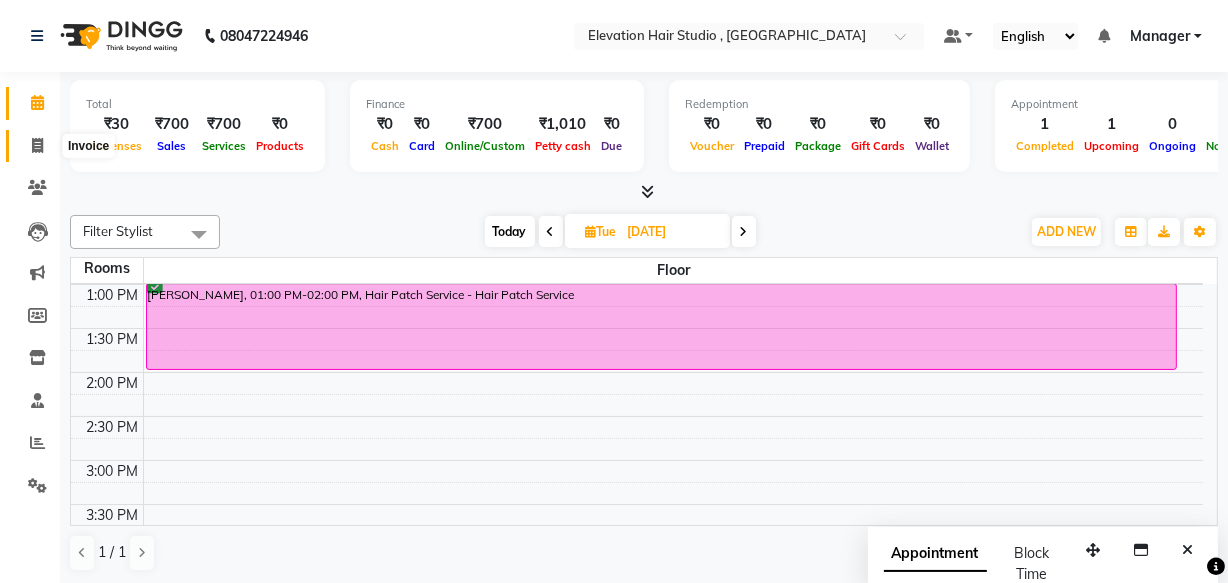 click 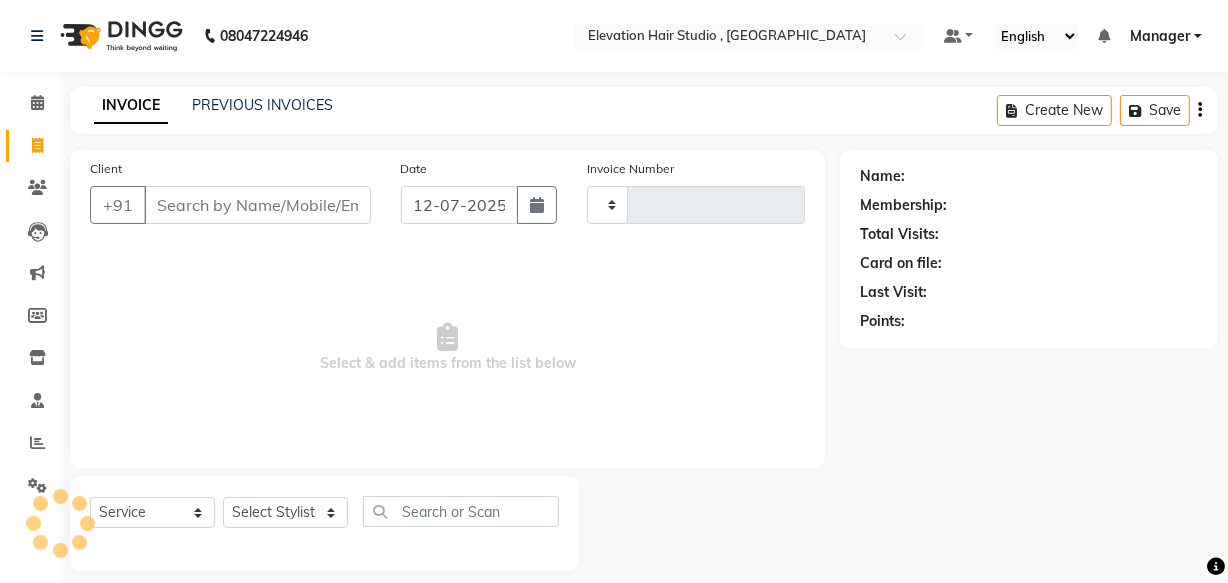 type on "0539" 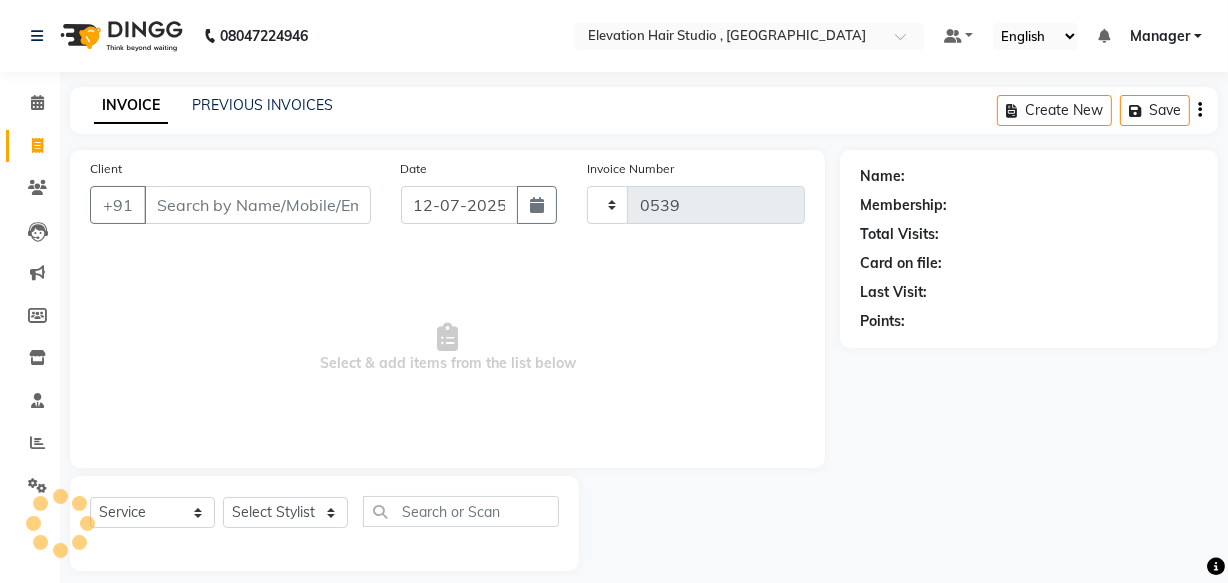 select on "6886" 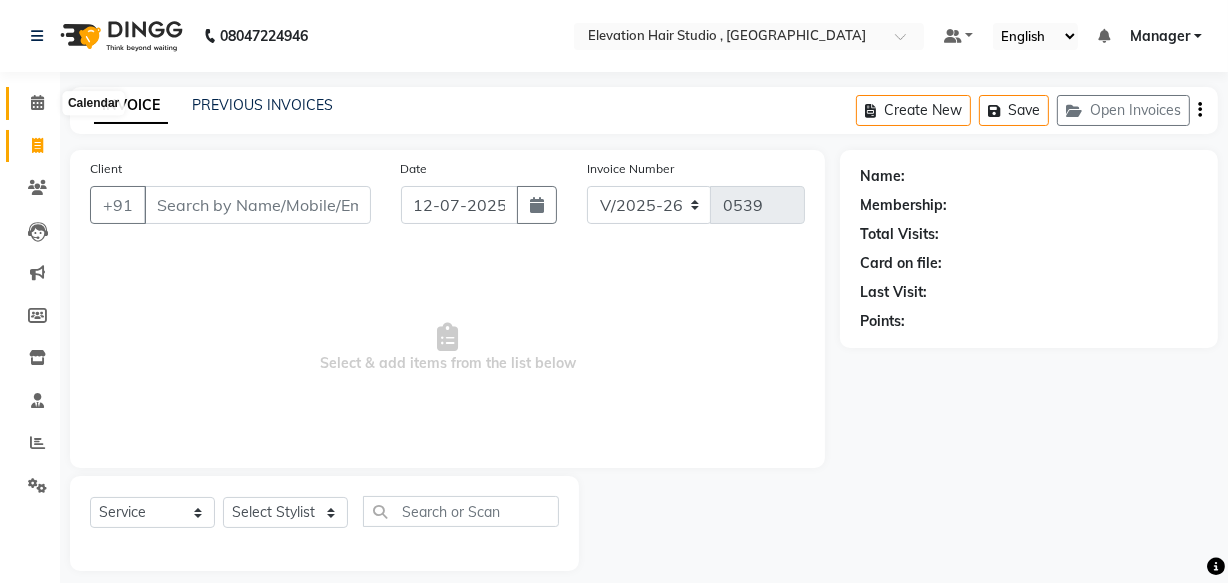 click 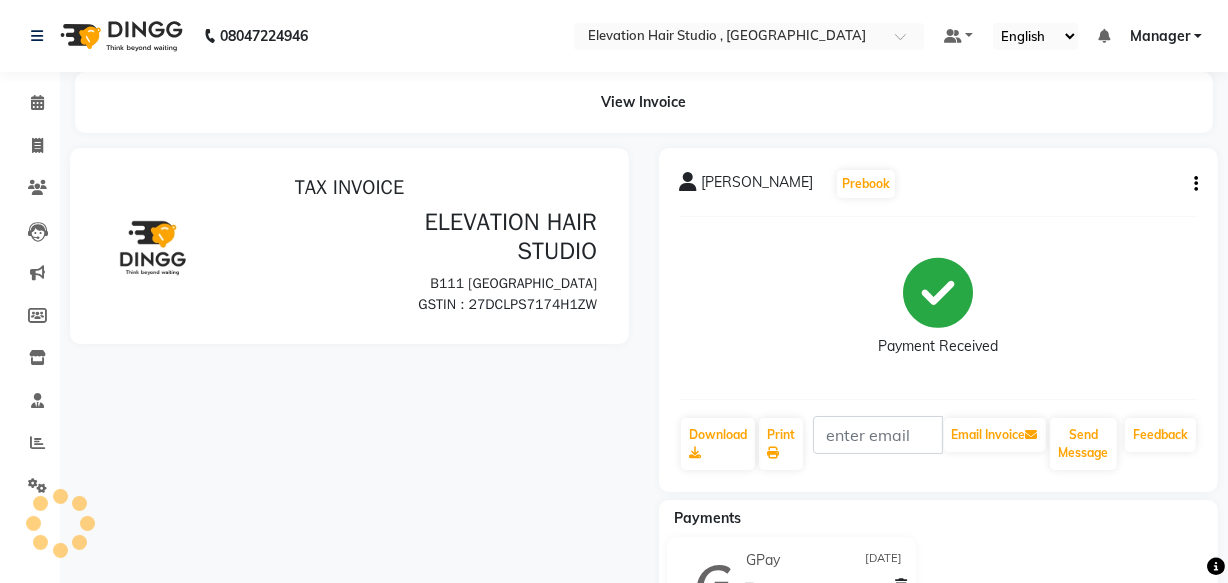 scroll, scrollTop: 0, scrollLeft: 0, axis: both 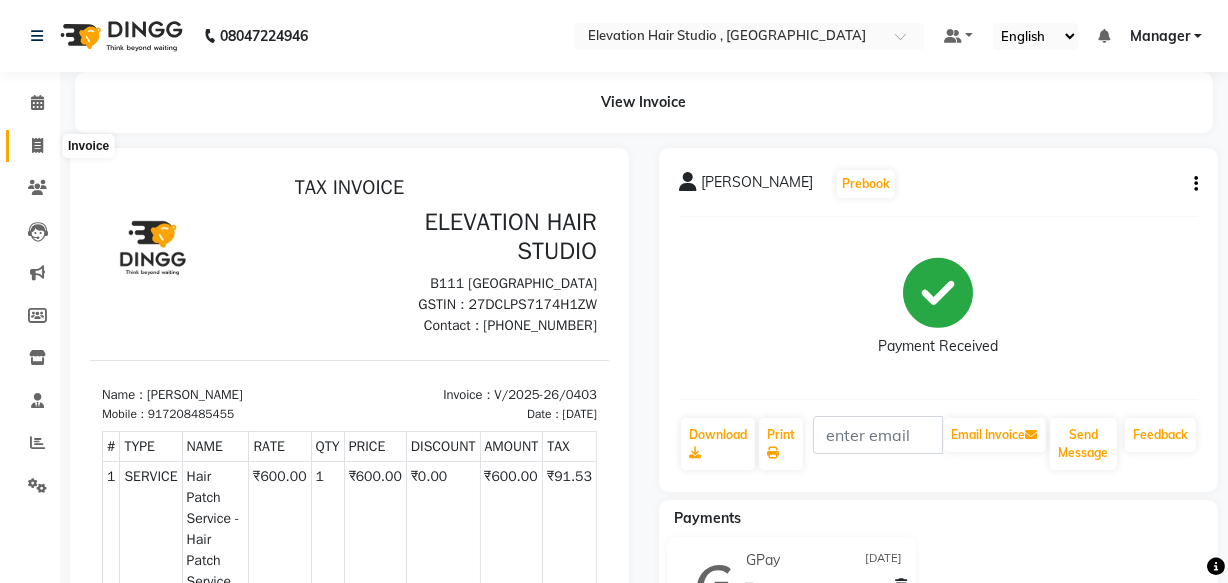 click 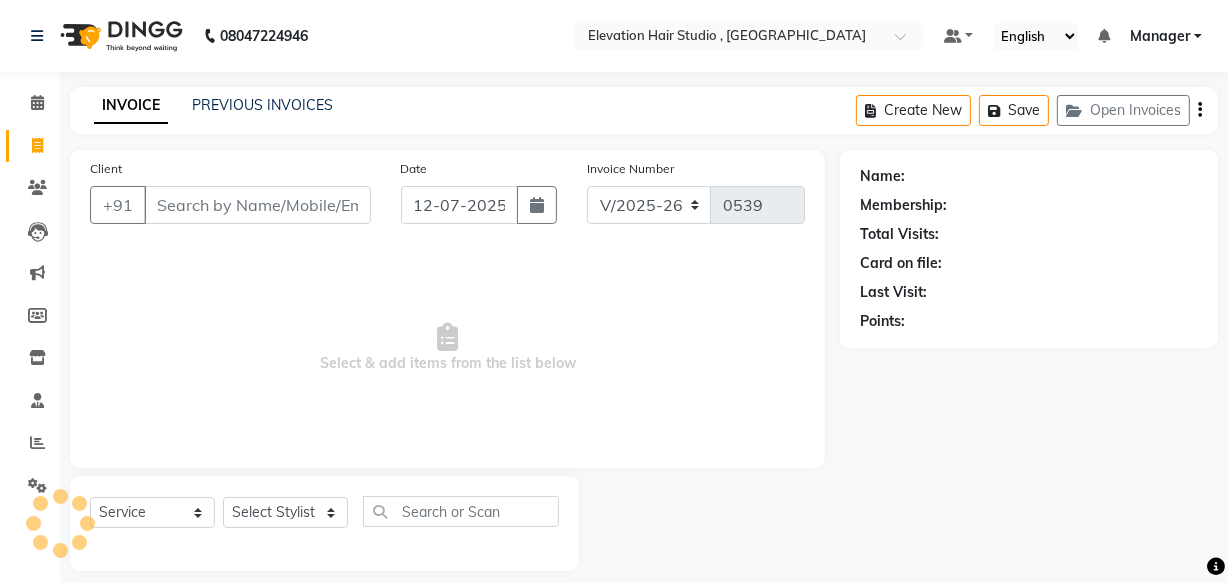scroll, scrollTop: 19, scrollLeft: 0, axis: vertical 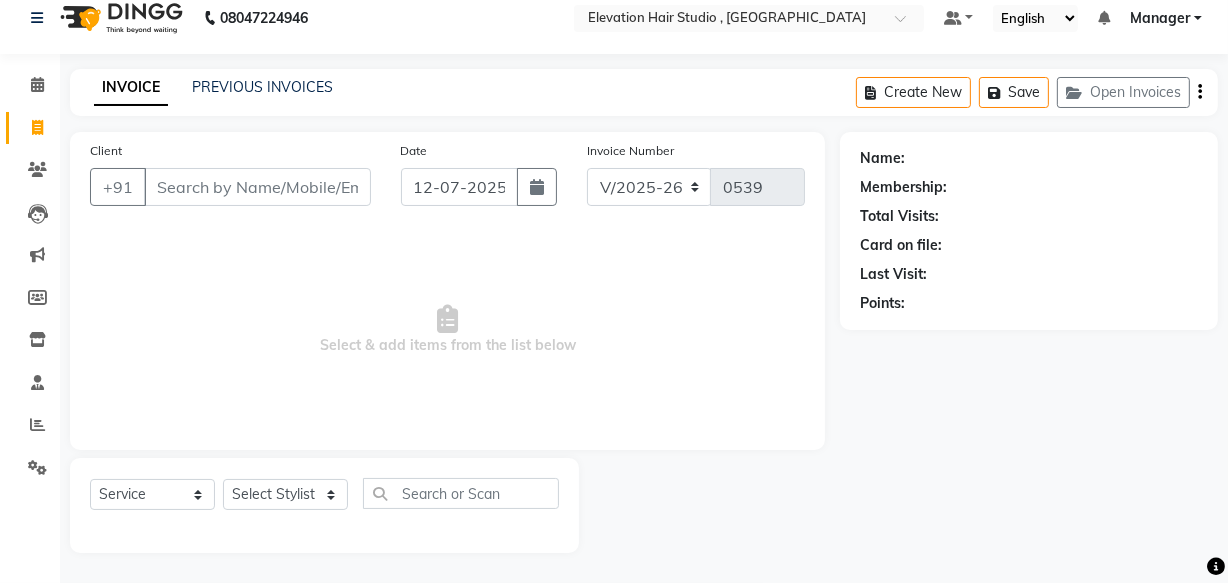 click on "Client" at bounding box center (257, 187) 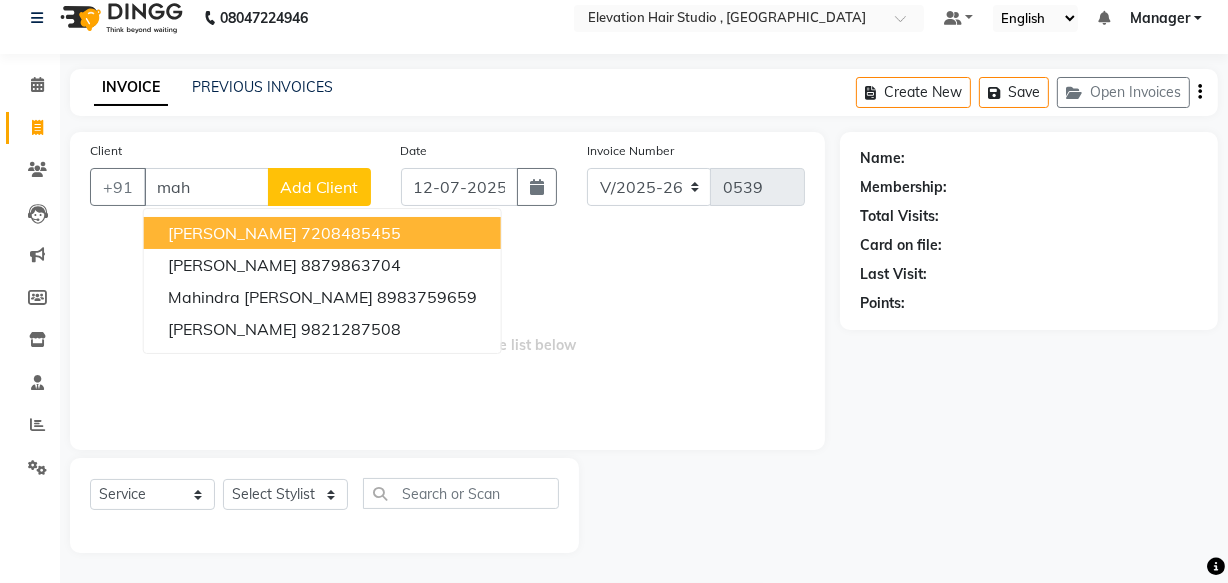 click on "Mahesh Shrigiri" at bounding box center [232, 233] 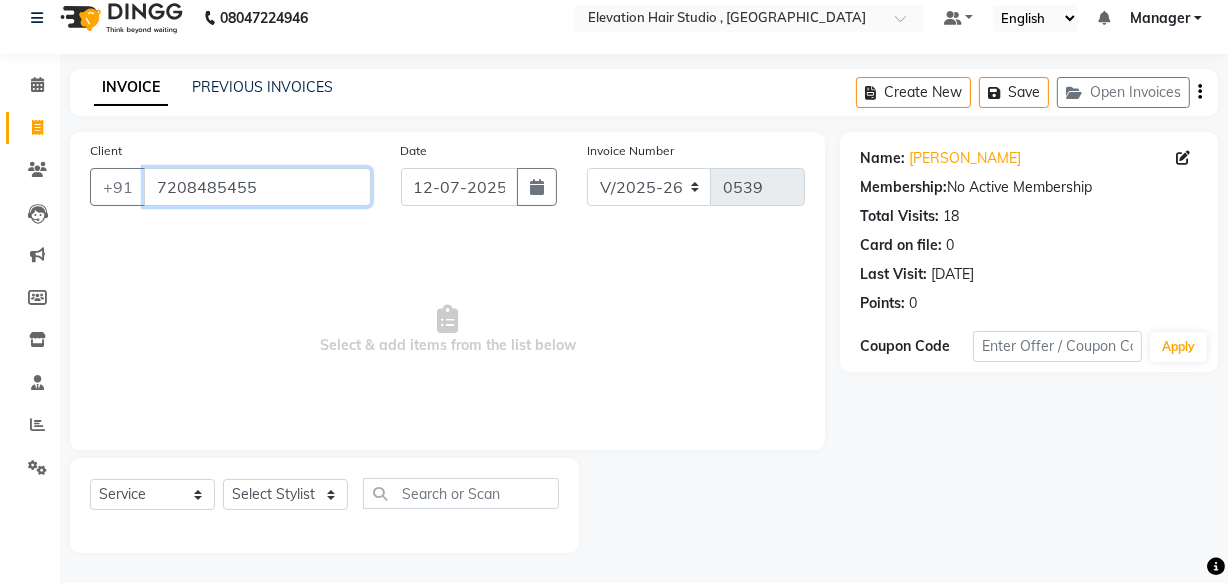 click on "7208485455" at bounding box center (257, 187) 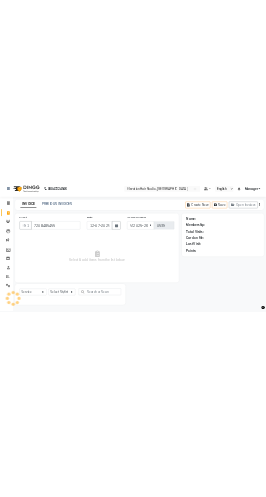 scroll, scrollTop: 0, scrollLeft: 0, axis: both 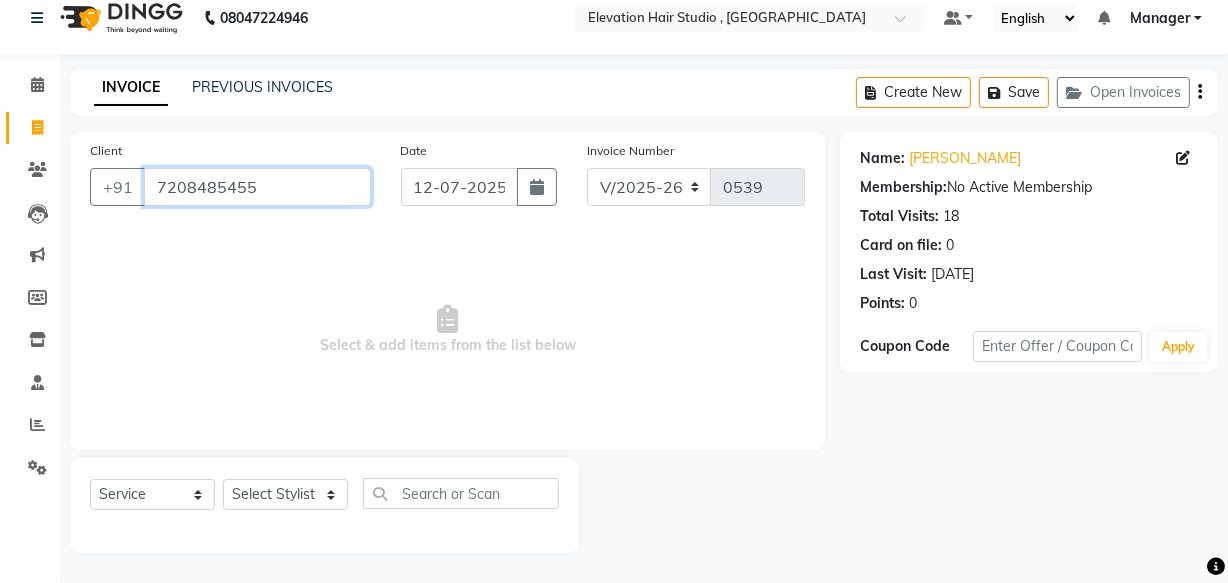 click on "7208485455" at bounding box center [257, 187] 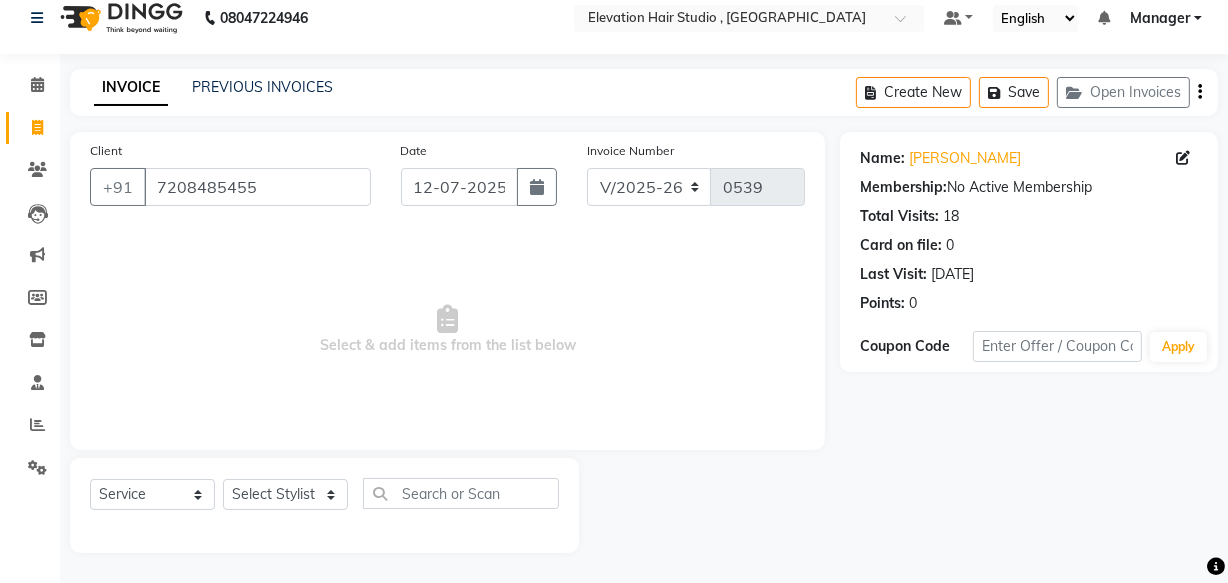 drag, startPoint x: 279, startPoint y: 197, endPoint x: 236, endPoint y: 255, distance: 72.20111 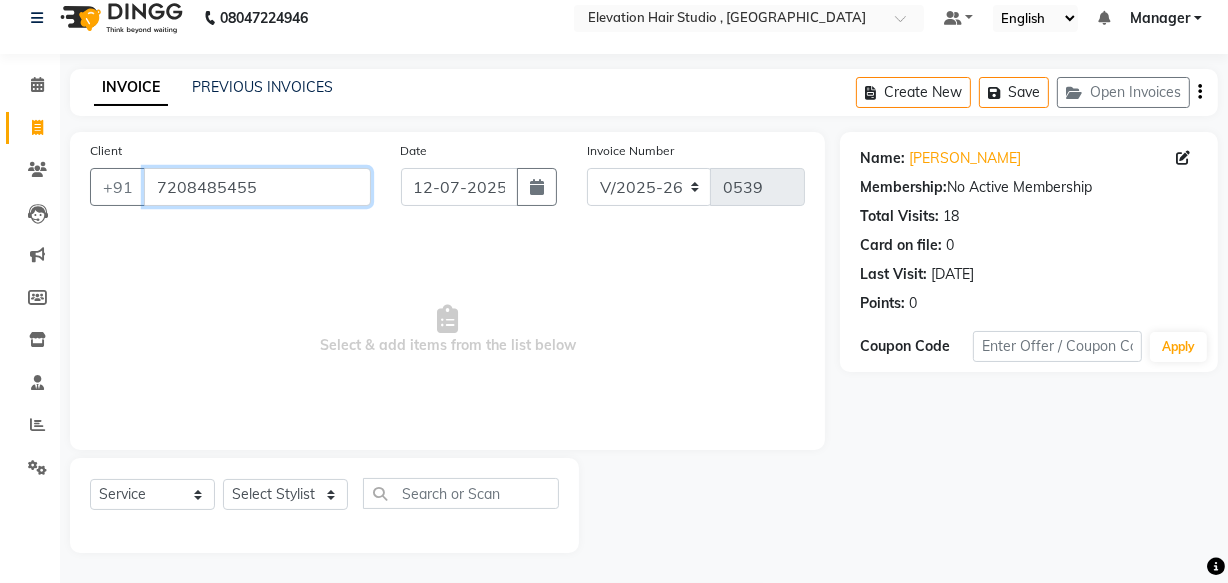 click on "7208485455" at bounding box center (257, 187) 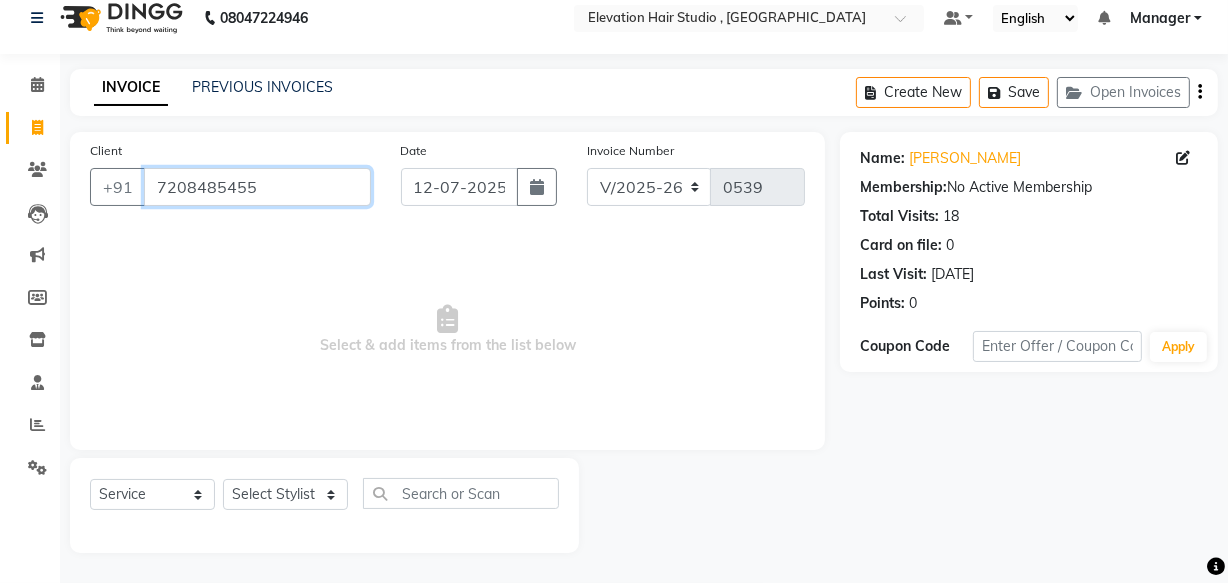 click on "7208485455" at bounding box center [257, 187] 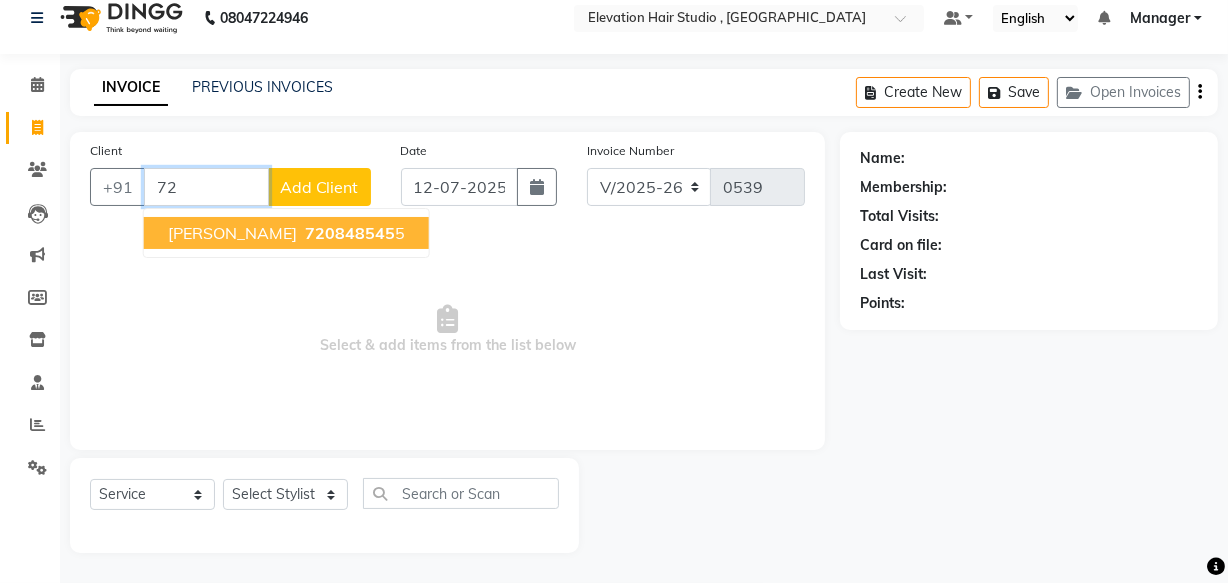 type on "7" 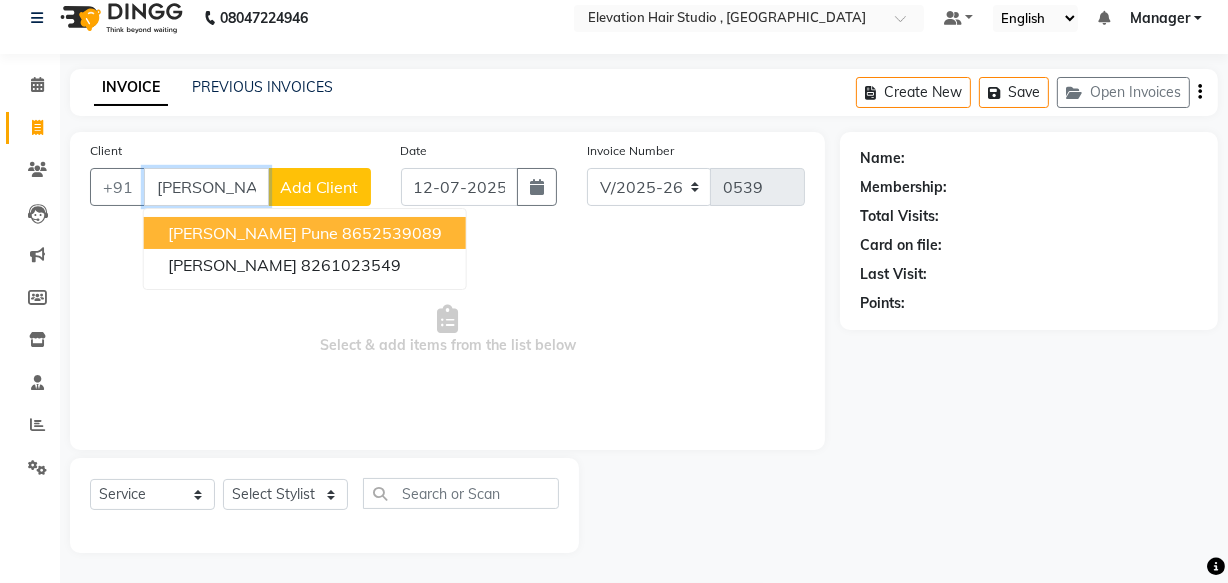 click on "sandesh pune  8652539089" at bounding box center [305, 233] 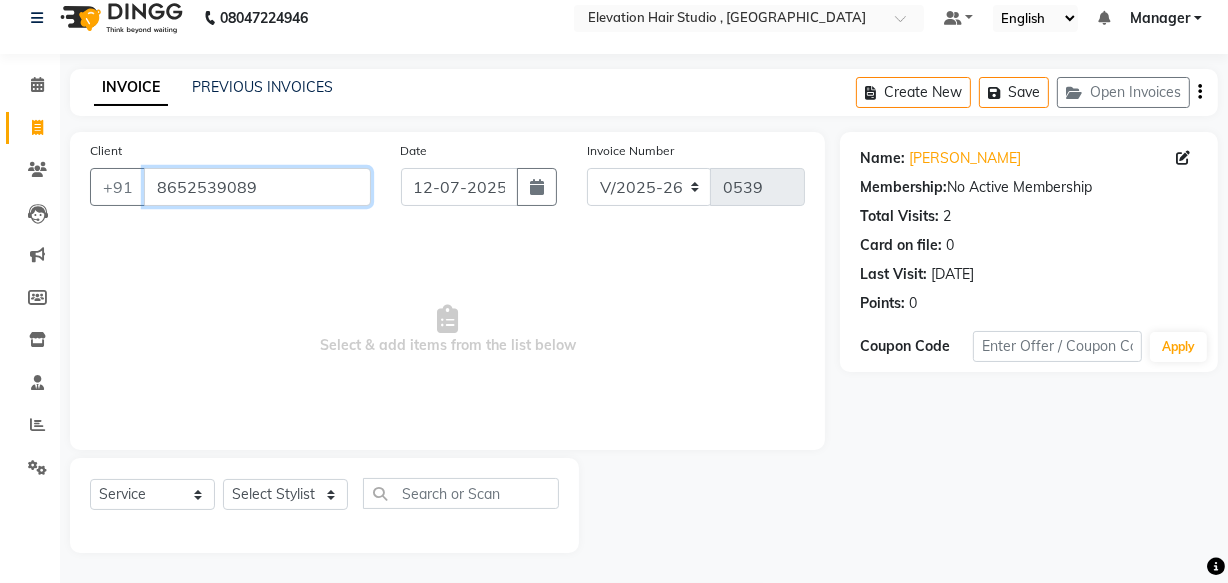click on "8652539089" at bounding box center (257, 187) 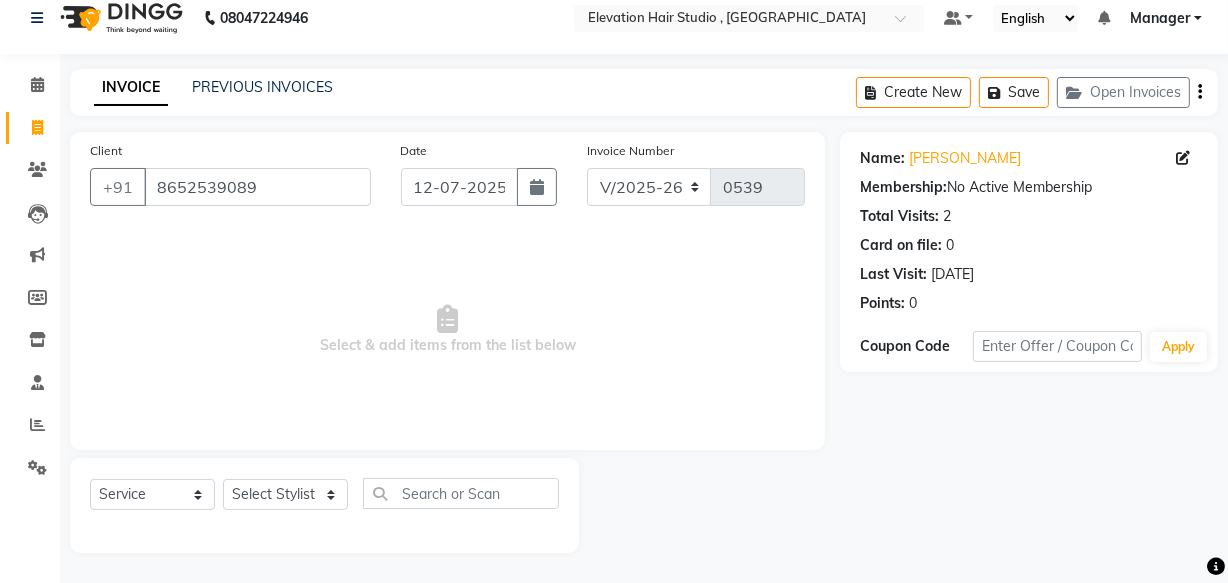 click on "Client +91 8652539089" 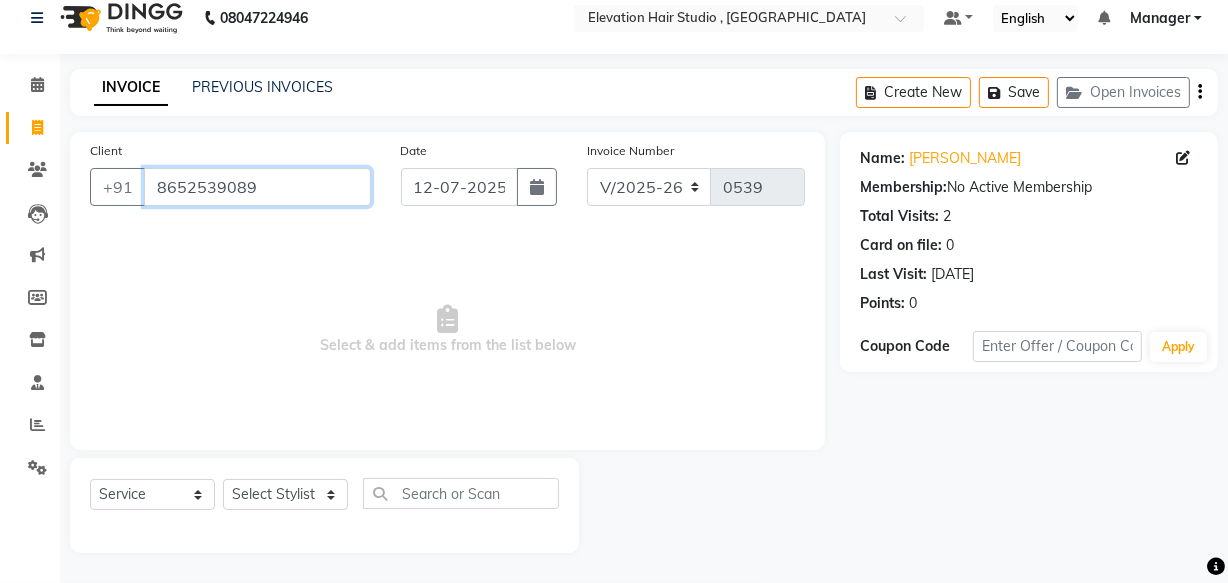 click on "8652539089" at bounding box center [257, 187] 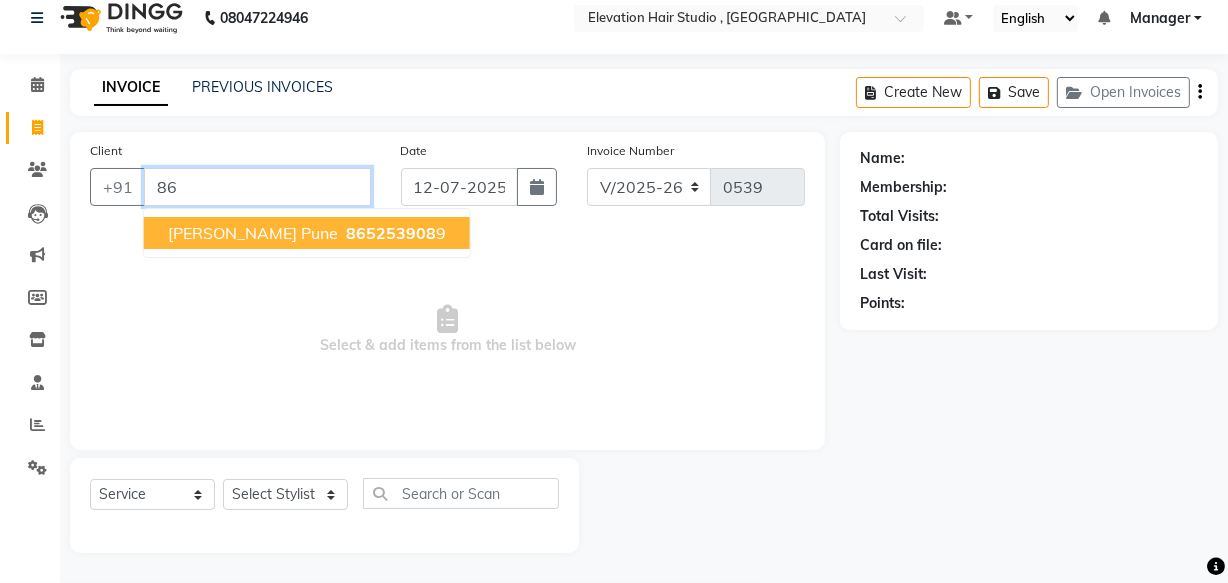 type on "8" 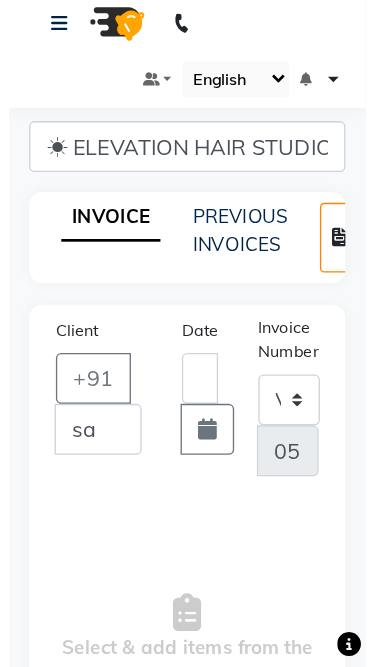 scroll, scrollTop: 13, scrollLeft: 0, axis: vertical 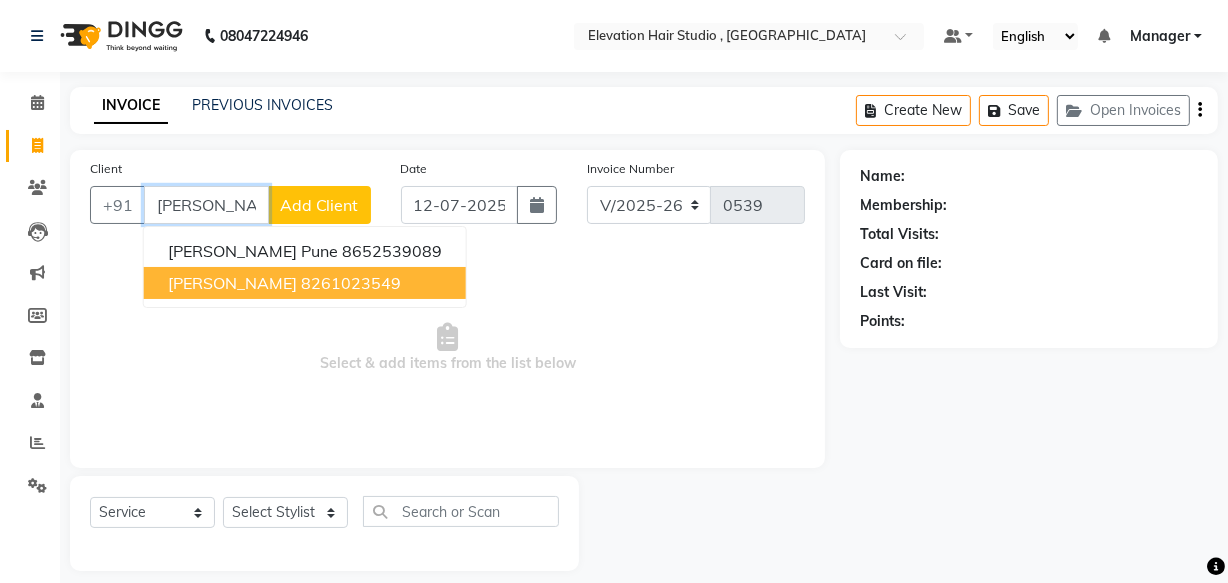 click on "8261023549" at bounding box center [351, 283] 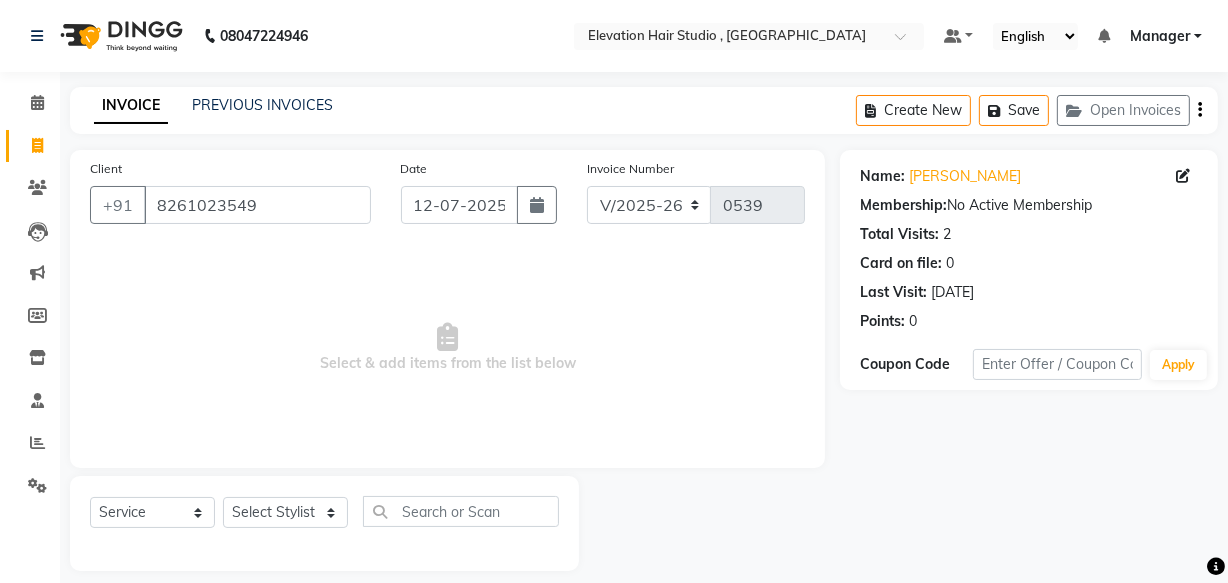 drag, startPoint x: 919, startPoint y: 296, endPoint x: 1036, endPoint y: 277, distance: 118.5327 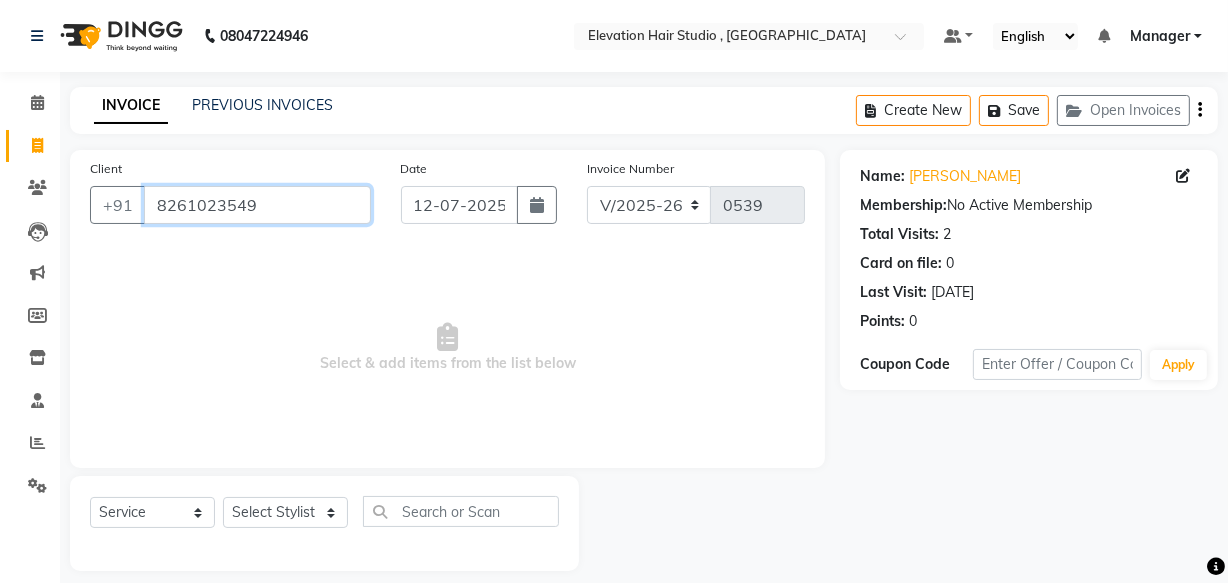 click on "8261023549" at bounding box center (257, 205) 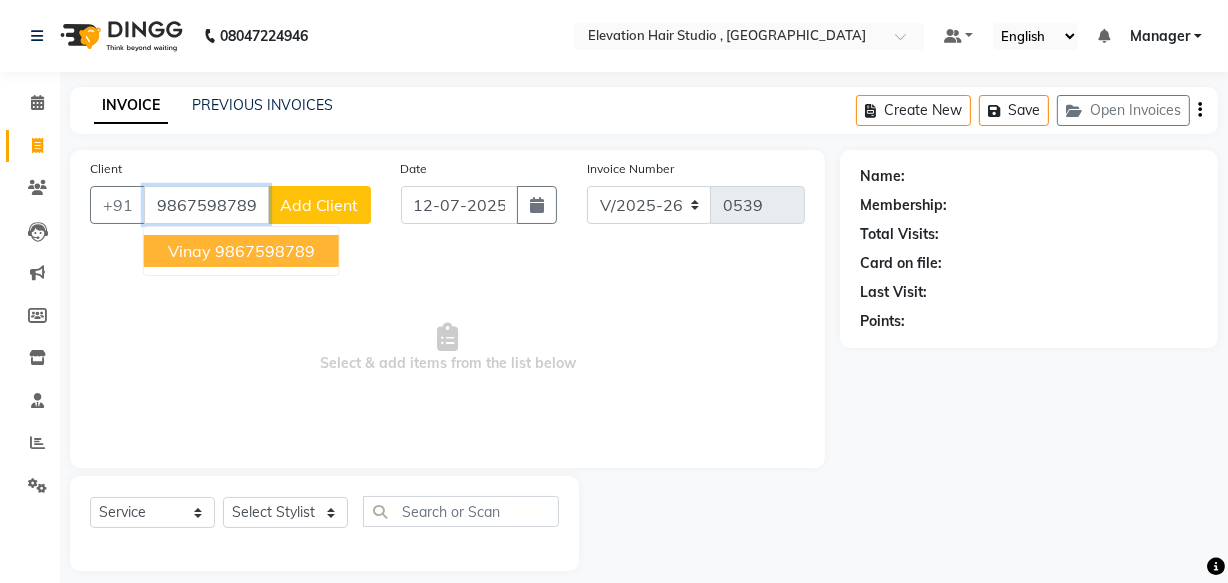 type on "9867598789" 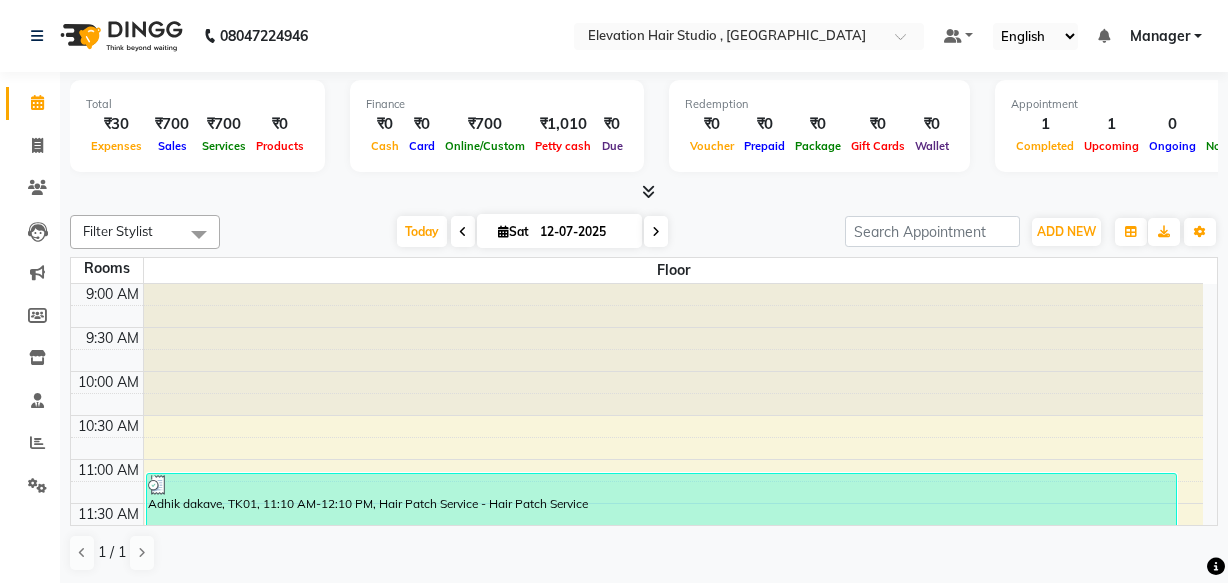 scroll, scrollTop: 0, scrollLeft: 0, axis: both 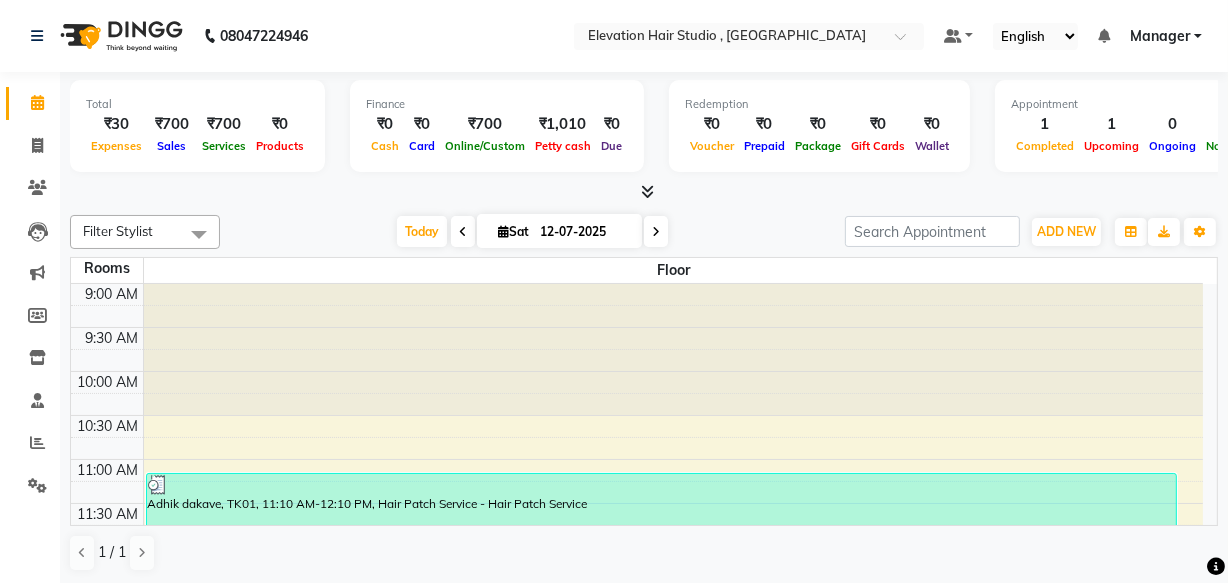 click at bounding box center [656, 231] 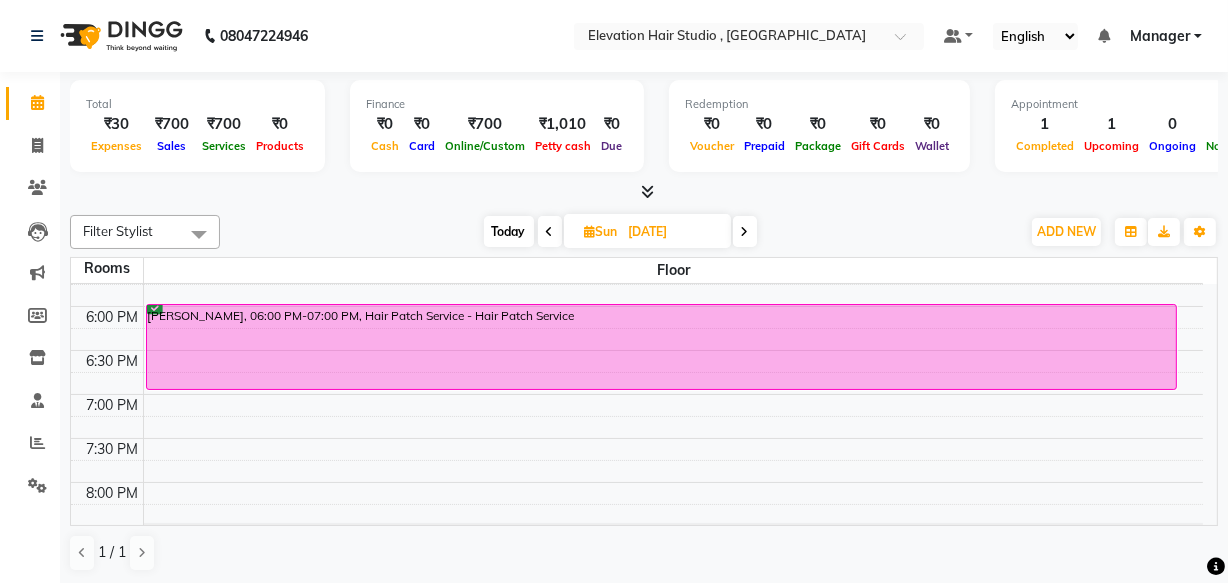 scroll, scrollTop: 810, scrollLeft: 0, axis: vertical 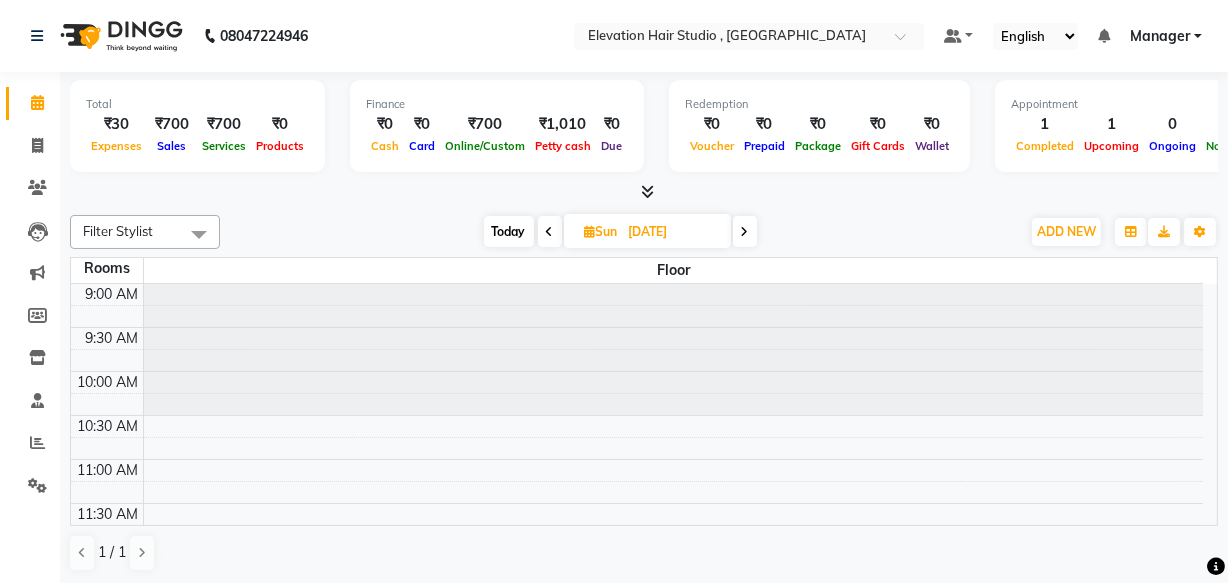click at bounding box center (745, 231) 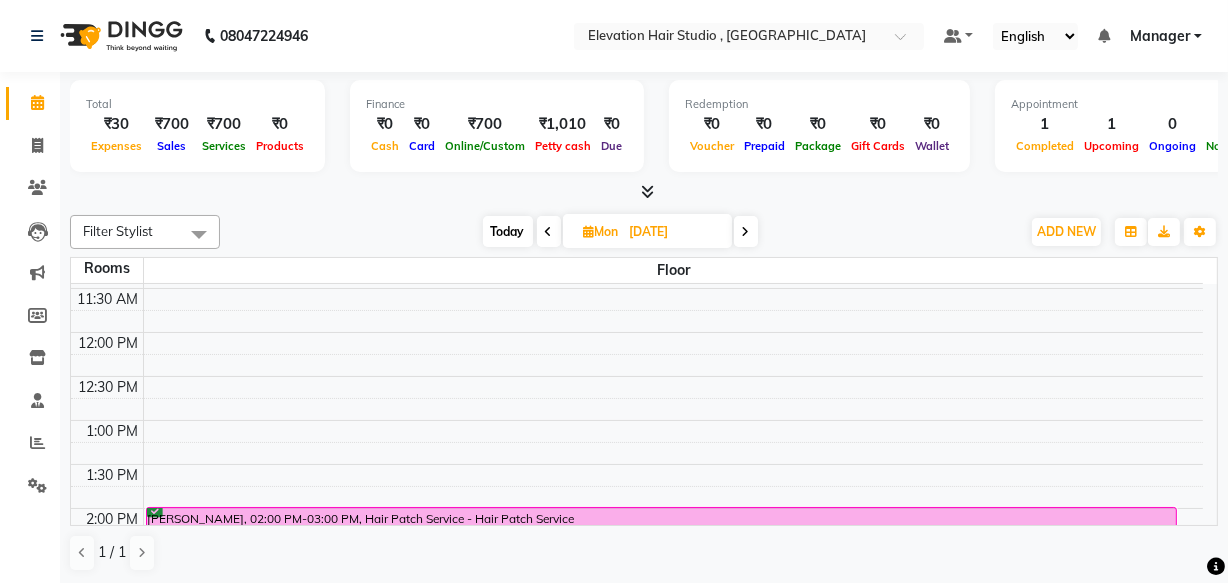scroll, scrollTop: 173, scrollLeft: 0, axis: vertical 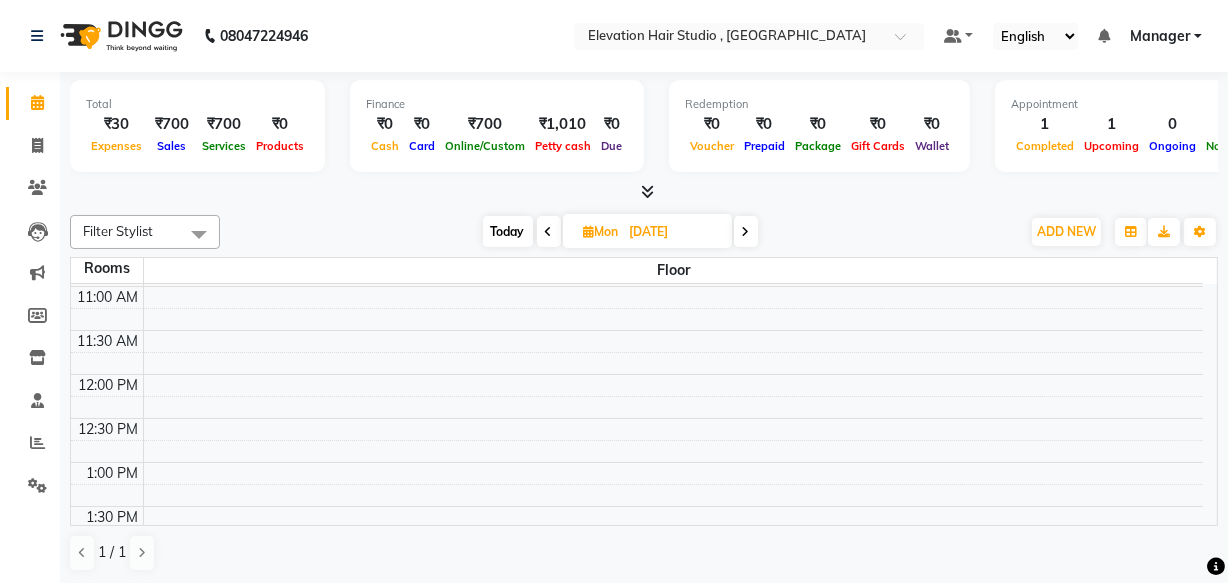 click at bounding box center [746, 232] 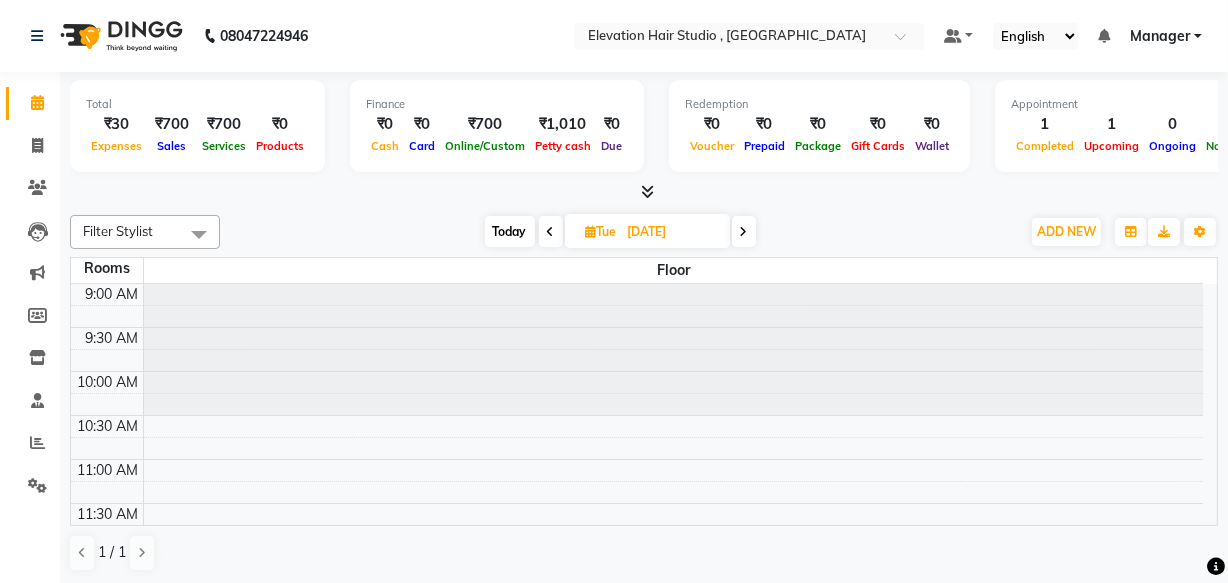 scroll, scrollTop: 810, scrollLeft: 0, axis: vertical 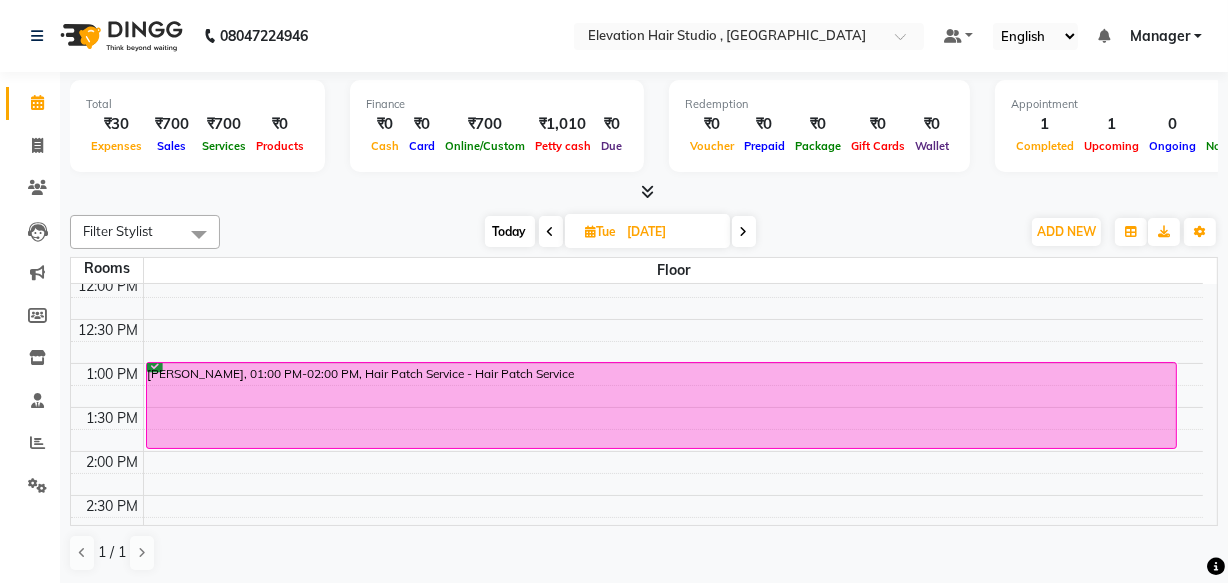 click at bounding box center [744, 231] 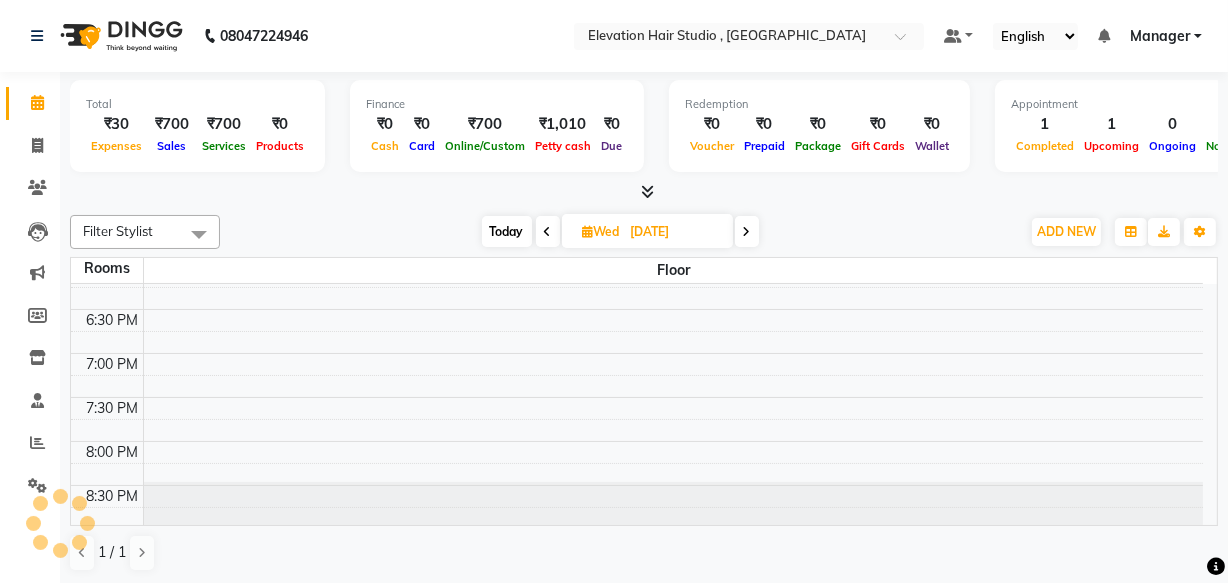 click at bounding box center [548, 232] 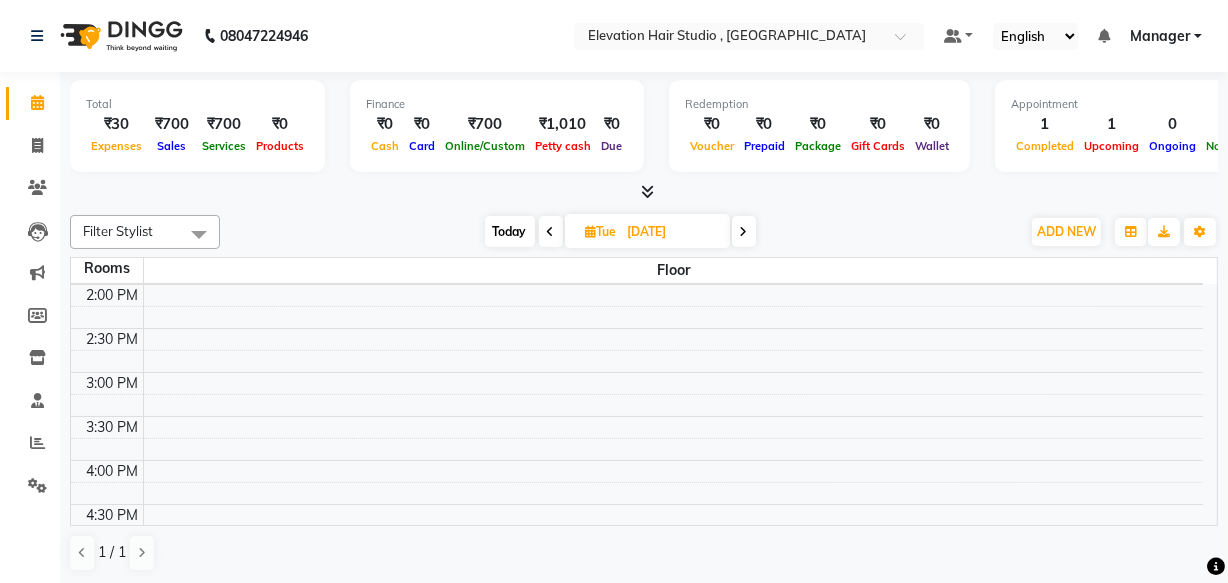 click at bounding box center (551, 232) 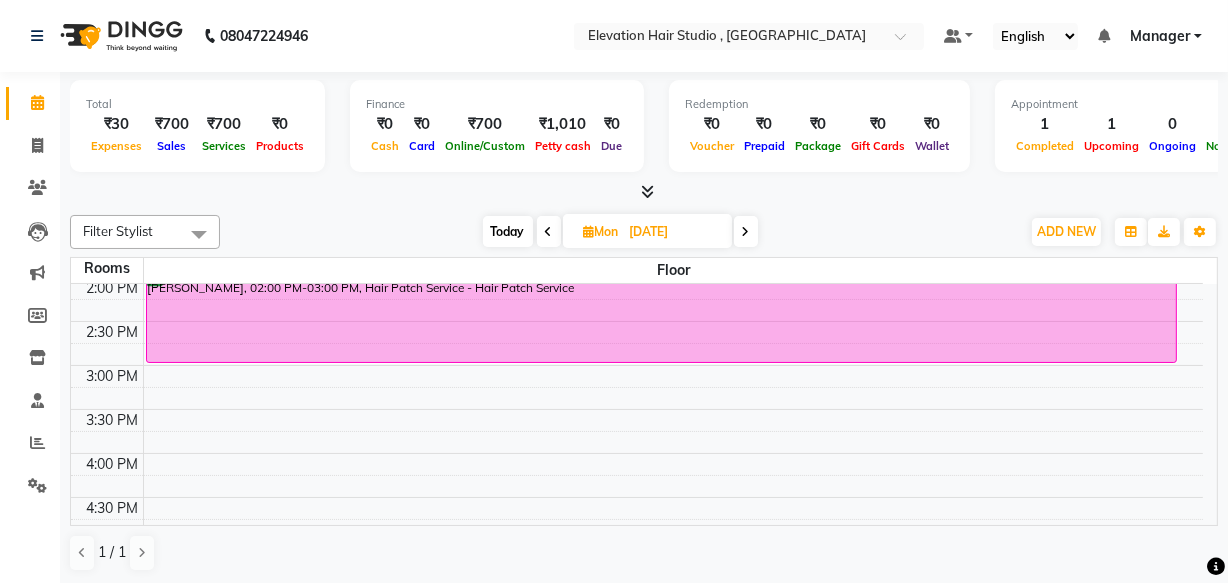 scroll, scrollTop: 0, scrollLeft: 0, axis: both 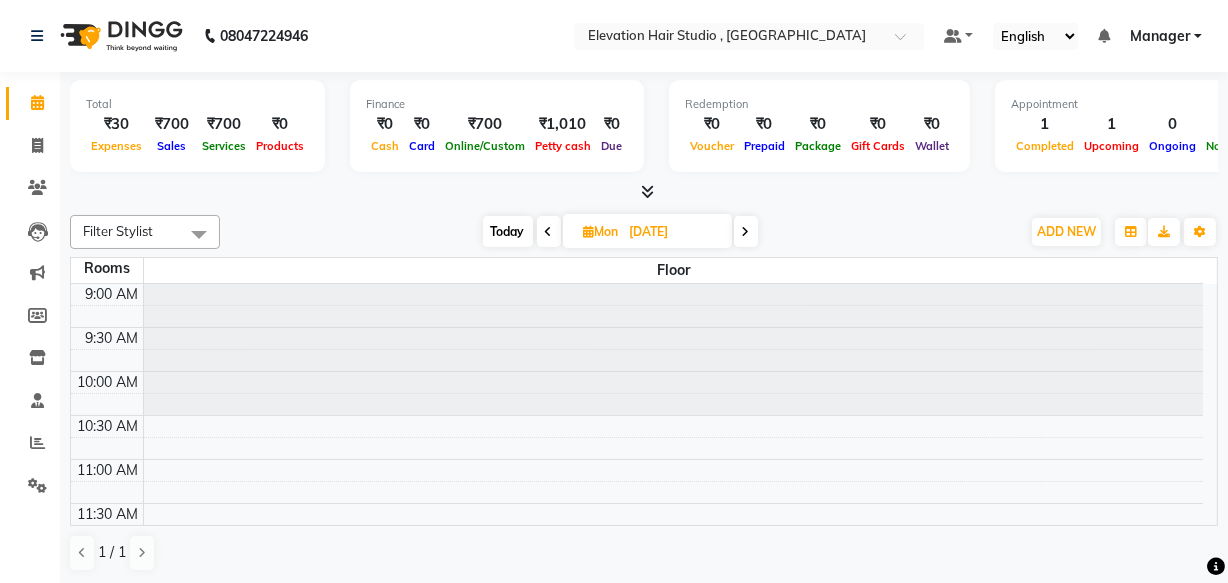 click at bounding box center (549, 231) 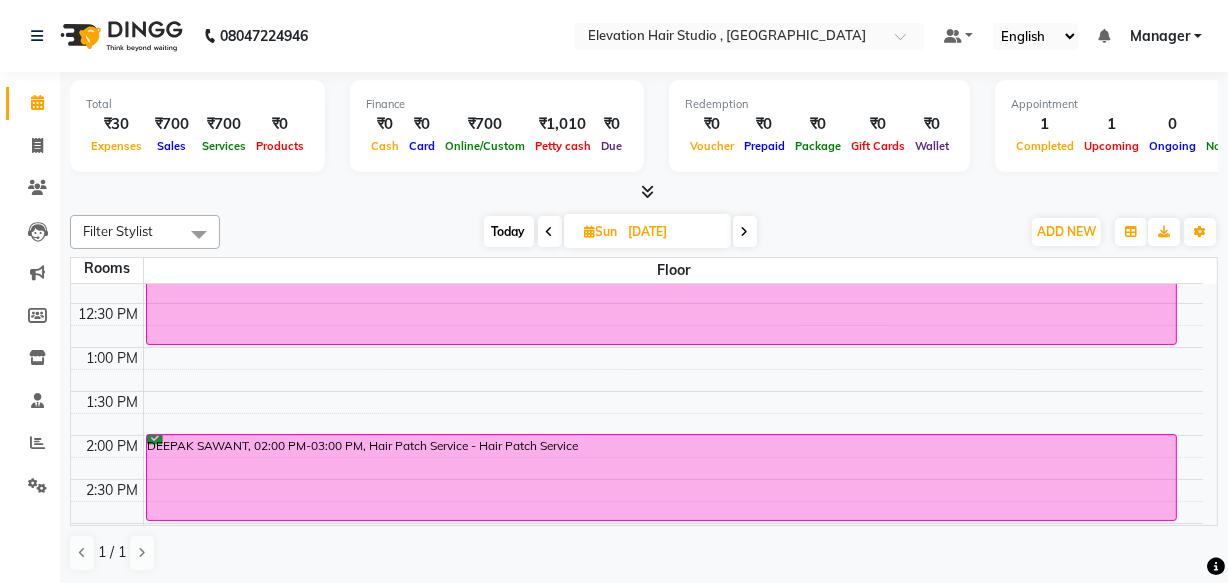 scroll, scrollTop: 0, scrollLeft: 0, axis: both 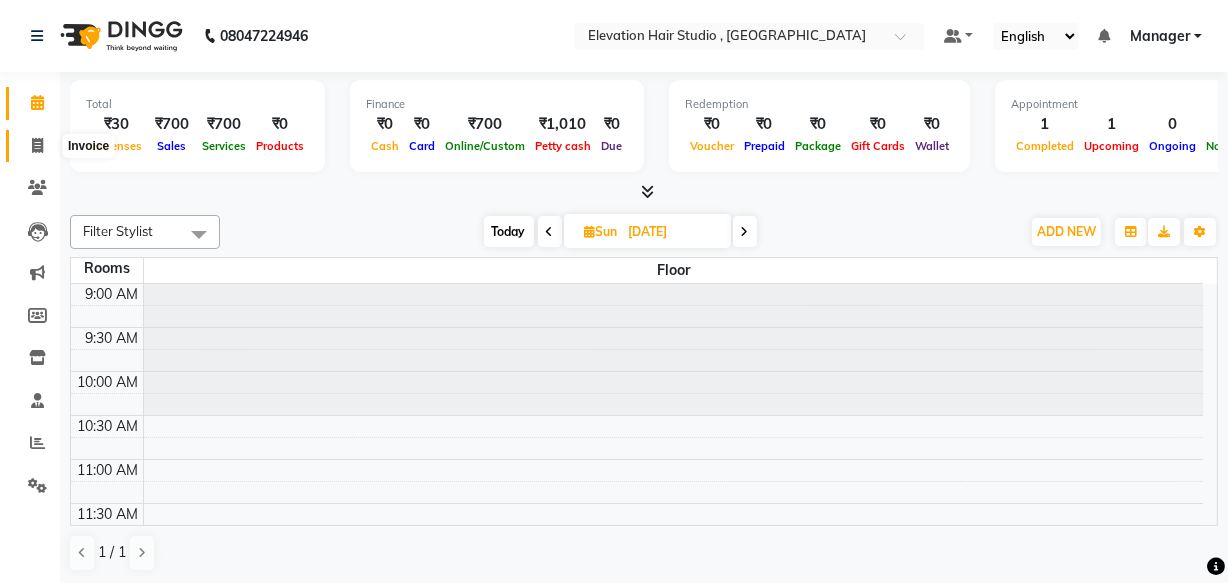 click 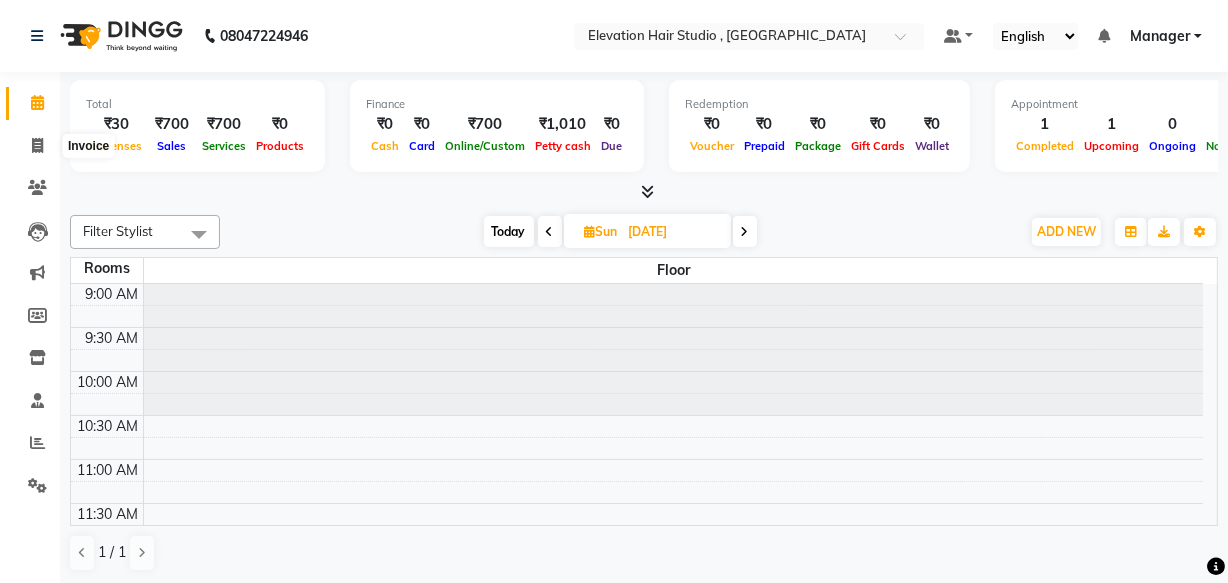 select on "6886" 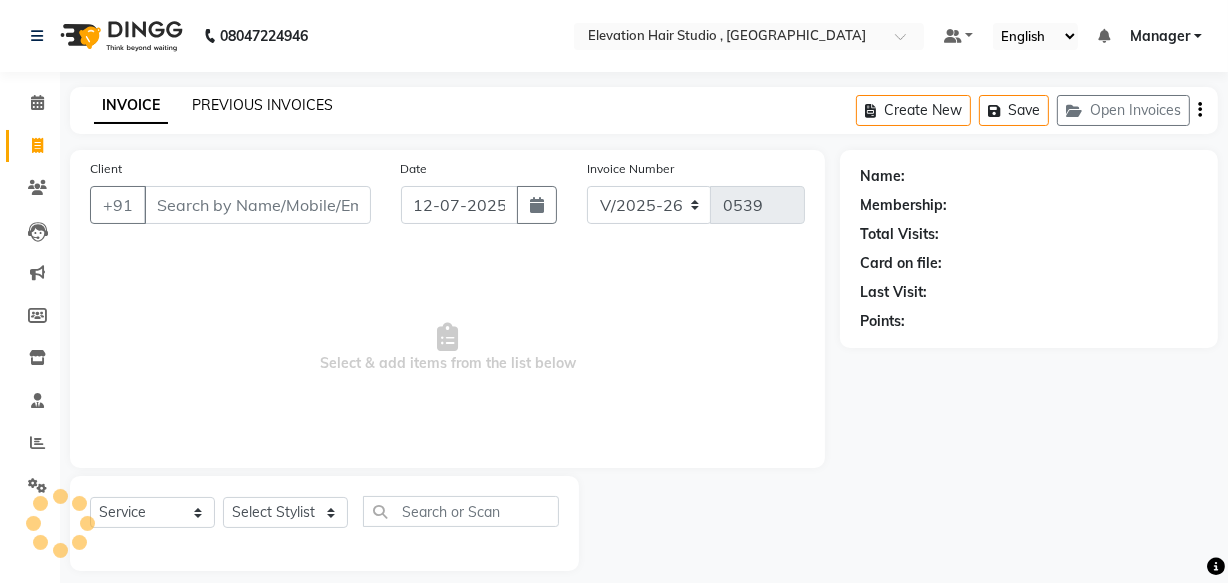 click on "PREVIOUS INVOICES" 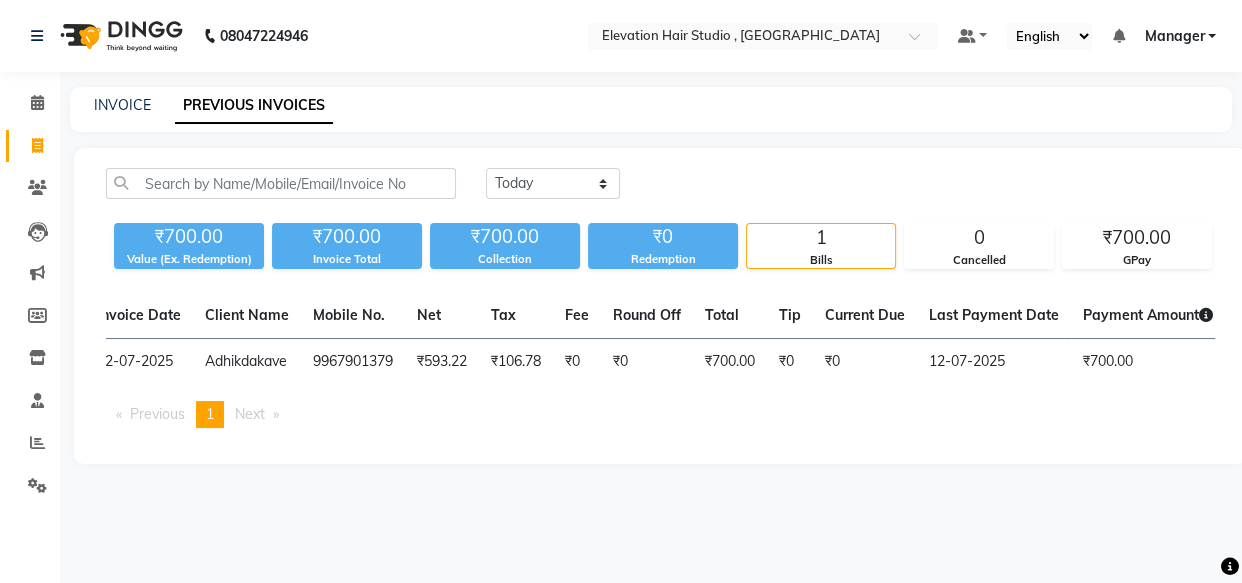 scroll, scrollTop: 0, scrollLeft: 30, axis: horizontal 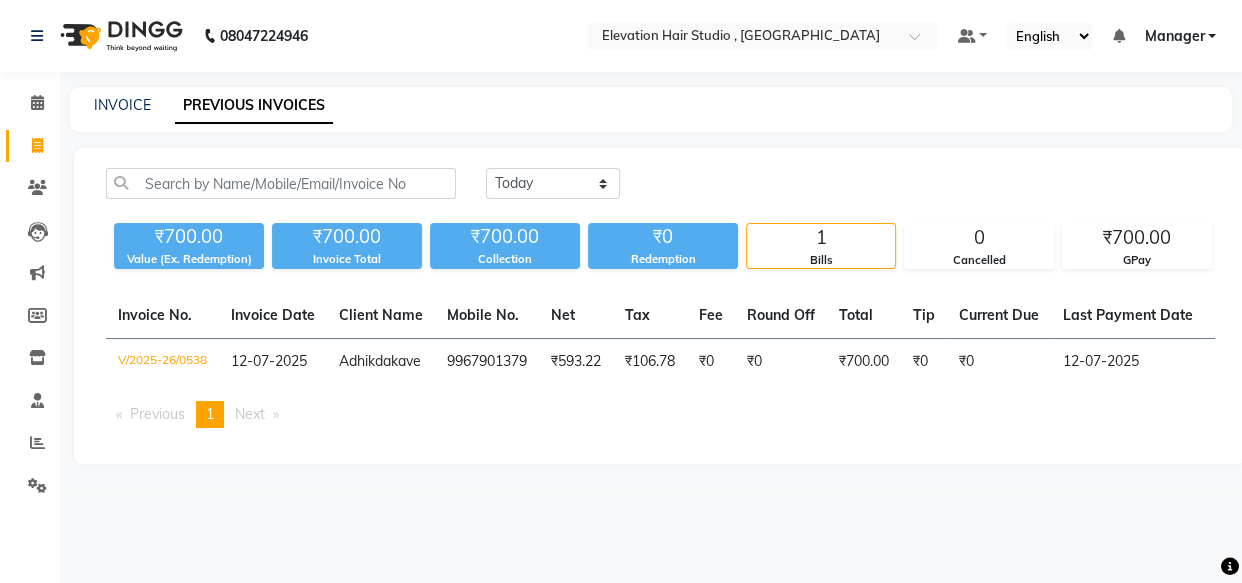click 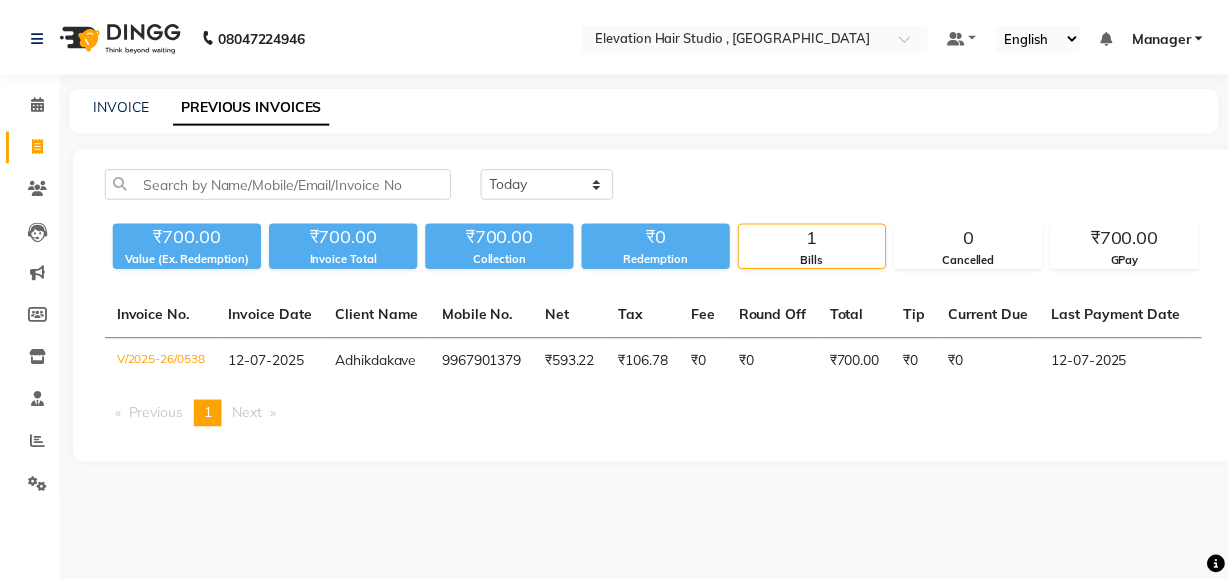 scroll, scrollTop: 19, scrollLeft: 0, axis: vertical 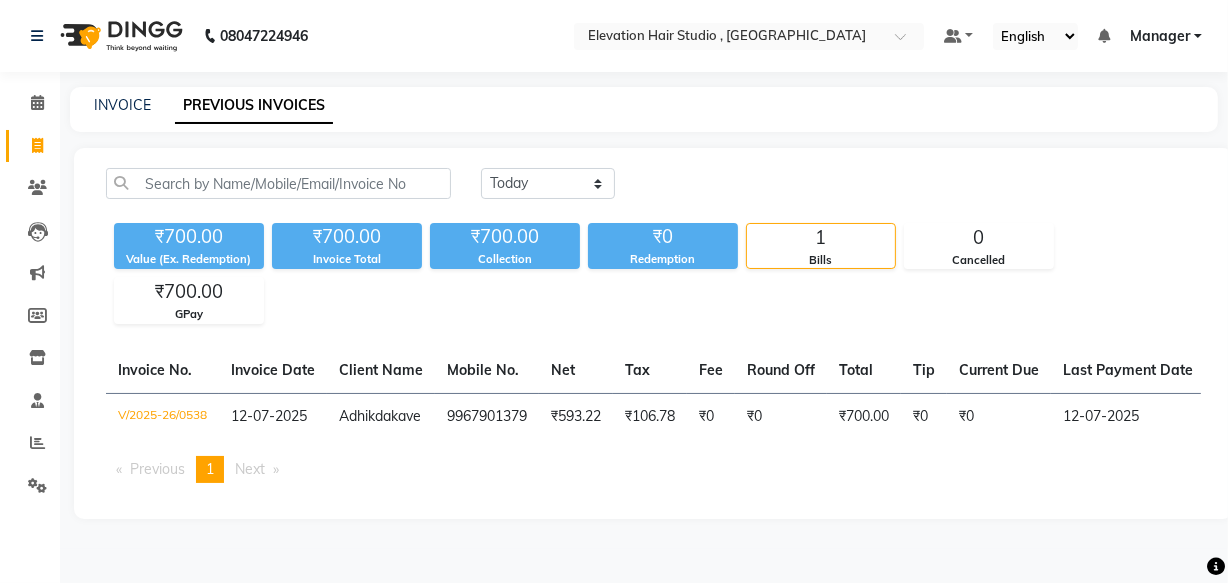 select on "service" 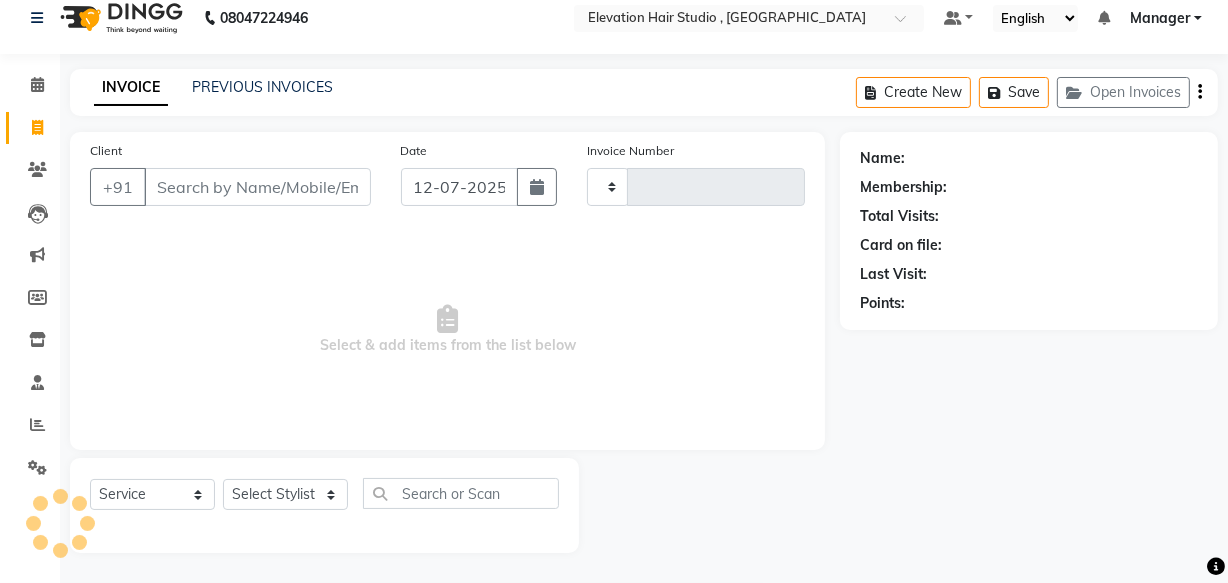 type on "0539" 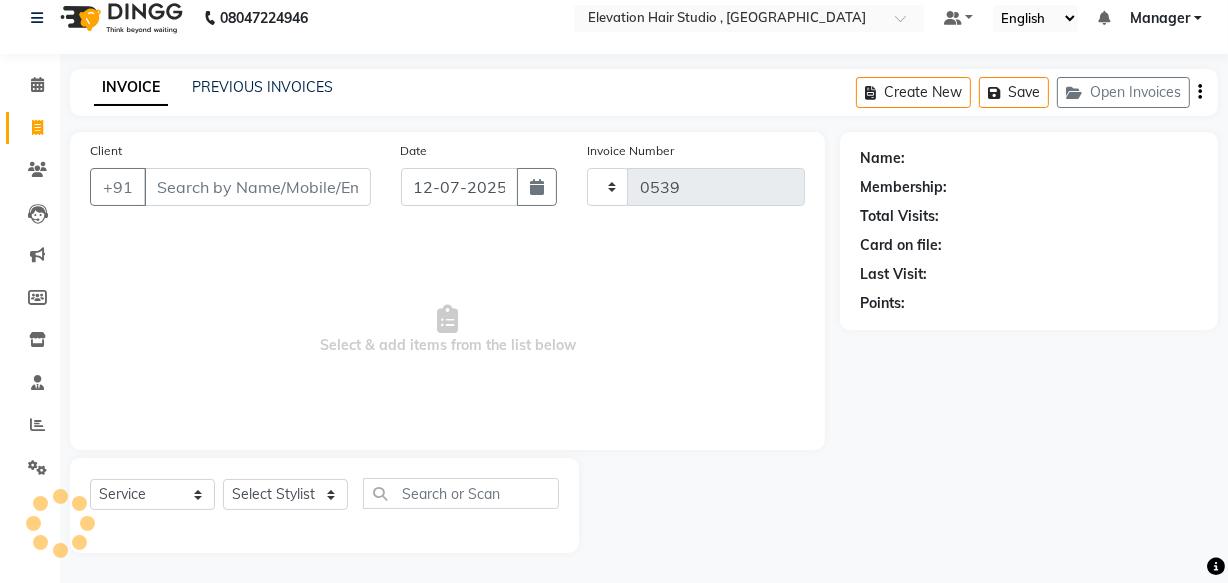 select on "6886" 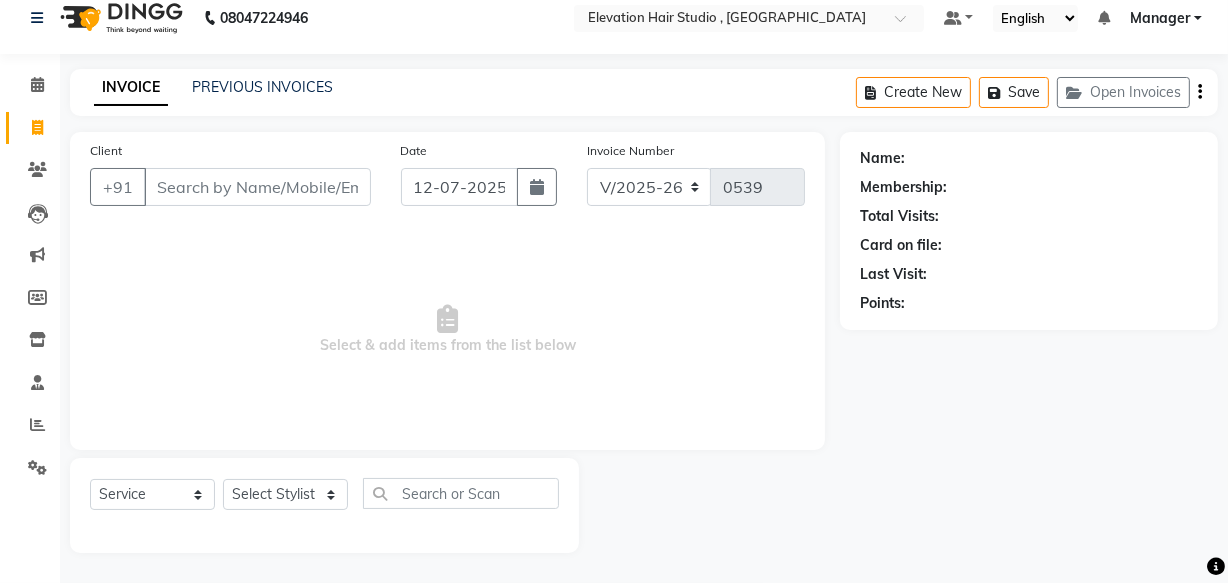 click on "Client" at bounding box center (257, 187) 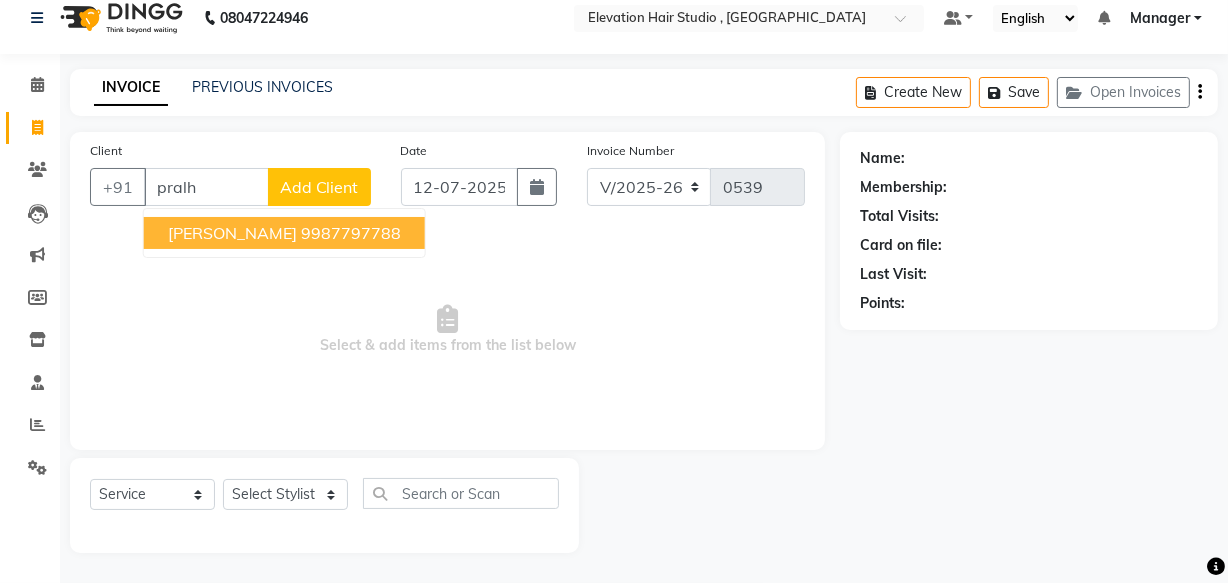 click on "[PERSON_NAME]" at bounding box center [232, 233] 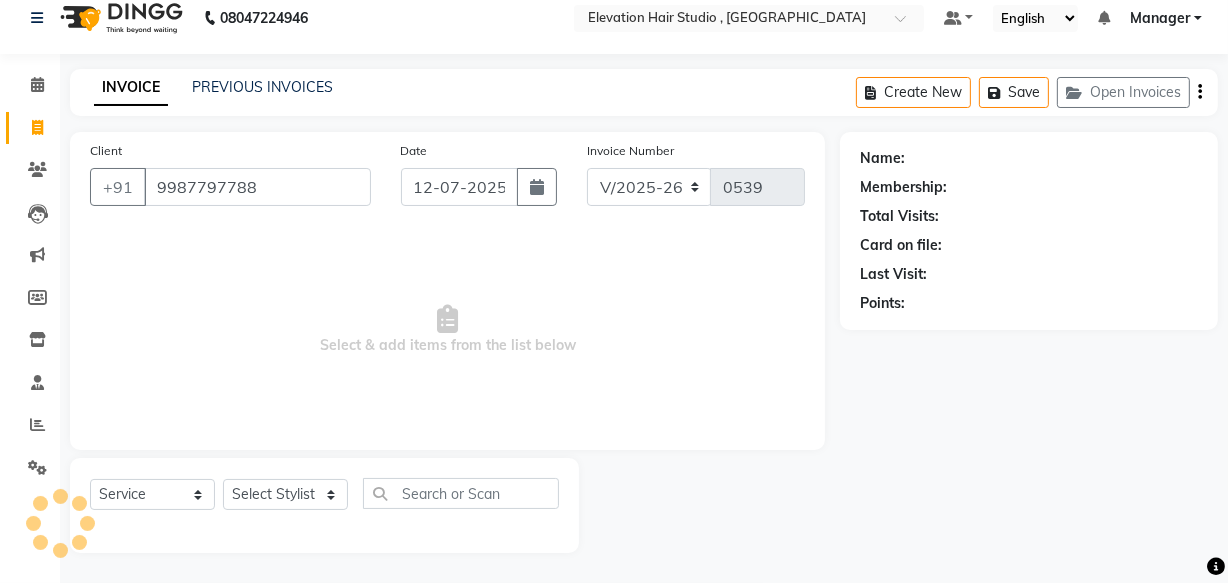 type on "9987797788" 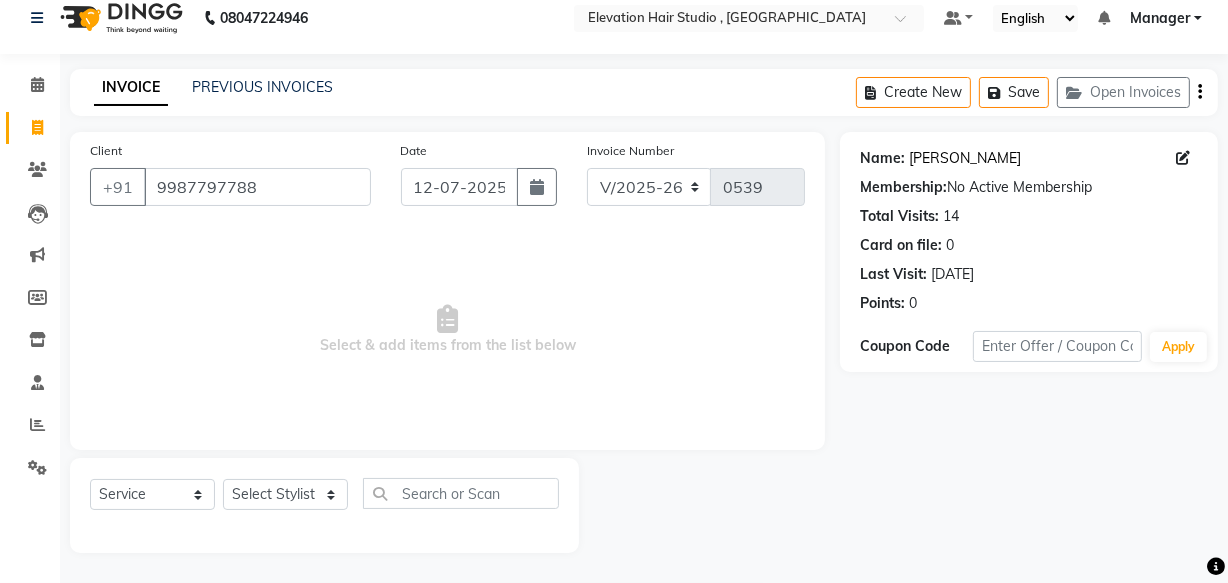 click on "[PERSON_NAME]" 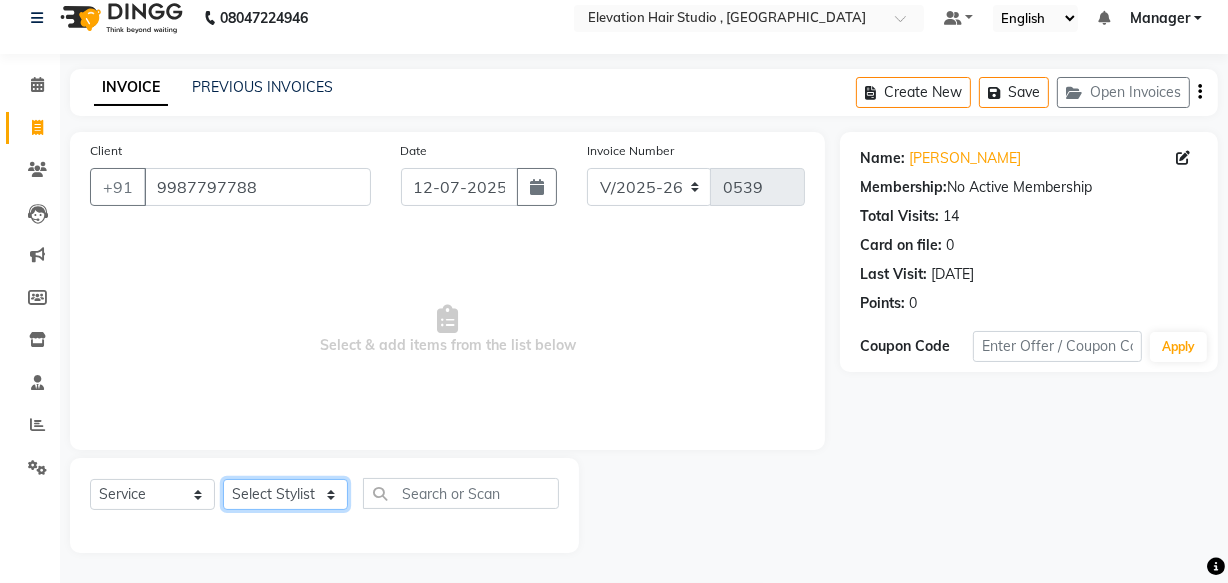 click on "Select Stylist Anish shaikh anjali gautam Ashik ali Dilip Manager mehboob  sameer Sanjay Sarfaraz  Tanvi" 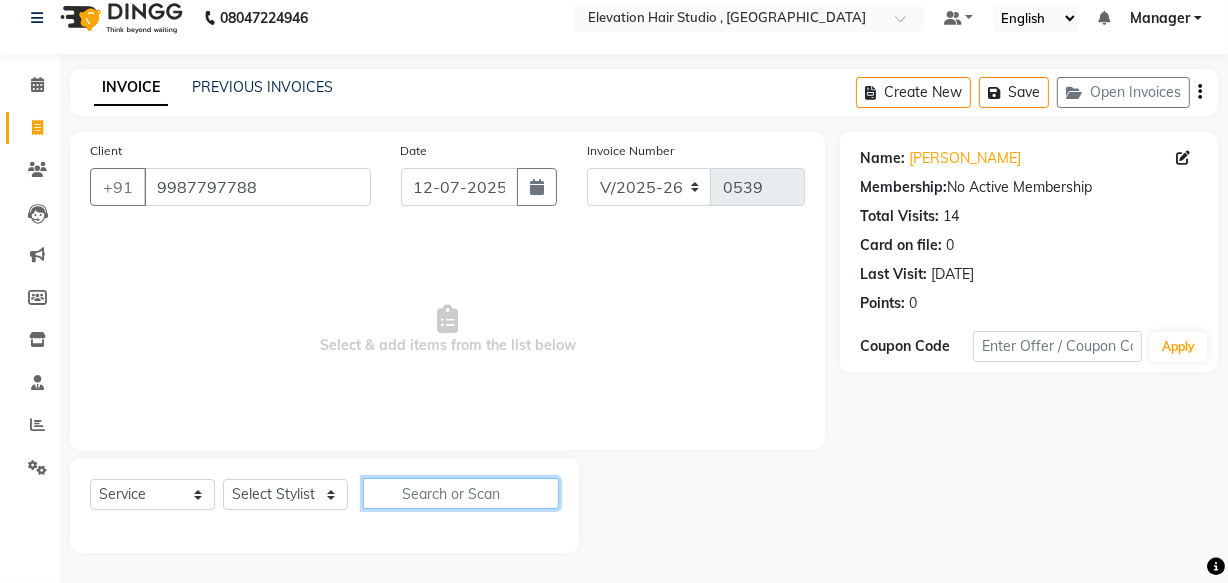 click 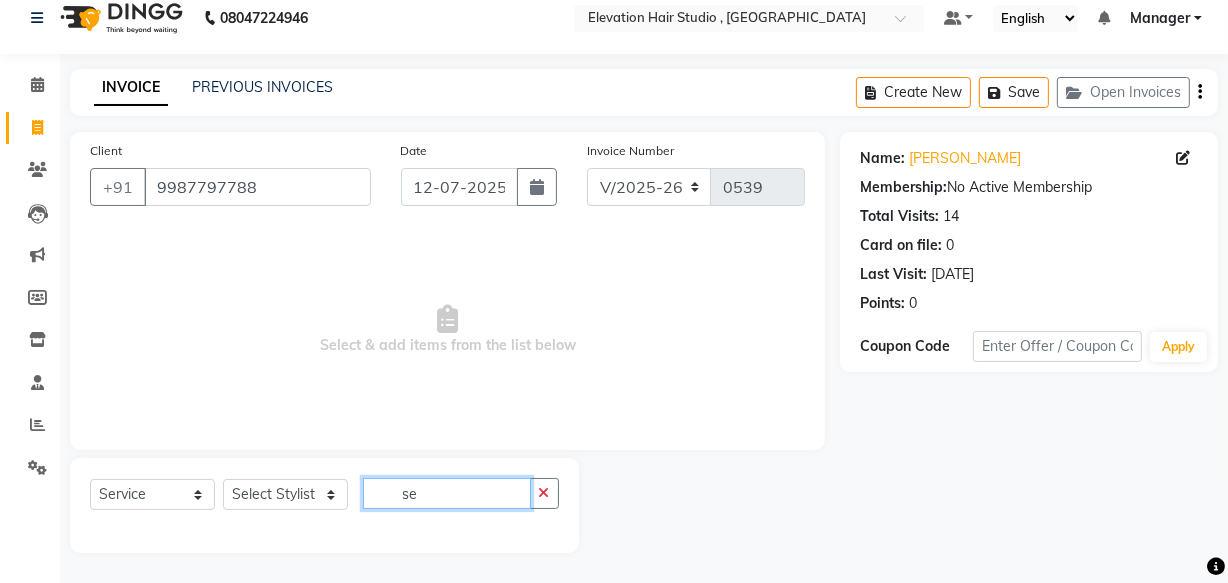 type on "s" 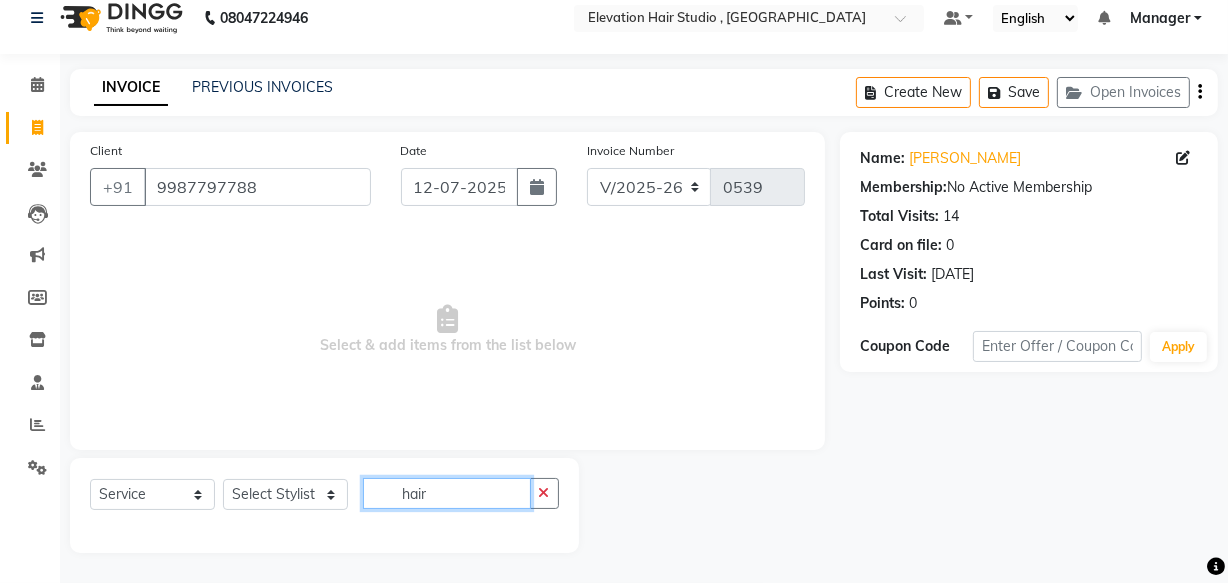 type on "hair" 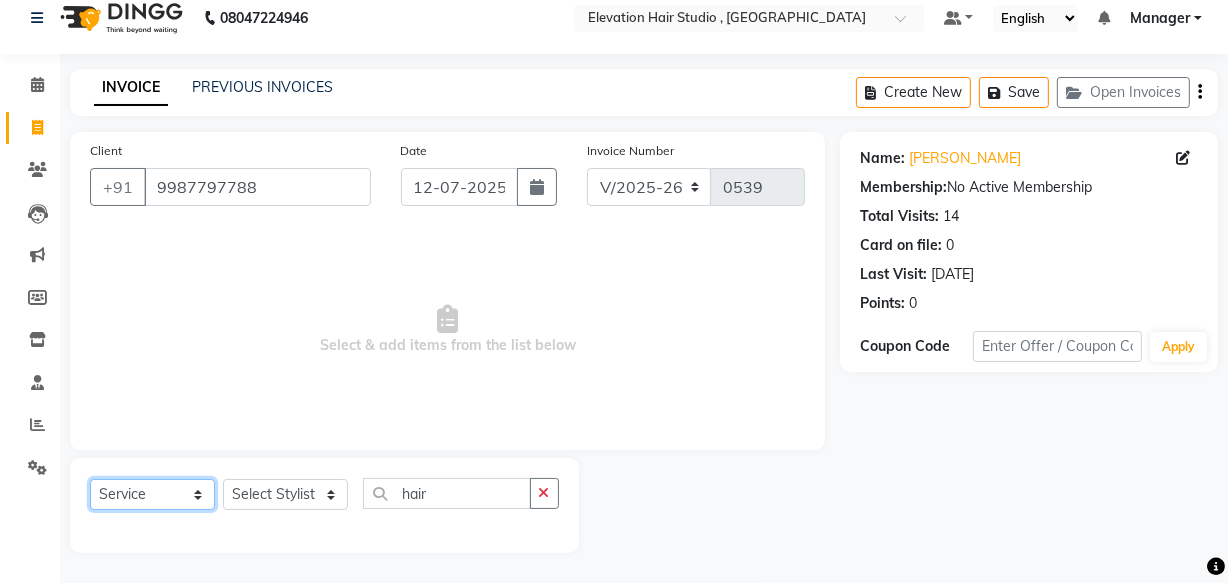 click on "Select  Service  Product  Membership  Package Voucher Prepaid Gift Card" 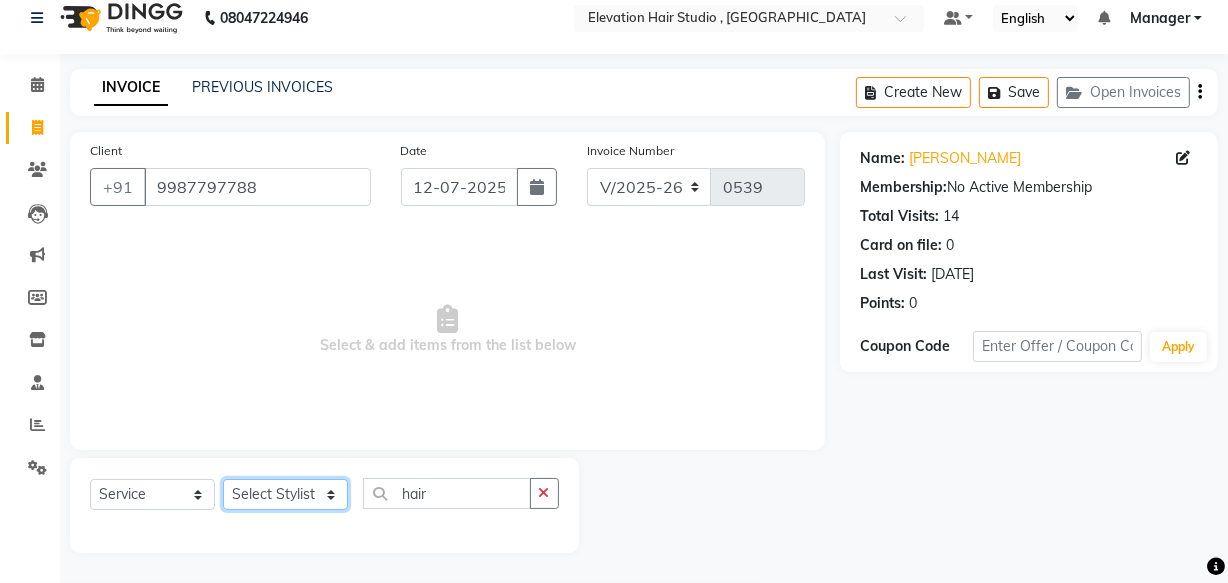 click on "Select Stylist Anish shaikh anjali gautam Ashik ali Dilip Manager mehboob  sameer Sanjay Sarfaraz  Tanvi" 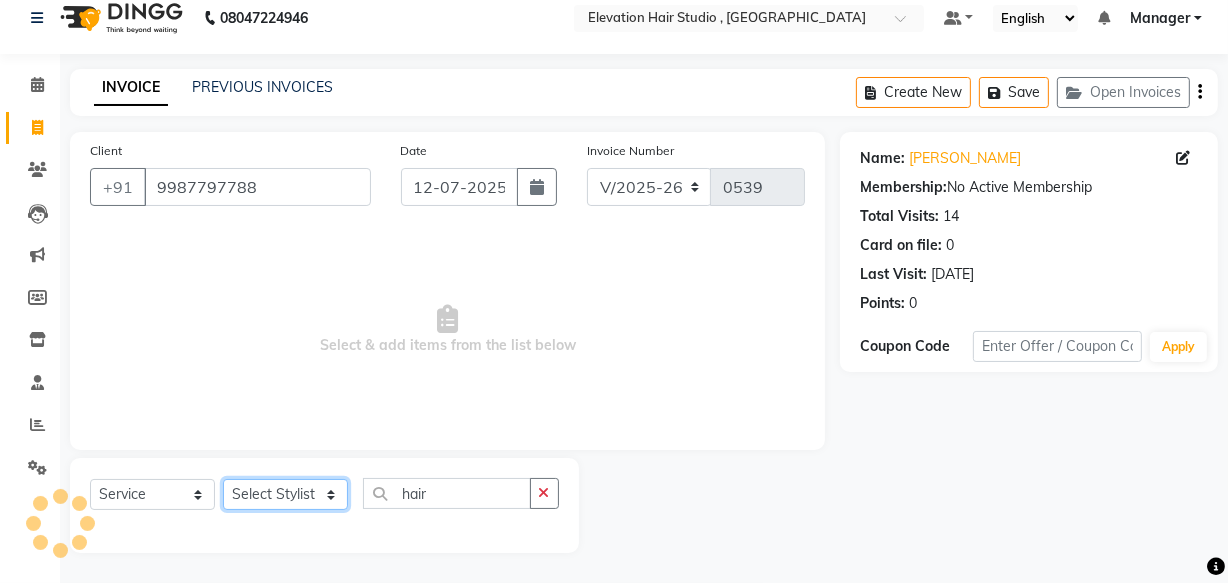 select on "54147" 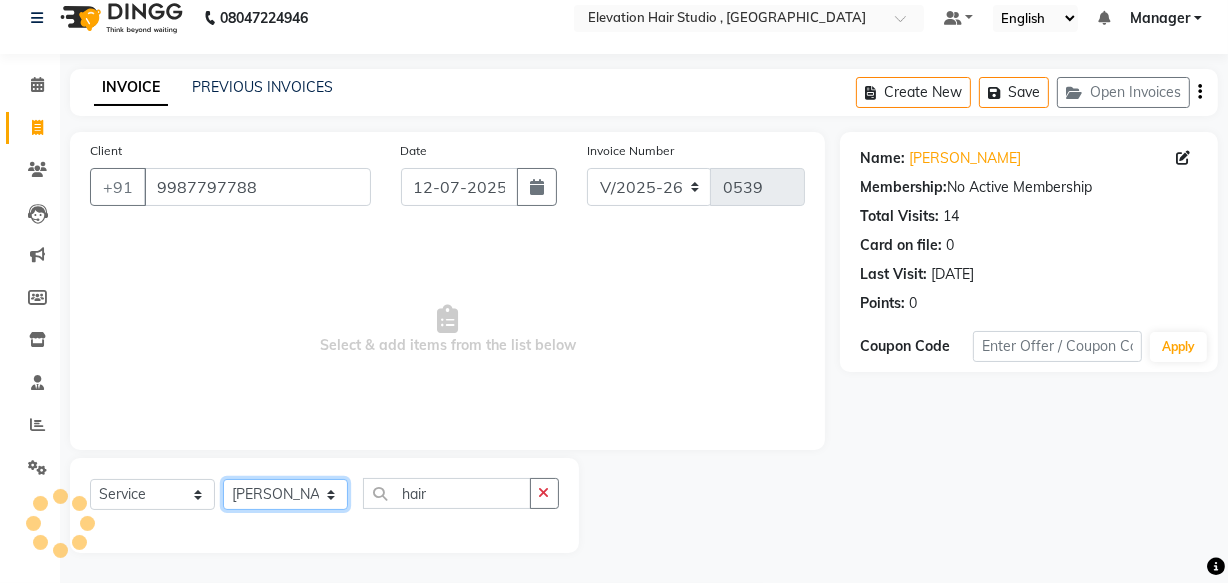click on "Select Stylist Anish shaikh anjali gautam Ashik ali Dilip Manager mehboob  sameer Sanjay Sarfaraz  Tanvi" 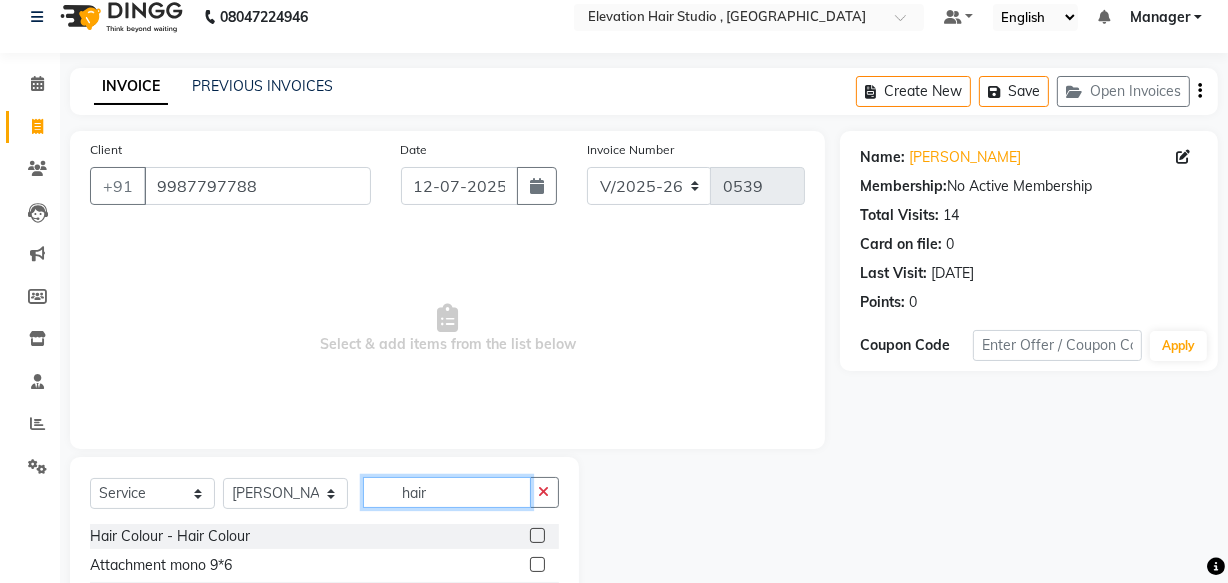 click on "hair" 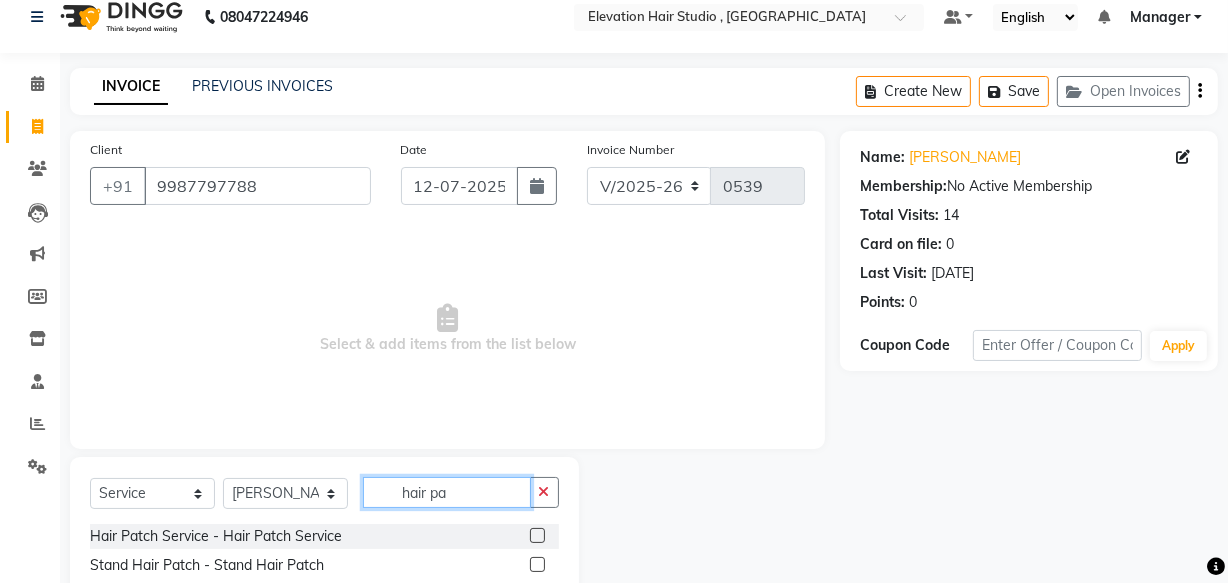 type on "hair pa" 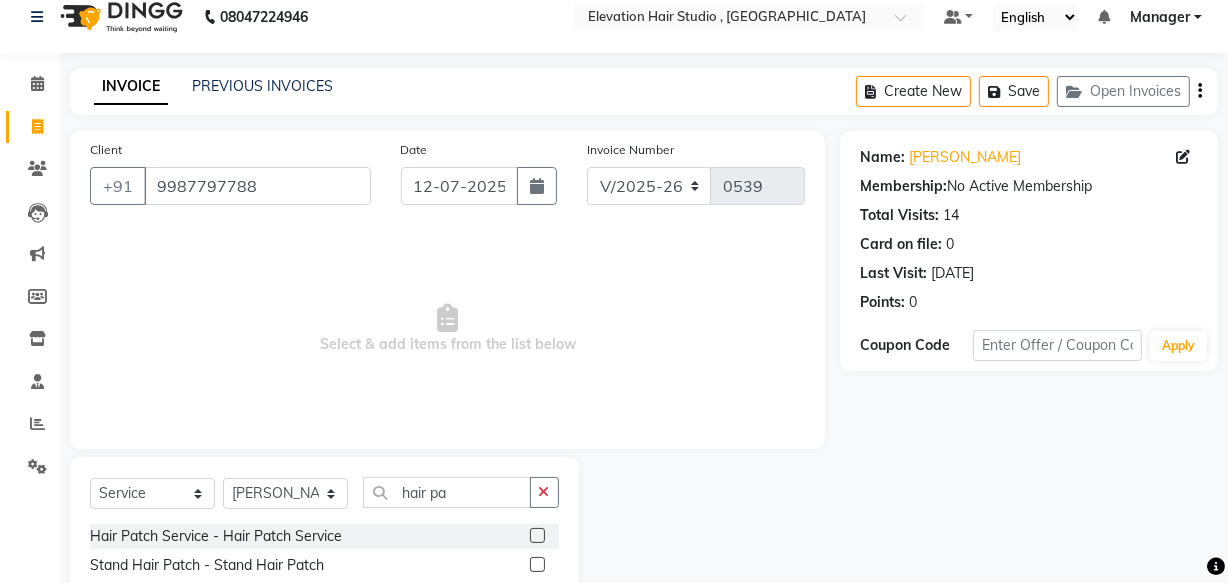 click on "Hair Patch Service - Hair Patch Service" 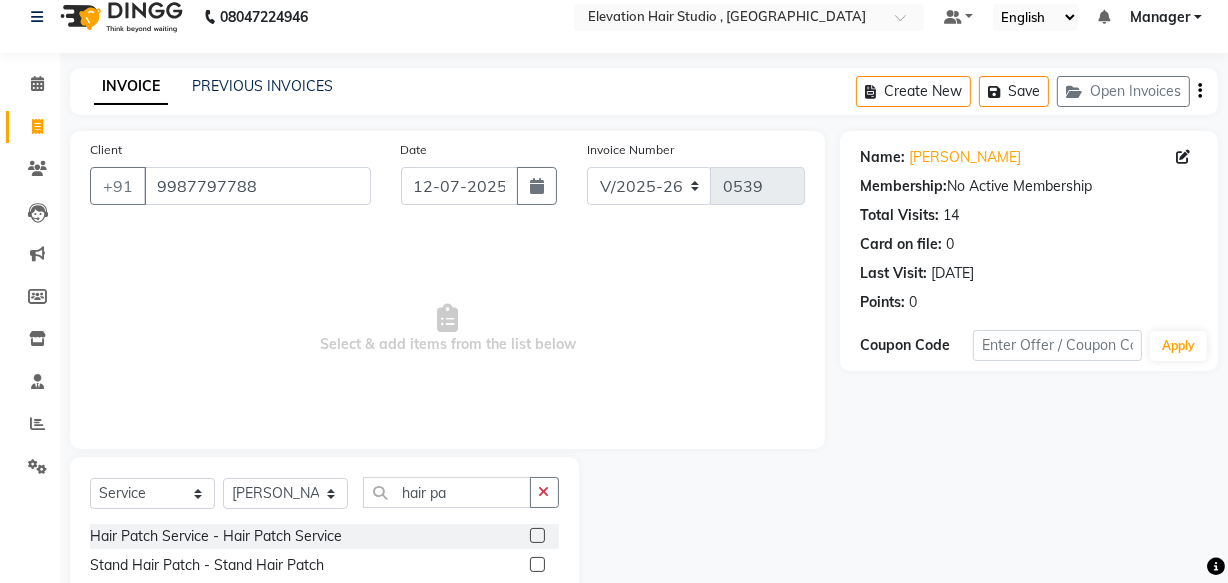 click 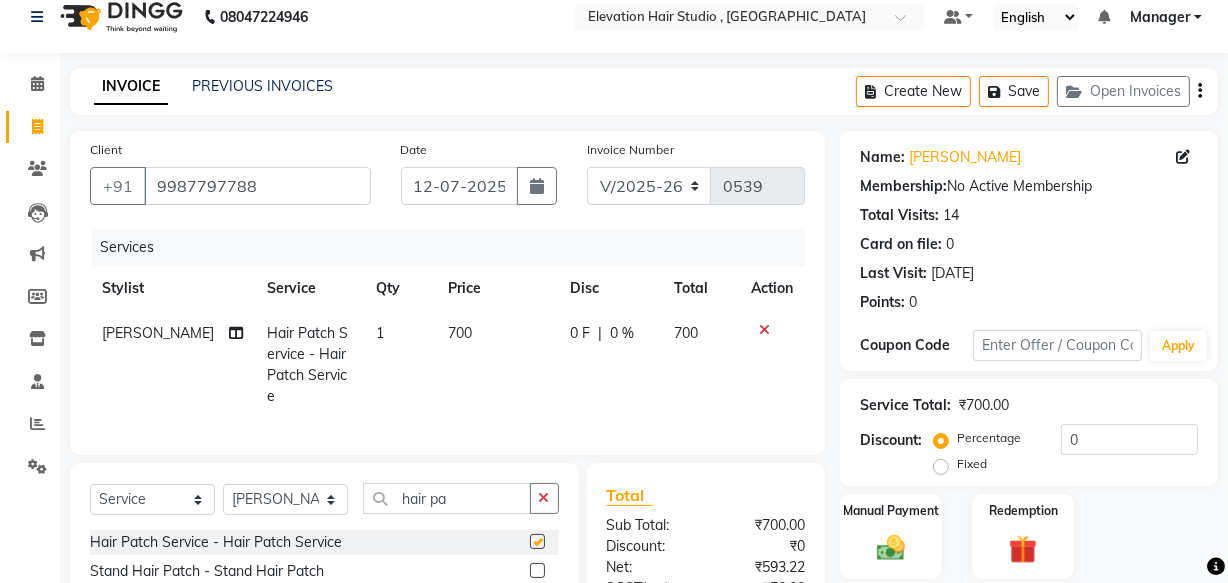 checkbox on "false" 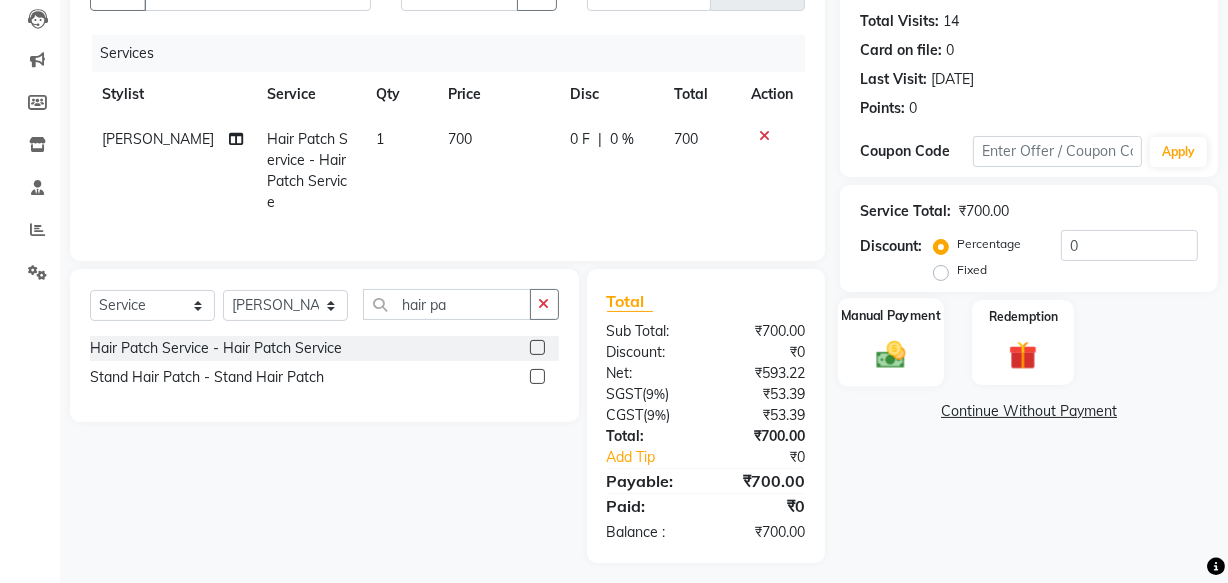 scroll, scrollTop: 218, scrollLeft: 0, axis: vertical 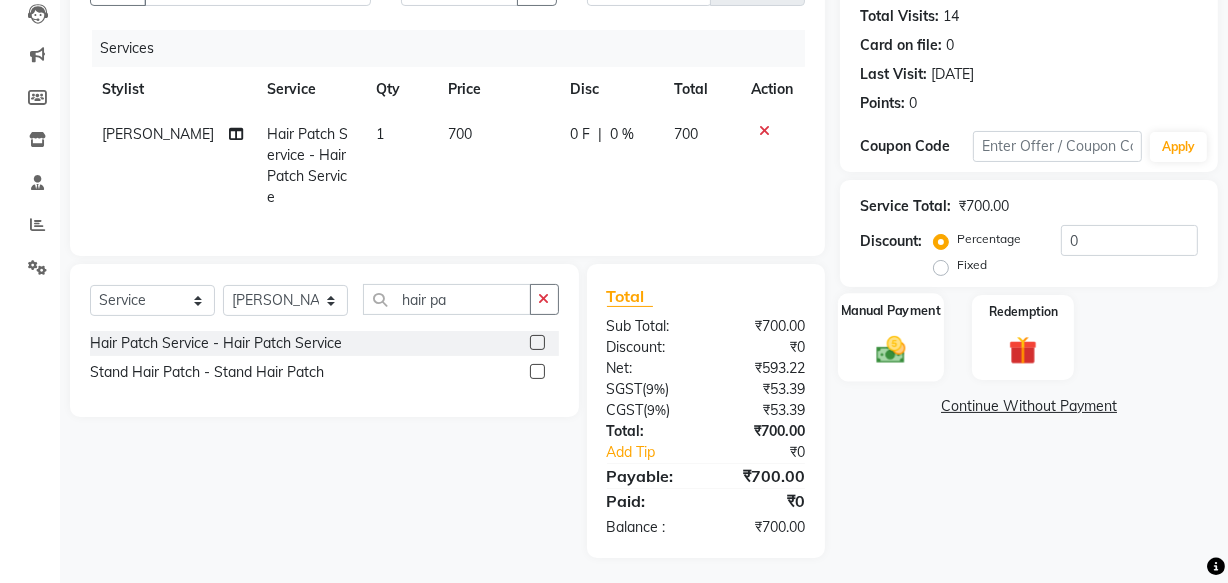 click 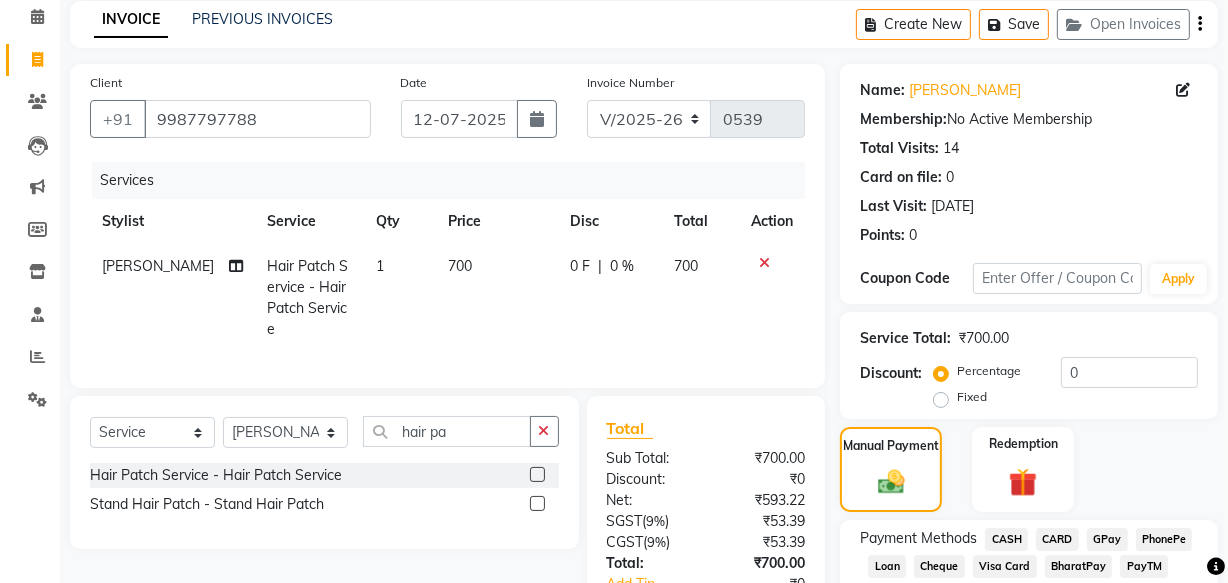 scroll, scrollTop: 218, scrollLeft: 0, axis: vertical 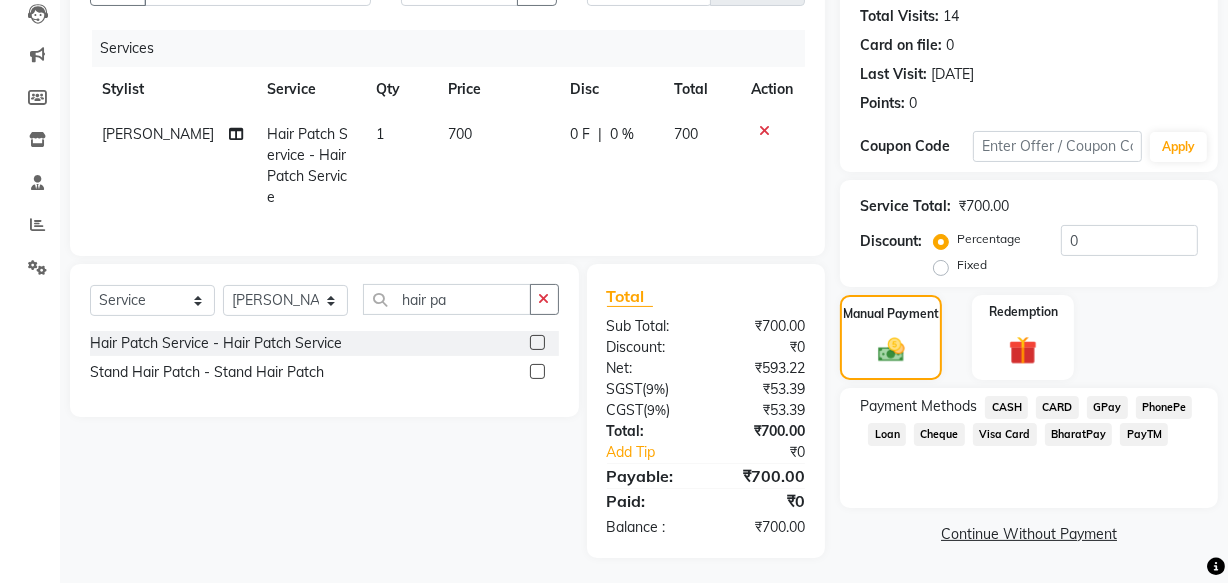 click 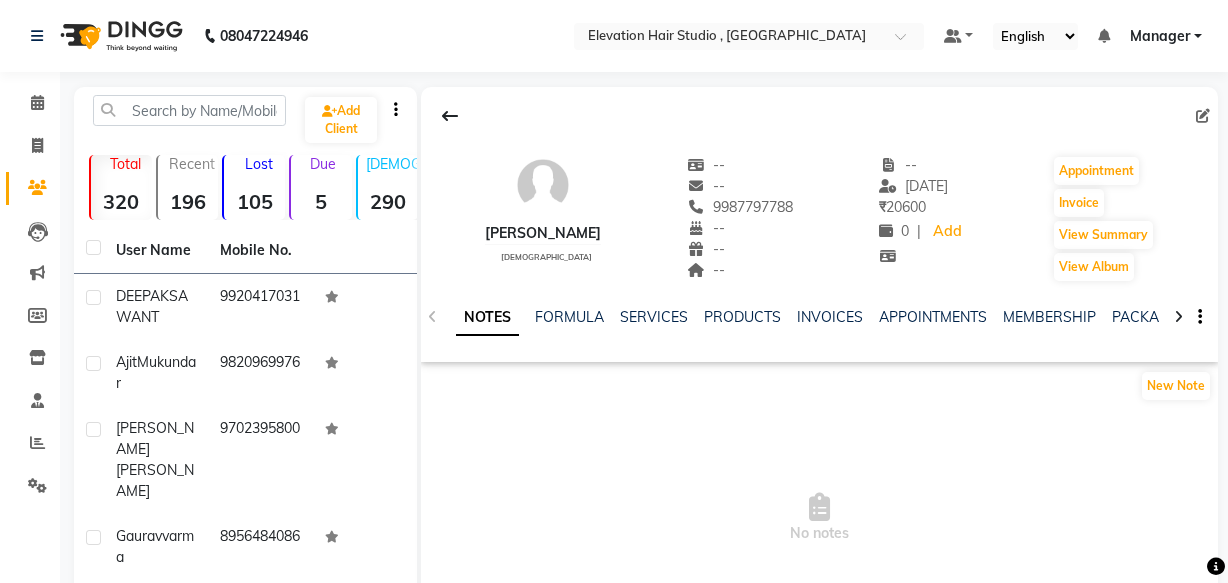 scroll, scrollTop: 0, scrollLeft: 0, axis: both 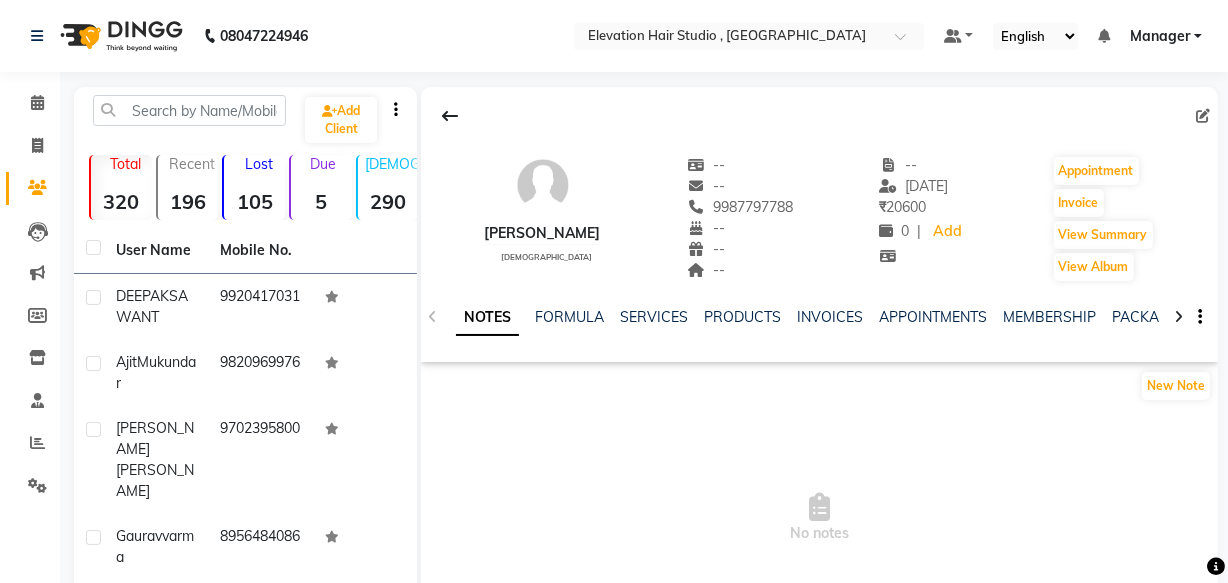 click on "INVOICES" 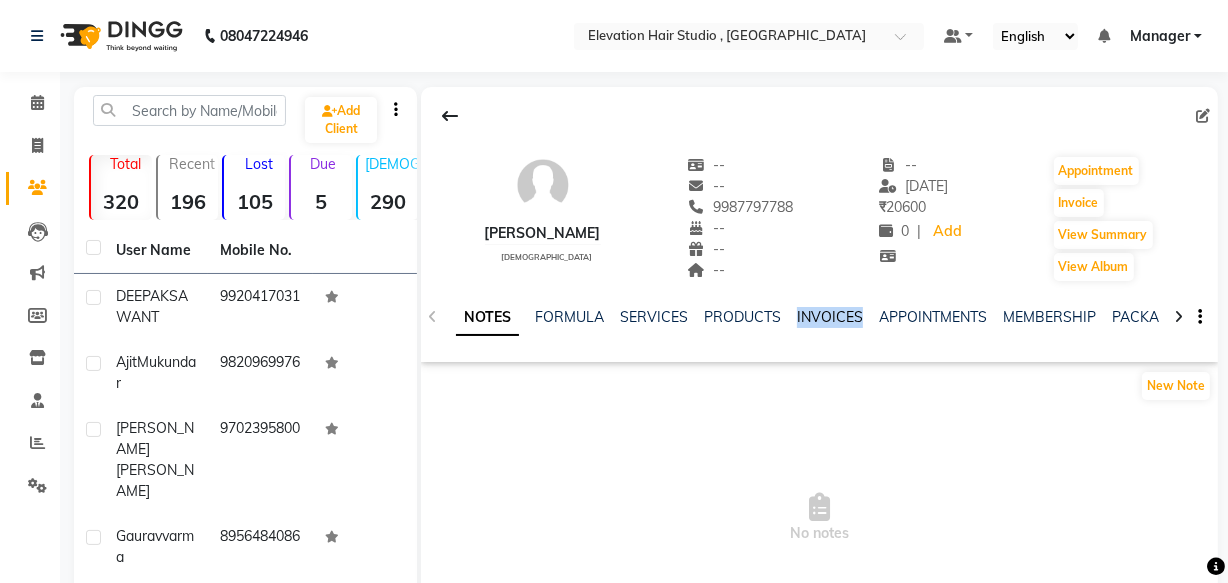 click on "INVOICES" 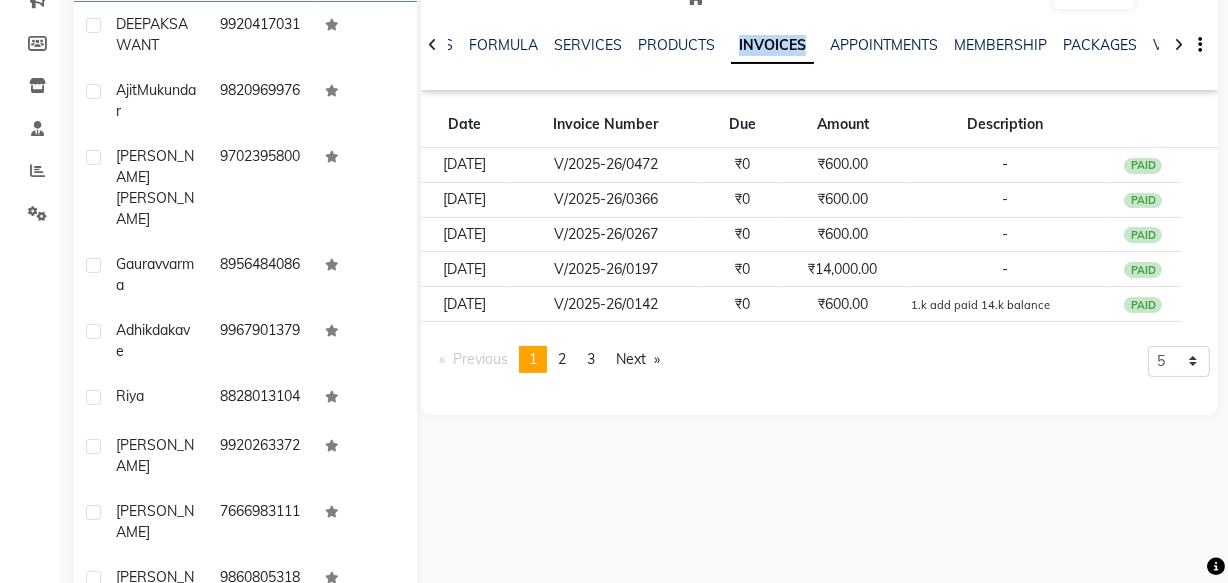 scroll, scrollTop: 360, scrollLeft: 0, axis: vertical 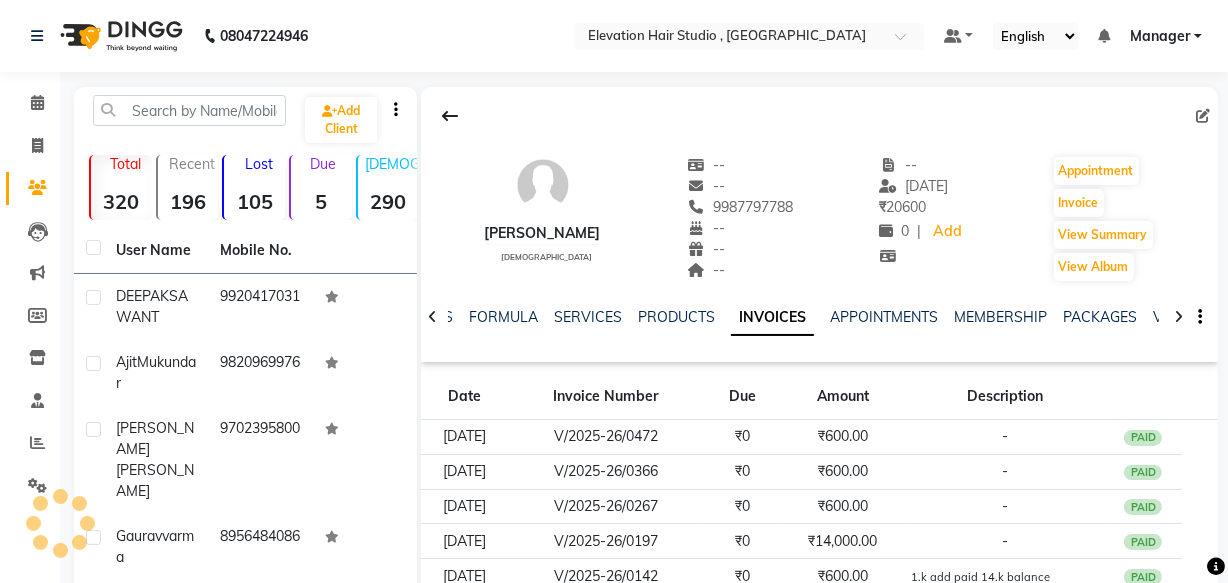 click on "Invoice" 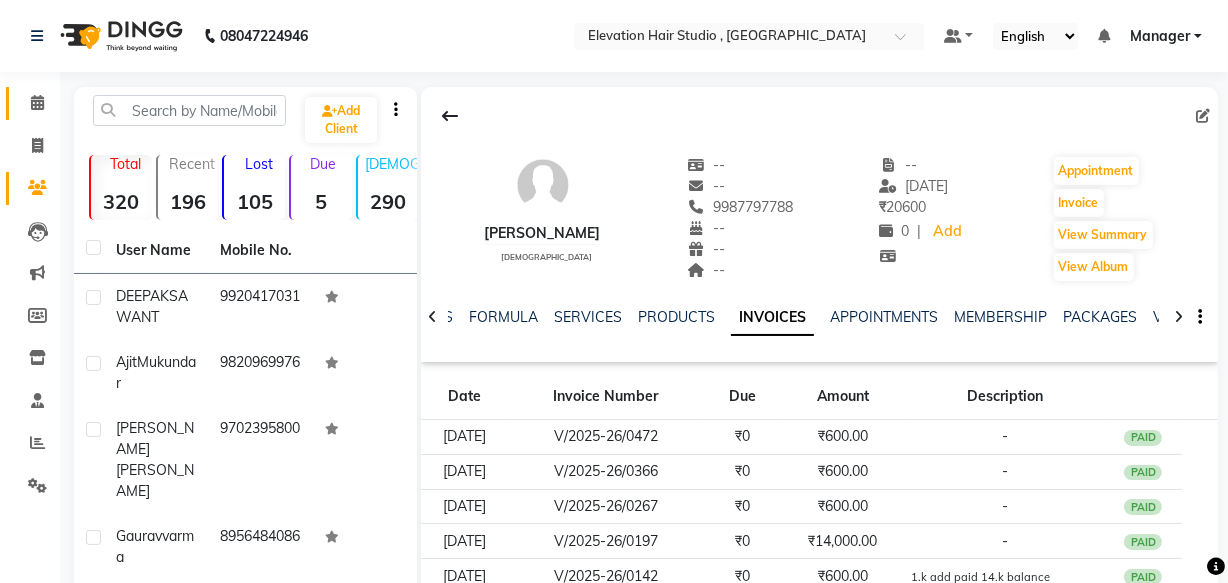 click on "Calendar" 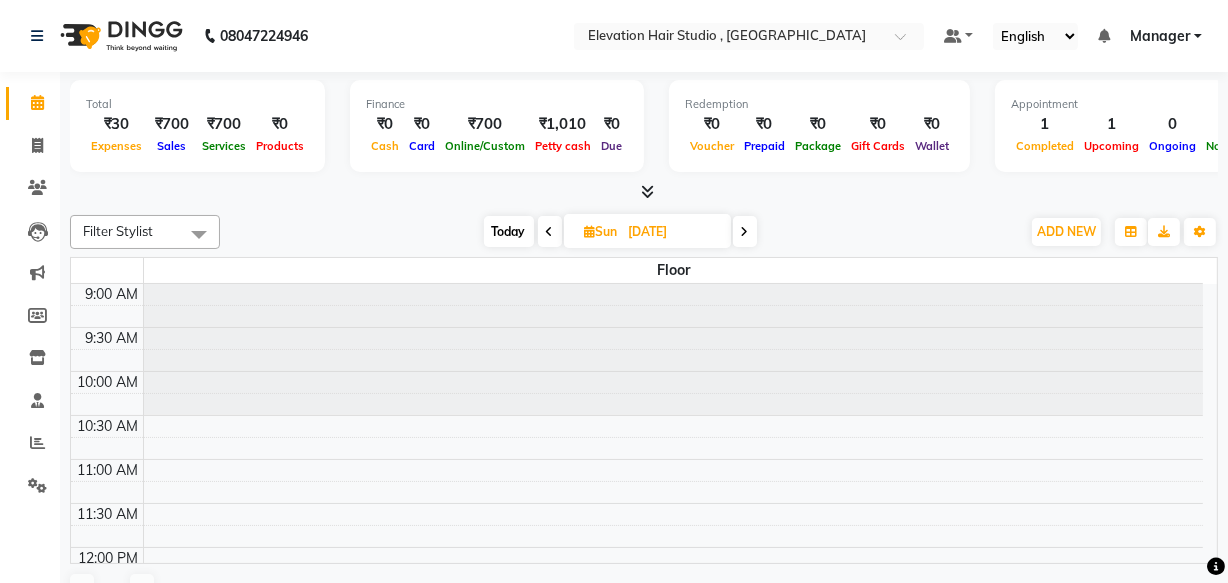 scroll, scrollTop: 0, scrollLeft: 0, axis: both 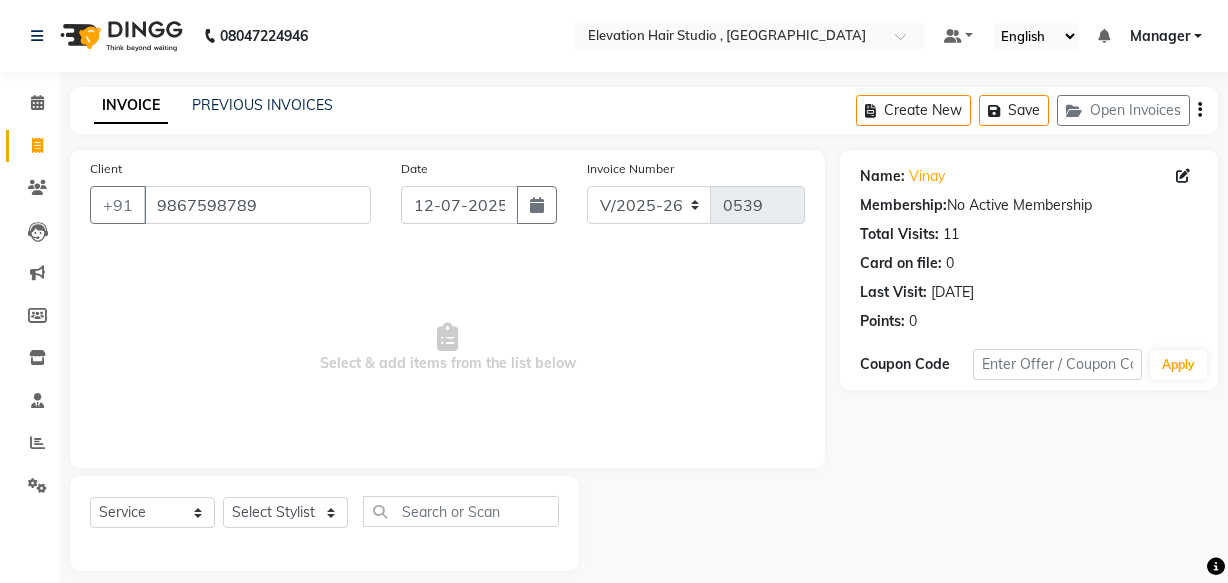 select on "6886" 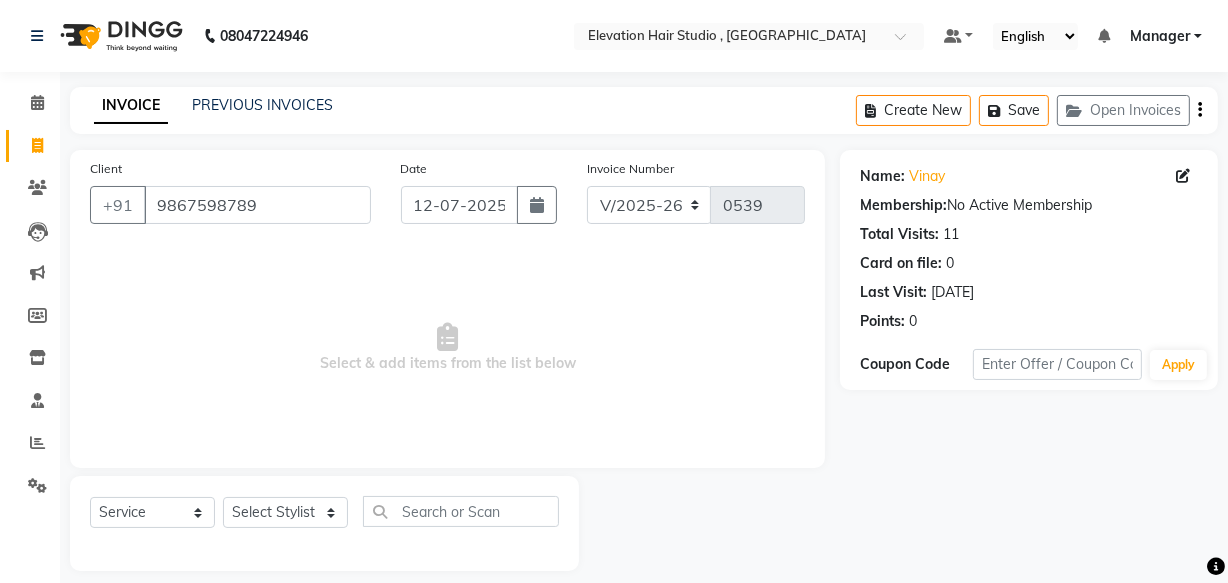 scroll, scrollTop: 0, scrollLeft: 0, axis: both 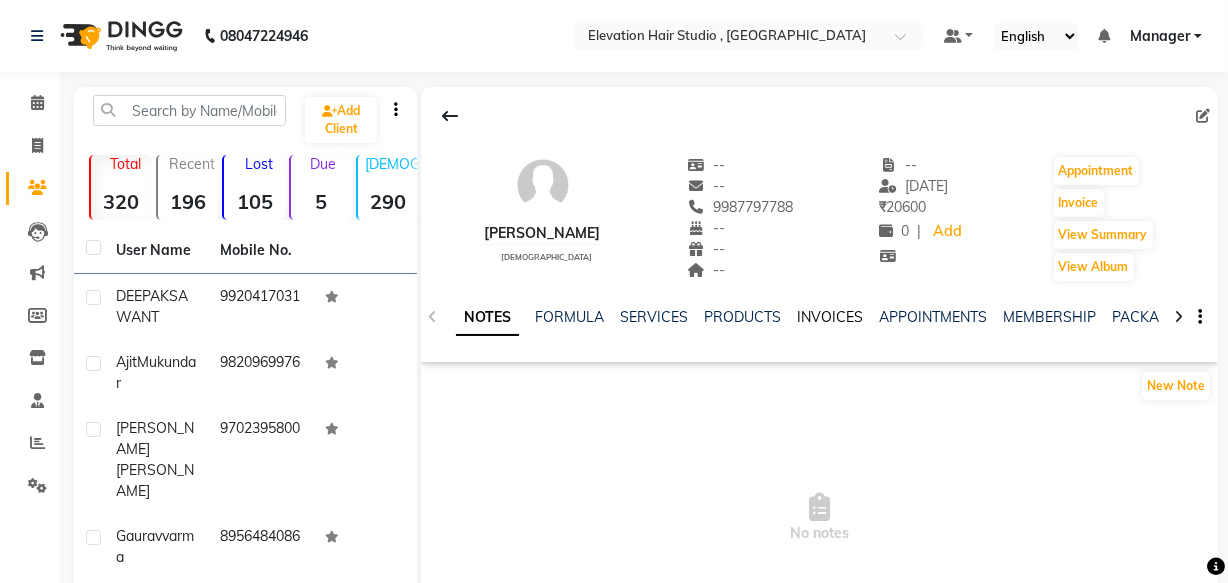 click on "INVOICES" 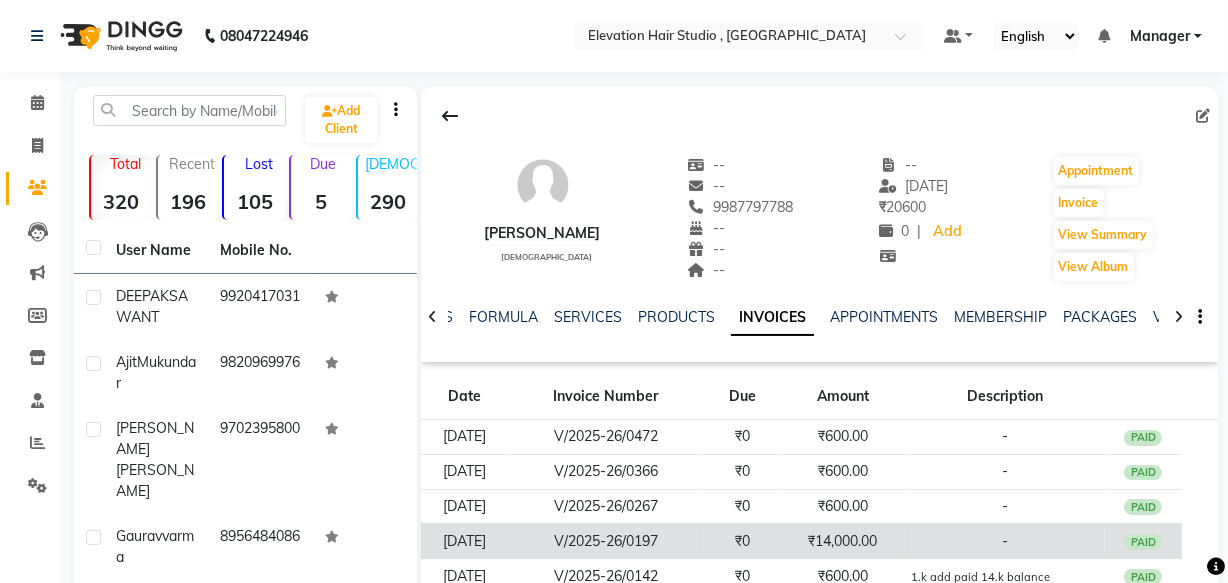 scroll, scrollTop: 272, scrollLeft: 0, axis: vertical 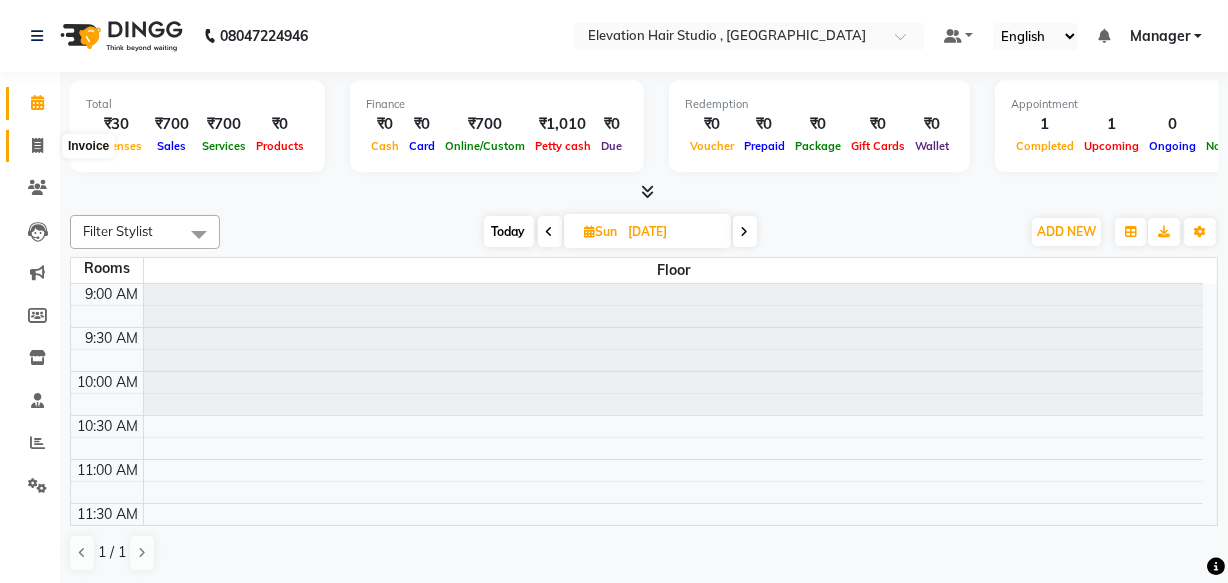 click 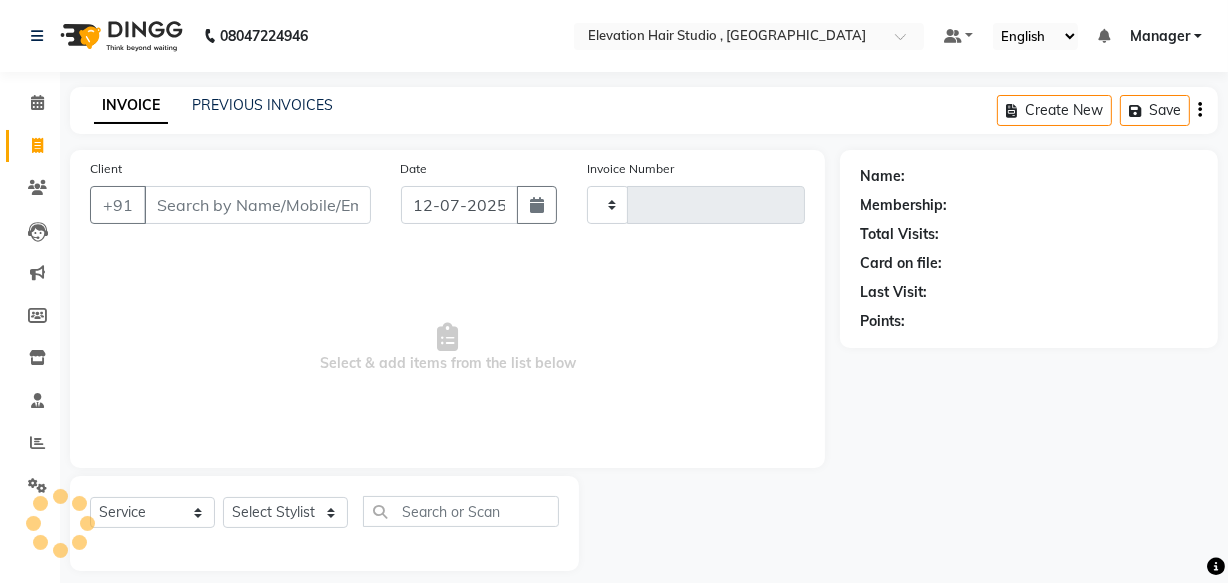 type on "0539" 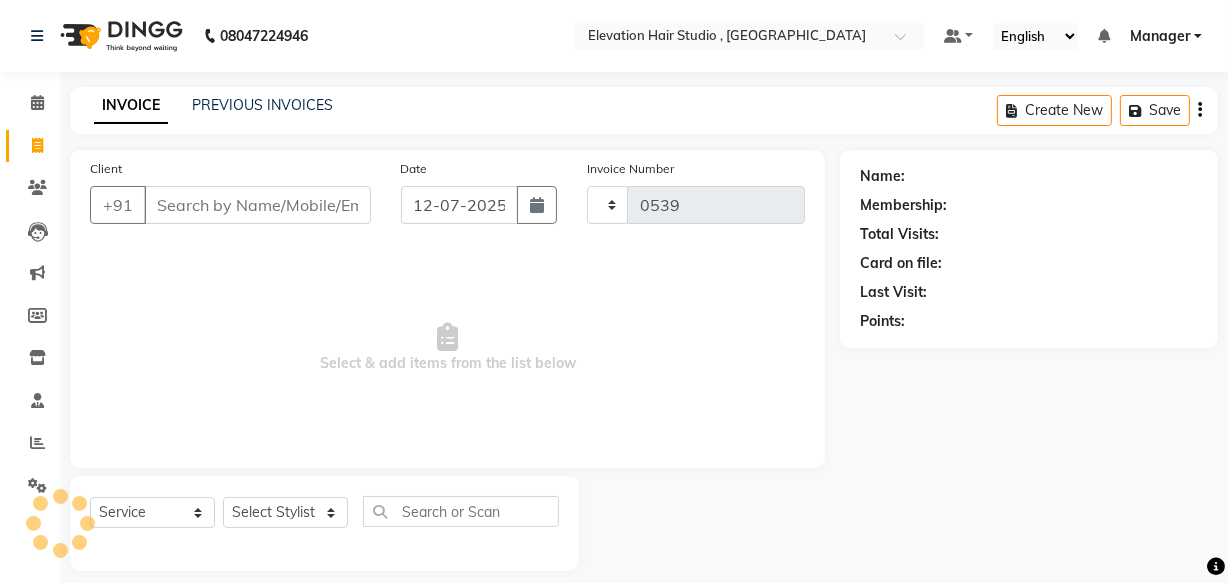 select on "6886" 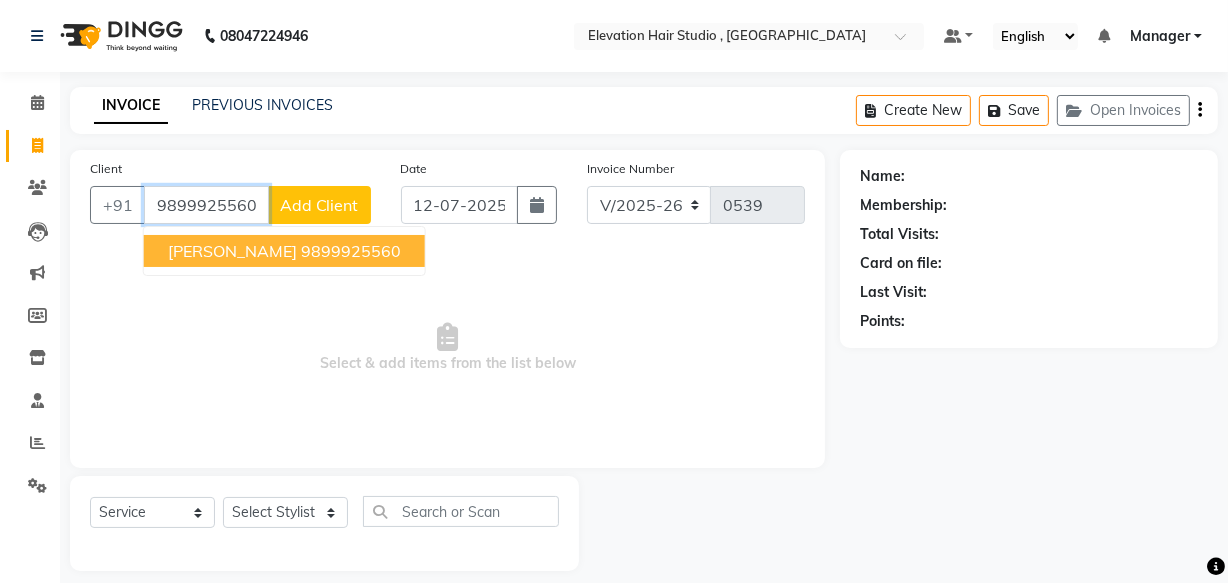 type on "9899925560" 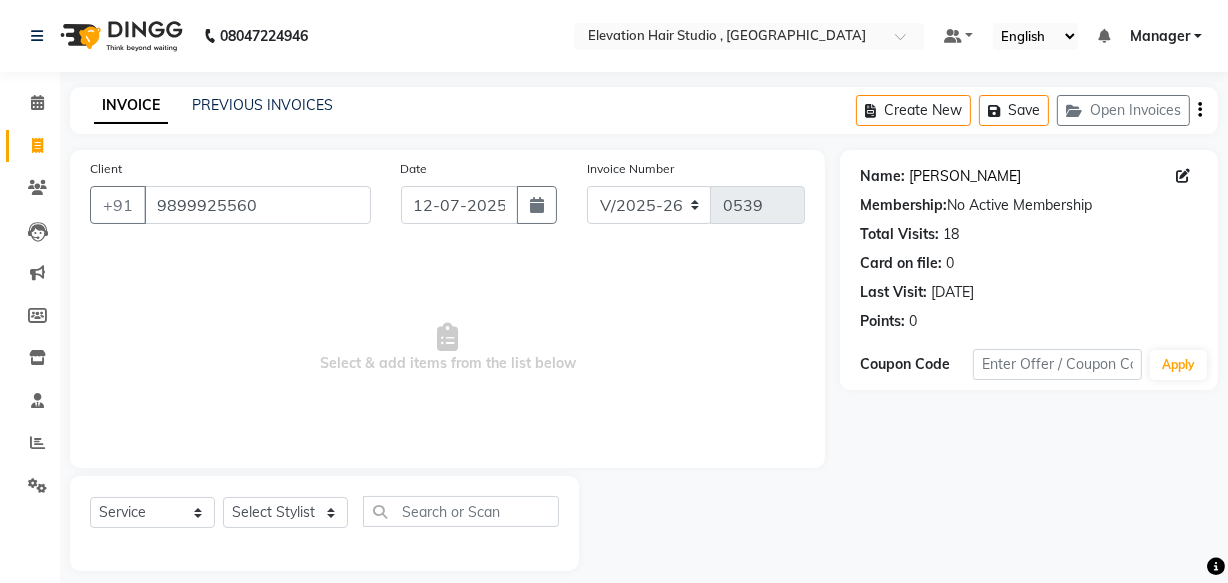 click on "Majid Noorani" 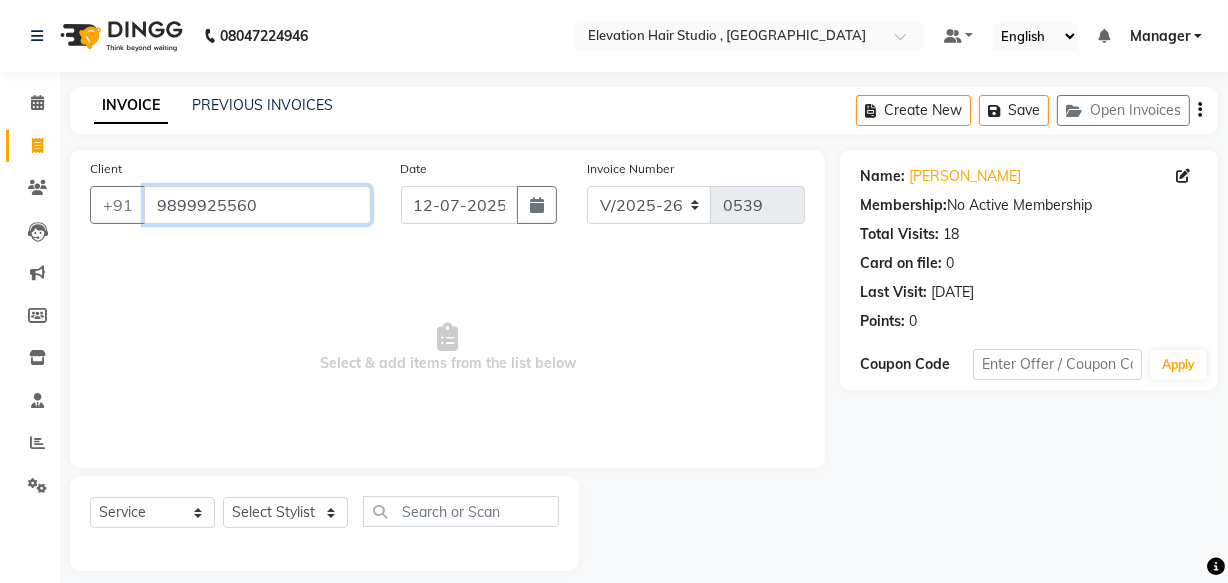 click on "9899925560" at bounding box center [257, 205] 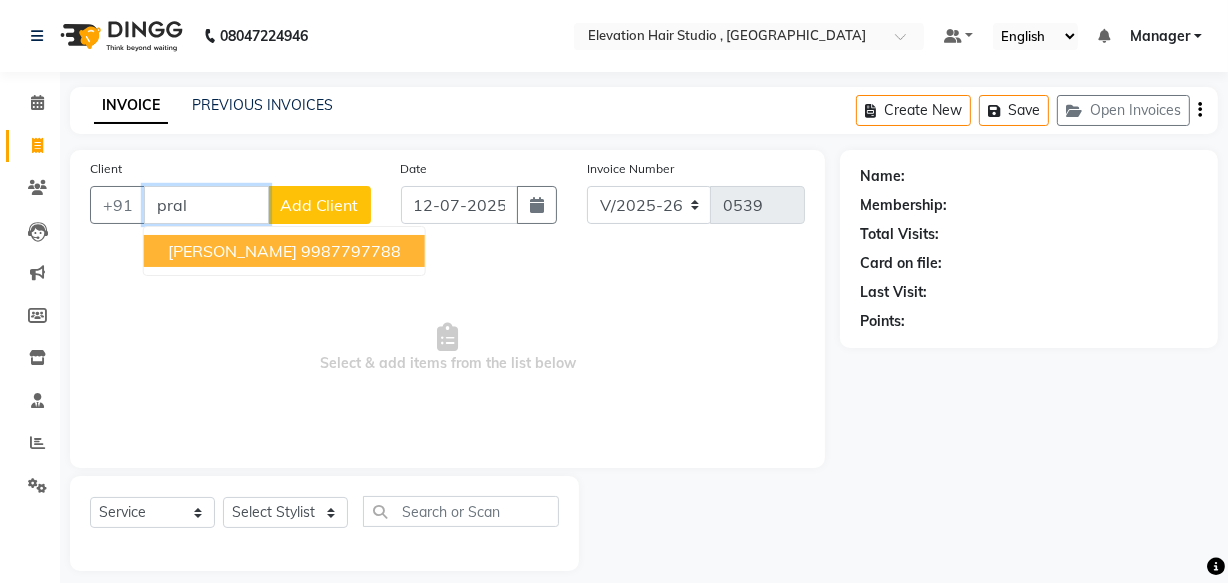 click on "pralhad" at bounding box center (232, 251) 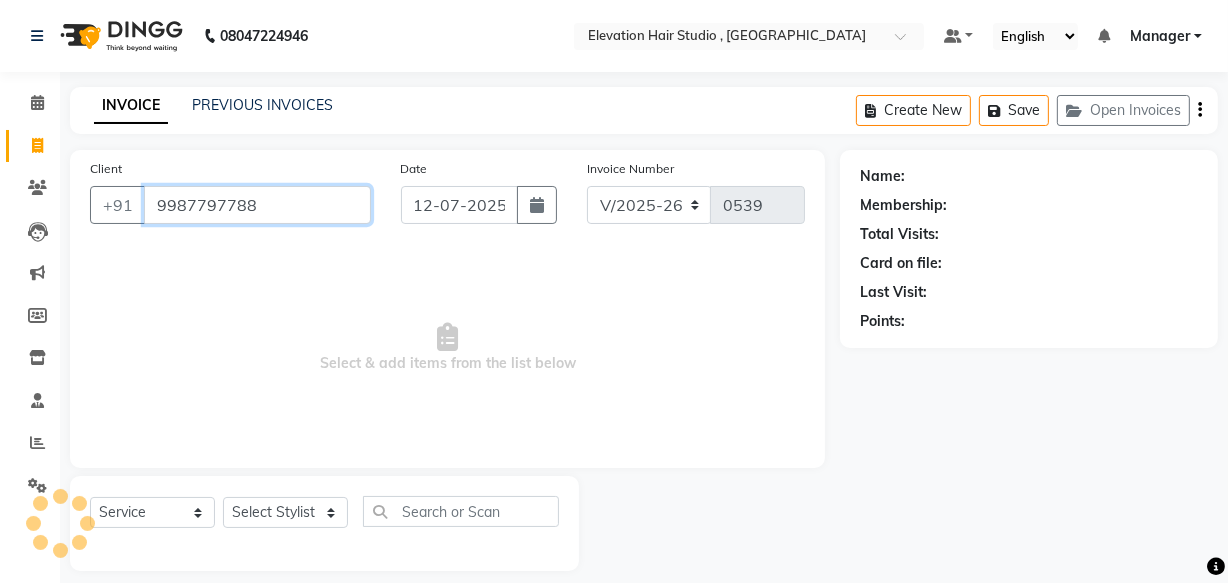 type on "9987797788" 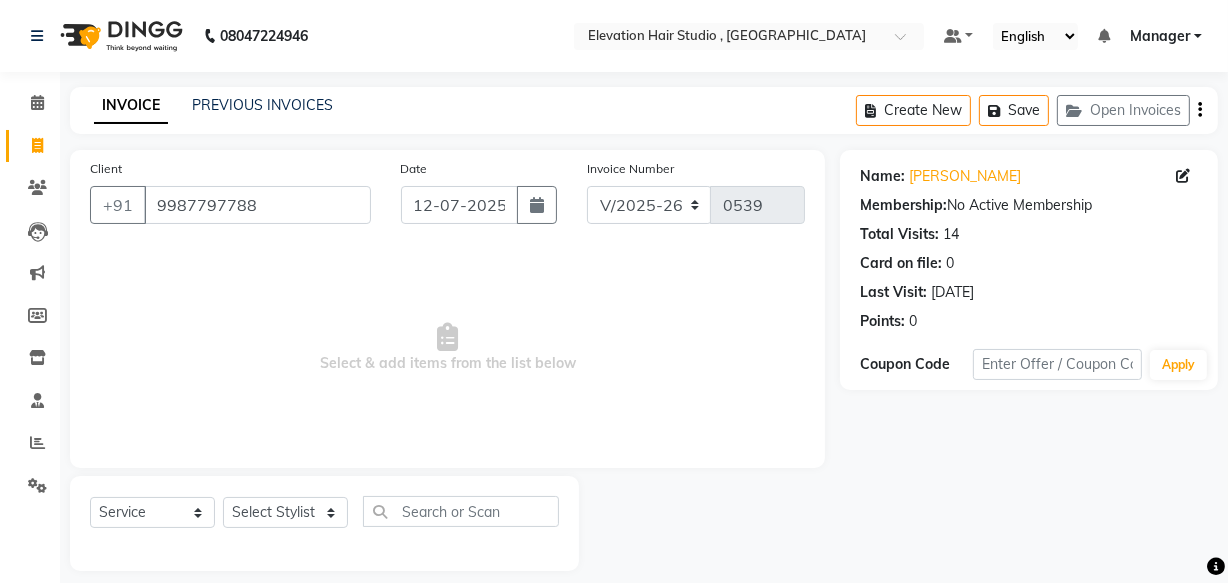 scroll, scrollTop: 19, scrollLeft: 0, axis: vertical 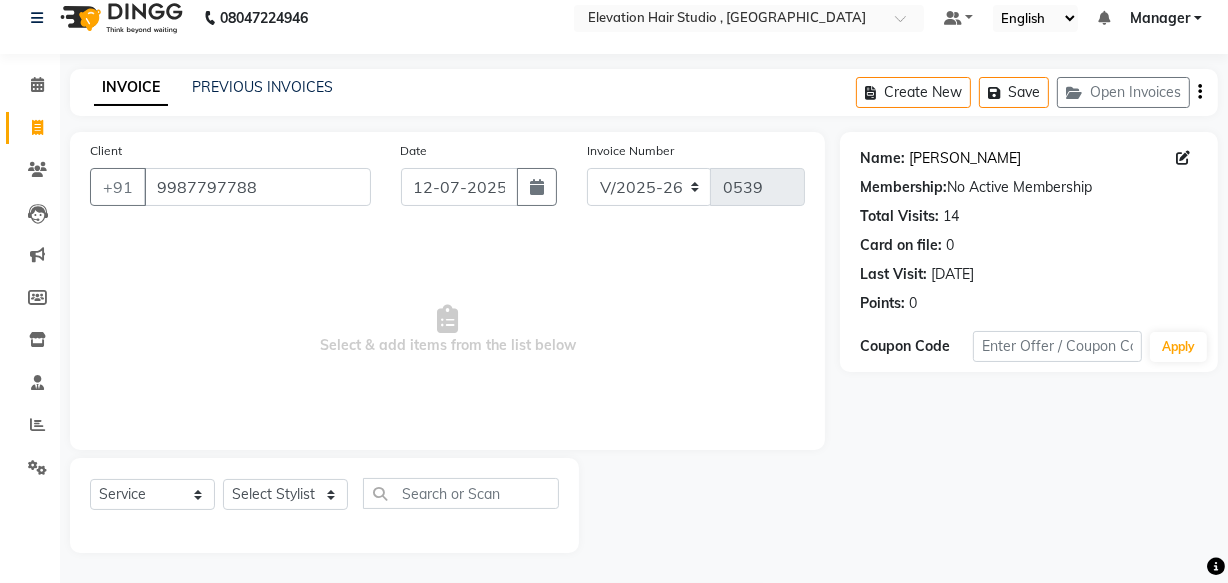 click on "Pralhad" 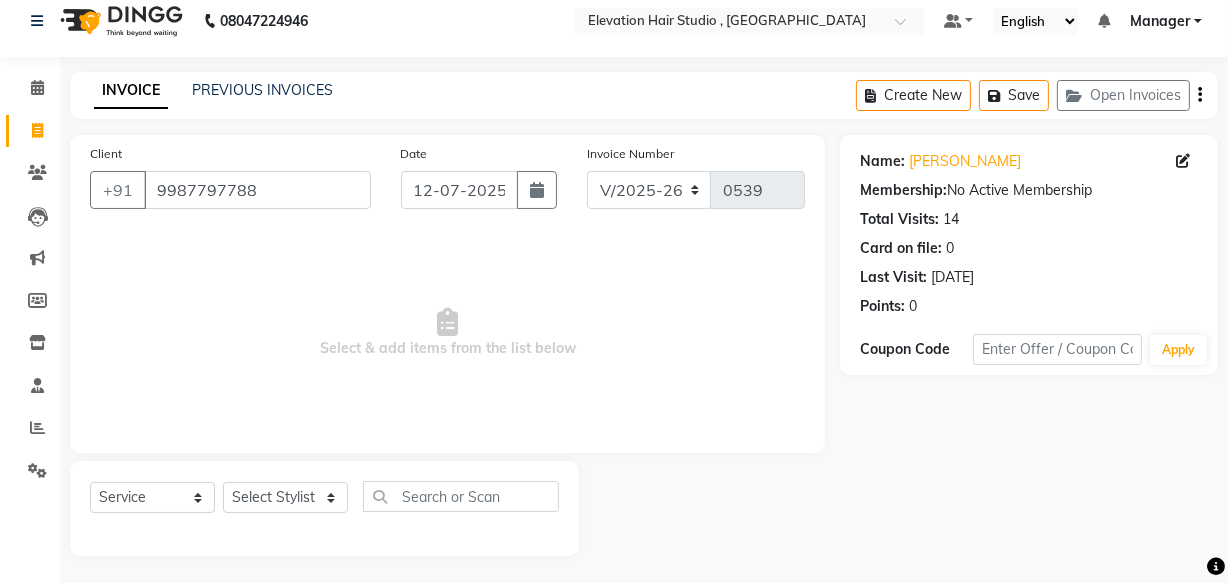 scroll, scrollTop: 19, scrollLeft: 0, axis: vertical 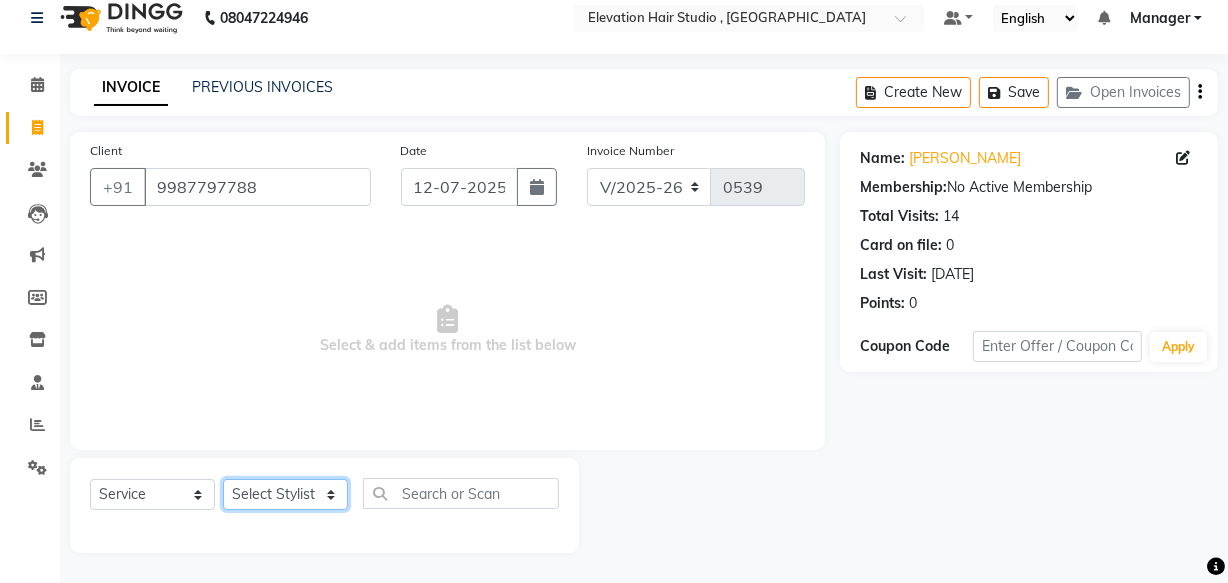 click on "Select Stylist Anish shaikh anjali gautam Ashik ali Dilip Manager mehboob  sameer Sanjay Sarfaraz  Tanvi" 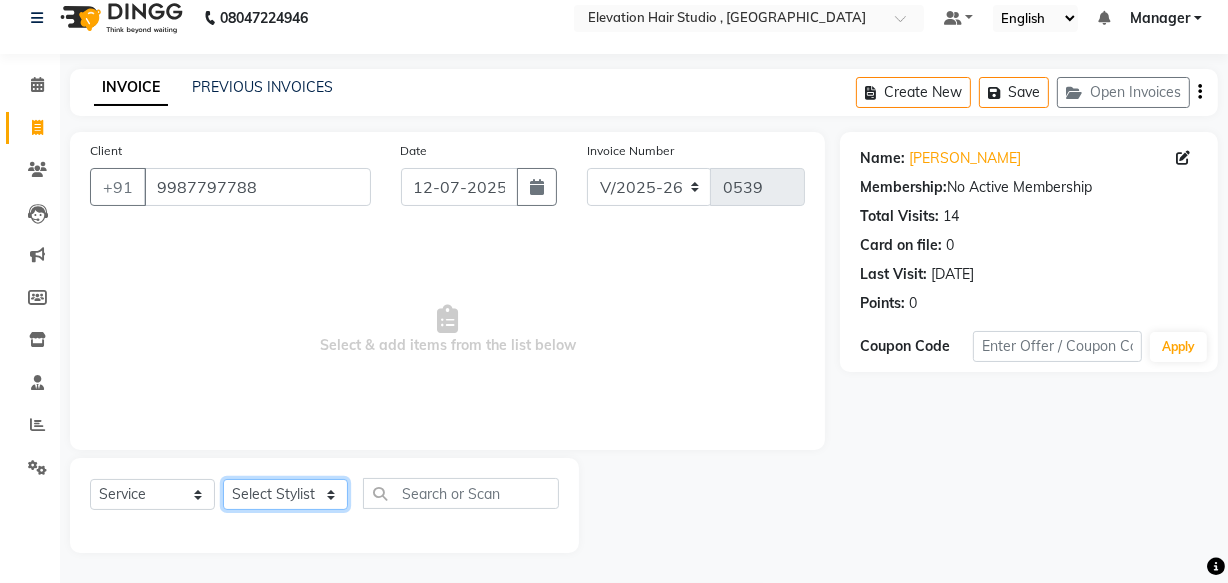 select on "62586" 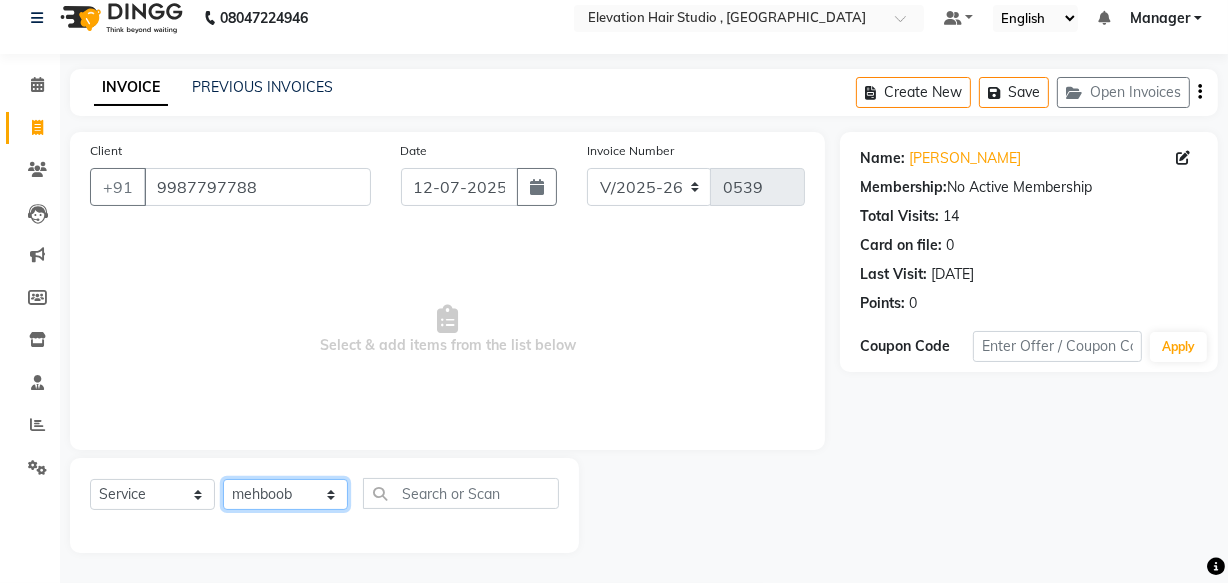 click on "Select Stylist Anish shaikh anjali gautam Ashik ali Dilip Manager mehboob  sameer Sanjay Sarfaraz  Tanvi" 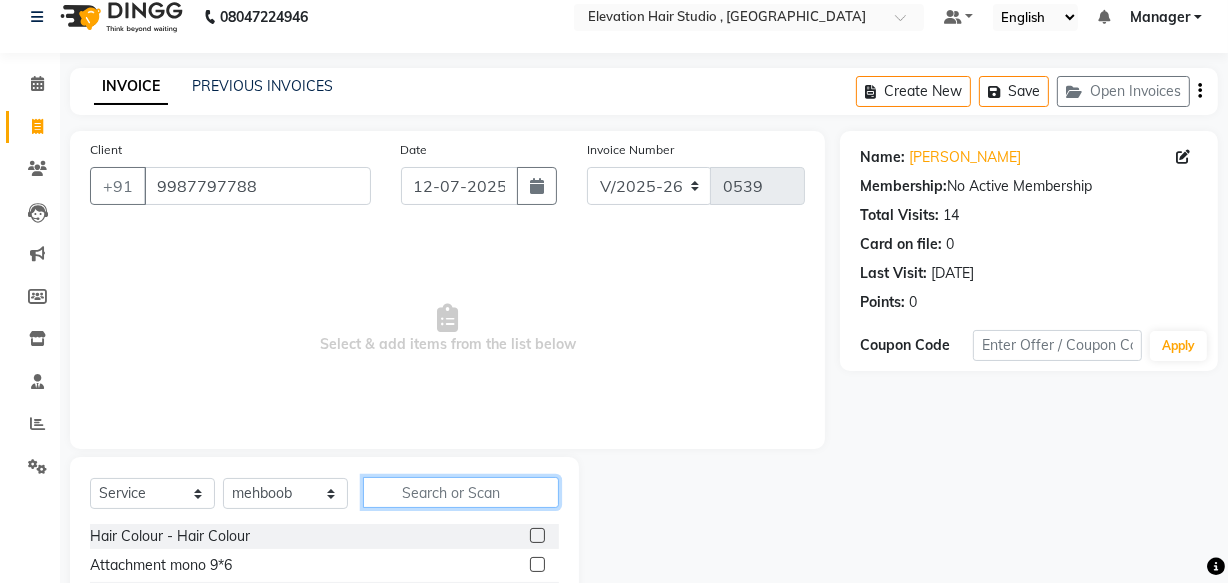 click 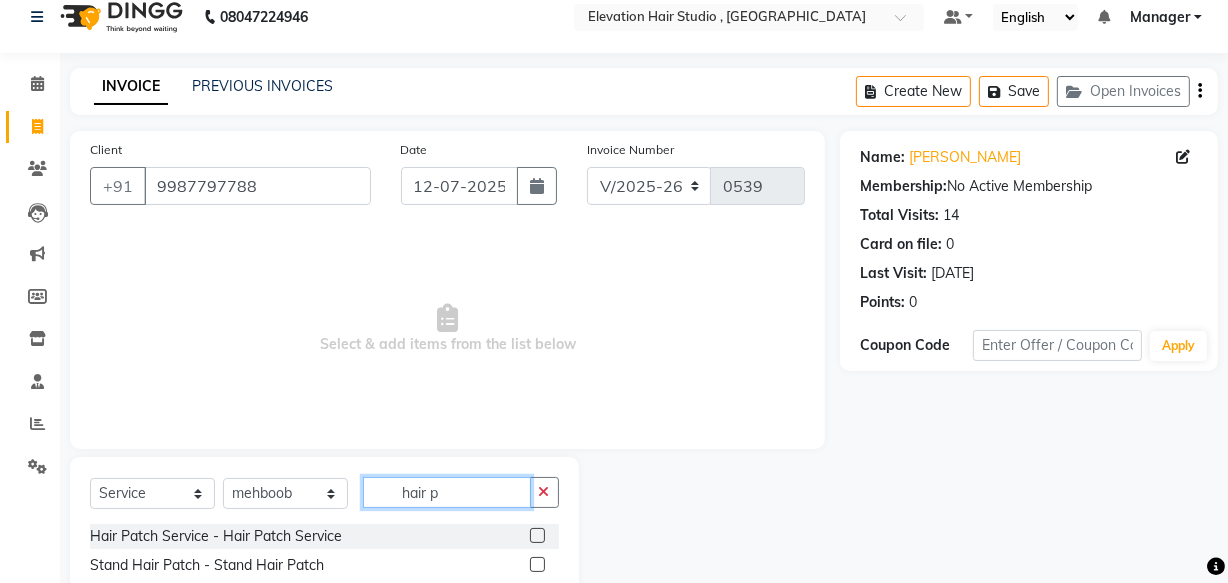 type on "hair p" 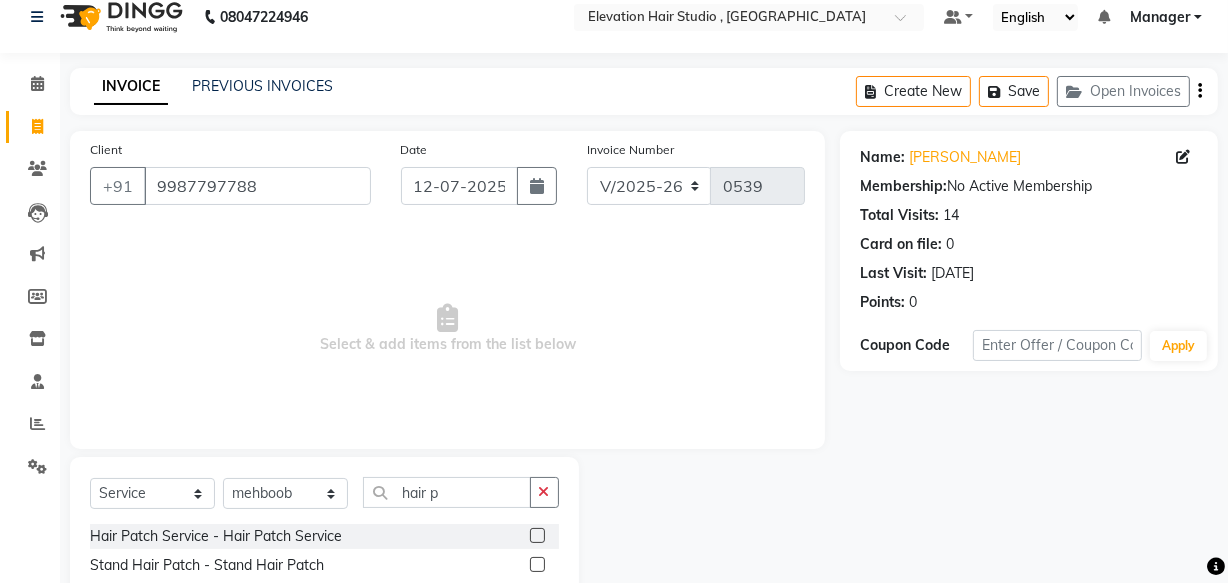 click 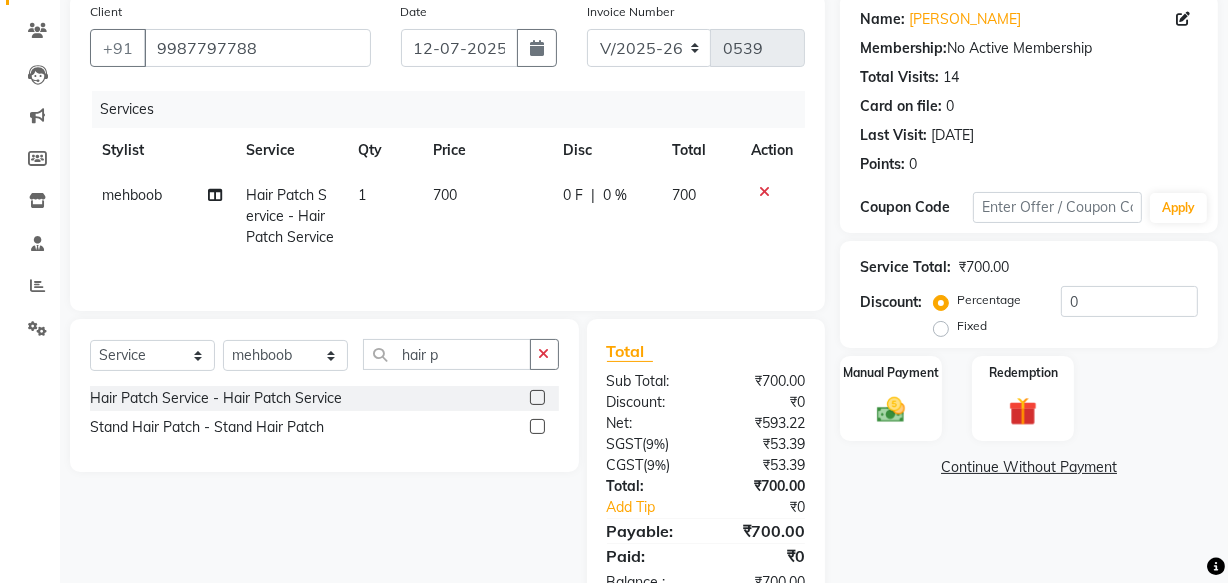 scroll, scrollTop: 218, scrollLeft: 0, axis: vertical 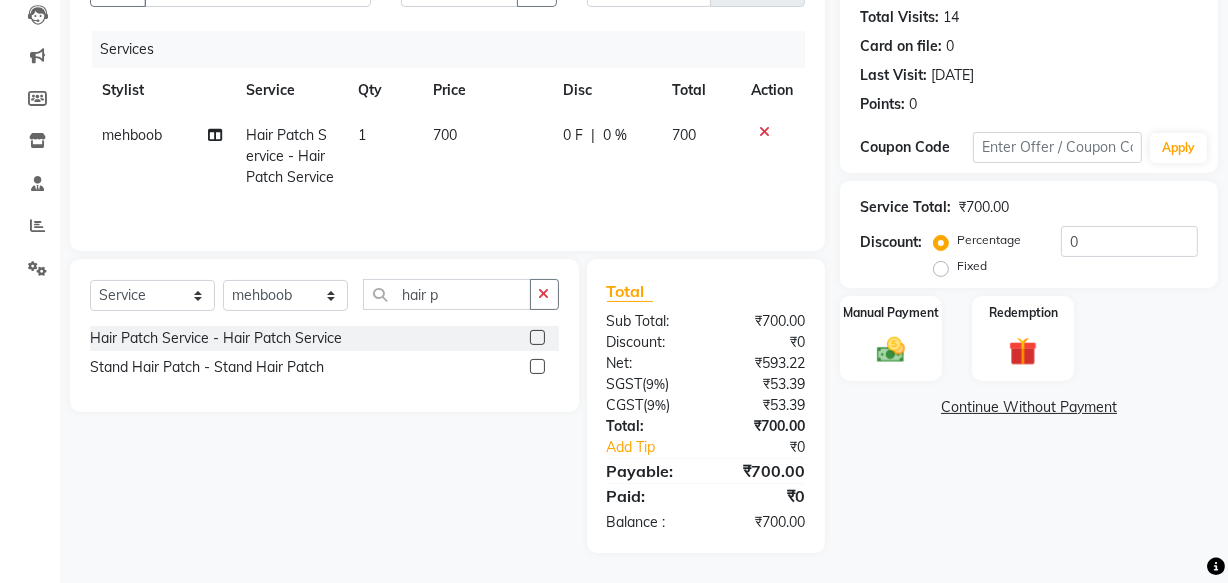 click 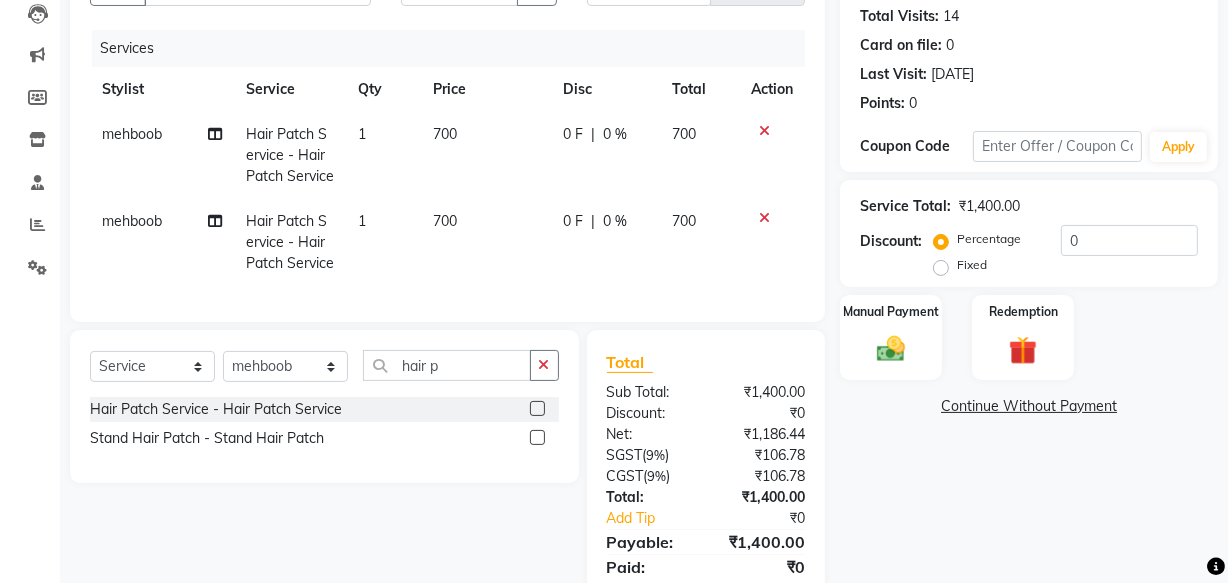 click 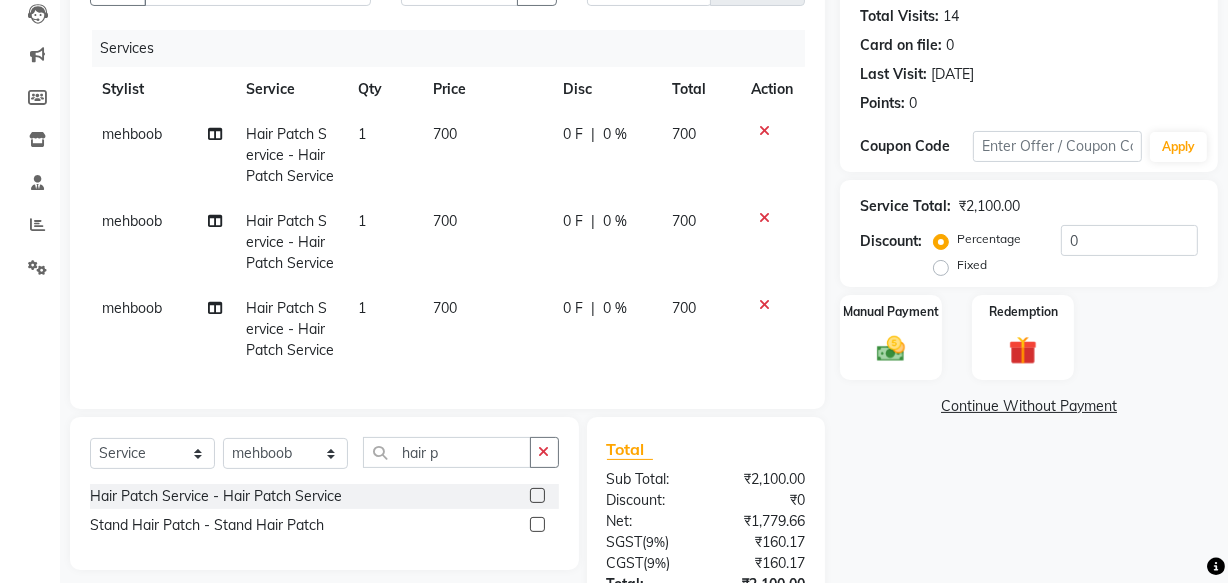 click 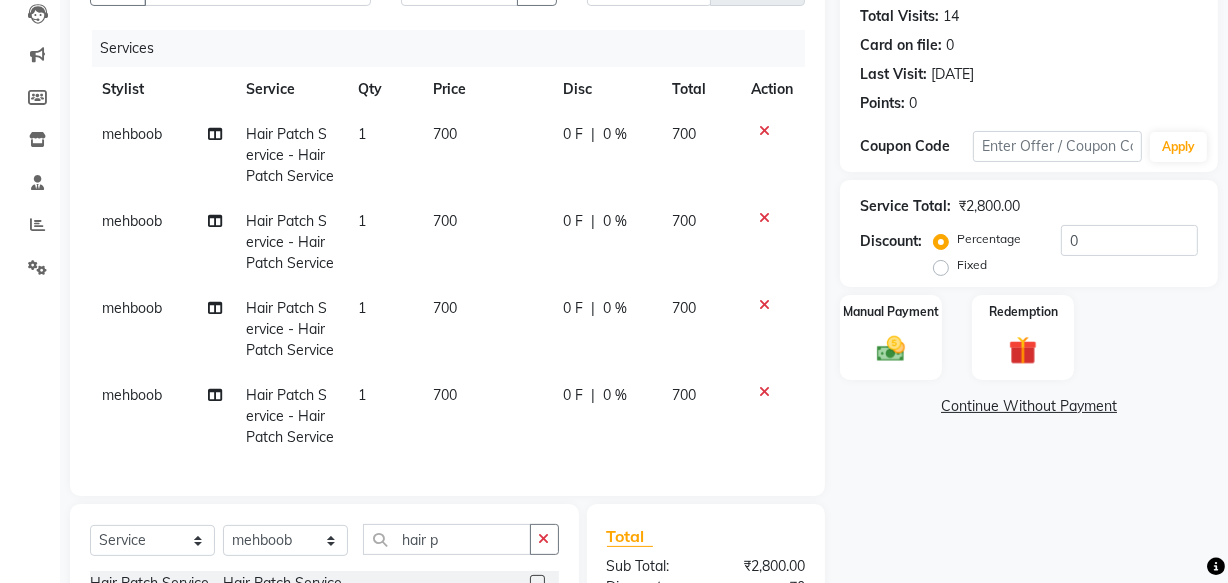 click on "Name: Pralhad  Membership:  No Active Membership  Total Visits:  14 Card on file:  0 Last Visit:   01-07-2025 Points:   0  Coupon Code Apply Service Total:  ₹2,800.00  Discount:  Percentage   Fixed  0 Manual Payment Redemption  Continue Without Payment" 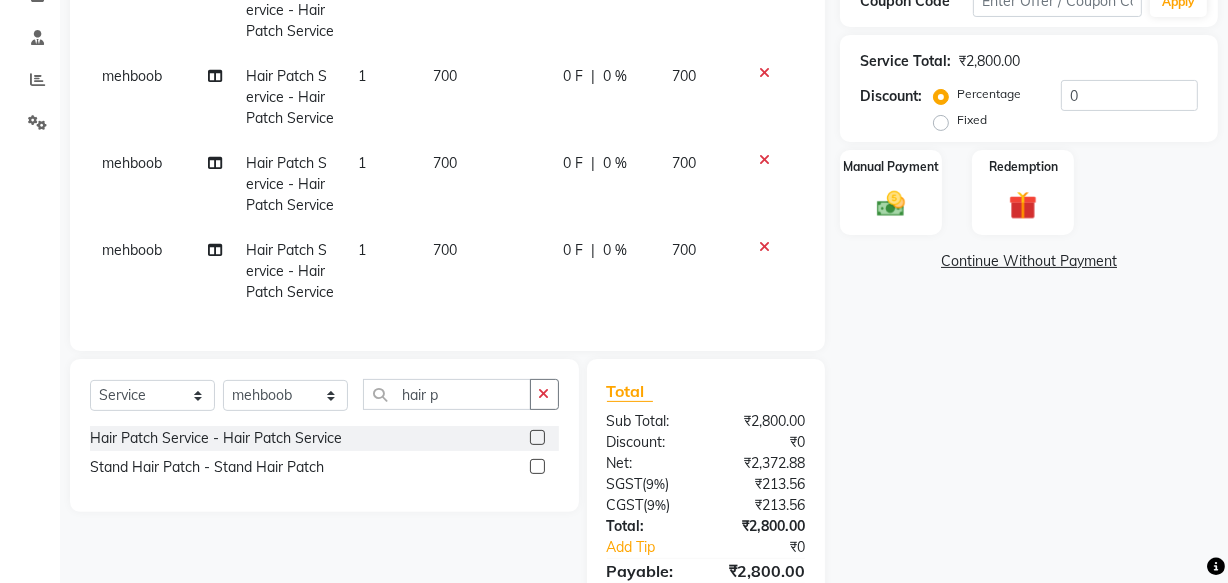 scroll, scrollTop: 454, scrollLeft: 0, axis: vertical 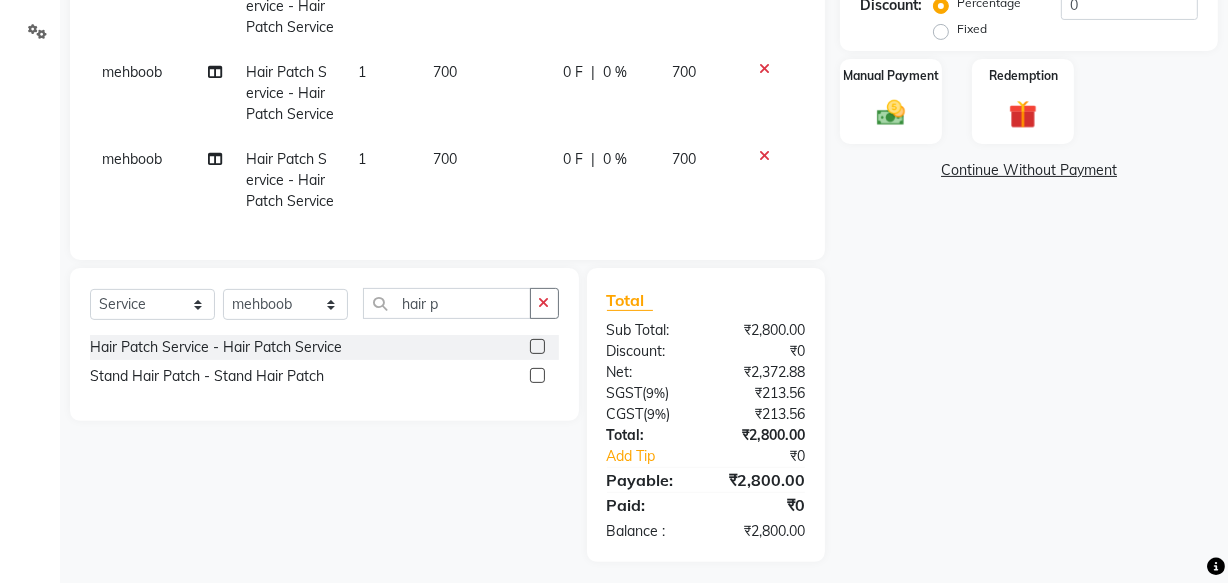 click on "Hair Patch Service - Hair Patch Service" 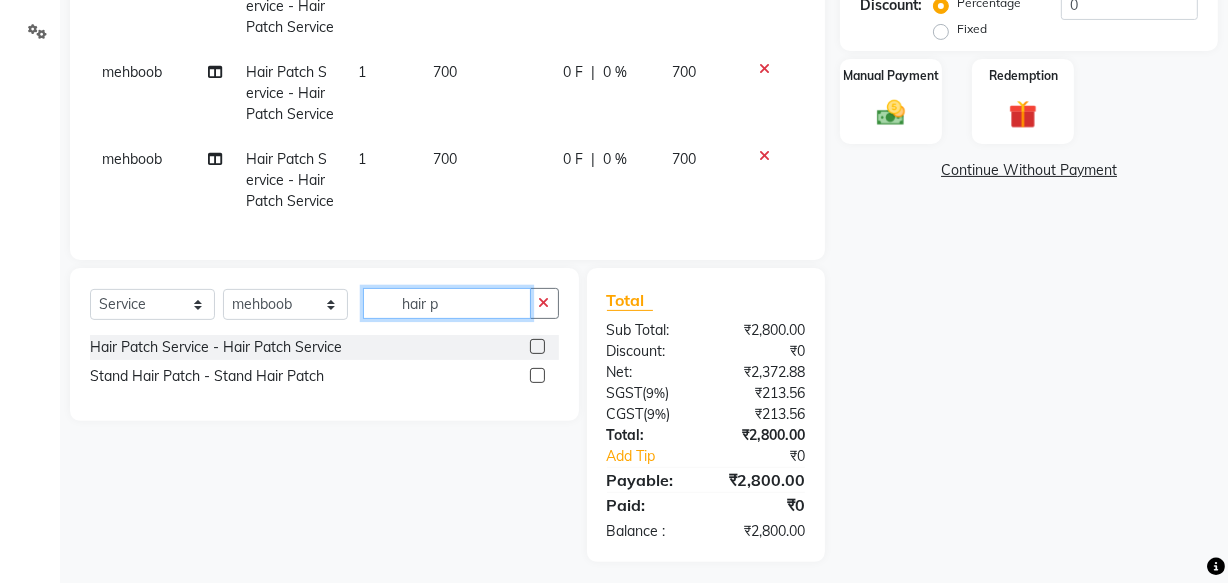 click on "hair p" 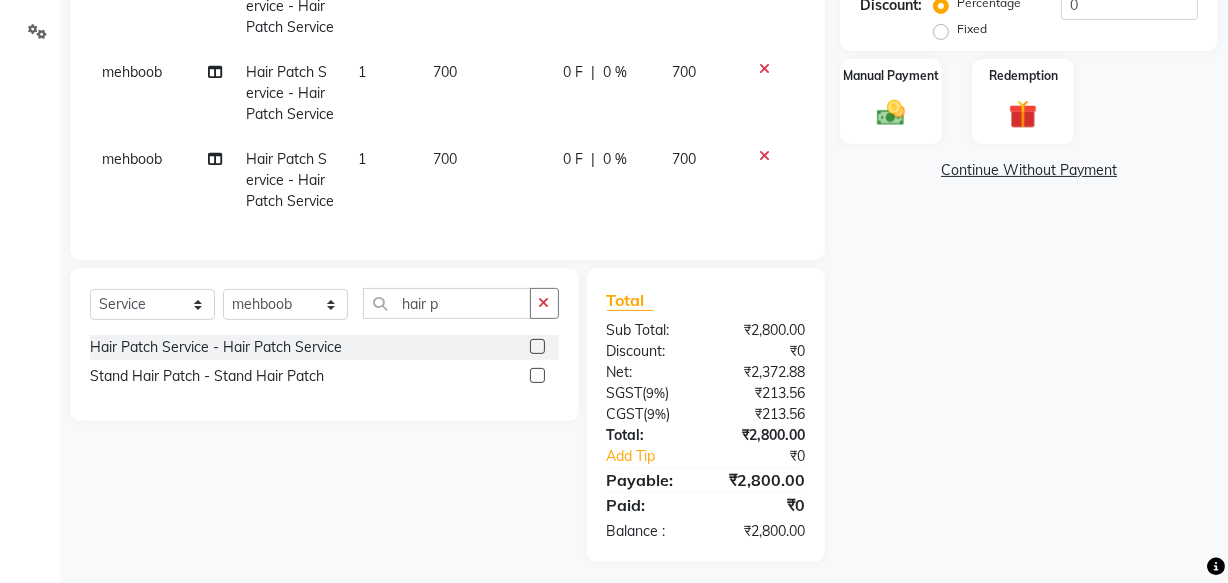 click 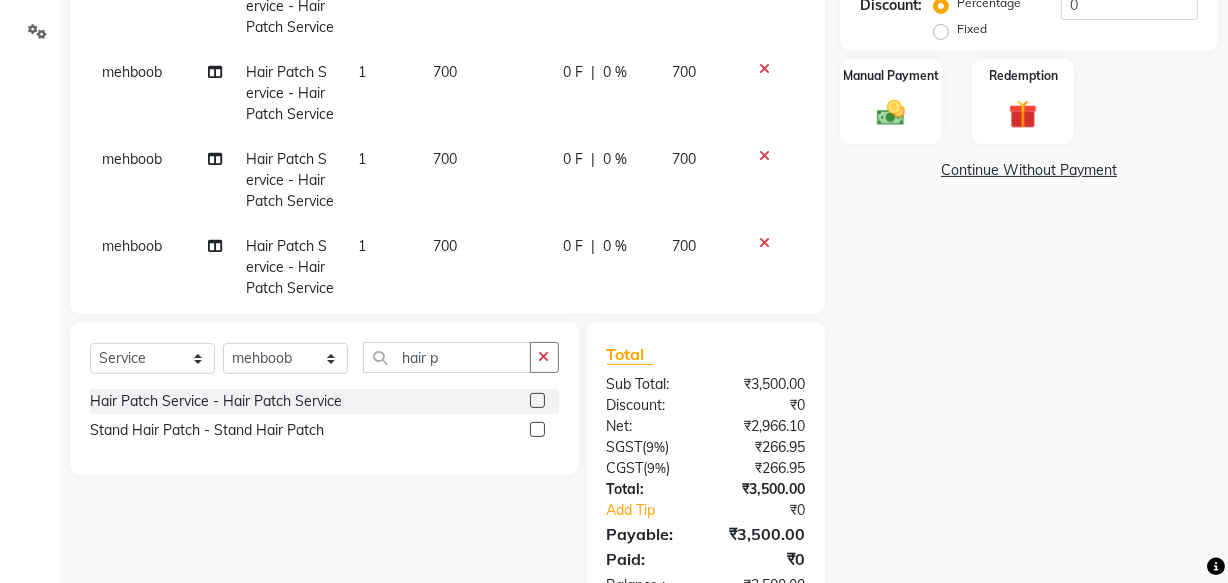 click 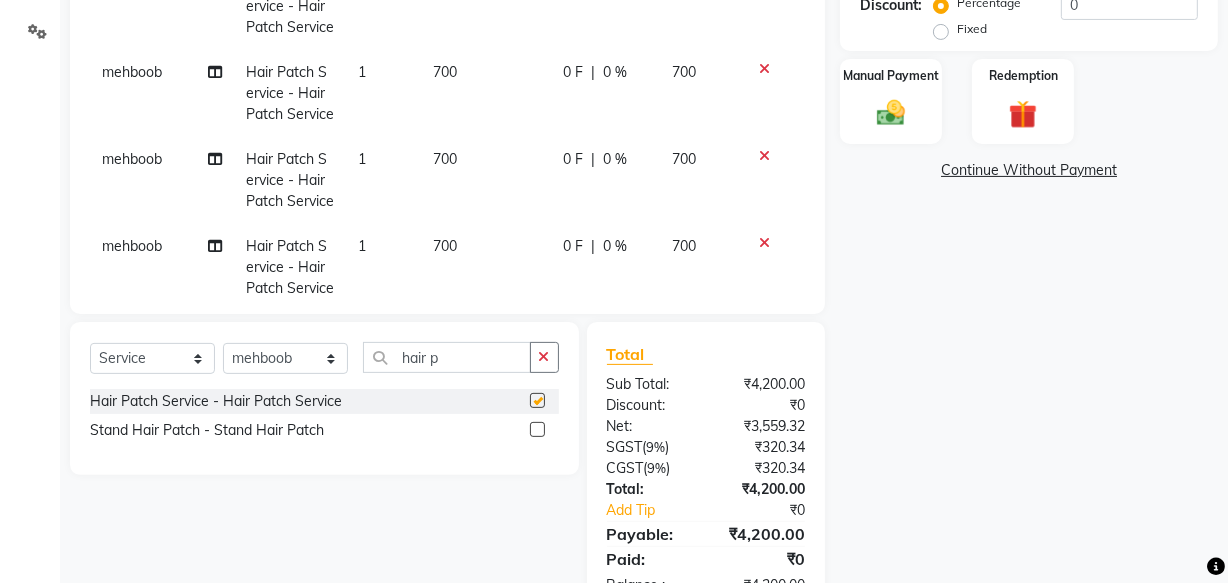 checkbox on "false" 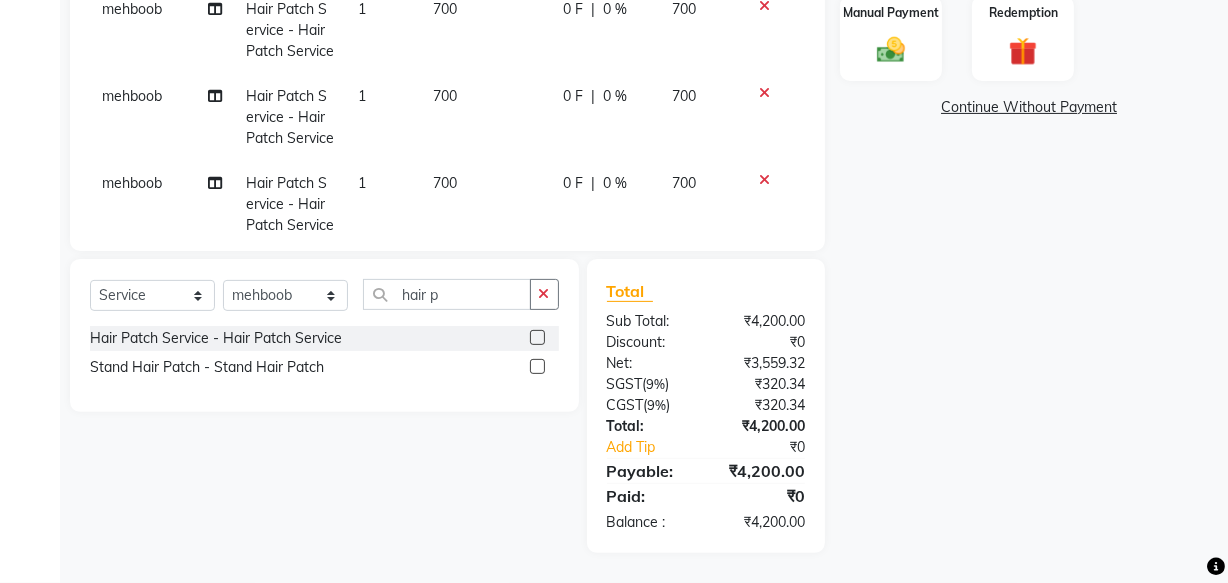 scroll, scrollTop: 0, scrollLeft: 0, axis: both 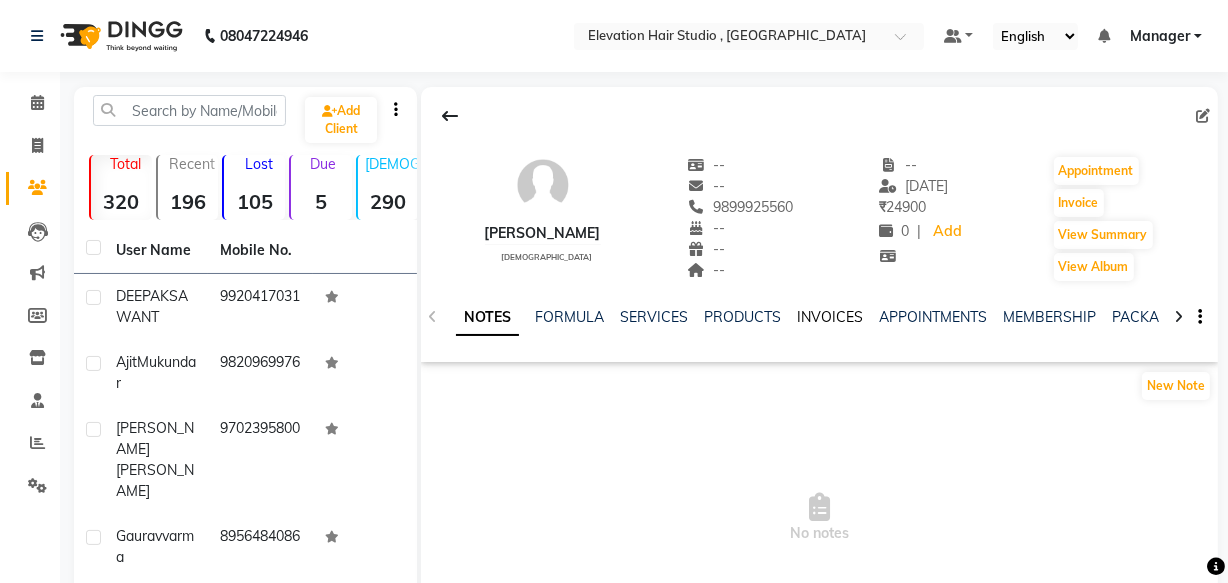 click on "INVOICES" 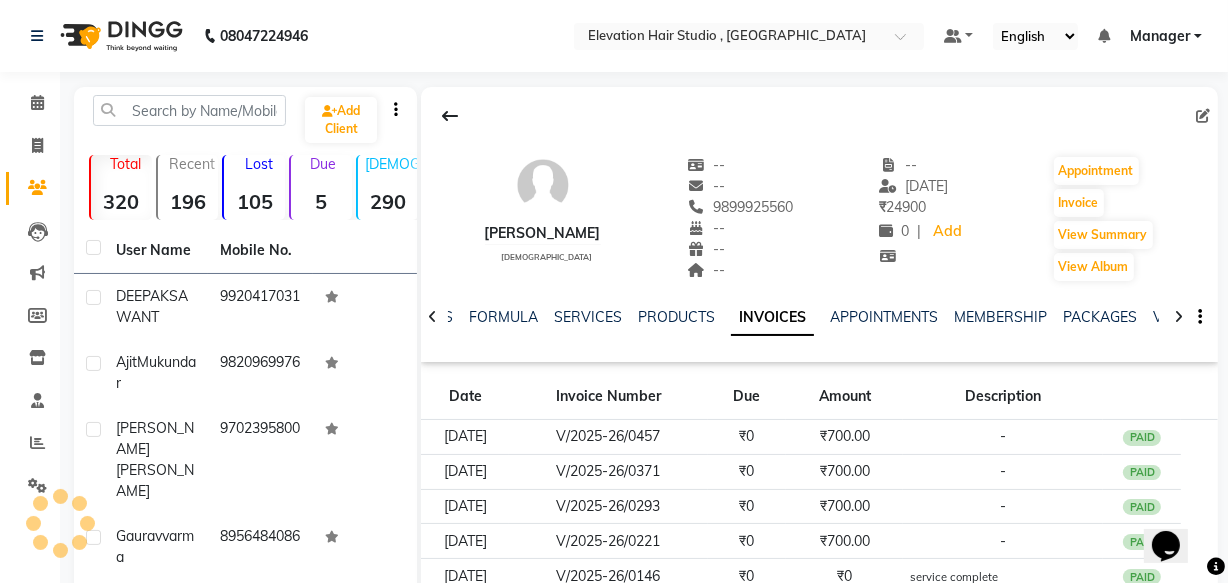 scroll, scrollTop: 0, scrollLeft: 0, axis: both 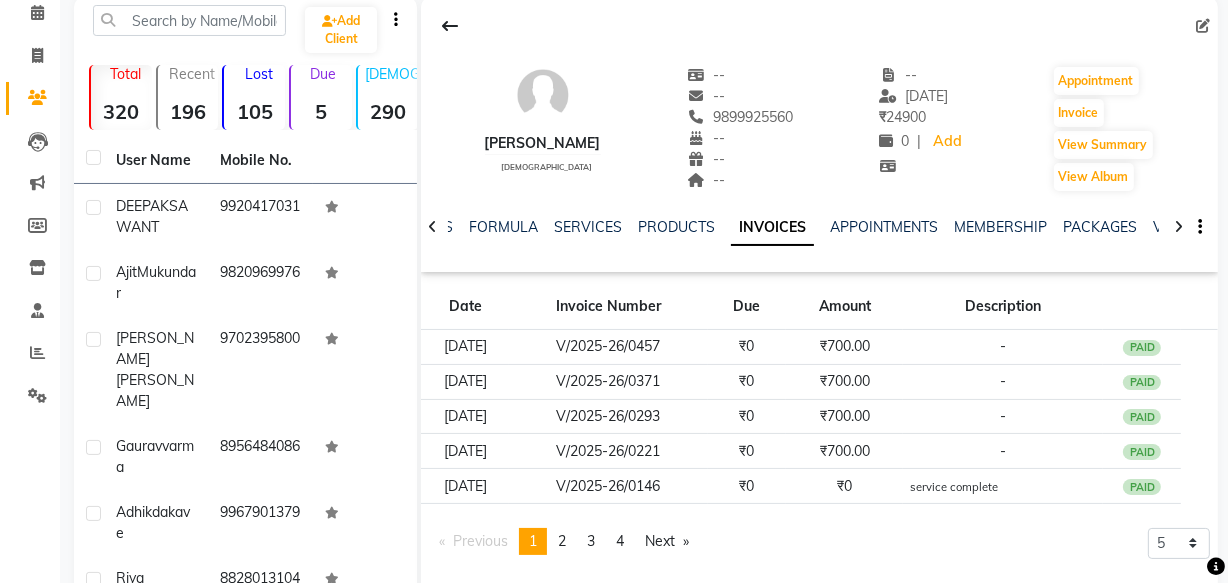 click on "Date Invoice Number Due Amount Description 29-06-2025 V/2025-26/0457 ₹0 ₹700.00 -  PAID 11-06-2025 V/2025-26/0371 ₹0 ₹700.00 -  PAID 25-05-2025 V/2025-26/0293 ₹0 ₹700.00 -  PAID 11-05-2025 V/2025-26/0221 ₹0 ₹700.00 -  PAID 26-04-2025 V/2025-26/0146 ₹0 ₹0 service complete  PAID  Previous  page  1 / 4  You're on page  1 page  2 page  3 page  4  Next  page 5 10 50 100 500" 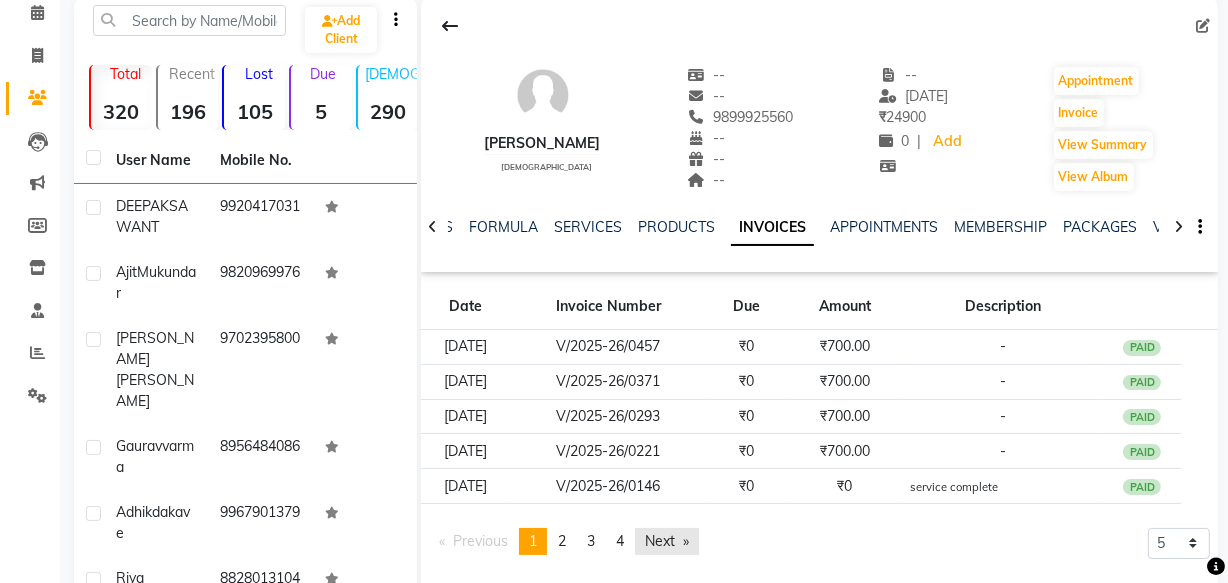 click on "Next  page" 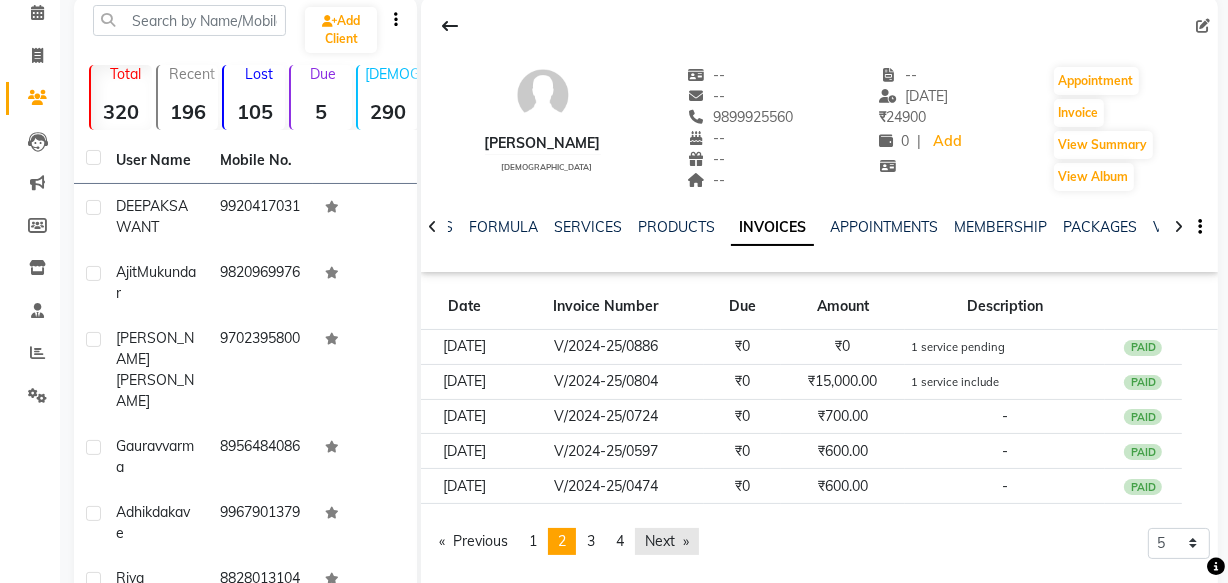 click on "Next  page" 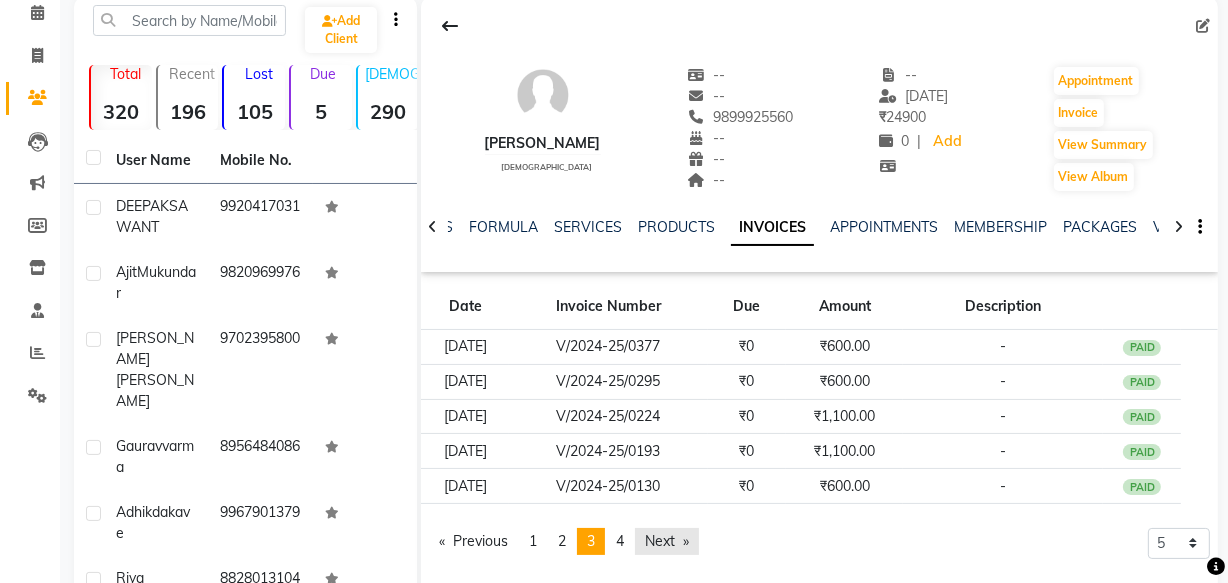 click on "Next  page" 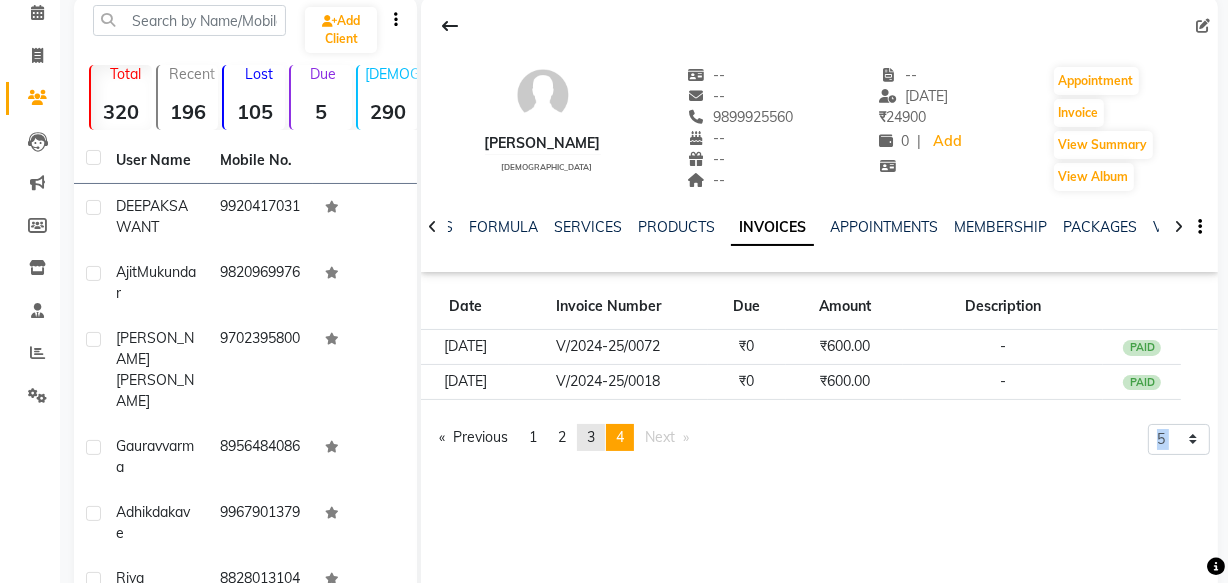click on "page  3" 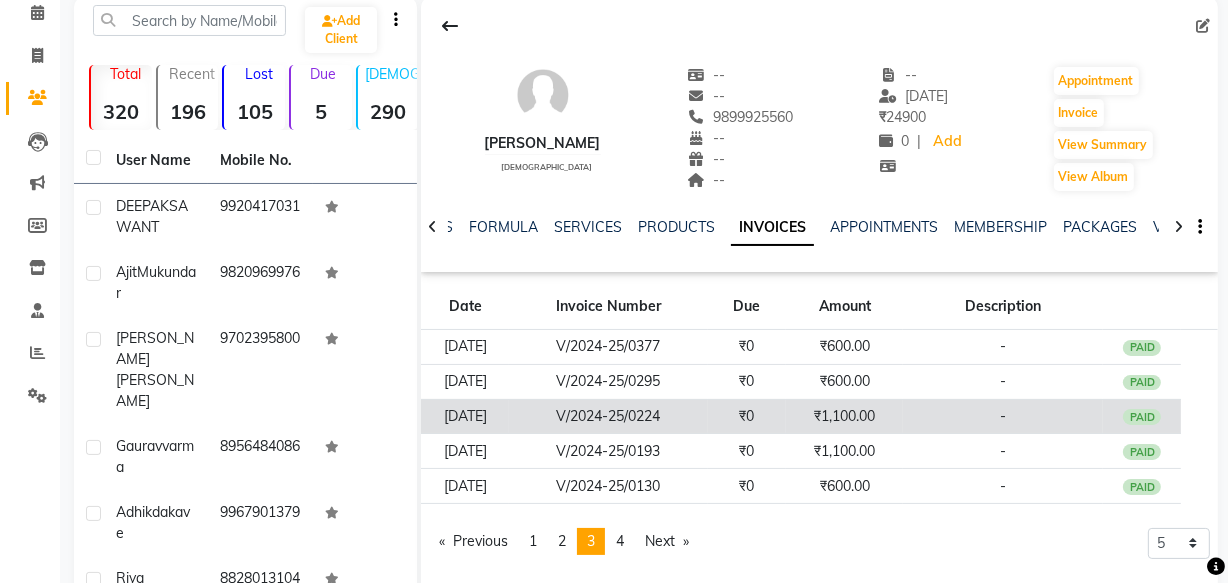 click on "V/2024-25/0224" 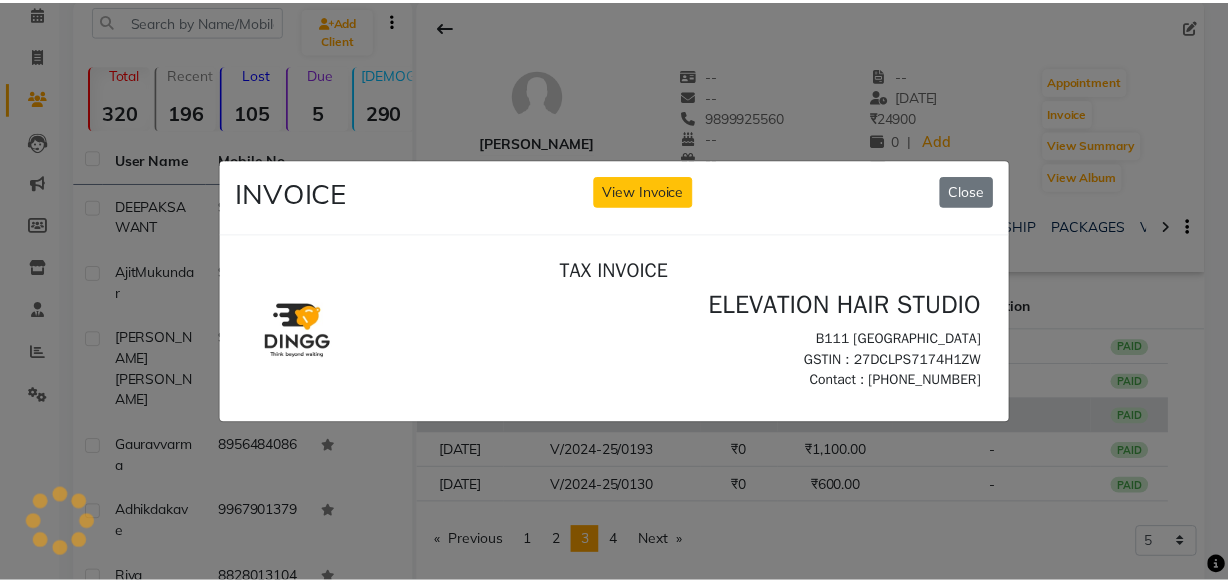 scroll, scrollTop: 0, scrollLeft: 0, axis: both 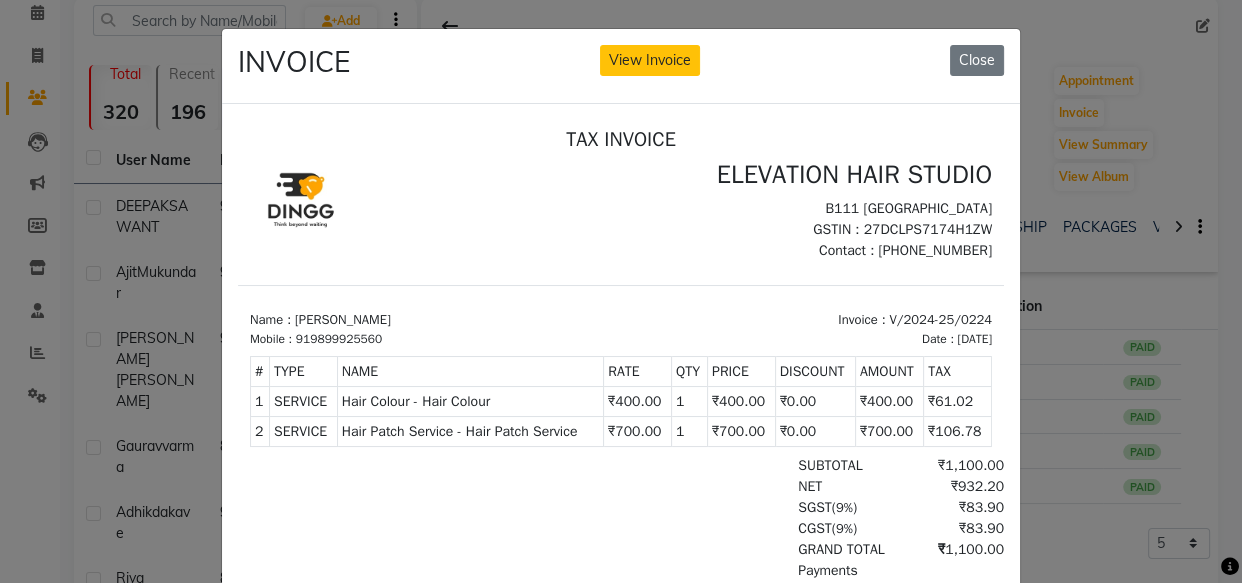 click on "INVOICE View Invoice Close" 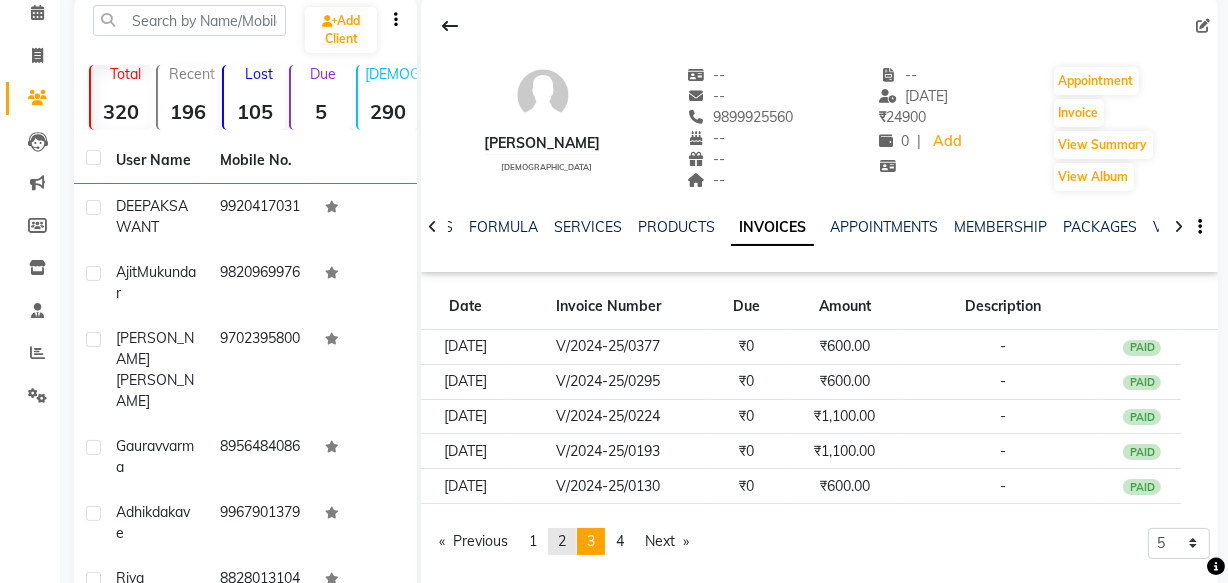 click on "2" 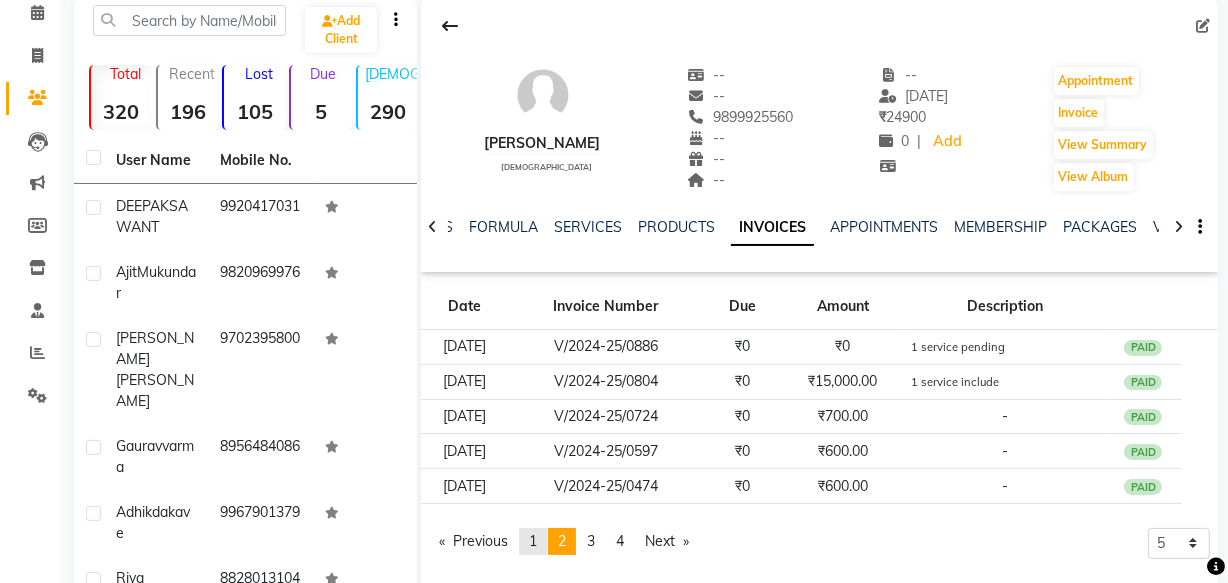 click on "1" 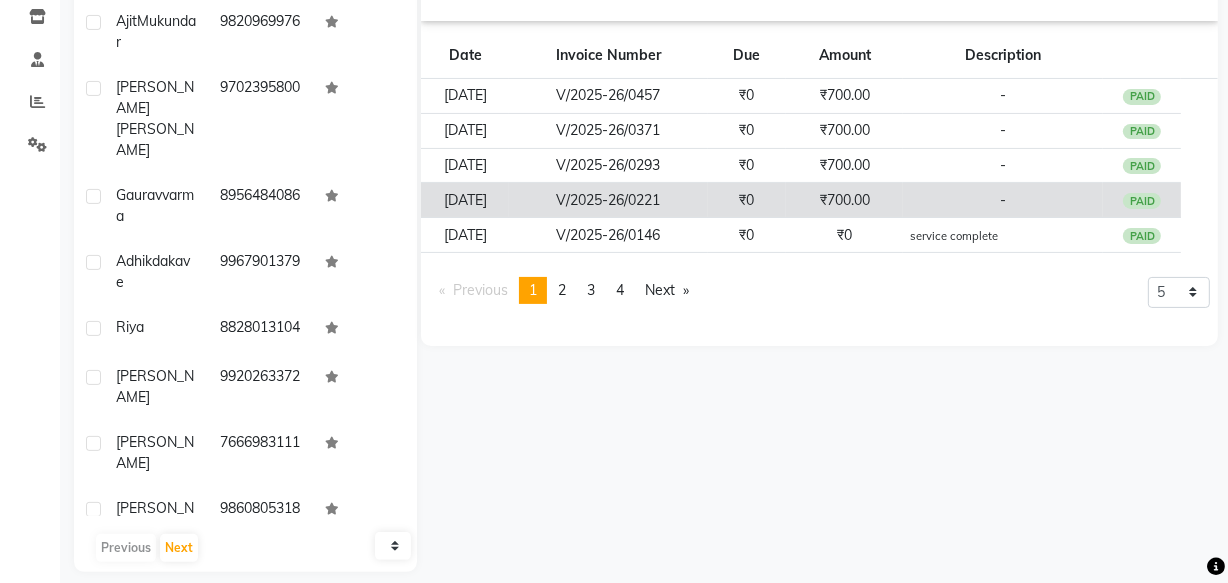 scroll, scrollTop: 360, scrollLeft: 0, axis: vertical 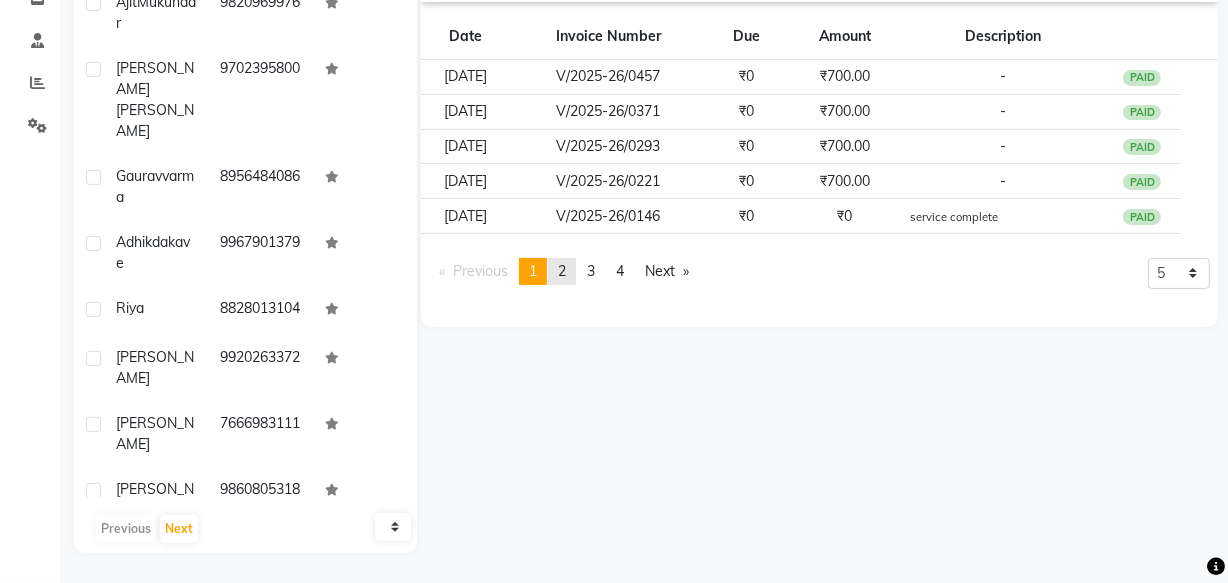 click on "page  2" 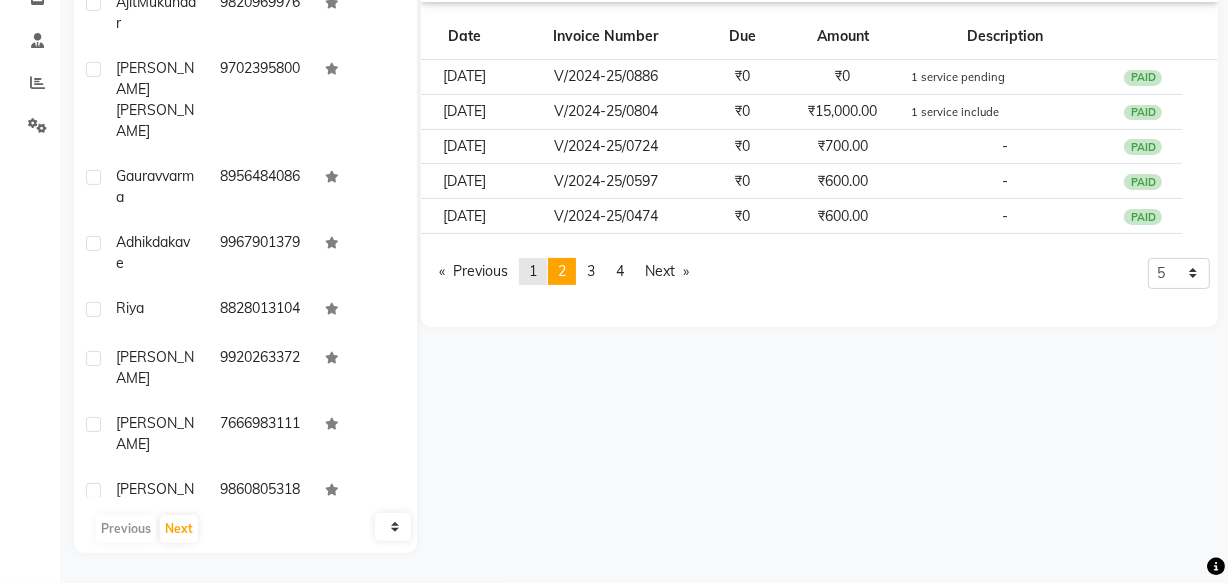 click on "1" 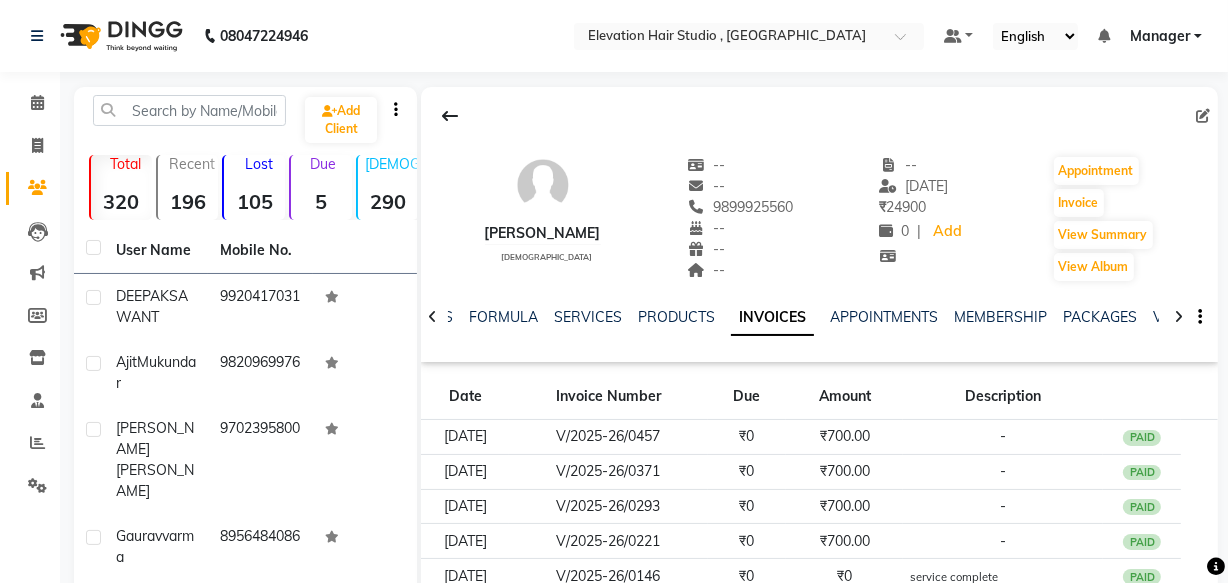 scroll, scrollTop: 0, scrollLeft: 0, axis: both 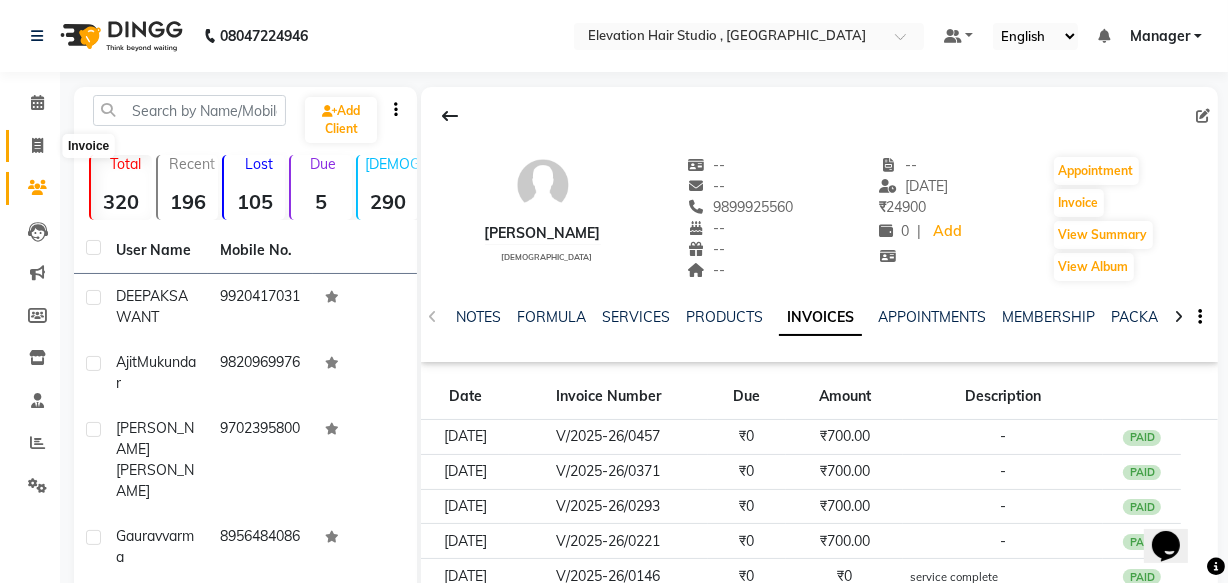 click 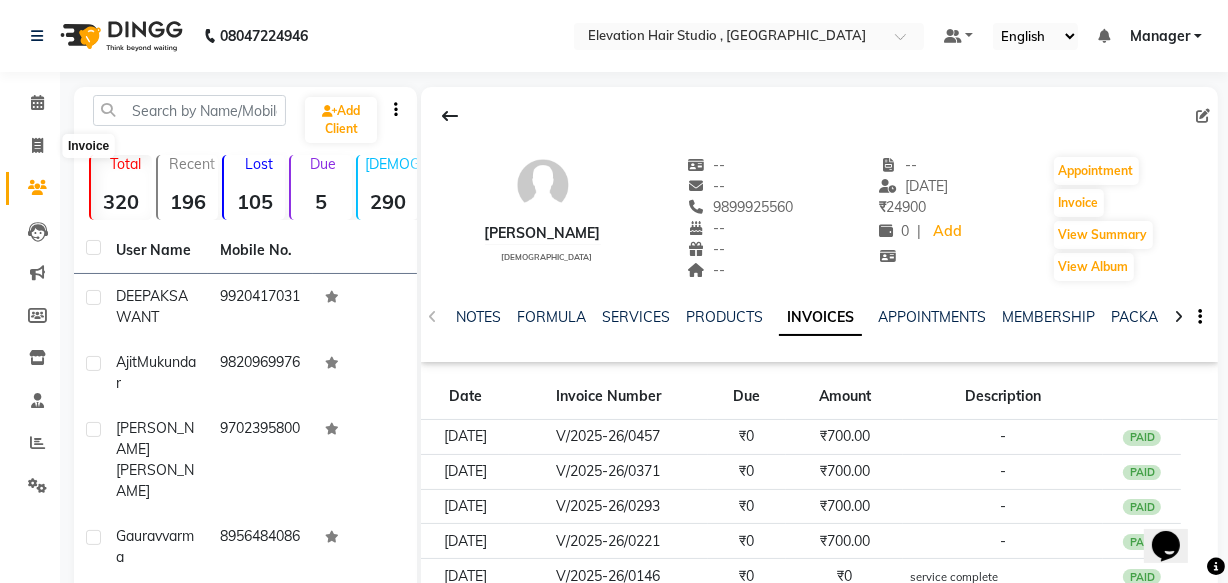 select on "6886" 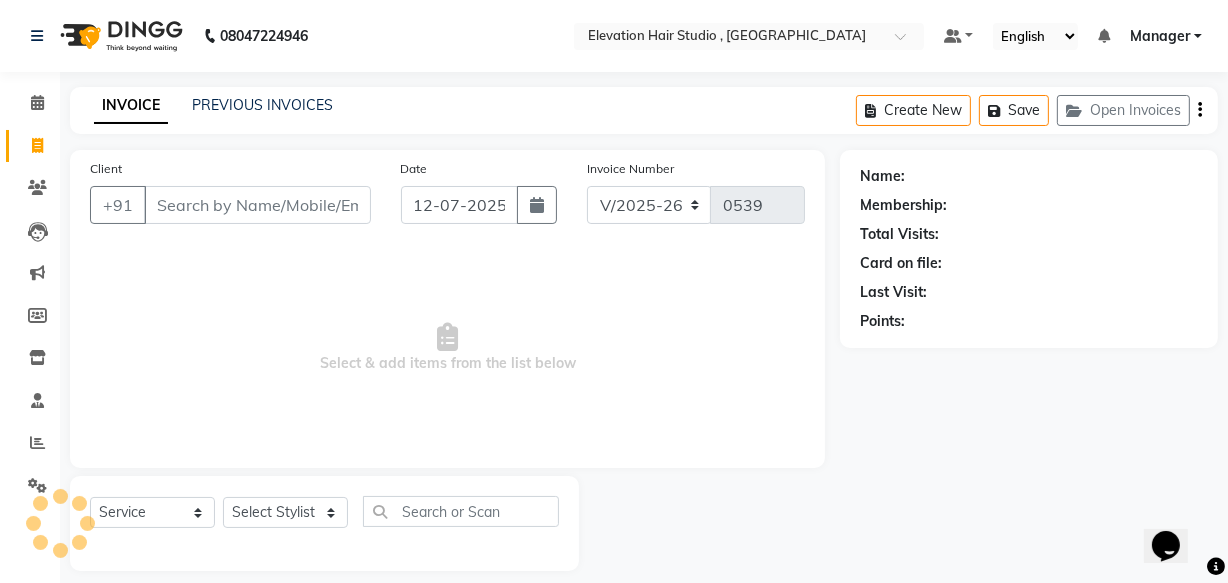 scroll, scrollTop: 19, scrollLeft: 0, axis: vertical 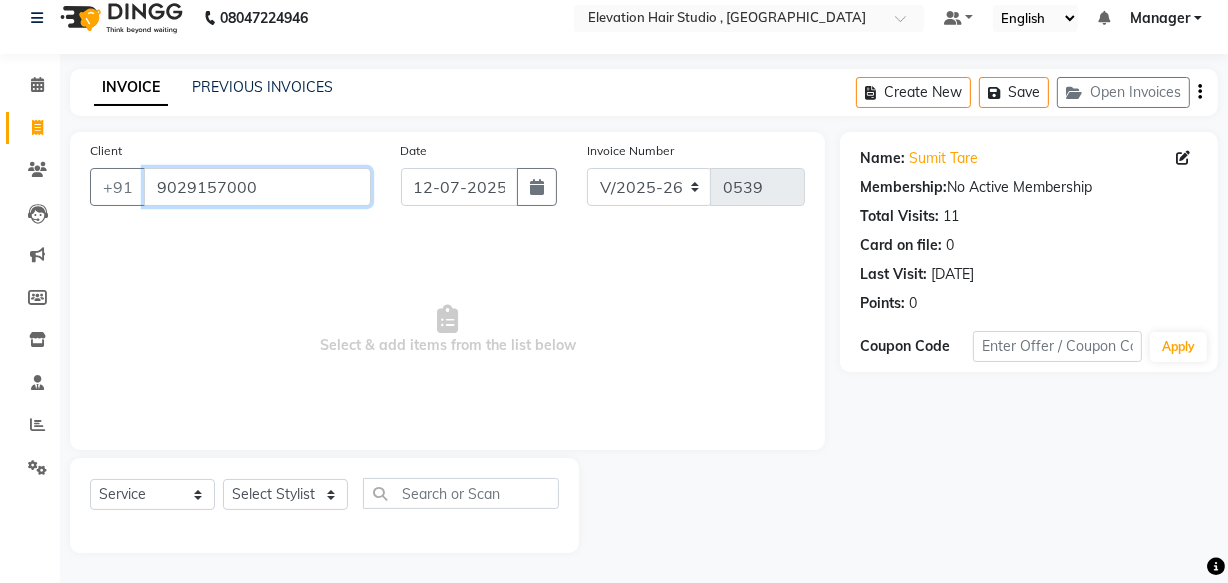 click on "9029157000" at bounding box center (257, 187) 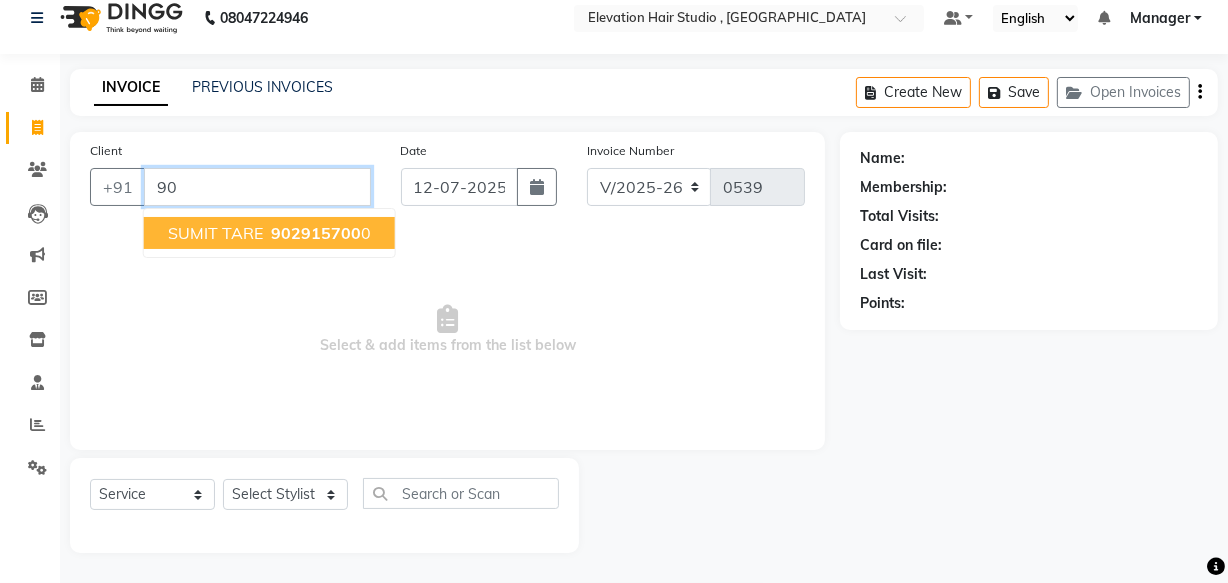 type on "9" 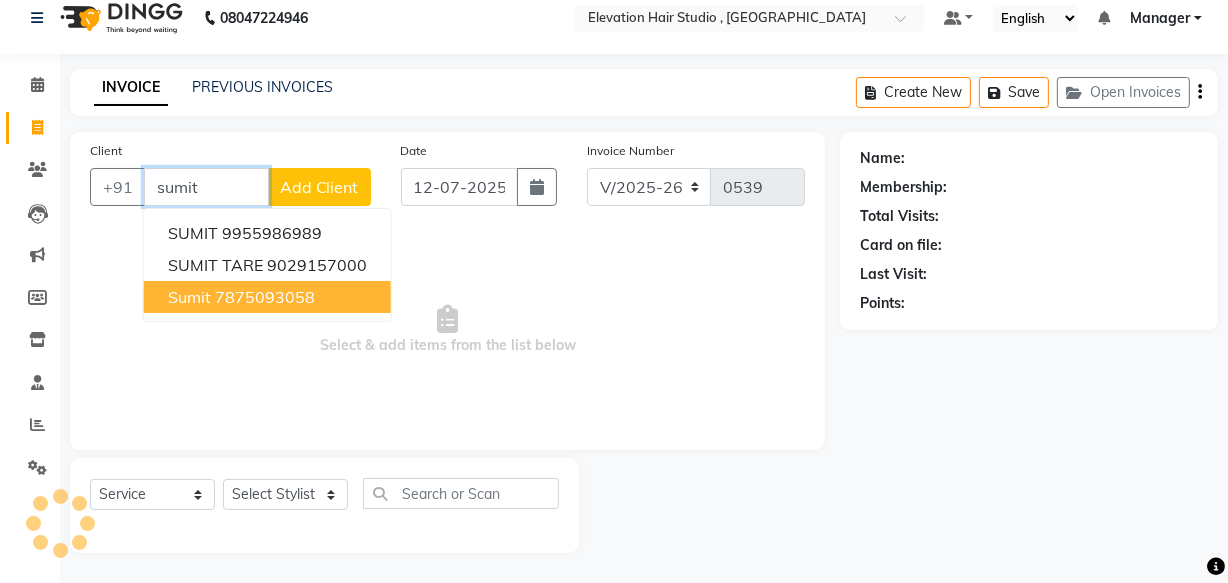 click on "sumit  7875093058" at bounding box center [267, 297] 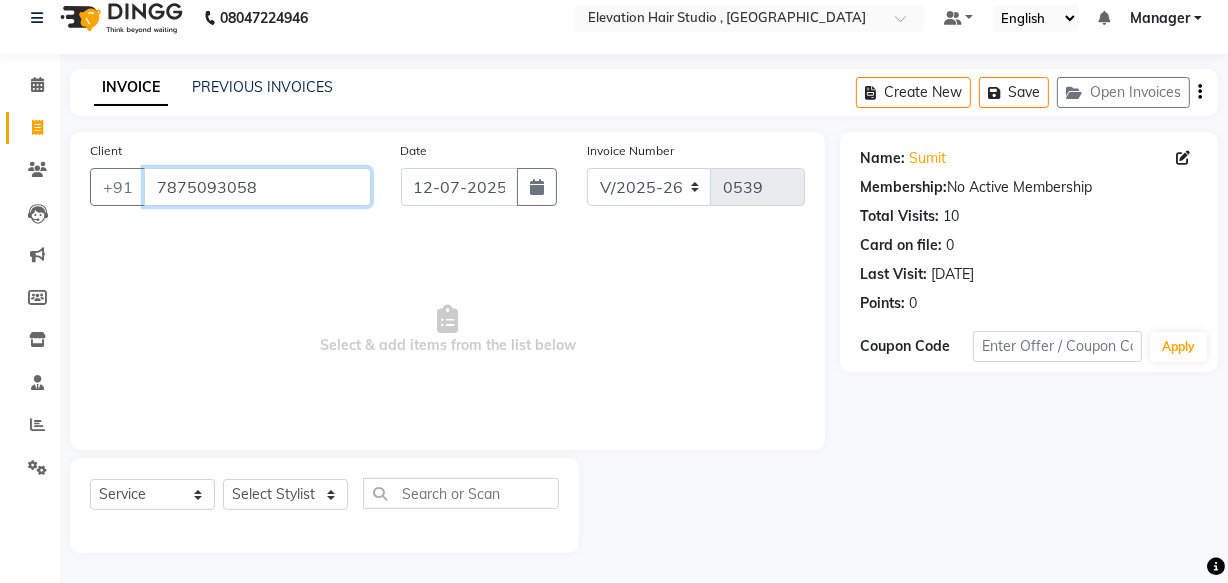 click on "7875093058" at bounding box center (257, 187) 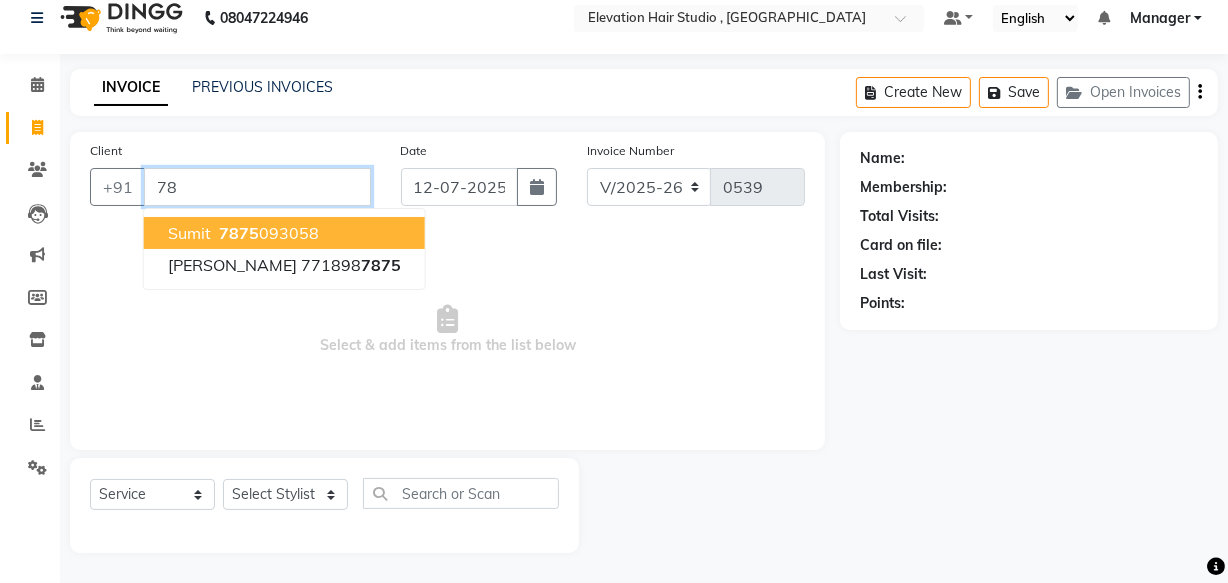 type on "7" 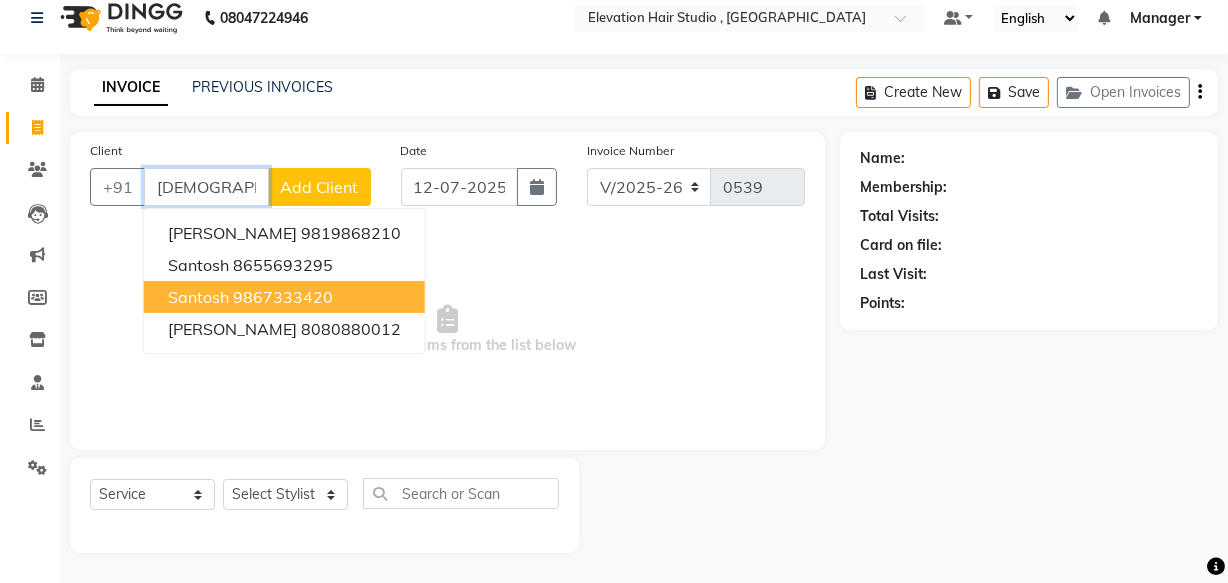 click on "9867333420" at bounding box center (283, 297) 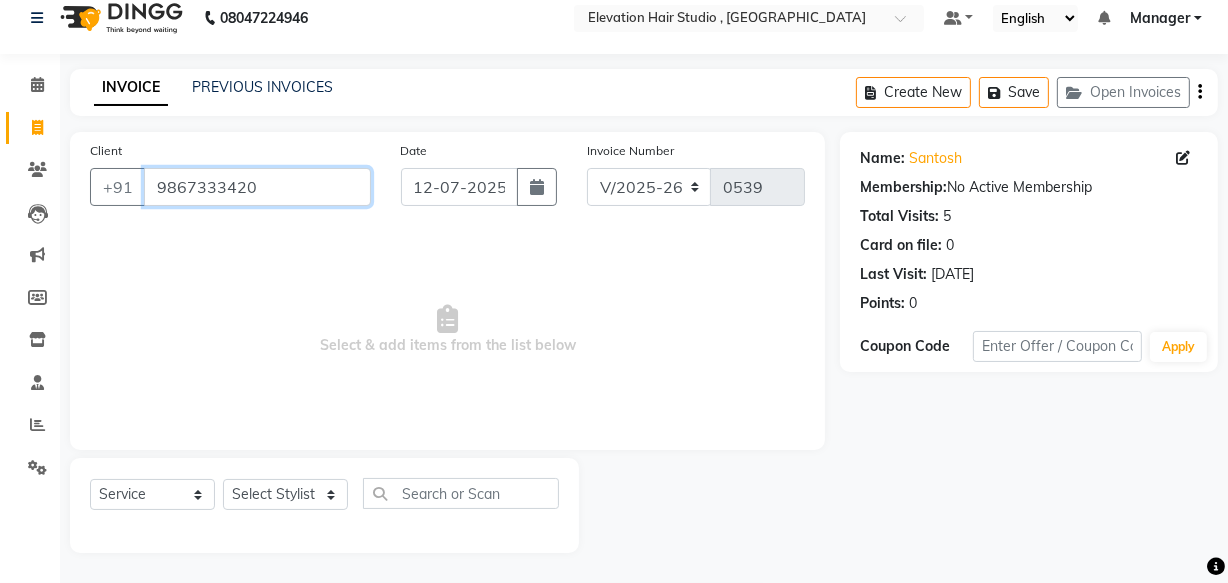 click on "9867333420" at bounding box center [257, 187] 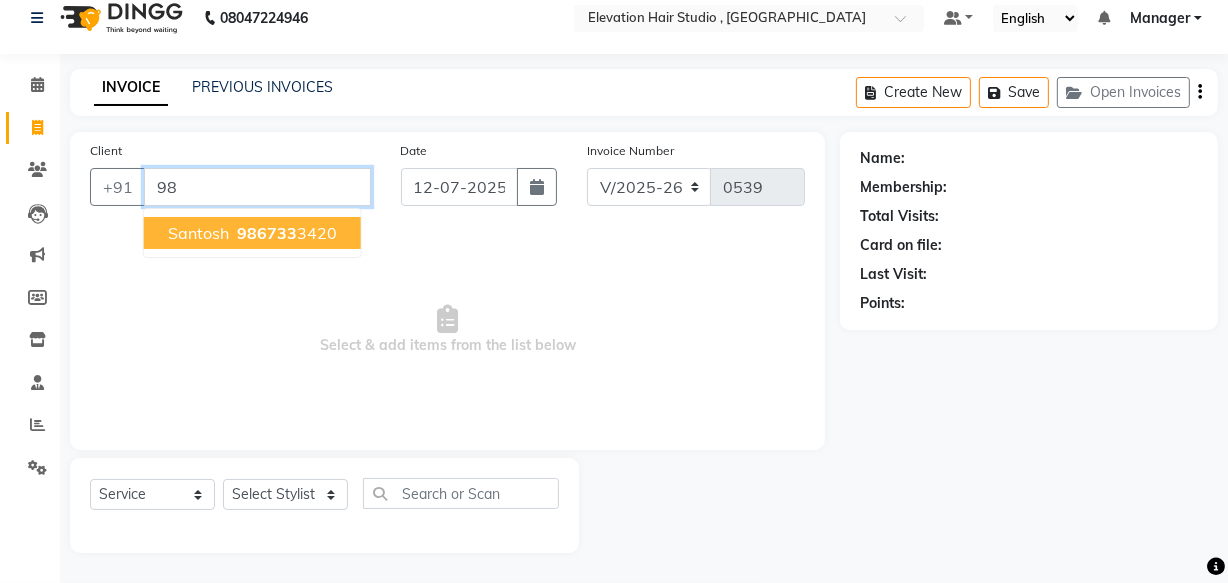 type on "9" 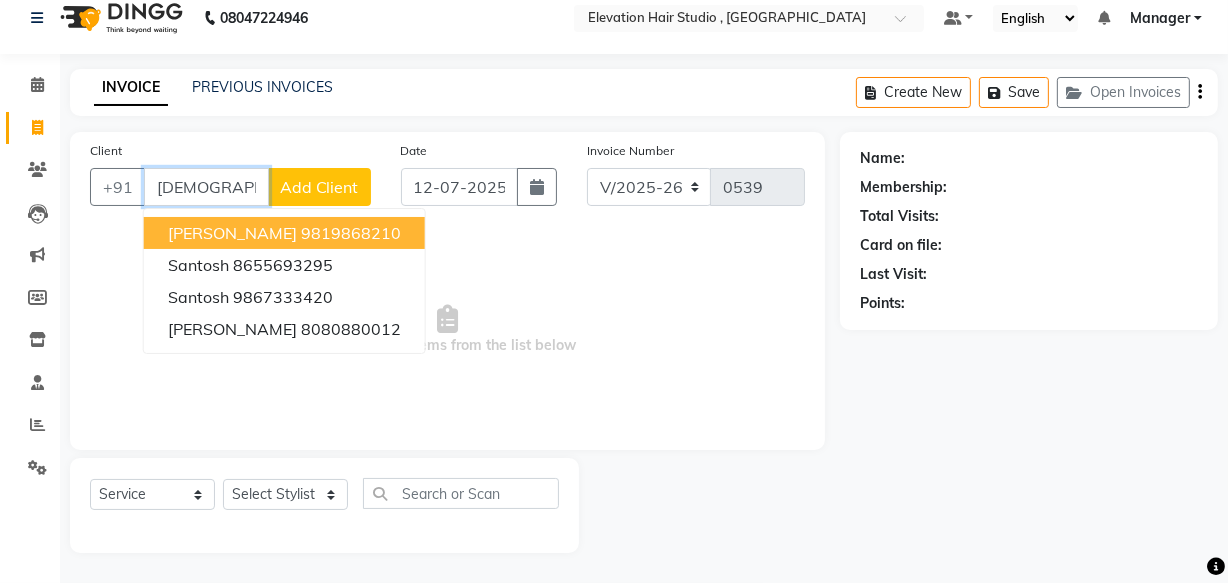 click on "[PERSON_NAME]" at bounding box center [232, 233] 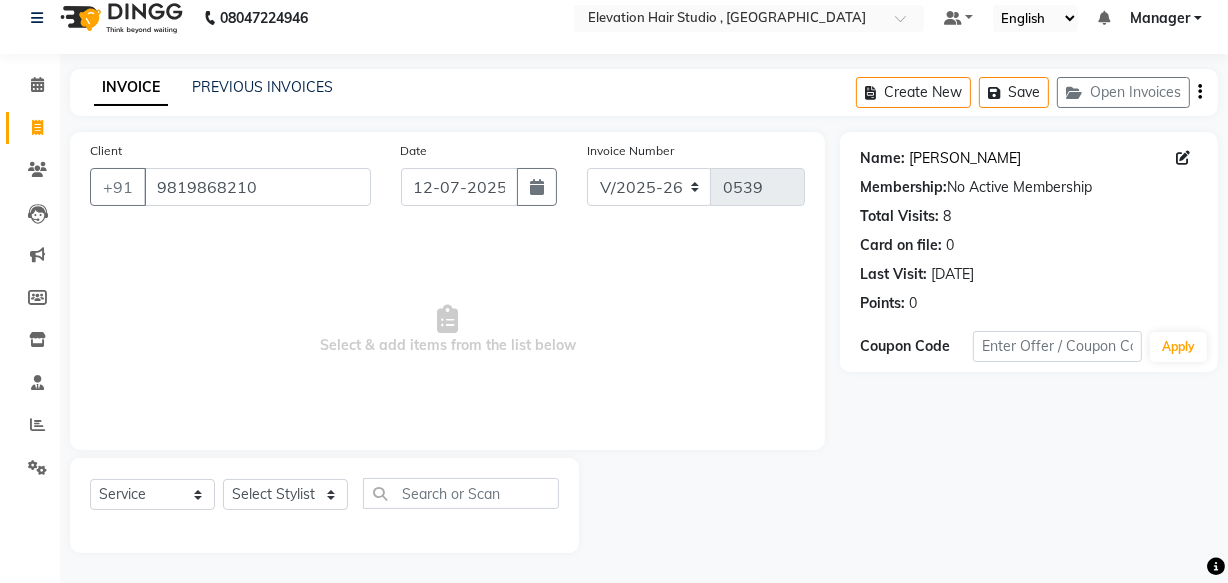 click on "[PERSON_NAME]" 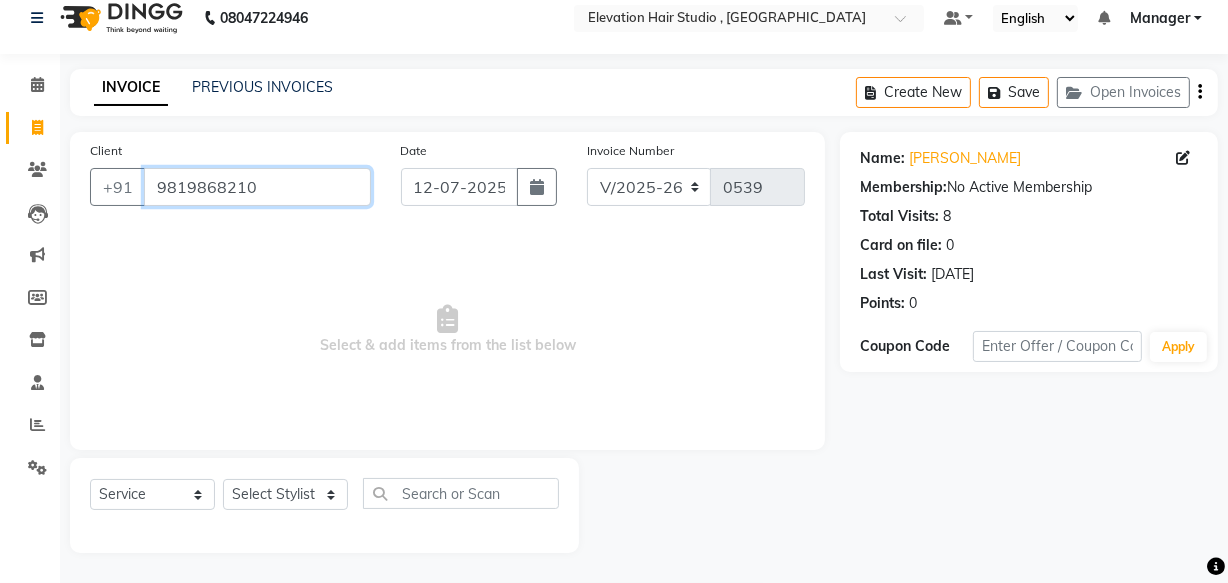 click on "9819868210" at bounding box center [257, 187] 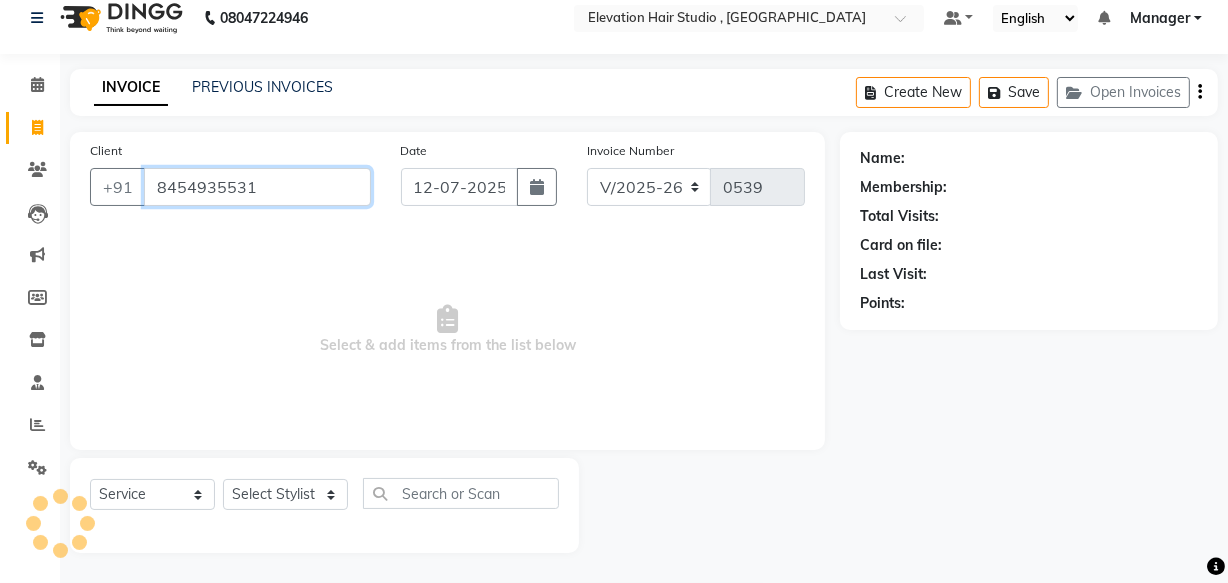 type on "8454935531" 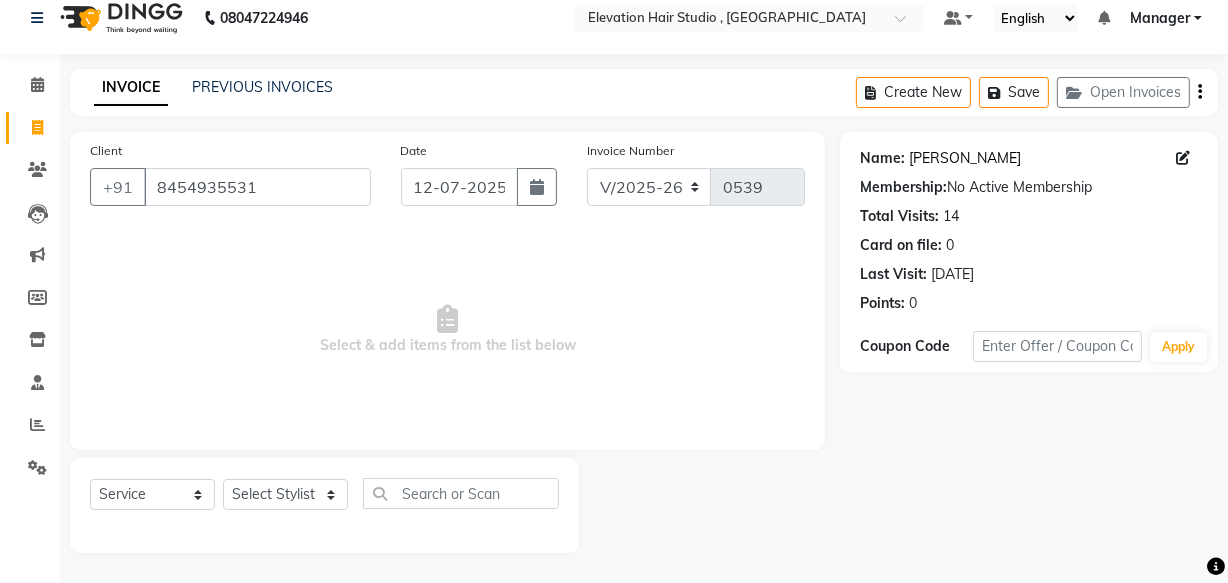 click on "Akash Nathani" 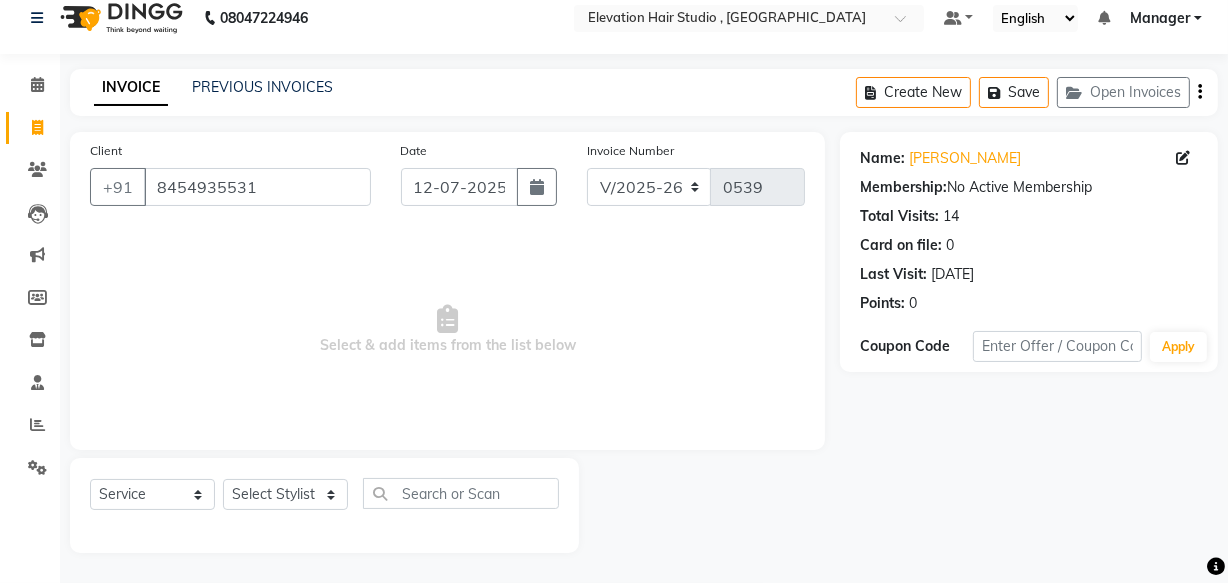 click on "Client +91 8454935531" 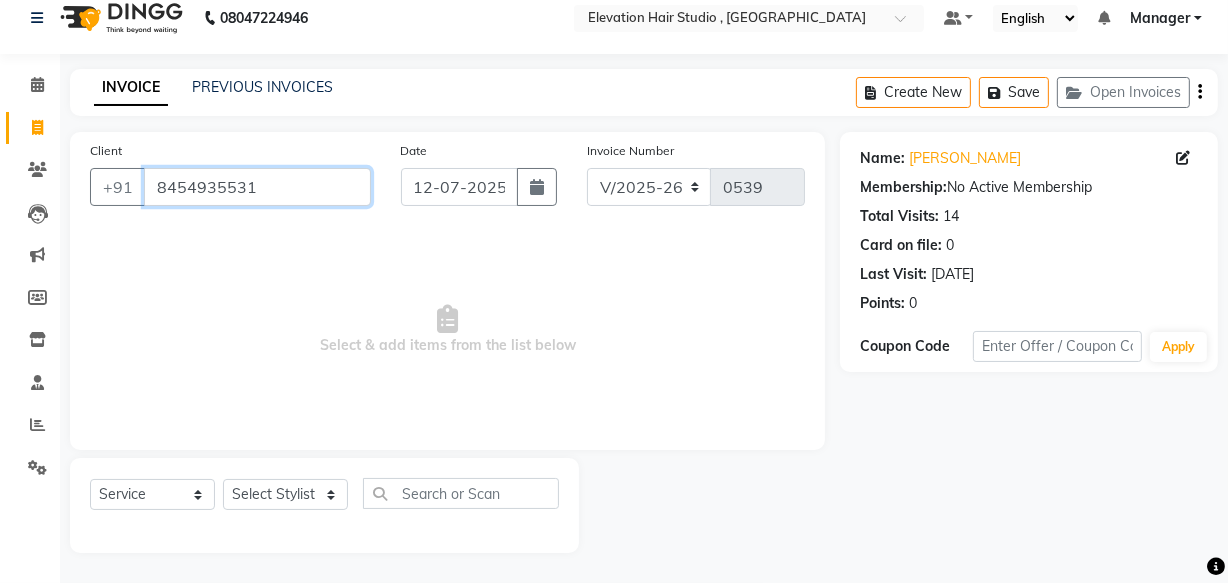 click on "8454935531" at bounding box center [257, 187] 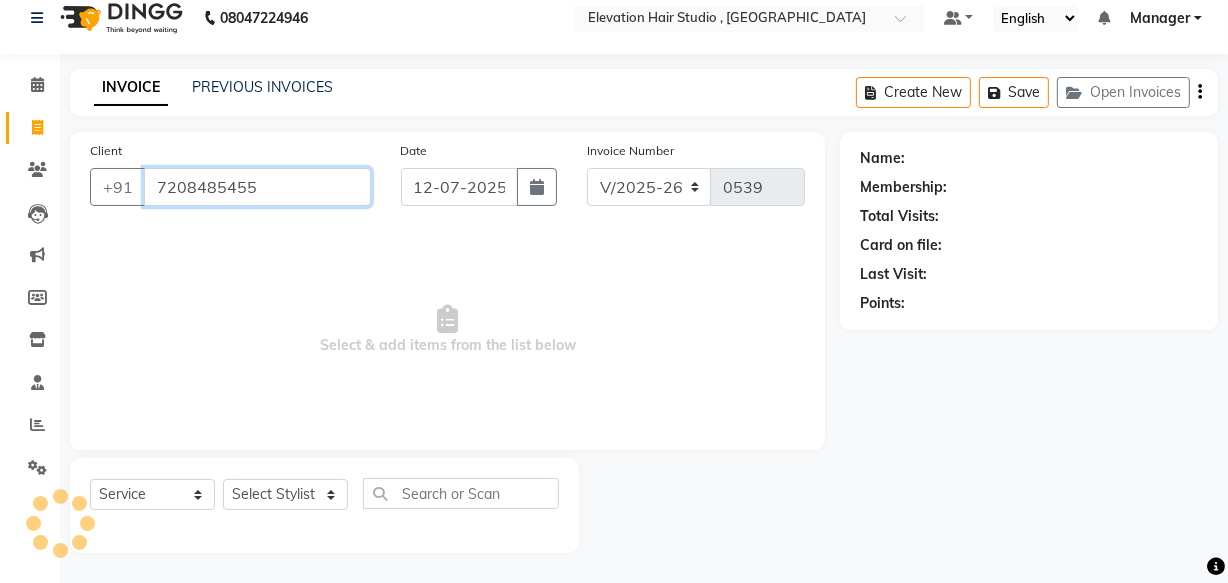 type on "7208485455" 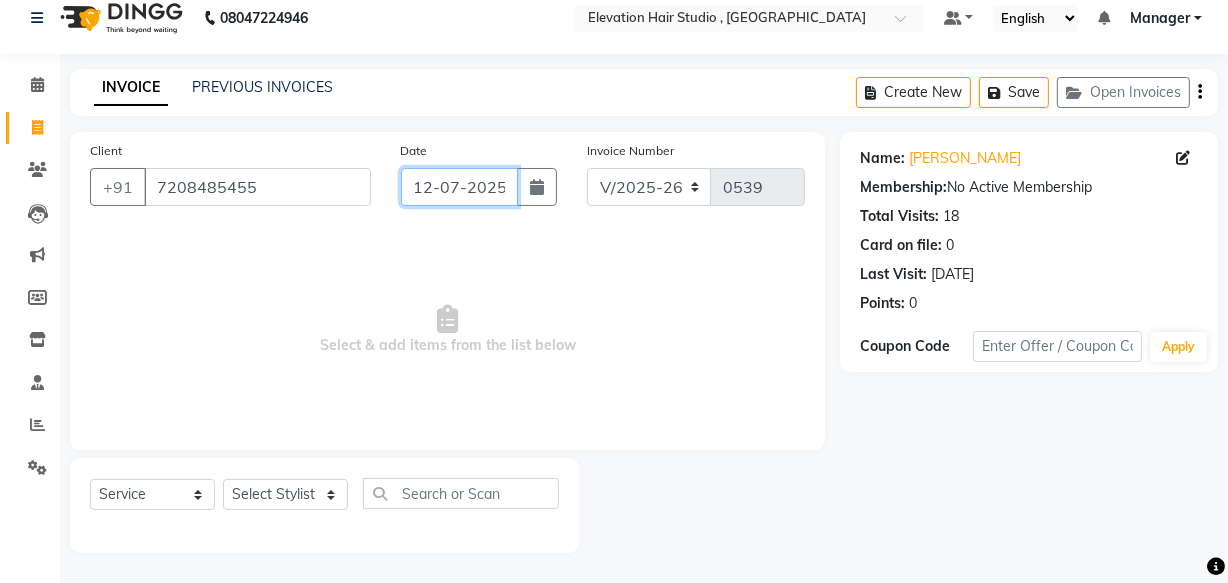 click on "12-07-2025" 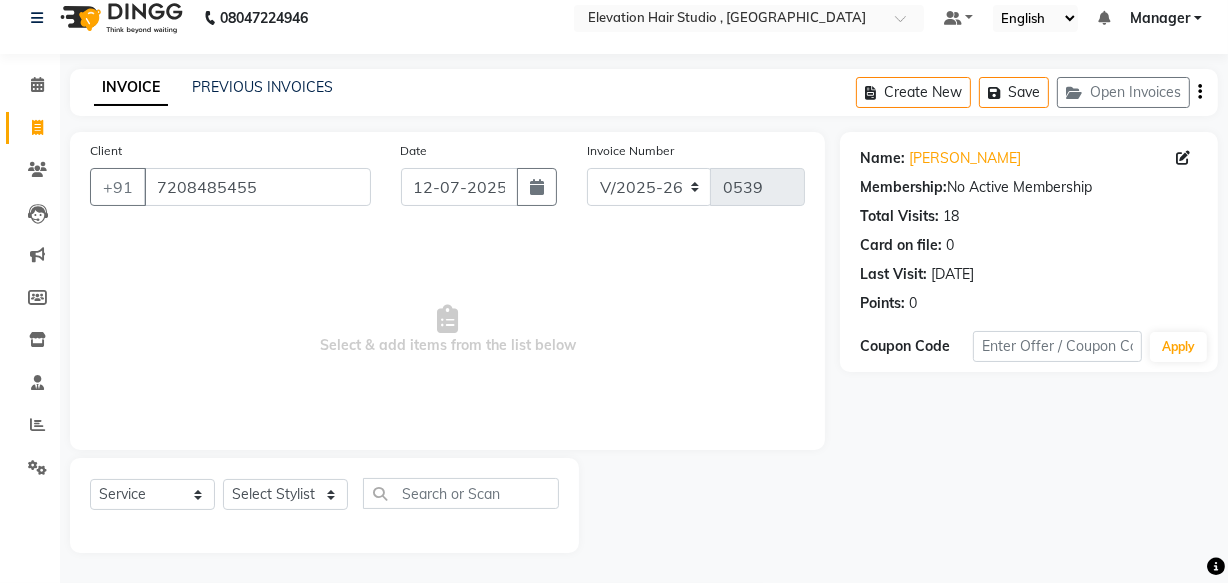 select on "7" 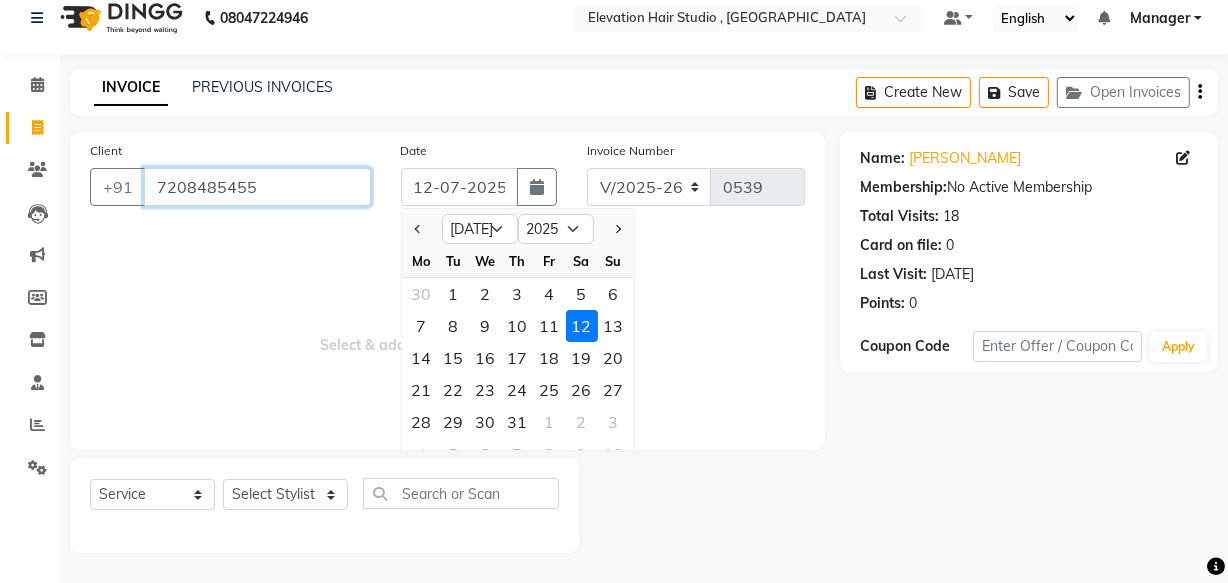 click on "7208485455" at bounding box center (257, 187) 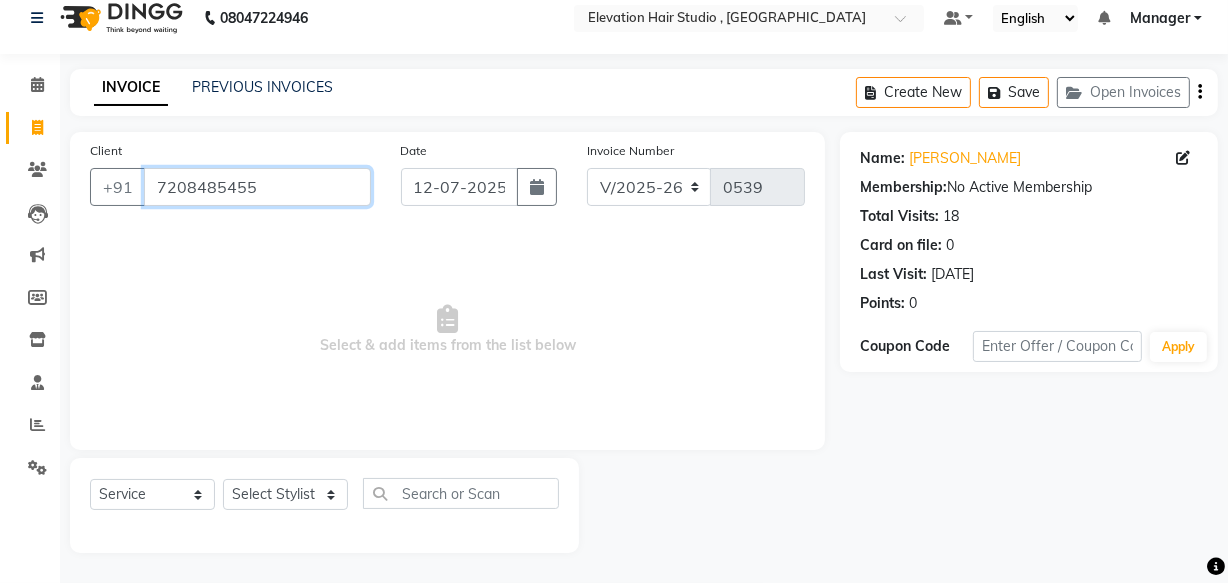 click on "7208485455" at bounding box center [257, 187] 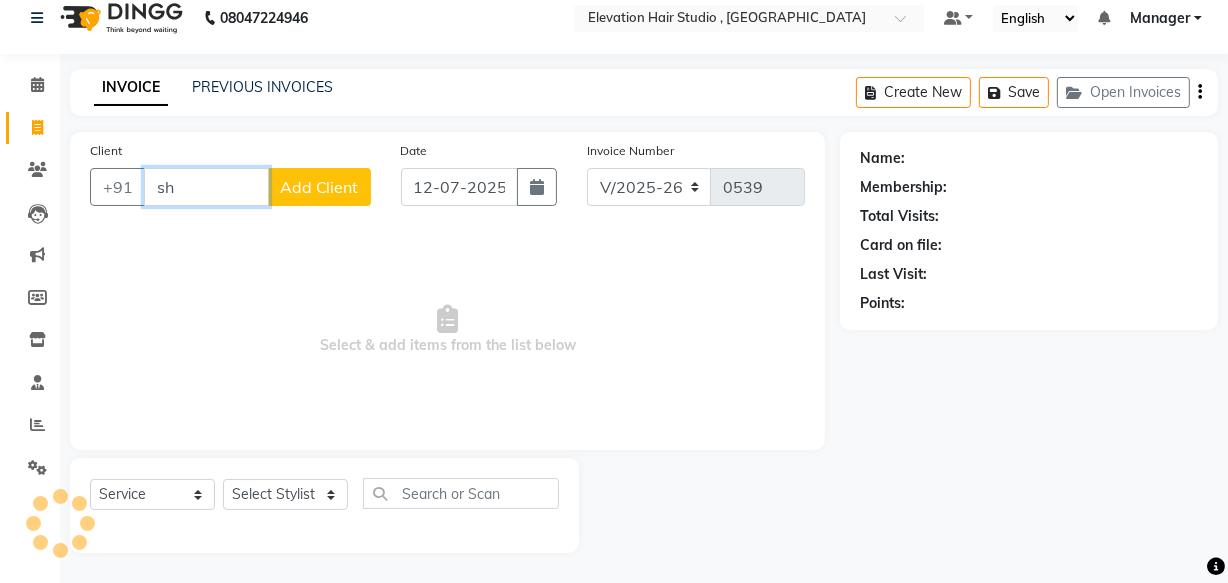 type on "s" 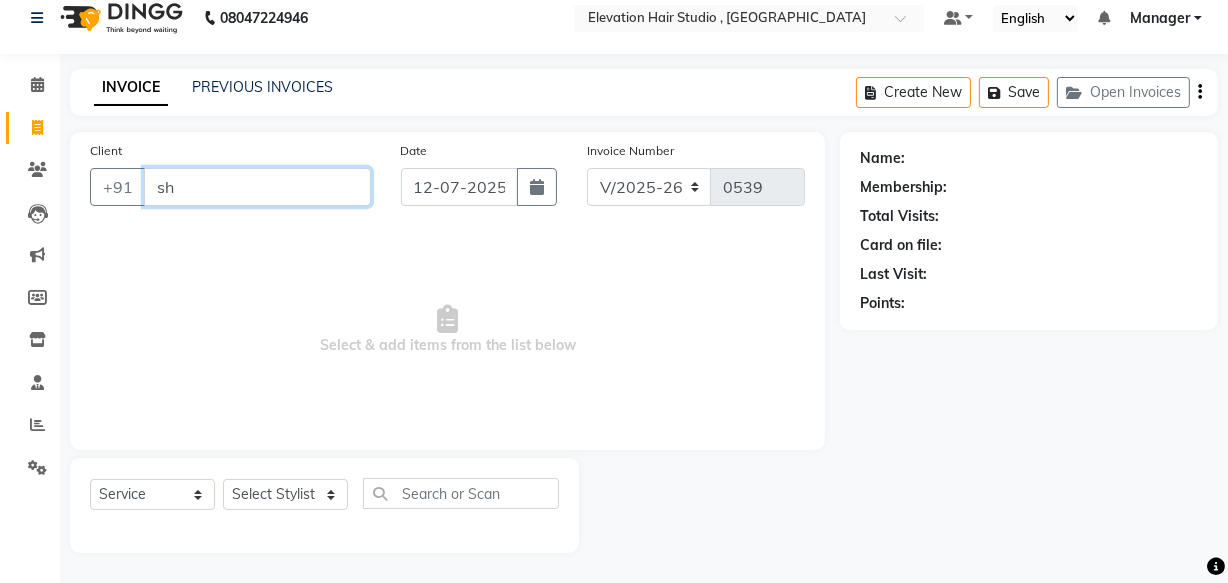 type on "s" 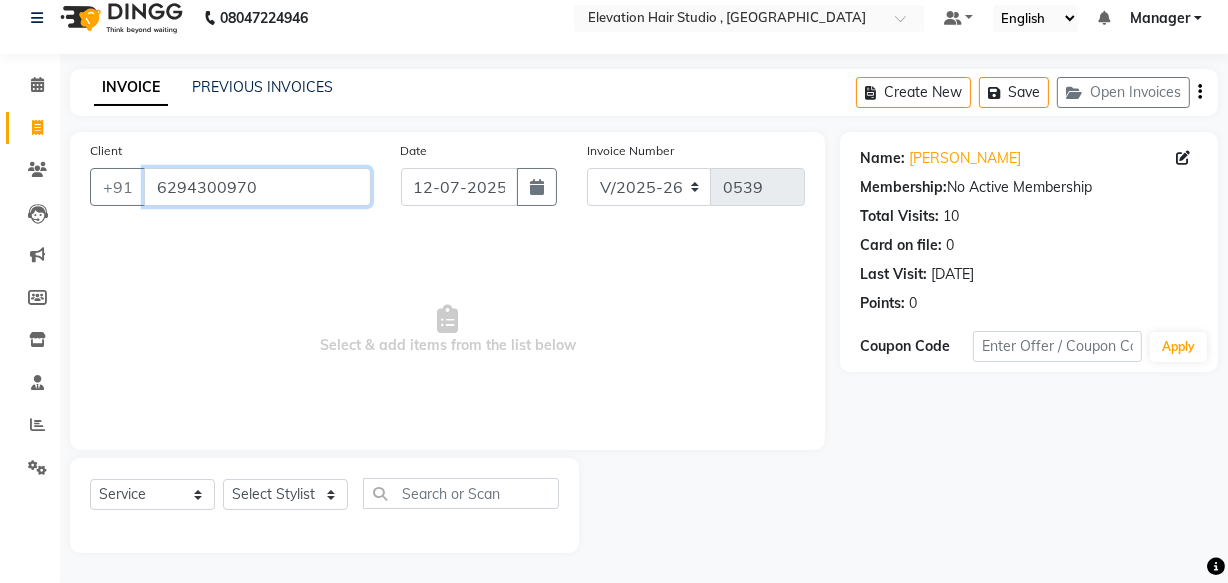 click on "6294300970" at bounding box center (257, 187) 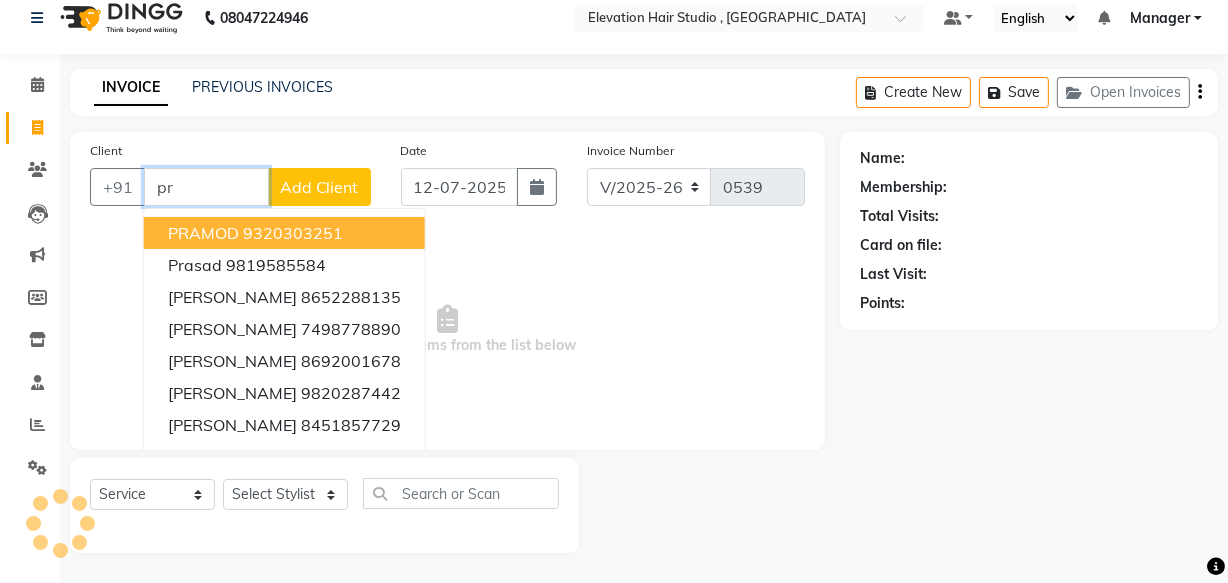 type on "p" 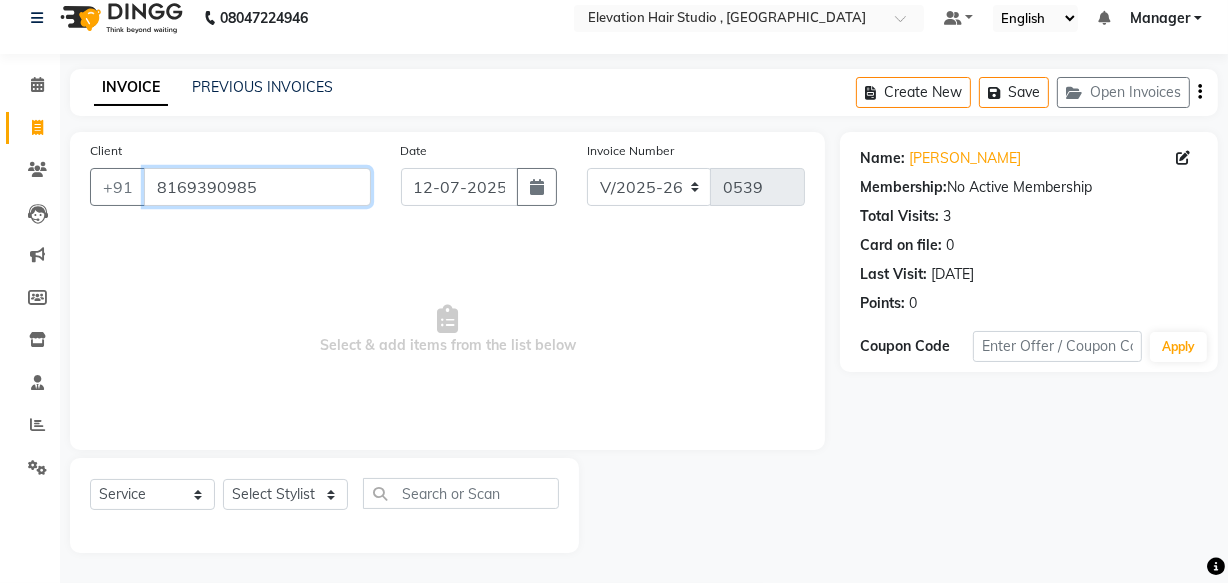 click on "8169390985" at bounding box center (257, 187) 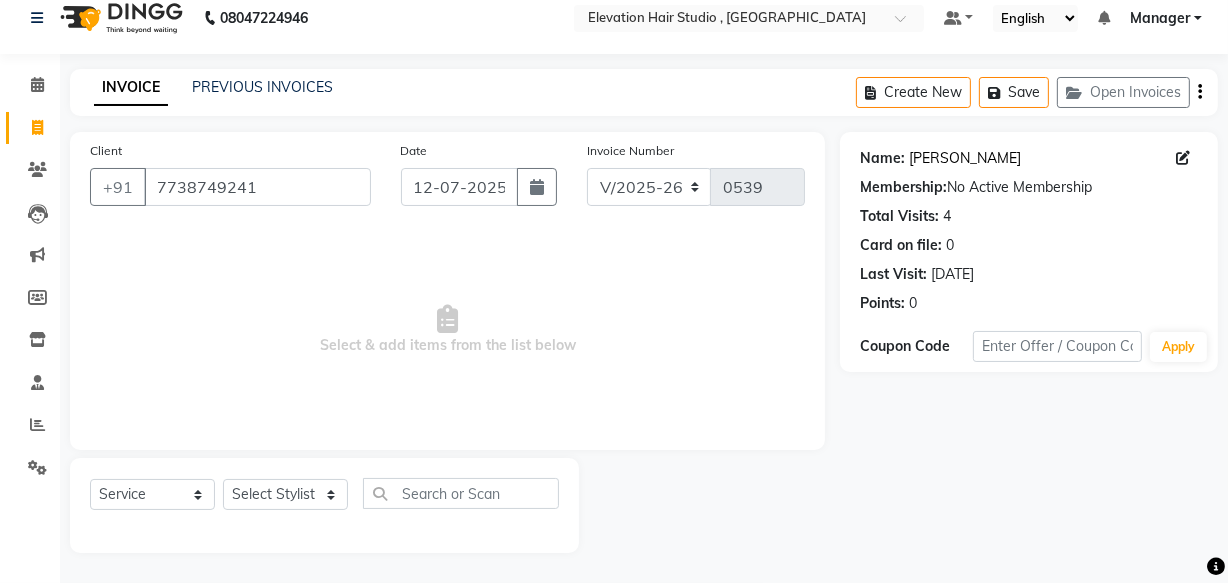 click on "Raj Mishra" 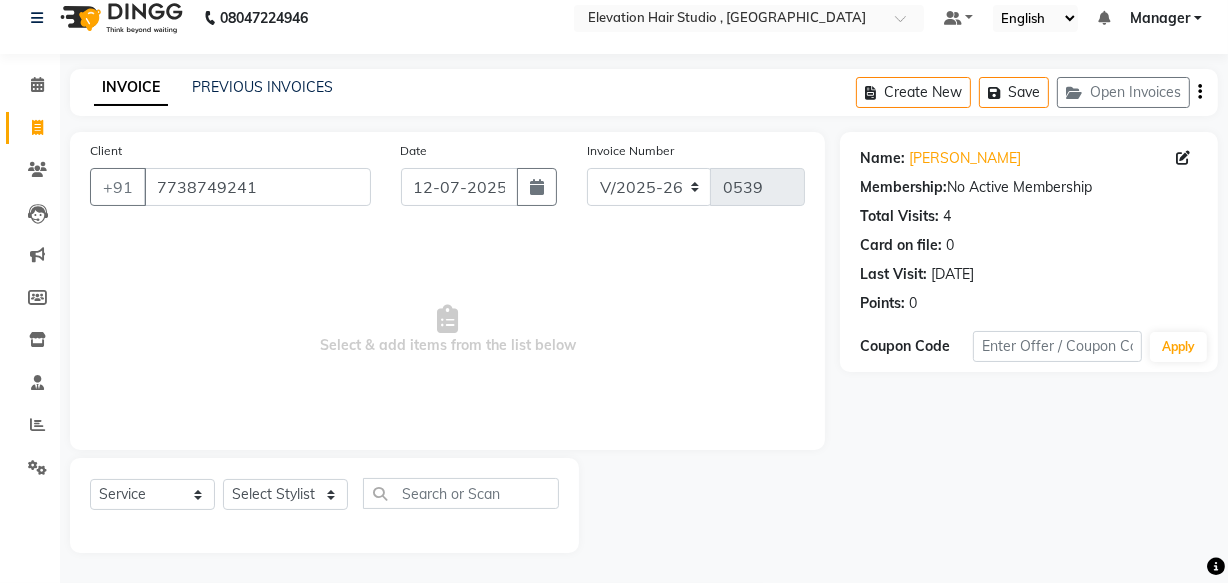 click on "Client +91 7738749241" 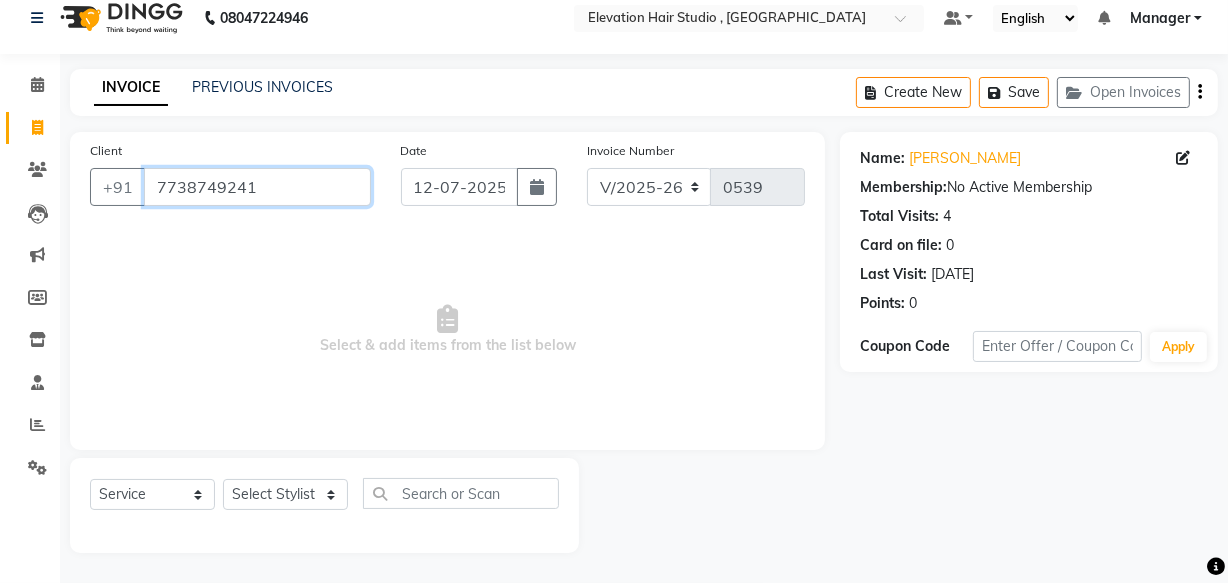 click on "7738749241" at bounding box center [257, 187] 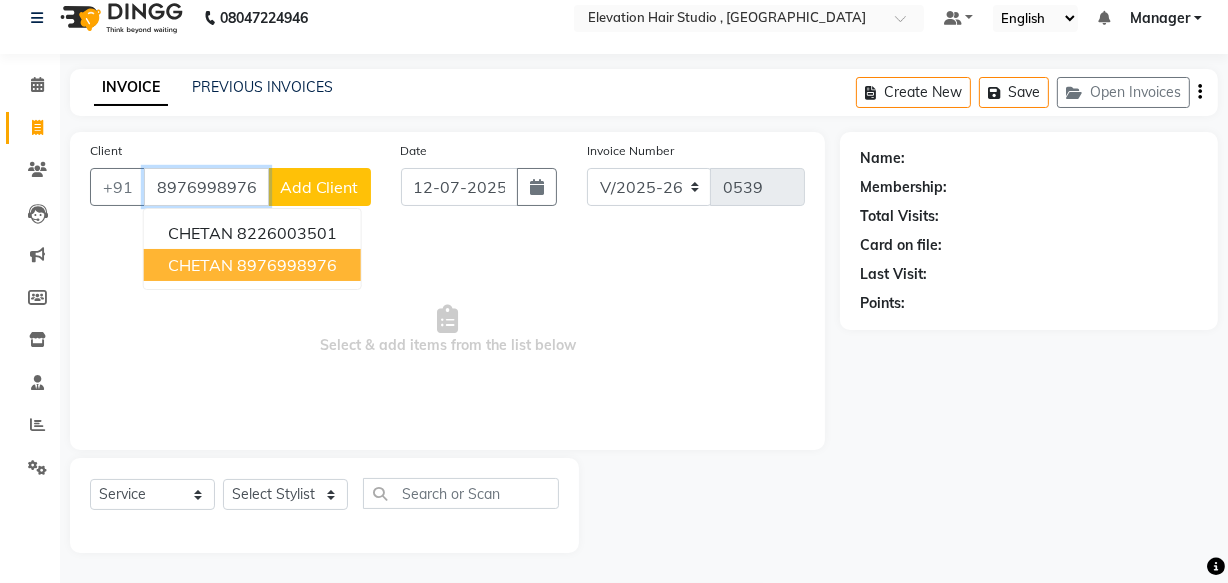 type on "8976998976" 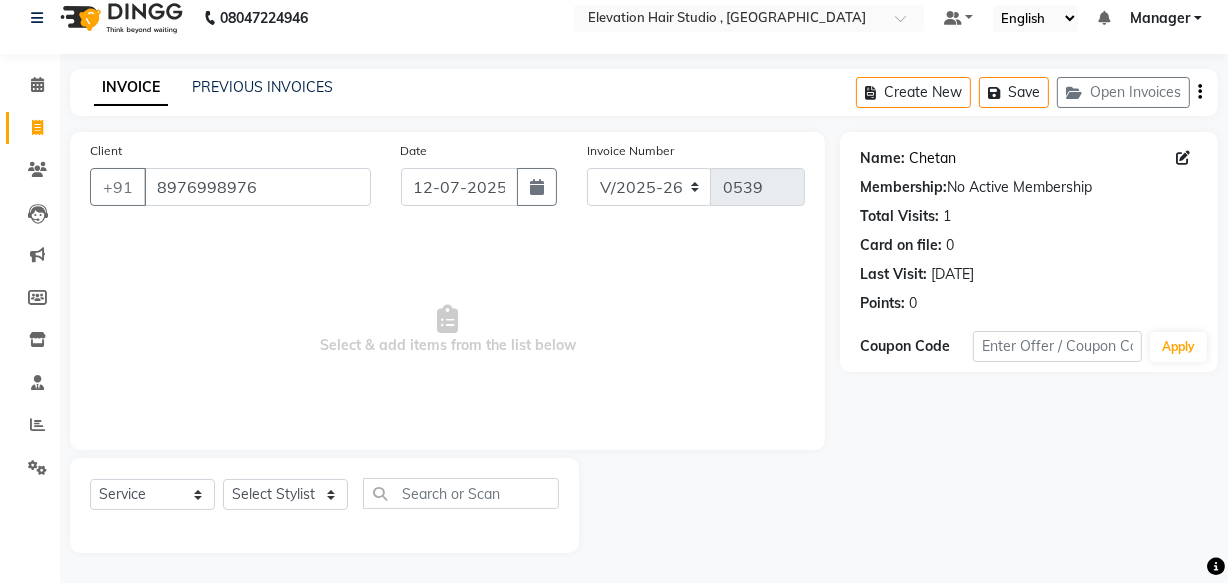 click on "Chetan" 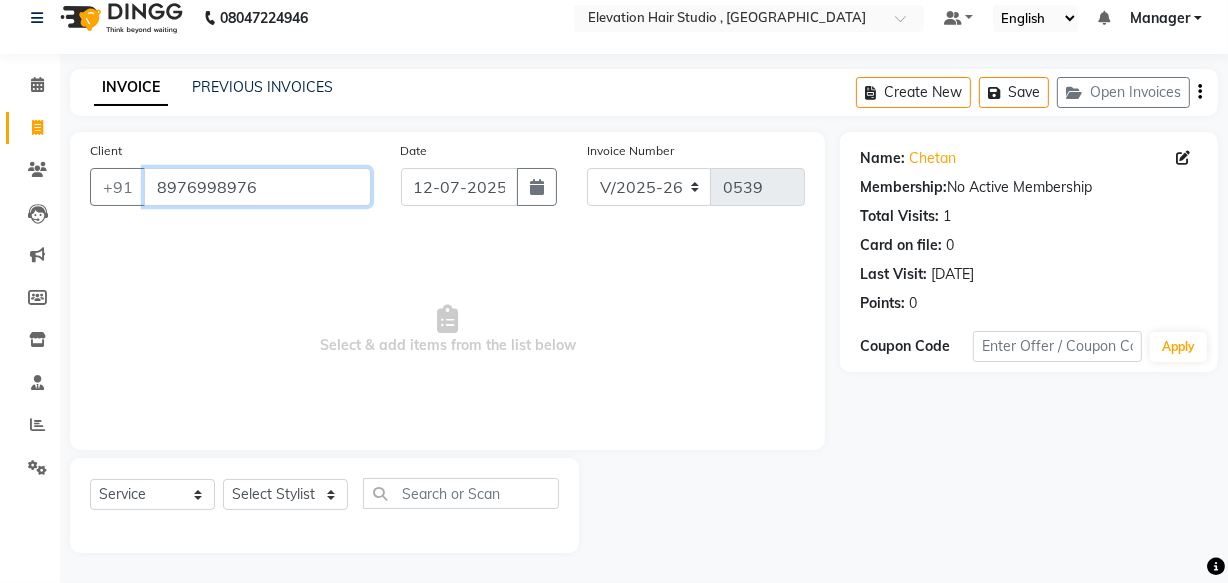 click on "8976998976" at bounding box center (257, 187) 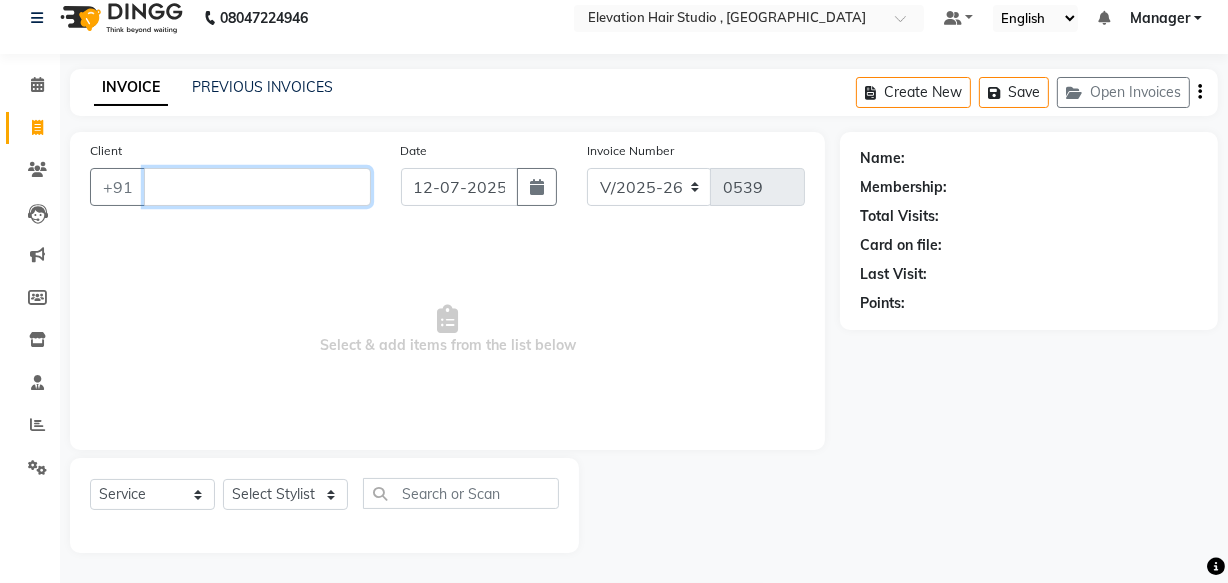 click on "Client" at bounding box center (257, 187) 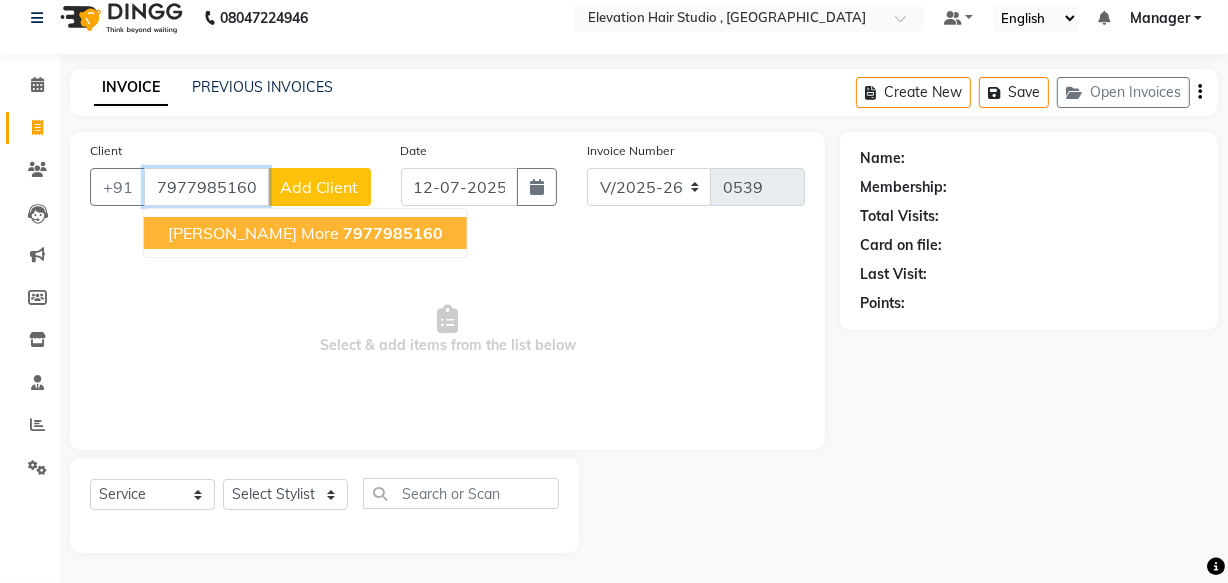 click on "gyaneshwar more" at bounding box center [253, 233] 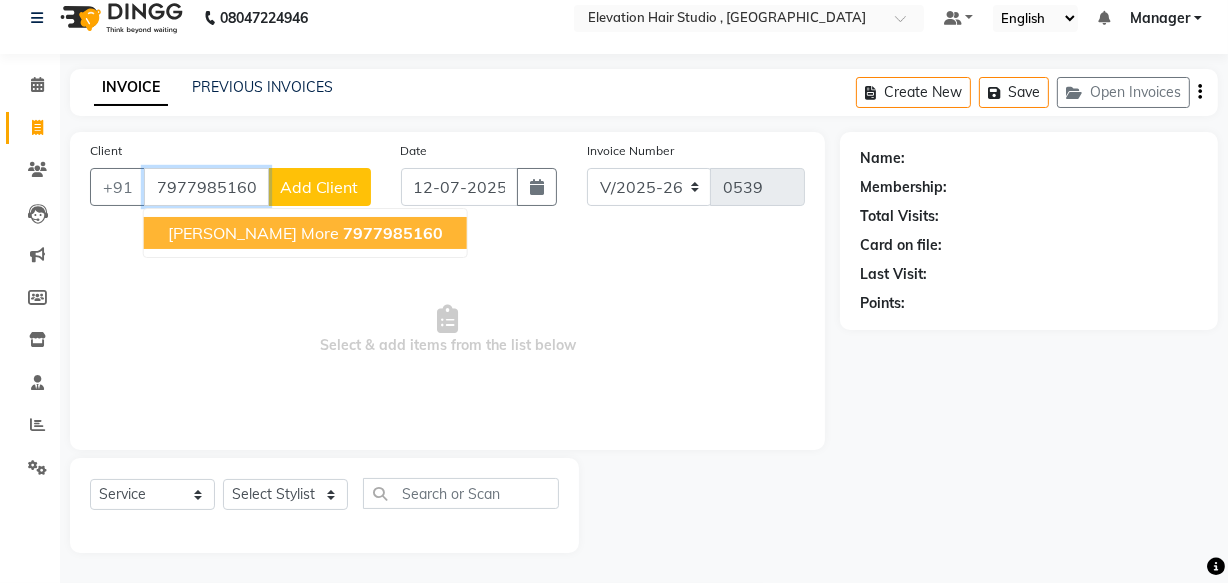 type on "7977985160" 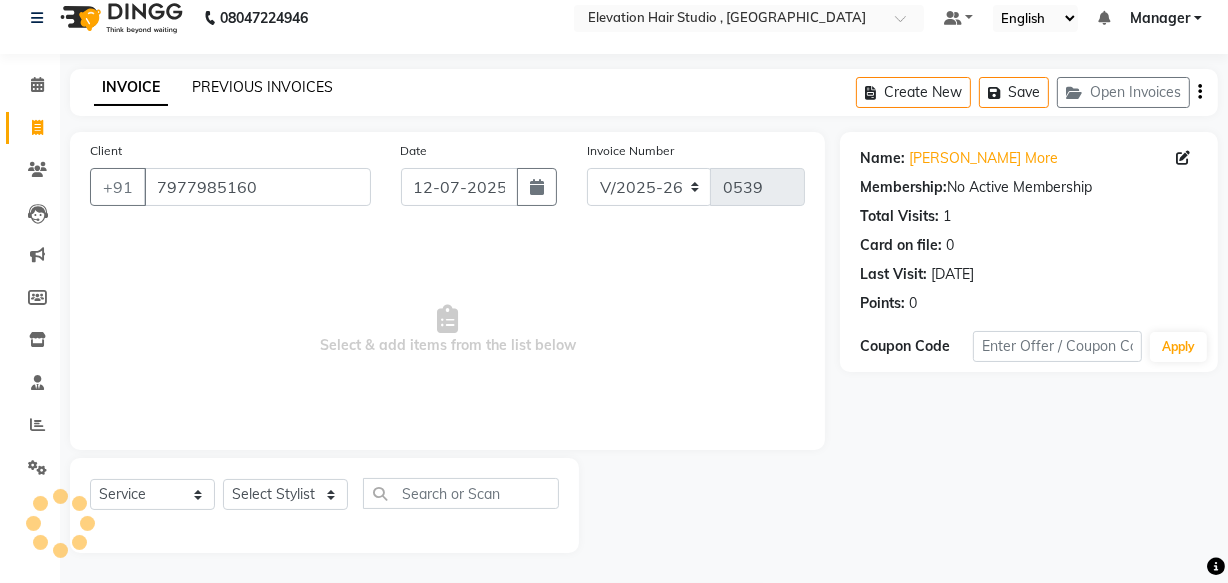 click on "PREVIOUS INVOICES" 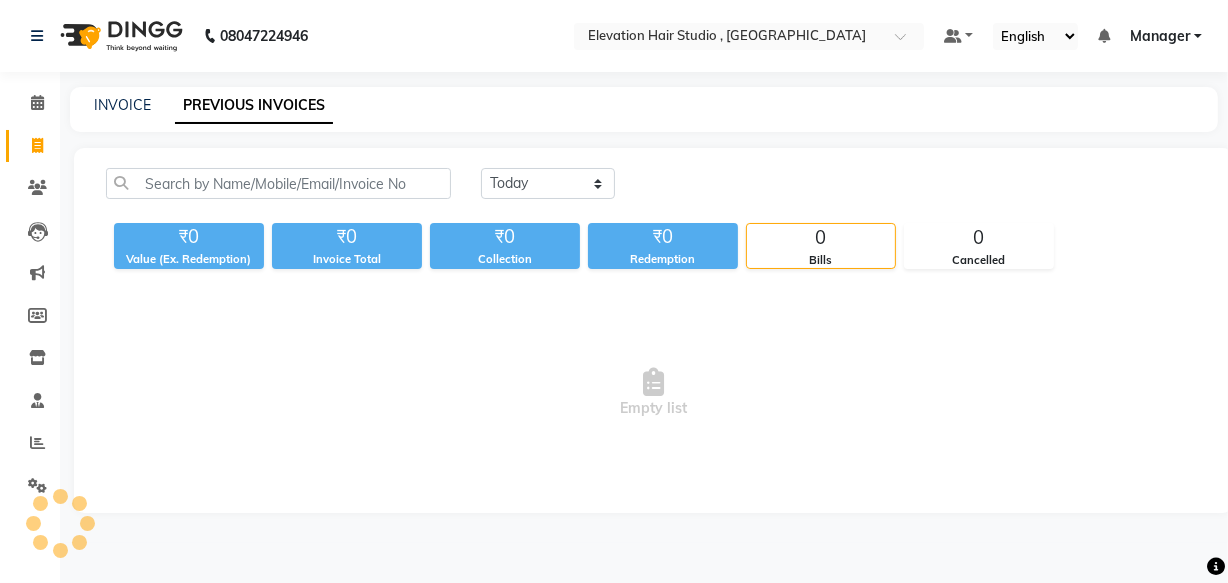 scroll, scrollTop: 0, scrollLeft: 0, axis: both 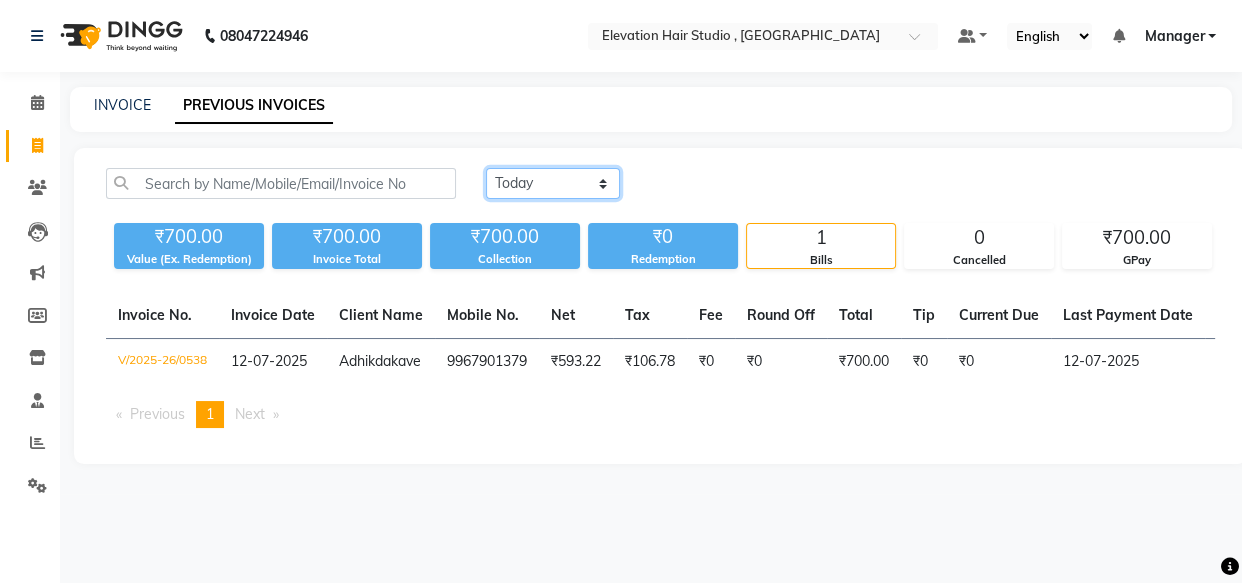 click on "Today Yesterday Custom Range" 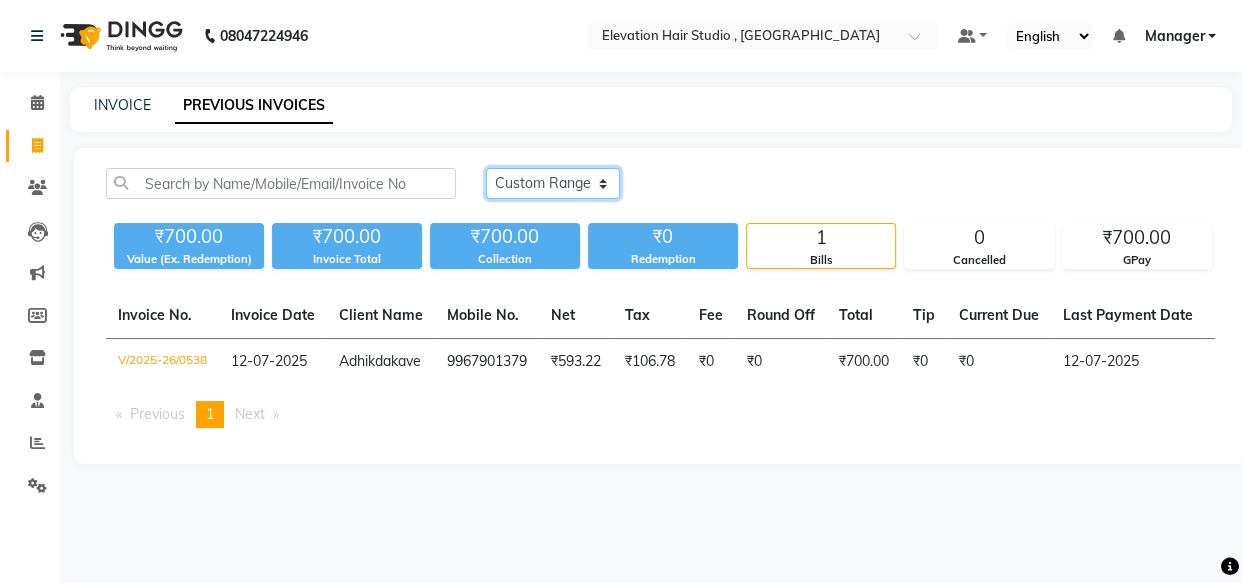 click on "Today Yesterday Custom Range" 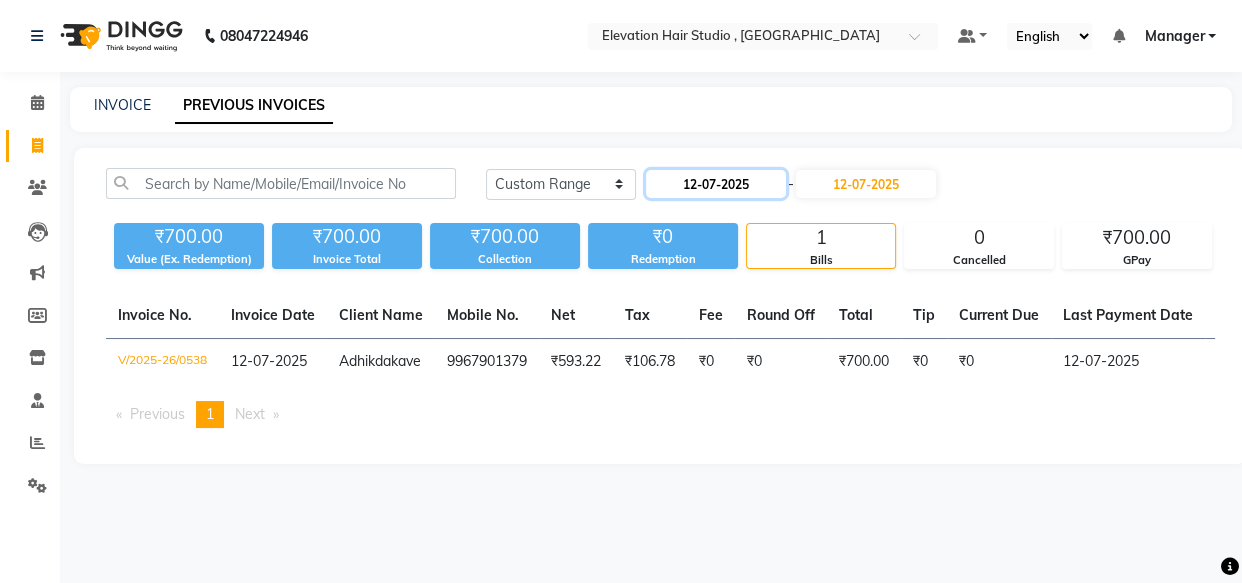 click on "12-07-2025" 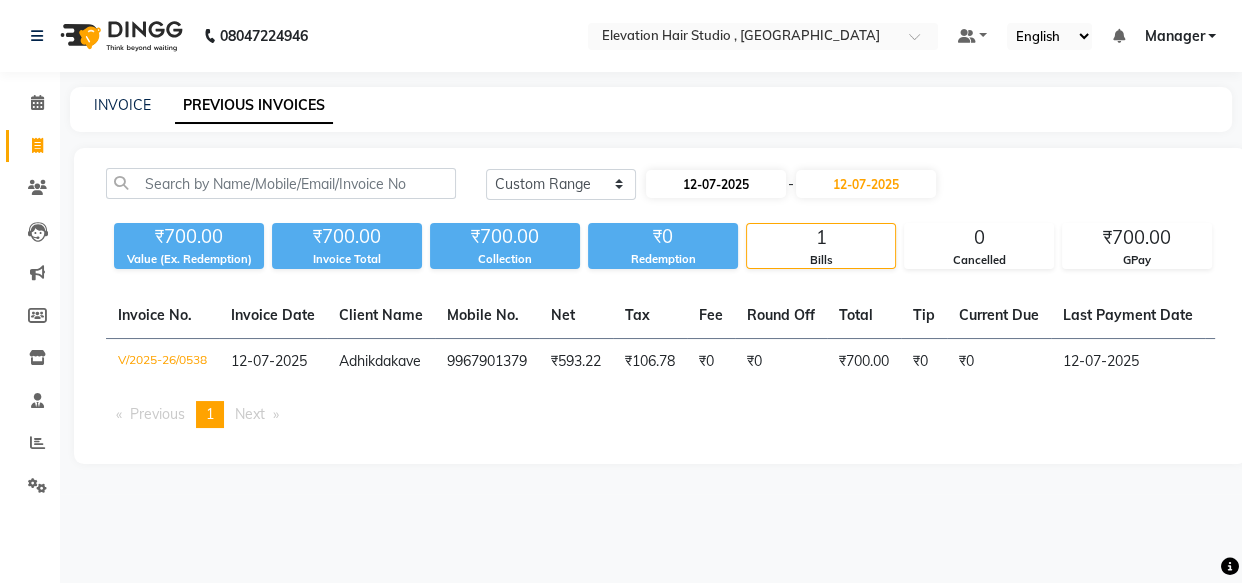 select on "7" 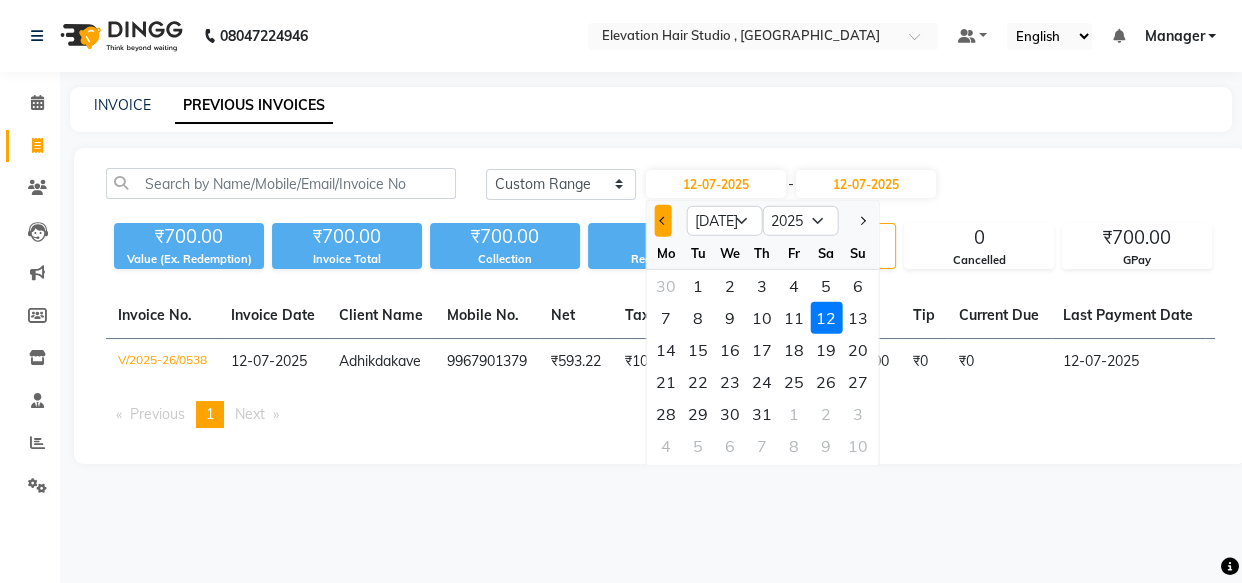 click 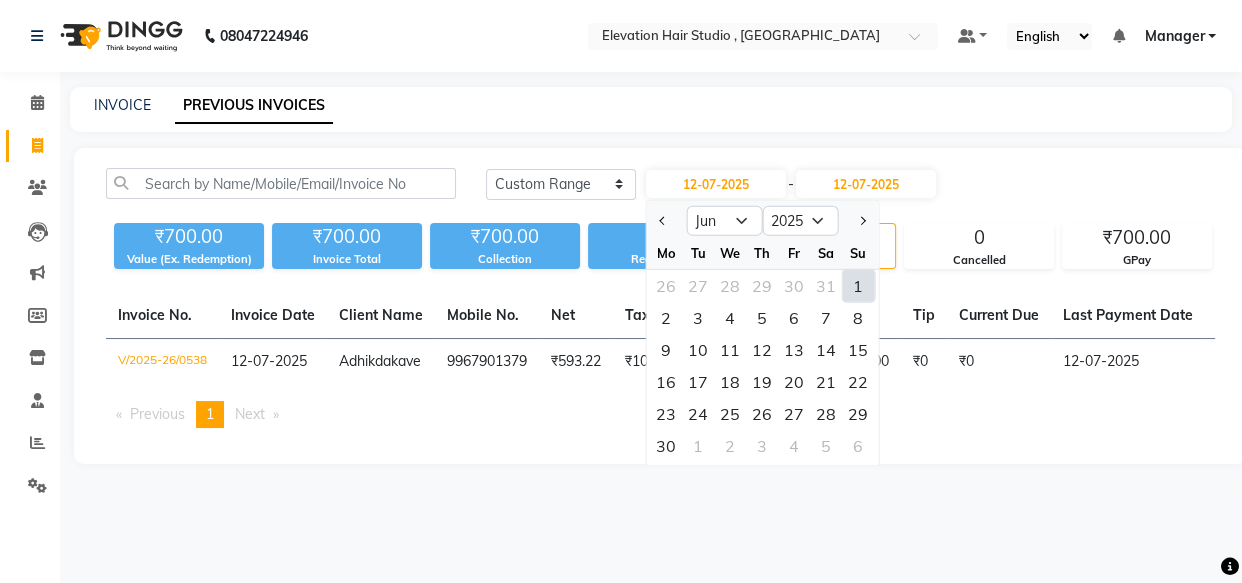 click on "1" 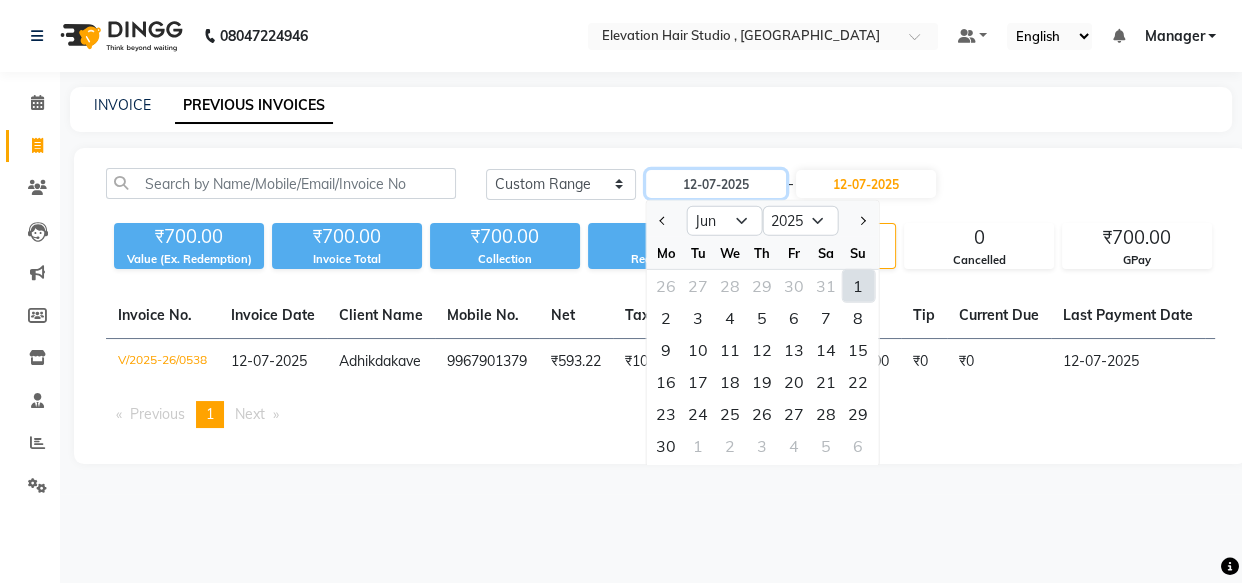 type on "01-06-2025" 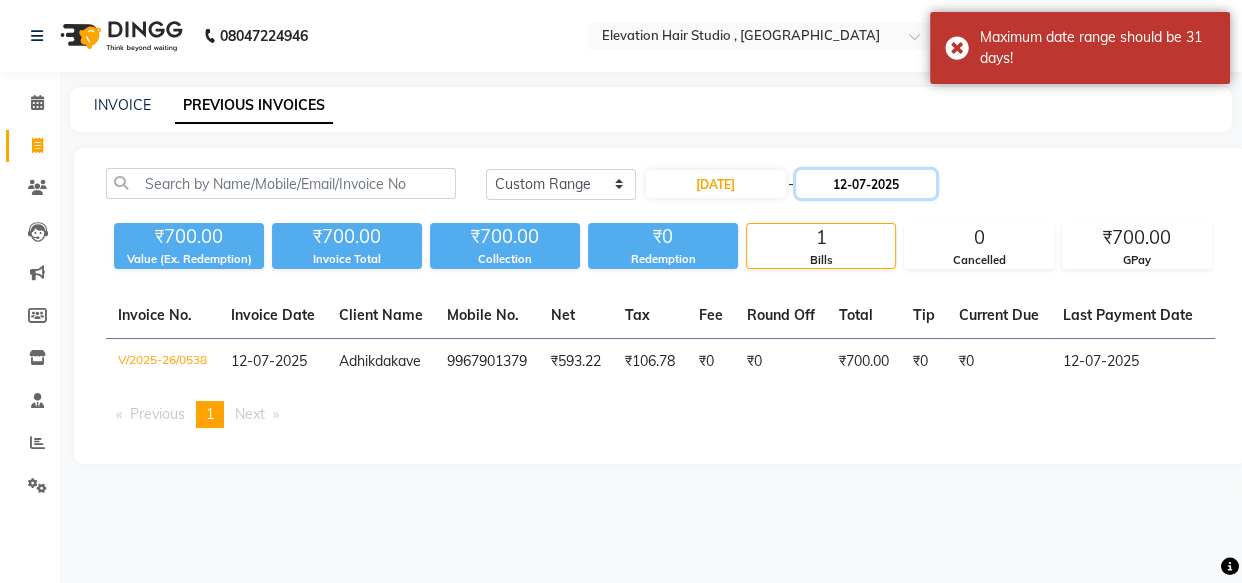 click on "12-07-2025" 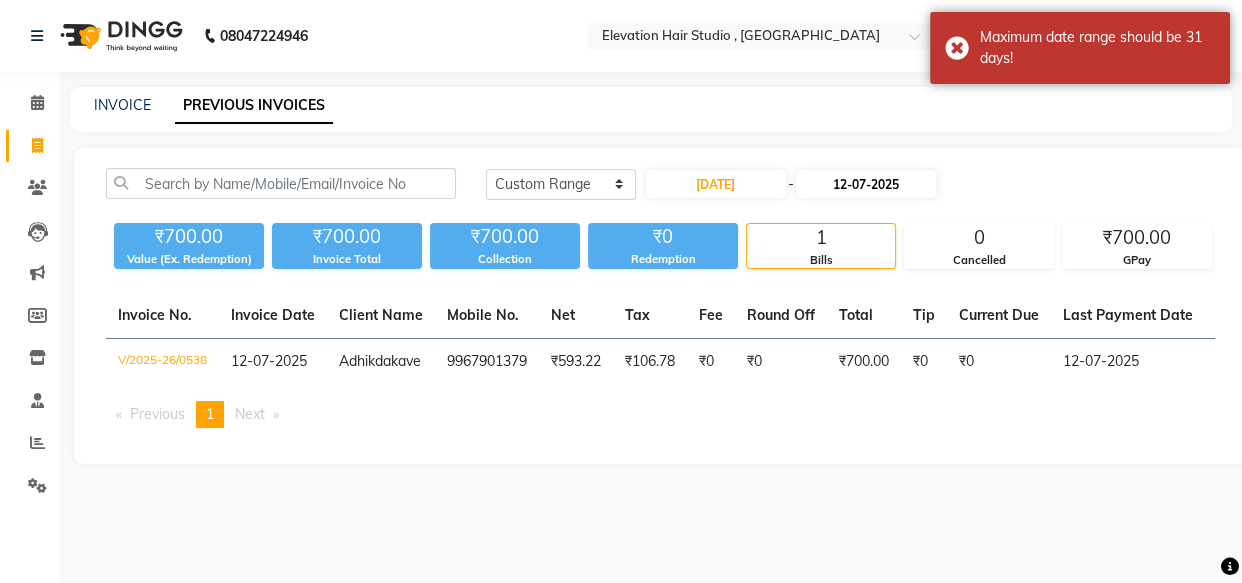 select on "7" 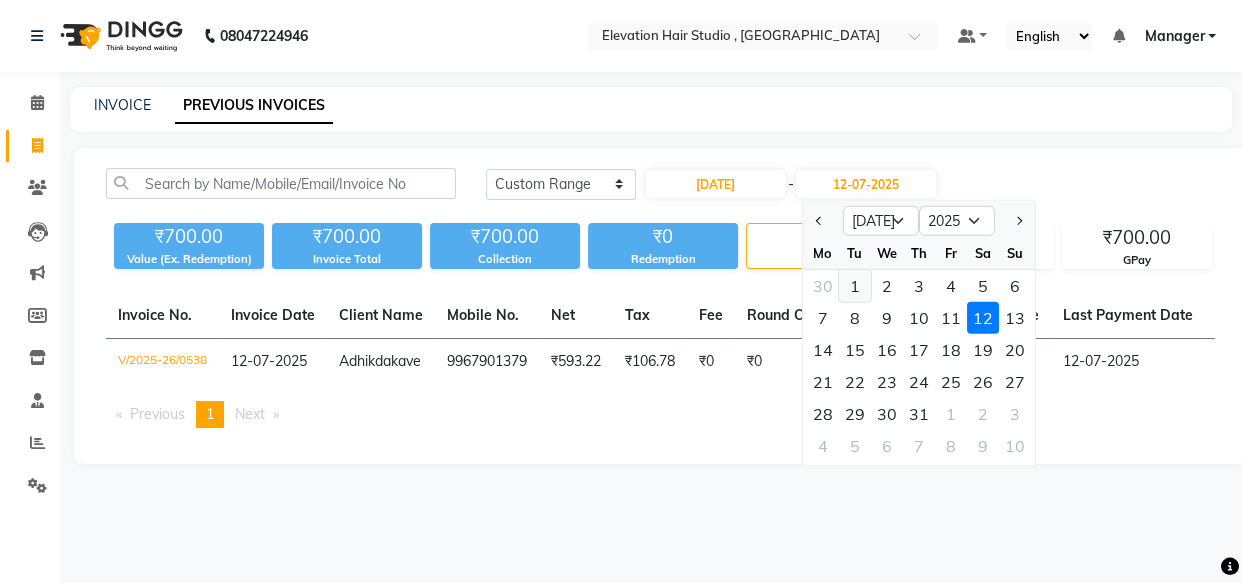 click on "1" 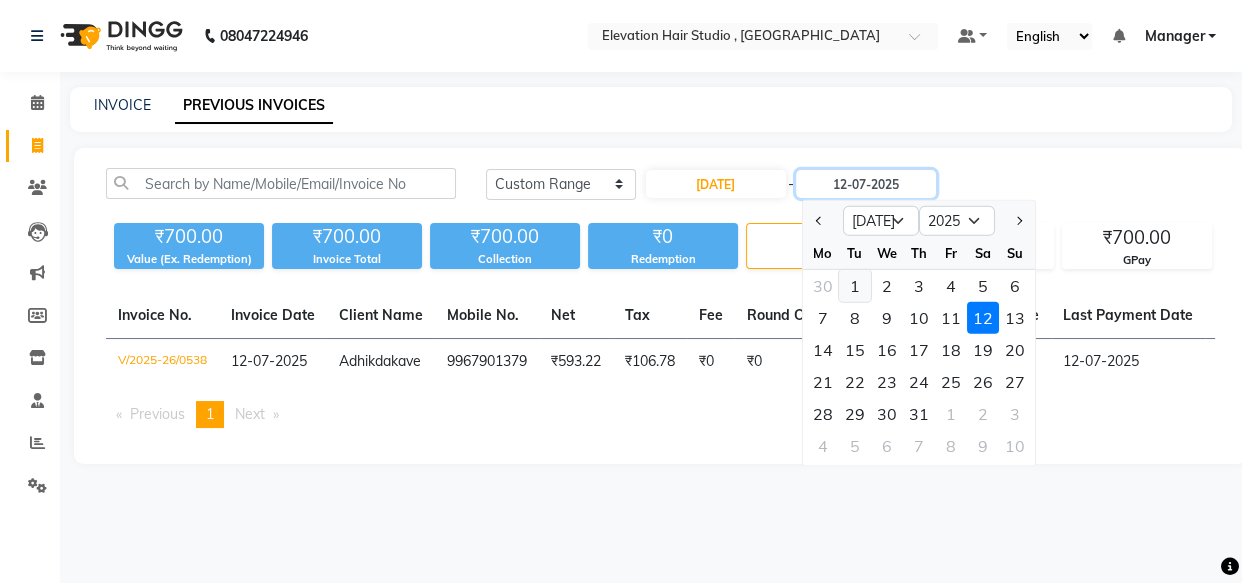 type on "[DATE]" 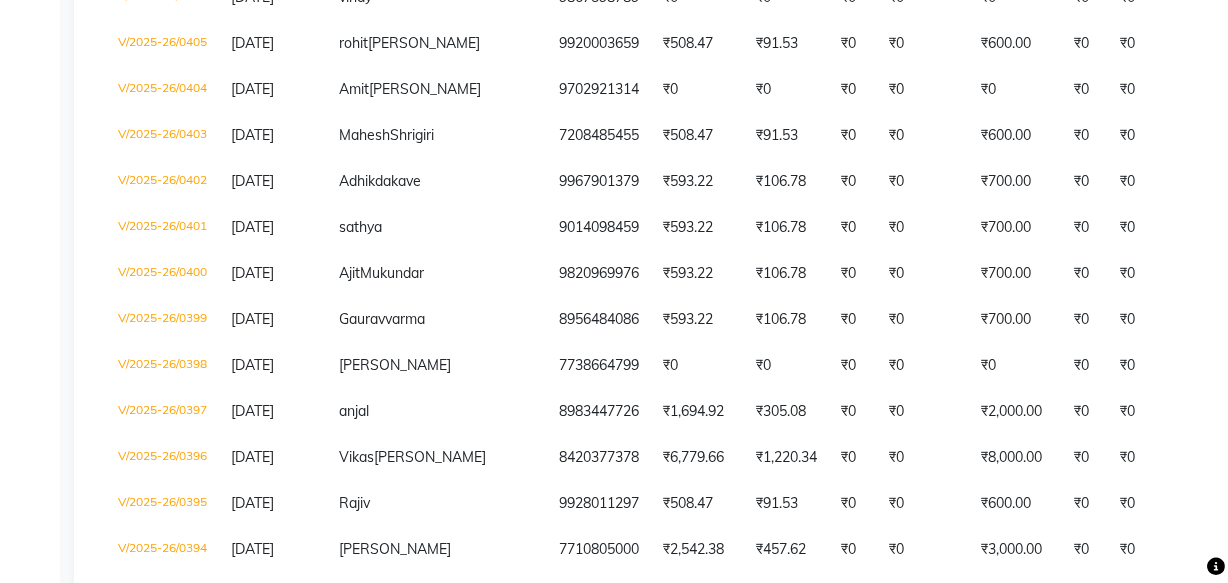 scroll, scrollTop: 3636, scrollLeft: 0, axis: vertical 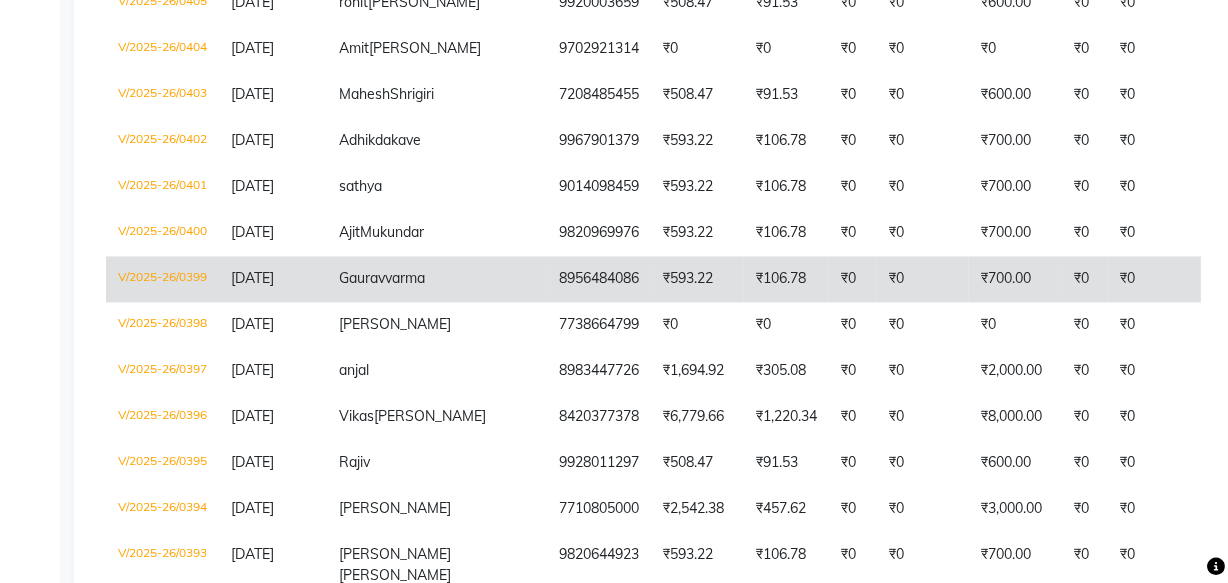 click on "Gaurav  varma" 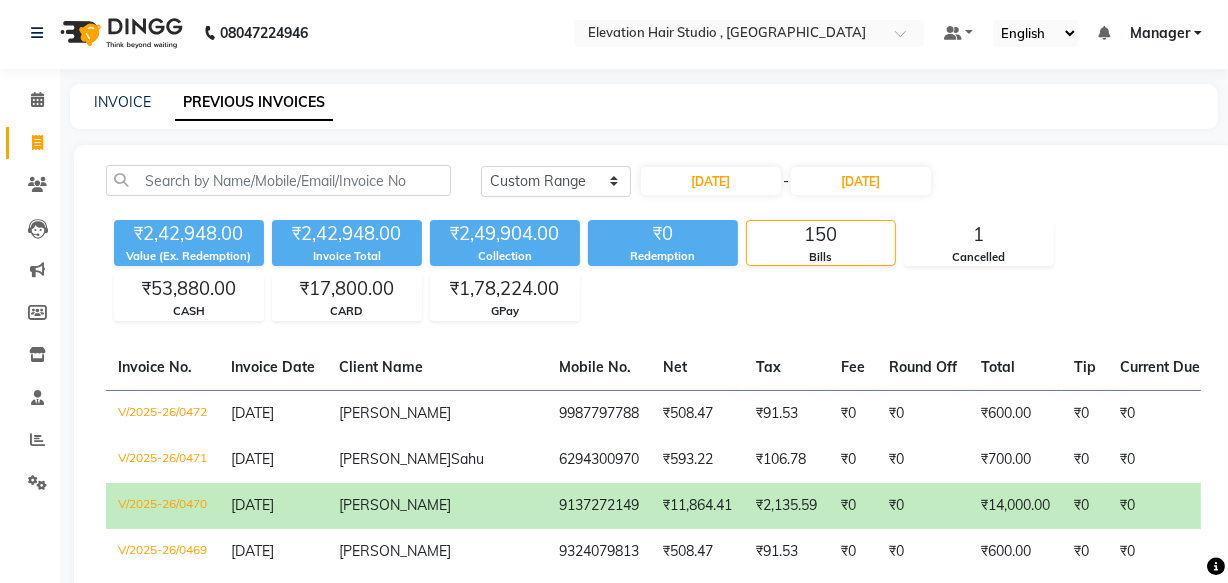 scroll, scrollTop: 0, scrollLeft: 0, axis: both 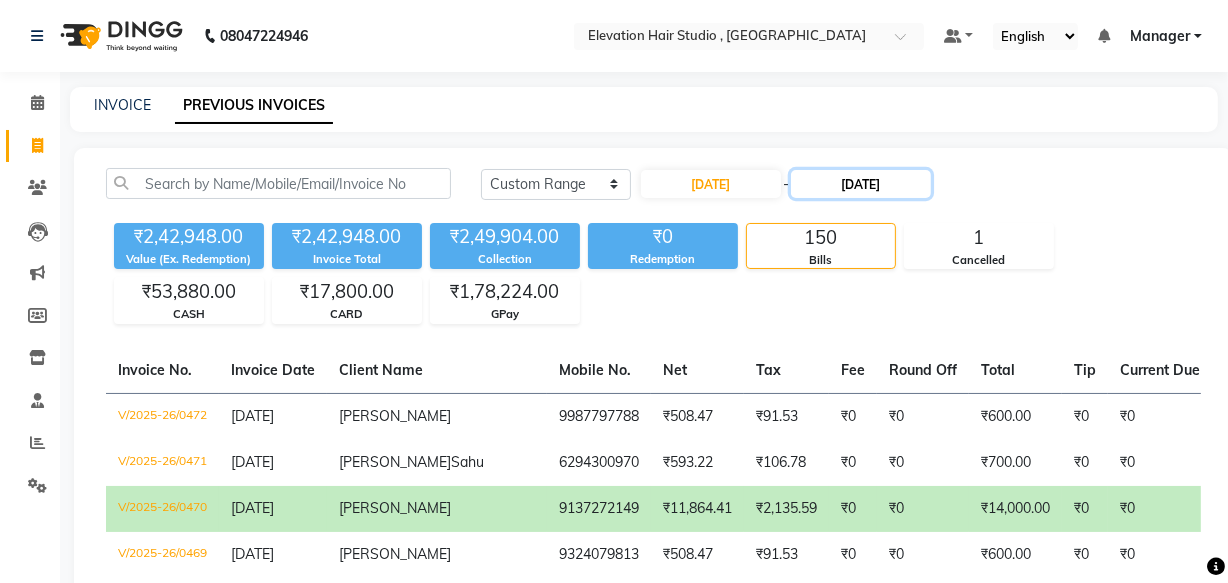 click on "[DATE]" 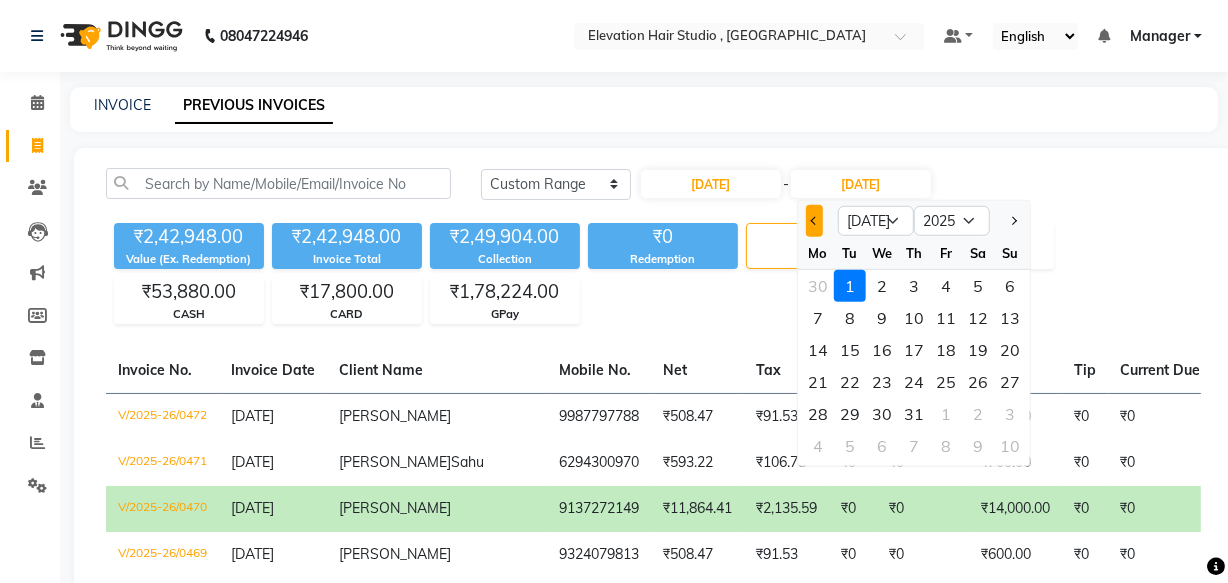 click 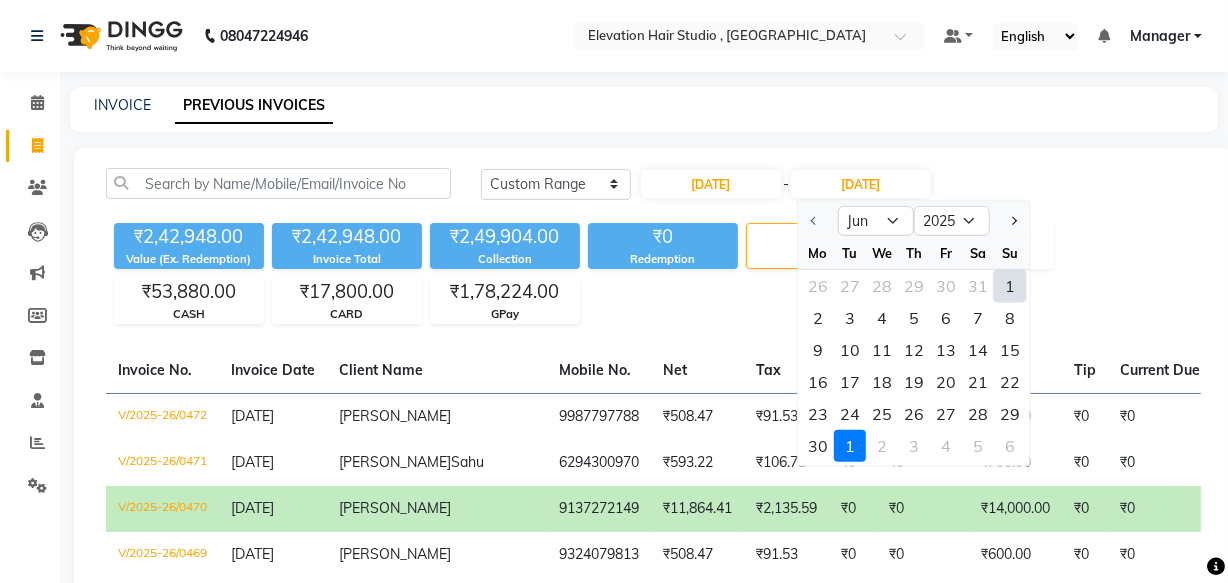 click on "1" 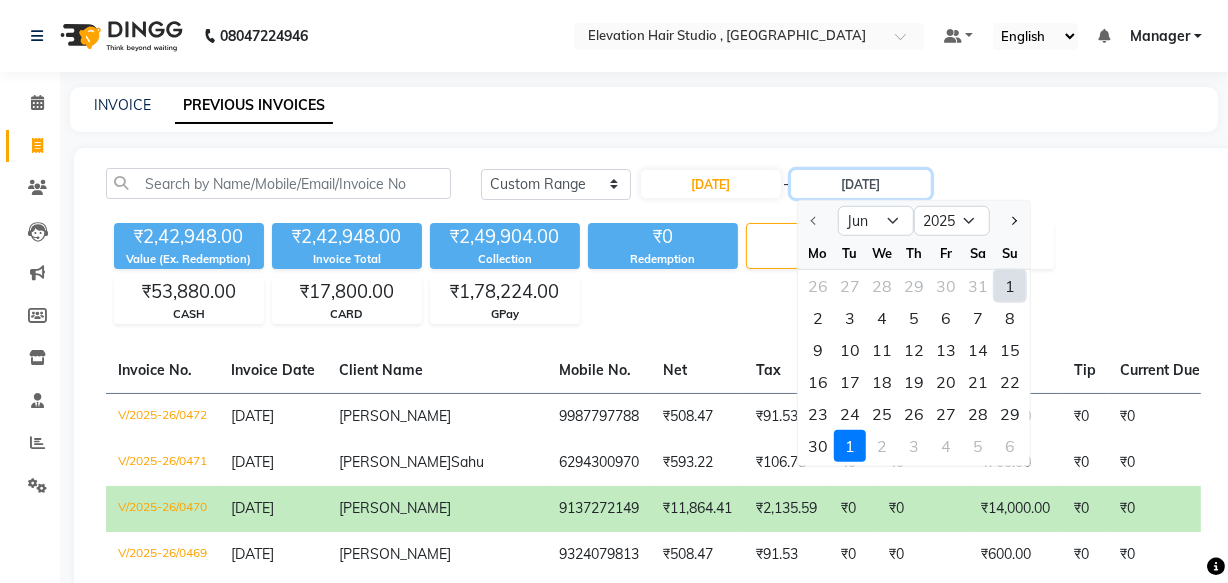 type on "01-06-2025" 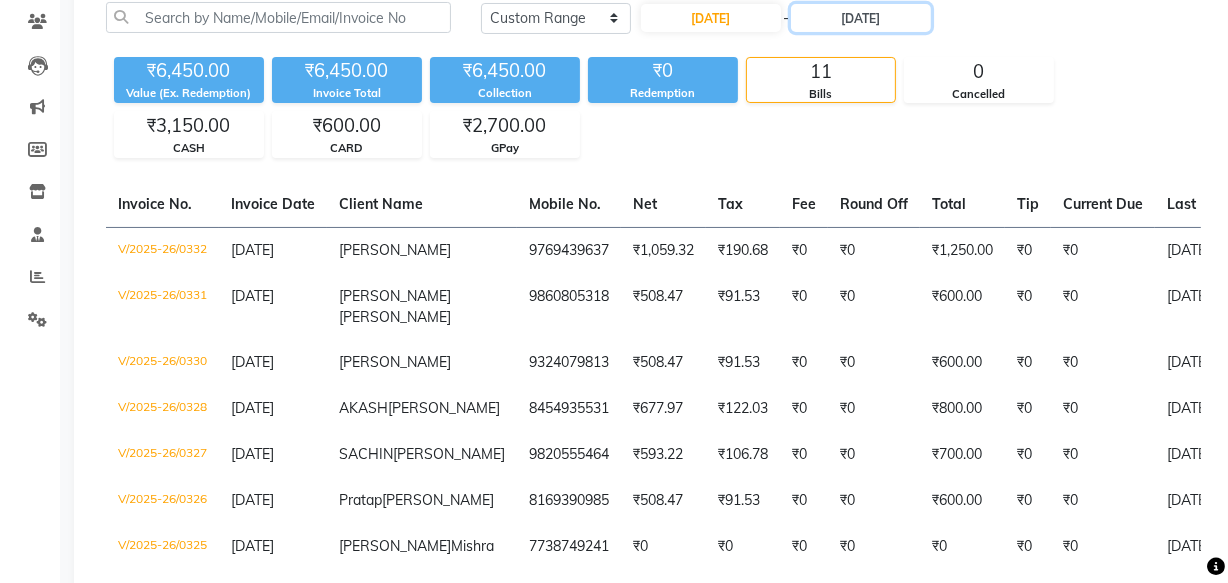 scroll, scrollTop: 272, scrollLeft: 0, axis: vertical 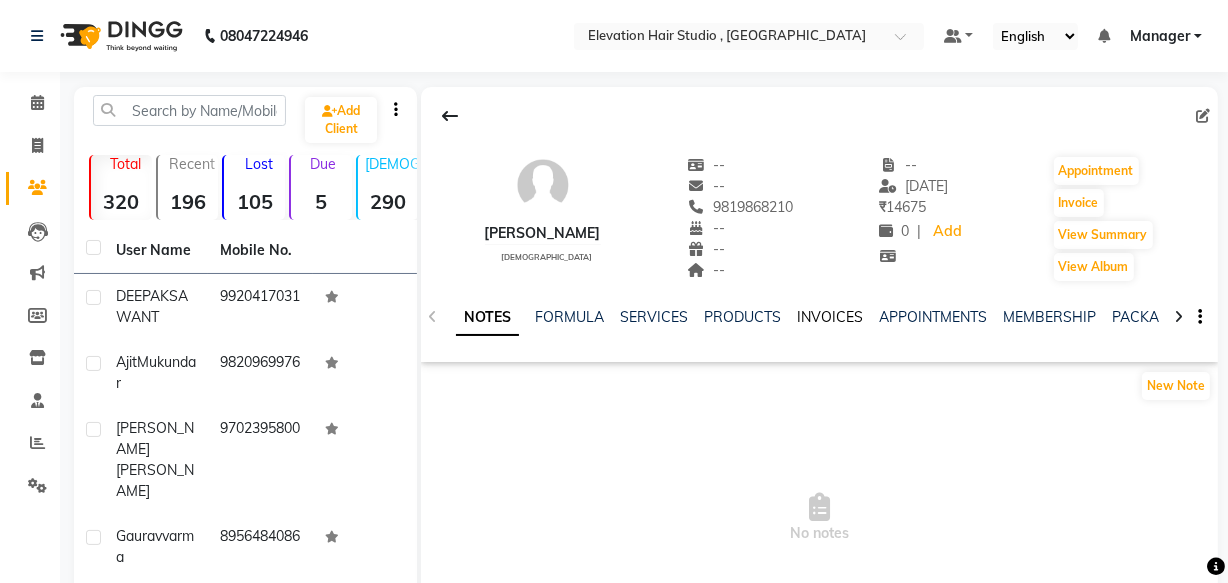 click on "INVOICES" 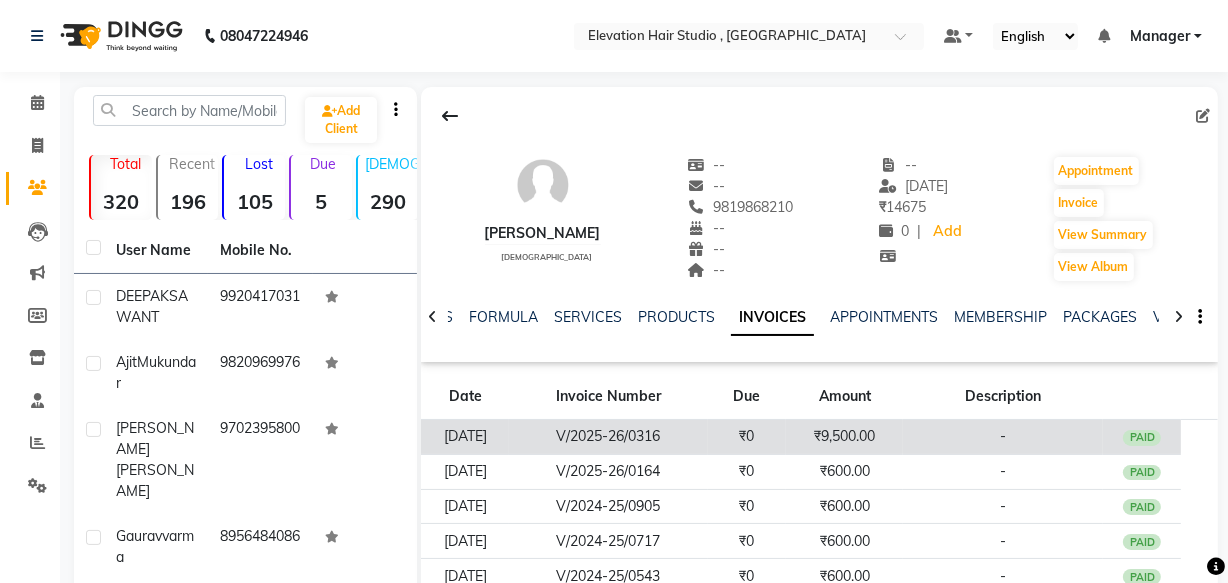 click on "V/2025-26/0316" 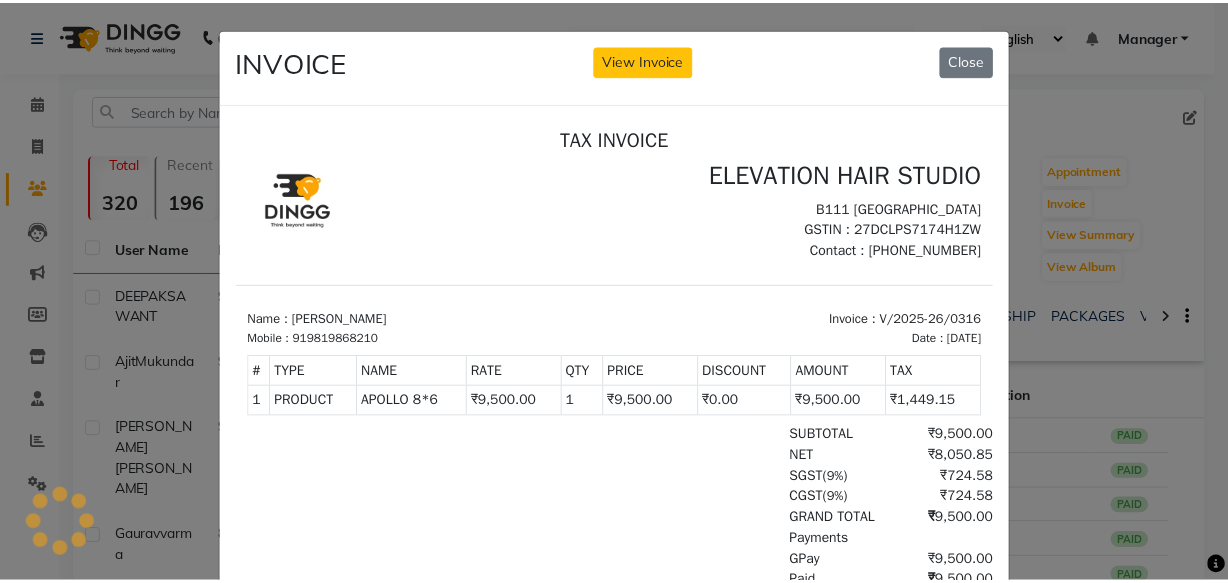 scroll, scrollTop: 0, scrollLeft: 0, axis: both 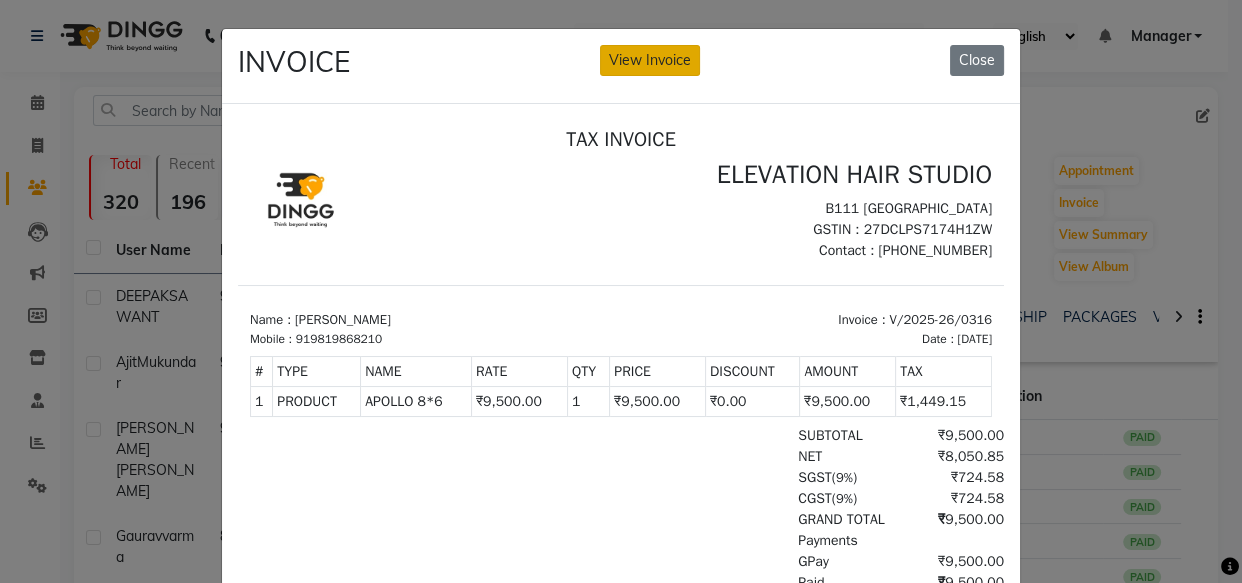 click on "View Invoice" 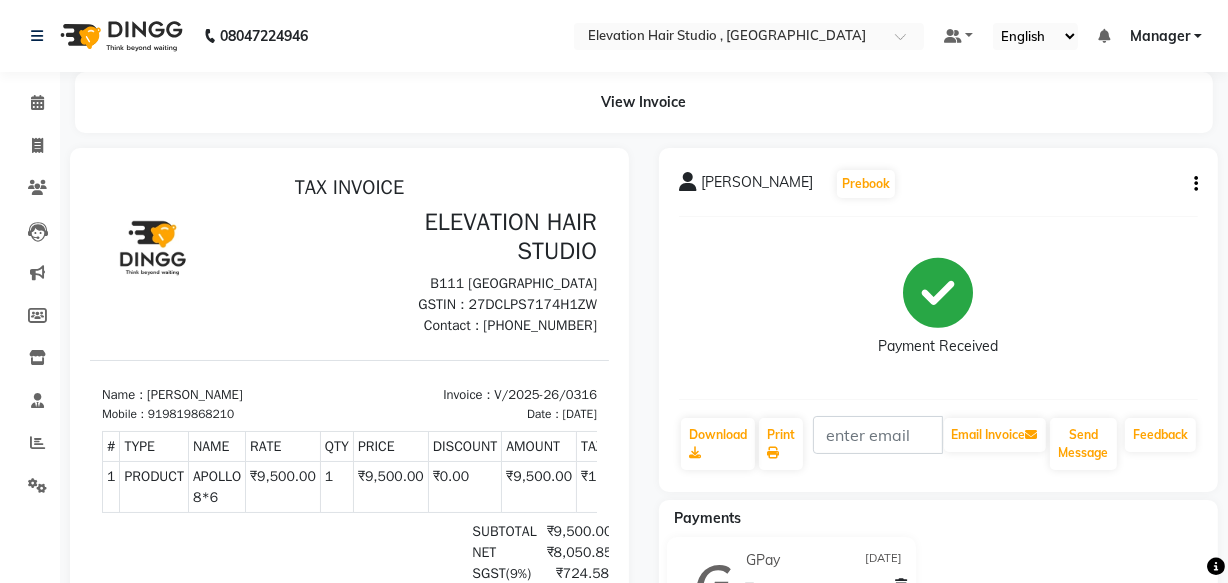 scroll, scrollTop: 30, scrollLeft: 0, axis: vertical 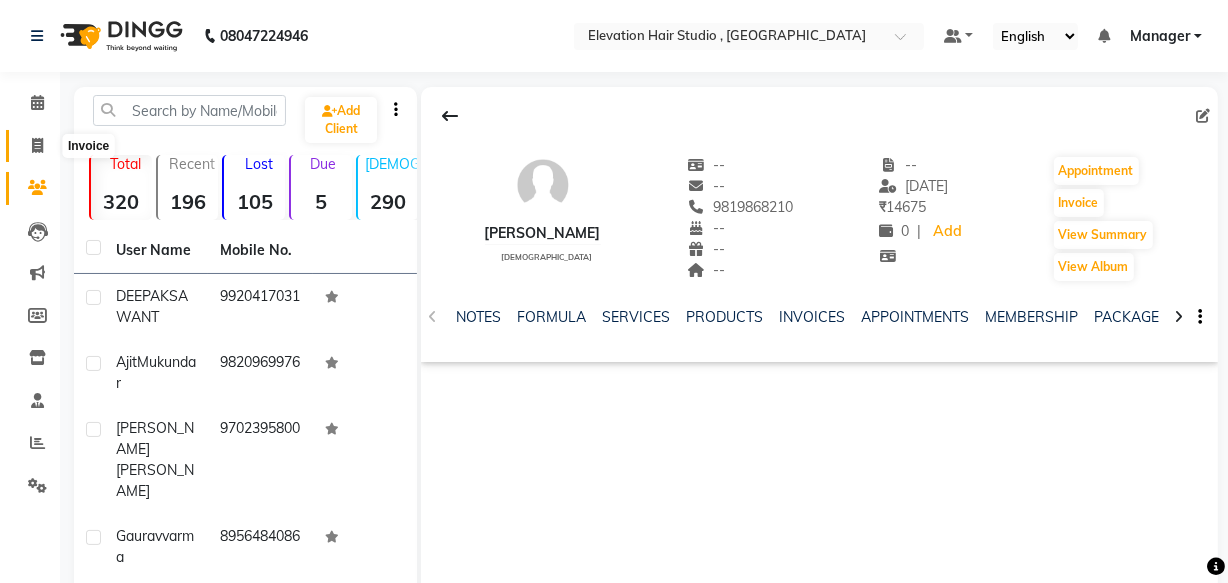 click 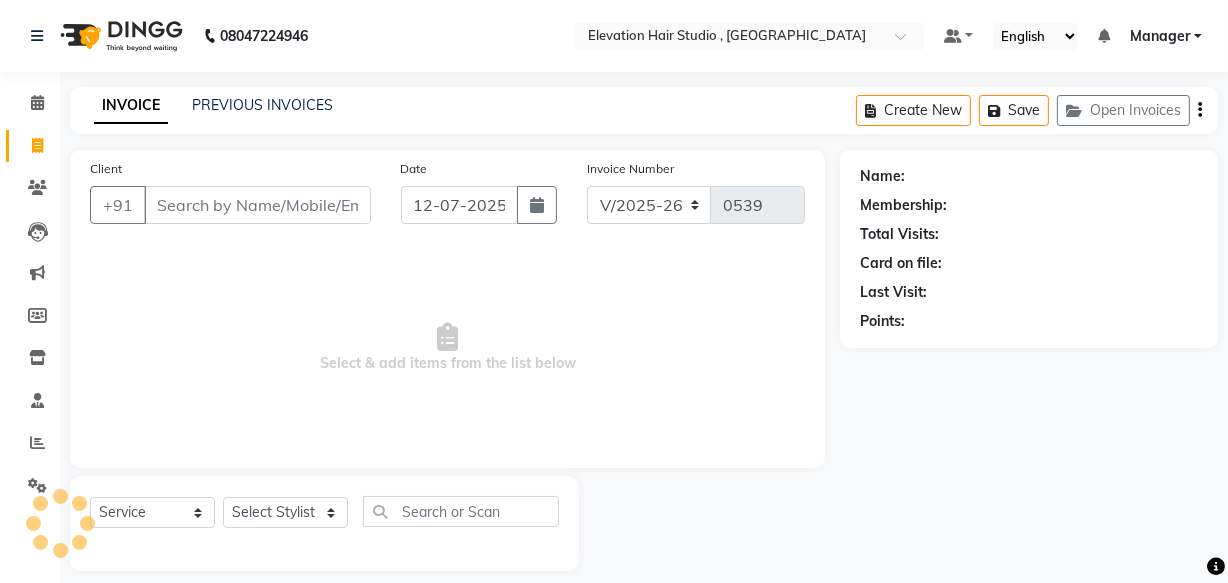 scroll, scrollTop: 19, scrollLeft: 0, axis: vertical 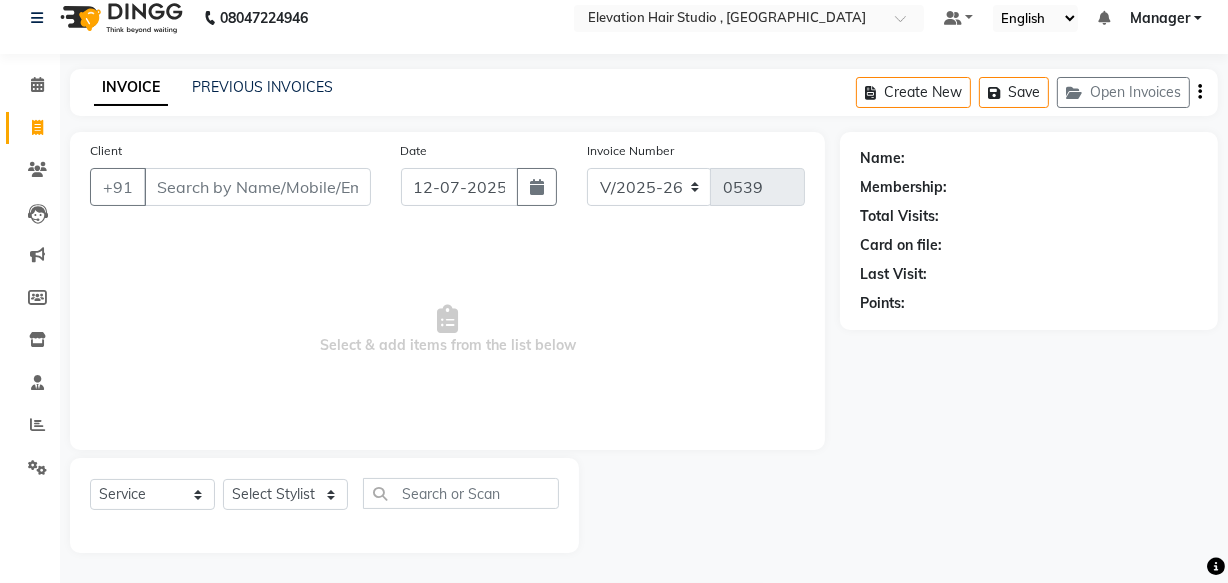 click on "Client" at bounding box center [257, 187] 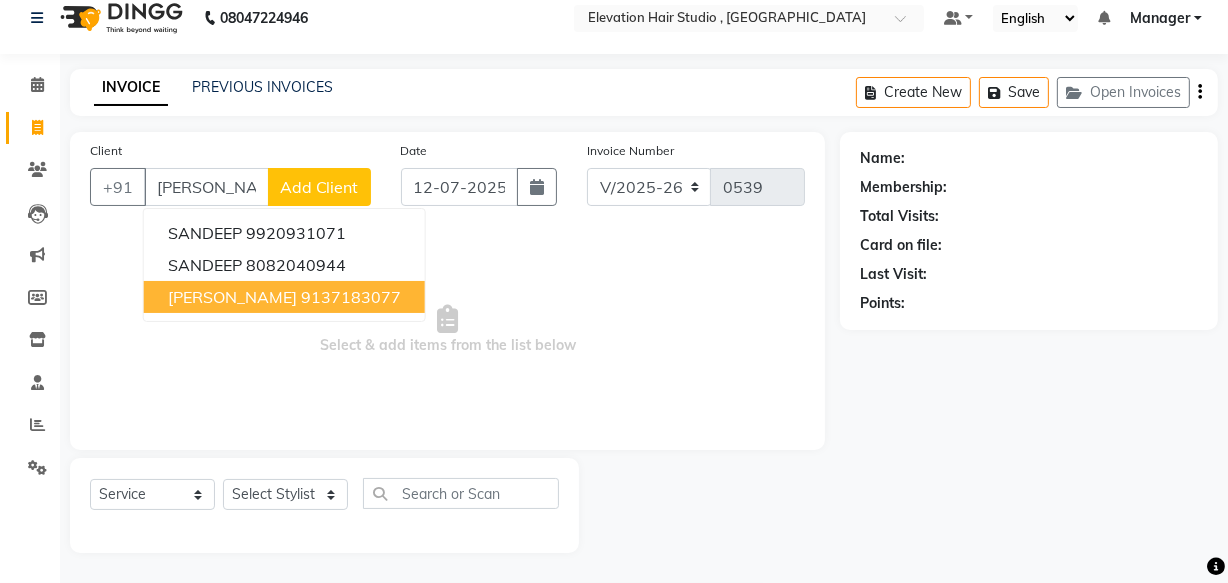 click on "[PERSON_NAME]" at bounding box center [232, 297] 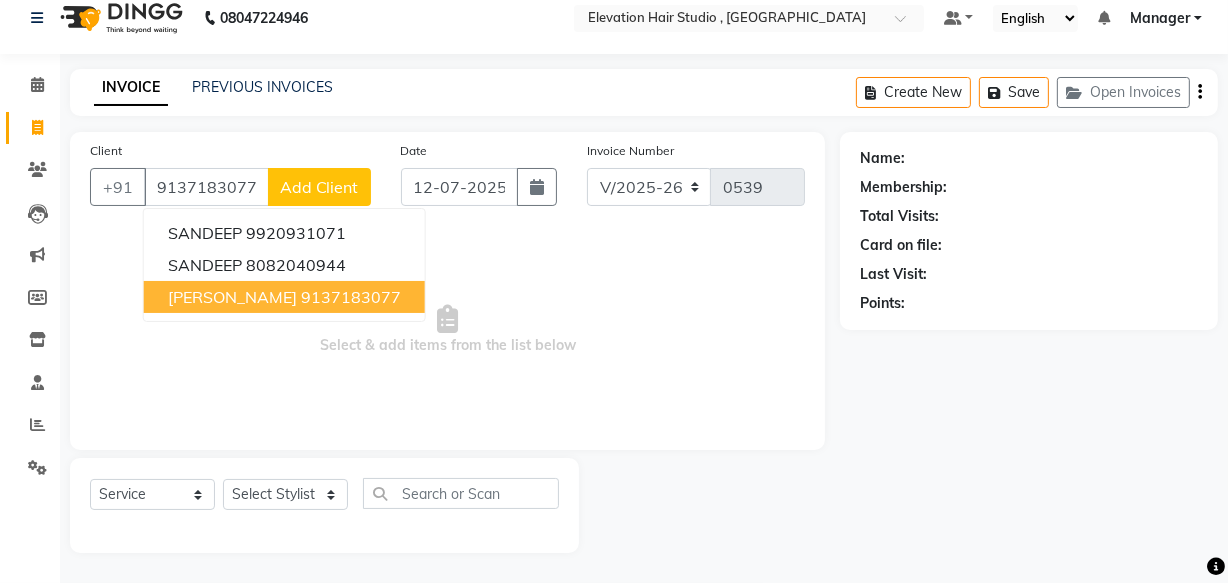 type on "9137183077" 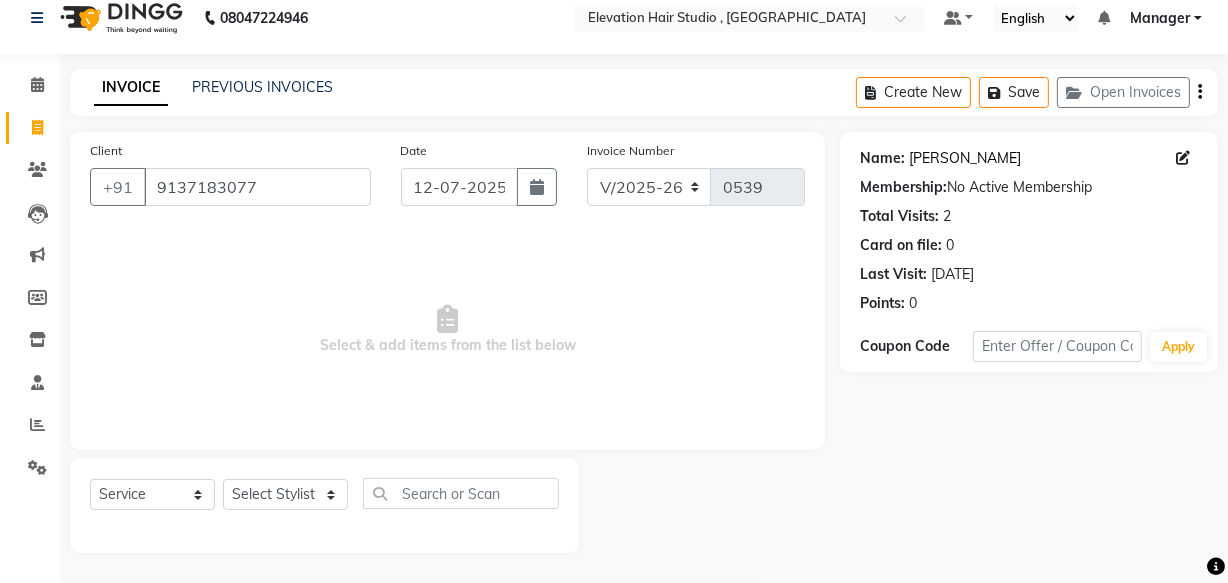 click on "Sandeep Narkar" 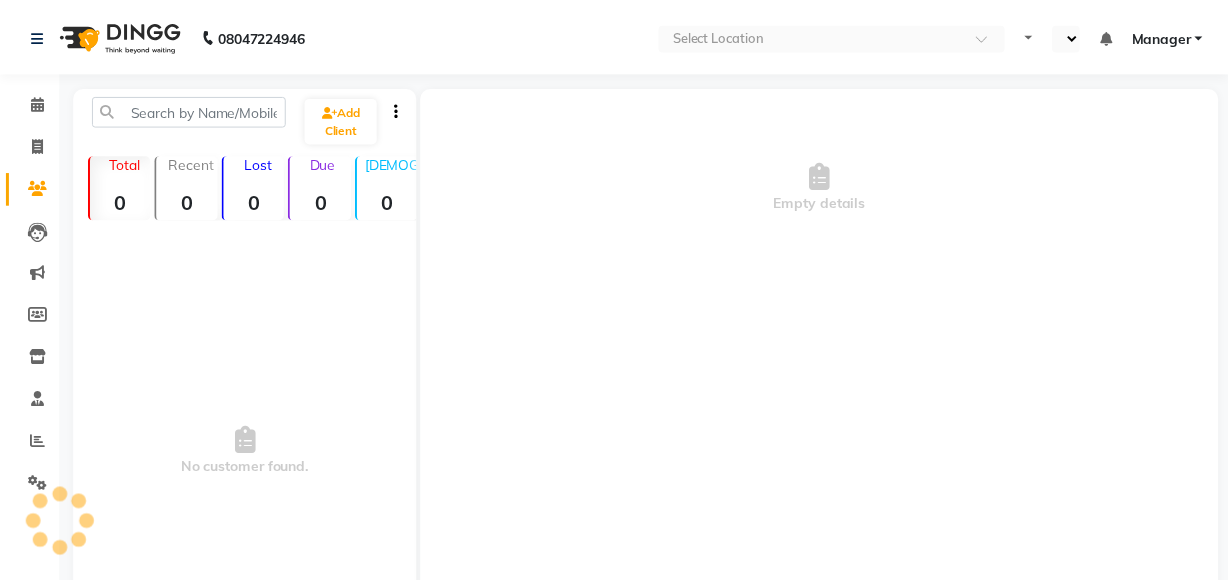 scroll, scrollTop: 0, scrollLeft: 0, axis: both 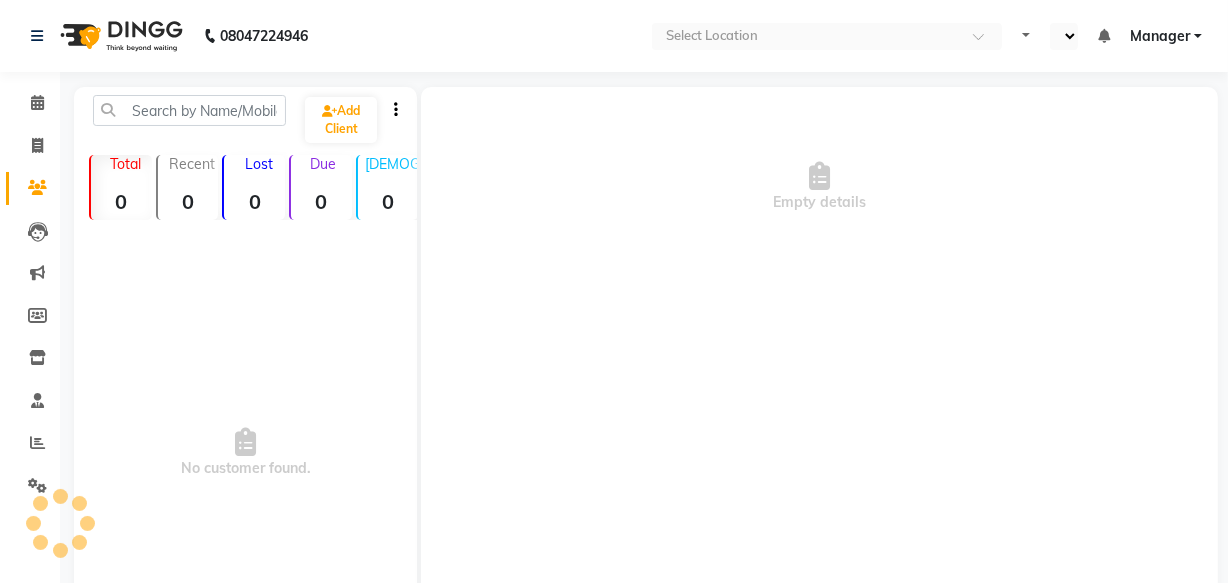 select on "en" 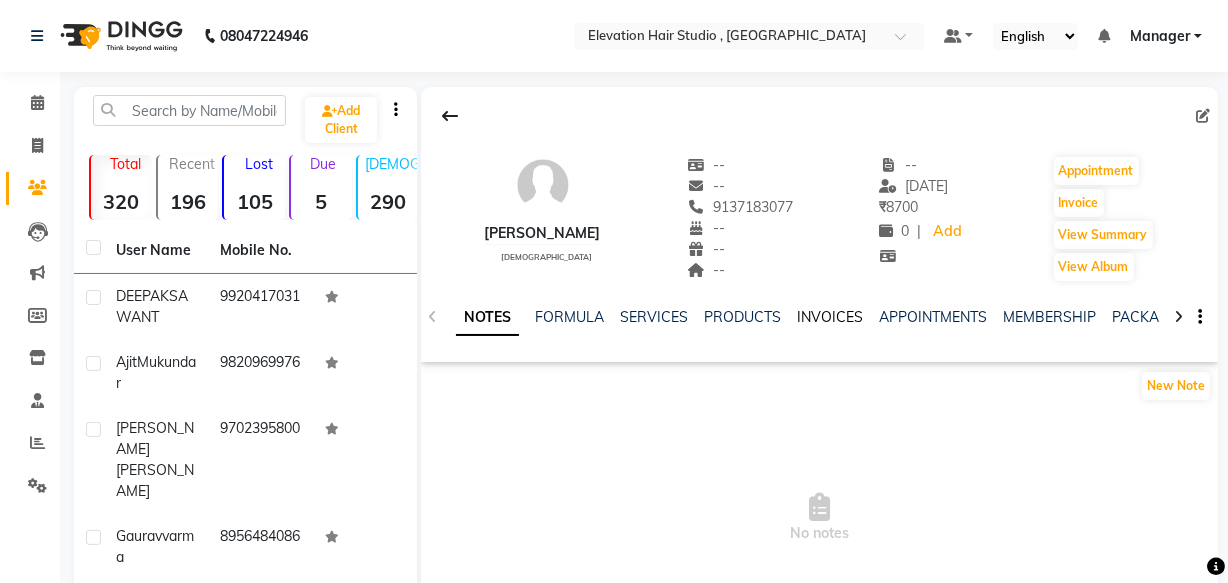 click on "INVOICES" 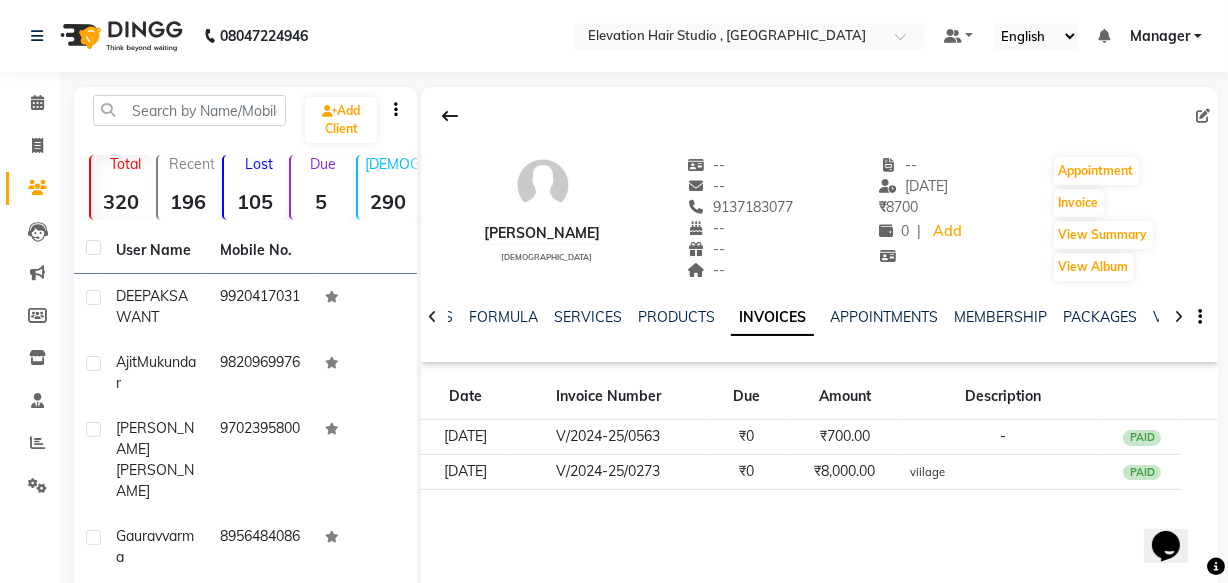 scroll, scrollTop: 0, scrollLeft: 0, axis: both 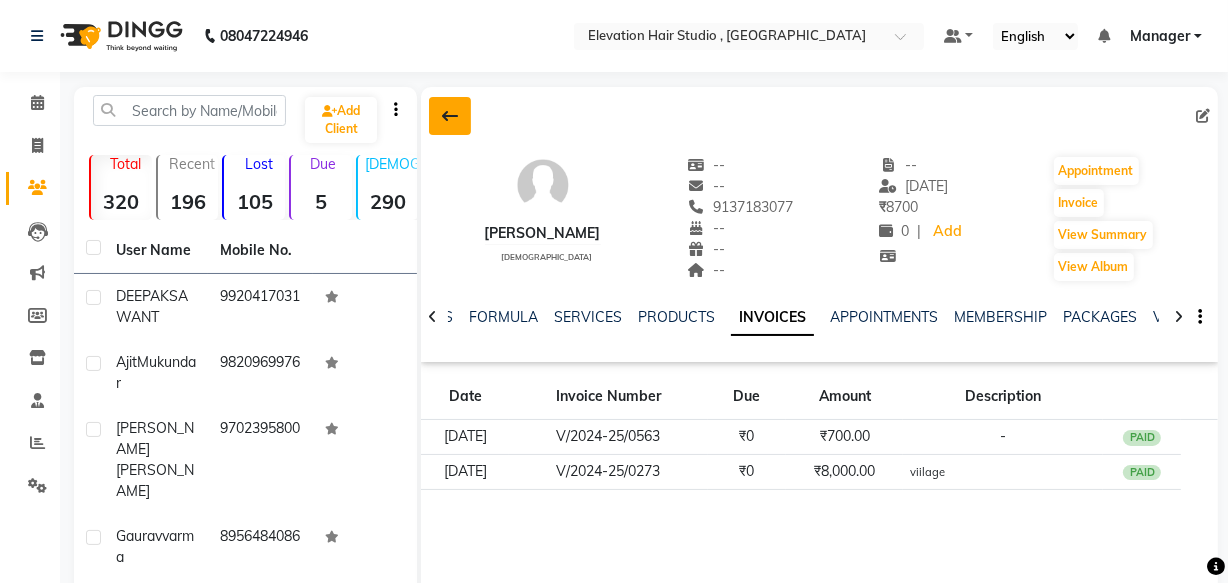 click 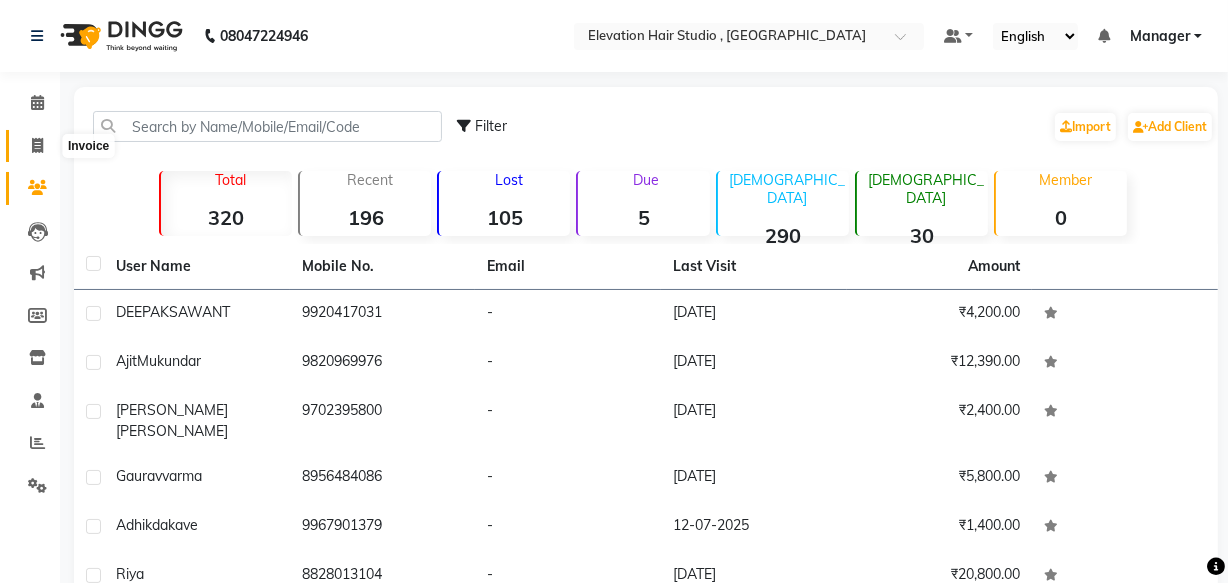 click 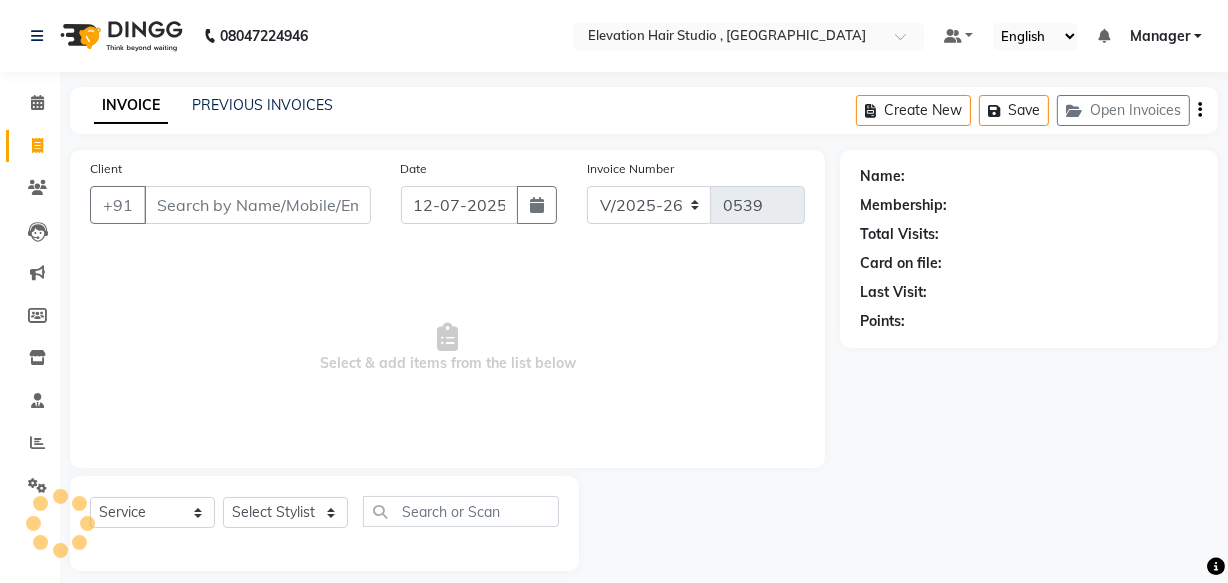 scroll, scrollTop: 19, scrollLeft: 0, axis: vertical 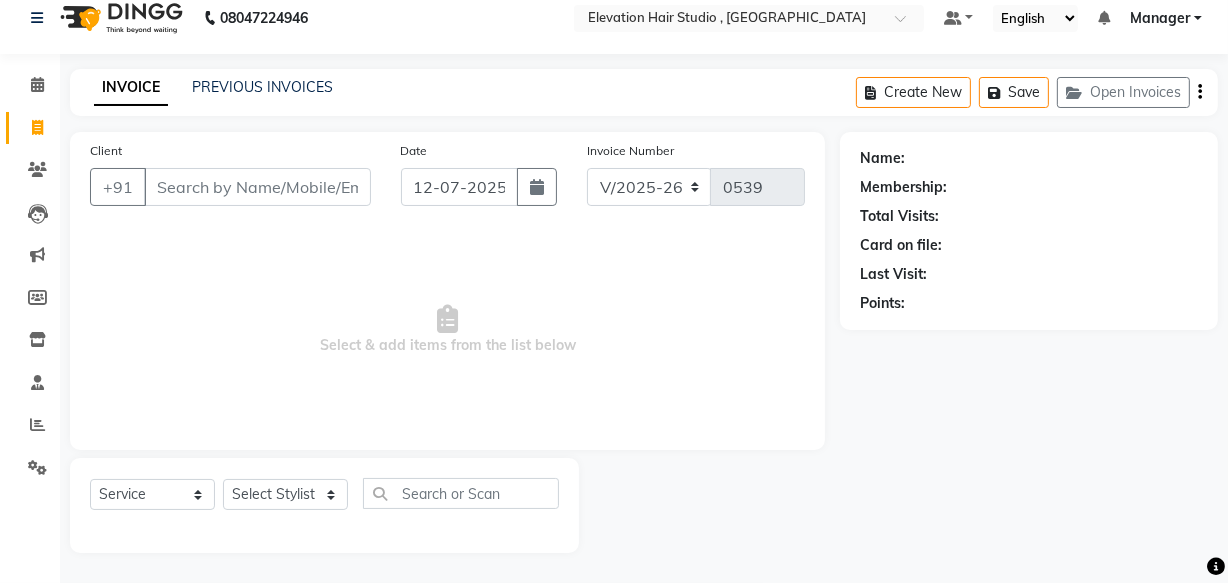 click on "Client" at bounding box center [257, 187] 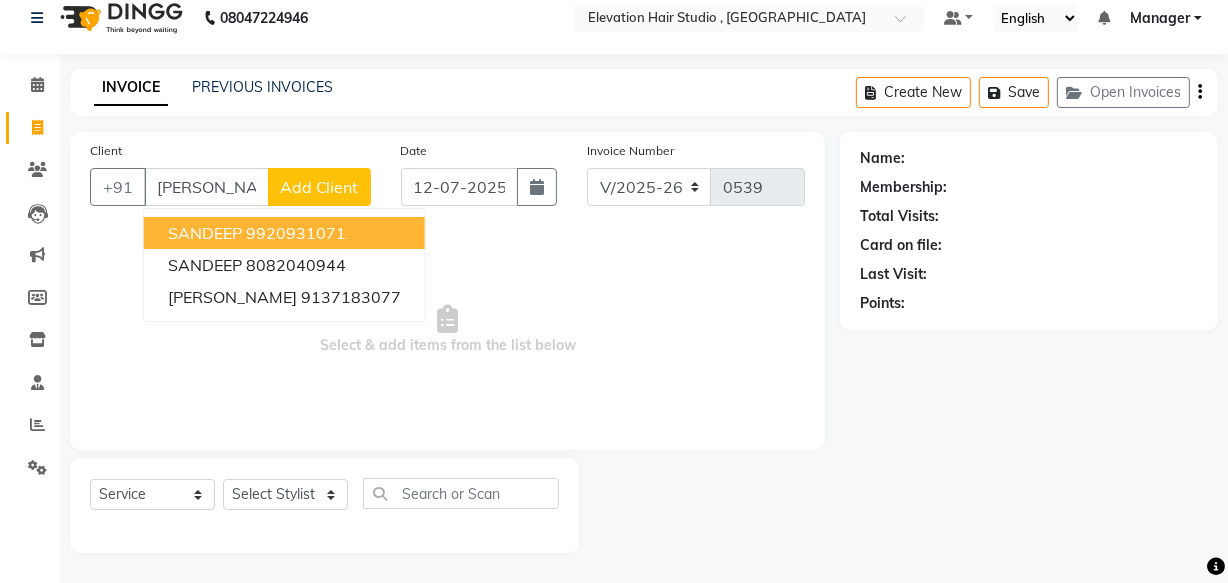 click on "SANDEEP  9920931071" at bounding box center [284, 233] 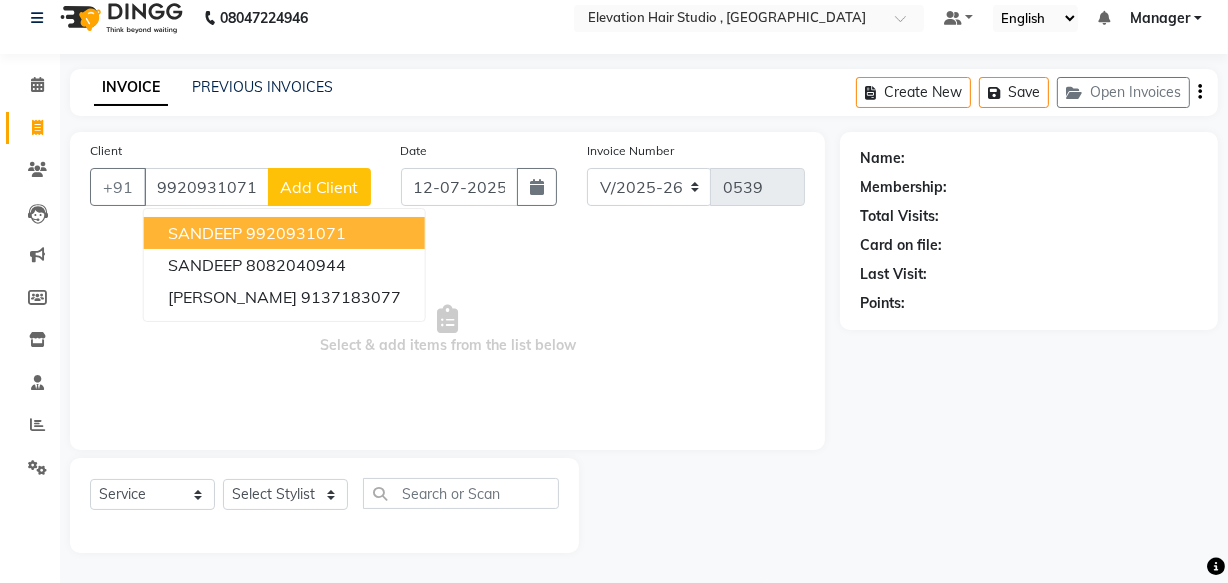 type on "9920931071" 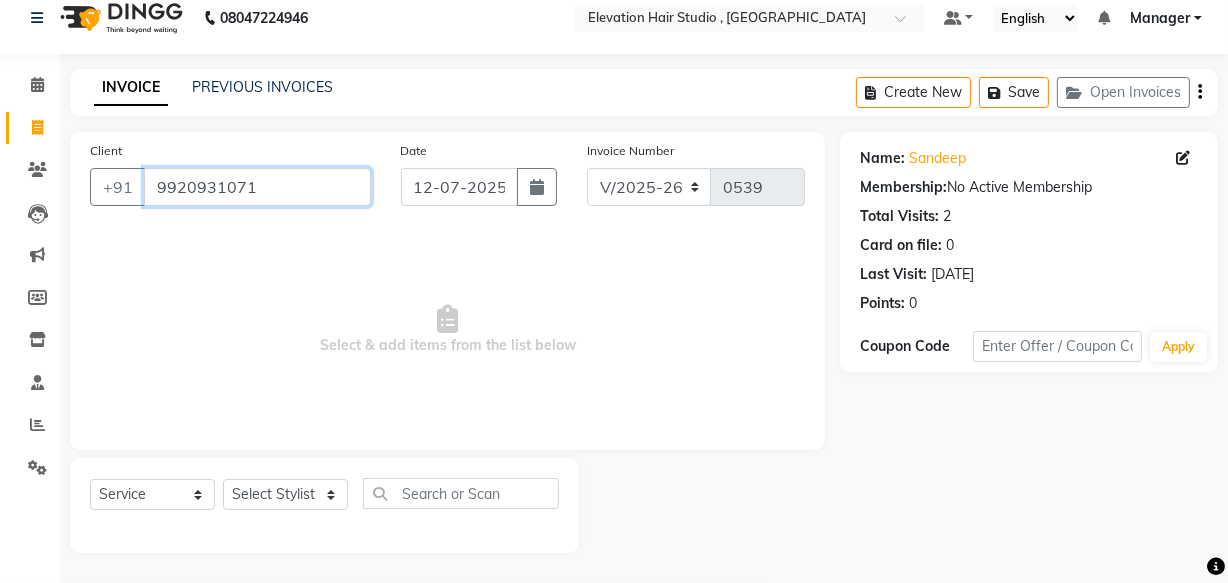 drag, startPoint x: 262, startPoint y: 182, endPoint x: 155, endPoint y: 209, distance: 110.35397 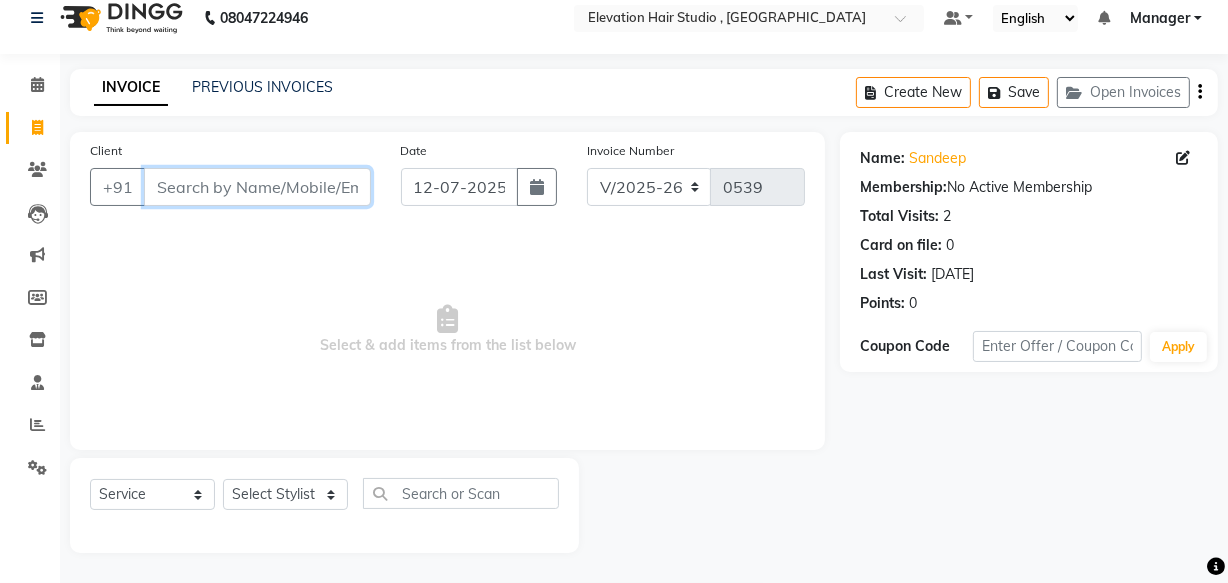 click on "Client" at bounding box center [257, 187] 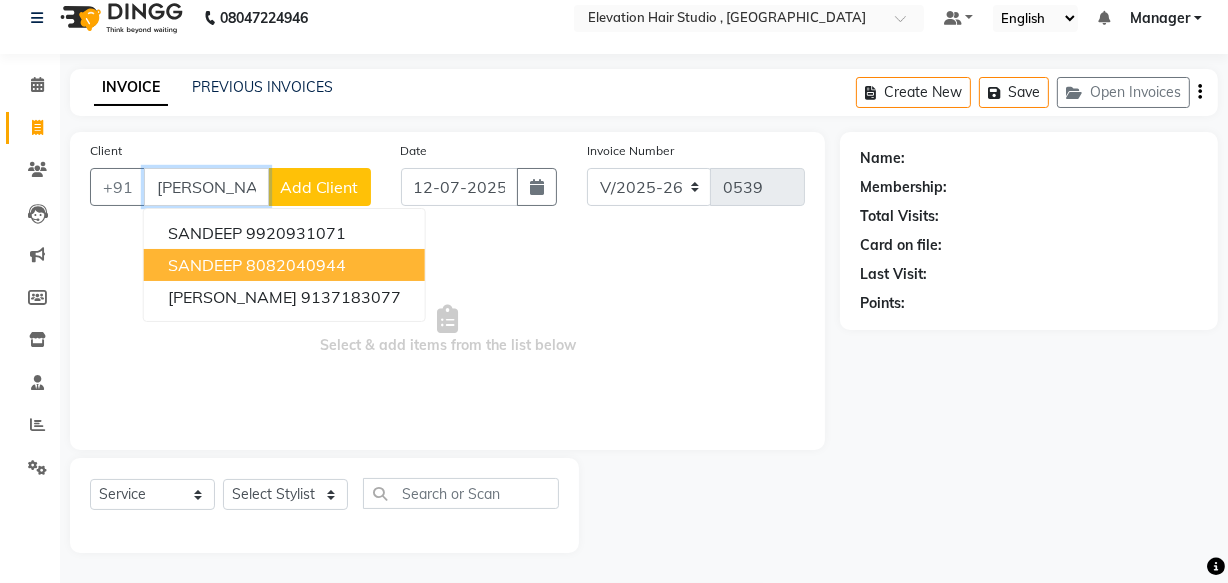 click on "8082040944" at bounding box center (296, 265) 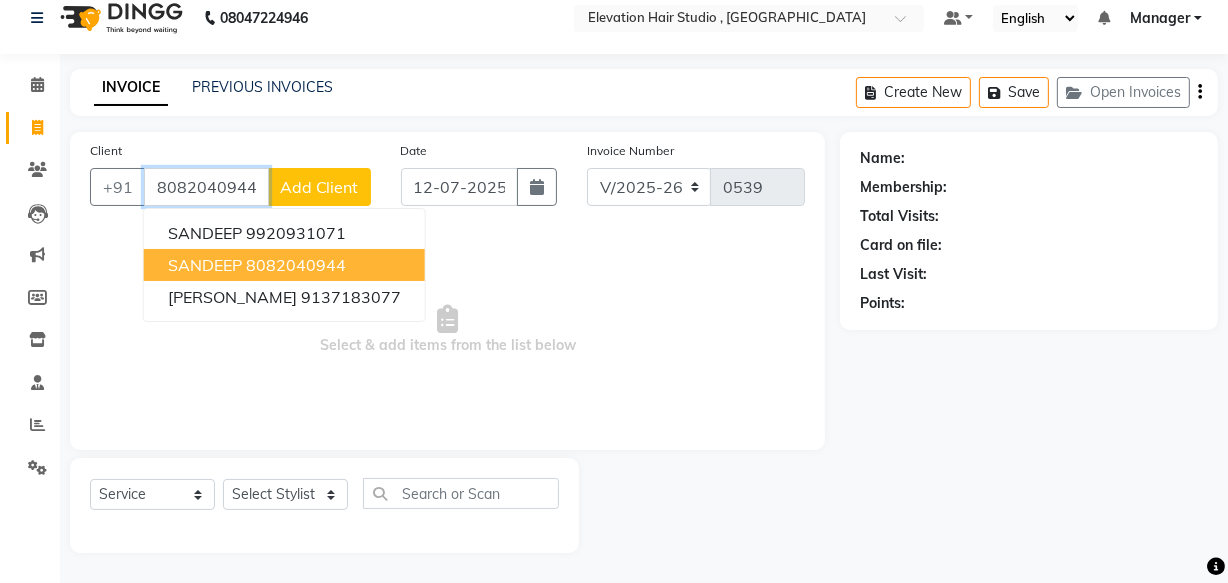 type on "8082040944" 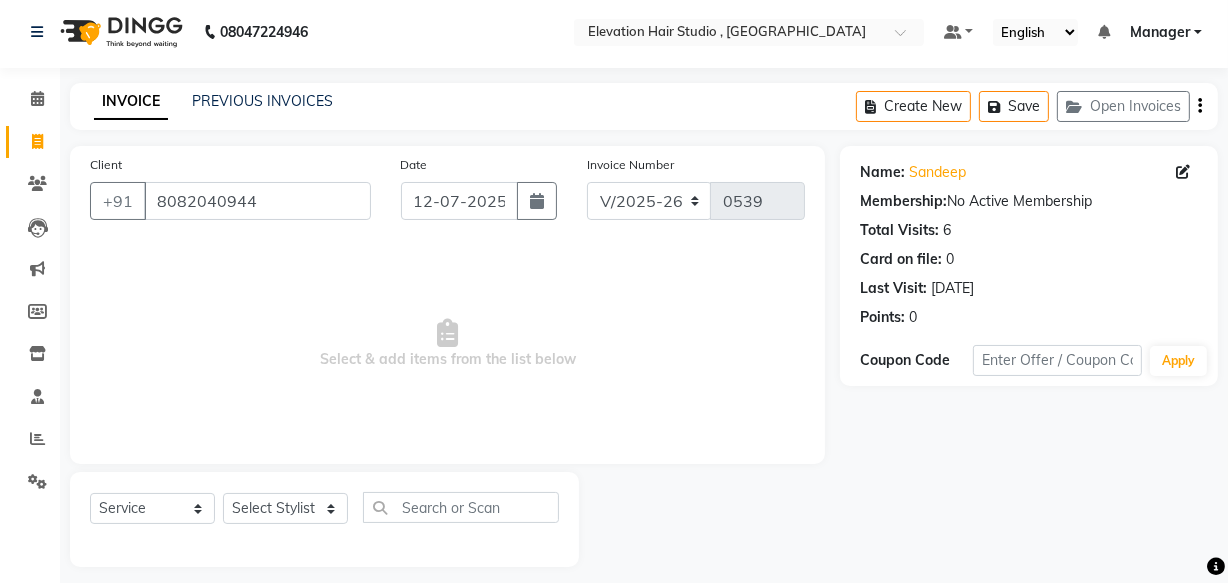 scroll, scrollTop: 0, scrollLeft: 0, axis: both 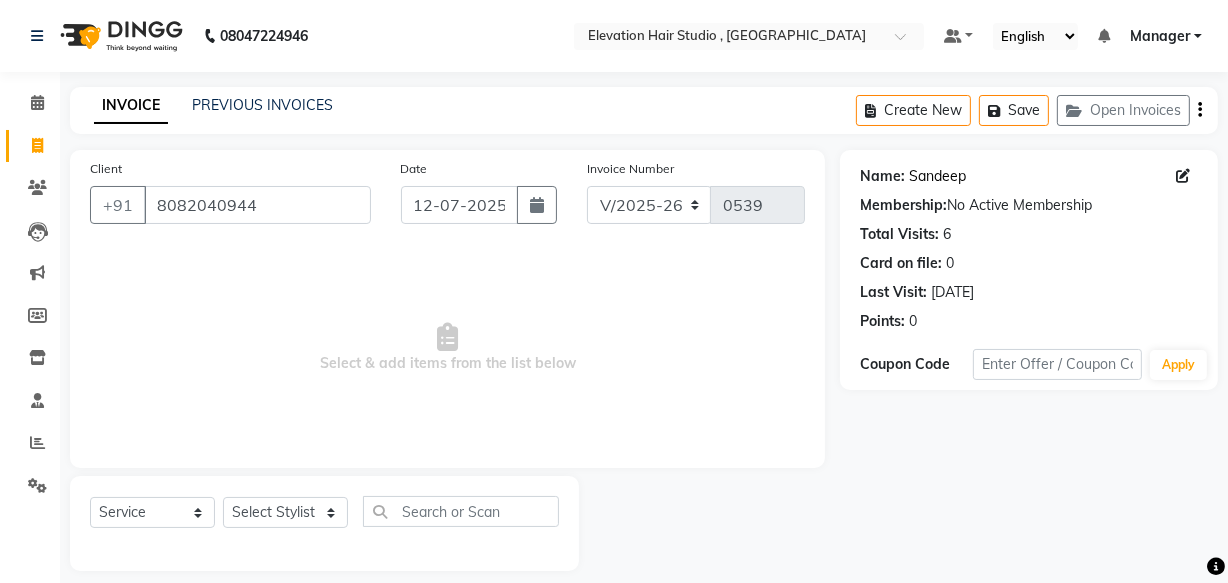 click on "Sandeep" 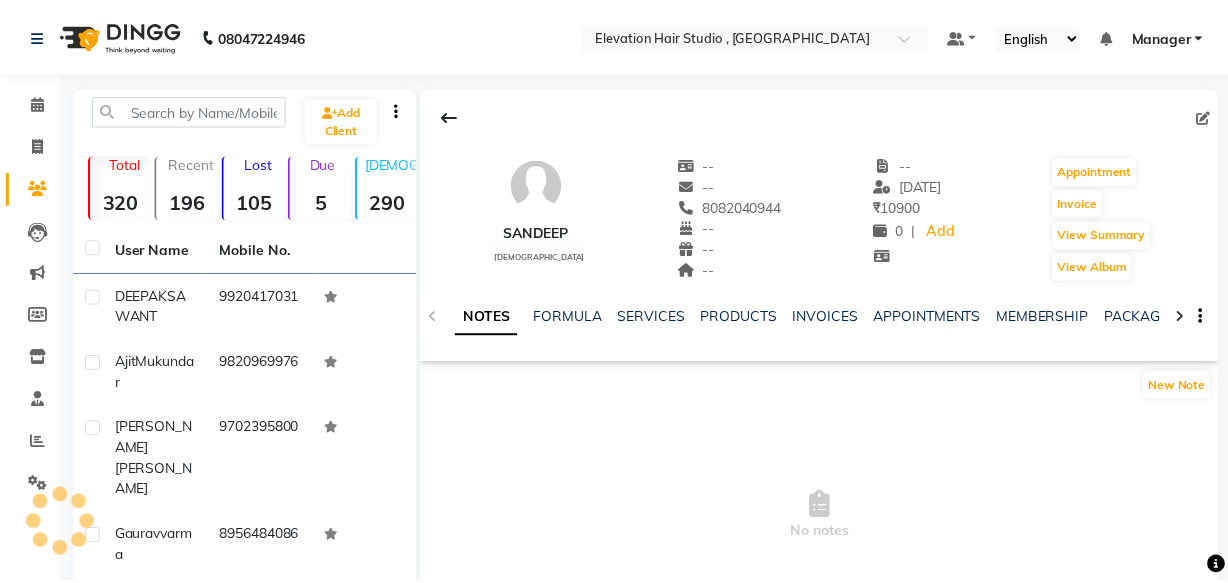 scroll, scrollTop: 0, scrollLeft: 0, axis: both 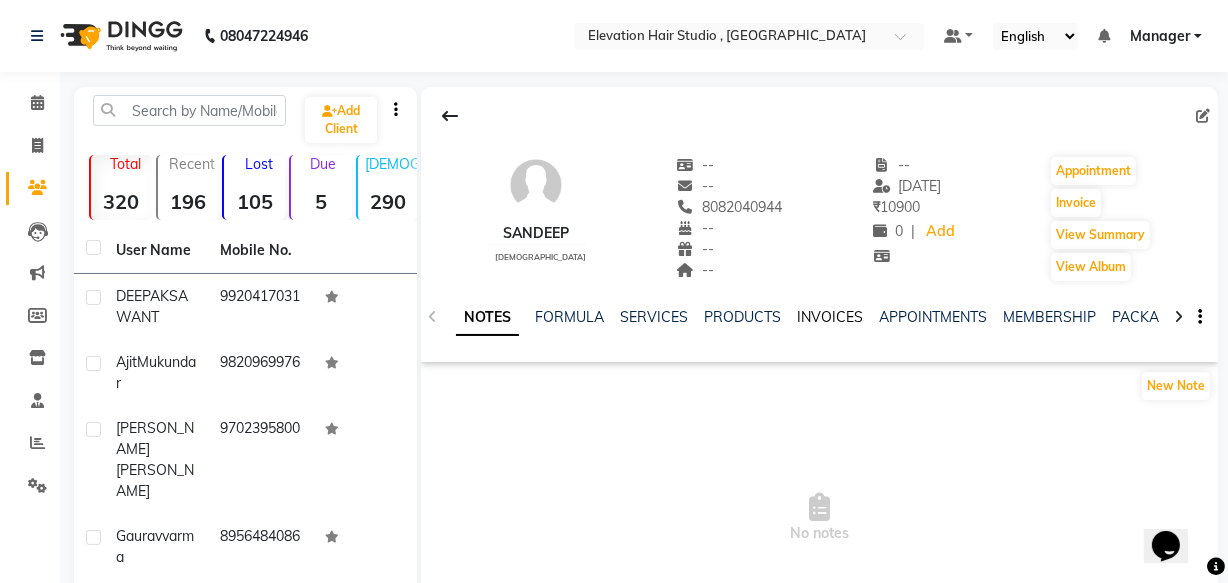 click on "INVOICES" 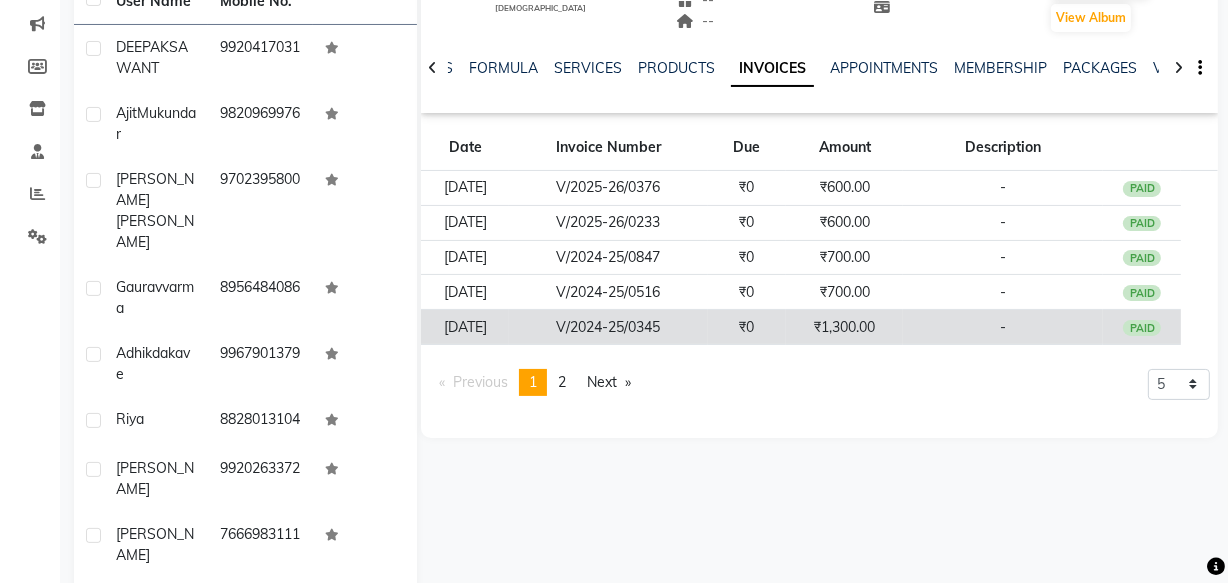 scroll, scrollTop: 272, scrollLeft: 0, axis: vertical 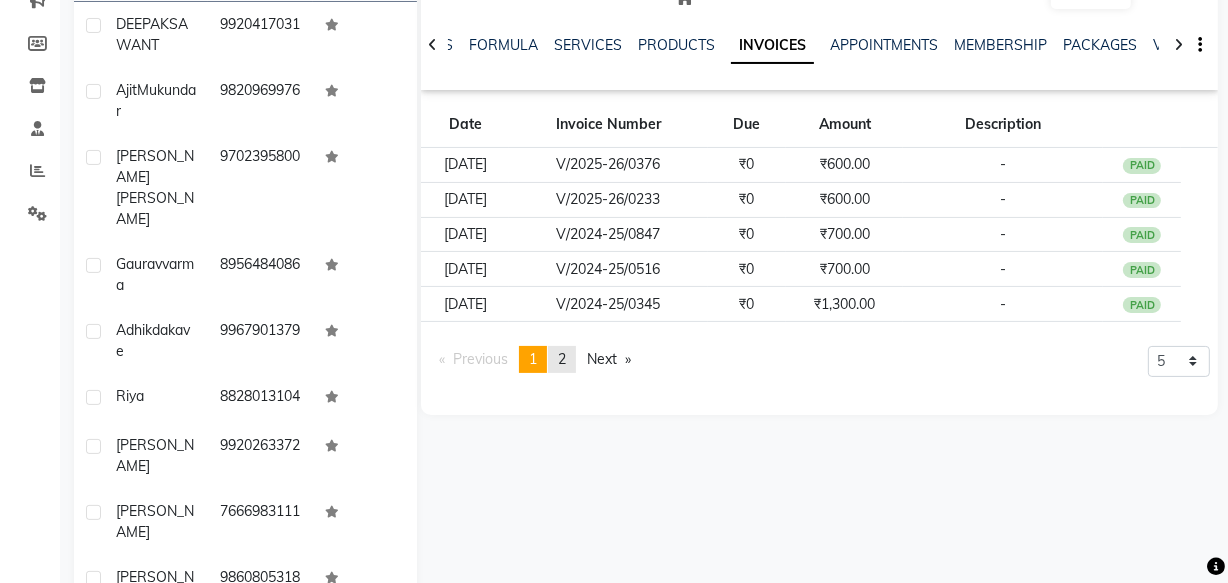click on "2" 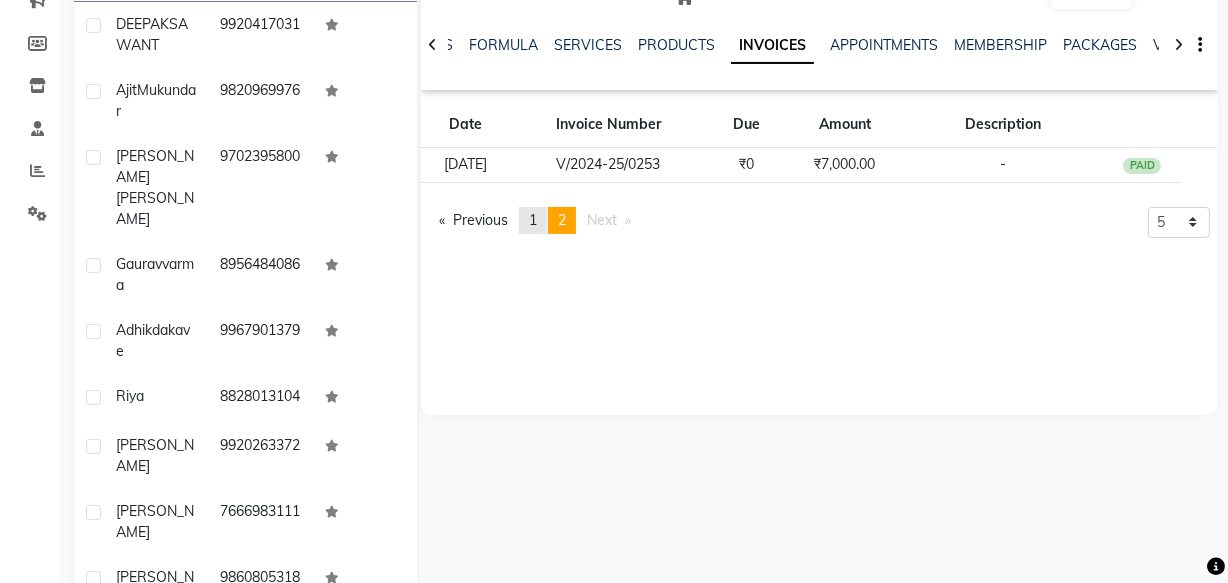 click on "1" 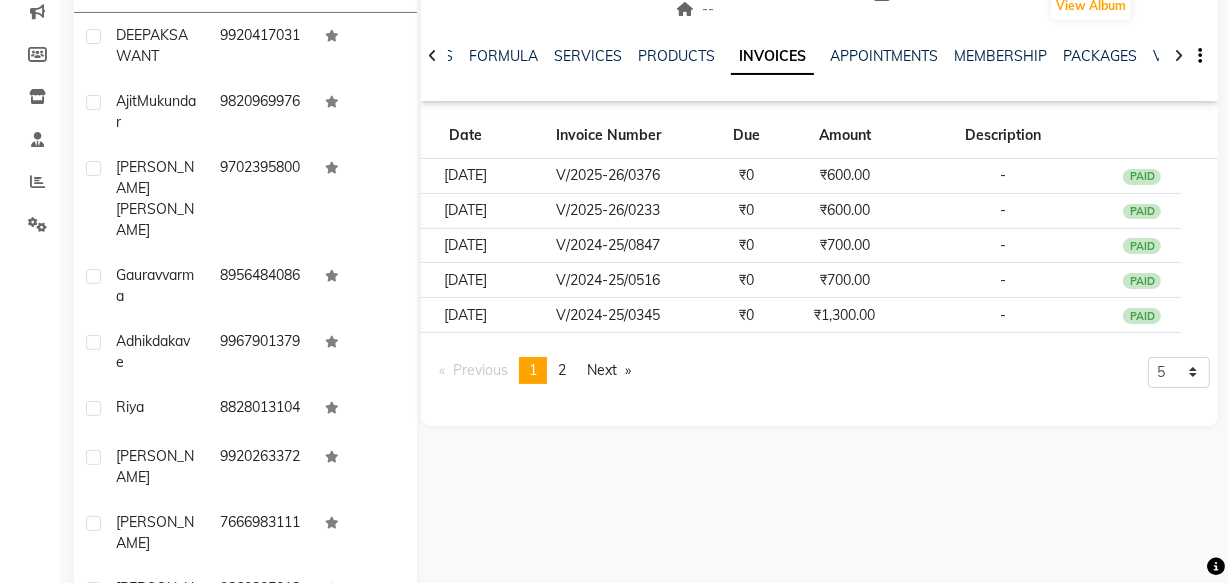 scroll, scrollTop: 272, scrollLeft: 0, axis: vertical 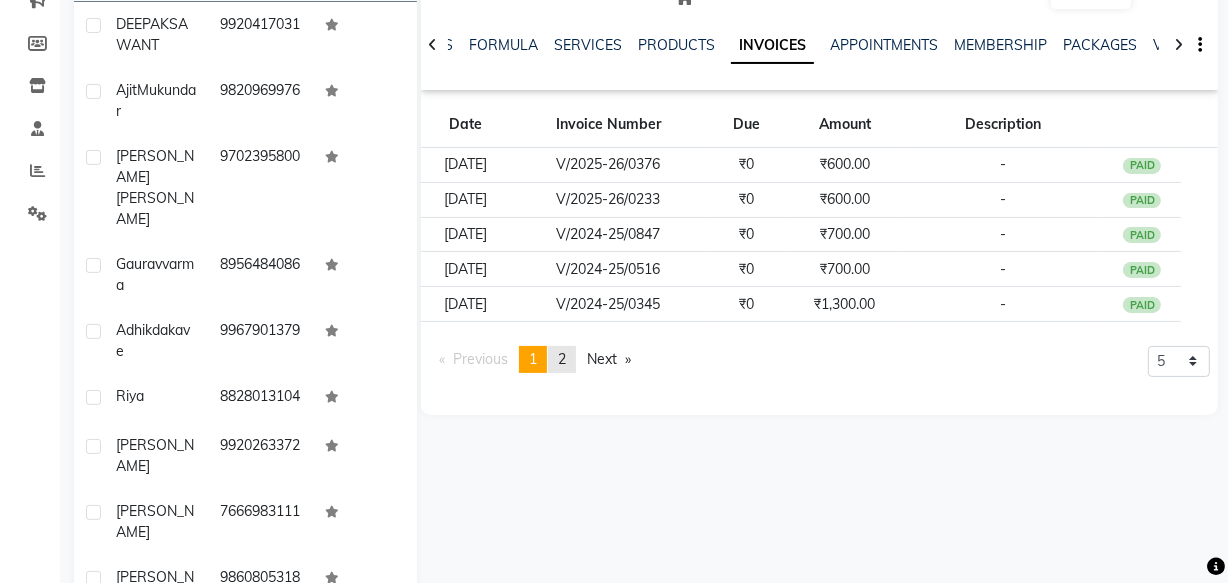 click on "2" 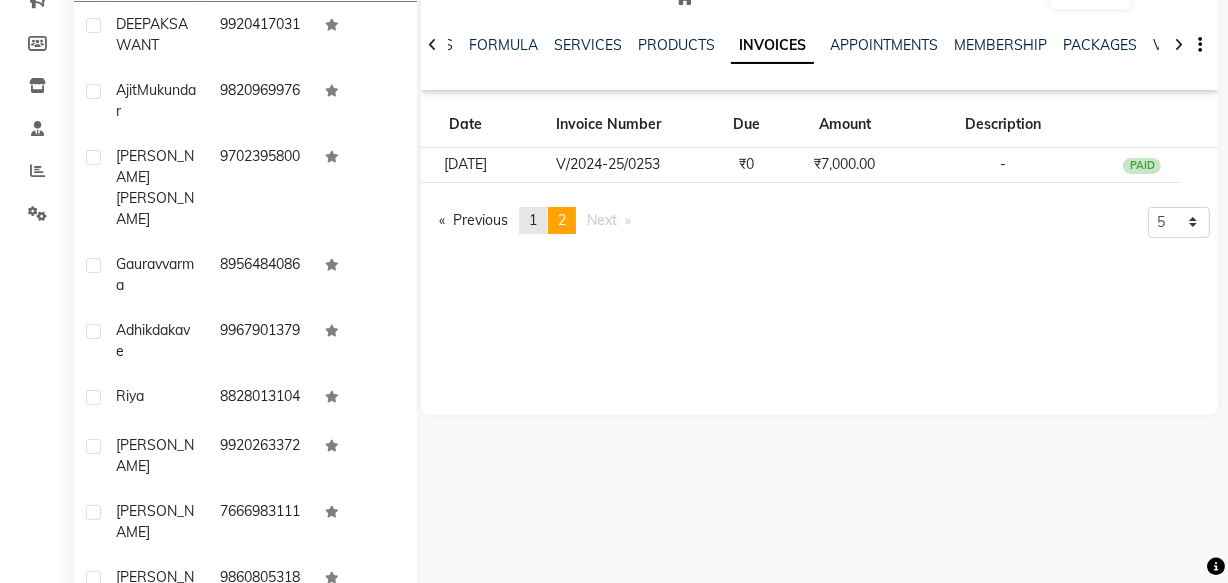 click on "page  1" 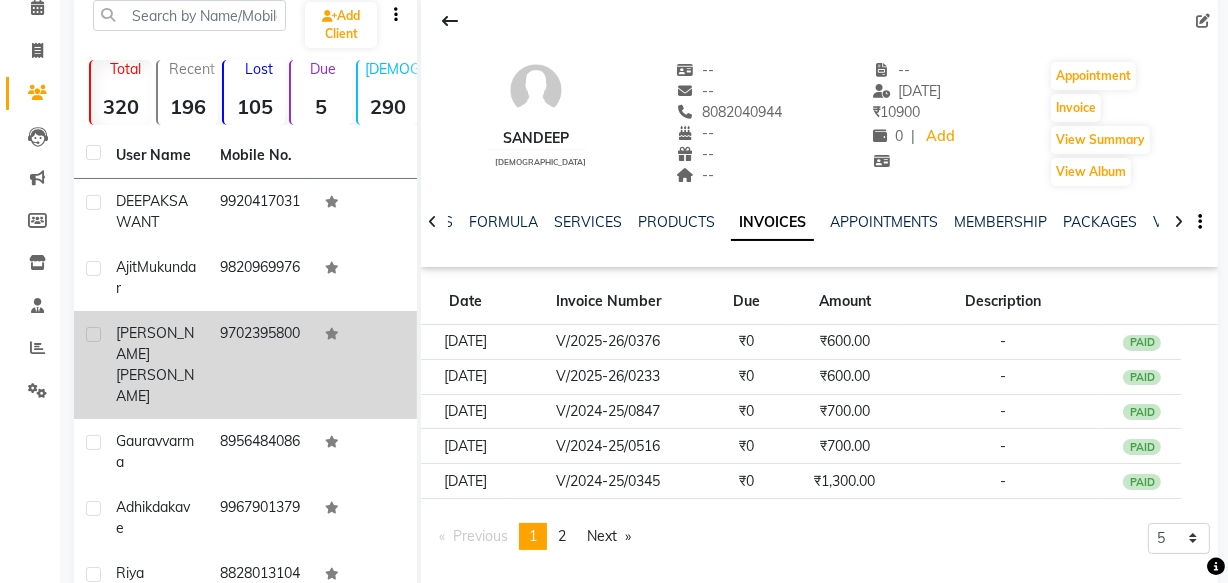 scroll, scrollTop: 0, scrollLeft: 0, axis: both 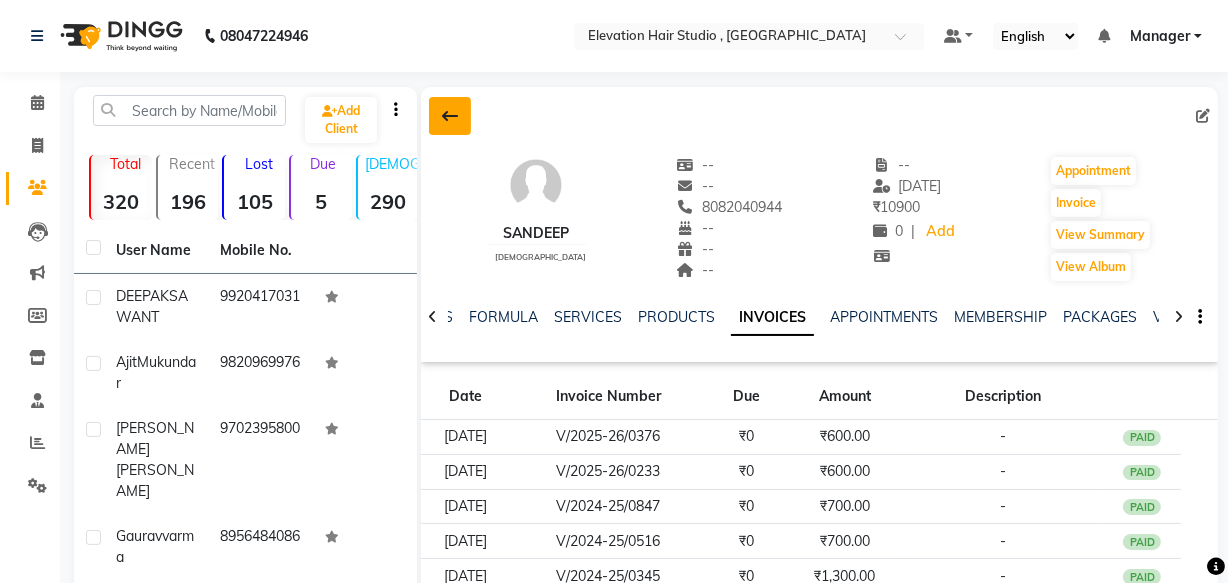 click 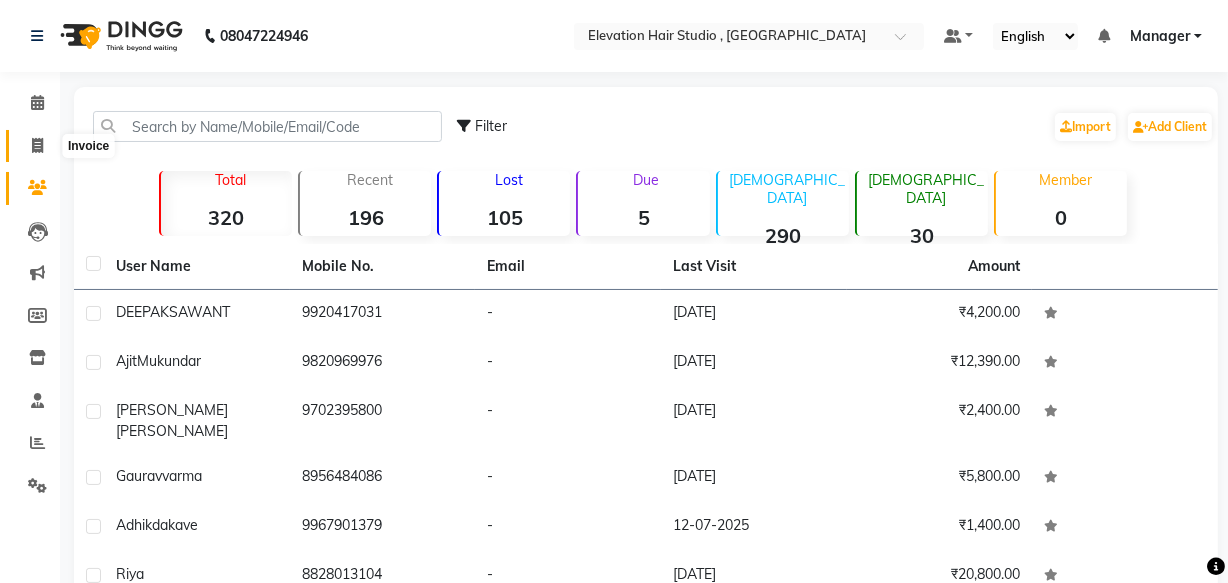 click 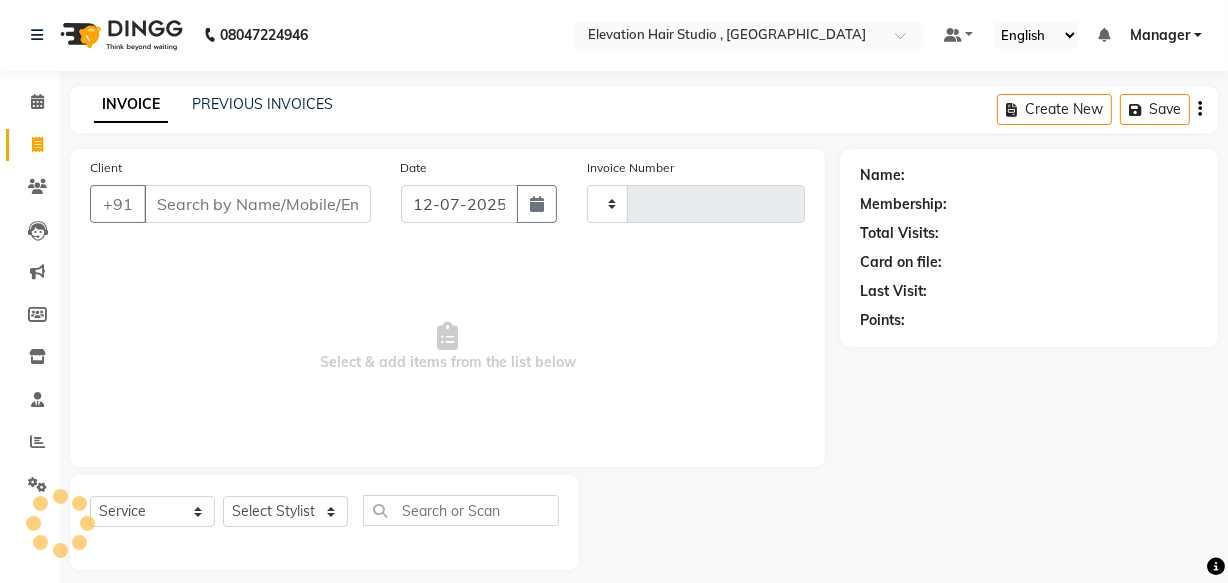 type on "0539" 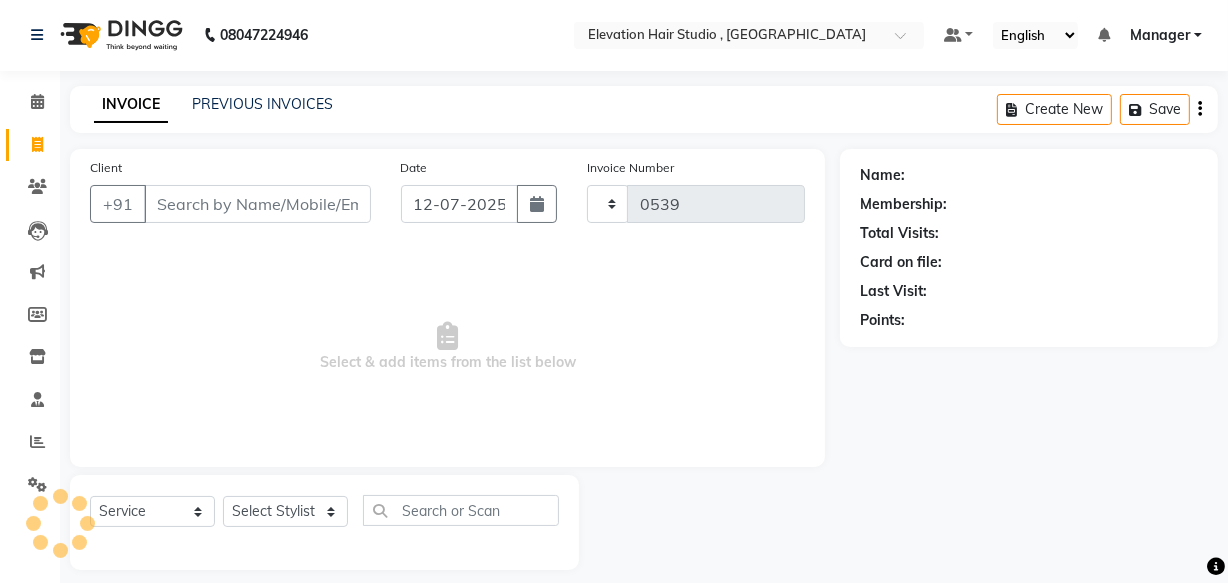 select on "6886" 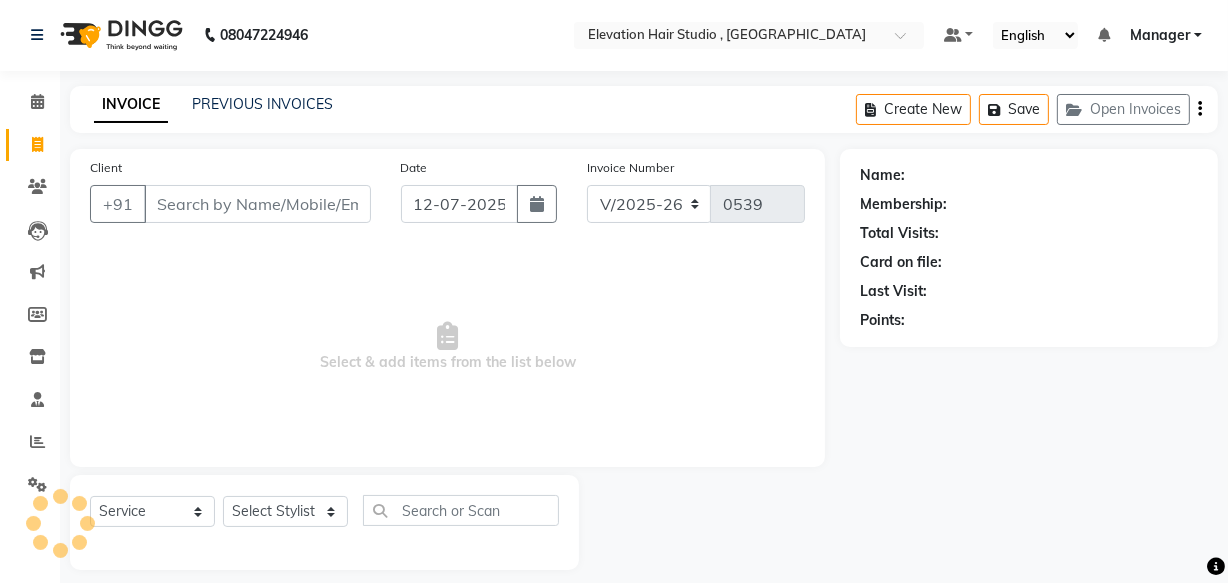 scroll, scrollTop: 19, scrollLeft: 0, axis: vertical 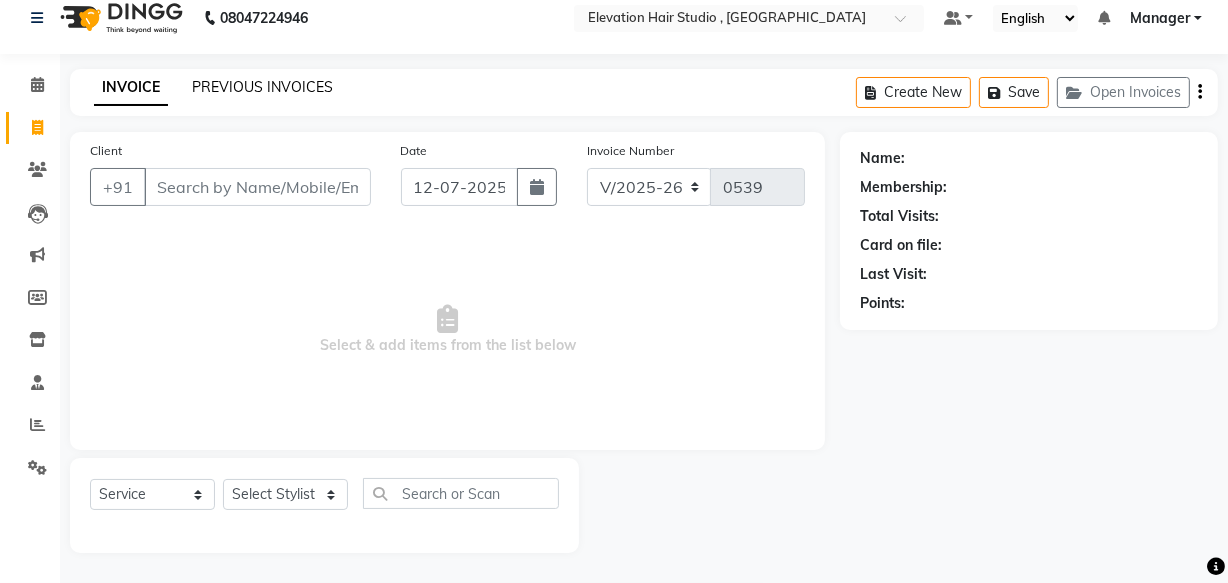 click on "PREVIOUS INVOICES" 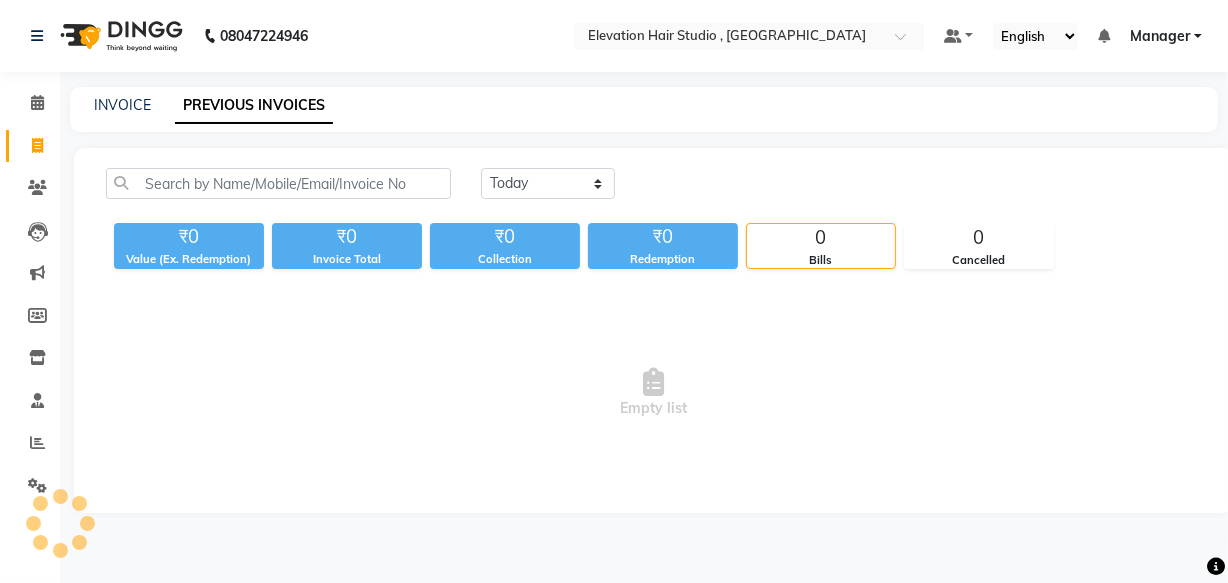 scroll, scrollTop: 0, scrollLeft: 0, axis: both 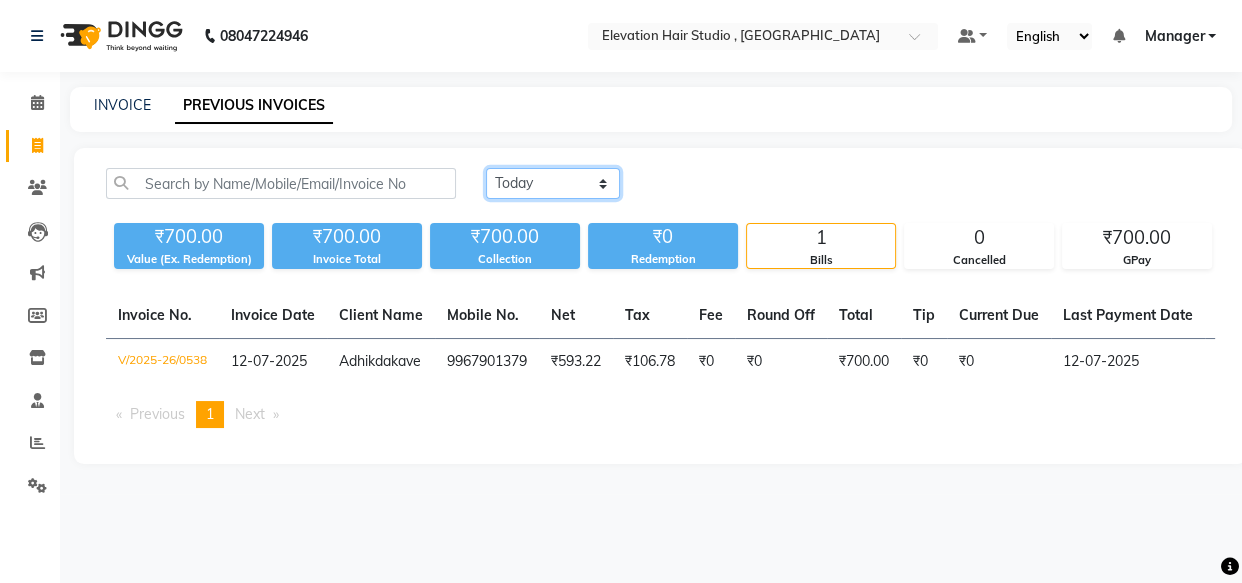 click on "Today Yesterday Custom Range" 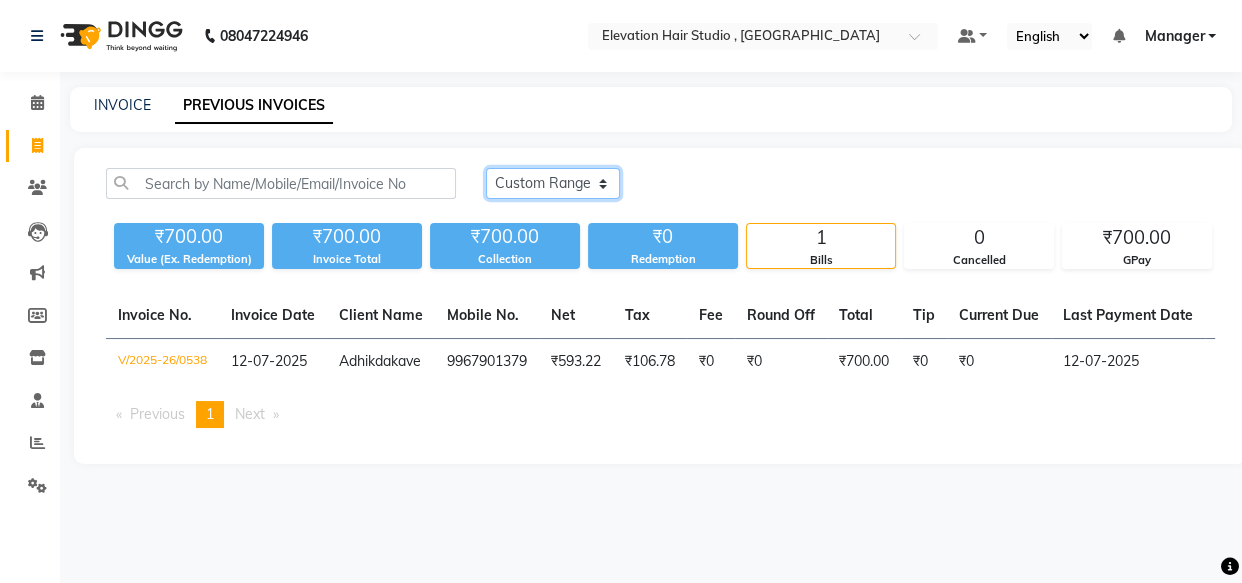 click on "Today Yesterday Custom Range" 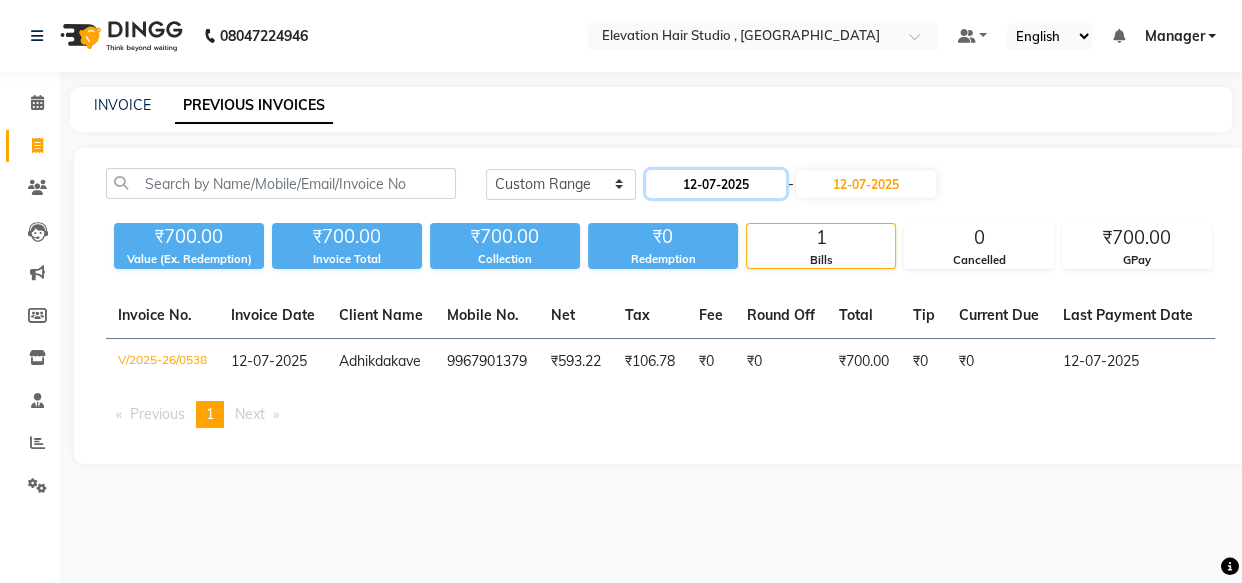 click on "12-07-2025" 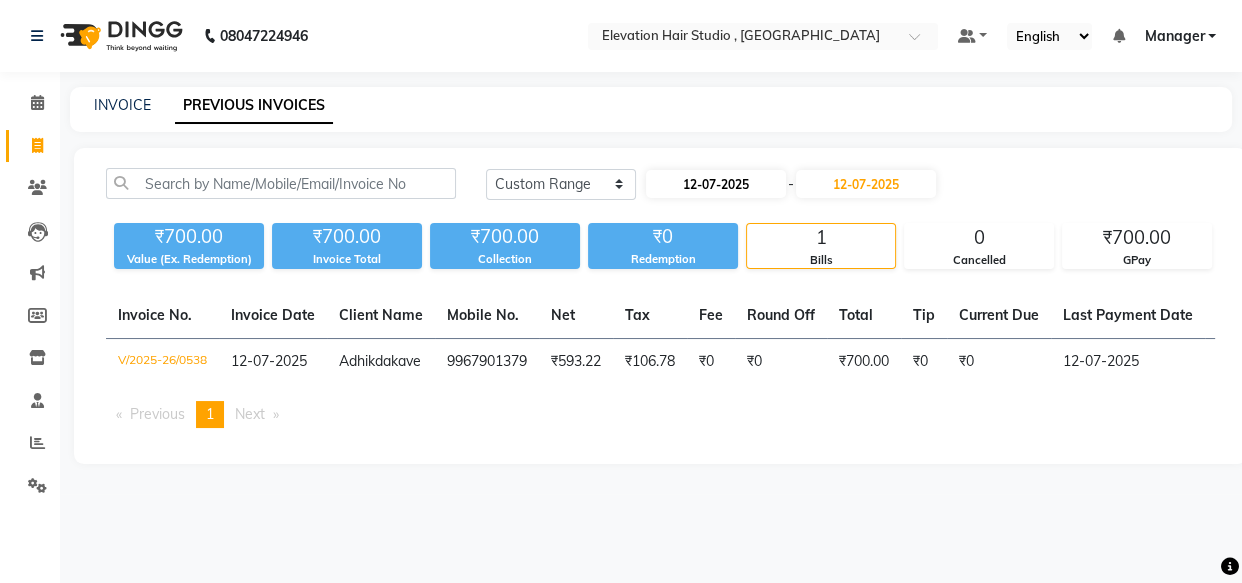 select on "7" 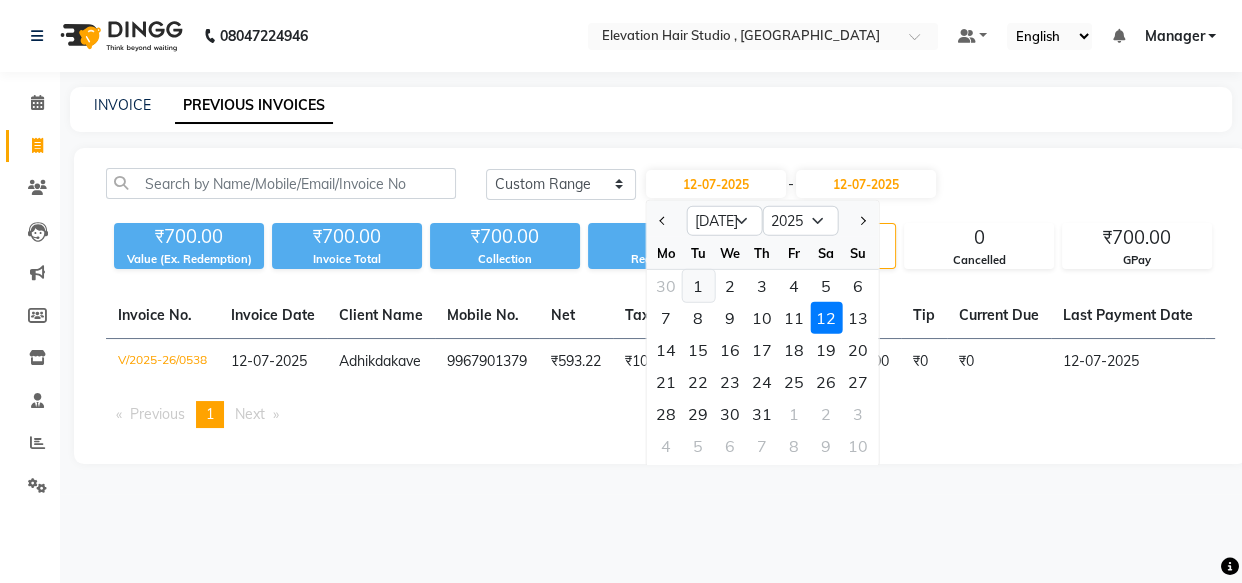 click on "1" 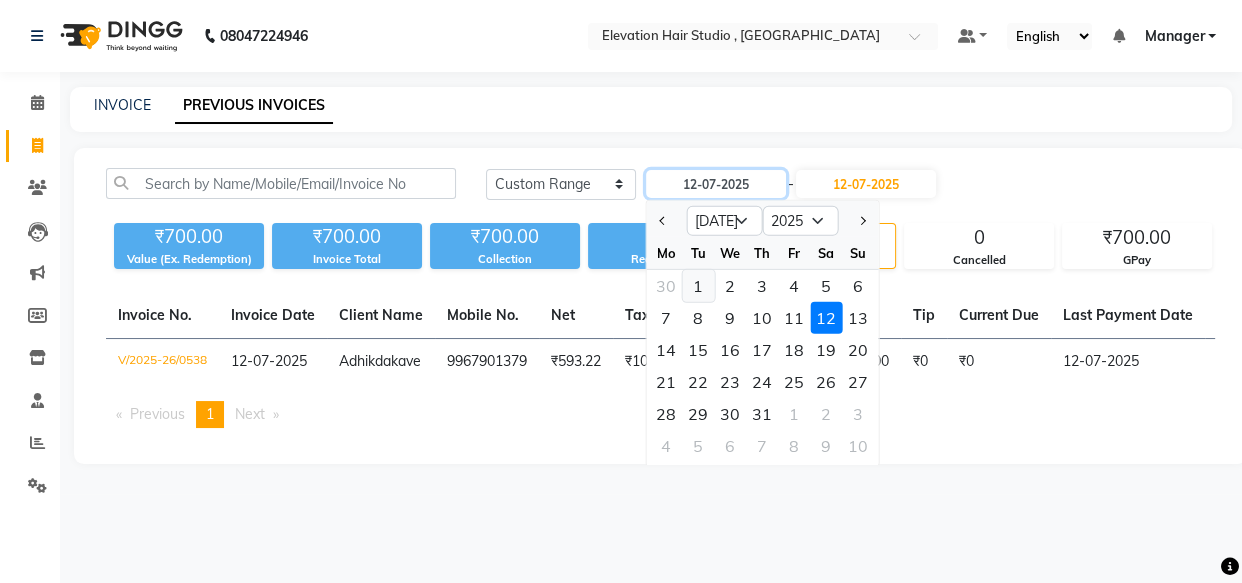 type on "[DATE]" 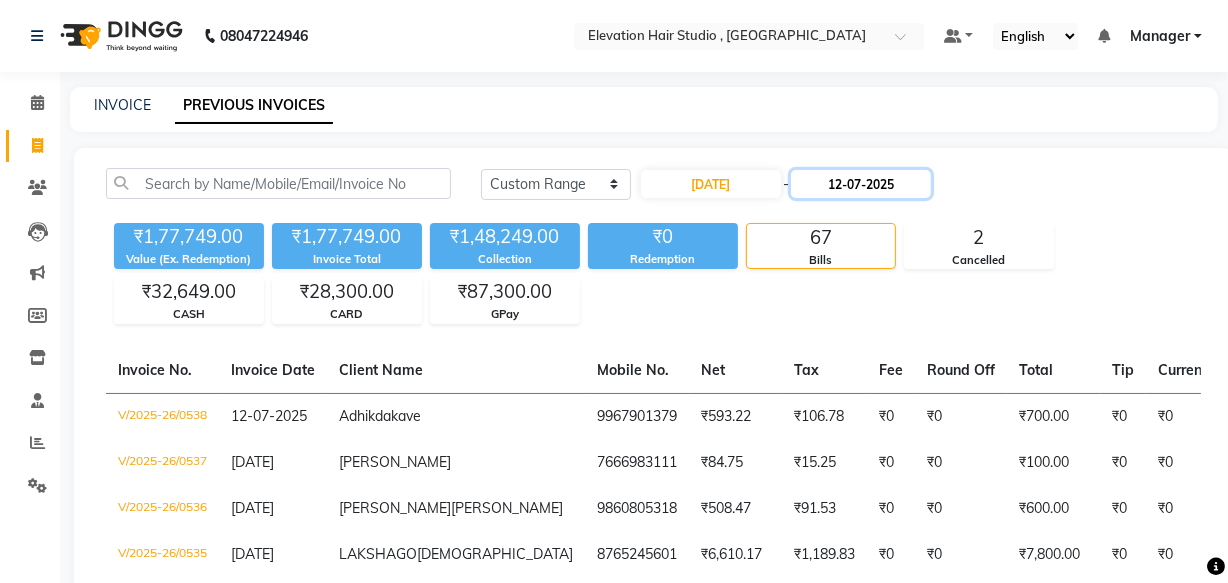 click on "12-07-2025" 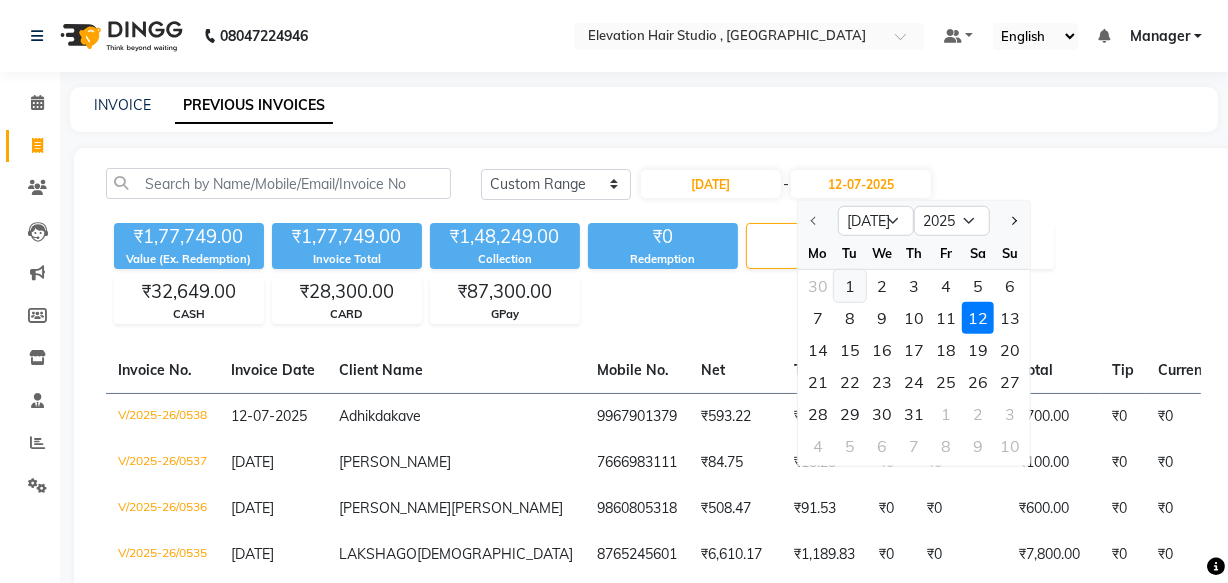 click on "1" 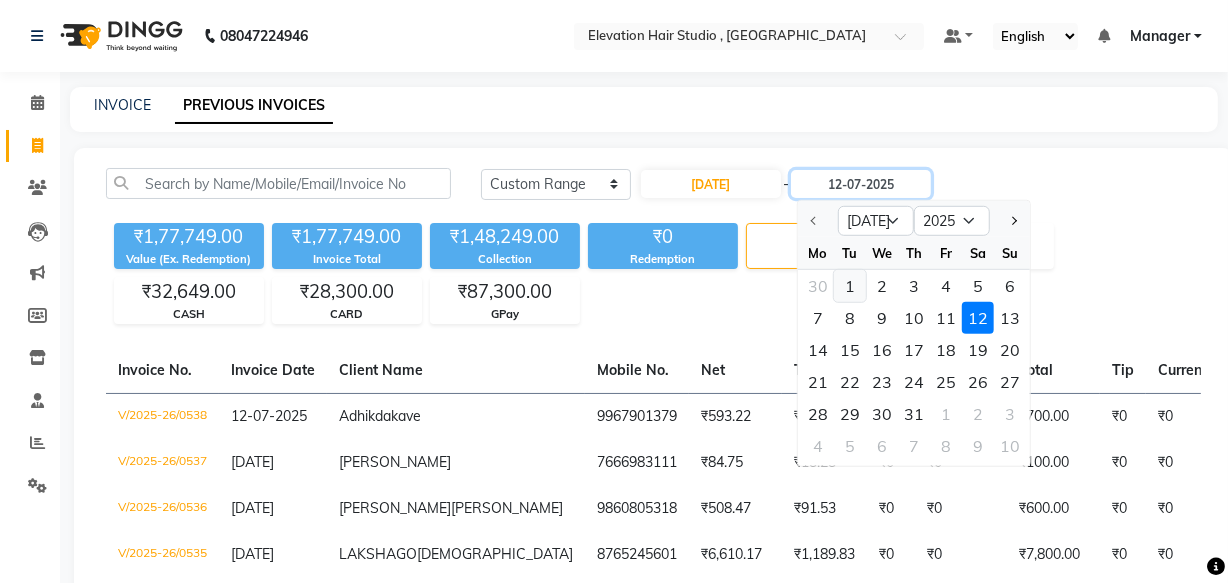 type on "[DATE]" 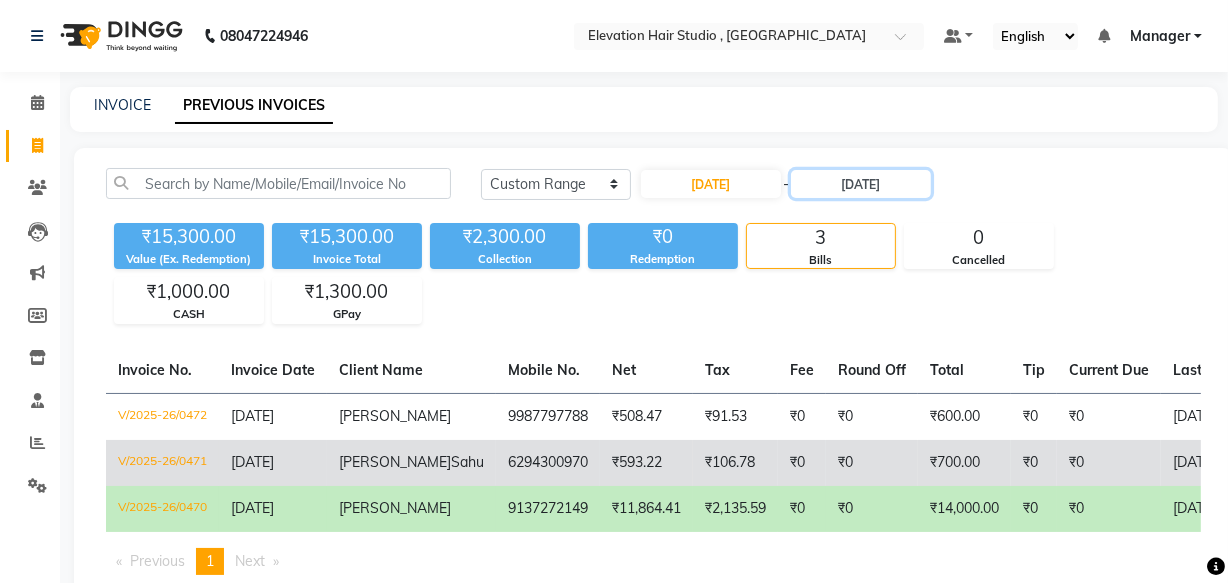 scroll, scrollTop: 90, scrollLeft: 0, axis: vertical 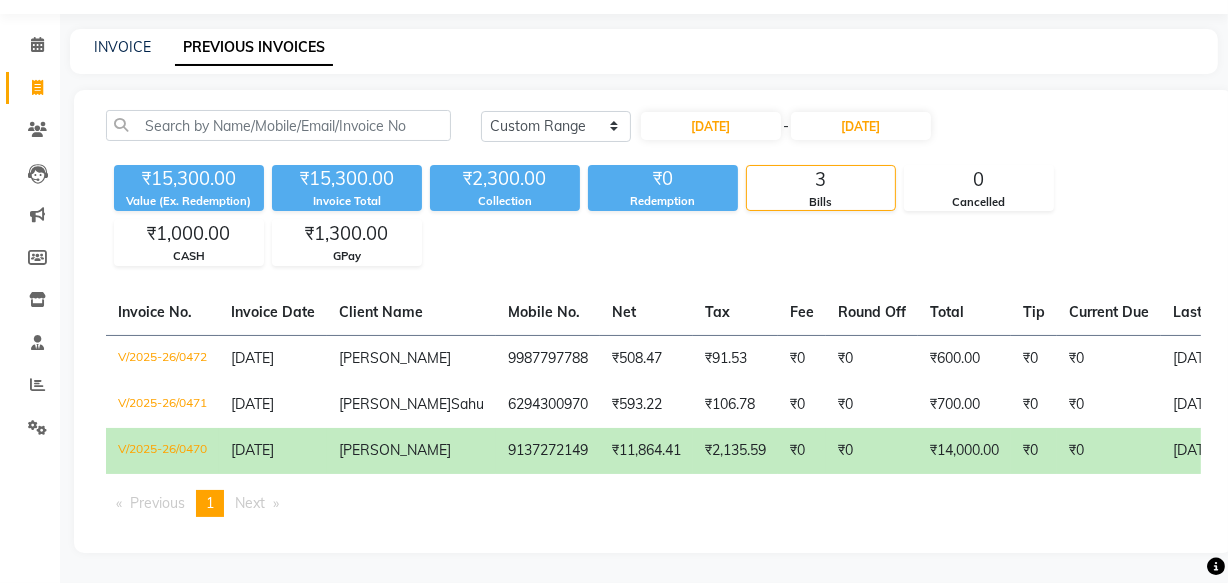click on "[DATE]" 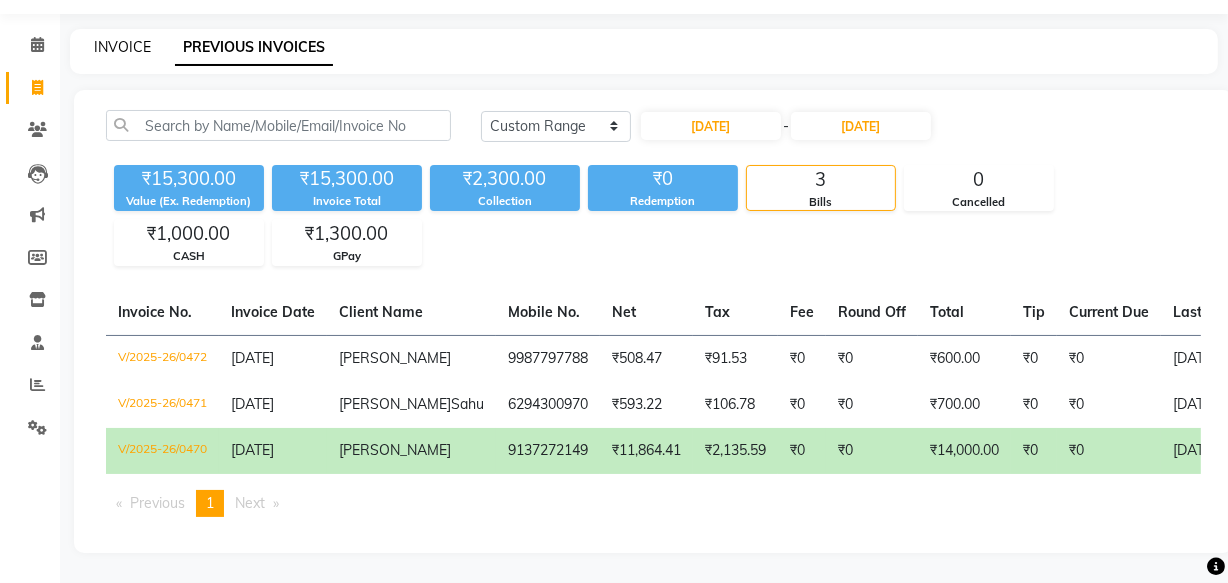 click on "INVOICE" 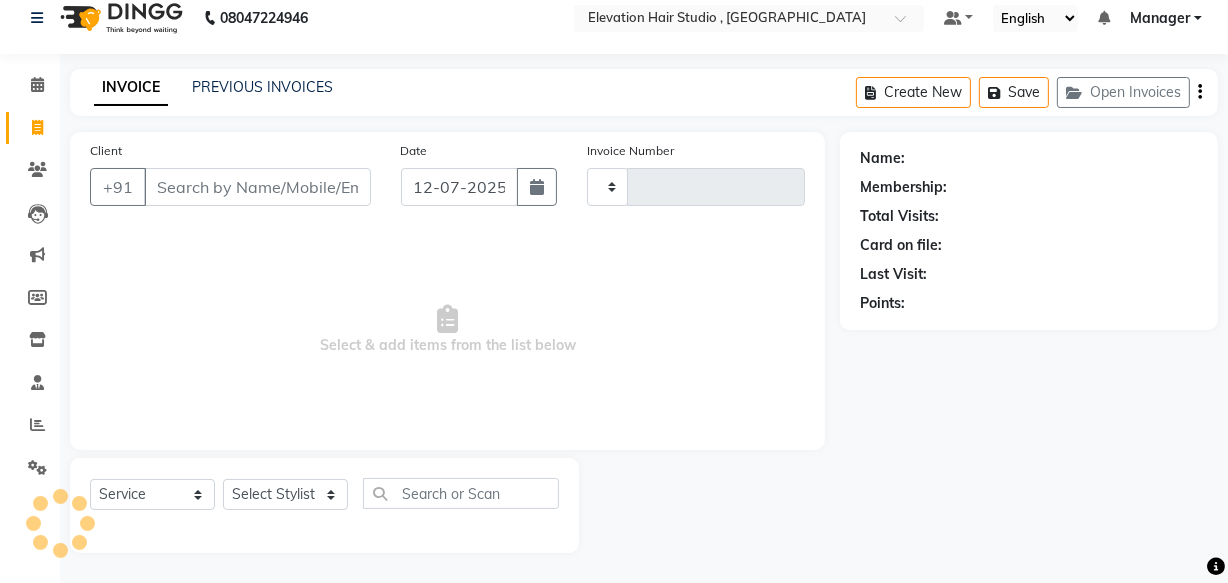 scroll, scrollTop: 19, scrollLeft: 0, axis: vertical 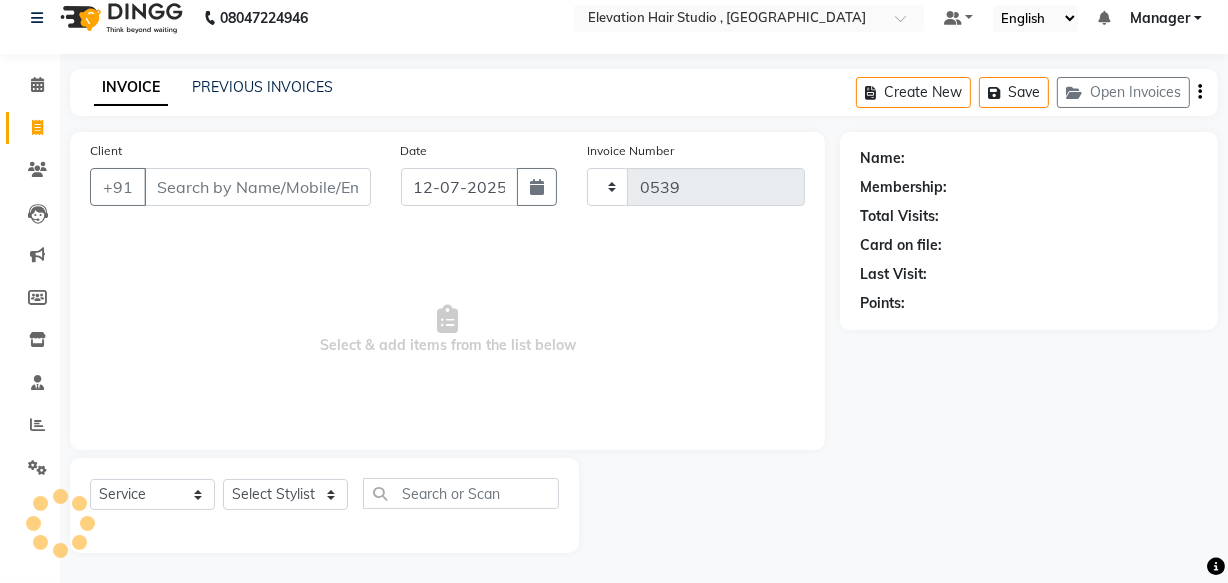 select on "6886" 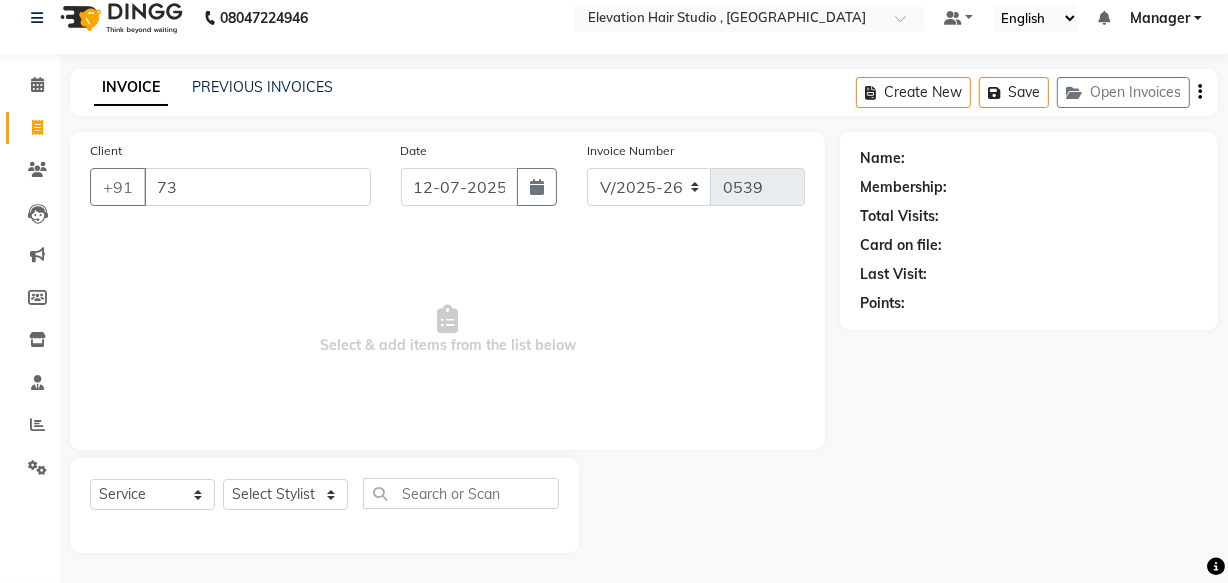 type on "7" 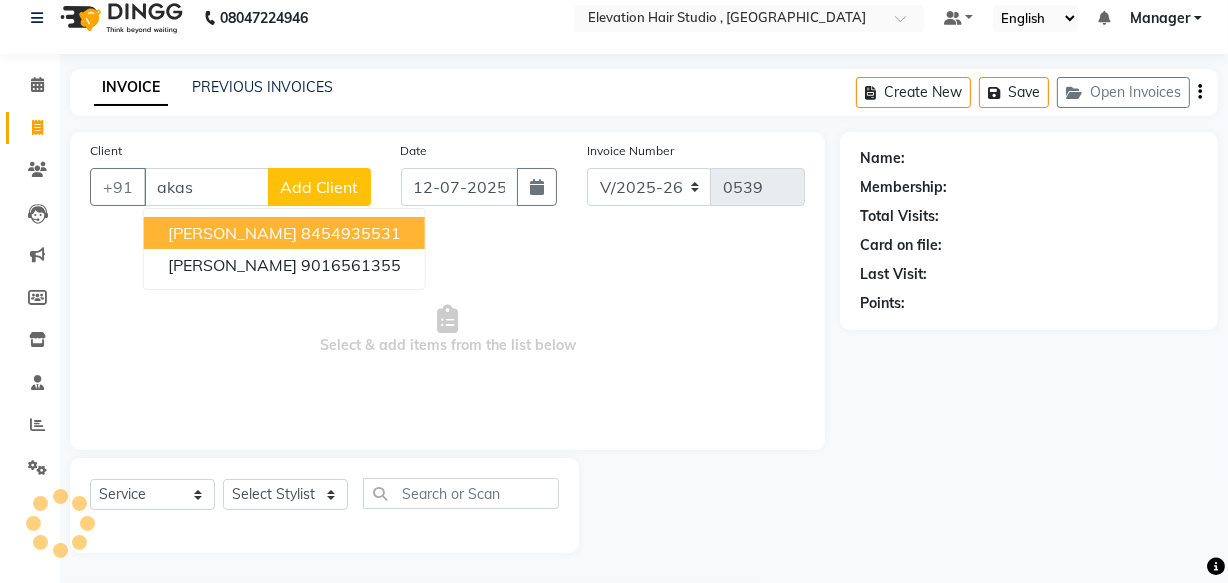 scroll, scrollTop: 19, scrollLeft: 0, axis: vertical 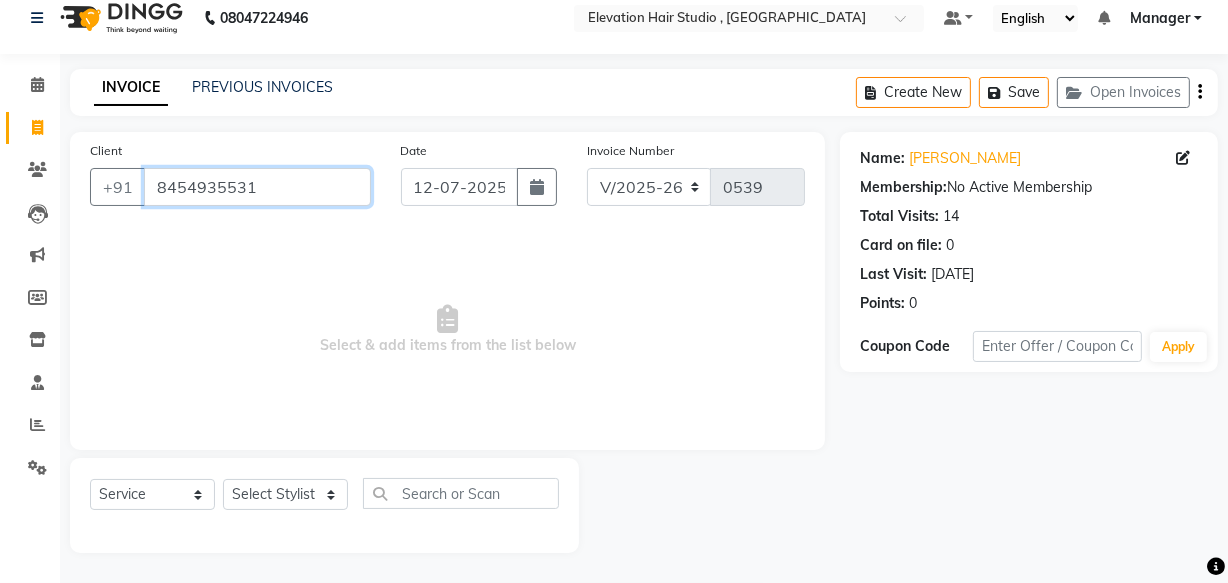 click on "8454935531" at bounding box center [257, 187] 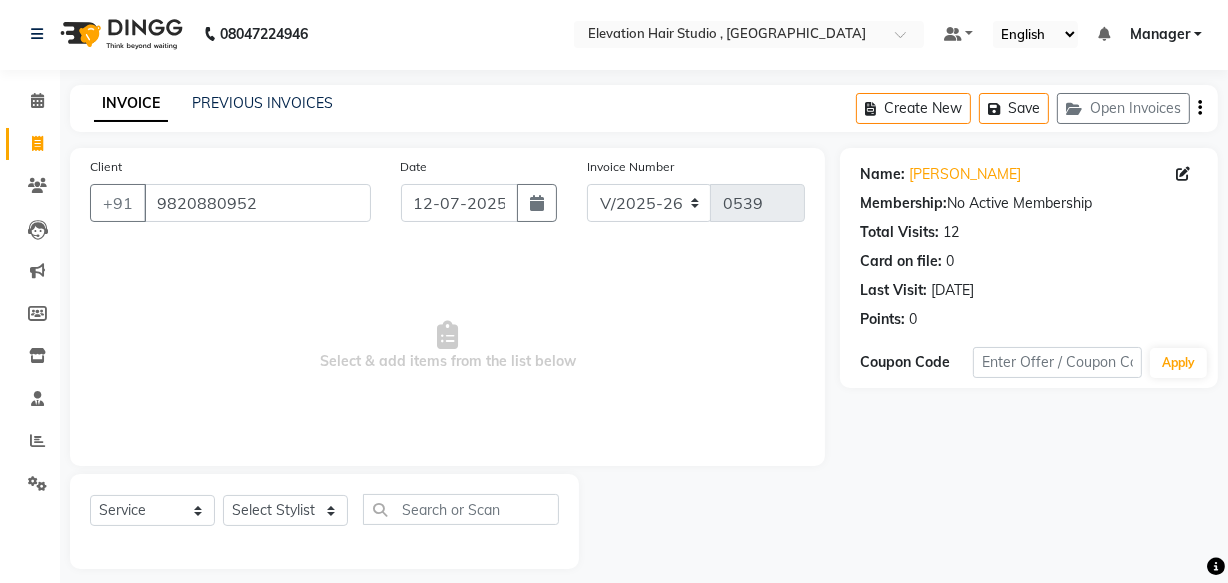 scroll, scrollTop: 0, scrollLeft: 0, axis: both 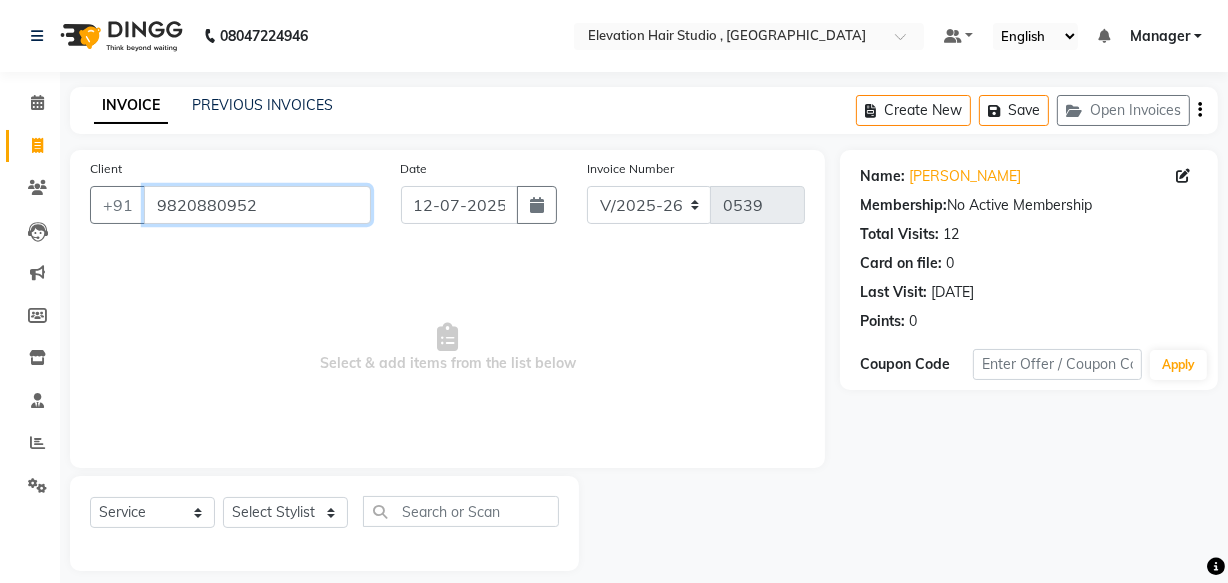 click on "9820880952" at bounding box center [257, 205] 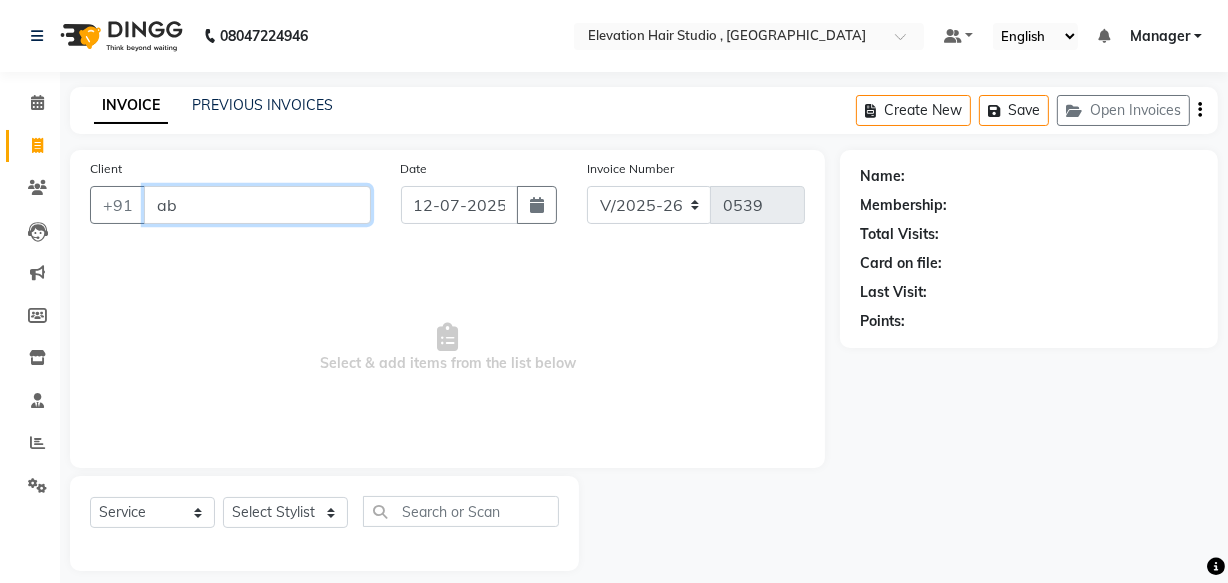 type on "a" 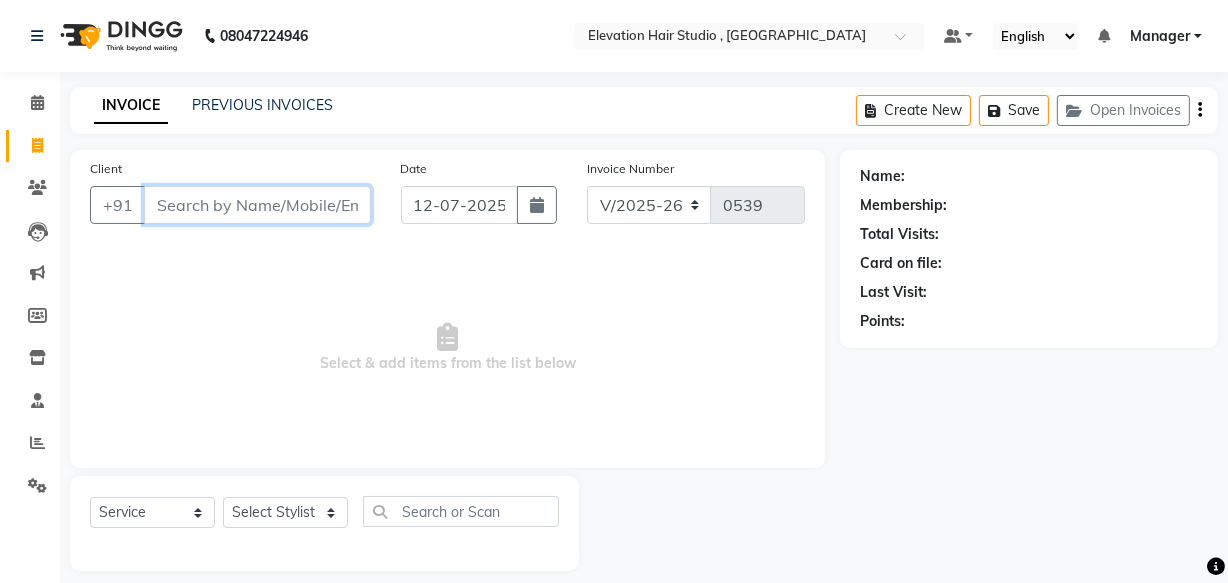 type 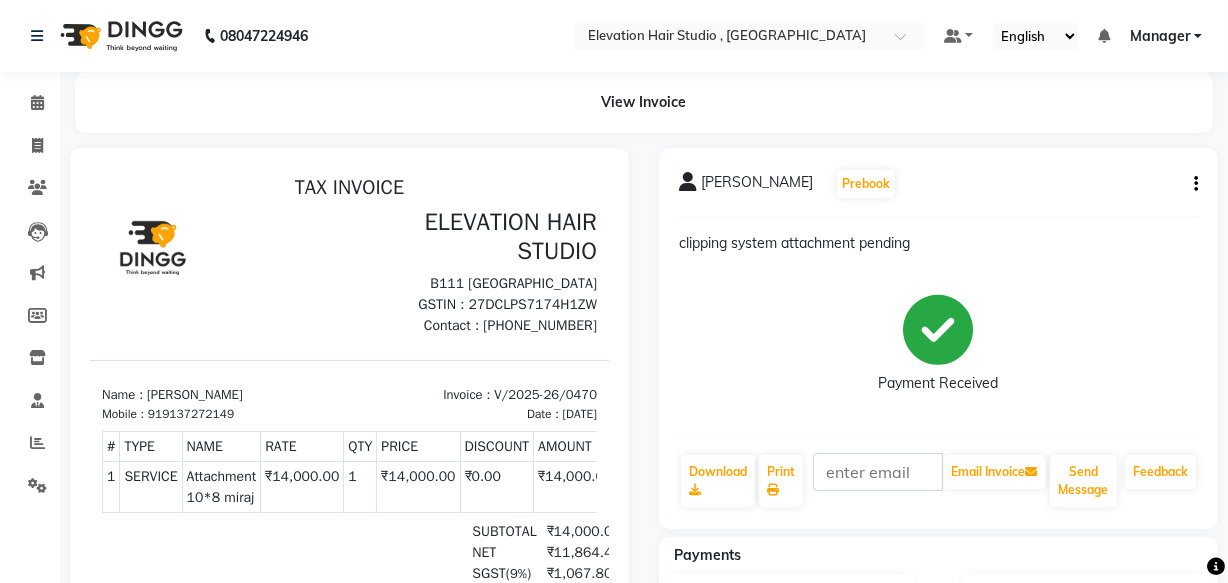 scroll, scrollTop: 0, scrollLeft: 0, axis: both 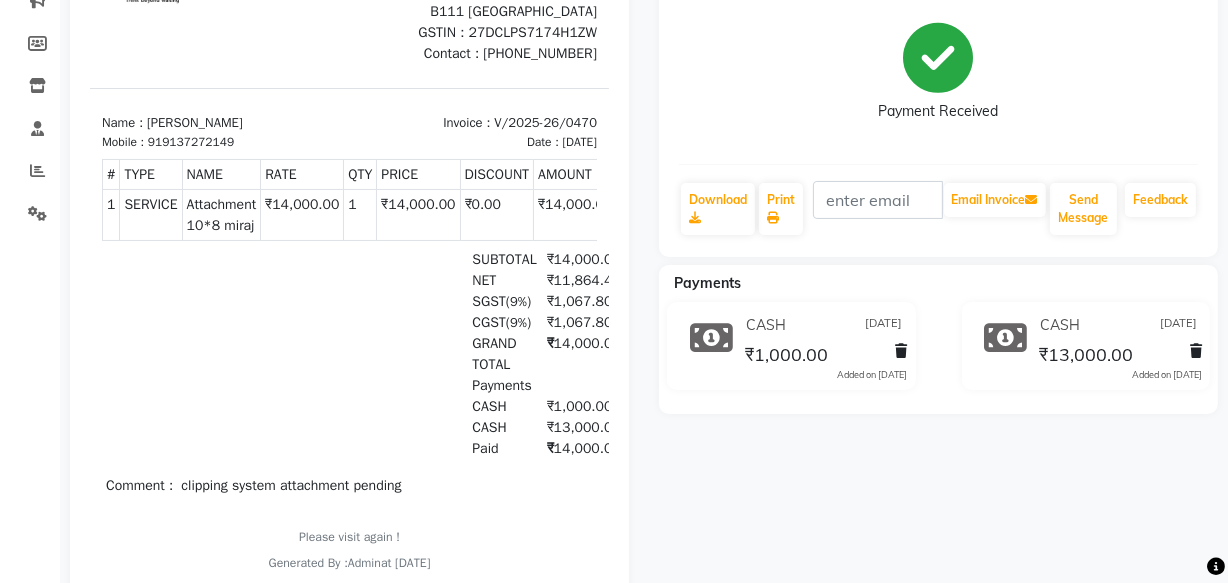 drag, startPoint x: 189, startPoint y: 529, endPoint x: 315, endPoint y: 556, distance: 128.86038 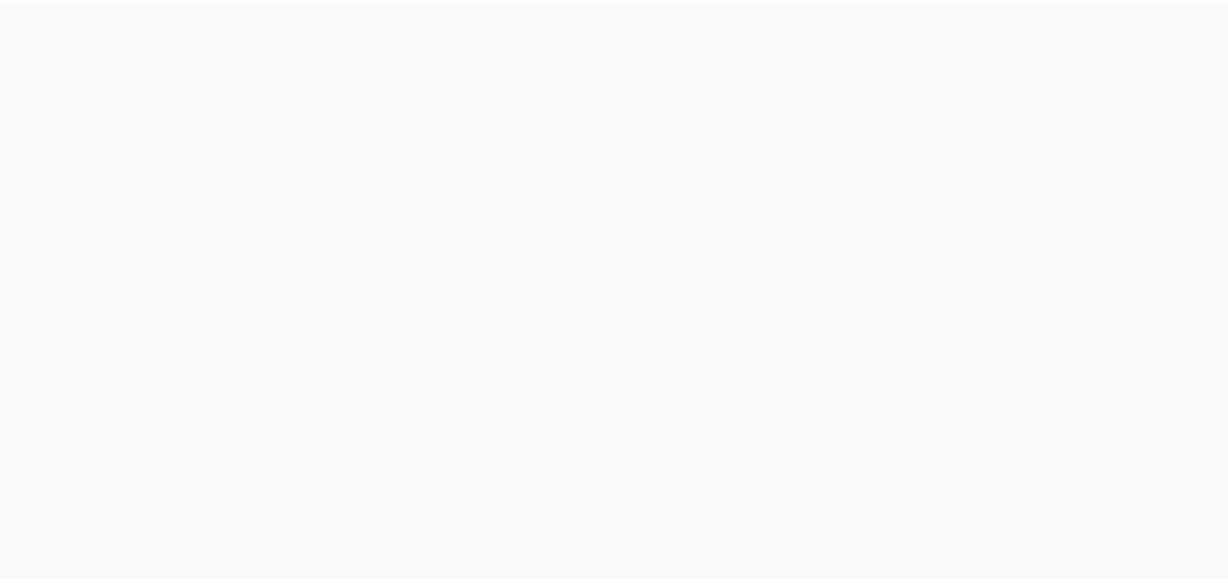 scroll, scrollTop: 0, scrollLeft: 0, axis: both 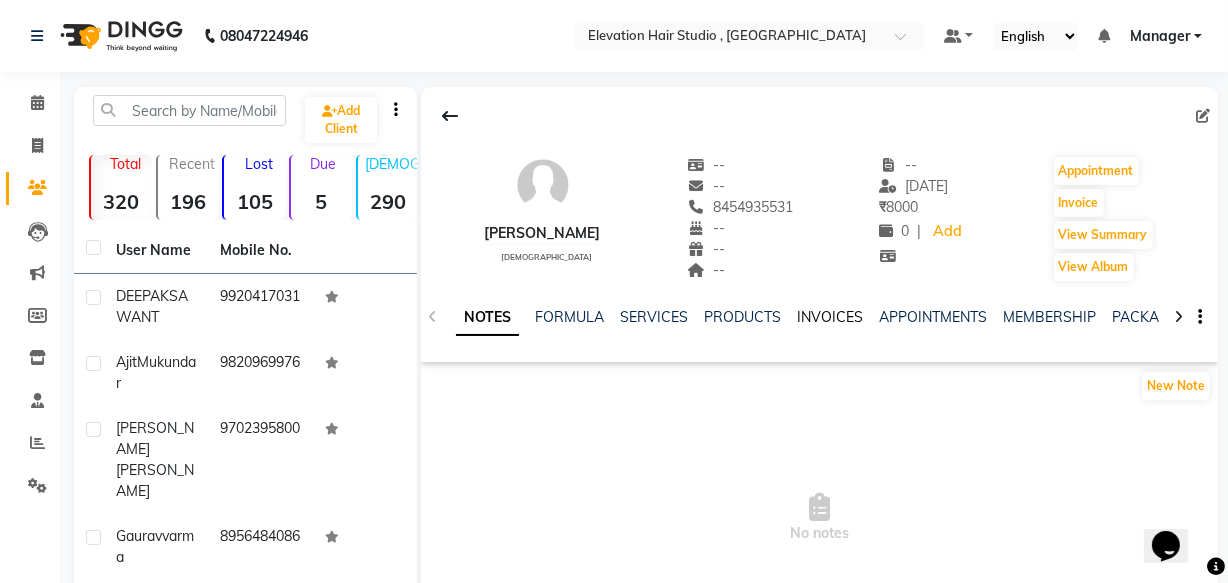 click on "INVOICES" 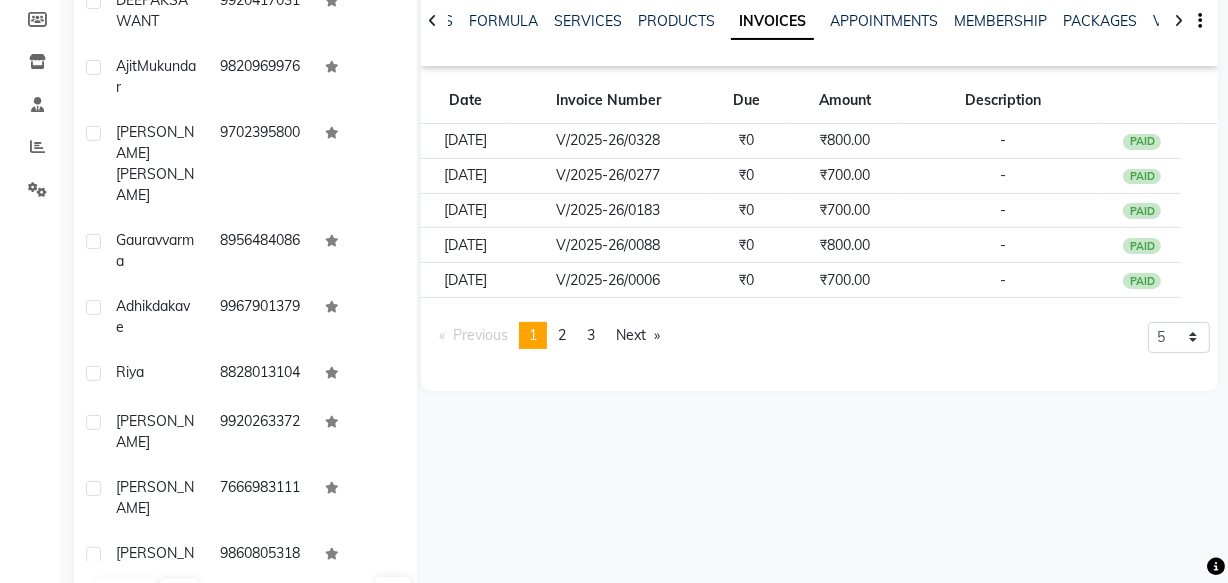 scroll, scrollTop: 360, scrollLeft: 0, axis: vertical 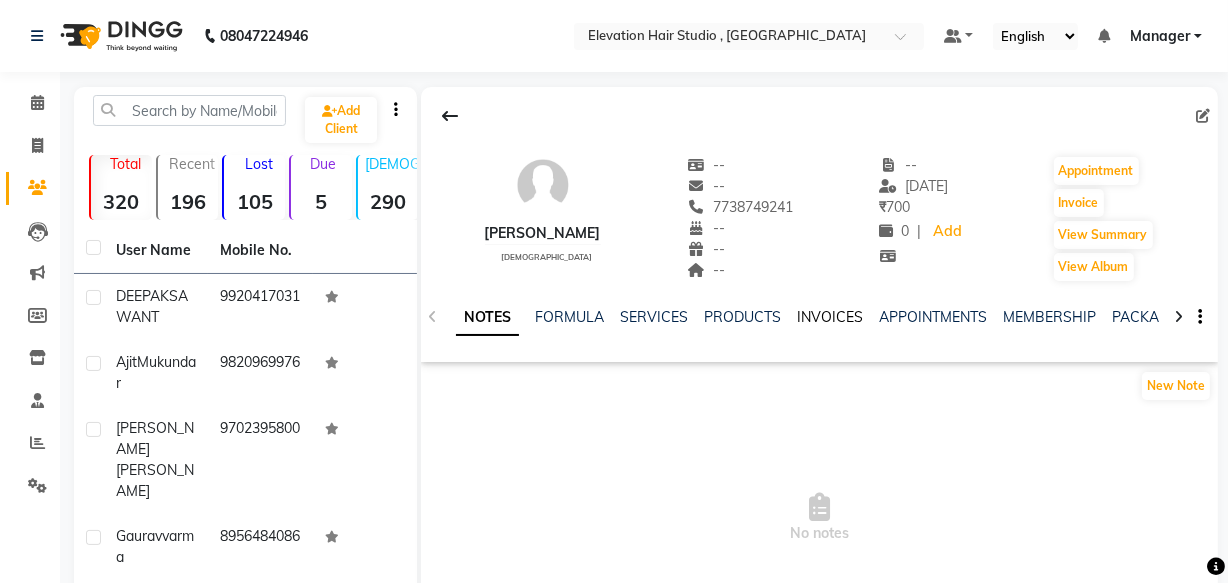 click on "INVOICES" 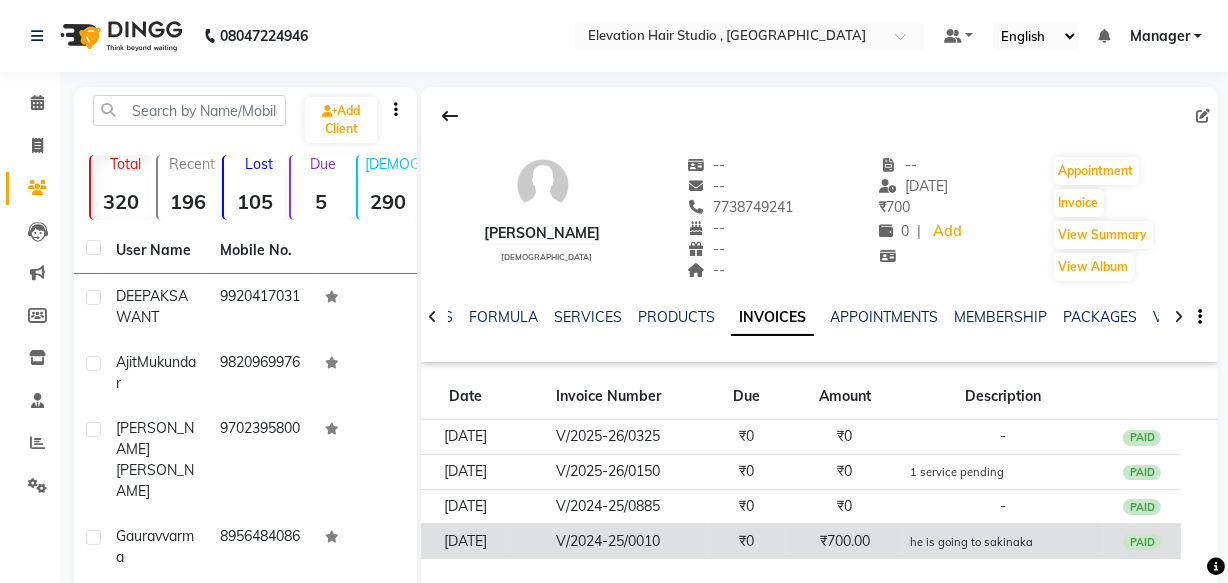scroll, scrollTop: 90, scrollLeft: 0, axis: vertical 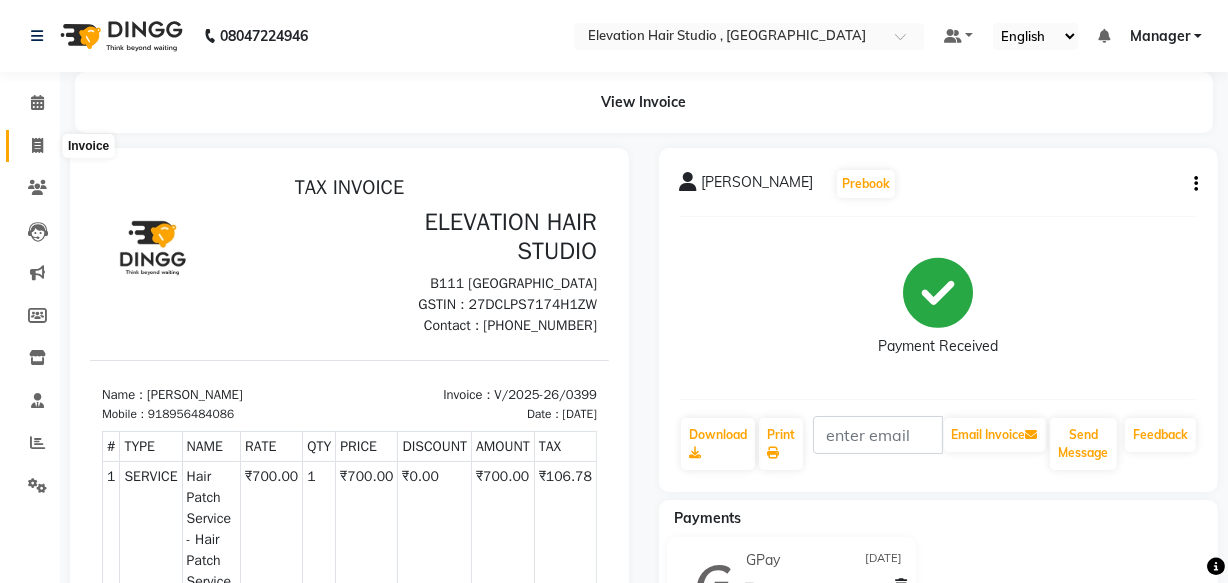click 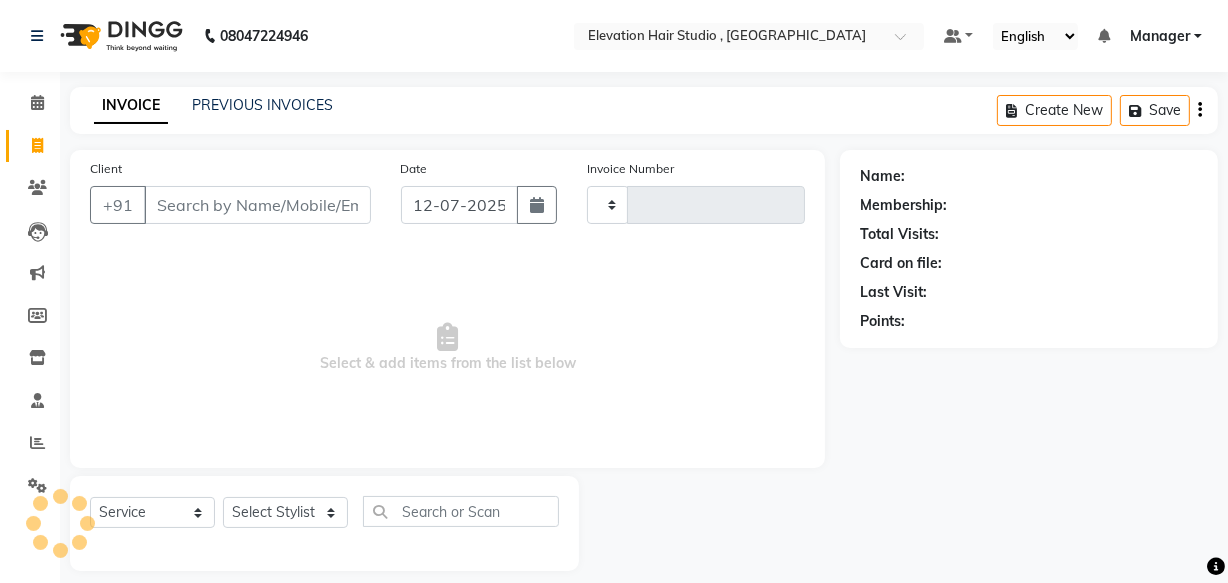 scroll, scrollTop: 19, scrollLeft: 0, axis: vertical 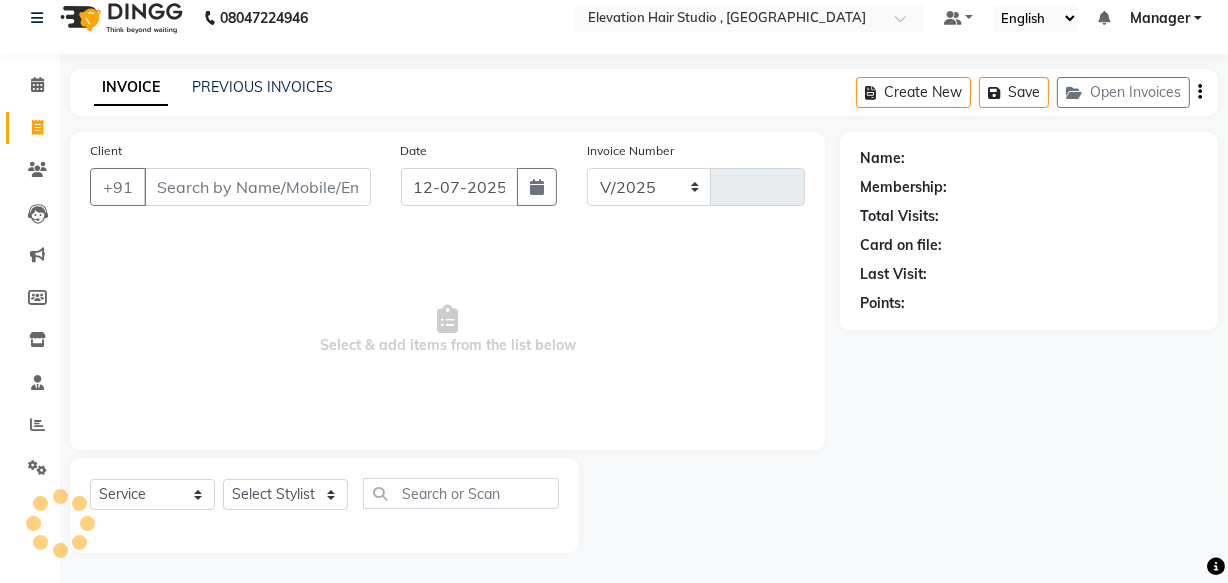 select on "6886" 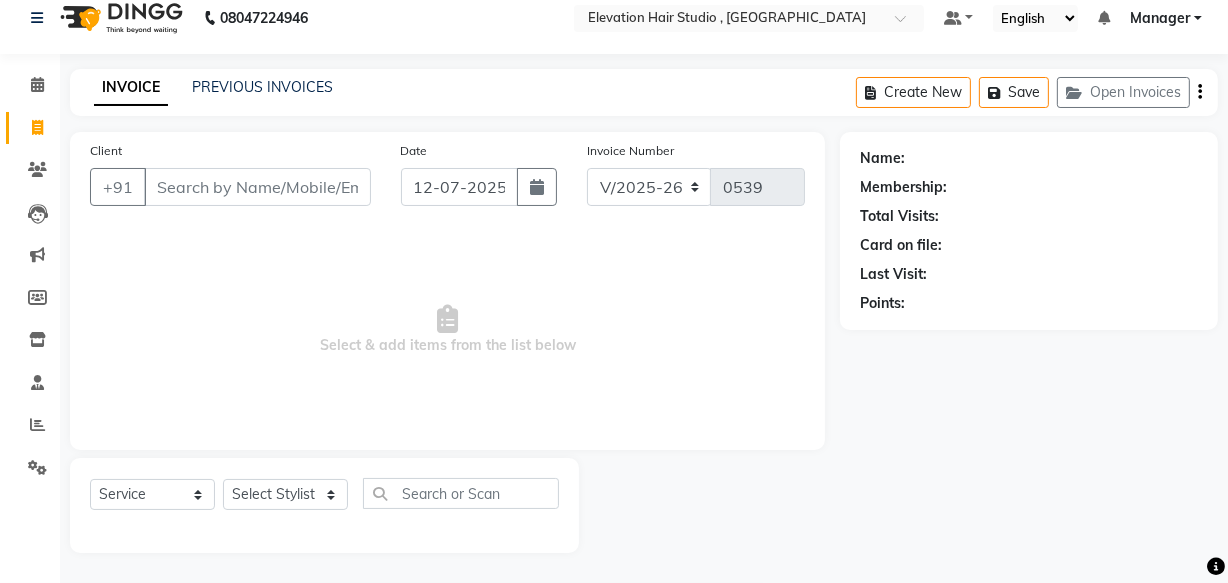click on "Client" at bounding box center (257, 187) 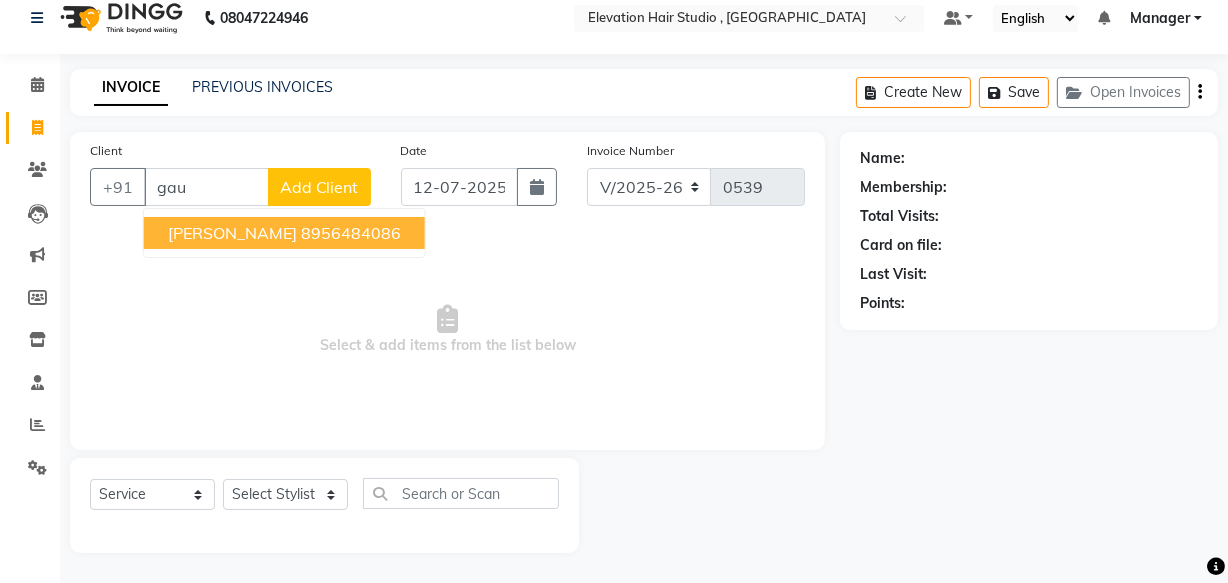 click on "[PERSON_NAME]" at bounding box center [232, 233] 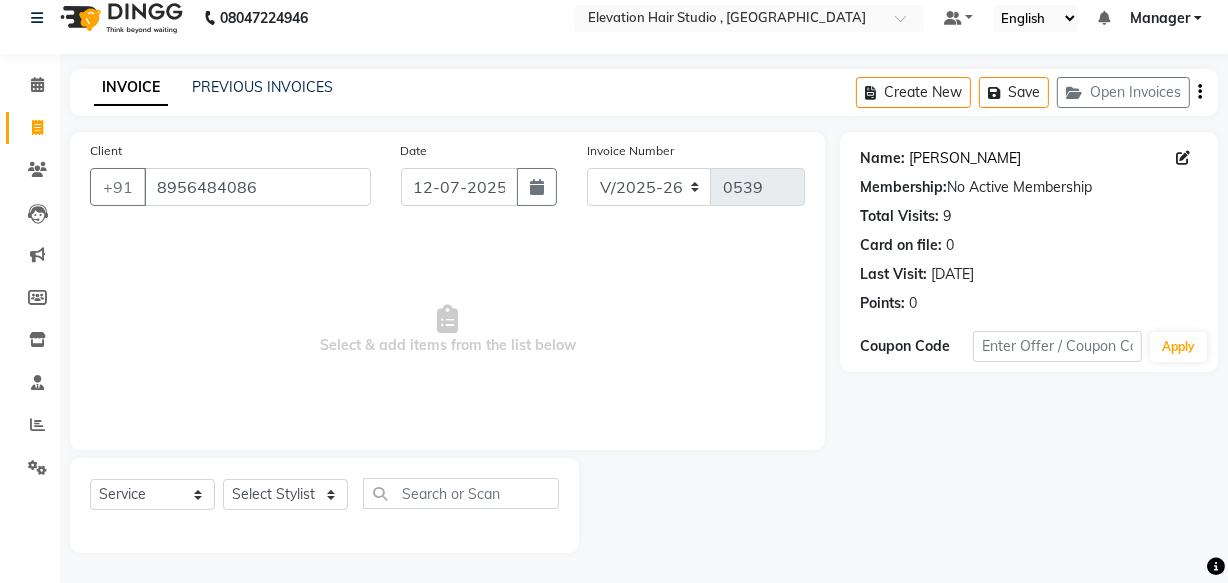 click on "[PERSON_NAME]" 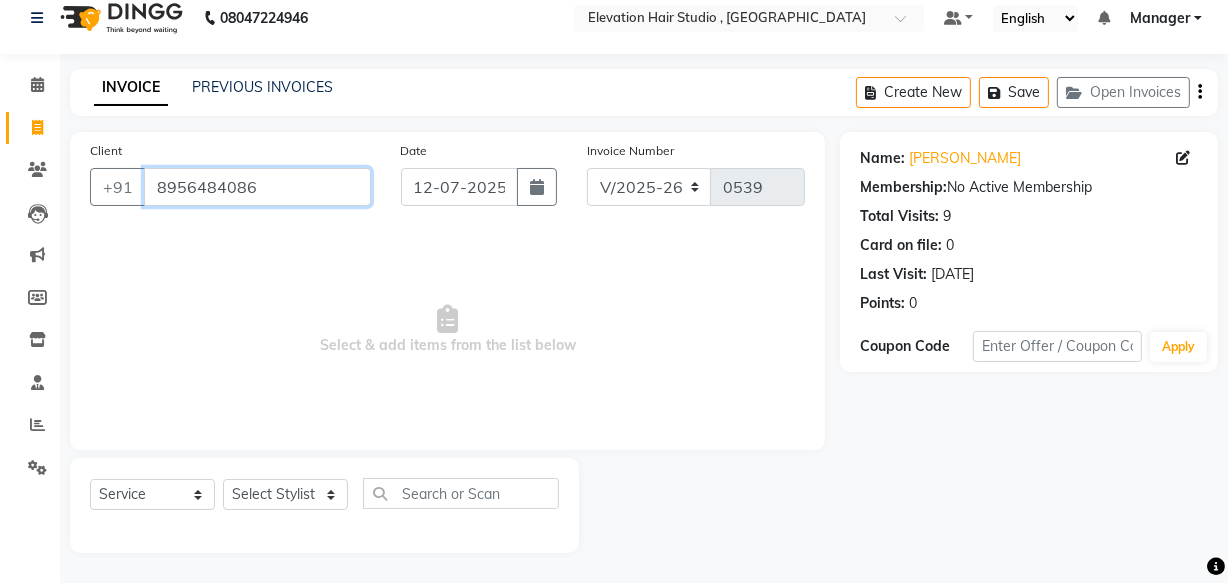 click on "8956484086" at bounding box center (257, 187) 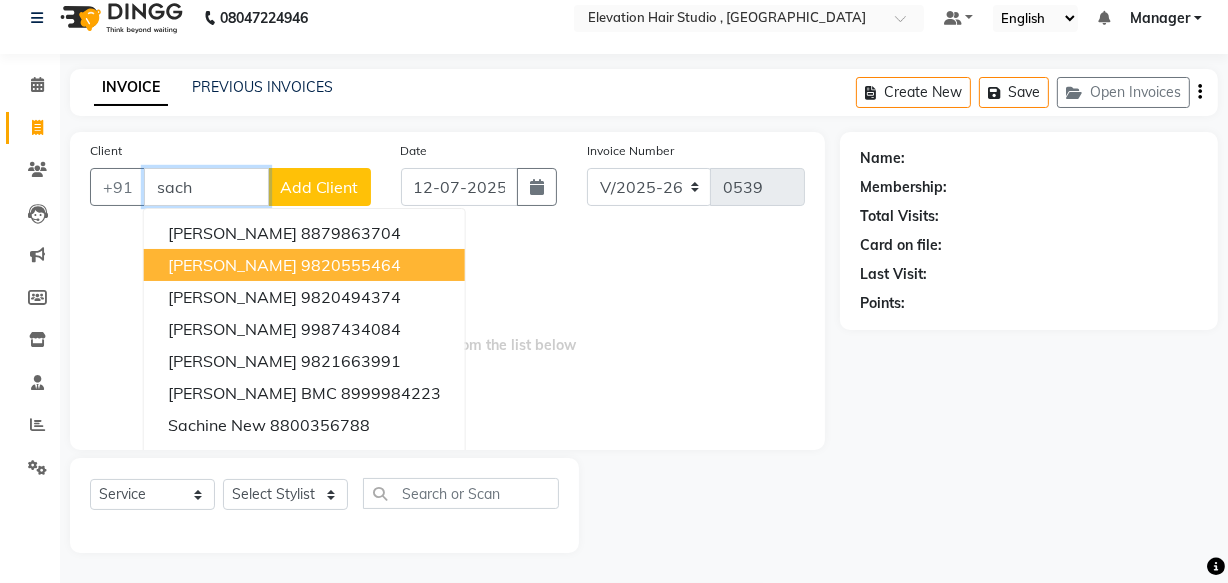 click on "9820555464" at bounding box center (351, 265) 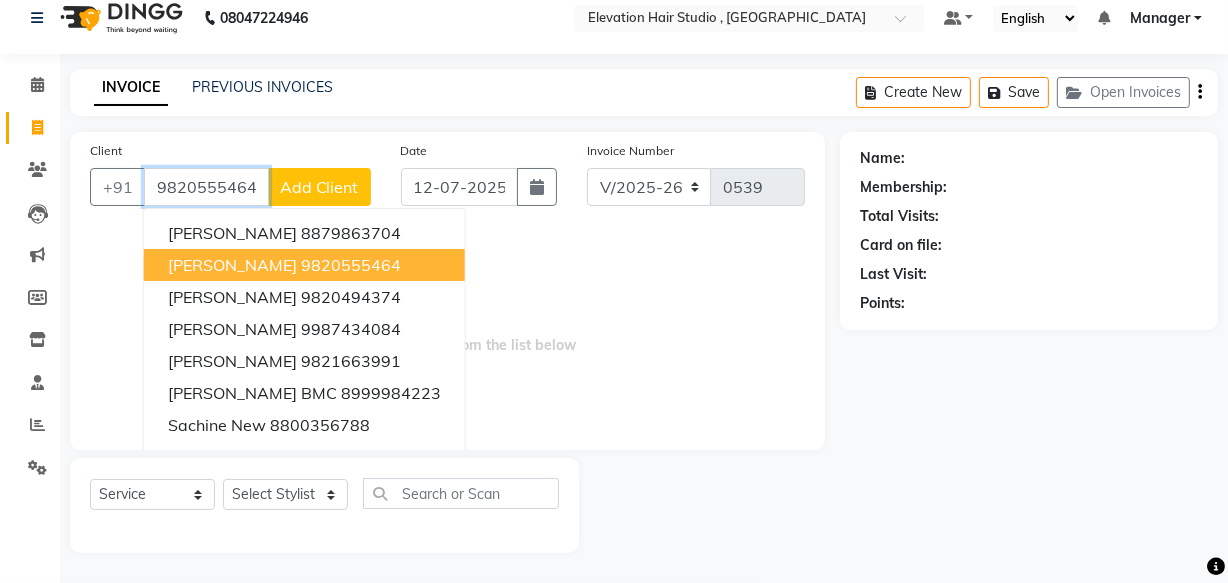 type on "9820555464" 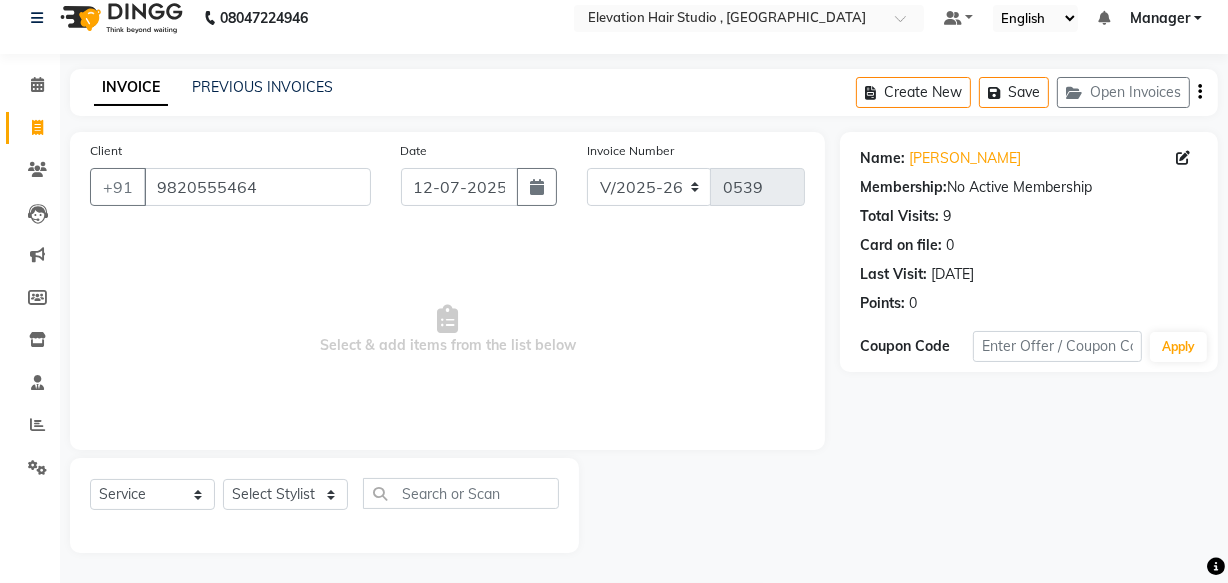 drag, startPoint x: 1070, startPoint y: 276, endPoint x: 804, endPoint y: 258, distance: 266.60834 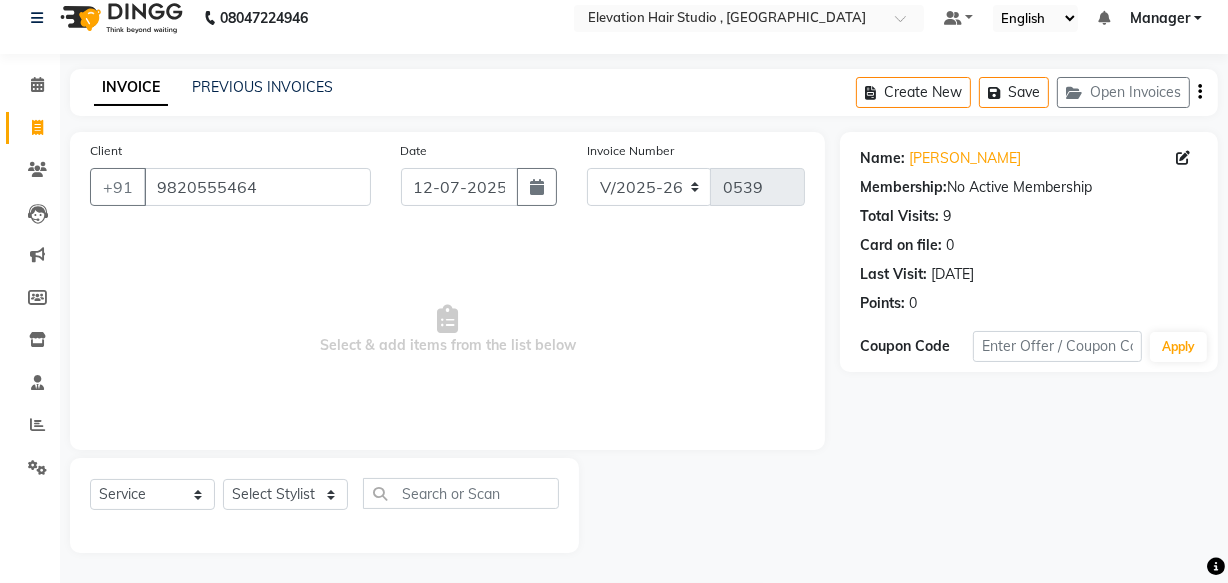 click on "Name: Sachin Desai Membership:  No Active Membership  Total Visits:  9 Card on file:  0 Last Visit:   03-07-2025 Points:   0" 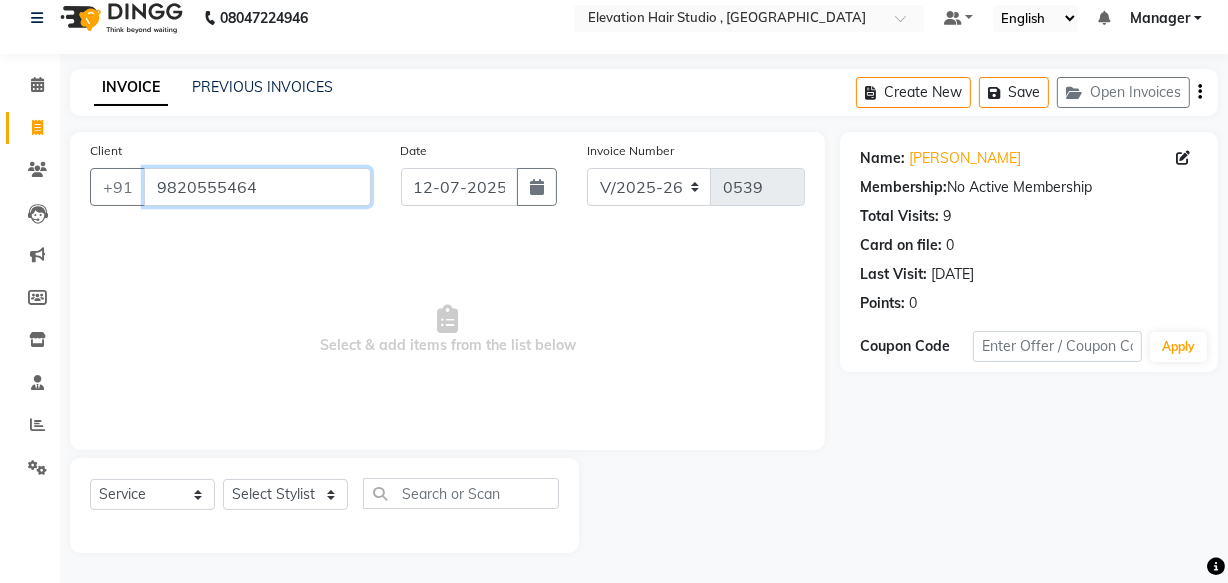 click on "9820555464" at bounding box center [257, 187] 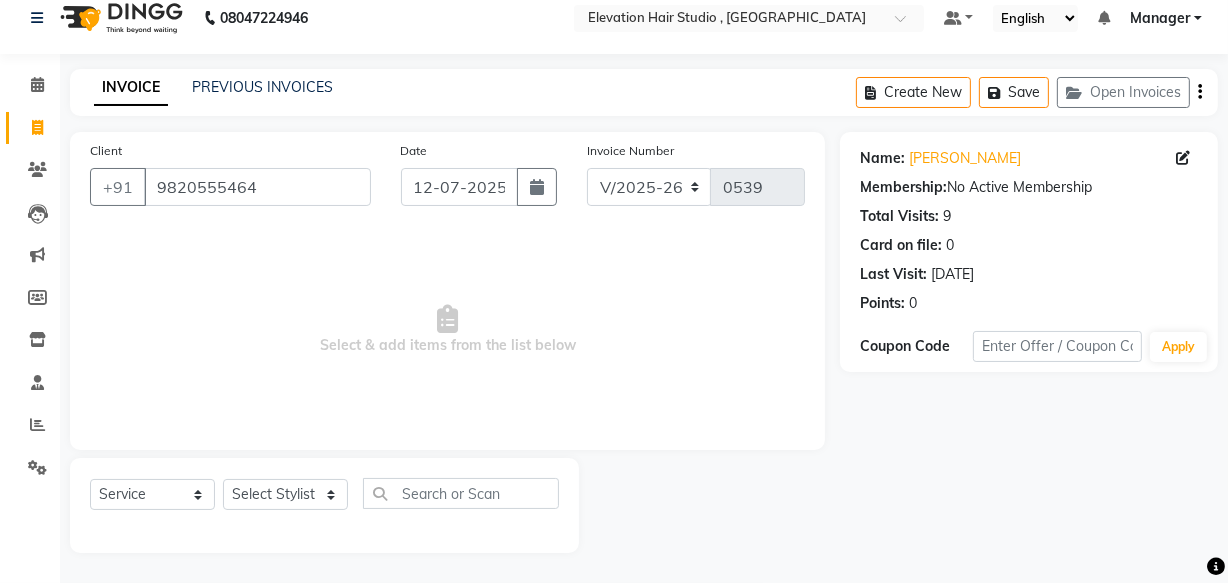 click on "Select & add items from the list below" at bounding box center [447, 330] 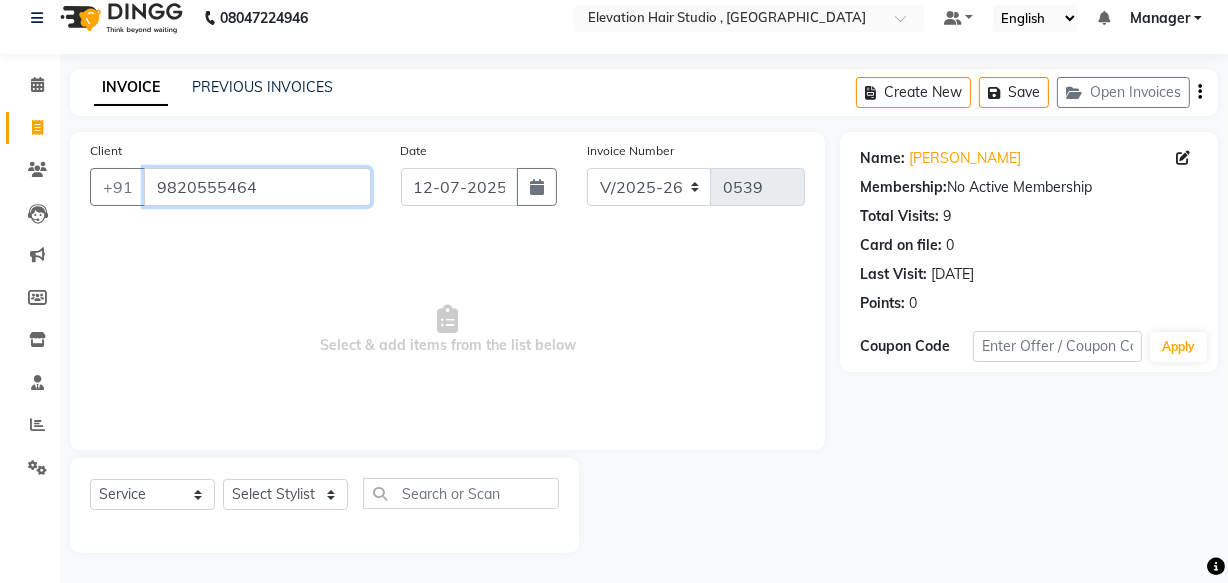 drag, startPoint x: 161, startPoint y: 184, endPoint x: 250, endPoint y: 314, distance: 157.54681 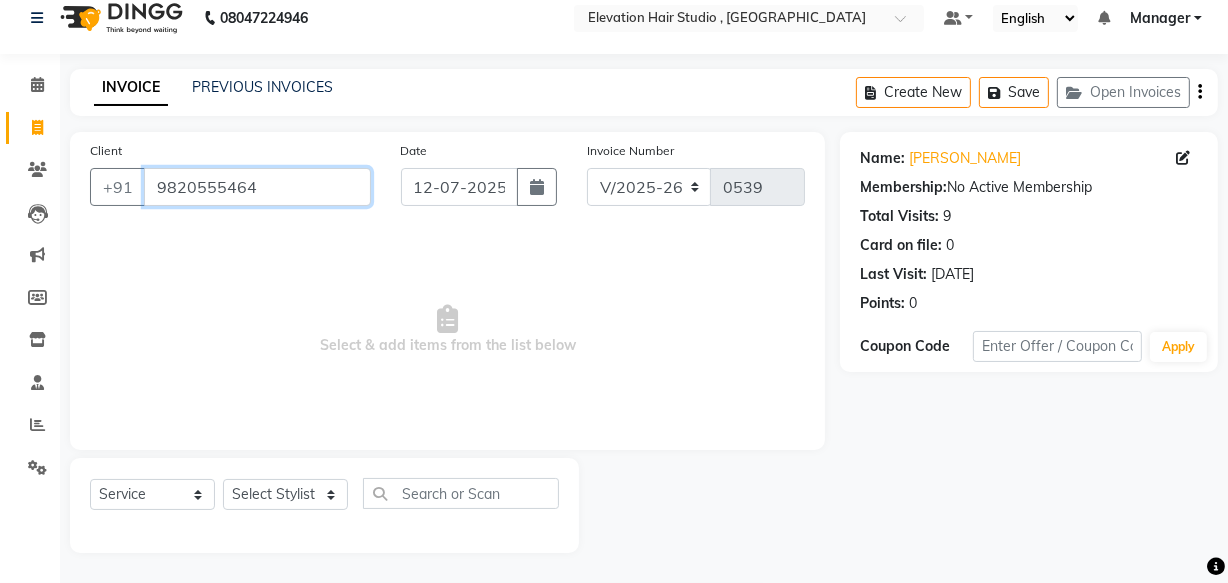 click on "9820555464" at bounding box center (257, 187) 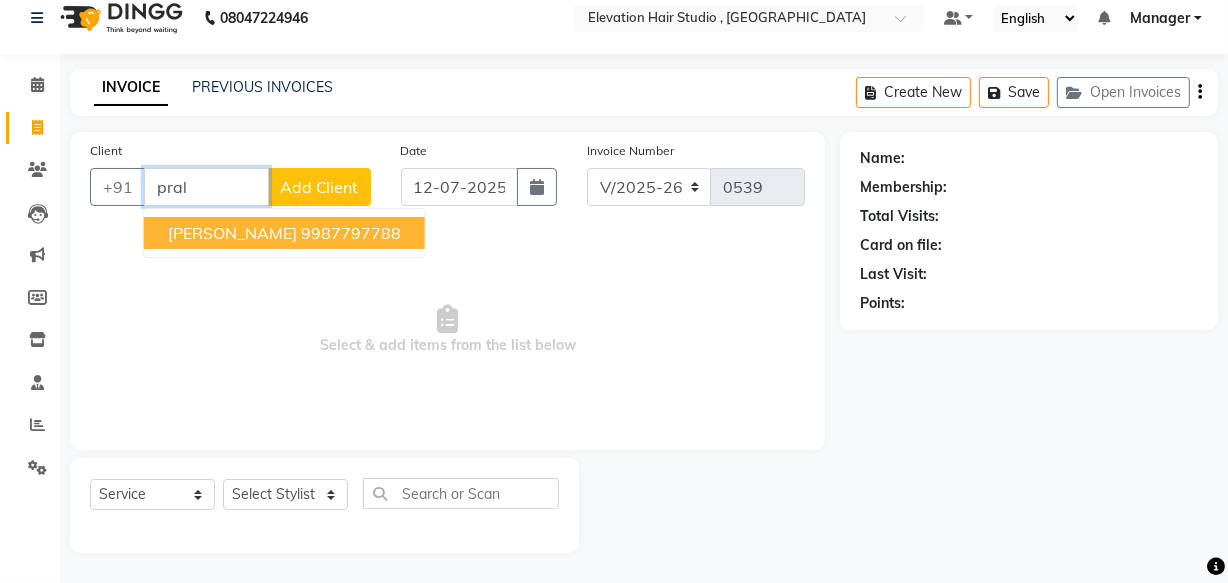 click on "[PERSON_NAME]" at bounding box center [232, 233] 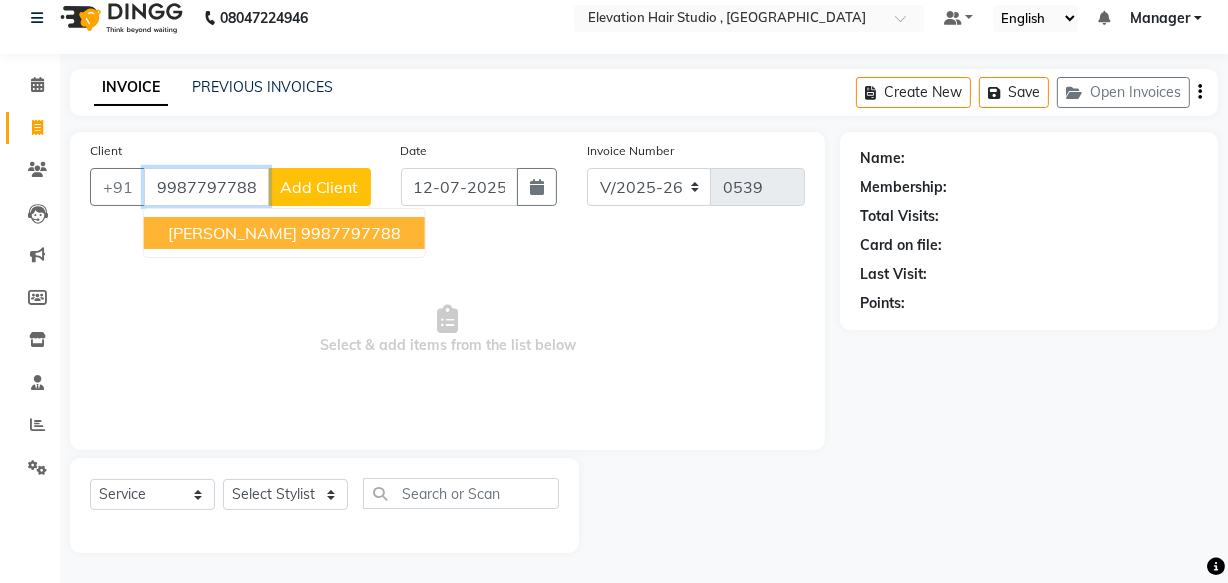 type on "9987797788" 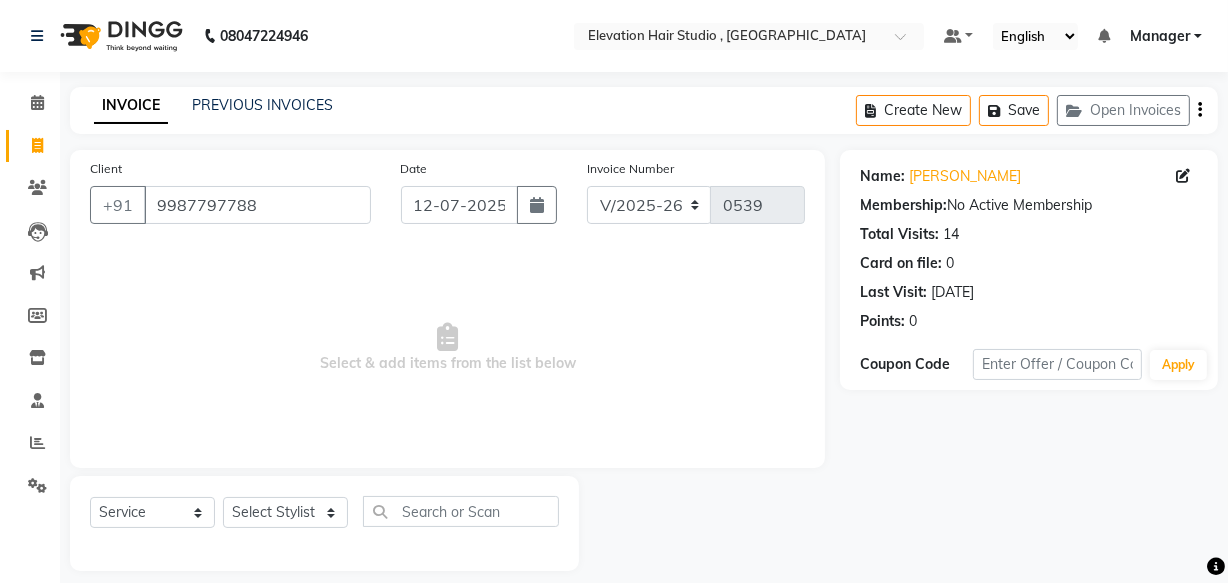scroll, scrollTop: 19, scrollLeft: 0, axis: vertical 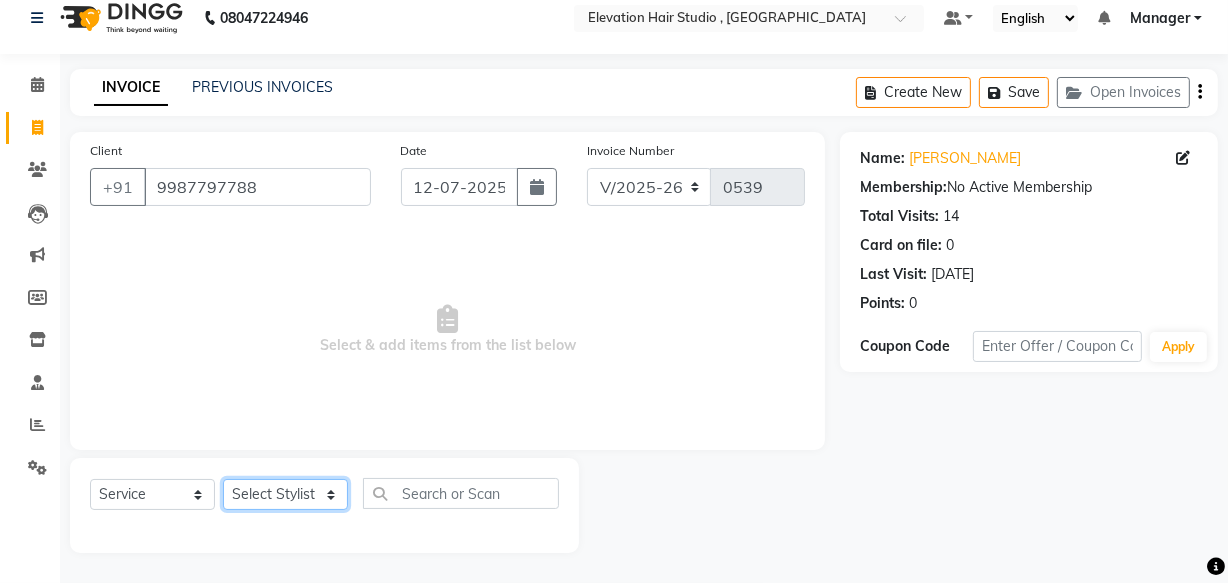 click on "Select Stylist Anish shaikh anjali gautam Ashik ali Dilip Manager mehboob  sameer Sanjay Sarfaraz  Tanvi" 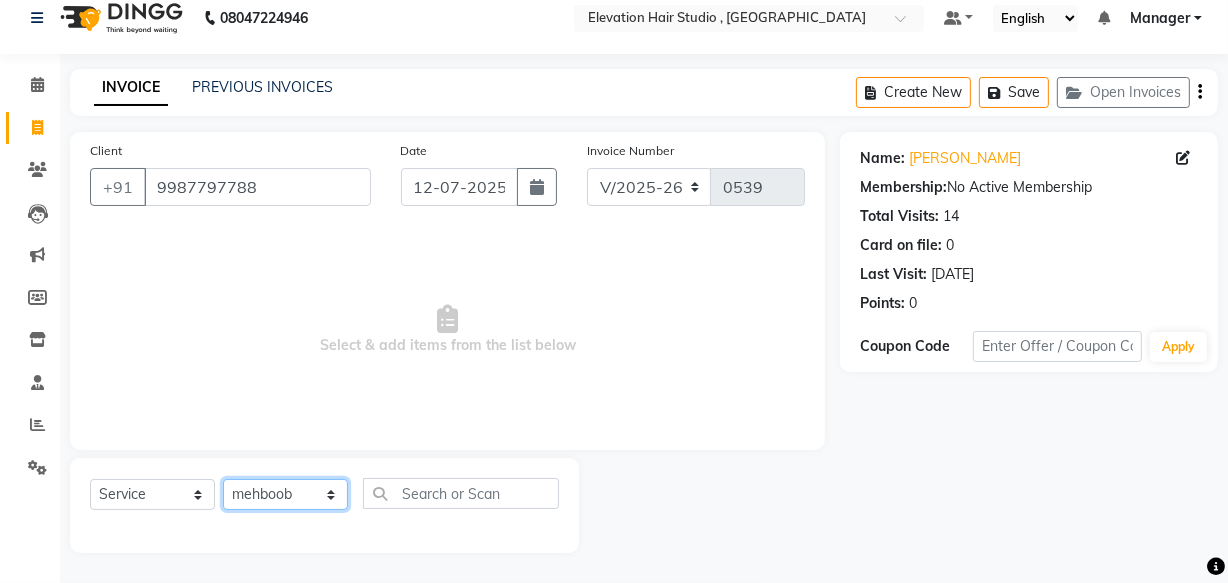 click on "Select Stylist Anish shaikh anjali gautam Ashik ali Dilip Manager mehboob  sameer Sanjay Sarfaraz  Tanvi" 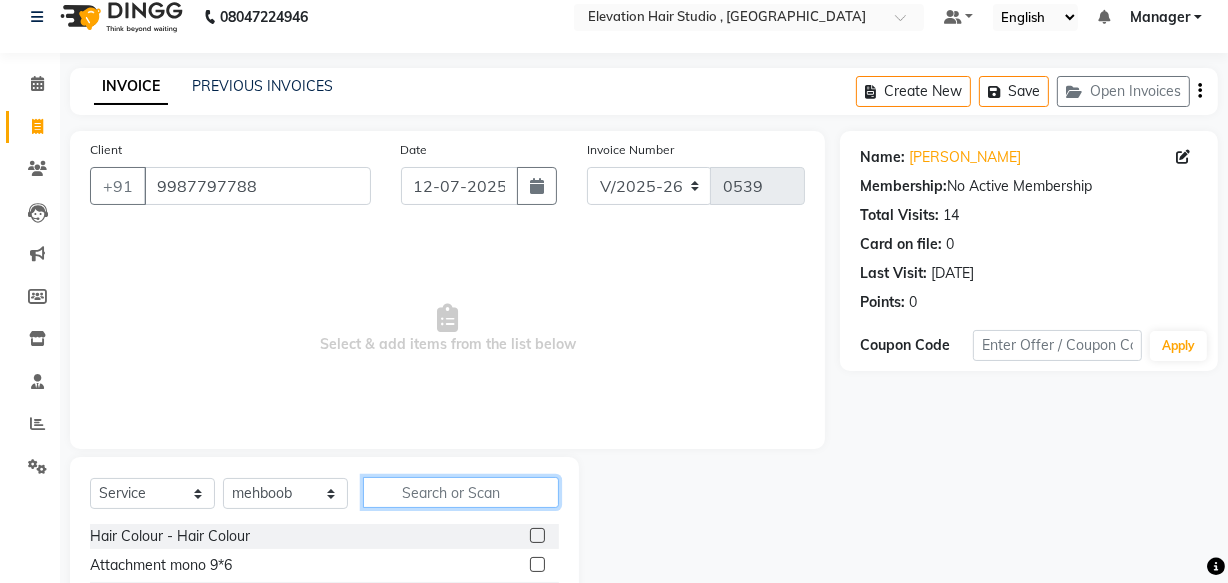 click 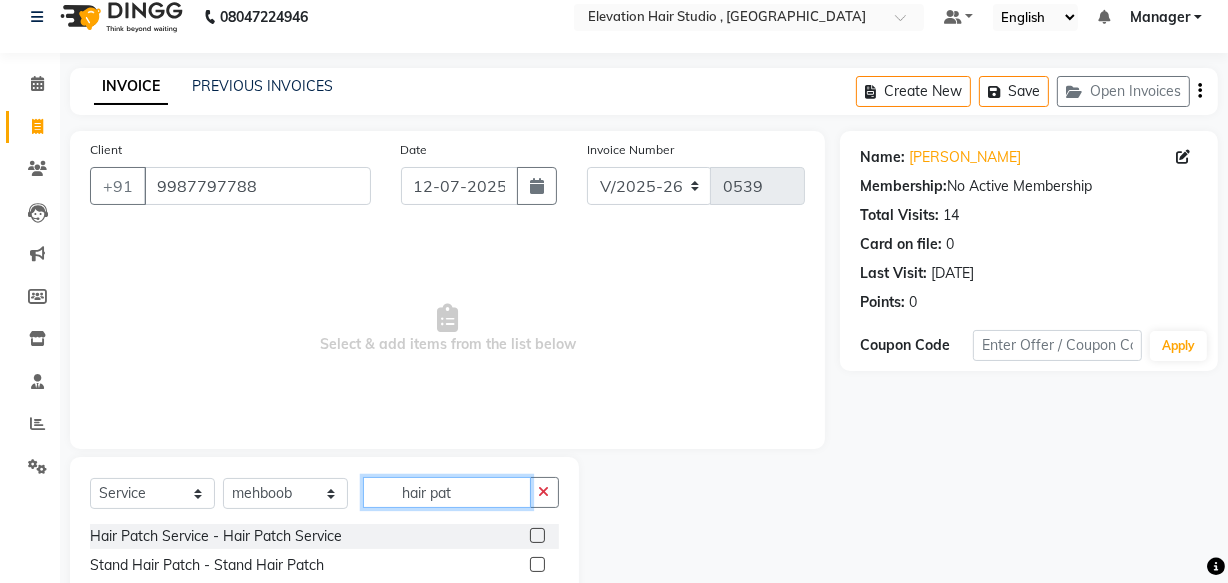 type on "hair pat" 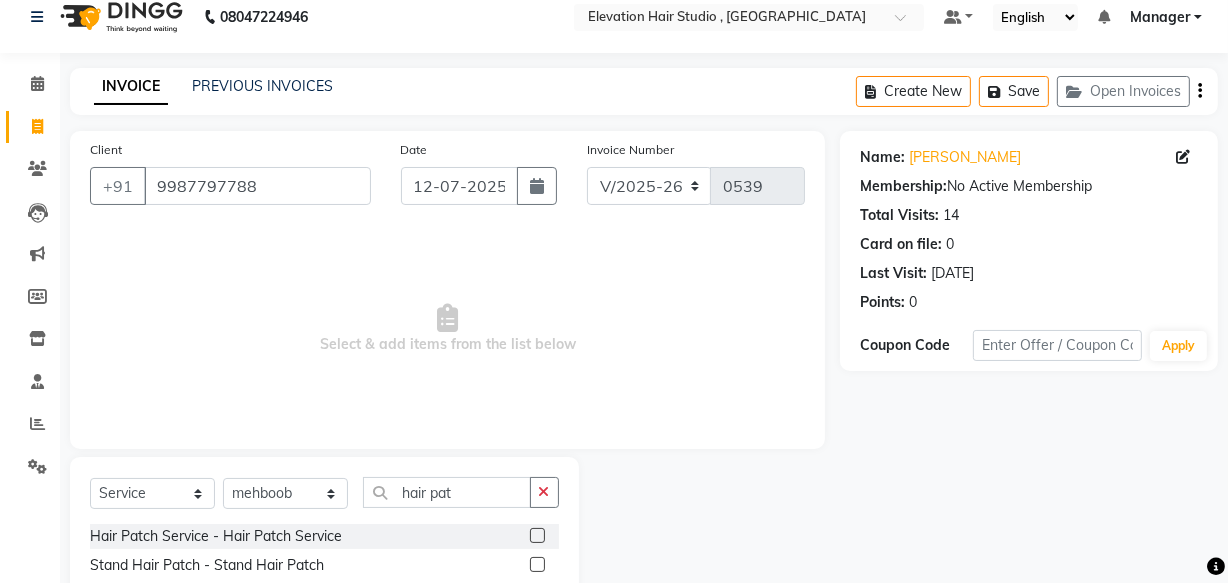 click 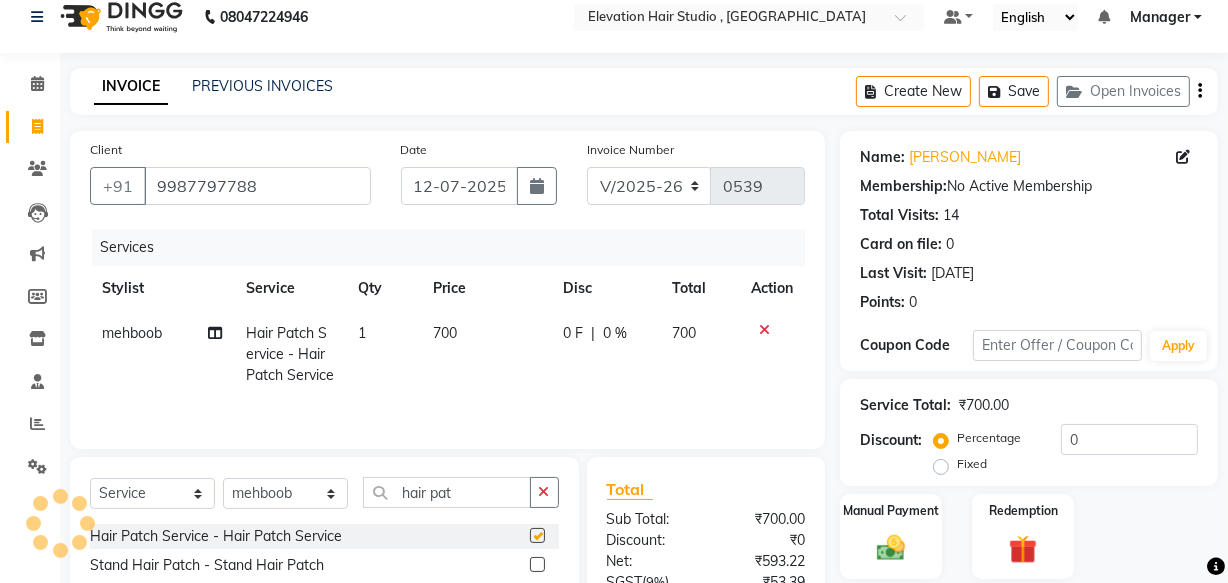 checkbox on "false" 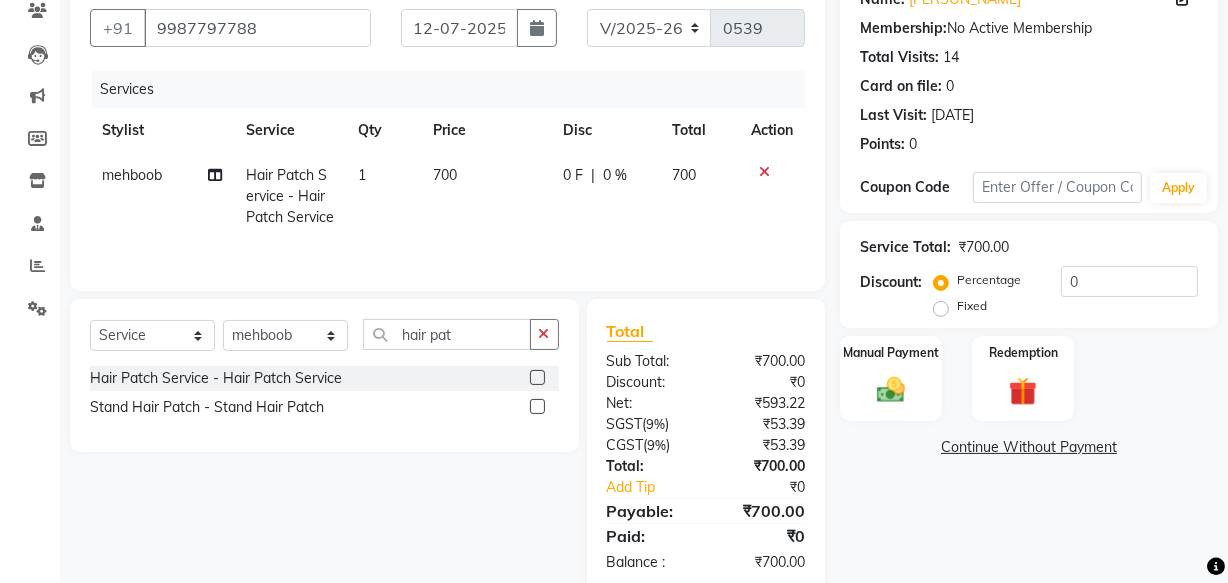 scroll, scrollTop: 218, scrollLeft: 0, axis: vertical 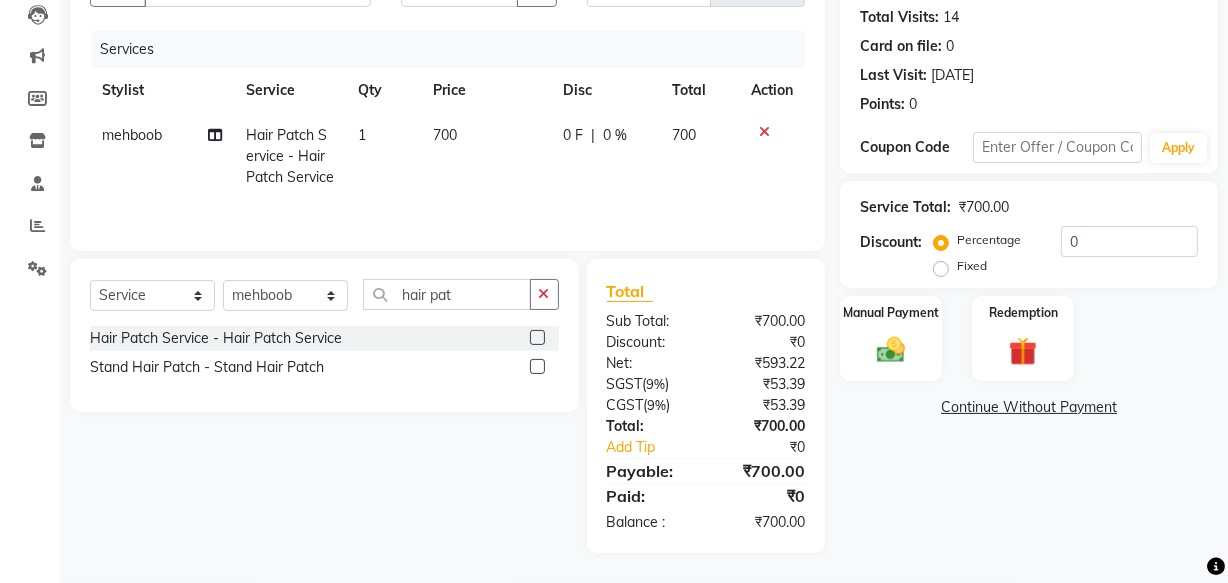 click on "700" 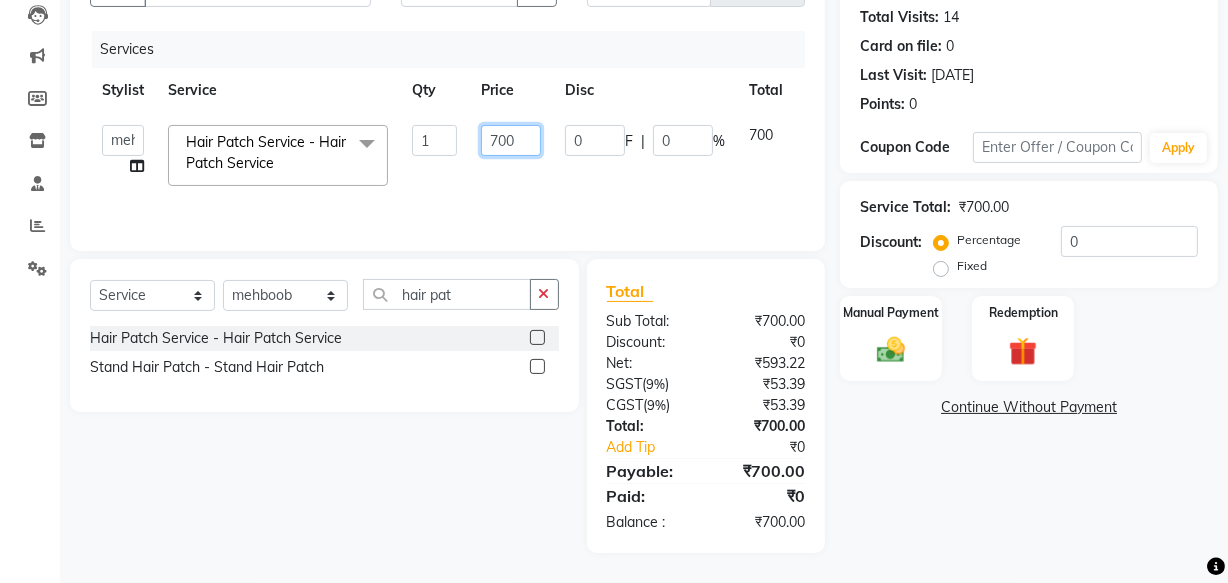 click on "700" 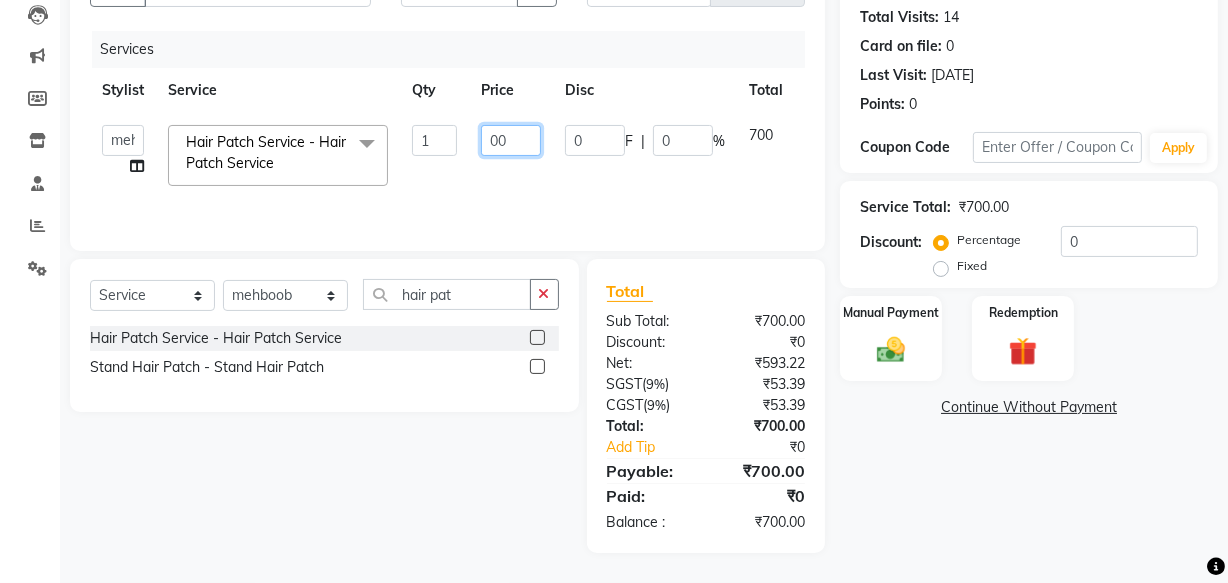 type on "600" 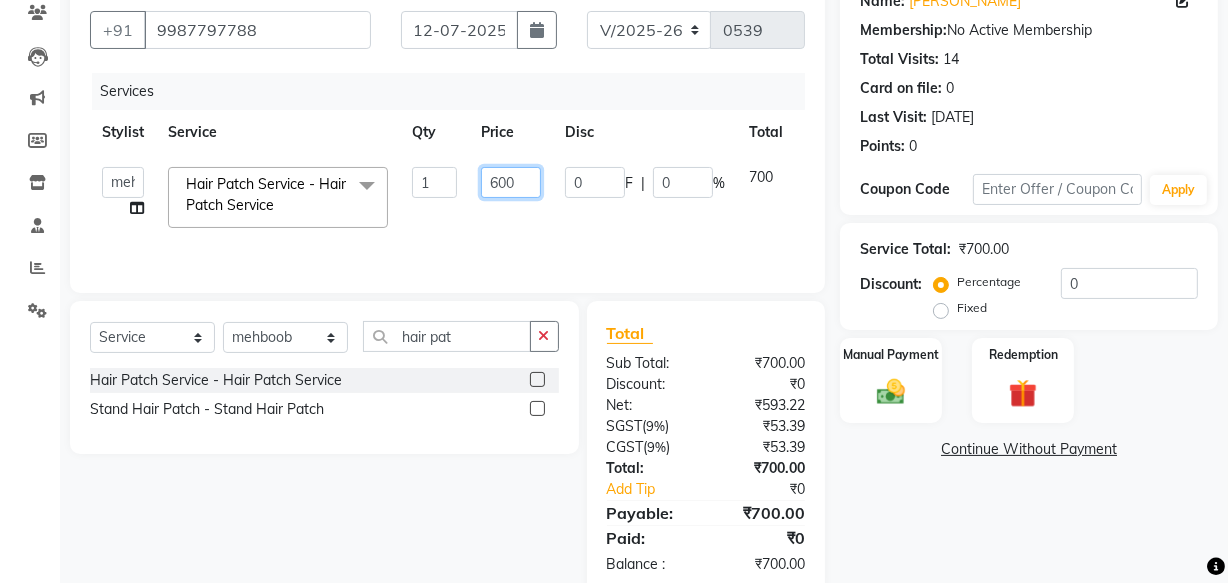 scroll, scrollTop: 218, scrollLeft: 0, axis: vertical 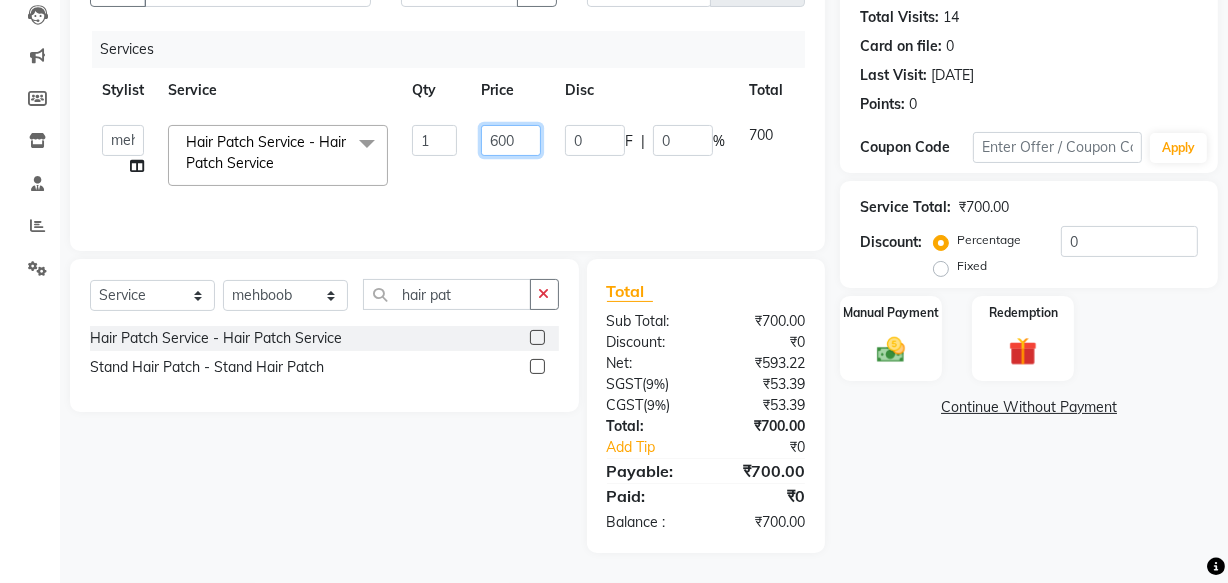 click on "600" 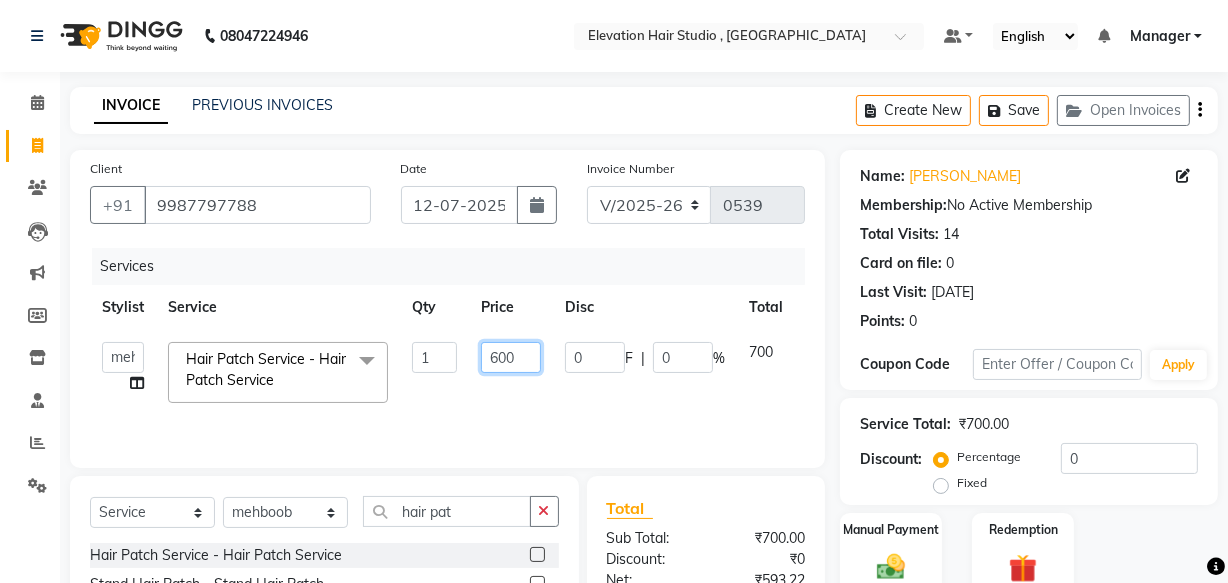 scroll, scrollTop: 218, scrollLeft: 0, axis: vertical 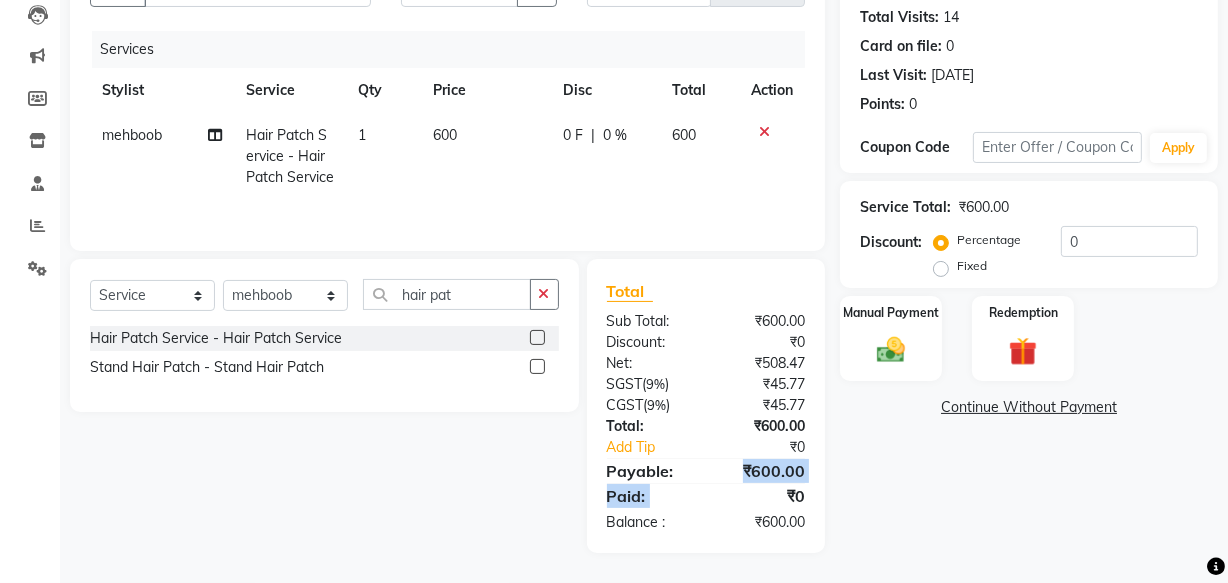 drag, startPoint x: 688, startPoint y: 467, endPoint x: 775, endPoint y: 486, distance: 89.050545 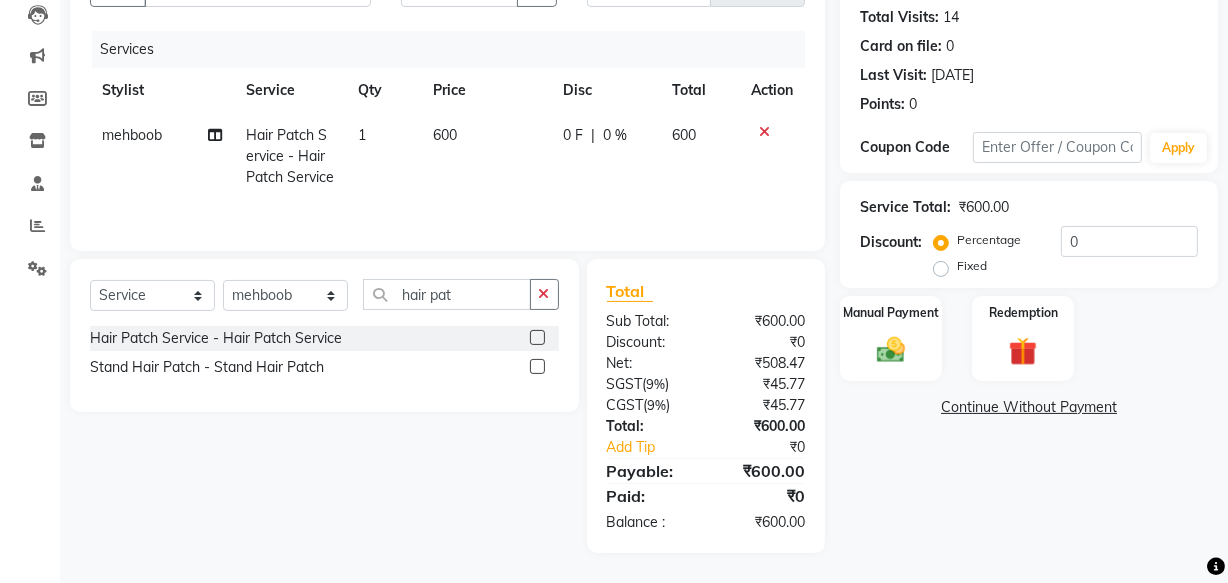 click on "Payable:" 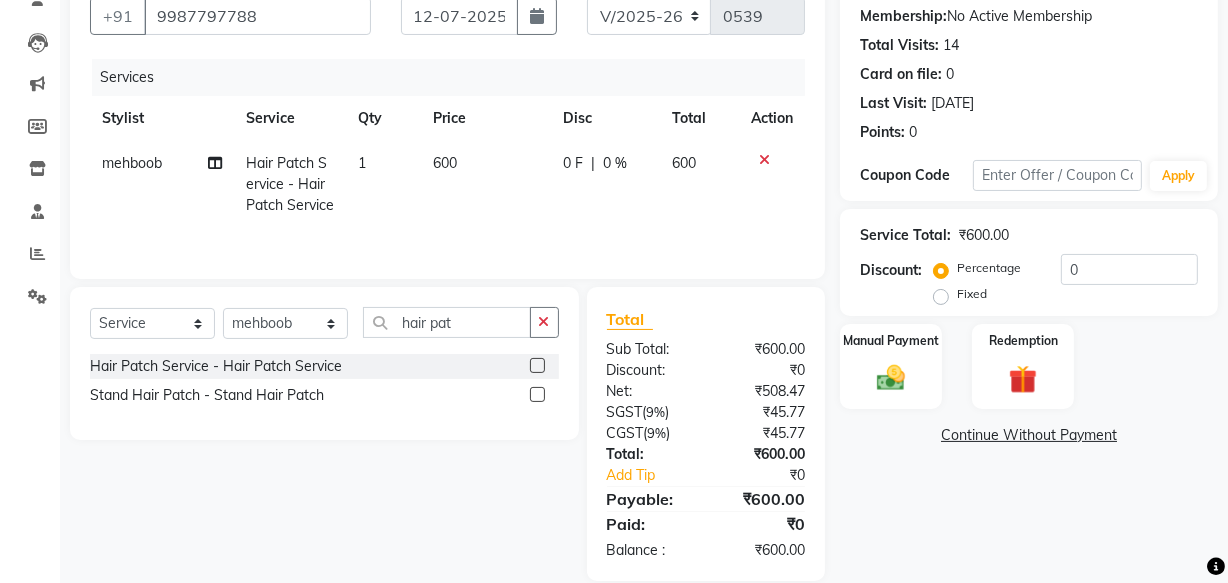 scroll, scrollTop: 218, scrollLeft: 0, axis: vertical 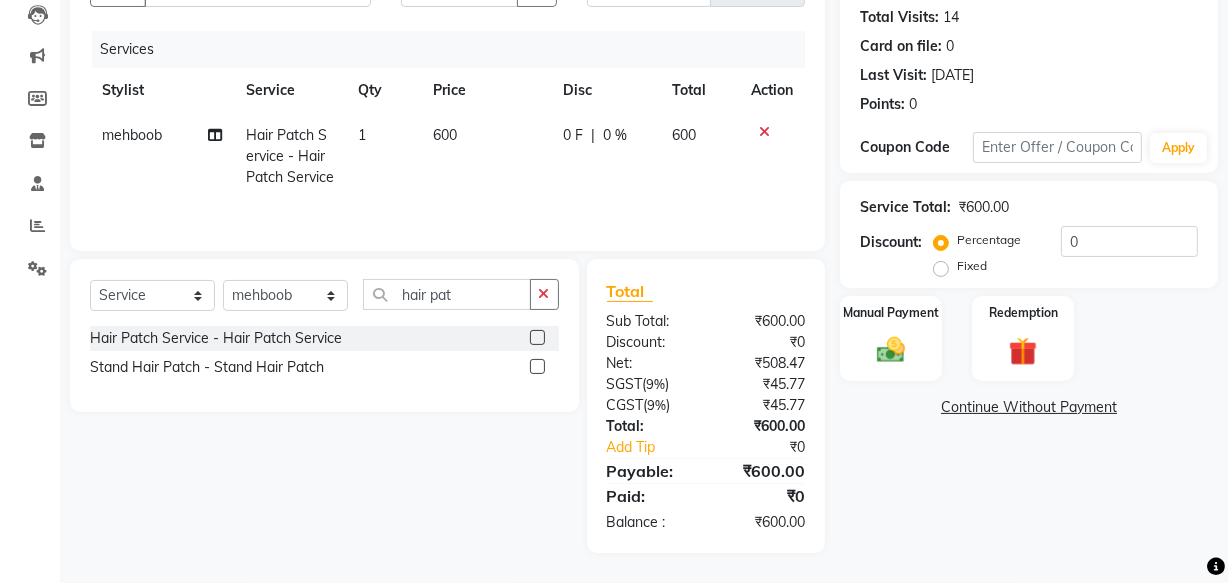 click on "Name: Pralhad  Membership:  No Active Membership  Total Visits:  14 Card on file:  0 Last Visit:   01-07-2025 Points:   0  Coupon Code Apply Service Total:  ₹600.00  Discount:  Percentage   Fixed  0 Manual Payment Redemption  Continue Without Payment" 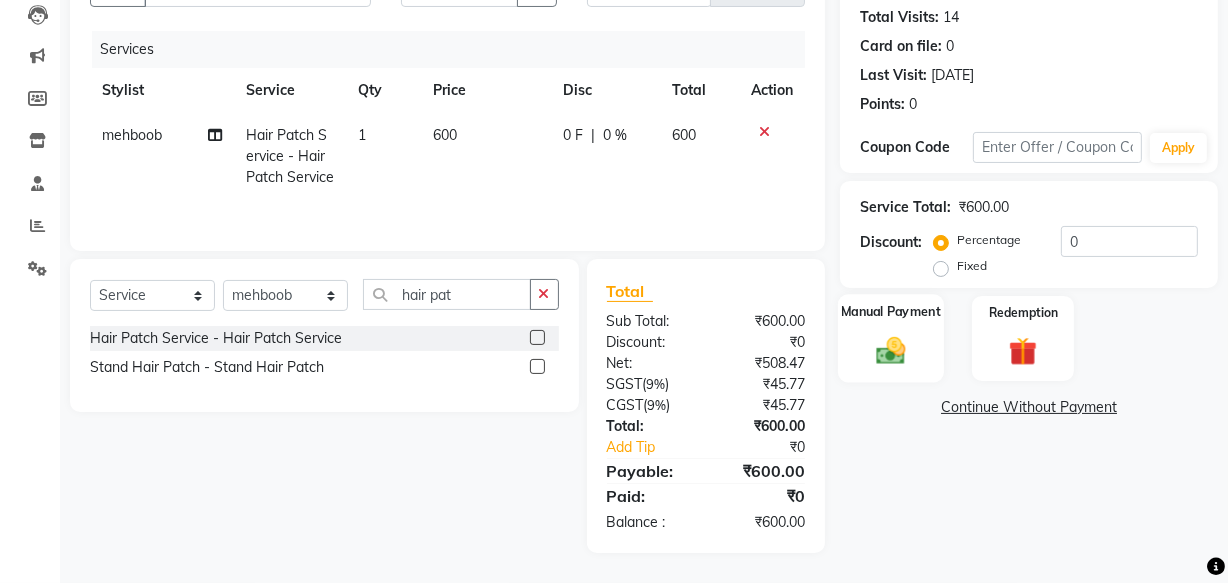 click 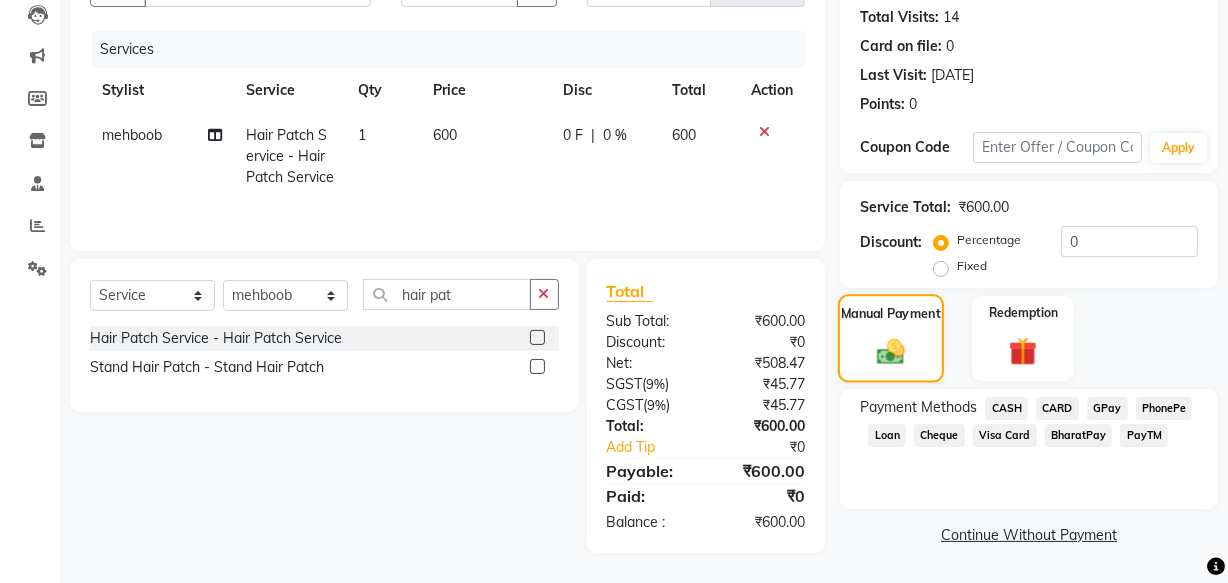 click 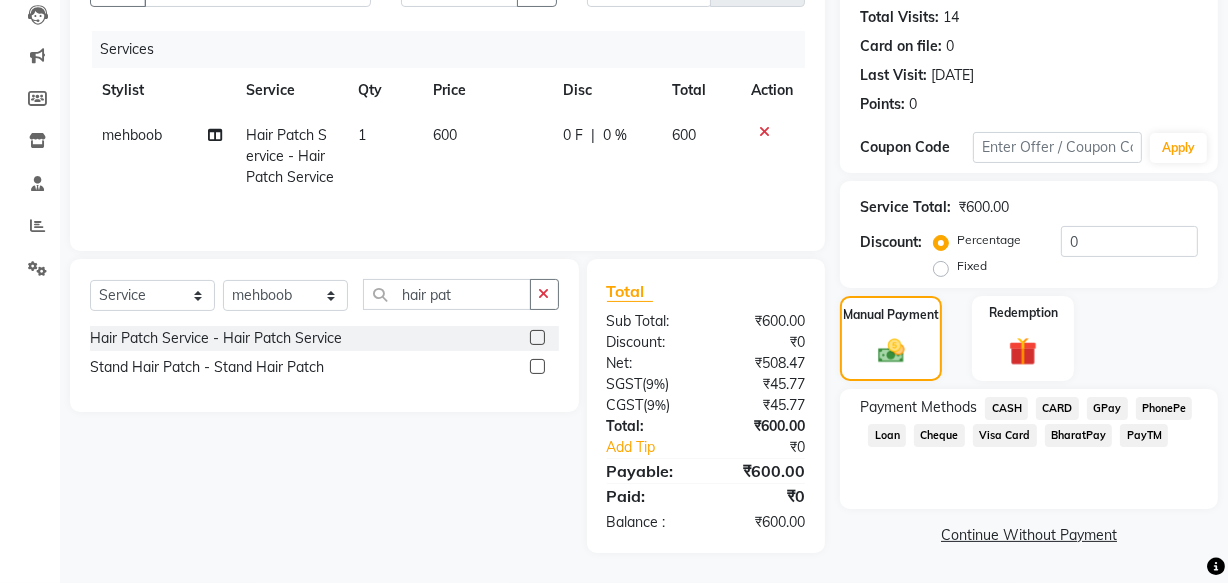 click on "Select  Service  Product  Membership  Package Voucher Prepaid Gift Card  Select Stylist Anish shaikh anjali gautam Ashik ali Dilip Manager mehboob  sameer Sanjay Sarfaraz  Tanvi hair pat Hair Patch Service - Hair Patch Service  Stand Hair Patch - Stand Hair Patch" 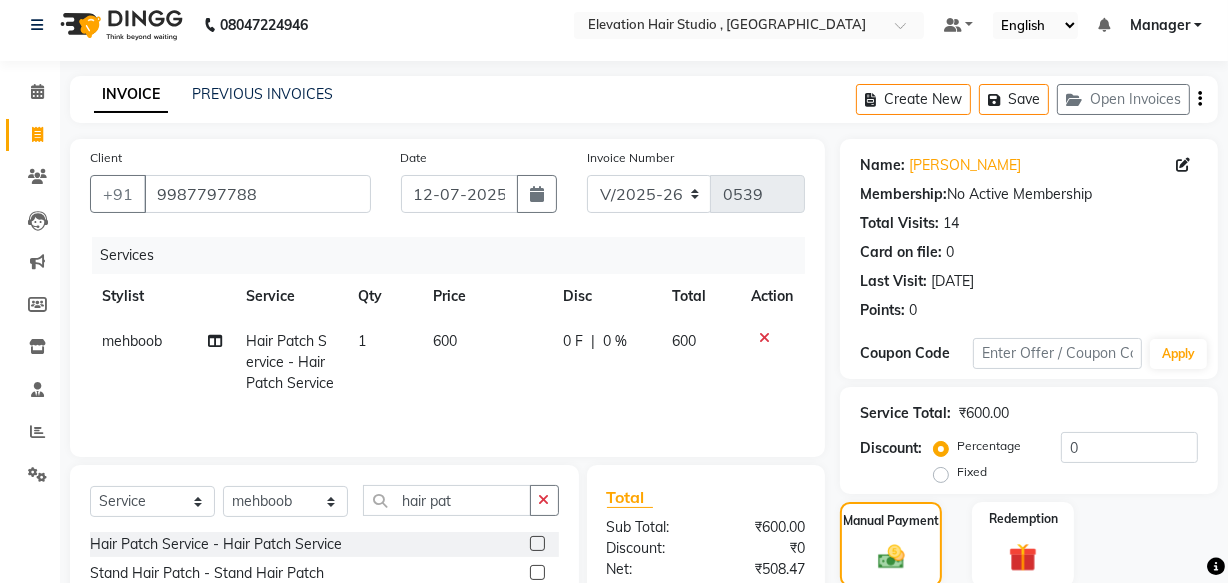 scroll, scrollTop: 0, scrollLeft: 0, axis: both 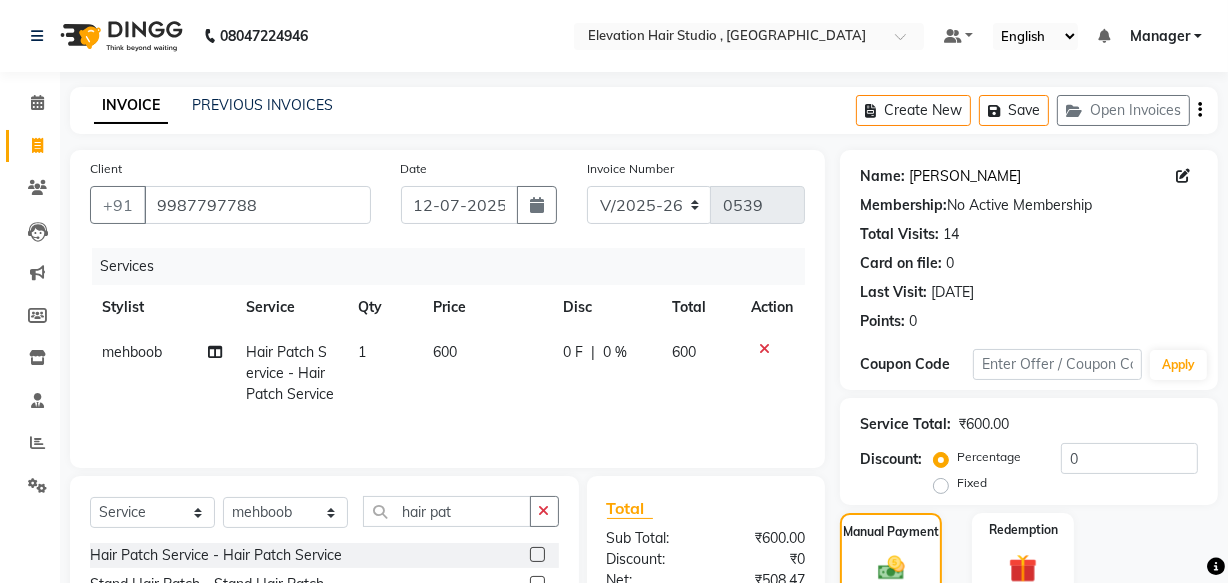 click on "Pralhad" 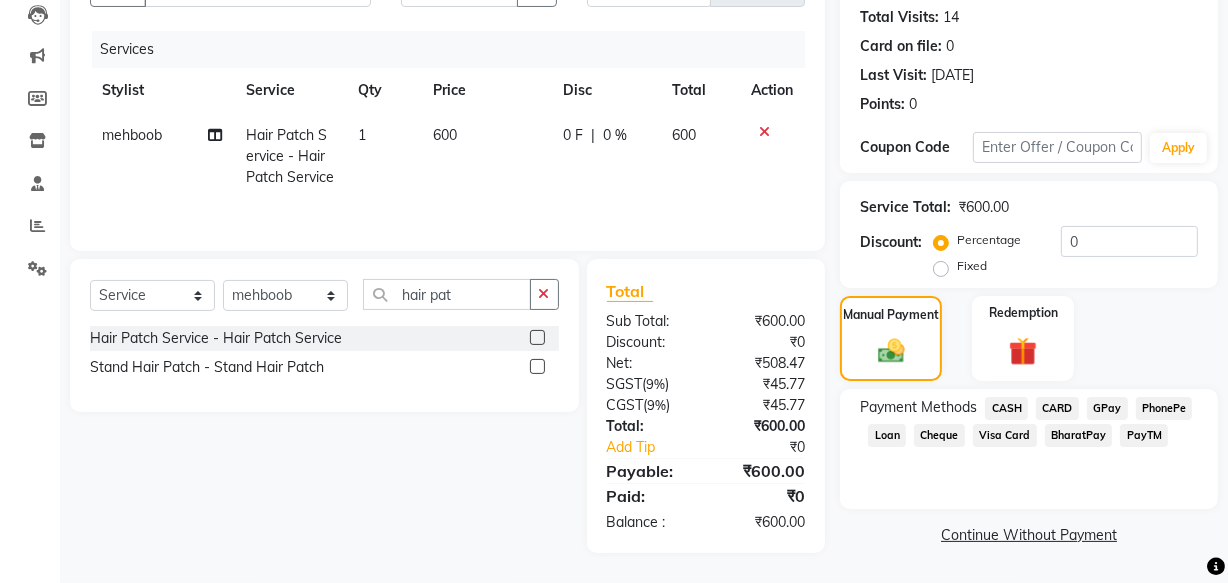 scroll, scrollTop: 218, scrollLeft: 0, axis: vertical 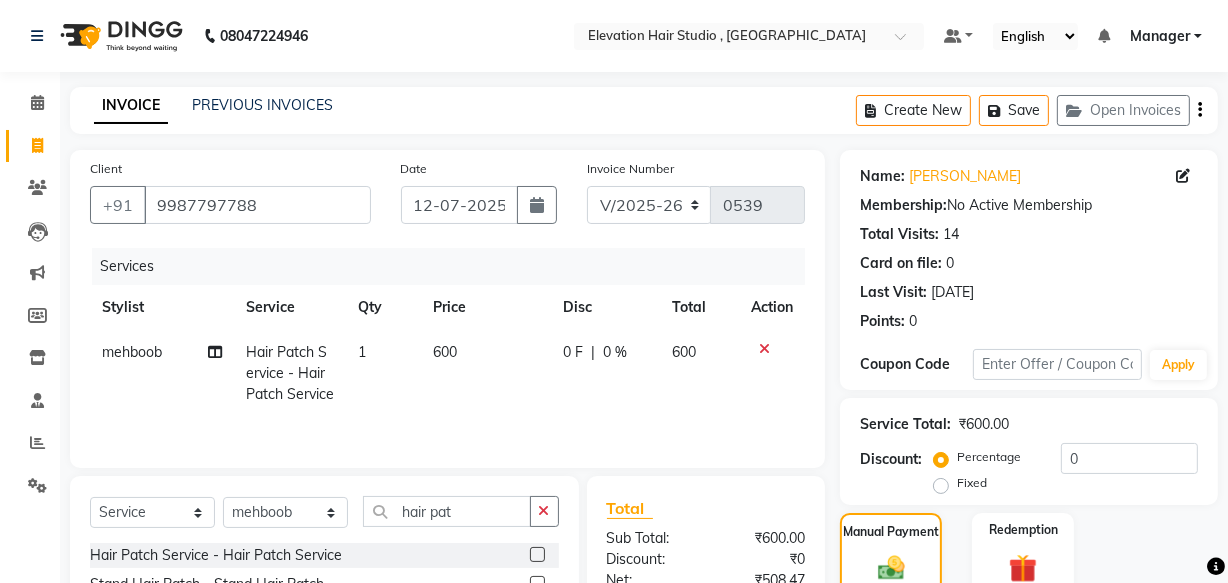 click 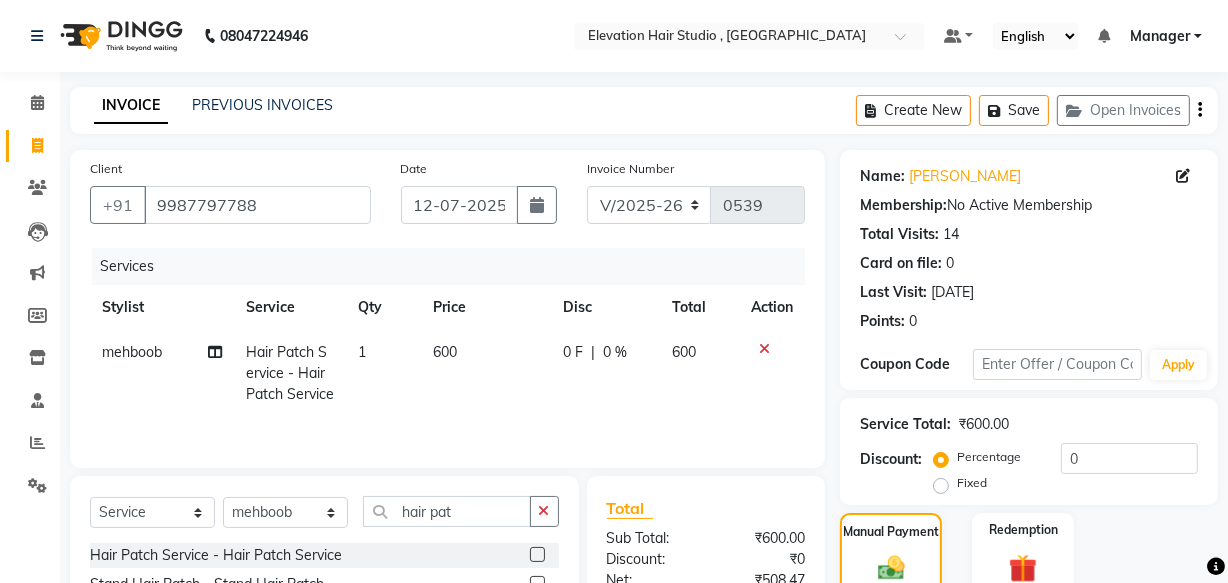 select on "6886" 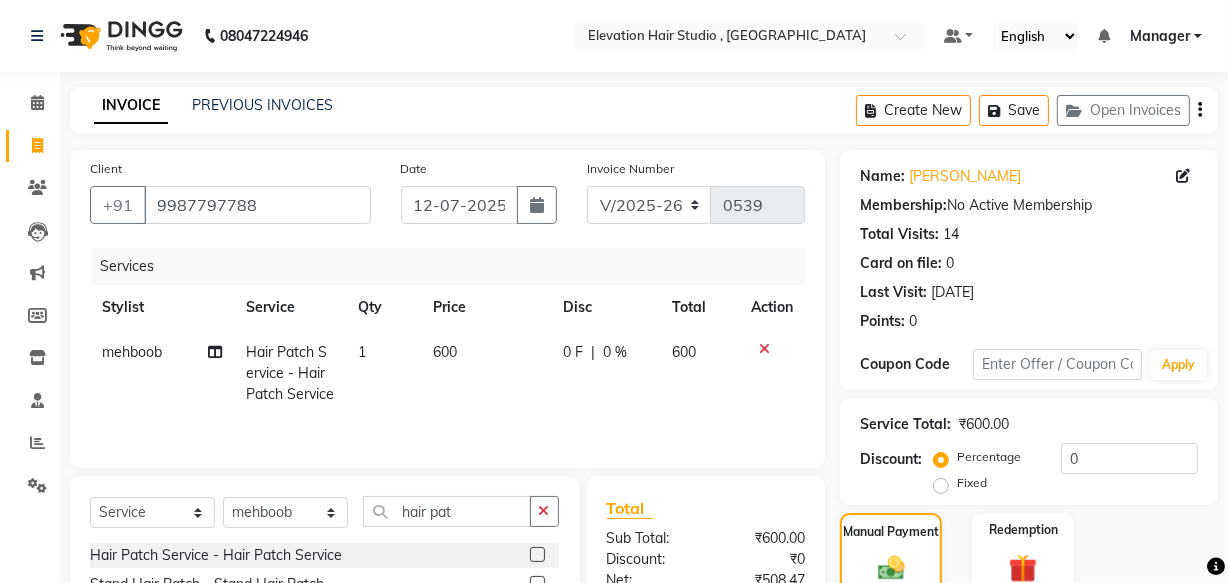 select on "service" 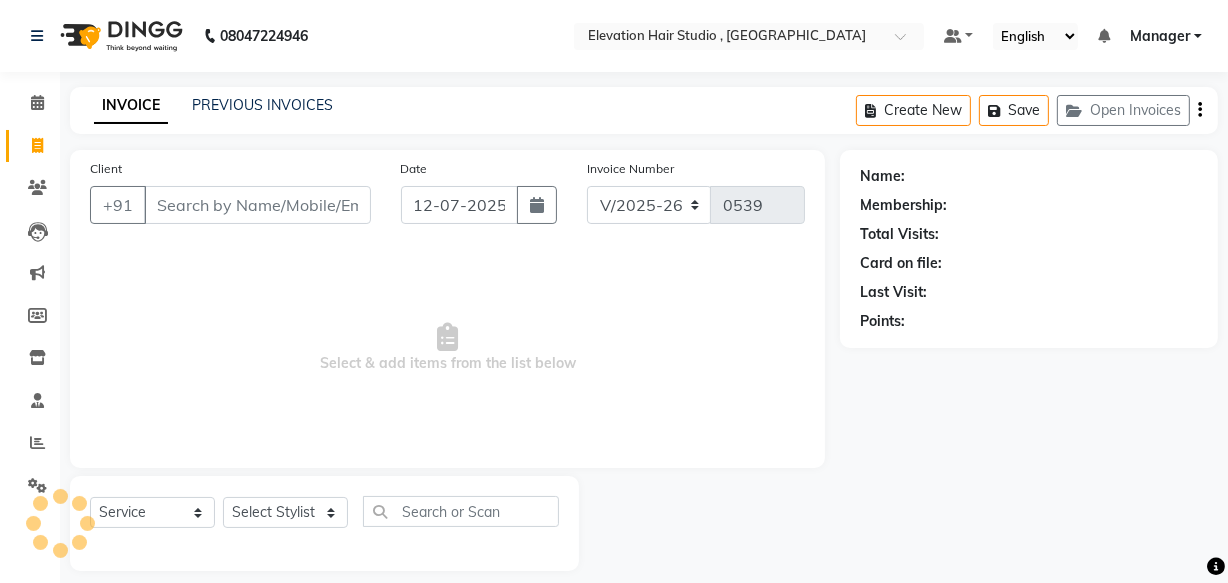 scroll, scrollTop: 19, scrollLeft: 0, axis: vertical 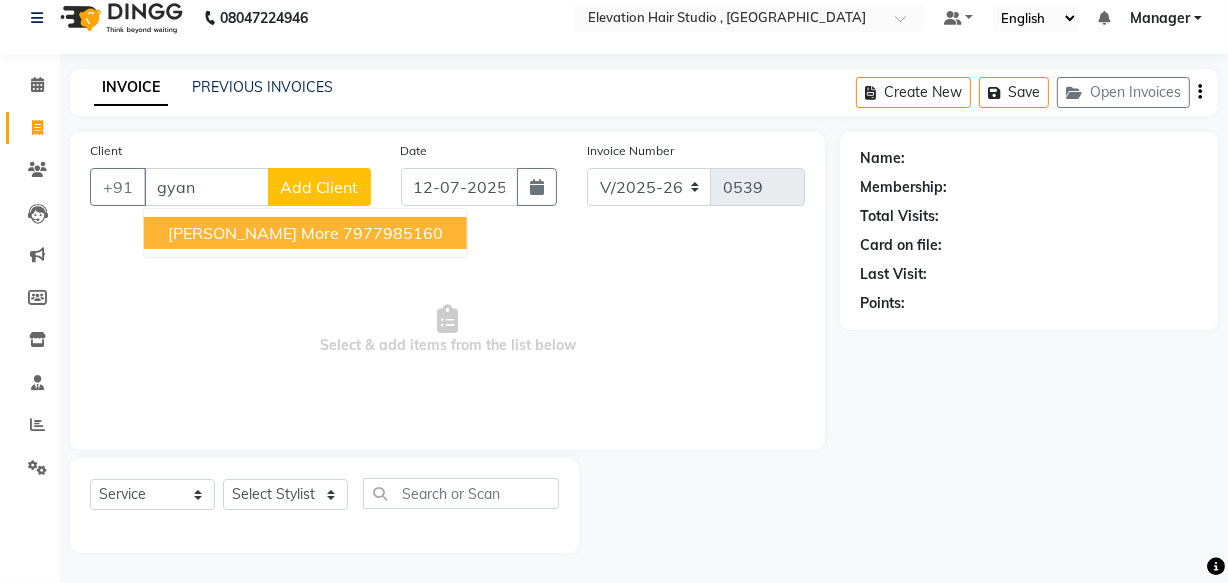 click on "gyaneshwar more" at bounding box center [253, 233] 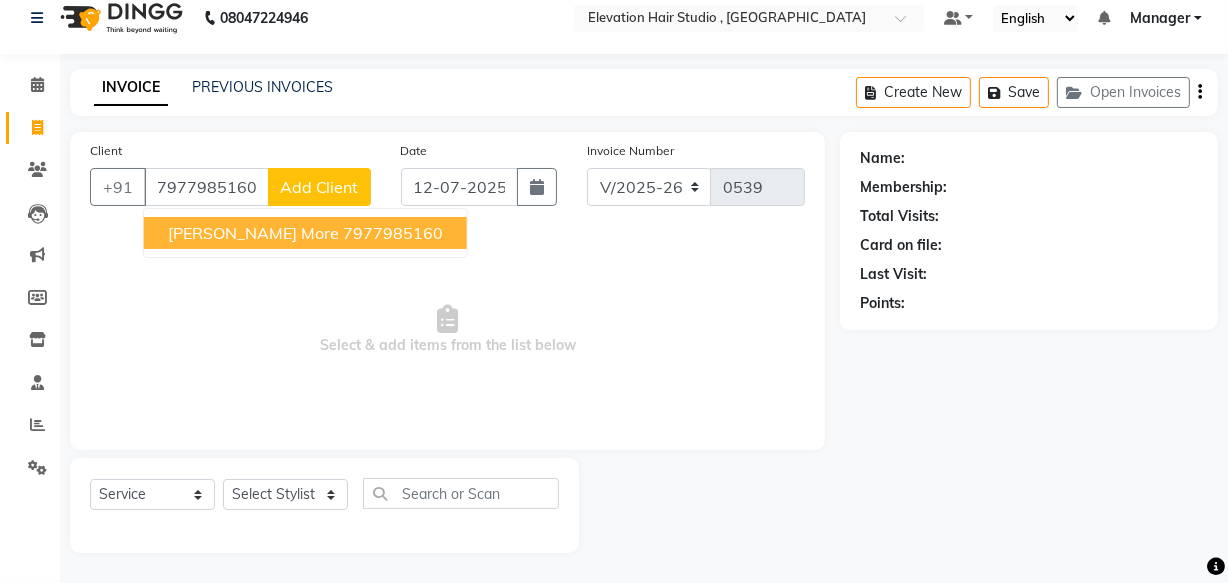 type on "7977985160" 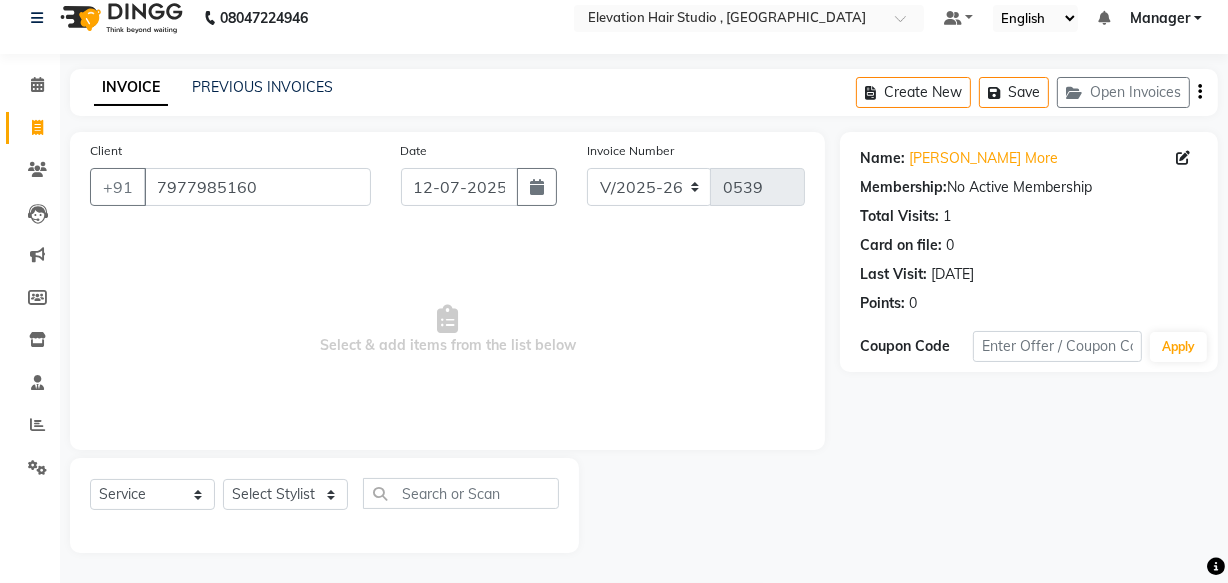 click on "Client +91 7977985160" 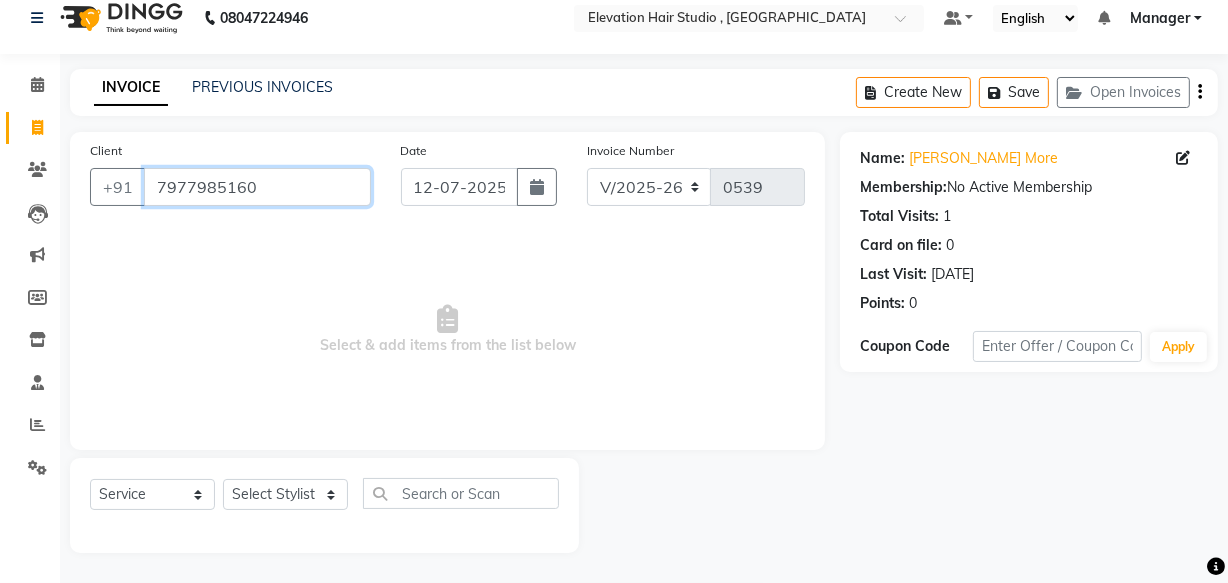 click on "7977985160" at bounding box center (257, 187) 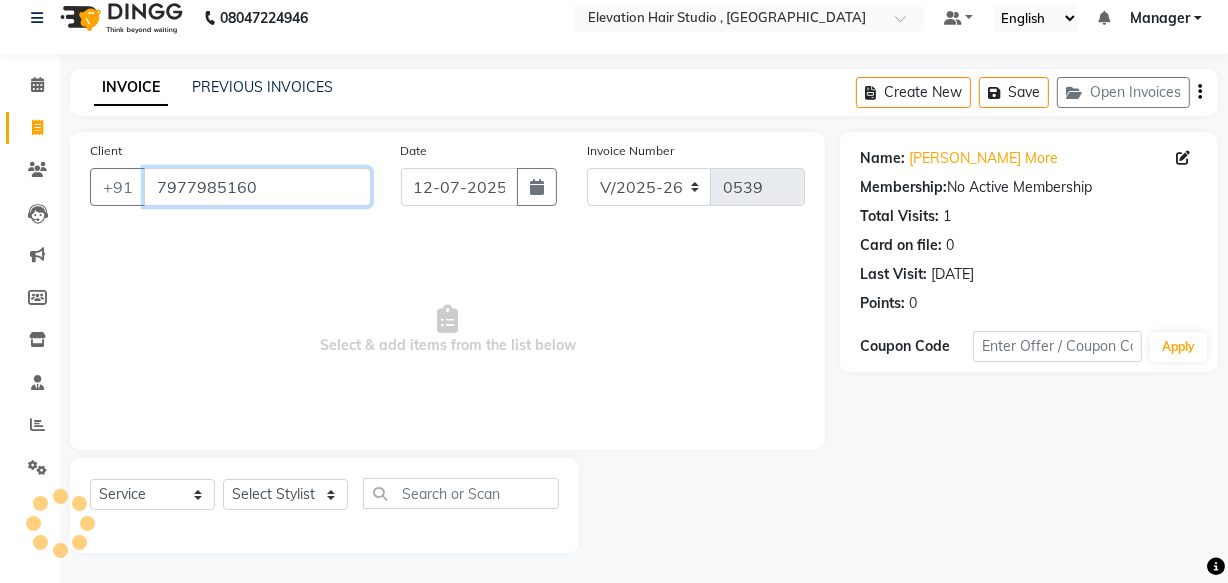 drag, startPoint x: 188, startPoint y: 171, endPoint x: 156, endPoint y: 187, distance: 35.77709 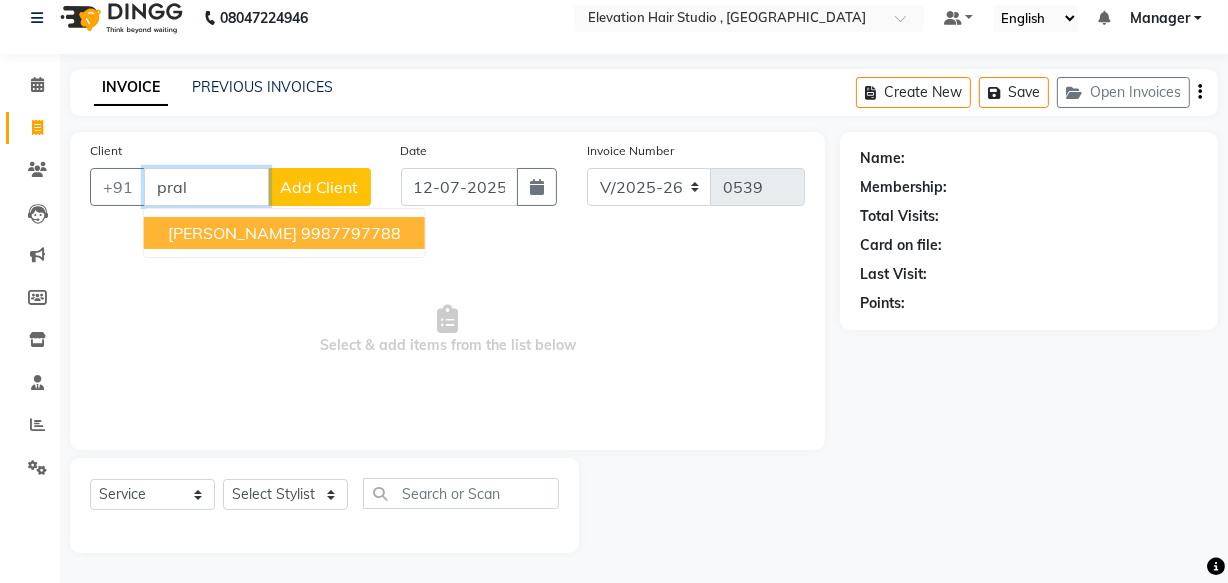 click on "9987797788" at bounding box center [351, 233] 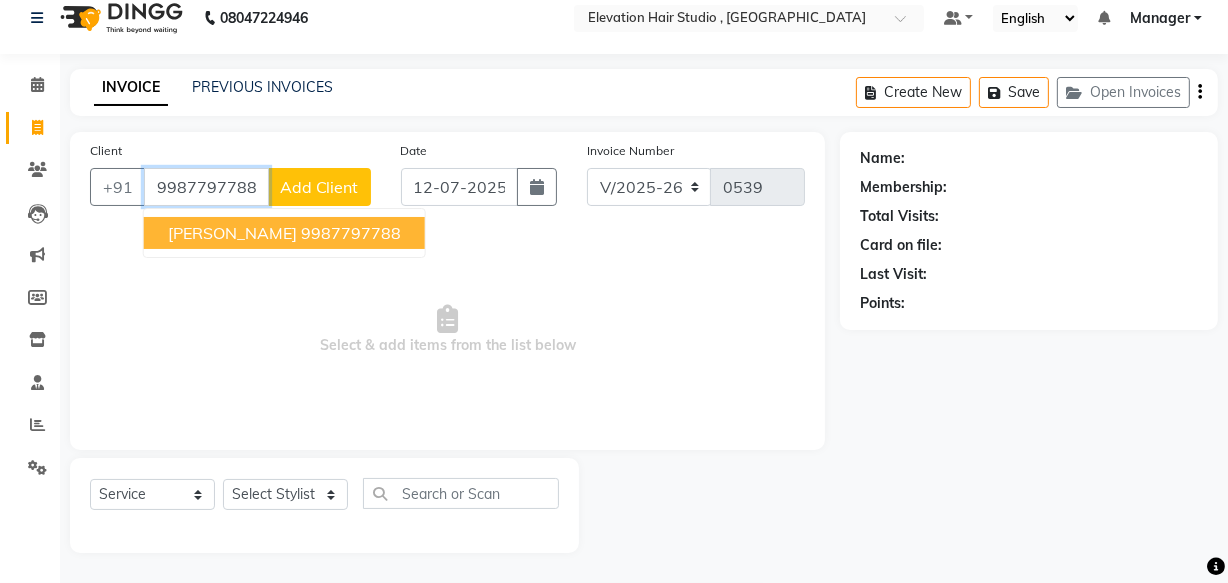 type on "9987797788" 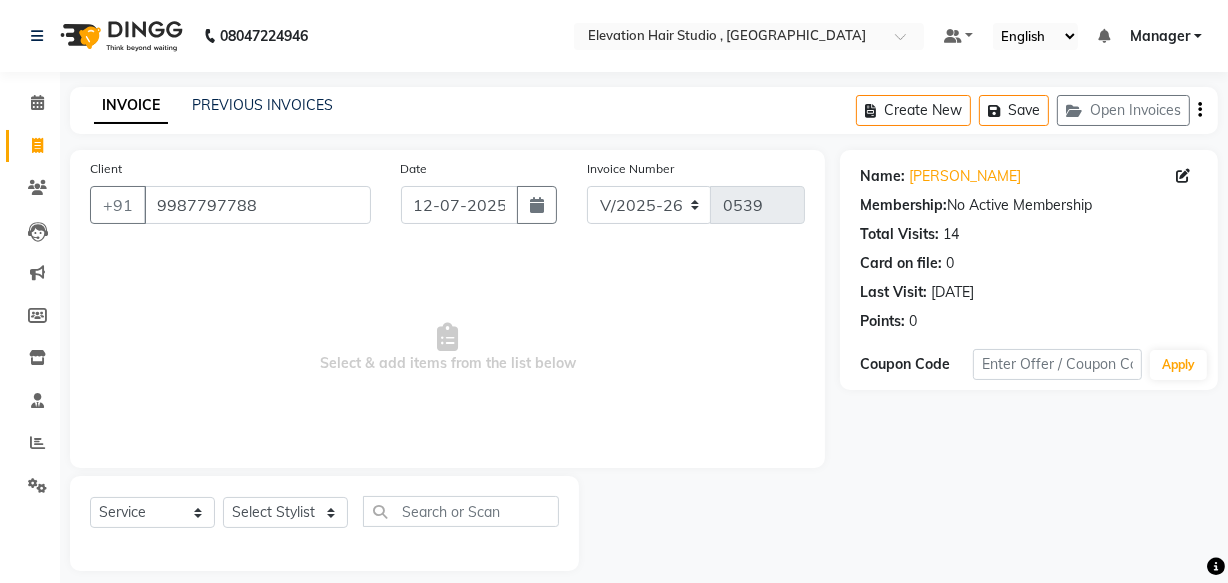 scroll, scrollTop: 19, scrollLeft: 0, axis: vertical 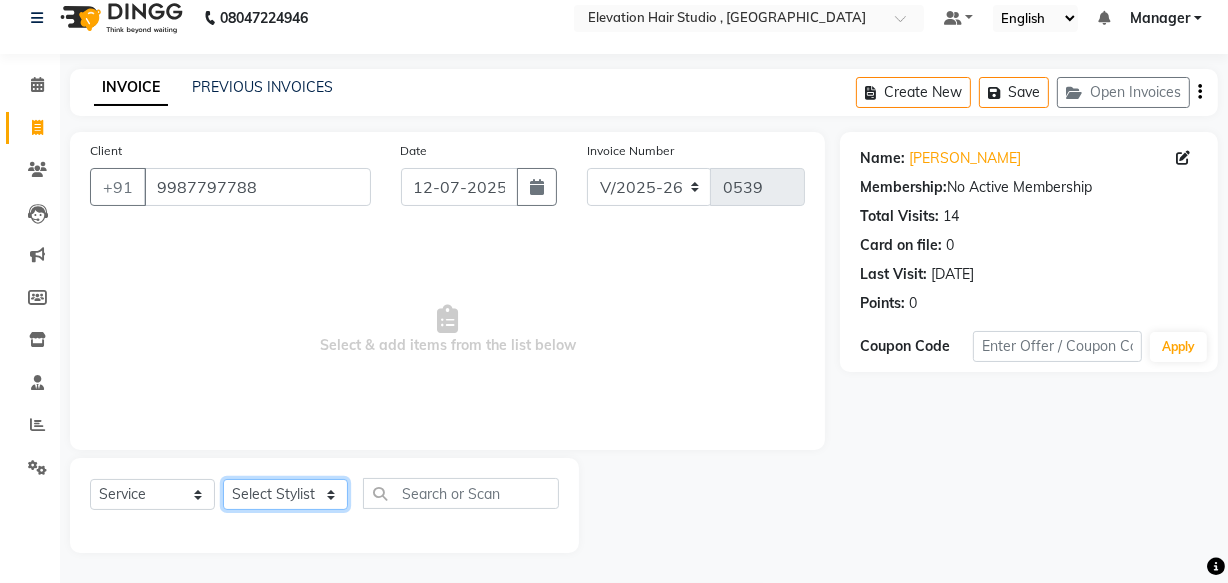 click on "Select Stylist Anish shaikh anjali gautam Ashik ali Dilip Manager mehboob  sameer Sanjay Sarfaraz  Tanvi" 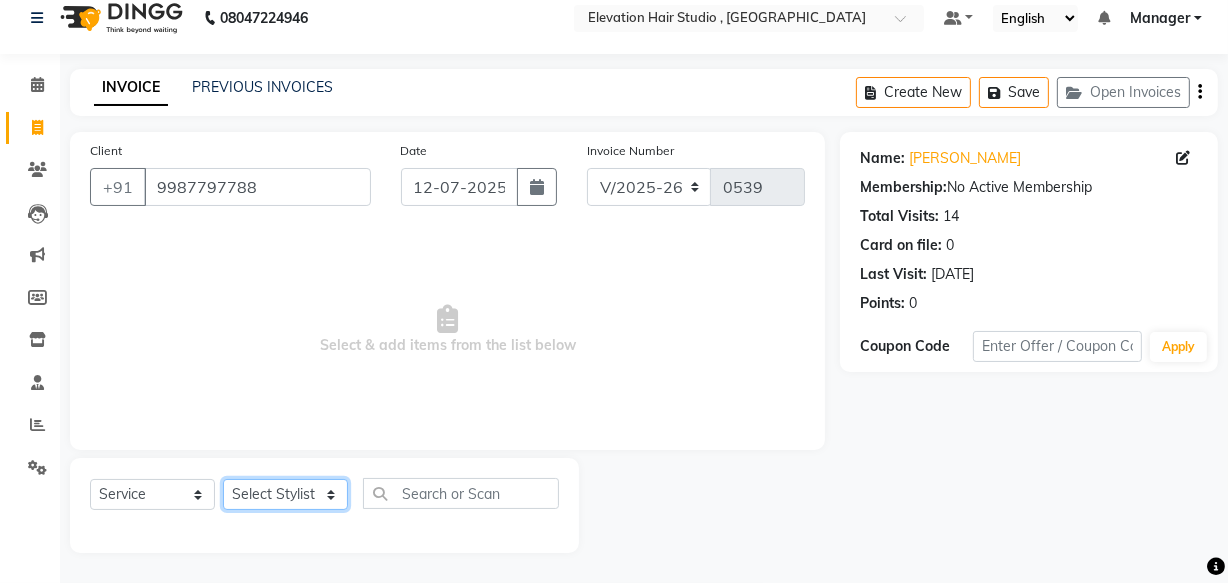 select on "62586" 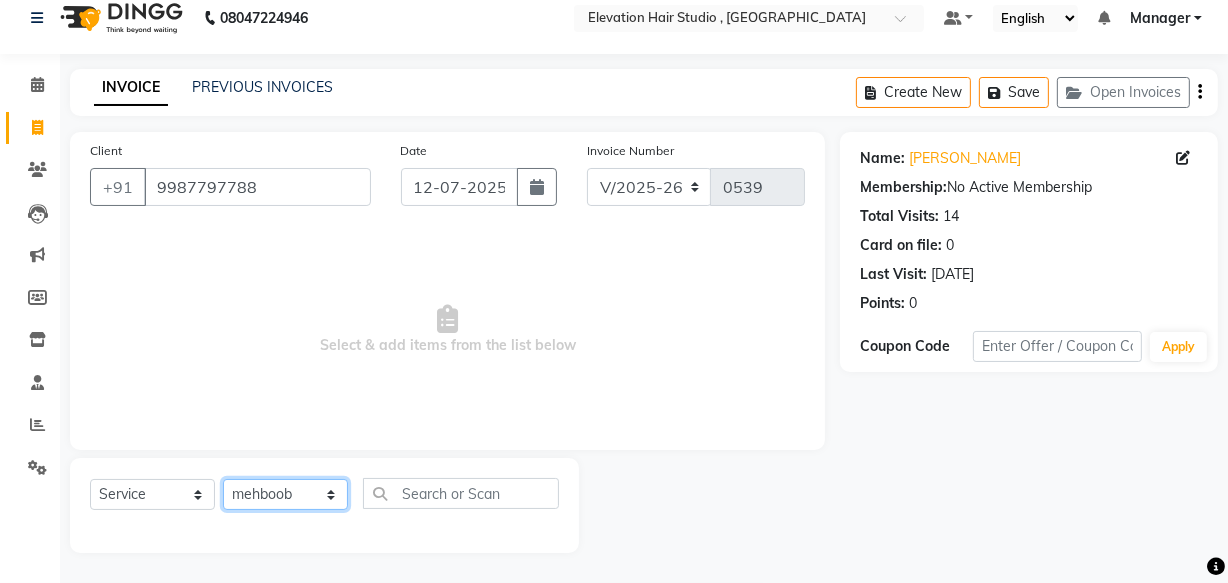 click on "Select Stylist Anish shaikh anjali gautam Ashik ali Dilip Manager mehboob  sameer Sanjay Sarfaraz  Tanvi" 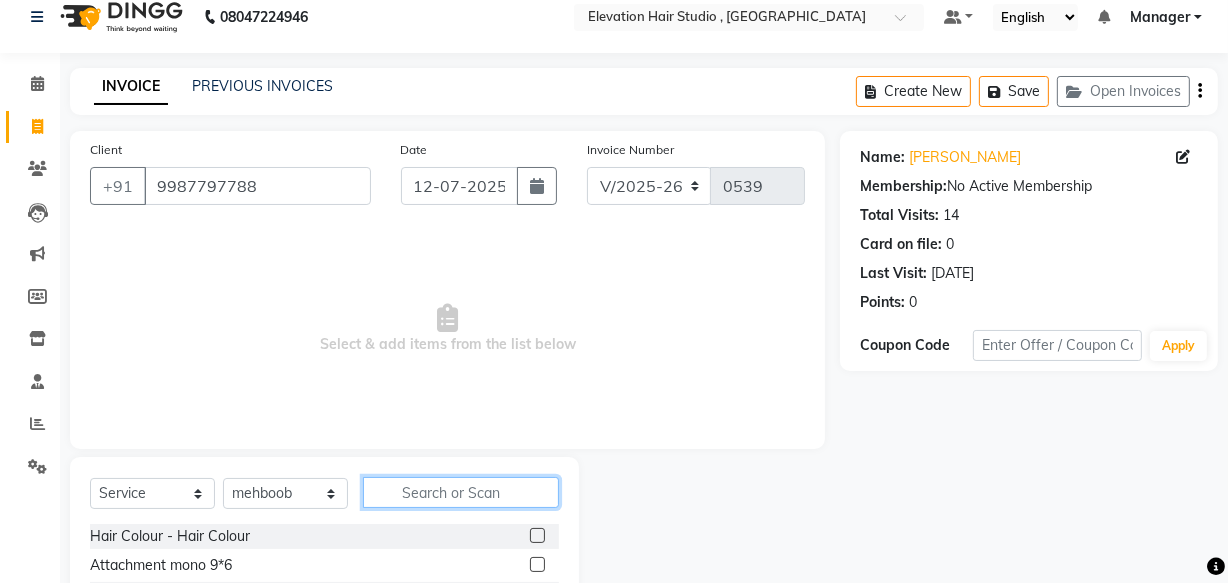 click 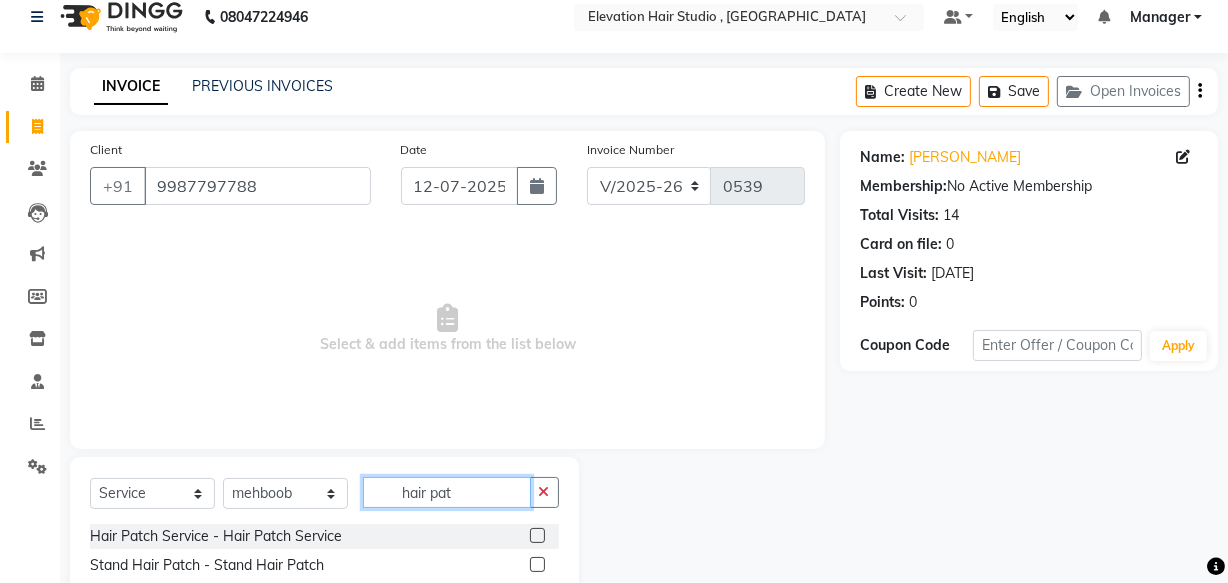 type on "hair pat" 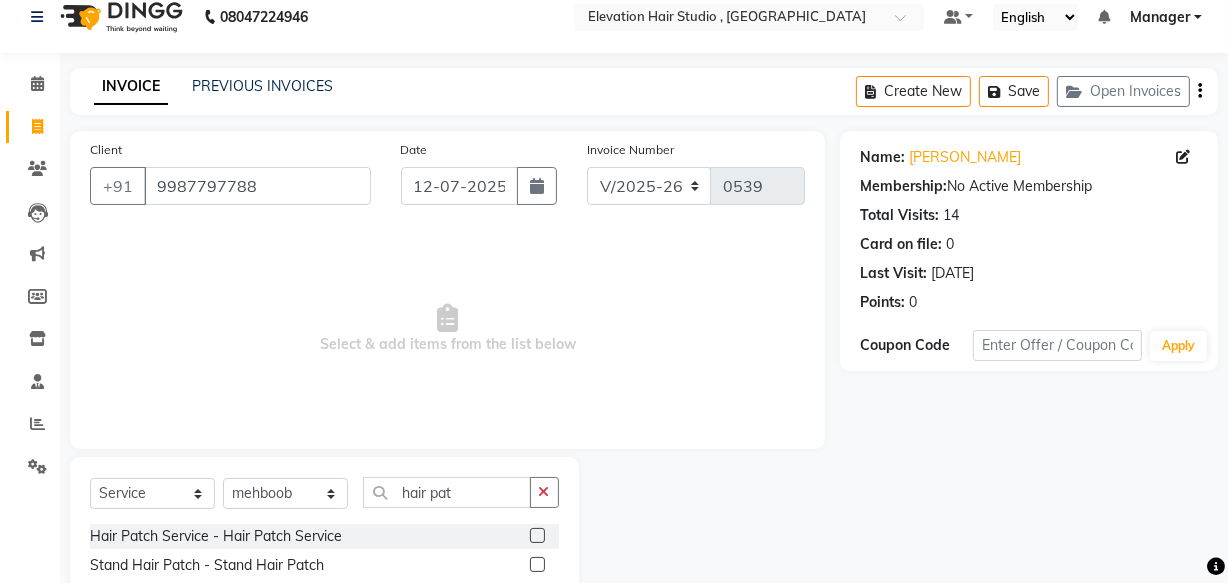 click 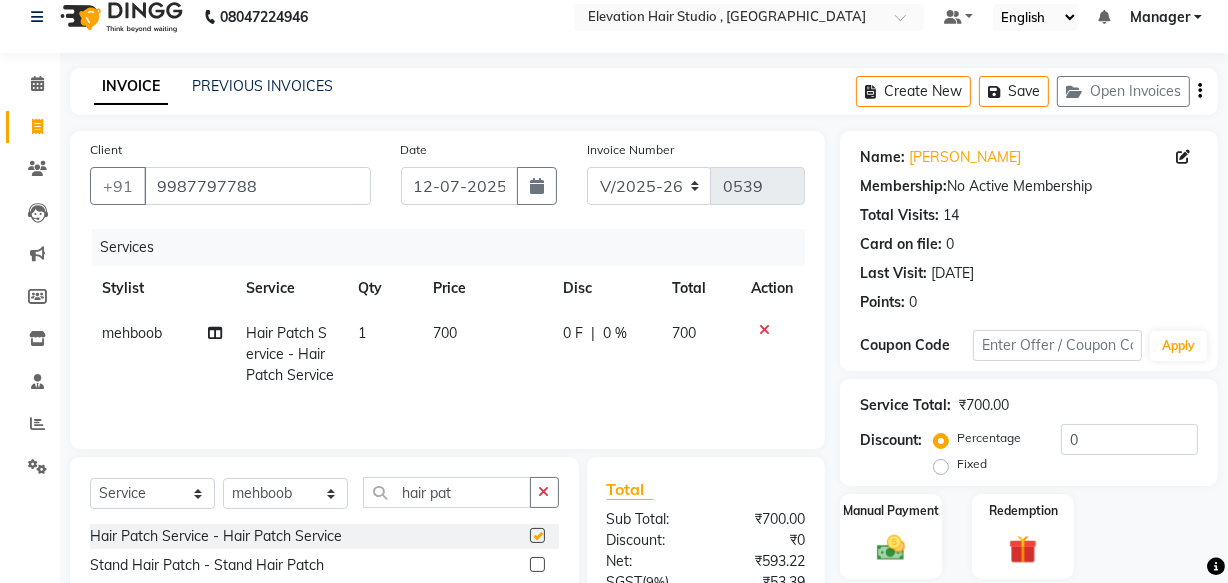 checkbox on "false" 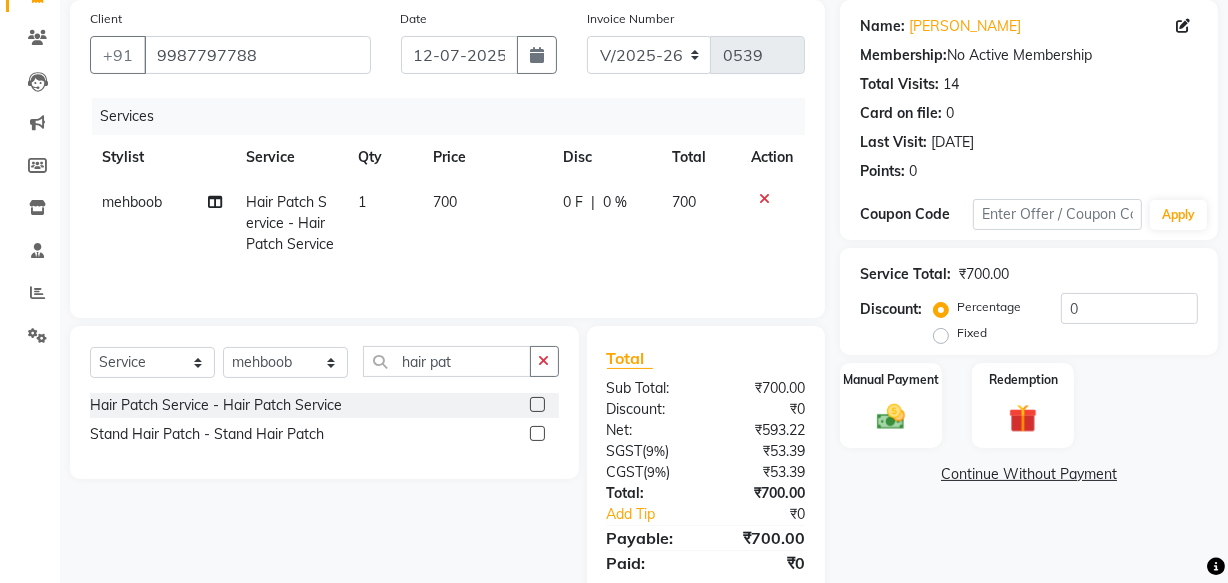 scroll, scrollTop: 181, scrollLeft: 0, axis: vertical 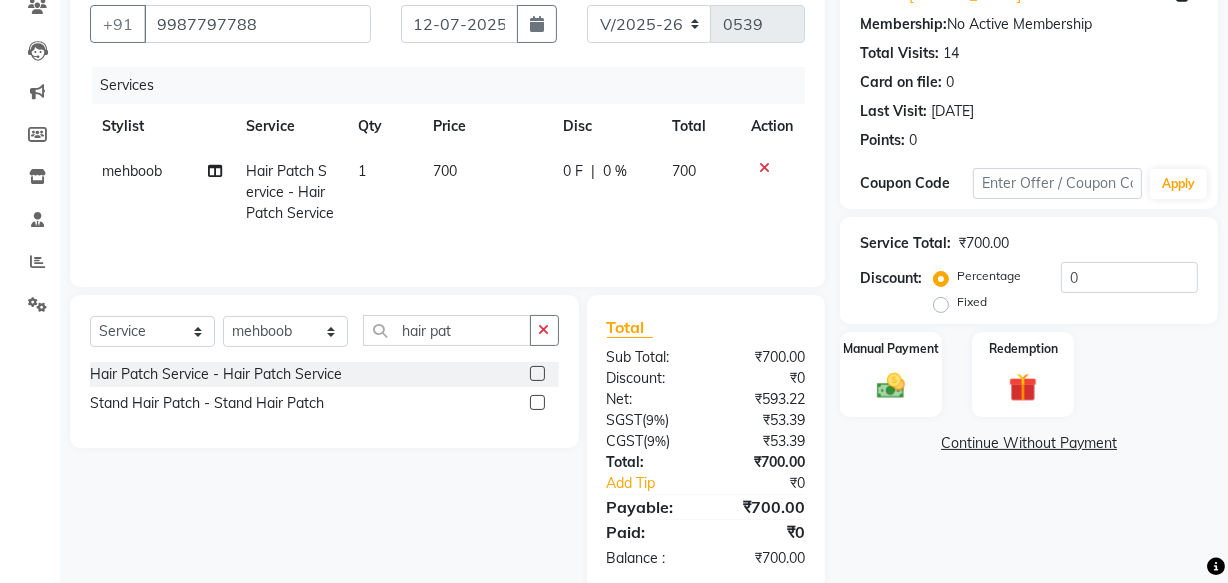 click on "700" 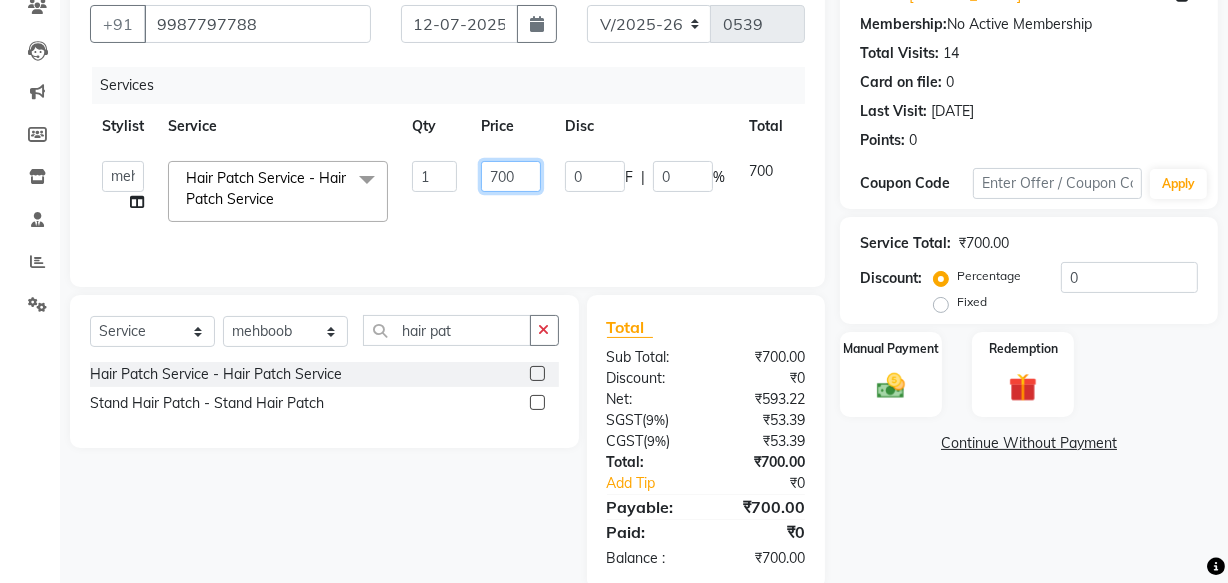 click on "700" 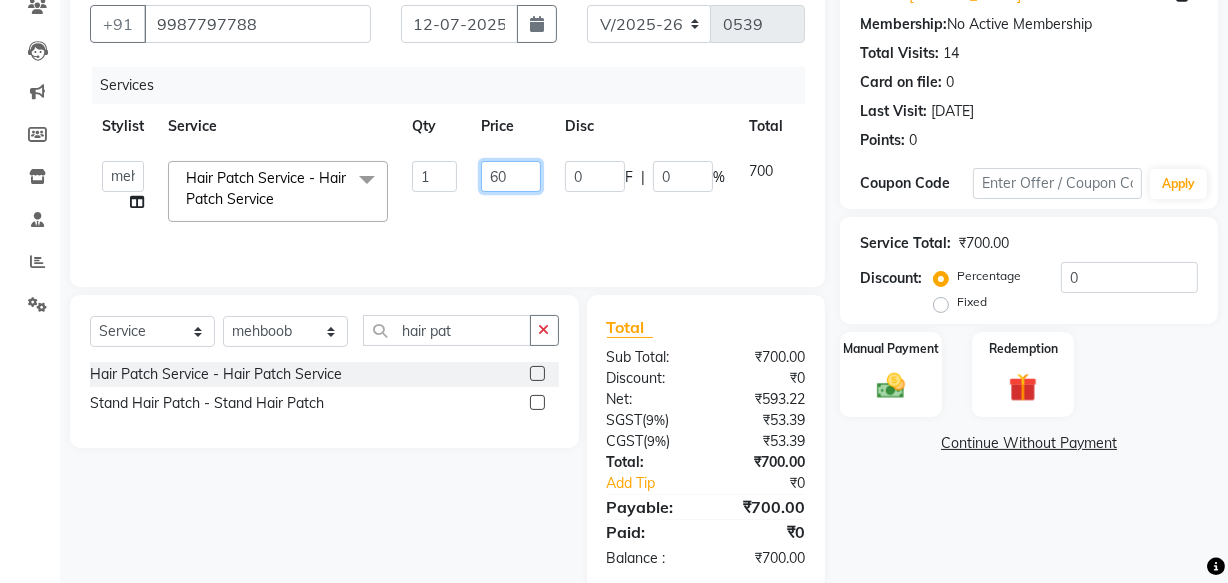 type on "600" 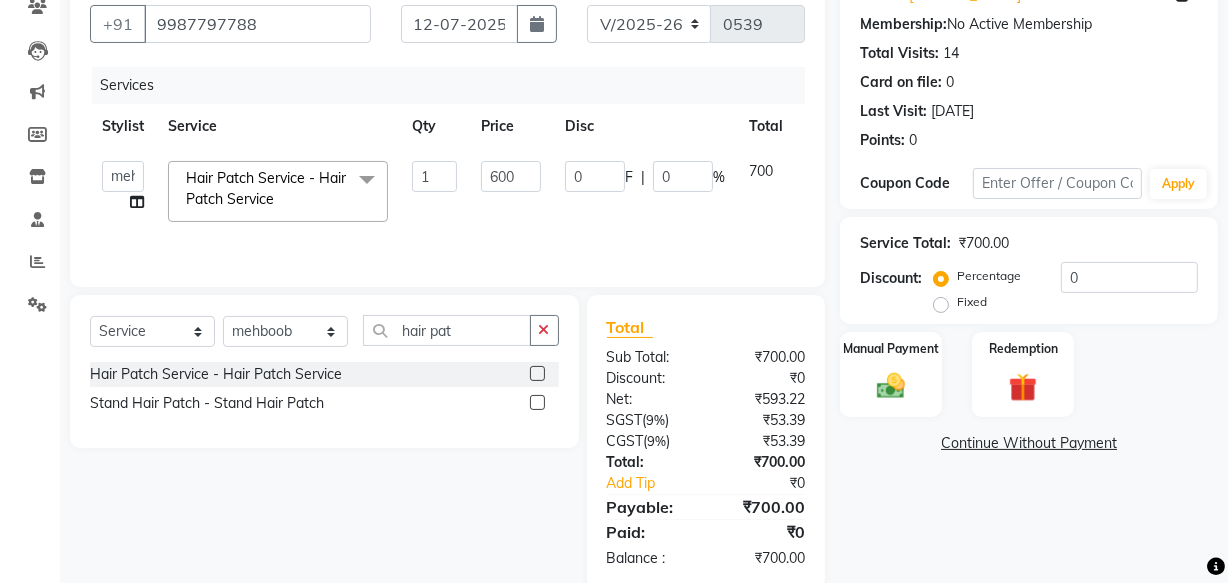 click on "Payable:" 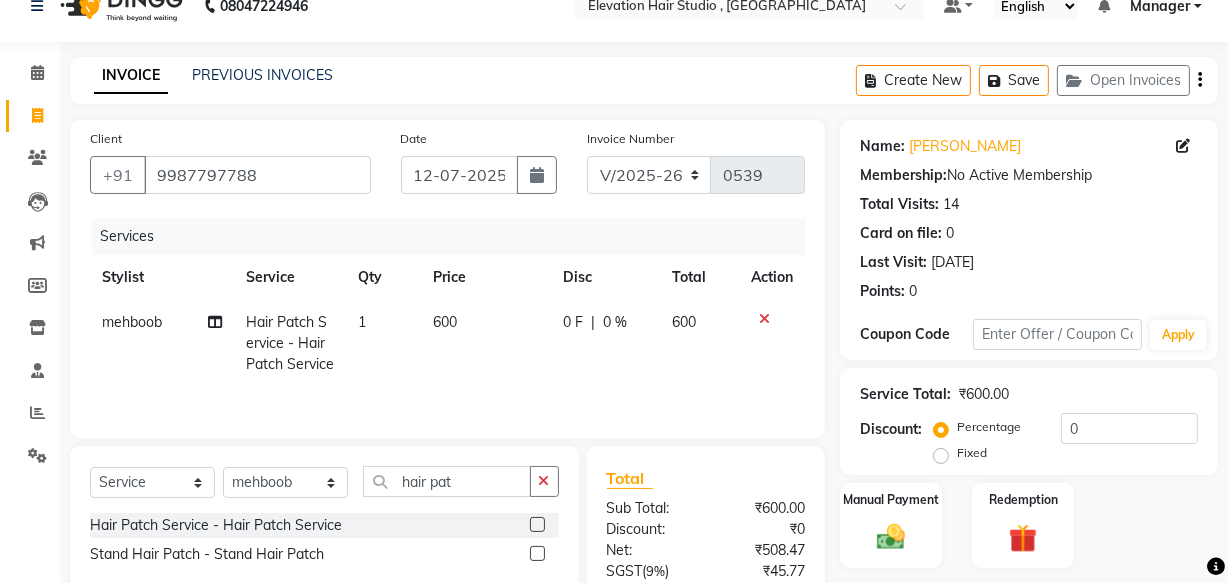 scroll, scrollTop: 0, scrollLeft: 0, axis: both 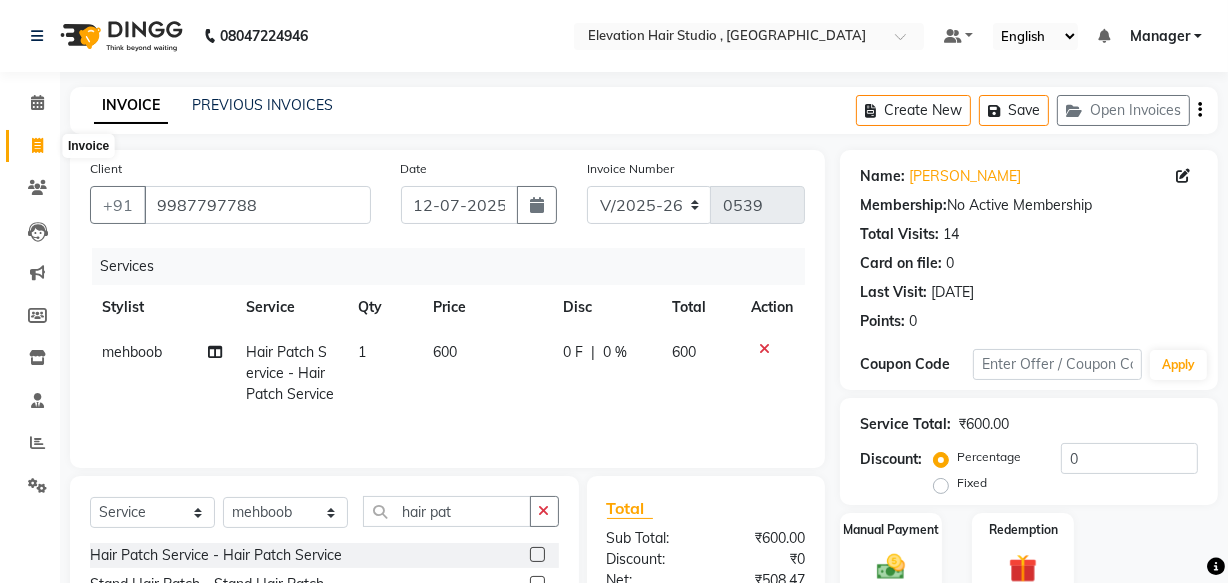 click 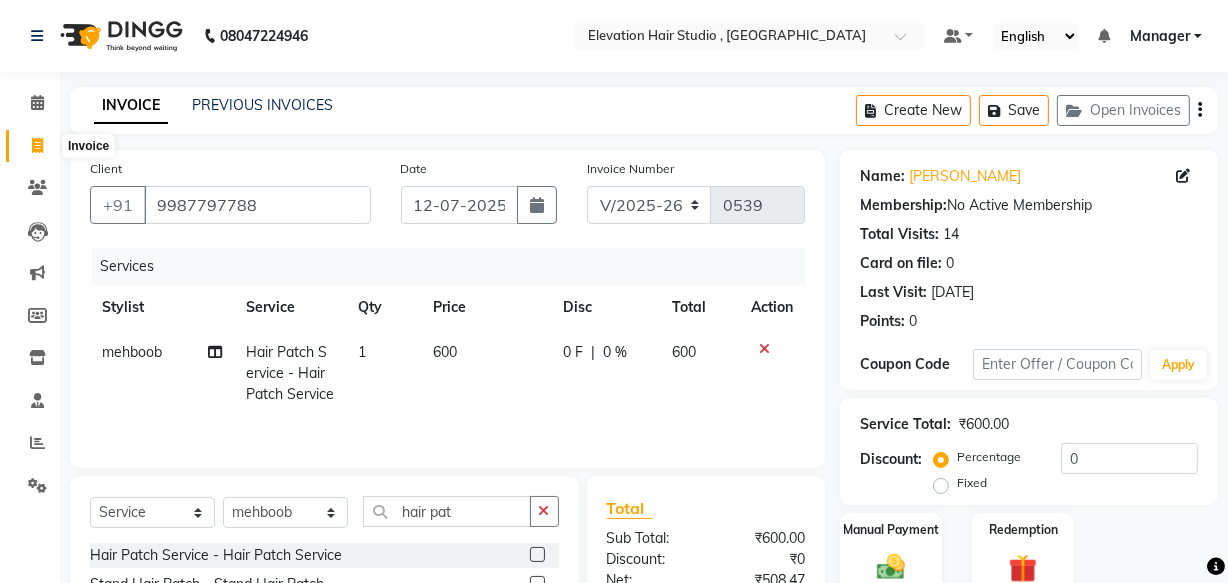 select on "service" 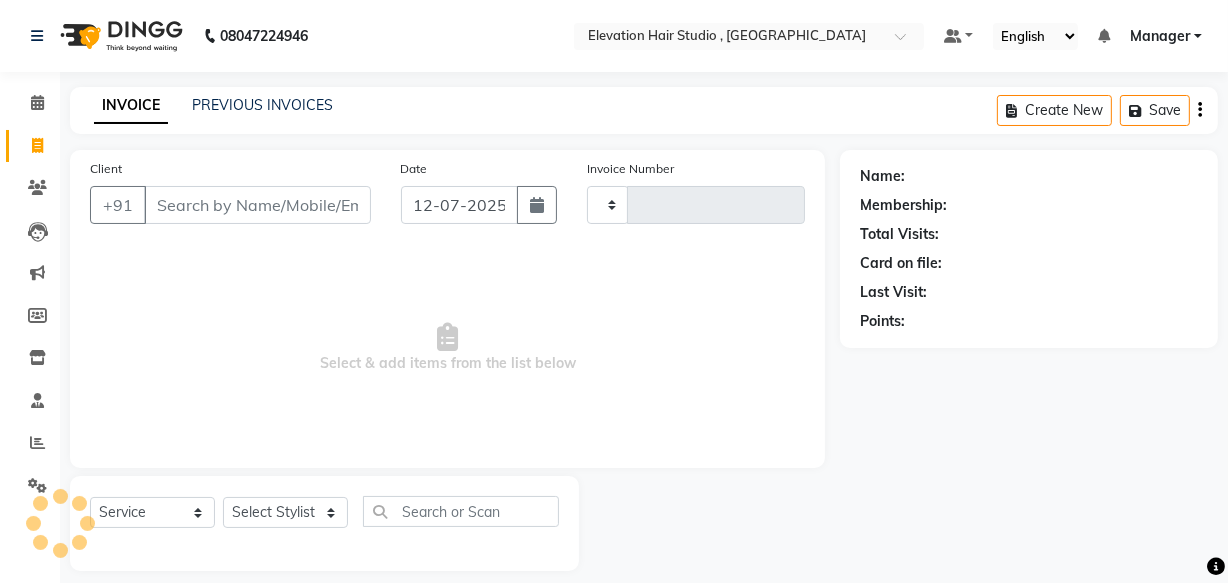 type on "0539" 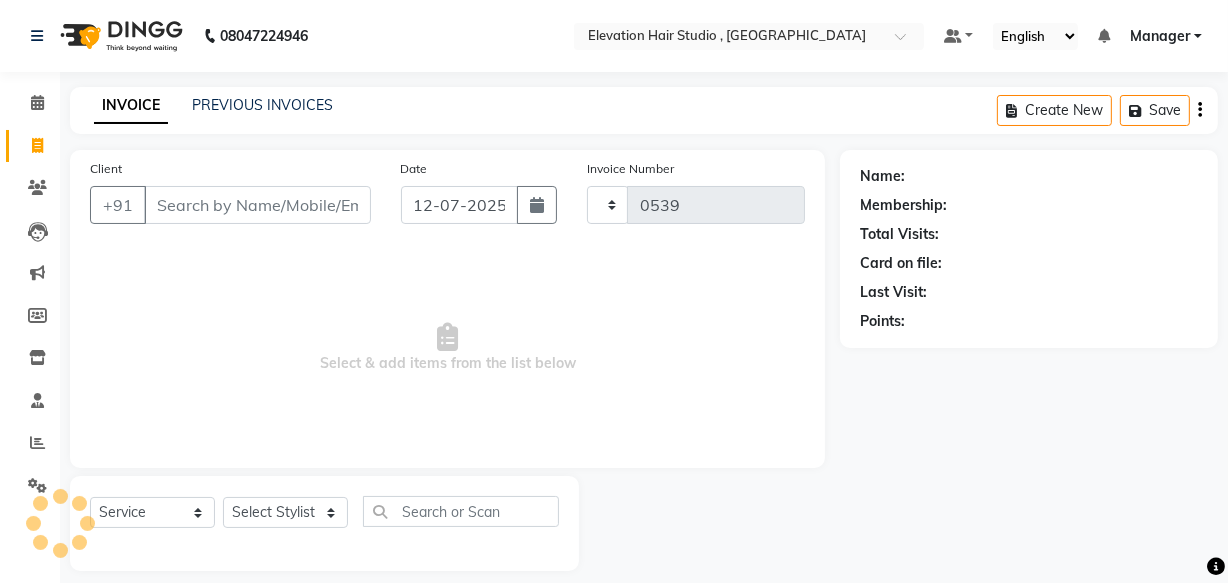 scroll, scrollTop: 19, scrollLeft: 0, axis: vertical 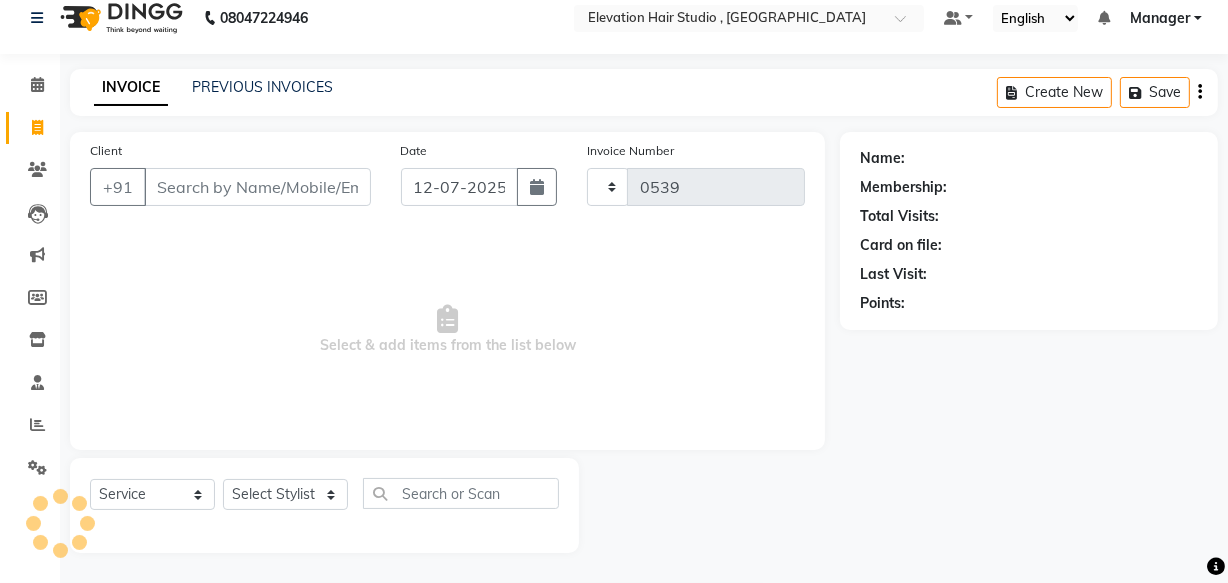 select on "6886" 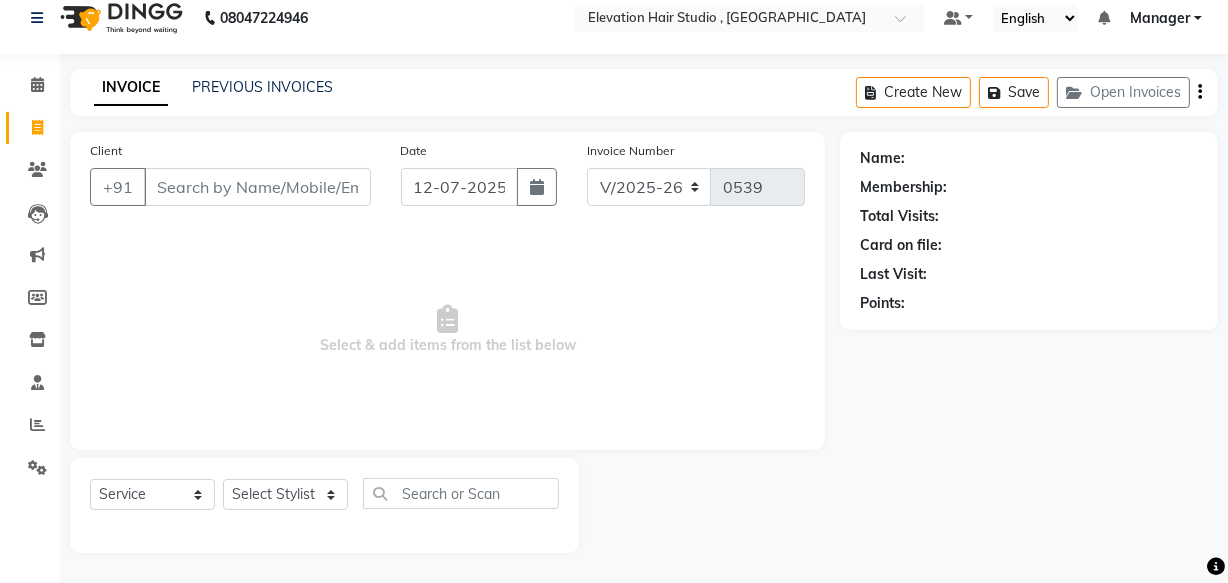 click on "Client" at bounding box center [257, 187] 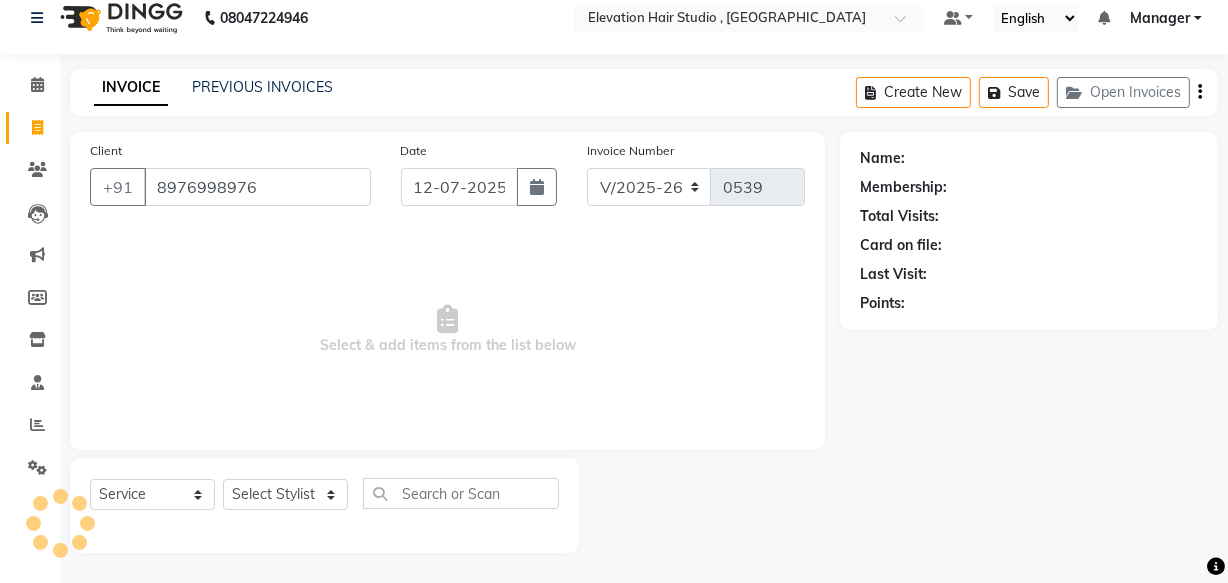 type on "8976998976" 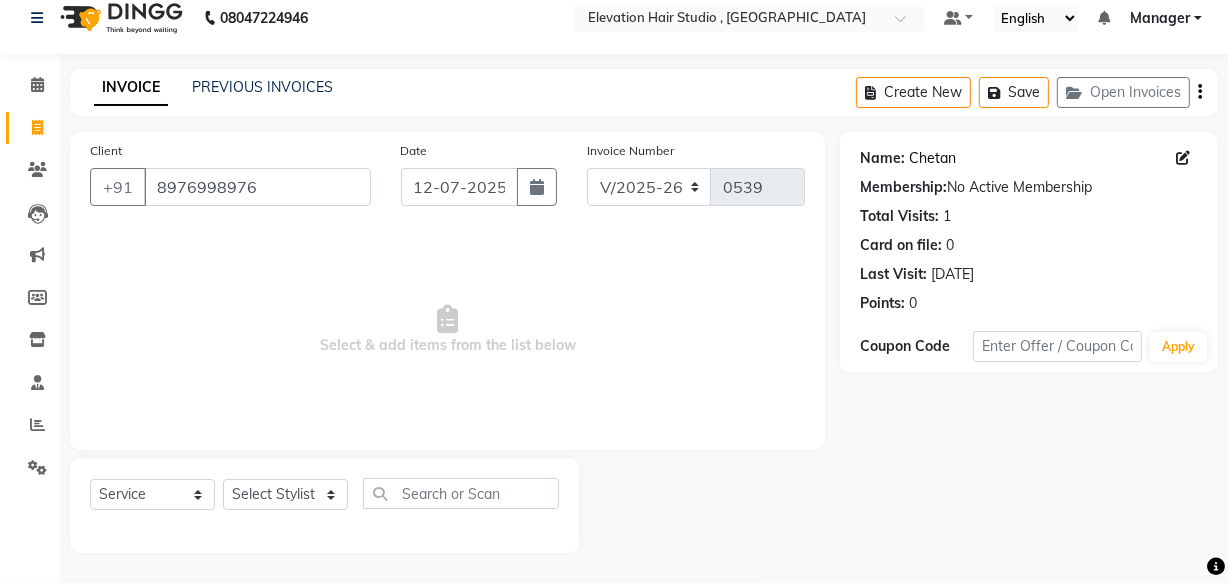 click on "Chetan" 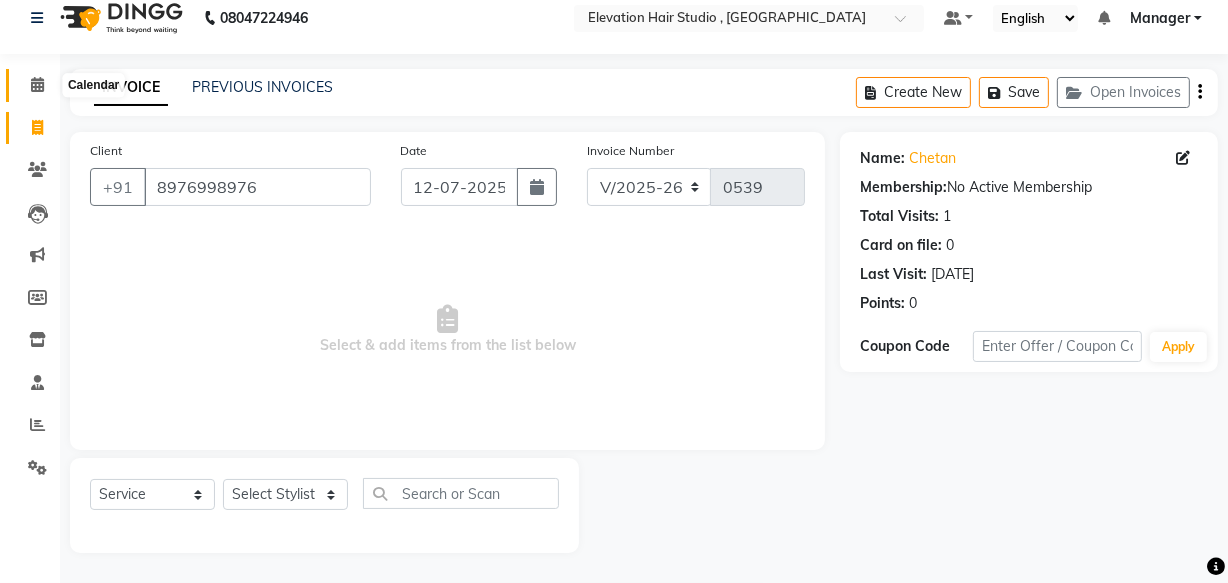click 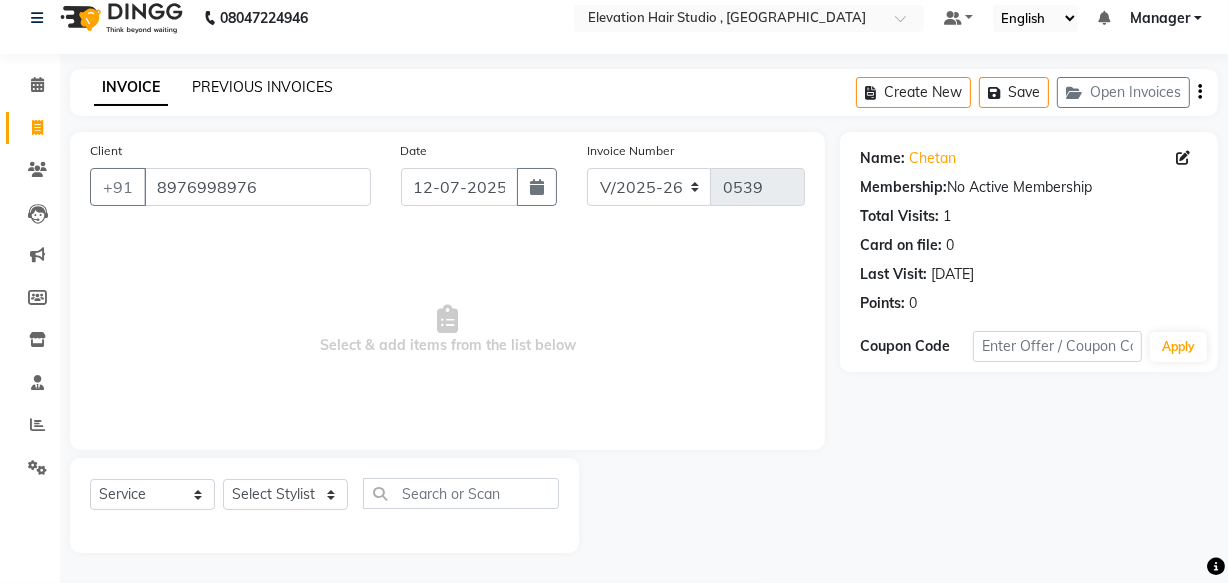 click on "PREVIOUS INVOICES" 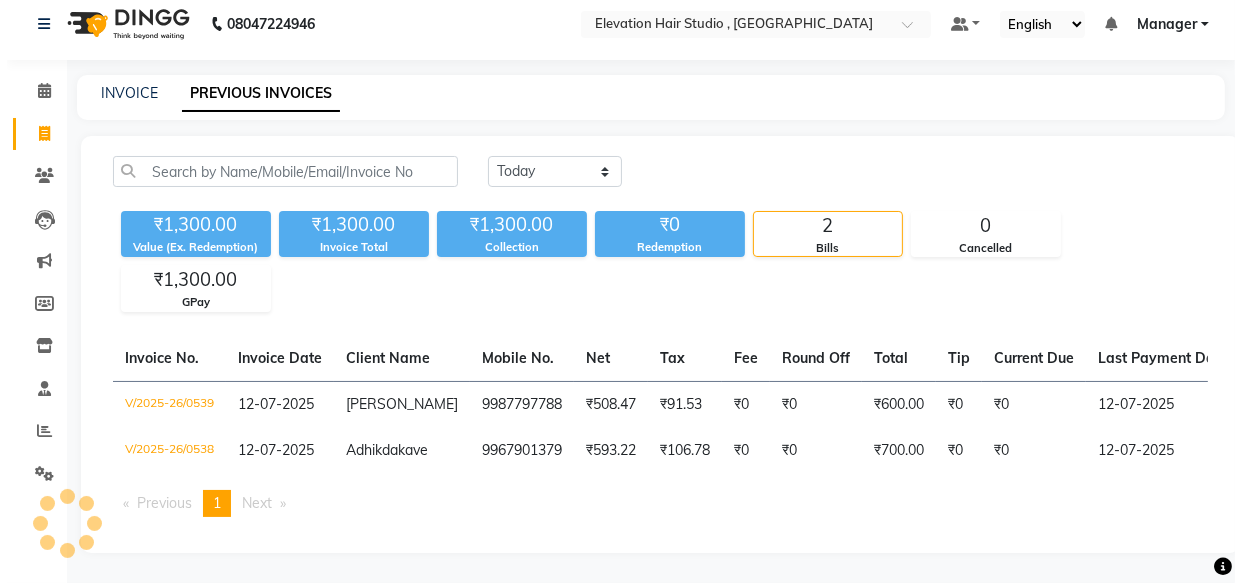 scroll, scrollTop: 0, scrollLeft: 0, axis: both 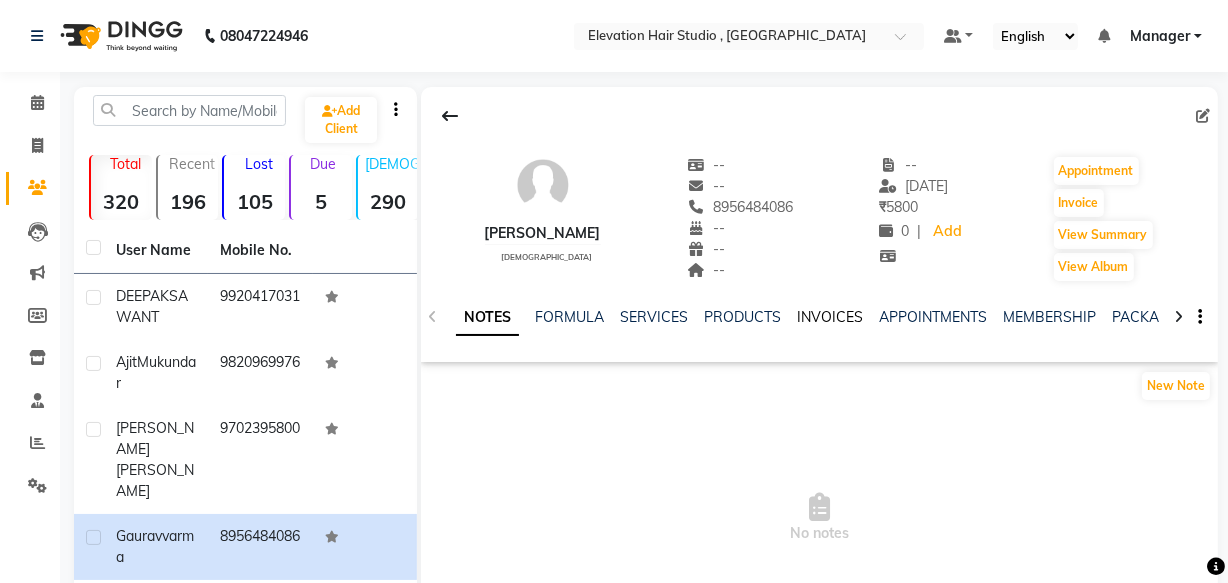 click on "INVOICES" 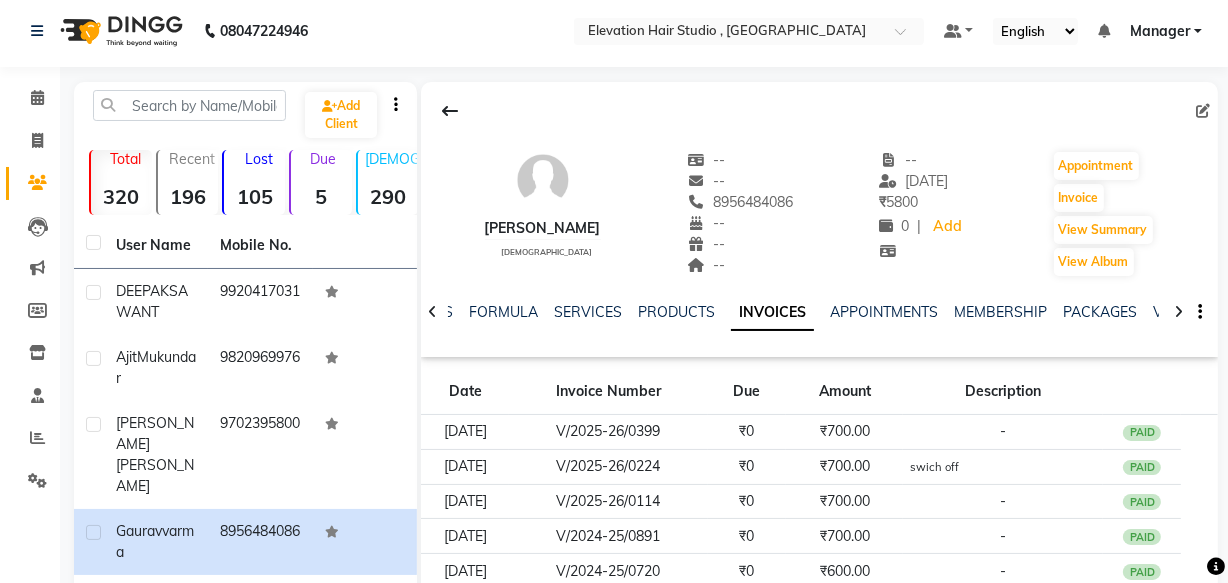scroll, scrollTop: 0, scrollLeft: 0, axis: both 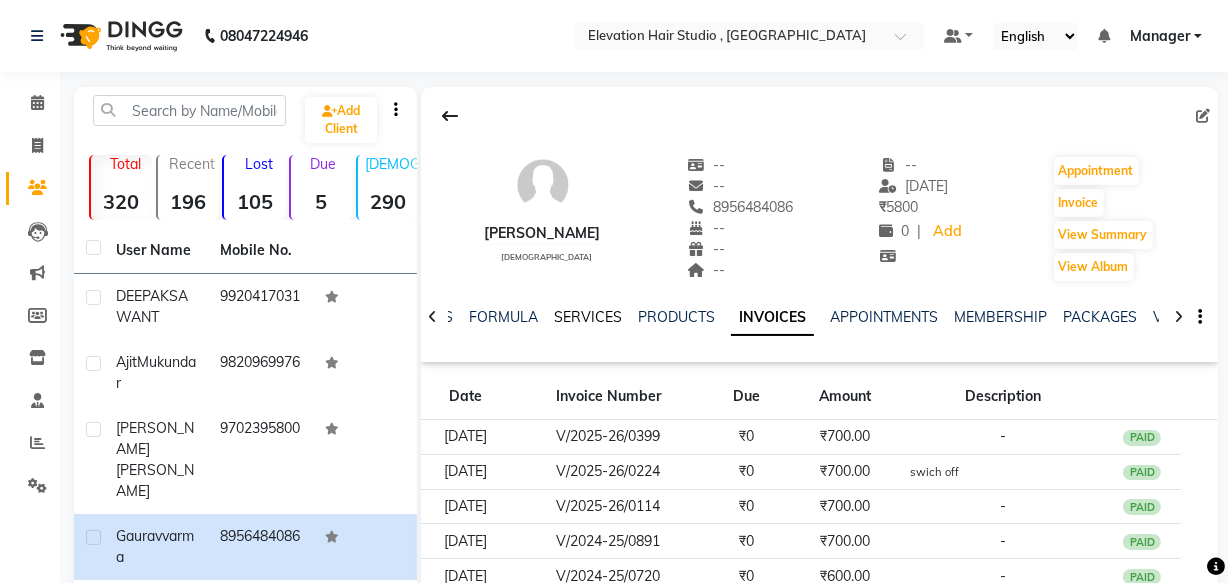 click on "SERVICES" 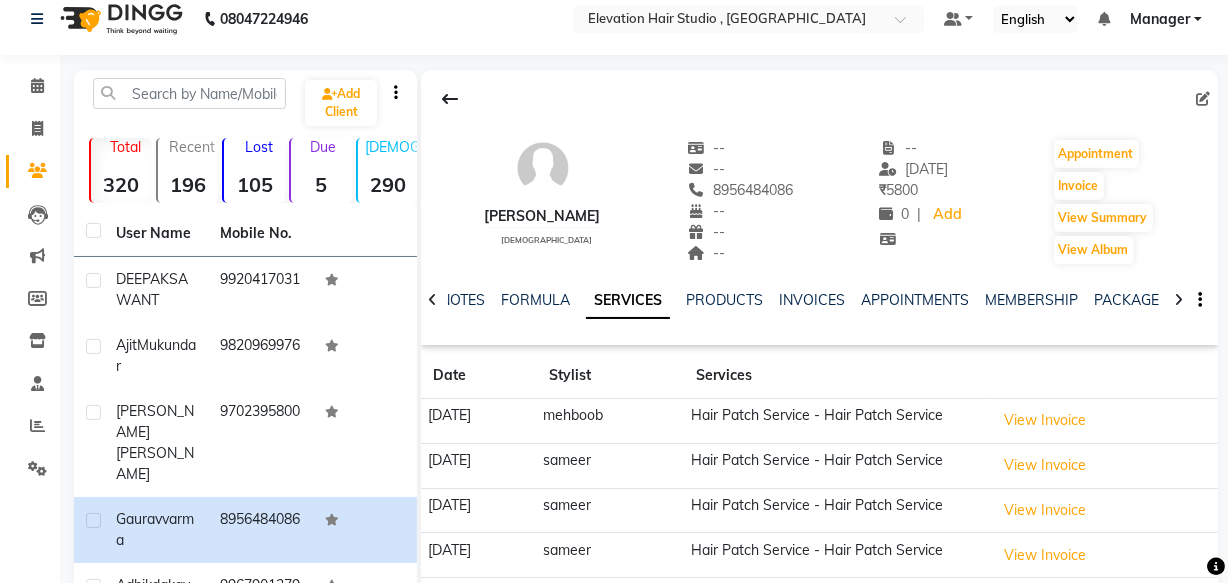 scroll, scrollTop: 0, scrollLeft: 0, axis: both 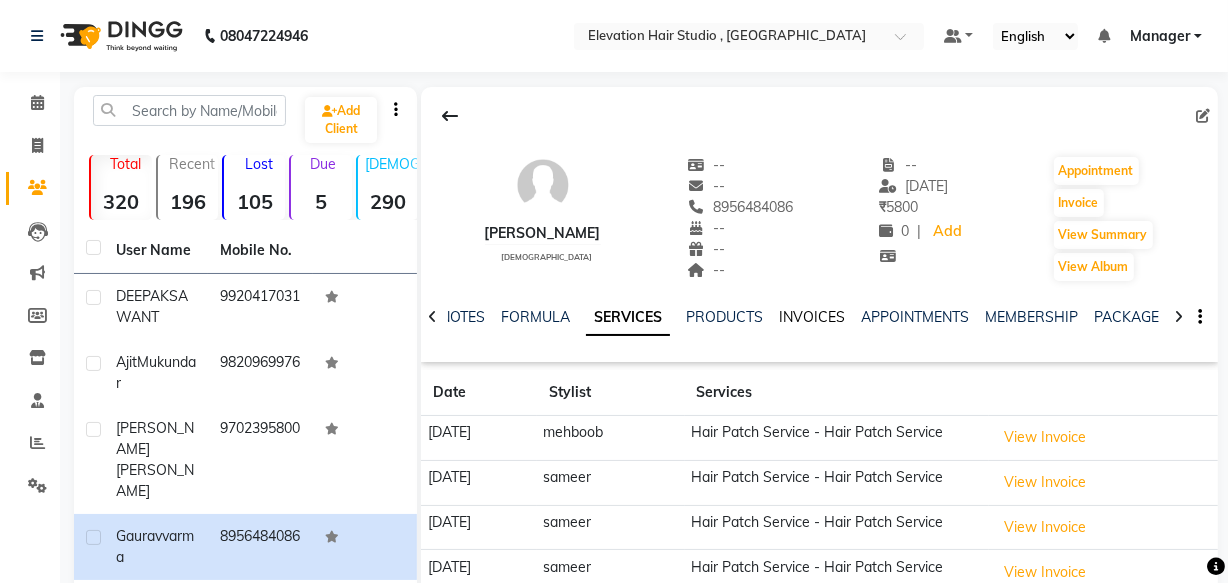 click on "INVOICES" 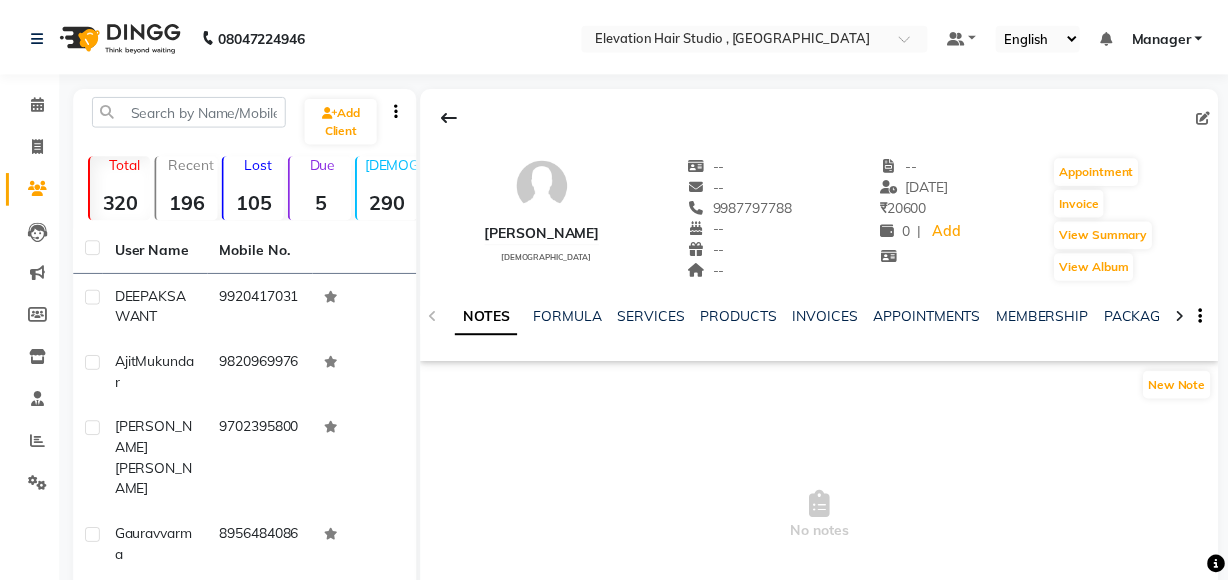scroll, scrollTop: 0, scrollLeft: 0, axis: both 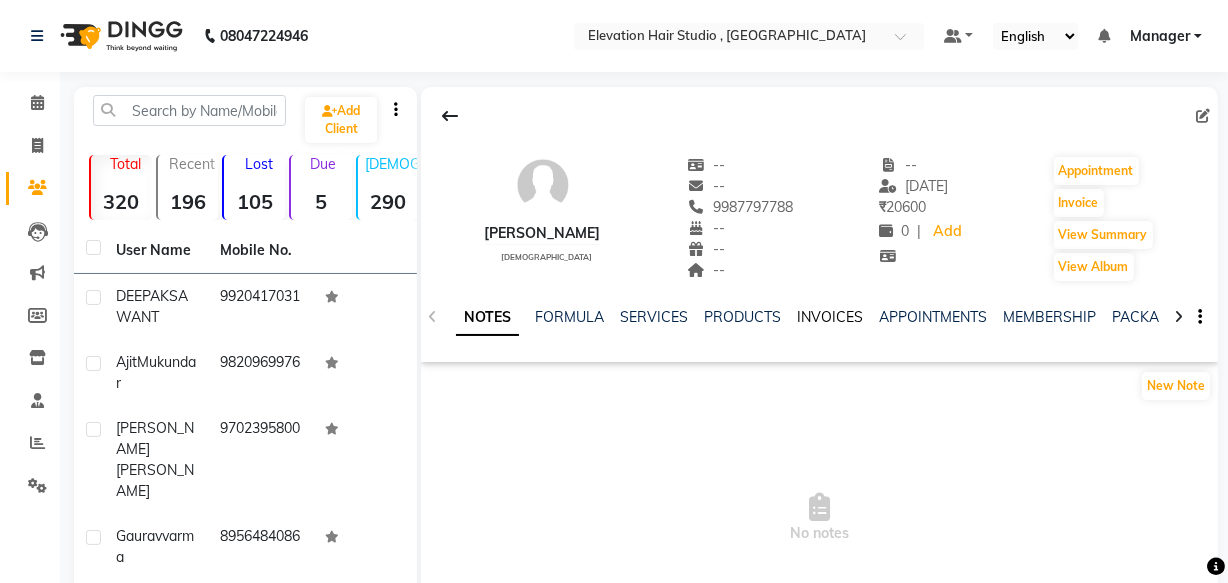 click on "INVOICES" 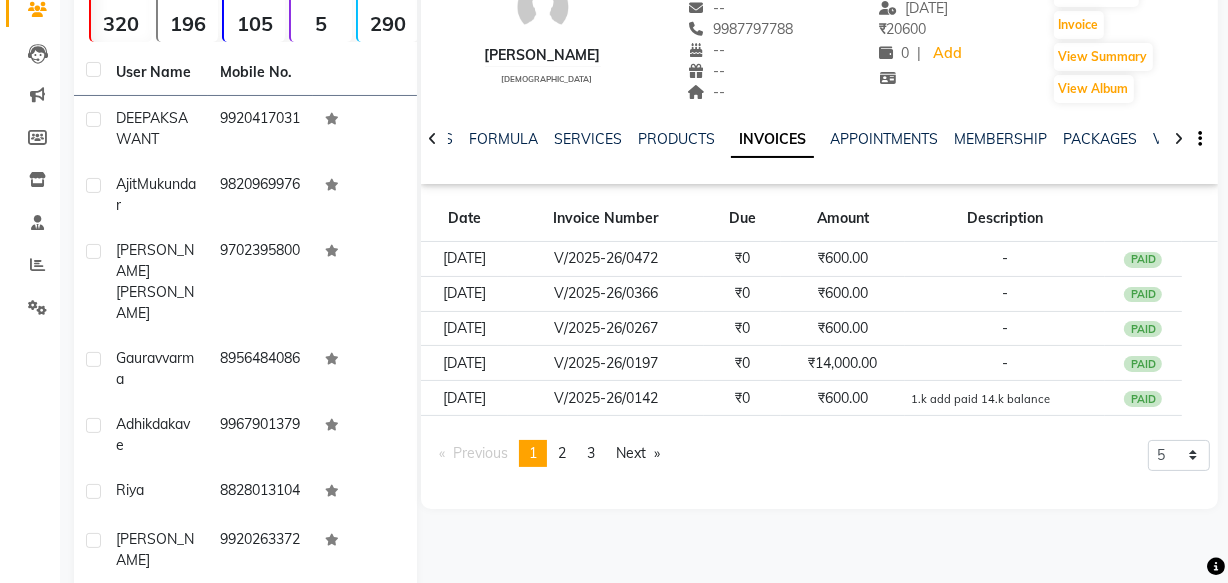 scroll, scrollTop: 87, scrollLeft: 0, axis: vertical 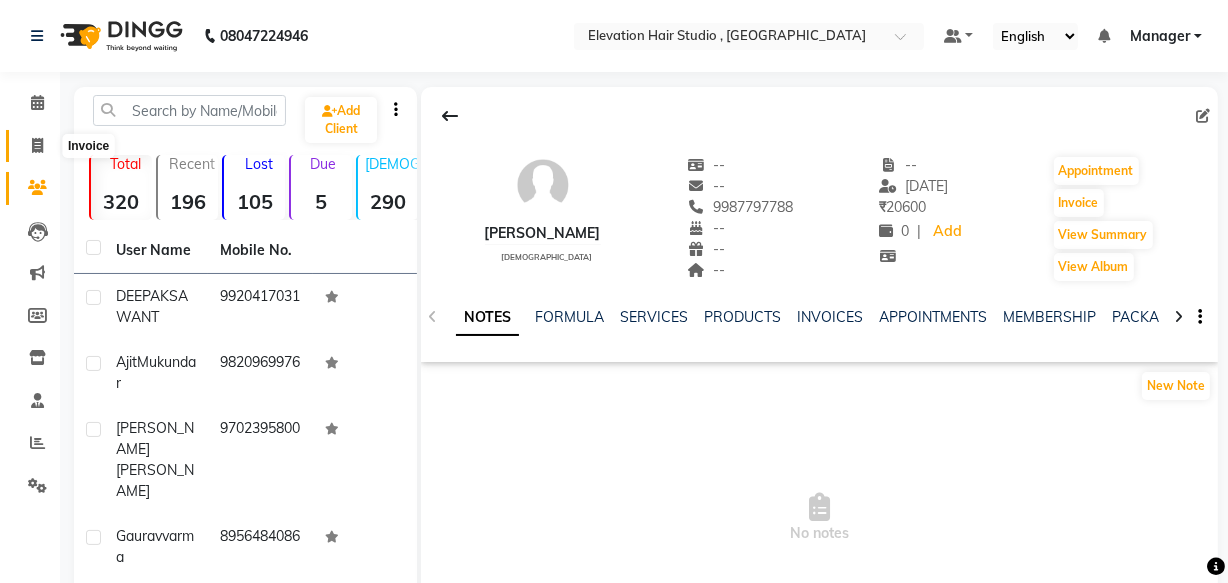 click 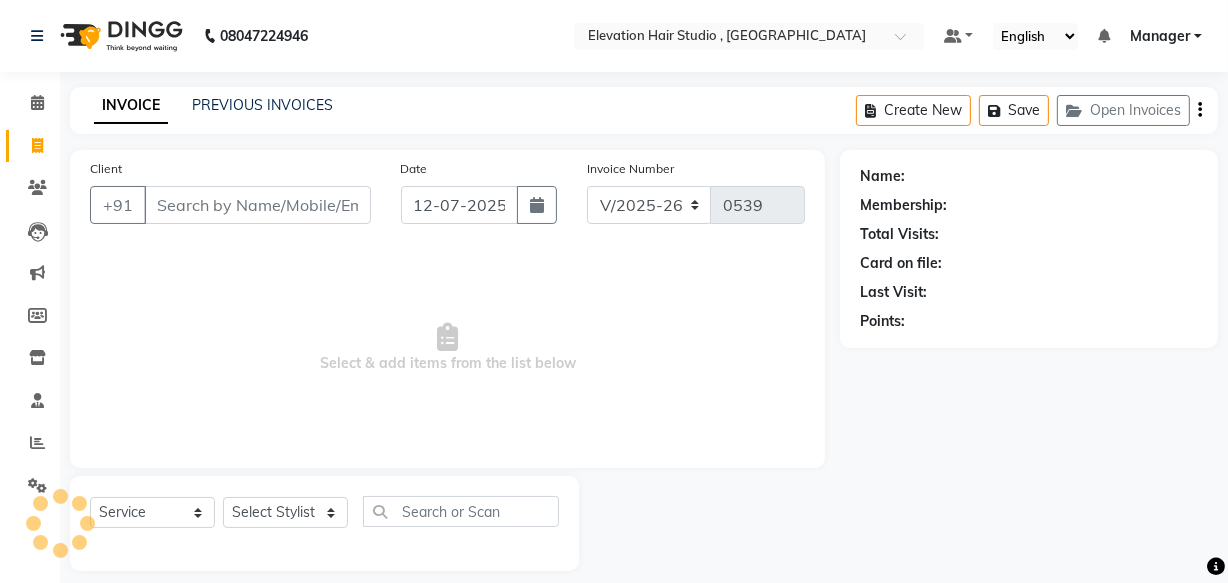 scroll, scrollTop: 19, scrollLeft: 0, axis: vertical 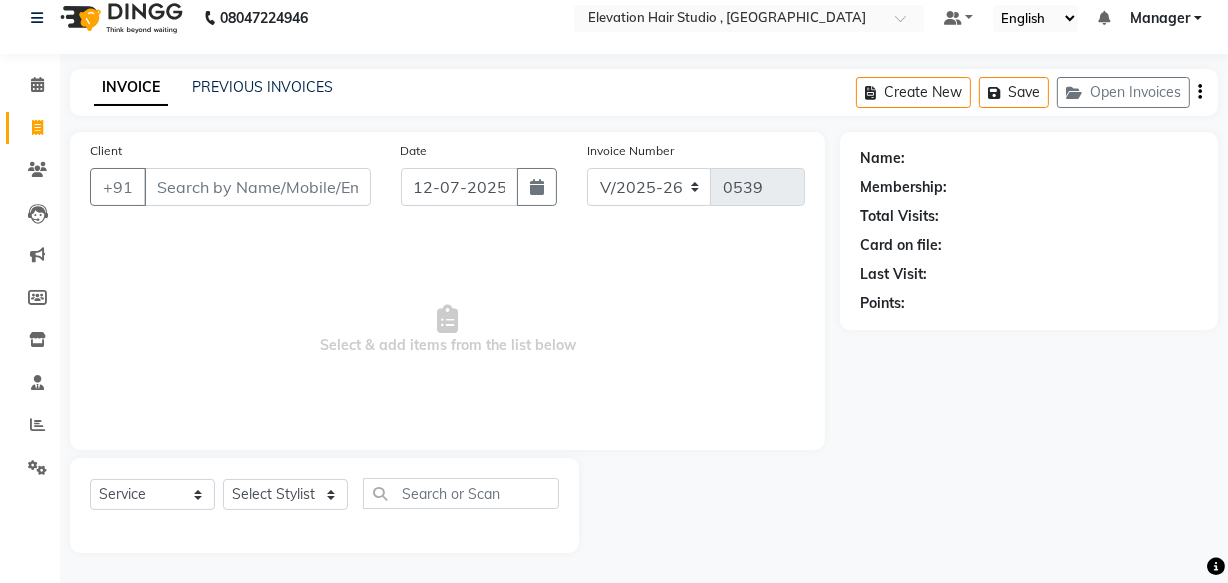 click on "Client" at bounding box center (257, 187) 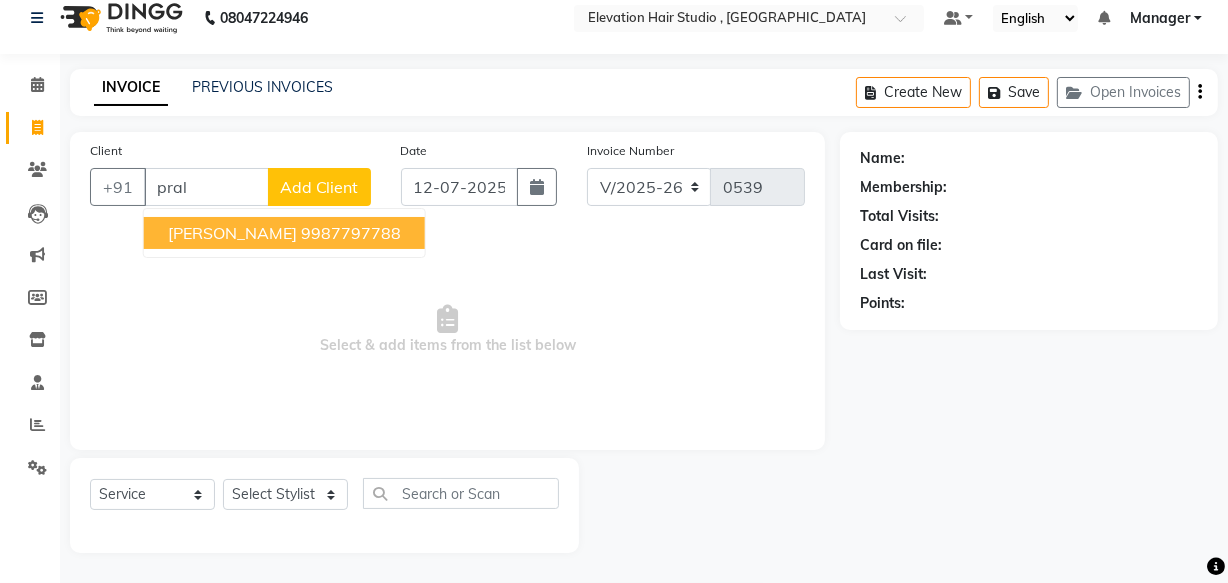 click on "pralhad" at bounding box center [232, 233] 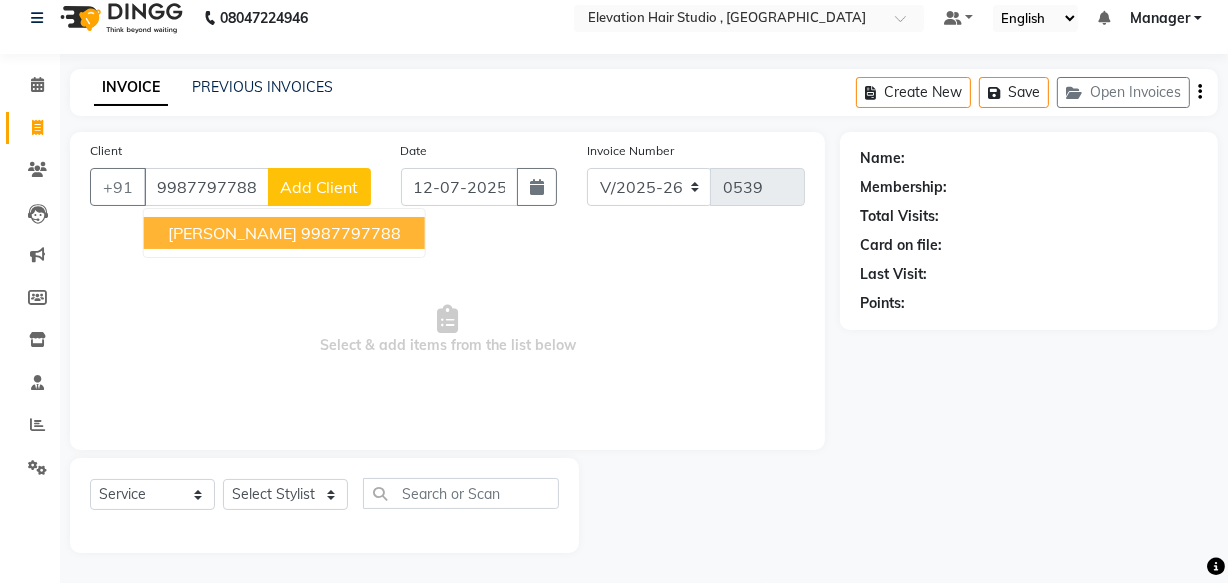 type on "9987797788" 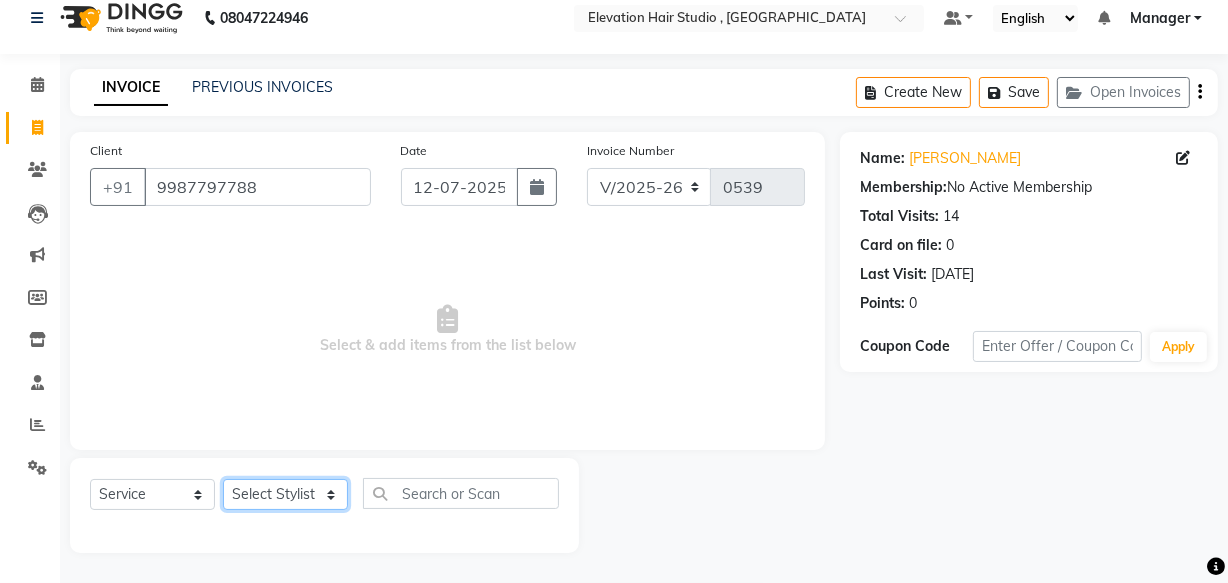 click on "Select Stylist Anish shaikh anjali gautam Ashik ali Dilip Manager mehboob  sameer Sanjay Sarfaraz  Tanvi" 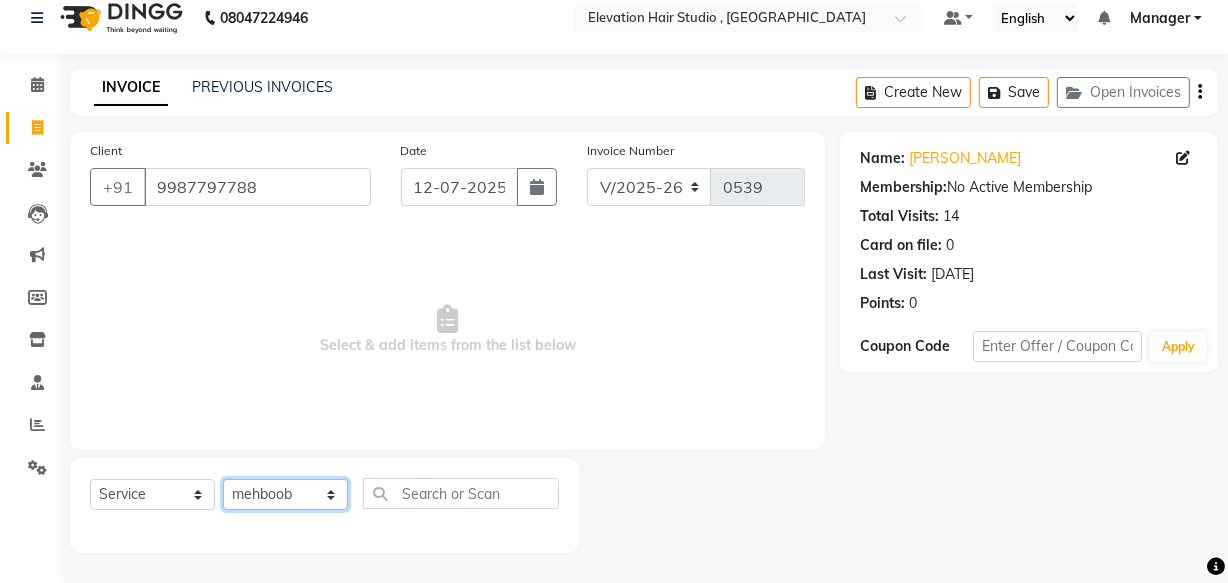 click on "Select Stylist Anish shaikh anjali gautam Ashik ali Dilip Manager mehboob  sameer Sanjay Sarfaraz  Tanvi" 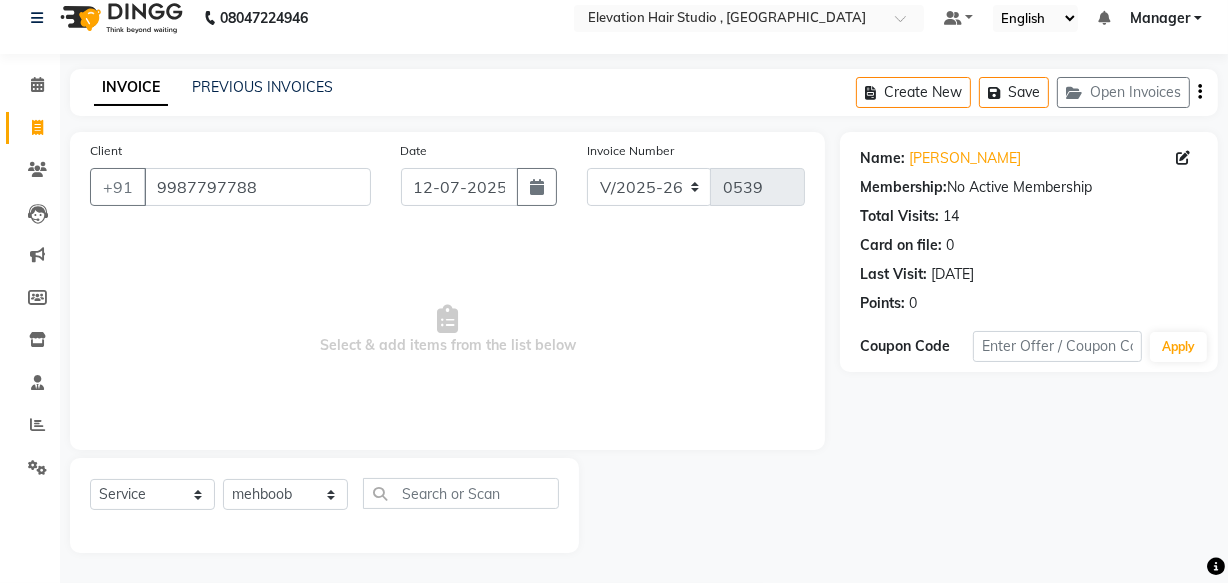 click on "Select & add items from the list below" at bounding box center [447, 330] 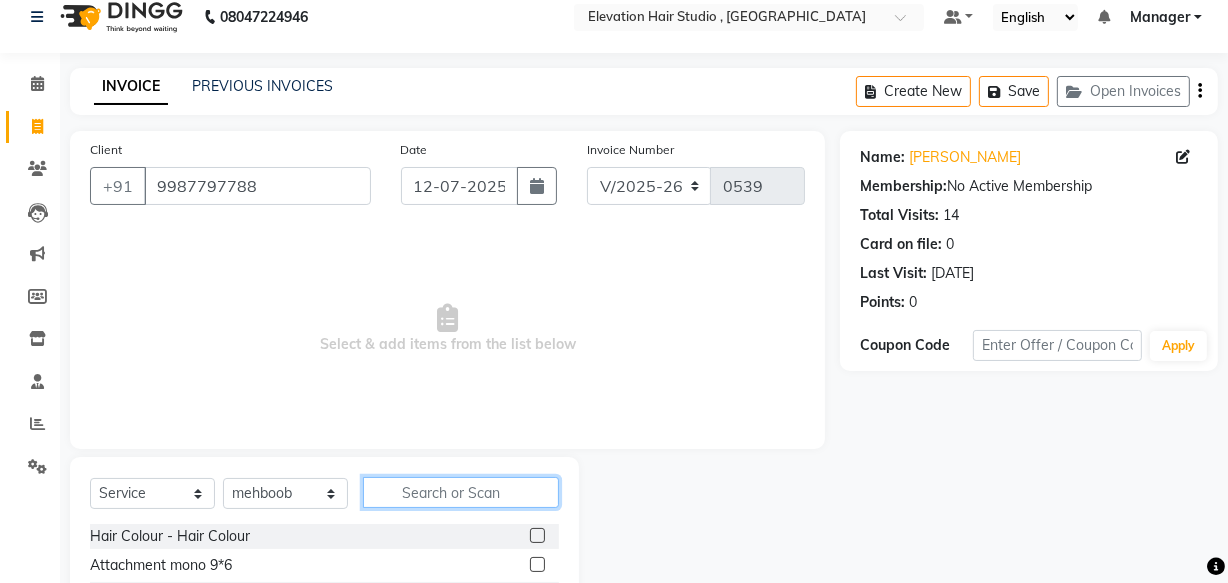 click 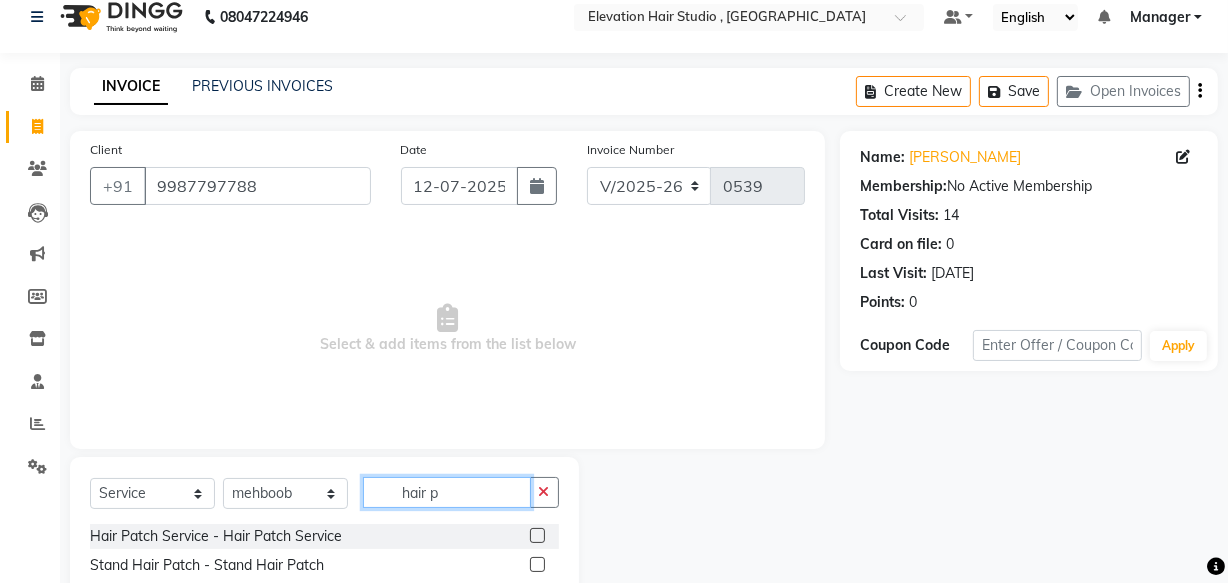 type on "hair p" 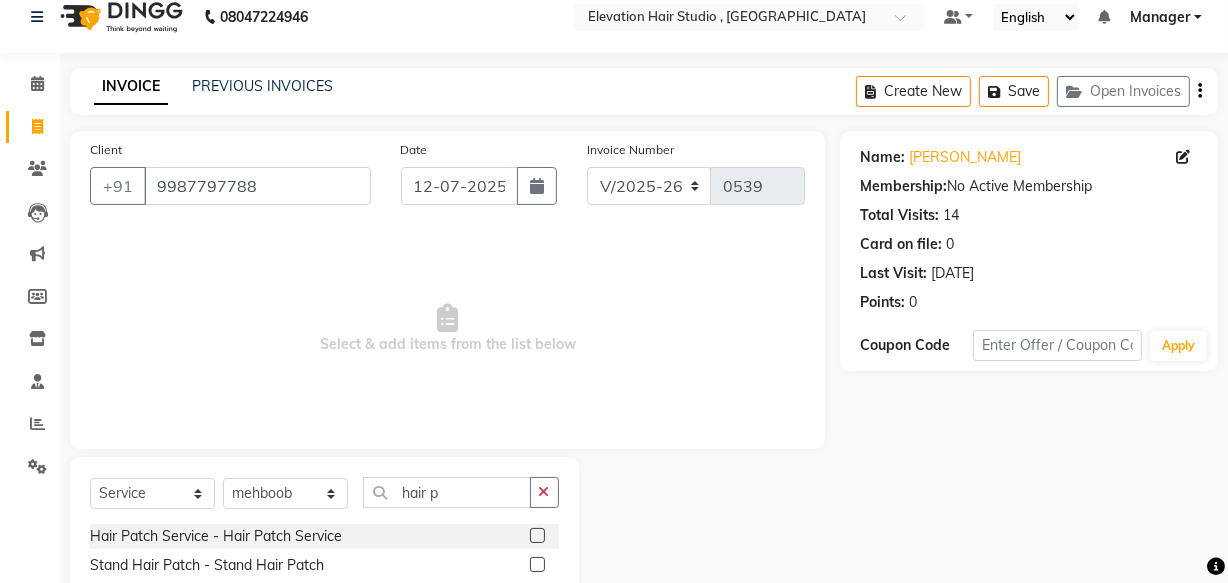 click 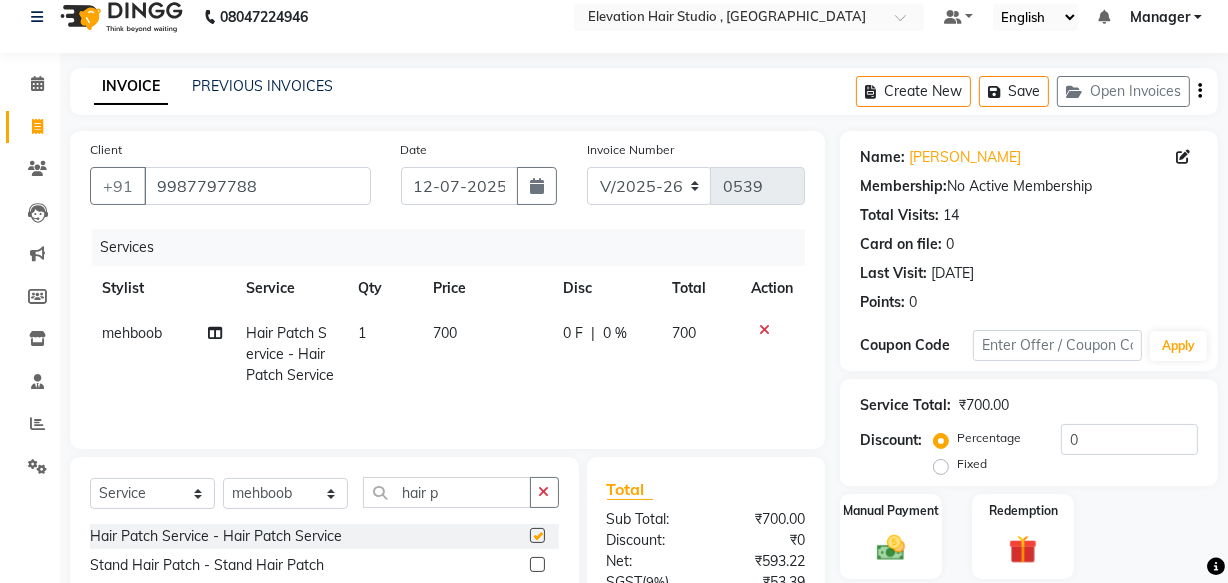 checkbox on "false" 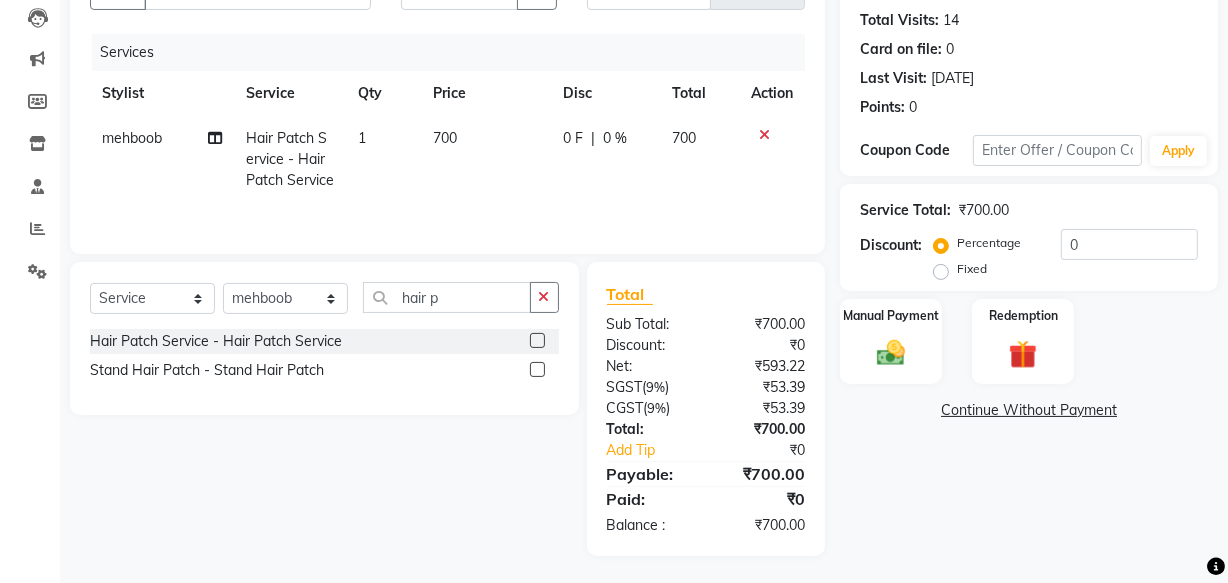 scroll, scrollTop: 218, scrollLeft: 0, axis: vertical 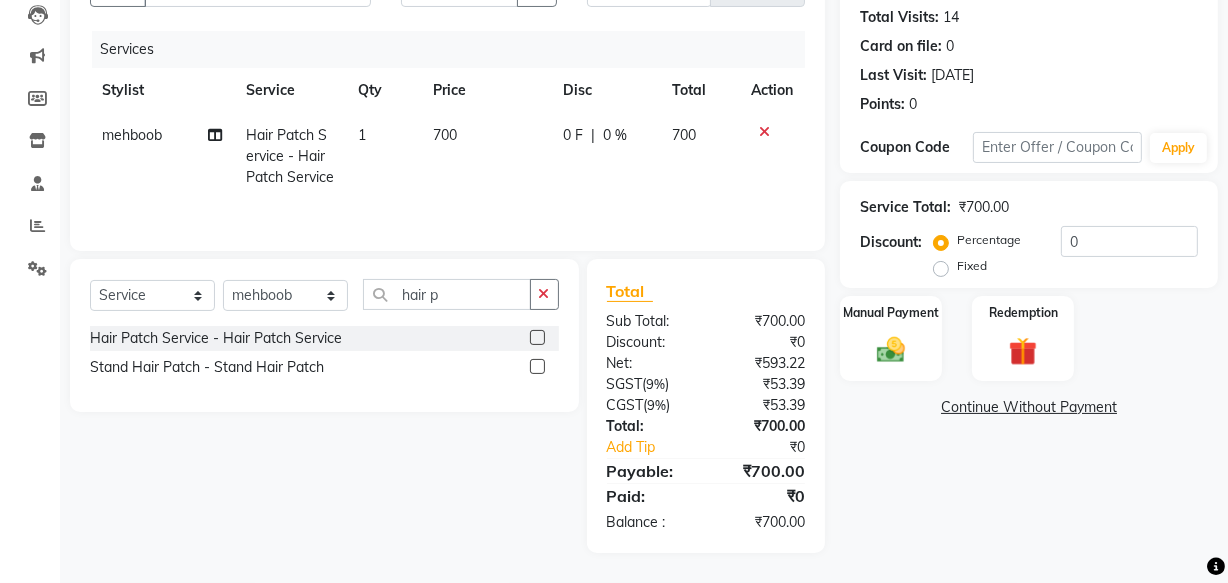 click on "Select  Service  Product  Membership  Package Voucher Prepaid Gift Card  Select Stylist Anish shaikh anjali gautam Ashik ali Dilip Manager mehboob  sameer Sanjay Sarfaraz  Tanvi hair p Hair Patch Service - Hair Patch Service  Stand Hair Patch - Stand Hair Patch" 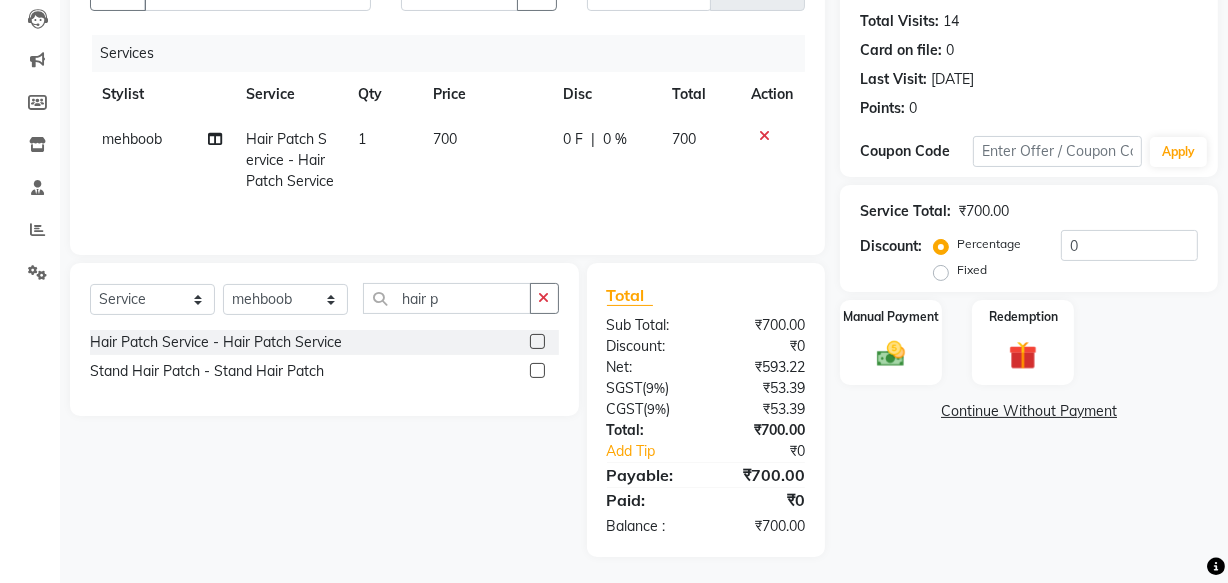 scroll, scrollTop: 218, scrollLeft: 0, axis: vertical 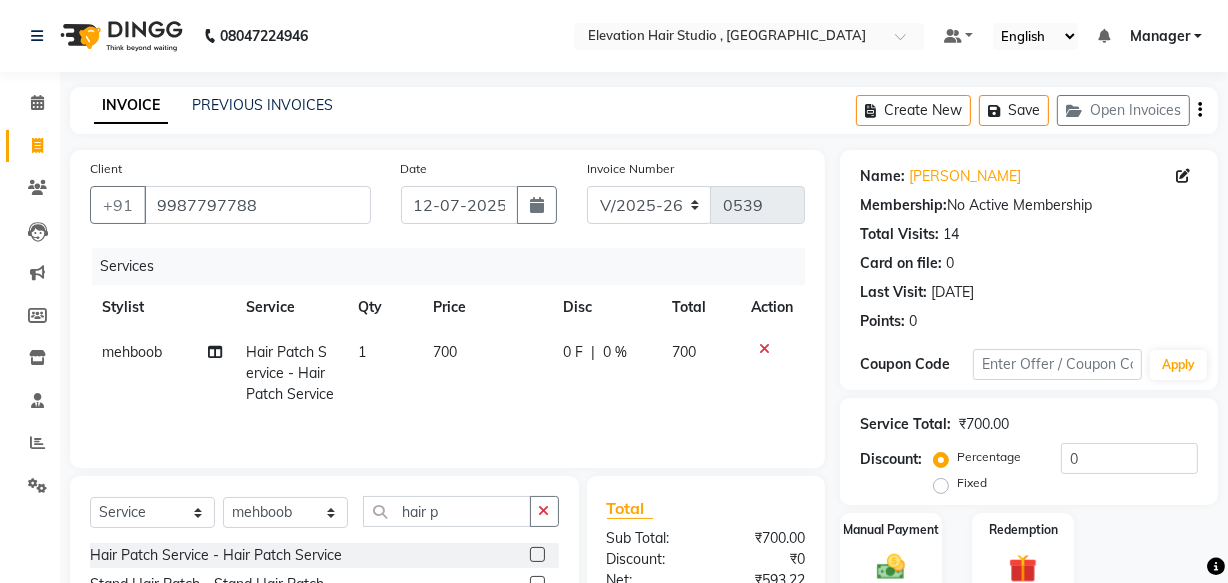 click on "700" 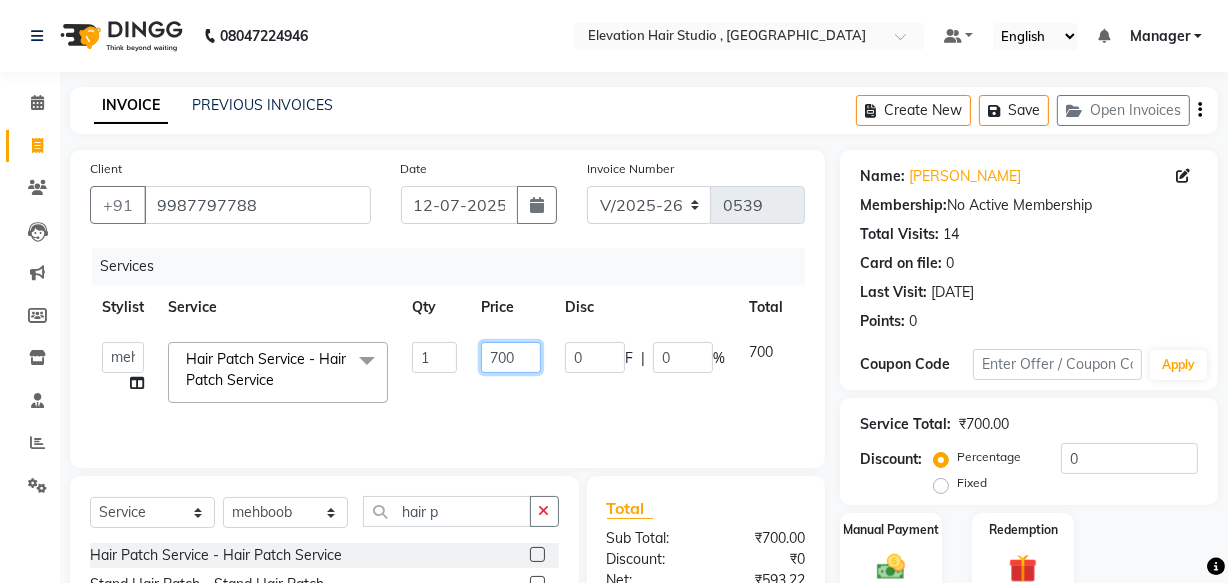 click on "700" 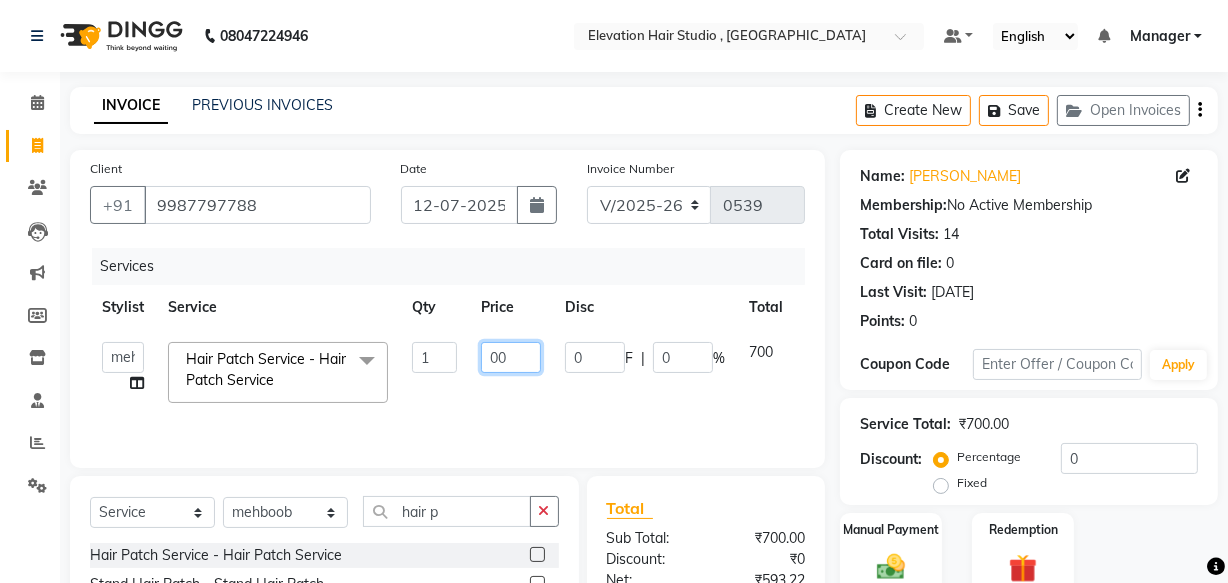 type on "600" 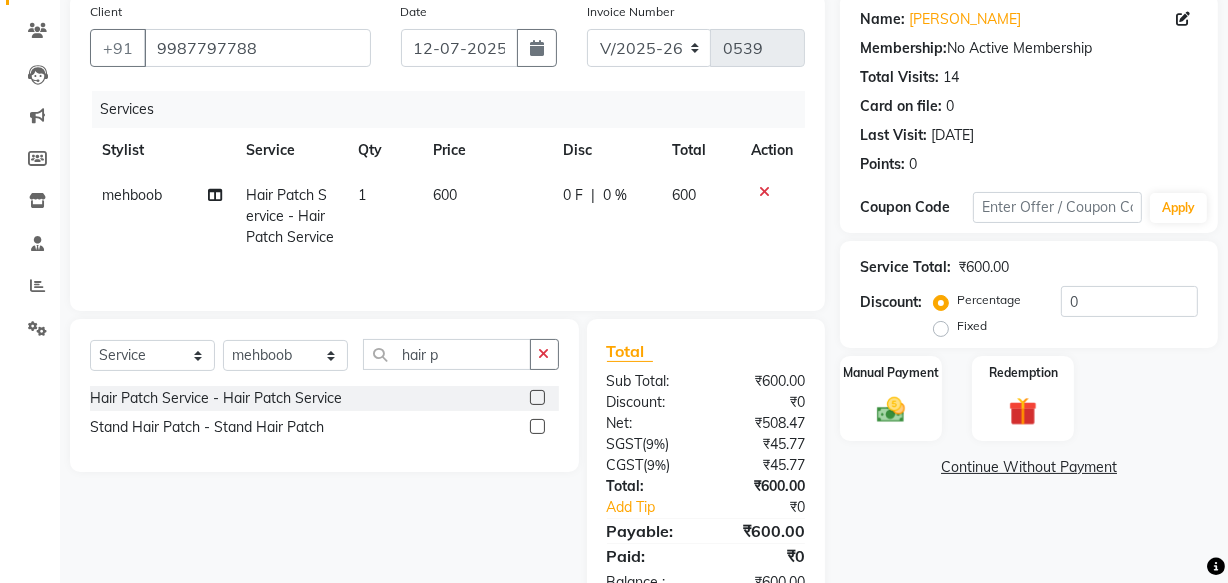 scroll, scrollTop: 218, scrollLeft: 0, axis: vertical 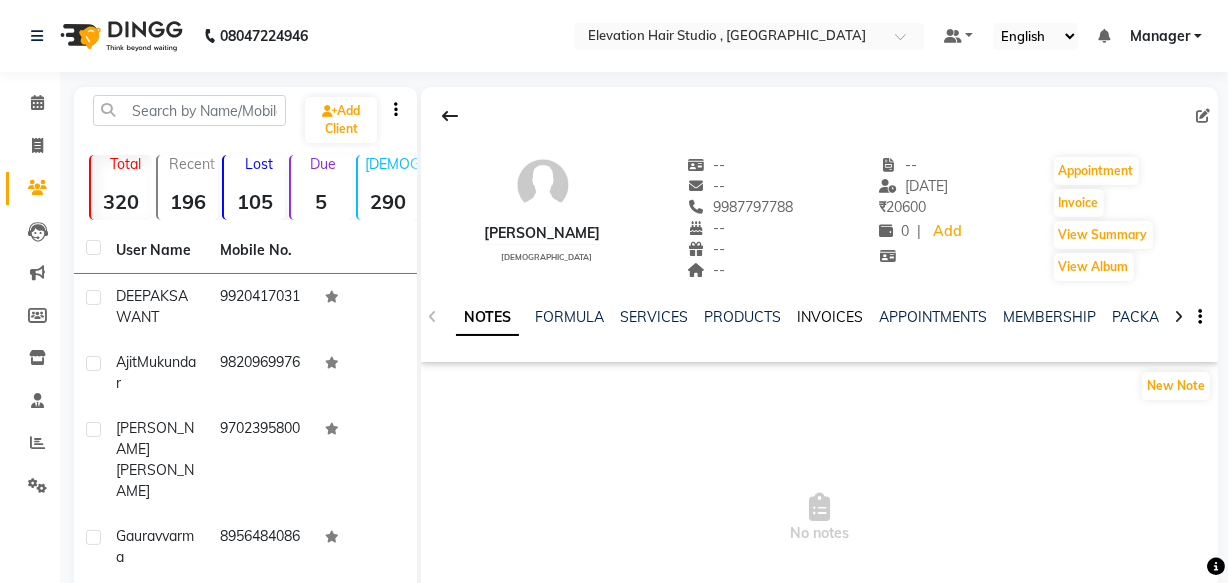 click on "INVOICES" 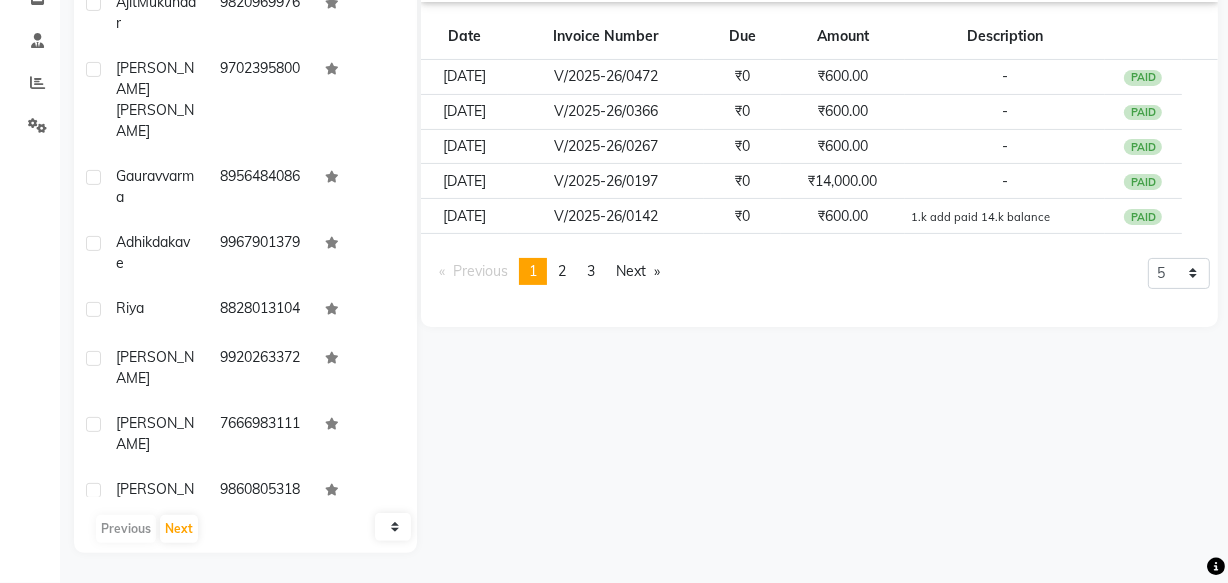 scroll, scrollTop: 0, scrollLeft: 0, axis: both 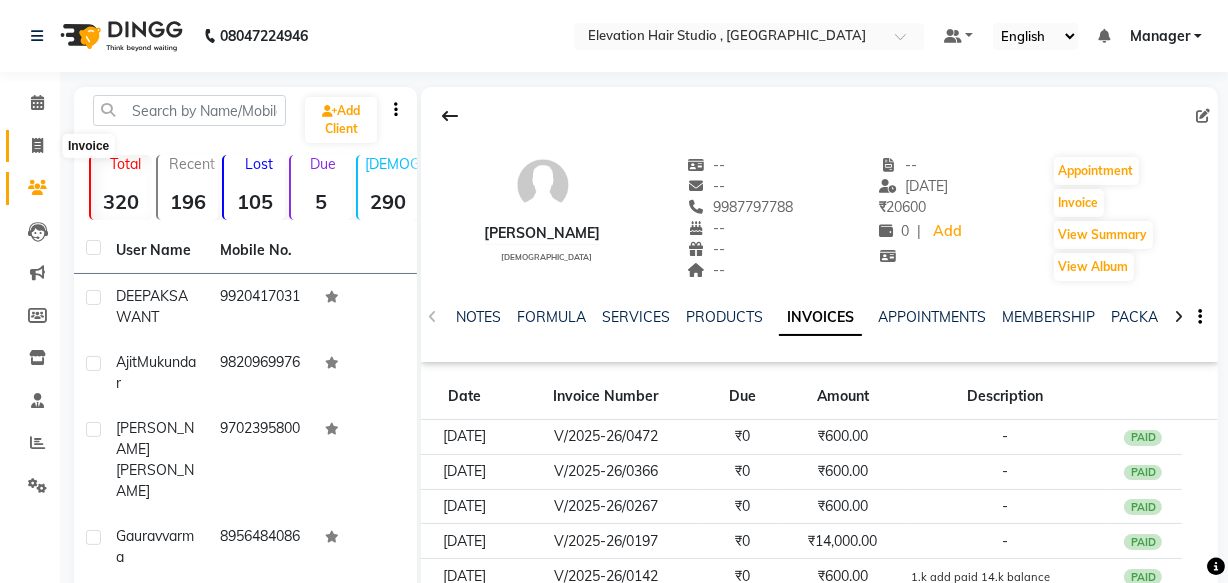 click 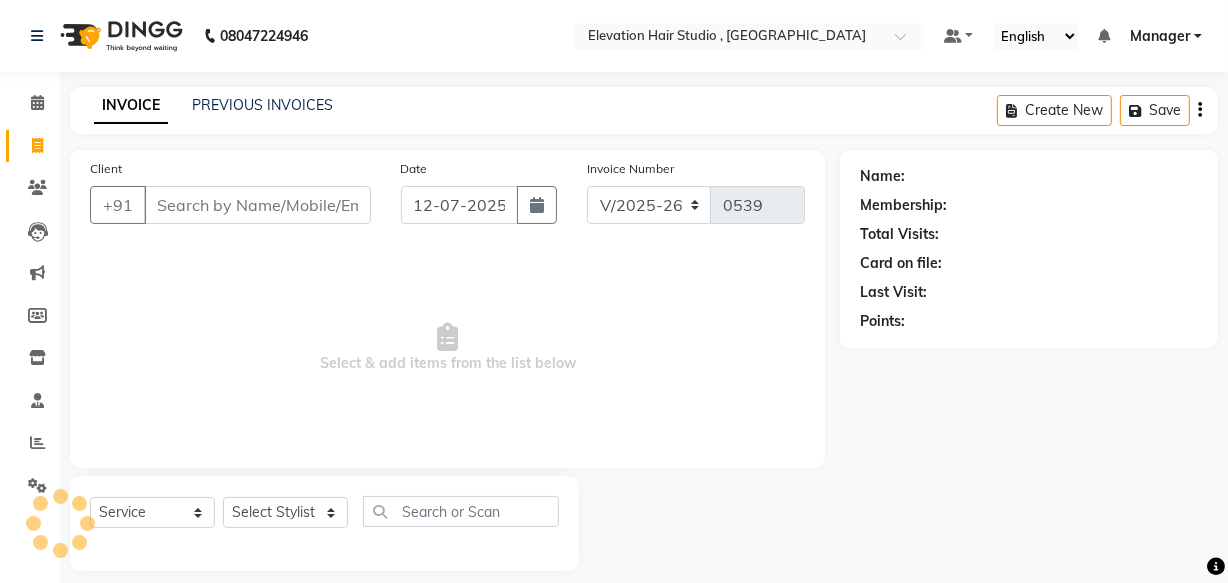 scroll, scrollTop: 19, scrollLeft: 0, axis: vertical 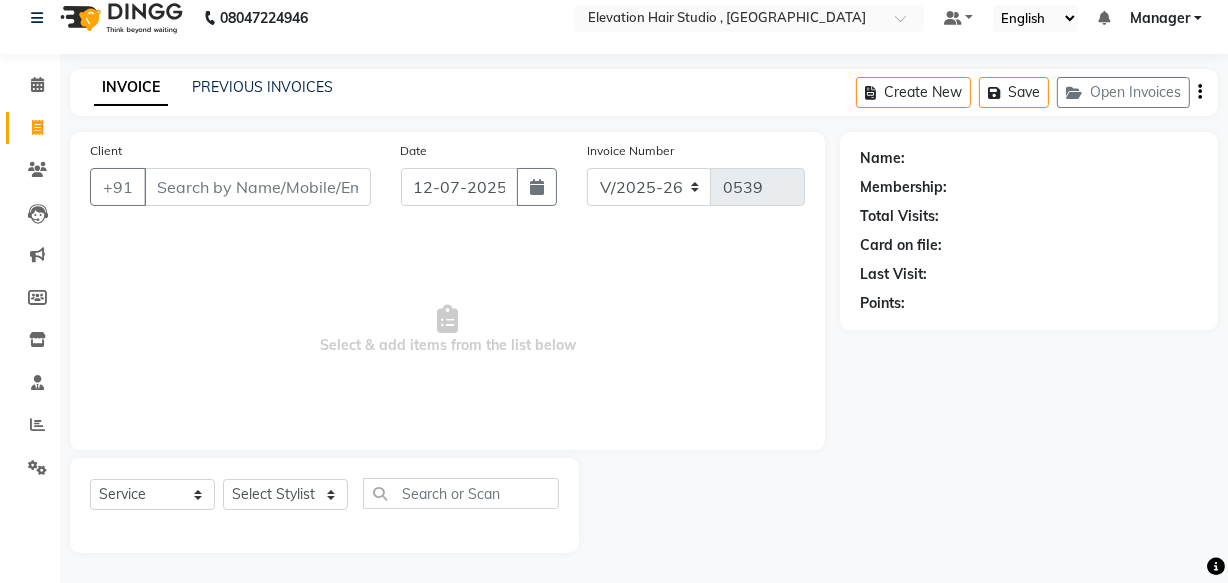 click on "Client" at bounding box center (257, 187) 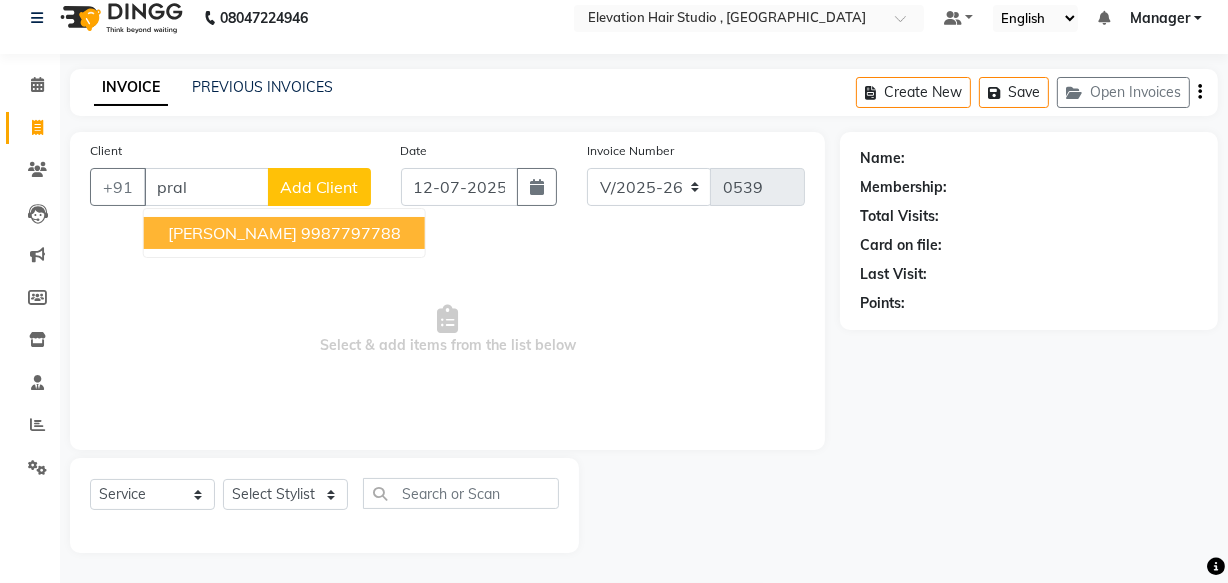 click on "9987797788" at bounding box center [351, 233] 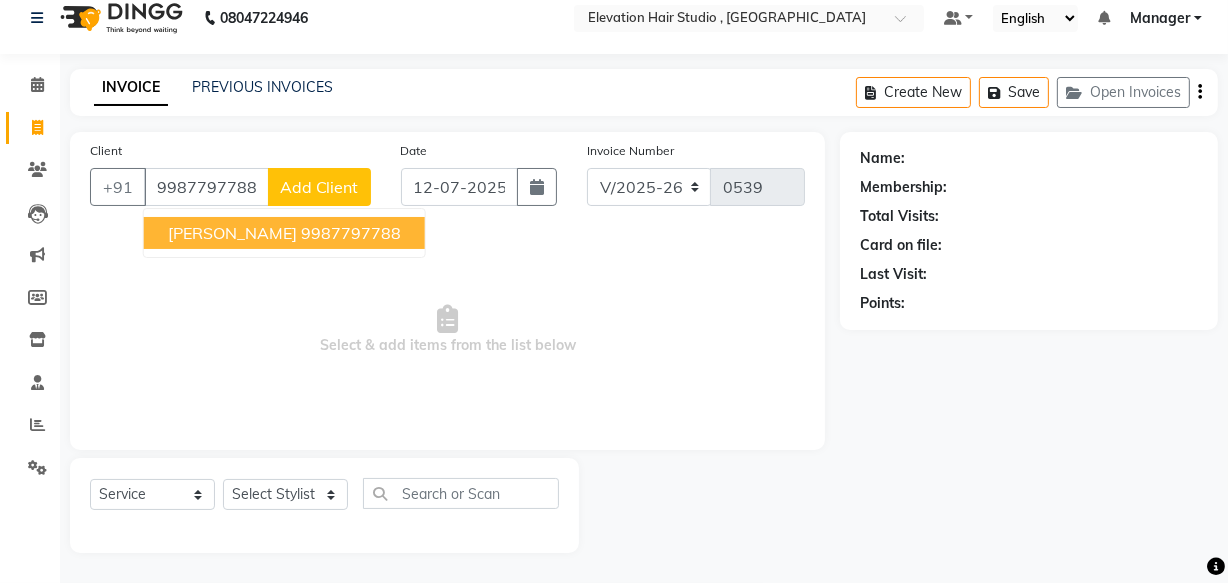 type on "9987797788" 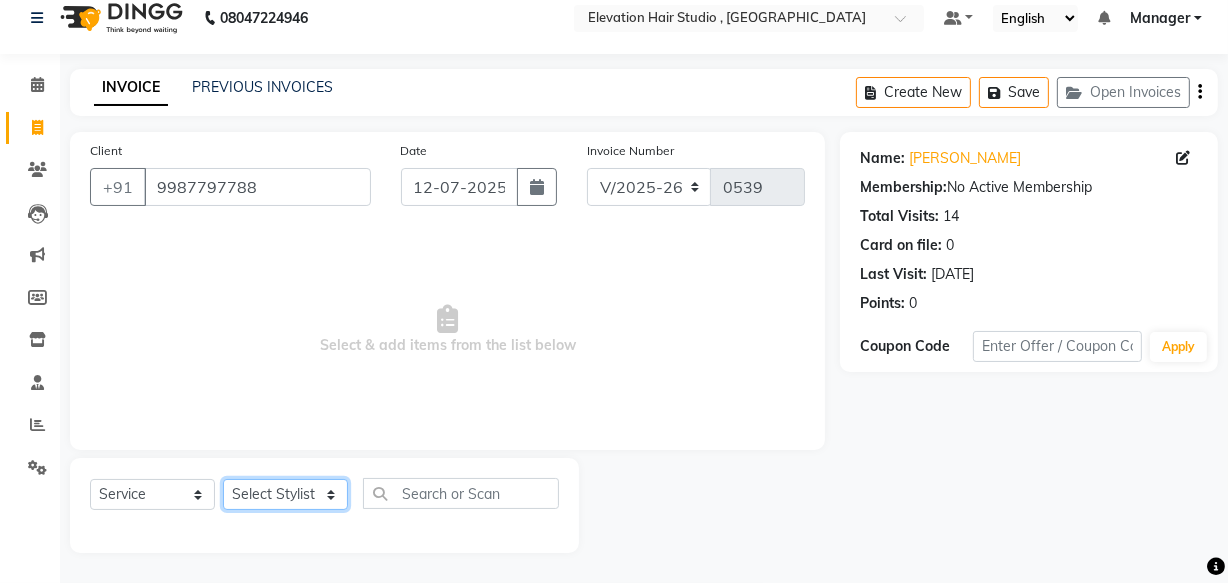 click on "Select Stylist Anish shaikh anjali gautam Ashik ali Dilip Manager mehboob  sameer Sanjay Sarfaraz  Tanvi" 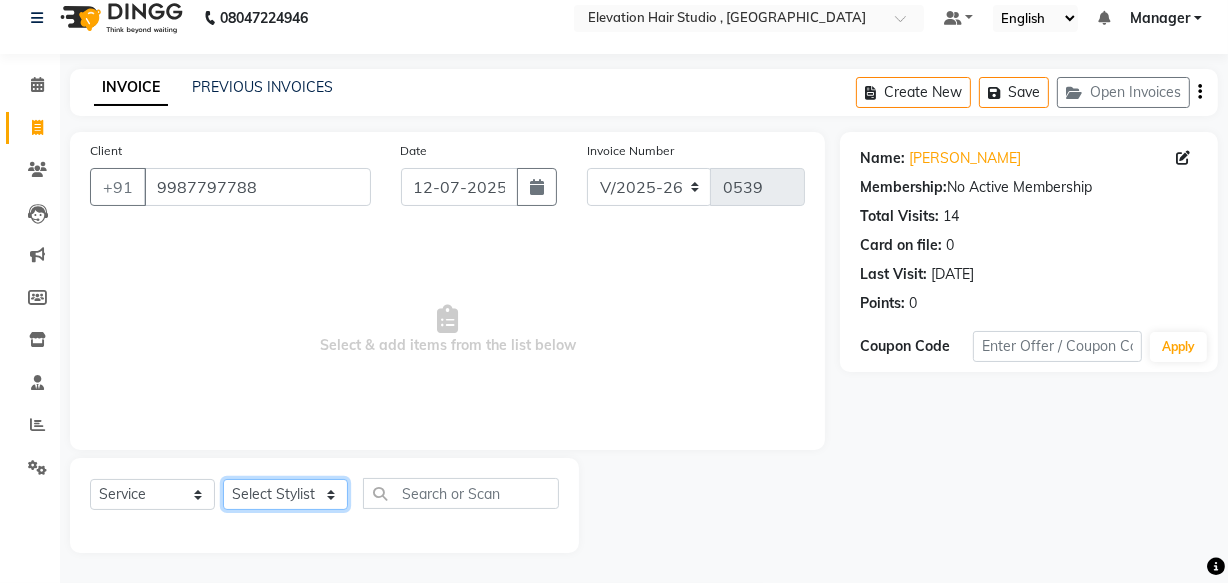 select on "62586" 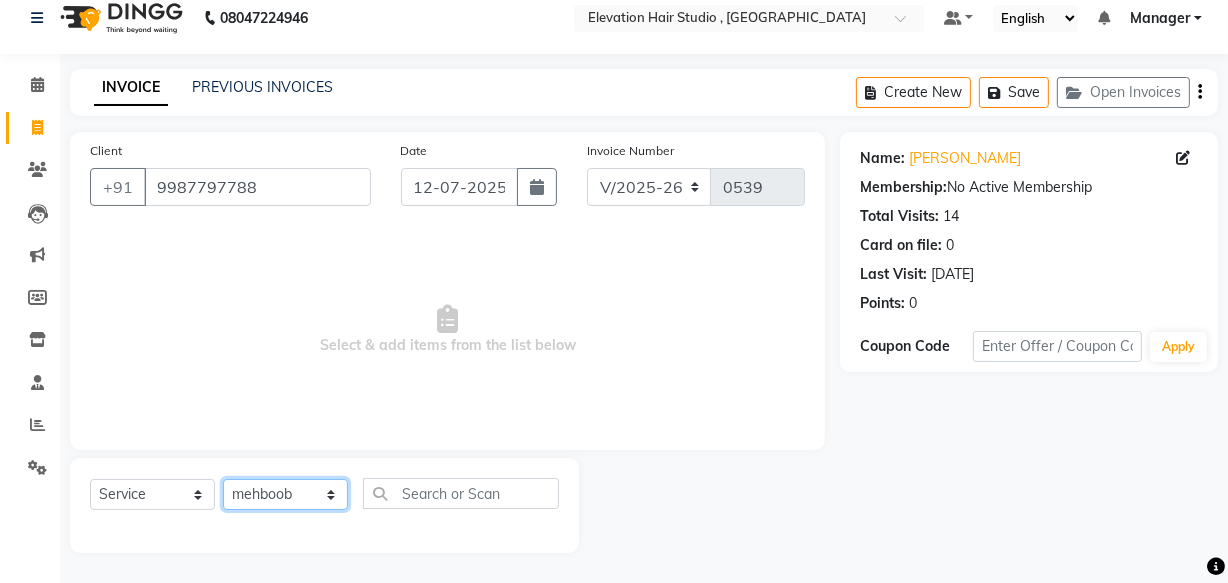 click on "Select Stylist Anish shaikh anjali gautam Ashik ali Dilip Manager mehboob  sameer Sanjay Sarfaraz  Tanvi" 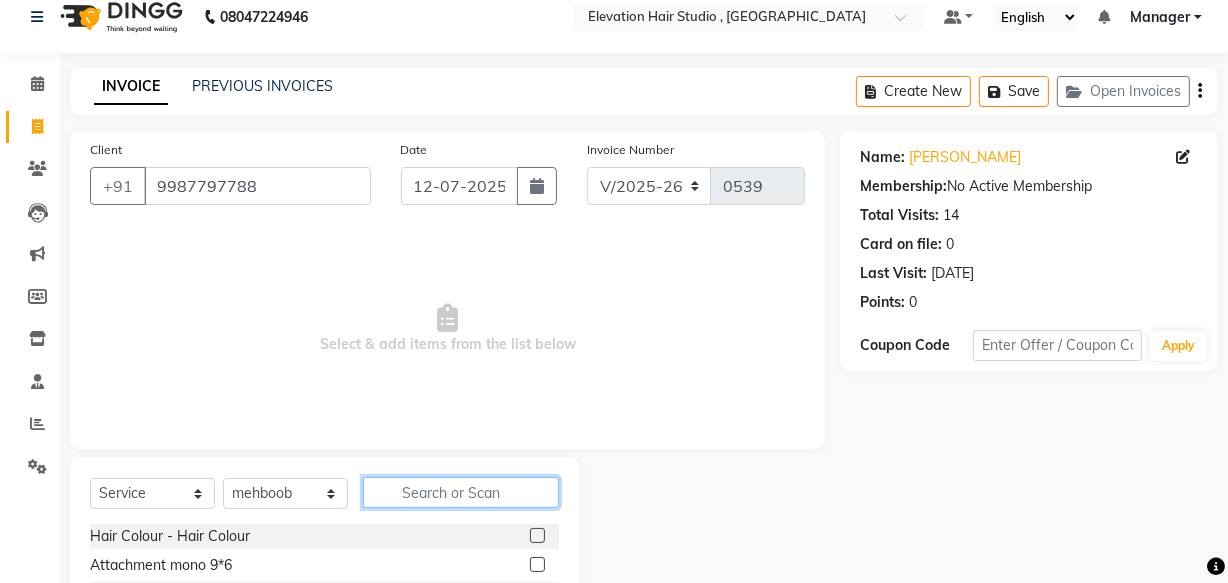 click 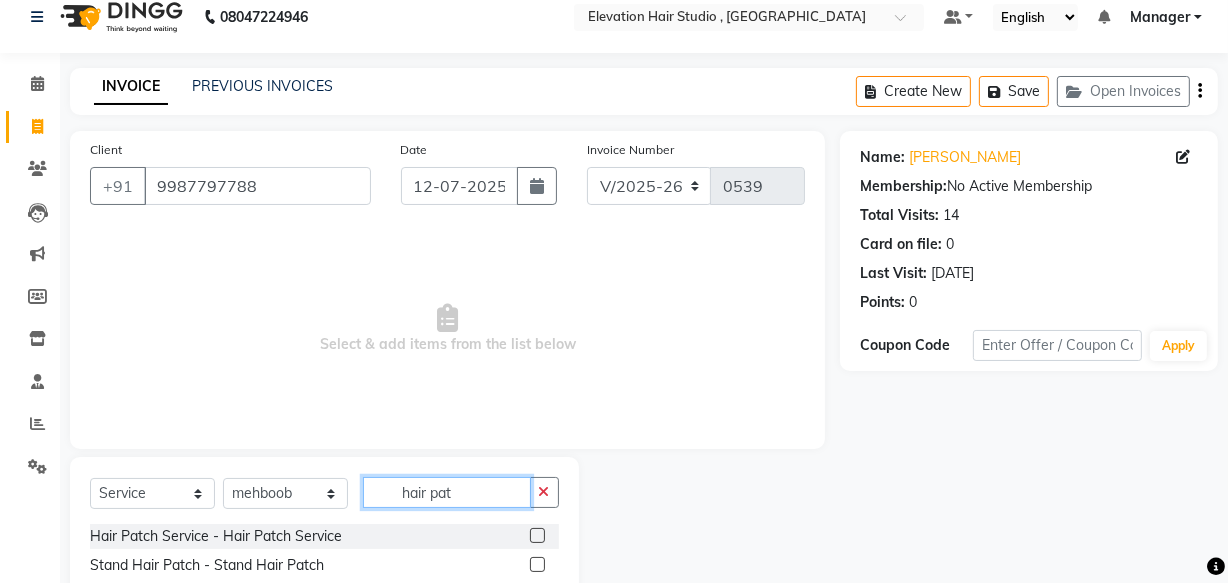 type on "hair pat" 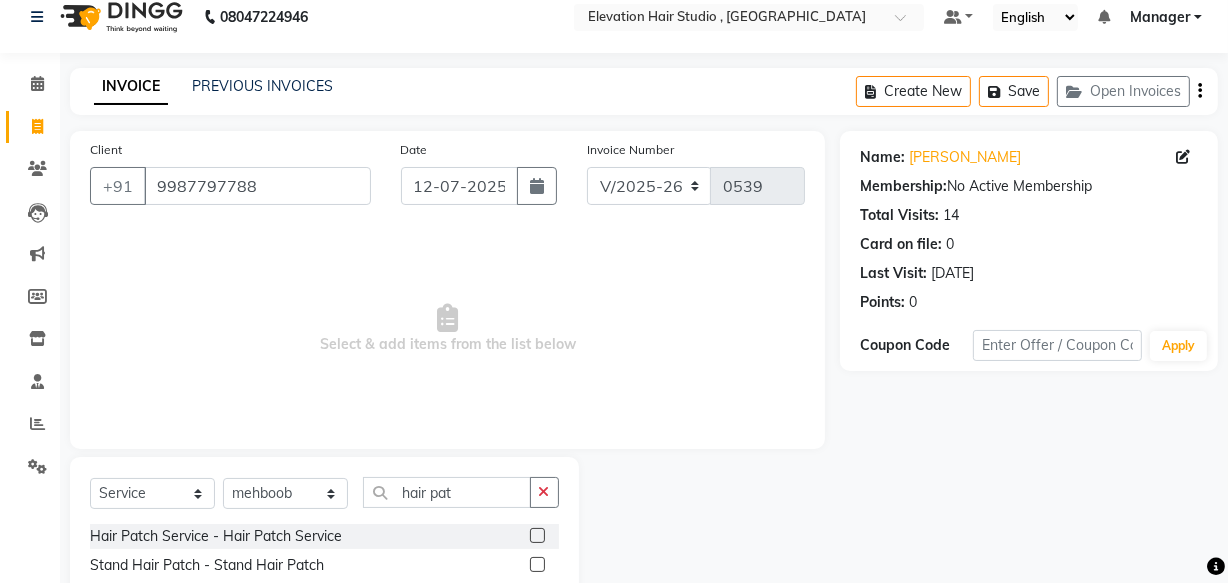 click 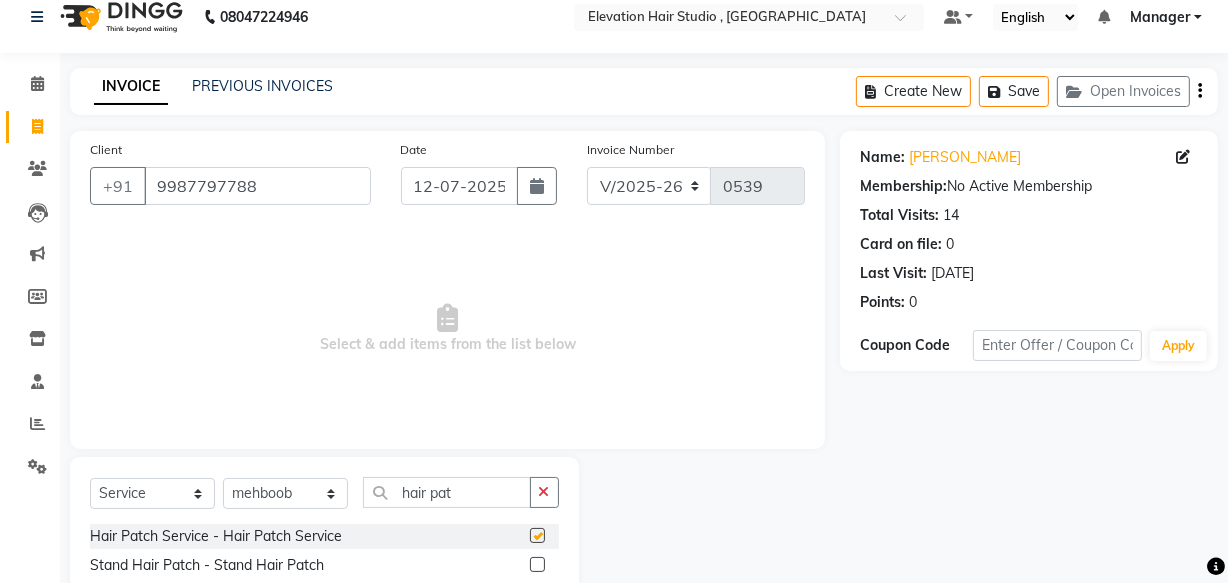 click 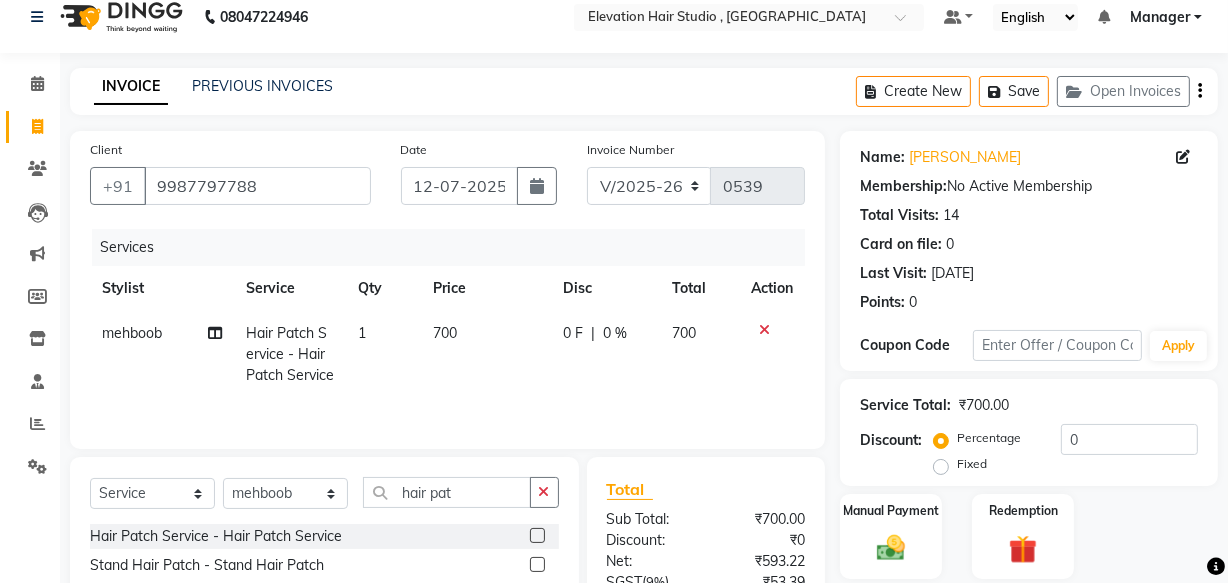 click on "700" 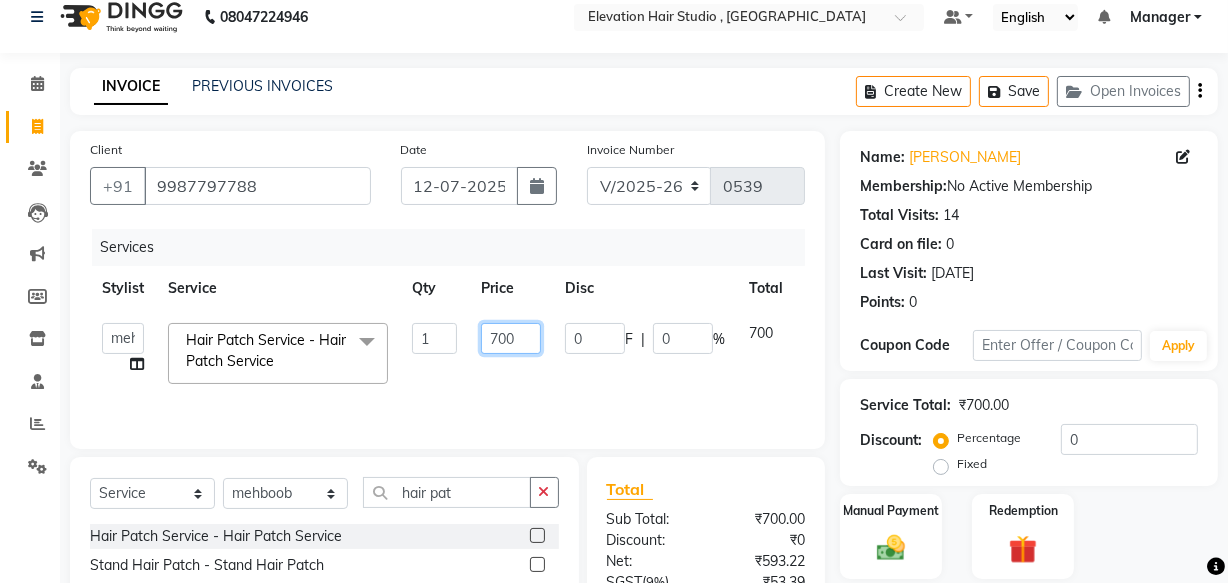 click on "700" 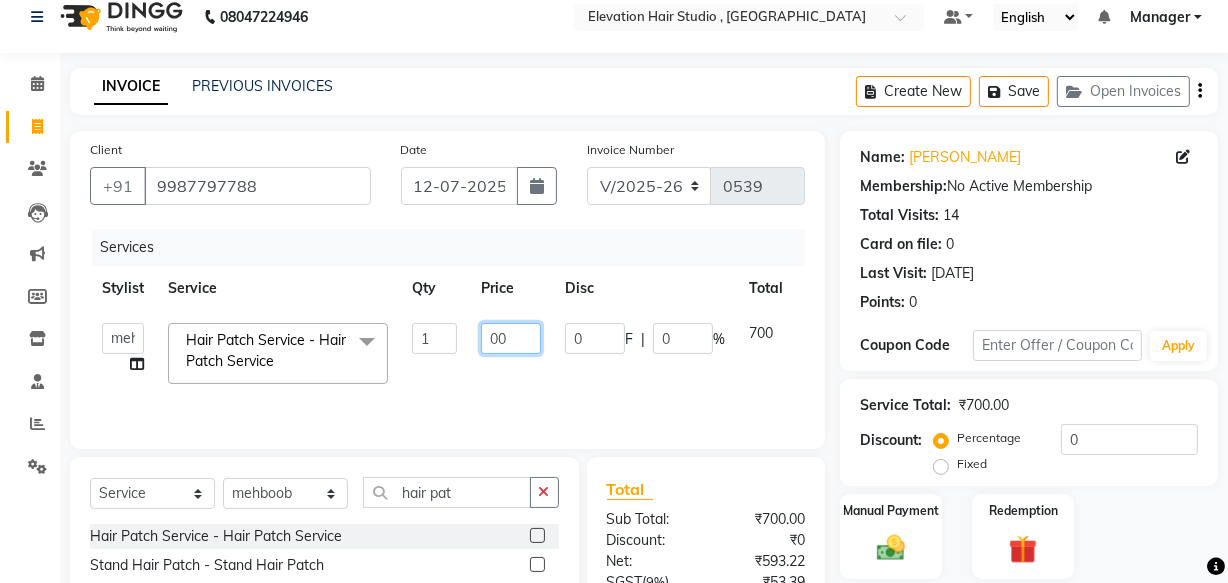 type on "600" 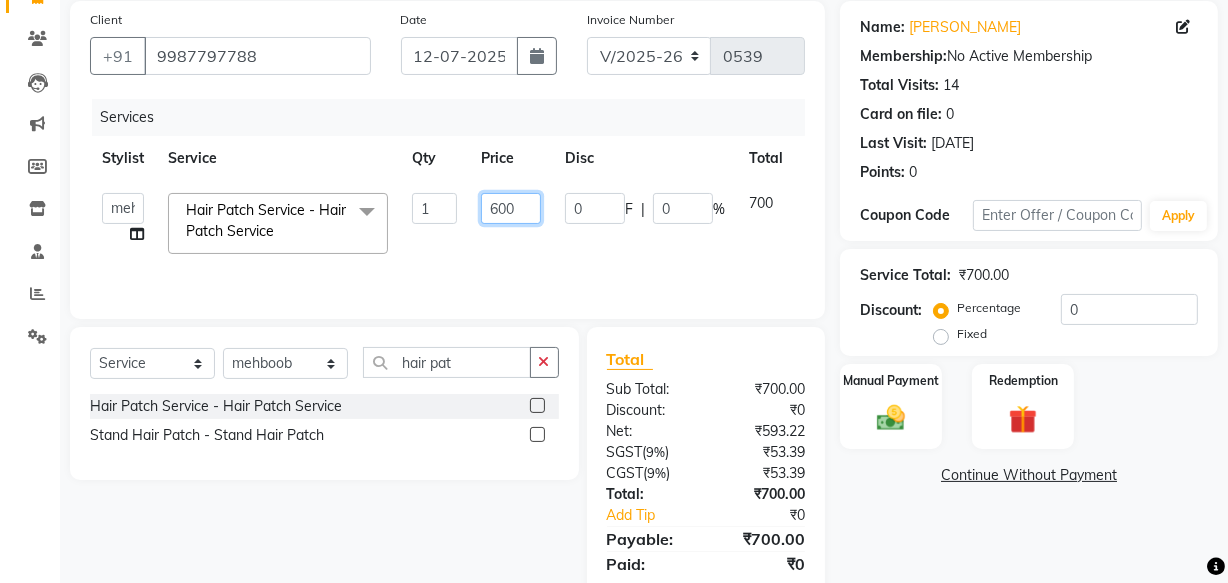 scroll, scrollTop: 218, scrollLeft: 0, axis: vertical 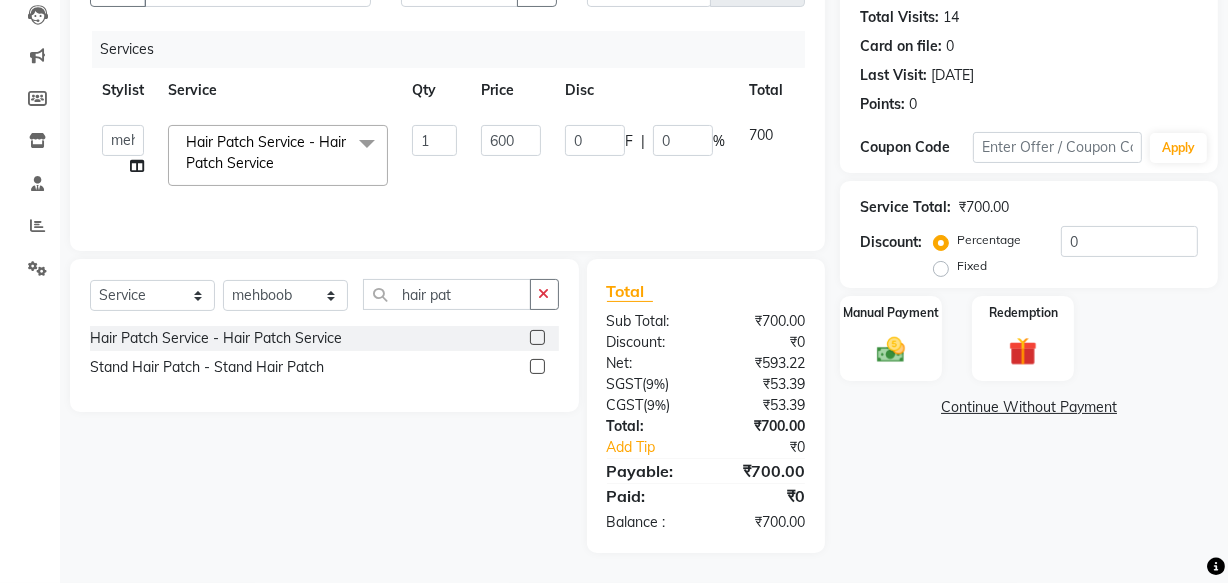 click on "₹700.00" 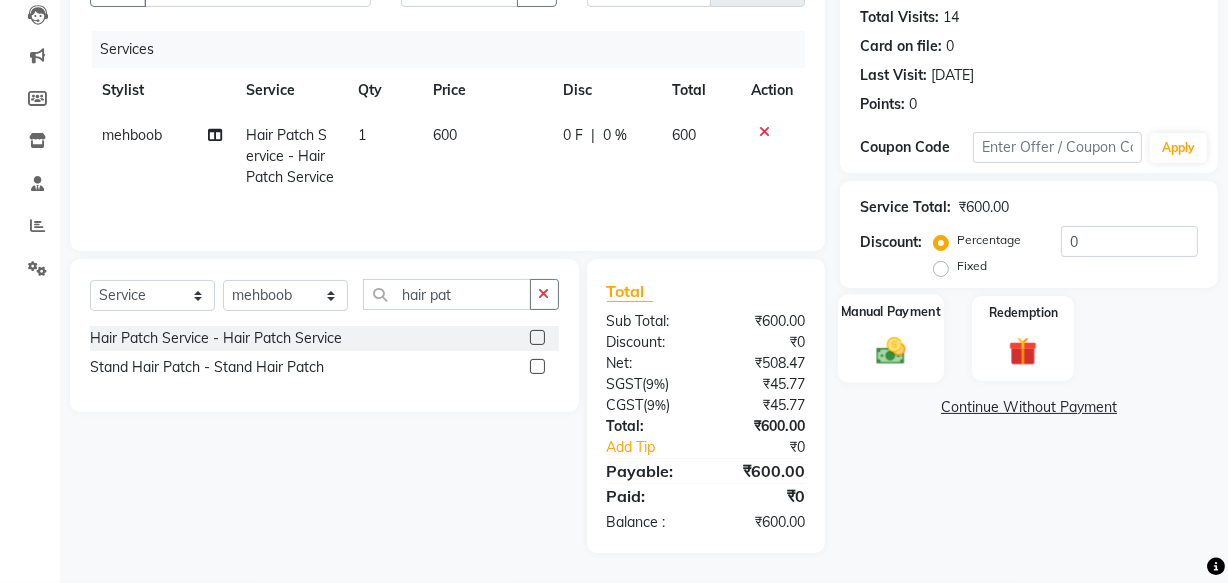 click on "Manual Payment" 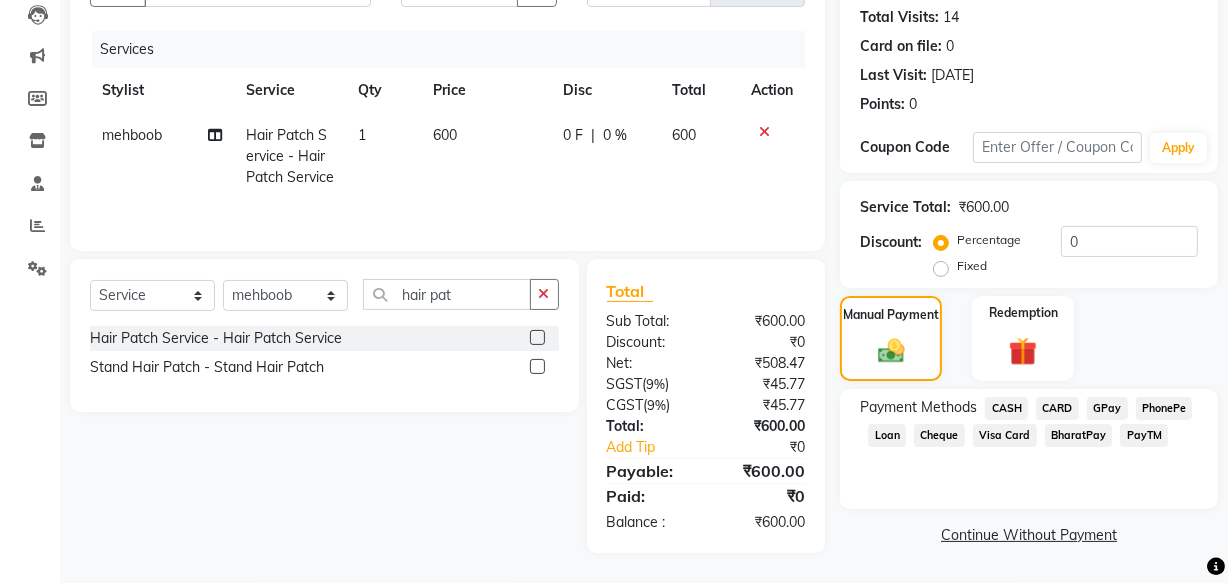 click on "GPay" 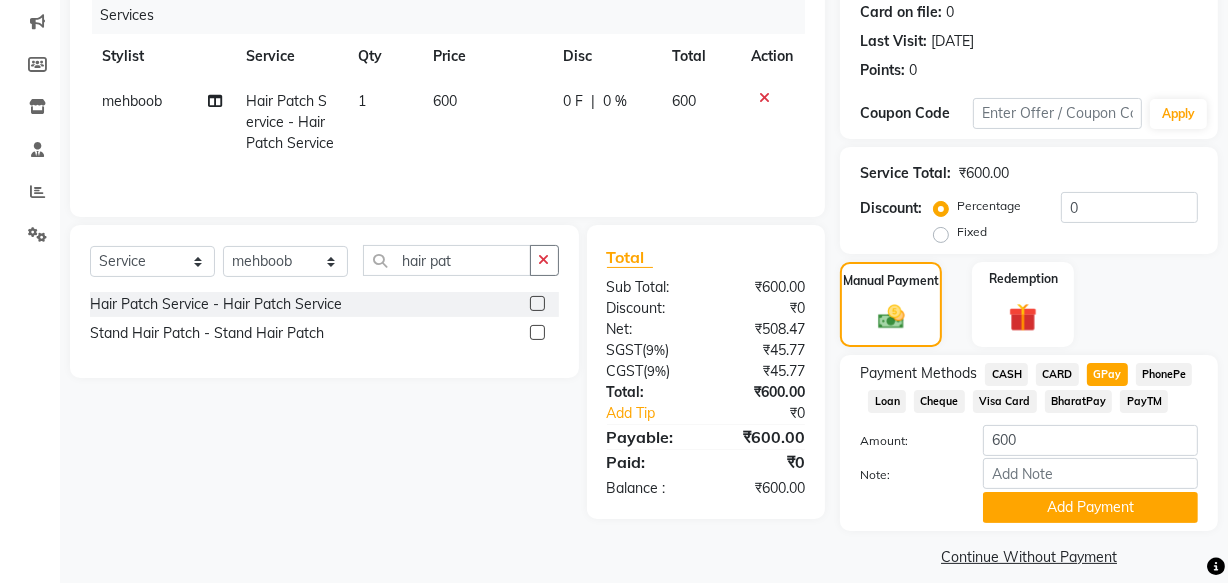 scroll, scrollTop: 270, scrollLeft: 0, axis: vertical 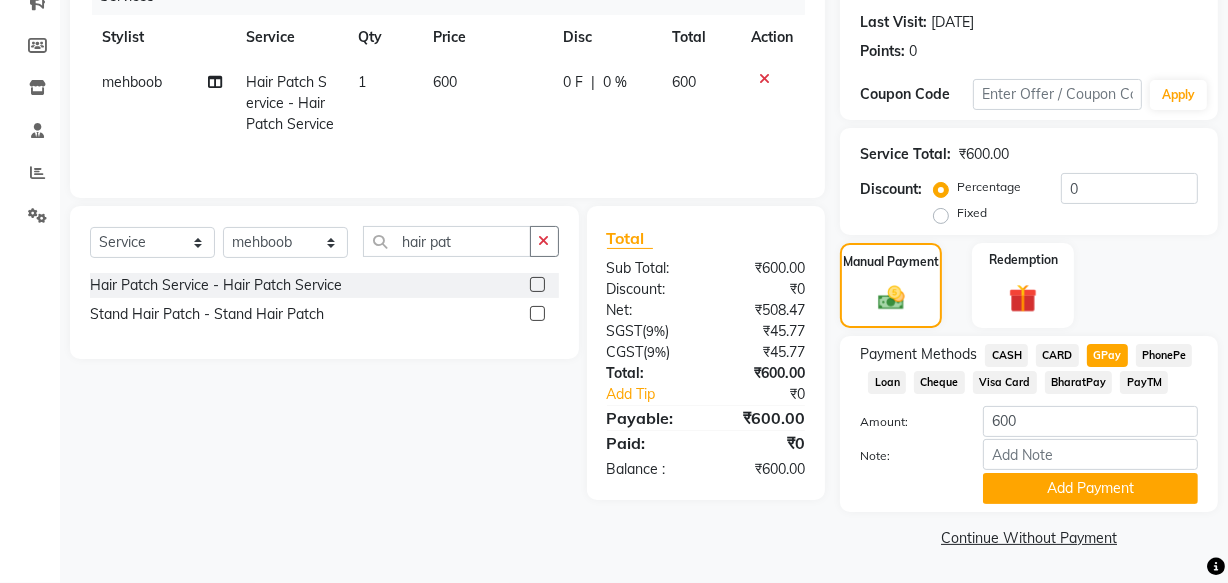 click on "Add Payment" 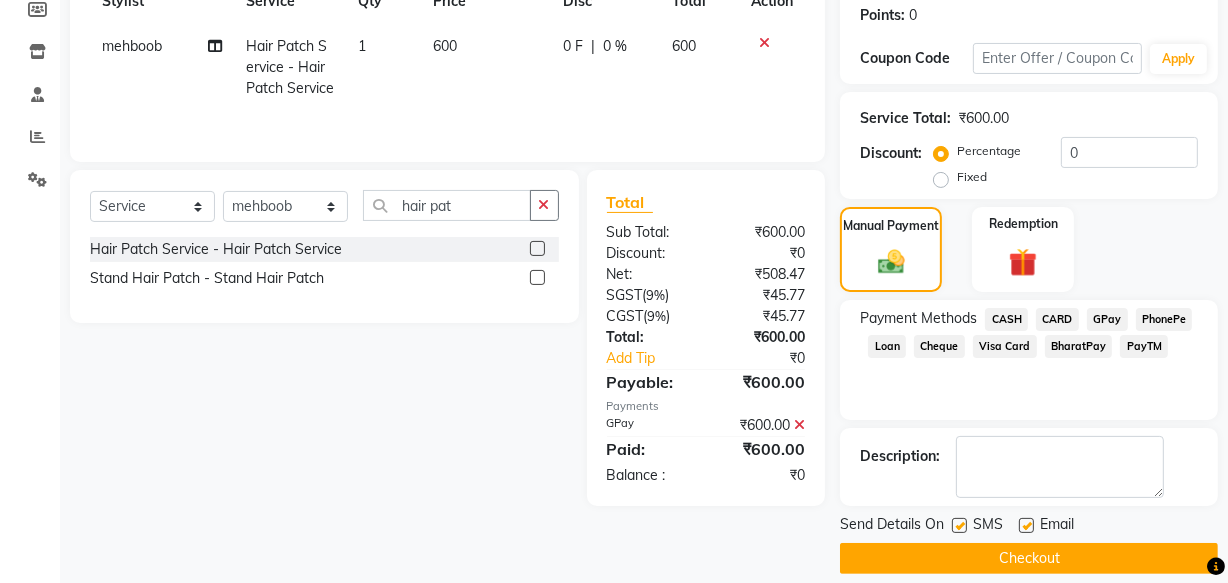 scroll, scrollTop: 326, scrollLeft: 0, axis: vertical 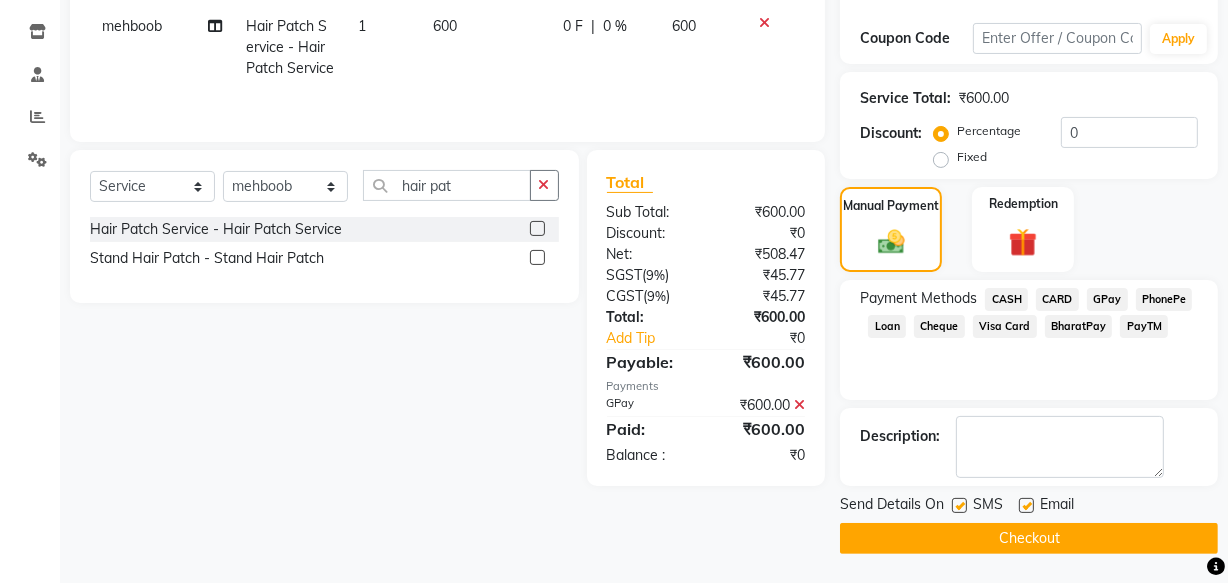 click 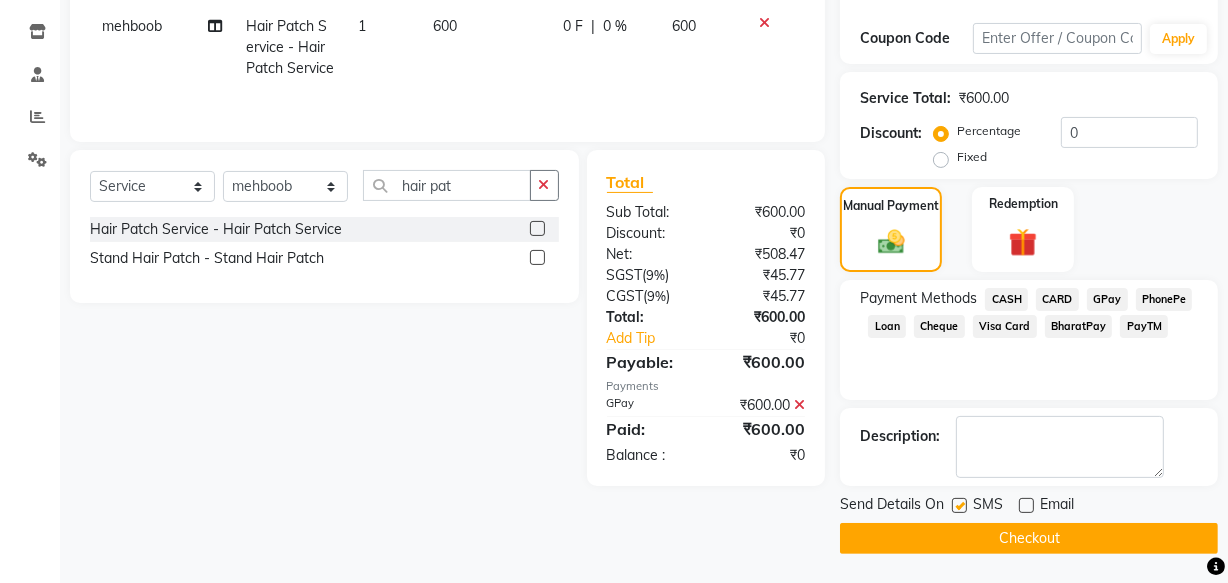 click on "SMS" 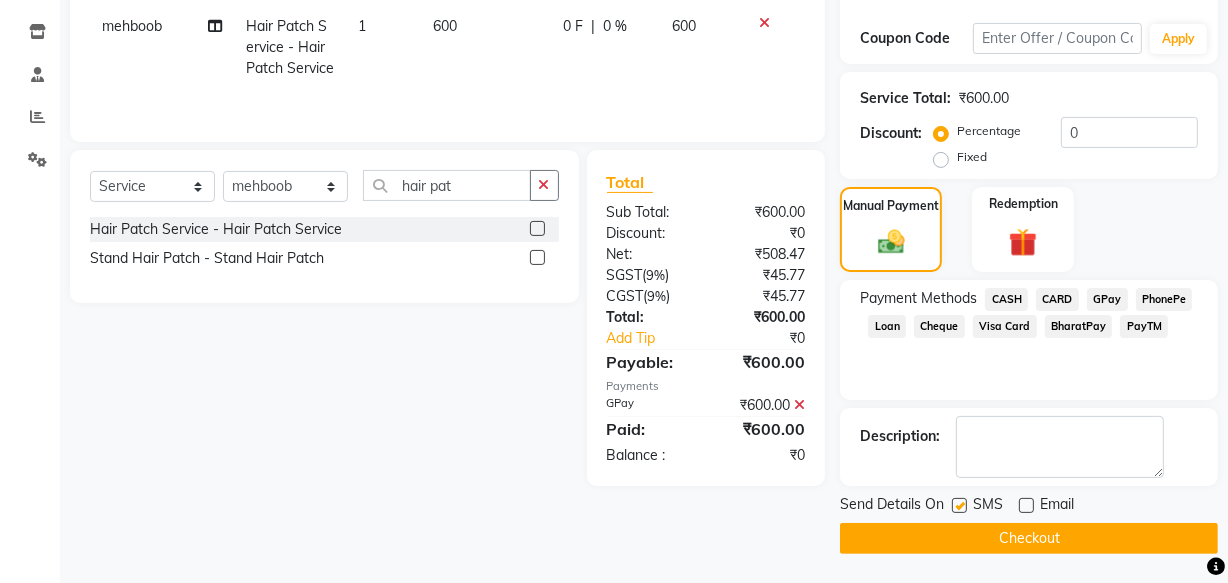 click at bounding box center [958, 506] 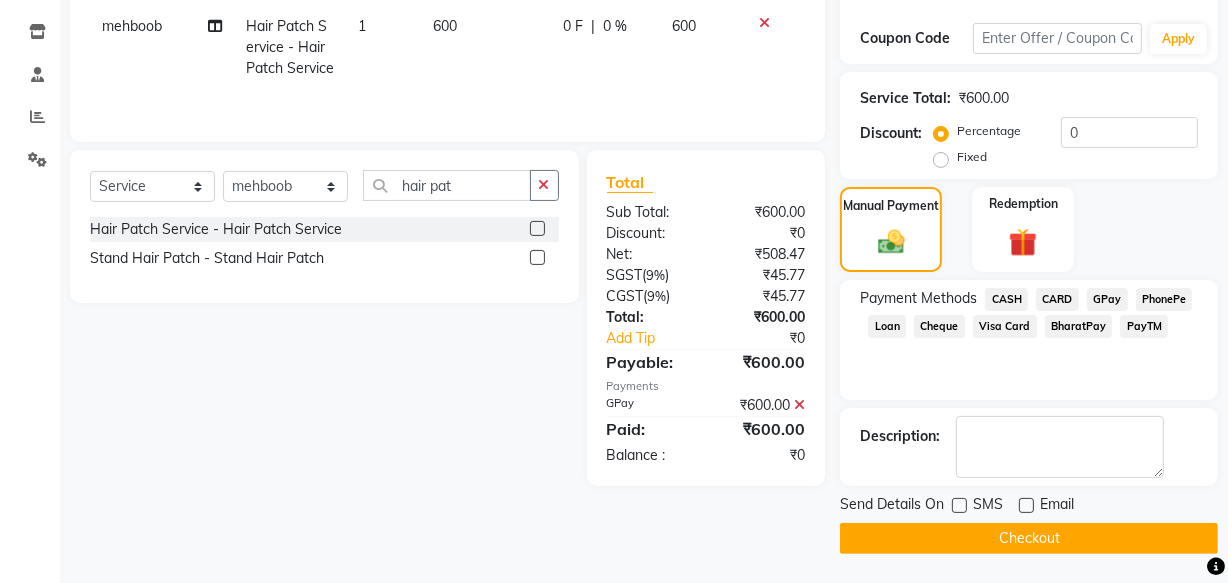 click on "Checkout" 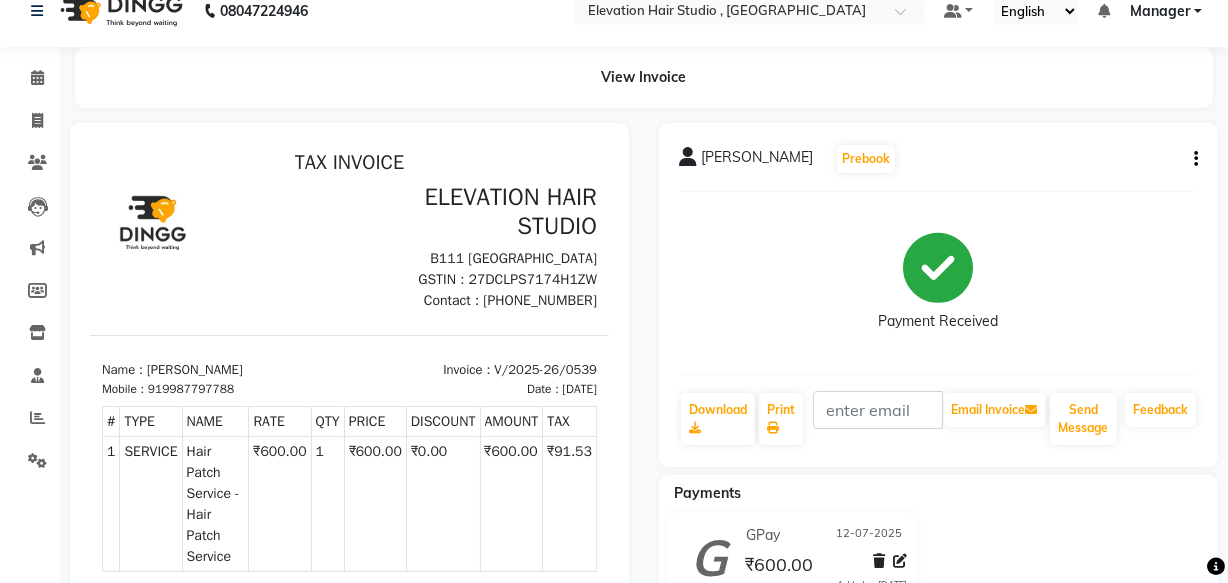 scroll, scrollTop: 0, scrollLeft: 0, axis: both 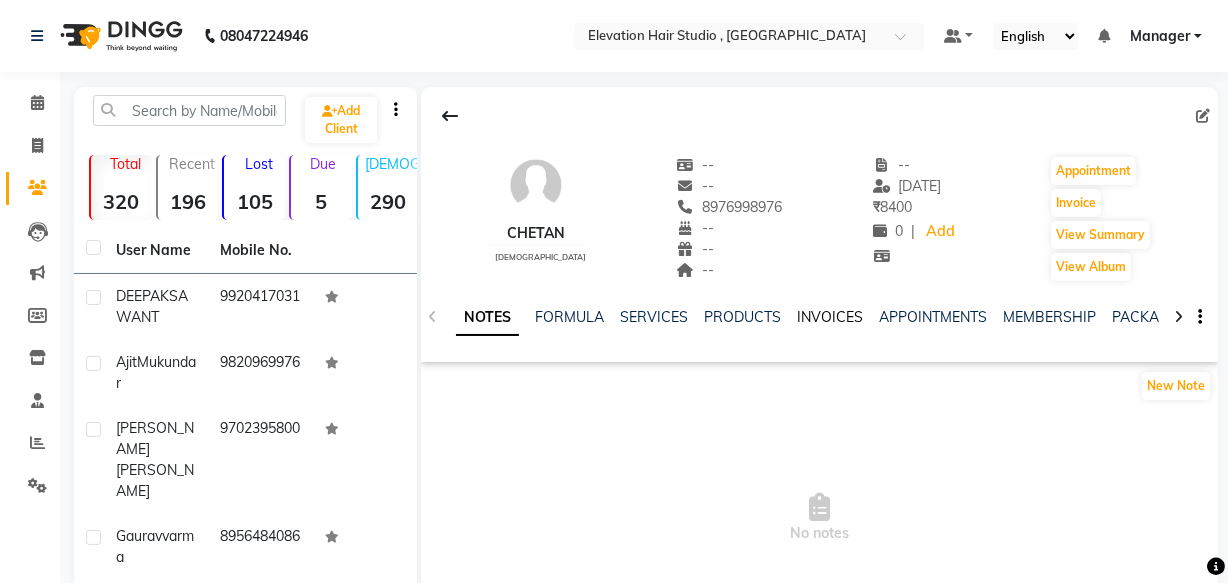 click on "INVOICES" 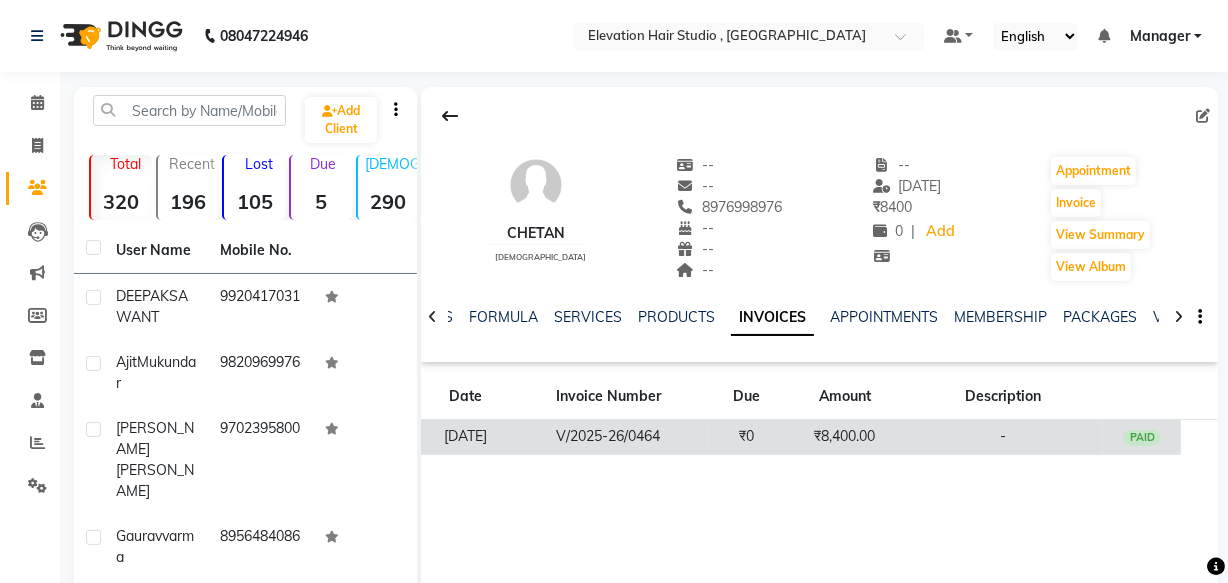 click on "₹8,400.00" 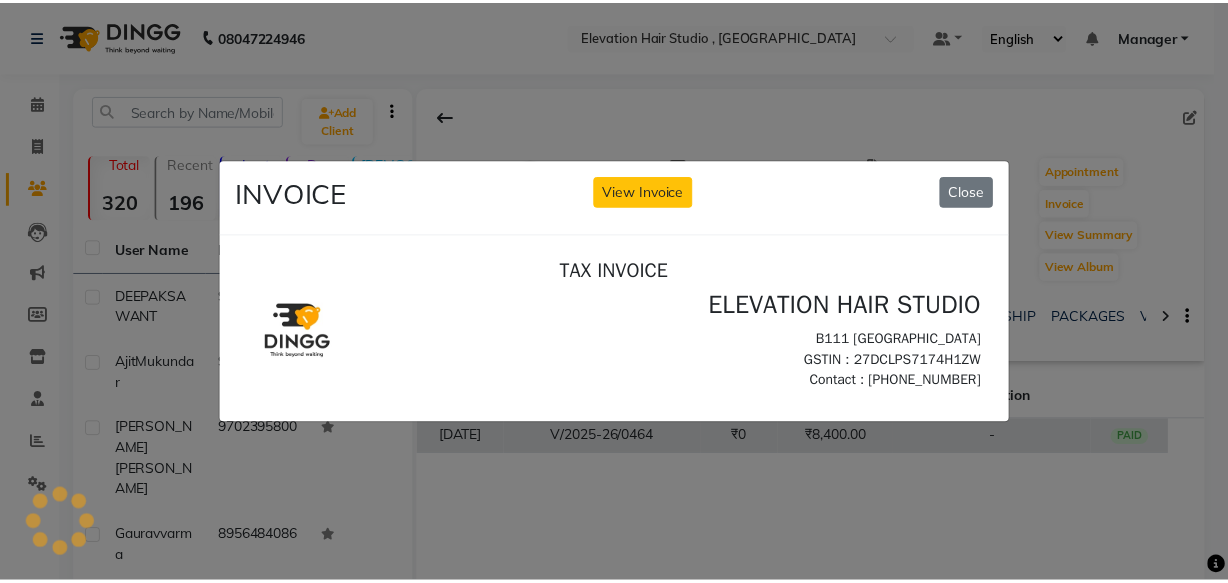 scroll, scrollTop: 0, scrollLeft: 0, axis: both 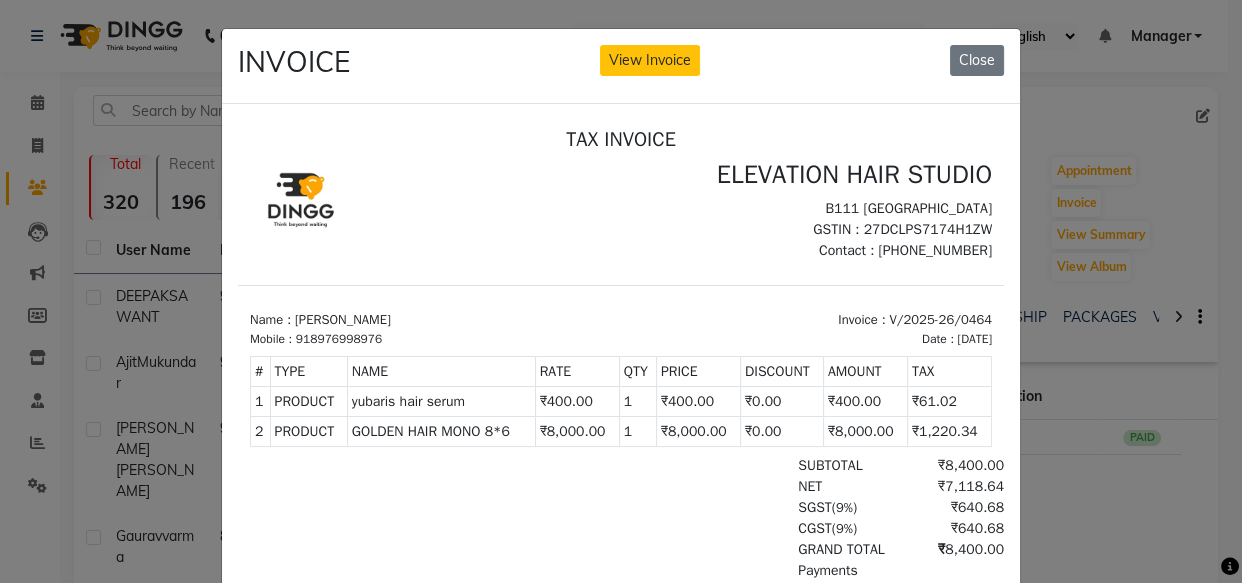 click on "INVOICE View Invoice Close" 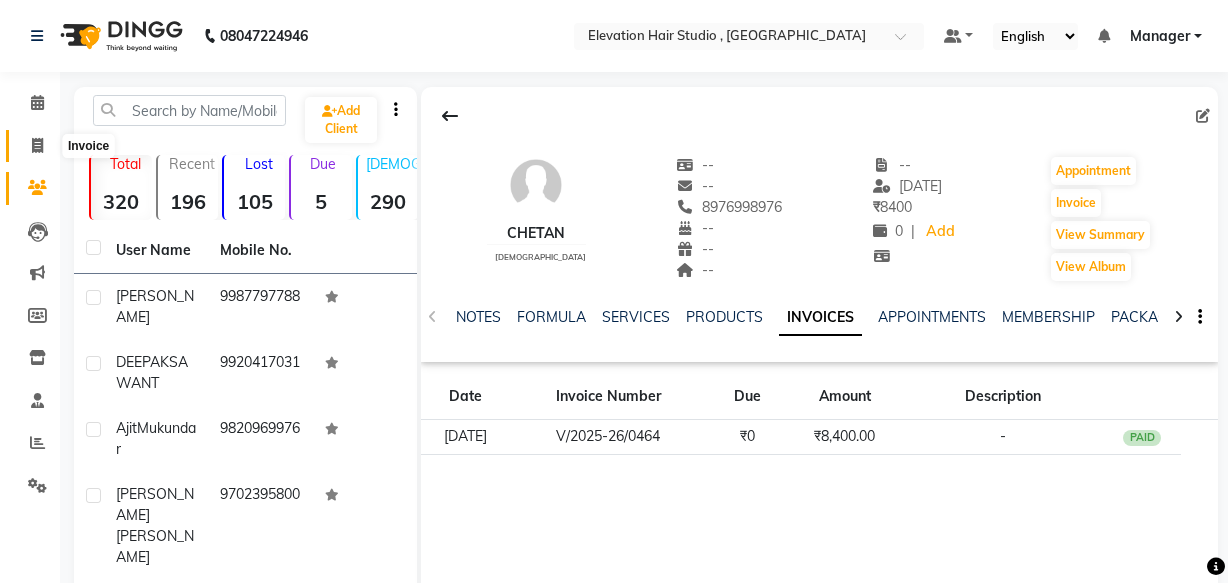 scroll, scrollTop: 0, scrollLeft: 0, axis: both 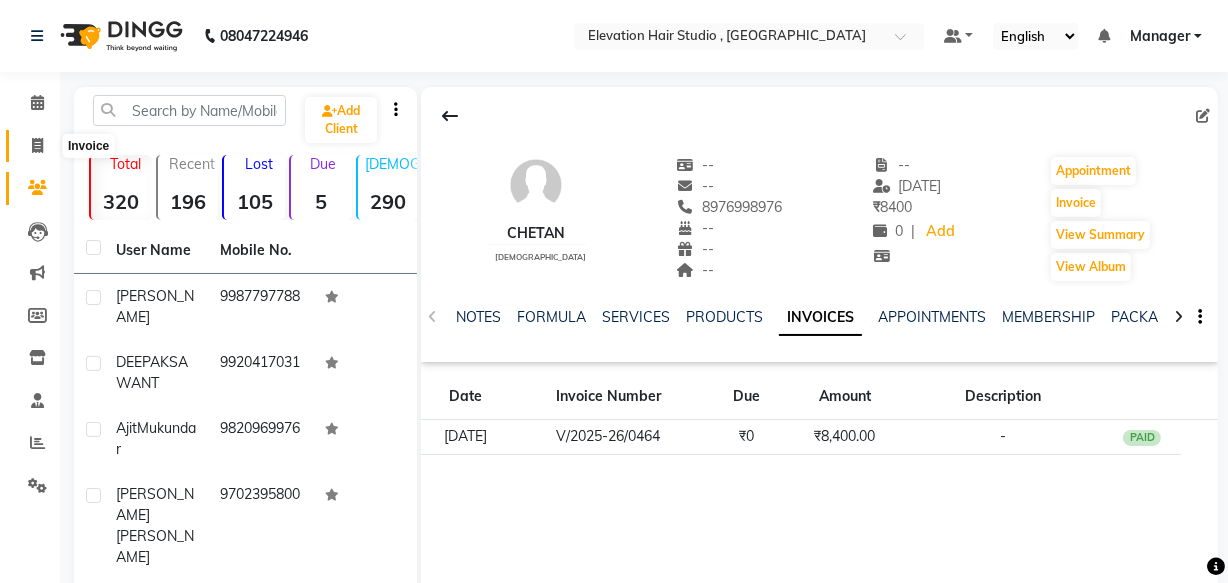 click 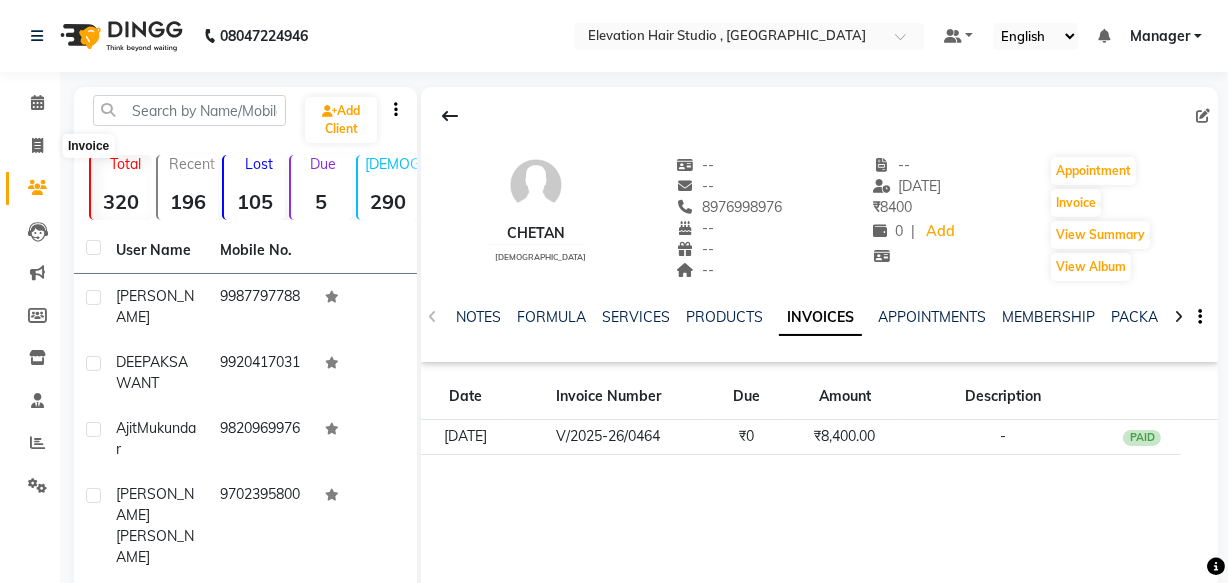 select on "service" 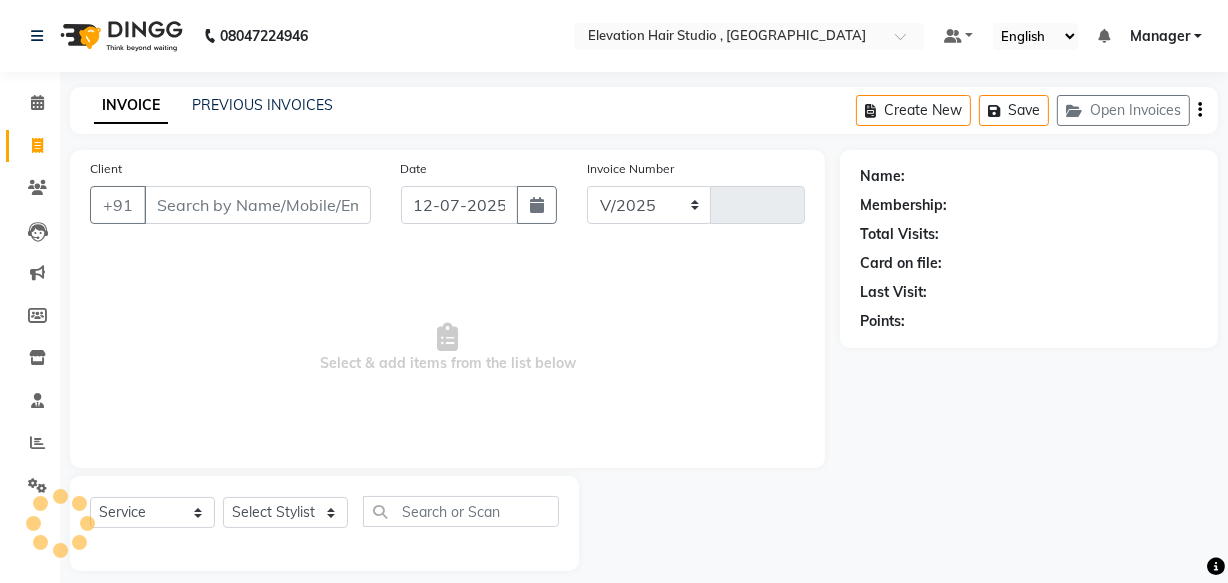 select on "6886" 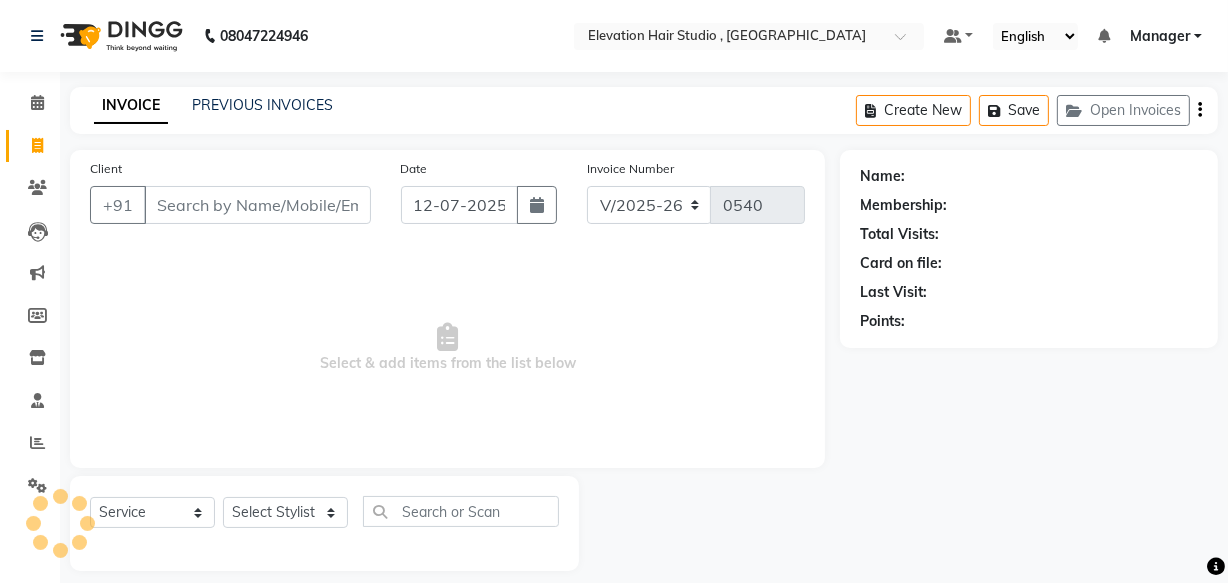scroll, scrollTop: 19, scrollLeft: 0, axis: vertical 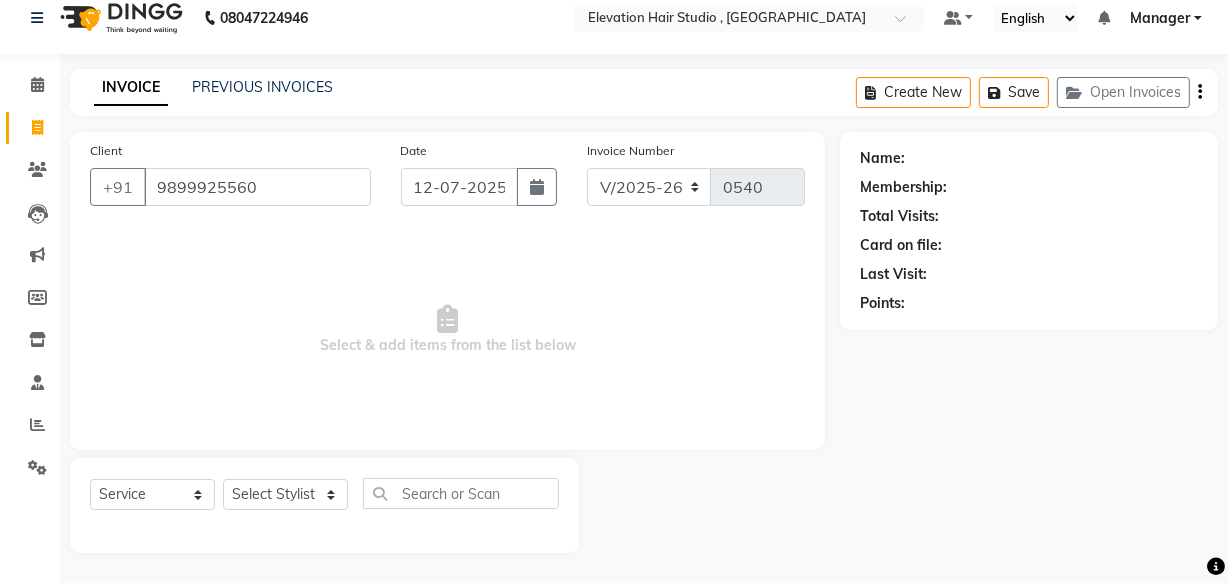 type on "9899925560" 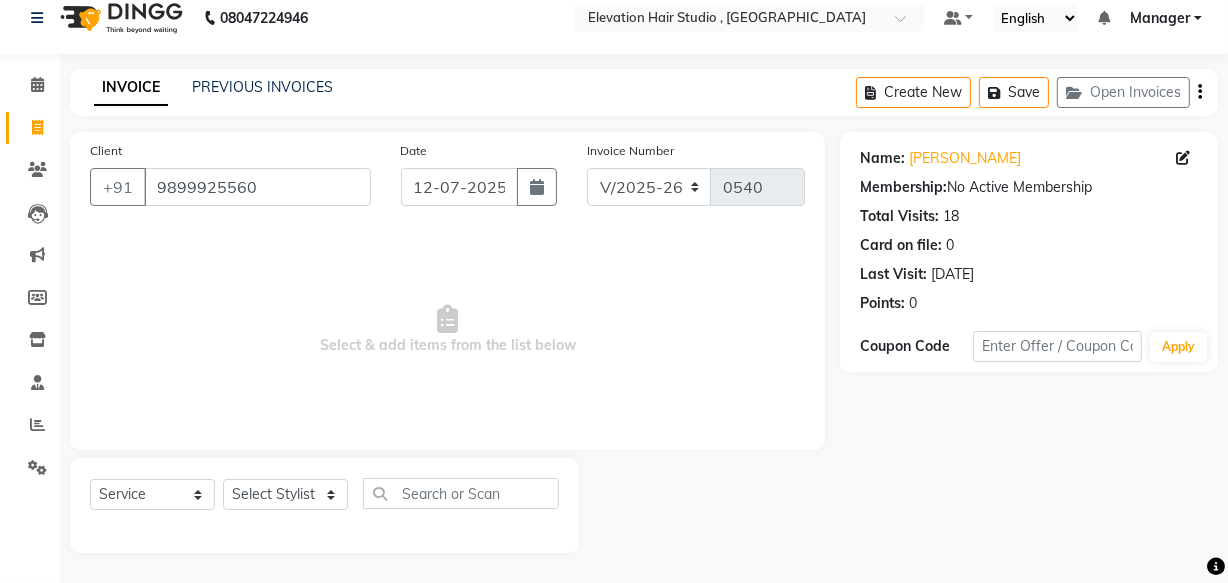 drag, startPoint x: 261, startPoint y: 232, endPoint x: 0, endPoint y: -50, distance: 384.246 